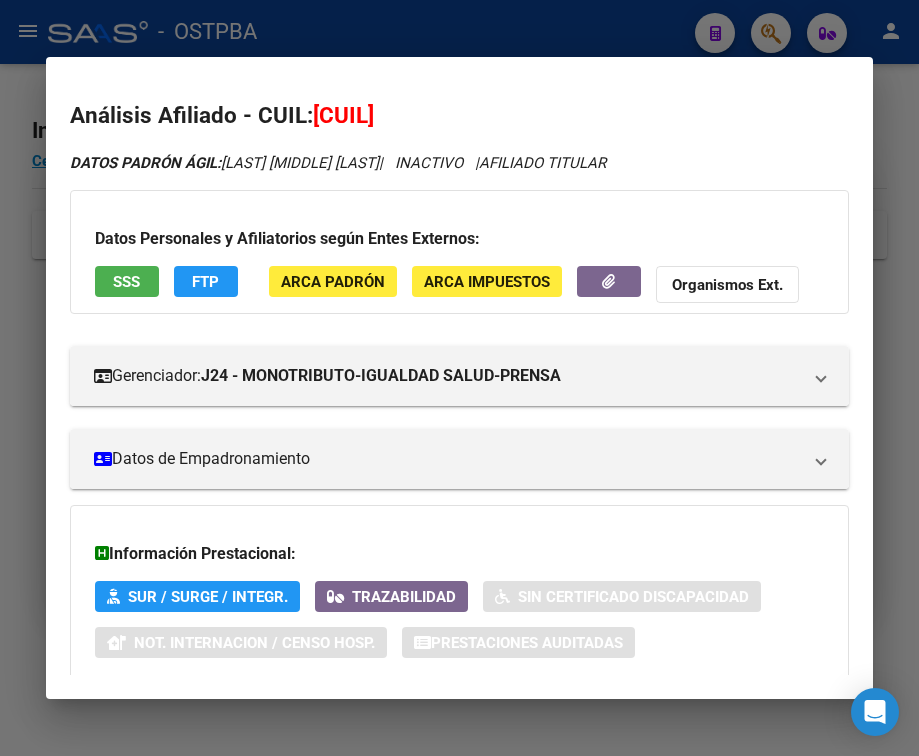 scroll, scrollTop: 0, scrollLeft: 0, axis: both 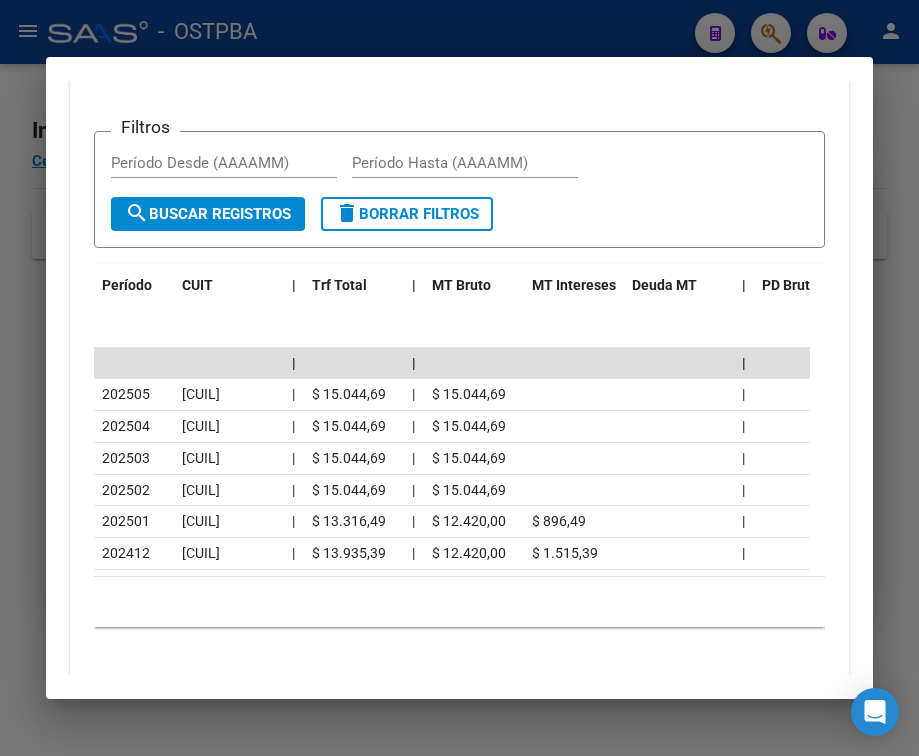 click at bounding box center (459, 378) 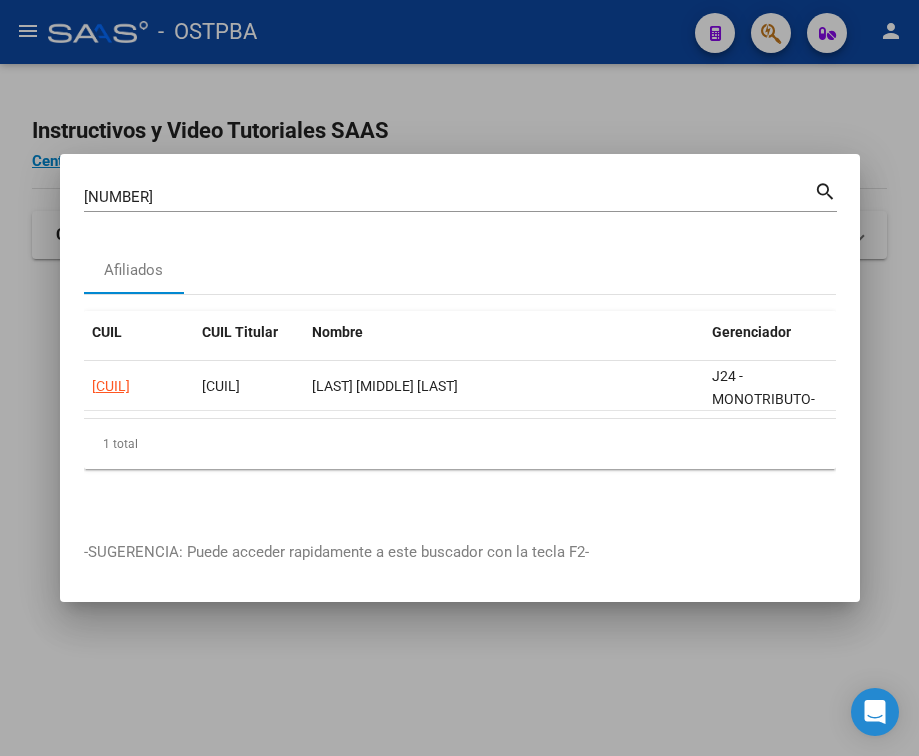 click on "[NUMBER]" at bounding box center [449, 197] 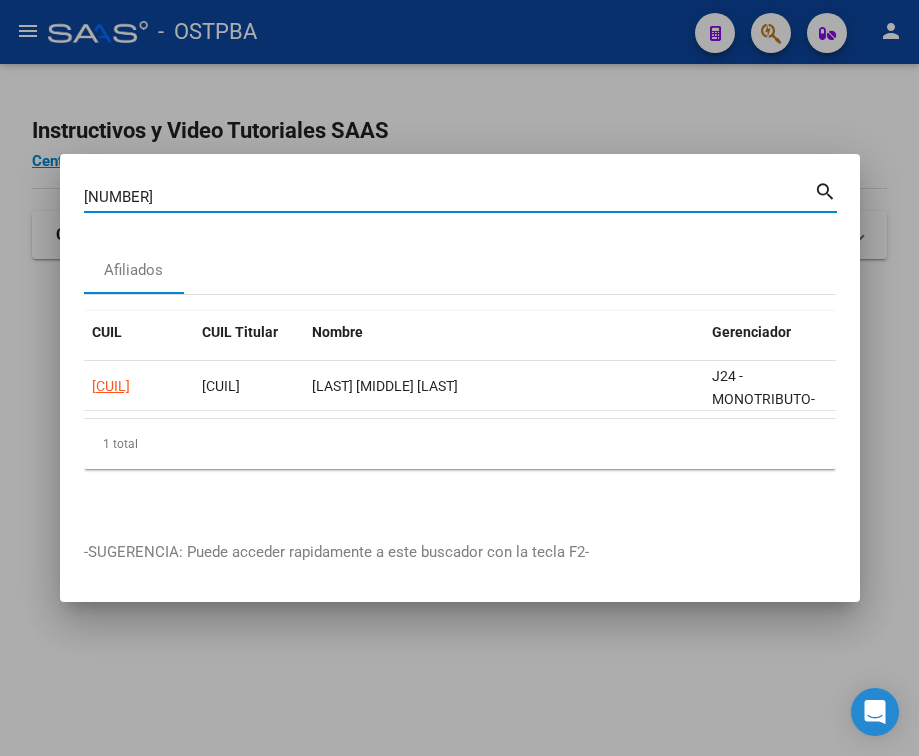 click on "[NUMBER]" at bounding box center [449, 197] 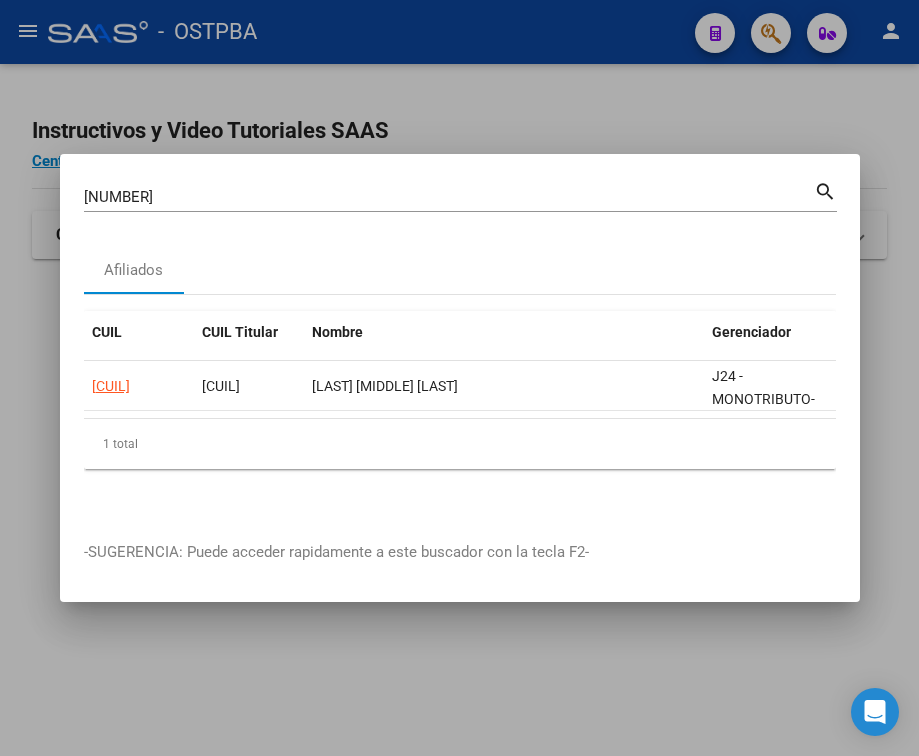 click on "[NUMBER] Buscar (apellido, dni, cuil, nro traspaso, cuit, obra social)" at bounding box center (449, 197) 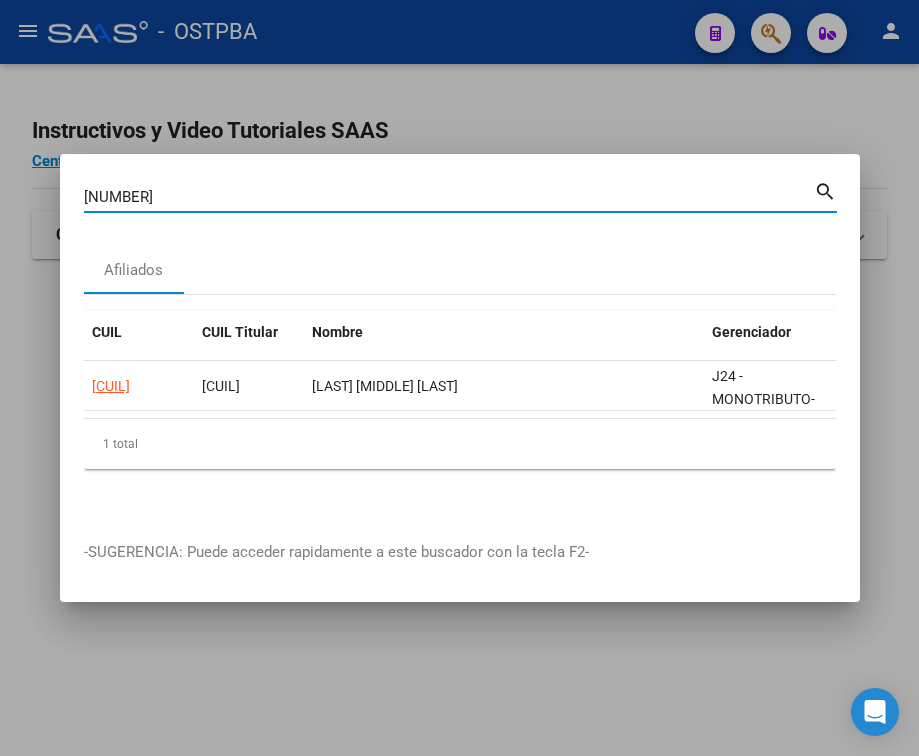 click on "[NUMBER] Buscar (apellido, dni, cuil, nro traspaso, cuit, obra social)" at bounding box center [449, 197] 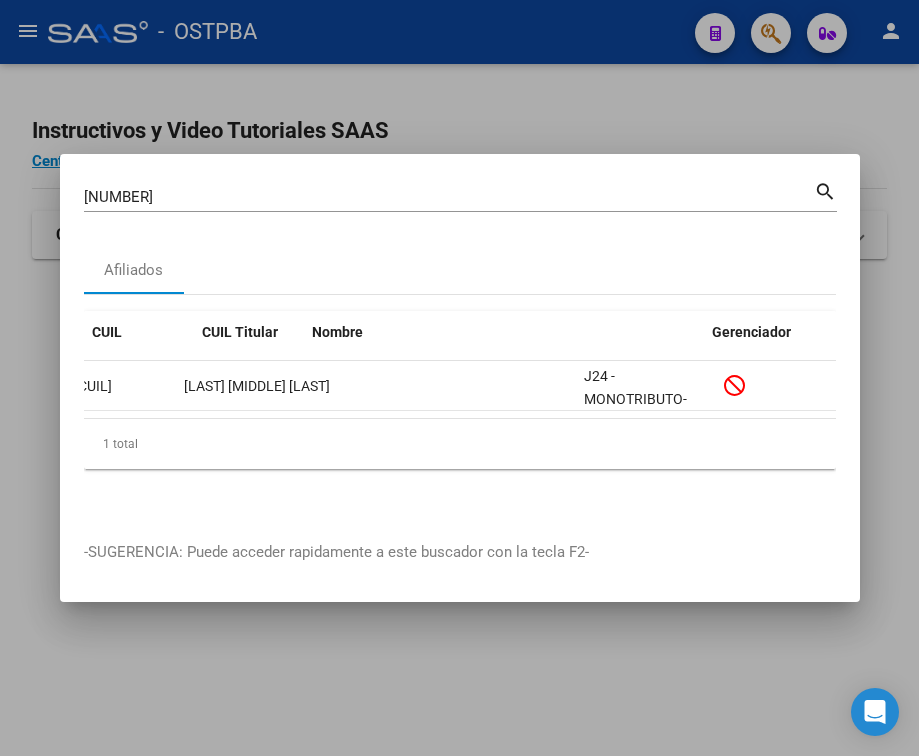 scroll, scrollTop: 0, scrollLeft: 0, axis: both 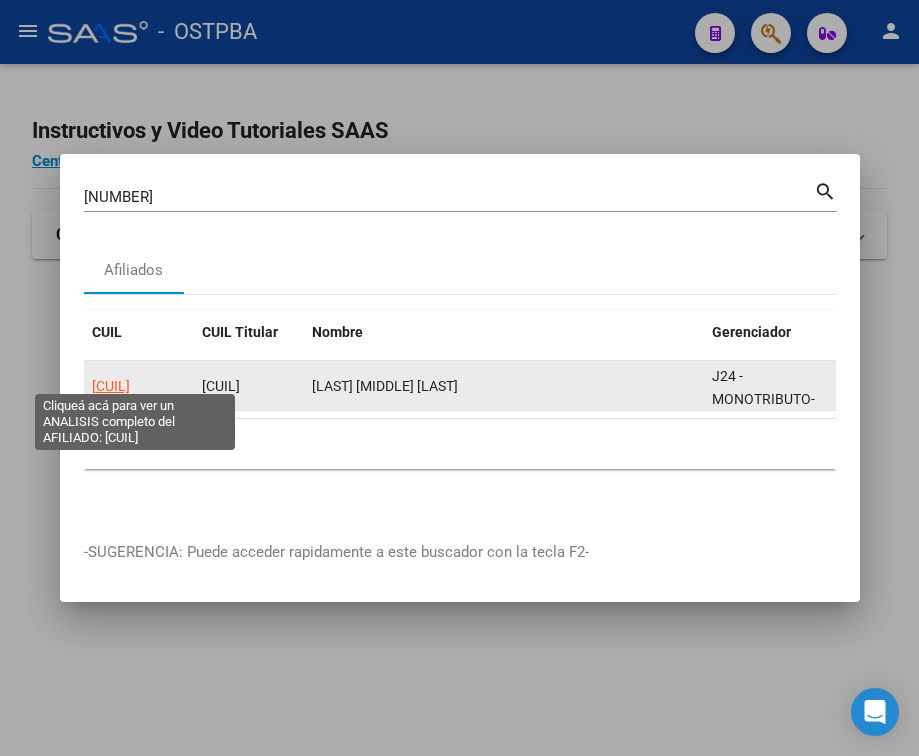 click on "[CUIL]" 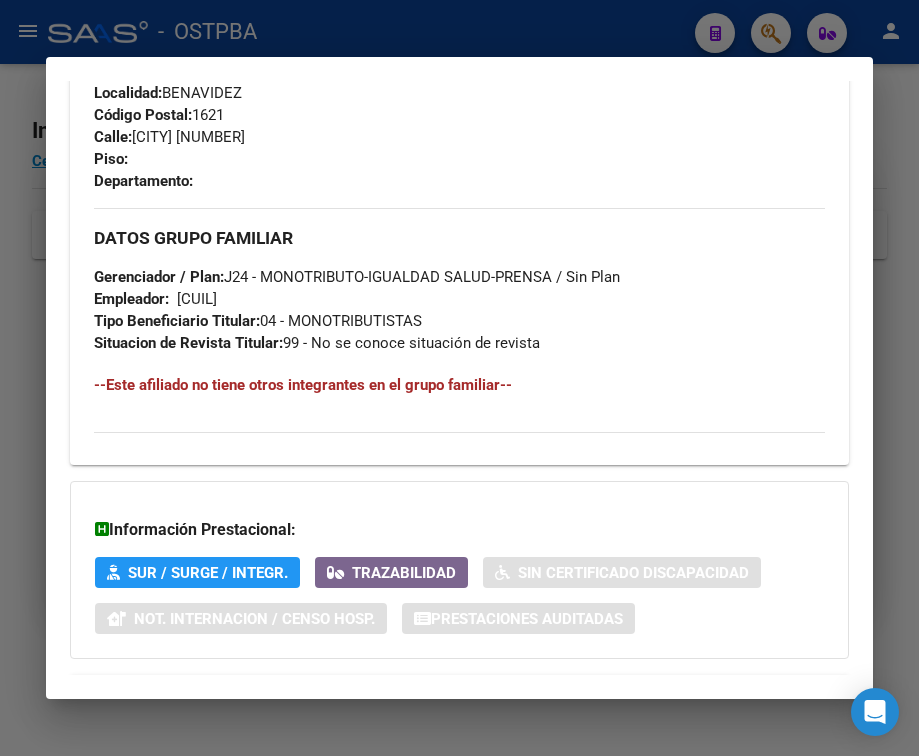 scroll, scrollTop: 1107, scrollLeft: 0, axis: vertical 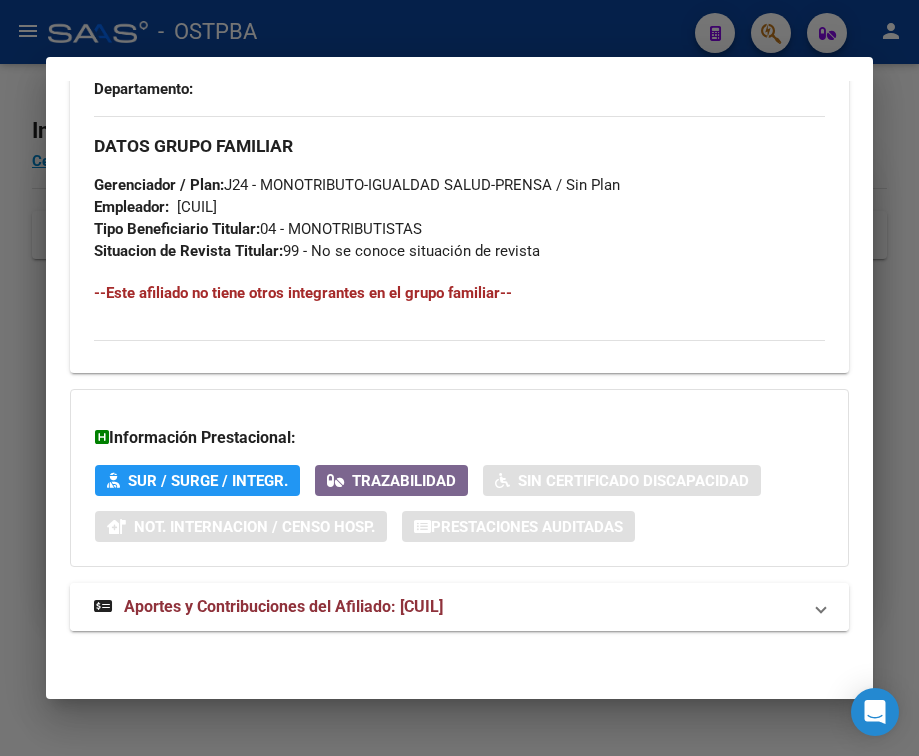 click on "Aportes y Contribuciones del Afiliado: [CUIL]" at bounding box center (283, 606) 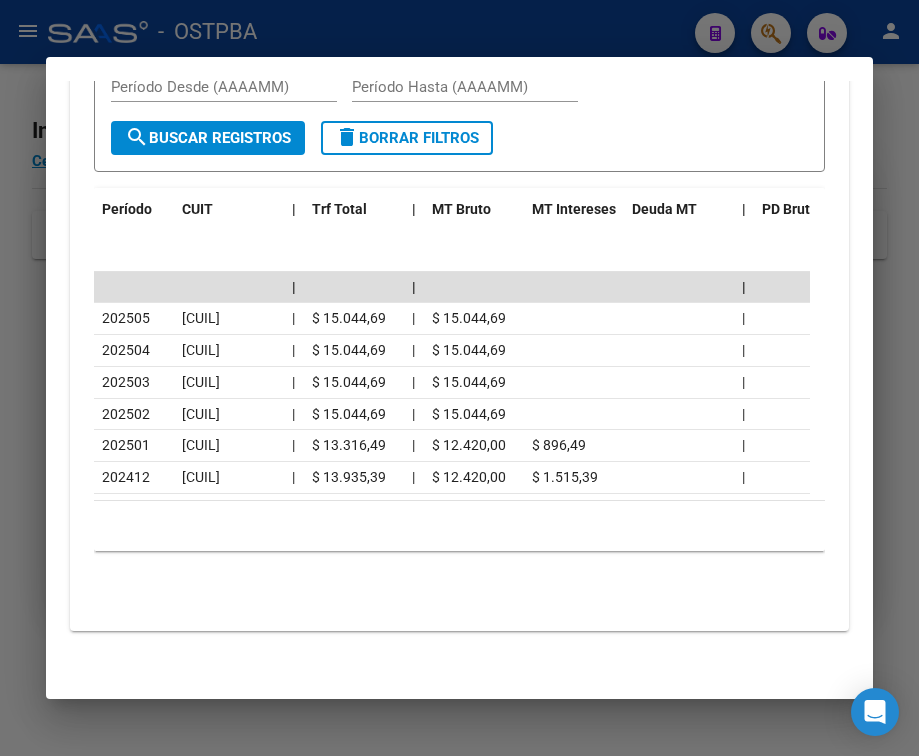 scroll, scrollTop: 1907, scrollLeft: 0, axis: vertical 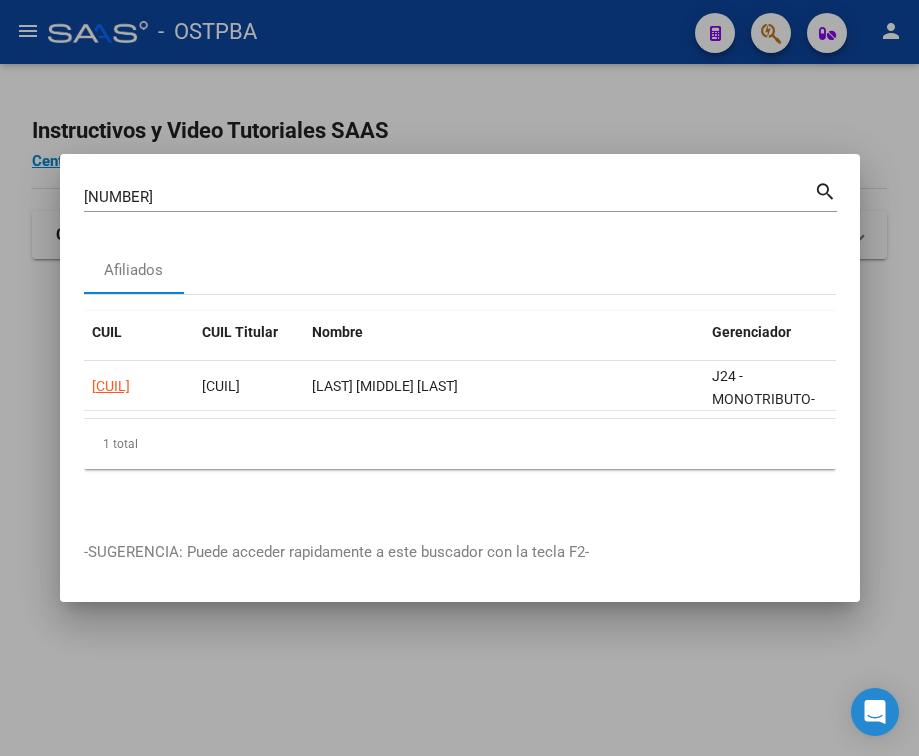 click on "[NUMBER]" at bounding box center (449, 197) 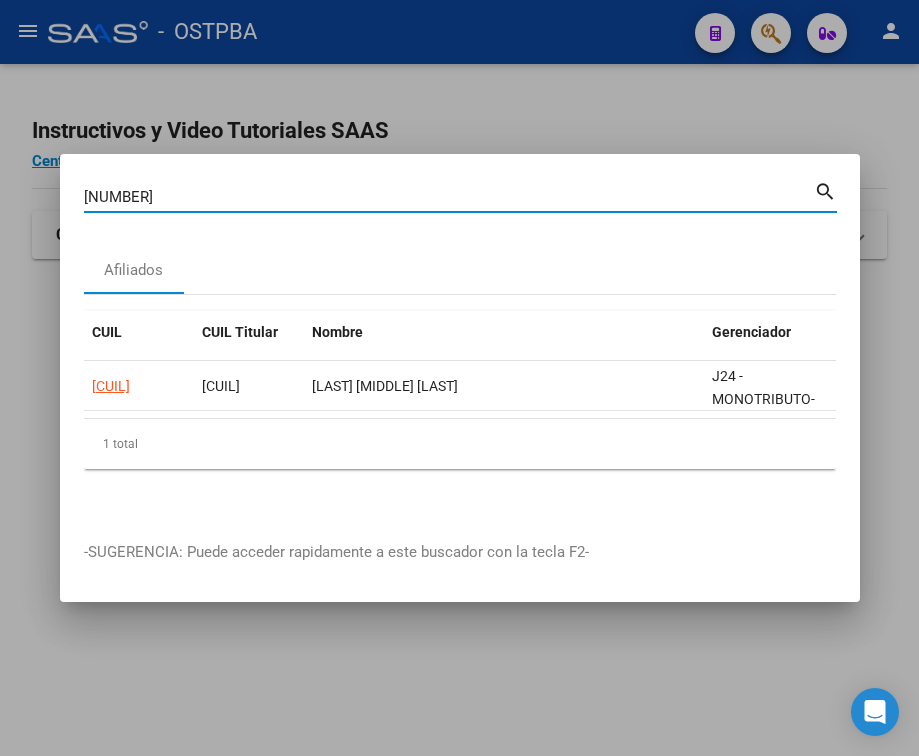 click on "[NUMBER]" at bounding box center [449, 197] 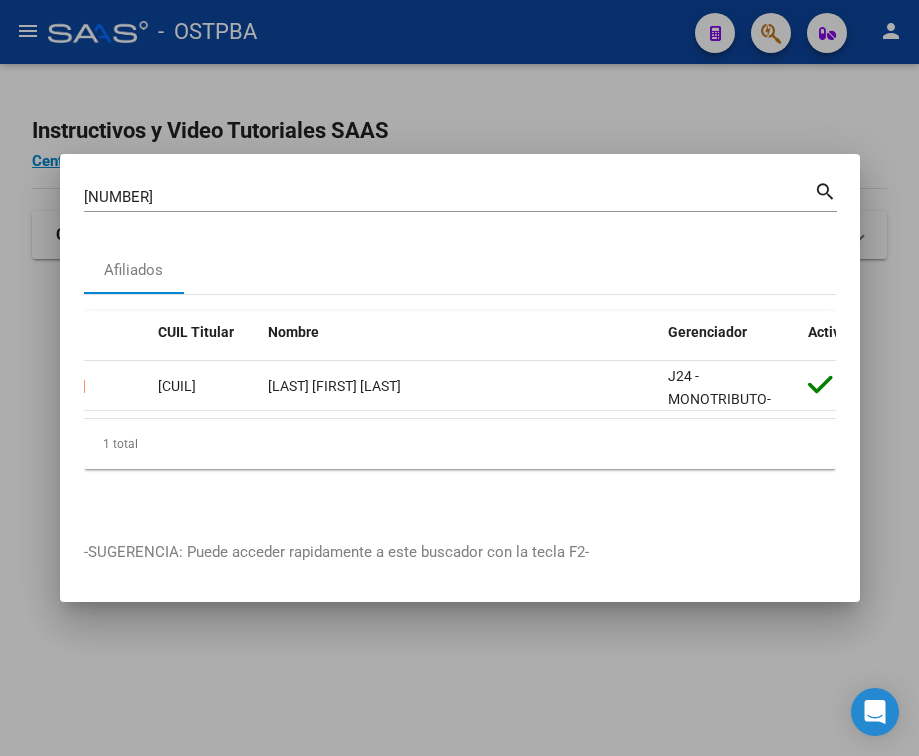 scroll, scrollTop: 0, scrollLeft: 0, axis: both 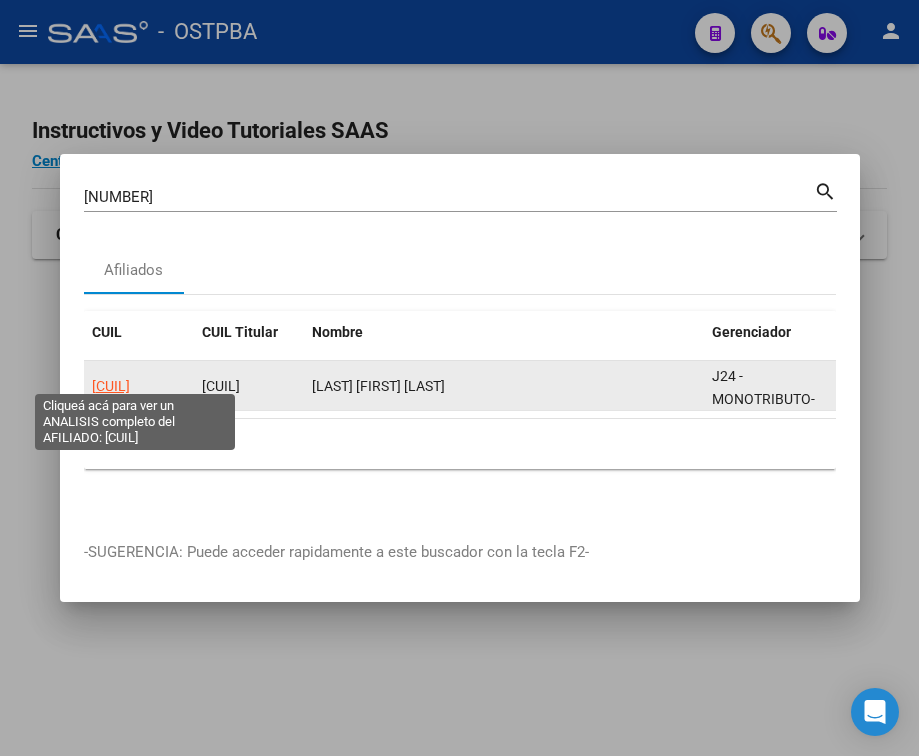 click on "[CUIL]" 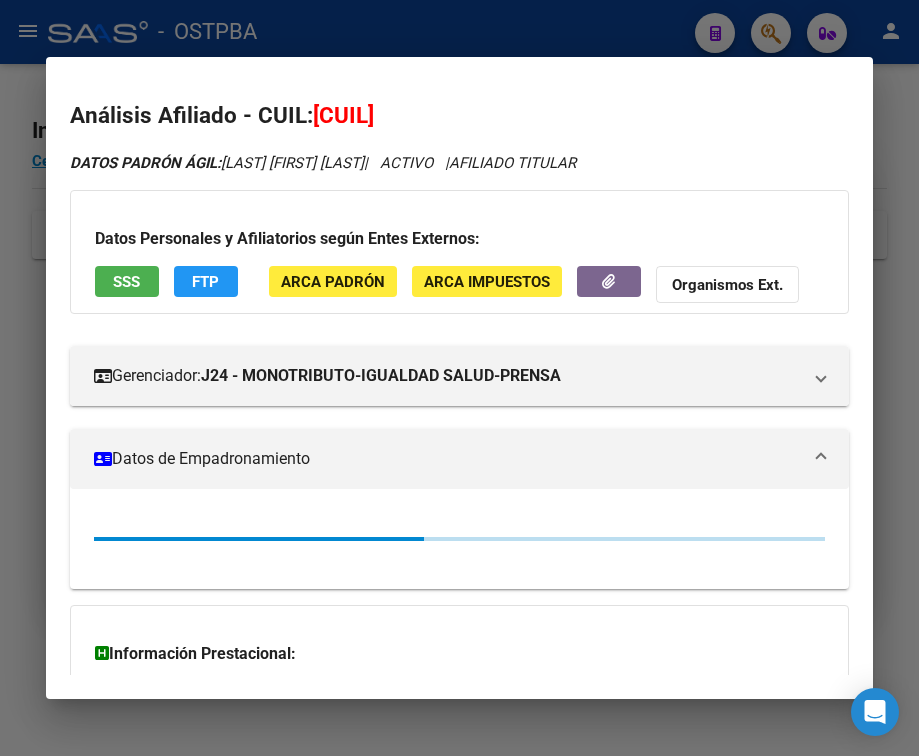click on "Datos de Empadronamiento" at bounding box center [459, 459] 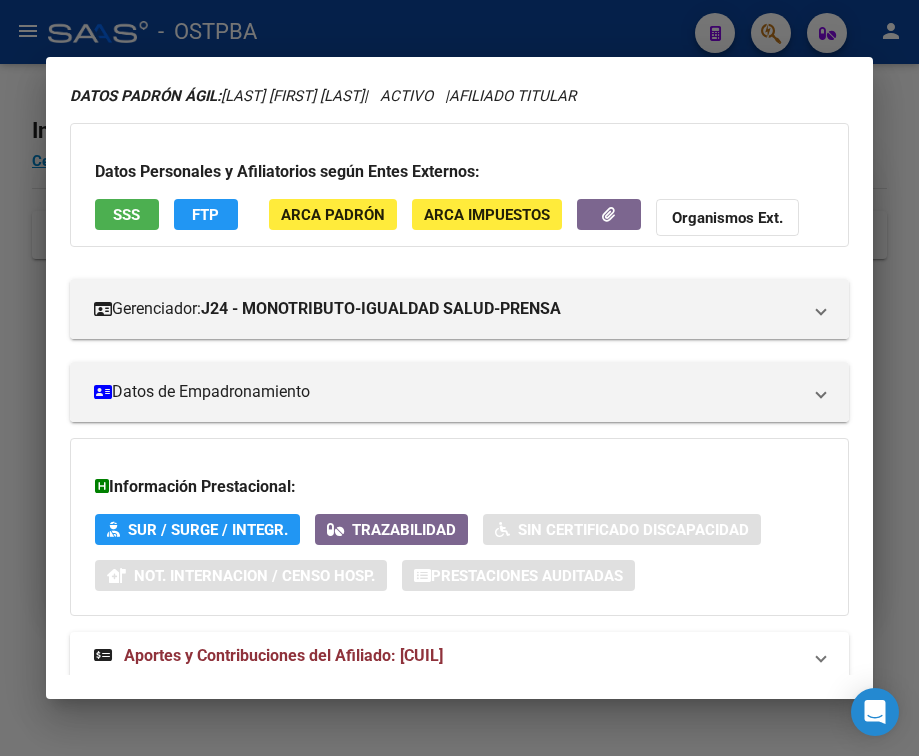 scroll, scrollTop: 131, scrollLeft: 0, axis: vertical 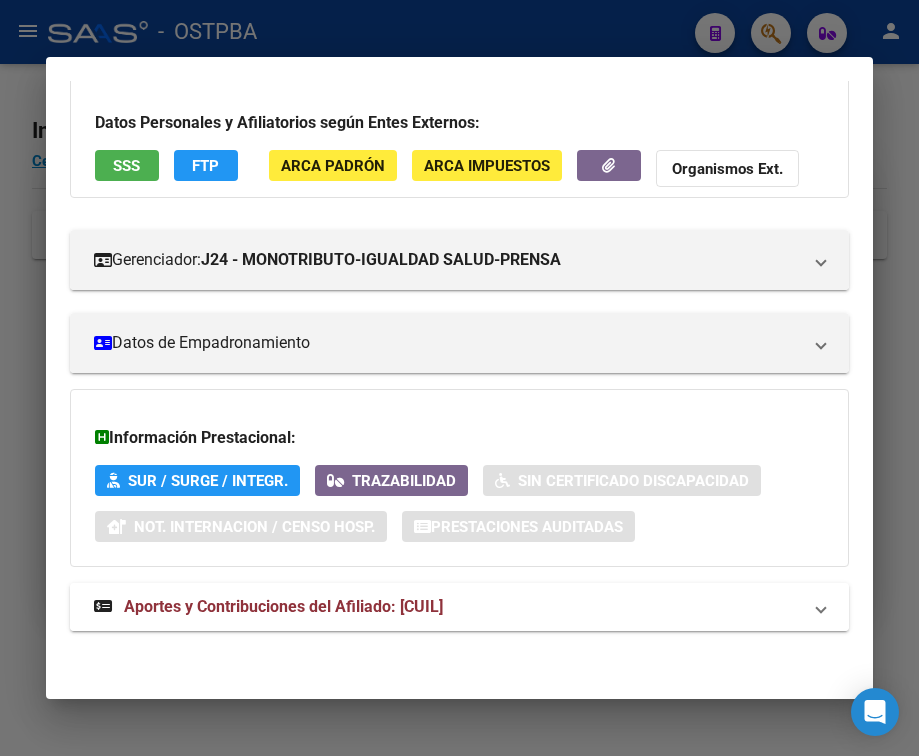 click on "Aportes y Contribuciones del Afiliado: [CUIL]" at bounding box center [283, 606] 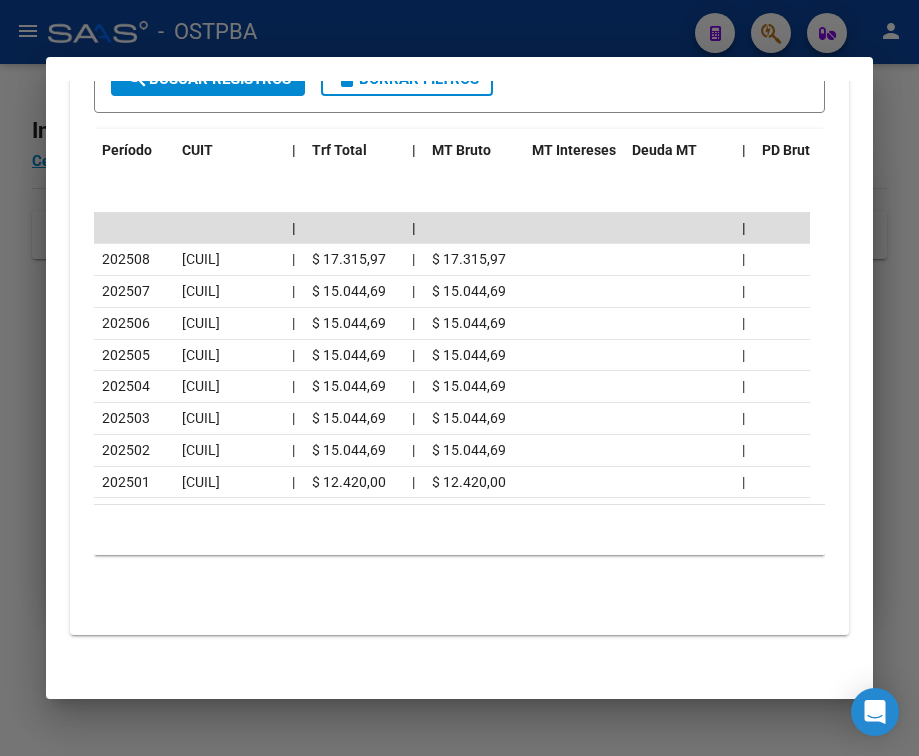 scroll, scrollTop: 1001, scrollLeft: 0, axis: vertical 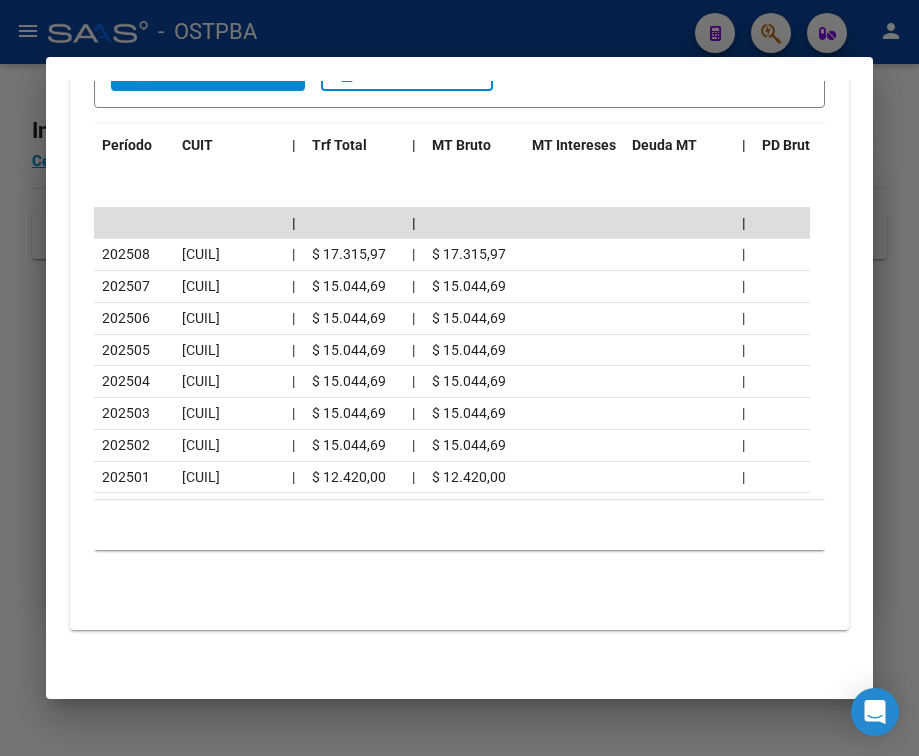 click at bounding box center [459, 378] 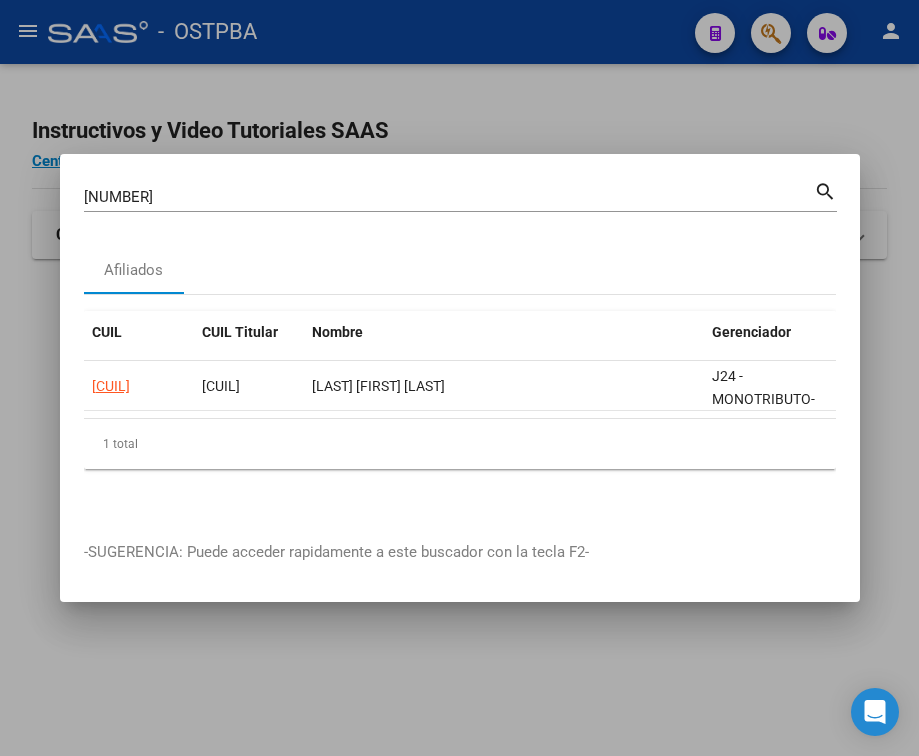 click on "[NUMBER]" at bounding box center (449, 197) 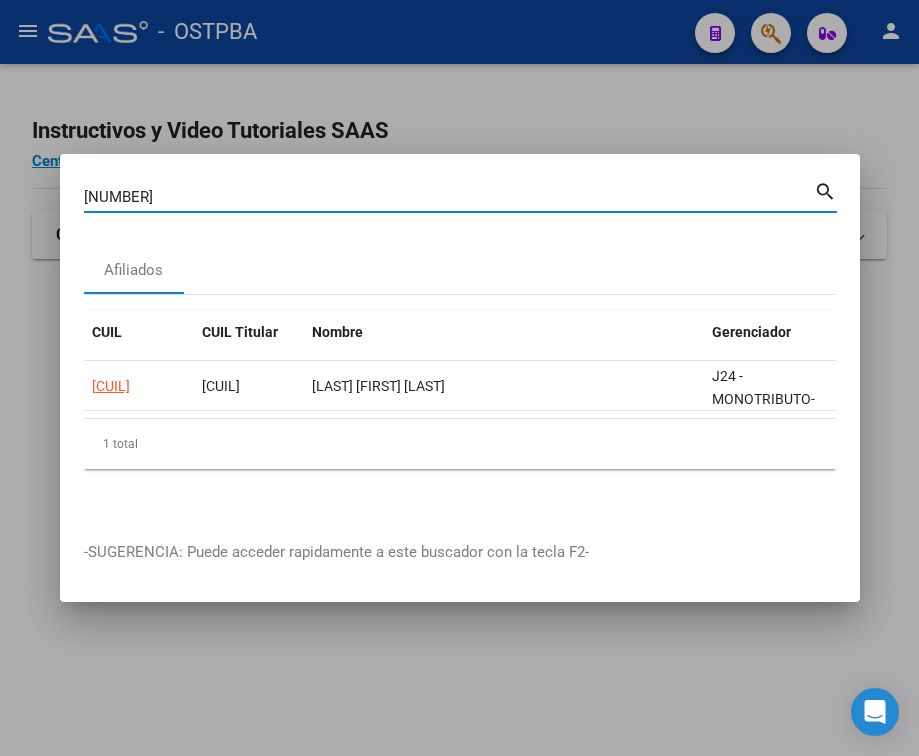 click on "[NUMBER]" at bounding box center [449, 197] 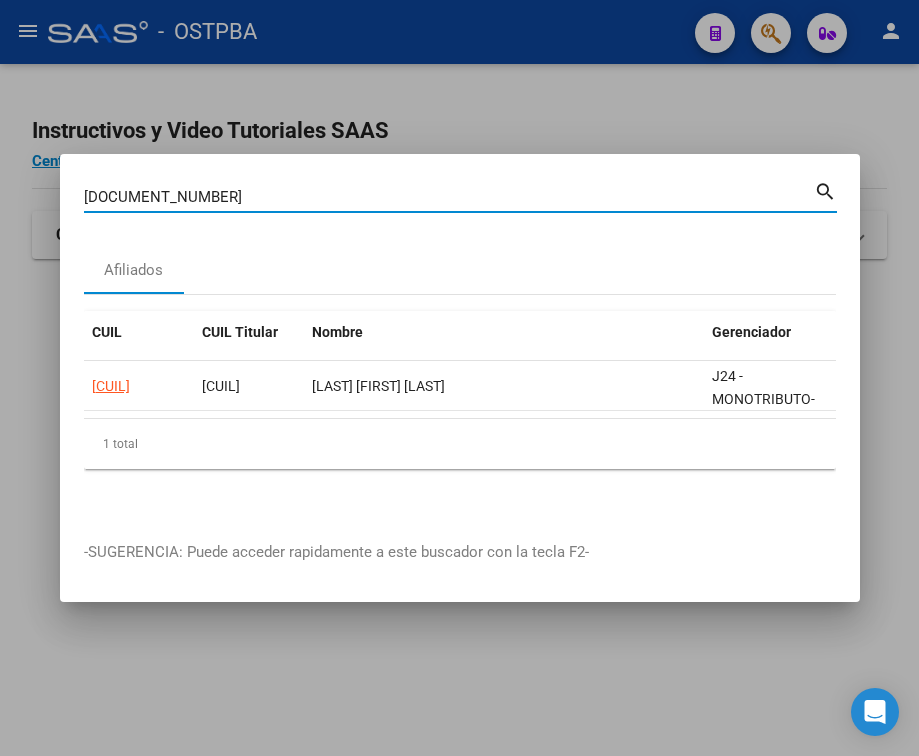 type on "[DOCUMENT_NUMBER]" 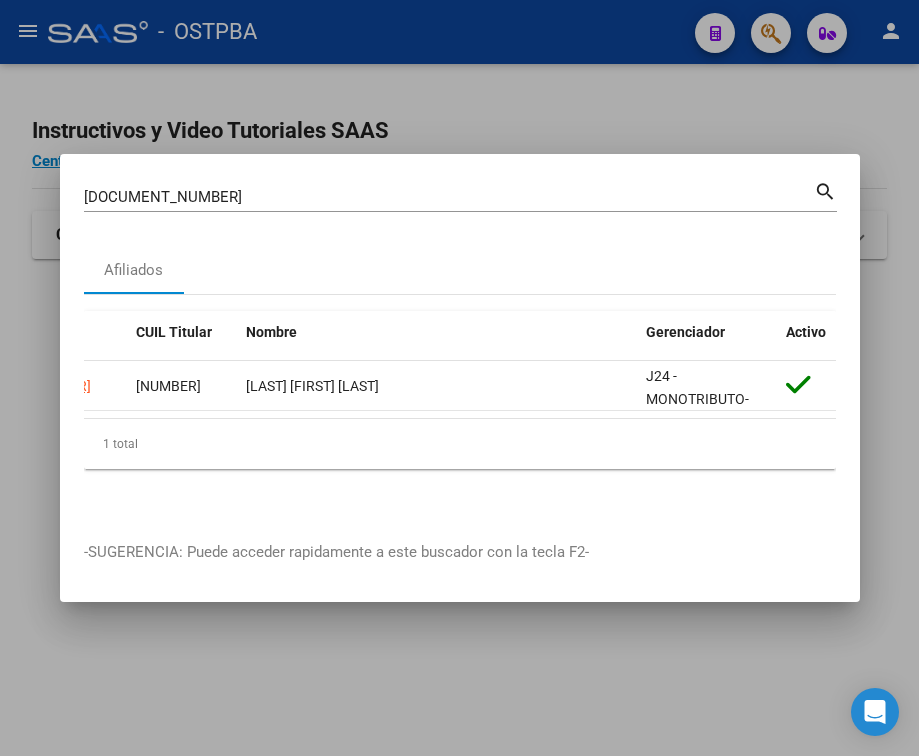 scroll, scrollTop: 0, scrollLeft: 0, axis: both 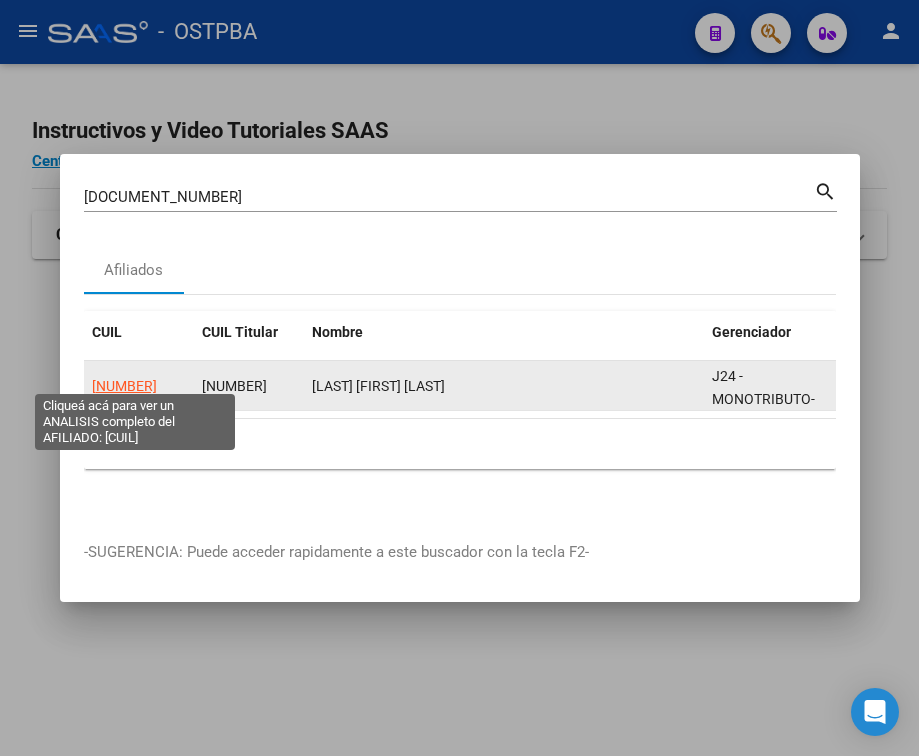 click on "[NUMBER]" 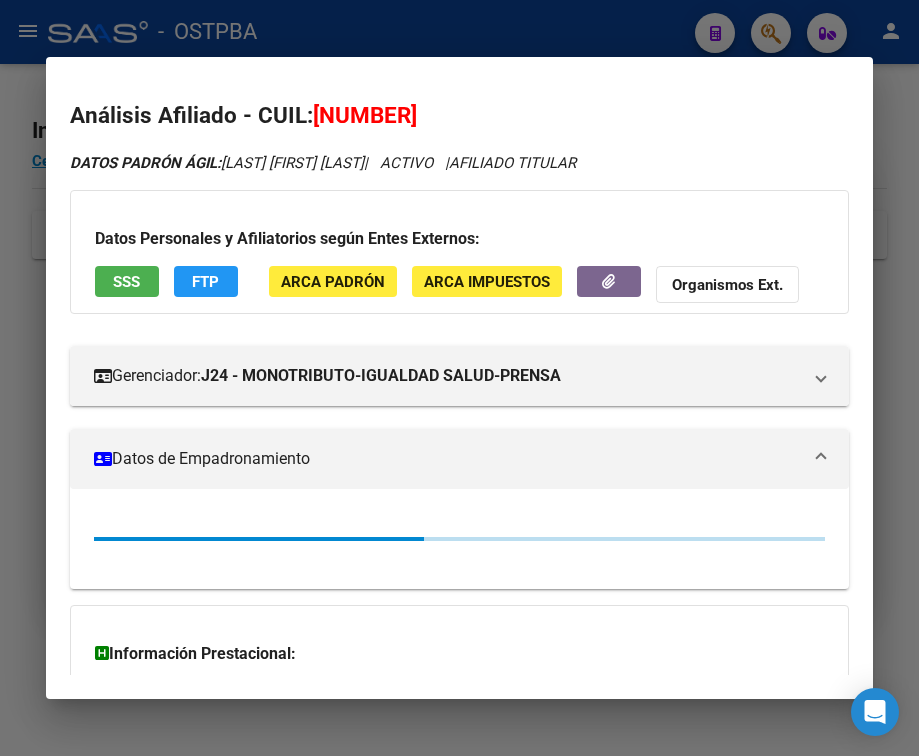 click on "Datos de Empadronamiento" at bounding box center (447, 459) 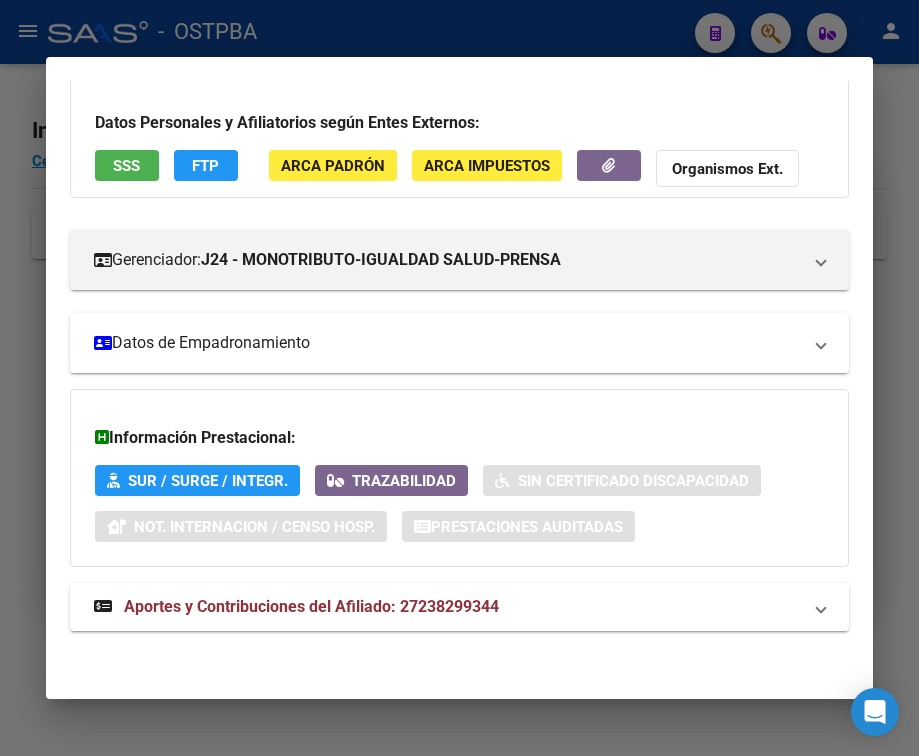 scroll, scrollTop: 131, scrollLeft: 0, axis: vertical 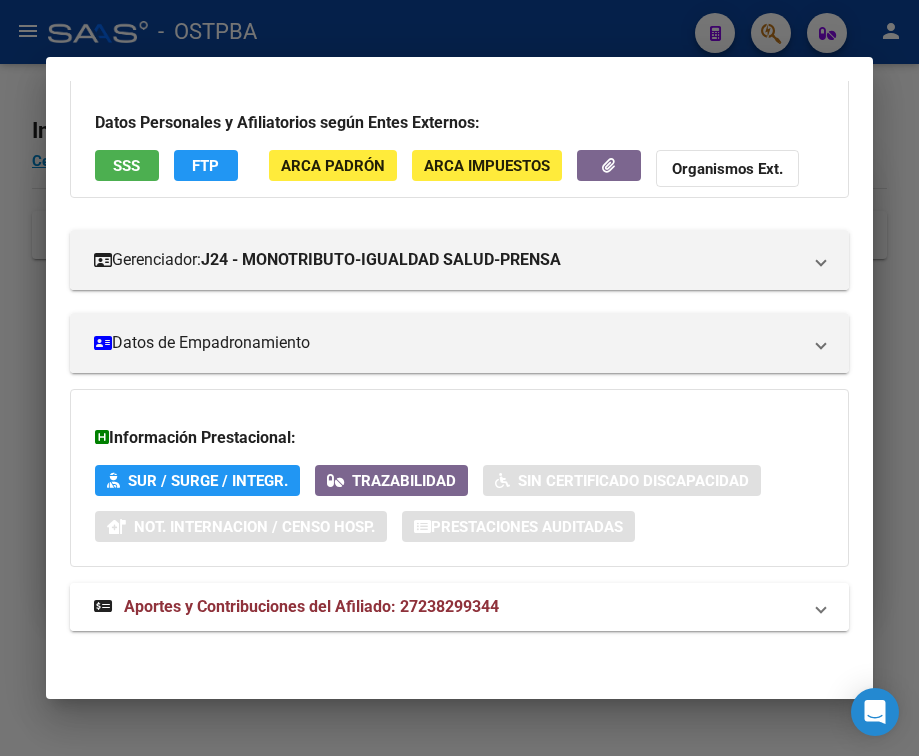 click on "Aportes y Contribuciones del Afiliado: 27238299344" at bounding box center (311, 606) 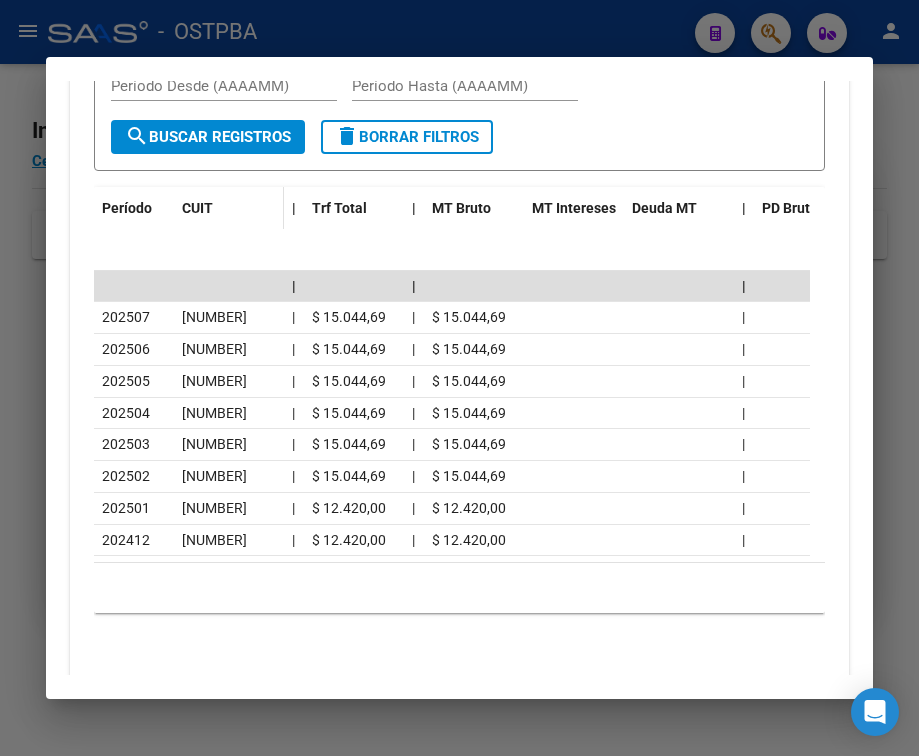 scroll, scrollTop: 973, scrollLeft: 0, axis: vertical 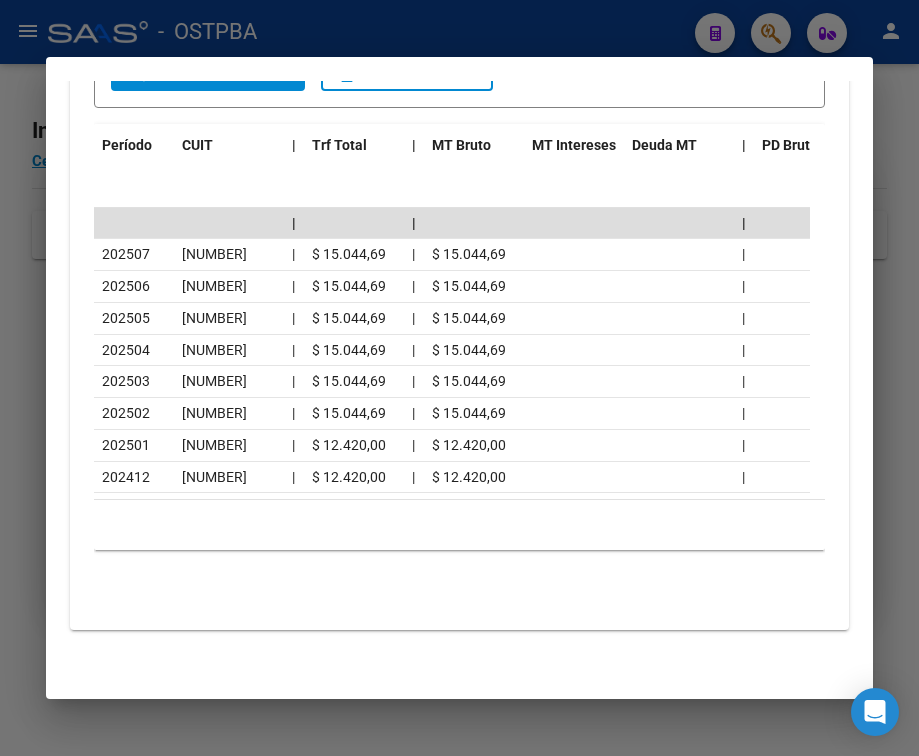 click at bounding box center [459, 378] 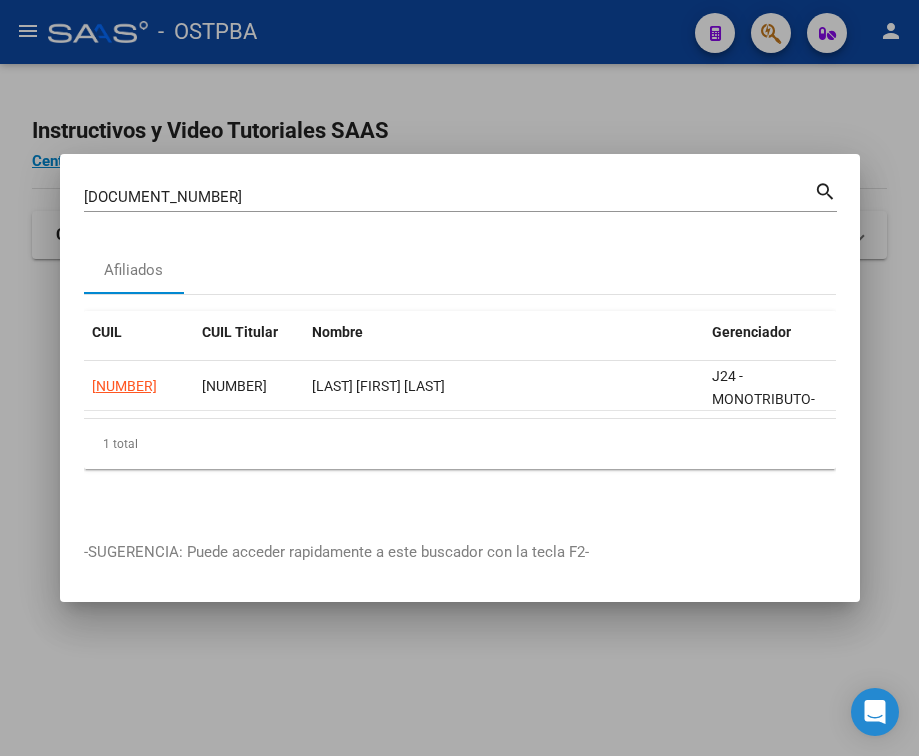 click on "[DOCUMENT_NUMBER]" at bounding box center [449, 197] 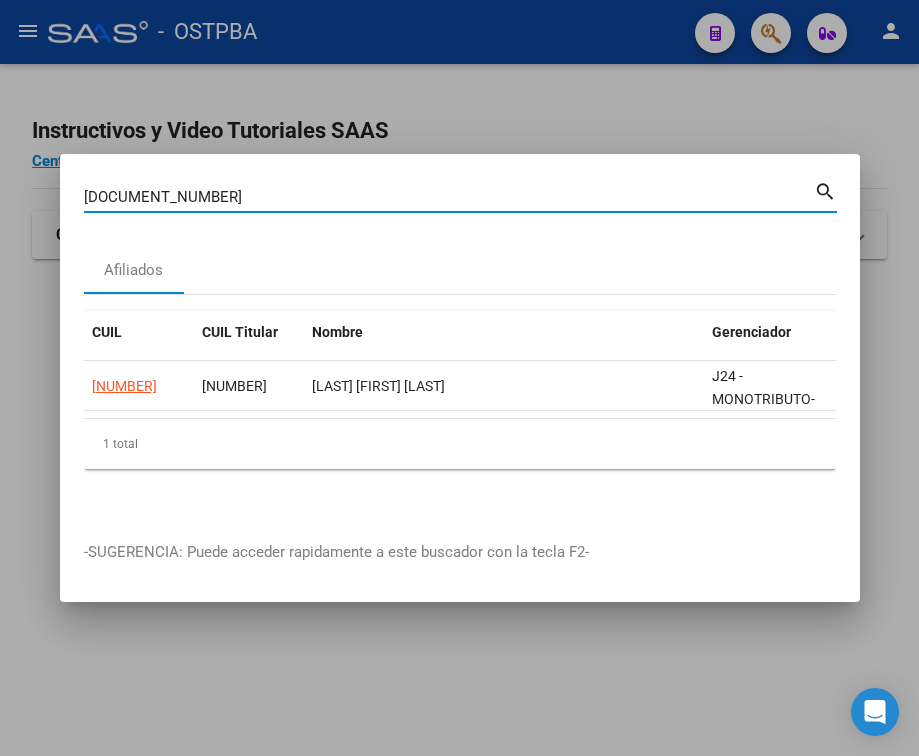 click on "[DOCUMENT_NUMBER]" at bounding box center (449, 197) 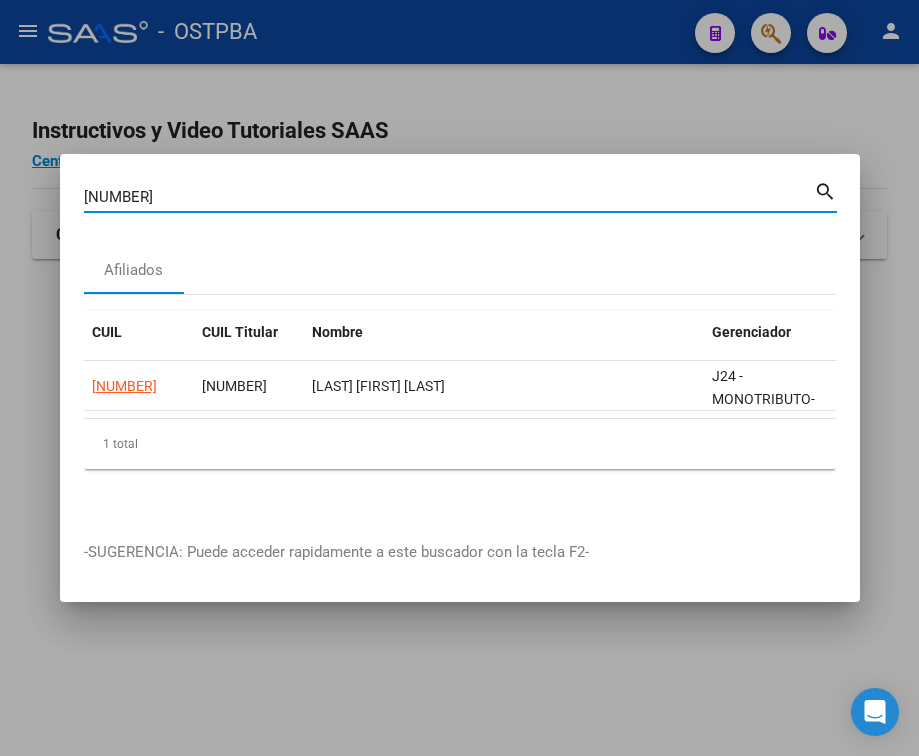 type on "[NUMBER]" 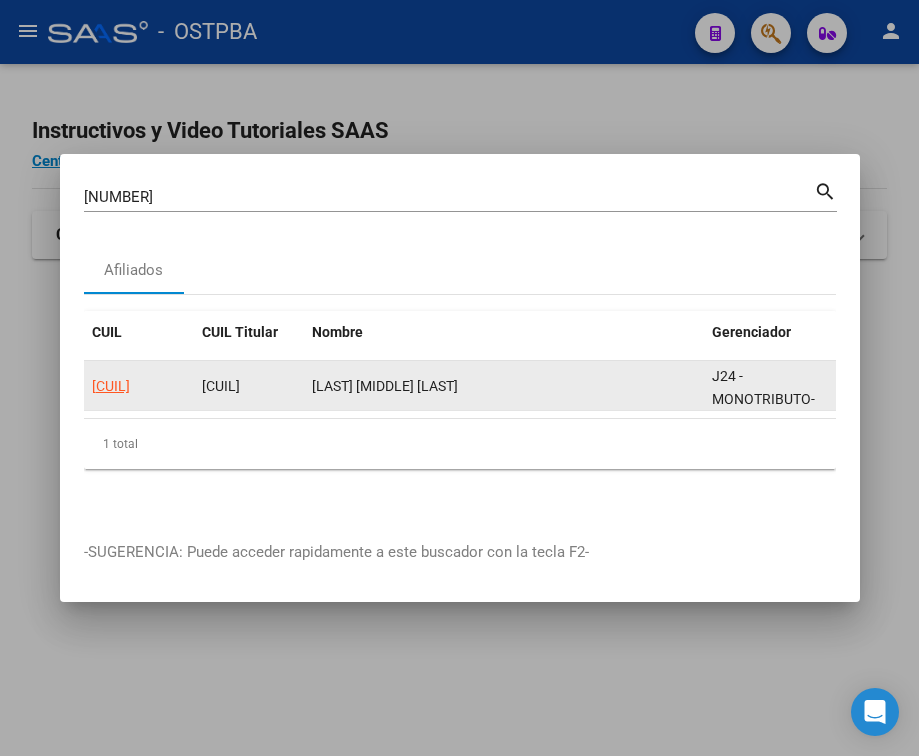 click on "[CUIL]" 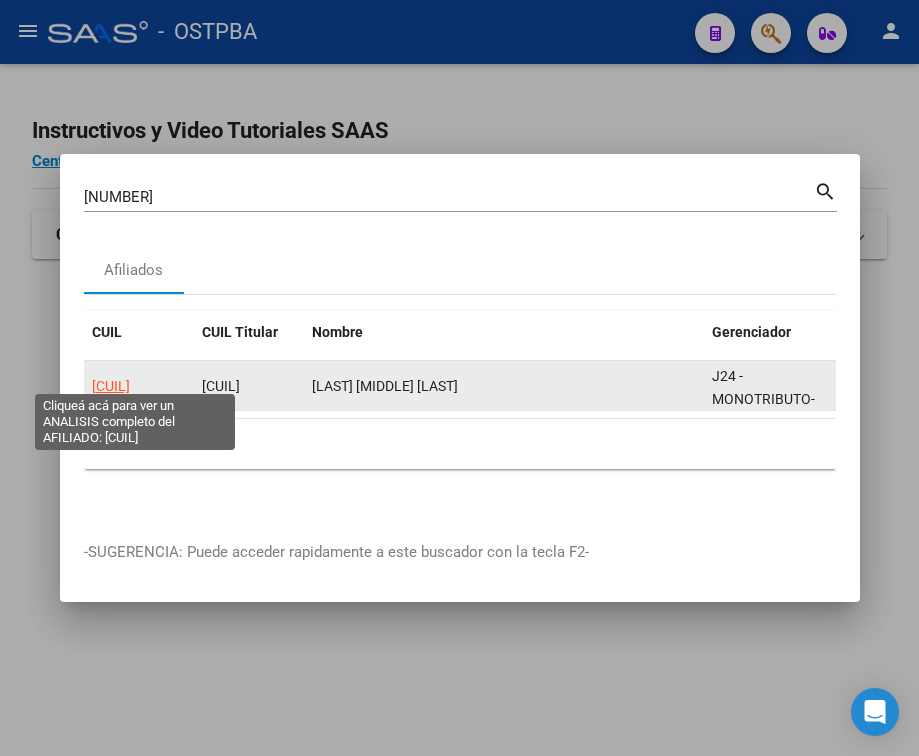 click on "[CUIL]" 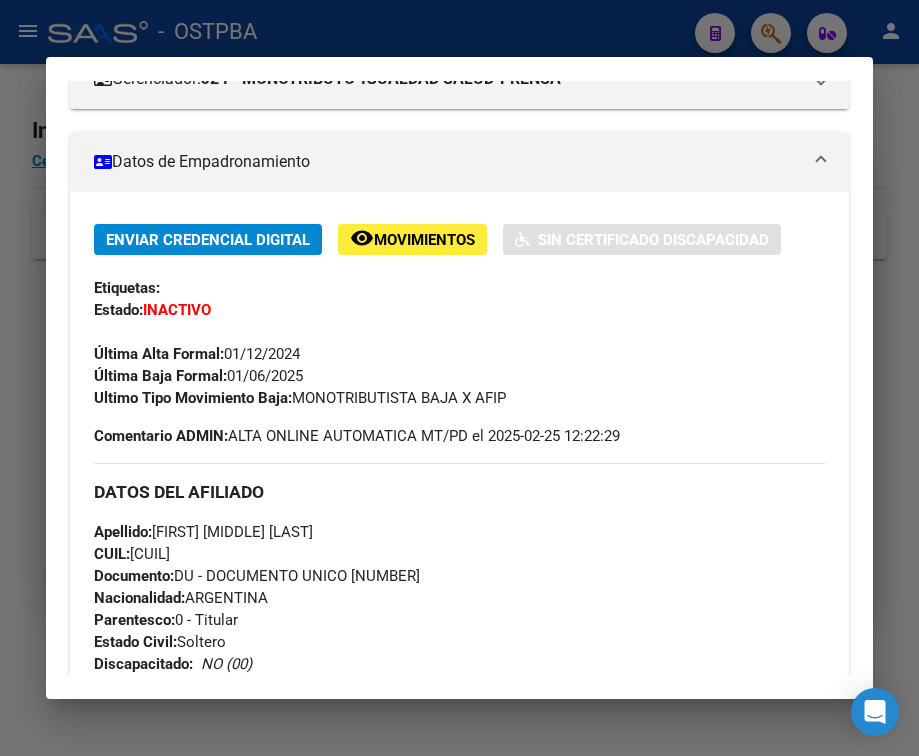 scroll, scrollTop: 300, scrollLeft: 0, axis: vertical 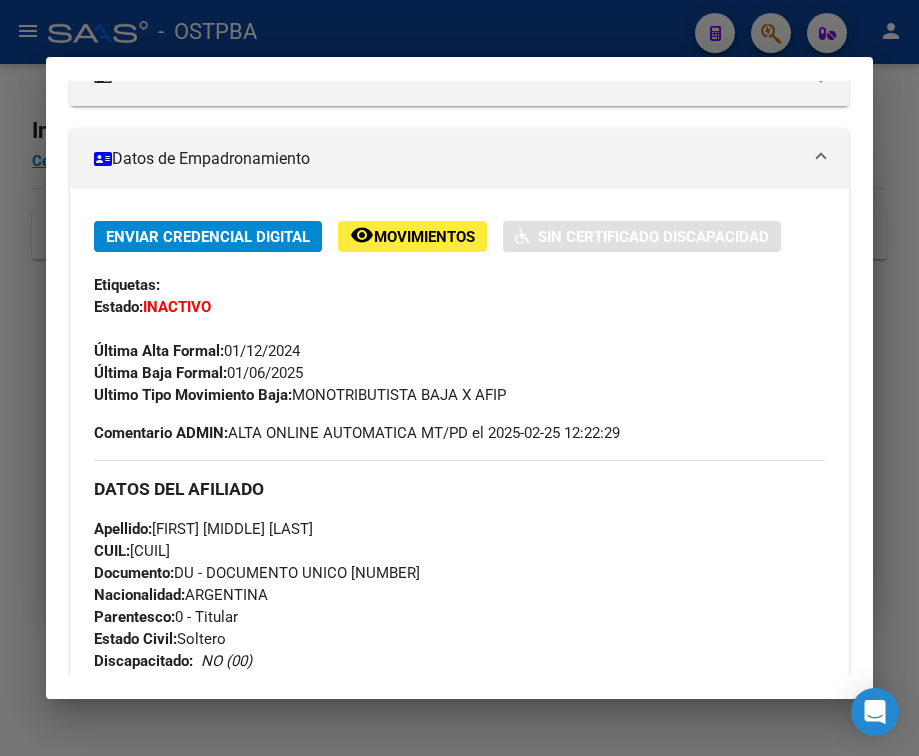click at bounding box center (459, 378) 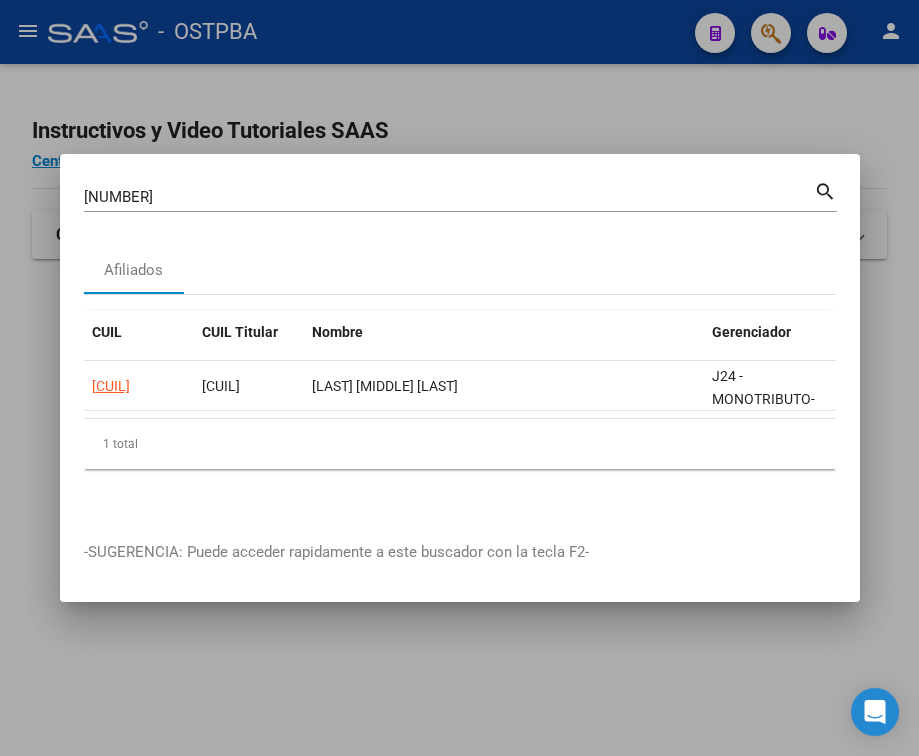 click on "[NUMBER] Buscar (apellido, dni, cuil, nro traspaso, cuit, obra social) search Afiliados CUIL CUIL Titular Nombre Gerenciador Activo [CUIL] [CUIL]  [LAST]                           [FIRST]       J24 - MONOTRIBUTO-IGUALDAD SALUD-PRENSA  1 total   1" at bounding box center [460, 347] 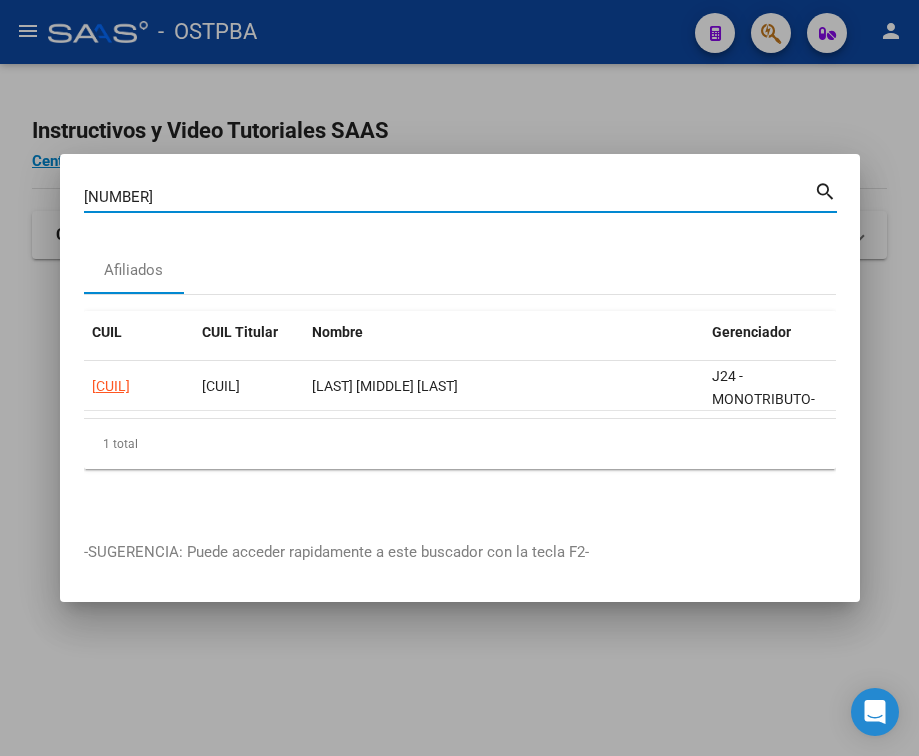 click on "[NUMBER]" at bounding box center [449, 197] 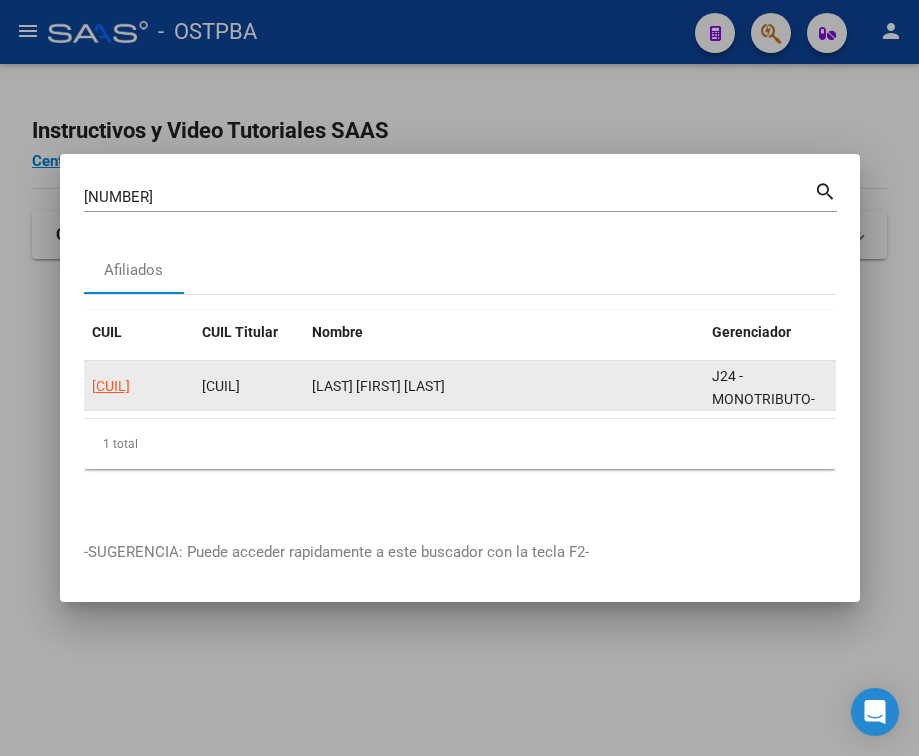 click on "[CUIL]" 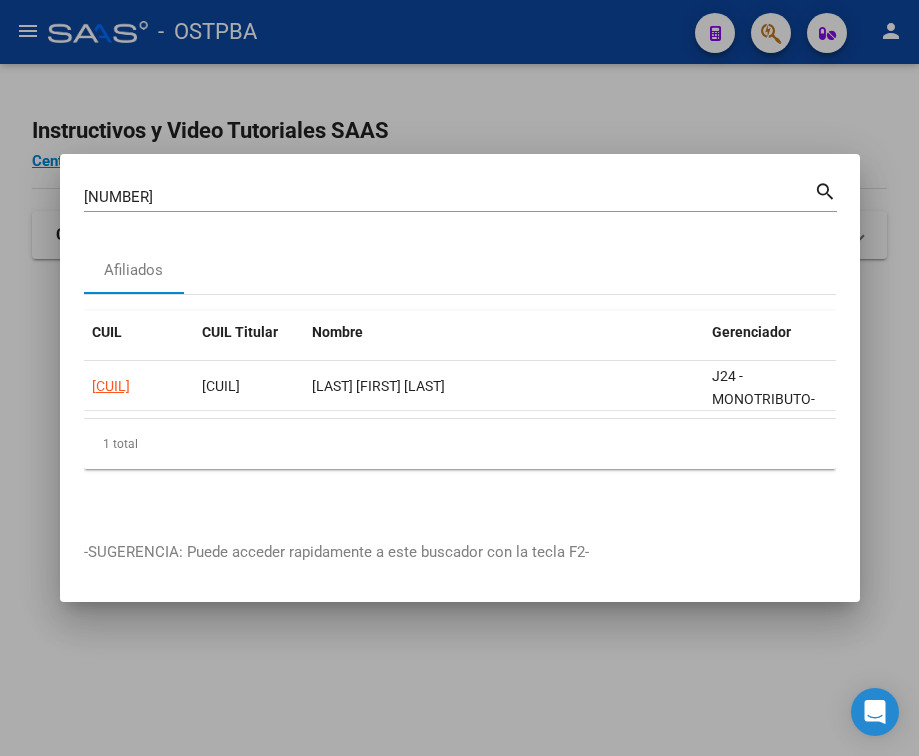 copy on "[CUIL]" 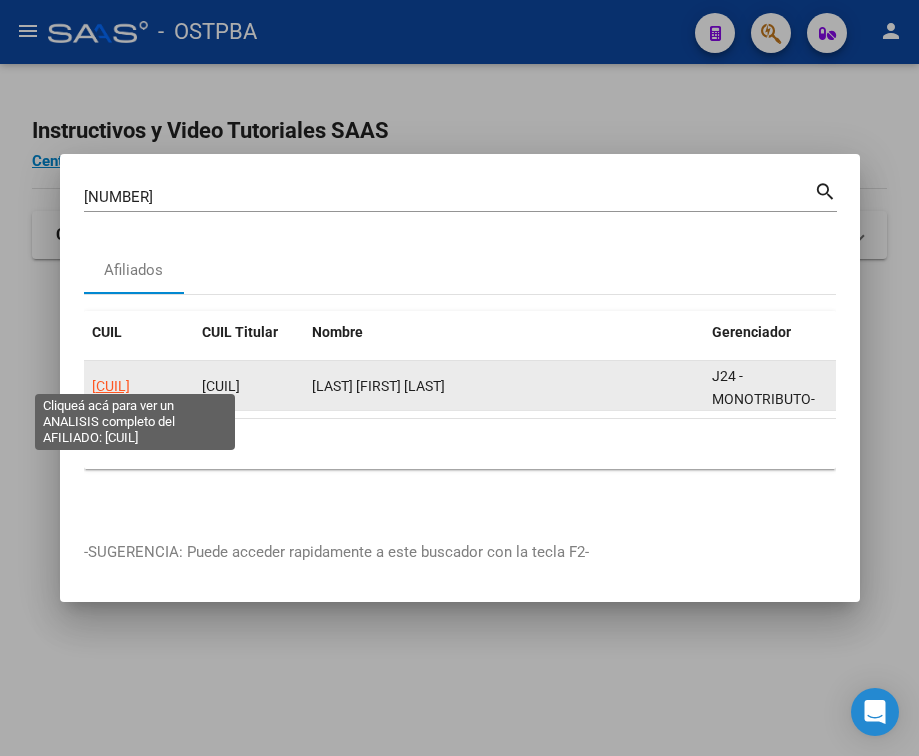 click on "[CUIL]" 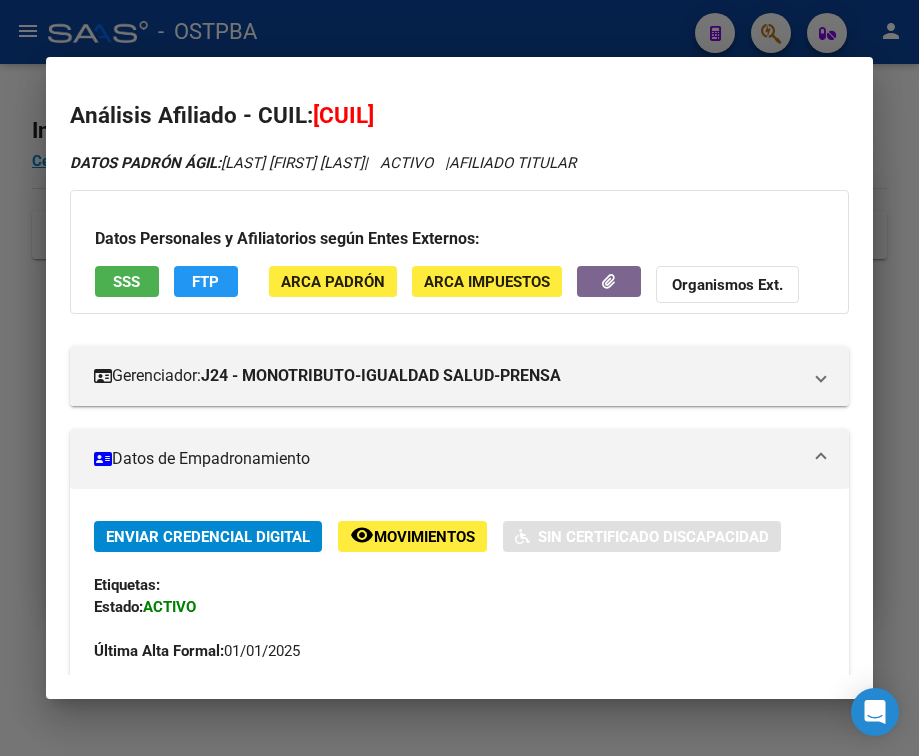 click on "Datos de Empadronamiento" at bounding box center (459, 459) 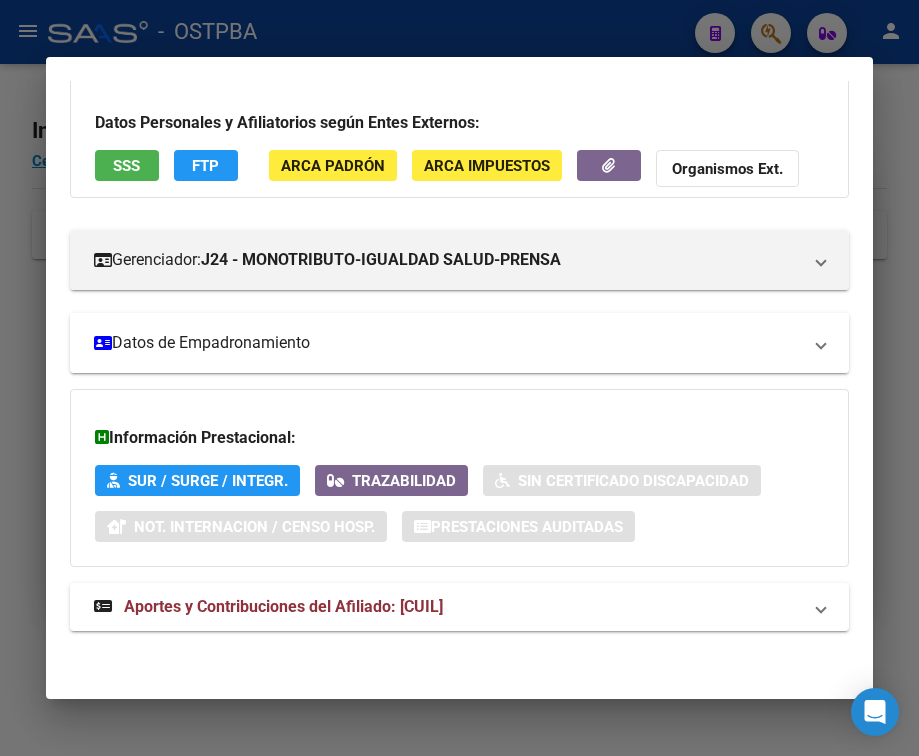 scroll, scrollTop: 131, scrollLeft: 0, axis: vertical 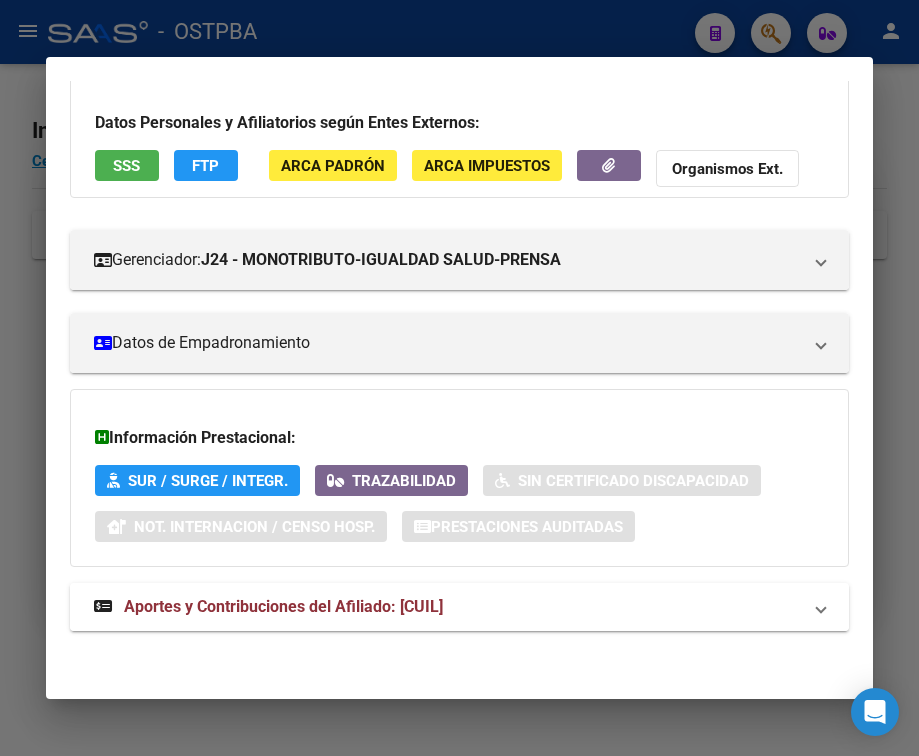 click on "Aportes y Contribuciones del Afiliado: [CUIL]" at bounding box center (459, 607) 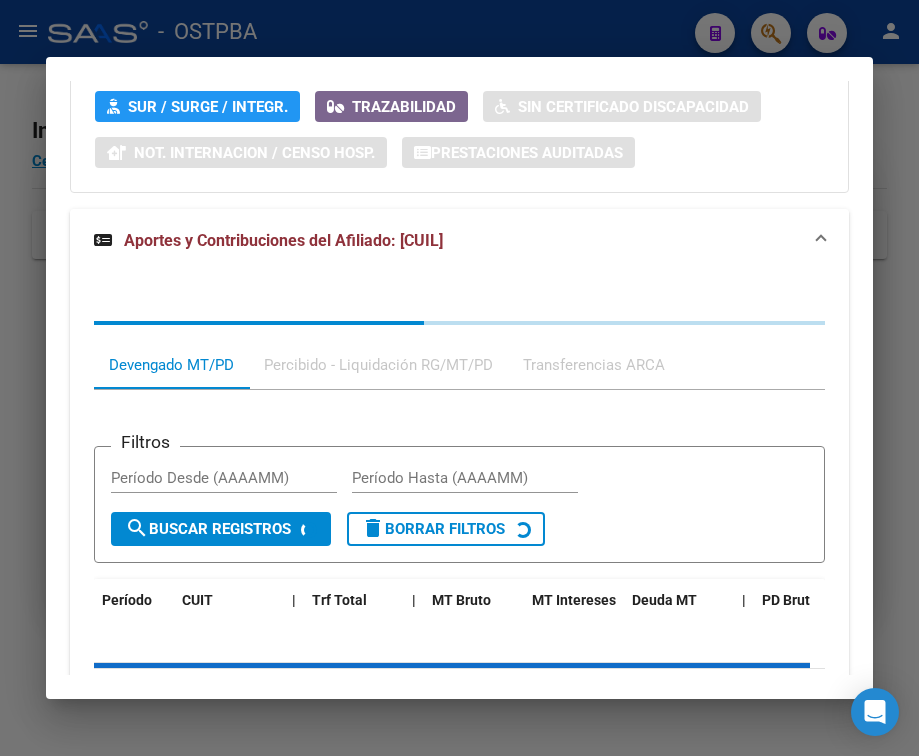 scroll, scrollTop: 673, scrollLeft: 0, axis: vertical 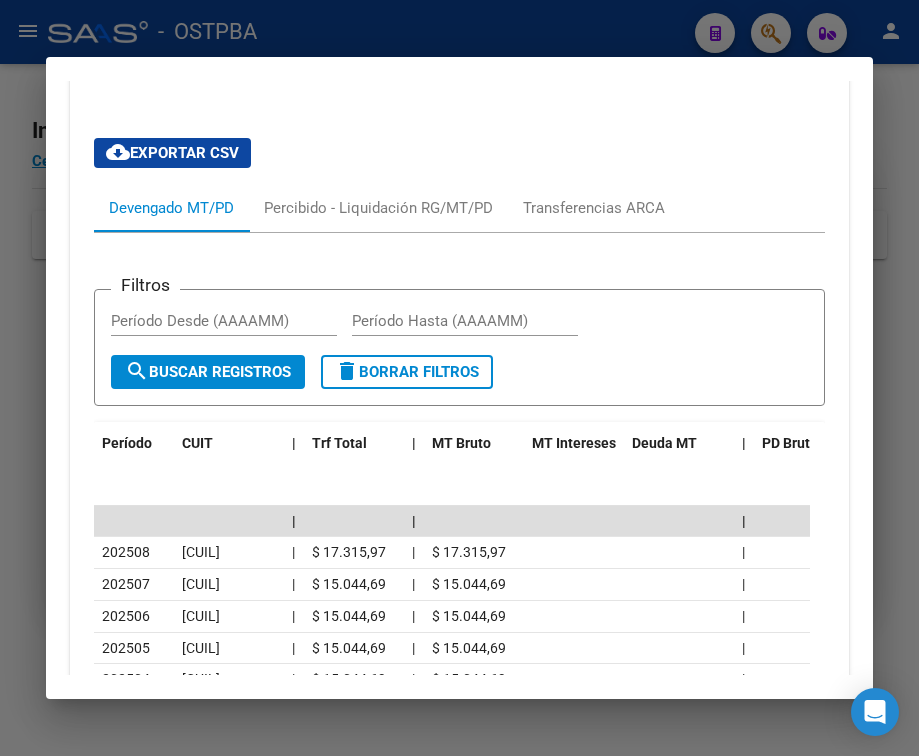 click at bounding box center (459, 378) 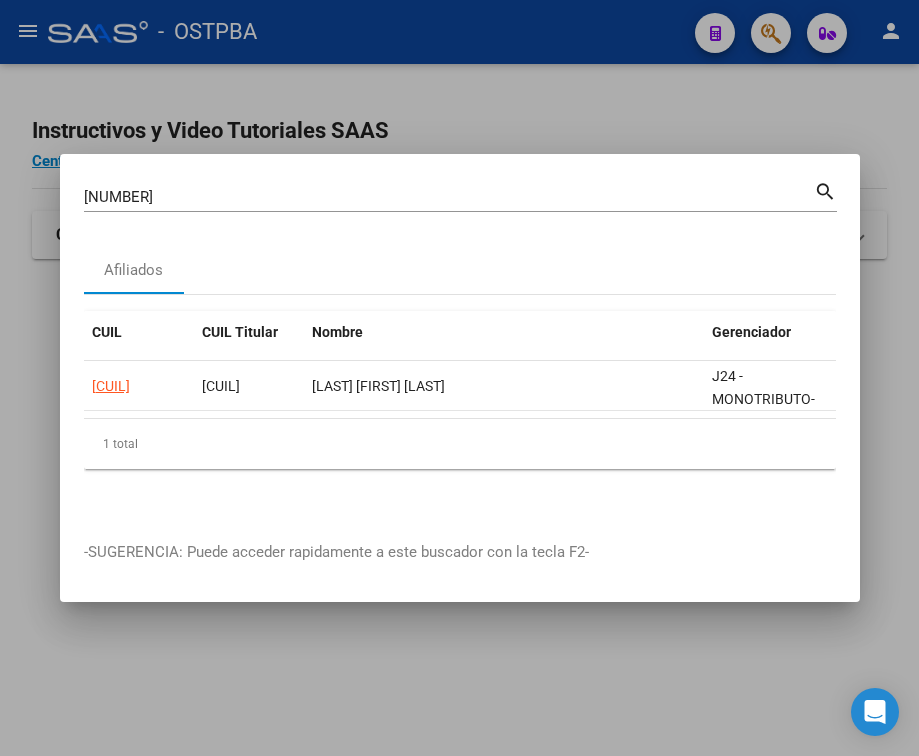 click on "[NUMBER]" at bounding box center (449, 197) 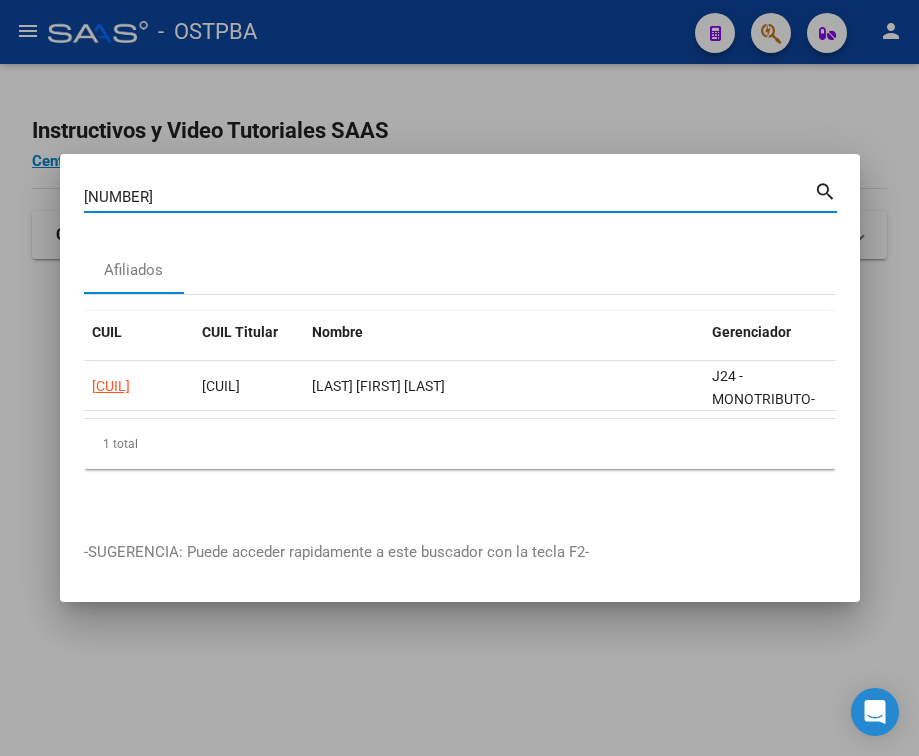 click on "[NUMBER]" at bounding box center (449, 197) 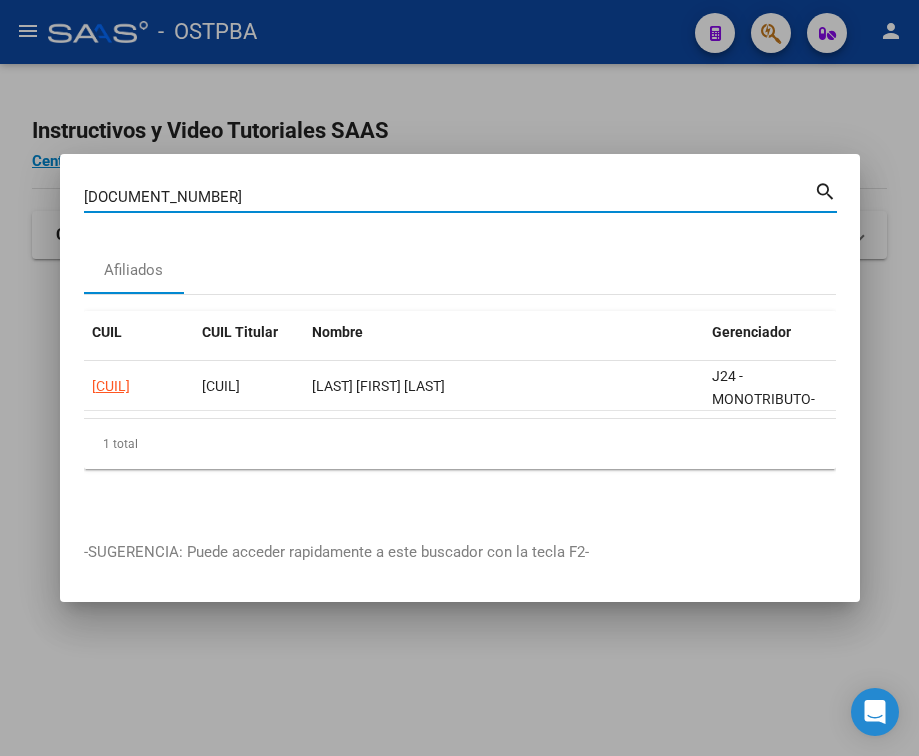 type on "[DOCUMENT_NUMBER]" 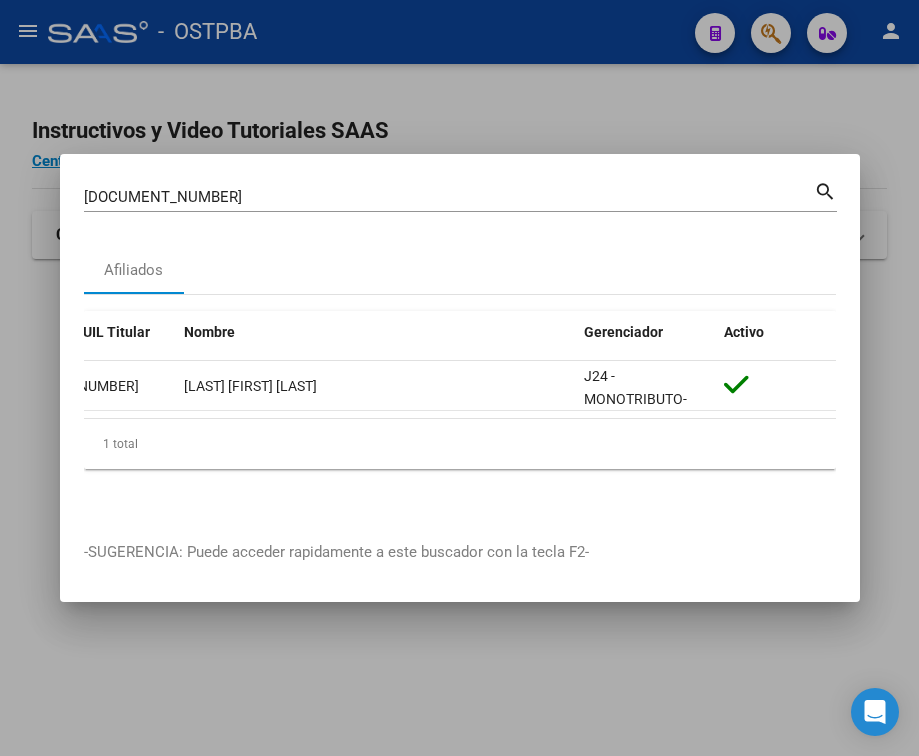 scroll, scrollTop: 0, scrollLeft: 0, axis: both 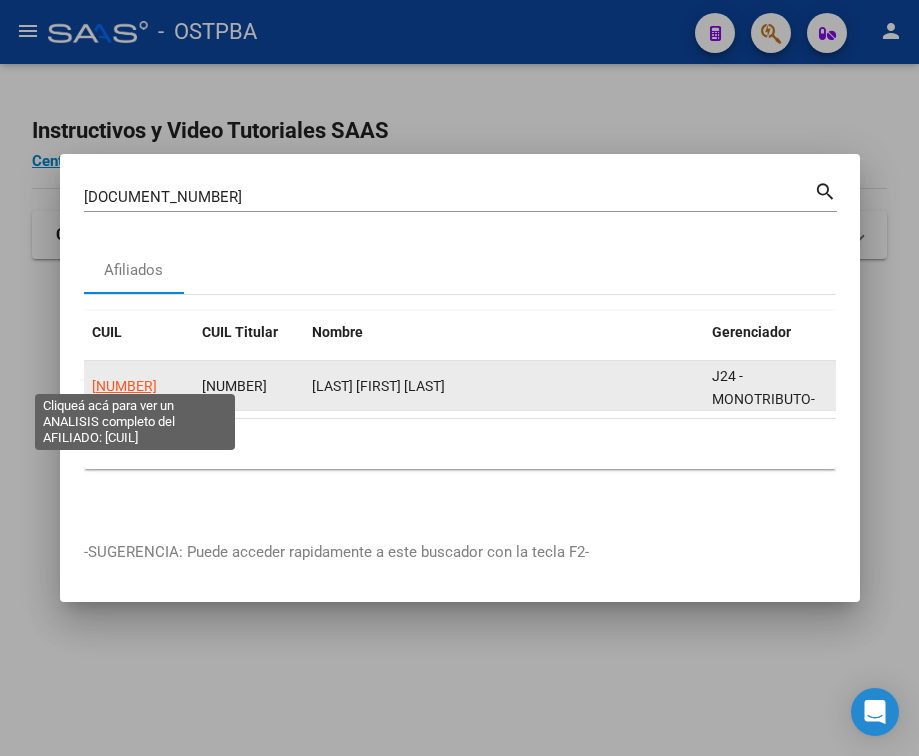 click on "[NUMBER]" 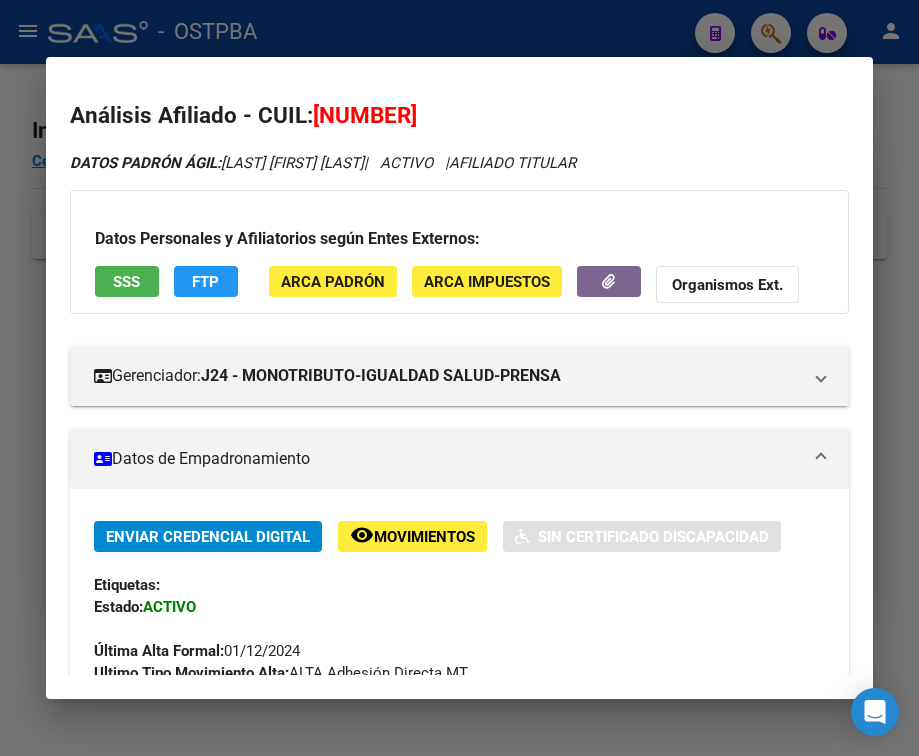 click at bounding box center [459, 378] 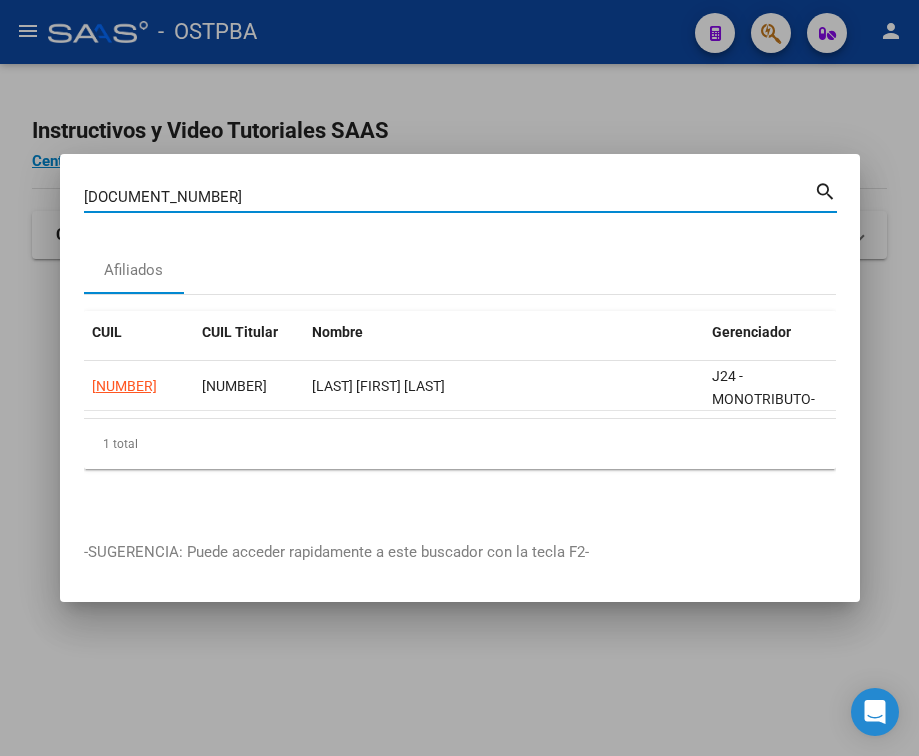 click on "[DOCUMENT_NUMBER]" at bounding box center (449, 197) 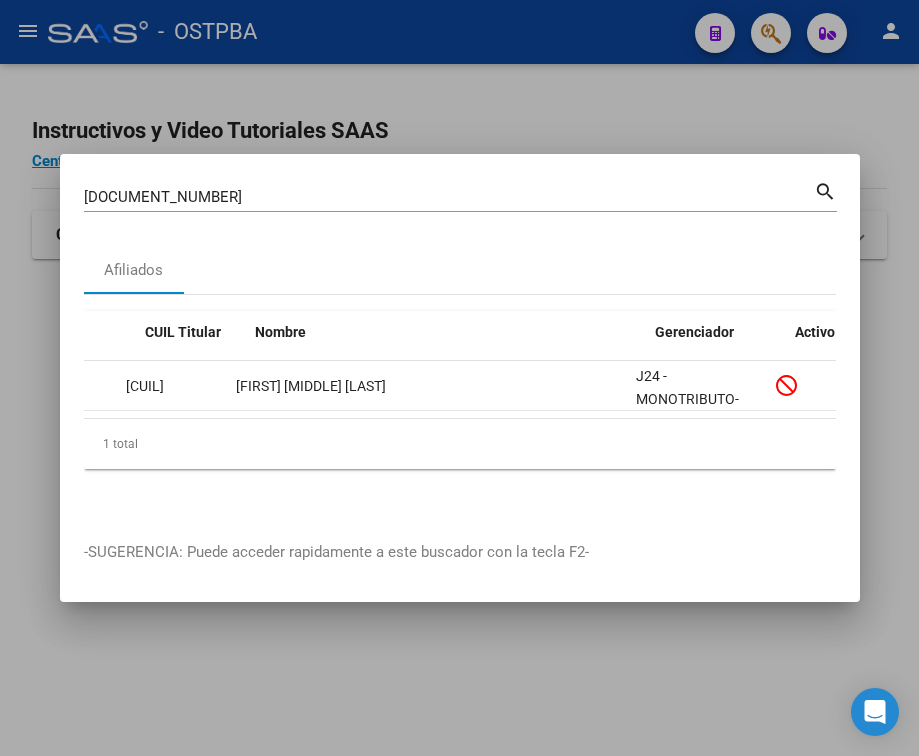 scroll, scrollTop: 0, scrollLeft: 0, axis: both 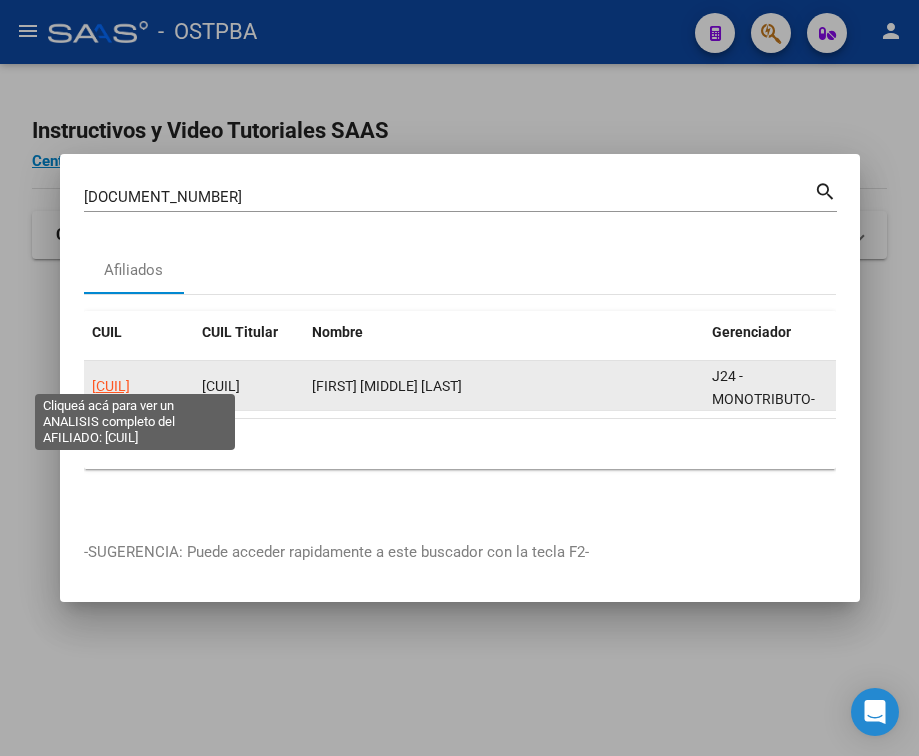 click on "[CUIL]" 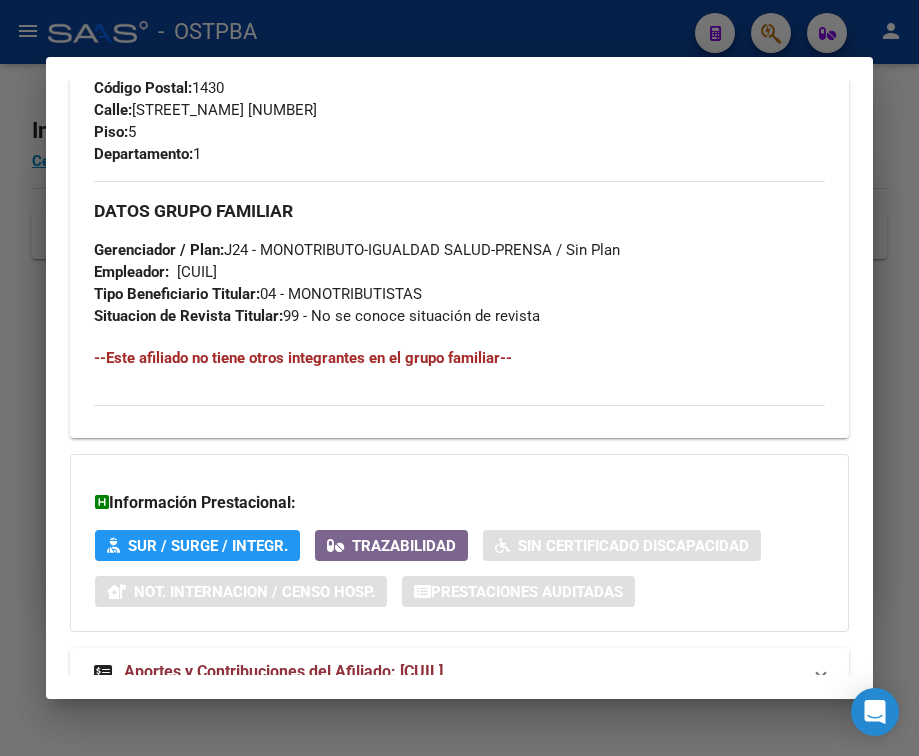scroll, scrollTop: 1129, scrollLeft: 0, axis: vertical 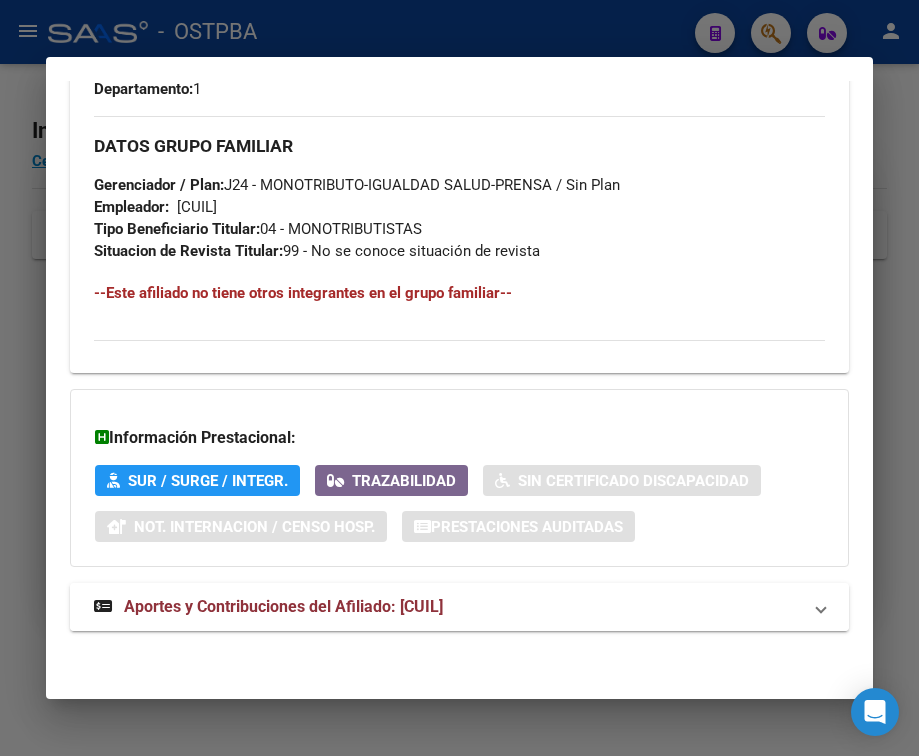 click on "Aportes y Contribuciones del Afiliado: [CUIL]" at bounding box center [283, 606] 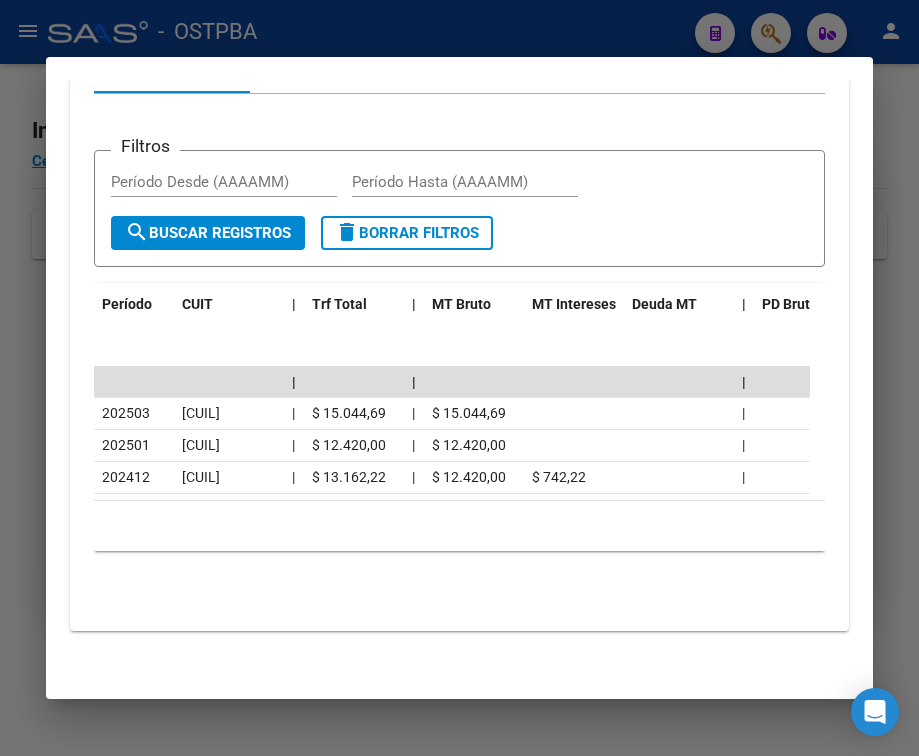 scroll, scrollTop: 1840, scrollLeft: 0, axis: vertical 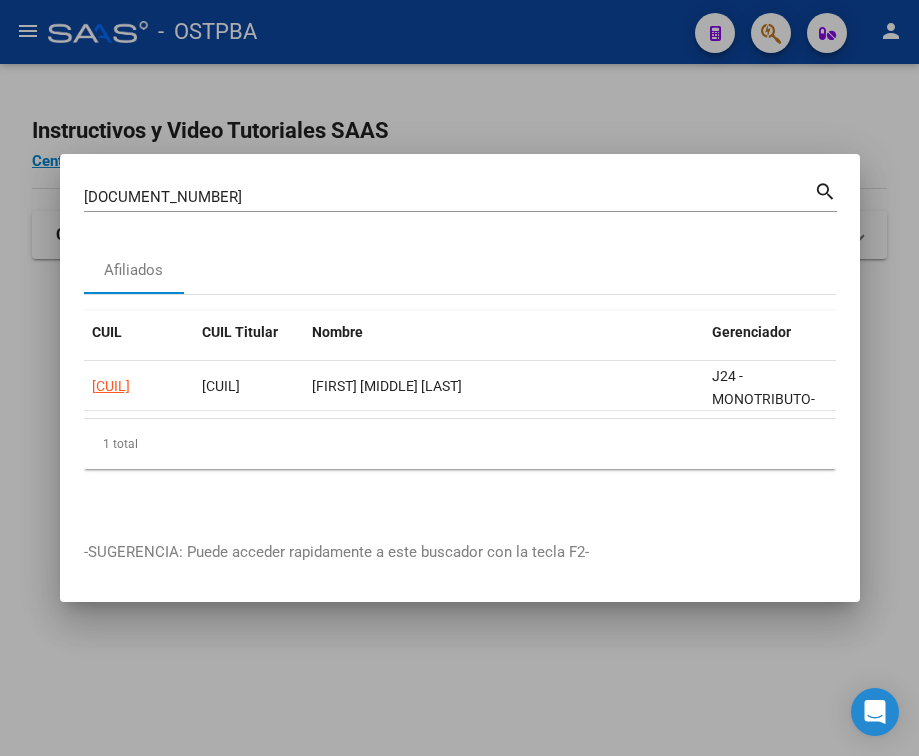 click on "[DOCUMENT_NUMBER]" at bounding box center (449, 197) 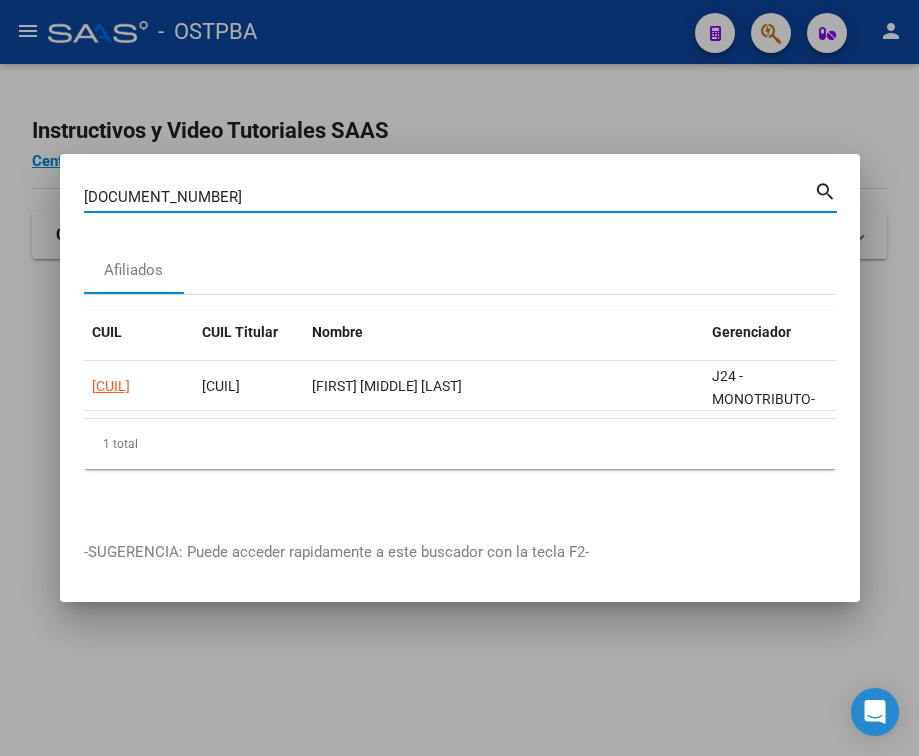 click on "[DOCUMENT_NUMBER]" at bounding box center (449, 197) 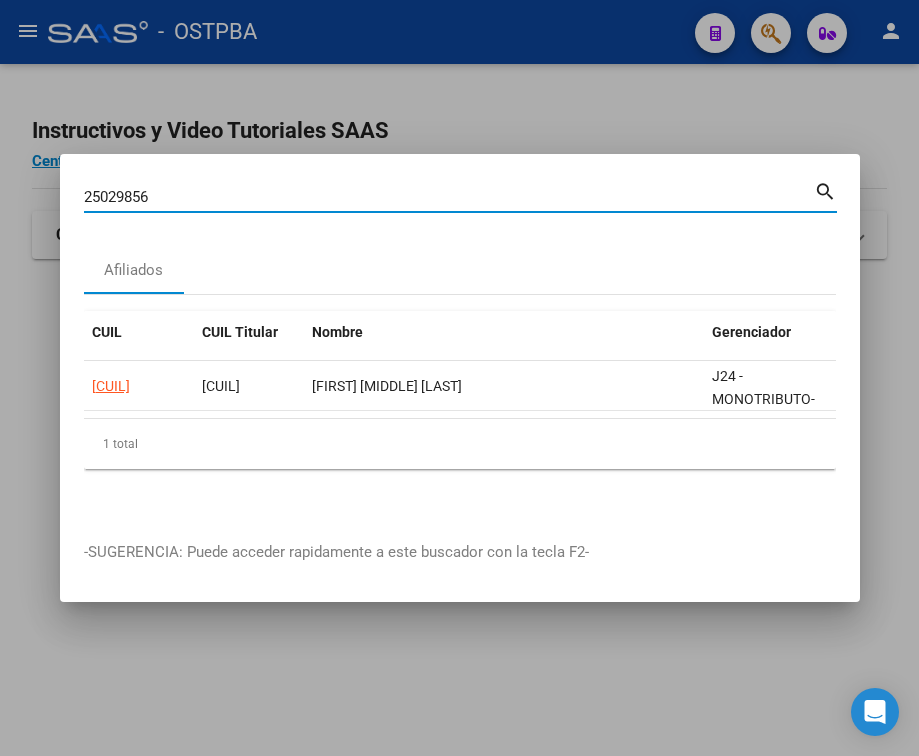 type on "25029856" 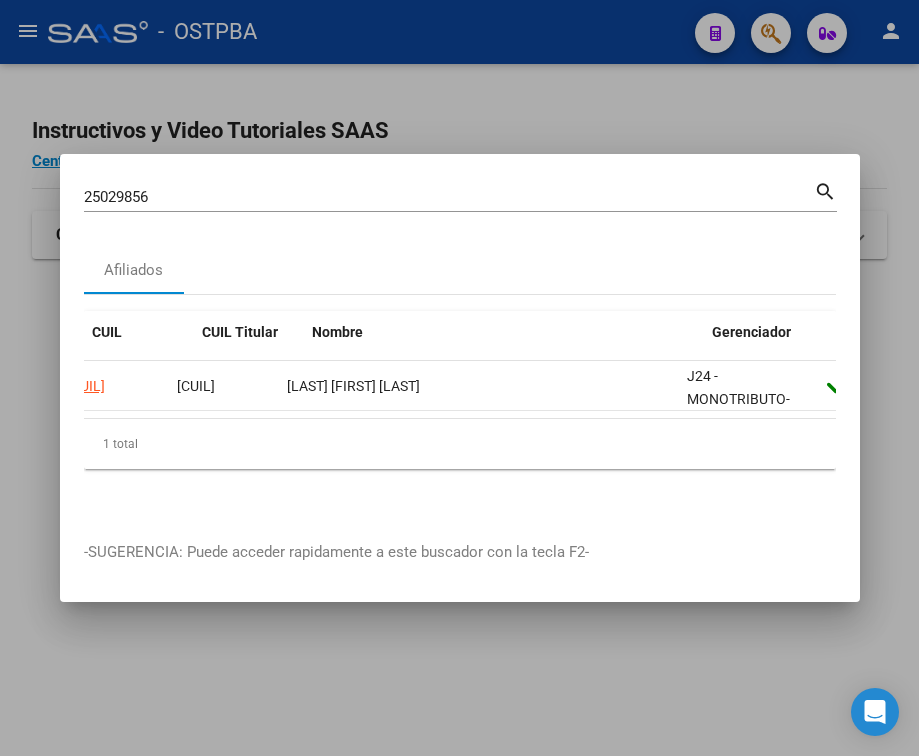 scroll, scrollTop: 0, scrollLeft: 0, axis: both 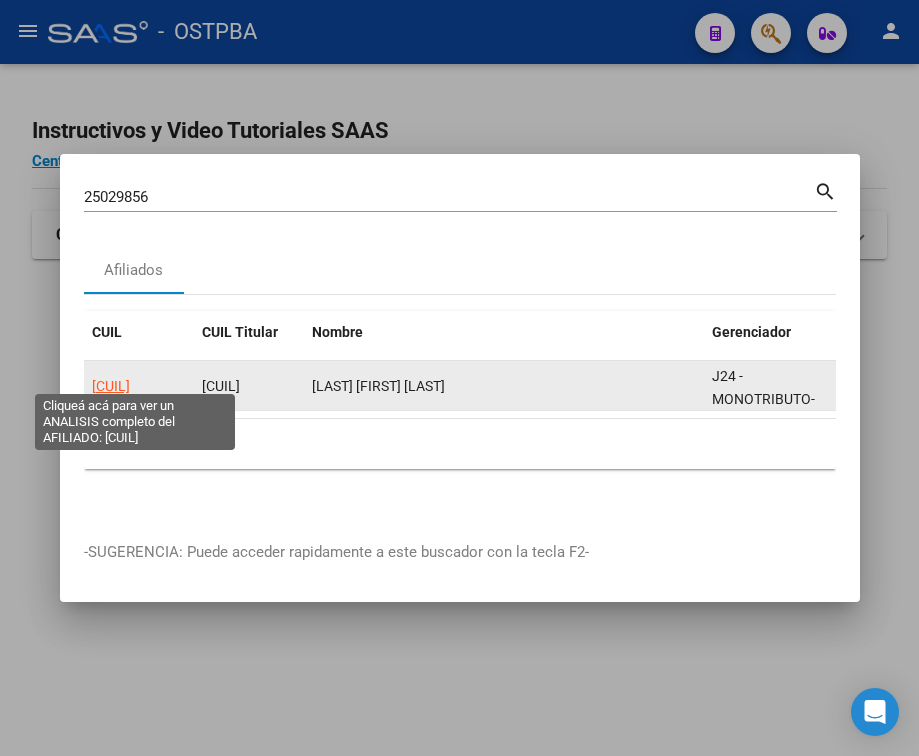 click on "[CUIL]" 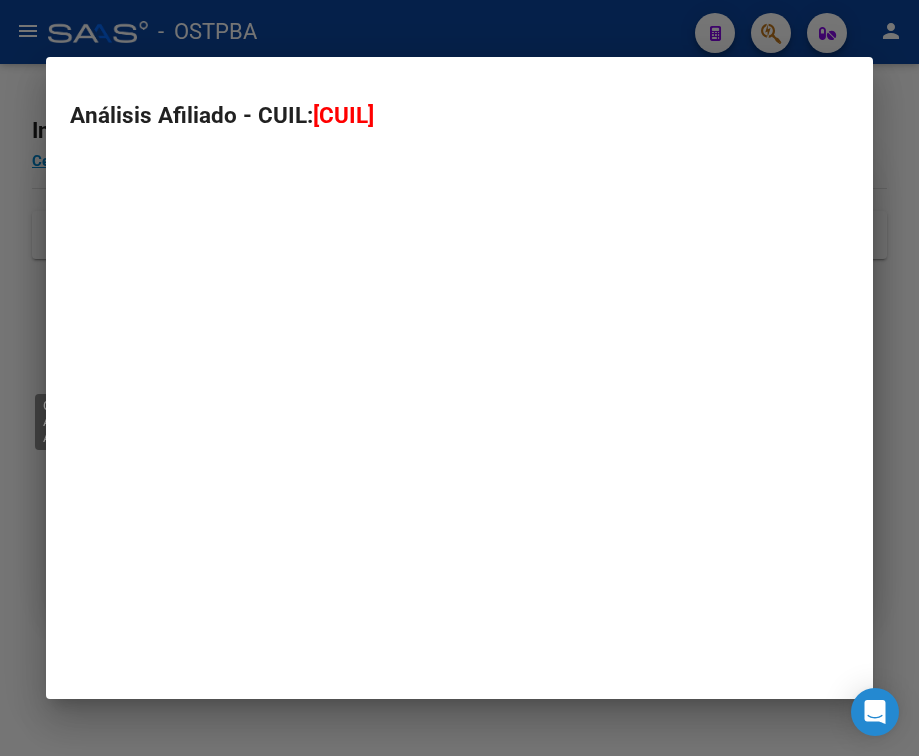 type on "[CUIL]" 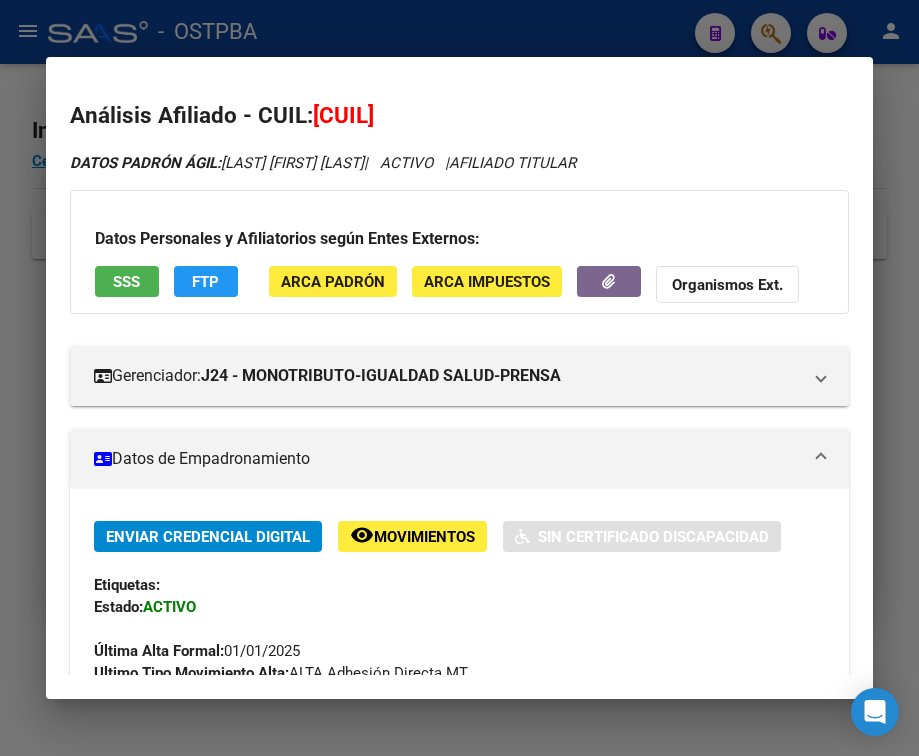 click on "Datos de Empadronamiento" at bounding box center (459, 459) 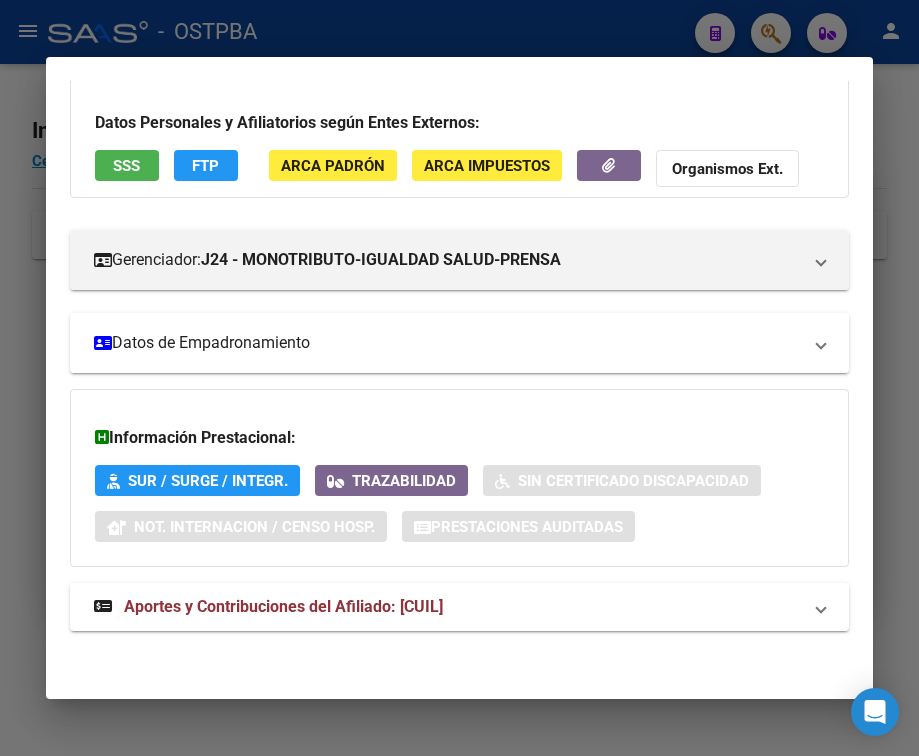 scroll, scrollTop: 131, scrollLeft: 0, axis: vertical 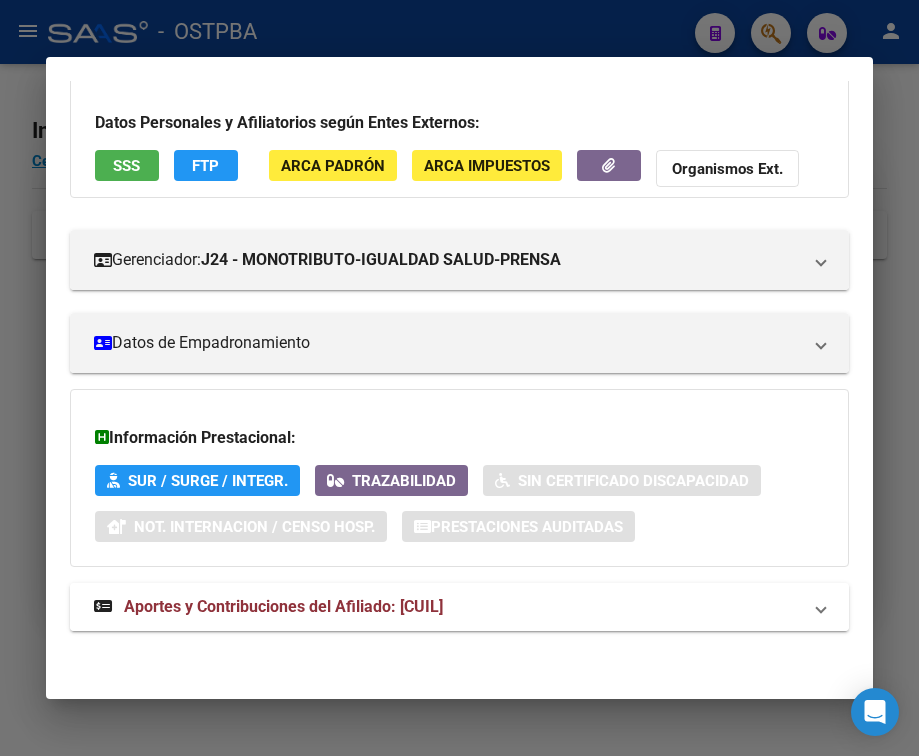 click on "Aportes y Contribuciones del Afiliado: [CUIL]" at bounding box center [283, 606] 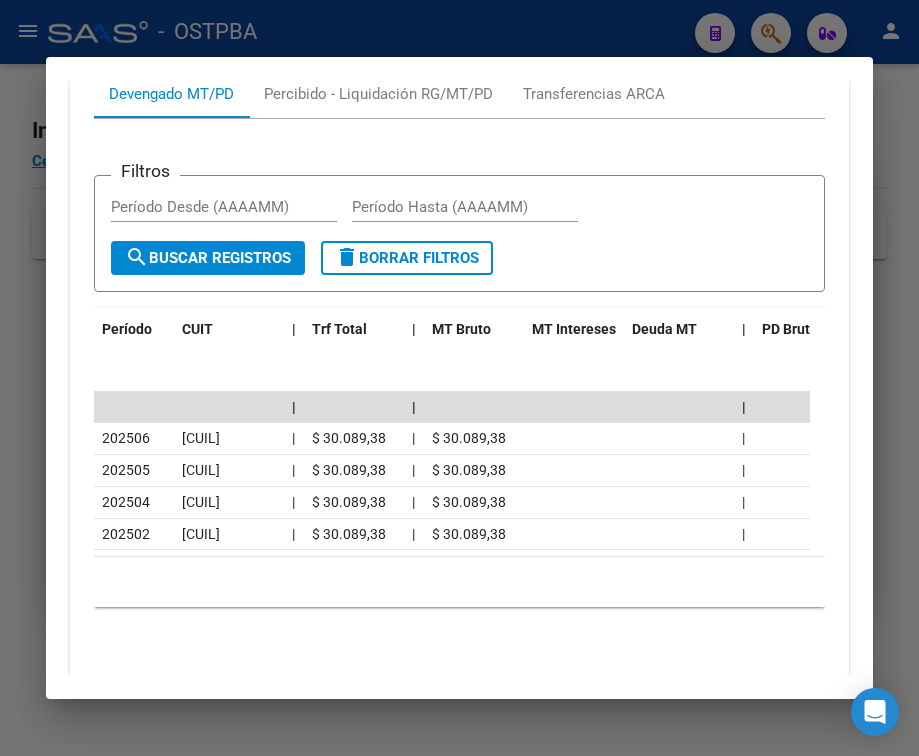 scroll, scrollTop: 831, scrollLeft: 0, axis: vertical 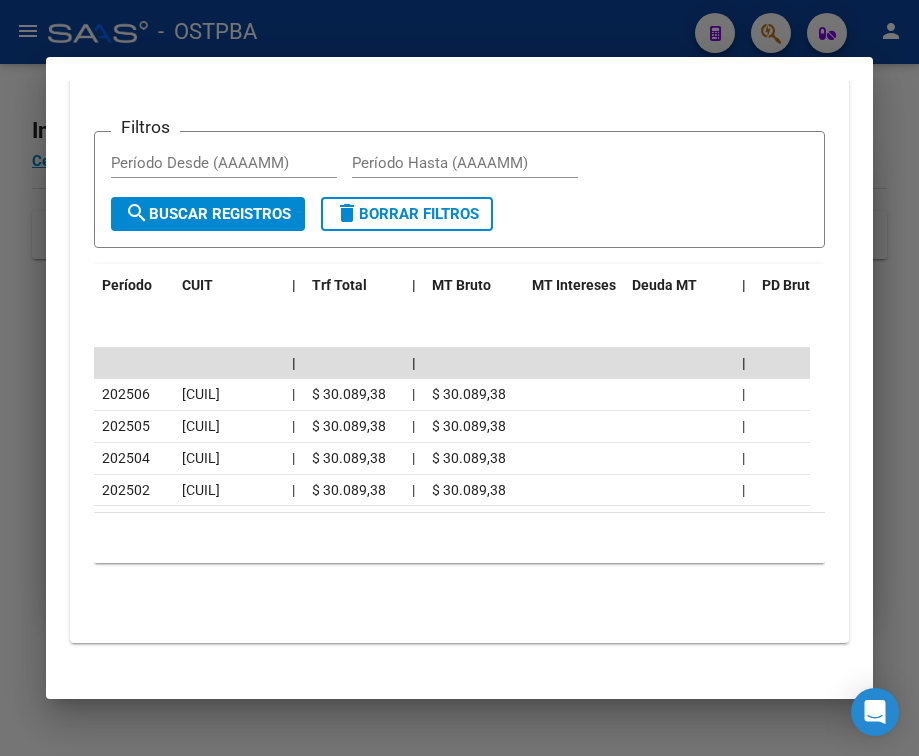 click at bounding box center [459, 378] 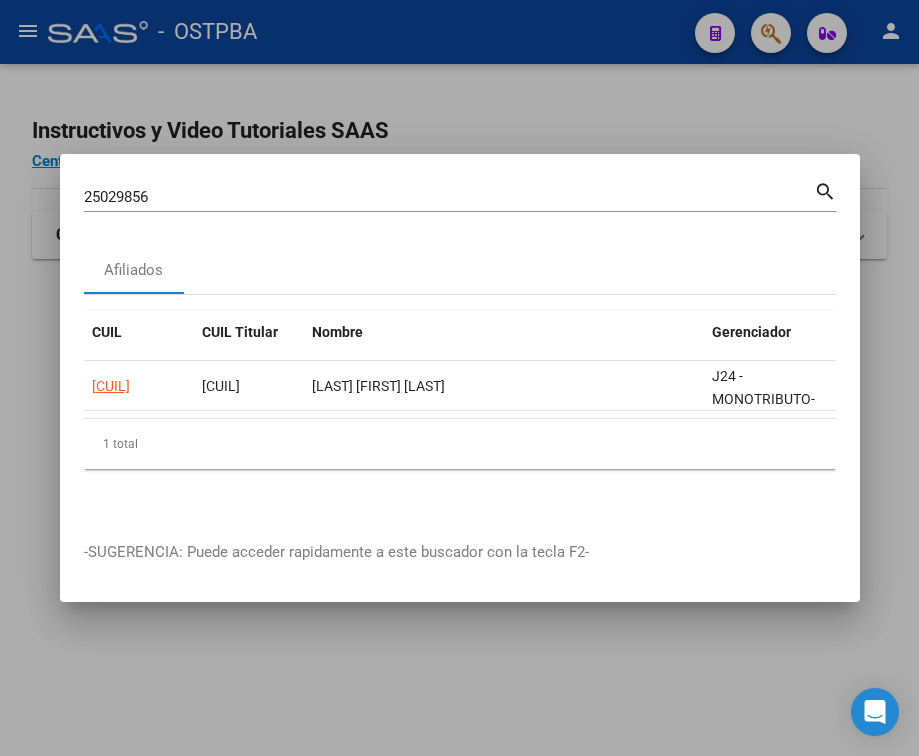 click on "25029856" at bounding box center (449, 197) 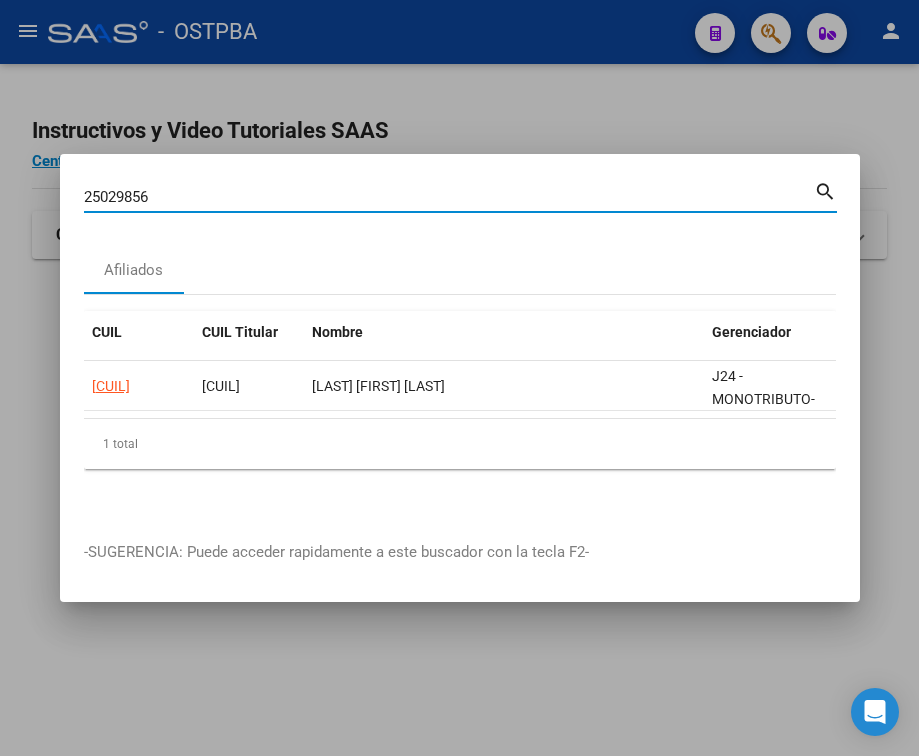 click on "25029856" at bounding box center [449, 197] 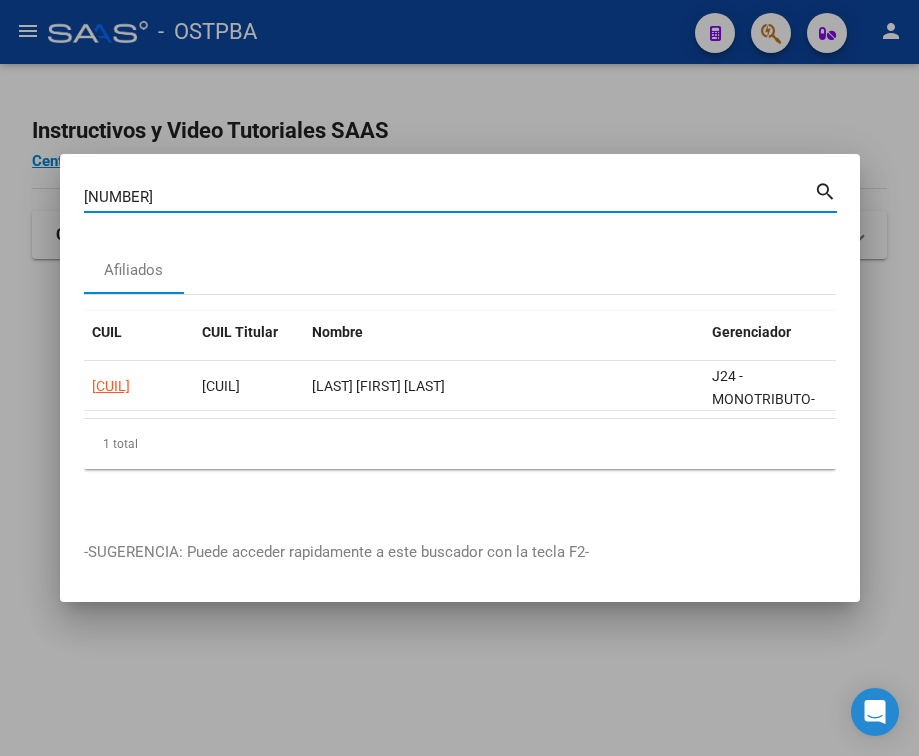 type on "[NUMBER]" 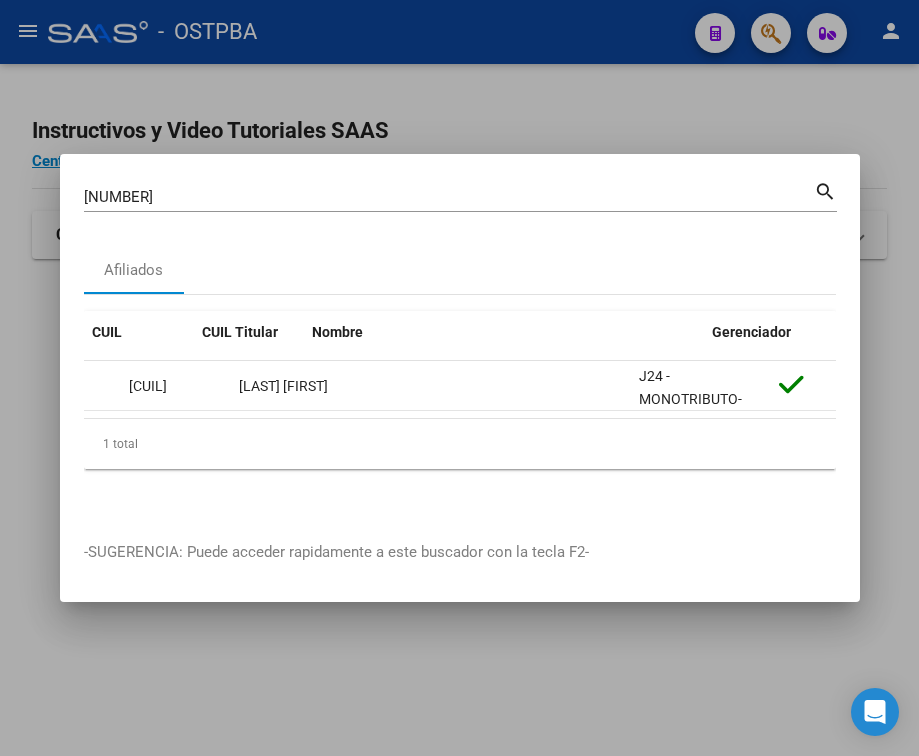 scroll, scrollTop: 0, scrollLeft: 0, axis: both 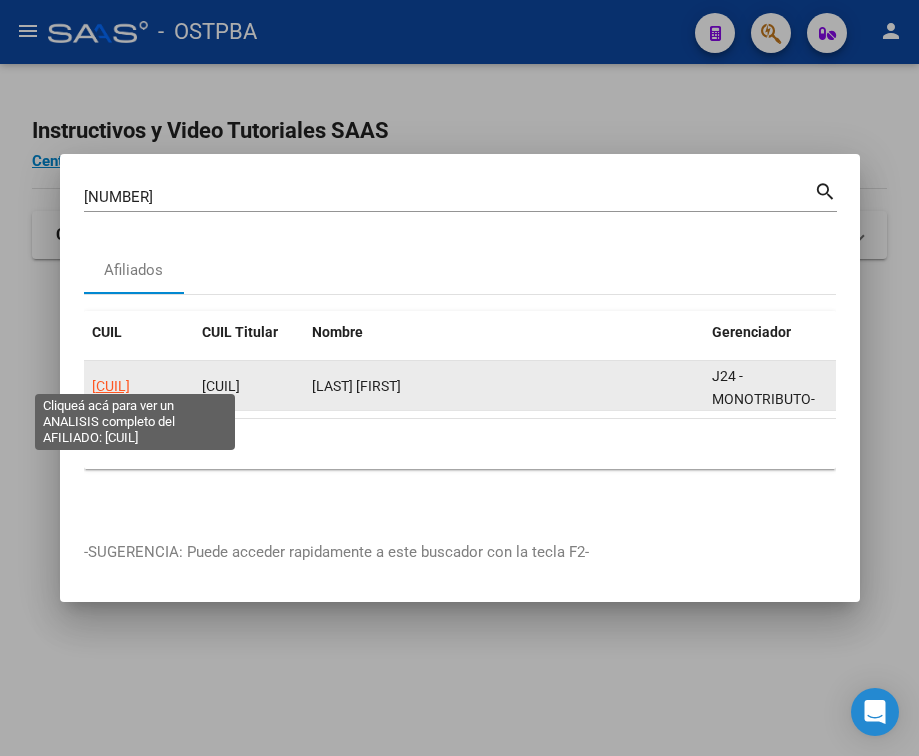 click on "[CUIL]" 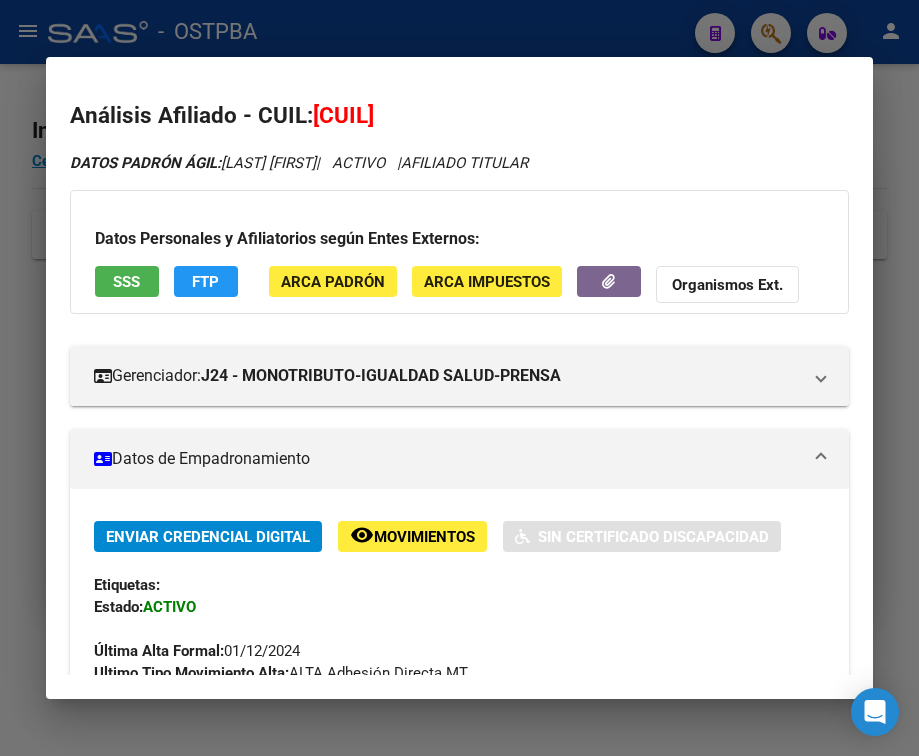 click on "Datos de Empadronamiento" at bounding box center [459, 459] 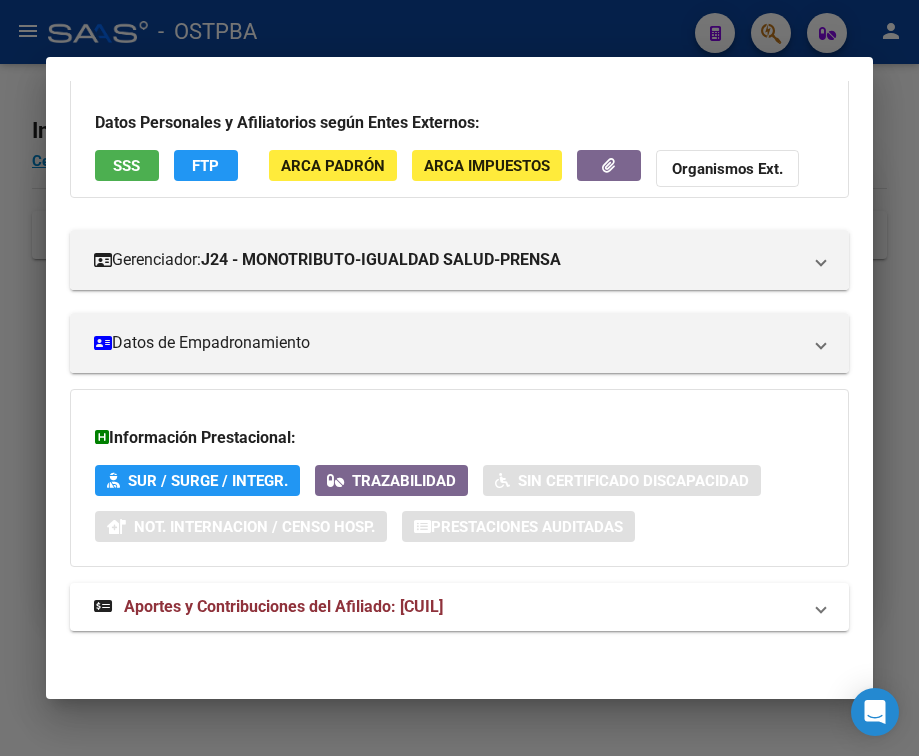 scroll, scrollTop: 131, scrollLeft: 0, axis: vertical 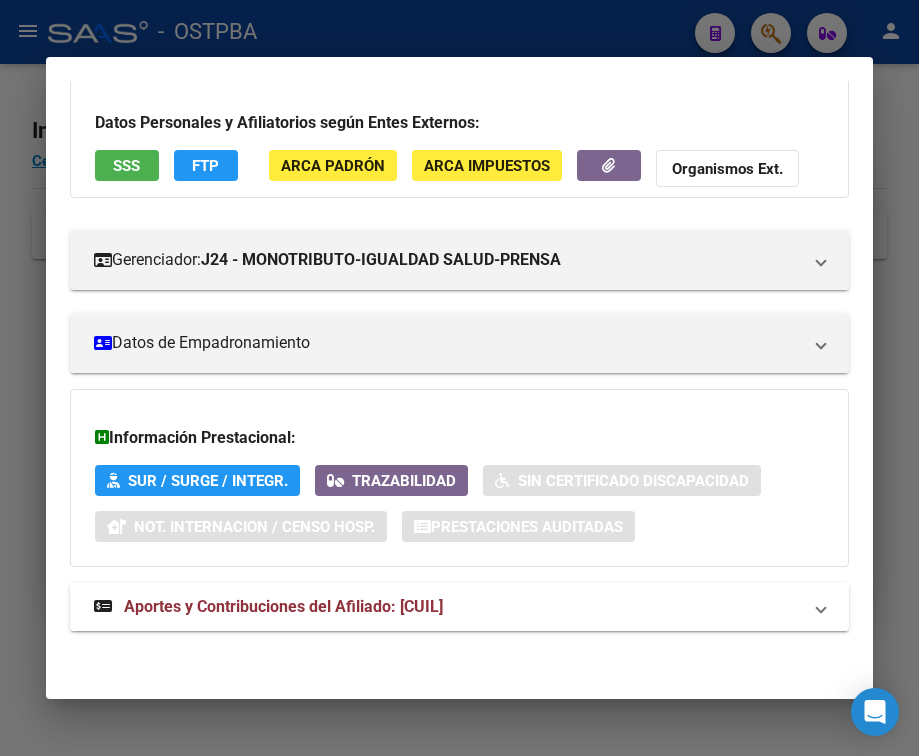 click on "Aportes y Contribuciones del Afiliado: [CUIL]" at bounding box center (283, 606) 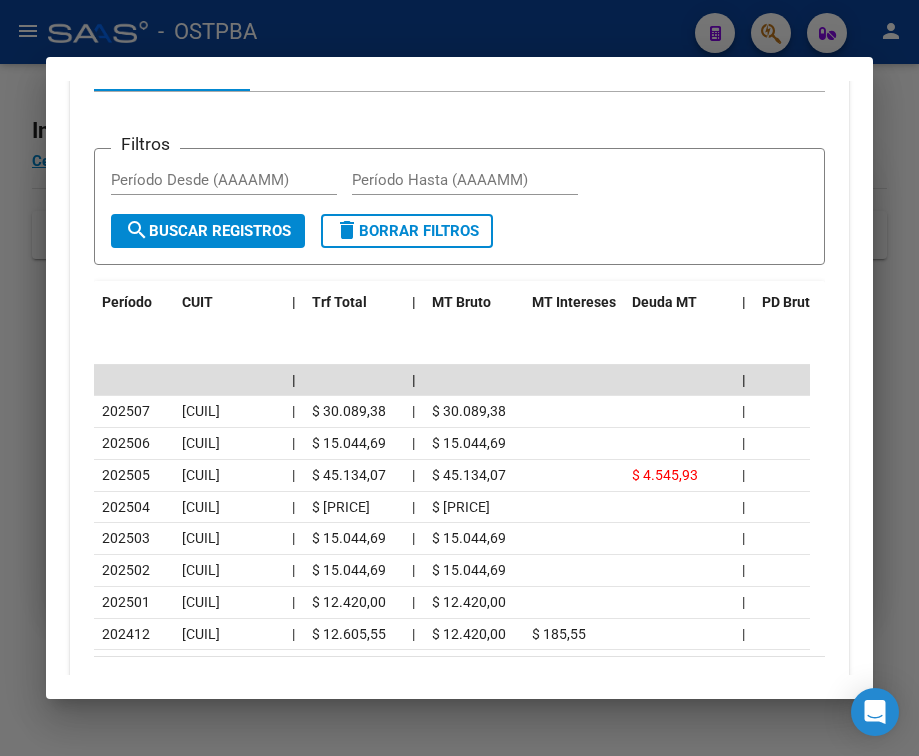 scroll, scrollTop: 831, scrollLeft: 0, axis: vertical 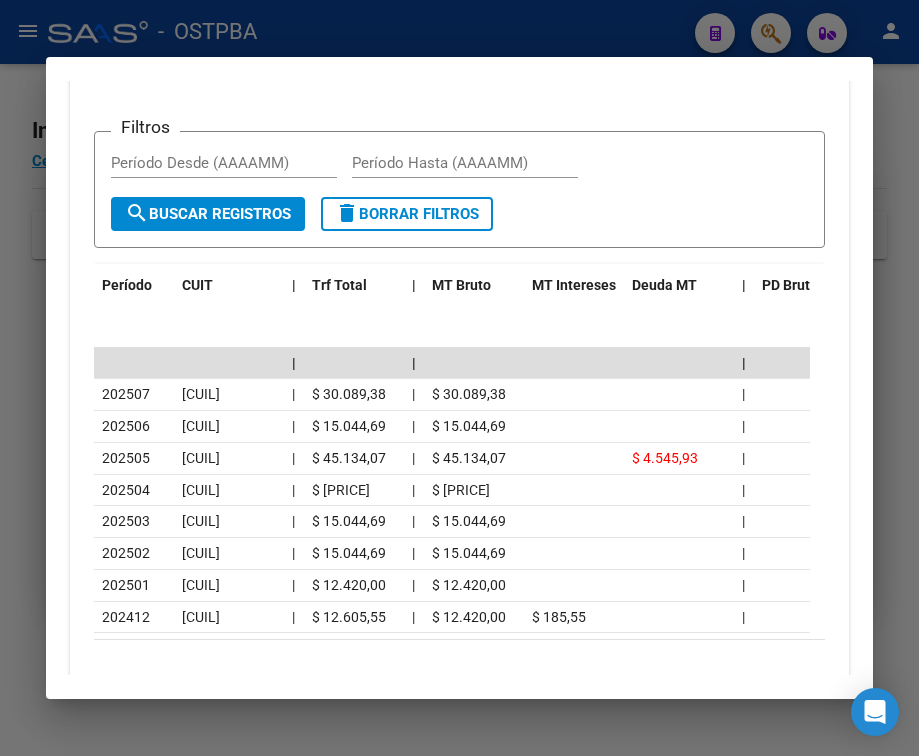 click at bounding box center [459, 378] 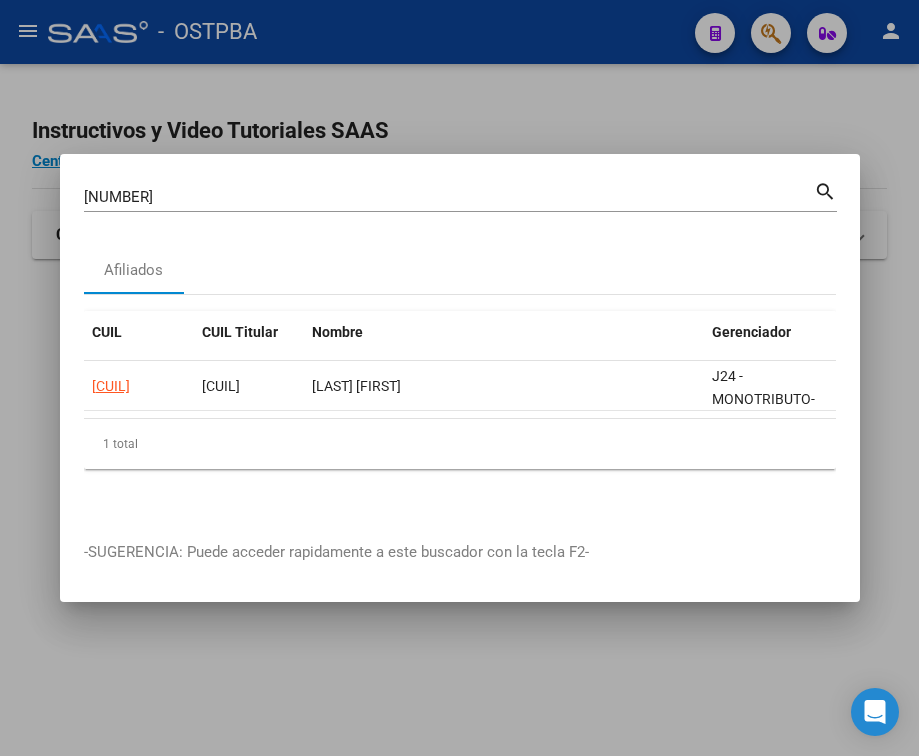 click on "[NUMBER]" at bounding box center [449, 197] 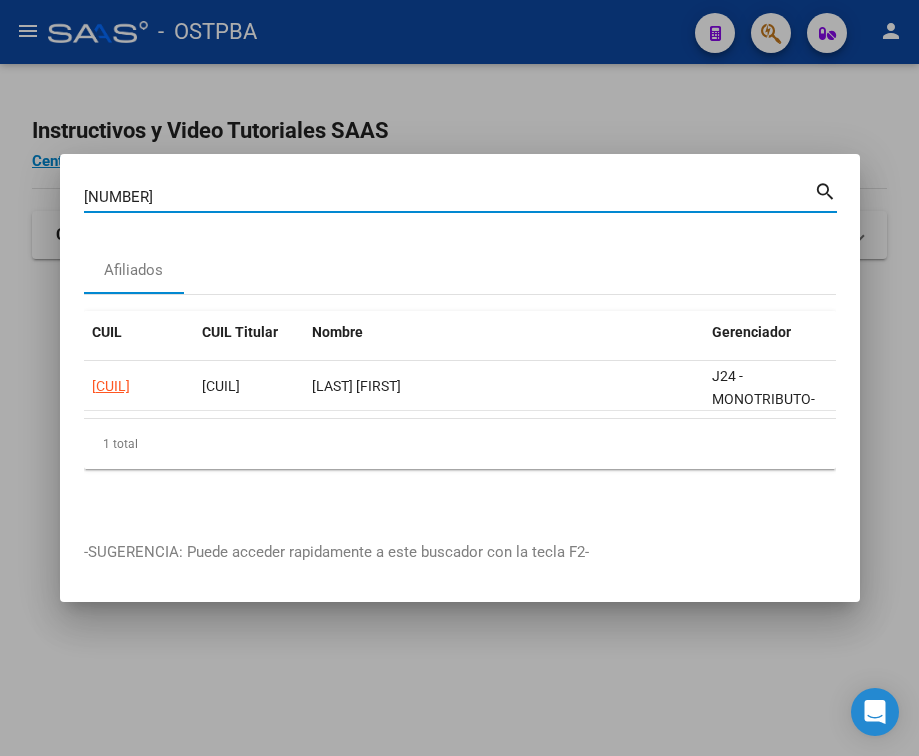click on "[NUMBER]" at bounding box center [449, 197] 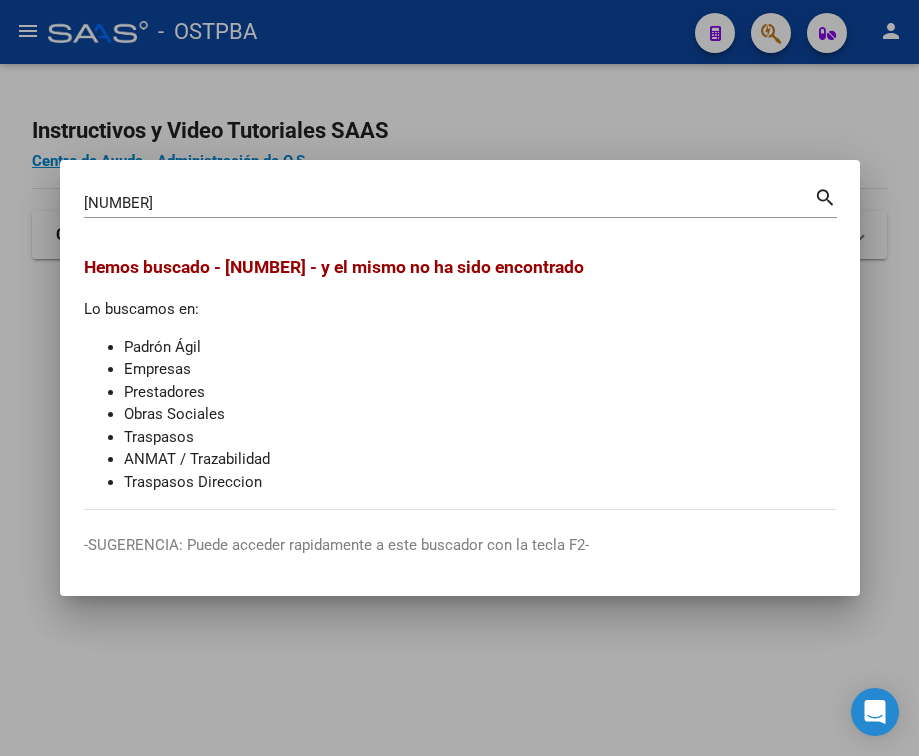 click at bounding box center (459, 378) 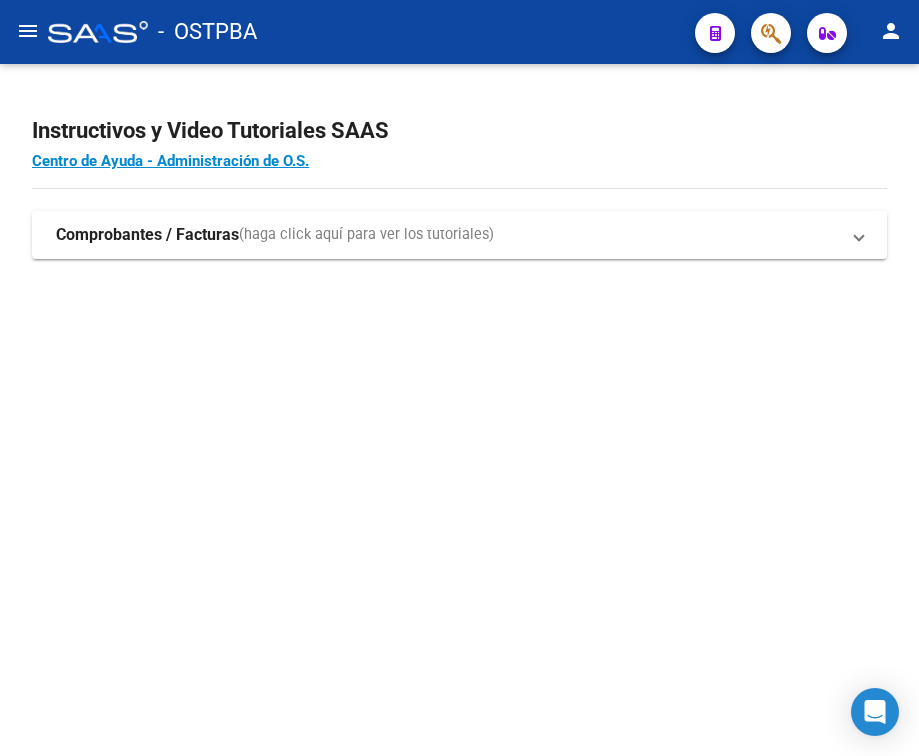click 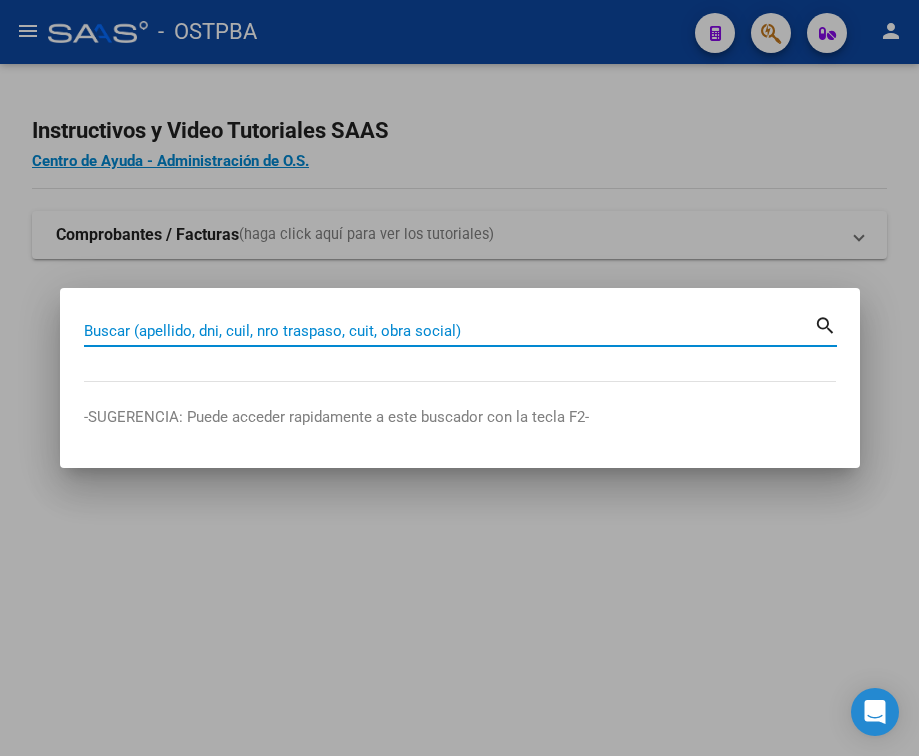 paste on "[NUMBER]" 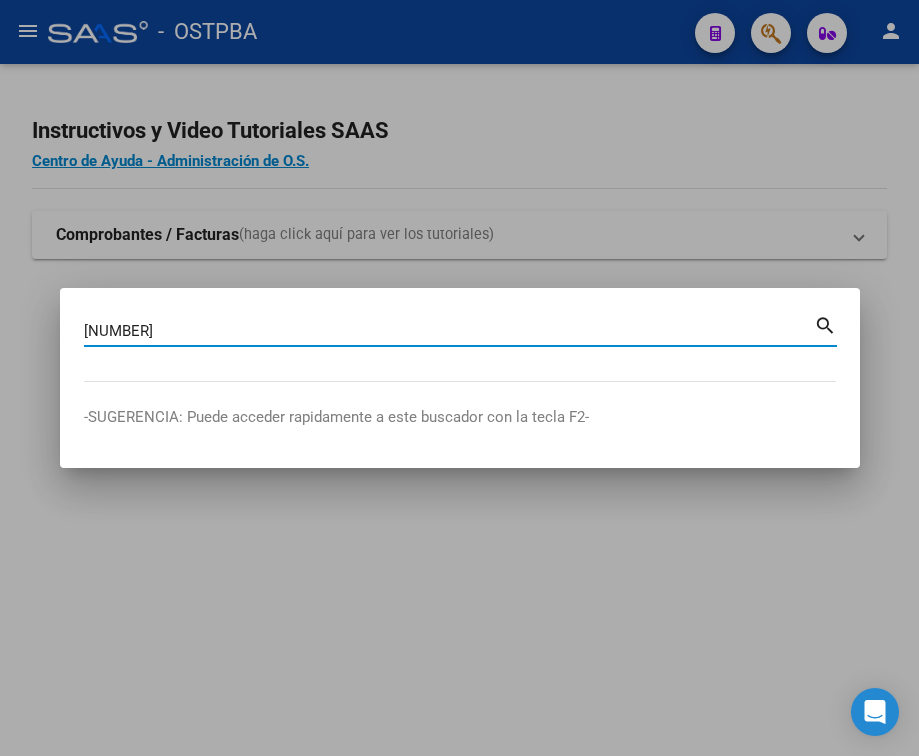 type on "[NUMBER]" 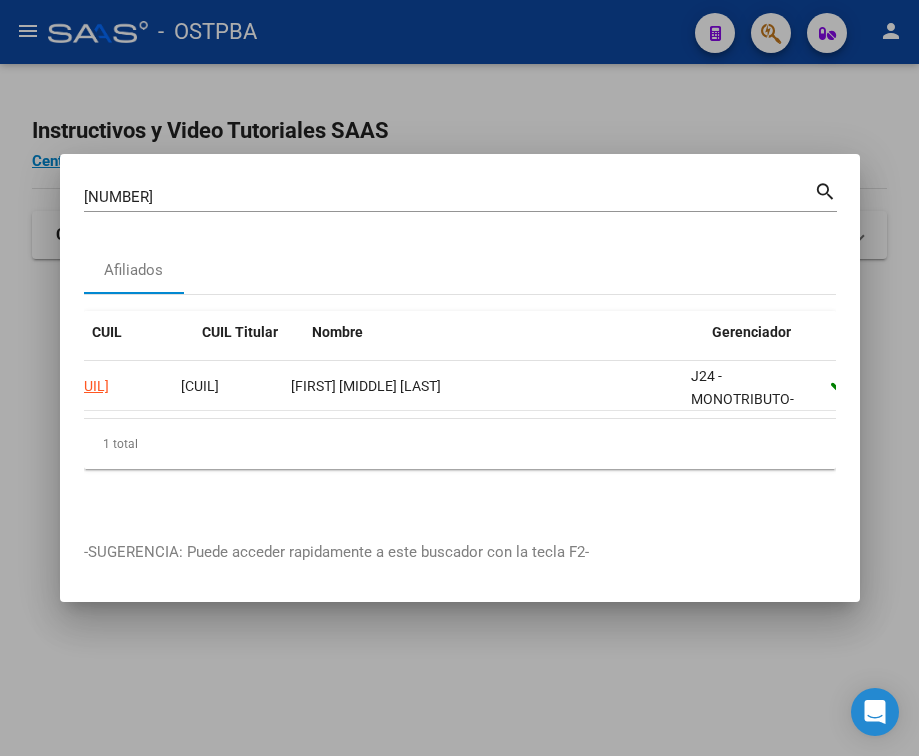 scroll, scrollTop: 0, scrollLeft: 0, axis: both 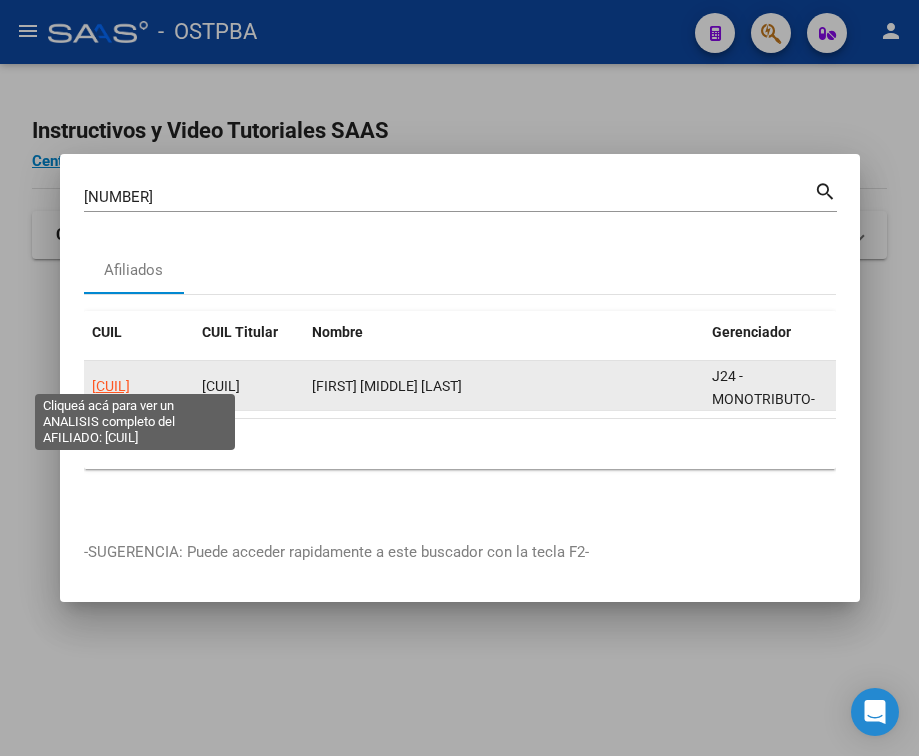 click on "[CUIL]" 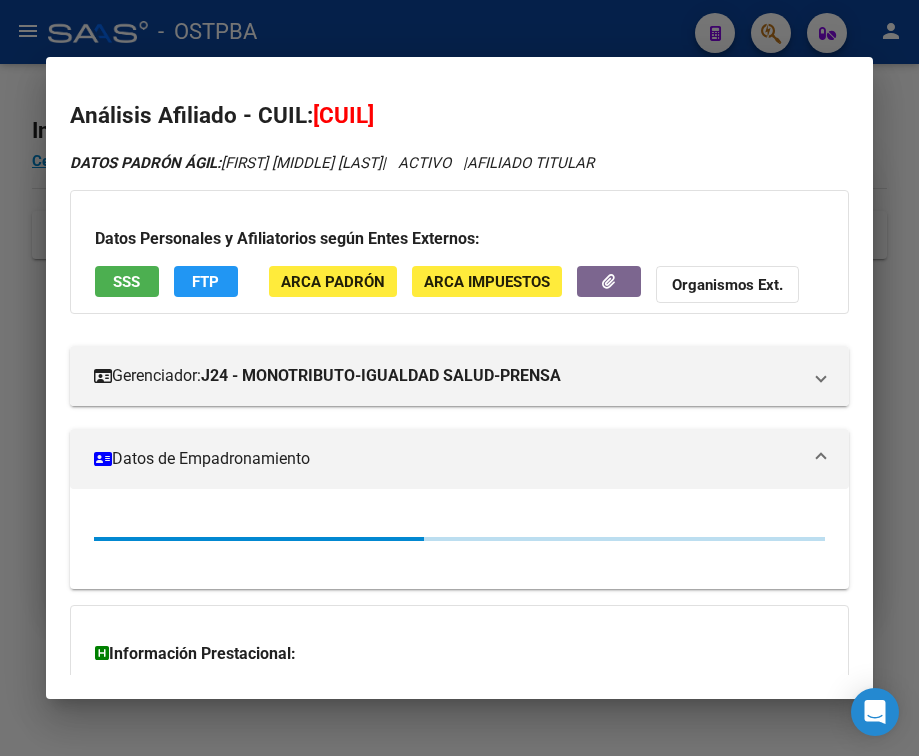 click on "Datos de Empadronamiento" at bounding box center (447, 459) 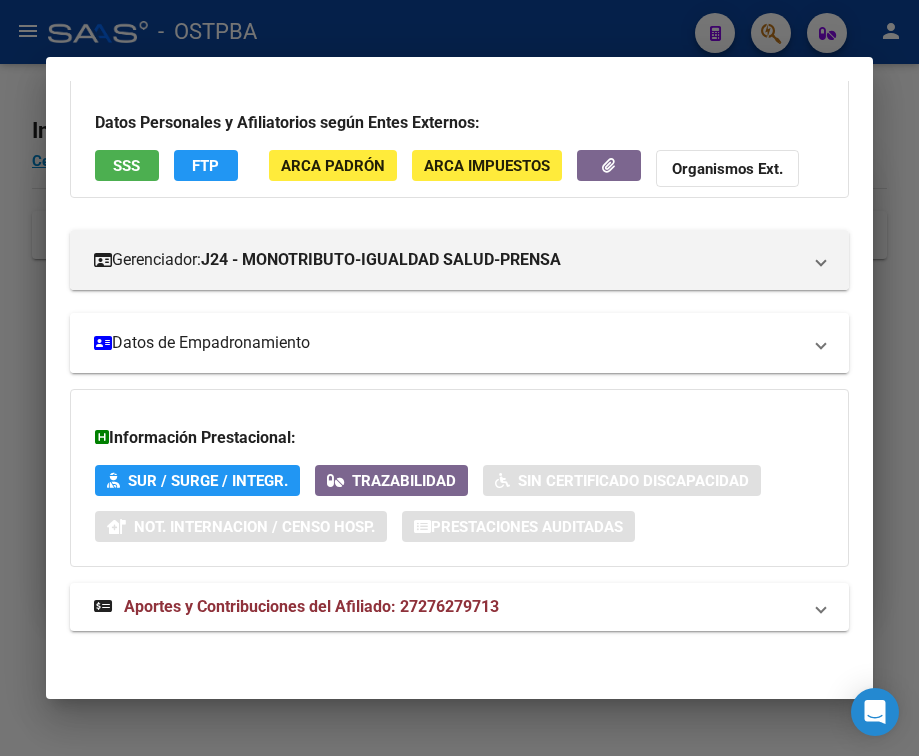 scroll, scrollTop: 131, scrollLeft: 0, axis: vertical 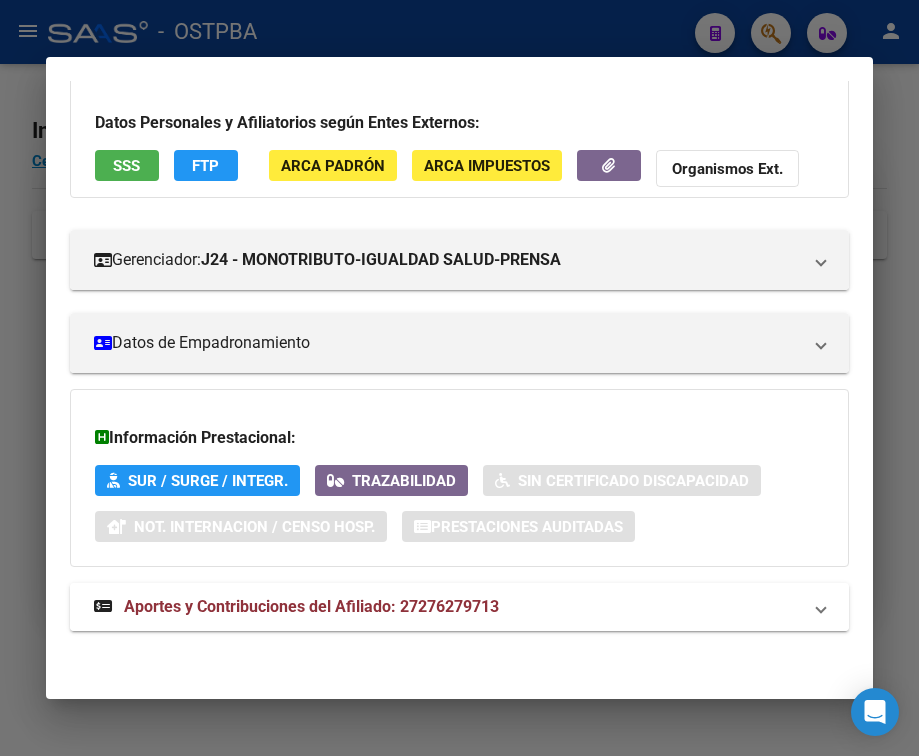 click on "Aportes y Contribuciones del Afiliado: 27276279713" at bounding box center [311, 606] 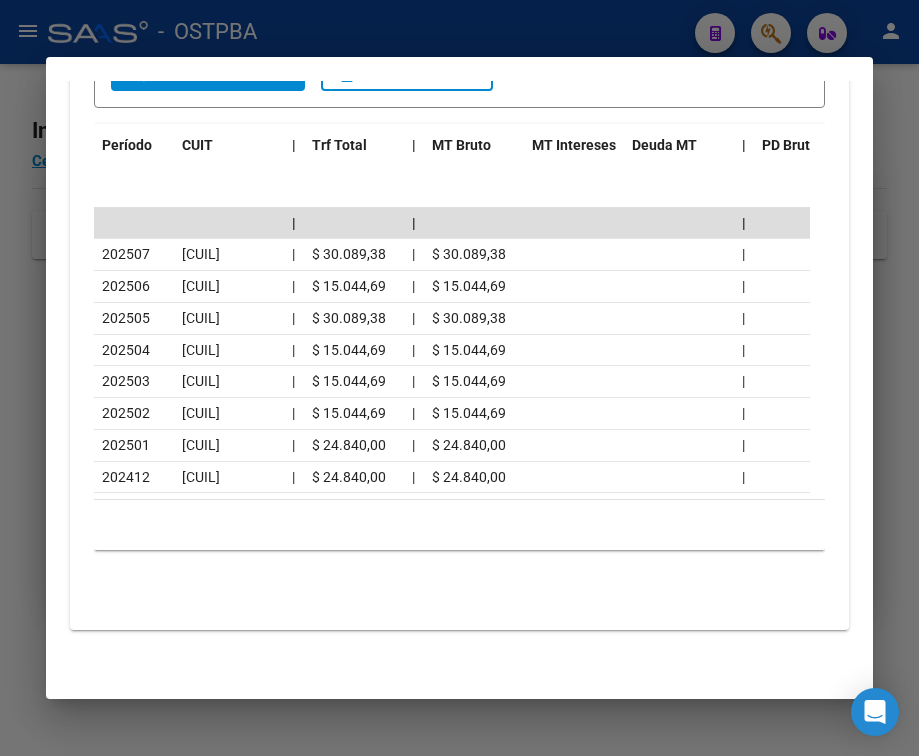 scroll, scrollTop: 1001, scrollLeft: 0, axis: vertical 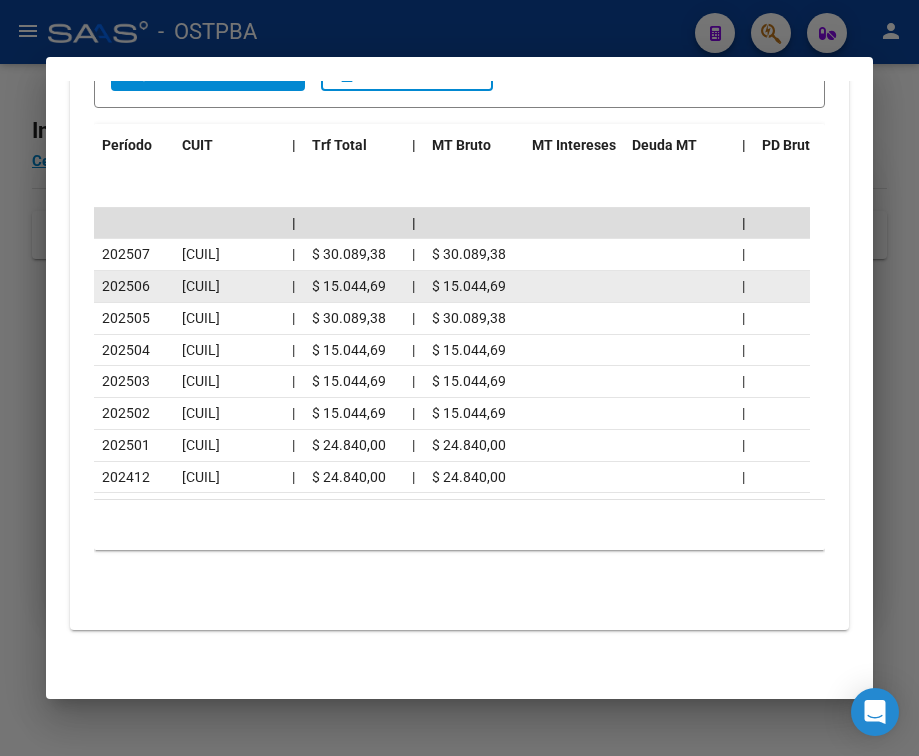 click on "[CUIL]" 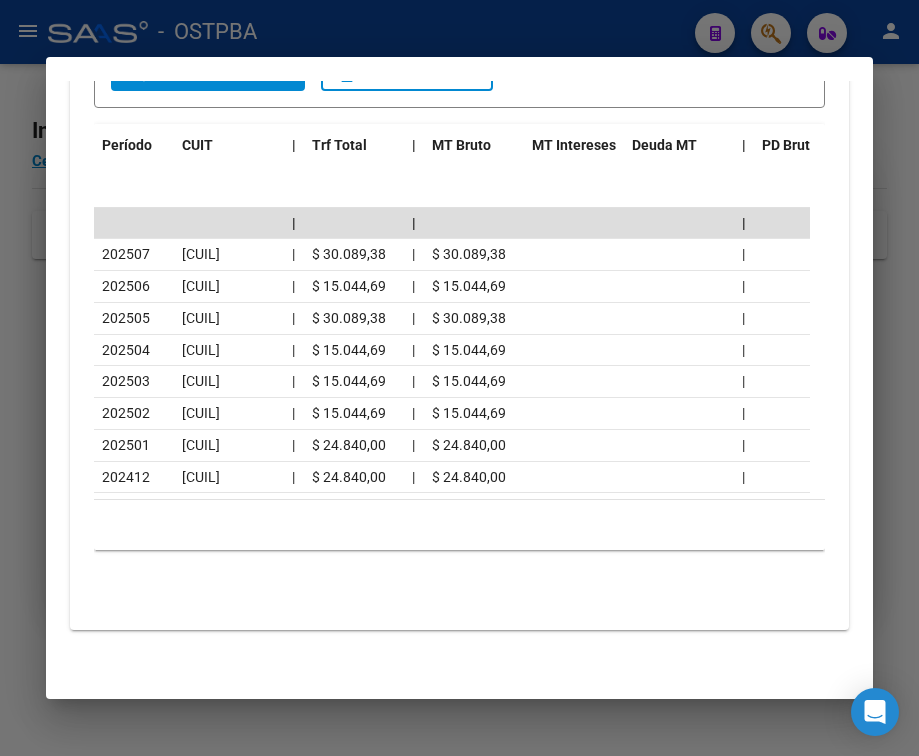 click at bounding box center (459, 378) 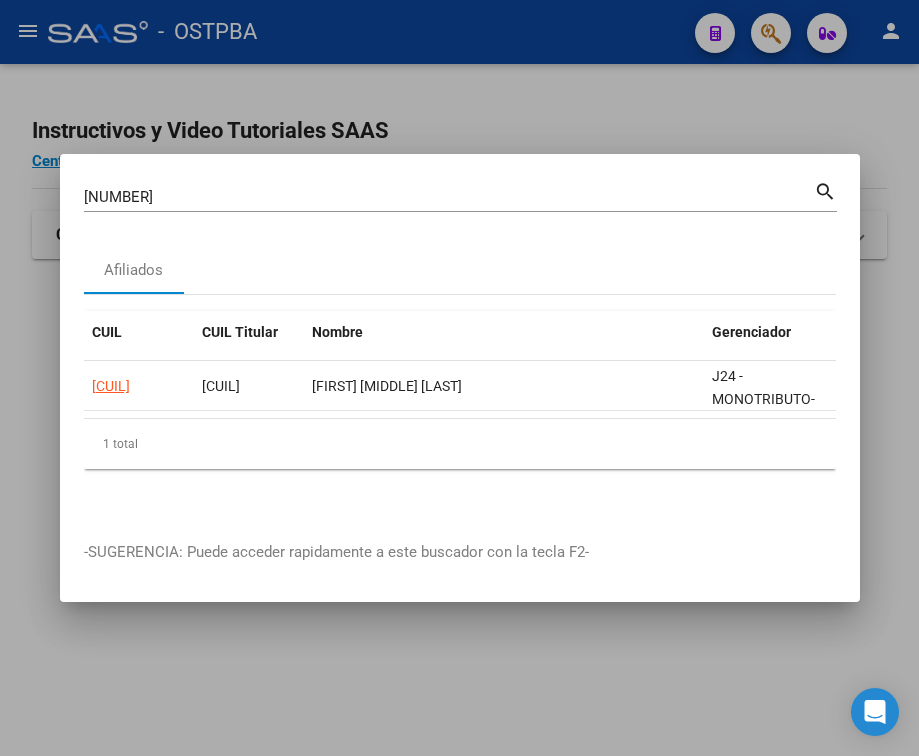 click on "[NUMBER]" at bounding box center [449, 197] 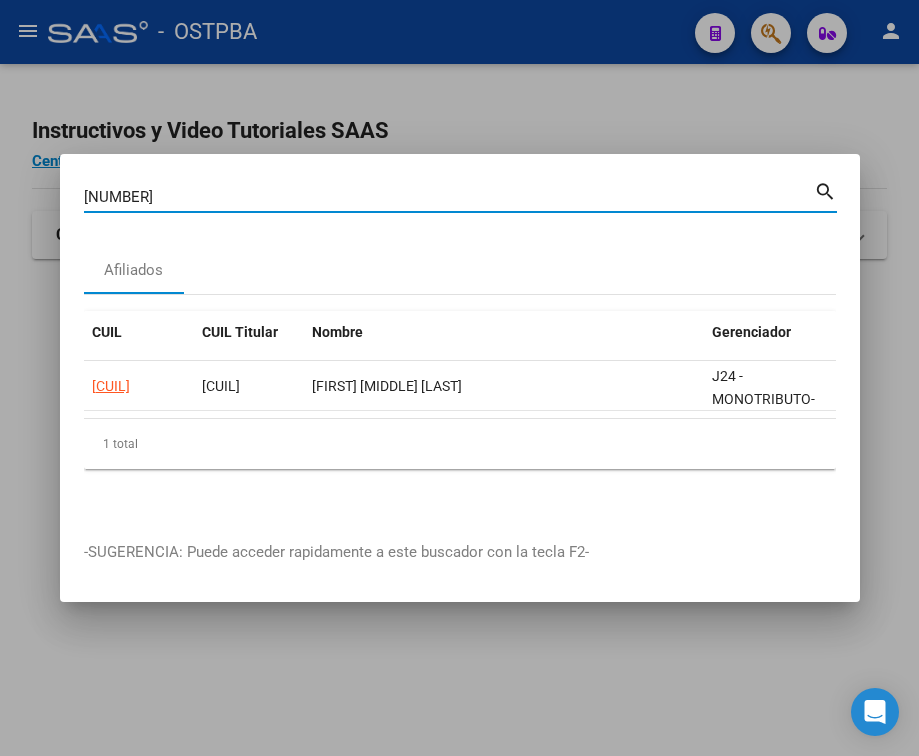 click on "[NUMBER]" at bounding box center [449, 197] 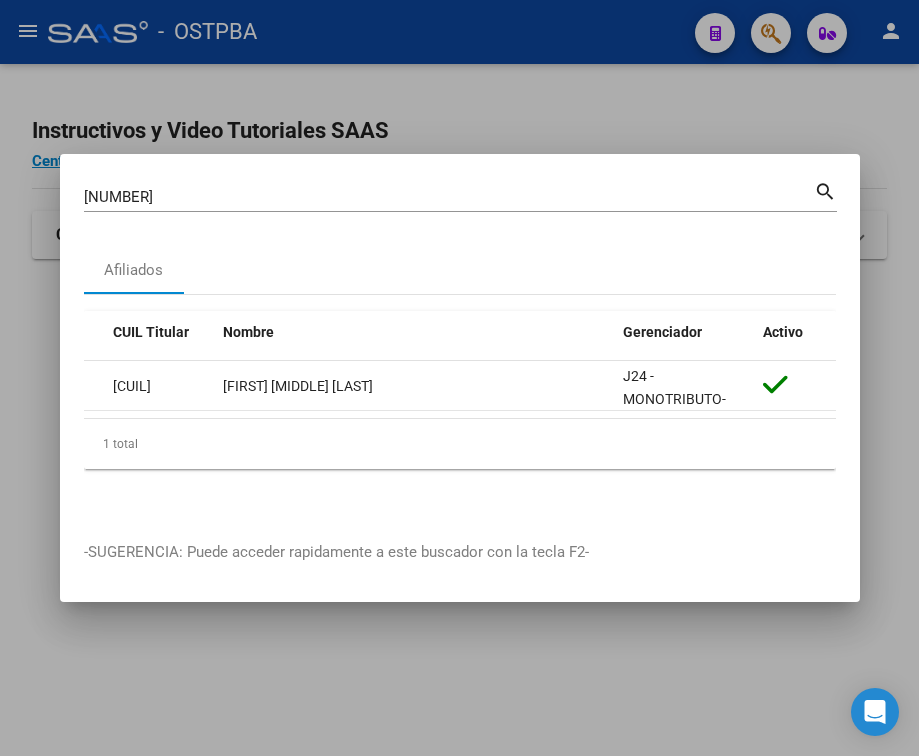 scroll, scrollTop: 0, scrollLeft: 0, axis: both 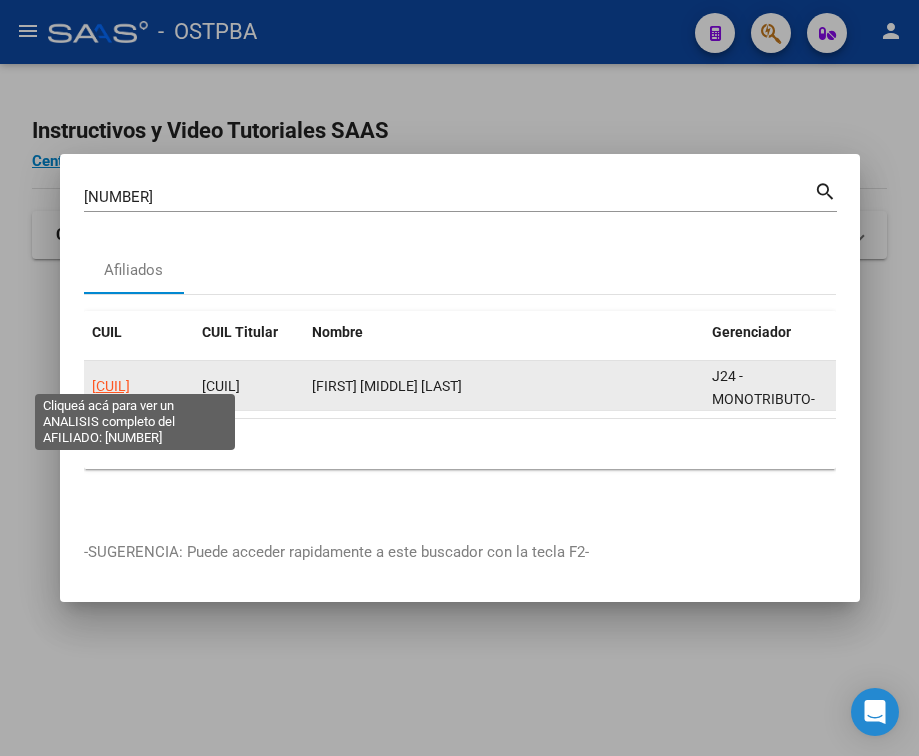 click on "[CUIL]" 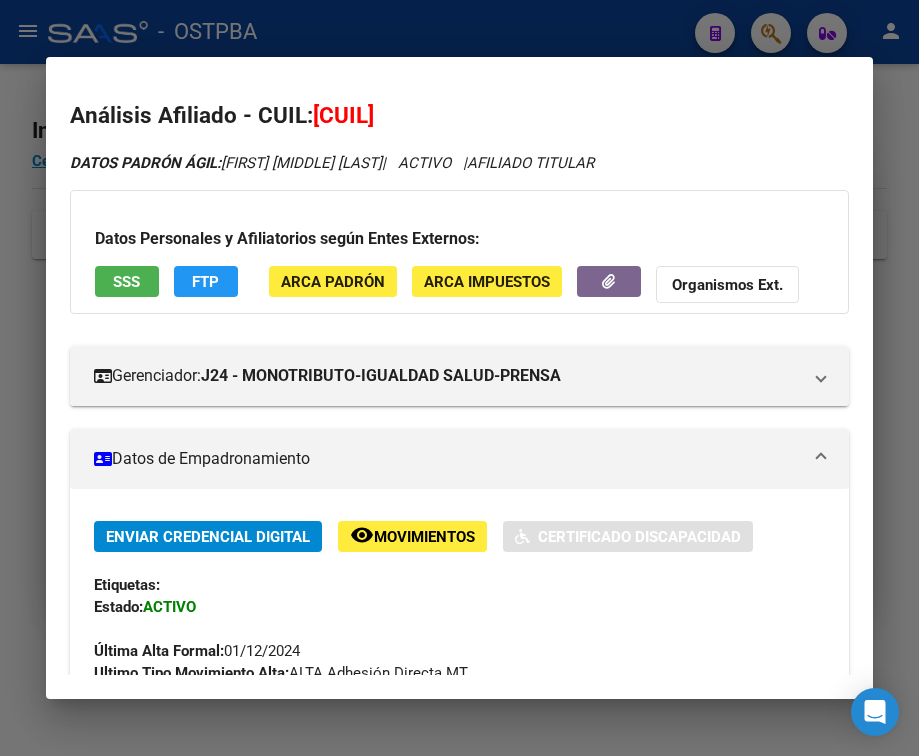 click on "Datos de Empadronamiento" at bounding box center [459, 459] 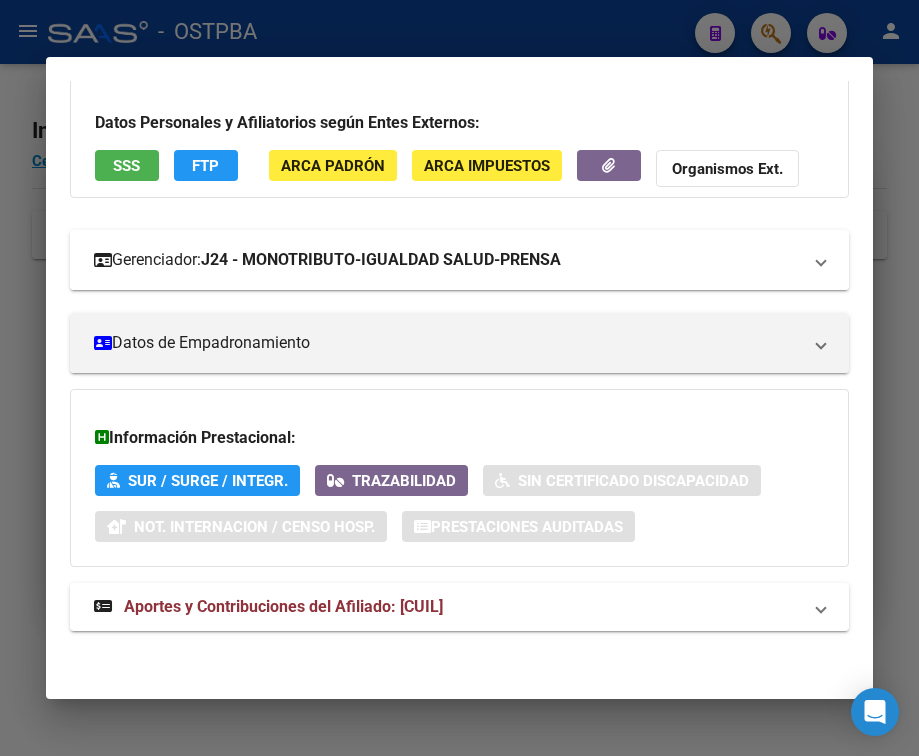 scroll, scrollTop: 131, scrollLeft: 0, axis: vertical 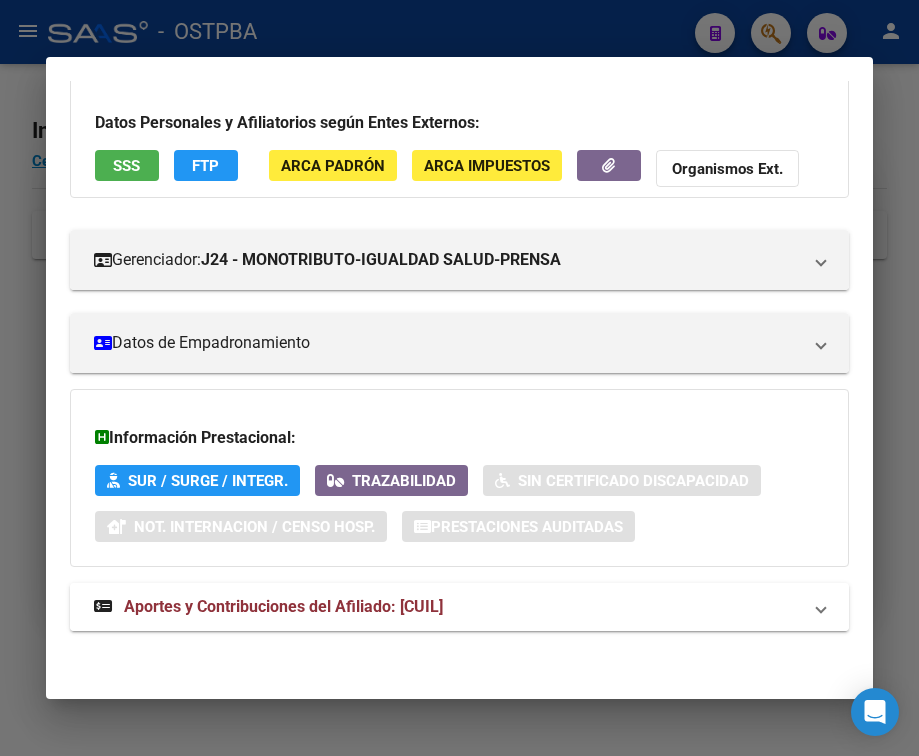 click on "Aportes y Contribuciones del Afiliado: [CUIL]" at bounding box center [459, 607] 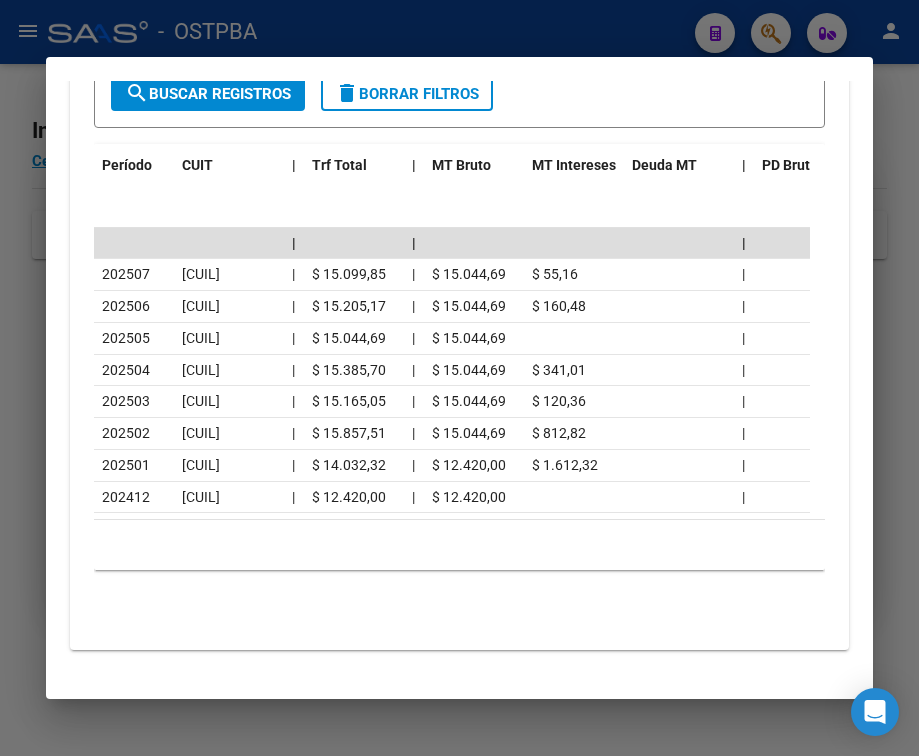 scroll, scrollTop: 1001, scrollLeft: 0, axis: vertical 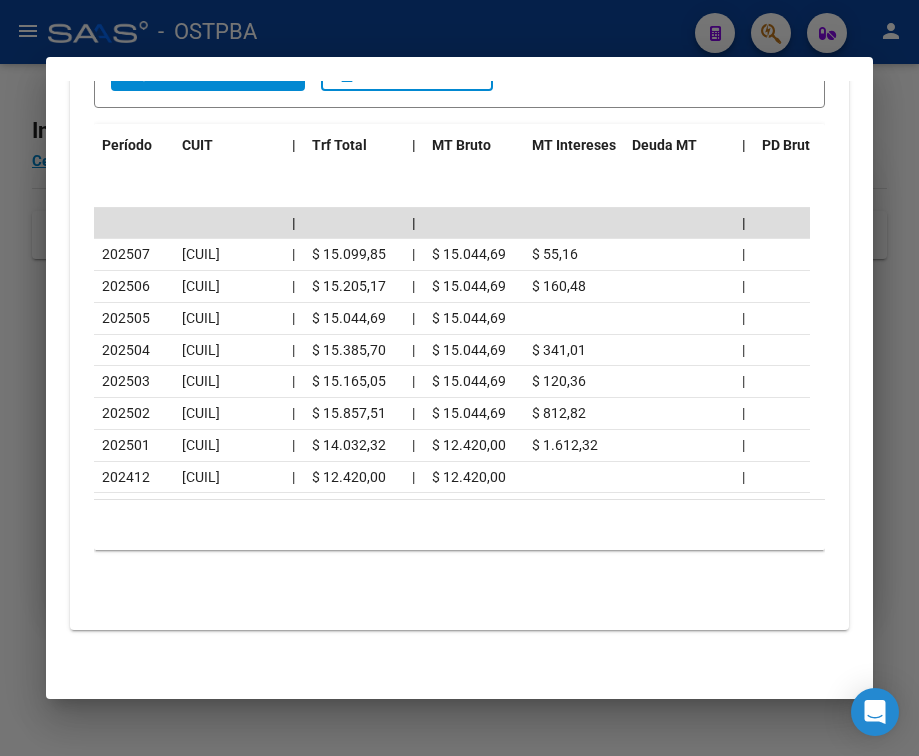 click at bounding box center [459, 378] 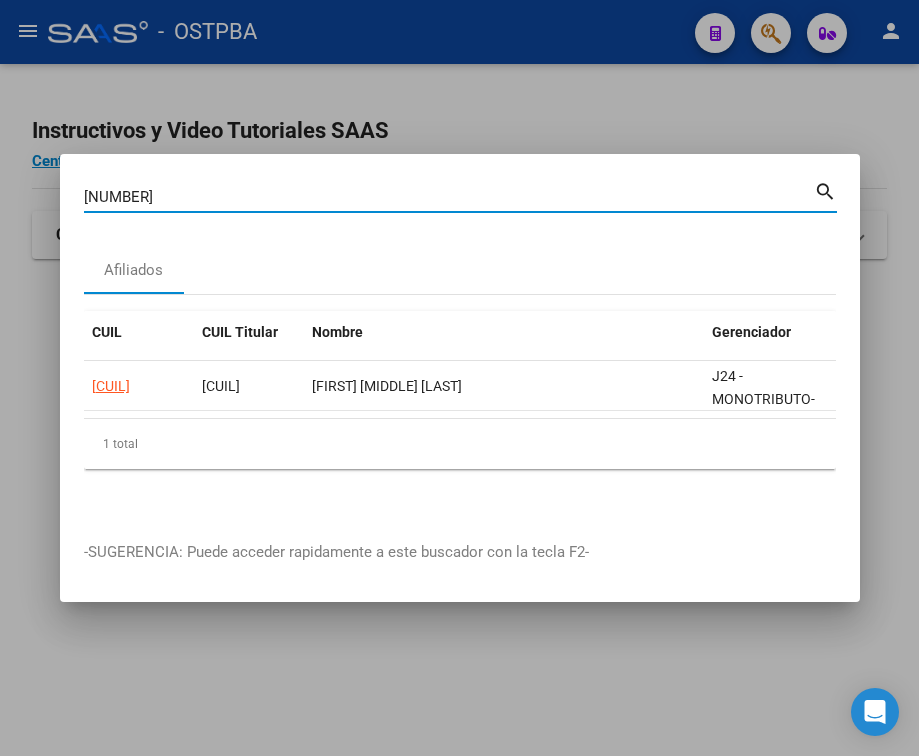 click on "[NUMBER]" at bounding box center [449, 197] 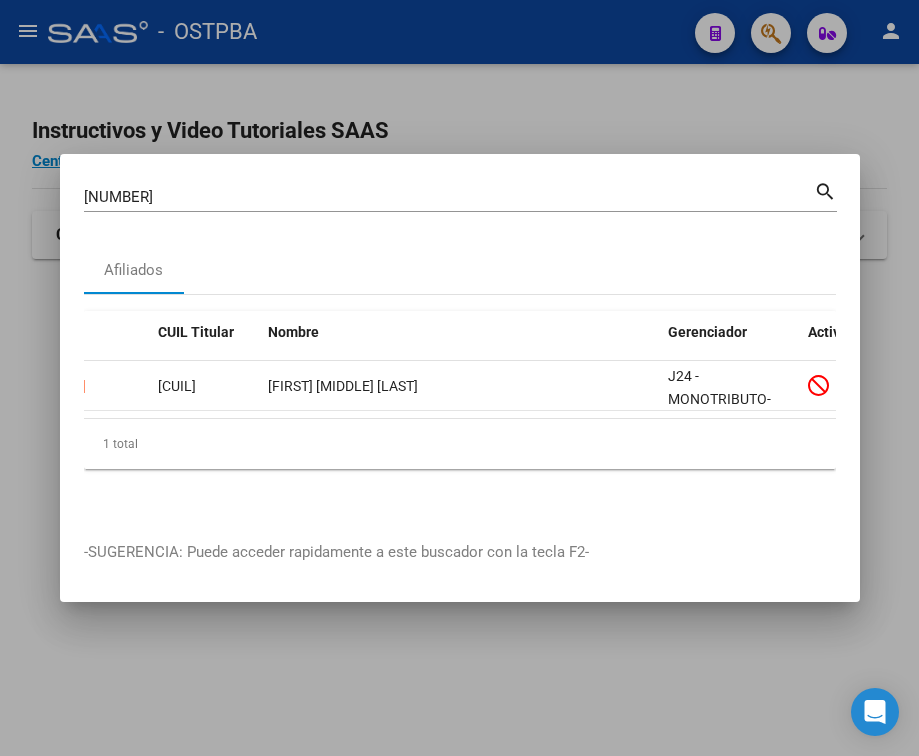 scroll, scrollTop: 0, scrollLeft: 0, axis: both 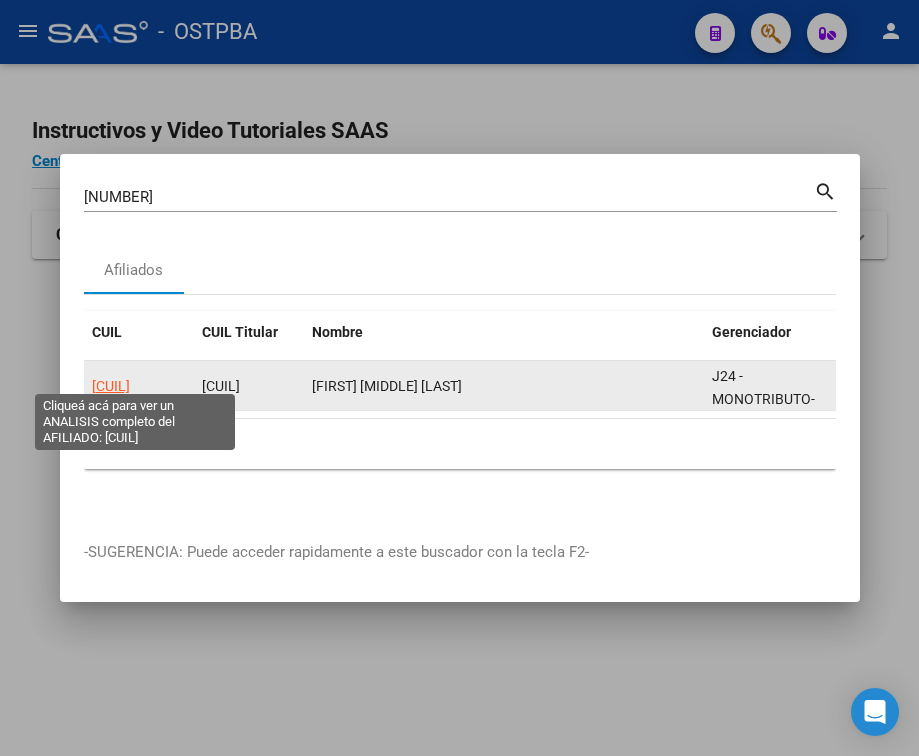 click on "[CUIL]" 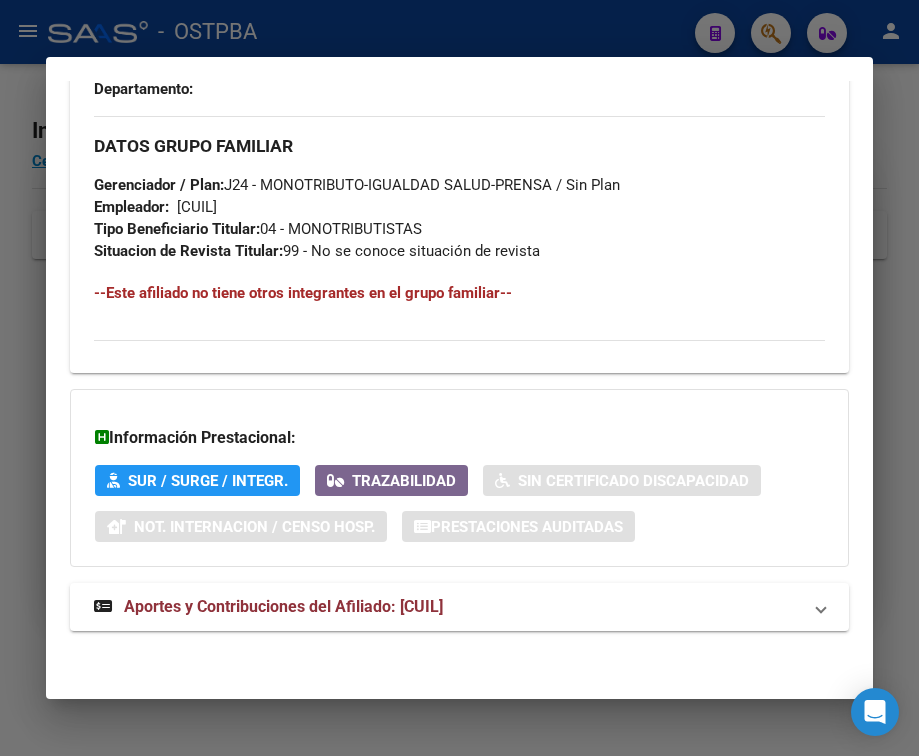 scroll, scrollTop: 1129, scrollLeft: 0, axis: vertical 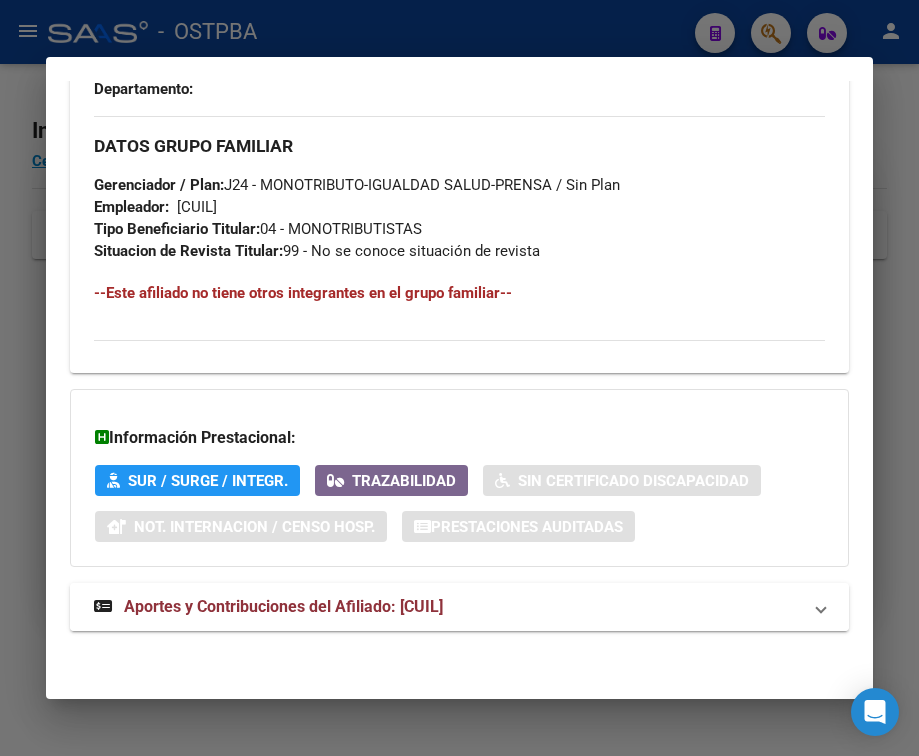 click on "Aportes y Contribuciones del Afiliado: [CUIL]" at bounding box center [283, 606] 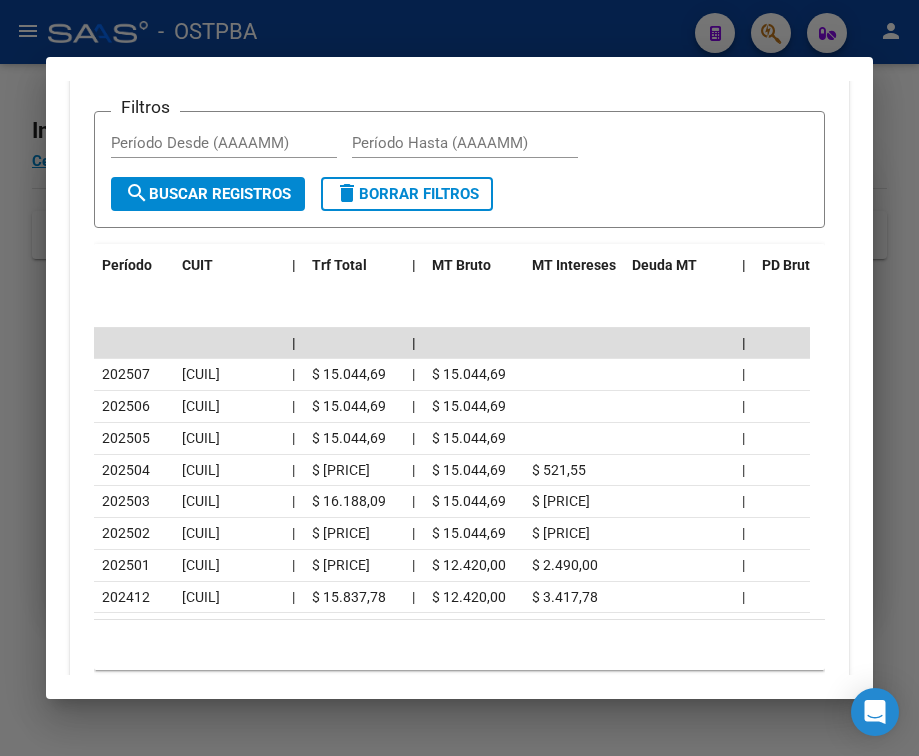 scroll, scrollTop: 1872, scrollLeft: 0, axis: vertical 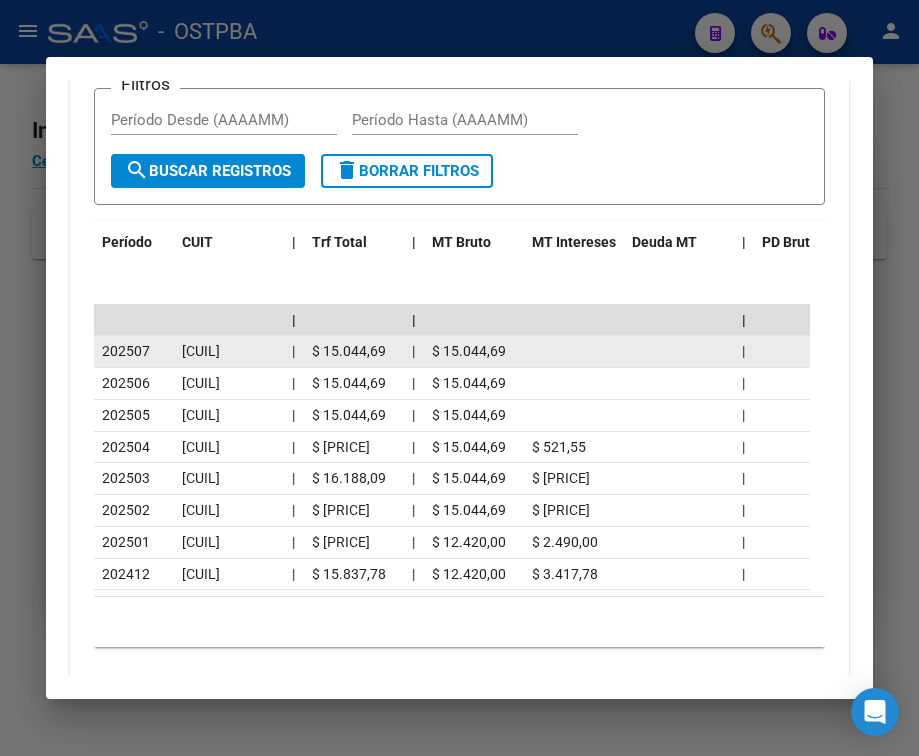 click on "[CUIL]" 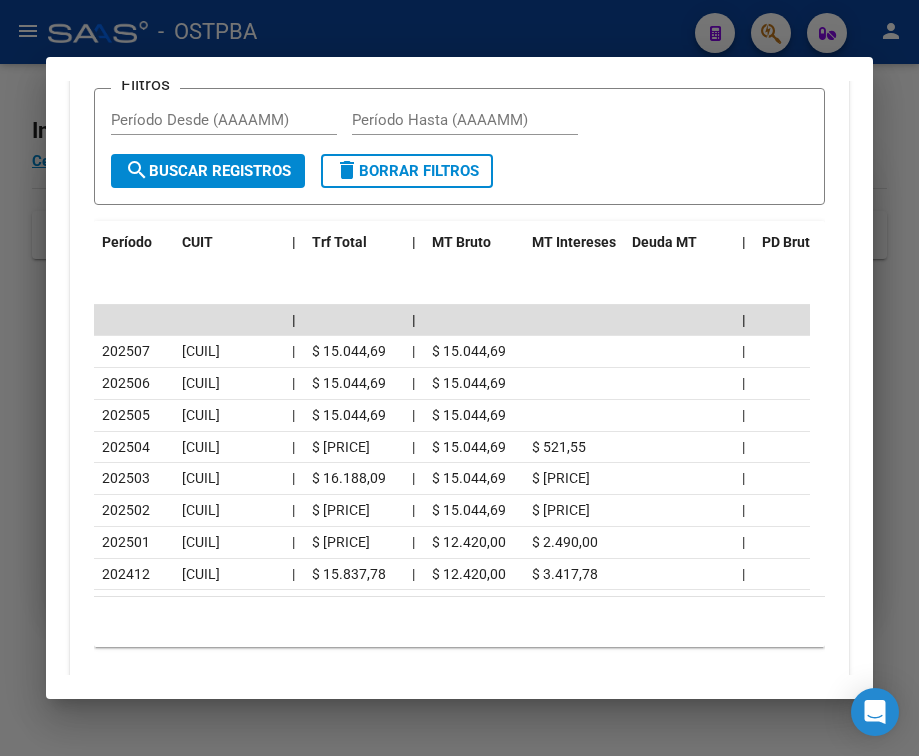 click at bounding box center [459, 378] 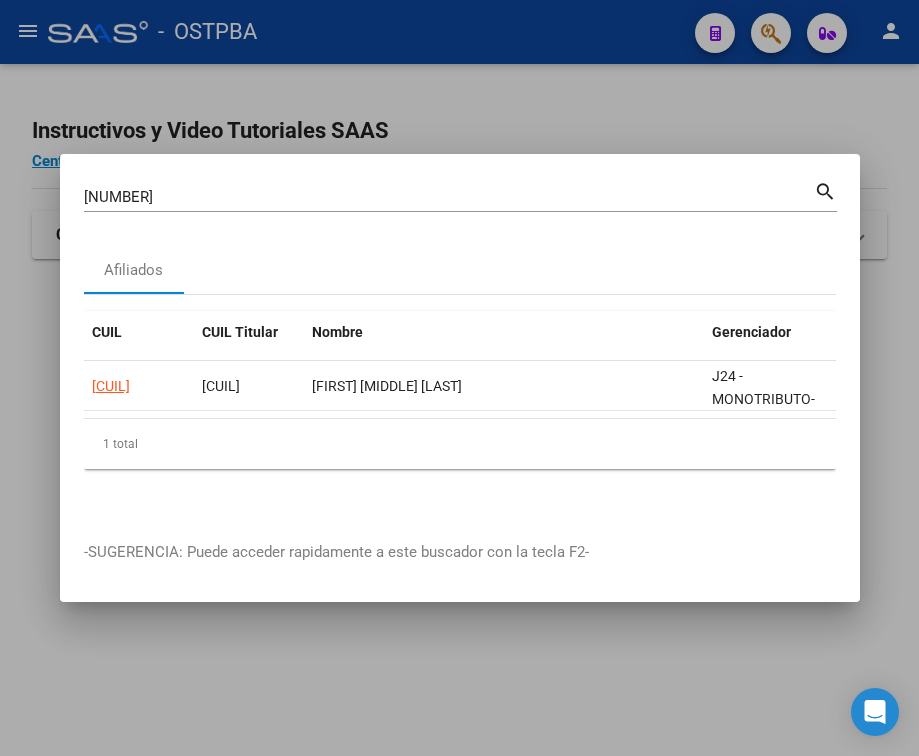 click on "[NUMBER]" at bounding box center (449, 197) 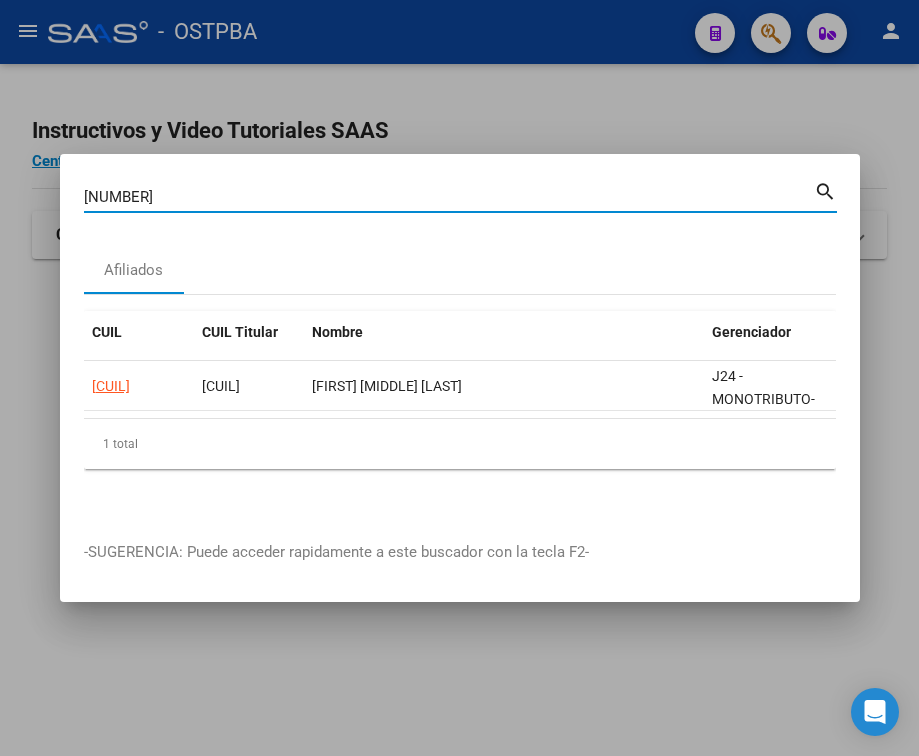 click on "[NUMBER]" at bounding box center [449, 197] 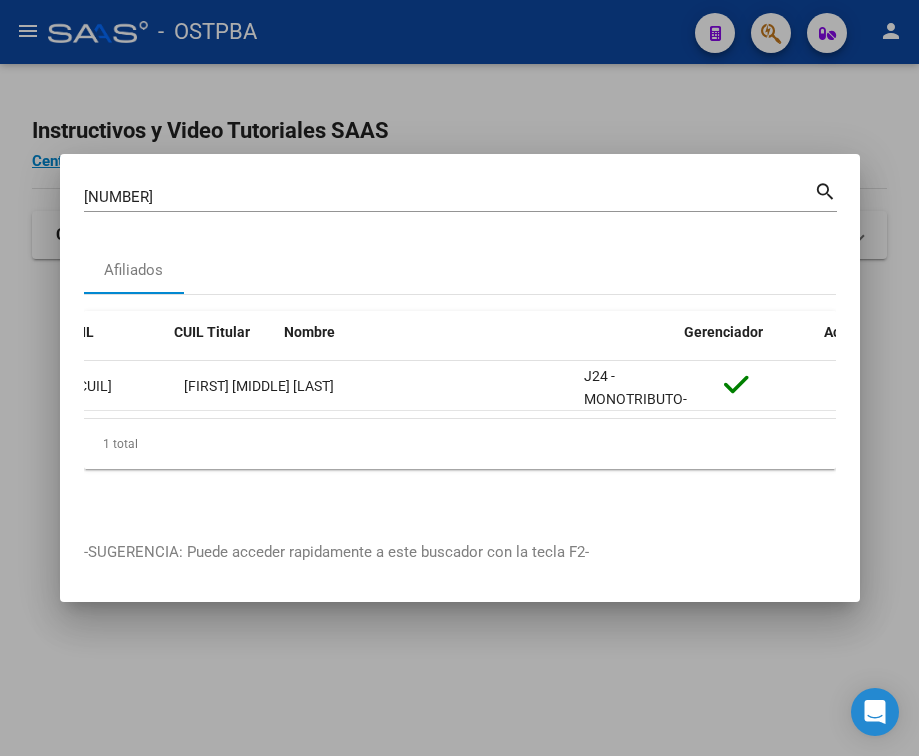 scroll, scrollTop: 0, scrollLeft: 0, axis: both 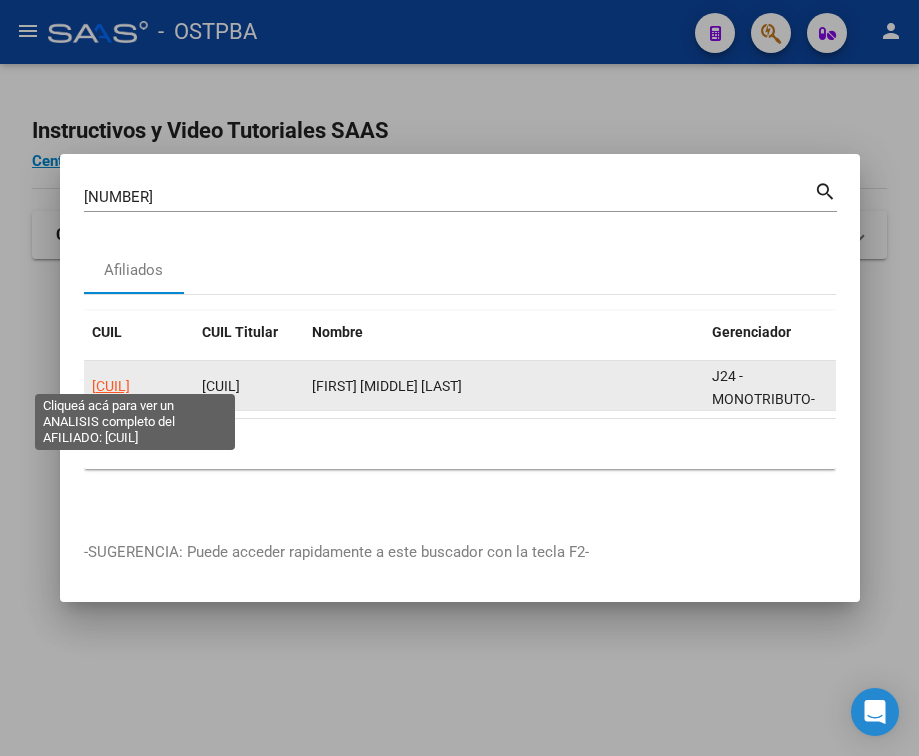 click on "[CUIL]" 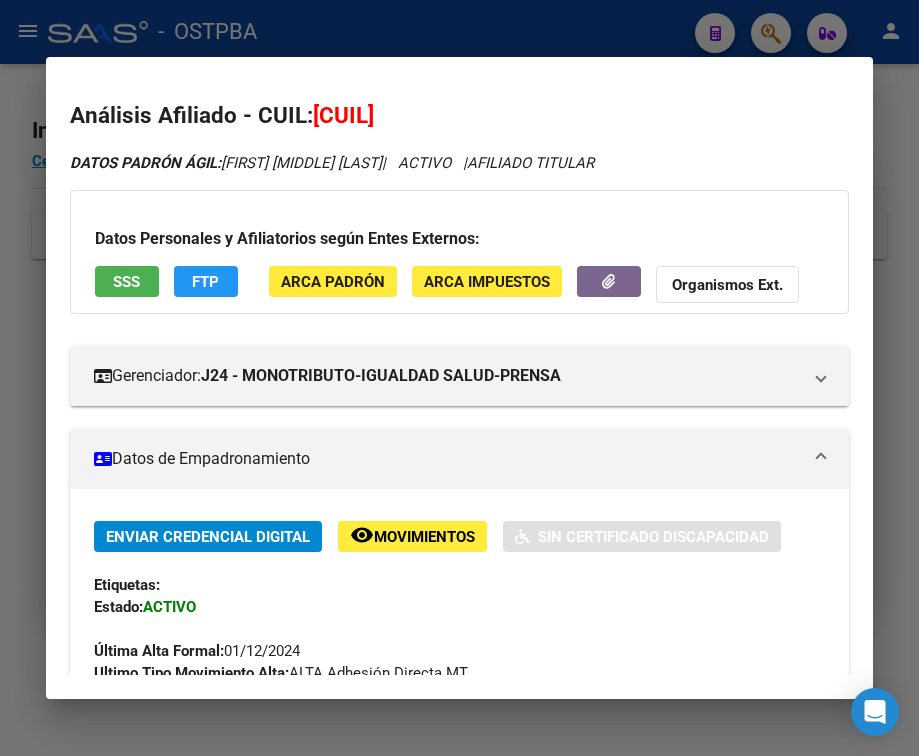 click on "Datos de Empadronamiento" at bounding box center (447, 459) 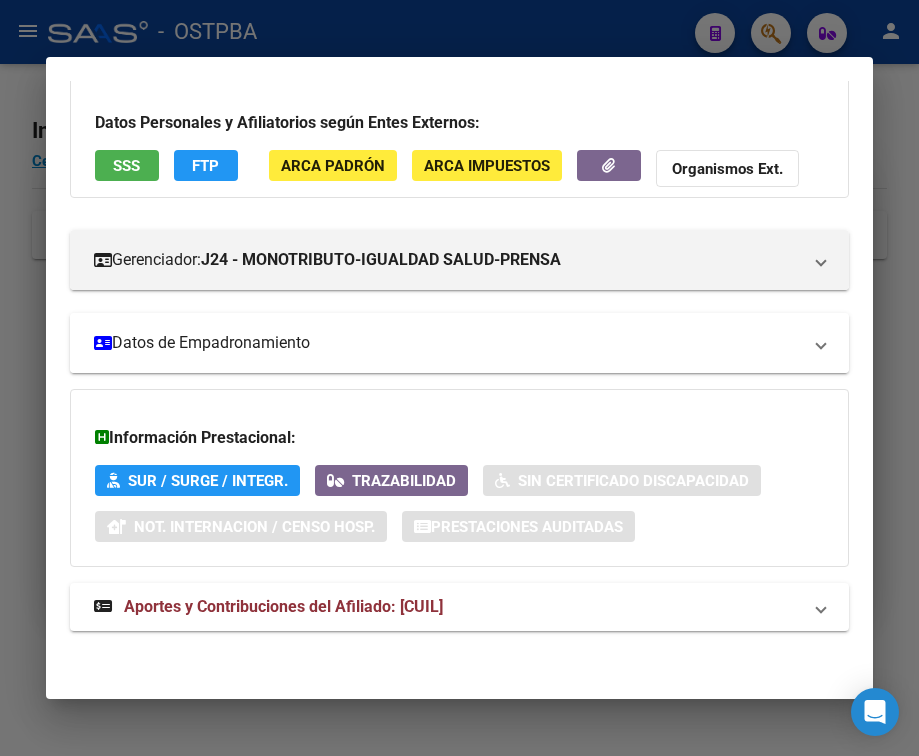 scroll, scrollTop: 131, scrollLeft: 0, axis: vertical 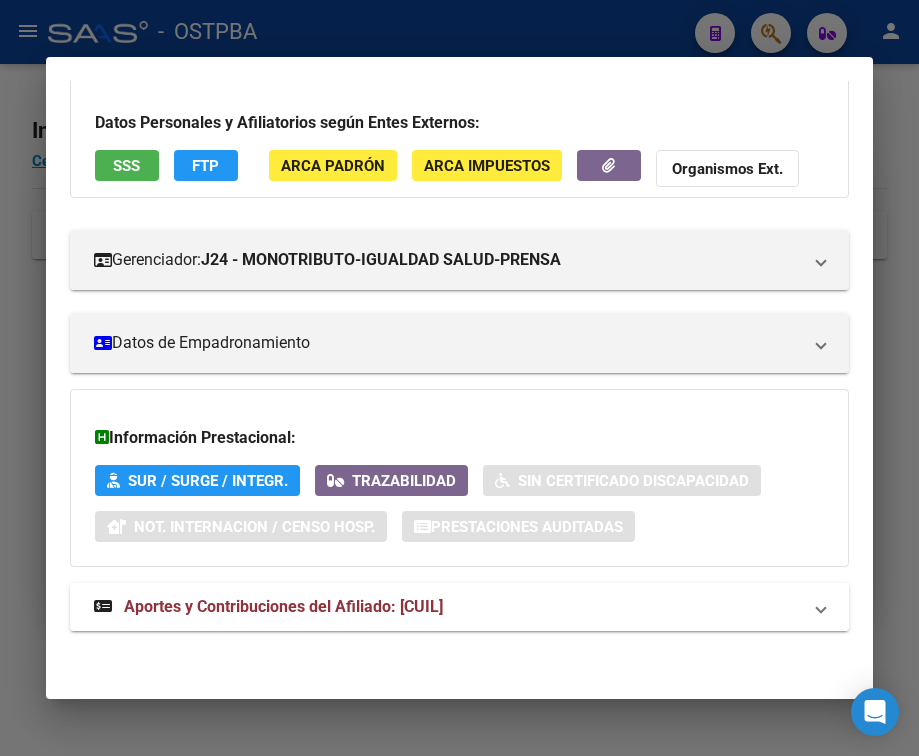 click on "Aportes y Contribuciones del Afiliado: [CUIL]" at bounding box center (268, 607) 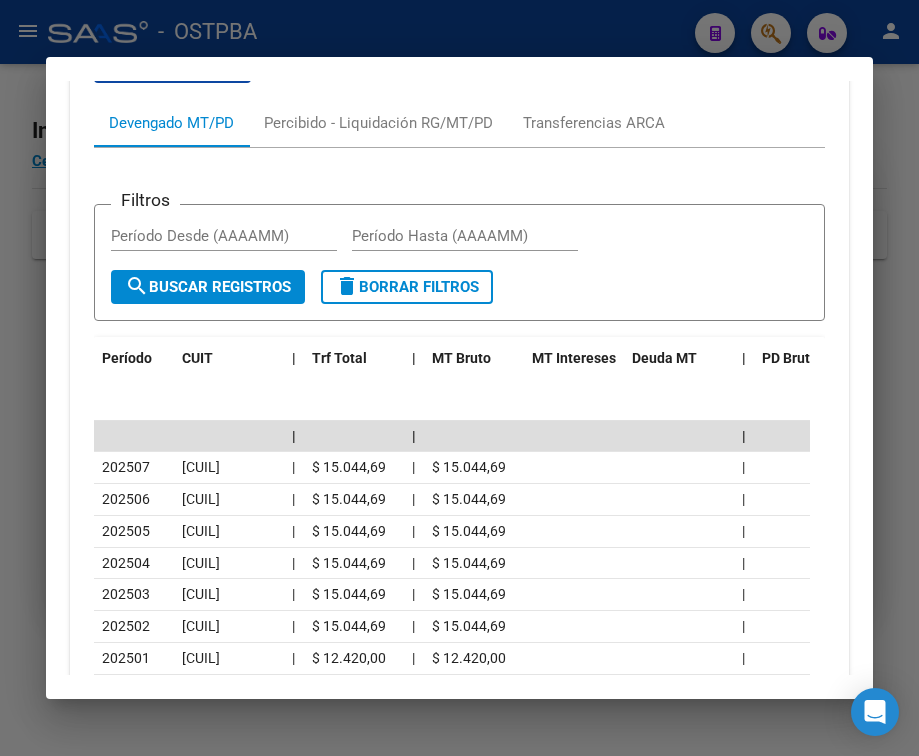 scroll, scrollTop: 873, scrollLeft: 0, axis: vertical 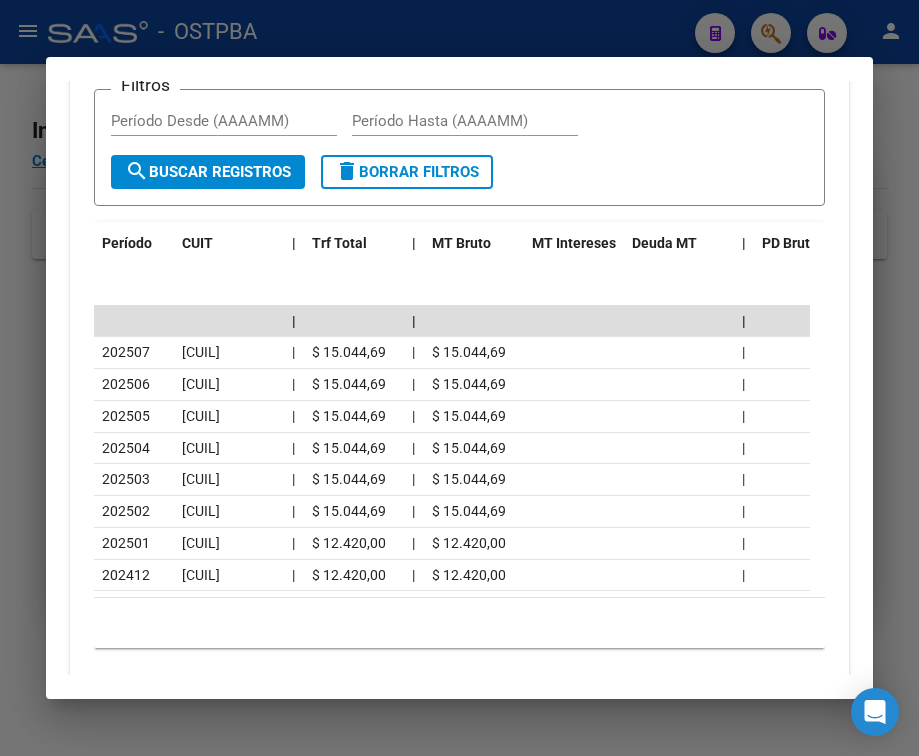 click at bounding box center [459, 378] 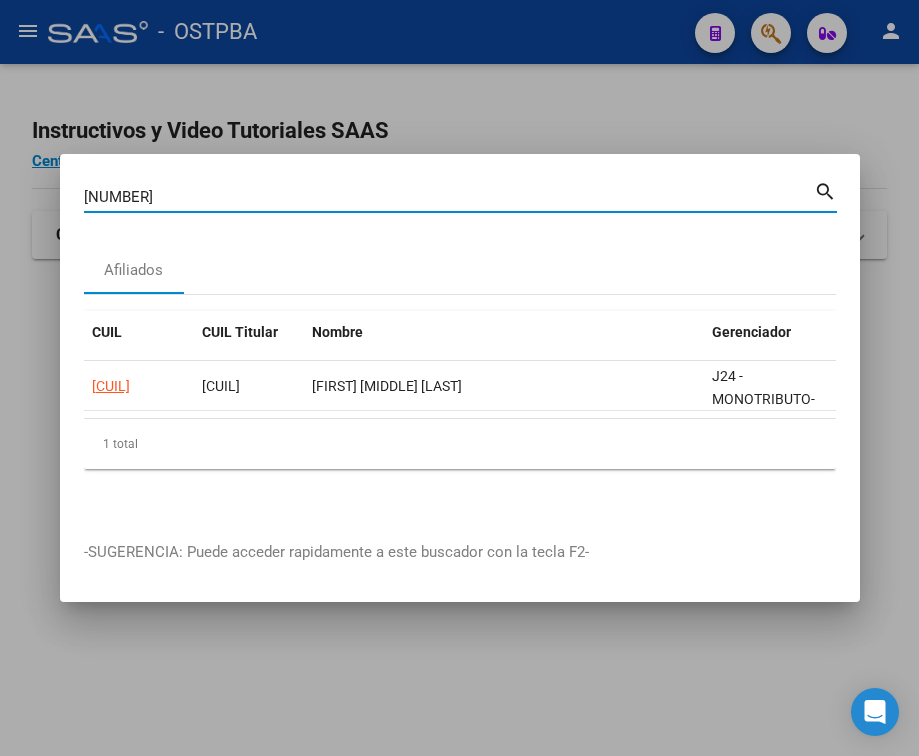 click on "[NUMBER]" at bounding box center (449, 197) 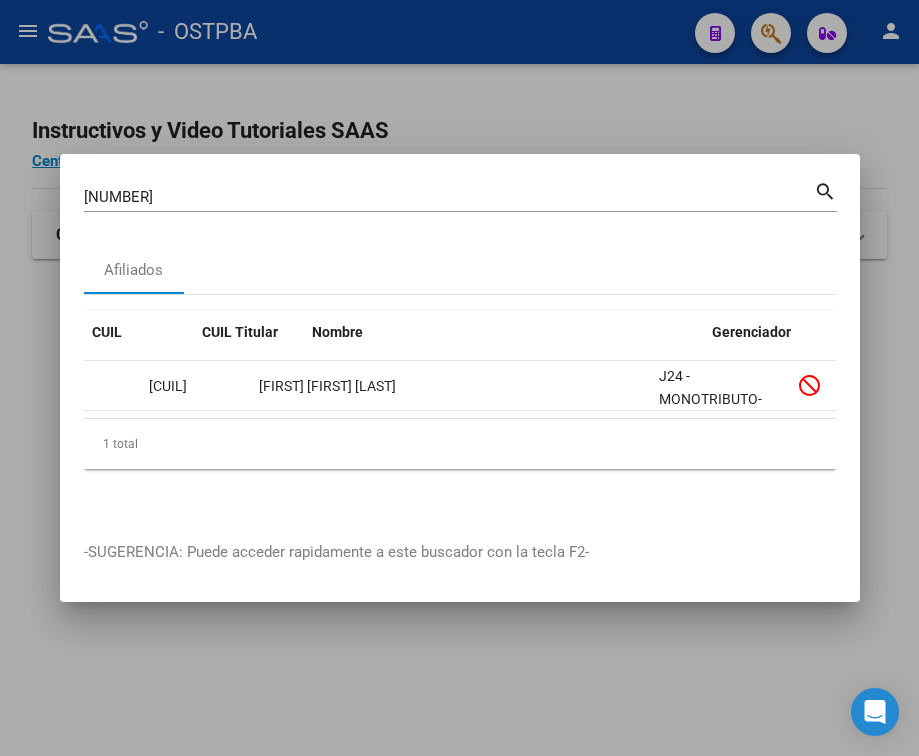scroll, scrollTop: 0, scrollLeft: 0, axis: both 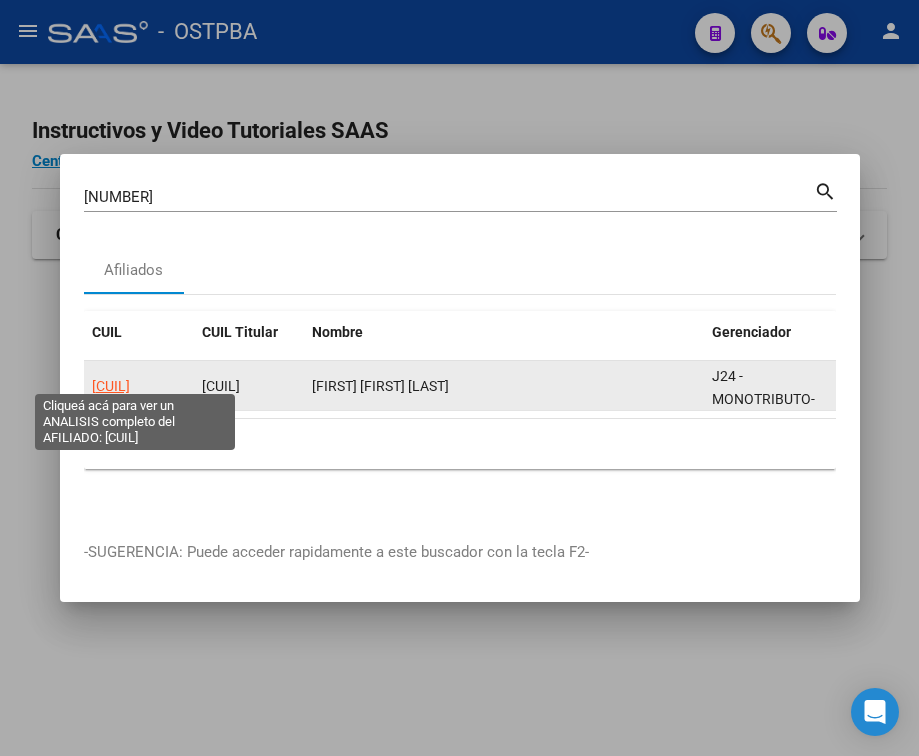 click on "[CUIL]" 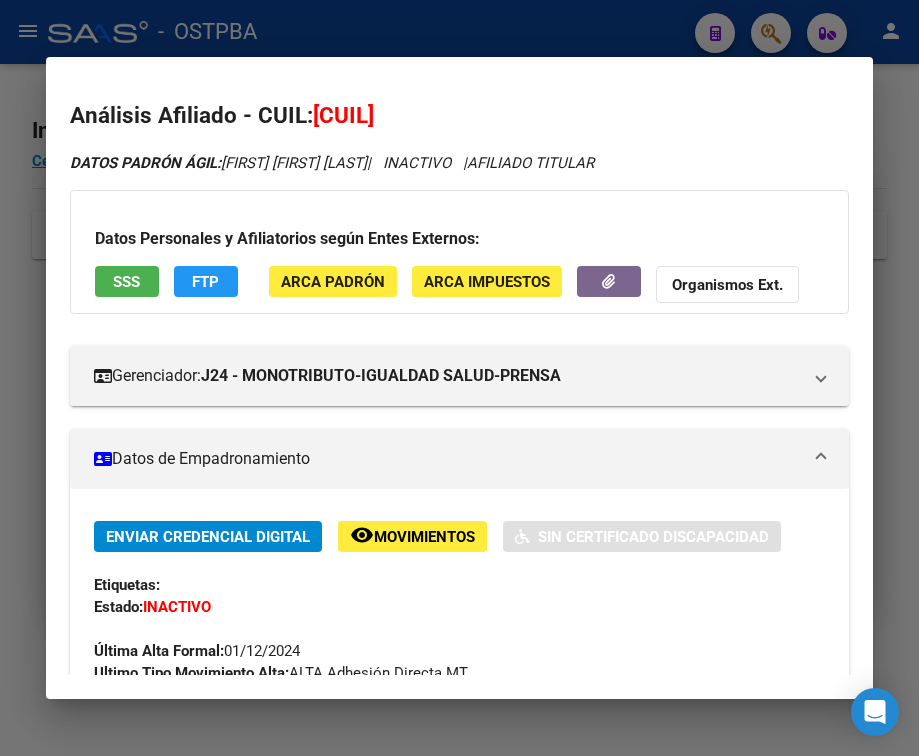 click on "Datos de Empadronamiento" at bounding box center [459, 459] 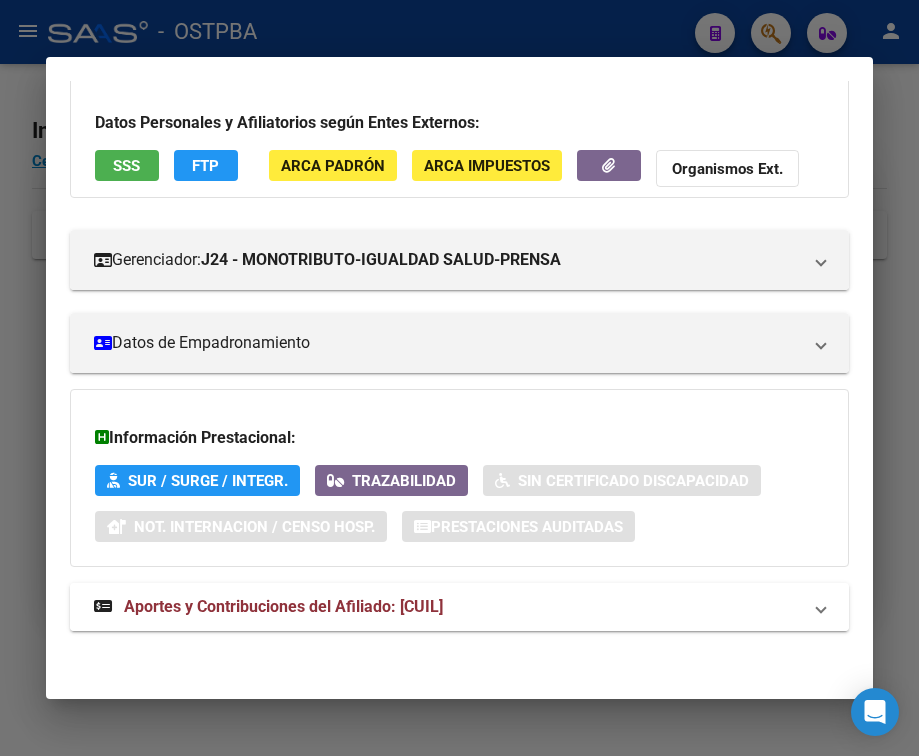 click on "Aportes y Contribuciones del Afiliado: [CUIL]" at bounding box center [268, 607] 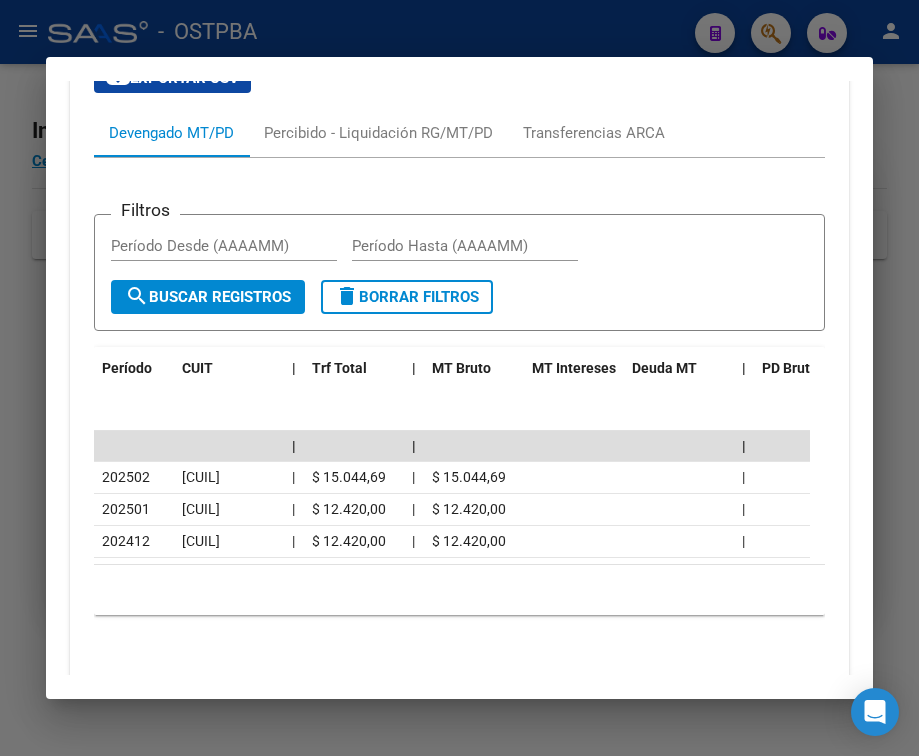 scroll, scrollTop: 749, scrollLeft: 0, axis: vertical 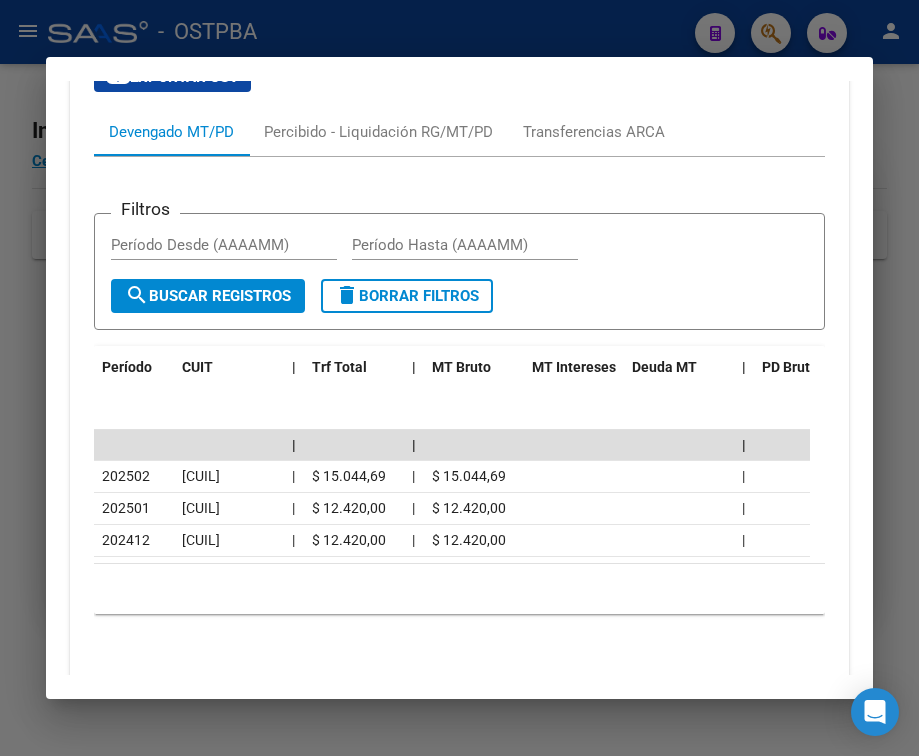 click at bounding box center (459, 378) 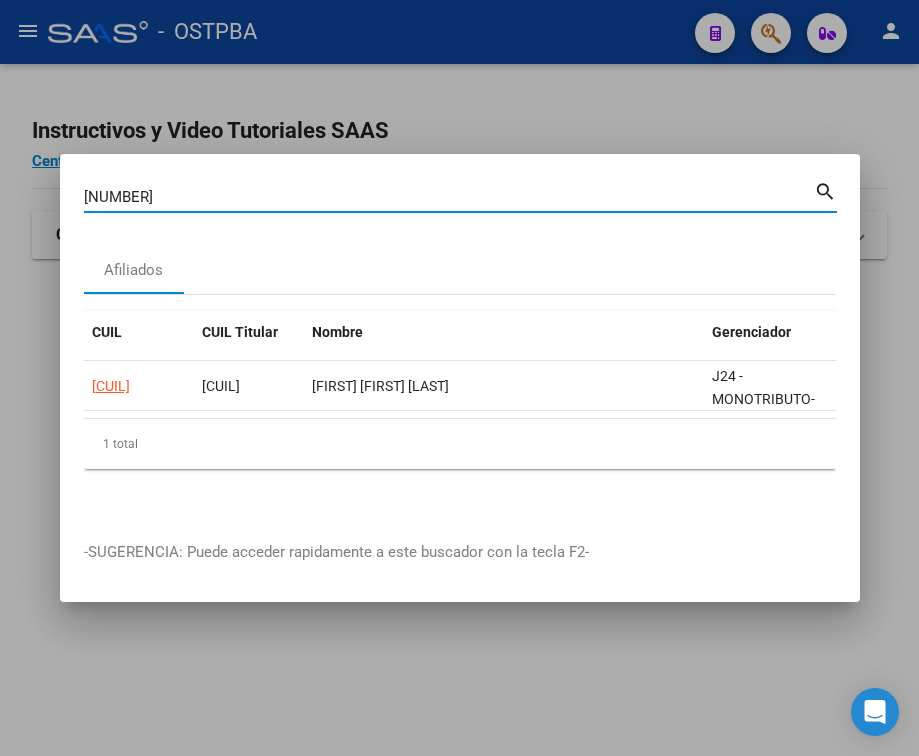 click on "[NUMBER]" at bounding box center [449, 197] 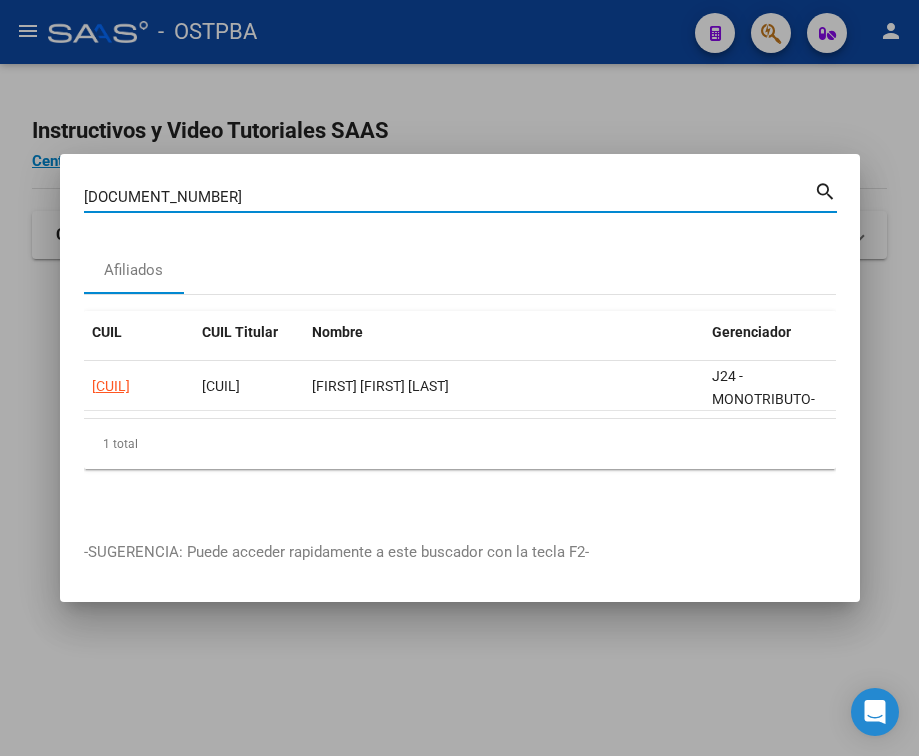 type on "[DOCUMENT_NUMBER]" 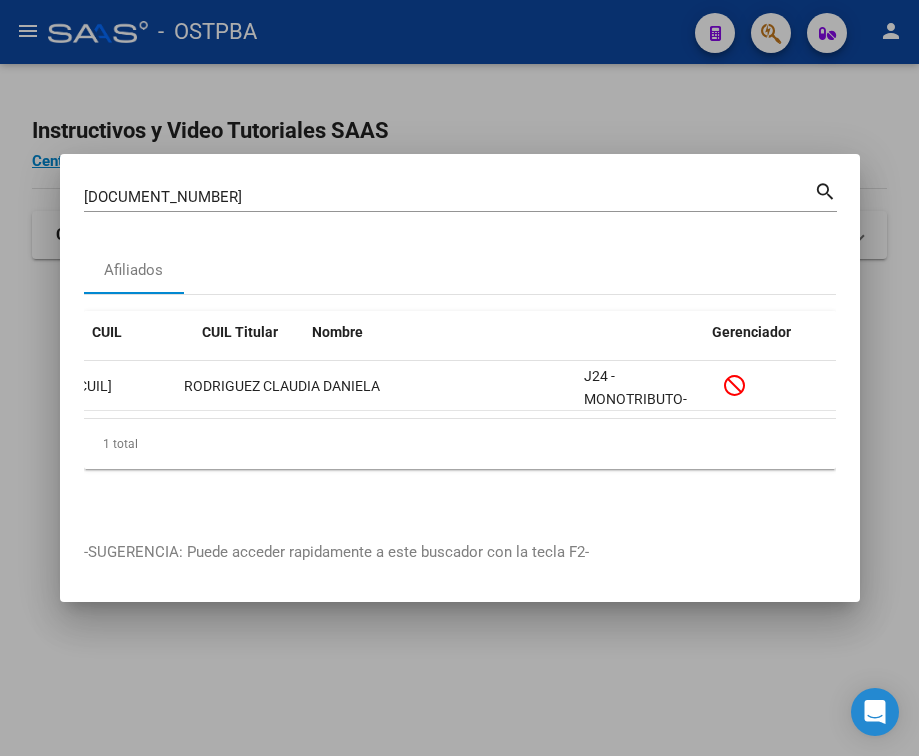 scroll, scrollTop: 0, scrollLeft: 0, axis: both 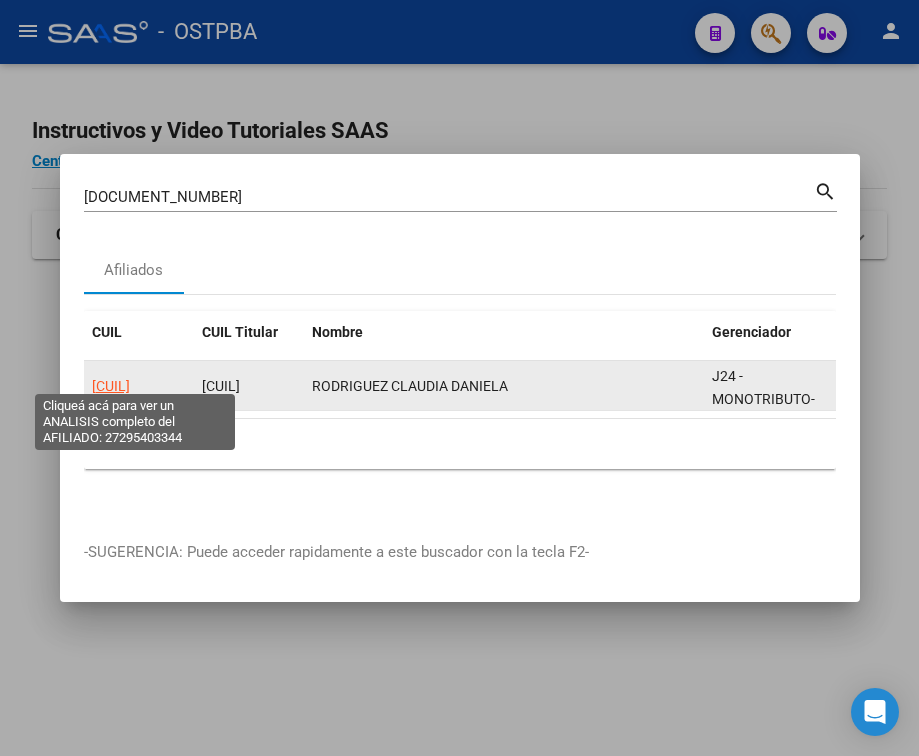 click on "[CUIL]" 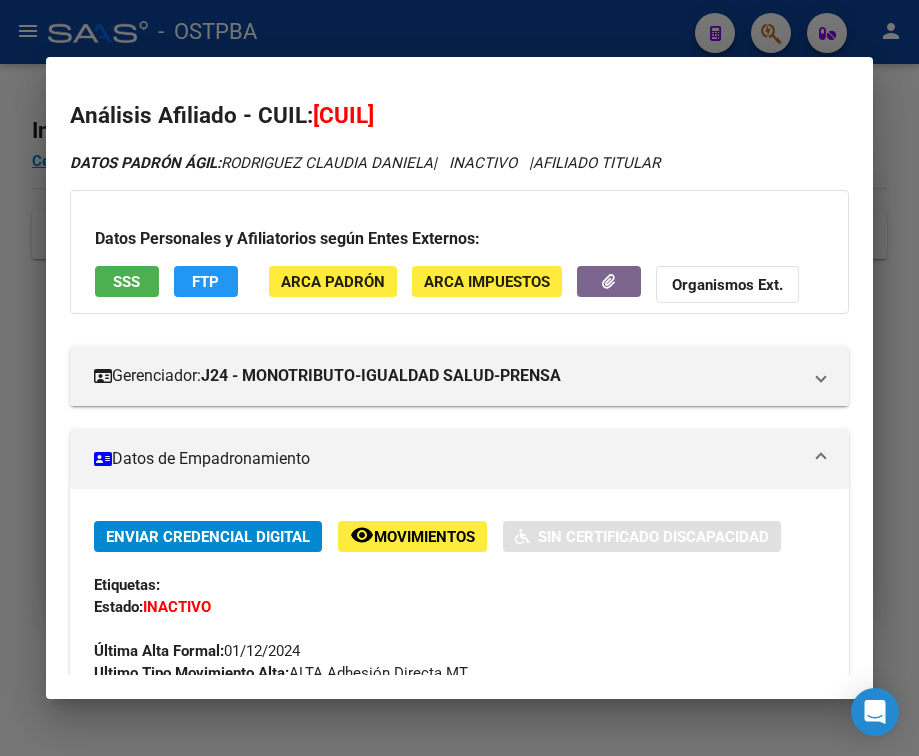 click on "Datos de Empadronamiento" at bounding box center [447, 459] 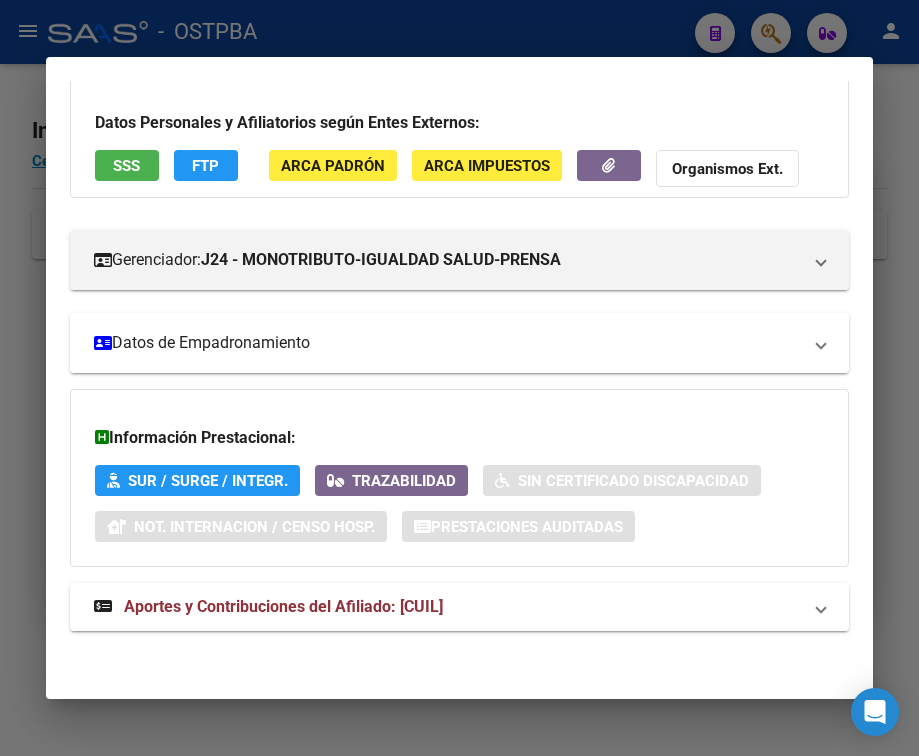 scroll, scrollTop: 131, scrollLeft: 0, axis: vertical 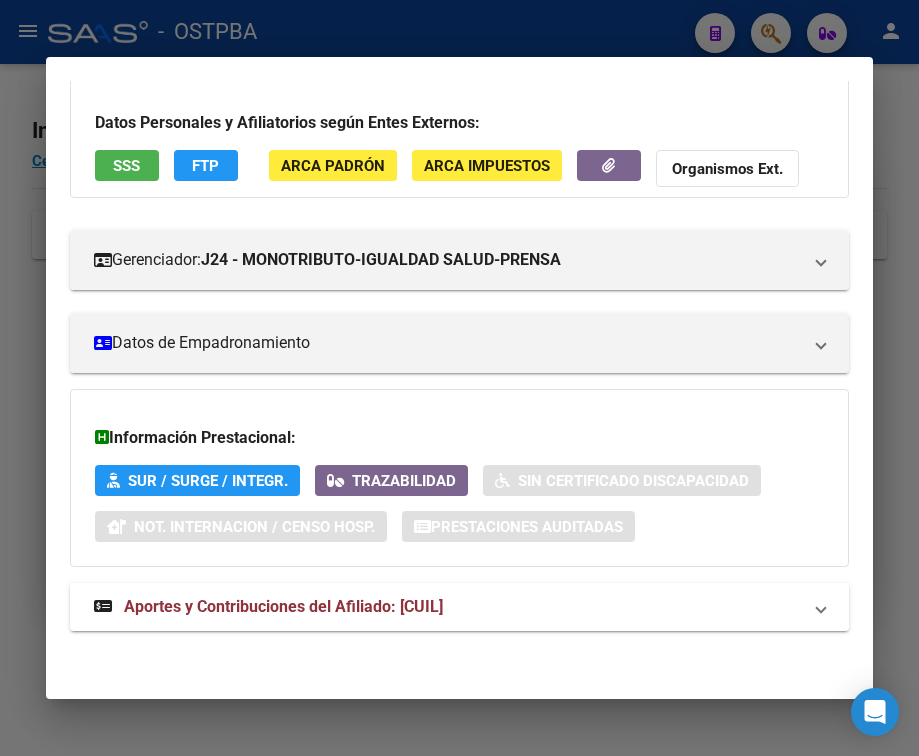 click on "Aportes y Contribuciones del Afiliado: [CUIL]" at bounding box center (283, 606) 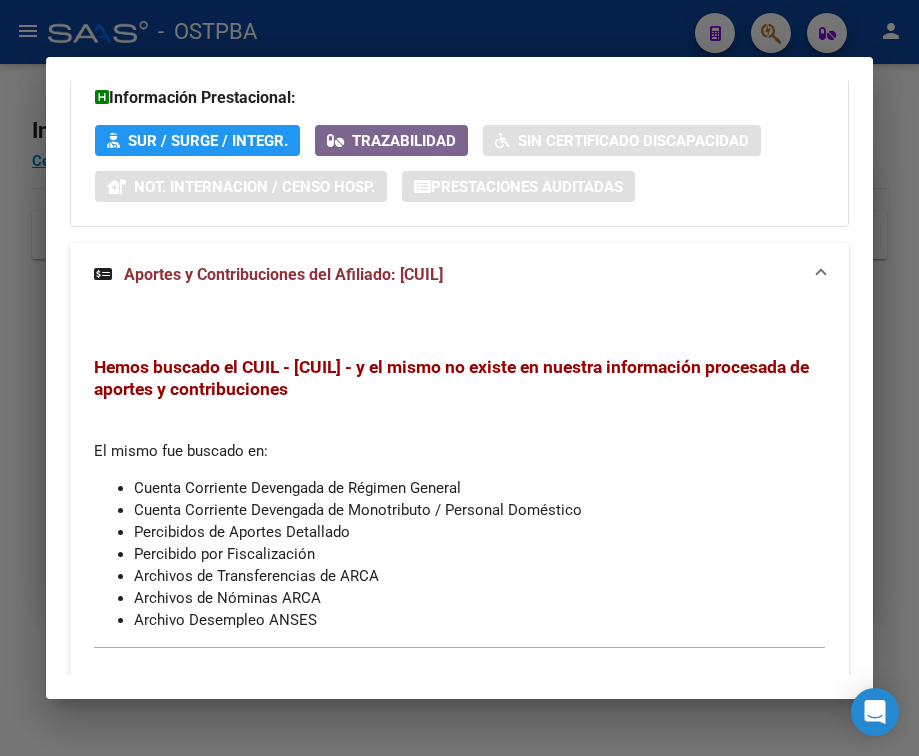 scroll, scrollTop: 520, scrollLeft: 0, axis: vertical 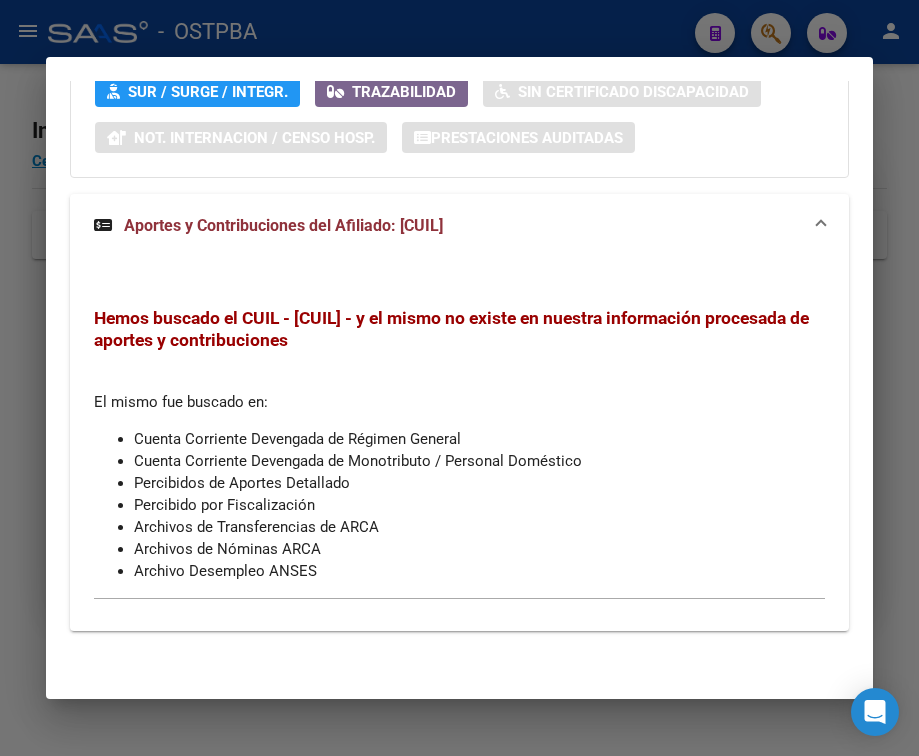 click at bounding box center (459, 378) 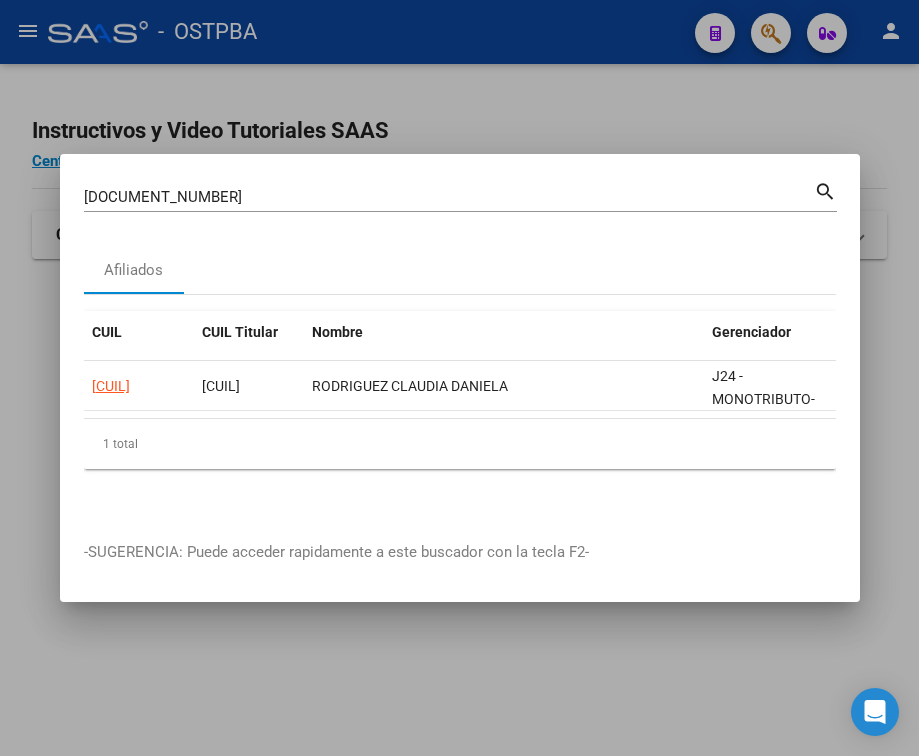click on "[DOCUMENT_NUMBER]" at bounding box center [449, 197] 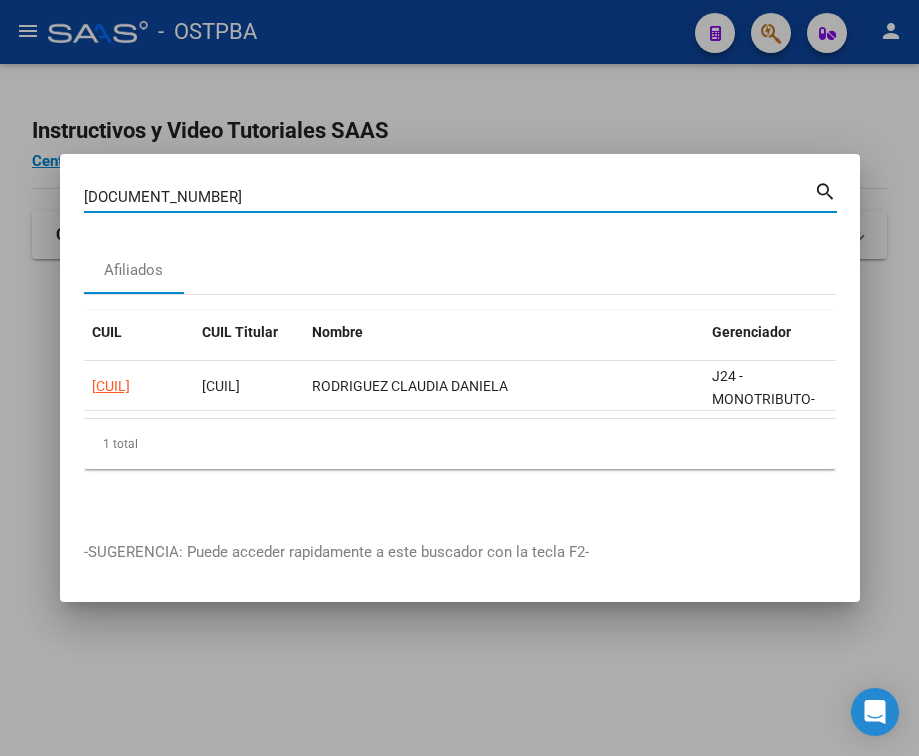 click on "[DOCUMENT_NUMBER]" at bounding box center [449, 197] 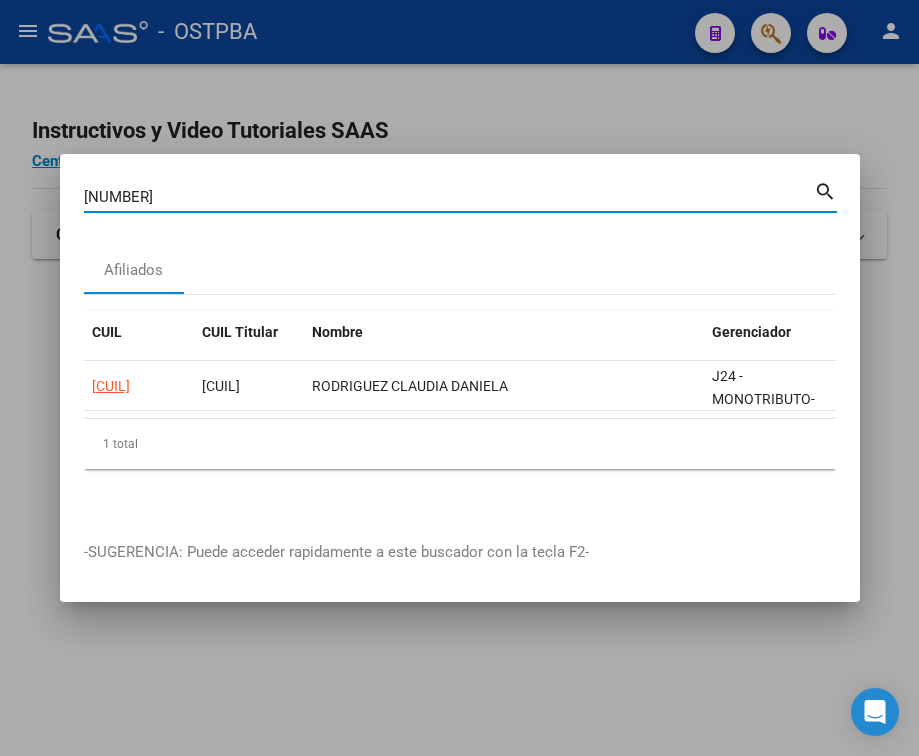 type on "[NUMBER]" 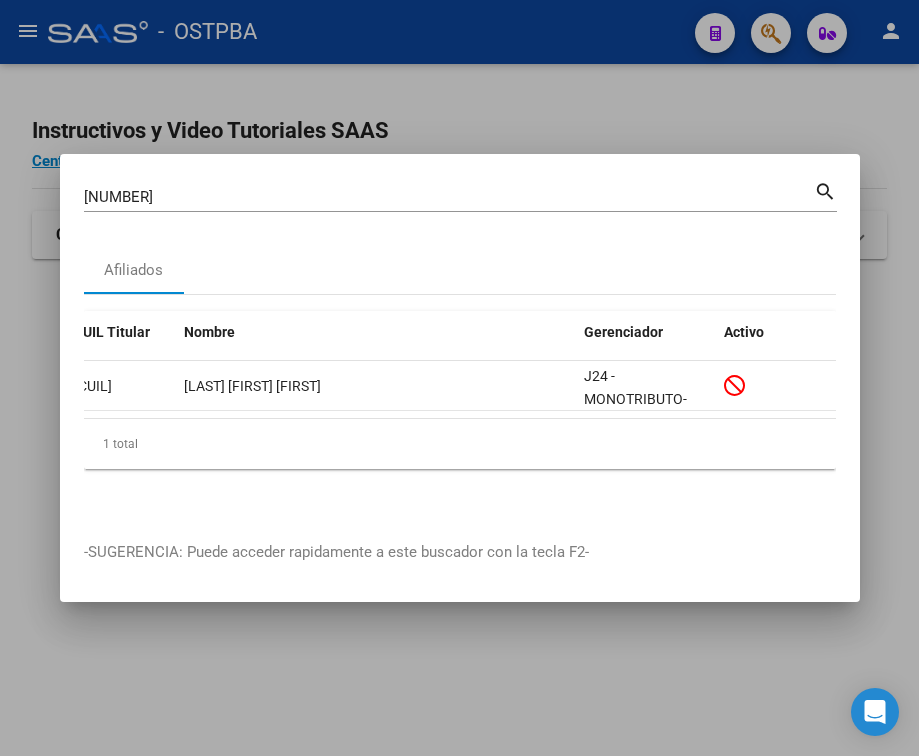 scroll, scrollTop: 0, scrollLeft: 0, axis: both 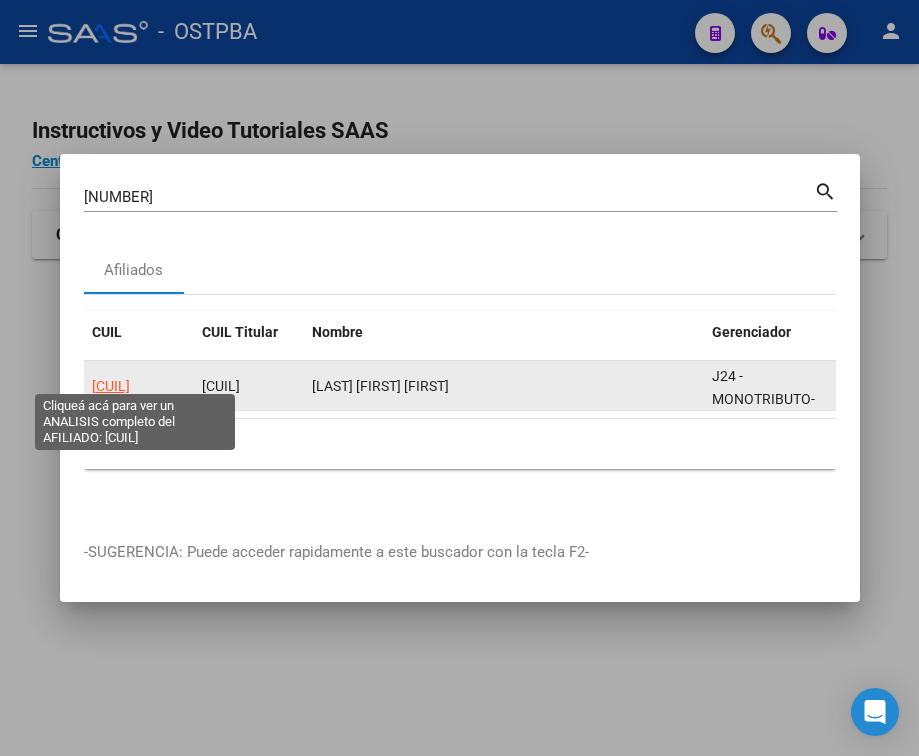 click on "[CUIL]" 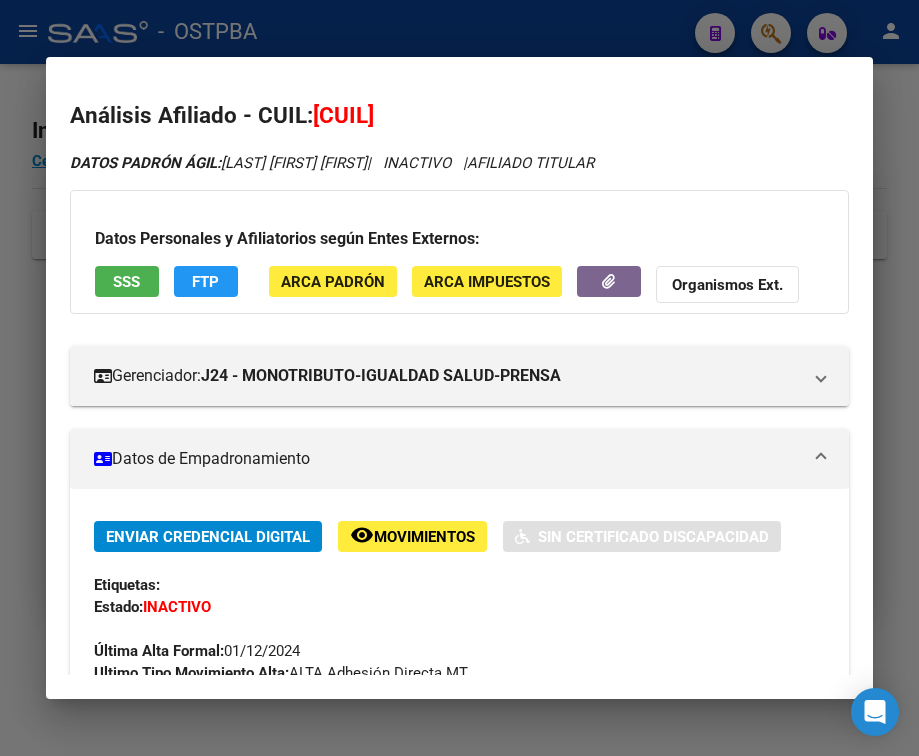 click on "Datos de Empadronamiento" at bounding box center (459, 459) 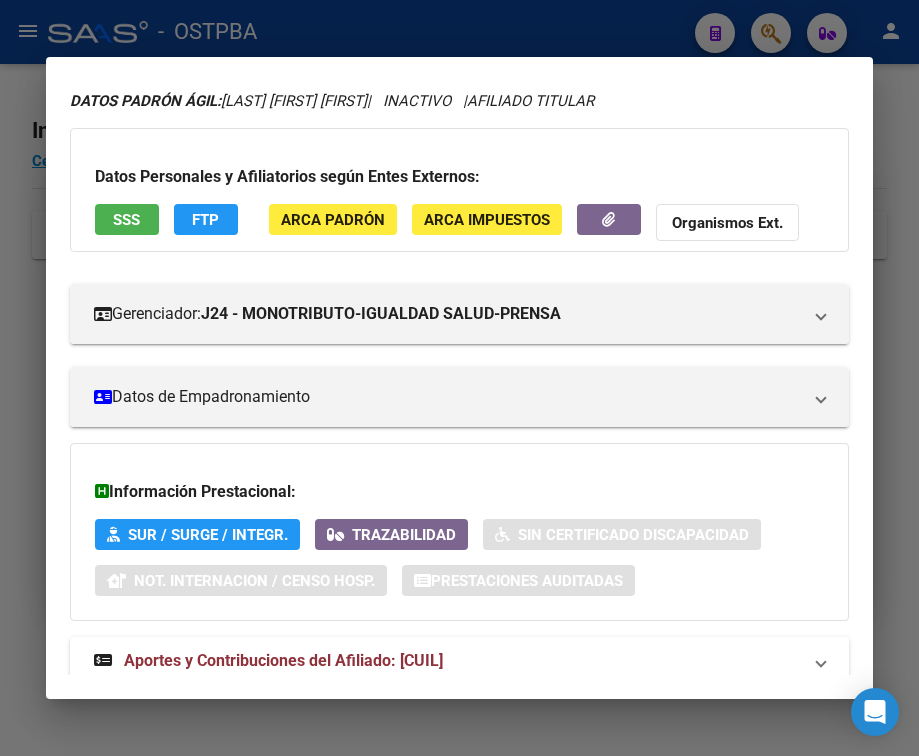 scroll, scrollTop: 131, scrollLeft: 0, axis: vertical 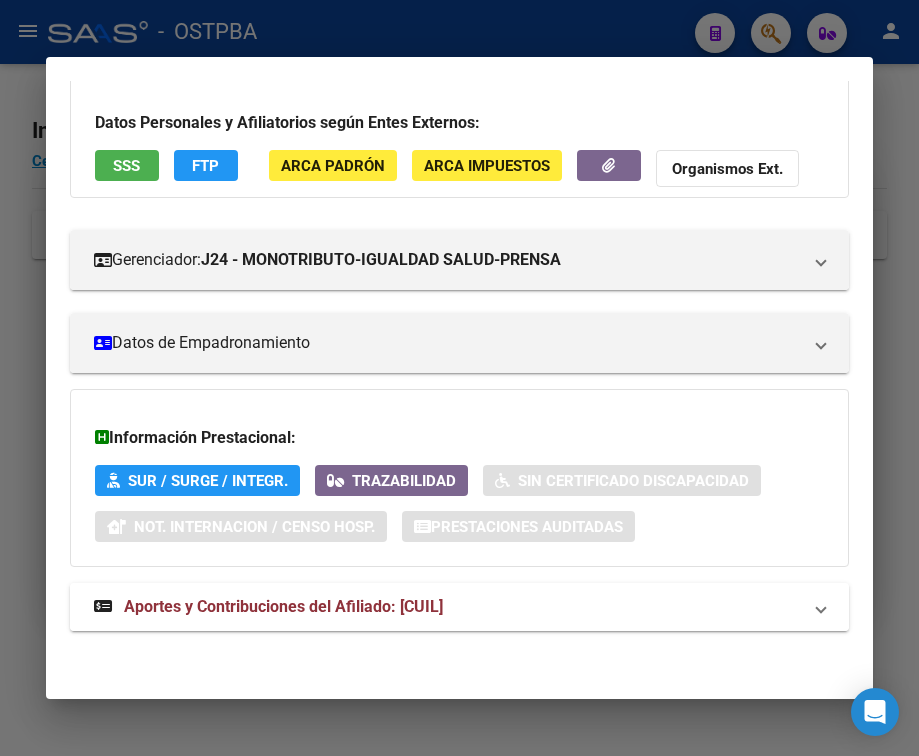 click on "Aportes y Contribuciones del Afiliado: [CUIL]" at bounding box center [268, 607] 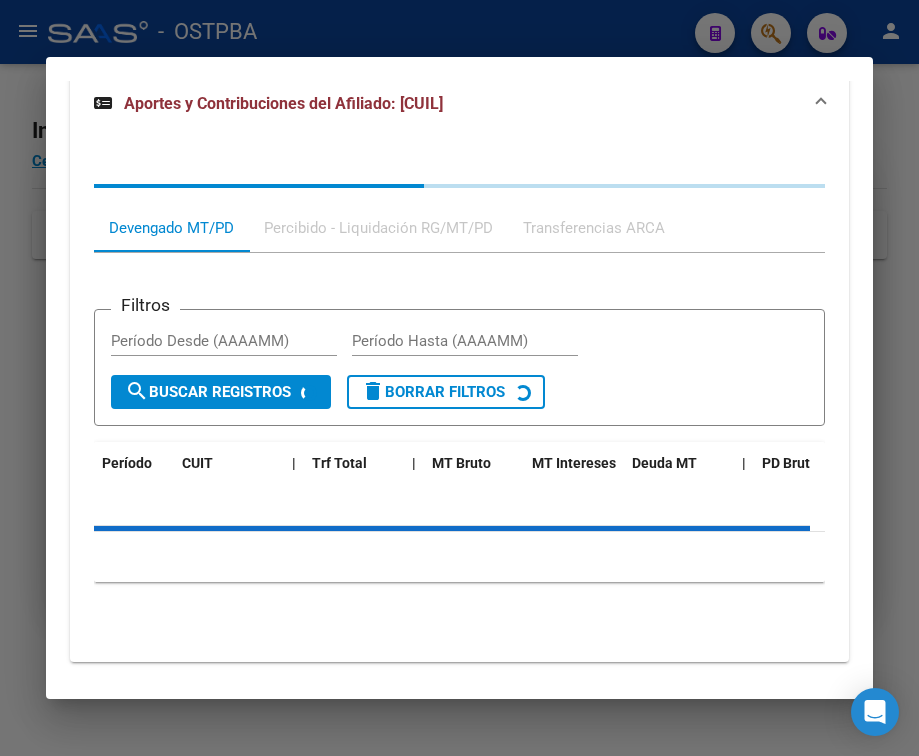 scroll, scrollTop: 649, scrollLeft: 0, axis: vertical 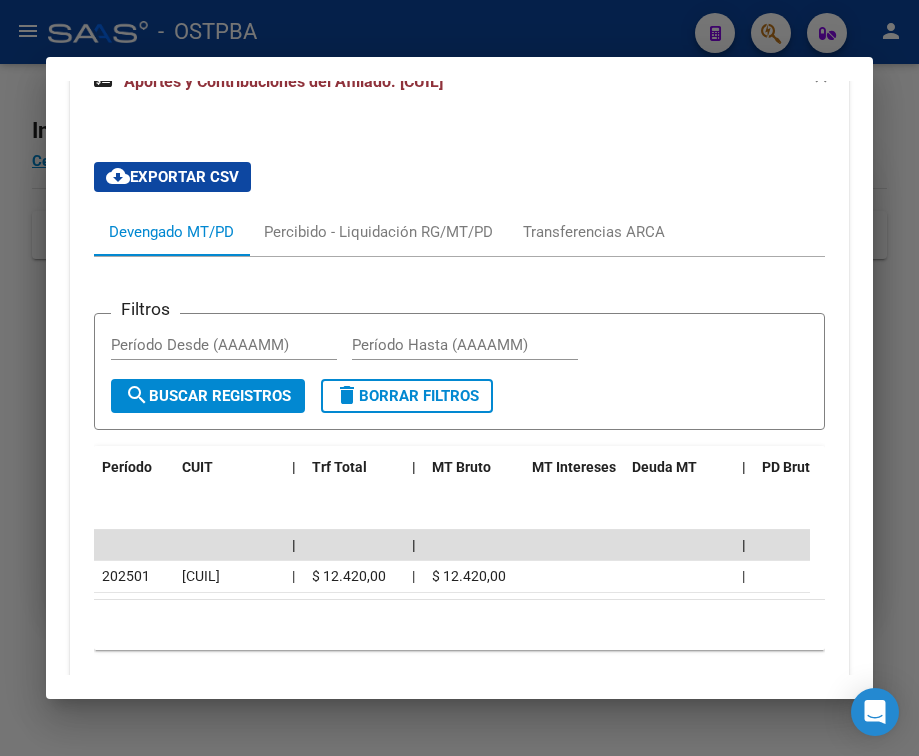 click at bounding box center [459, 378] 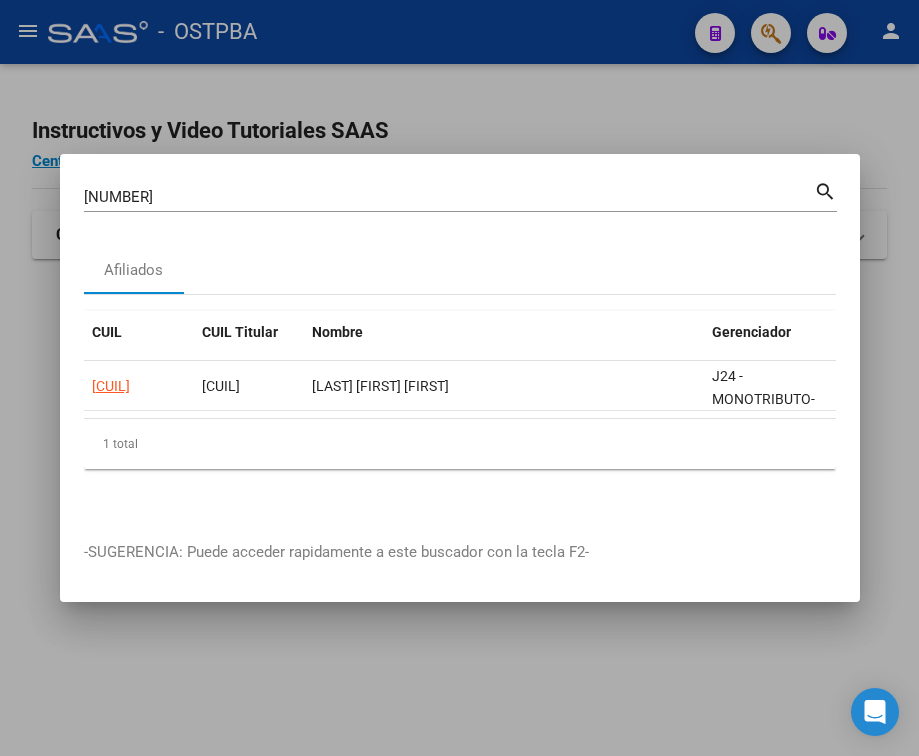 click on "[NUMBER]" at bounding box center (449, 197) 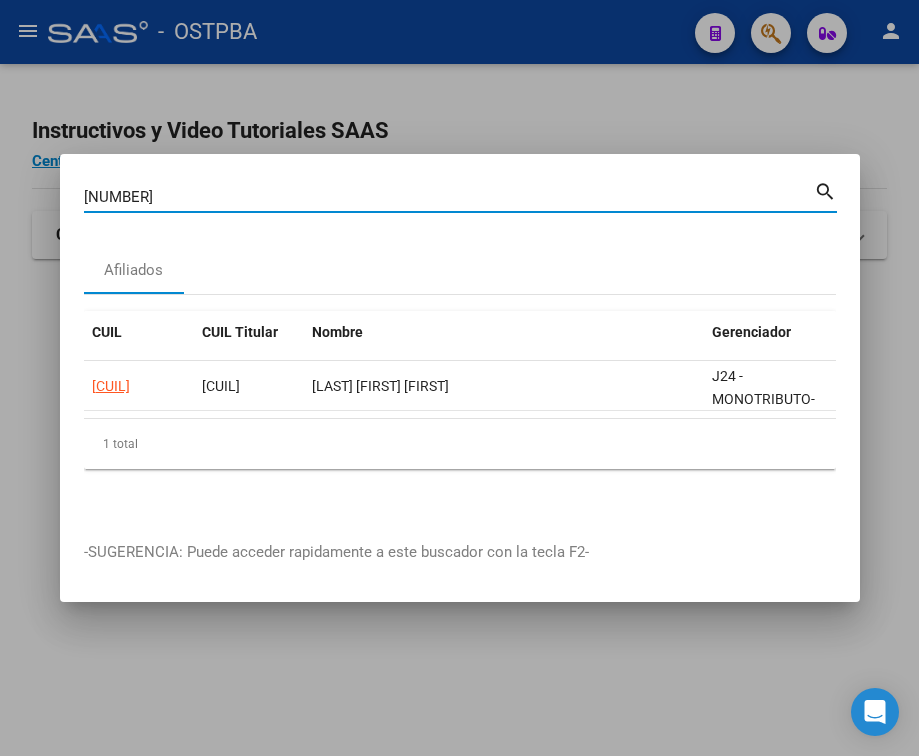 click on "[NUMBER]" at bounding box center [449, 197] 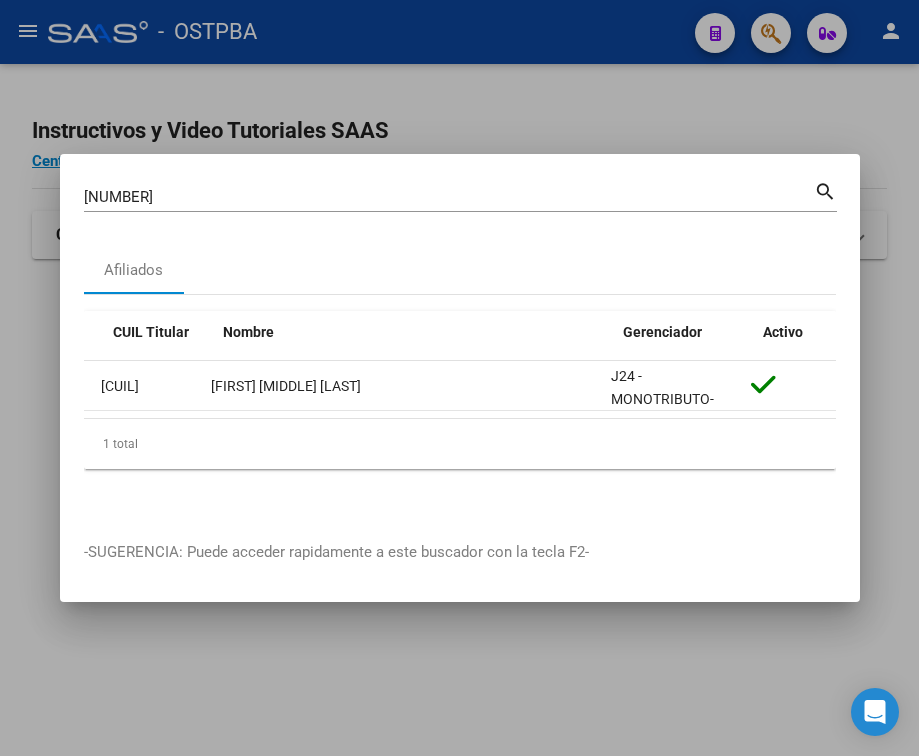 scroll, scrollTop: 0, scrollLeft: 0, axis: both 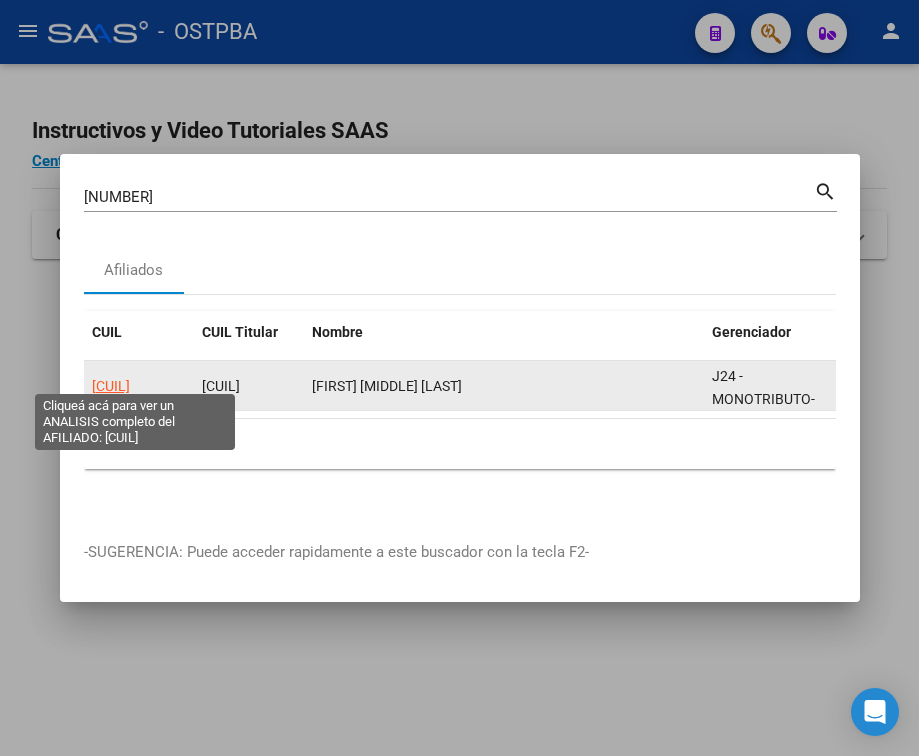 click on "[CUIL]" 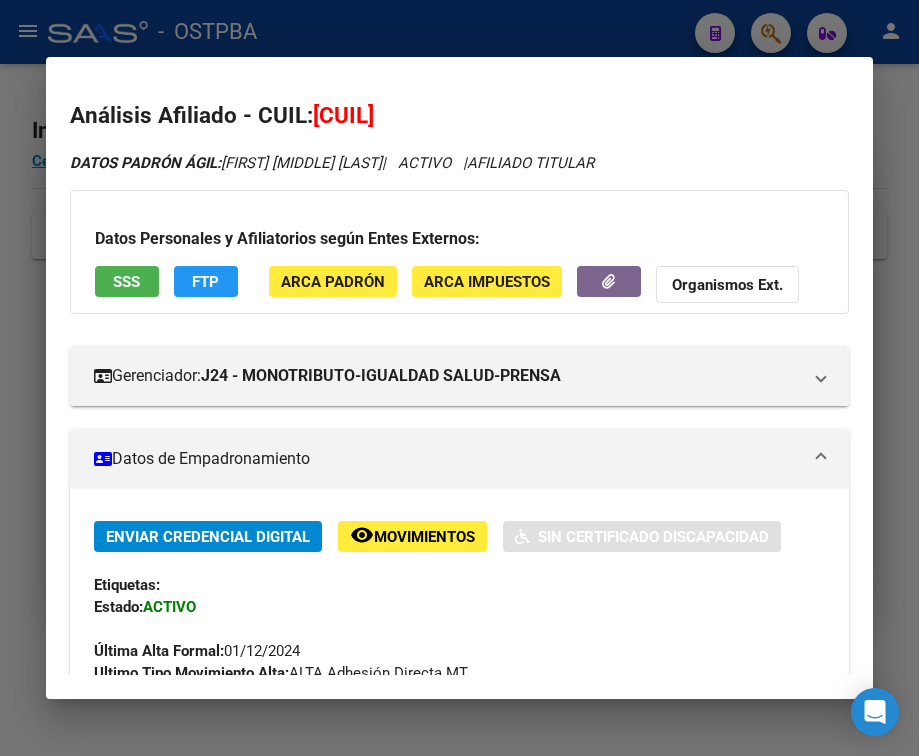 click on "Datos de Empadronamiento" at bounding box center [447, 459] 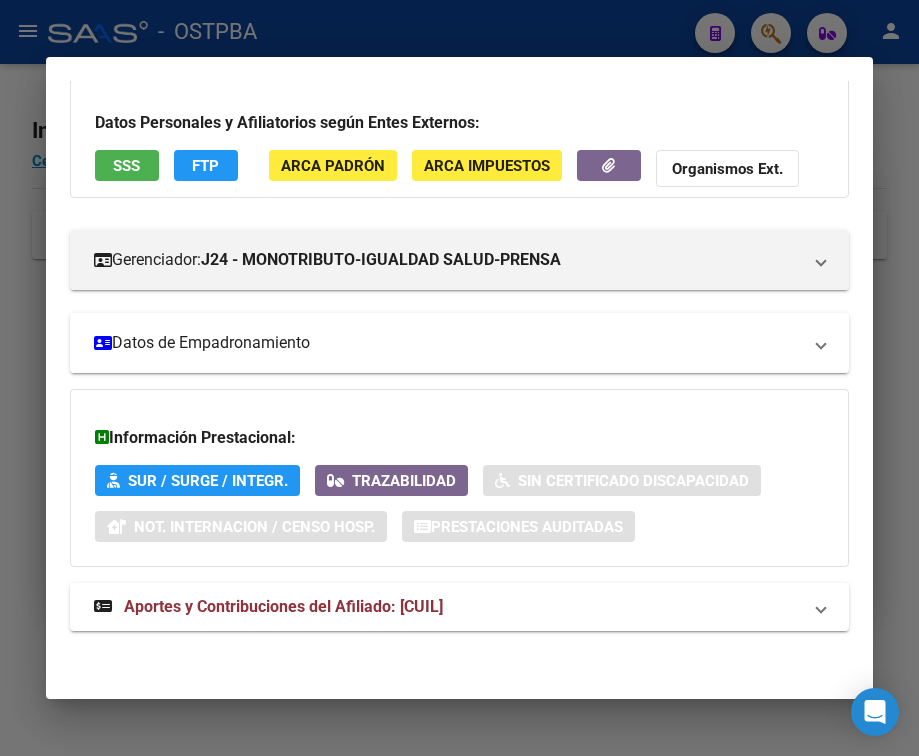 scroll, scrollTop: 131, scrollLeft: 0, axis: vertical 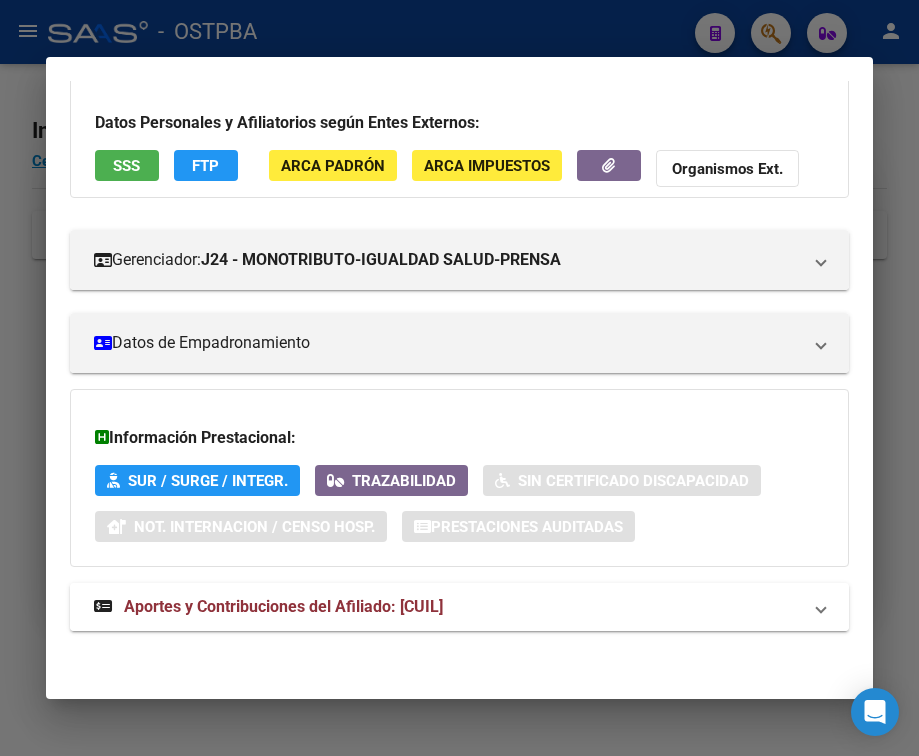 click on "Aportes y Contribuciones del Afiliado: [CUIL]" at bounding box center (459, 607) 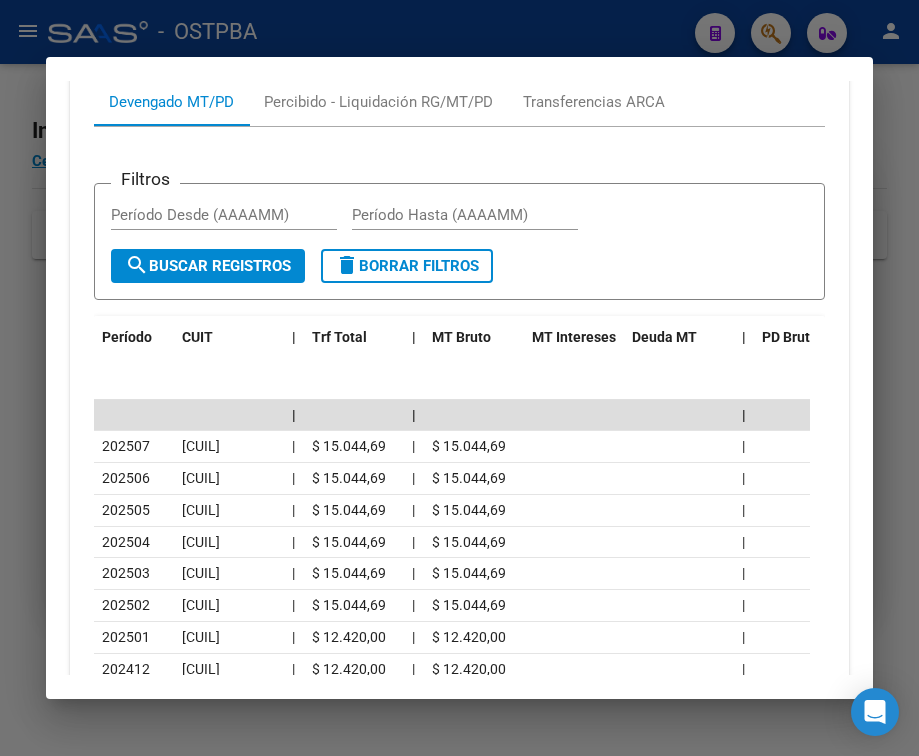 scroll, scrollTop: 831, scrollLeft: 0, axis: vertical 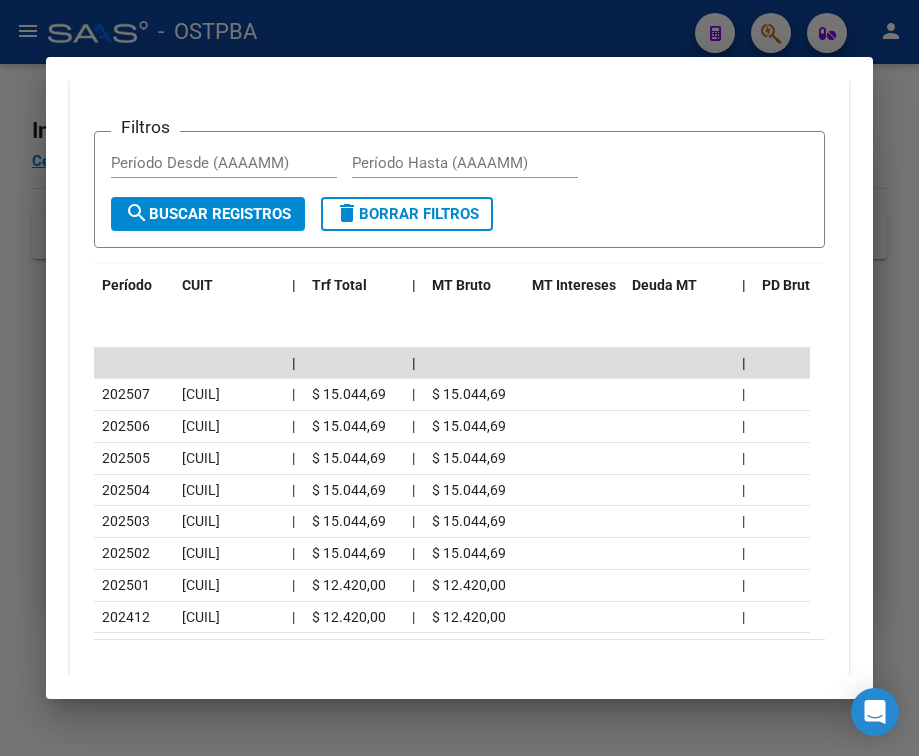 click at bounding box center [459, 378] 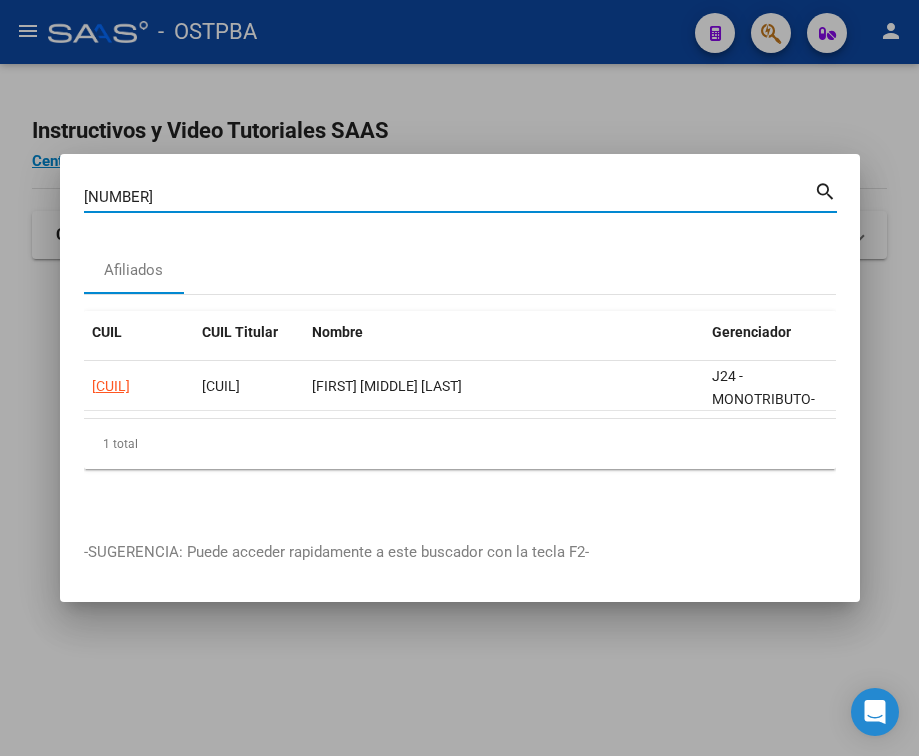 click on "[NUMBER]" at bounding box center [449, 197] 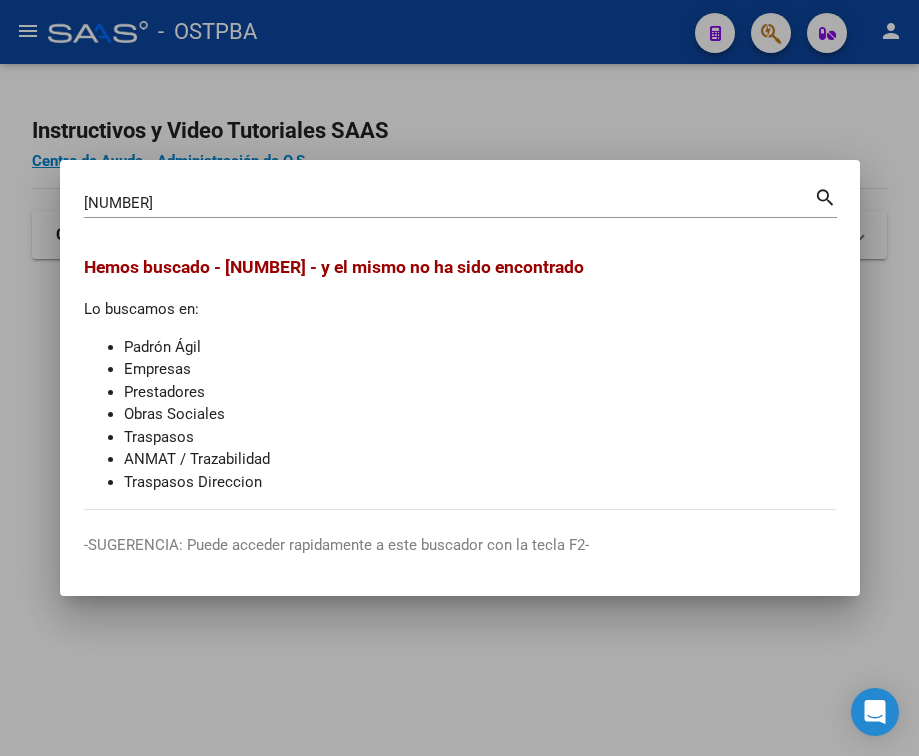 click on "[NUMBER]" at bounding box center (449, 203) 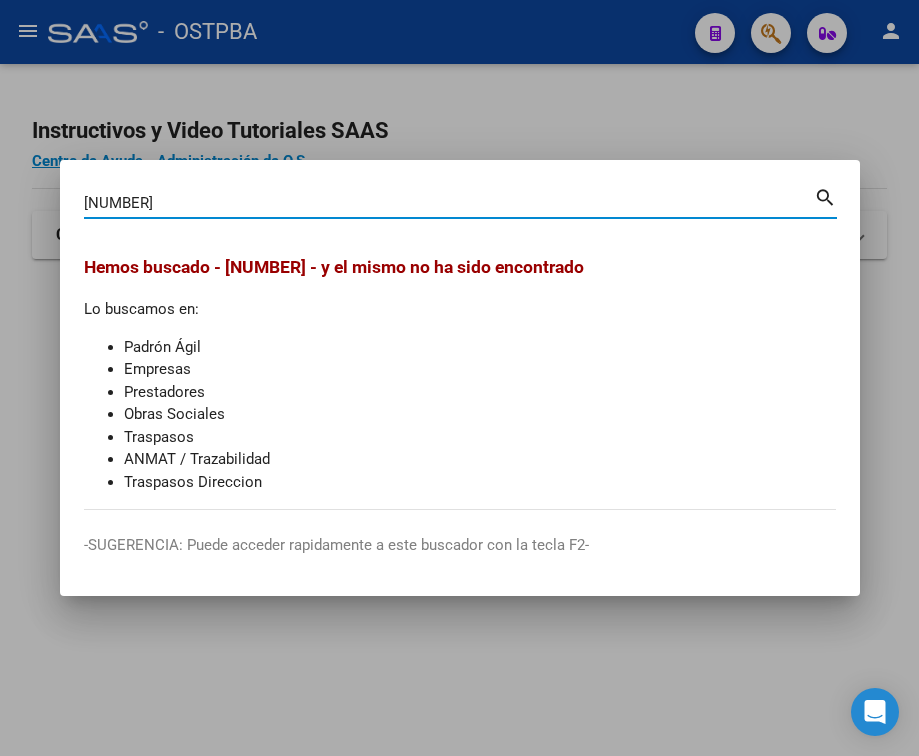 click on "[NUMBER]" at bounding box center [449, 203] 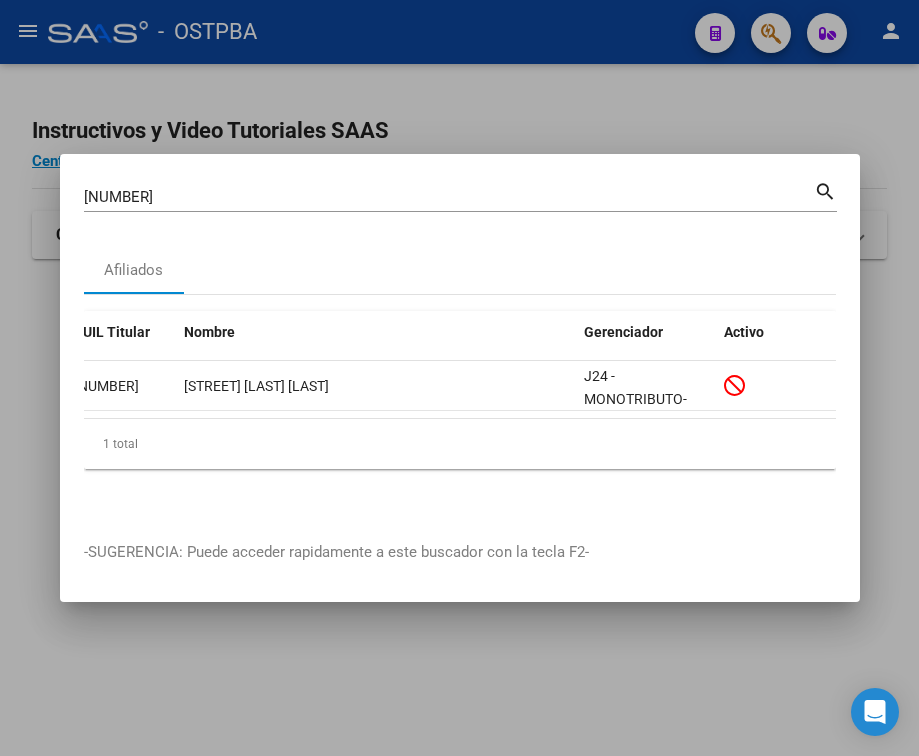 scroll, scrollTop: 0, scrollLeft: 0, axis: both 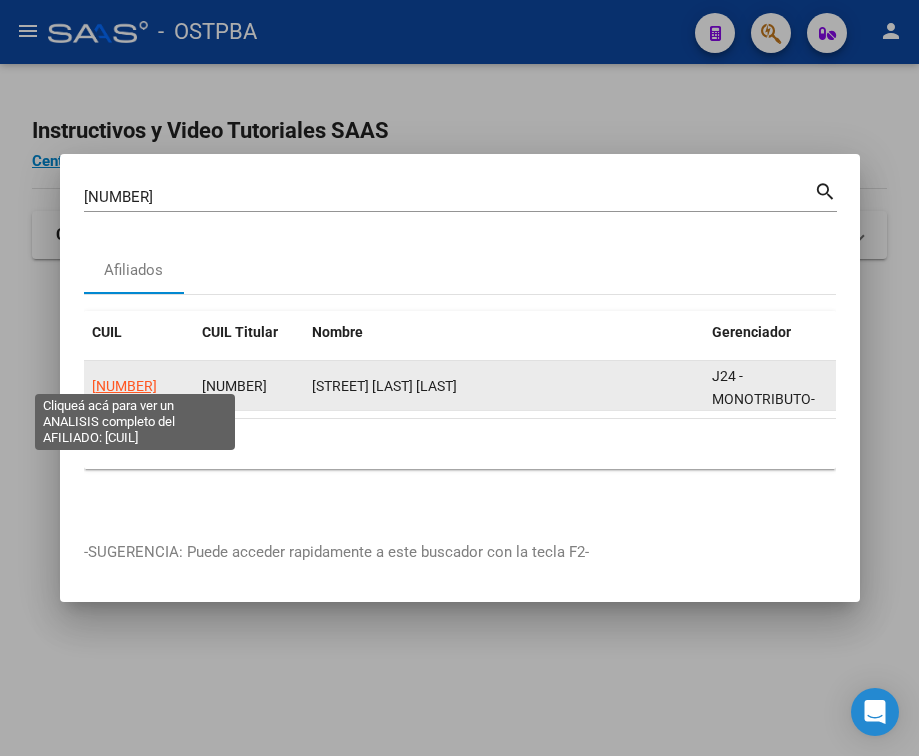 click on "[NUMBER]" 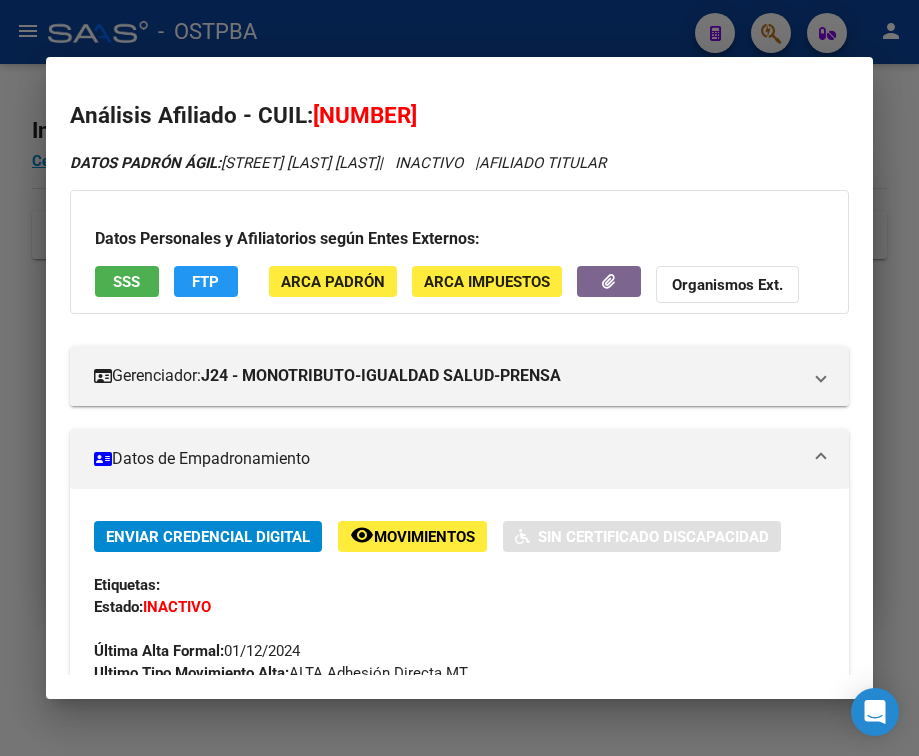 click on "Datos de Empadronamiento" at bounding box center (447, 459) 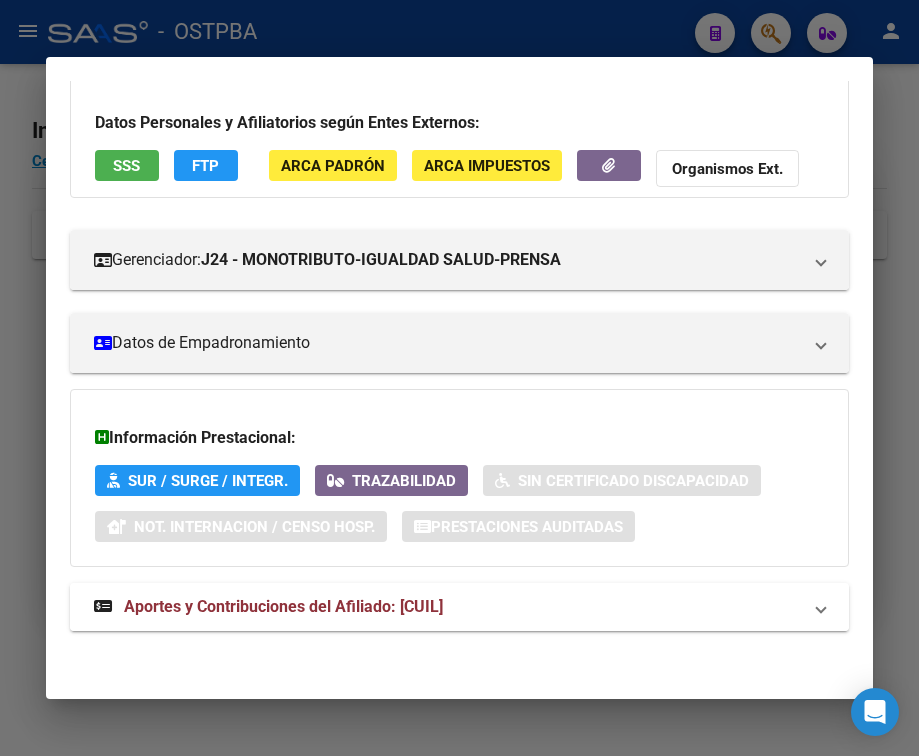 click on "Aportes y Contribuciones del Afiliado: [CUIL]" at bounding box center [447, 607] 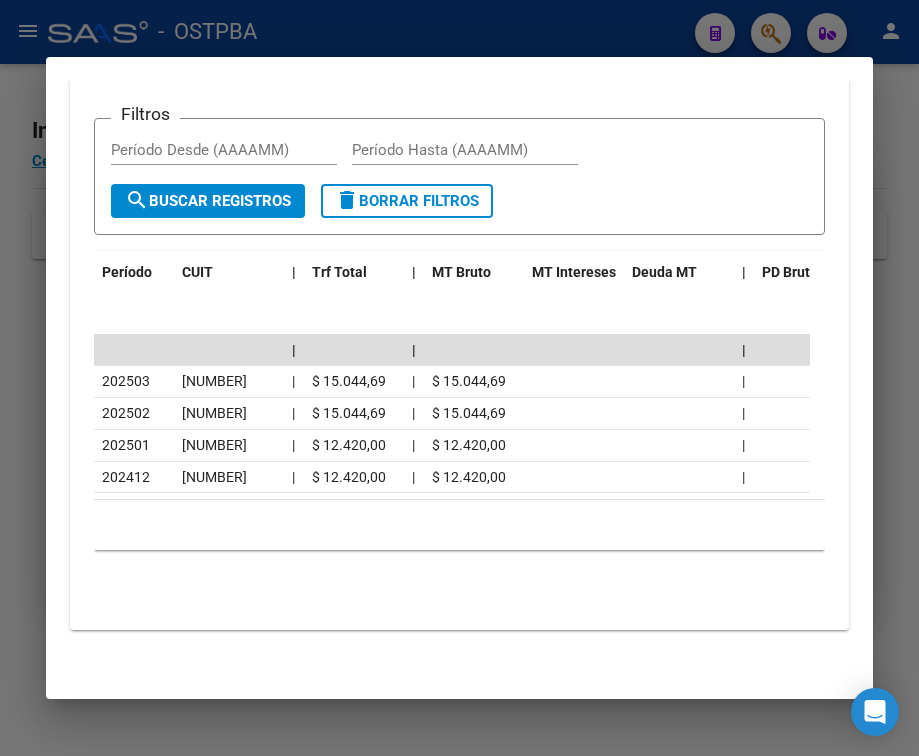 scroll, scrollTop: 874, scrollLeft: 0, axis: vertical 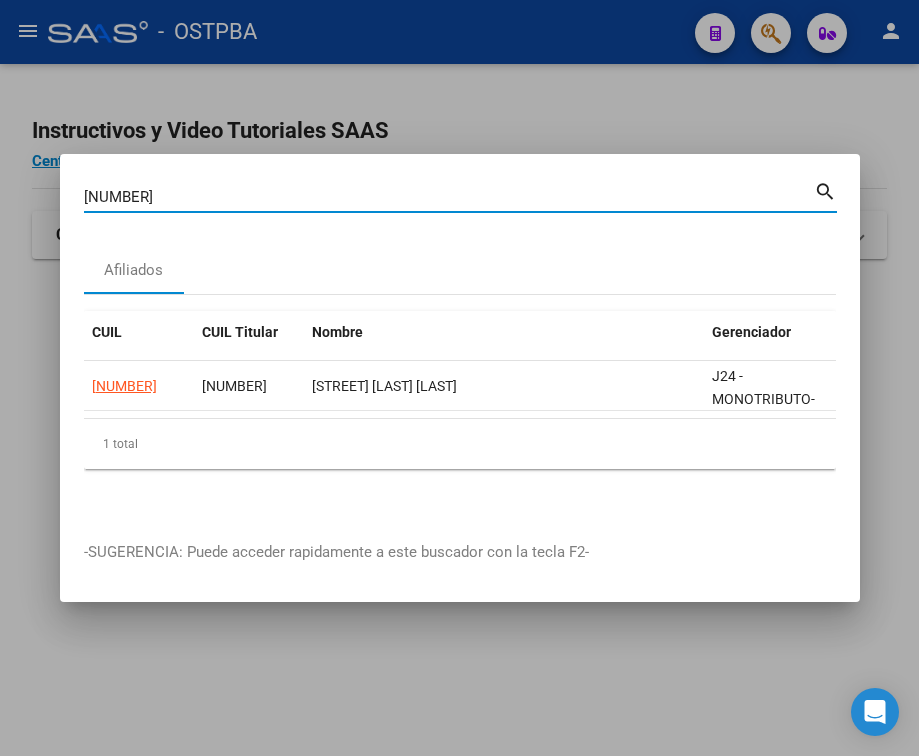 click on "[NUMBER]" at bounding box center [449, 197] 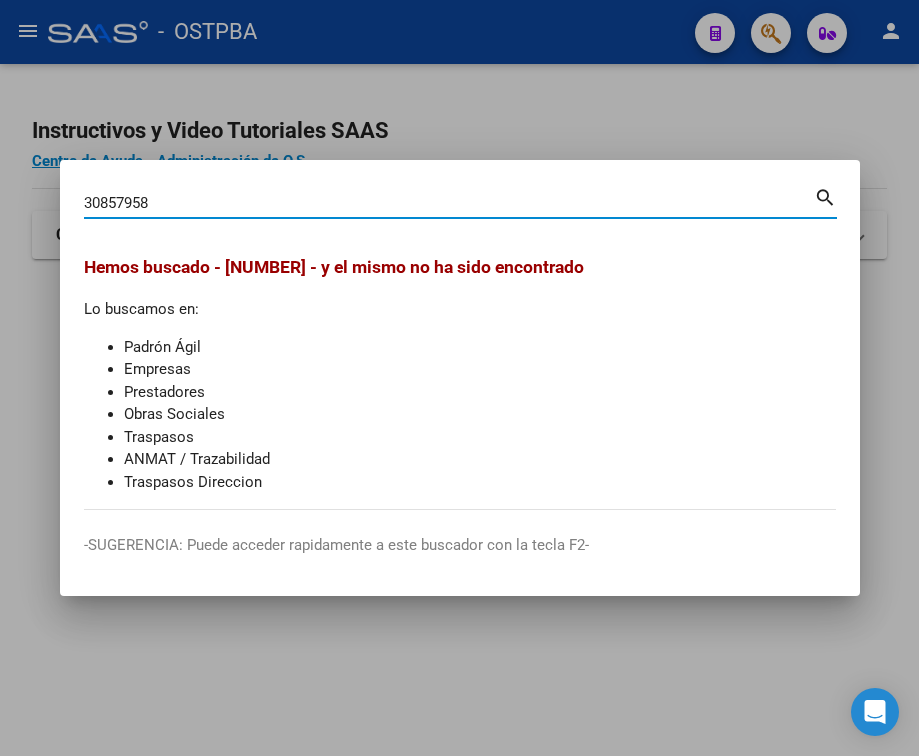 click on "30857958" at bounding box center (449, 203) 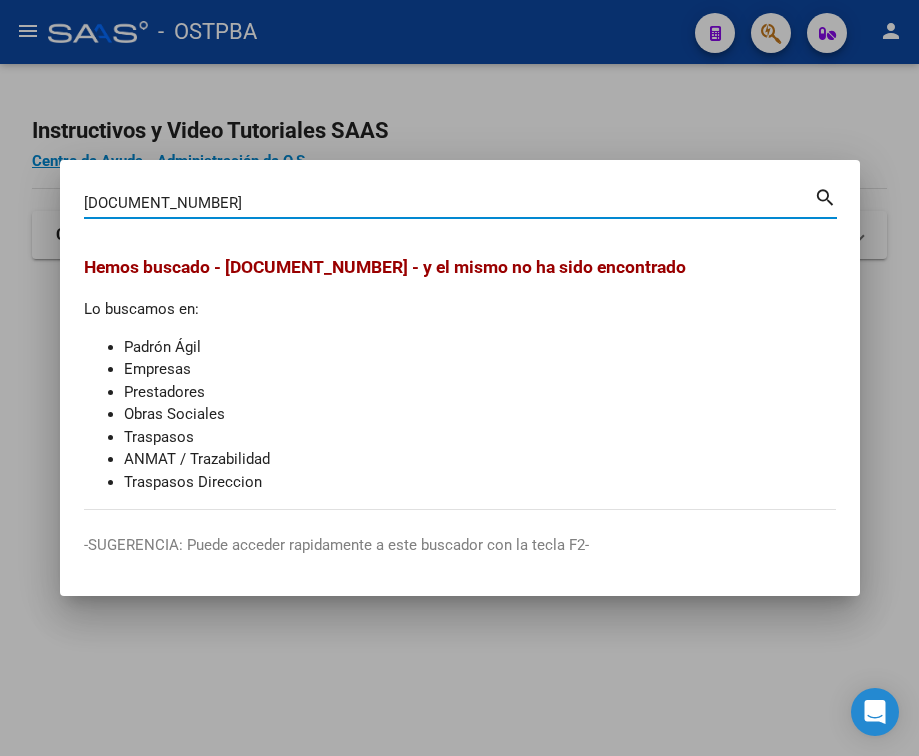 type on "[DOCUMENT_NUMBER]" 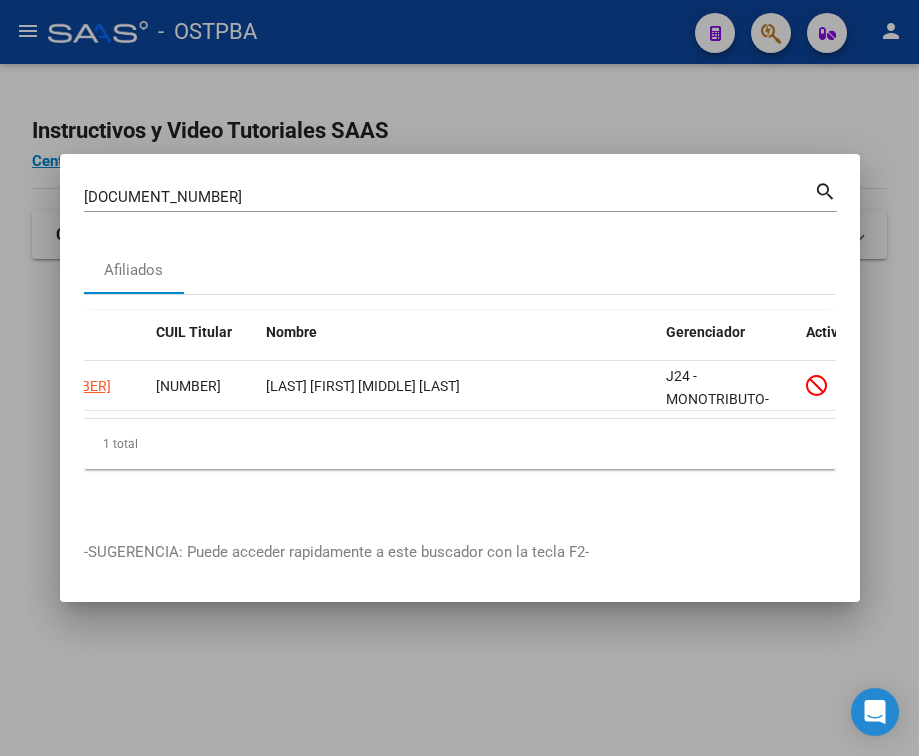 scroll, scrollTop: 0, scrollLeft: 0, axis: both 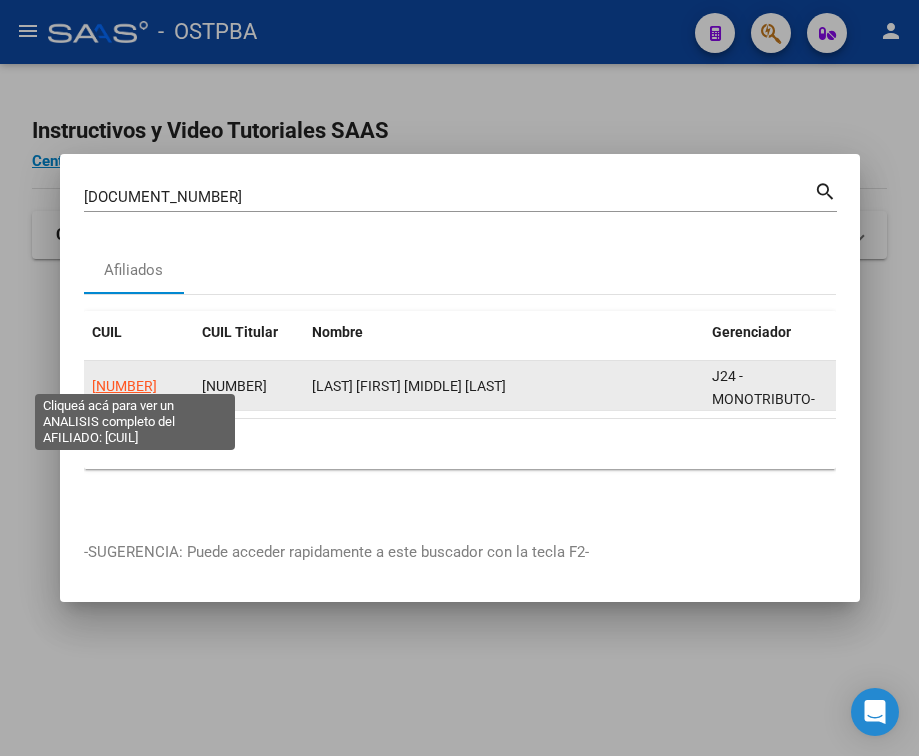 click on "[NUMBER]" 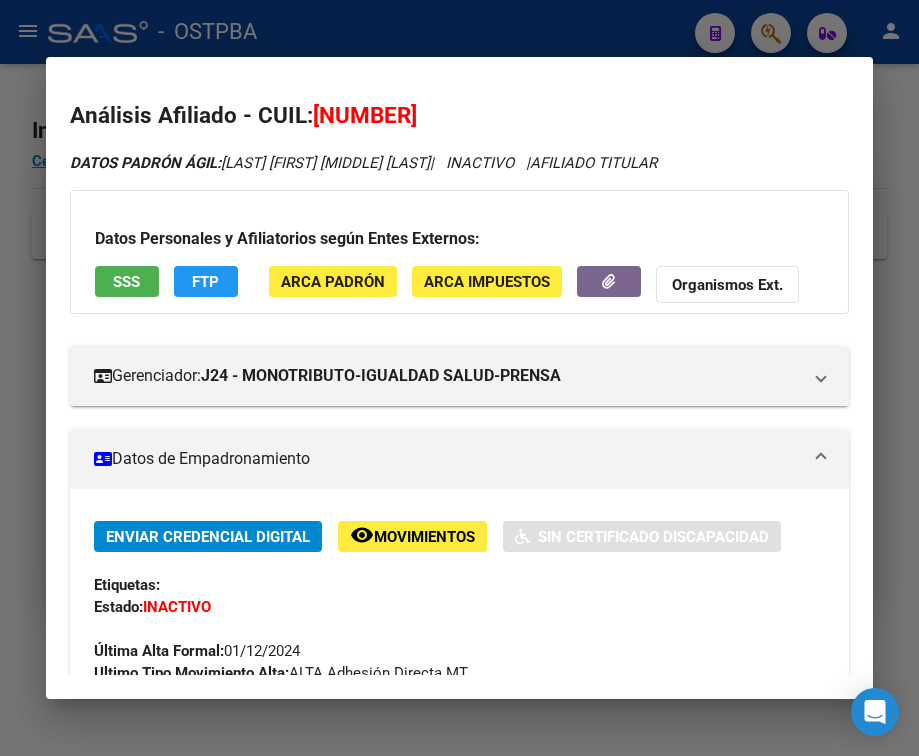 click on "Datos de Empadronamiento" at bounding box center [447, 459] 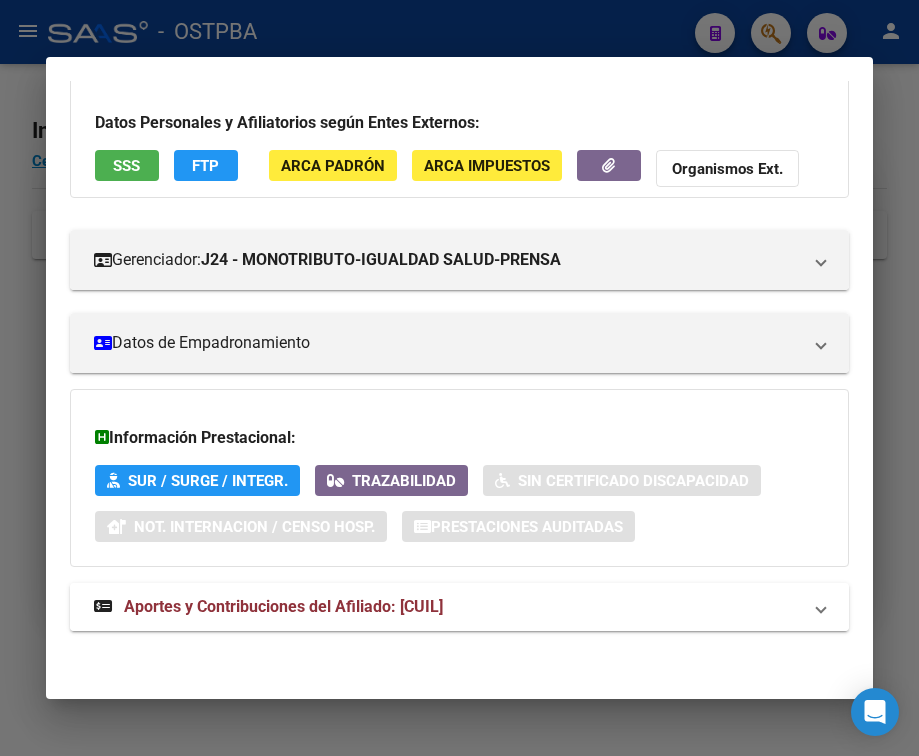 click on "Aportes y Contribuciones del Afiliado: [CUIL]" at bounding box center [283, 606] 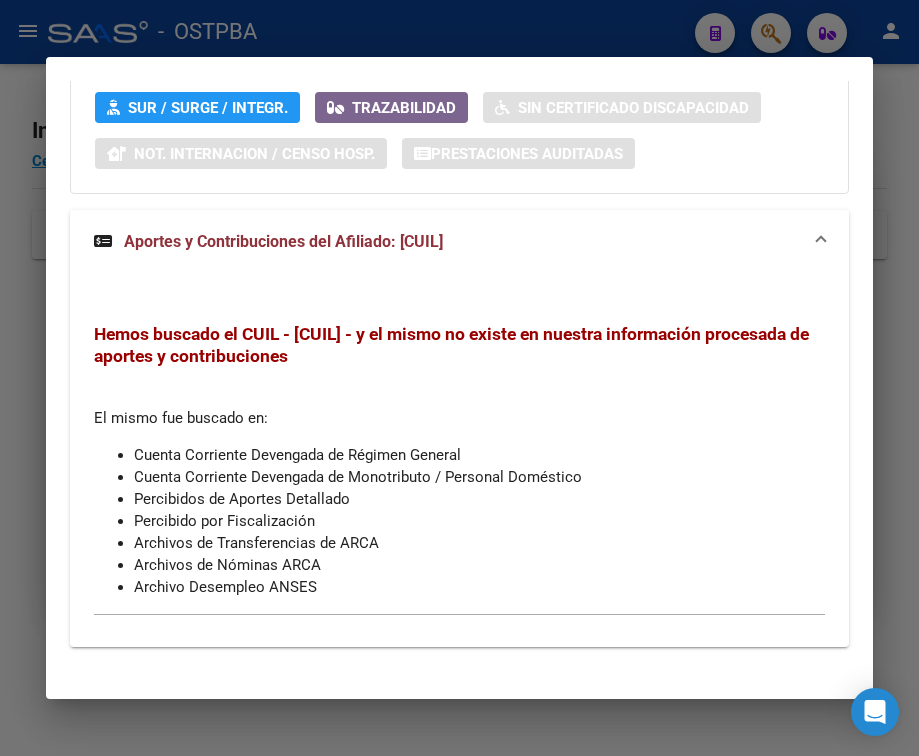 scroll, scrollTop: 520, scrollLeft: 0, axis: vertical 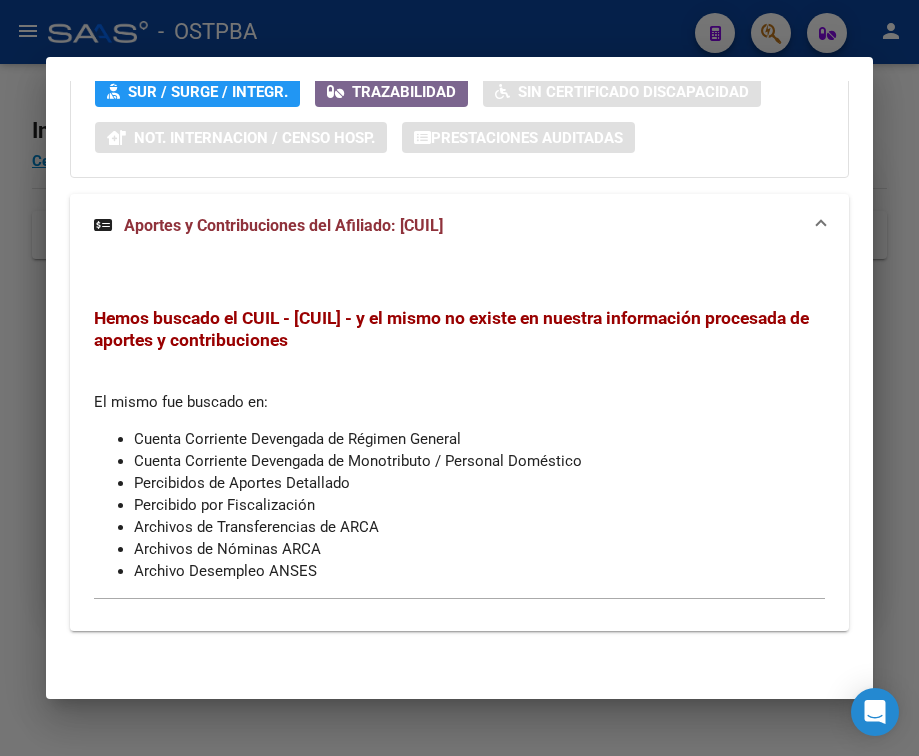 click at bounding box center [459, 378] 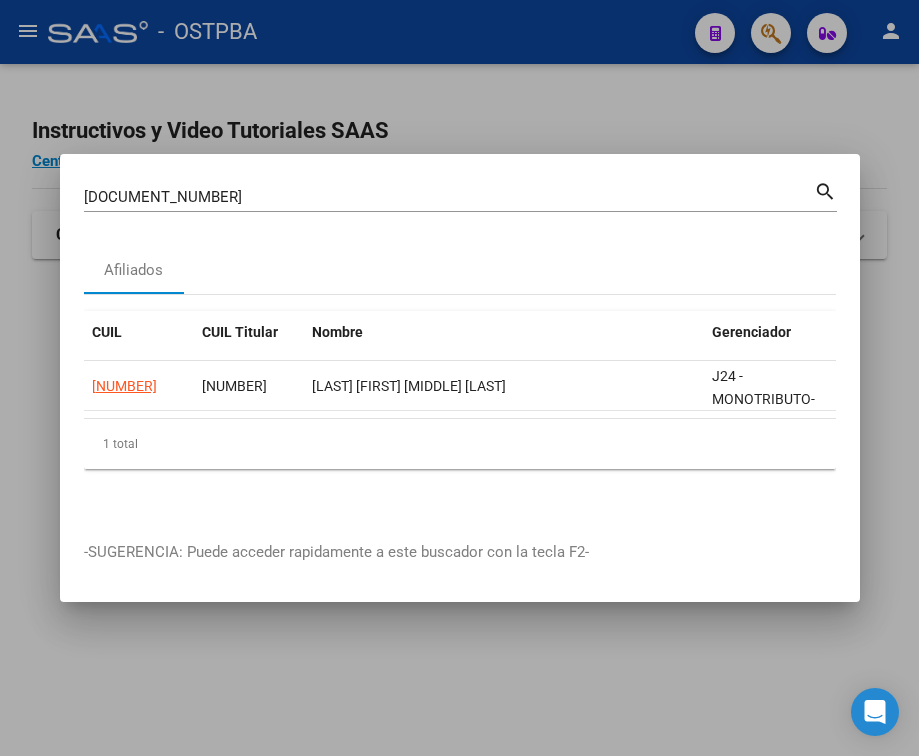 click on "[DOCUMENT_NUMBER]" at bounding box center (449, 197) 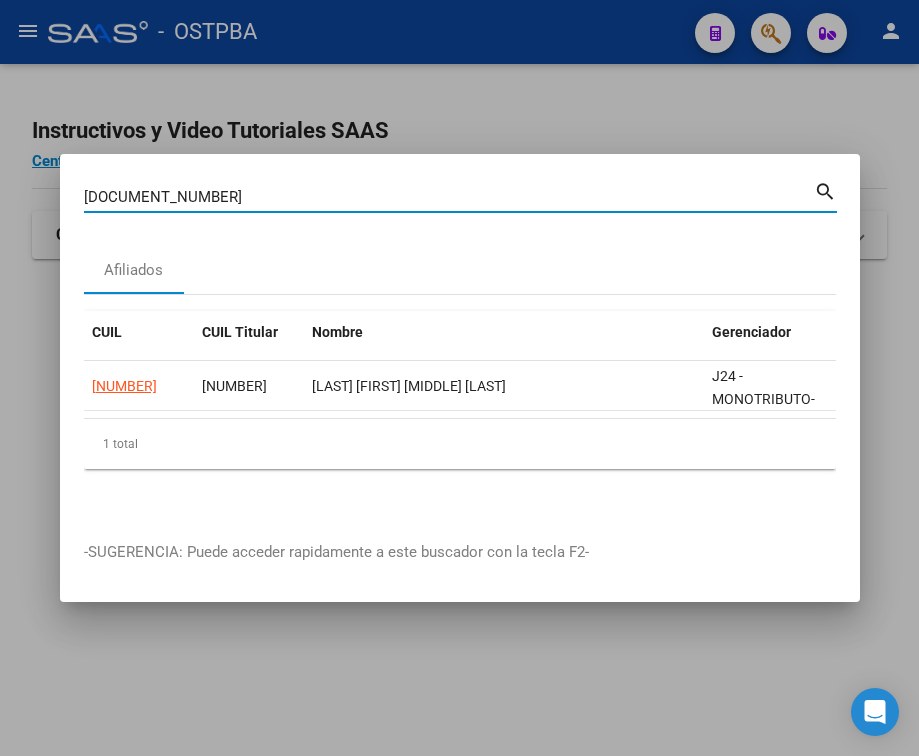 click on "[DOCUMENT_NUMBER]" at bounding box center [449, 197] 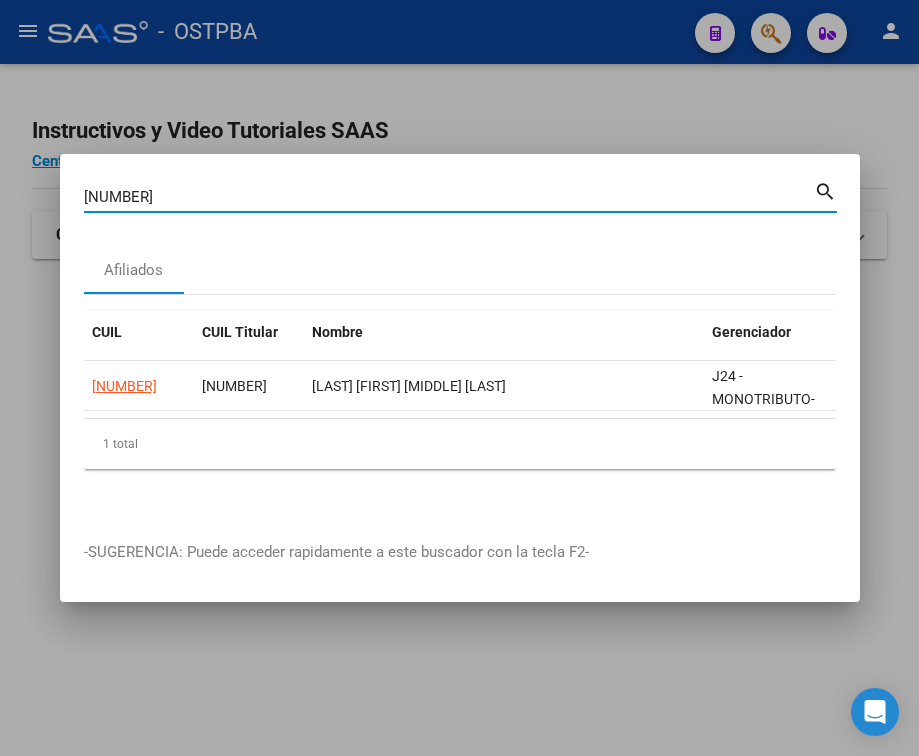 type on "[NUMBER]" 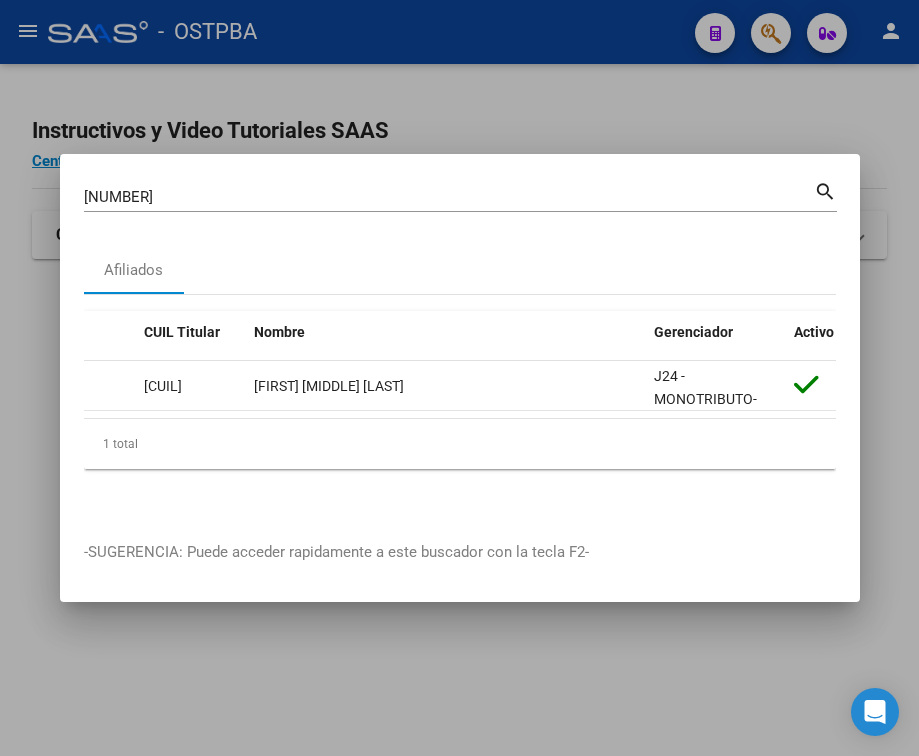 scroll, scrollTop: 0, scrollLeft: 0, axis: both 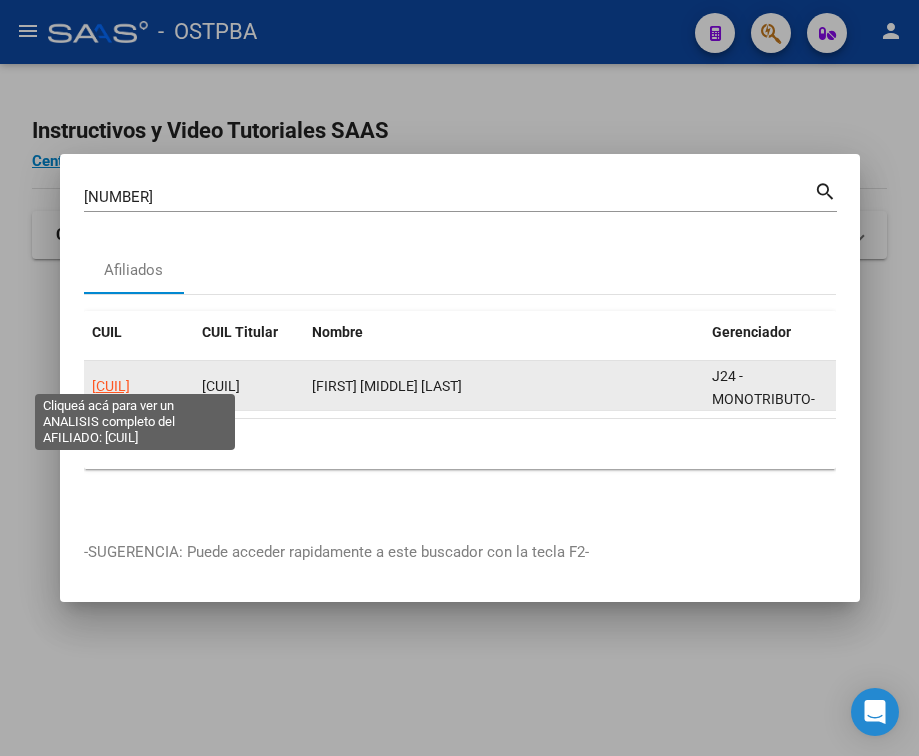 click on "[CUIL]" 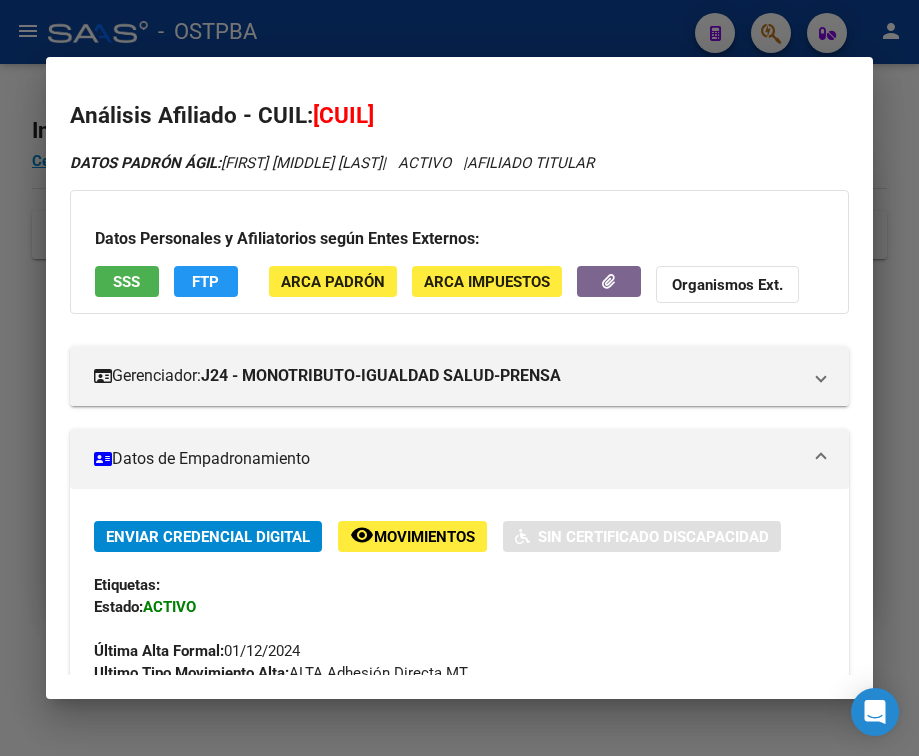 click on "Datos de Empadronamiento" at bounding box center [447, 459] 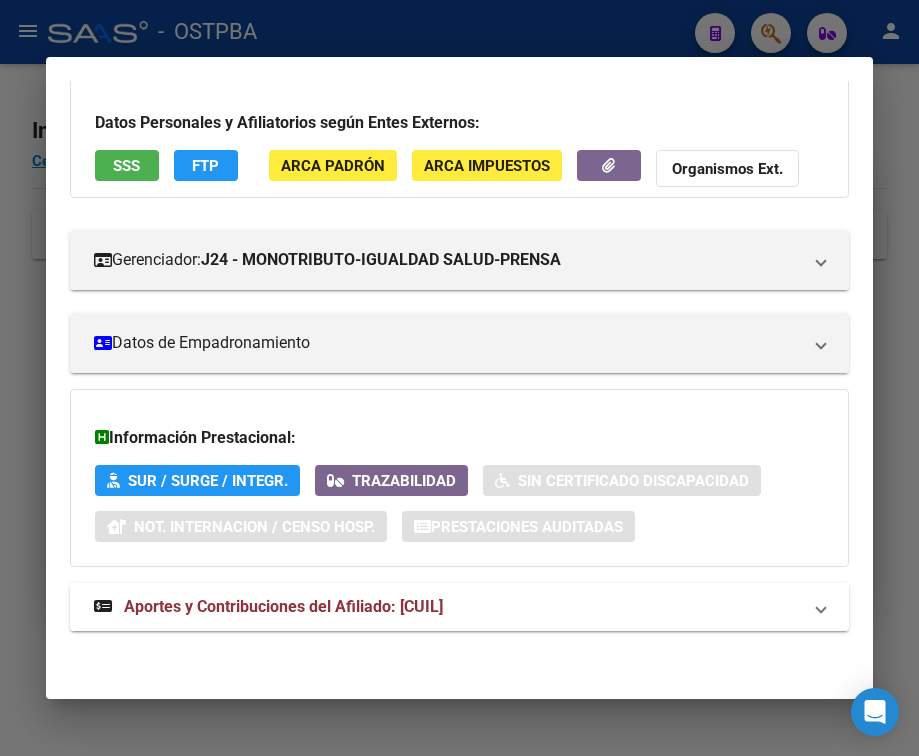 scroll, scrollTop: 131, scrollLeft: 0, axis: vertical 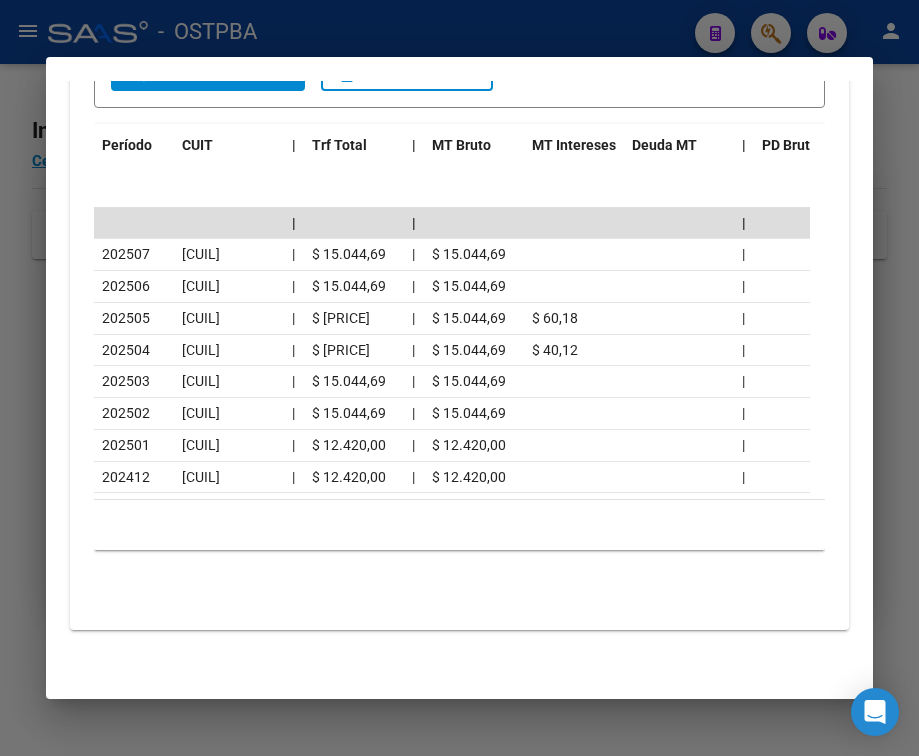 click at bounding box center (459, 378) 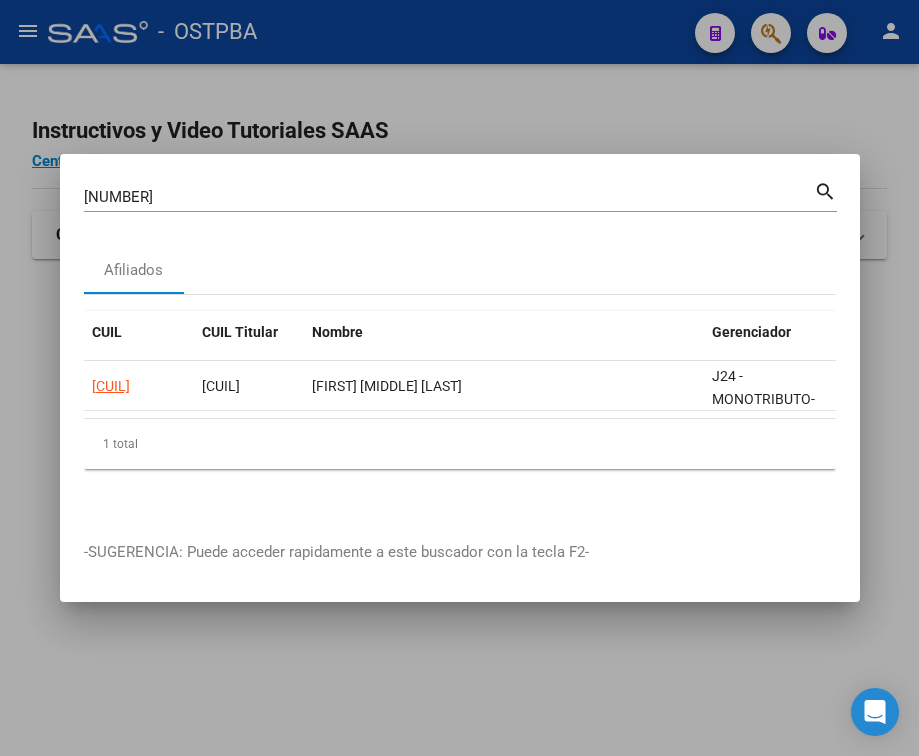 click on "[NUMBER]" at bounding box center [449, 197] 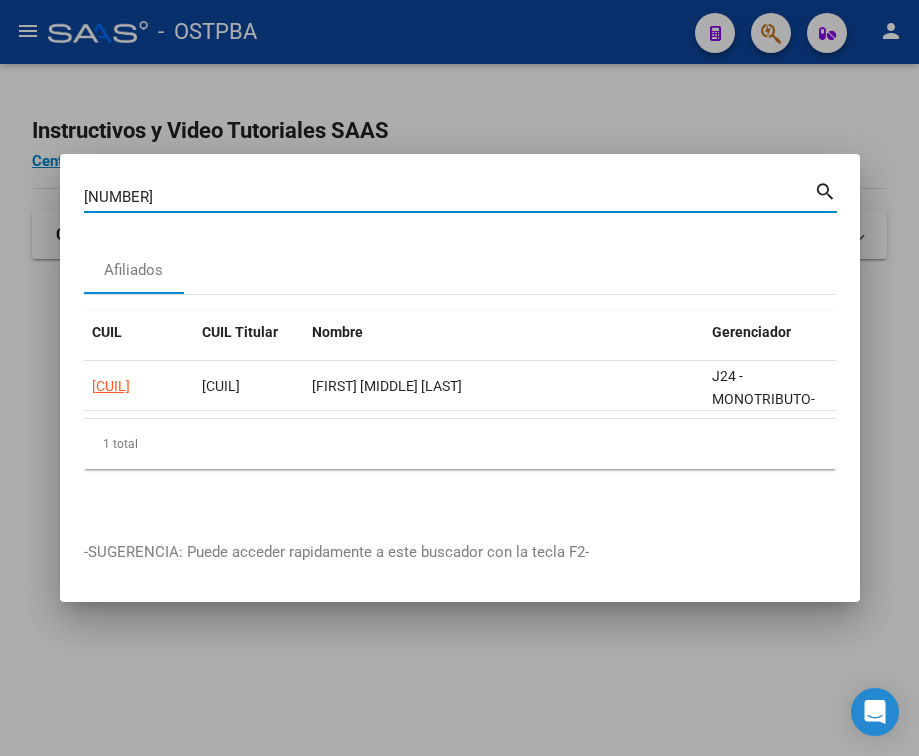 click on "[NUMBER]" at bounding box center [449, 197] 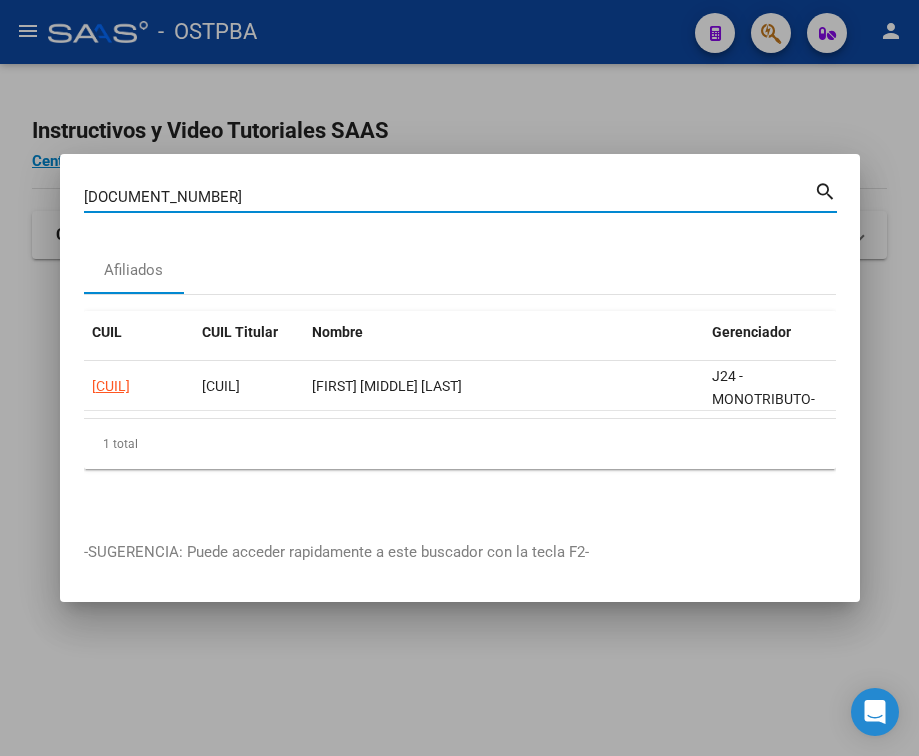 type on "[DOCUMENT_NUMBER]" 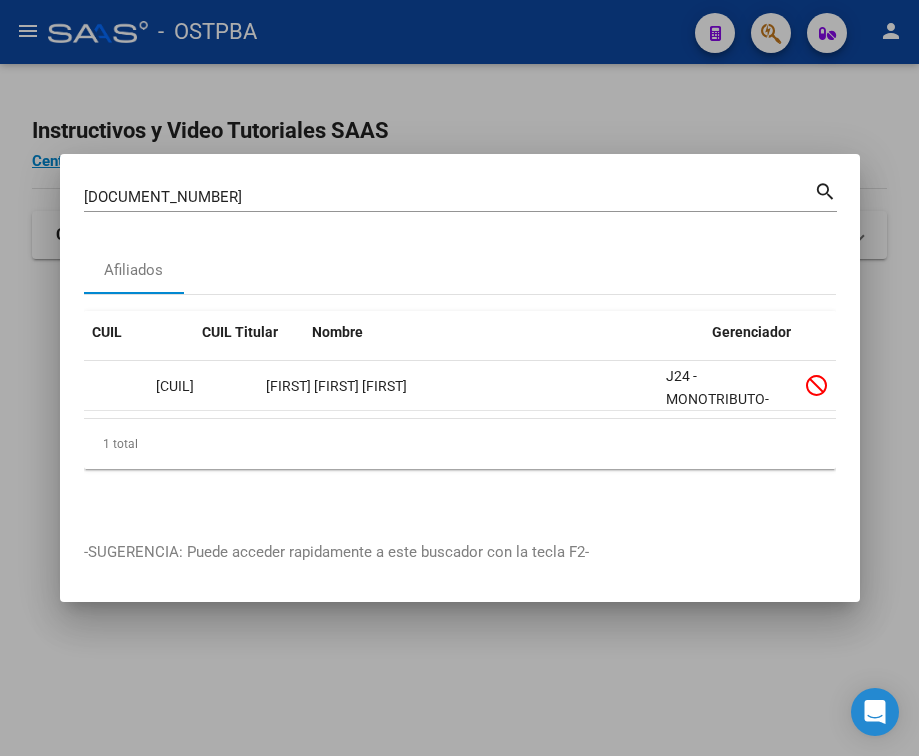 scroll, scrollTop: 0, scrollLeft: 0, axis: both 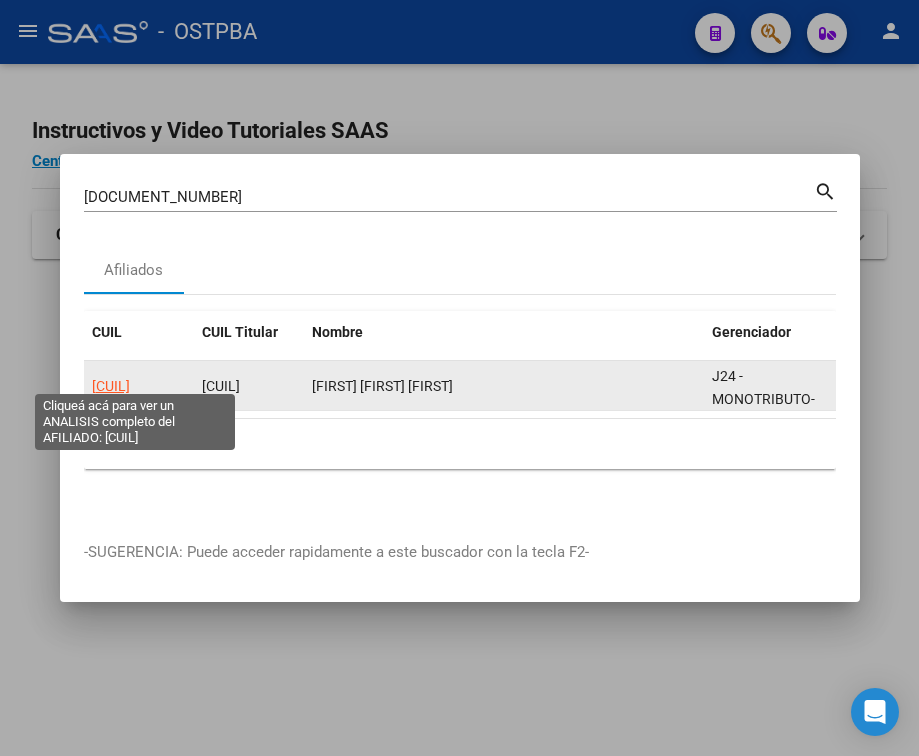 click on "[CUIL]" 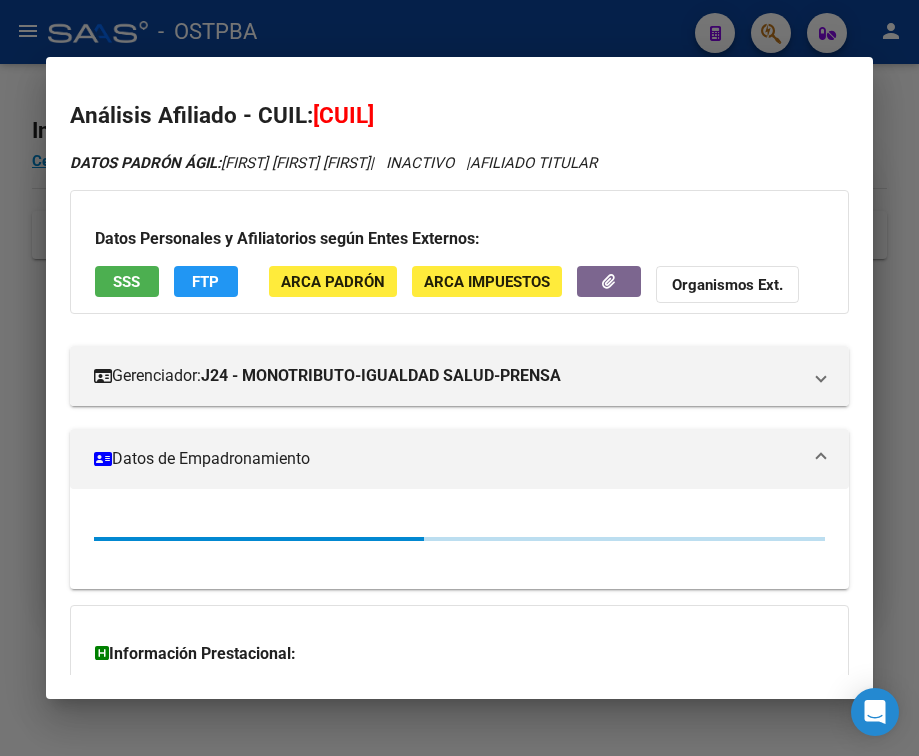 click on "Datos de Empadronamiento" at bounding box center [447, 459] 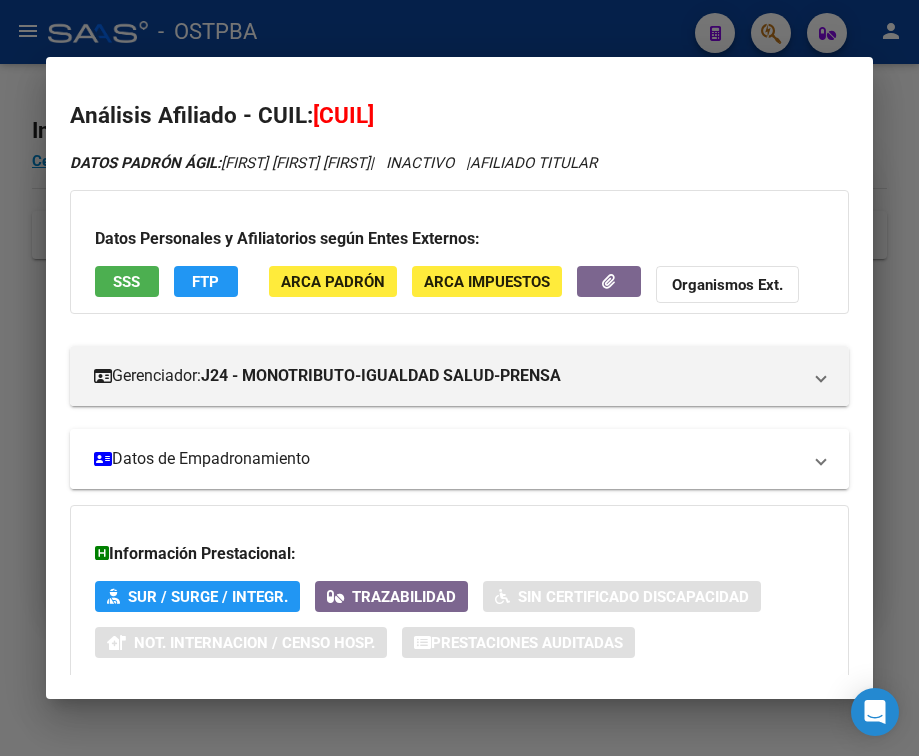 scroll, scrollTop: 131, scrollLeft: 0, axis: vertical 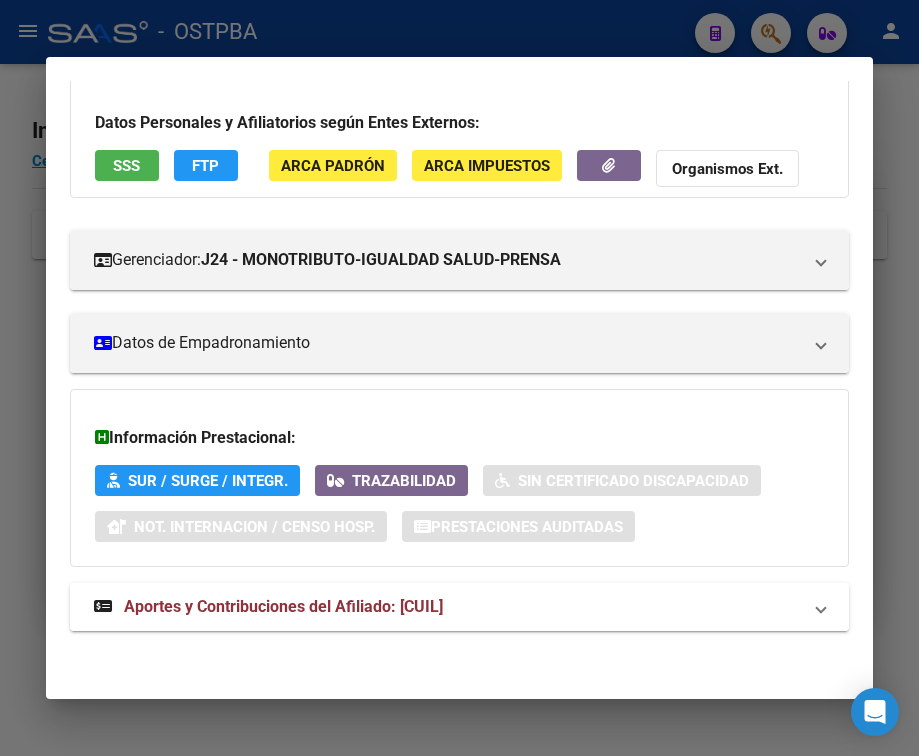 click on "Aportes y Contribuciones del Afiliado: [CUIL]" at bounding box center (283, 606) 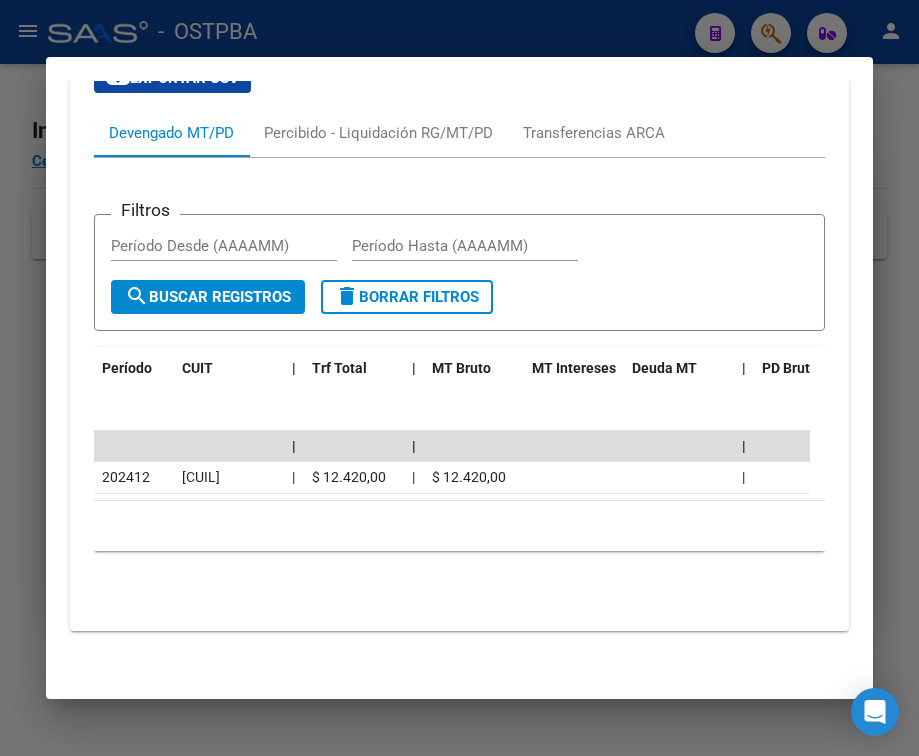 scroll, scrollTop: 778, scrollLeft: 0, axis: vertical 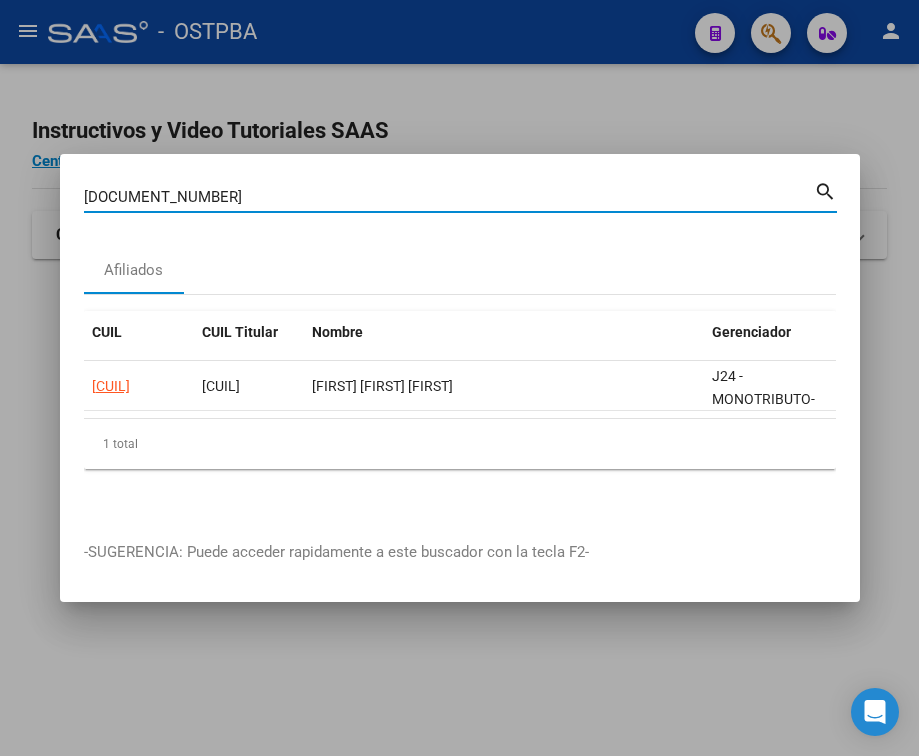 click on "[DOCUMENT_NUMBER]" at bounding box center [449, 197] 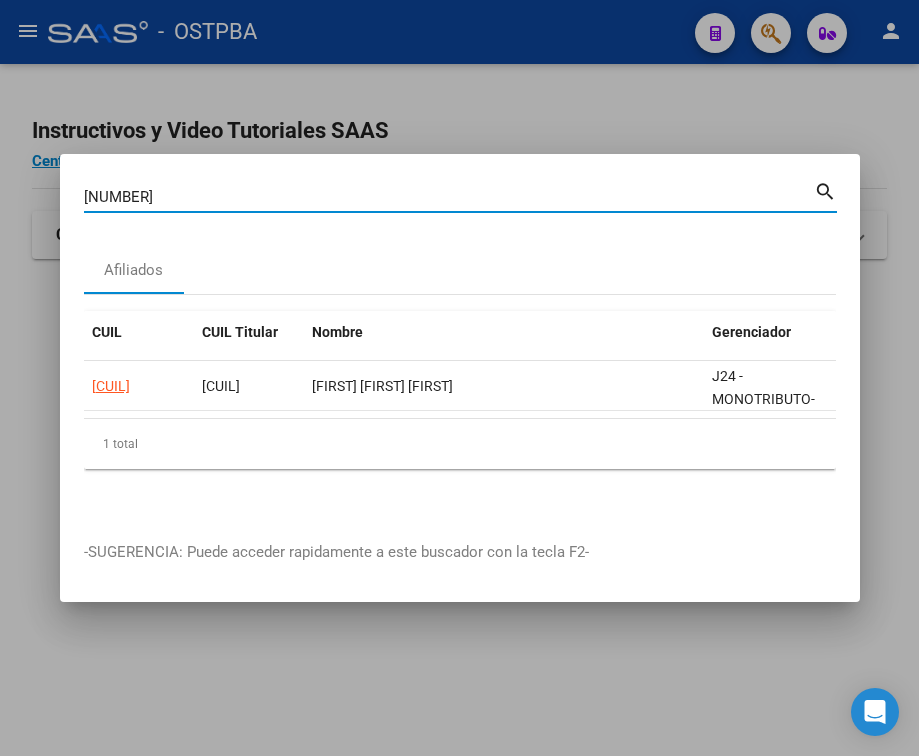 type on "[NUMBER]" 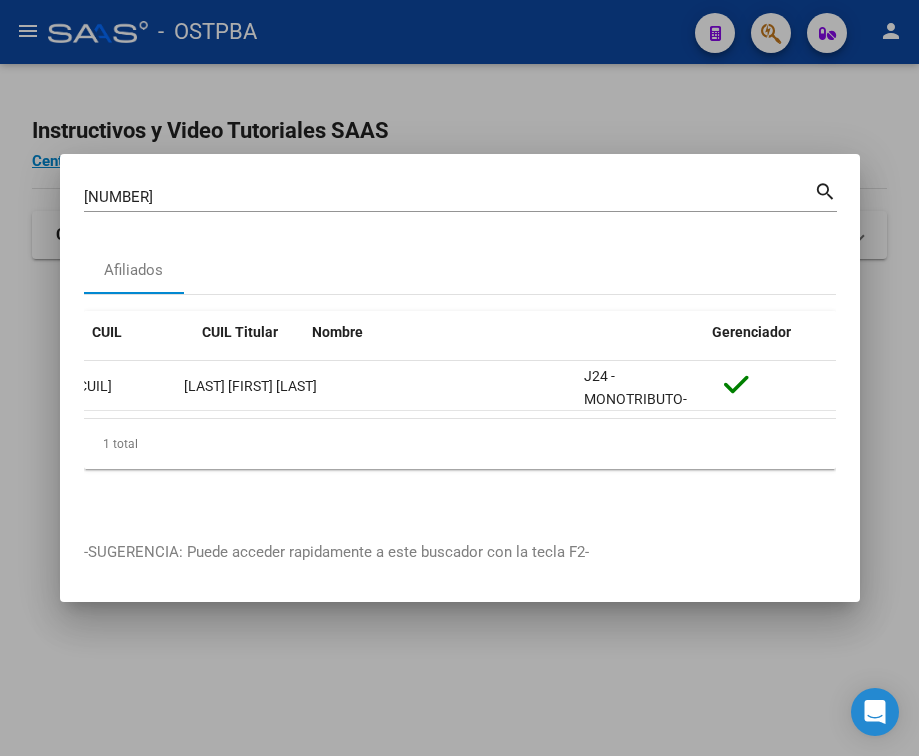scroll, scrollTop: 0, scrollLeft: 0, axis: both 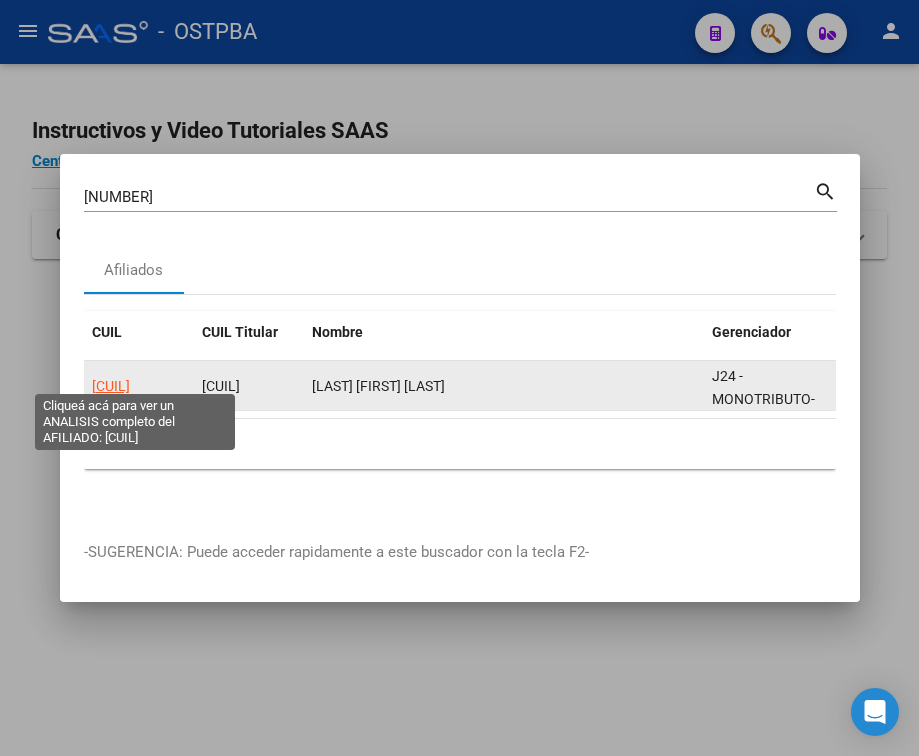 click on "[CUIL]" 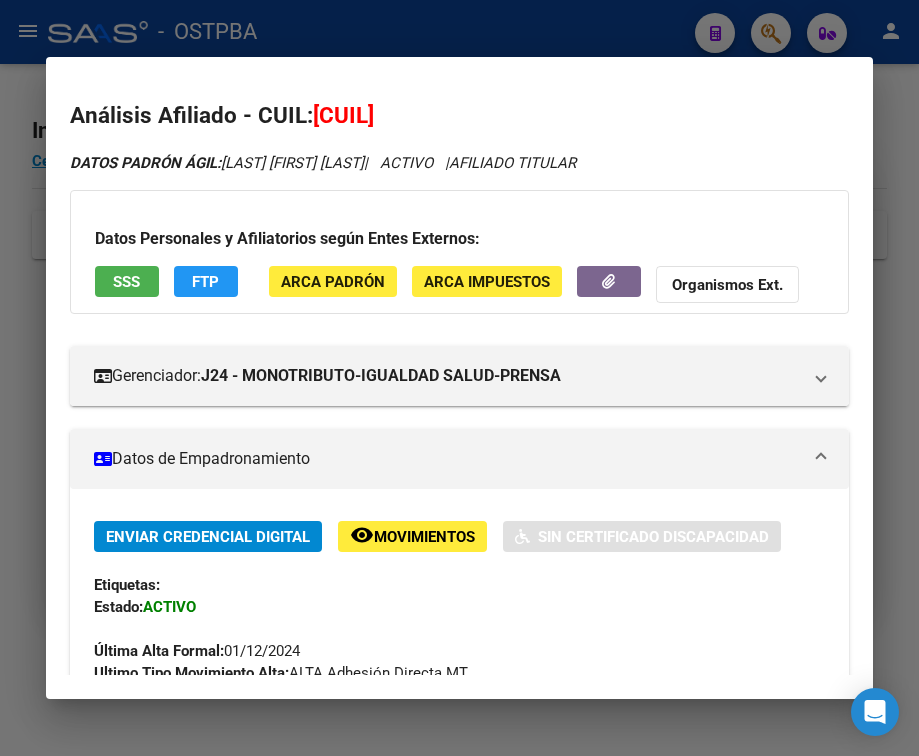click on "Datos de Empadronamiento" at bounding box center [447, 459] 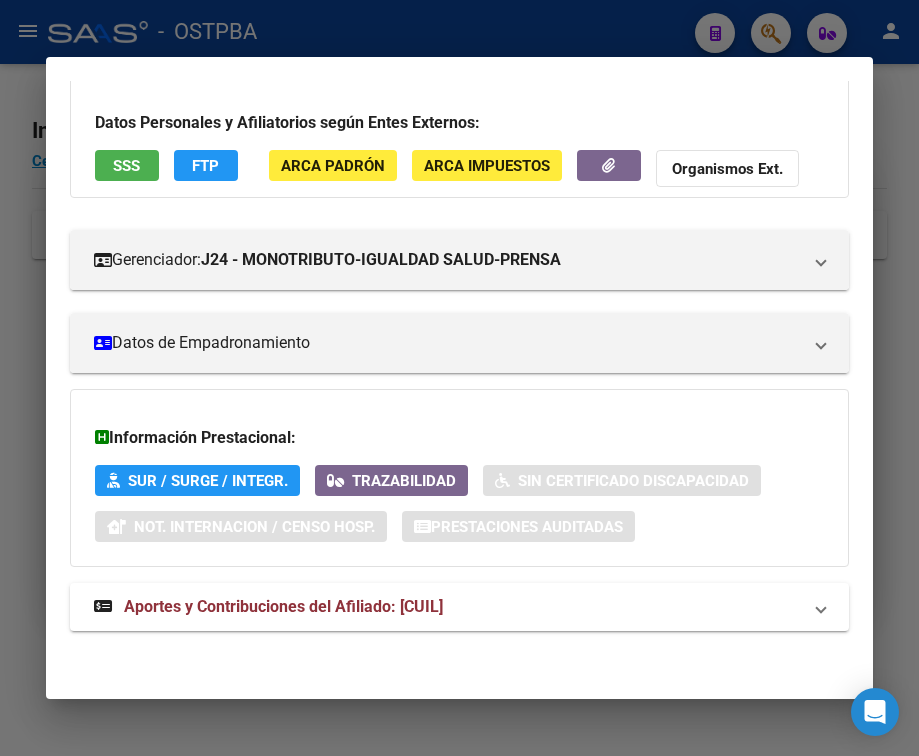 scroll, scrollTop: 131, scrollLeft: 0, axis: vertical 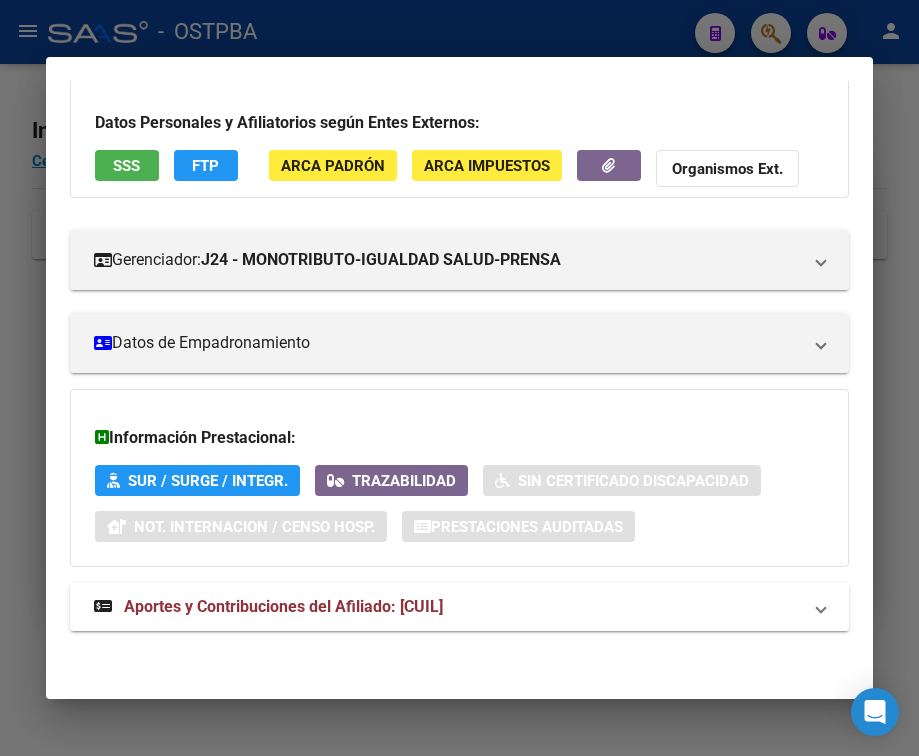 click on "Aportes y Contribuciones del Afiliado: [CUIL]" at bounding box center [283, 606] 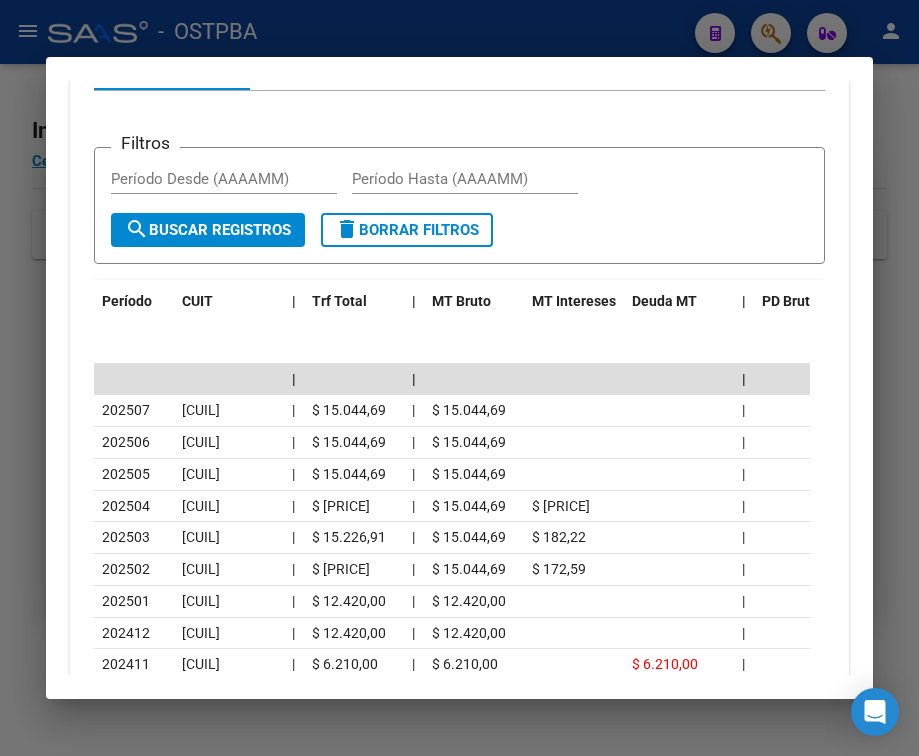 scroll, scrollTop: 849, scrollLeft: 0, axis: vertical 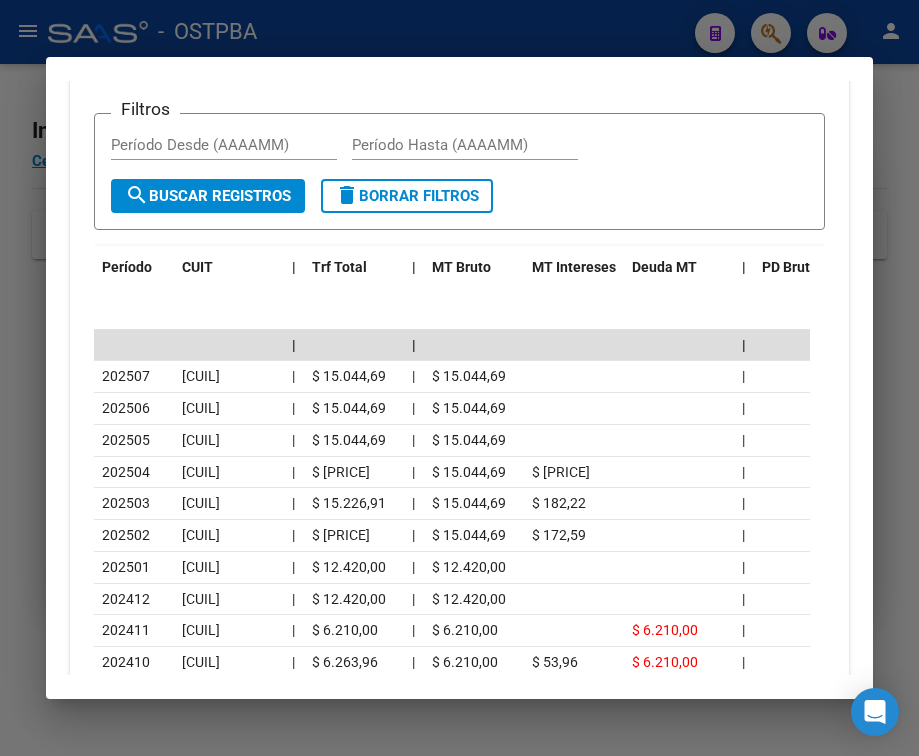 click at bounding box center (459, 378) 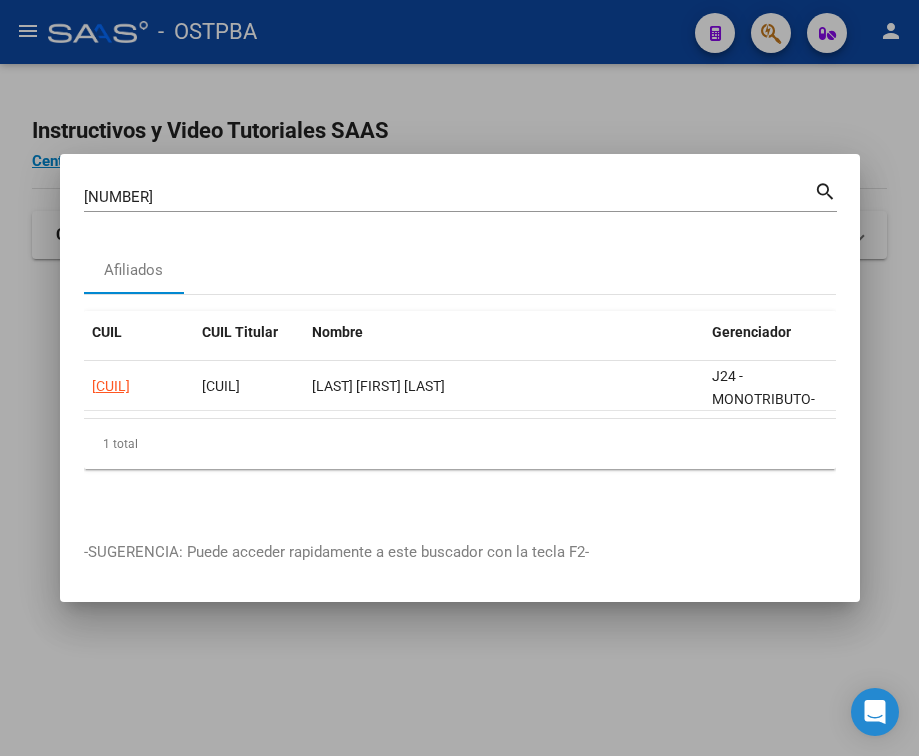 click on "[NUMBER]" at bounding box center (449, 197) 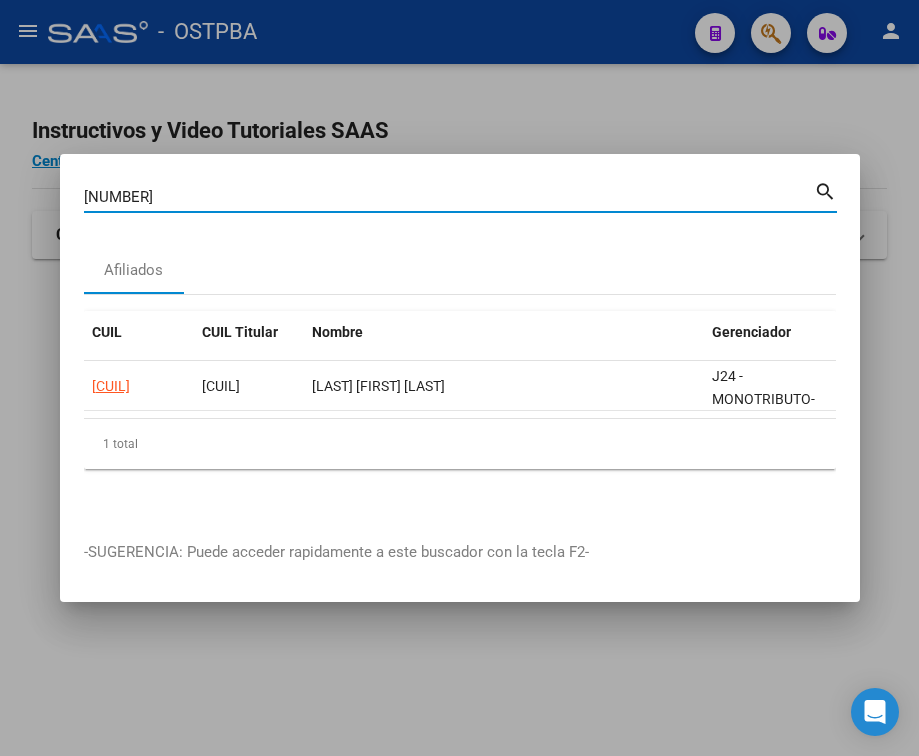 click on "[NUMBER]" at bounding box center [449, 197] 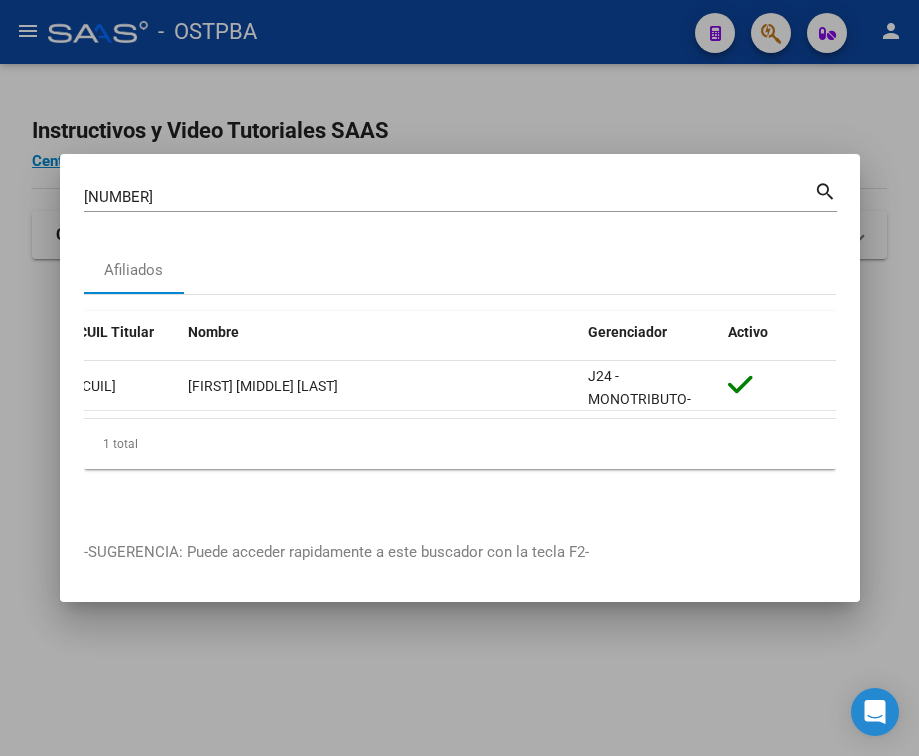 scroll, scrollTop: 0, scrollLeft: 0, axis: both 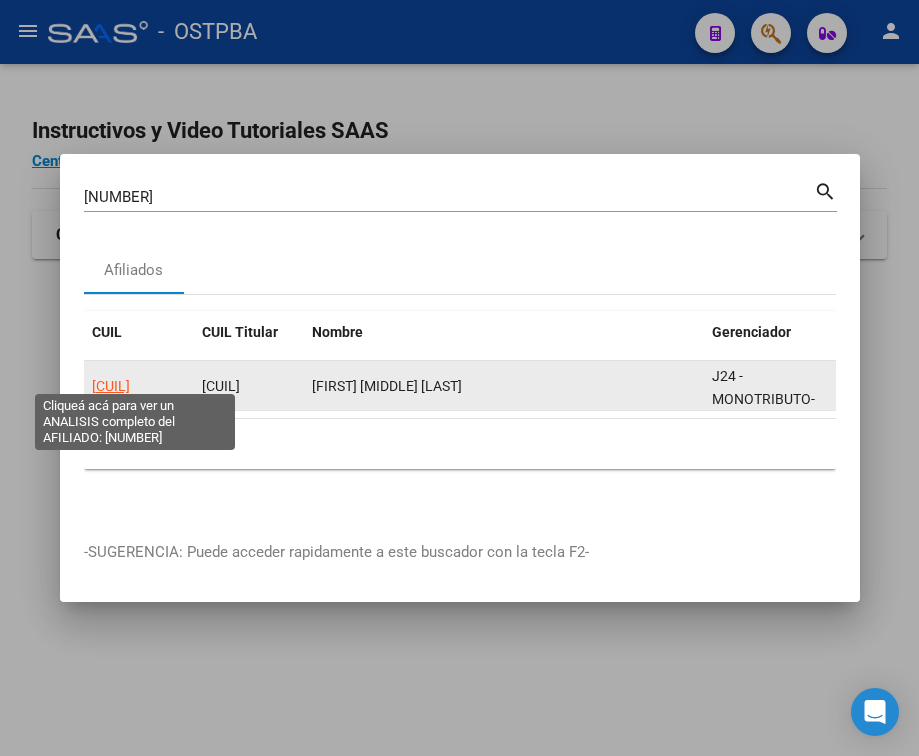 click on "[CUIL]" 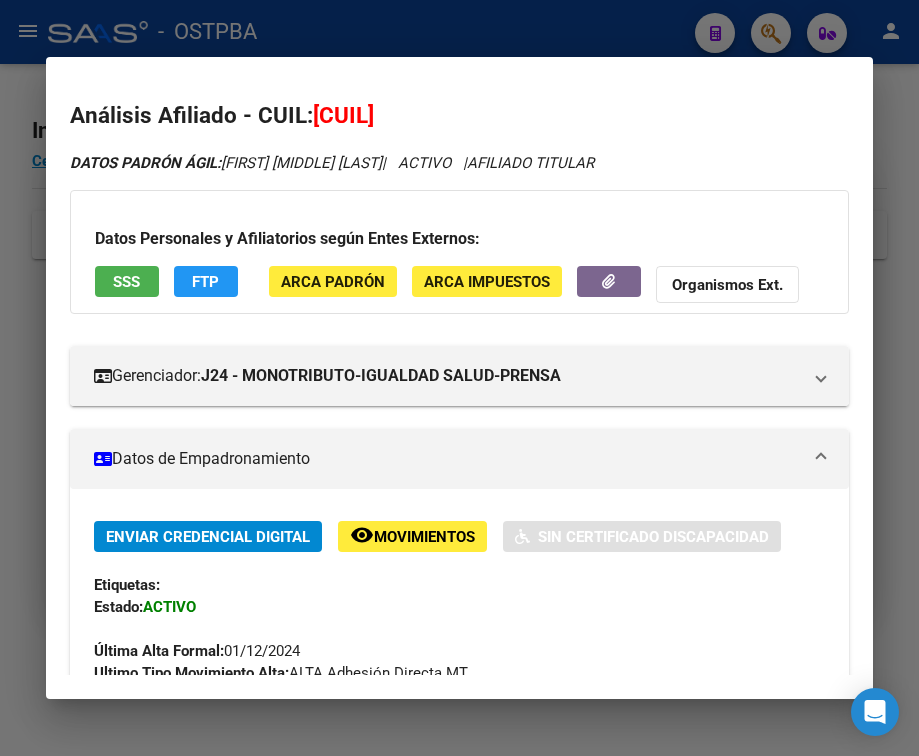 click on "Datos de Empadronamiento" at bounding box center [447, 459] 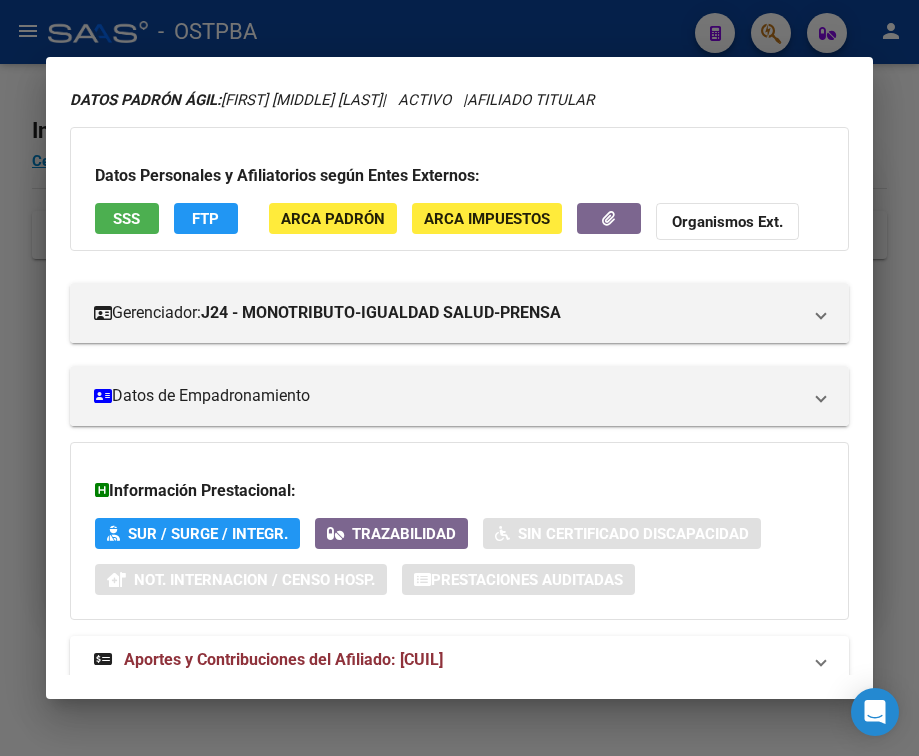 scroll, scrollTop: 131, scrollLeft: 0, axis: vertical 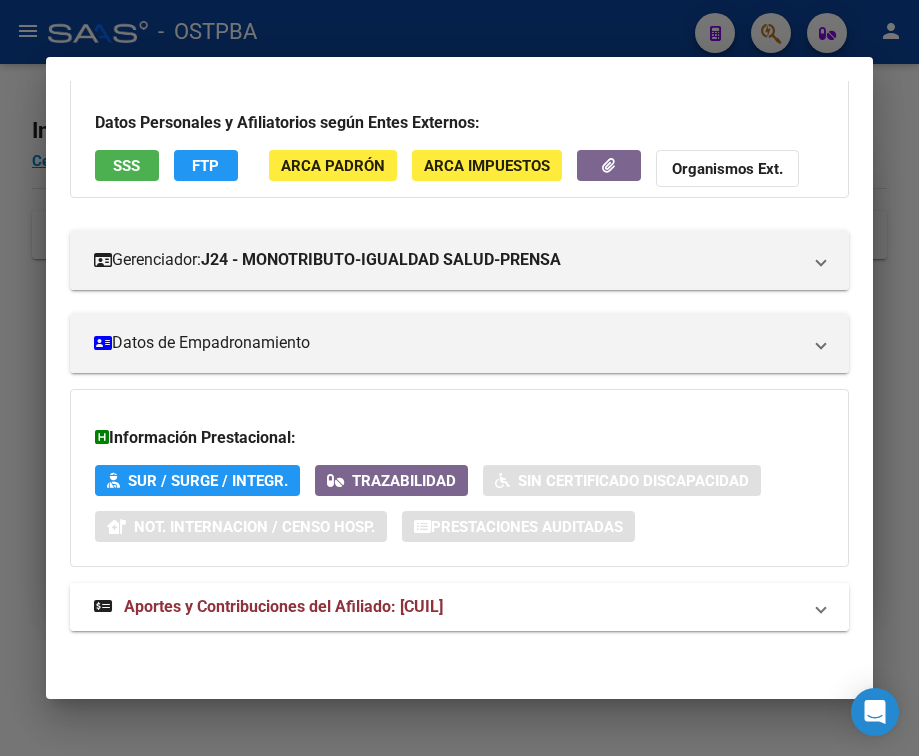 click on "Aportes y Contribuciones del Afiliado: [CUIL]" at bounding box center (268, 607) 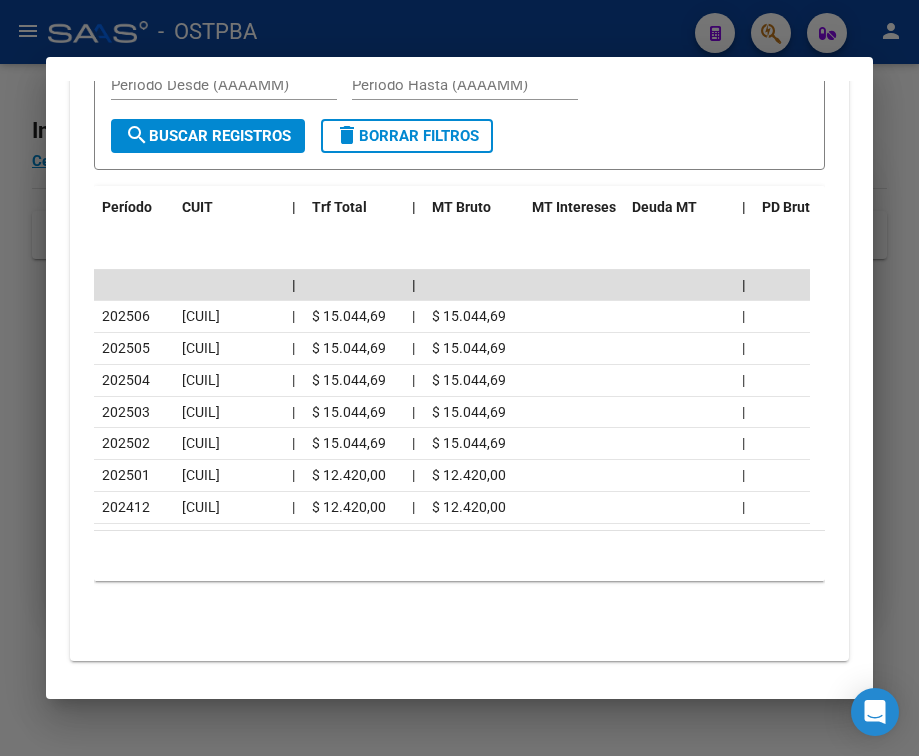 scroll, scrollTop: 949, scrollLeft: 0, axis: vertical 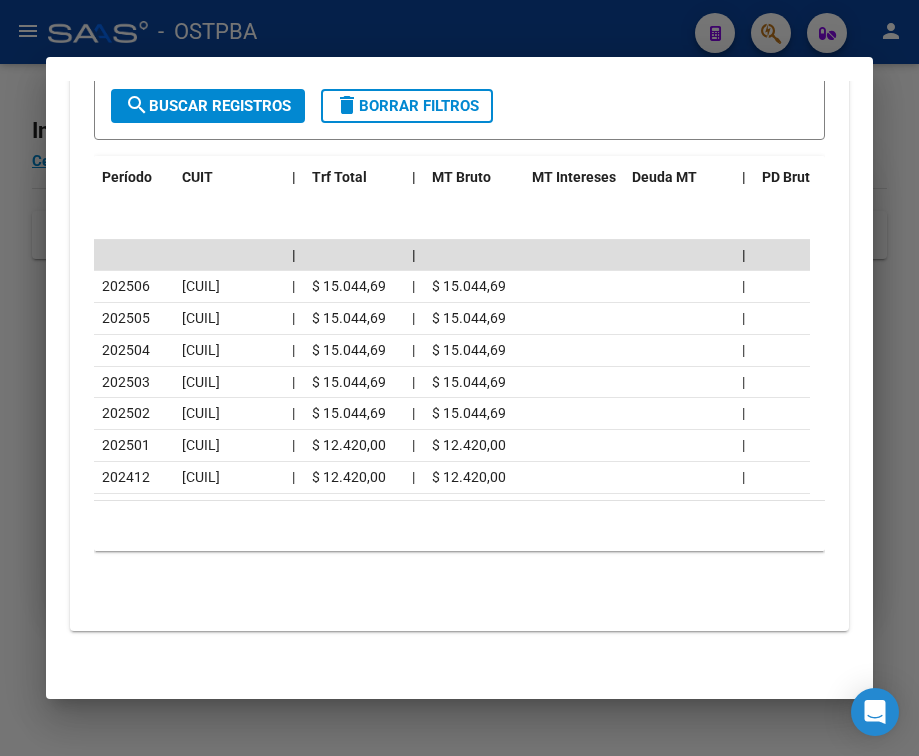 click at bounding box center (459, 378) 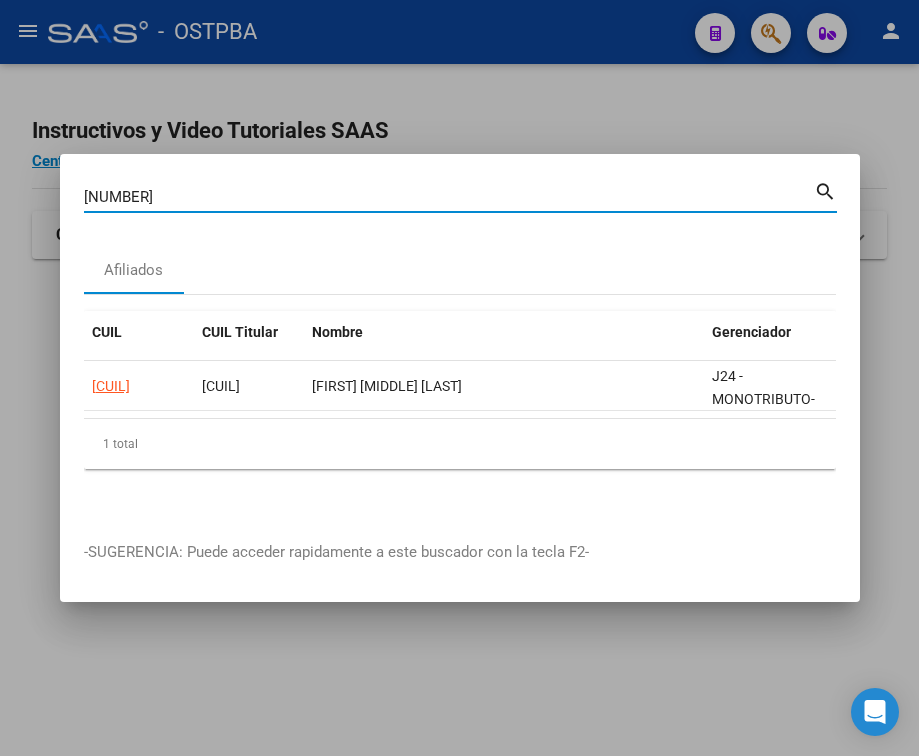 click on "[NUMBER]" at bounding box center (449, 197) 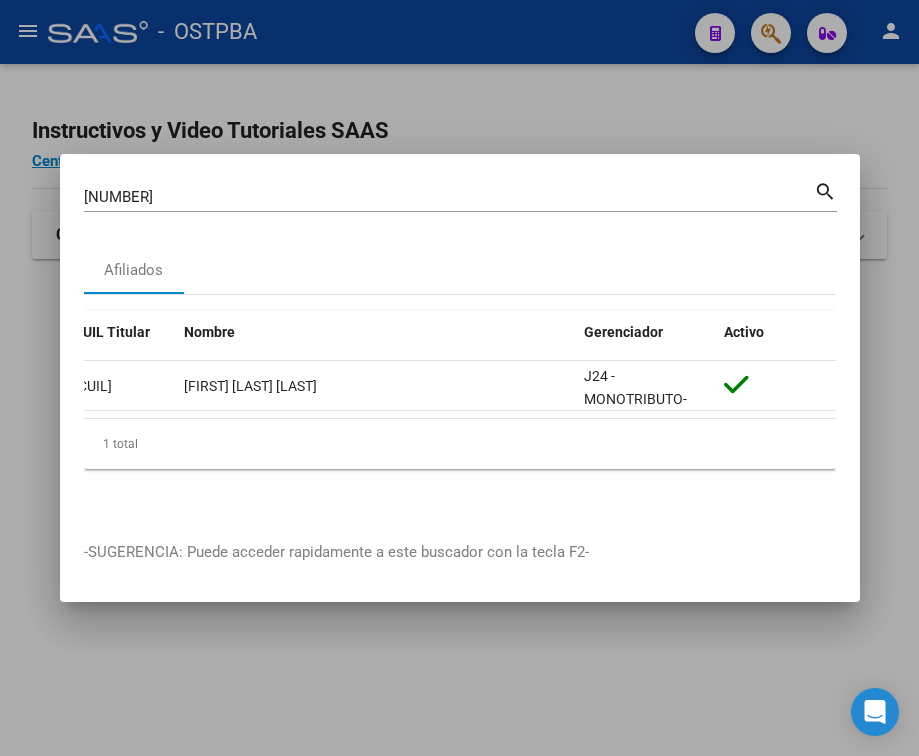 scroll, scrollTop: 0, scrollLeft: 0, axis: both 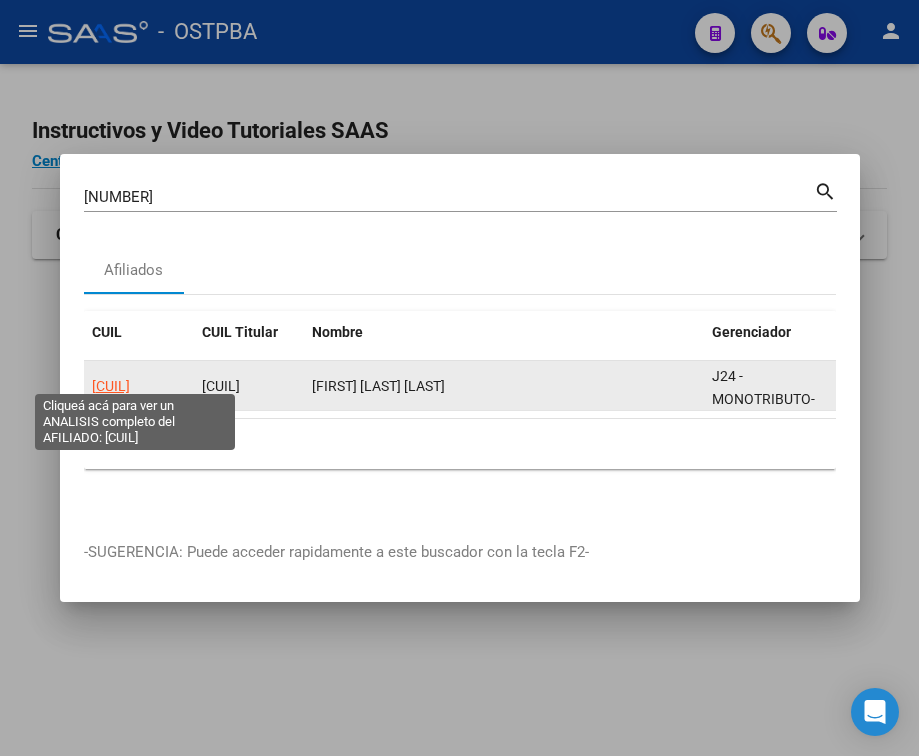 click on "[CUIL]" 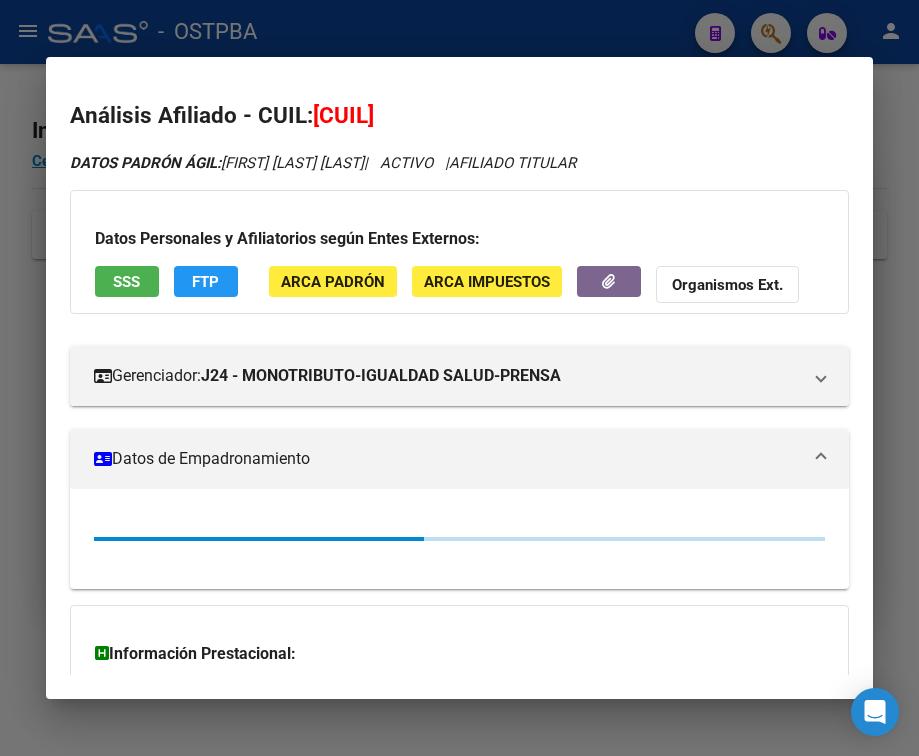click on "Datos de Empadronamiento" at bounding box center [447, 459] 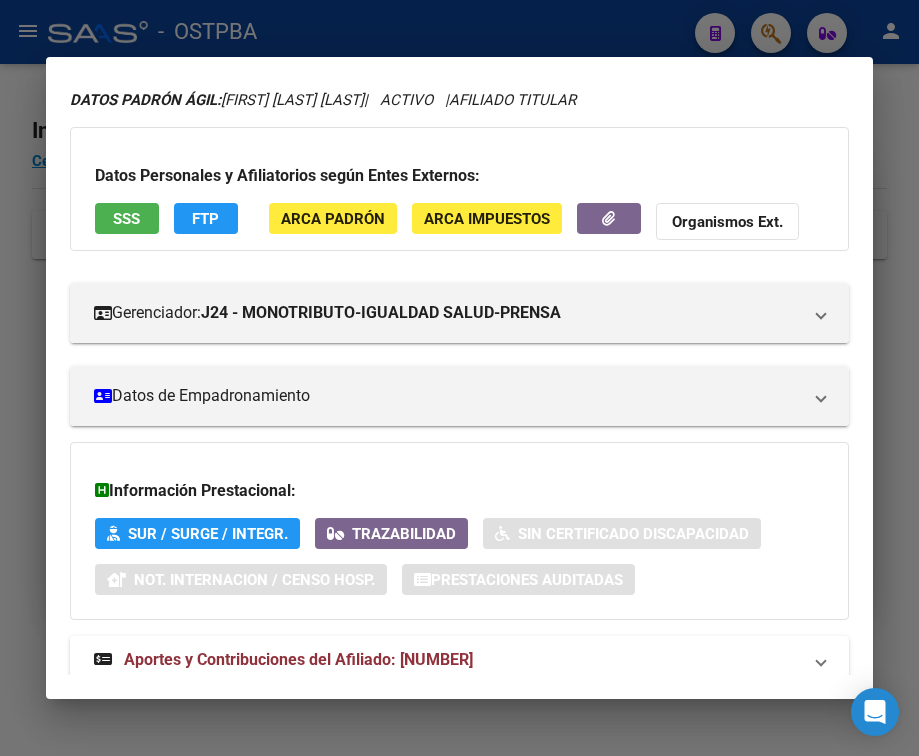 scroll, scrollTop: 131, scrollLeft: 0, axis: vertical 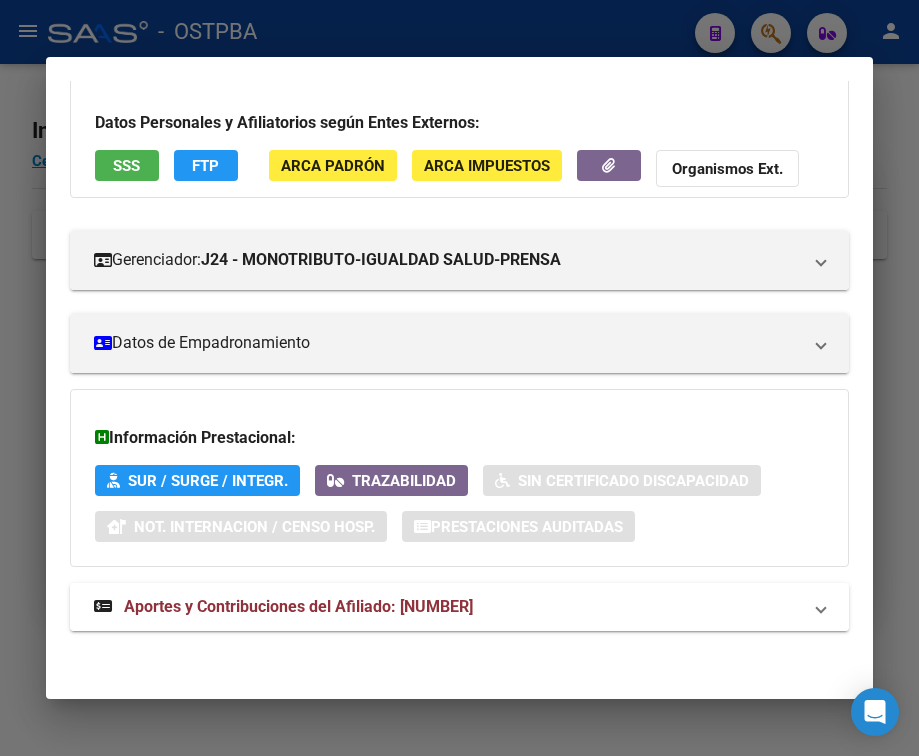 click on "Aportes y Contribuciones del Afiliado: [NUMBER]" at bounding box center [298, 606] 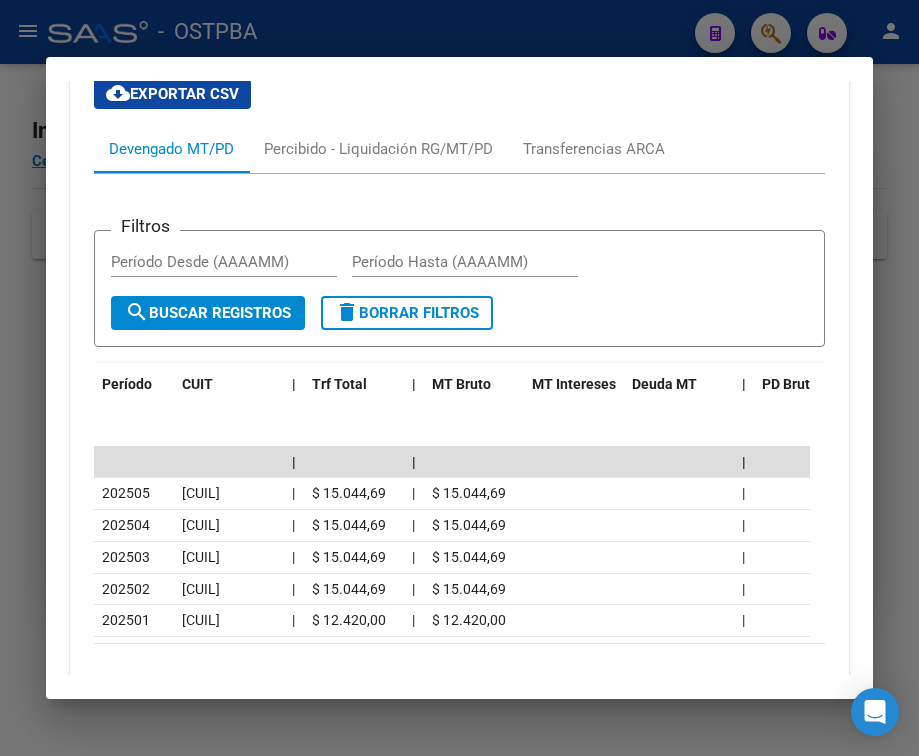 scroll, scrollTop: 749, scrollLeft: 0, axis: vertical 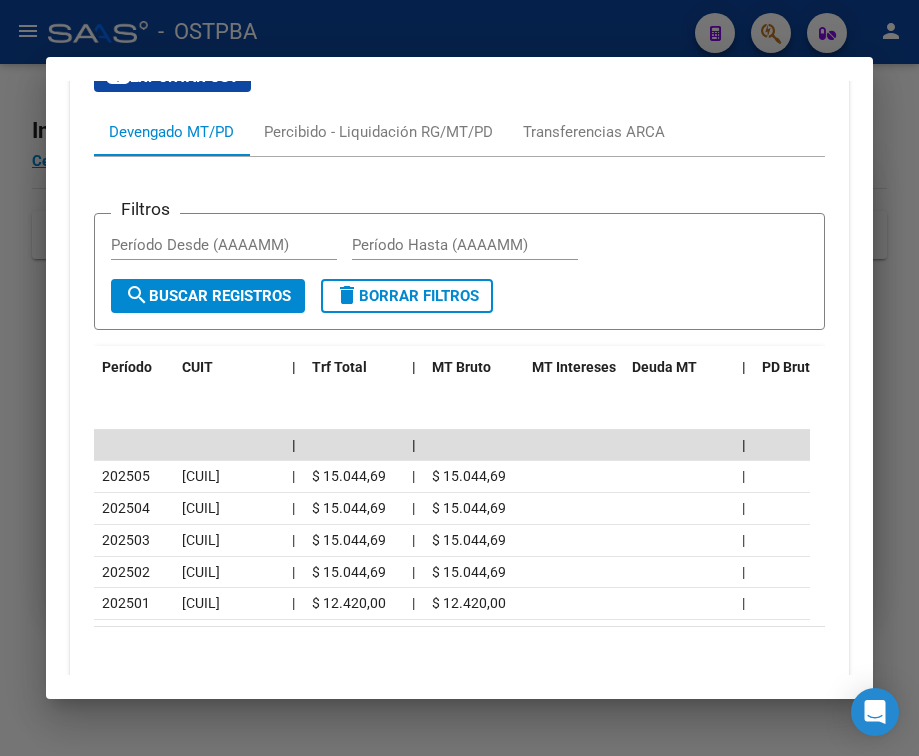 click at bounding box center [459, 378] 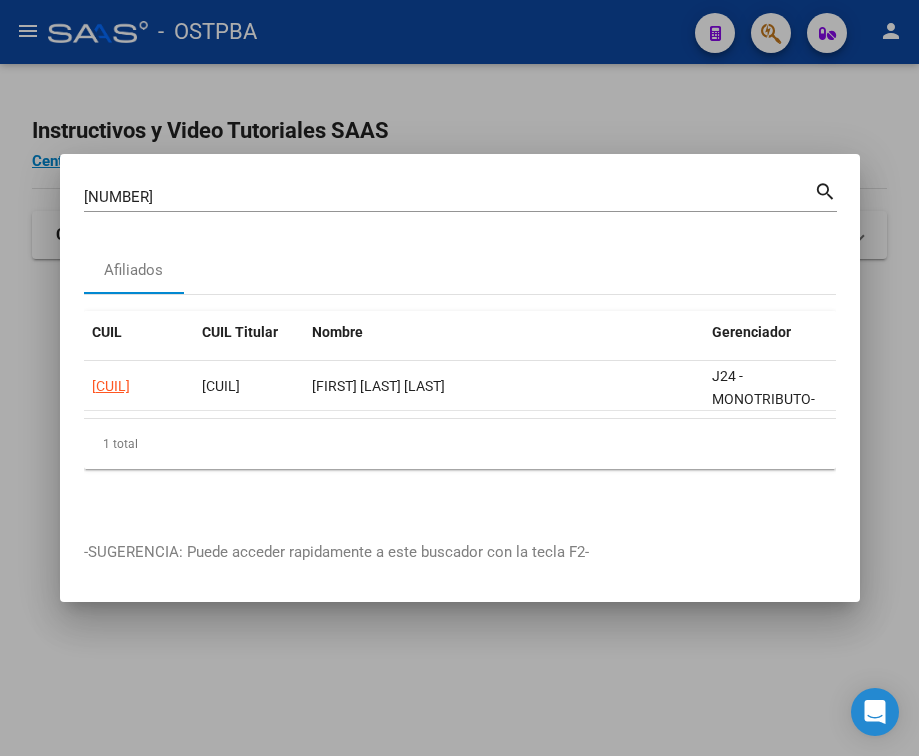 click on "[NUMBER]" at bounding box center [449, 197] 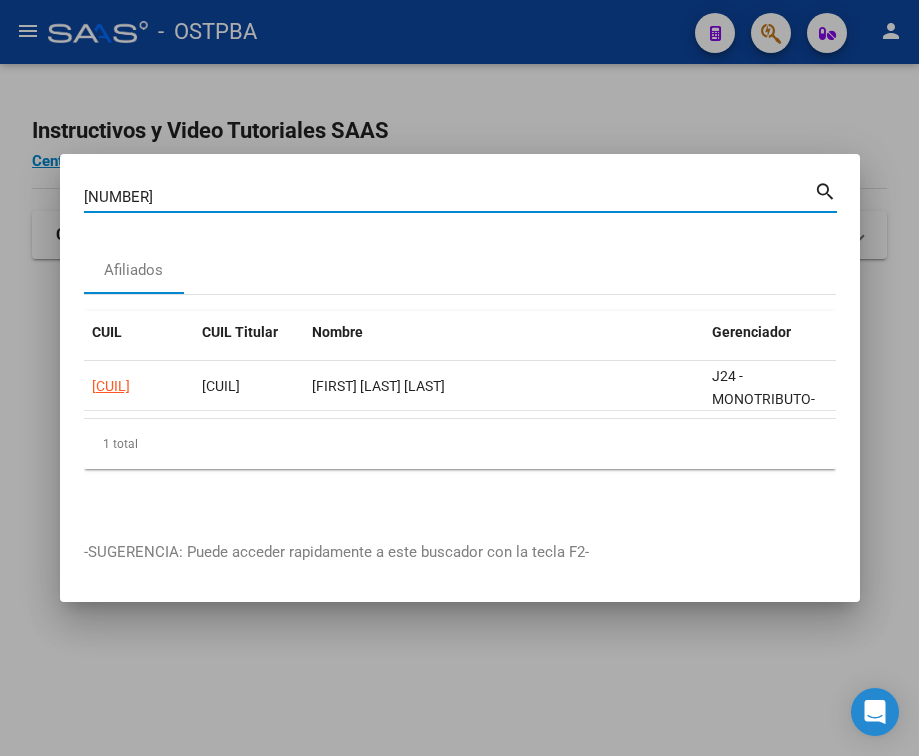 click on "[NUMBER]" at bounding box center [449, 197] 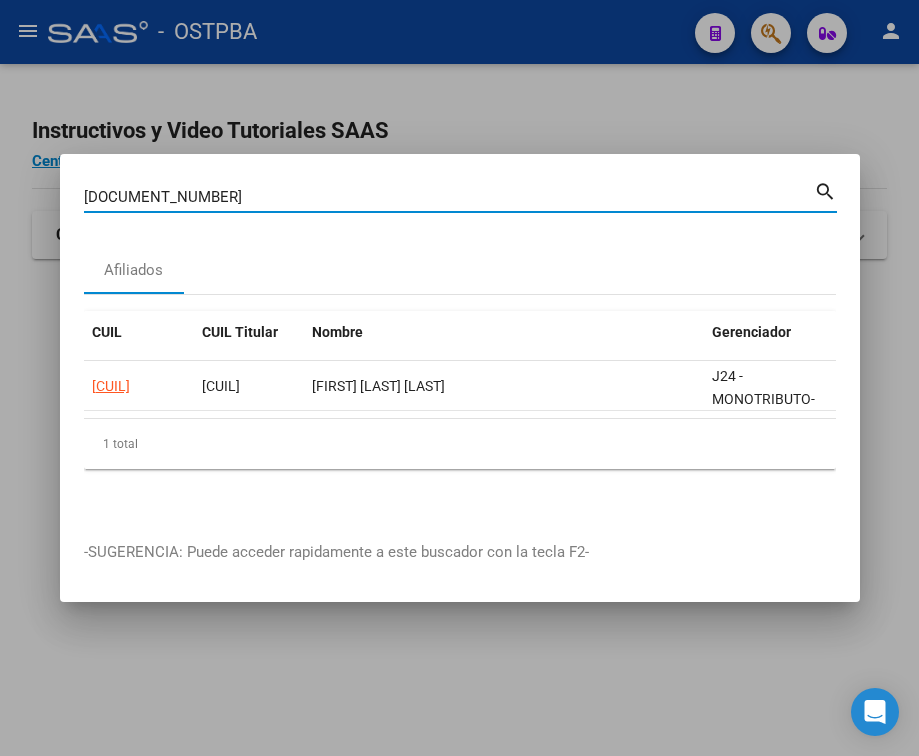 type on "[DOCUMENT_NUMBER]" 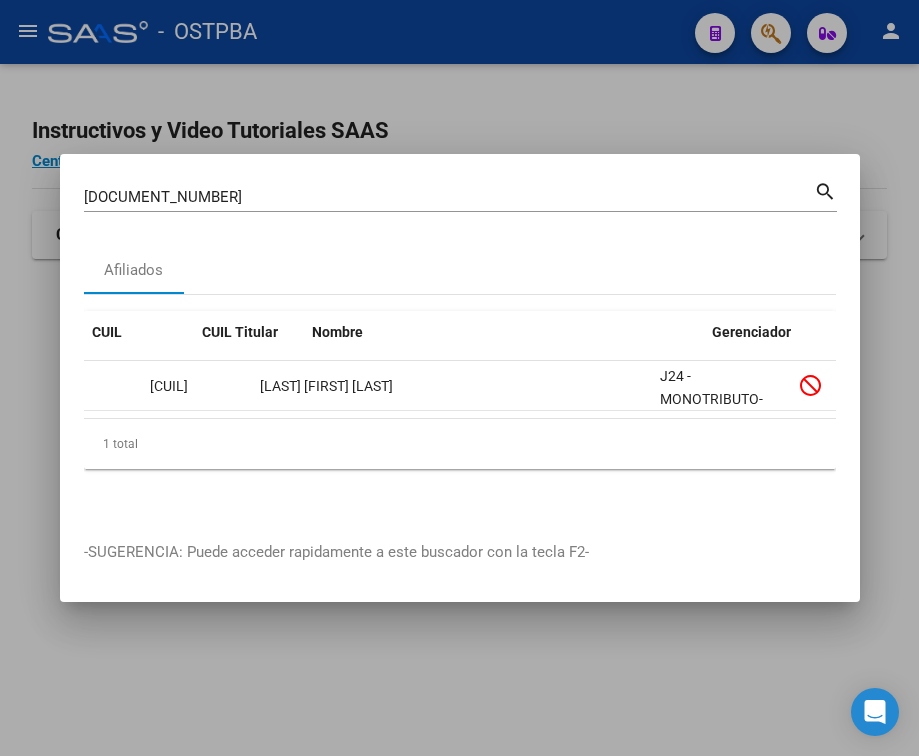 scroll, scrollTop: 0, scrollLeft: 0, axis: both 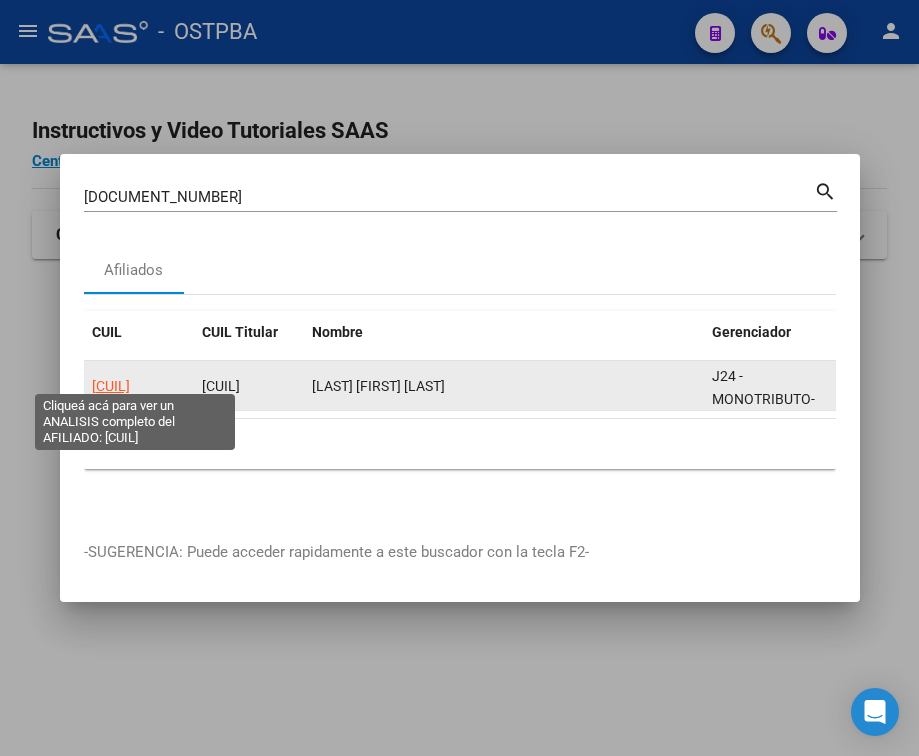 click on "[CUIL]" 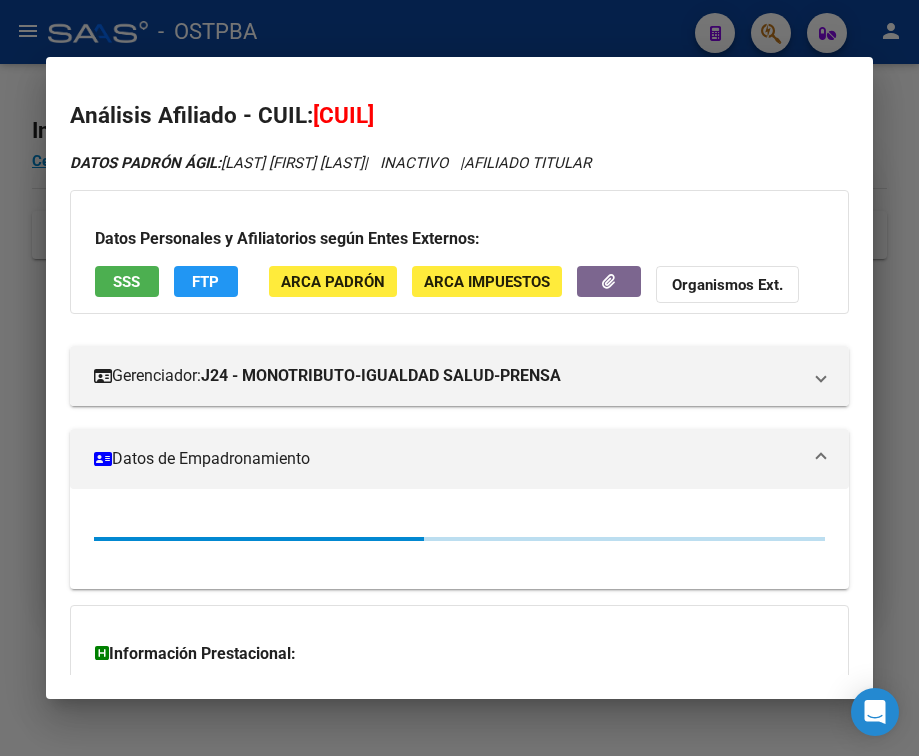 click on "Datos de Empadronamiento" at bounding box center [447, 459] 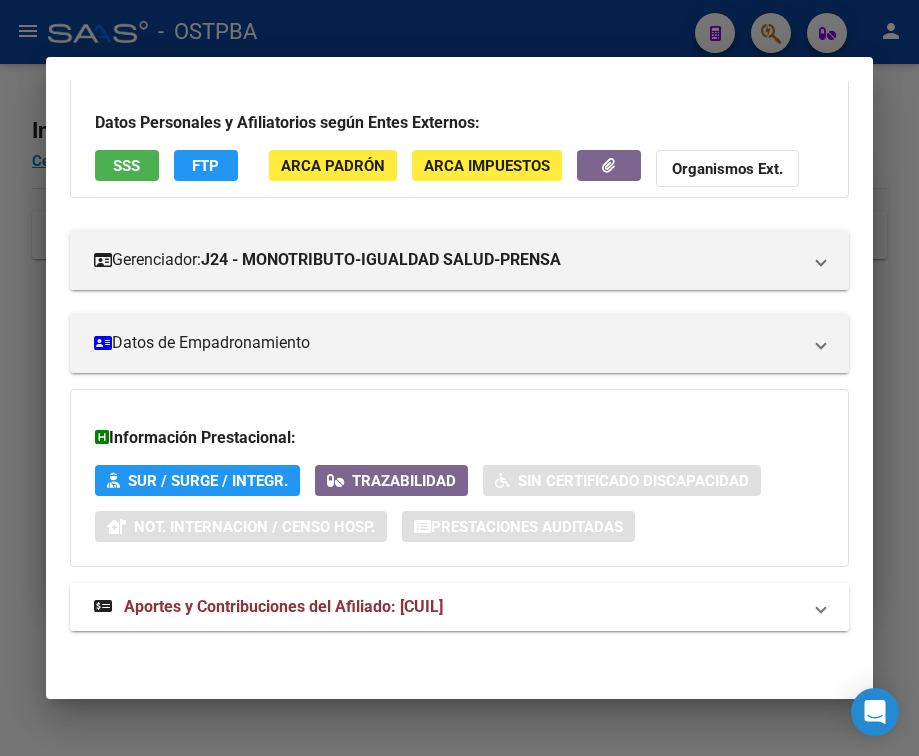click on "Aportes y Contribuciones del Afiliado: [CUIL]" at bounding box center (283, 606) 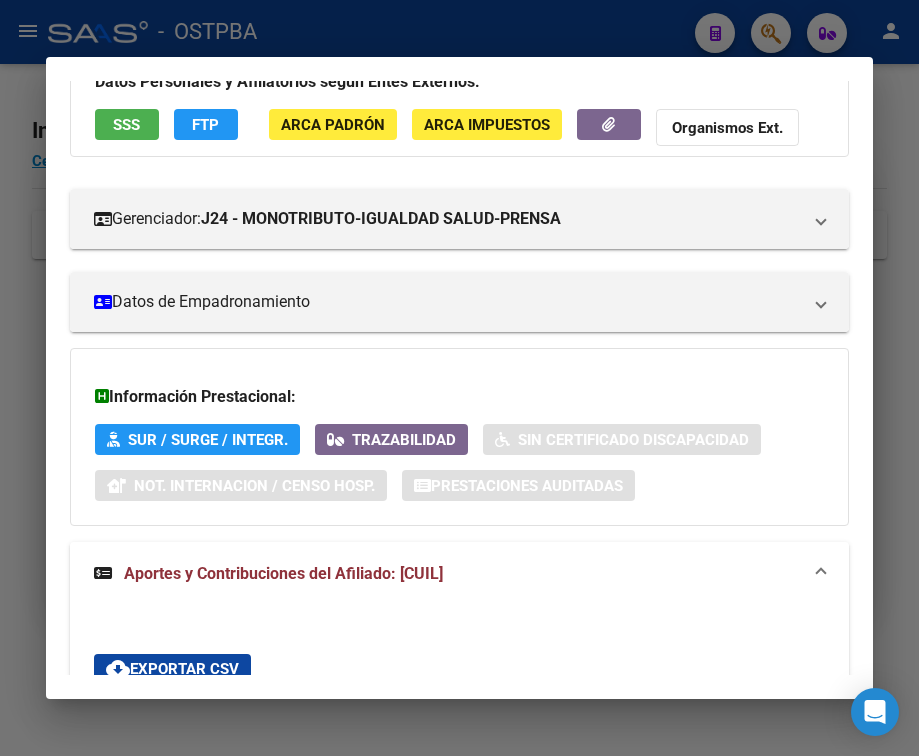 scroll, scrollTop: 149, scrollLeft: 0, axis: vertical 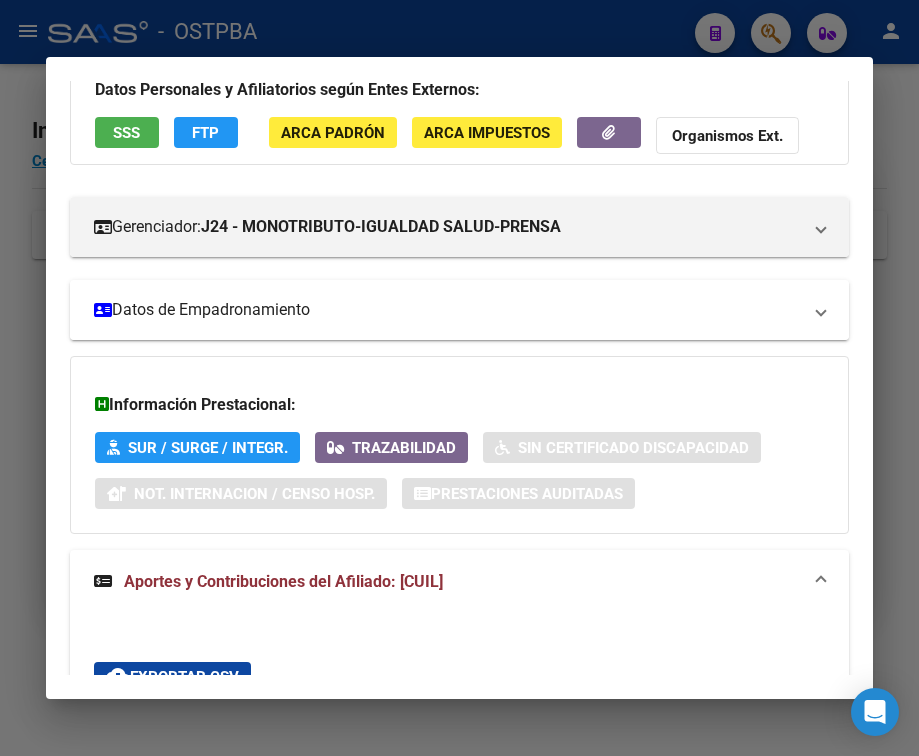 click on "Datos de Empadronamiento" at bounding box center [459, 310] 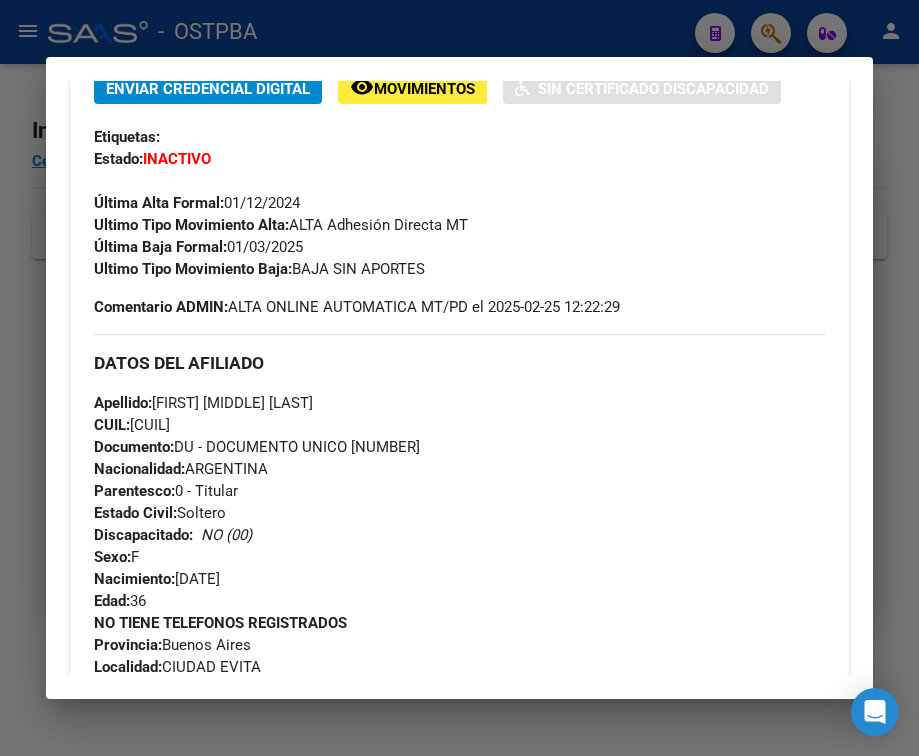 scroll, scrollTop: 449, scrollLeft: 0, axis: vertical 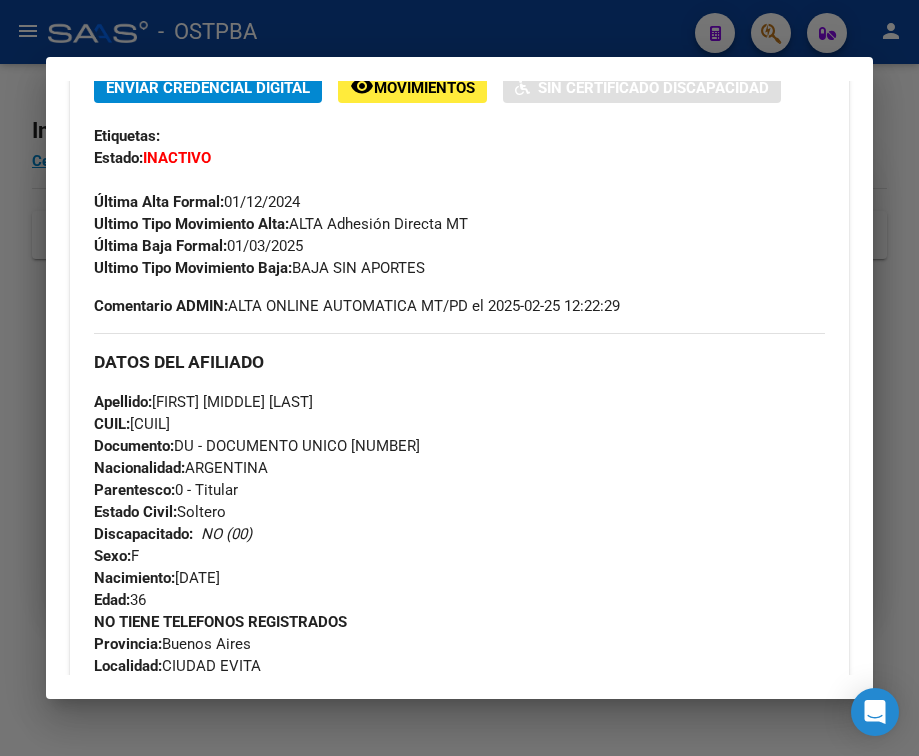 click on "CUIL:  [CUIL]" at bounding box center (132, 424) 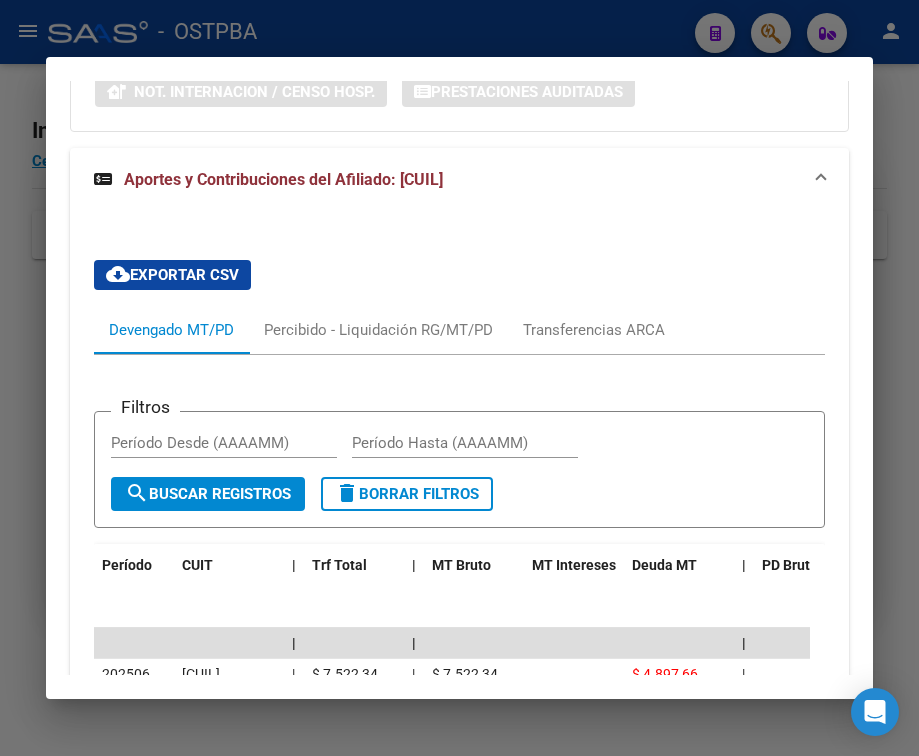 scroll, scrollTop: 1840, scrollLeft: 0, axis: vertical 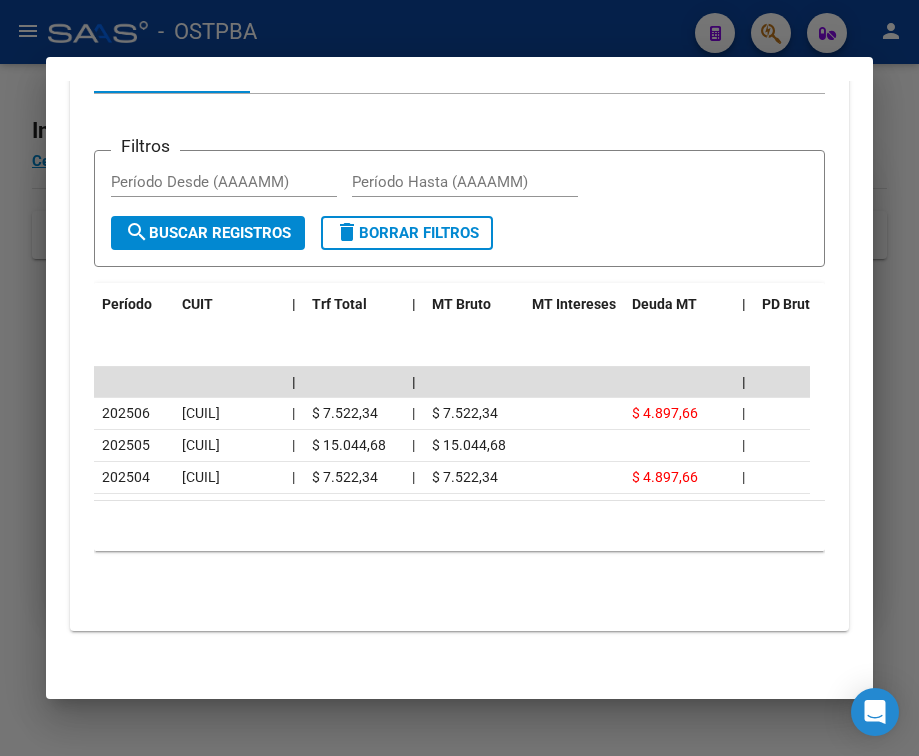 click at bounding box center [459, 378] 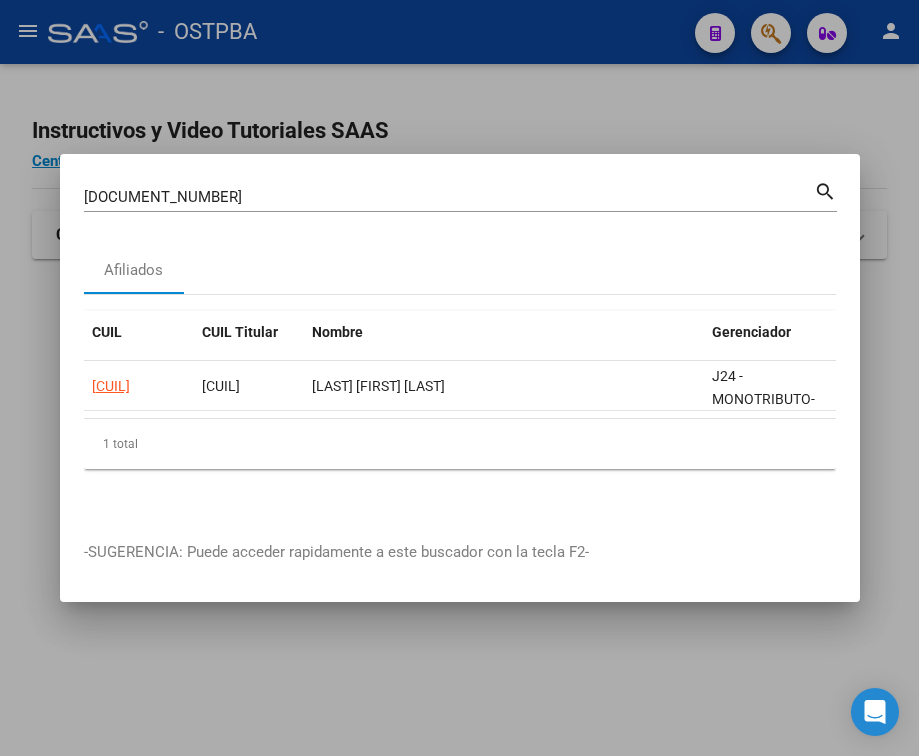 click on "[DOCUMENT_NUMBER]" at bounding box center (449, 197) 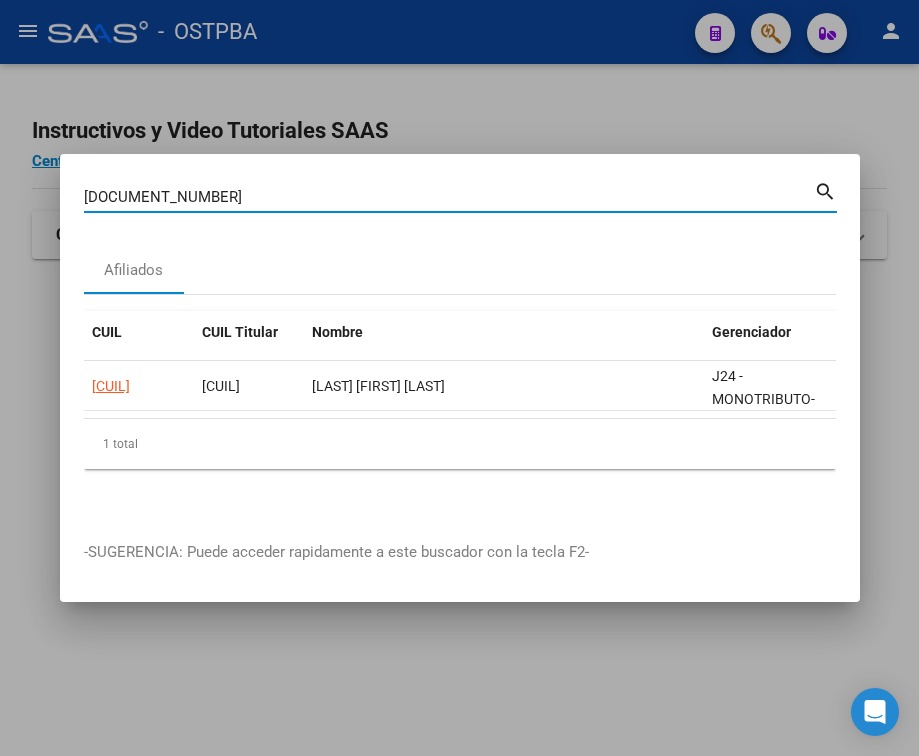 click on "[DOCUMENT_NUMBER]" at bounding box center [449, 197] 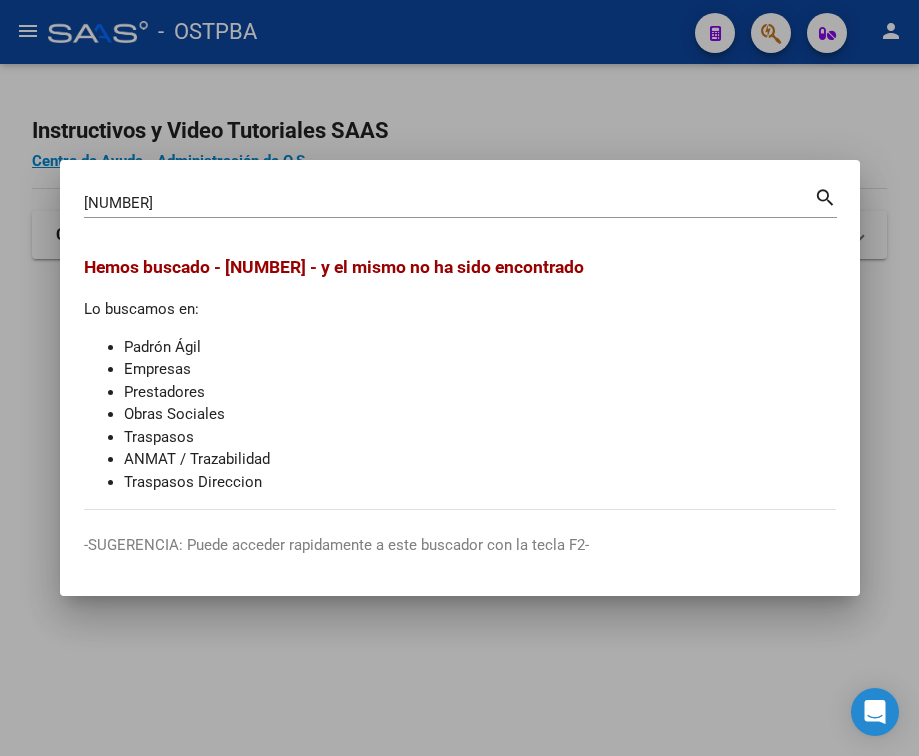 click on "[NUMBER]" at bounding box center [449, 203] 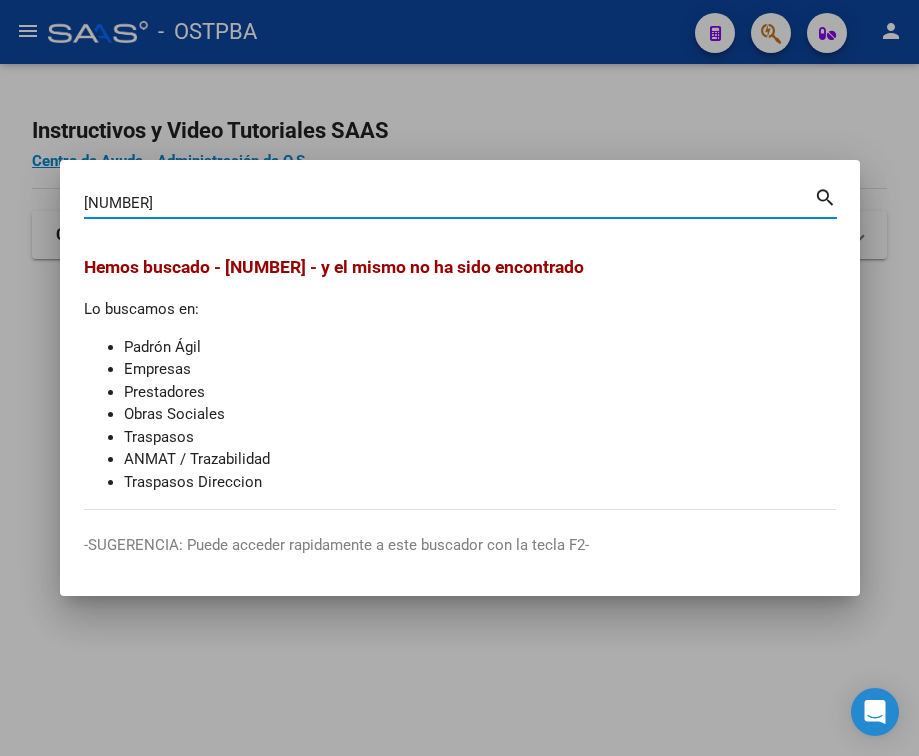 click on "[NUMBER]" at bounding box center (449, 203) 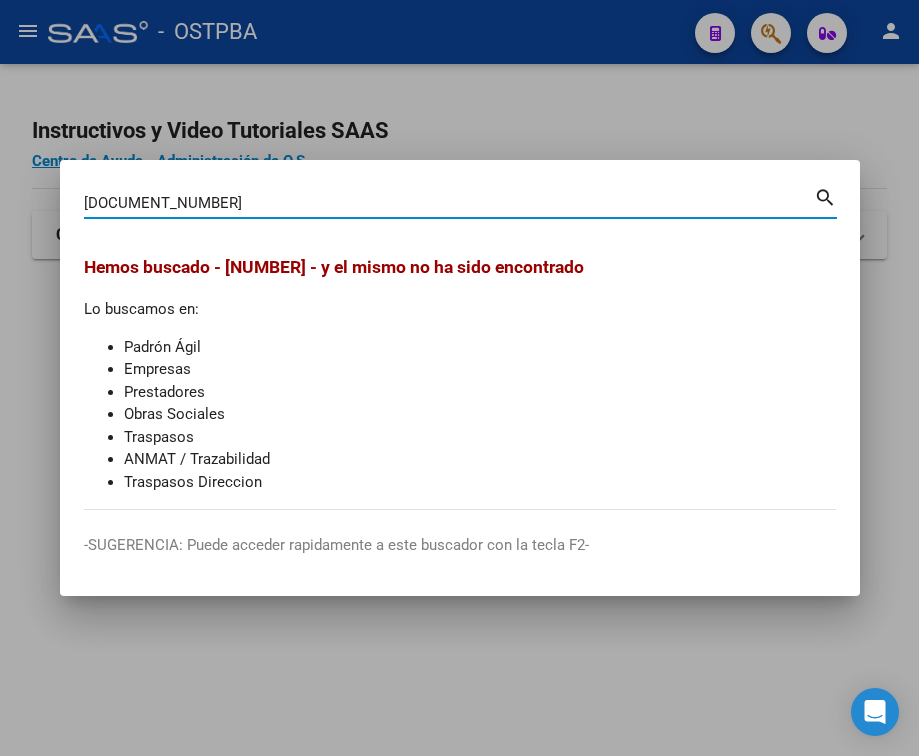 type on "[DOCUMENT_NUMBER]" 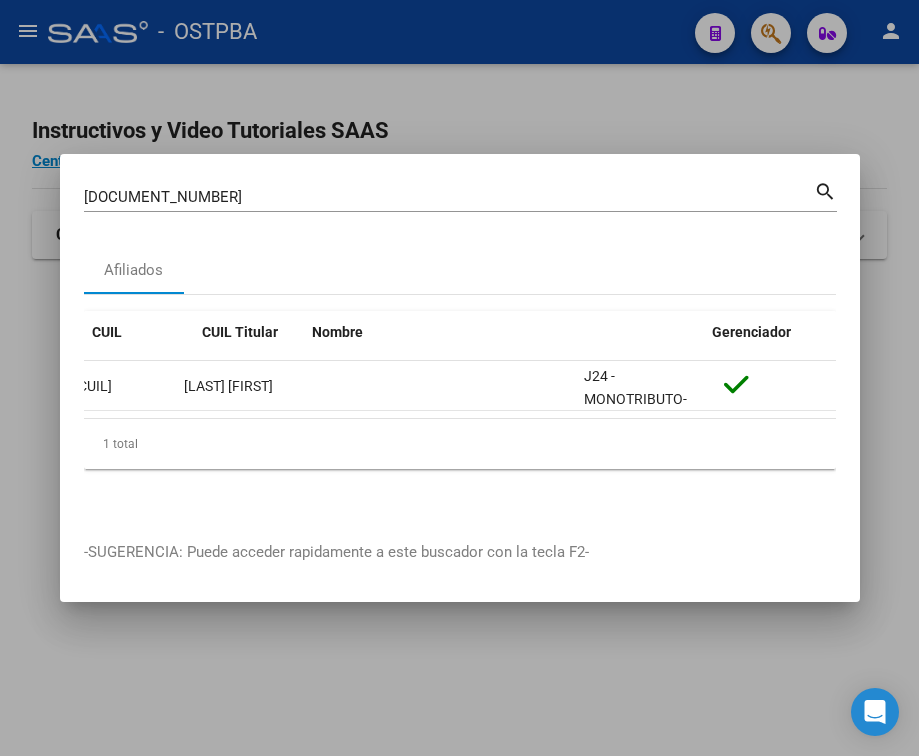 scroll, scrollTop: 0, scrollLeft: 0, axis: both 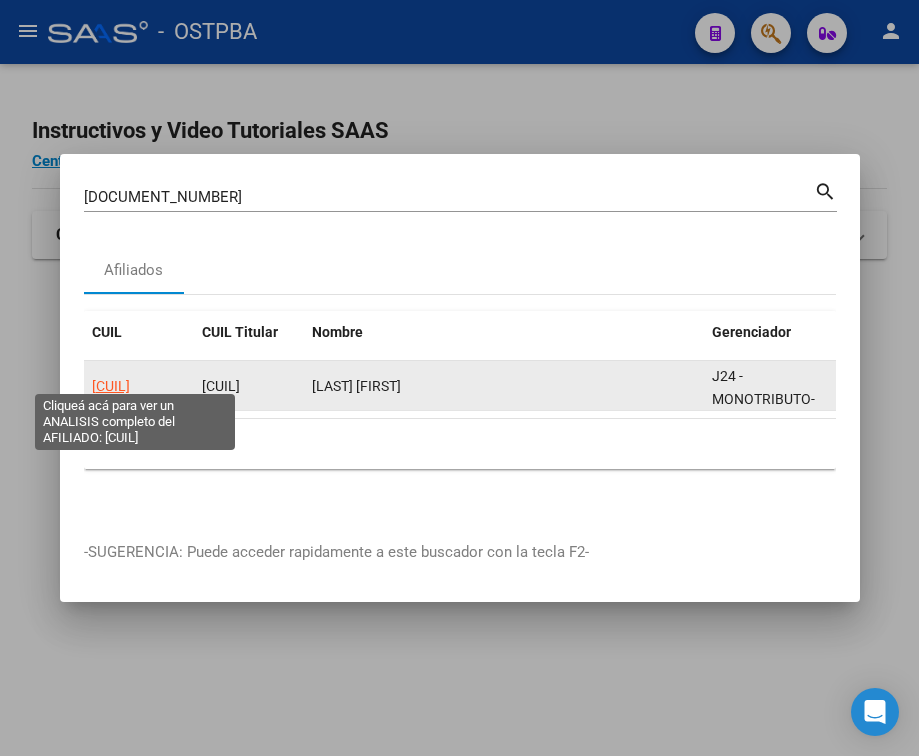 click on "[CUIL]" 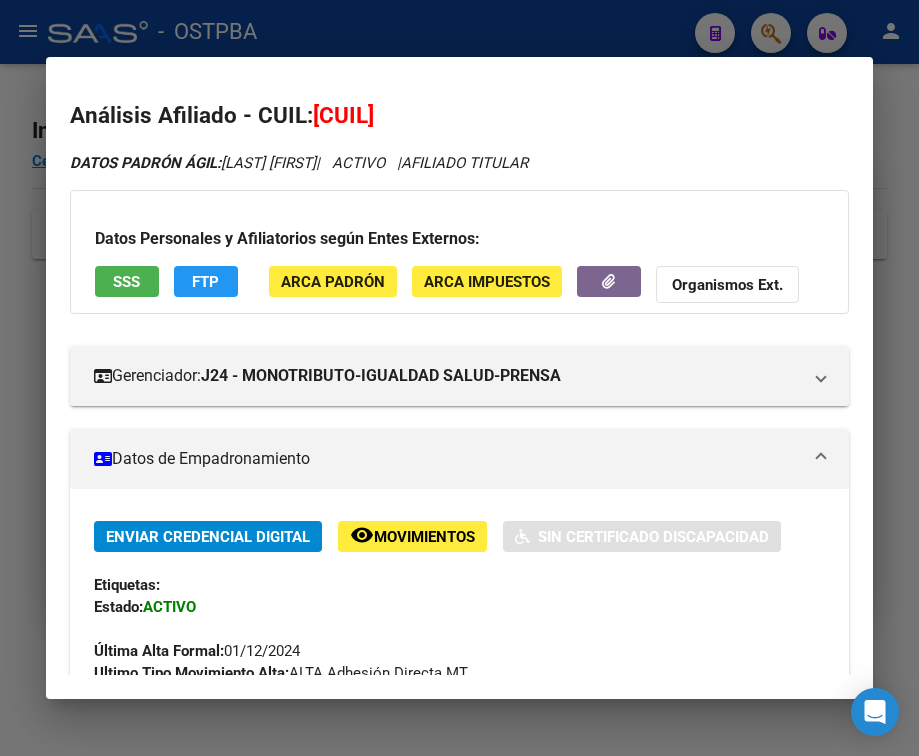 click on "Datos de Empadronamiento" at bounding box center (459, 459) 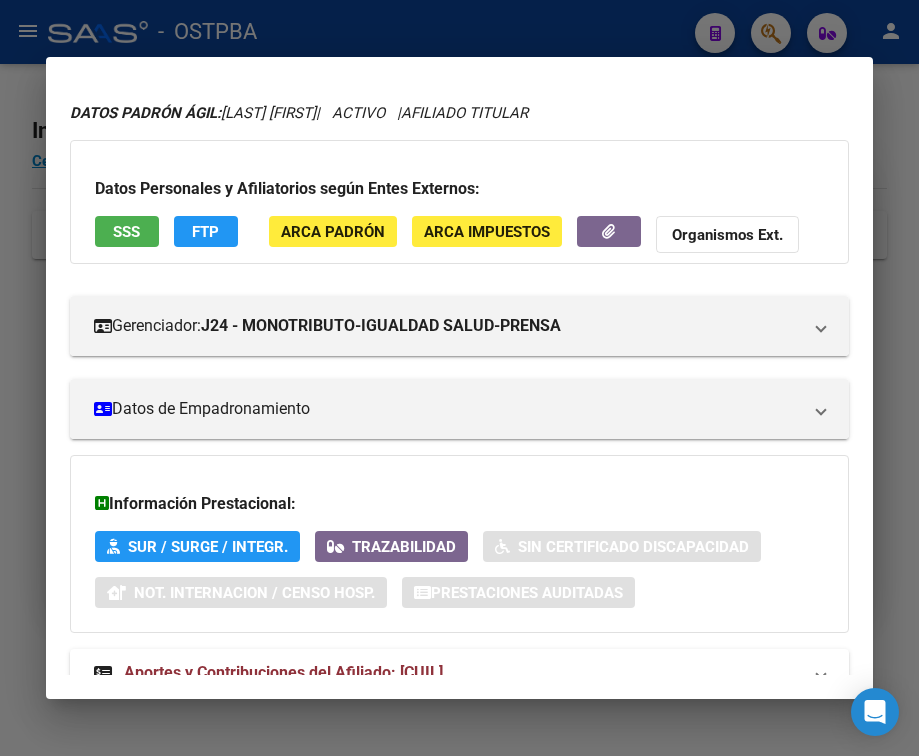 scroll, scrollTop: 131, scrollLeft: 0, axis: vertical 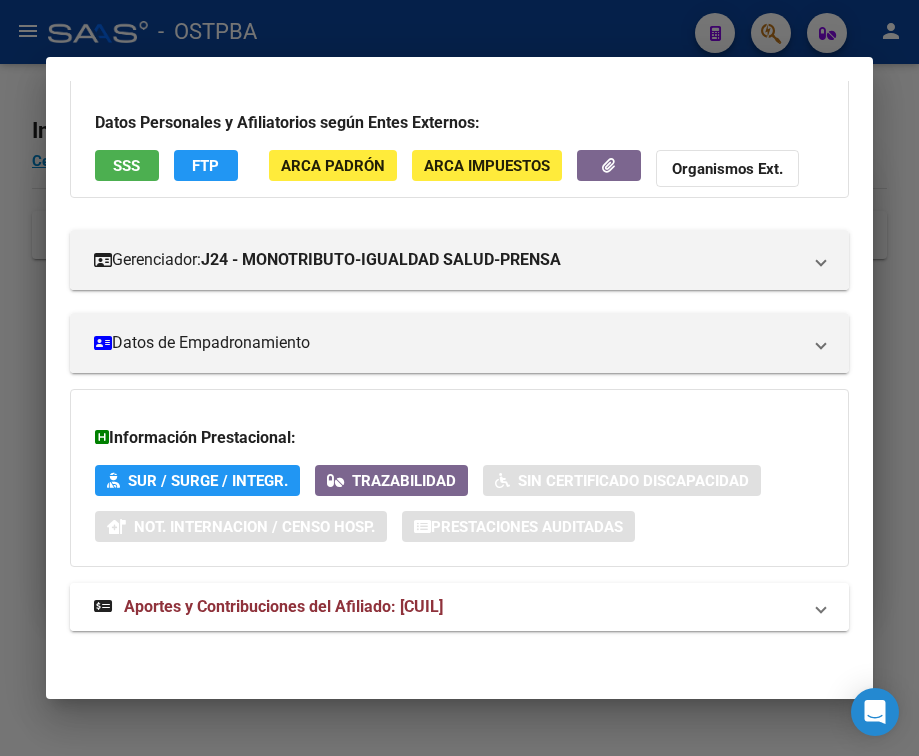 click on "Aportes y Contribuciones del Afiliado: [CUIL]" at bounding box center (283, 606) 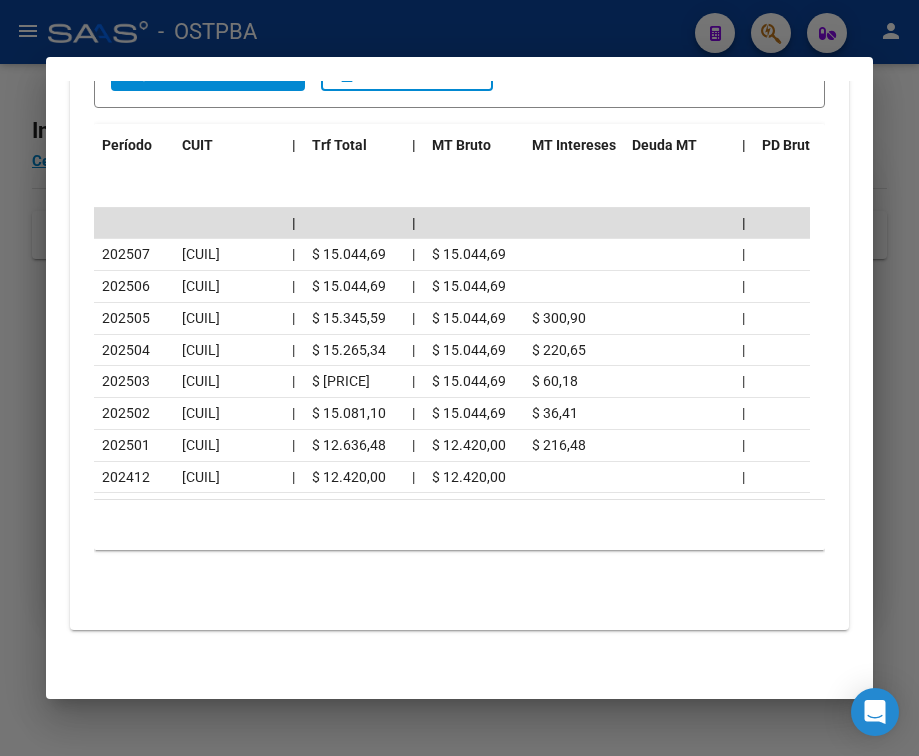 scroll, scrollTop: 1001, scrollLeft: 0, axis: vertical 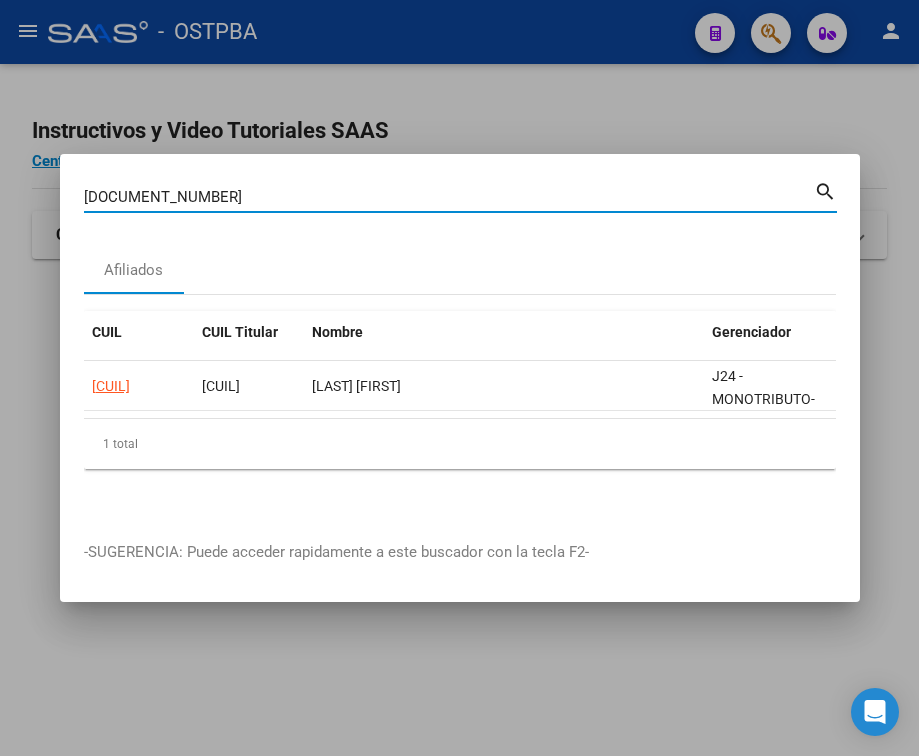 click on "[DOCUMENT_NUMBER]" at bounding box center [449, 197] 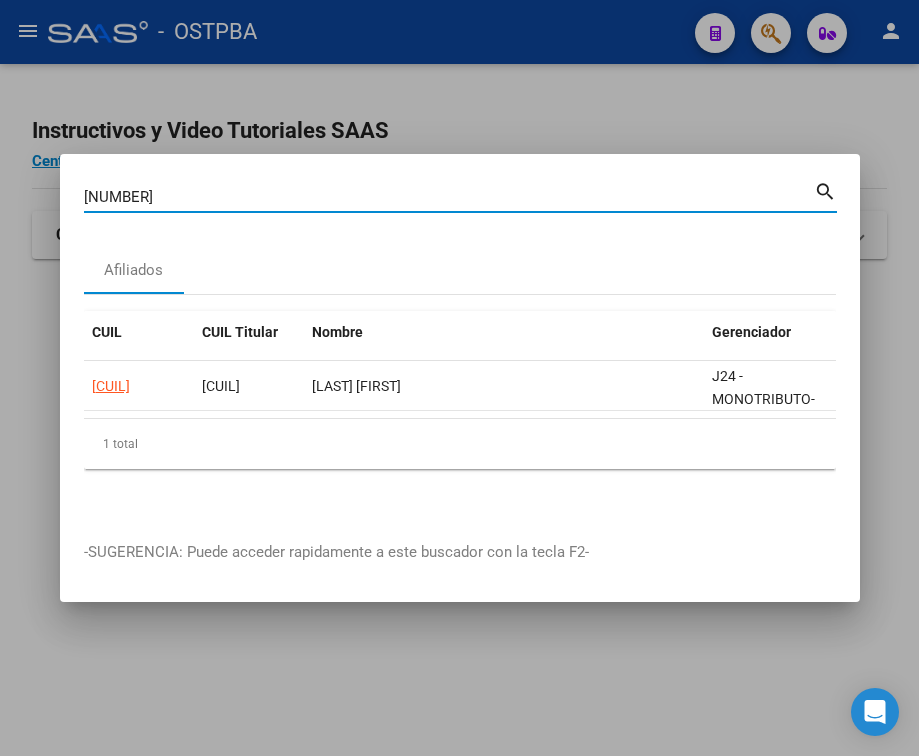 type on "[NUMBER]" 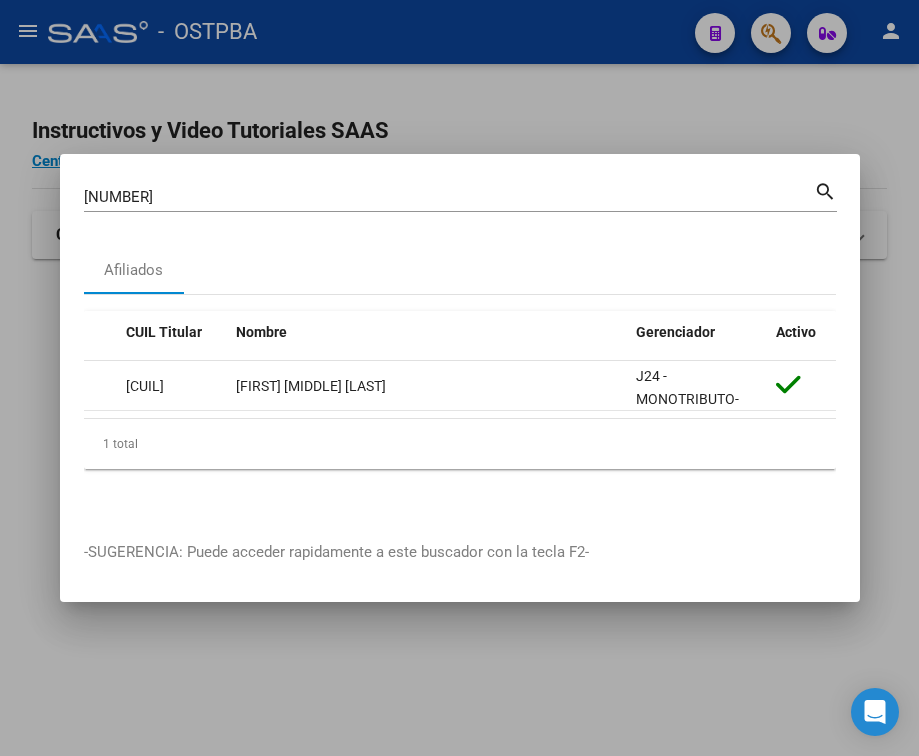 scroll, scrollTop: 0, scrollLeft: 0, axis: both 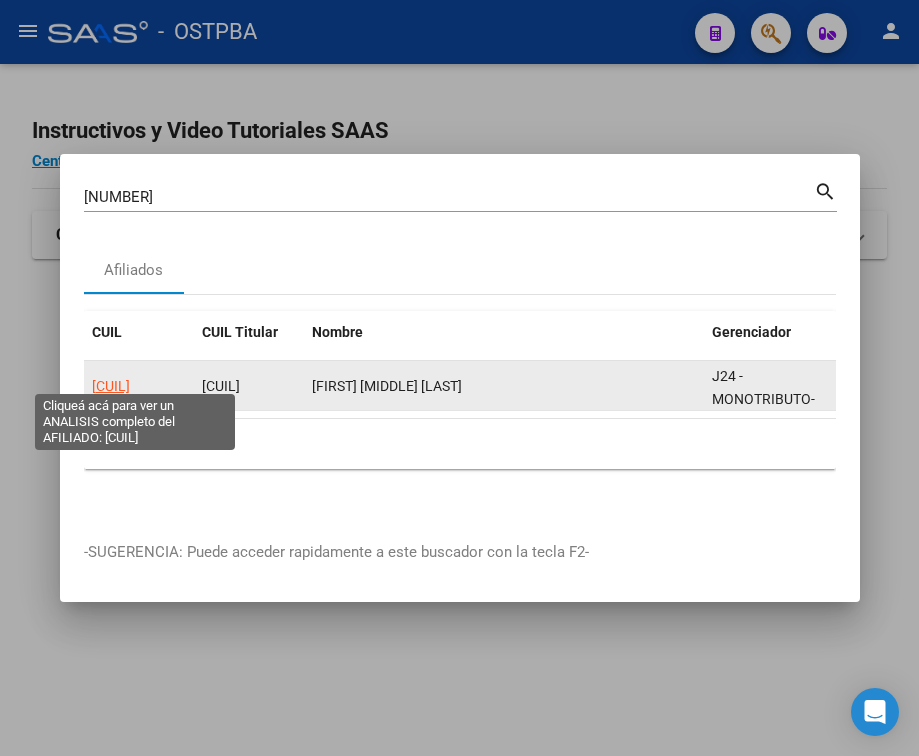 click on "[CUIL]" 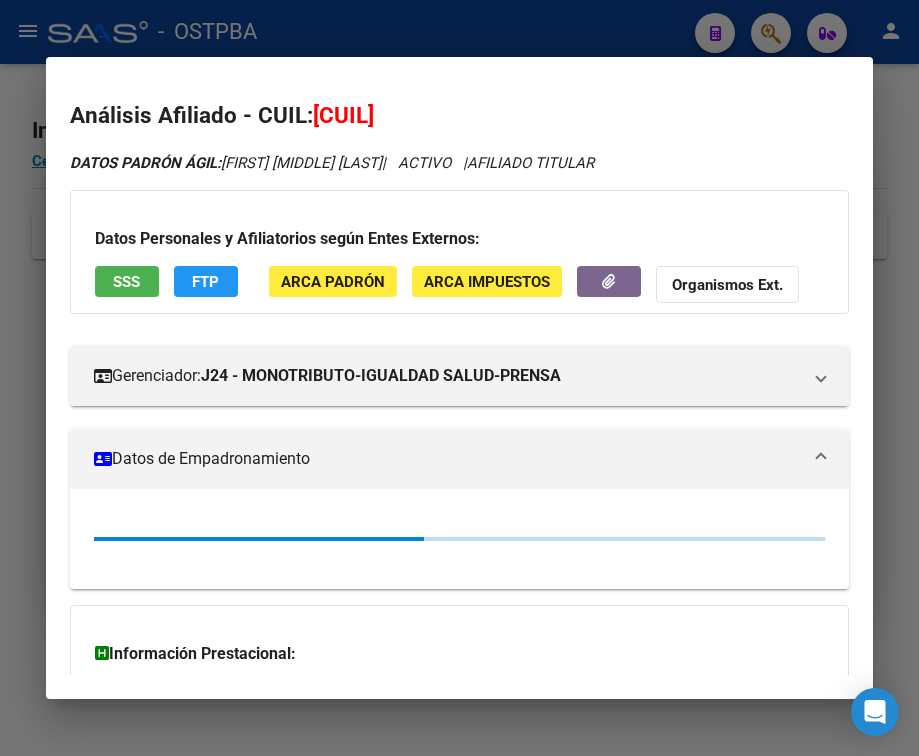 click on "Datos de Empadronamiento" at bounding box center (459, 459) 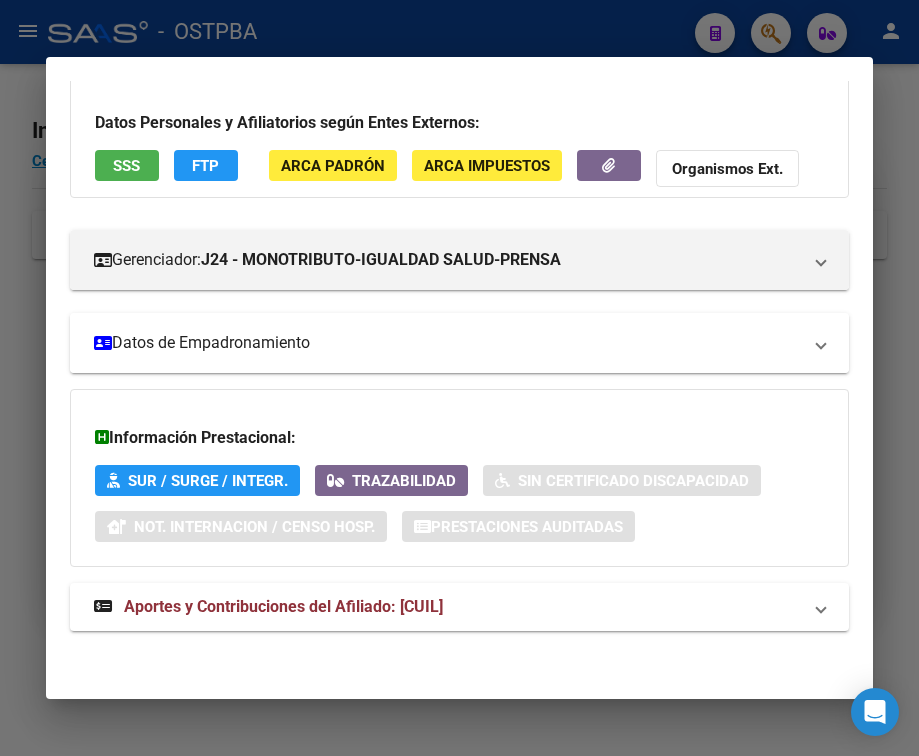 scroll, scrollTop: 131, scrollLeft: 0, axis: vertical 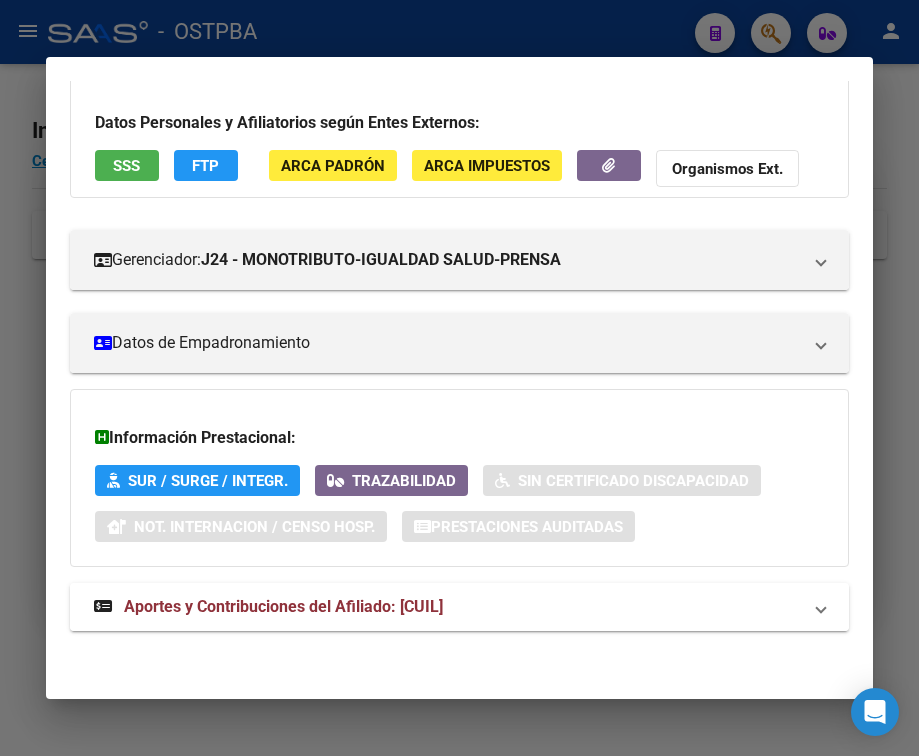 click on "Aportes y Contribuciones del Afiliado: [CUIL]" at bounding box center [283, 606] 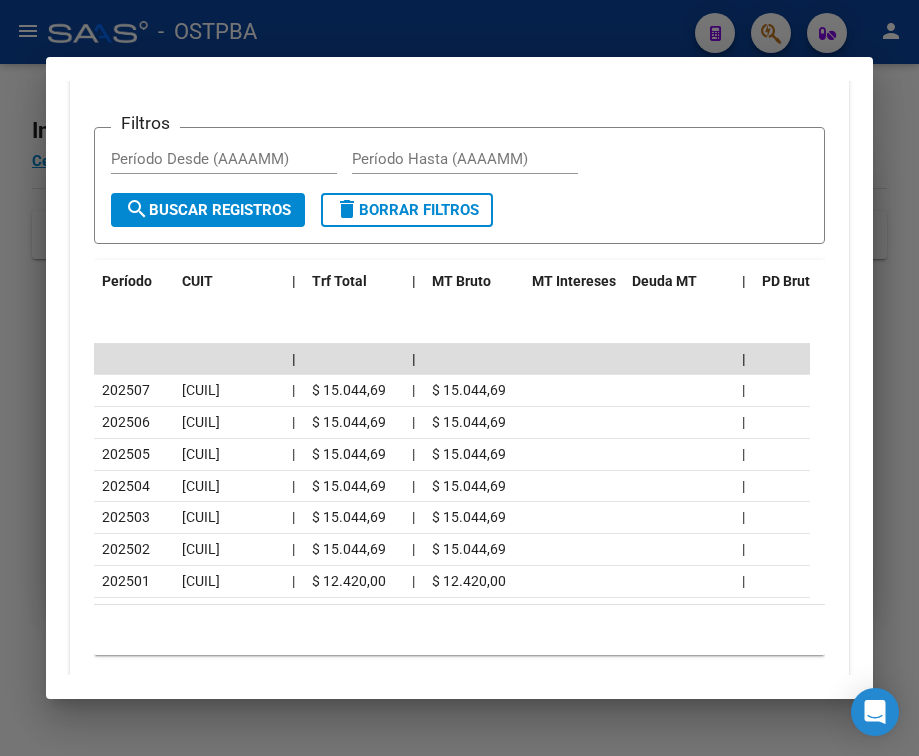 scroll, scrollTop: 969, scrollLeft: 0, axis: vertical 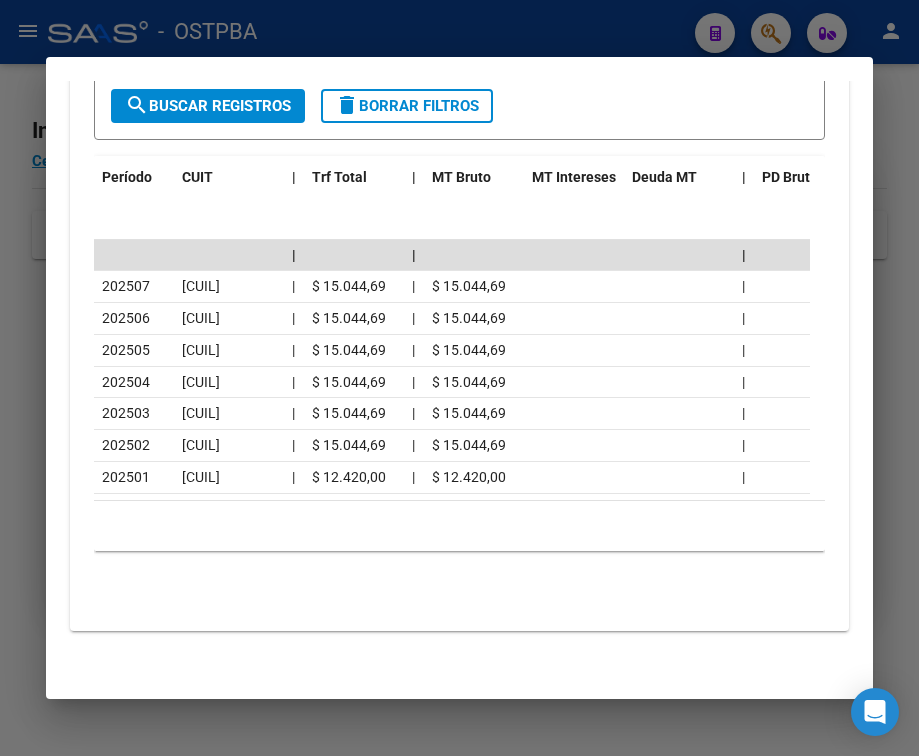 click at bounding box center [459, 378] 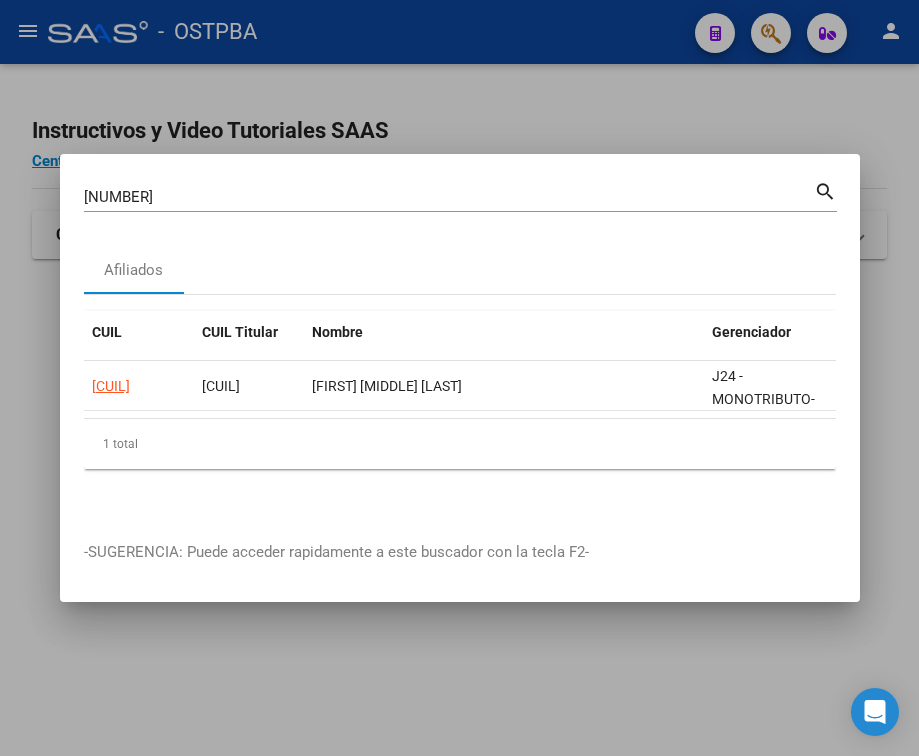 click on "[NUMBER]" at bounding box center (449, 197) 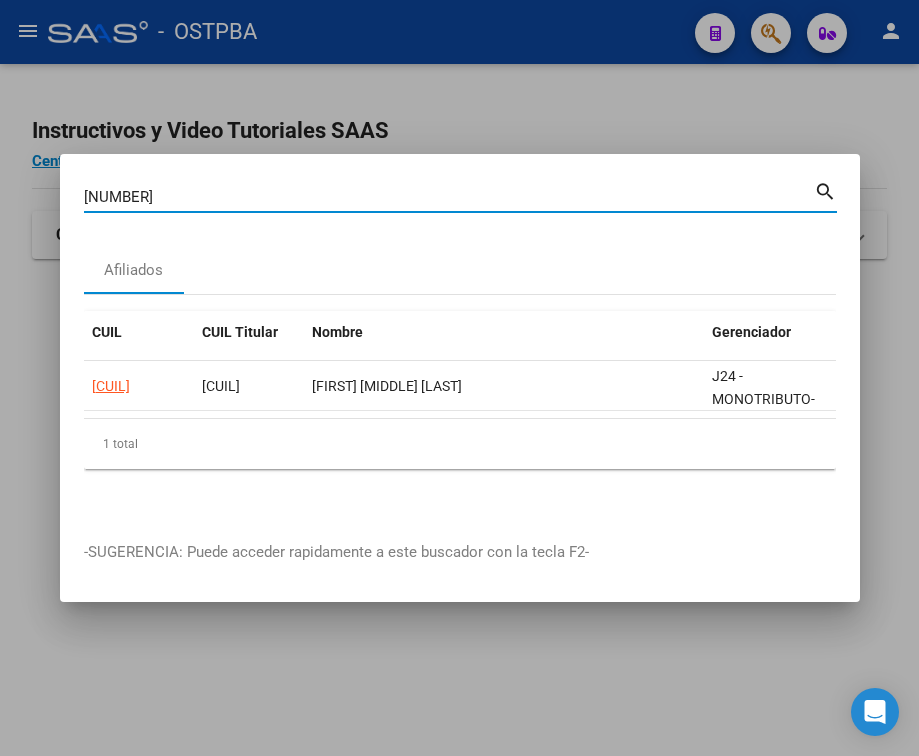 click on "[NUMBER]" at bounding box center (449, 197) 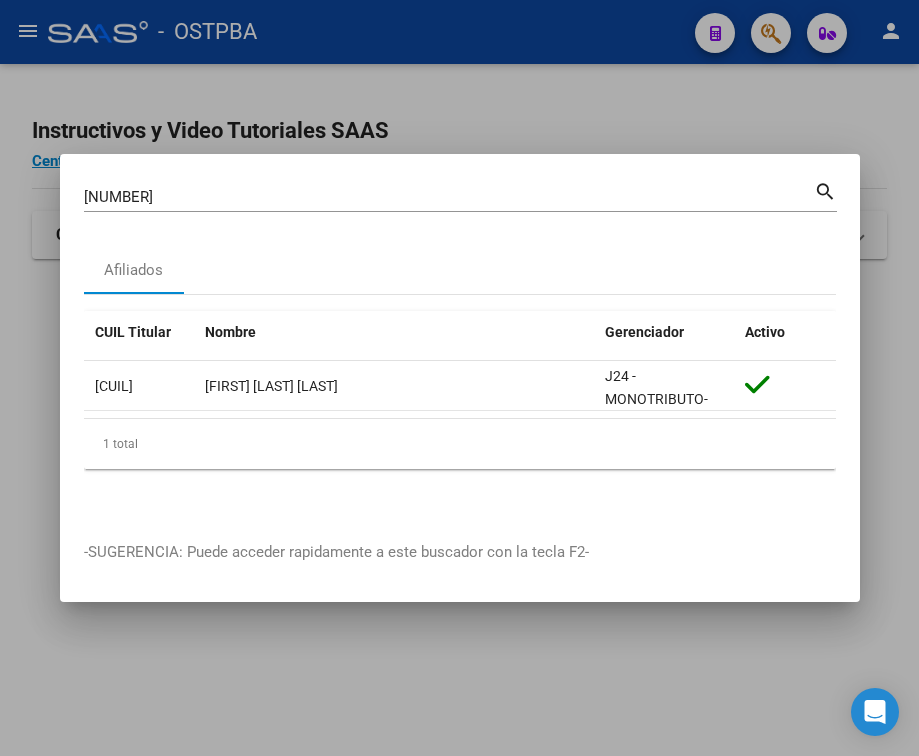scroll, scrollTop: 0, scrollLeft: 0, axis: both 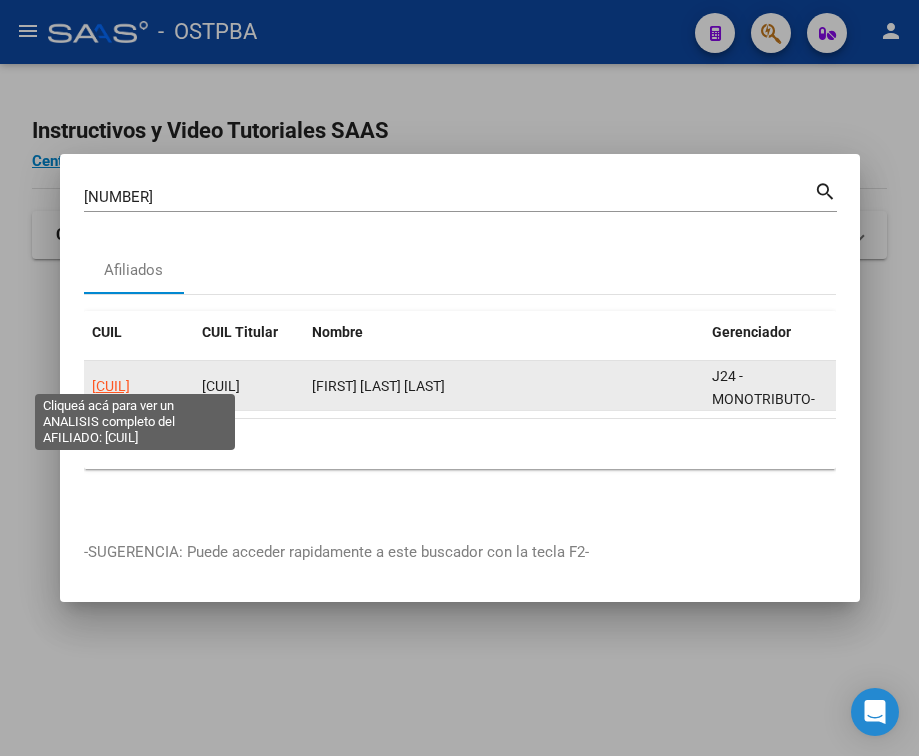 click on "[CUIL]" 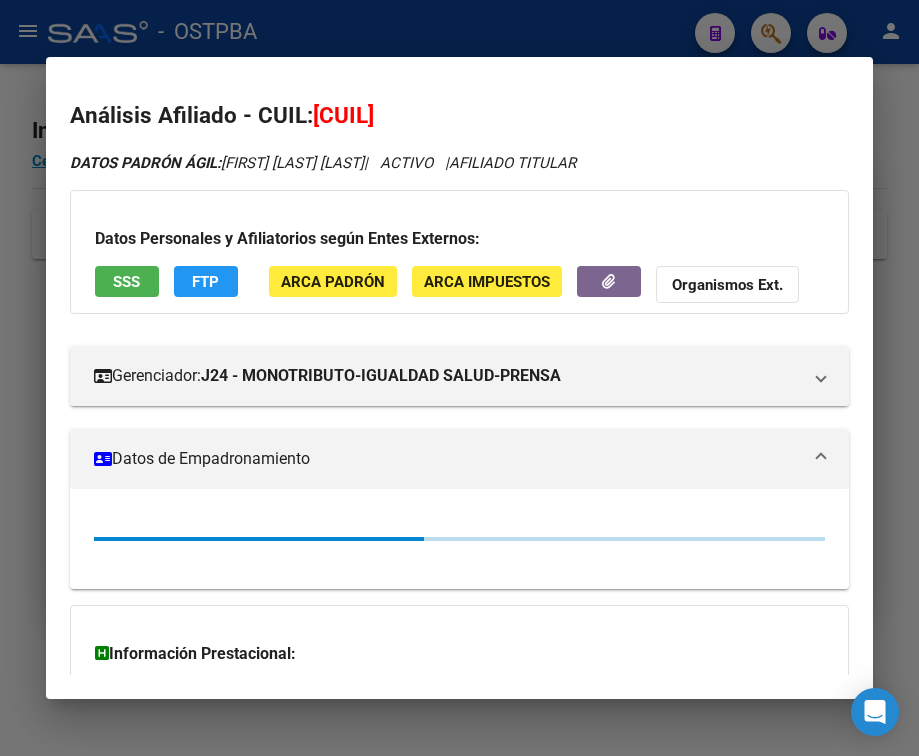 click on "Datos de Empadronamiento" at bounding box center (447, 459) 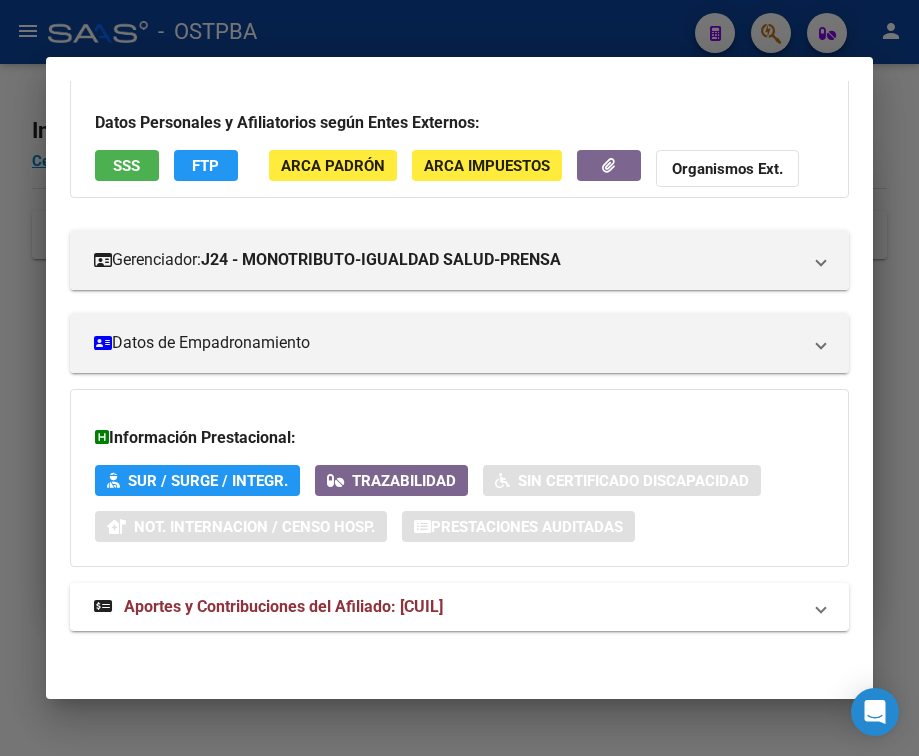 scroll, scrollTop: 131, scrollLeft: 0, axis: vertical 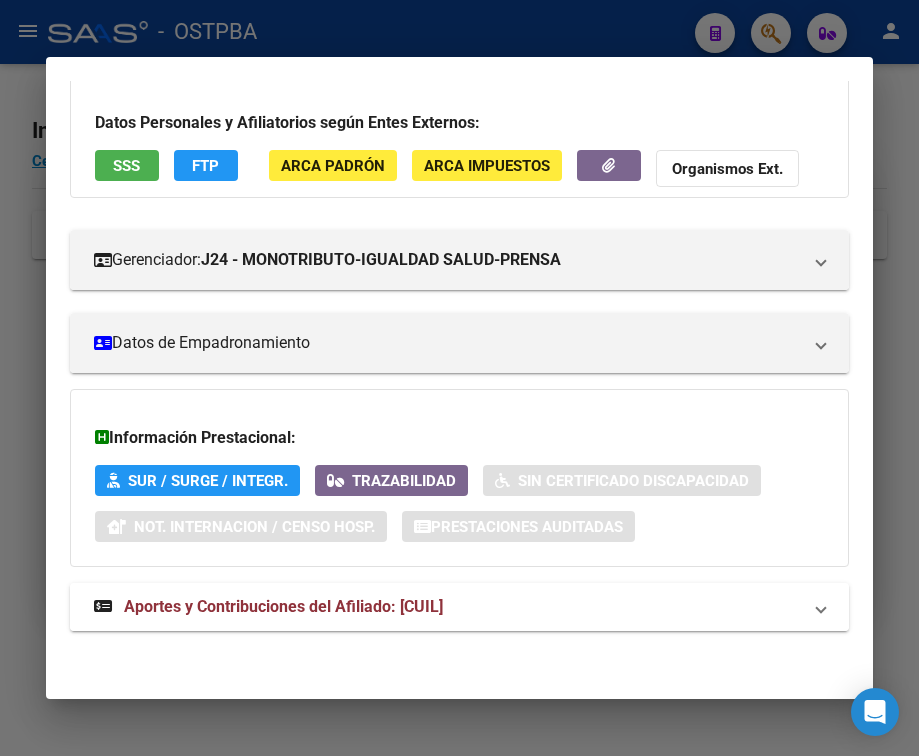 click on "Aportes y Contribuciones del Afiliado: [CUIL]" at bounding box center (268, 607) 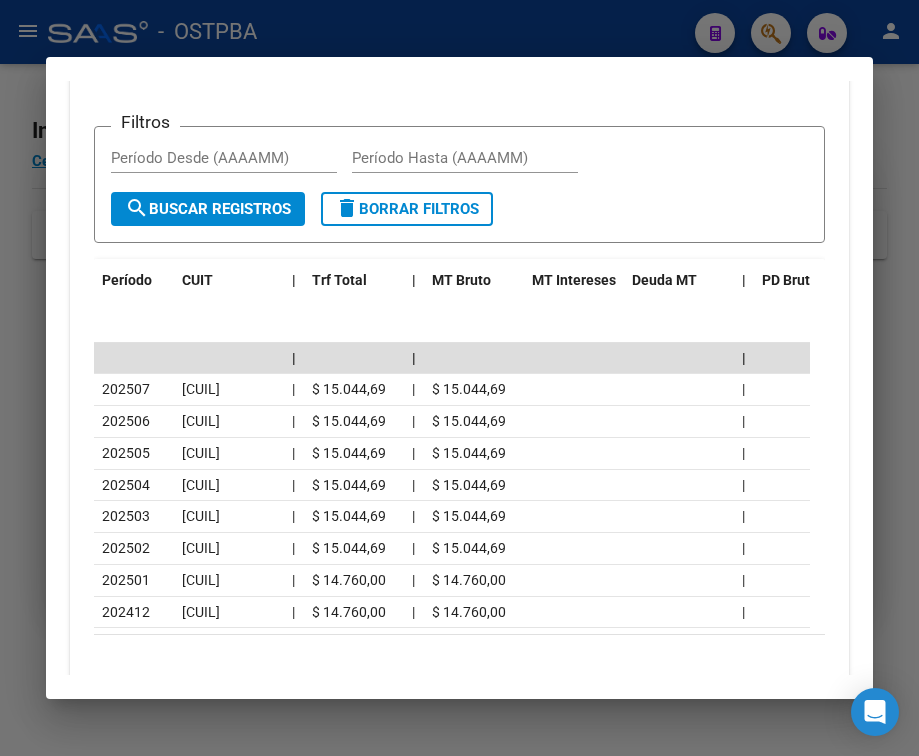 scroll, scrollTop: 874, scrollLeft: 0, axis: vertical 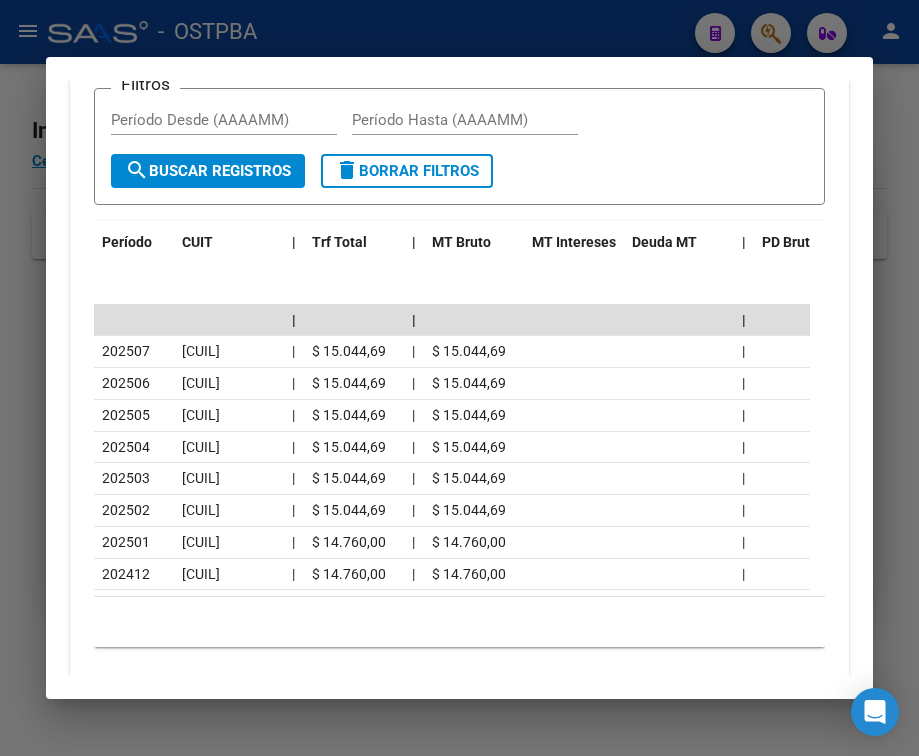 click at bounding box center [459, 378] 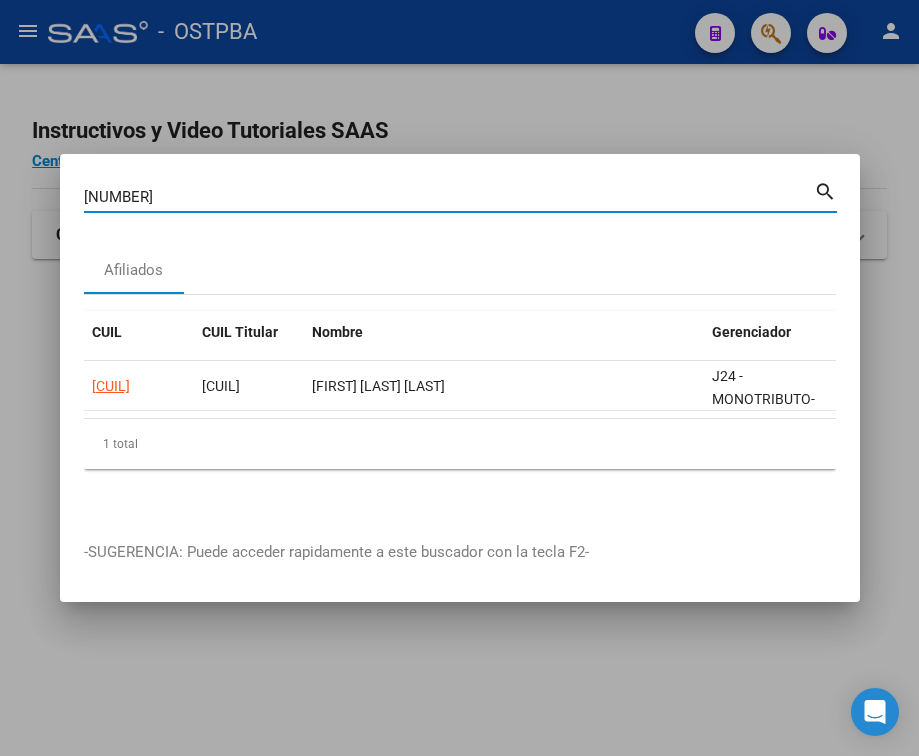 click on "[NUMBER]" at bounding box center (449, 197) 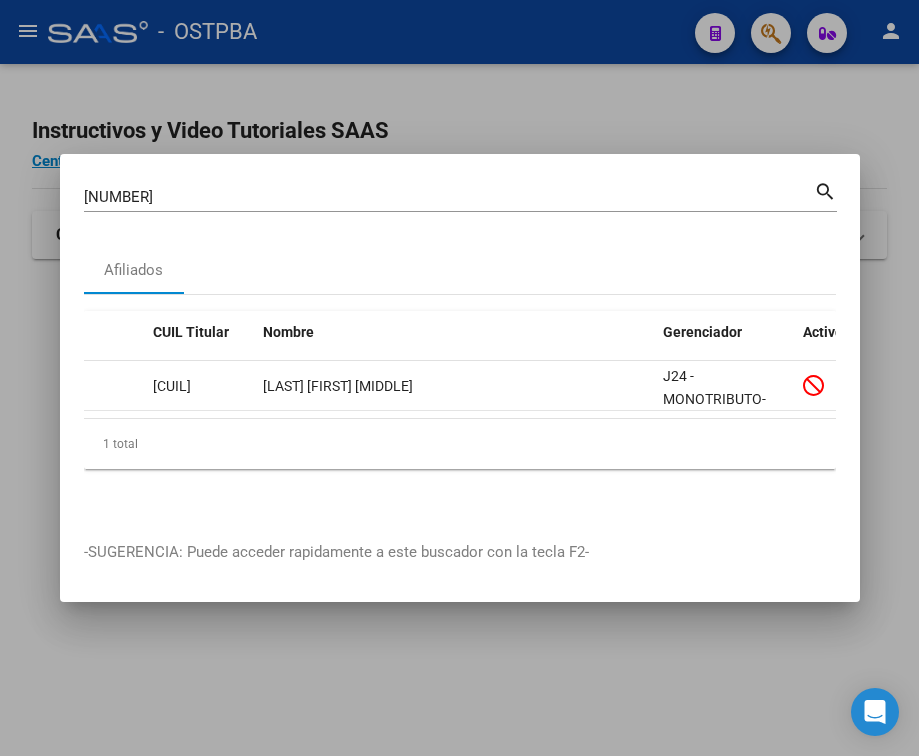 scroll, scrollTop: 0, scrollLeft: 0, axis: both 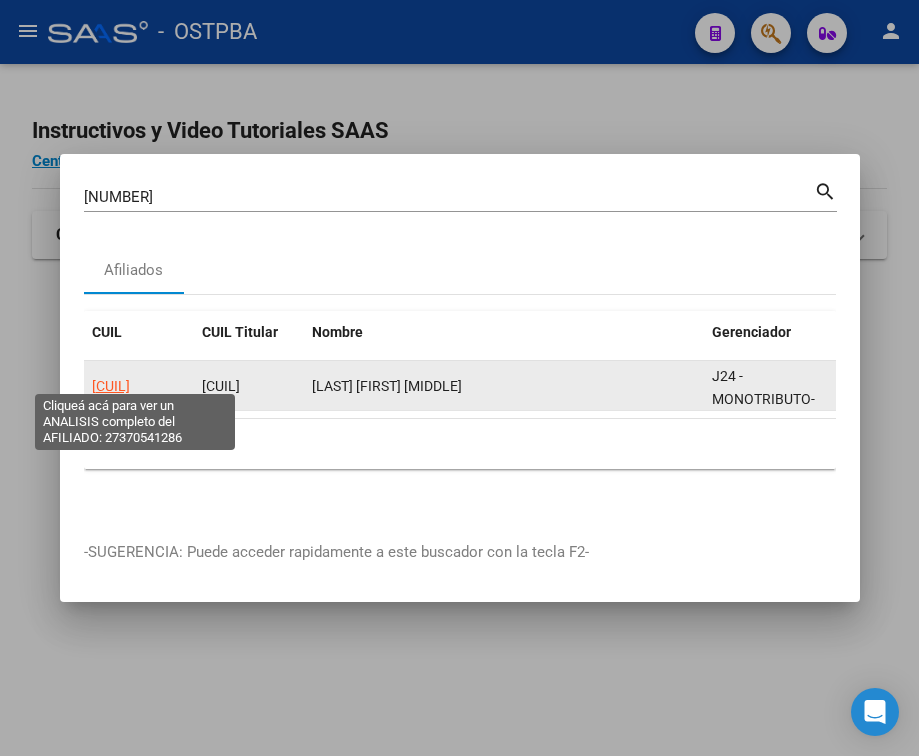 click on "[CUIL]" 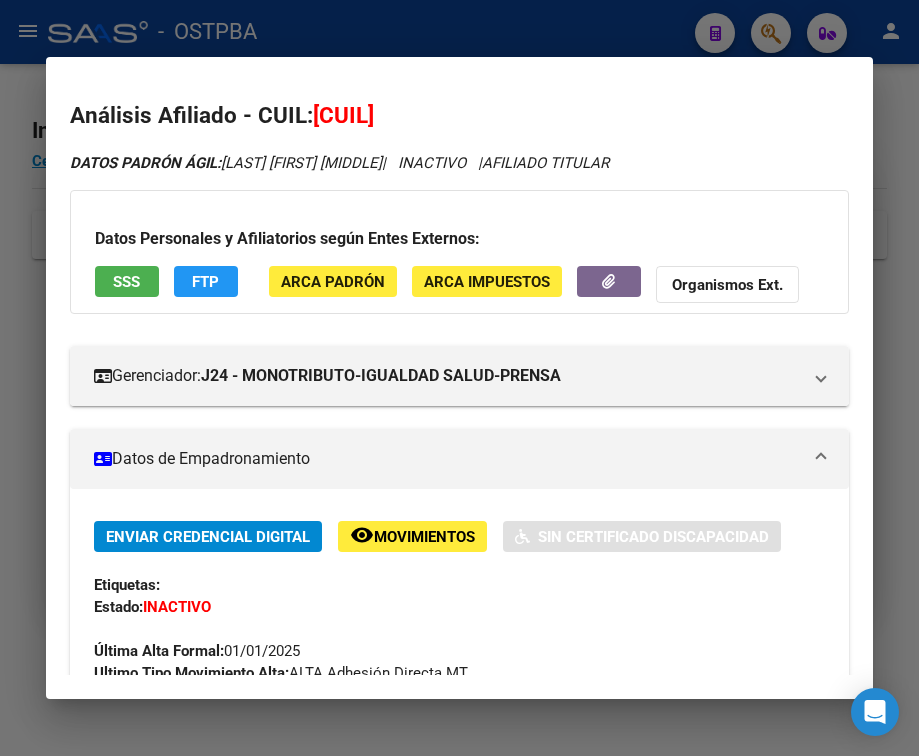 click on "Datos de Empadronamiento" at bounding box center [447, 459] 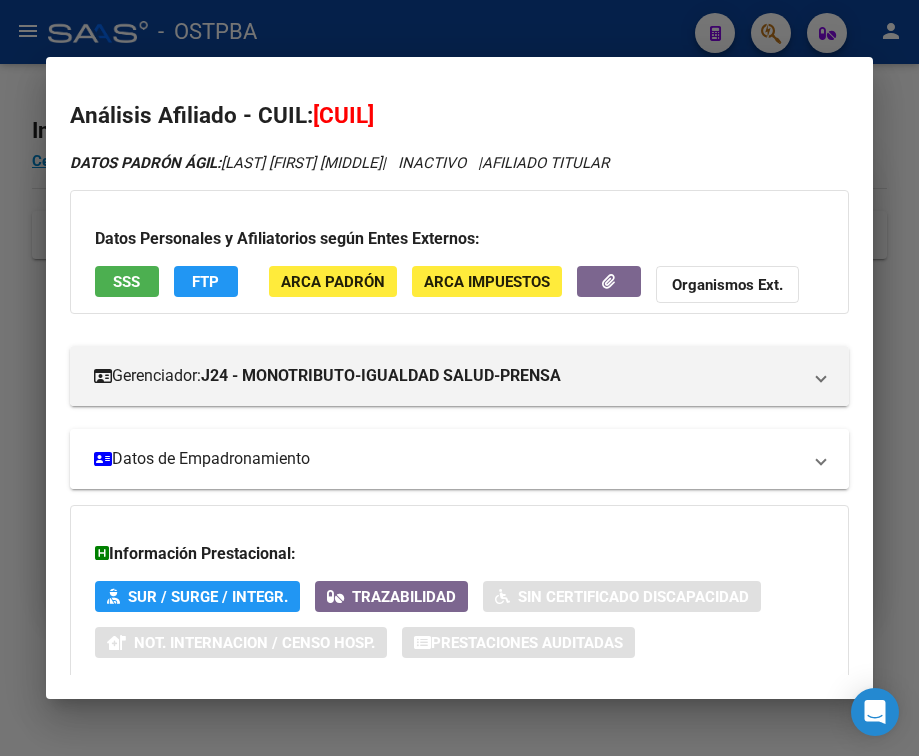 scroll, scrollTop: 131, scrollLeft: 0, axis: vertical 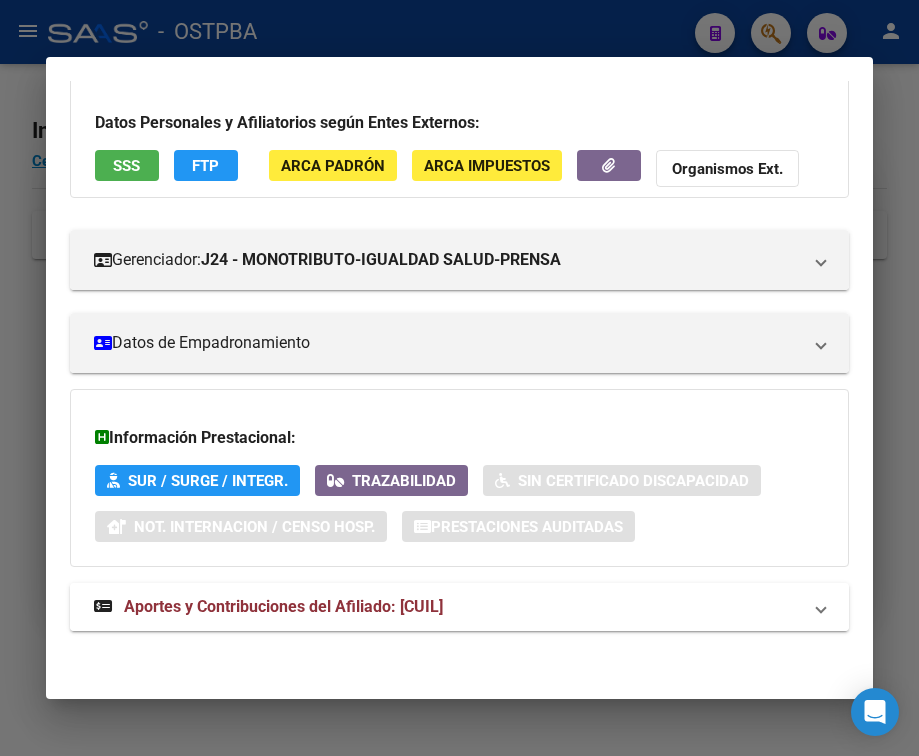 click on "Aportes y Contribuciones del Afiliado: [CUIL]" at bounding box center [283, 606] 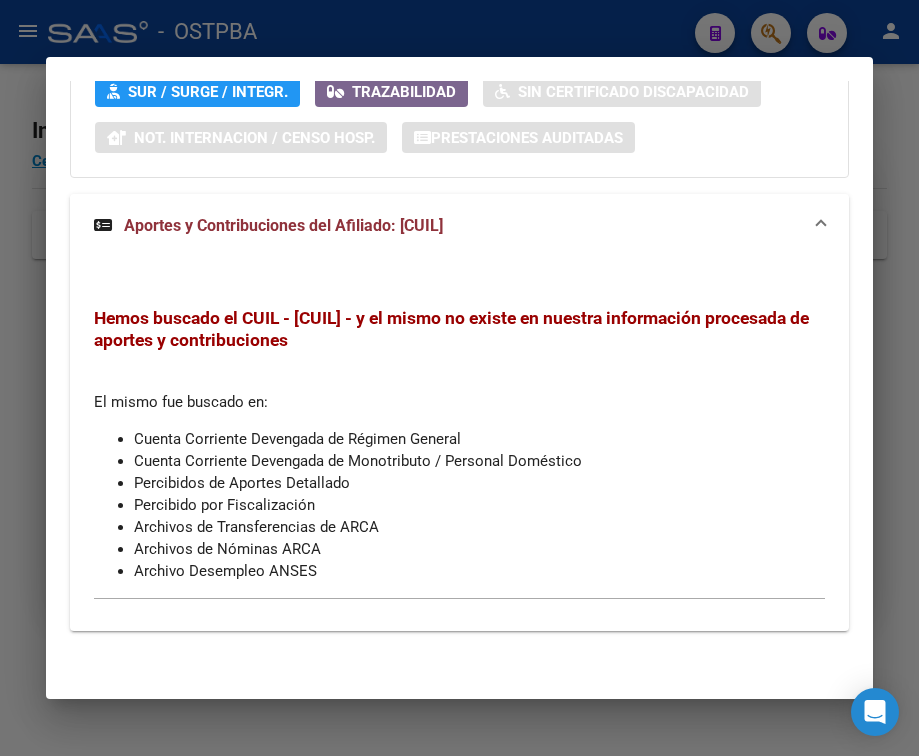 scroll, scrollTop: 520, scrollLeft: 0, axis: vertical 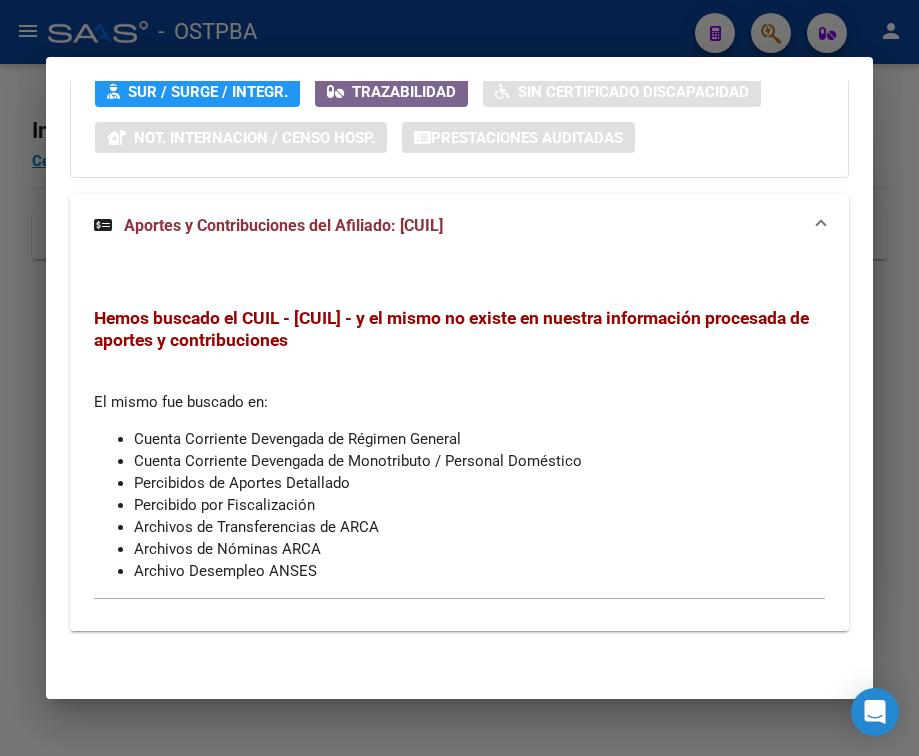 click at bounding box center [459, 378] 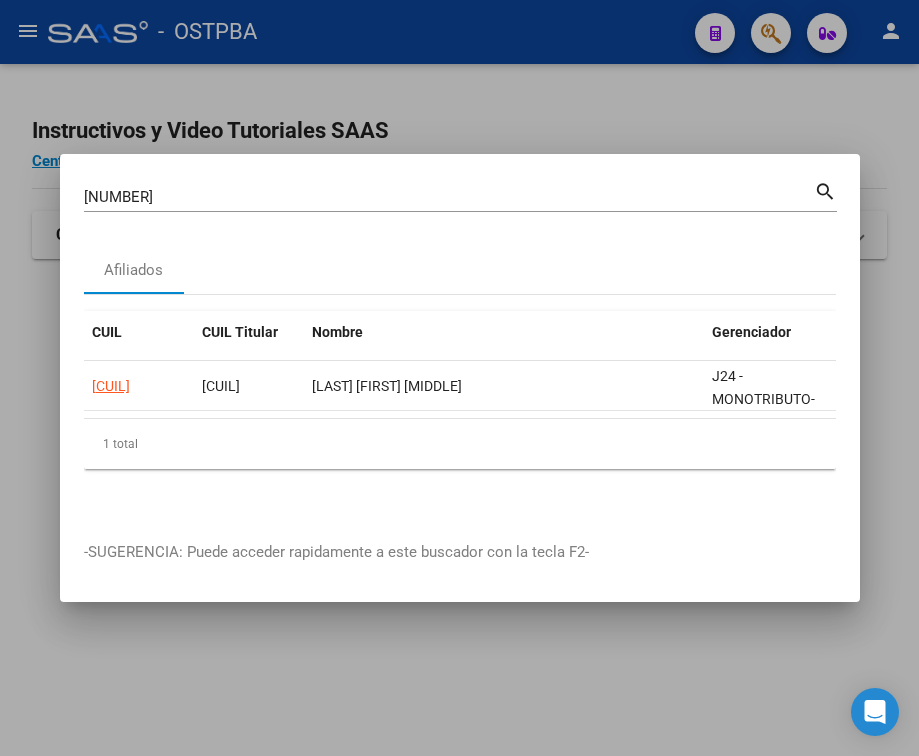 click on "[NUMBER]" at bounding box center (449, 197) 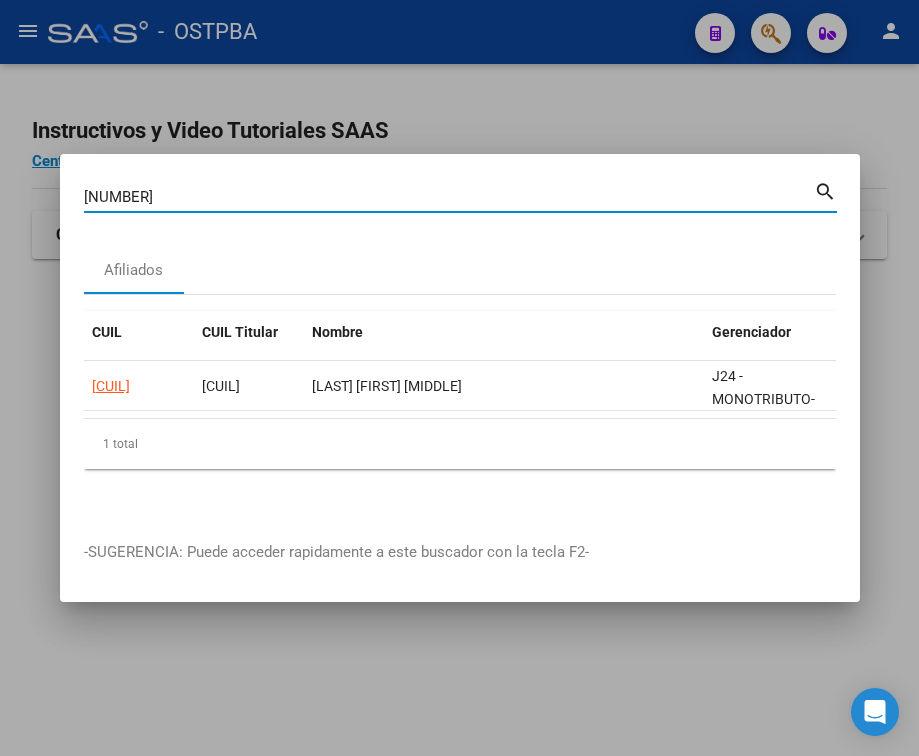 click on "[NUMBER]" at bounding box center (449, 197) 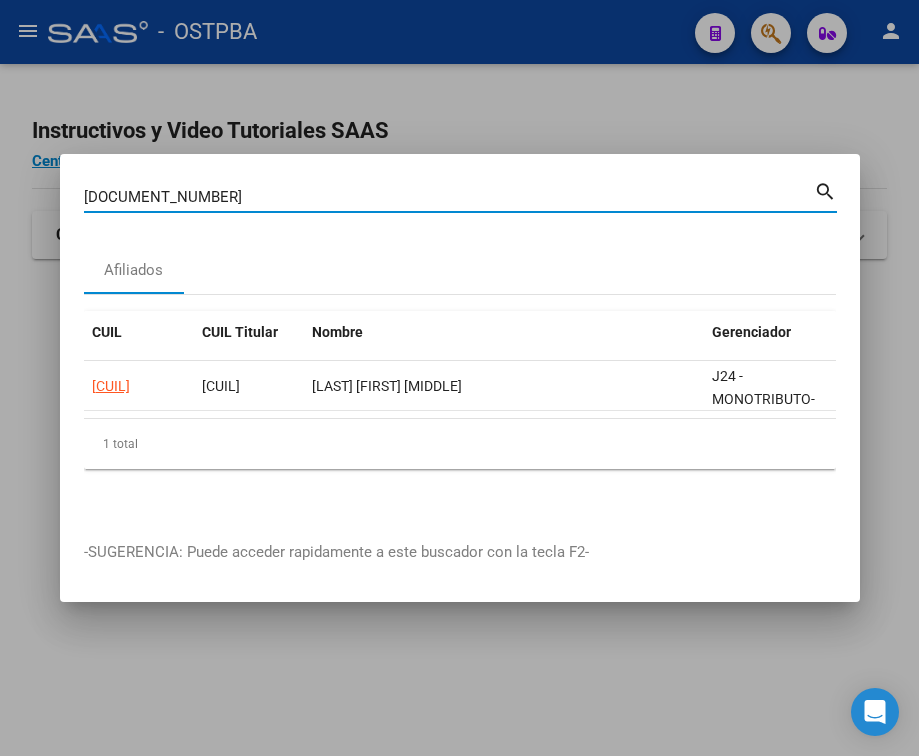 type on "[DOCUMENT_NUMBER]" 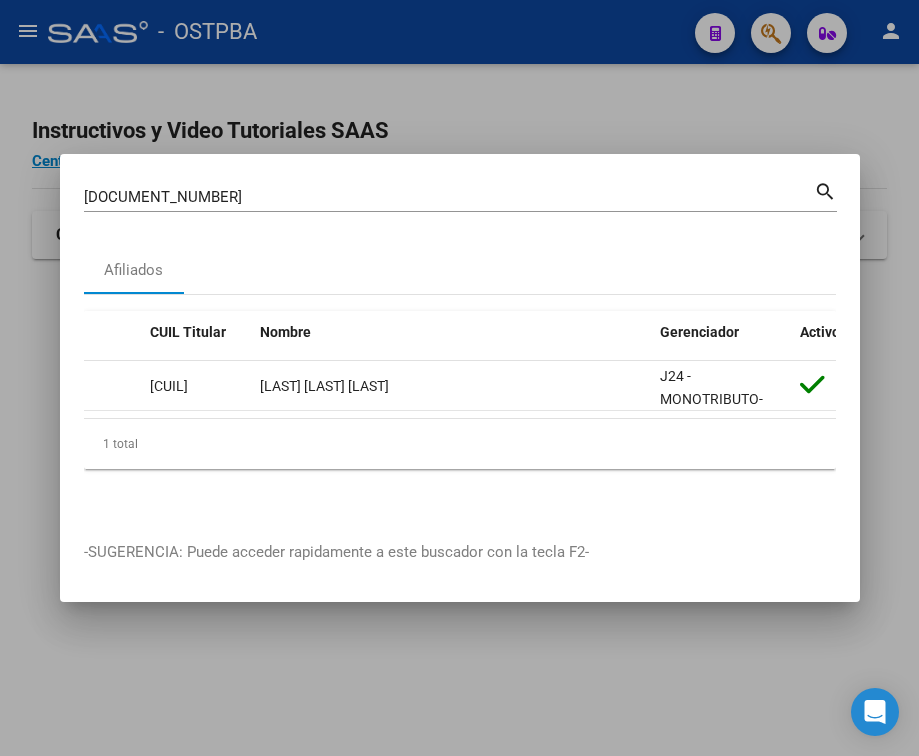 scroll, scrollTop: 0, scrollLeft: 0, axis: both 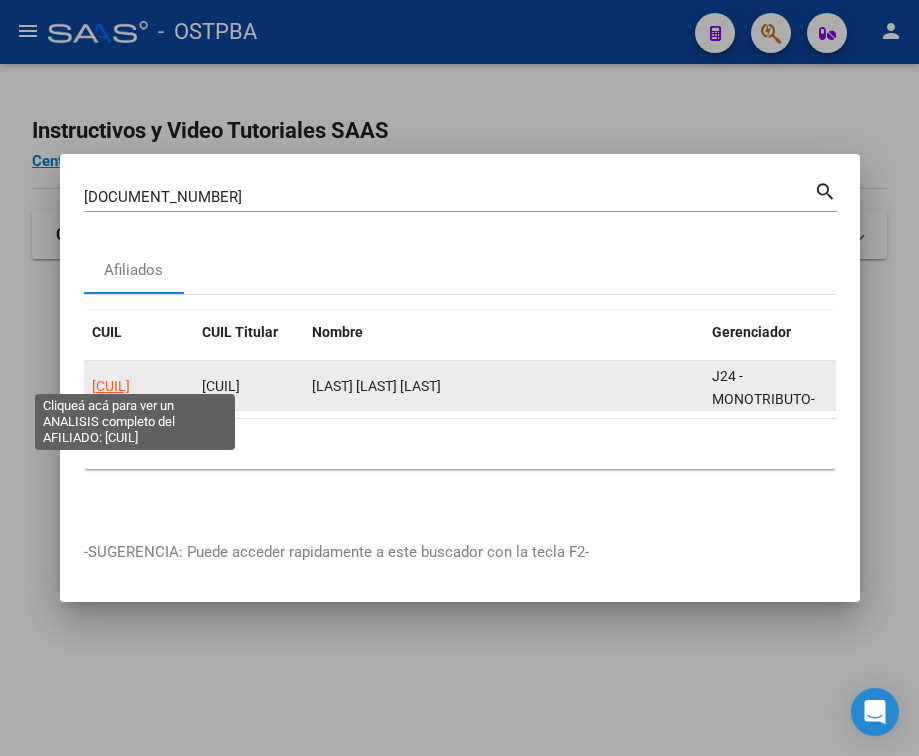 click on "[CUIL]" 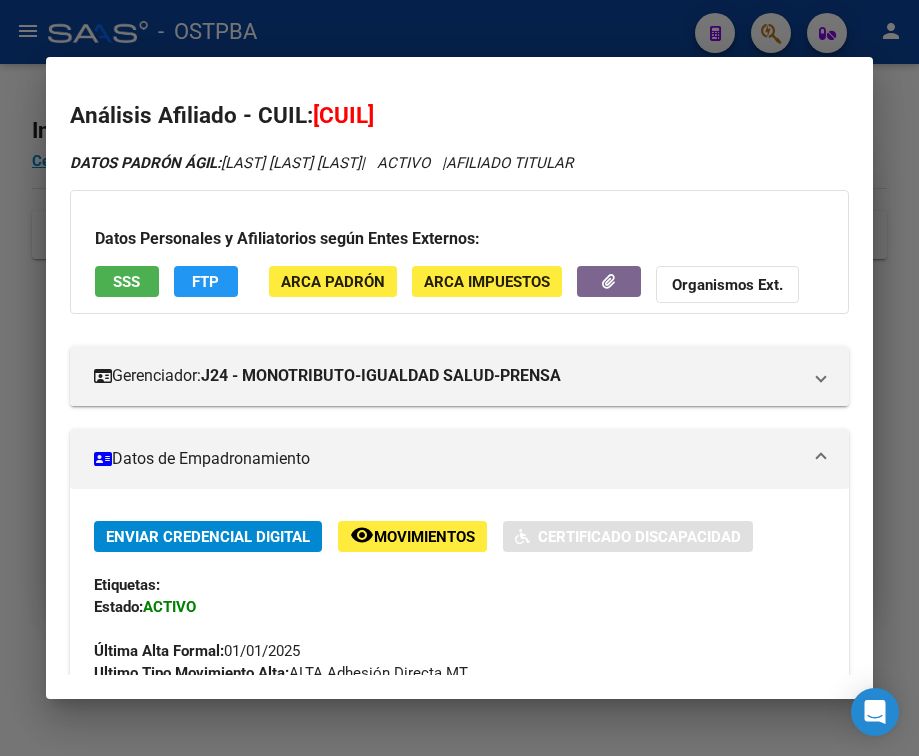 click on "Datos de Empadronamiento" at bounding box center [447, 459] 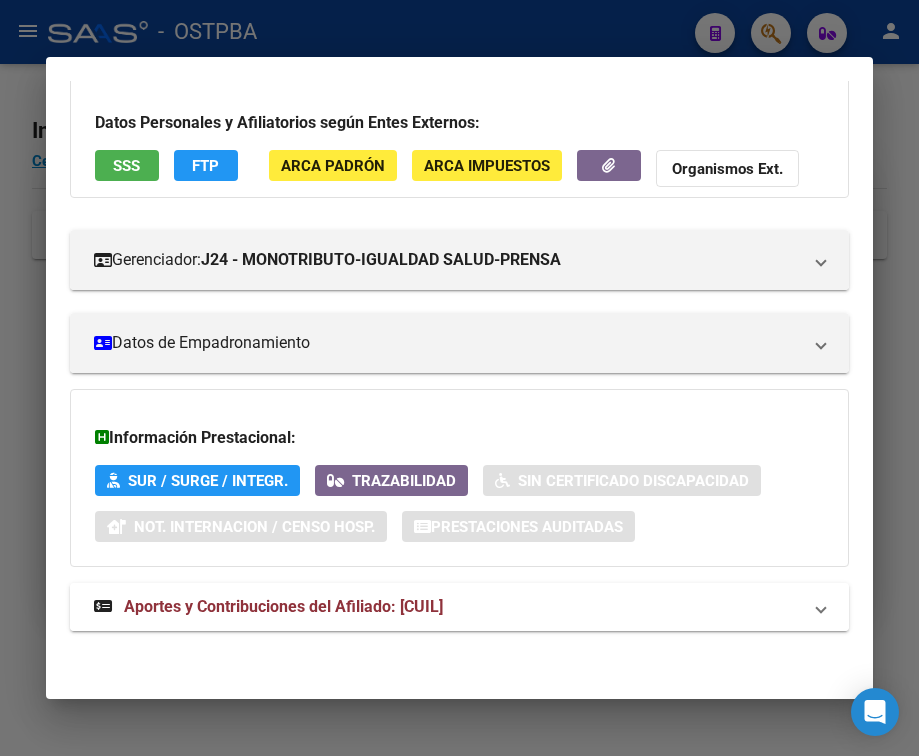 scroll, scrollTop: 131, scrollLeft: 0, axis: vertical 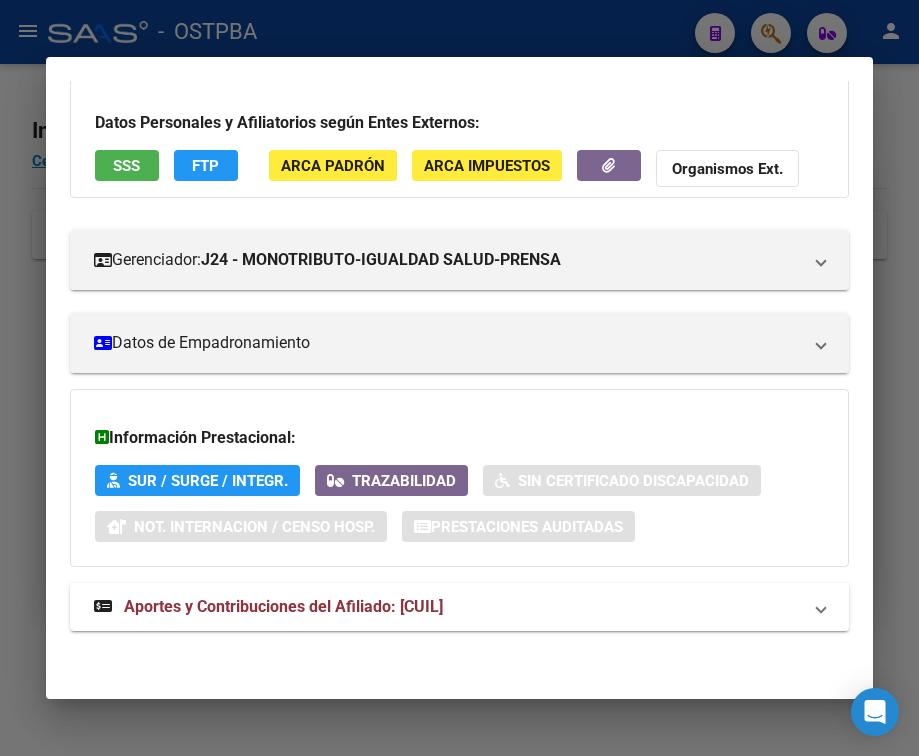drag, startPoint x: 252, startPoint y: 617, endPoint x: 251, endPoint y: 568, distance: 49.010204 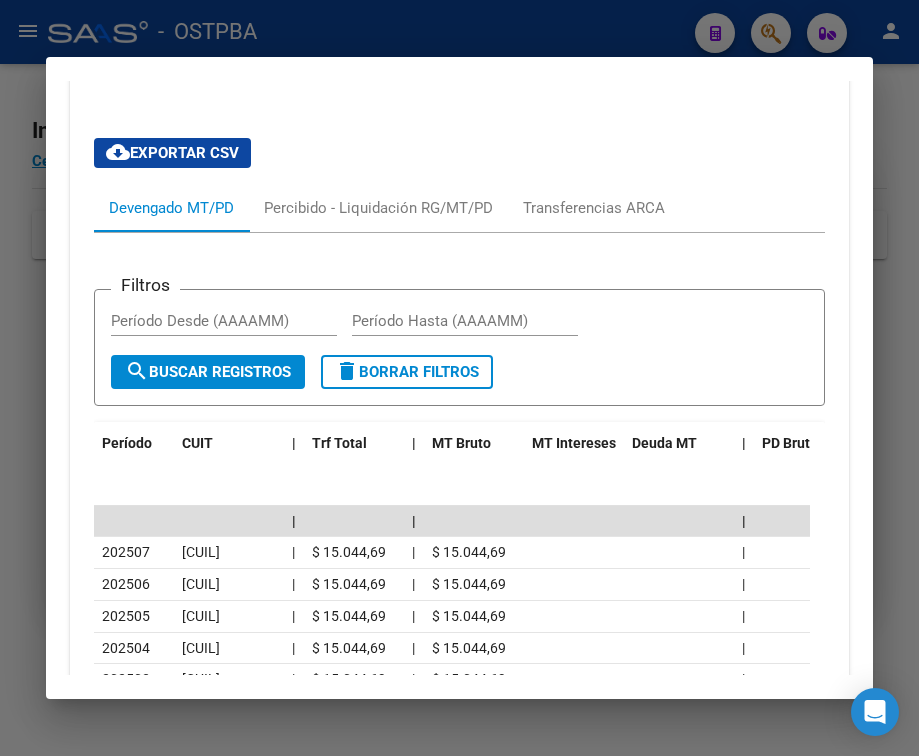 scroll, scrollTop: 873, scrollLeft: 0, axis: vertical 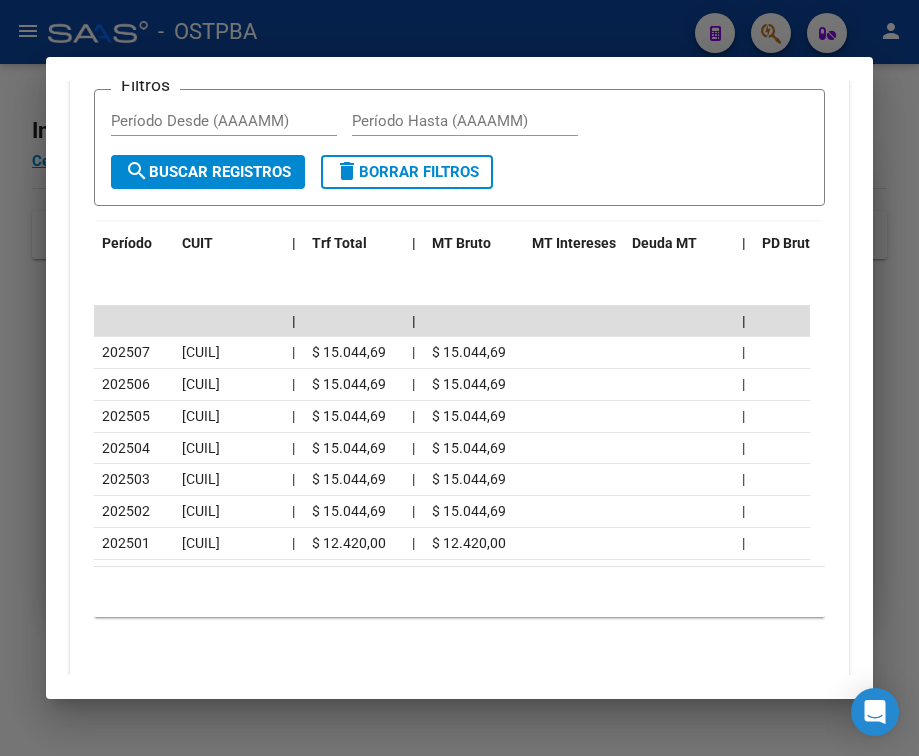 click at bounding box center [459, 378] 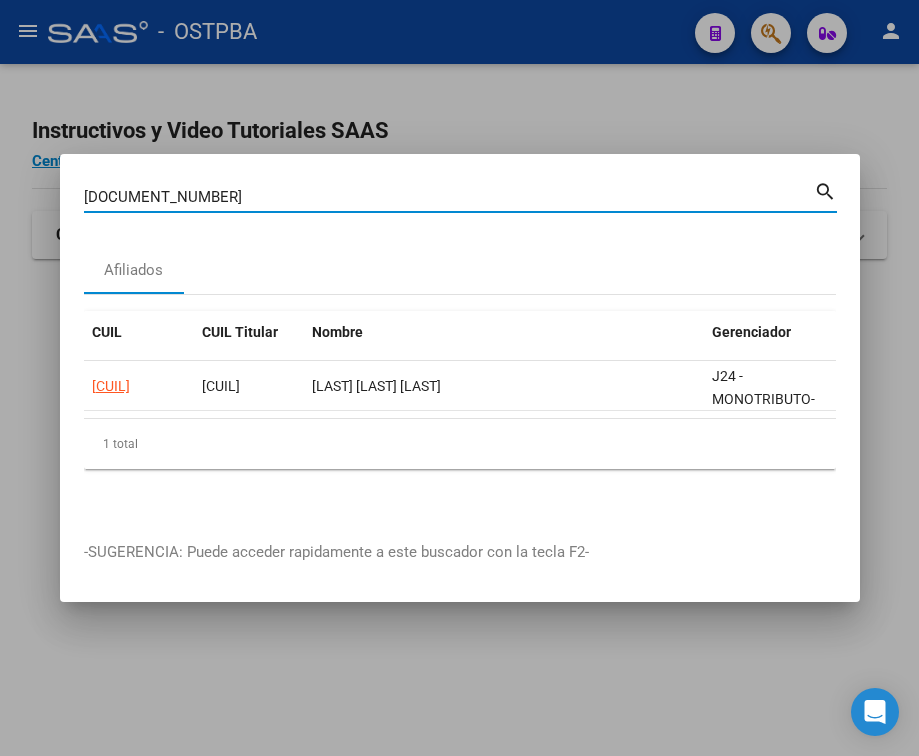click on "[DOCUMENT_NUMBER]" at bounding box center [449, 197] 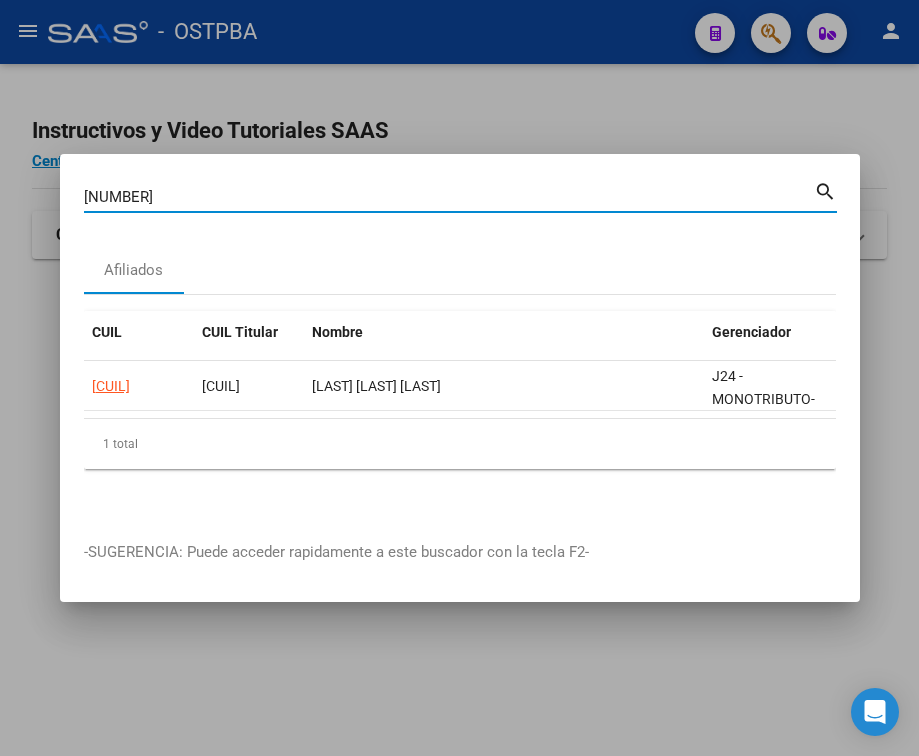 type on "[NUMBER]" 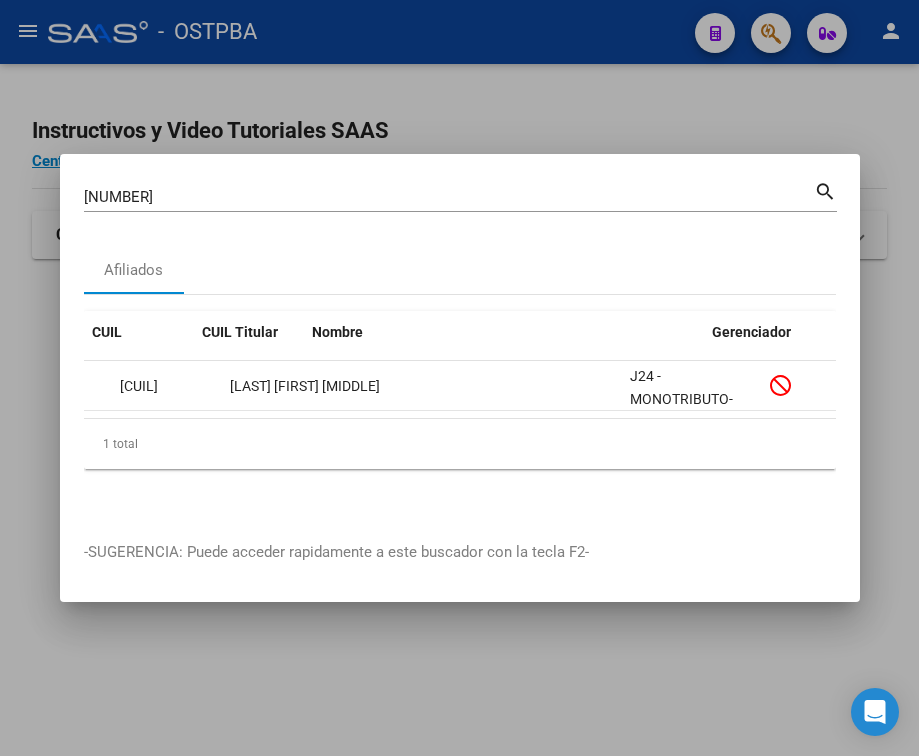scroll, scrollTop: 0, scrollLeft: 0, axis: both 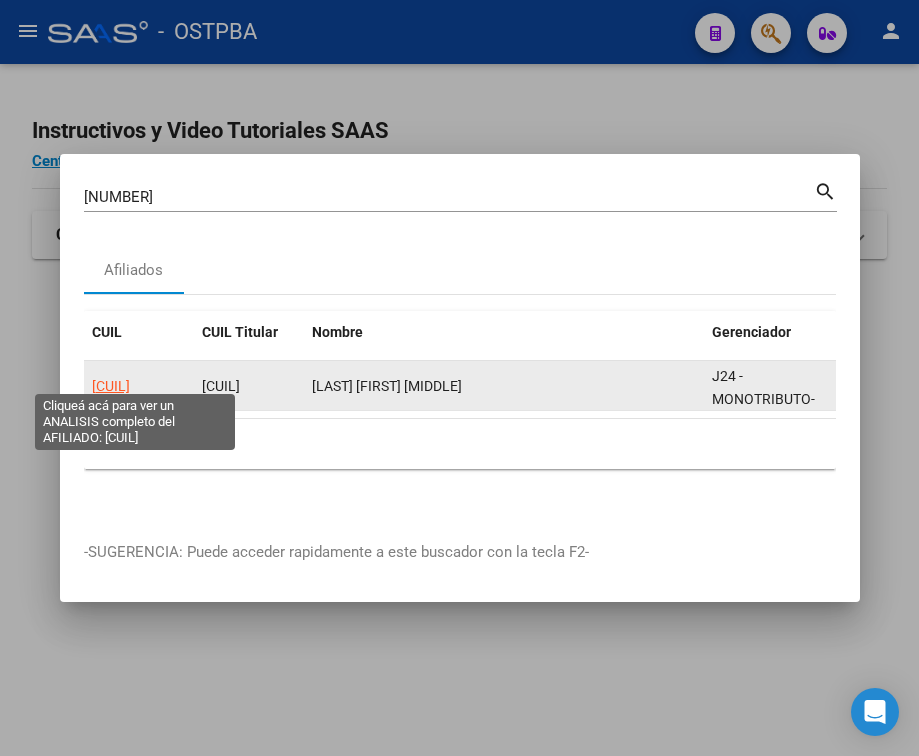 click on "[CUIL]" 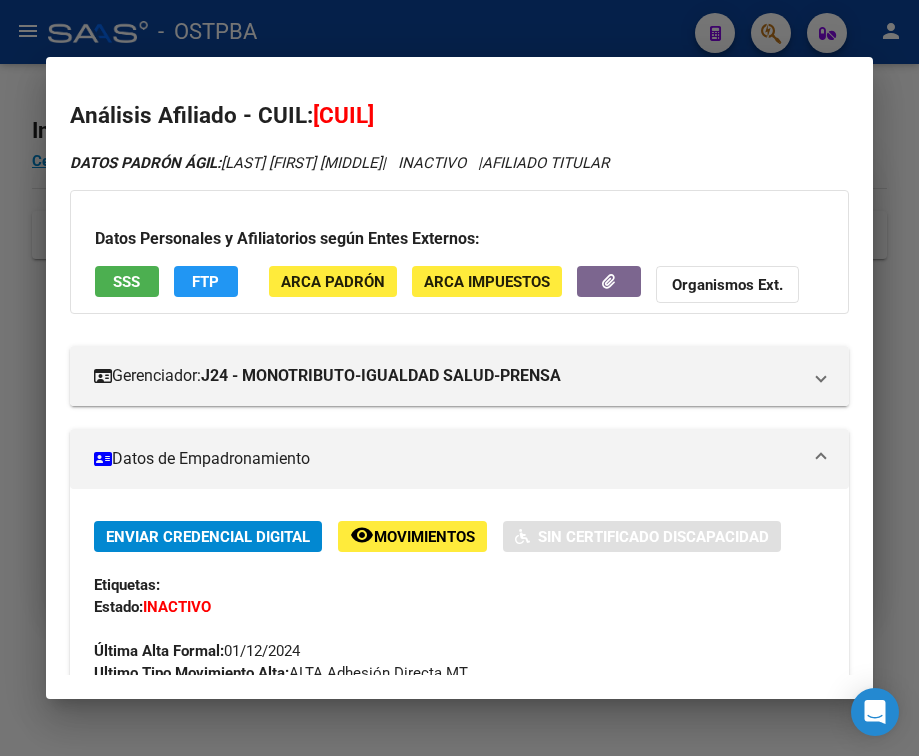 click on "Datos de Empadronamiento" at bounding box center [447, 459] 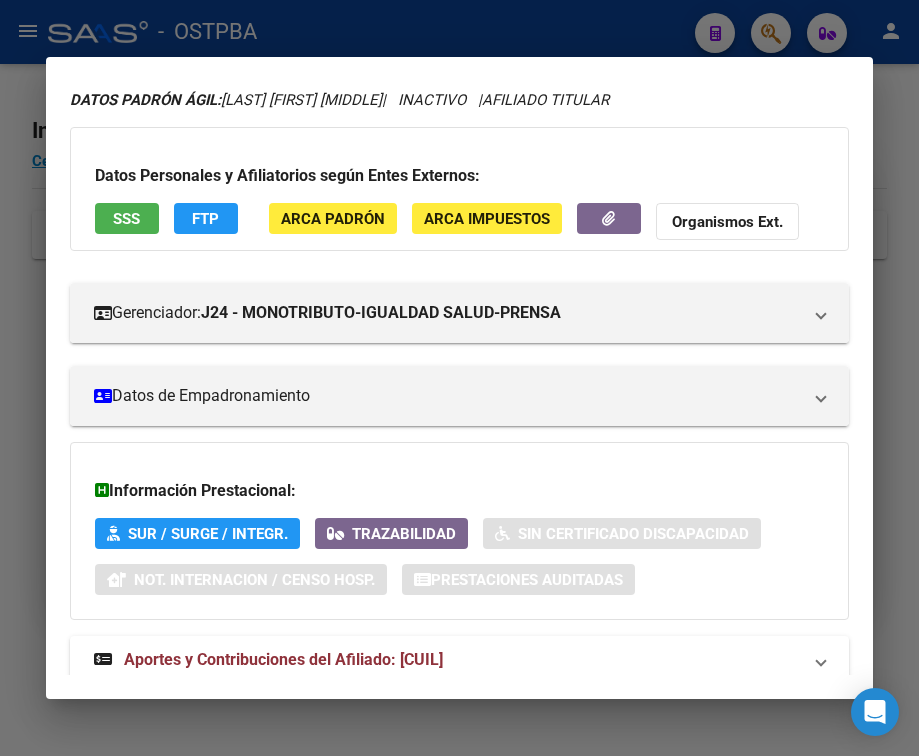 scroll, scrollTop: 131, scrollLeft: 0, axis: vertical 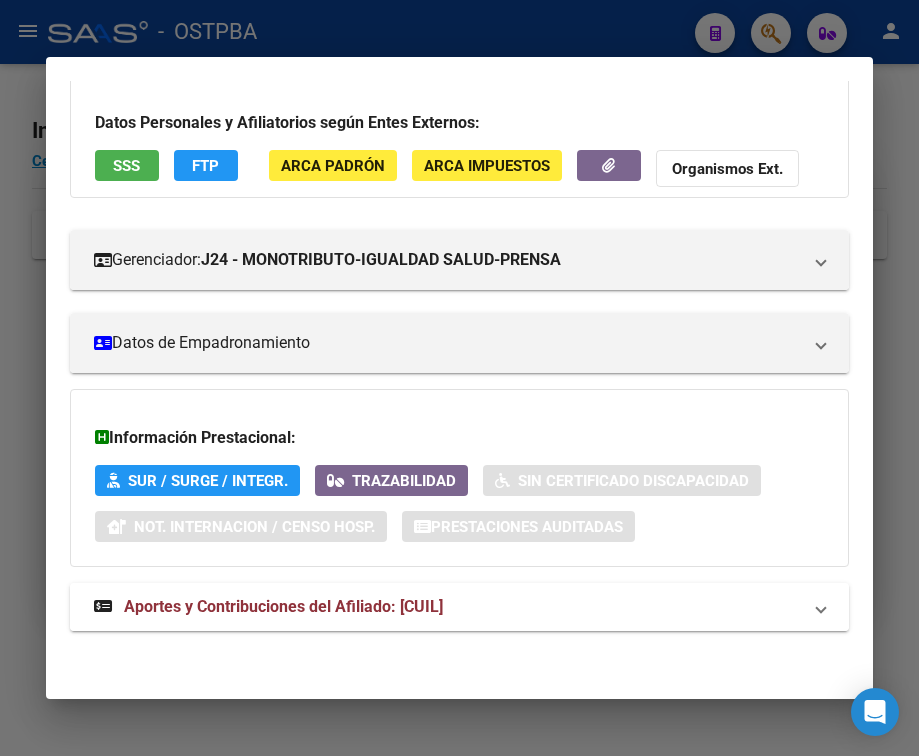 click on "Aportes y Contribuciones del Afiliado: [CUIL]" at bounding box center [283, 606] 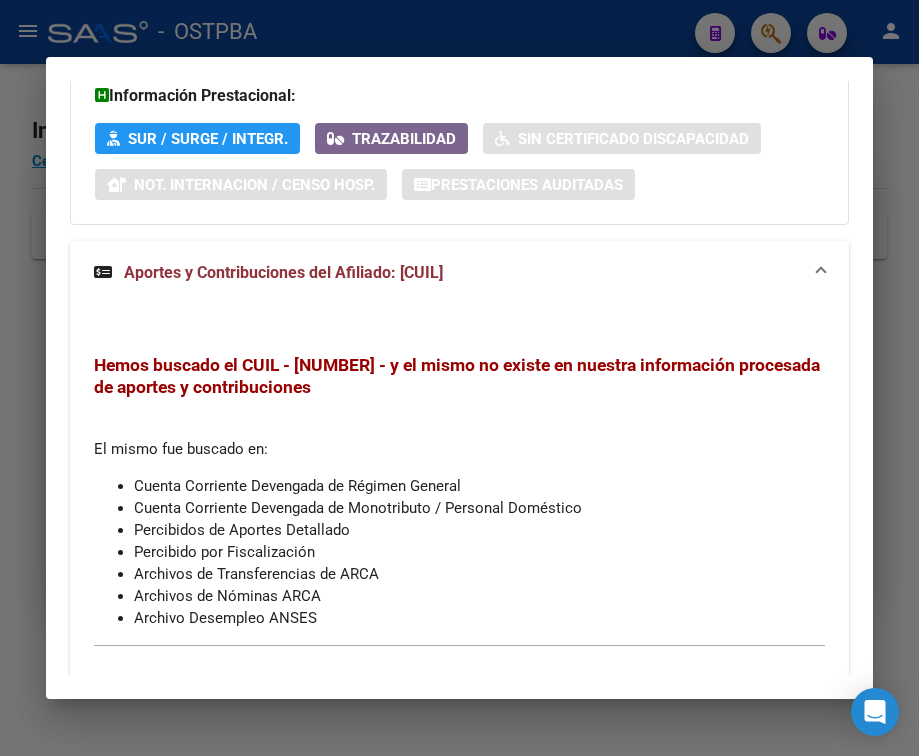 scroll, scrollTop: 520, scrollLeft: 0, axis: vertical 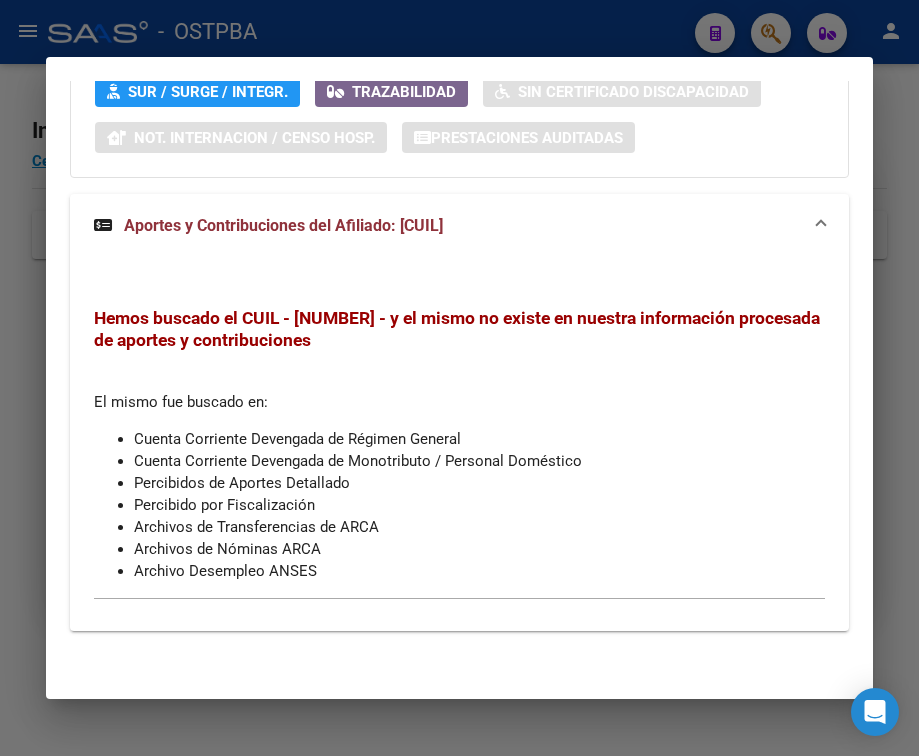 click at bounding box center (459, 378) 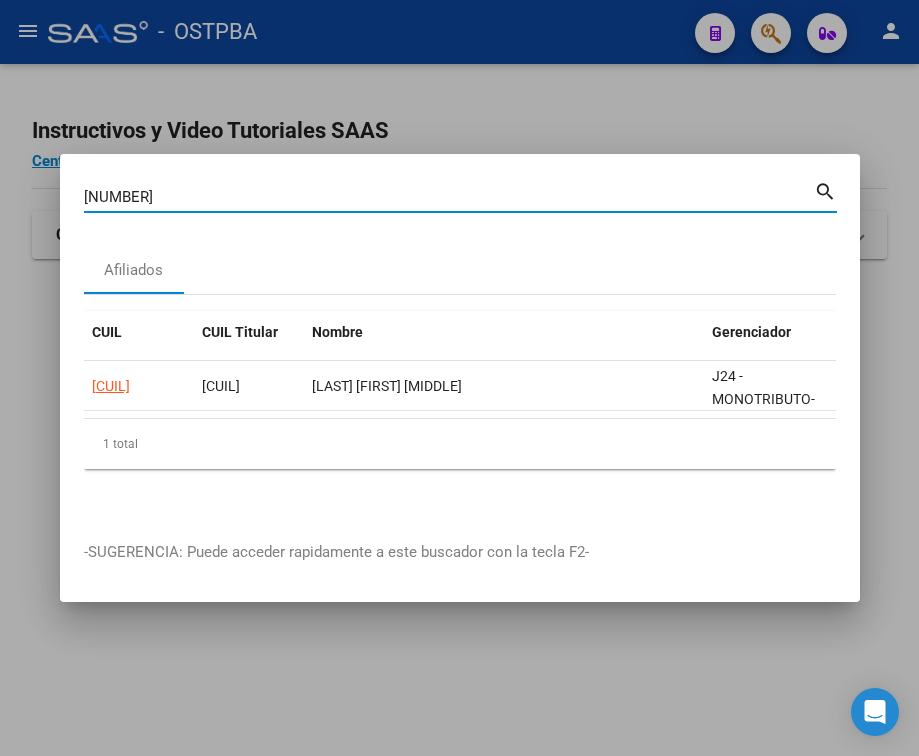 click on "[NUMBER]" at bounding box center [449, 197] 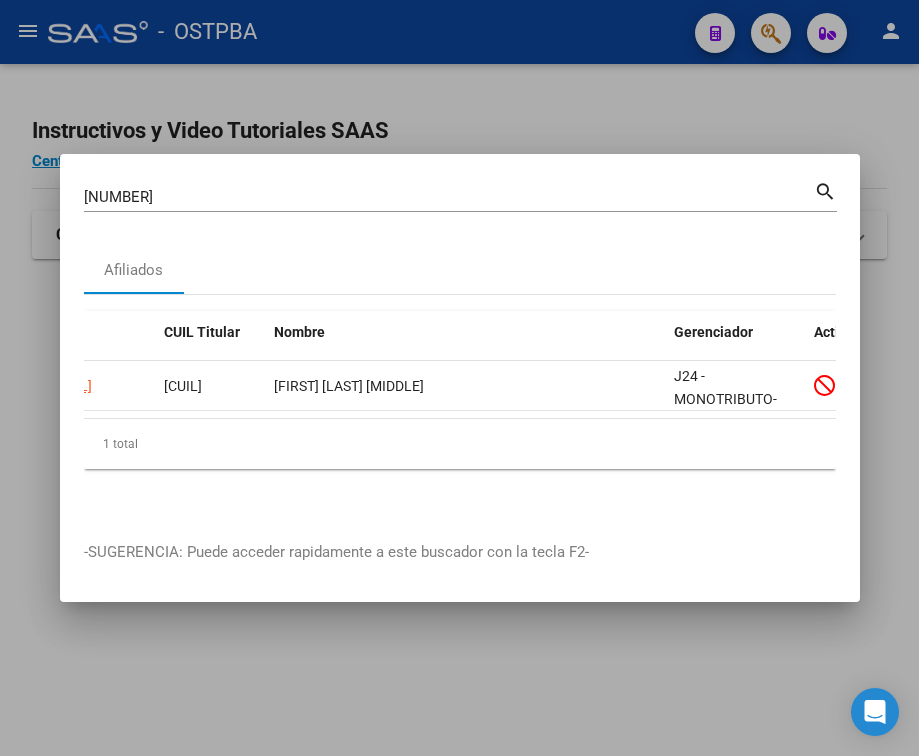 scroll, scrollTop: 0, scrollLeft: 0, axis: both 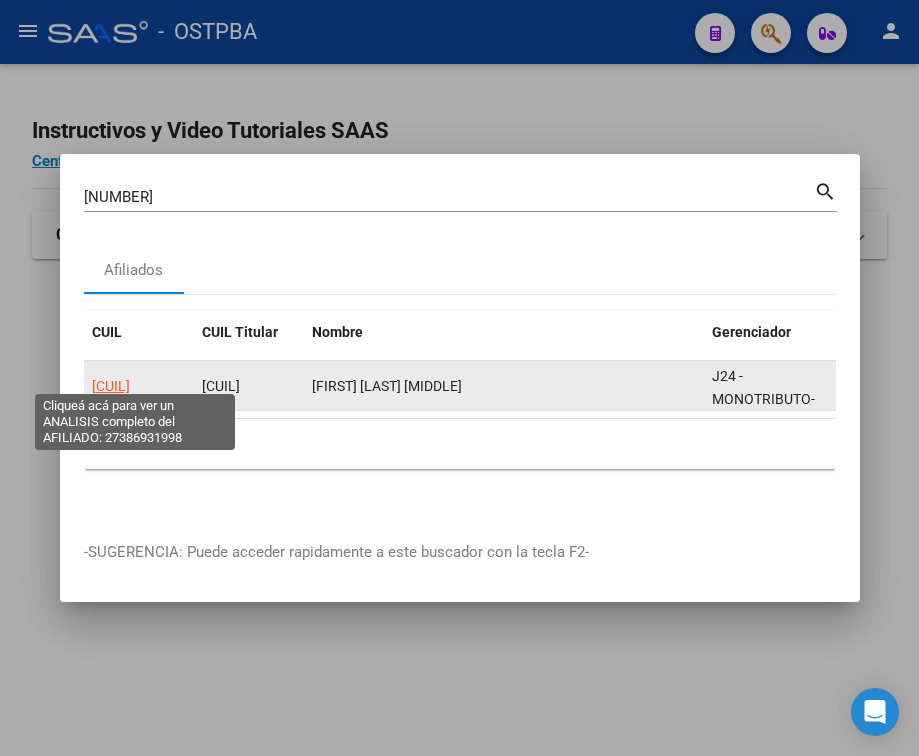 click on "[CUIL]" 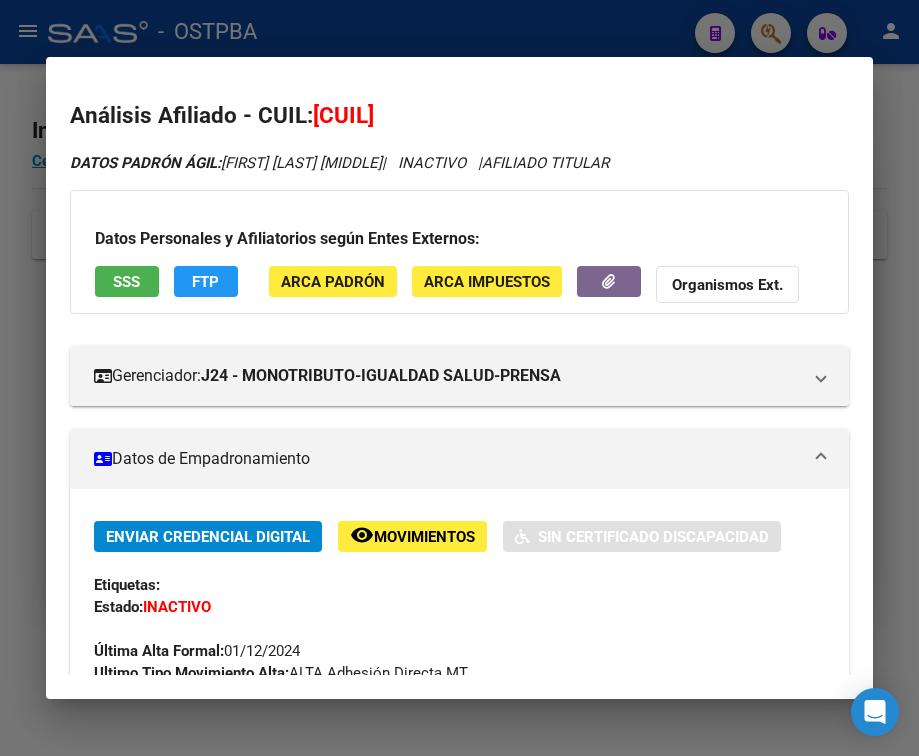 click on "Datos de Empadronamiento" at bounding box center [447, 459] 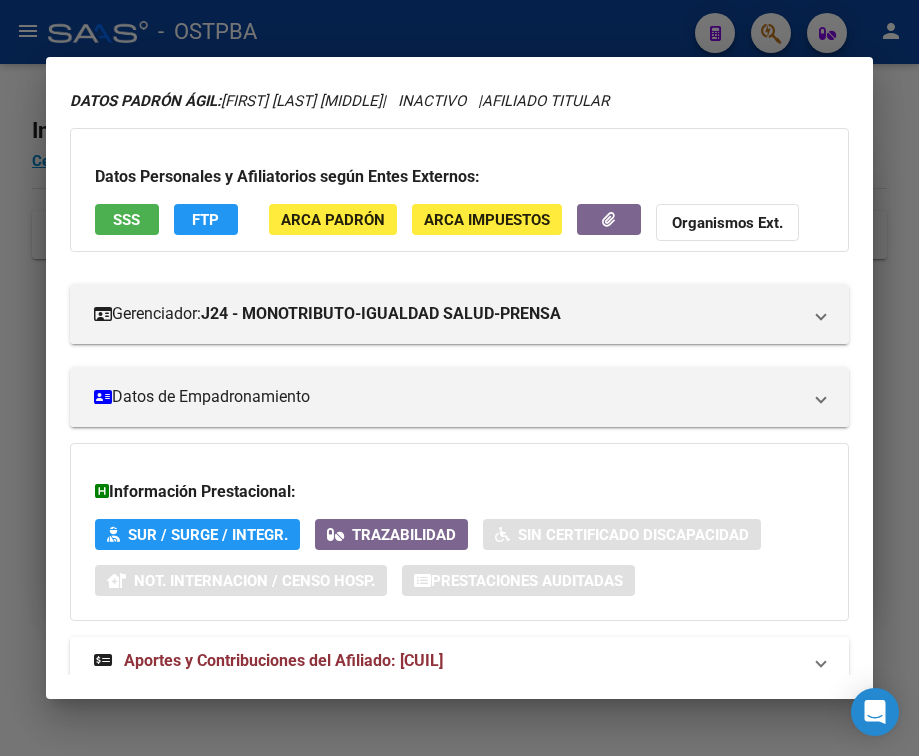 scroll, scrollTop: 131, scrollLeft: 0, axis: vertical 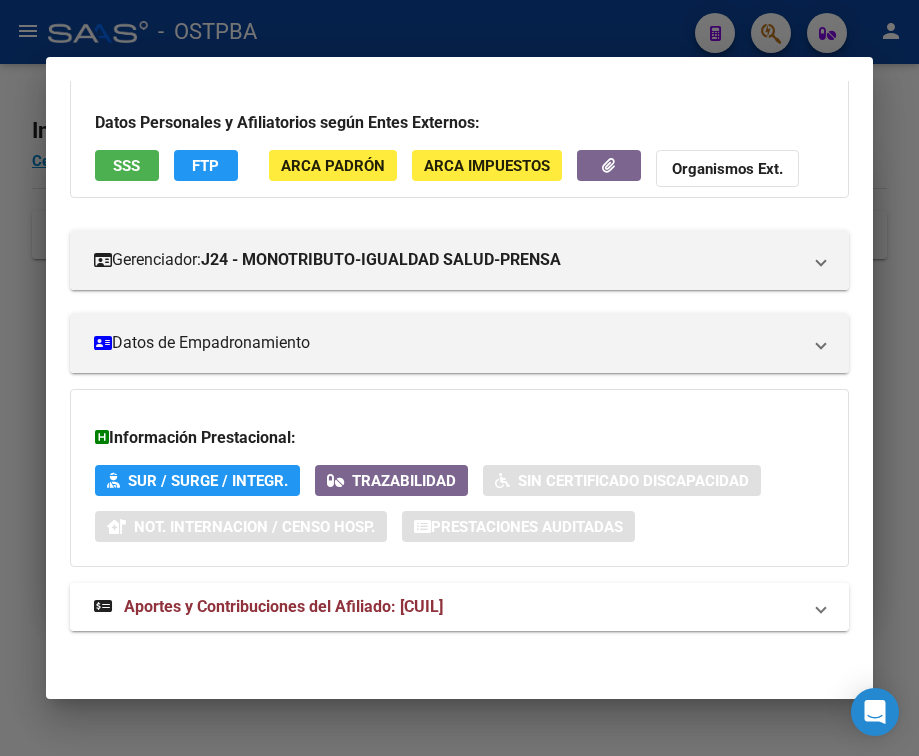 click on "Aportes y Contribuciones del Afiliado: [CUIL]" at bounding box center [283, 606] 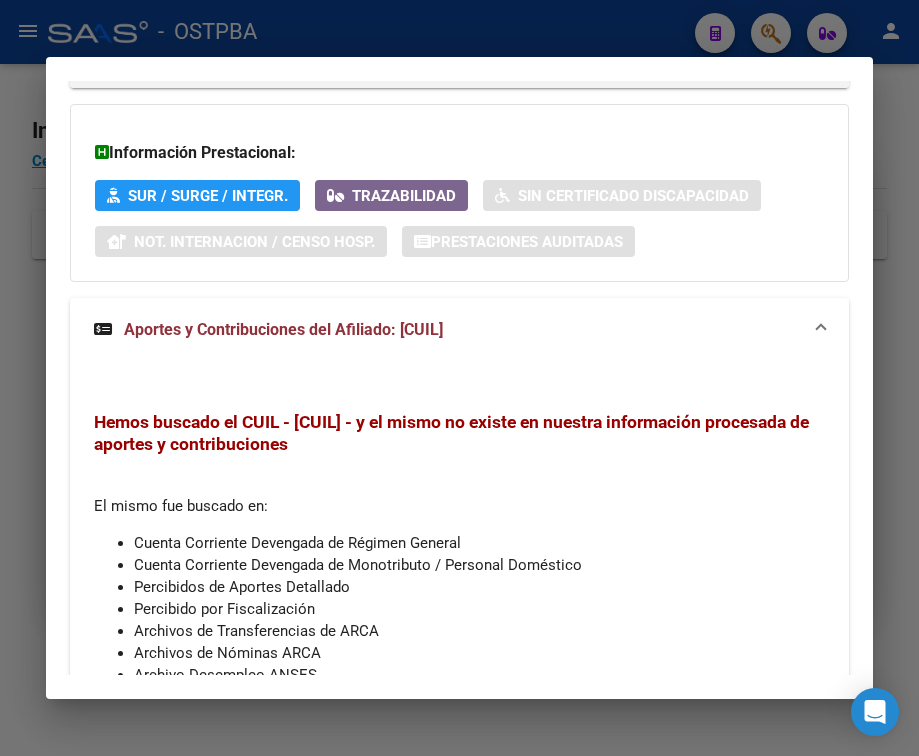 scroll, scrollTop: 520, scrollLeft: 0, axis: vertical 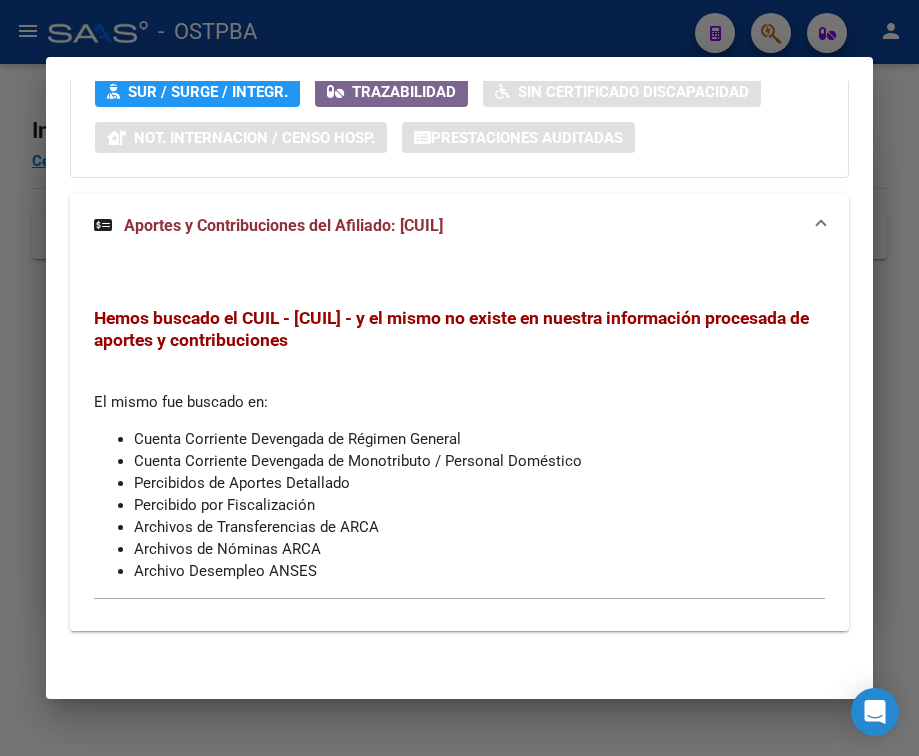 click at bounding box center [459, 378] 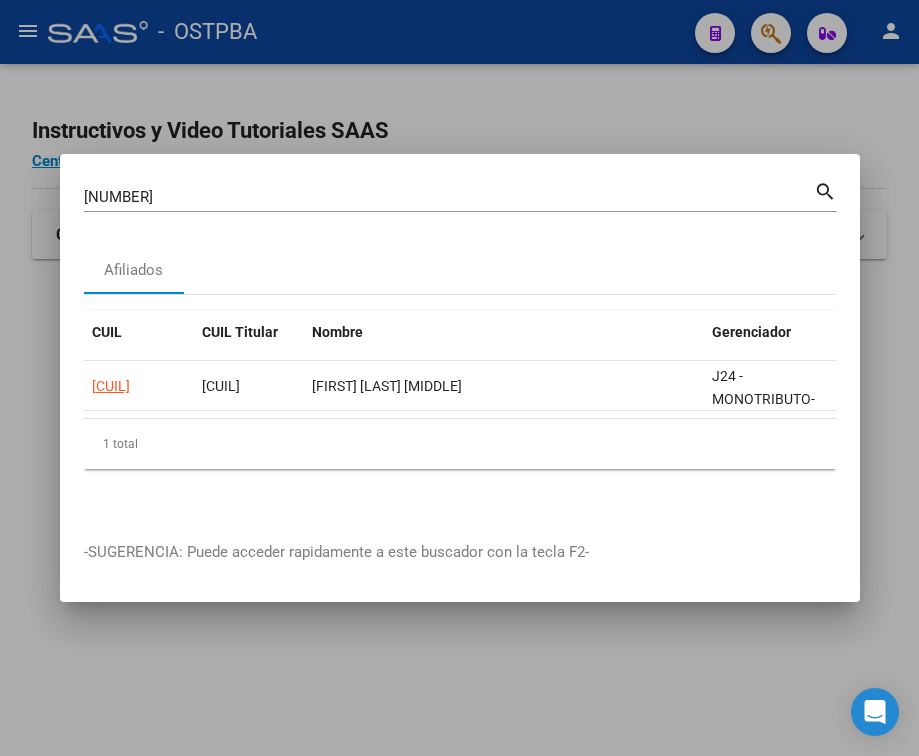 click on "[DOCUMENT_NUMBER] Buscar (apellido, dni, cuil, nro traspaso, cuit, obra social)" at bounding box center [449, 197] 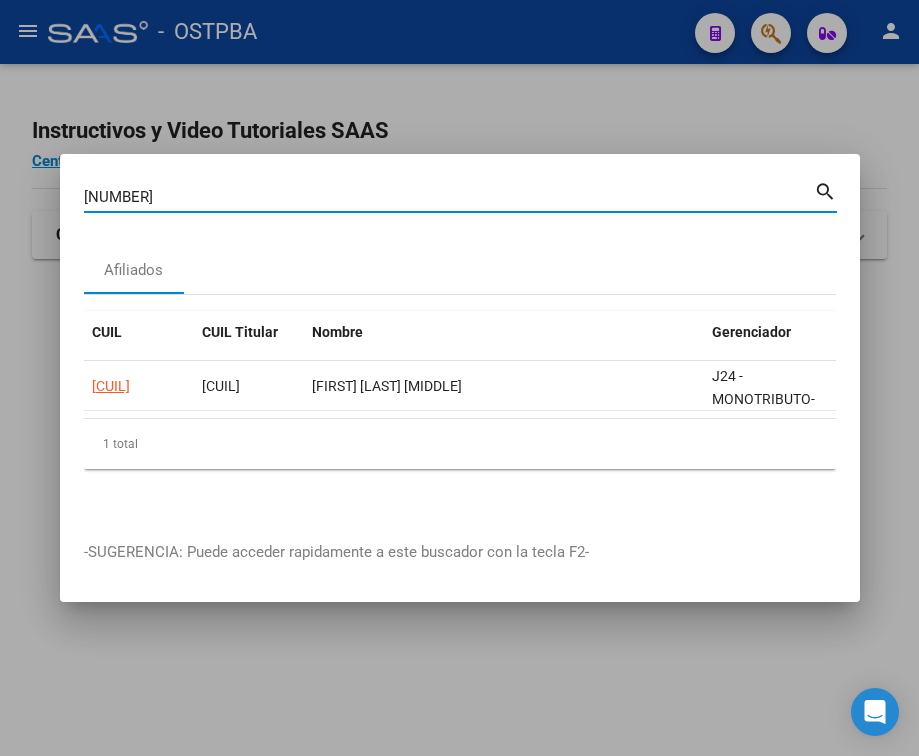 click on "[NUMBER]" at bounding box center (449, 197) 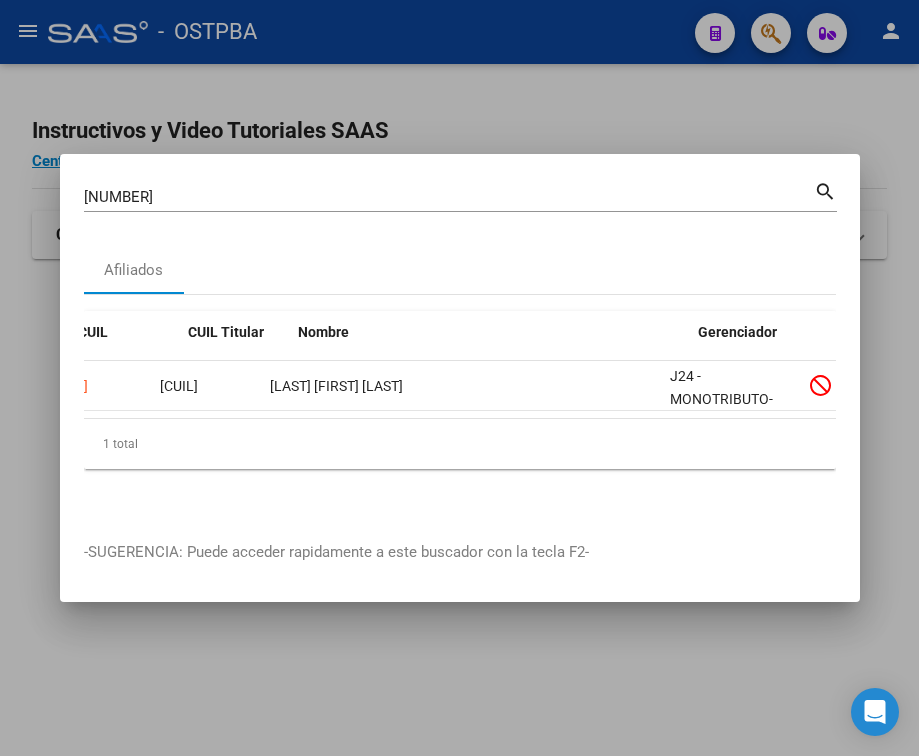 scroll, scrollTop: 0, scrollLeft: 0, axis: both 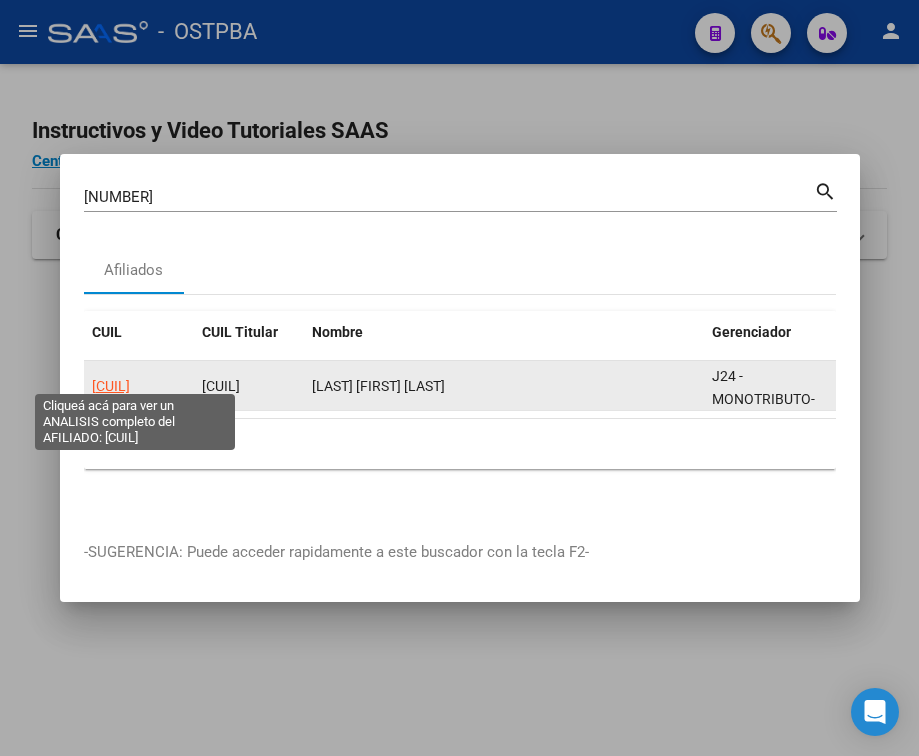 click on "[CUIL]" 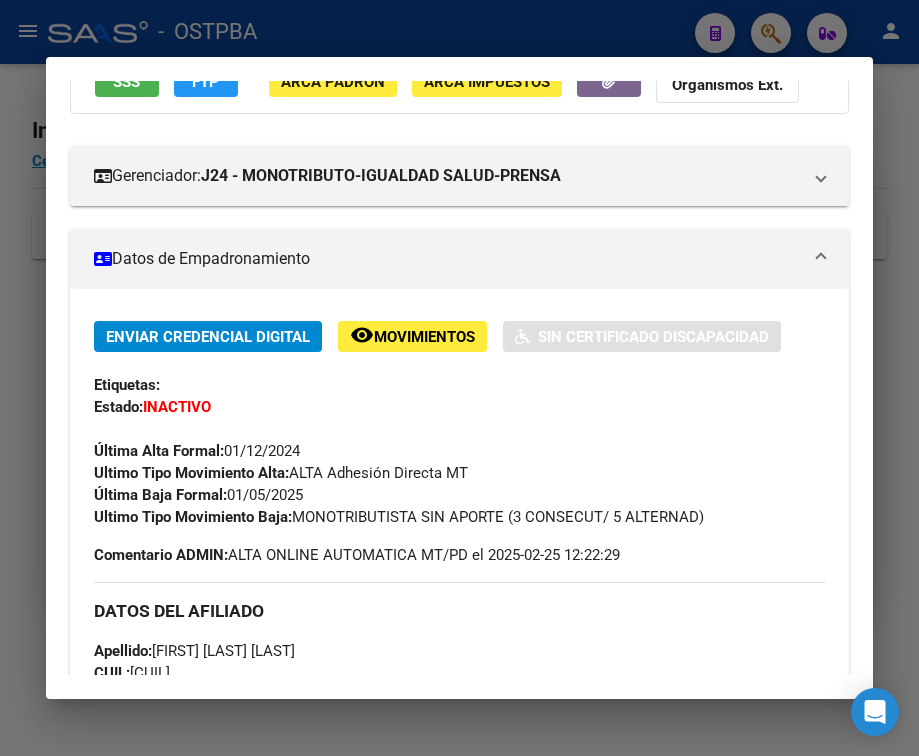 click on "Datos de Empadronamiento" at bounding box center (447, 259) 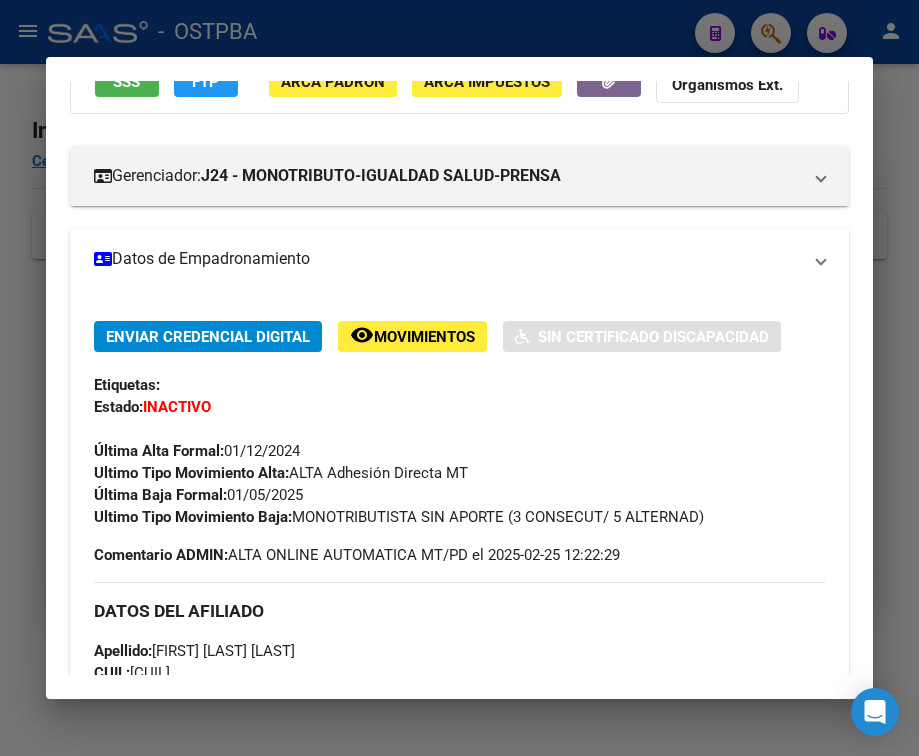 scroll, scrollTop: 131, scrollLeft: 0, axis: vertical 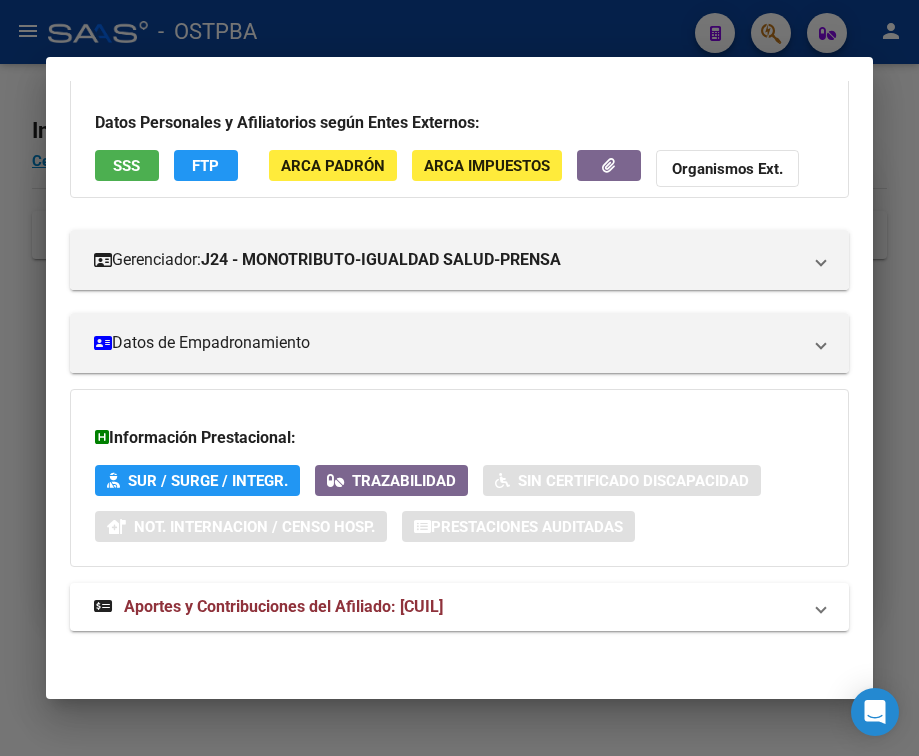 drag, startPoint x: 346, startPoint y: 595, endPoint x: 345, endPoint y: 569, distance: 26.019224 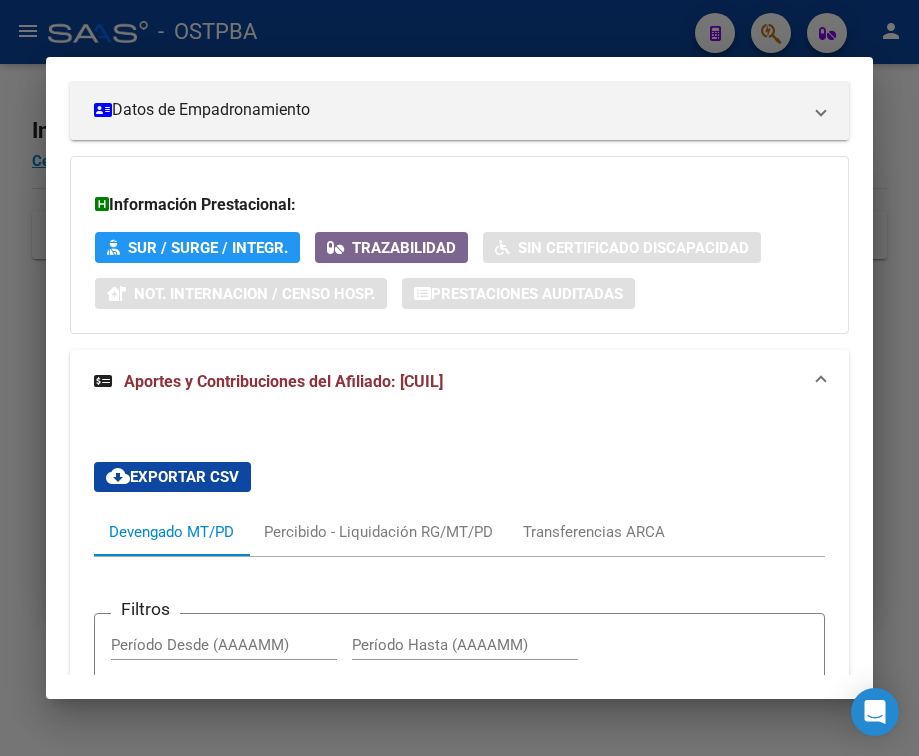scroll, scrollTop: 749, scrollLeft: 0, axis: vertical 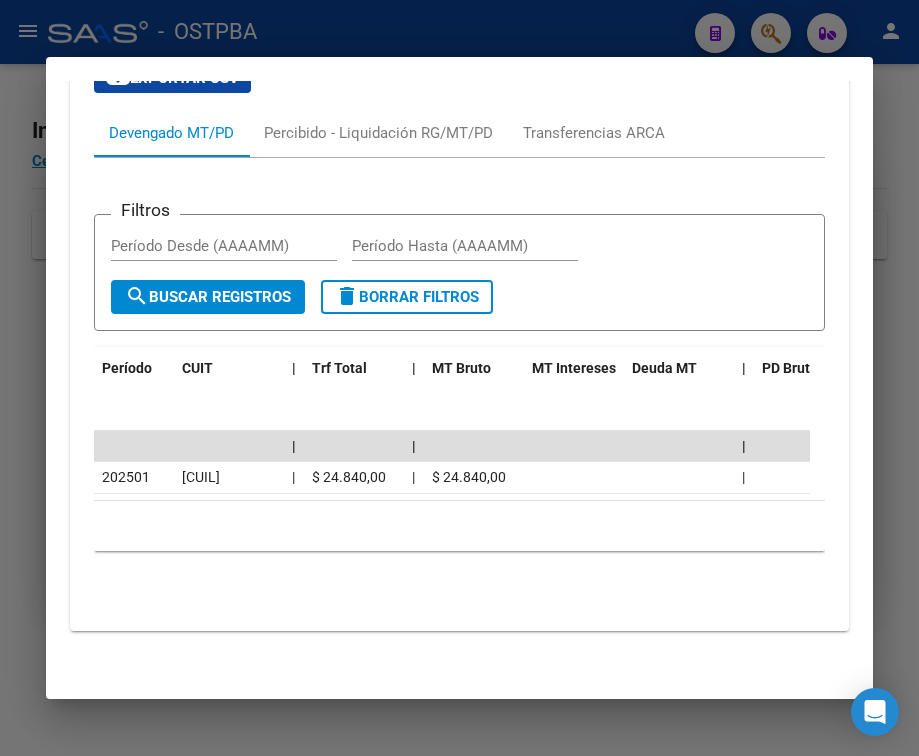 click at bounding box center (459, 378) 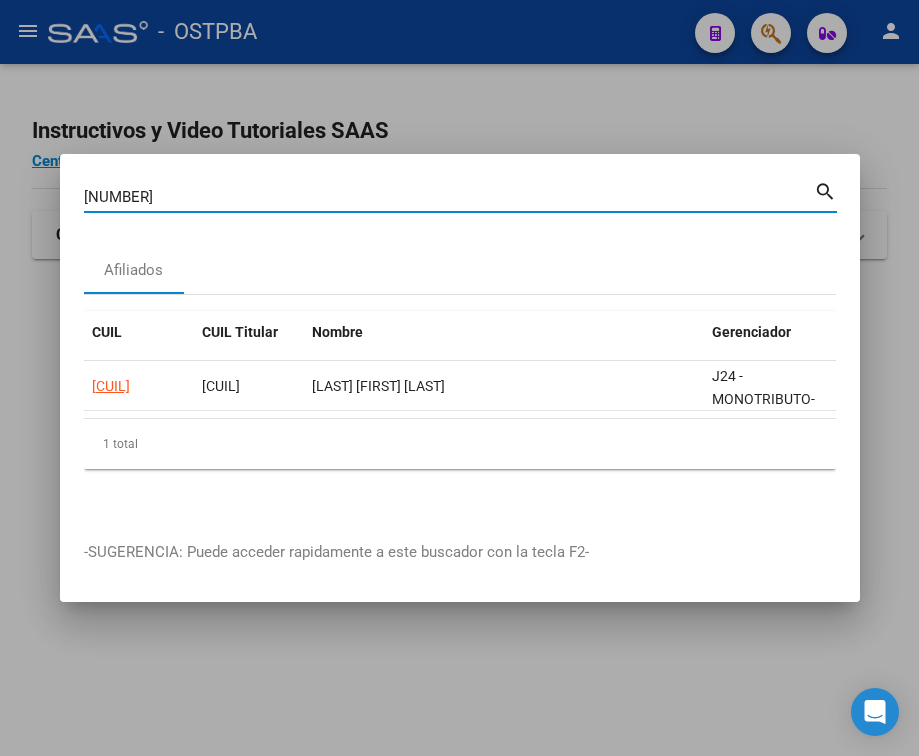 click on "[NUMBER]" at bounding box center [449, 197] 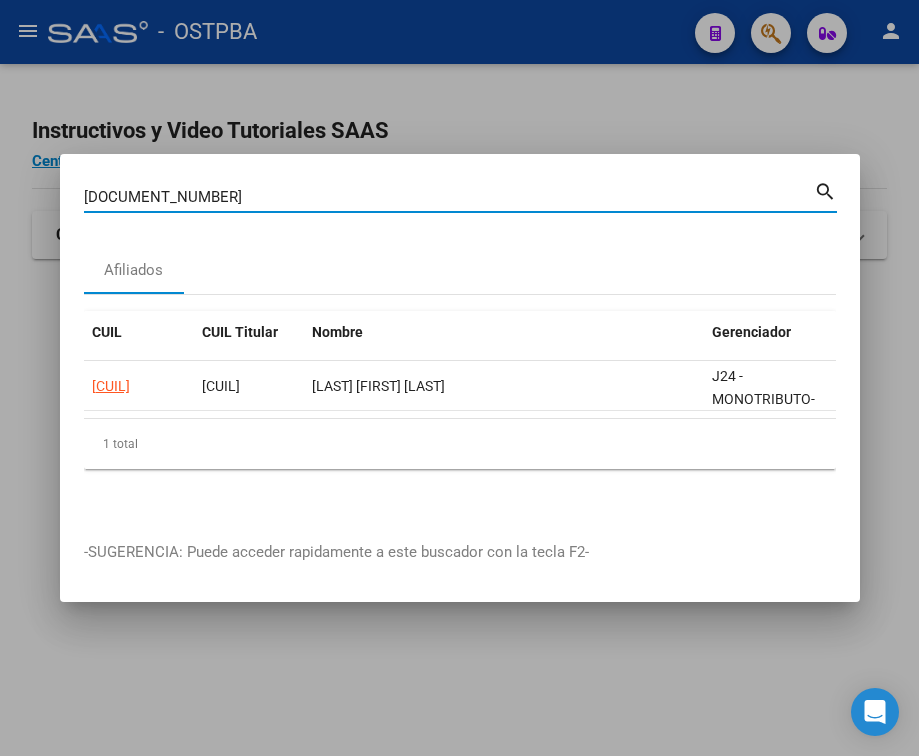 type on "[DOCUMENT_NUMBER]" 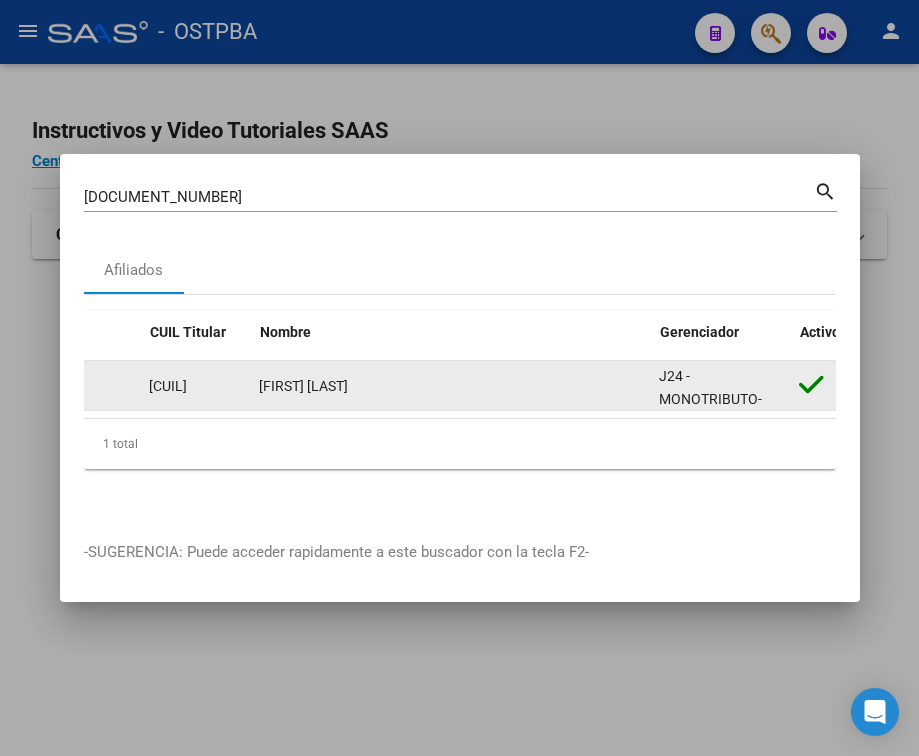 scroll, scrollTop: 0, scrollLeft: 0, axis: both 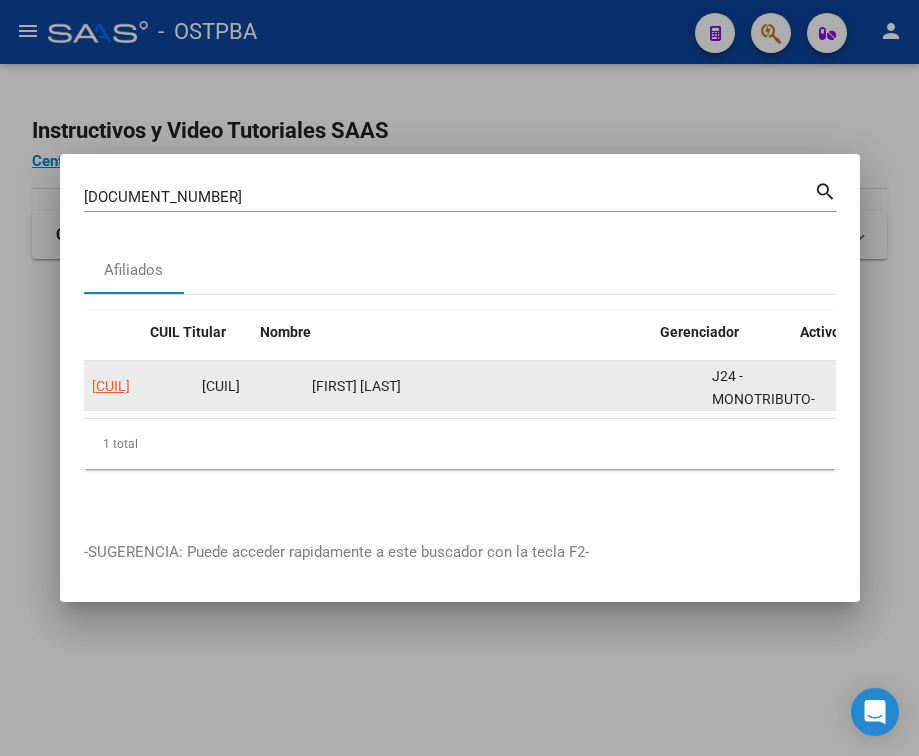 drag, startPoint x: 291, startPoint y: 413, endPoint x: 156, endPoint y: 384, distance: 138.07968 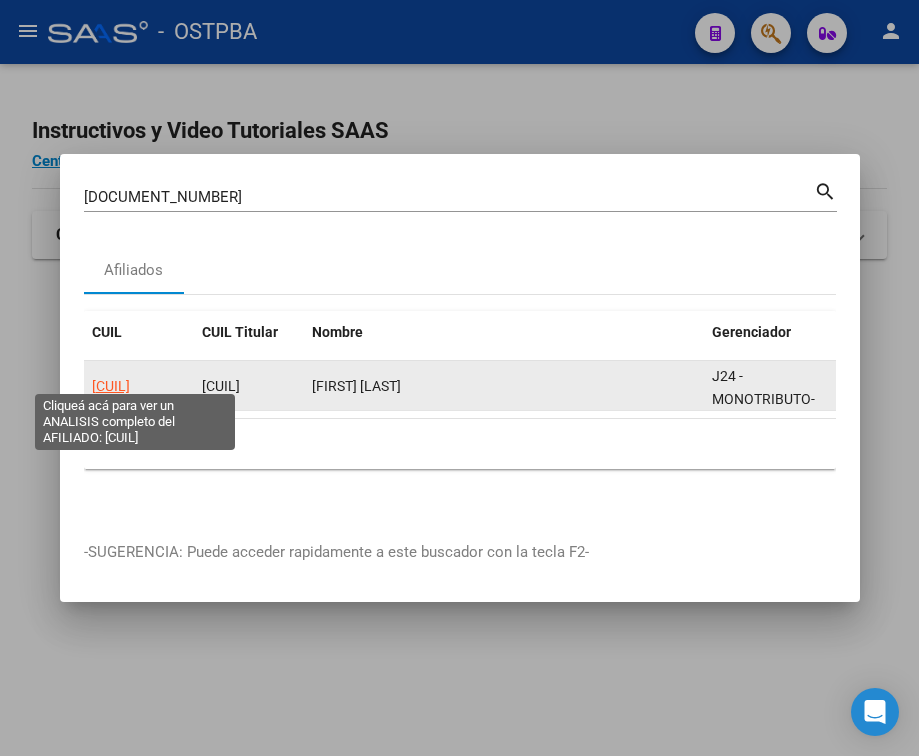 click on "[CUIL]" 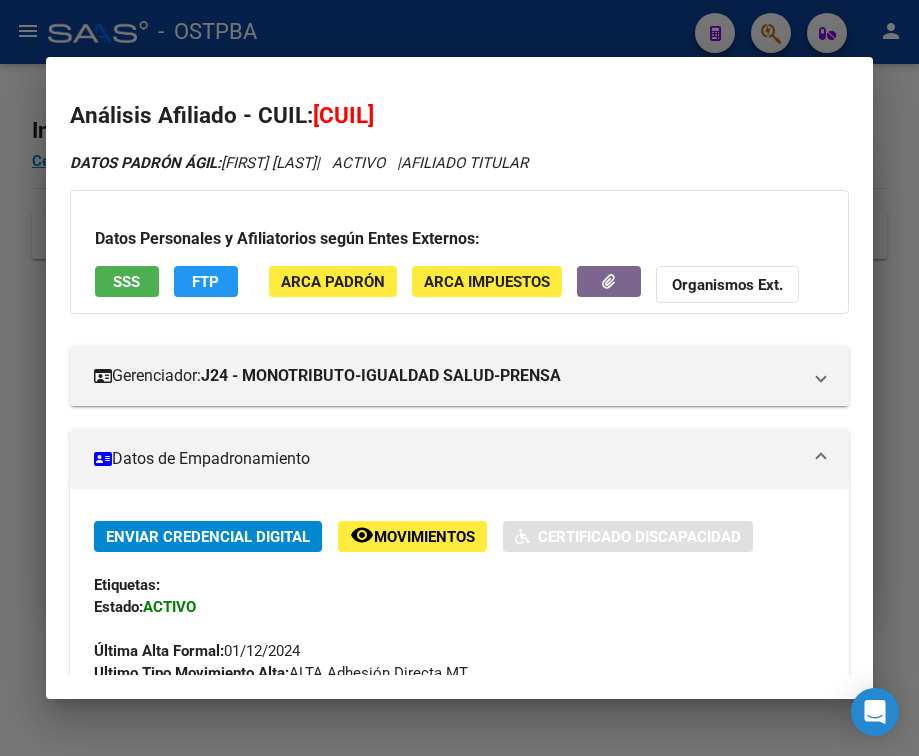 click on "Datos de Empadronamiento" at bounding box center (447, 459) 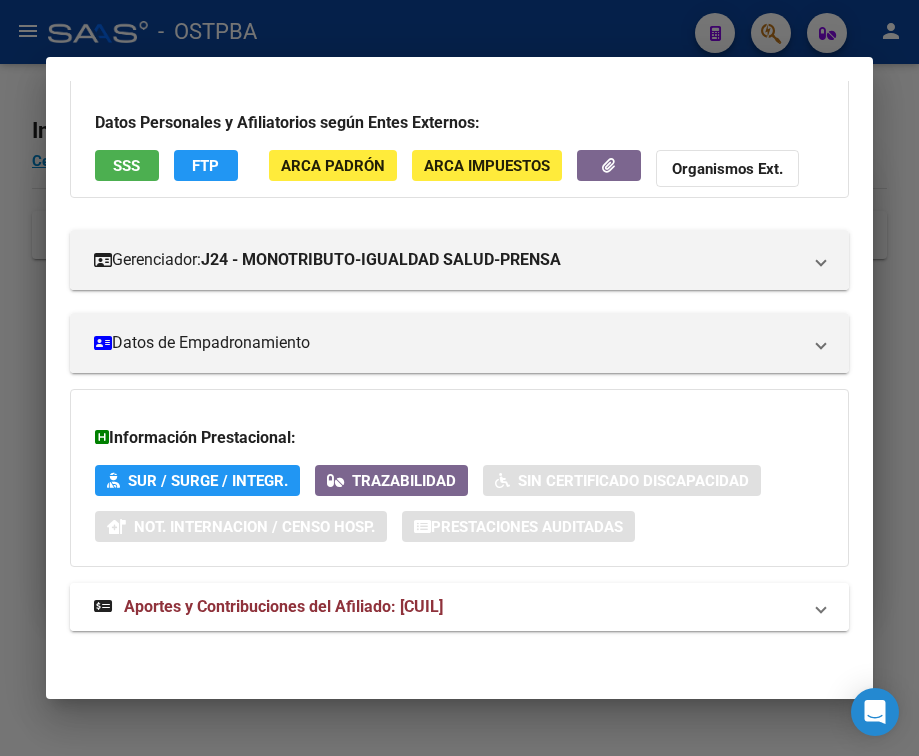 click on "Aportes y Contribuciones del Afiliado: [CUIL]" at bounding box center [283, 606] 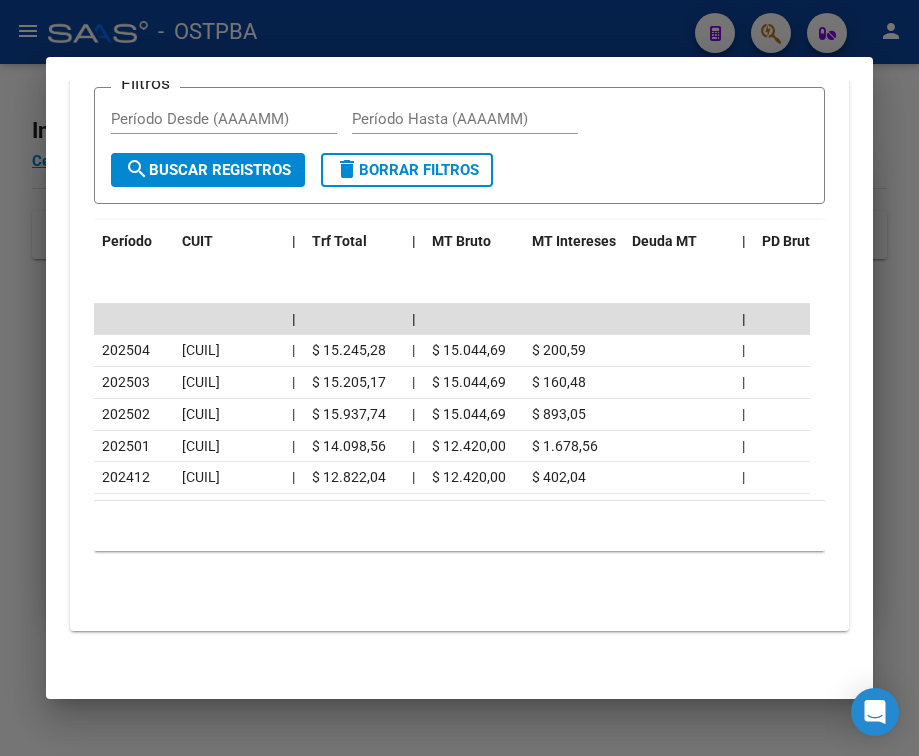 scroll, scrollTop: 905, scrollLeft: 0, axis: vertical 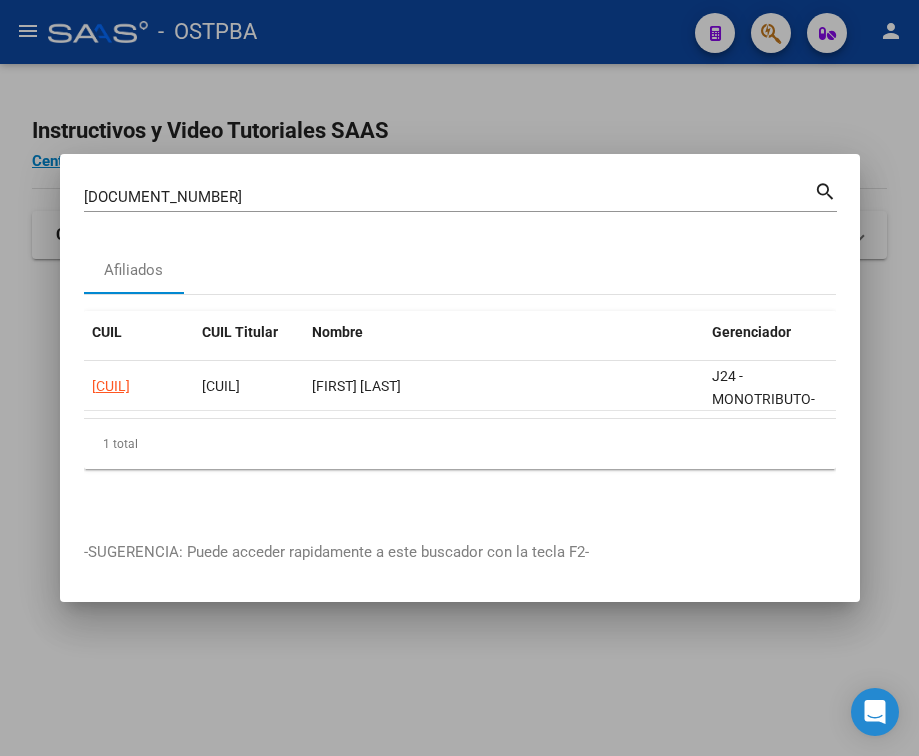click on "[DOCUMENT_NUMBER]" at bounding box center [449, 197] 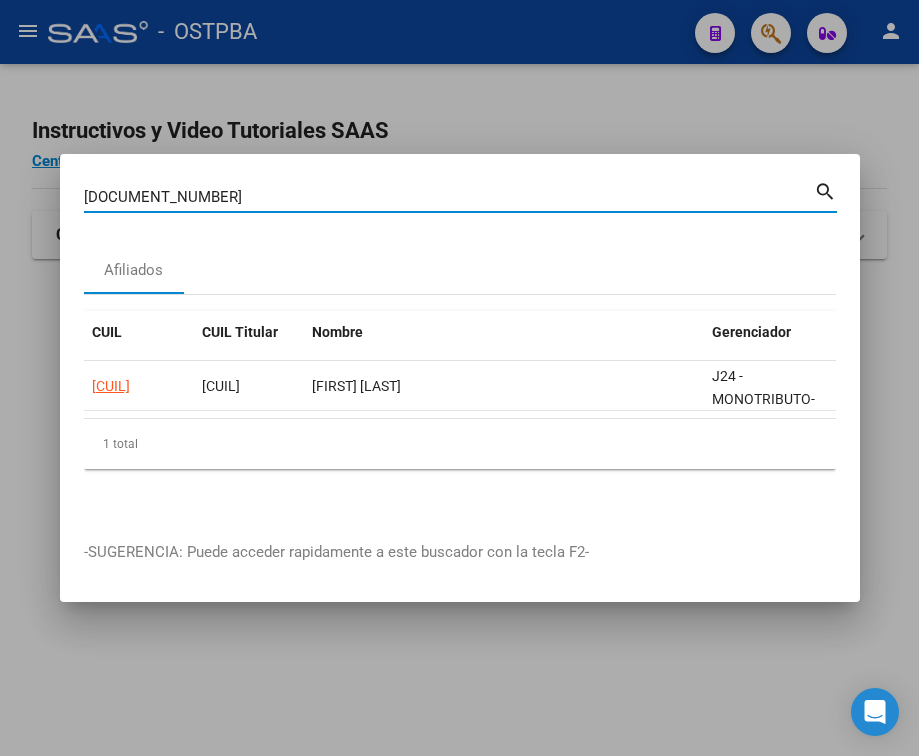 click on "[DOCUMENT_NUMBER]" at bounding box center [449, 197] 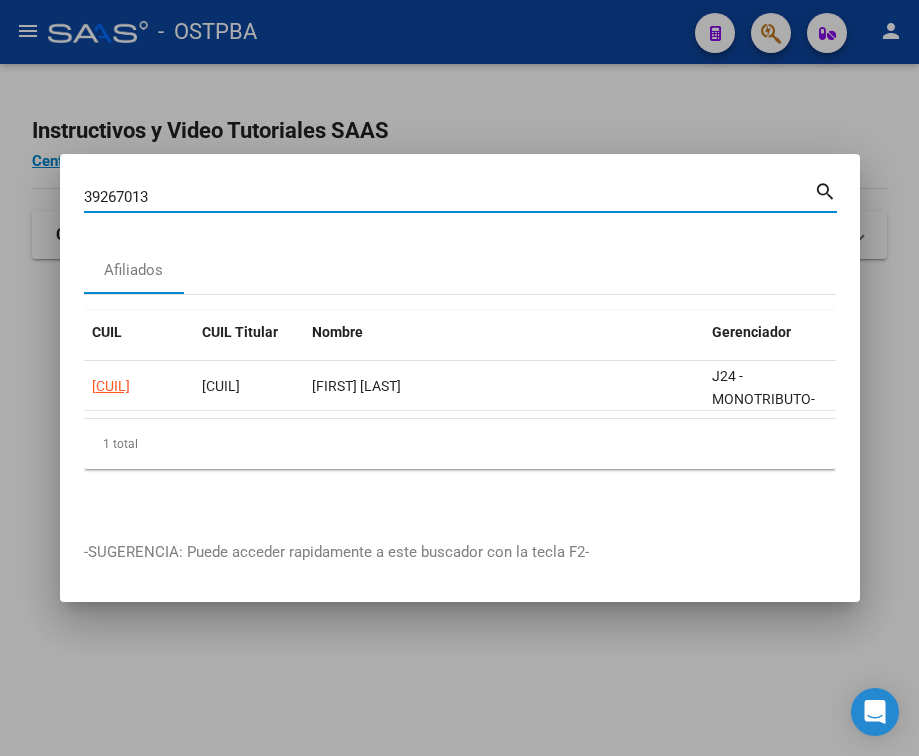 type on "39267013" 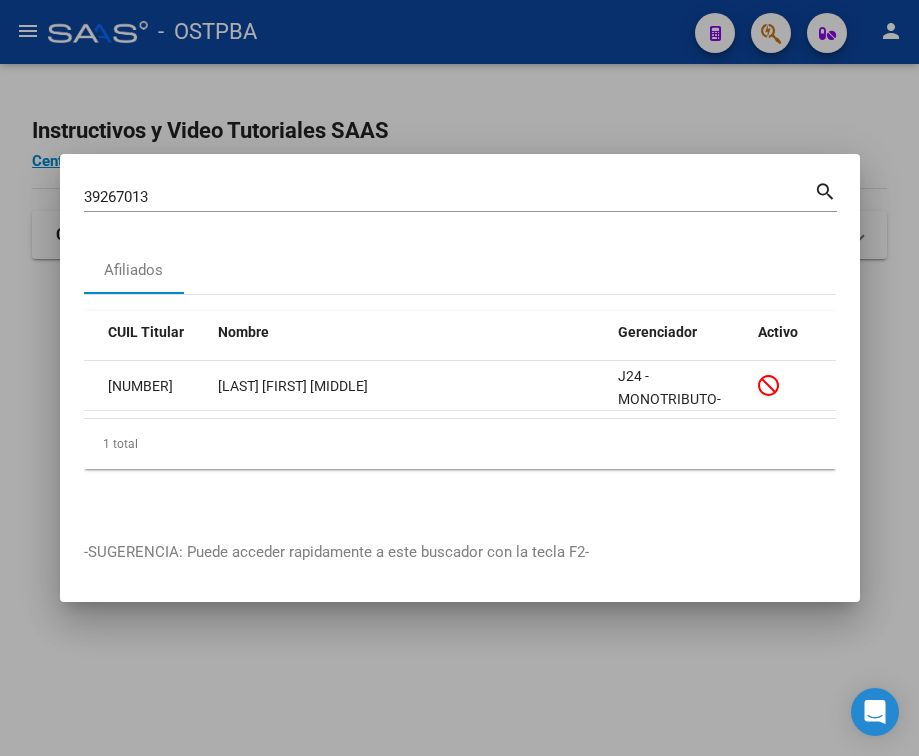 scroll, scrollTop: 0, scrollLeft: 0, axis: both 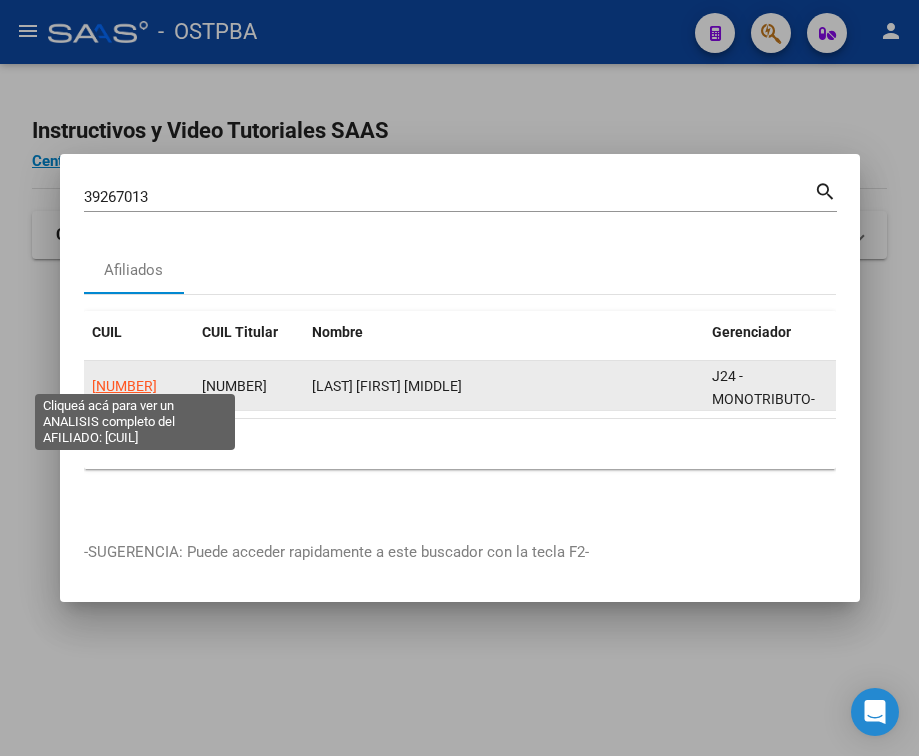 click on "[NUMBER]" 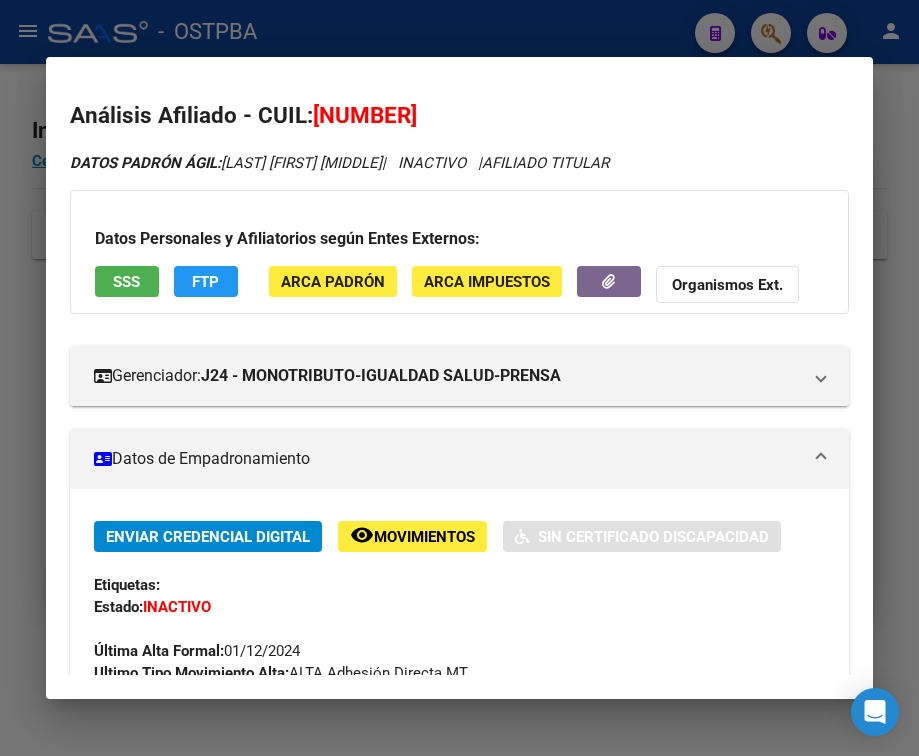 click on "Datos de Empadronamiento" at bounding box center [447, 459] 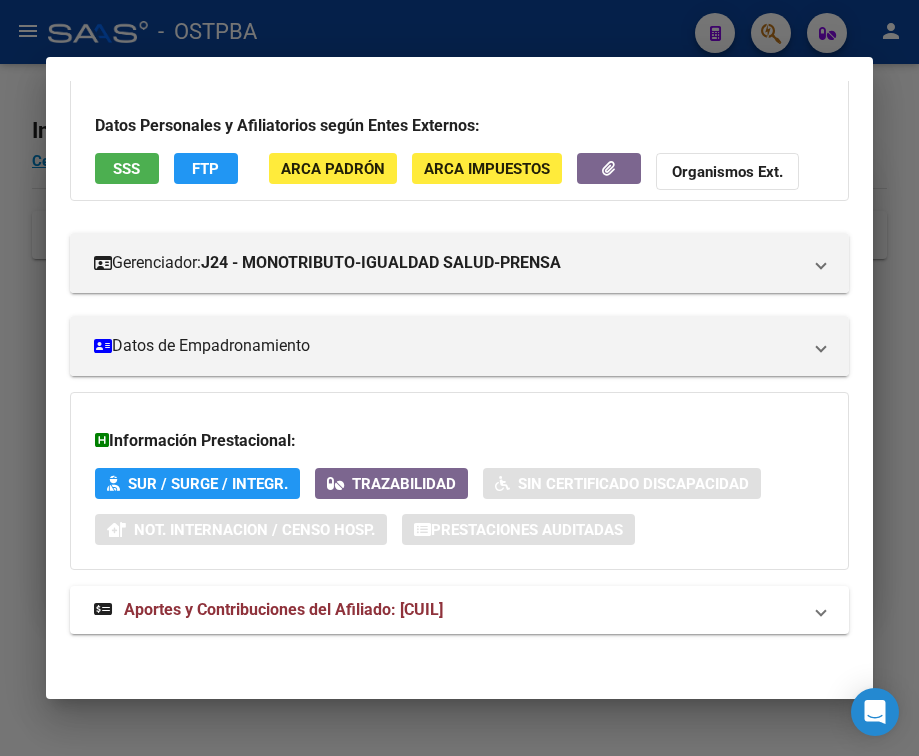 scroll, scrollTop: 131, scrollLeft: 0, axis: vertical 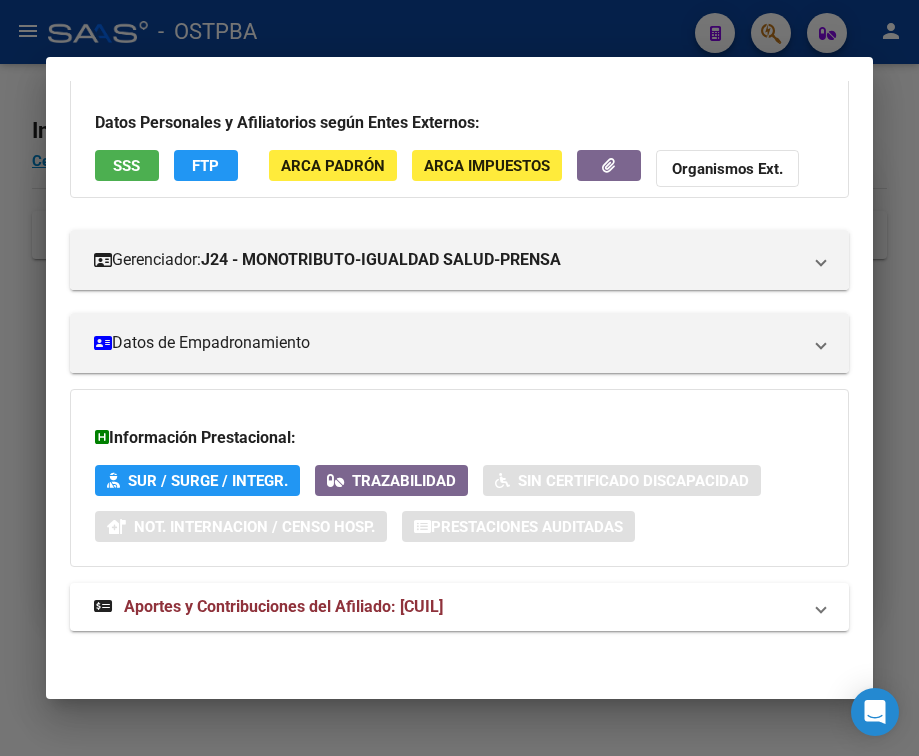 drag, startPoint x: 238, startPoint y: 612, endPoint x: 258, endPoint y: 552, distance: 63.245552 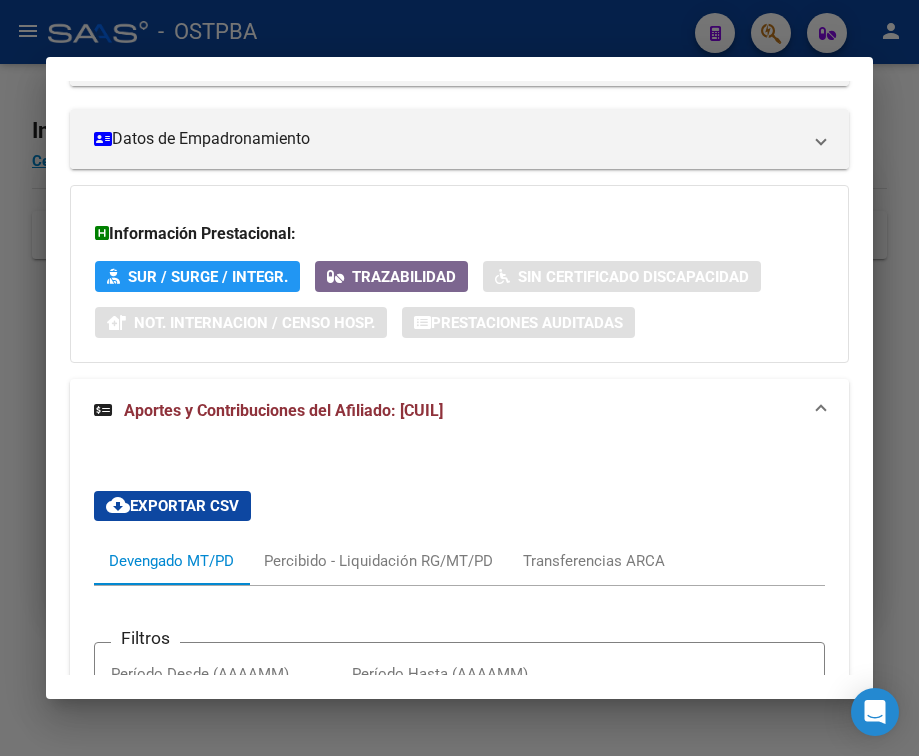 scroll, scrollTop: 149, scrollLeft: 0, axis: vertical 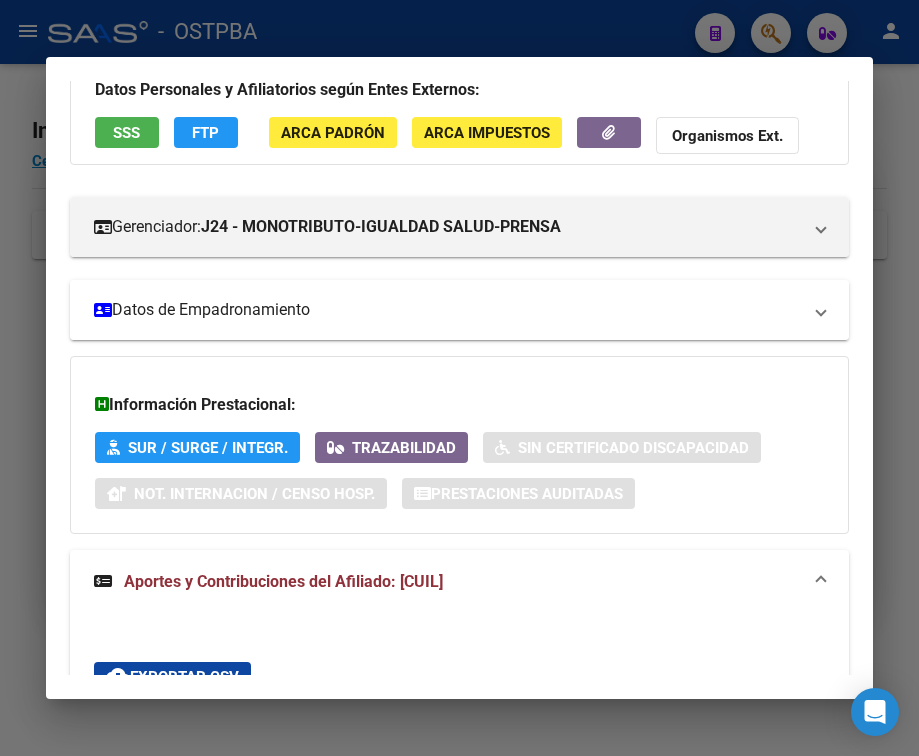 click on "Datos de Empadronamiento" at bounding box center (447, 310) 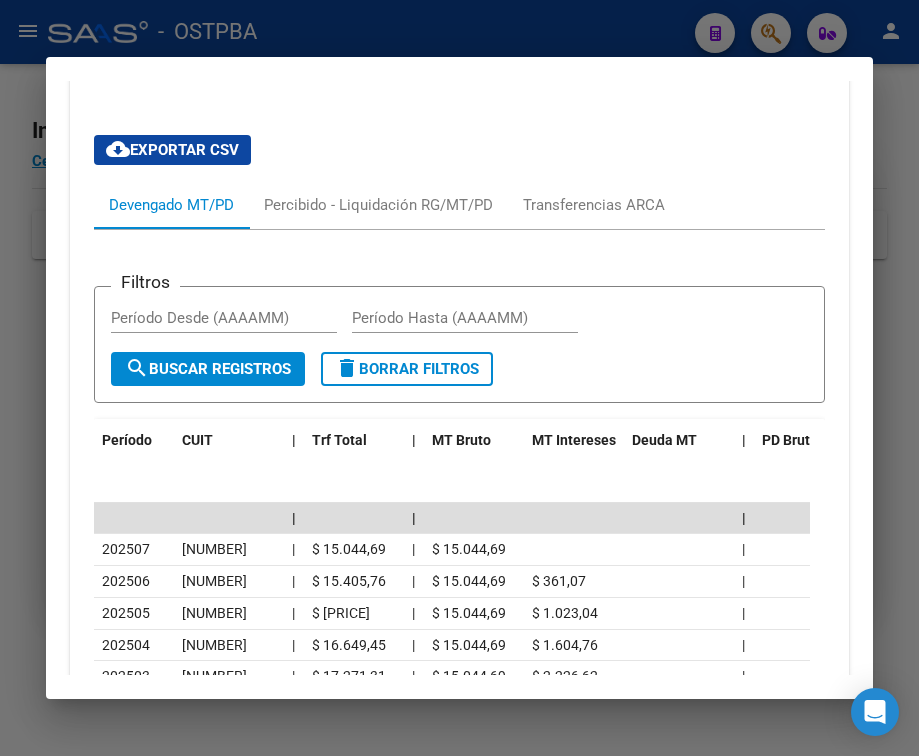 scroll, scrollTop: 1749, scrollLeft: 0, axis: vertical 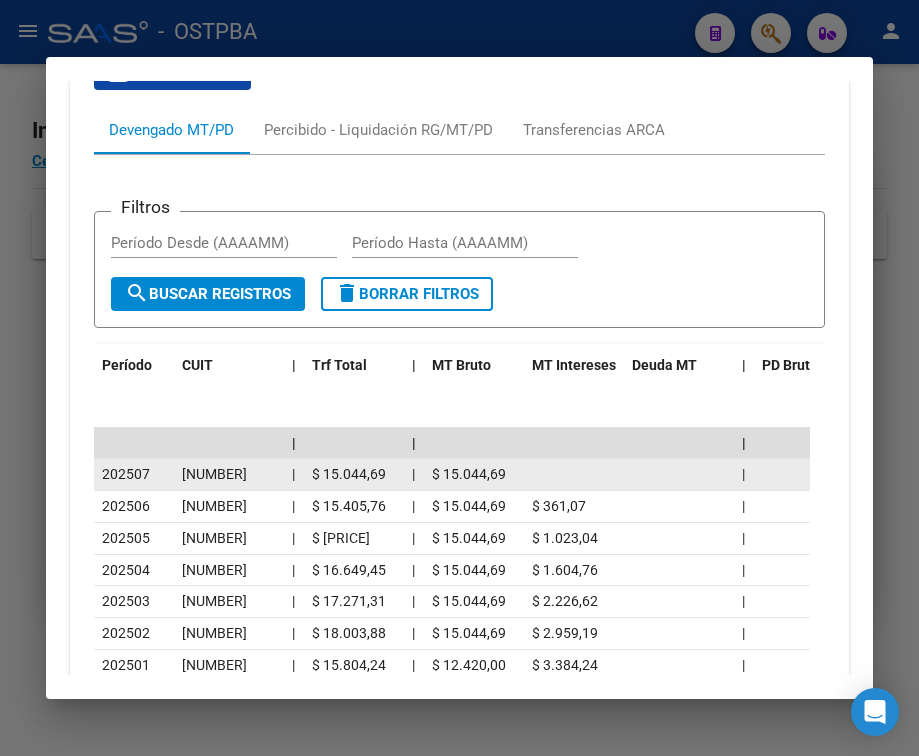 click on "[NUMBER]" 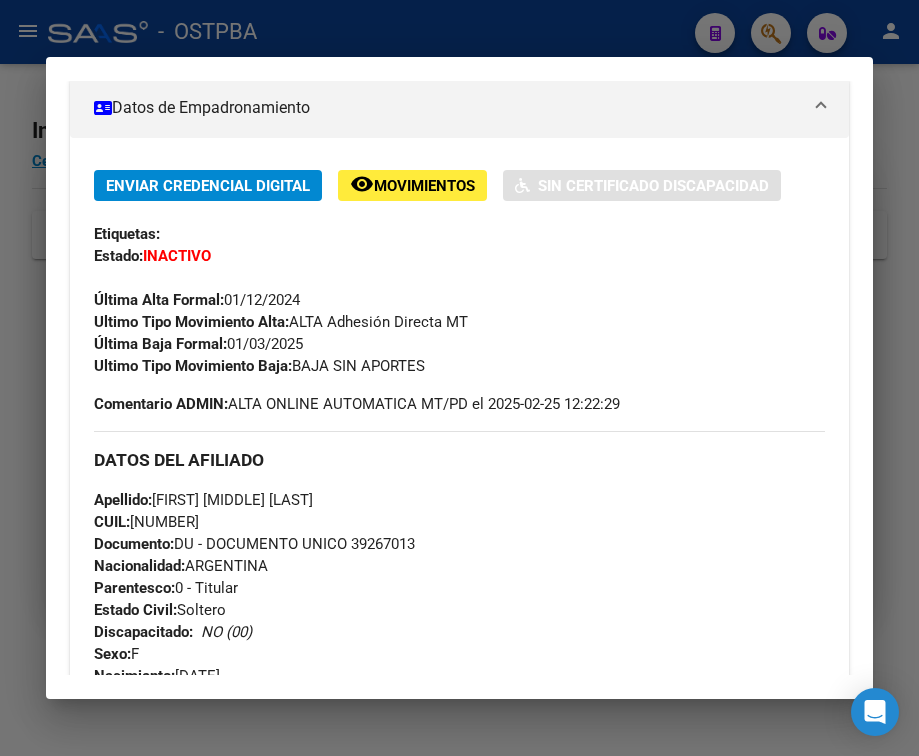 scroll, scrollTop: 249, scrollLeft: 0, axis: vertical 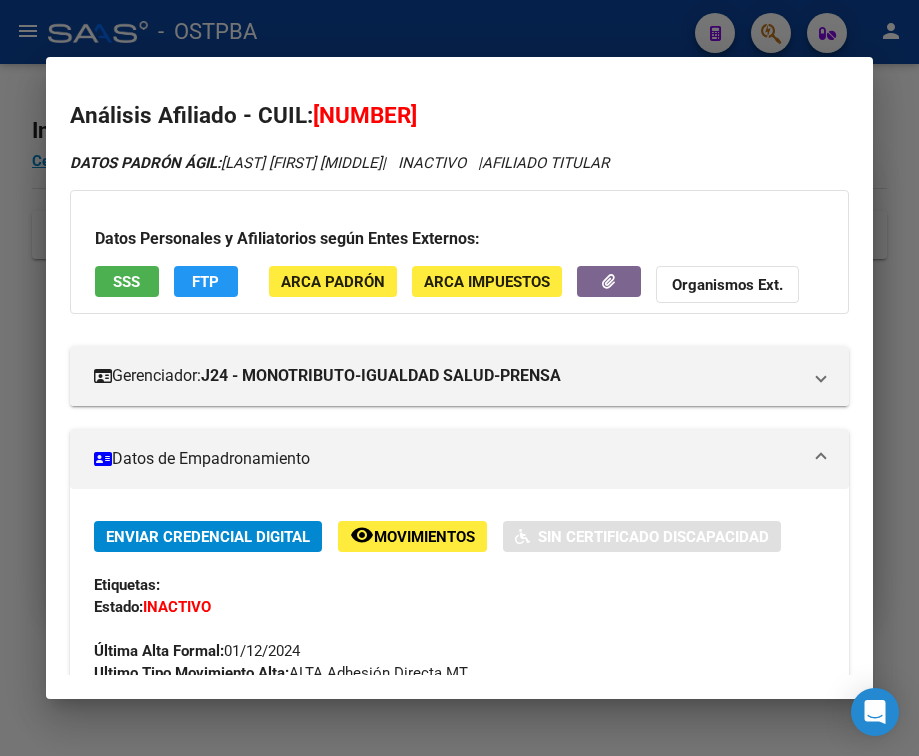 click on "Organismos Ext." 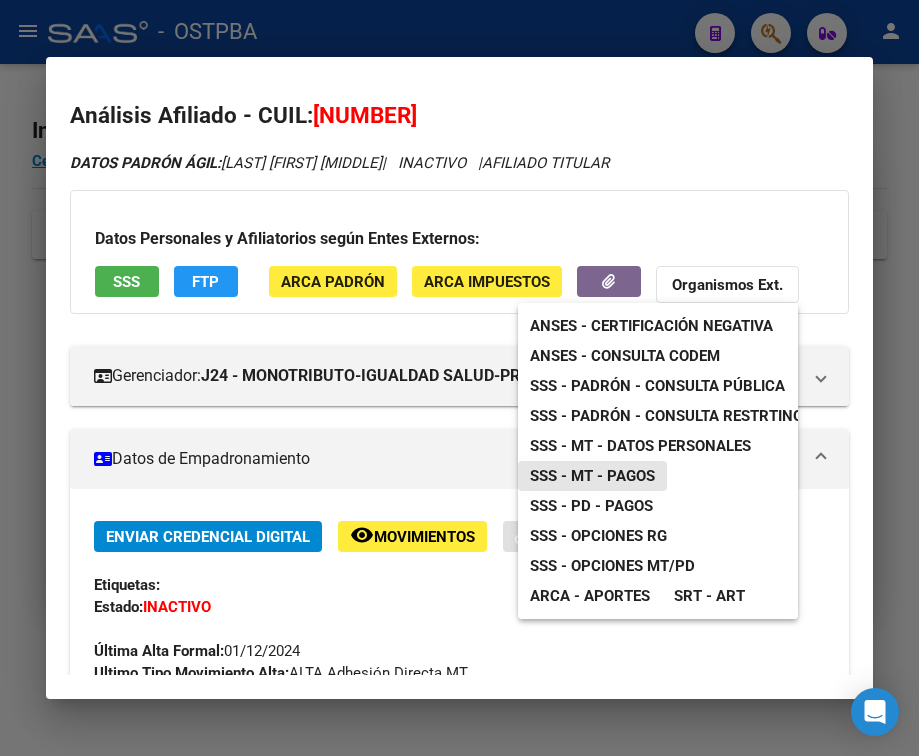 click on "SSS - MT - Pagos" at bounding box center (592, 476) 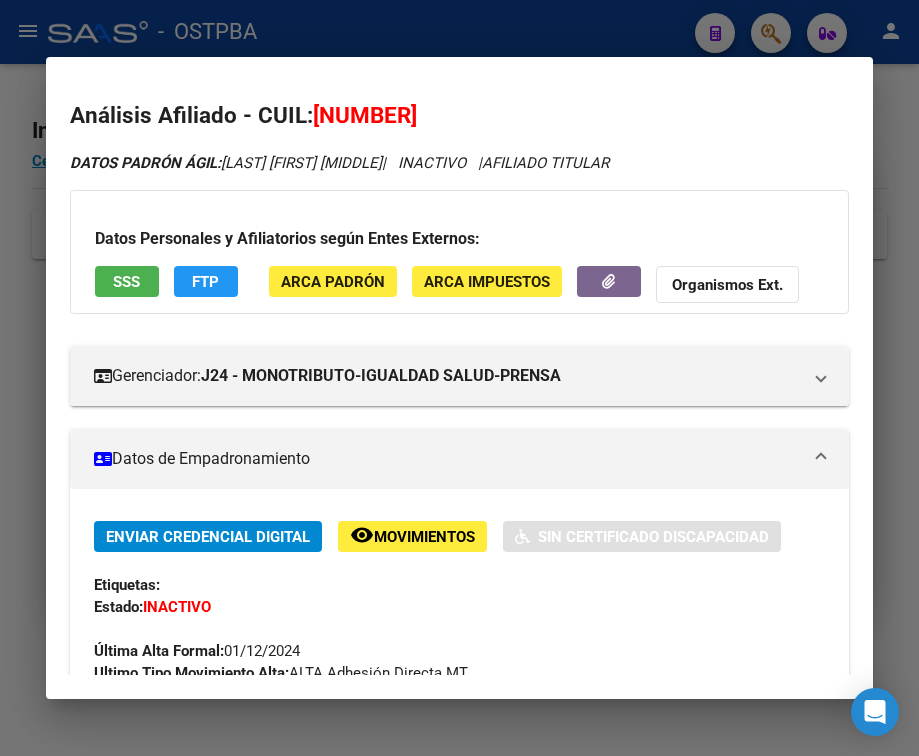 click at bounding box center (459, 378) 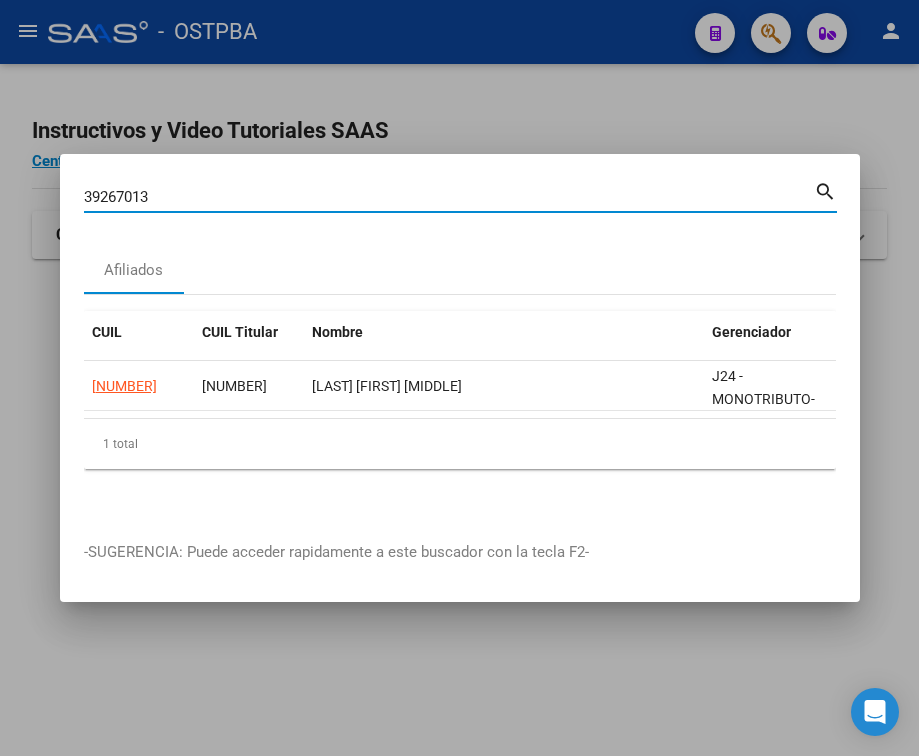 click on "39267013" at bounding box center [449, 197] 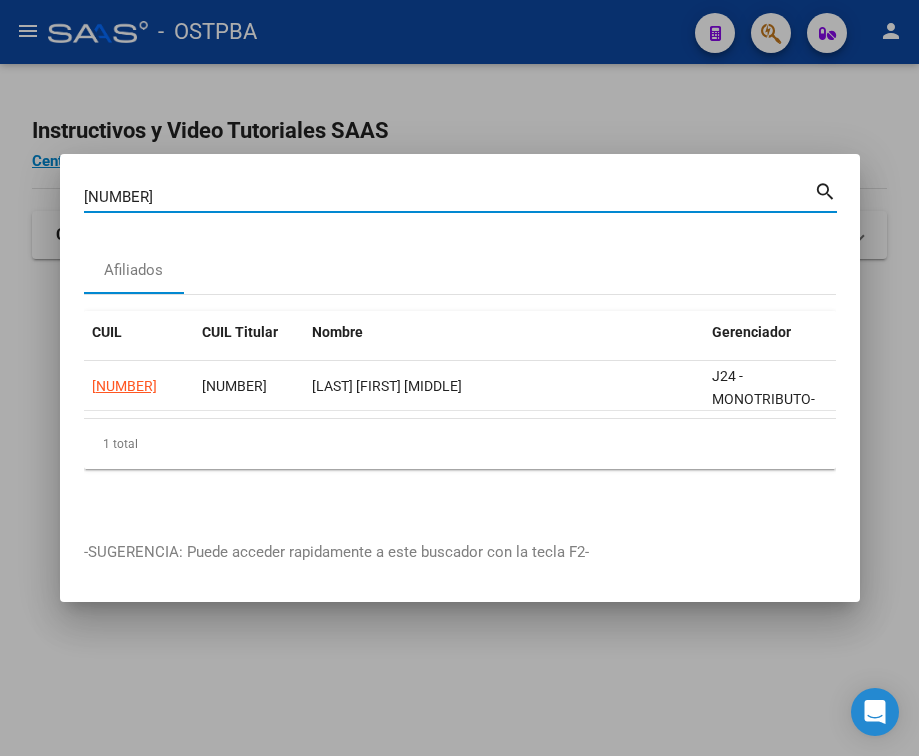 type on "[NUMBER]" 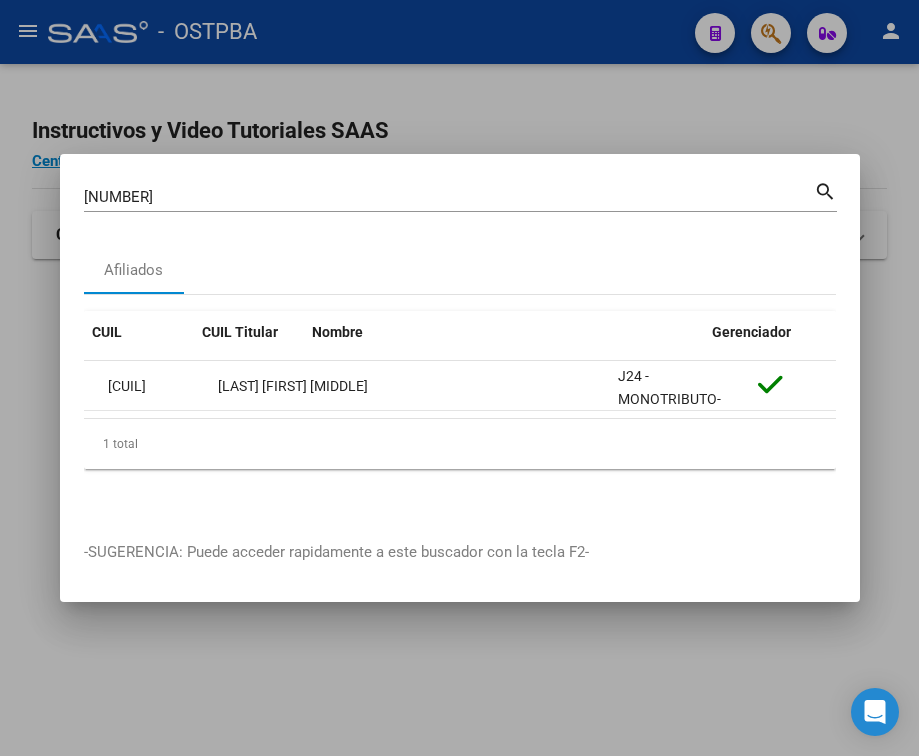 scroll, scrollTop: 0, scrollLeft: 0, axis: both 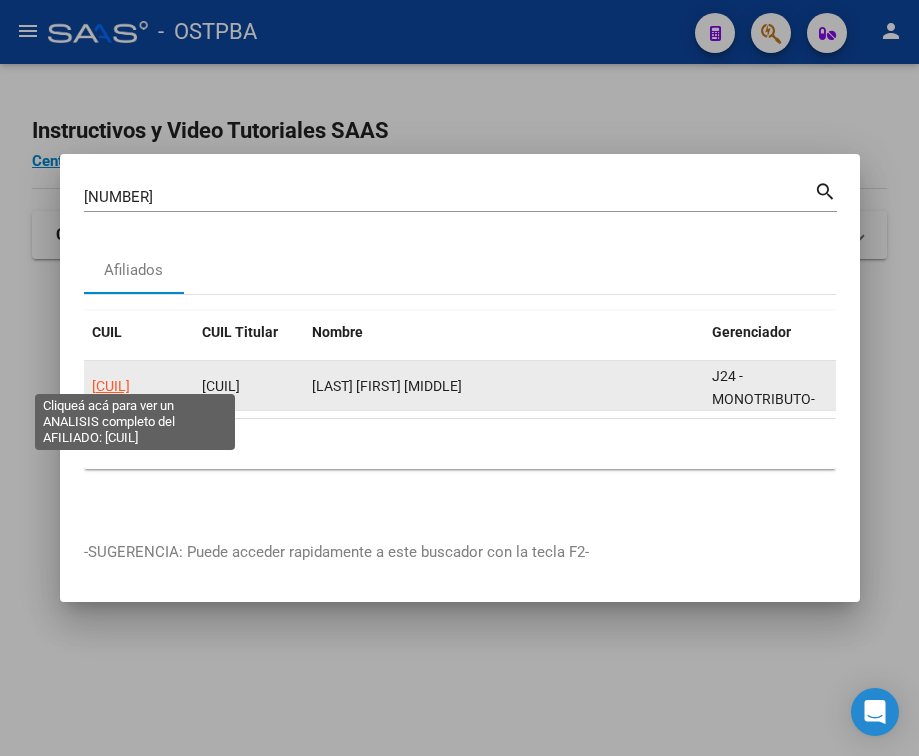 click on "[CUIL]" 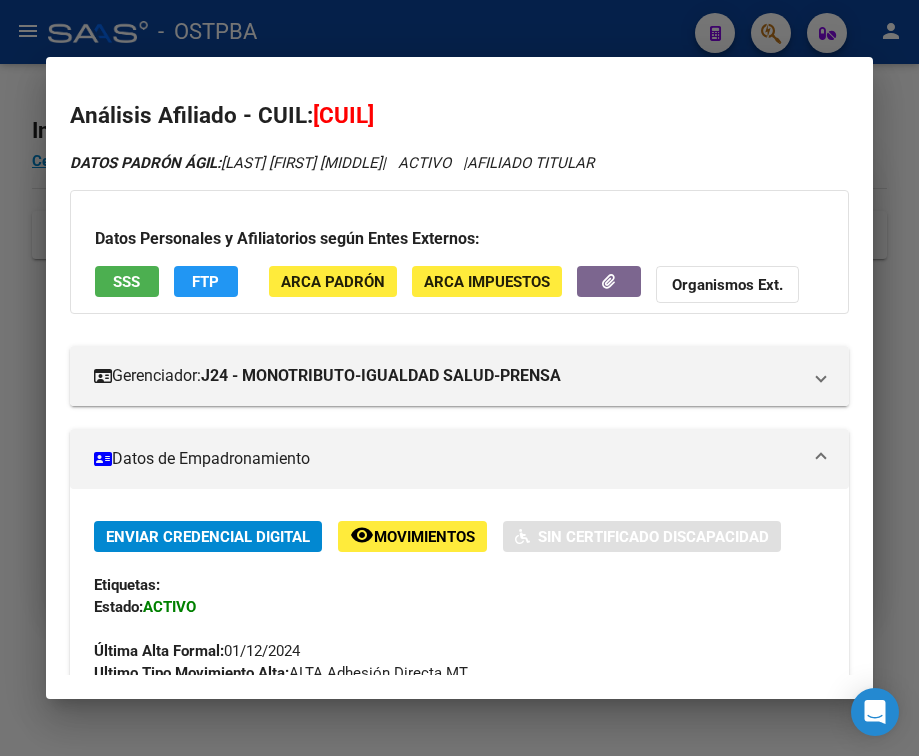 click on "Datos de Empadronamiento" at bounding box center [447, 459] 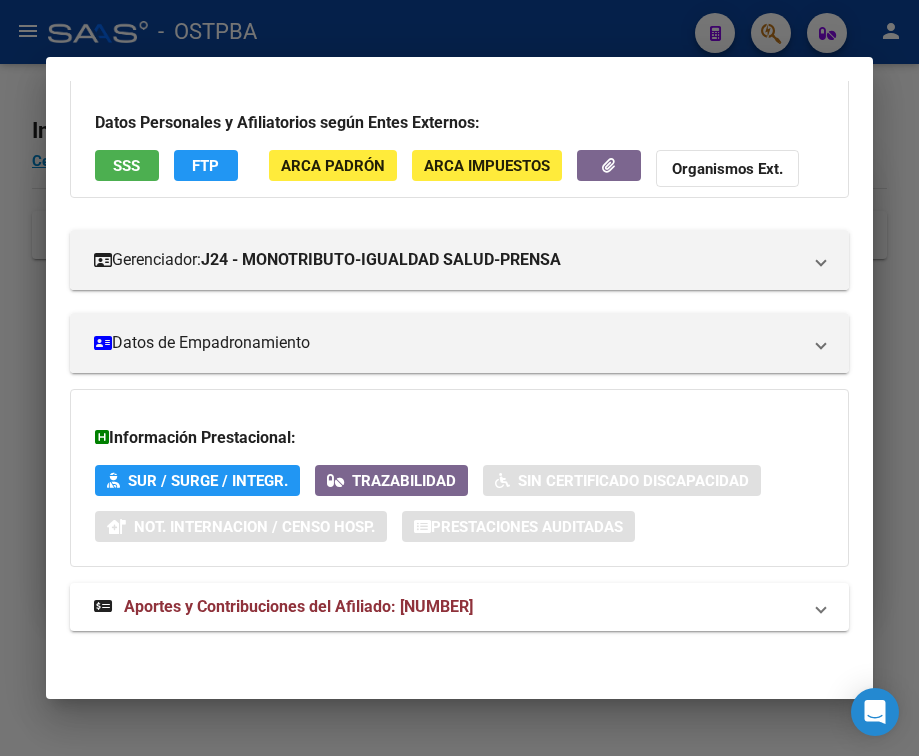 scroll, scrollTop: 131, scrollLeft: 0, axis: vertical 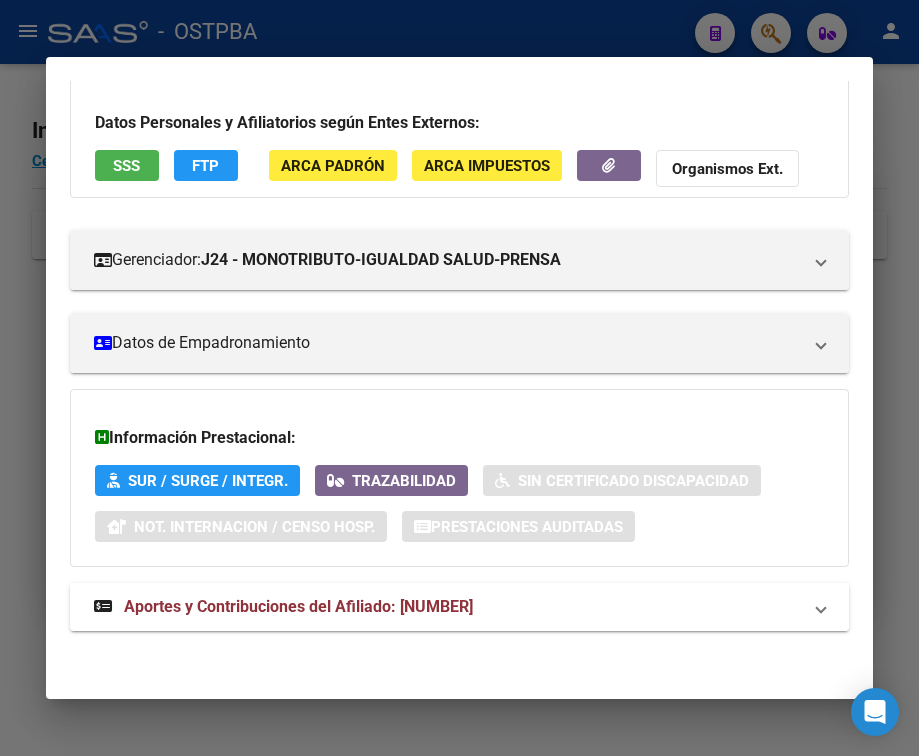 click on "Aportes y Contribuciones del Afiliado: [NUMBER]" at bounding box center (459, 607) 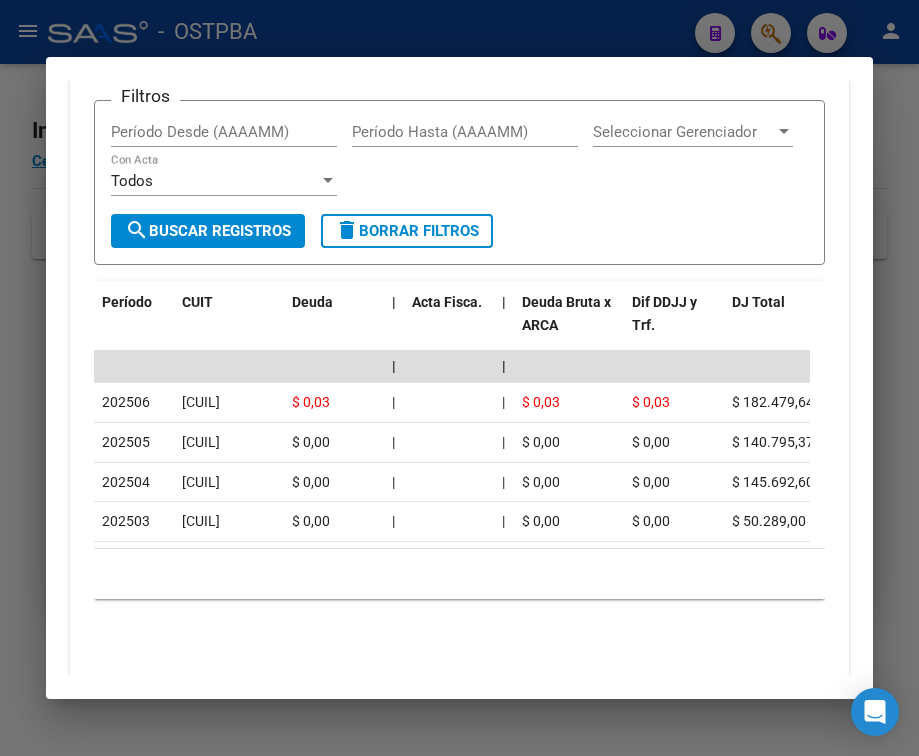 scroll, scrollTop: 944, scrollLeft: 0, axis: vertical 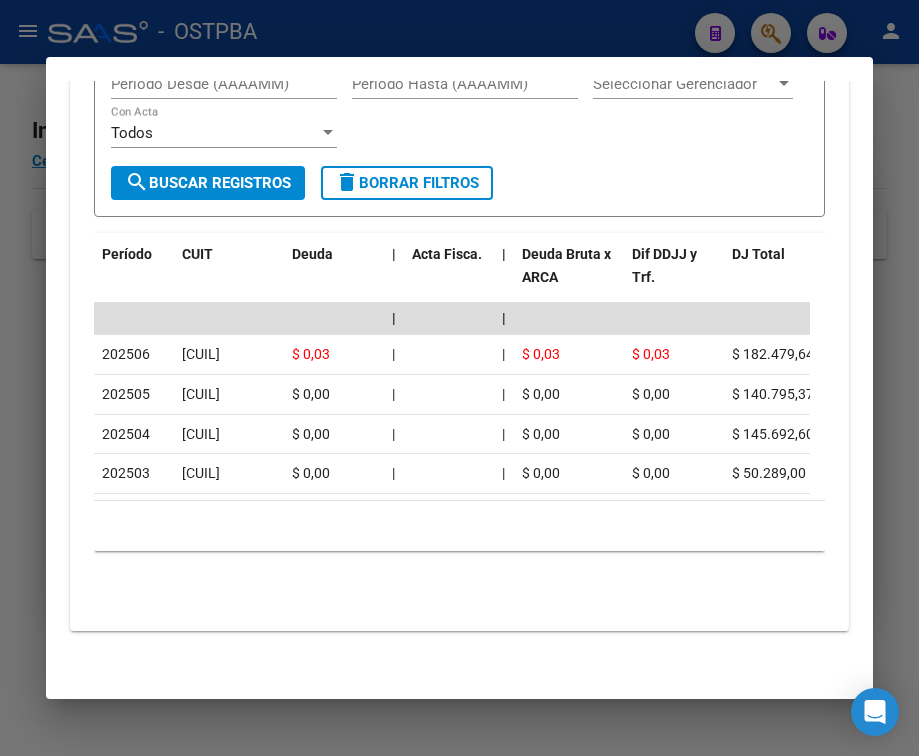 click at bounding box center [459, 378] 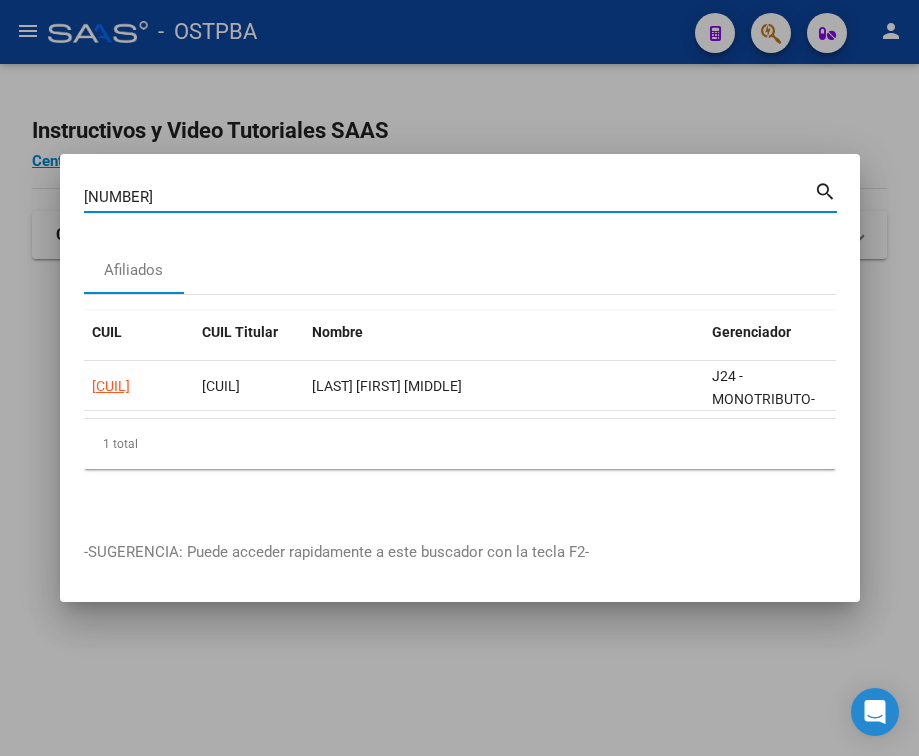 click on "[NUMBER]" at bounding box center (449, 197) 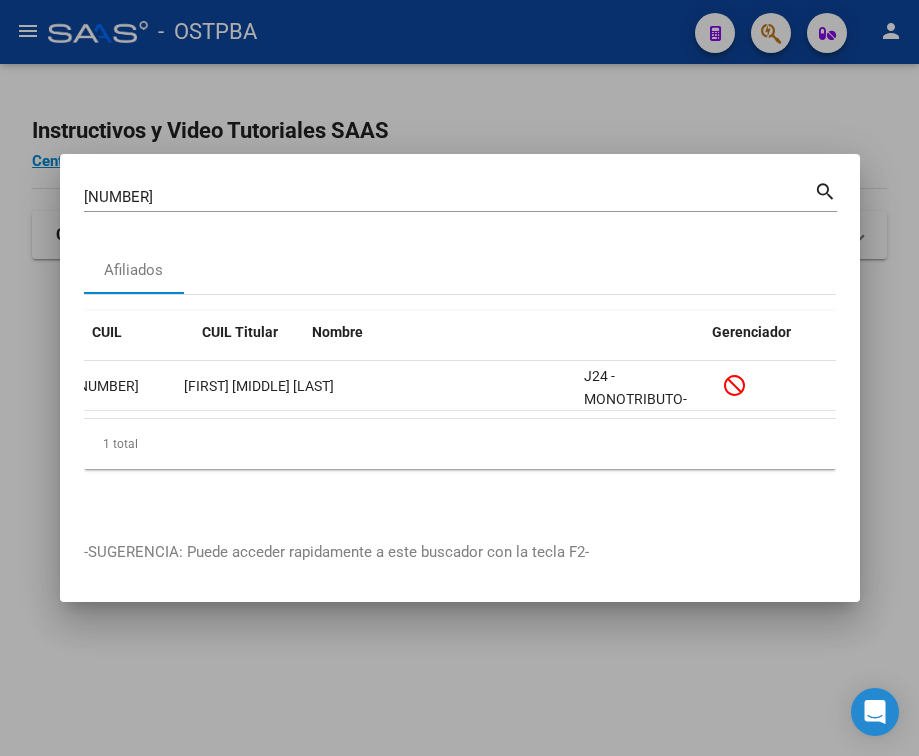 scroll, scrollTop: 0, scrollLeft: 0, axis: both 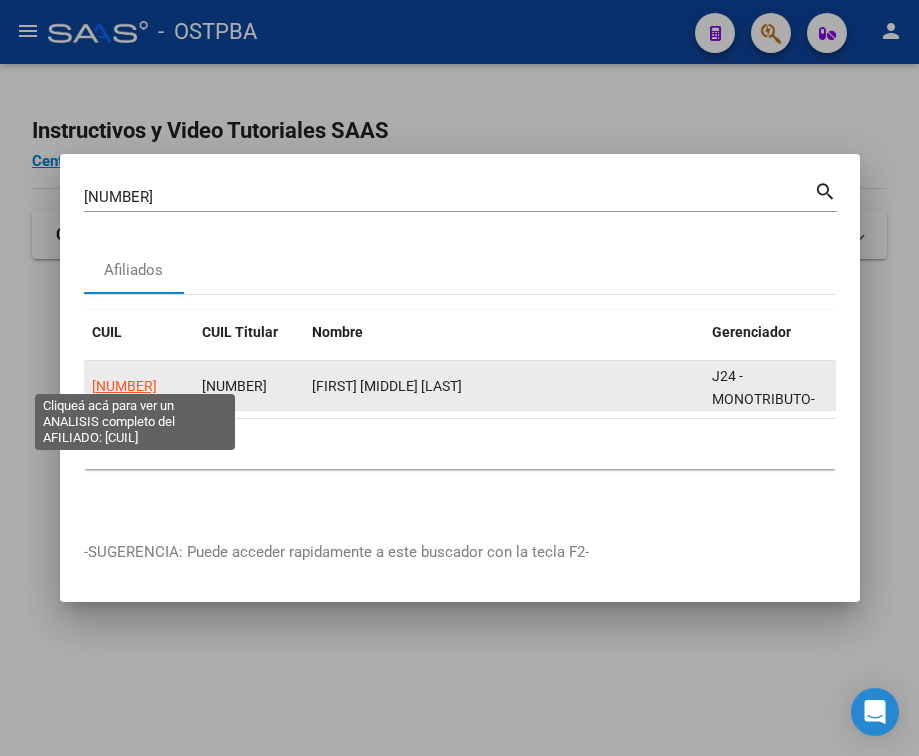 click on "[NUMBER]" 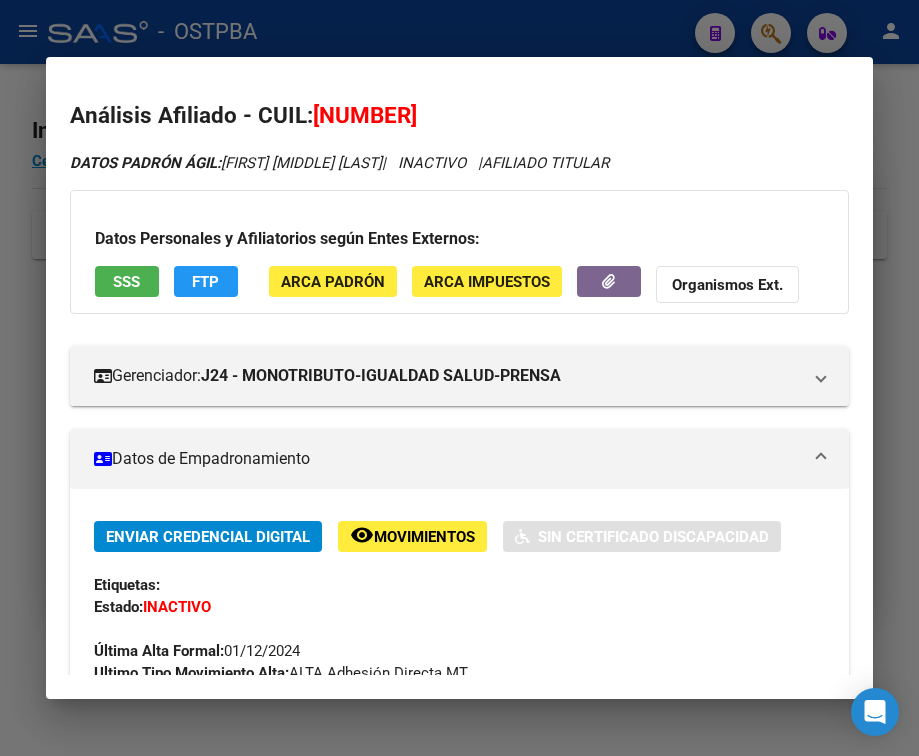 click on "Datos de Empadronamiento" at bounding box center [447, 459] 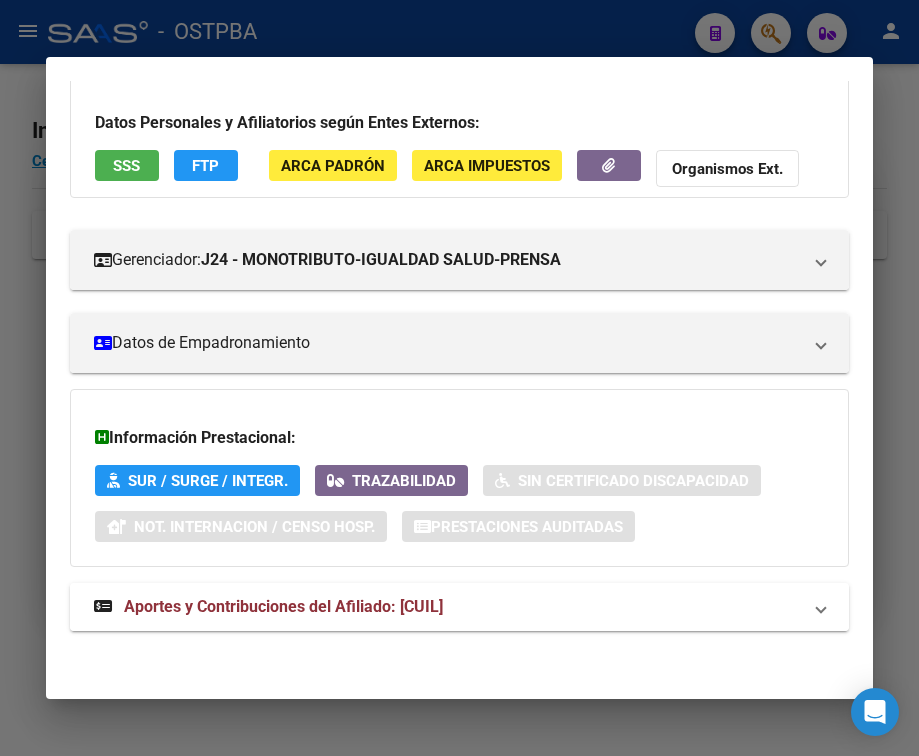 click on "Aportes y Contribuciones del Afiliado: [CUIL]" at bounding box center [283, 606] 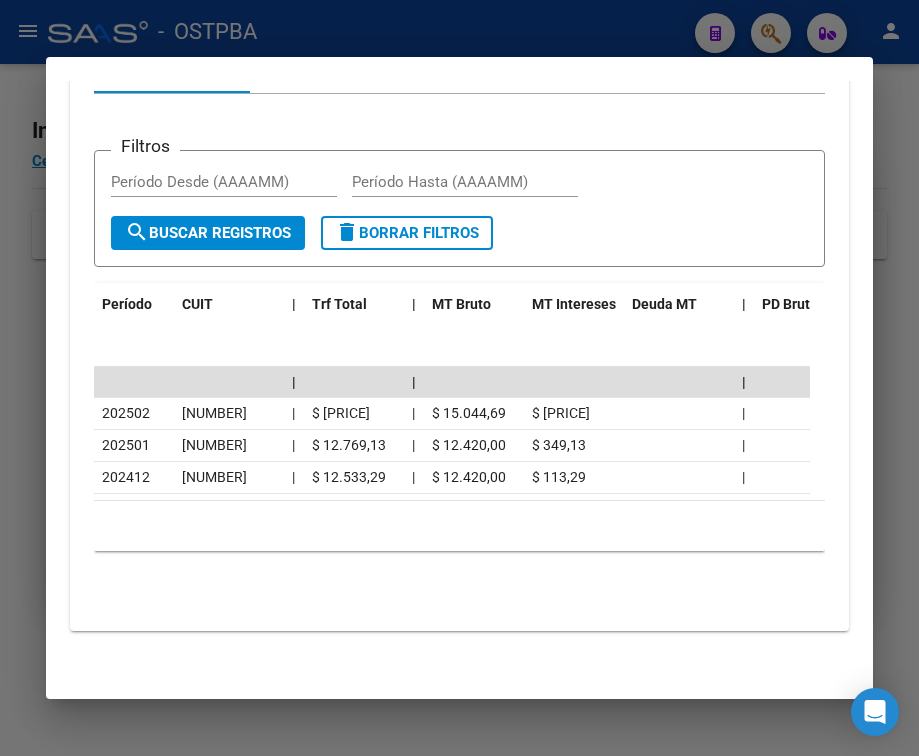 scroll, scrollTop: 842, scrollLeft: 0, axis: vertical 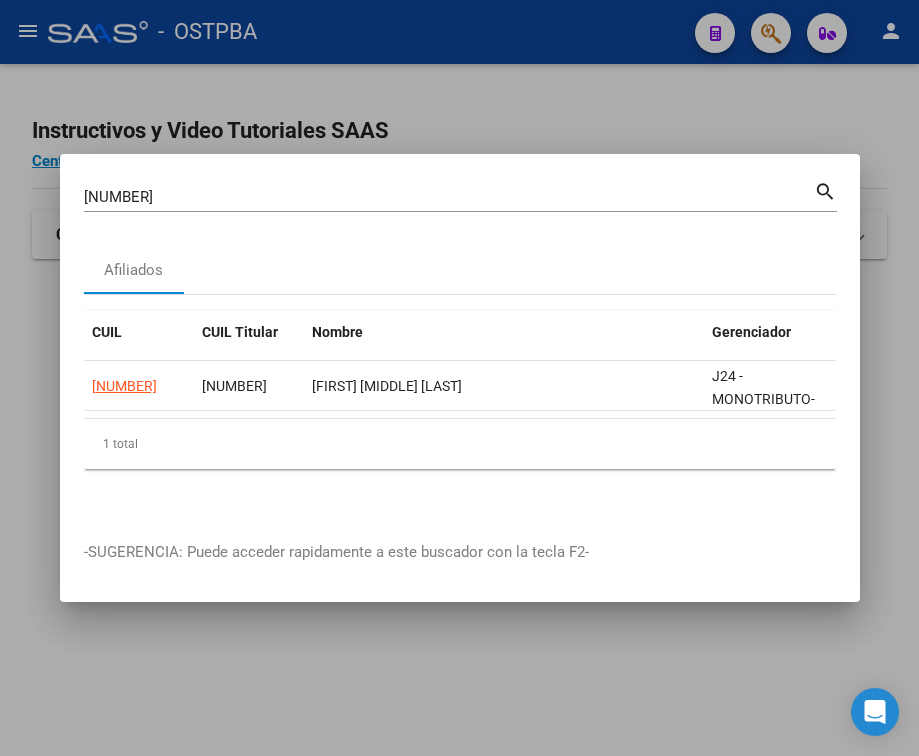 click on "[NUMBER]" at bounding box center (449, 197) 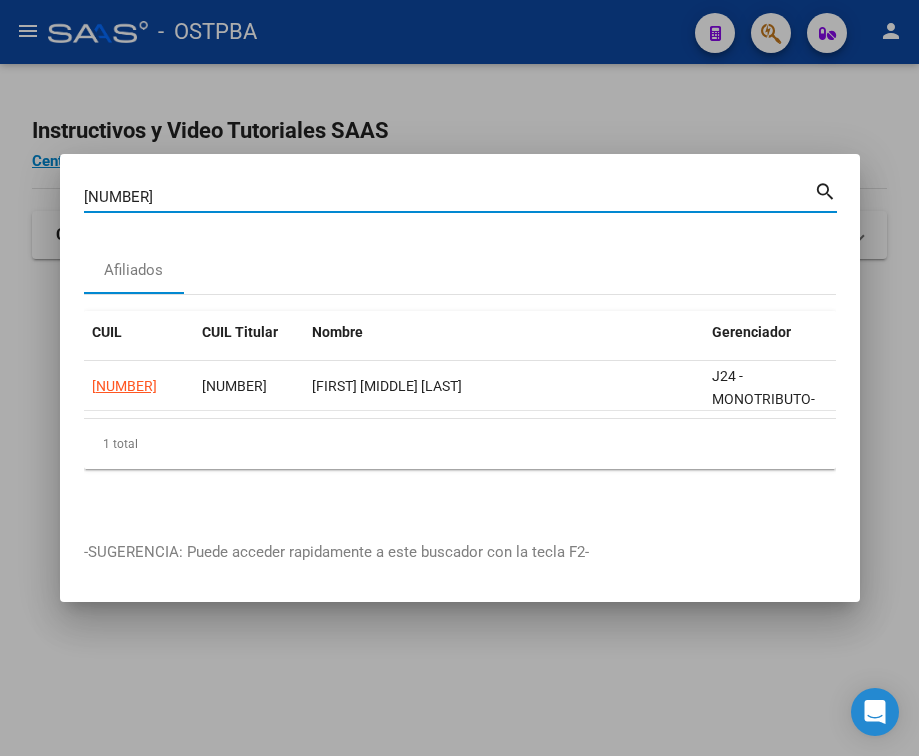 click on "[NUMBER]" at bounding box center [449, 197] 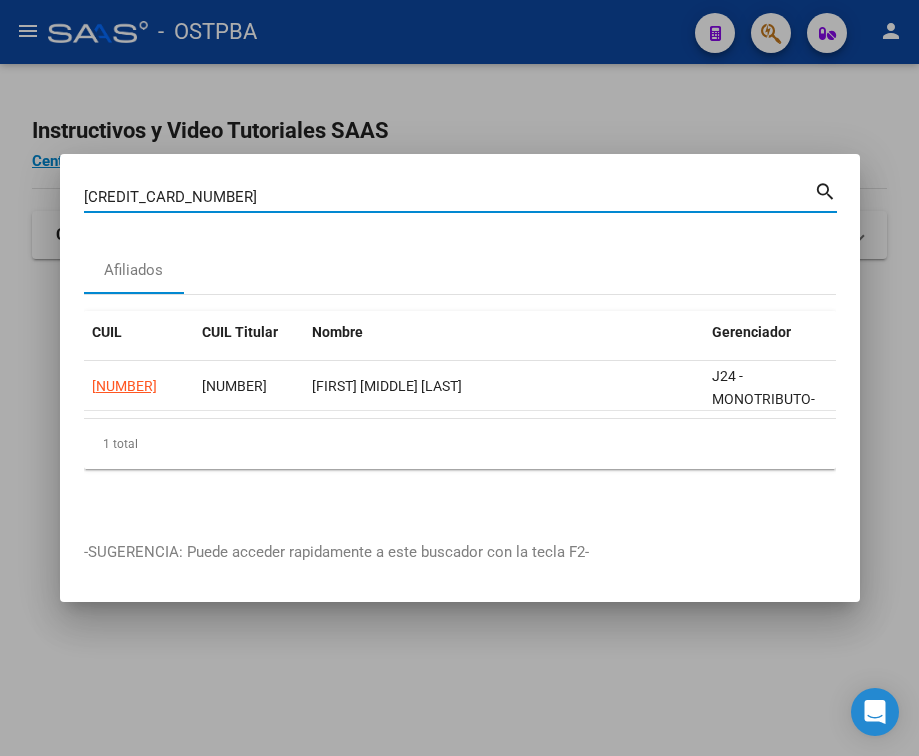 drag, startPoint x: 277, startPoint y: 187, endPoint x: -149, endPoint y: 187, distance: 426 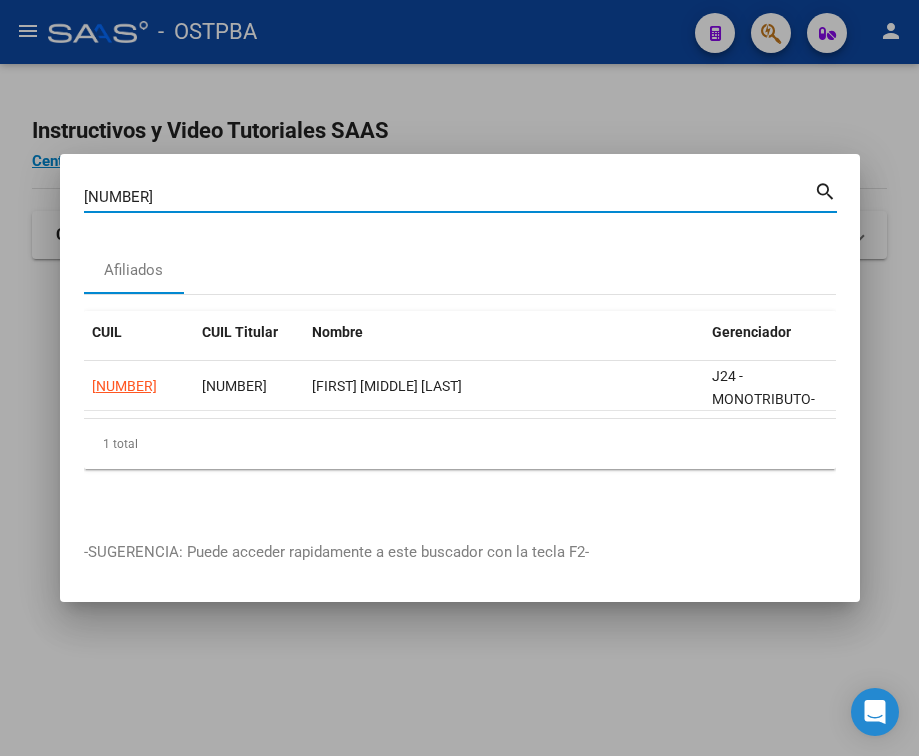 type on "[NUMBER]" 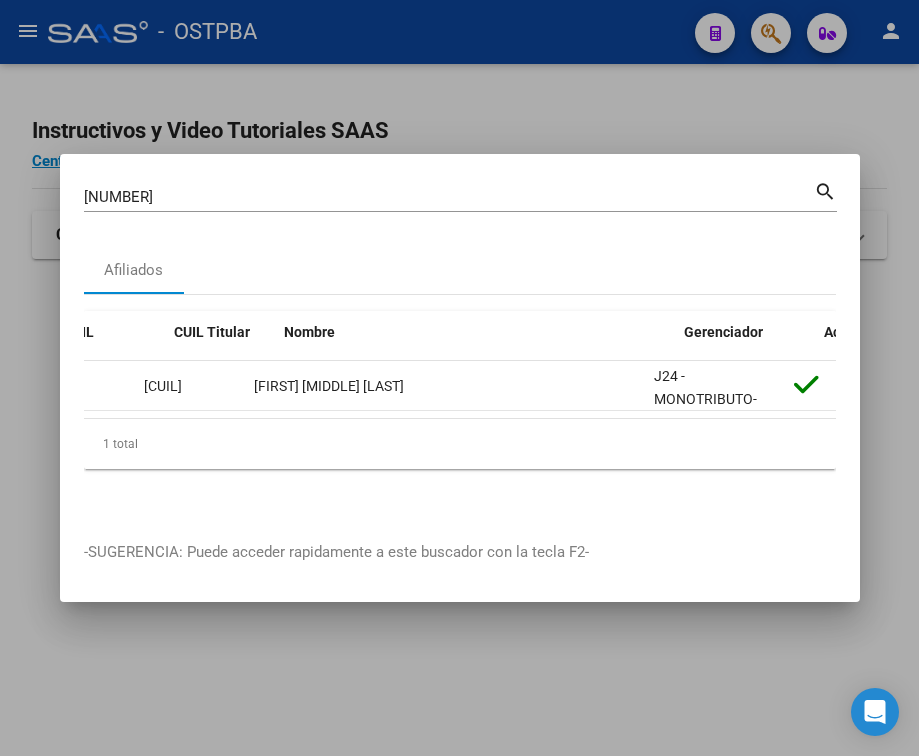 scroll, scrollTop: 0, scrollLeft: 0, axis: both 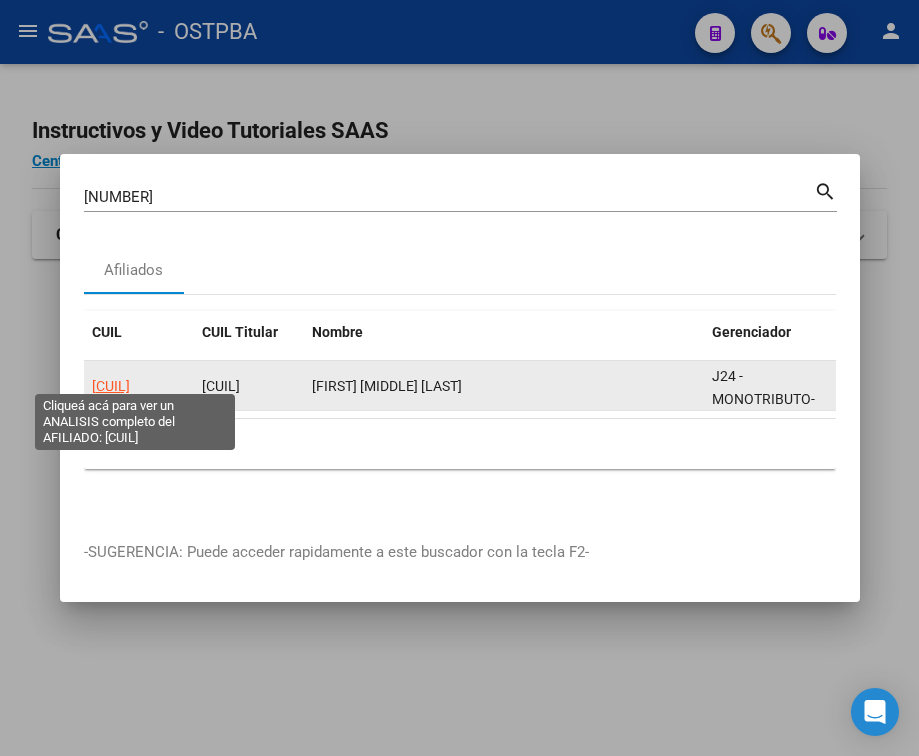 click on "[CUIL]" 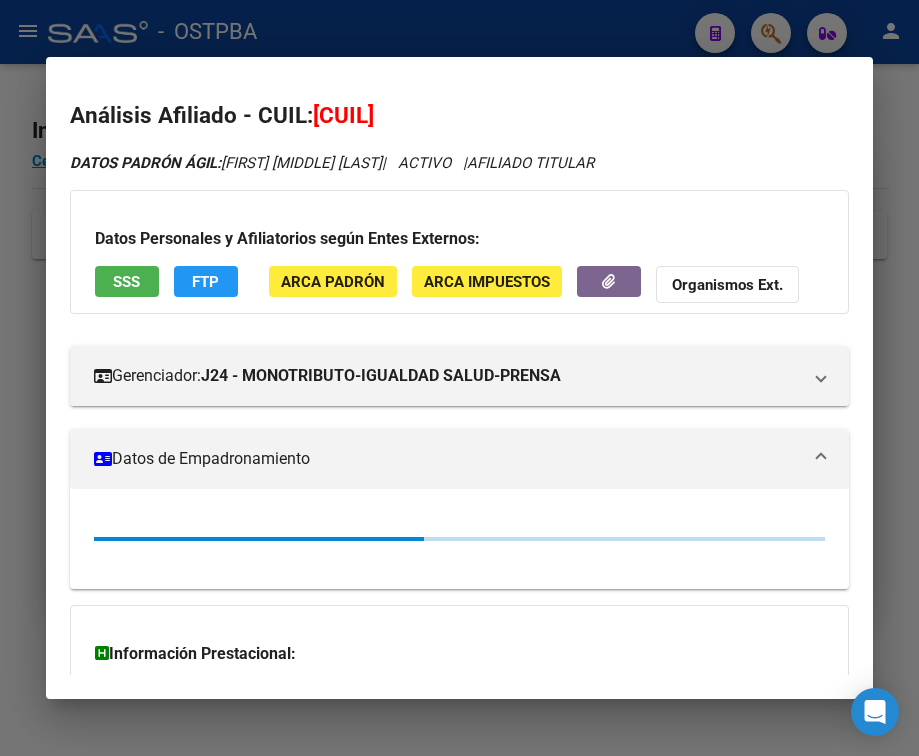 click on "Datos de Empadronamiento" at bounding box center (447, 459) 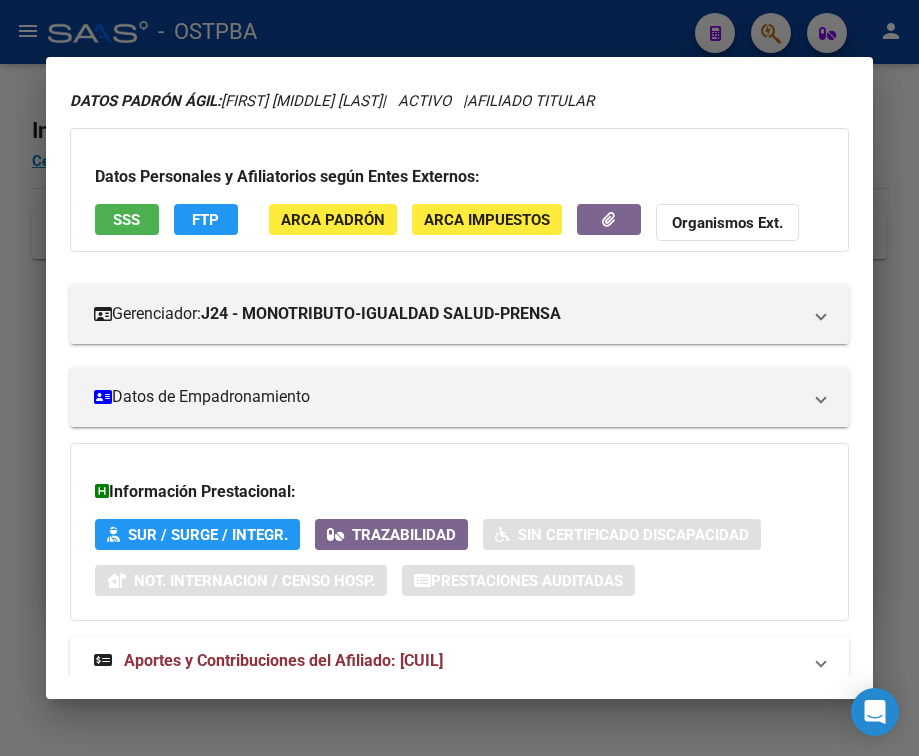 scroll, scrollTop: 131, scrollLeft: 0, axis: vertical 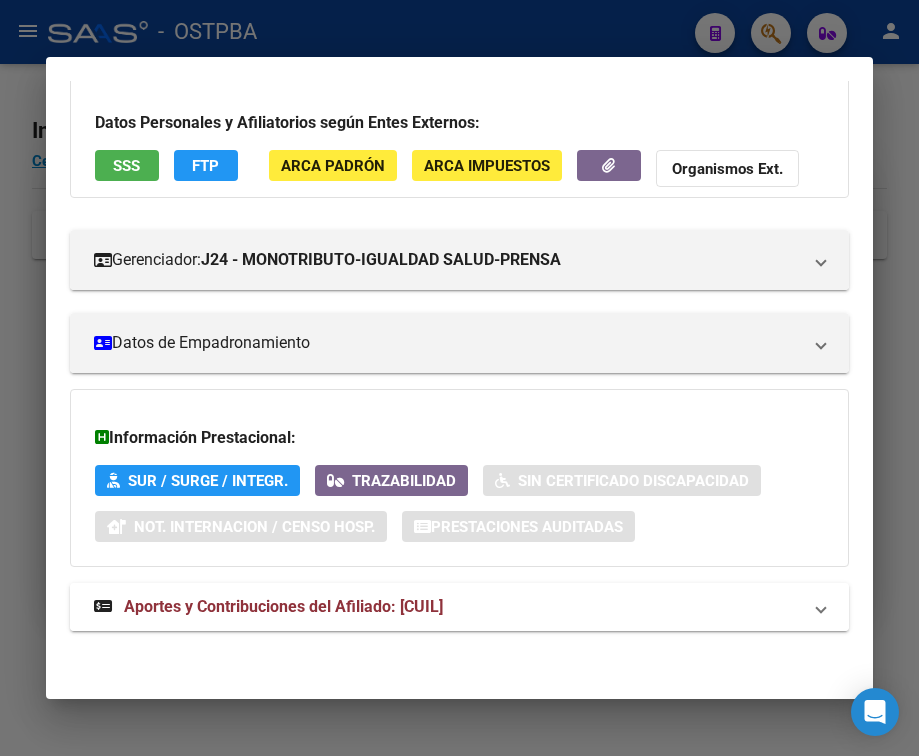 click on "Aportes y Contribuciones del Afiliado: [CUIL]" at bounding box center [283, 606] 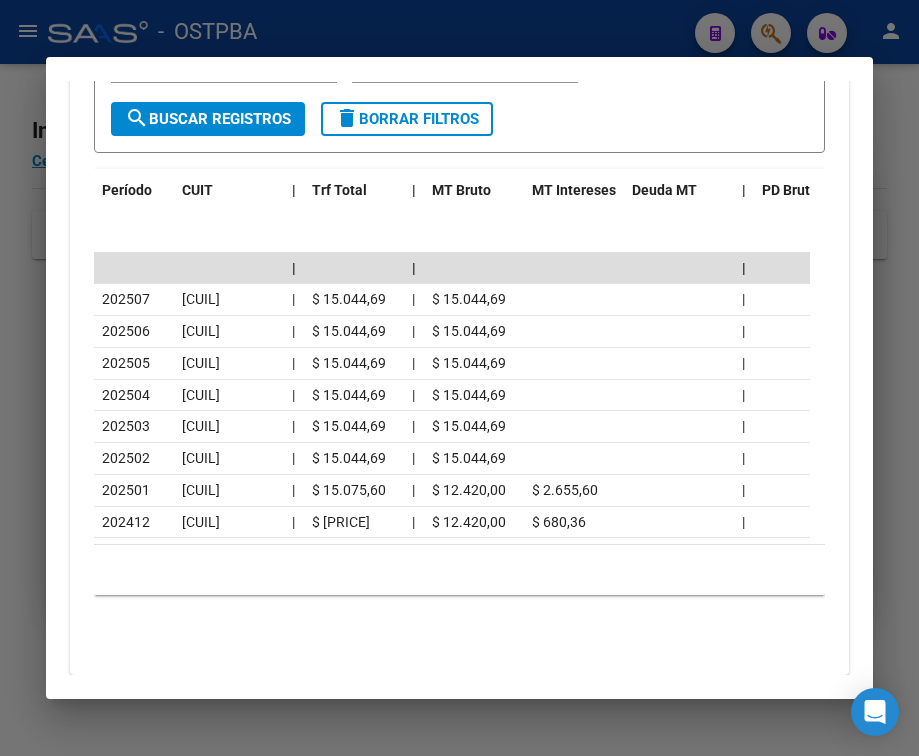 scroll, scrollTop: 1001, scrollLeft: 0, axis: vertical 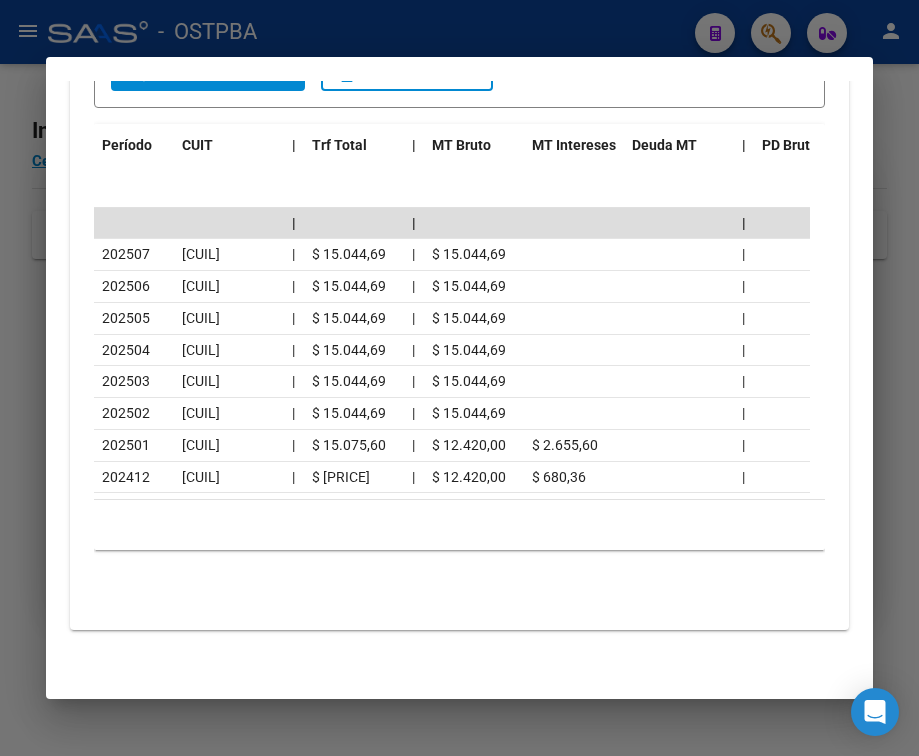 click at bounding box center (459, 378) 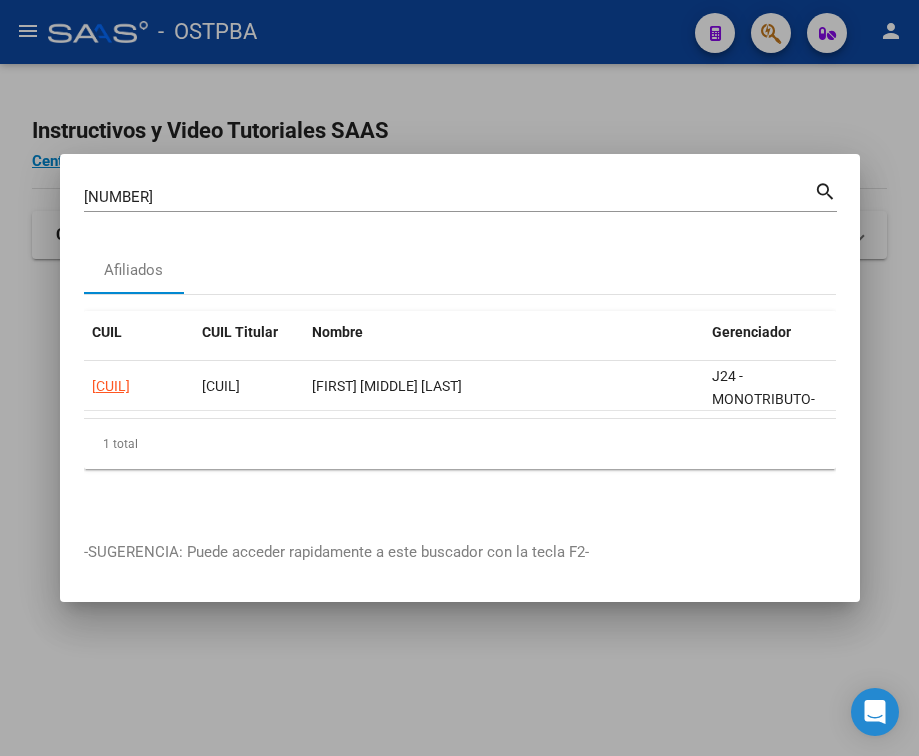 click on "[NUMBER]" at bounding box center (449, 197) 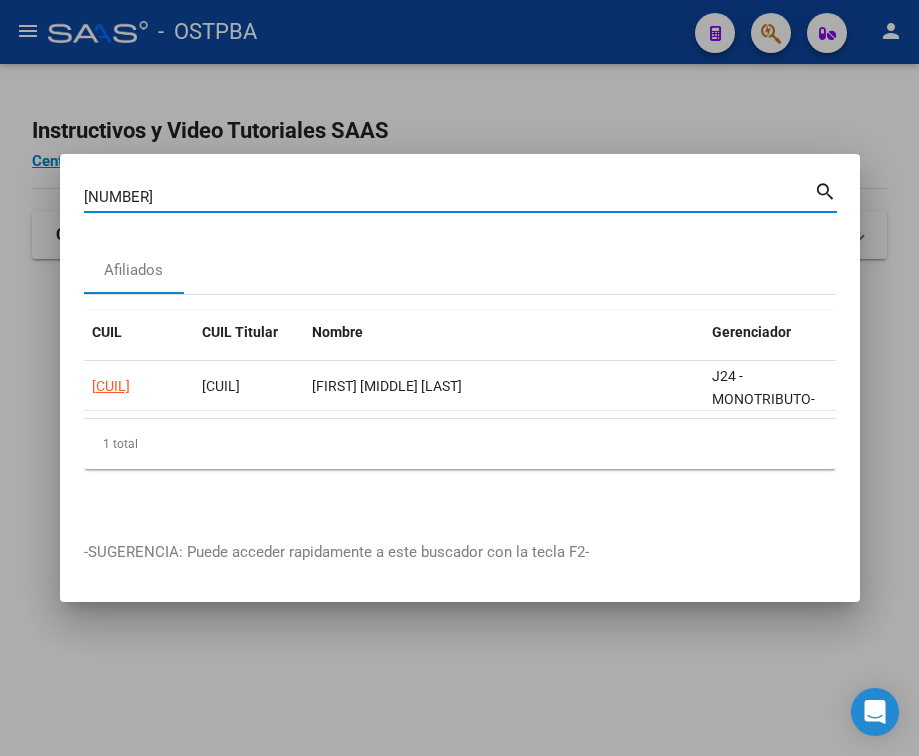 click on "[NUMBER]" at bounding box center [449, 197] 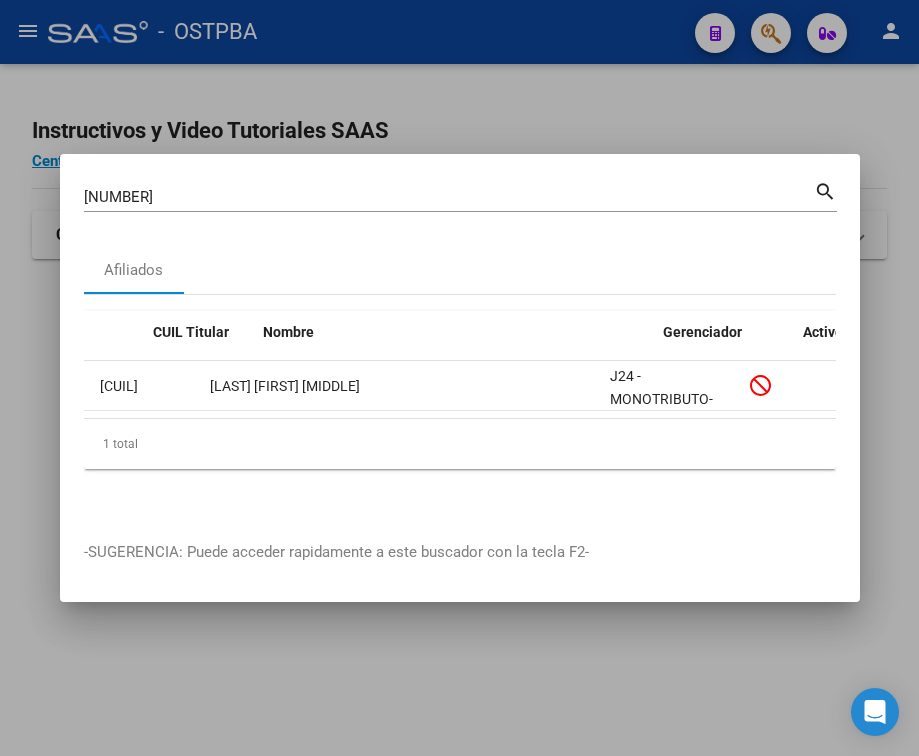 scroll, scrollTop: 0, scrollLeft: 0, axis: both 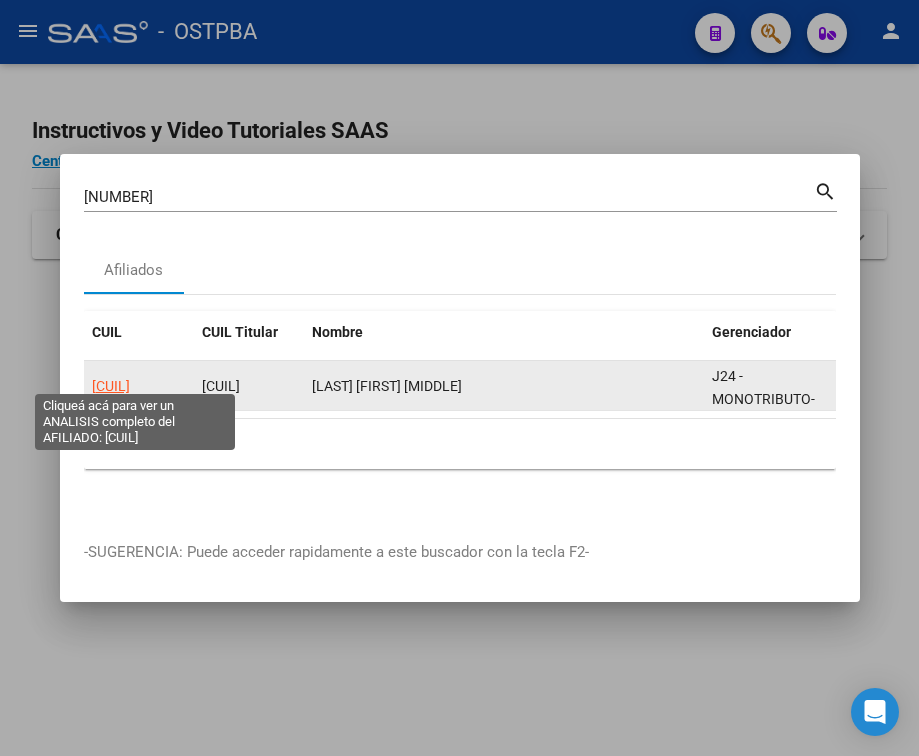 click on "[CUIL]" 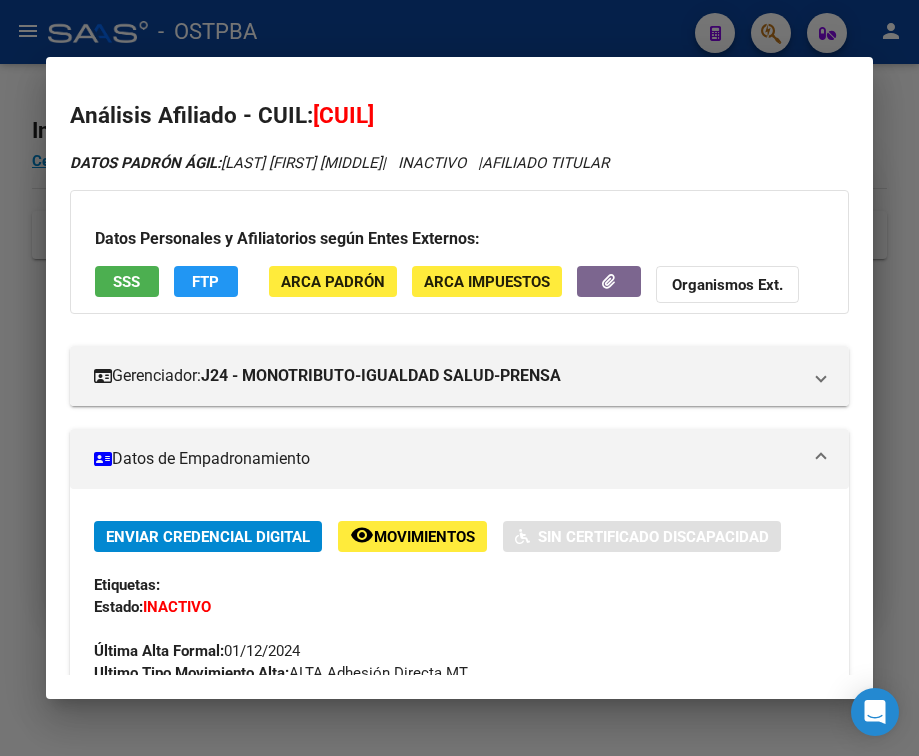 click on "Datos de Empadronamiento" at bounding box center [447, 459] 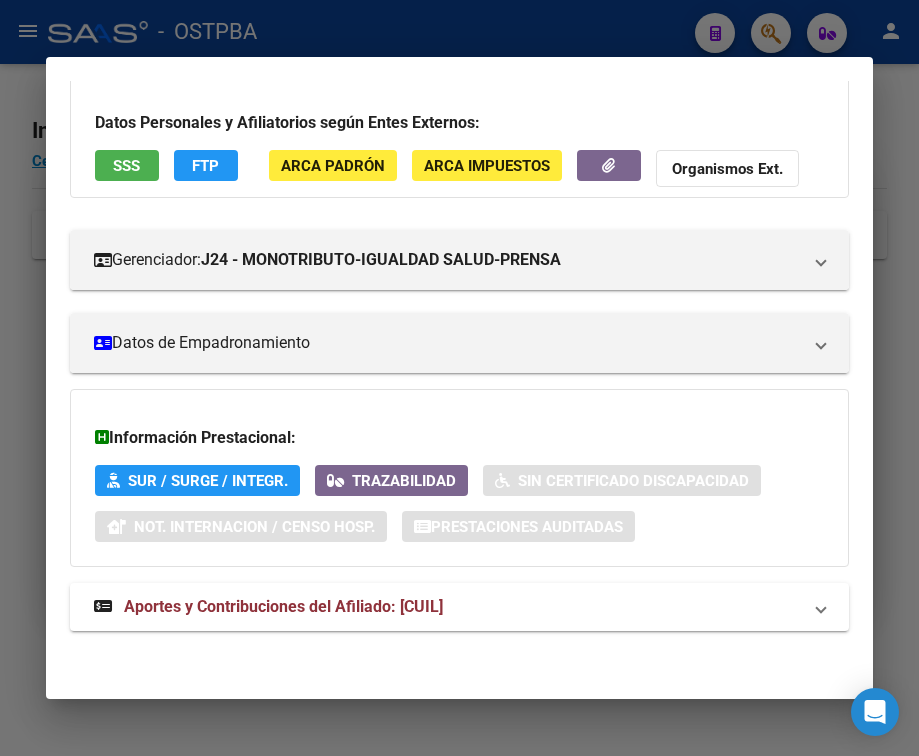 scroll, scrollTop: 131, scrollLeft: 0, axis: vertical 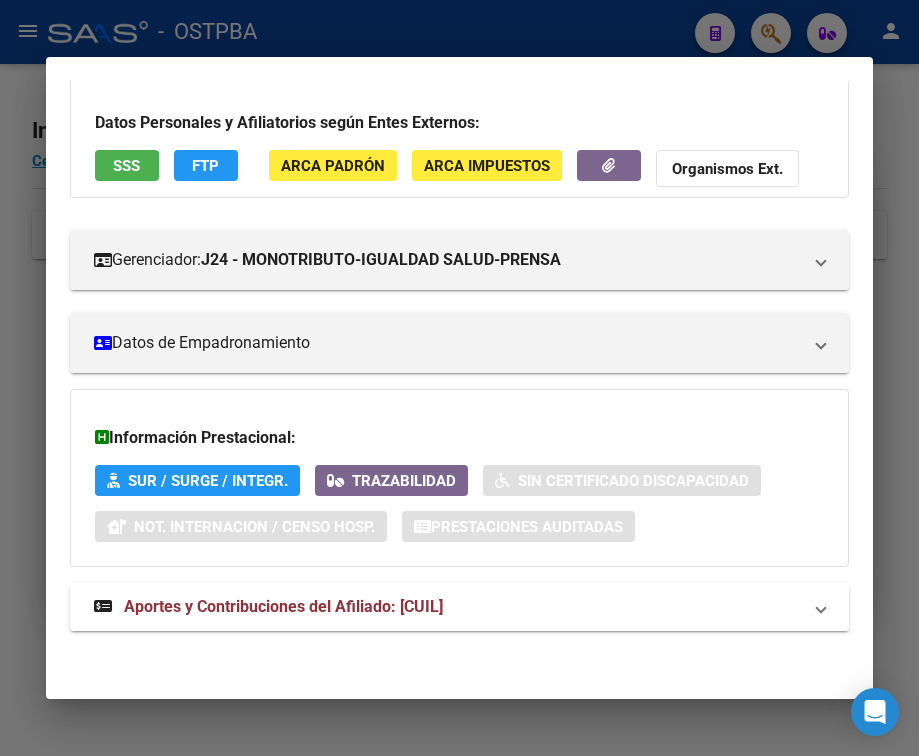 click on "Aportes y Contribuciones del Afiliado: [CUIL]" at bounding box center [283, 606] 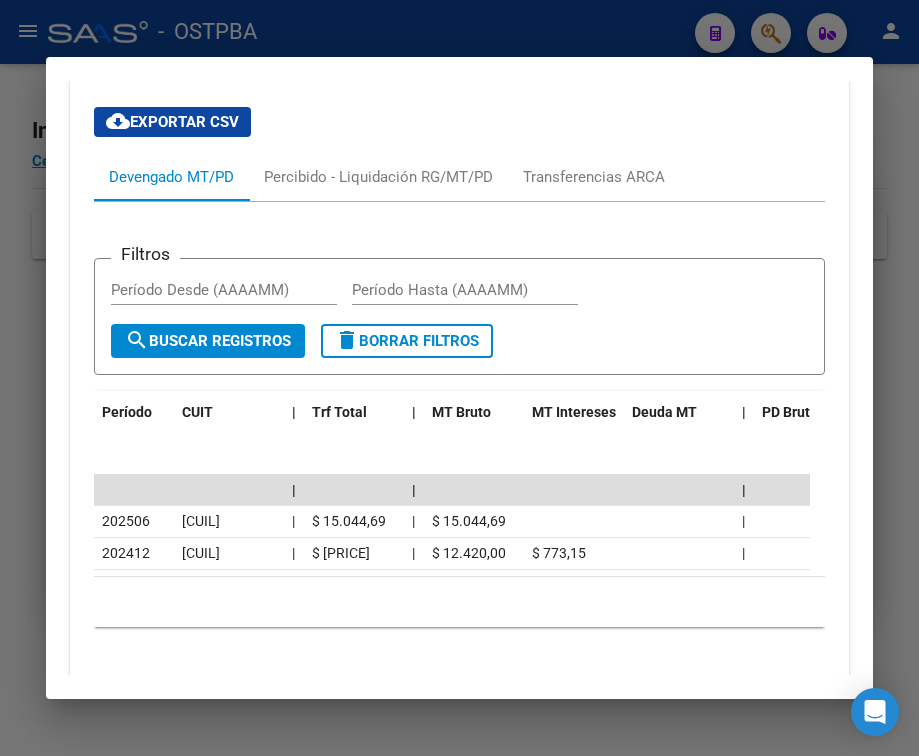 scroll, scrollTop: 731, scrollLeft: 0, axis: vertical 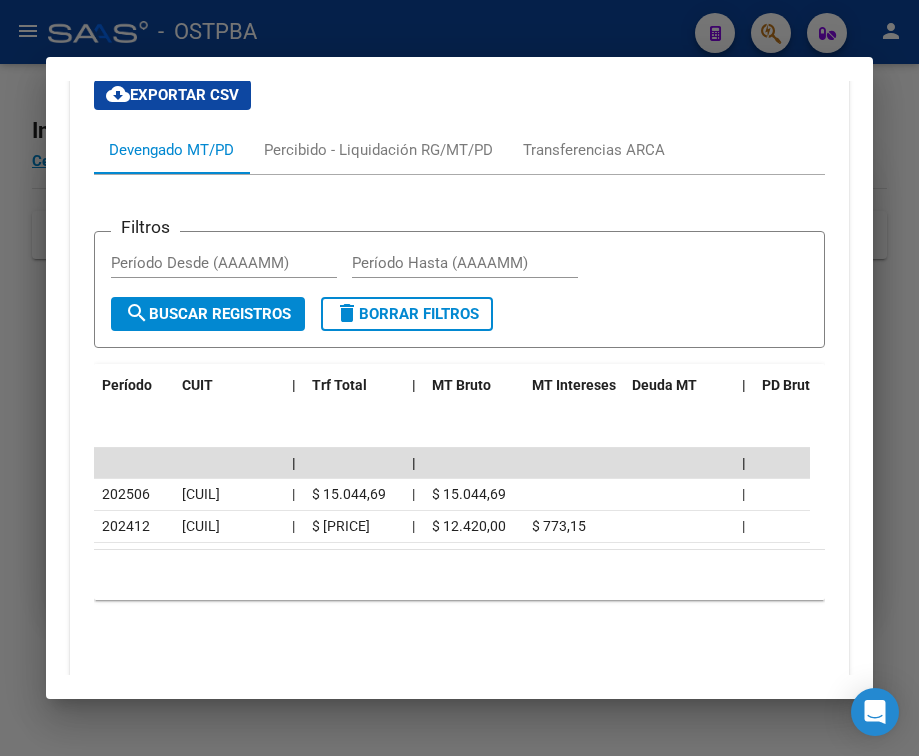 click at bounding box center [459, 378] 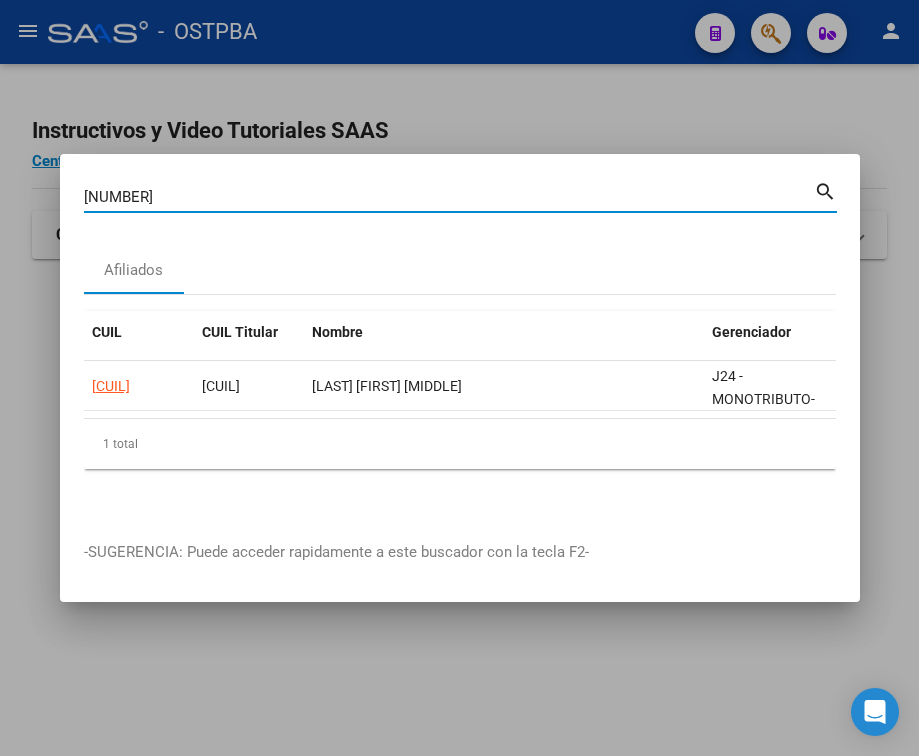 click on "[NUMBER]" at bounding box center (449, 197) 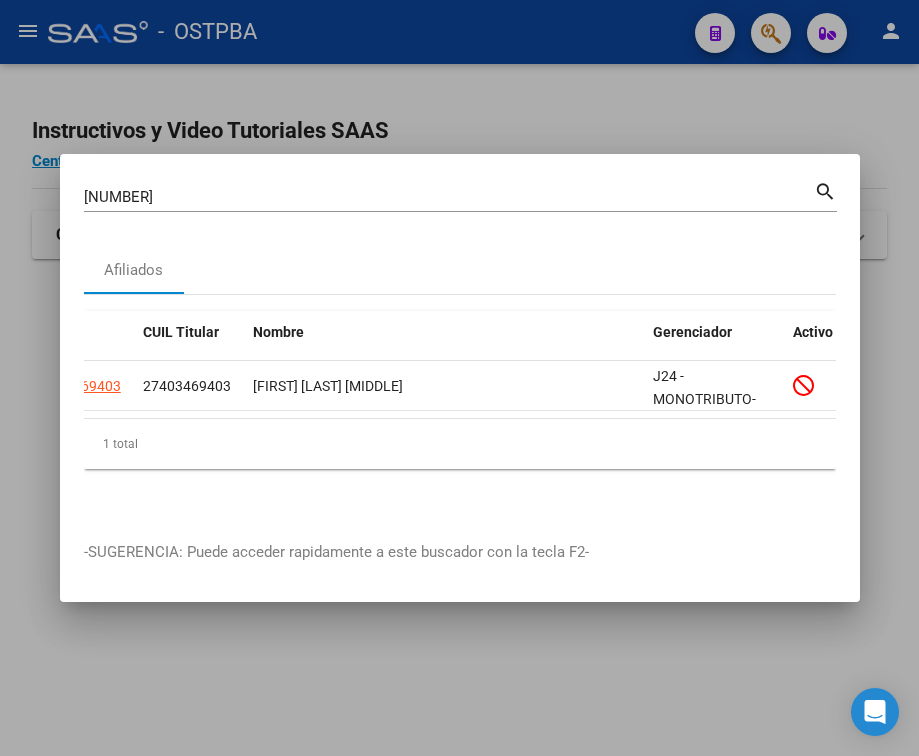scroll, scrollTop: 0, scrollLeft: 0, axis: both 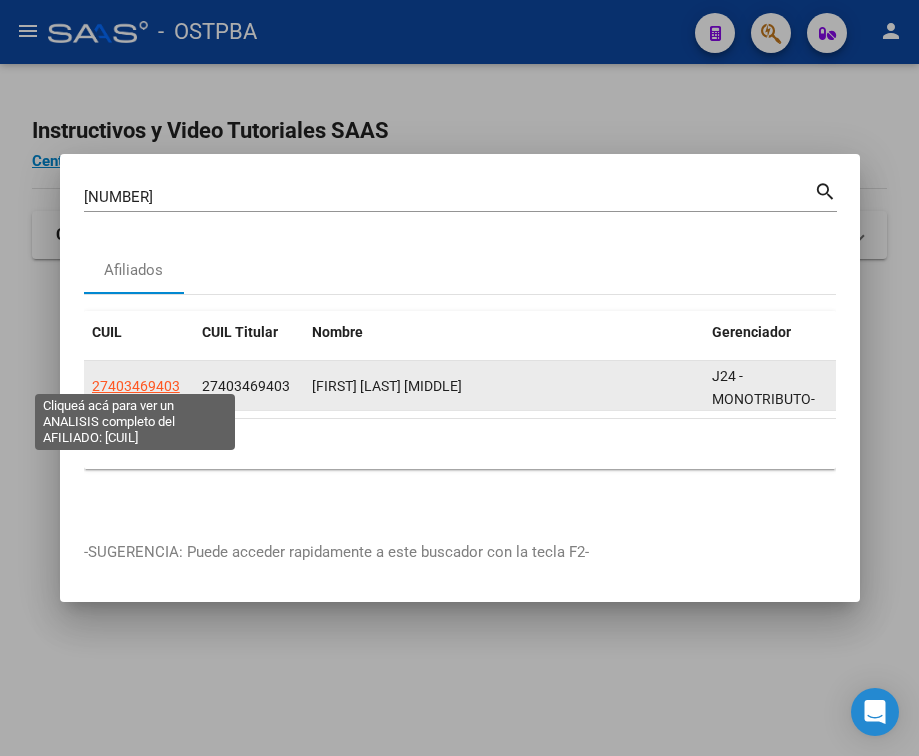 click on "27403469403" 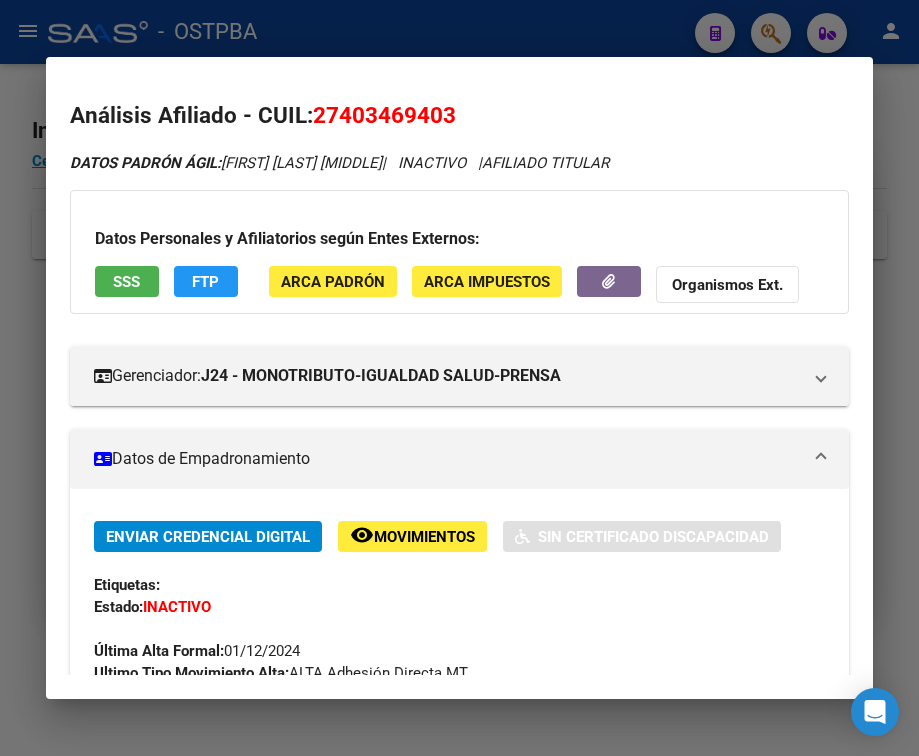 click on "Datos de Empadronamiento" at bounding box center [447, 459] 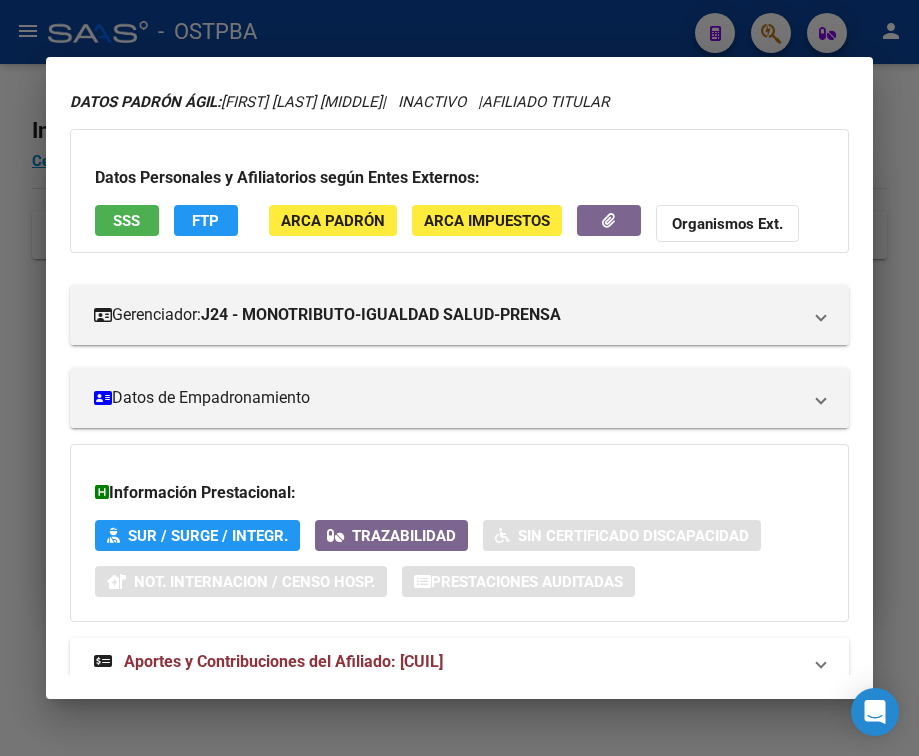scroll, scrollTop: 131, scrollLeft: 0, axis: vertical 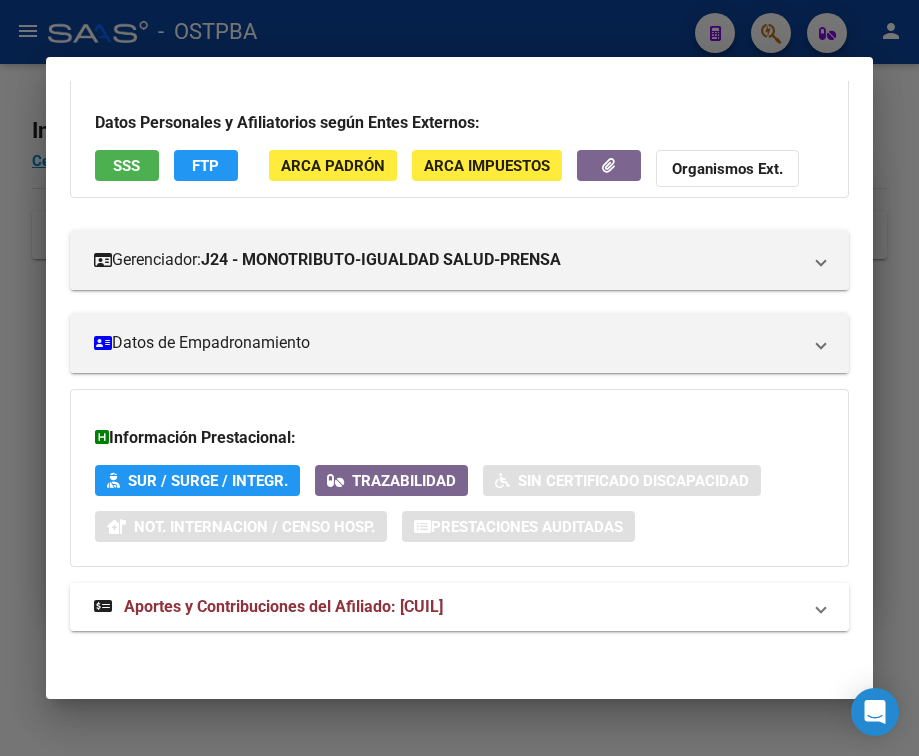 drag, startPoint x: 271, startPoint y: 627, endPoint x: 270, endPoint y: 613, distance: 14.035668 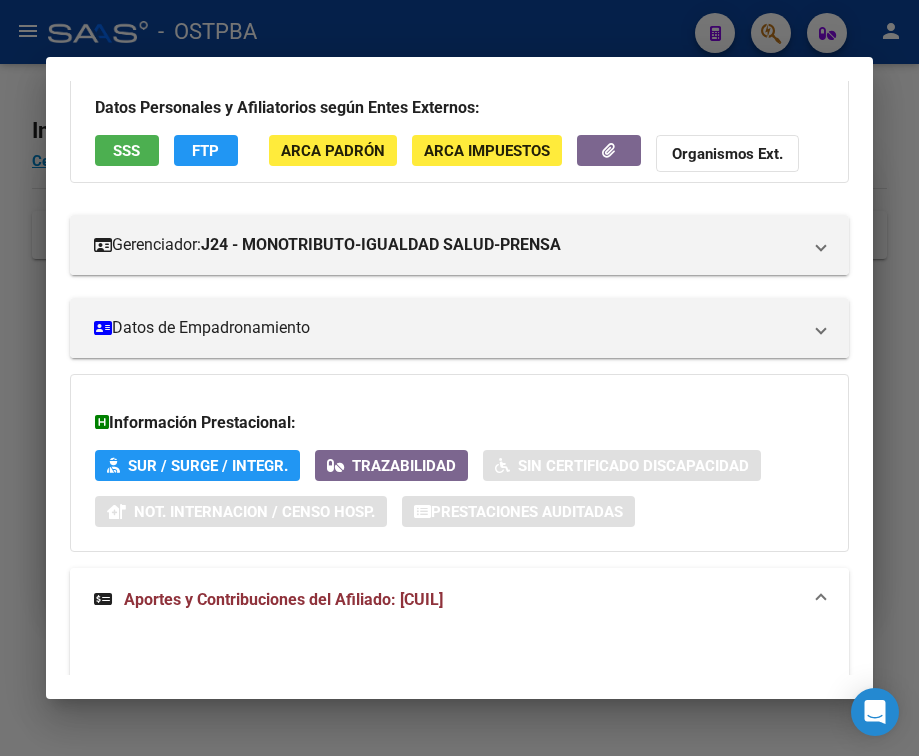 scroll, scrollTop: 520, scrollLeft: 0, axis: vertical 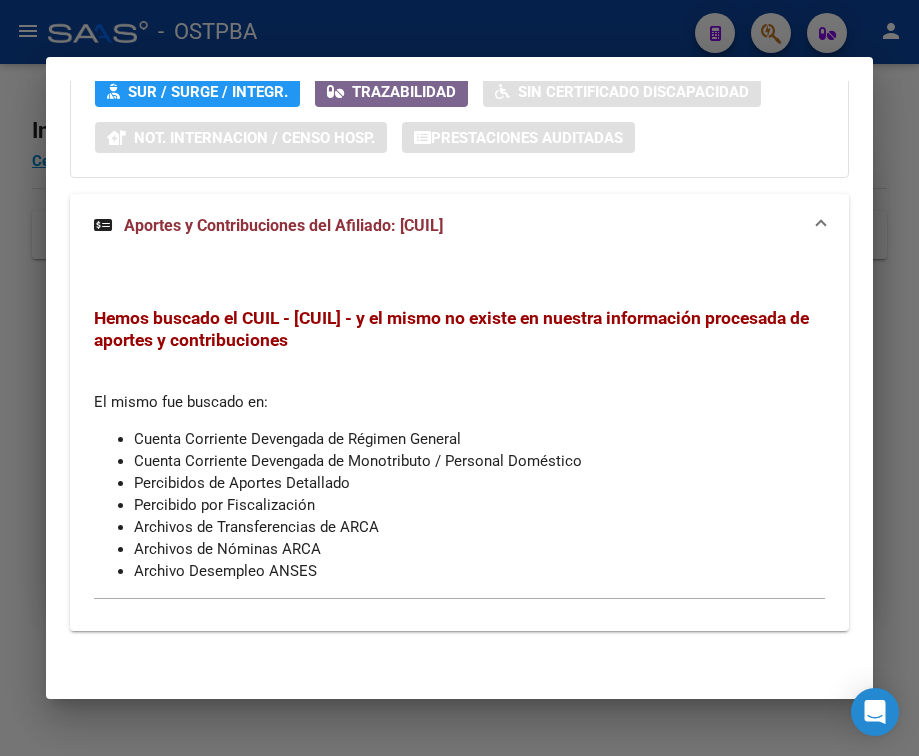 click at bounding box center (459, 378) 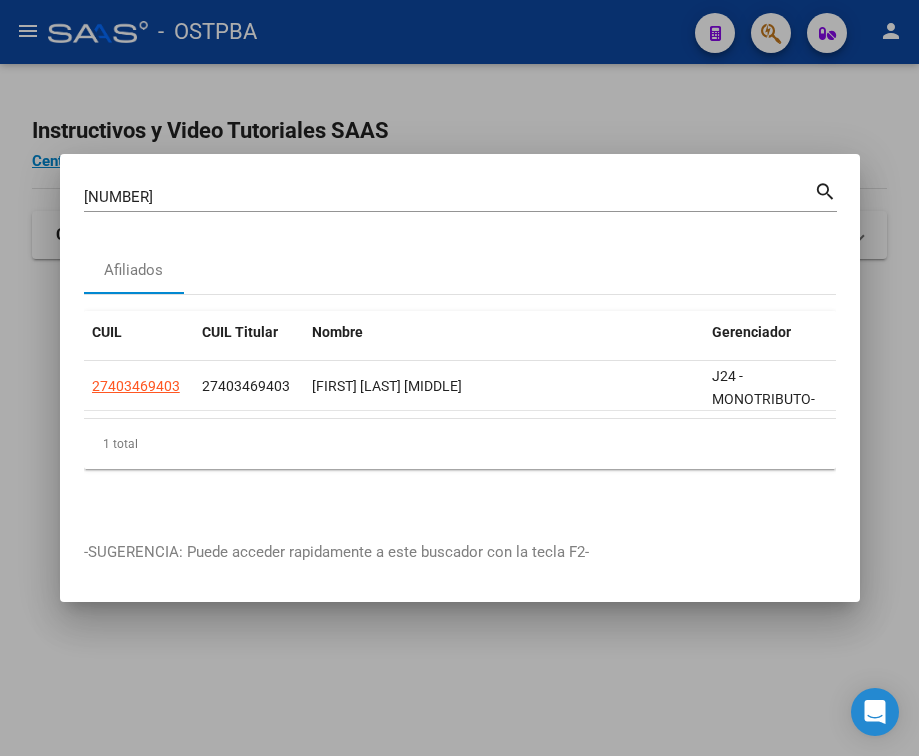 click on "[NUMBER]" at bounding box center (449, 197) 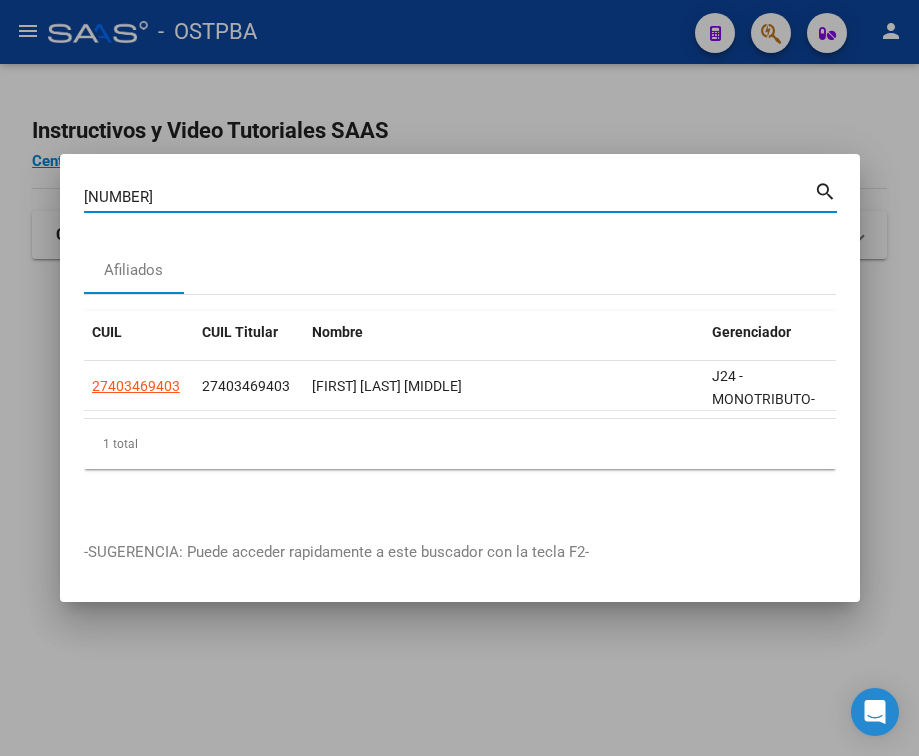 click on "[NUMBER]" at bounding box center [449, 197] 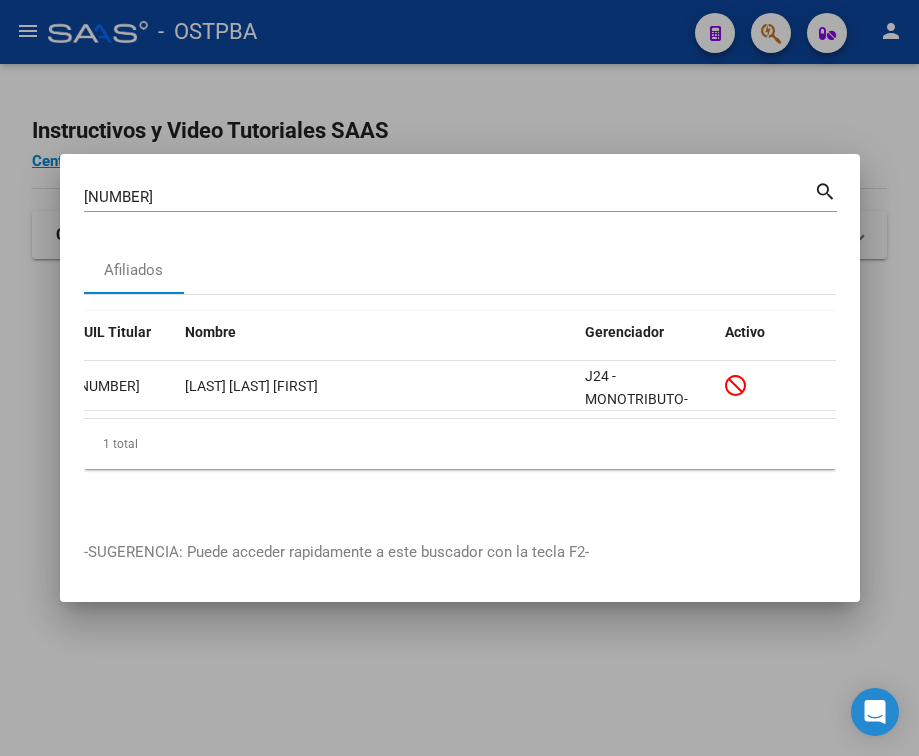 scroll, scrollTop: 0, scrollLeft: 0, axis: both 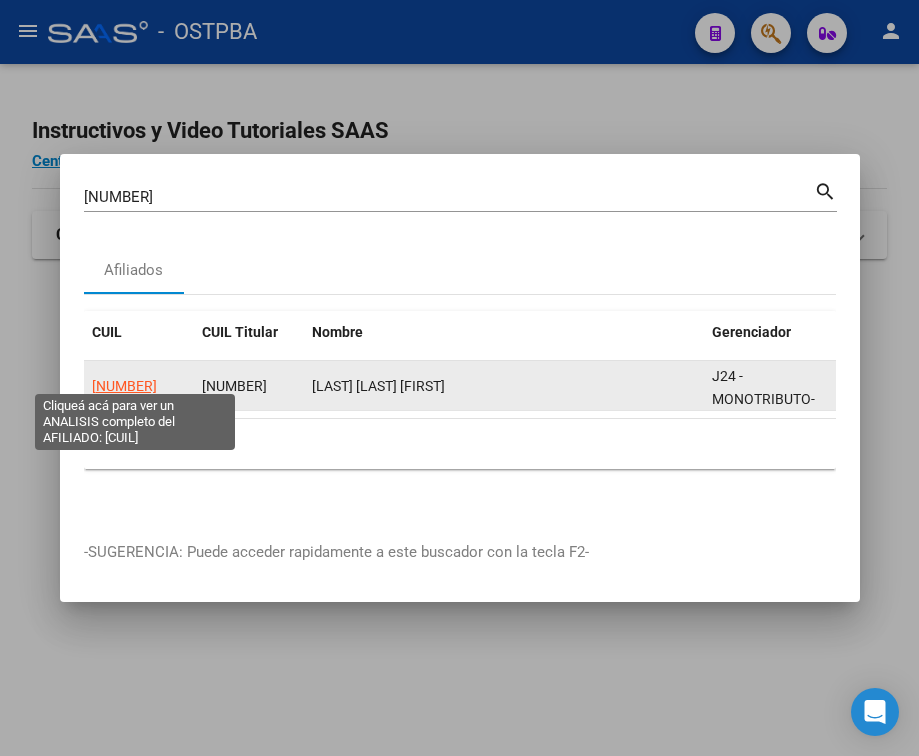 click on "[NUMBER]" 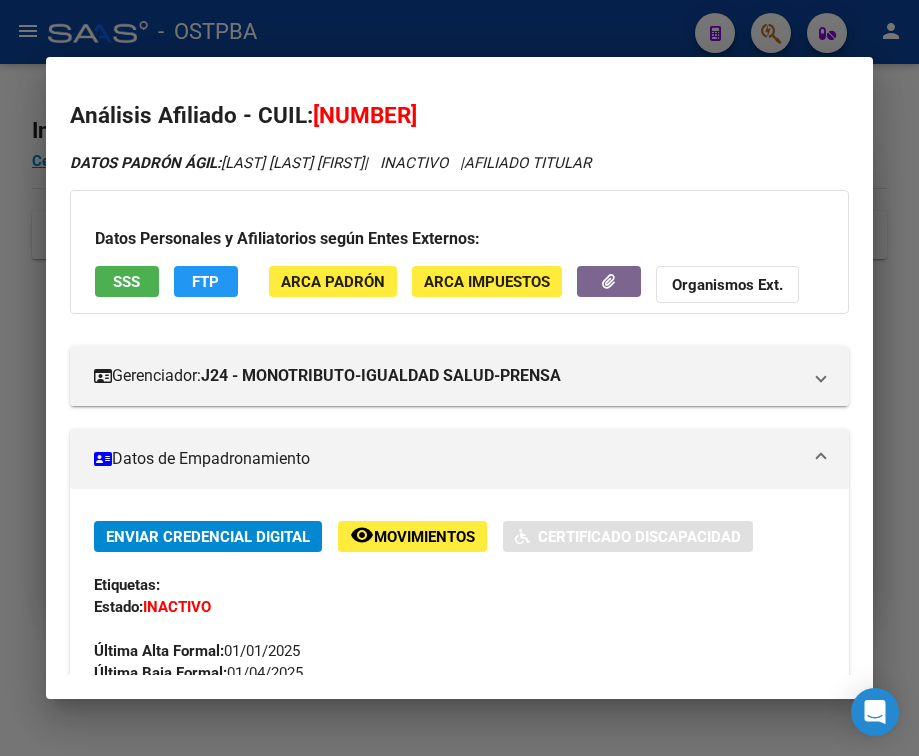 click on "Datos de Empadronamiento" at bounding box center (447, 459) 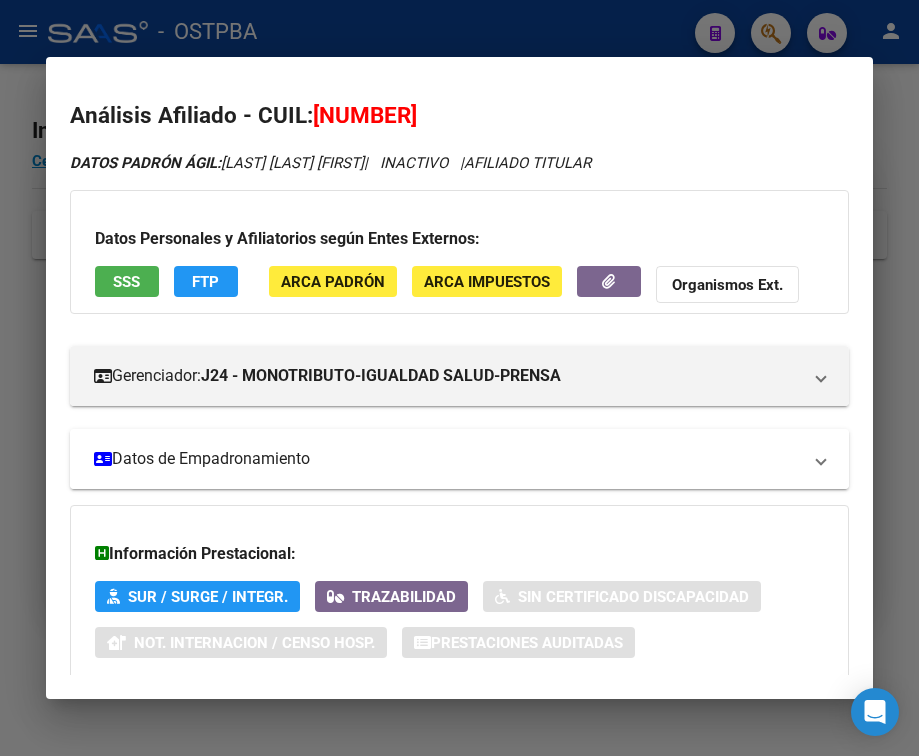 scroll, scrollTop: 131, scrollLeft: 0, axis: vertical 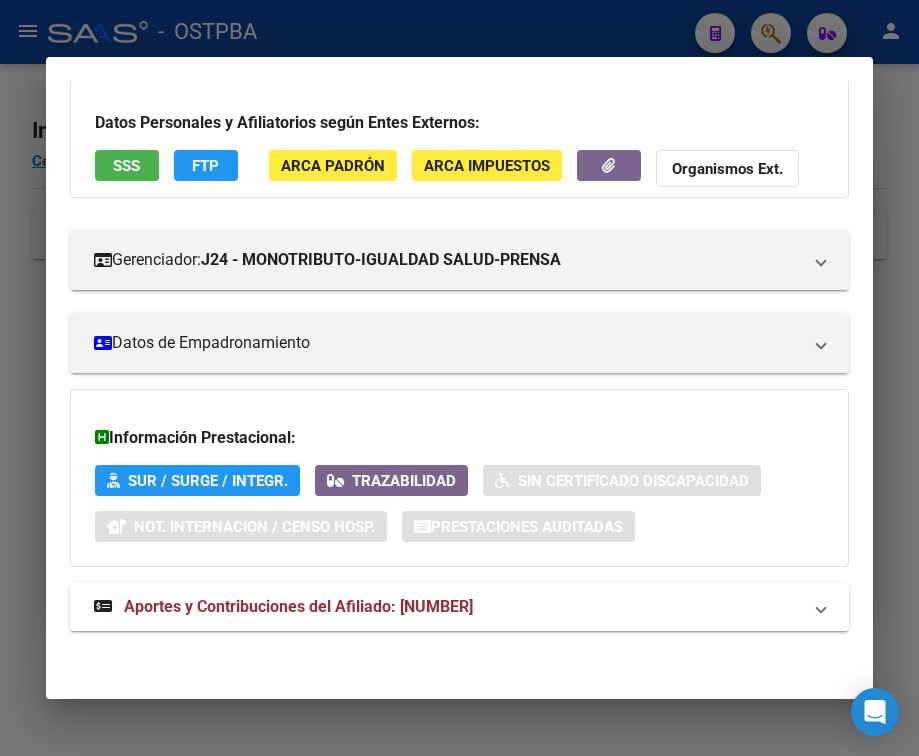 click on "Aportes y Contribuciones del Afiliado: [NUMBER]" at bounding box center (298, 606) 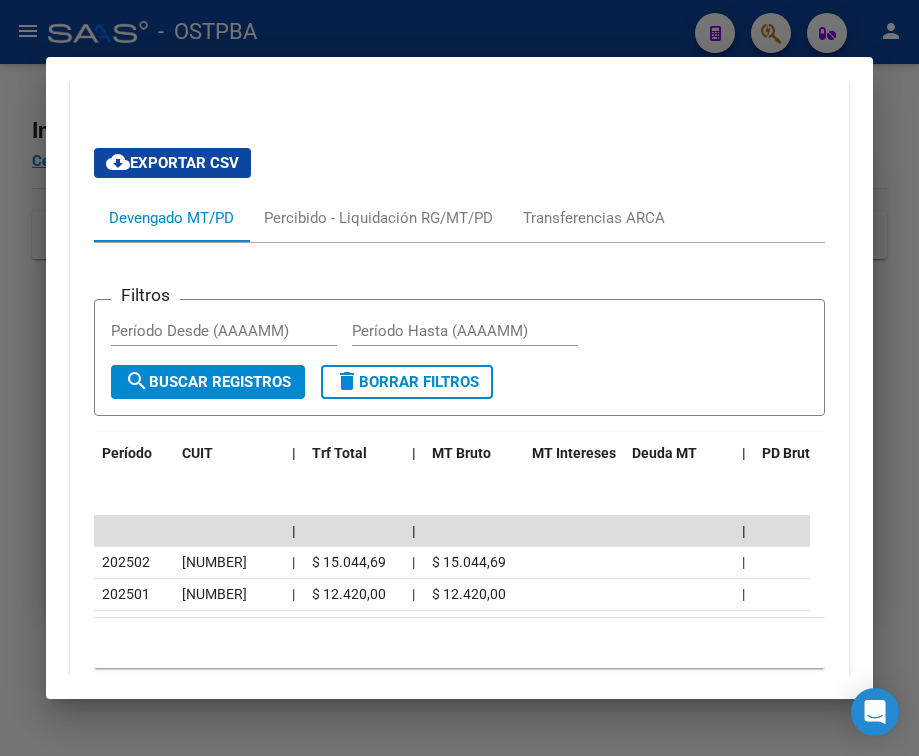 scroll, scrollTop: 731, scrollLeft: 0, axis: vertical 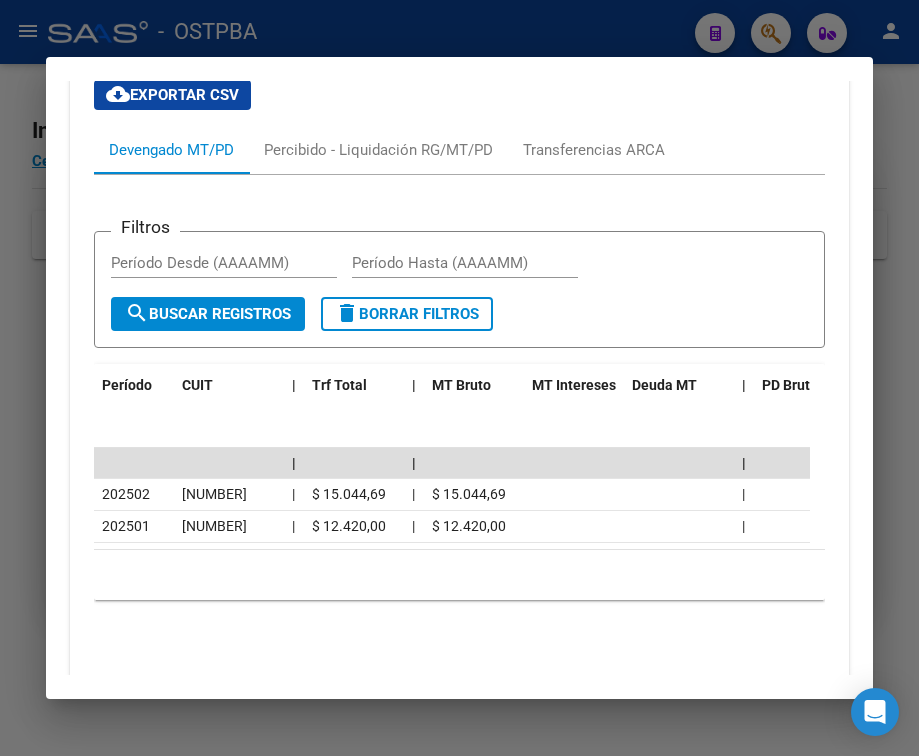 click at bounding box center [459, 378] 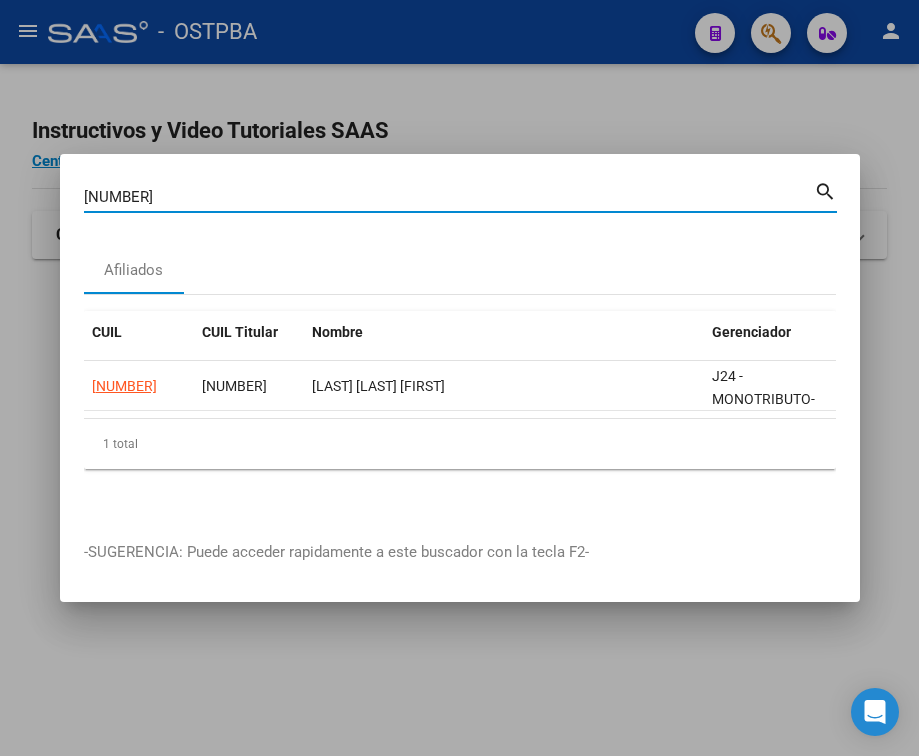 click on "[NUMBER]" at bounding box center (449, 197) 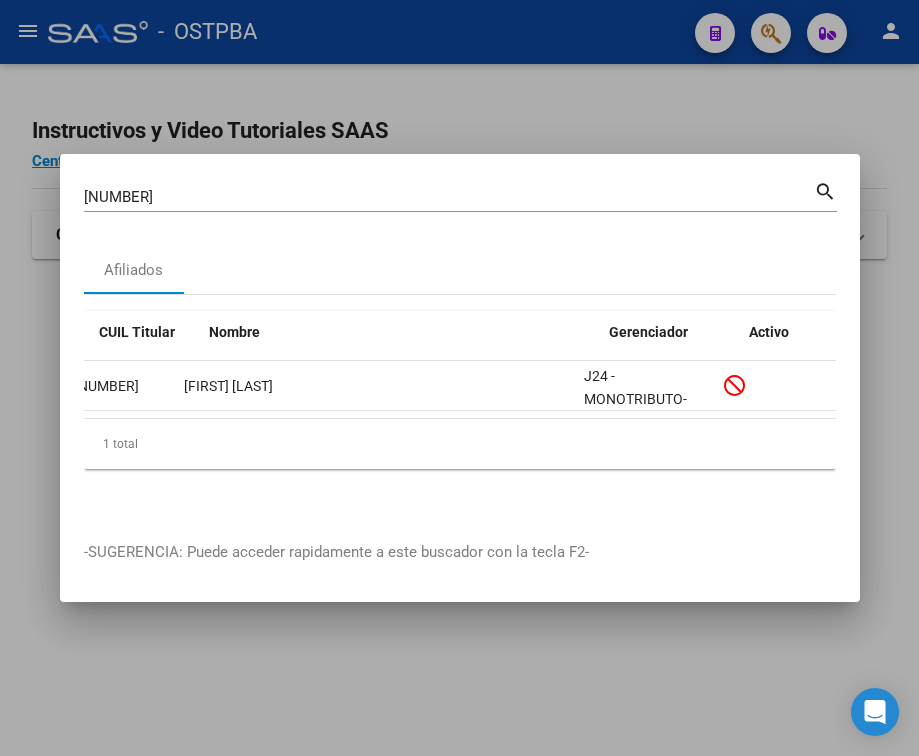 scroll, scrollTop: 0, scrollLeft: 0, axis: both 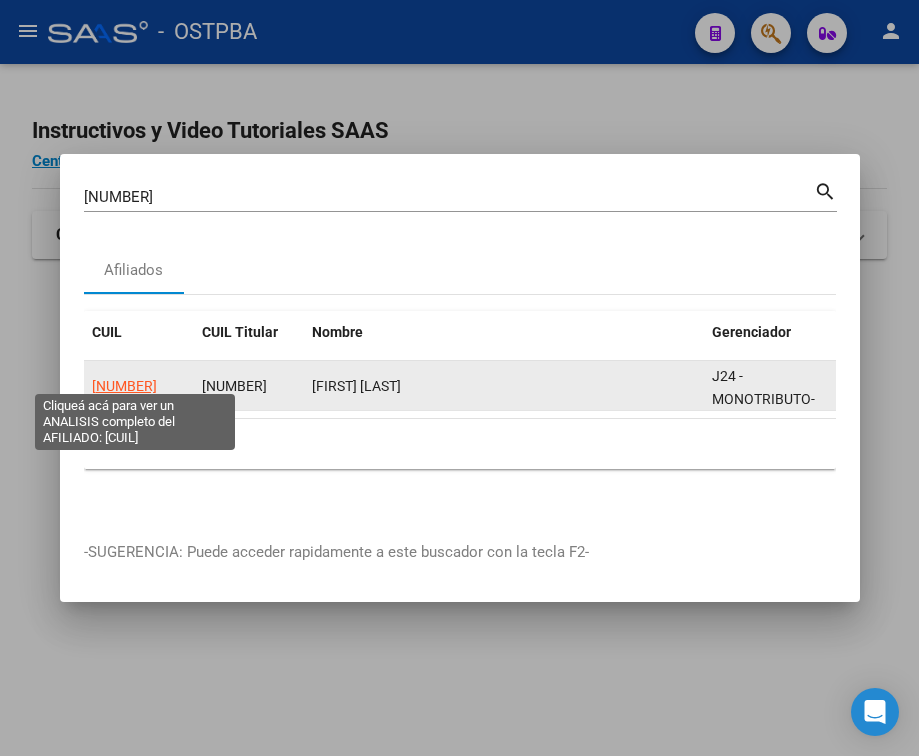 click on "[NUMBER]" 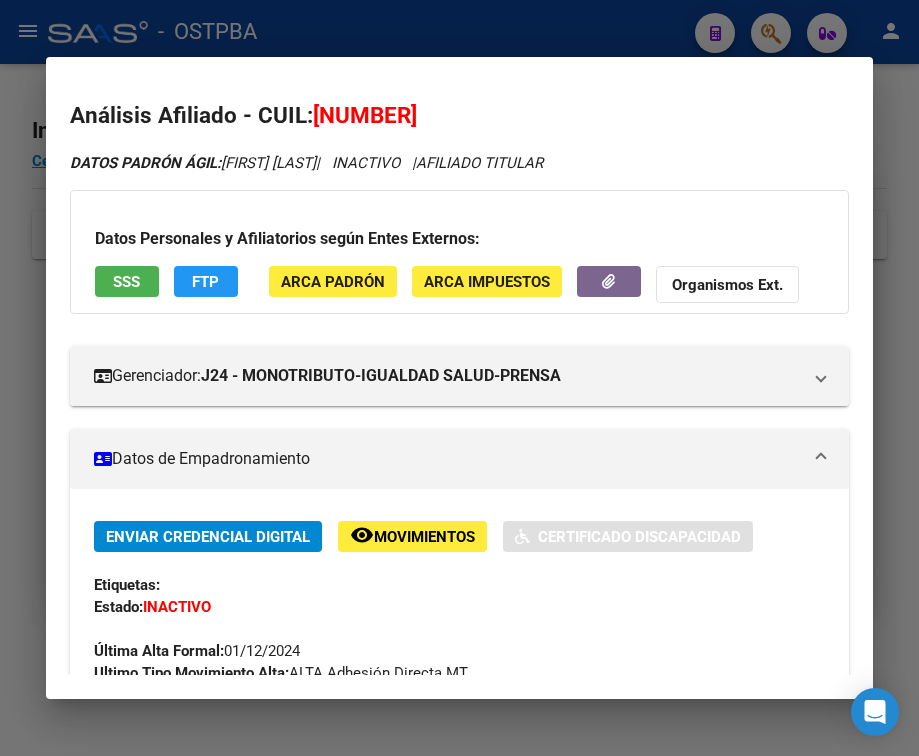 click on "Datos de Empadronamiento" at bounding box center [447, 459] 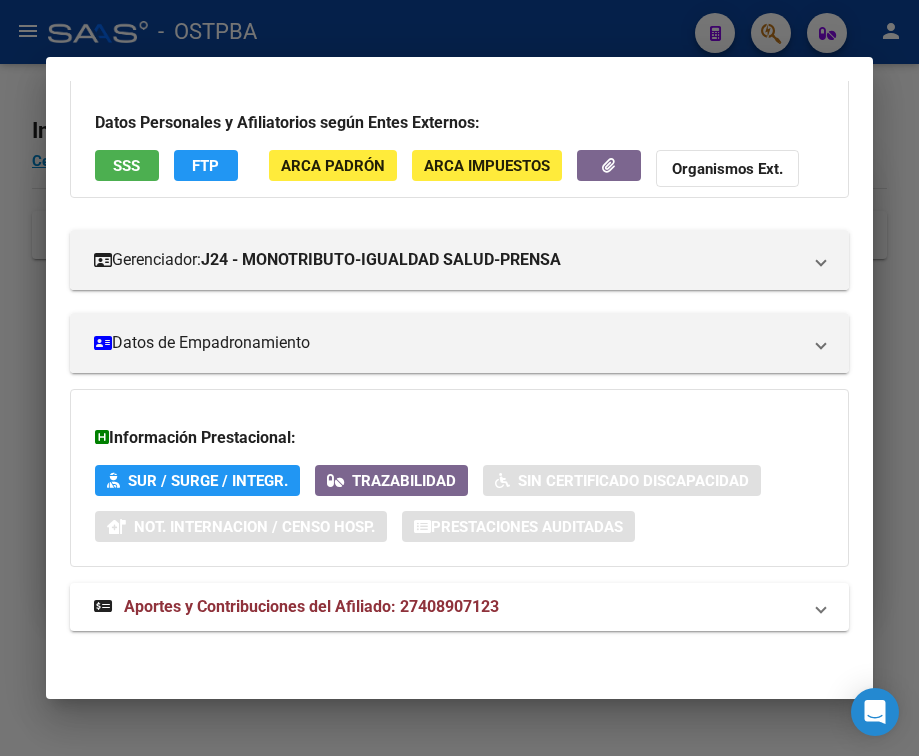 scroll, scrollTop: 131, scrollLeft: 0, axis: vertical 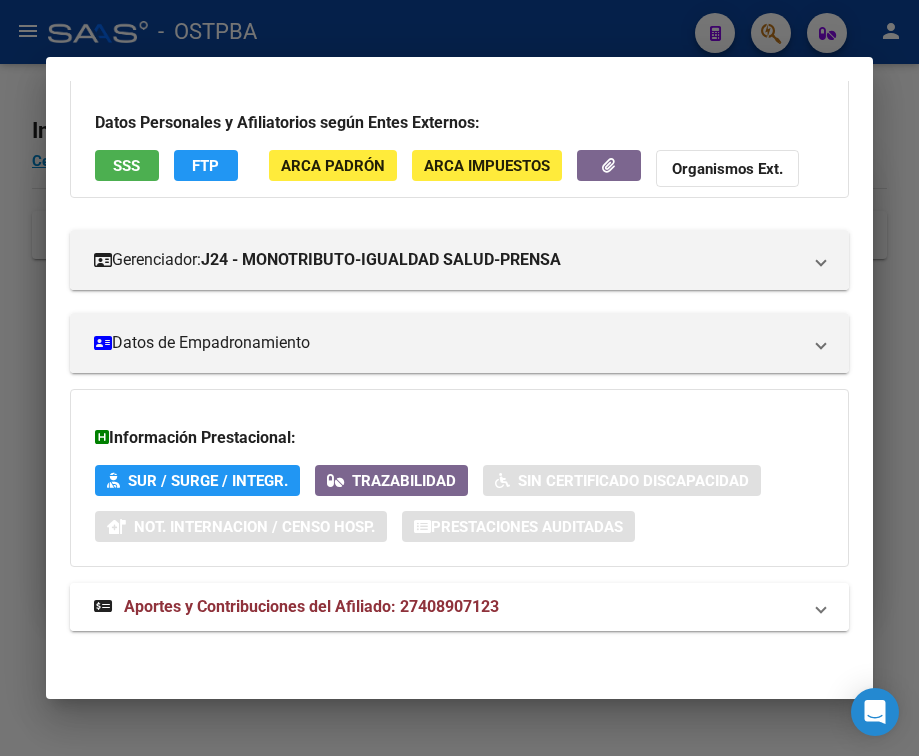 click on "Aportes y Contribuciones del Afiliado: 27408907123" at bounding box center [459, 607] 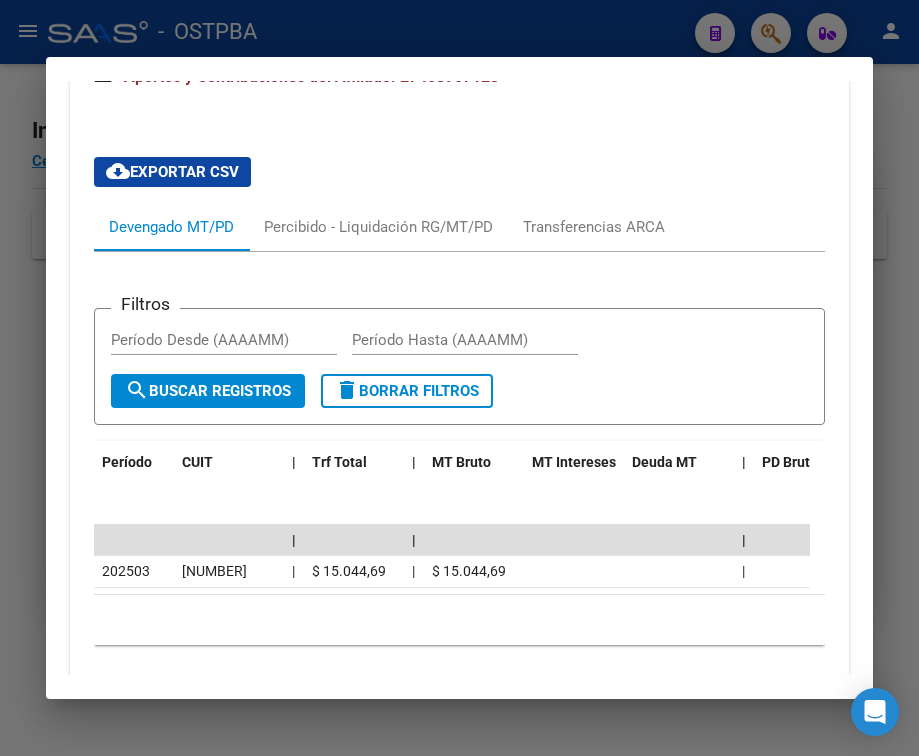 scroll, scrollTop: 731, scrollLeft: 0, axis: vertical 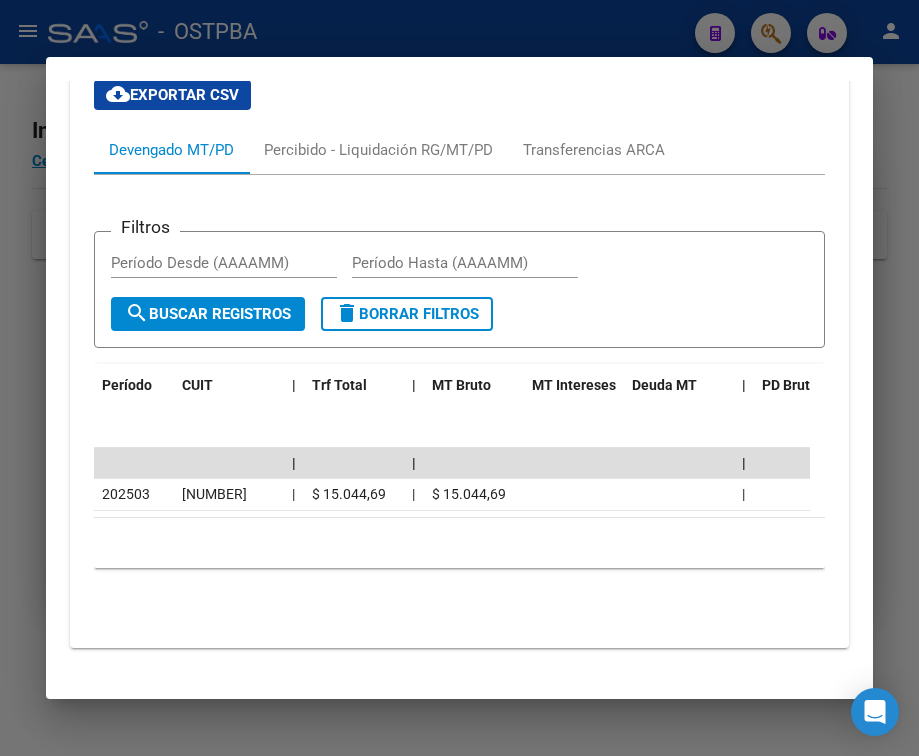 click at bounding box center (459, 378) 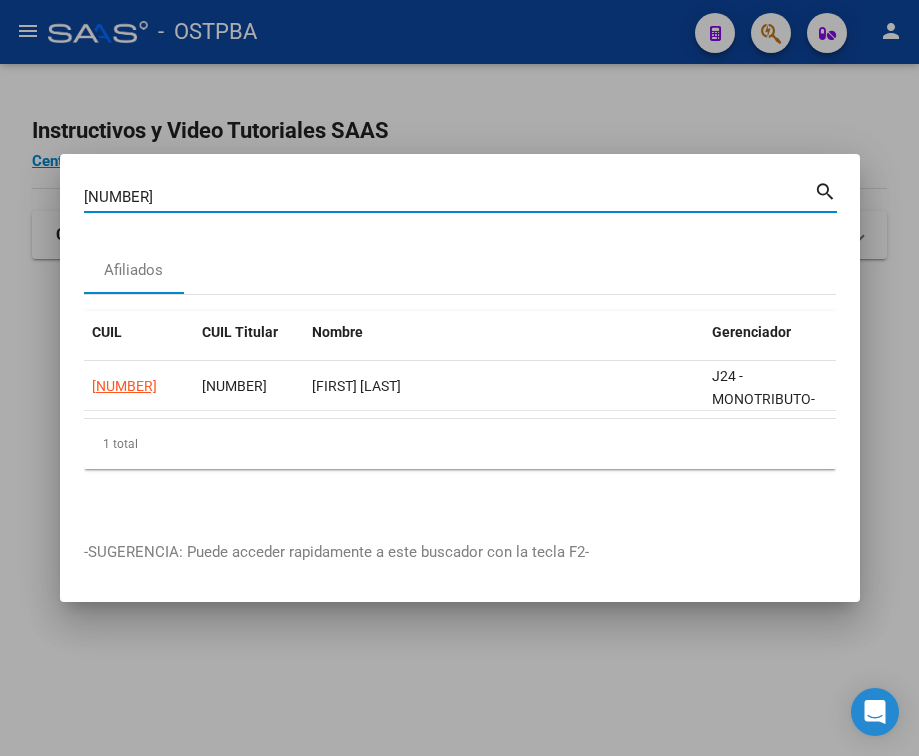 click on "[NUMBER]" at bounding box center (449, 197) 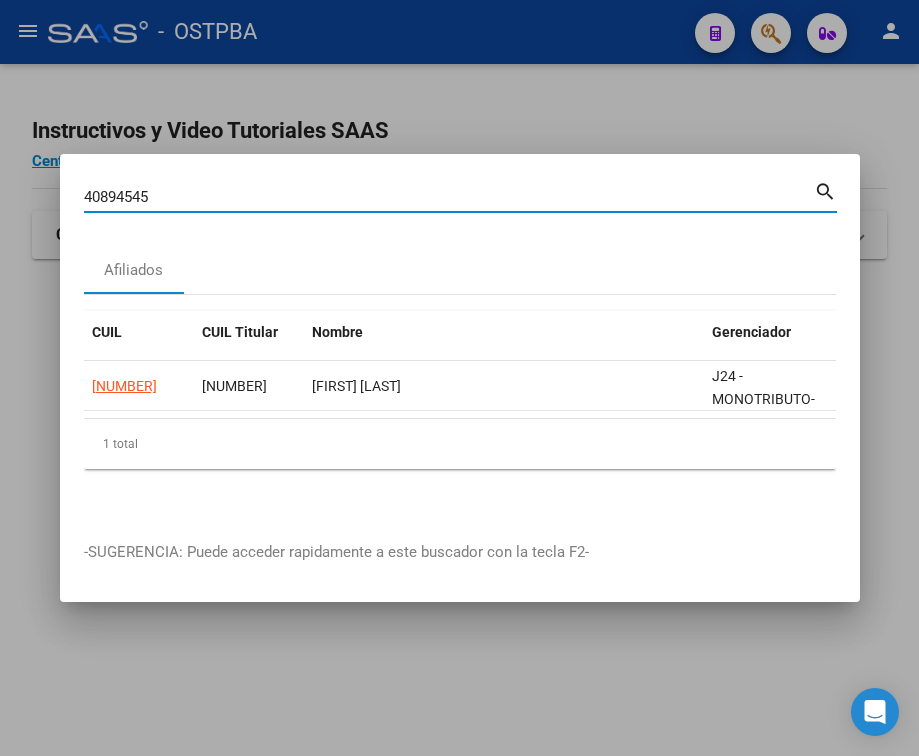 type on "40894545" 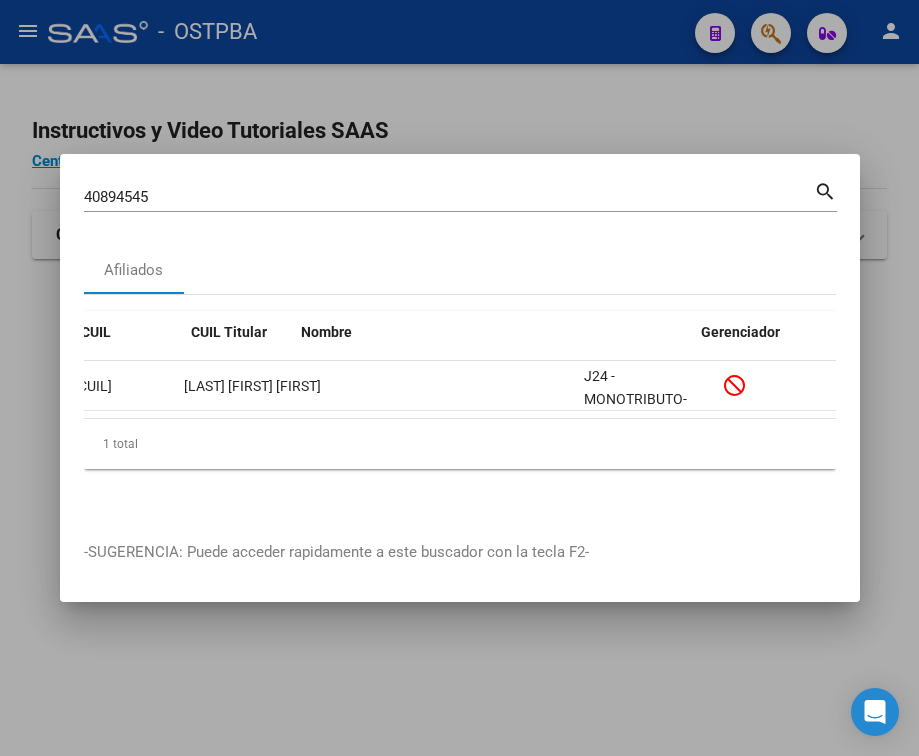 scroll, scrollTop: 0, scrollLeft: 0, axis: both 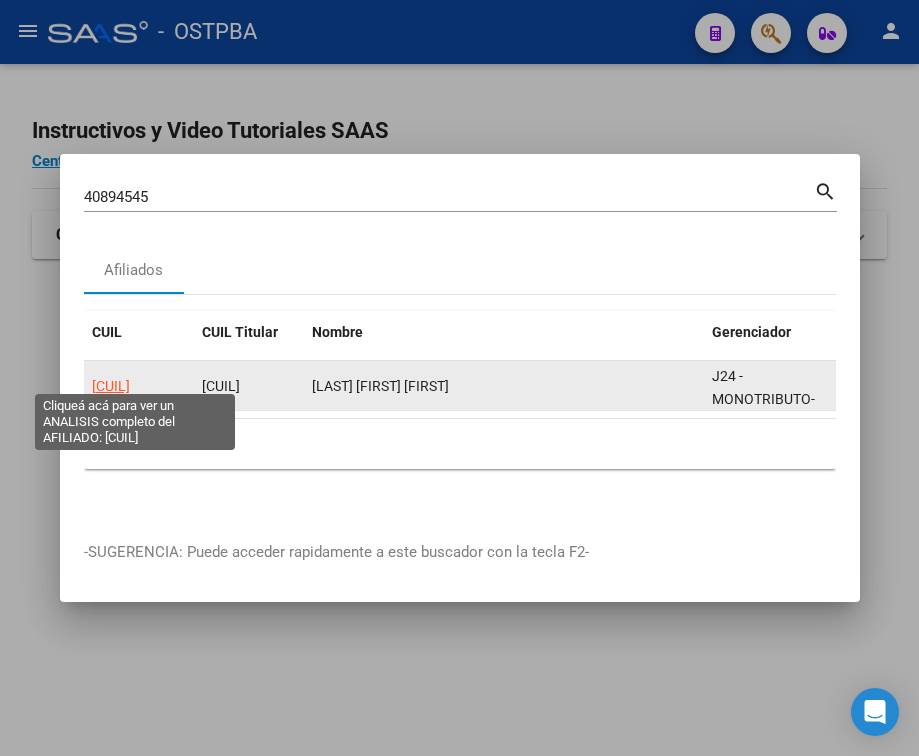 click on "[CUIL]" 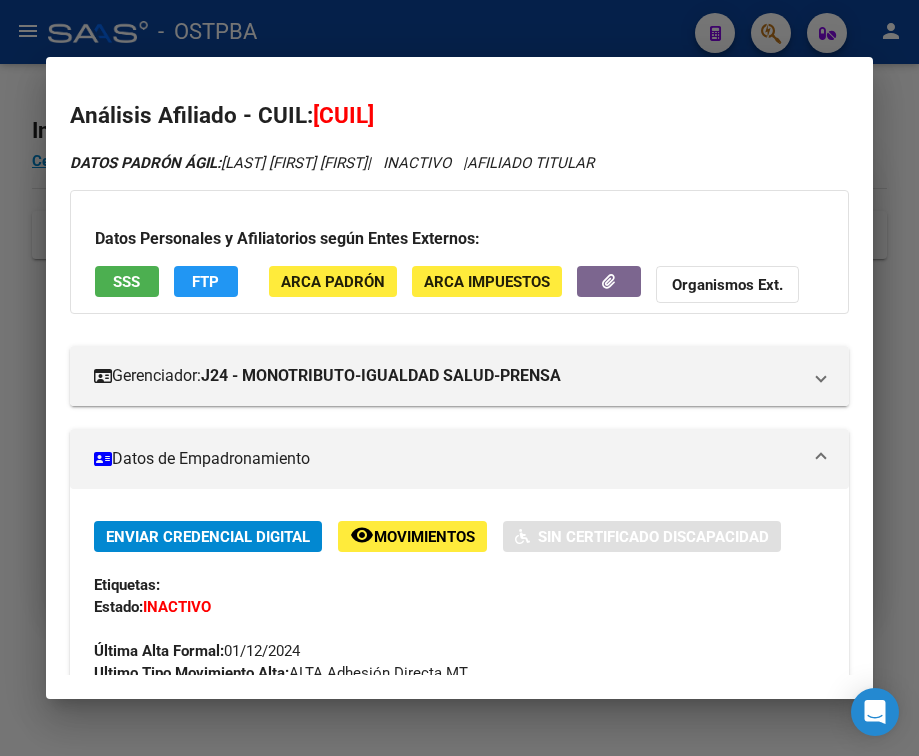 click on "Datos de Empadronamiento" at bounding box center (459, 459) 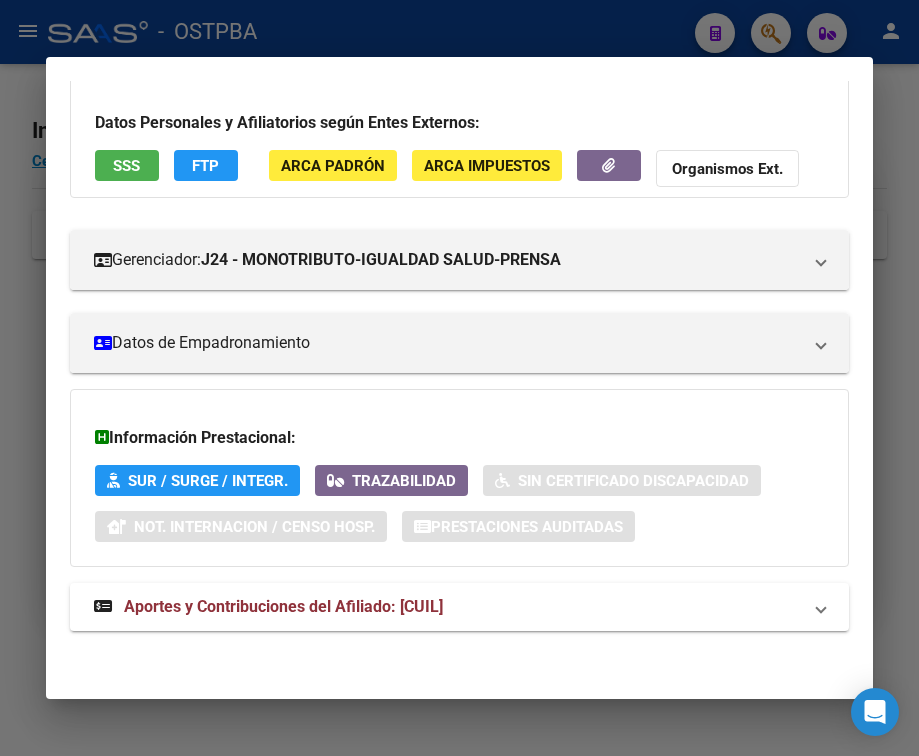 scroll, scrollTop: 131, scrollLeft: 0, axis: vertical 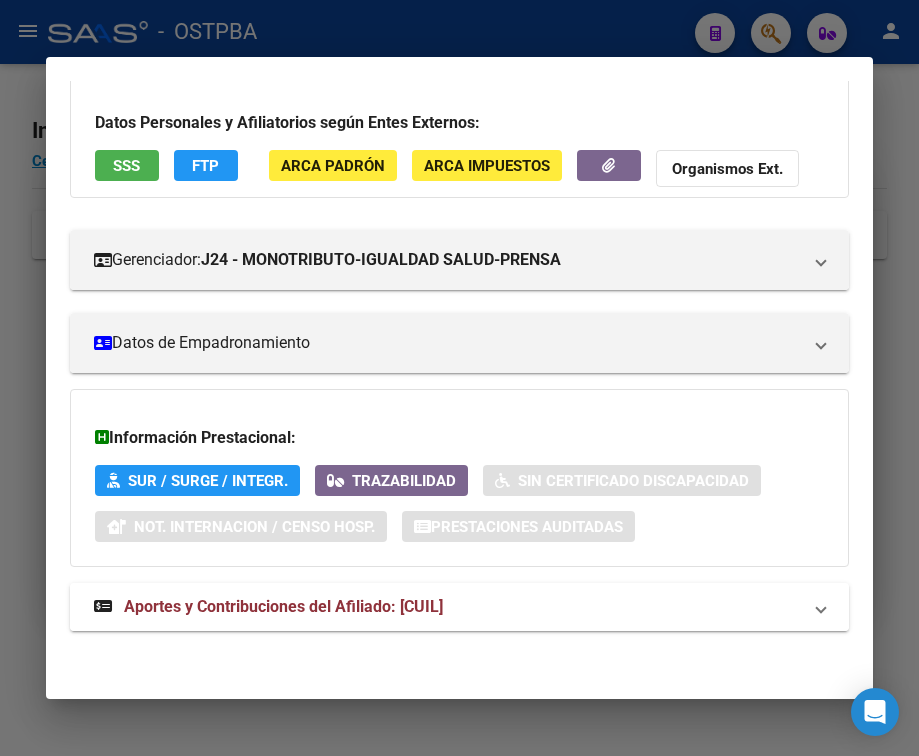 click on "Aportes y Contribuciones del Afiliado: [CUIL]" at bounding box center (283, 606) 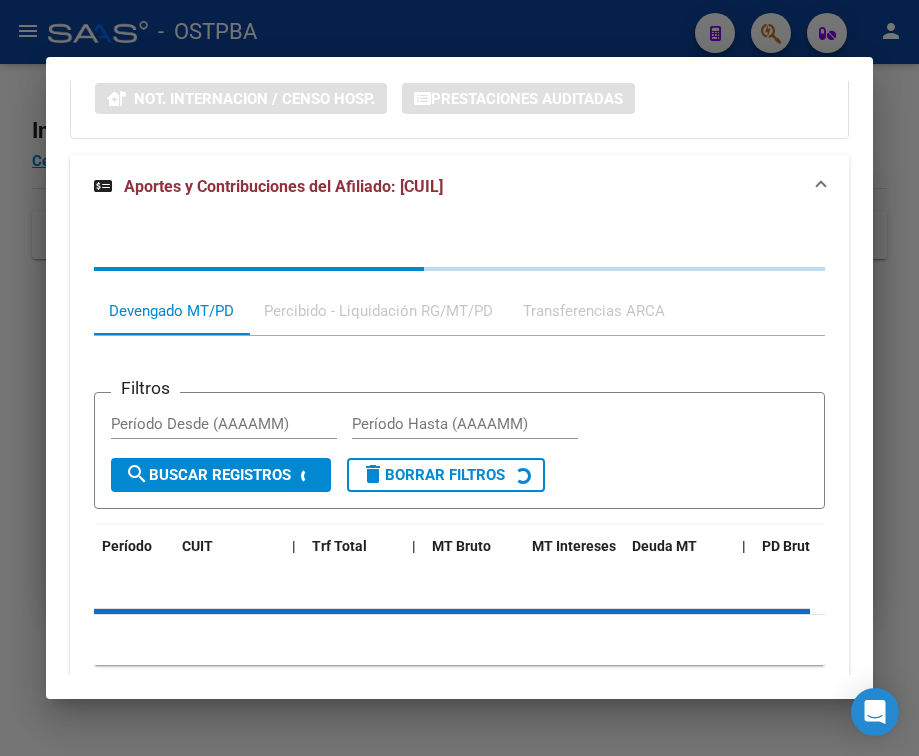 scroll, scrollTop: 674, scrollLeft: 0, axis: vertical 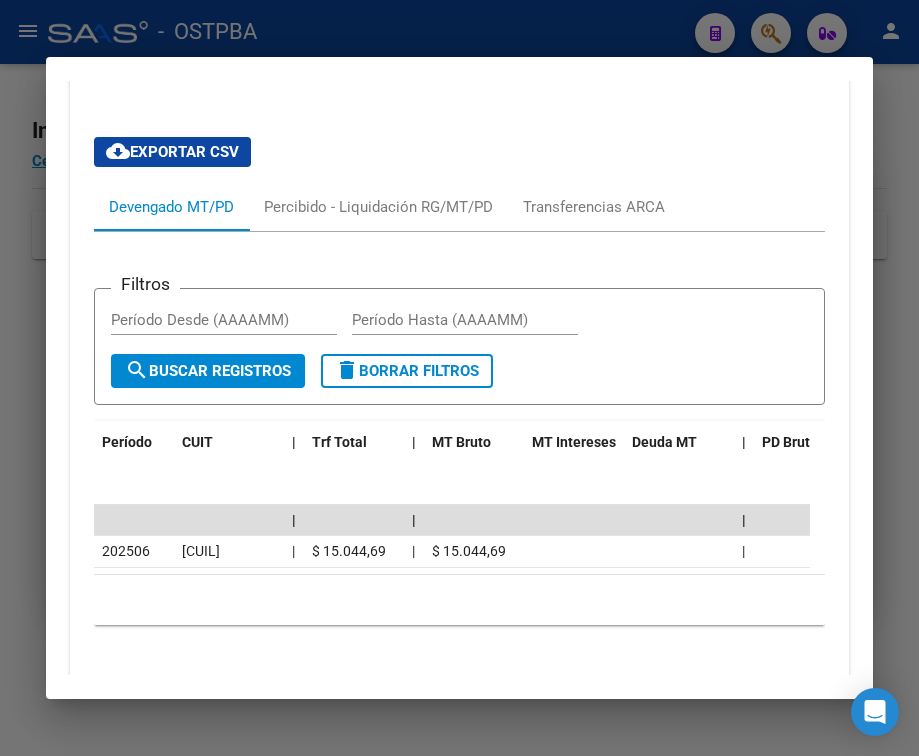 click at bounding box center (459, 378) 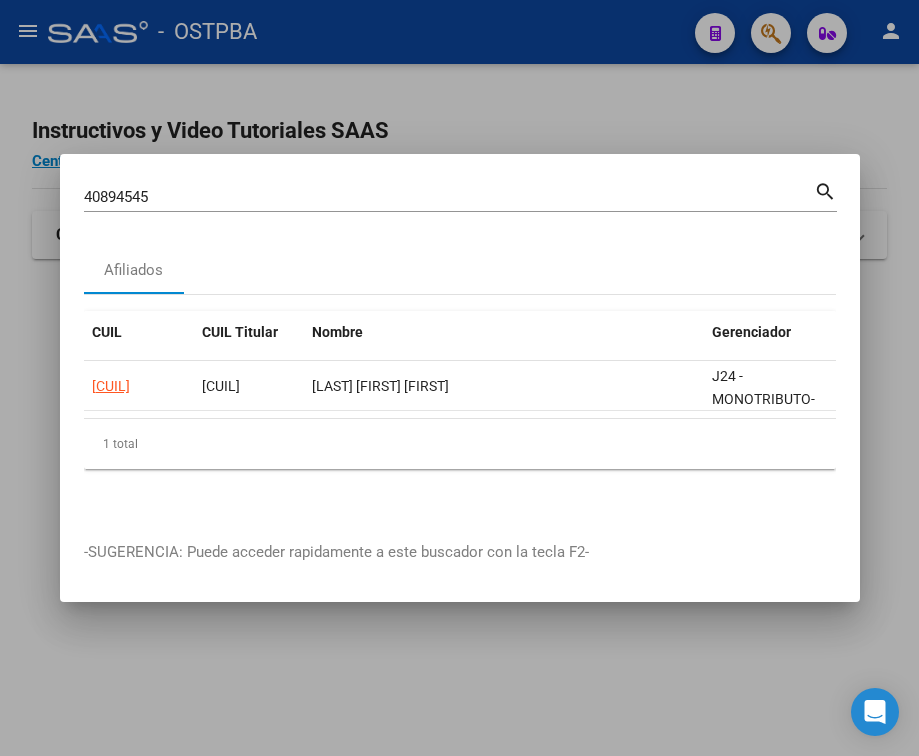 click on "40894545" at bounding box center [449, 197] 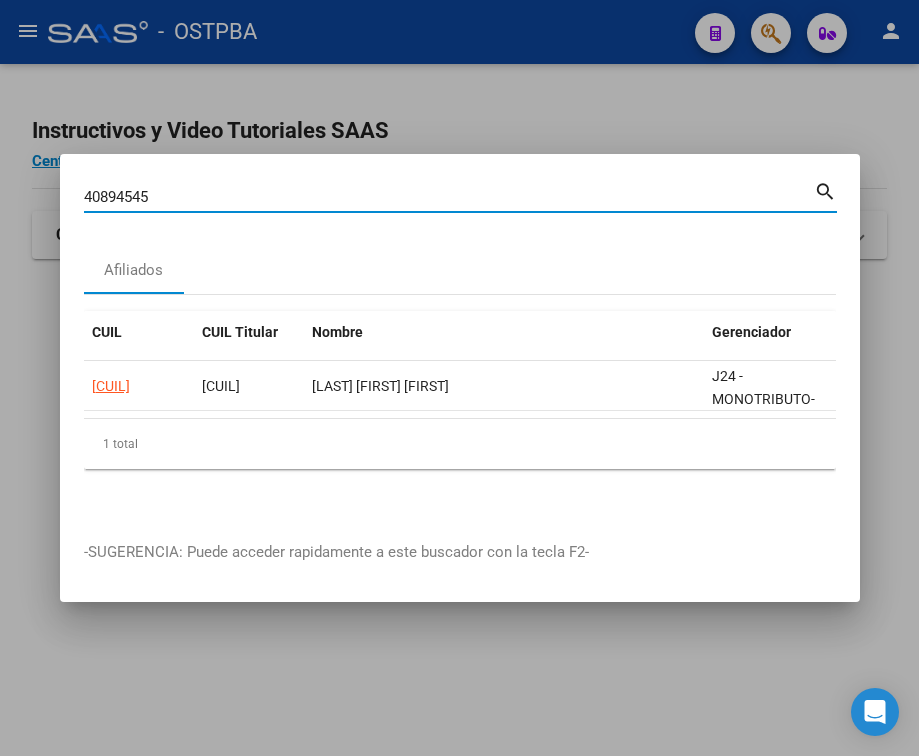 click on "40894545" at bounding box center [449, 197] 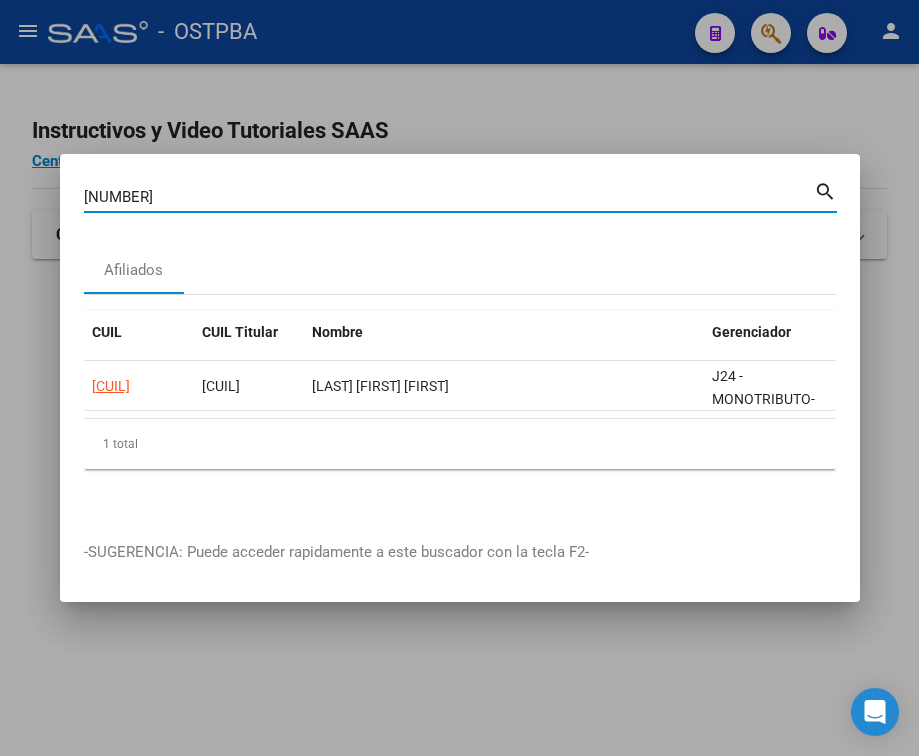 type on "[NUMBER]" 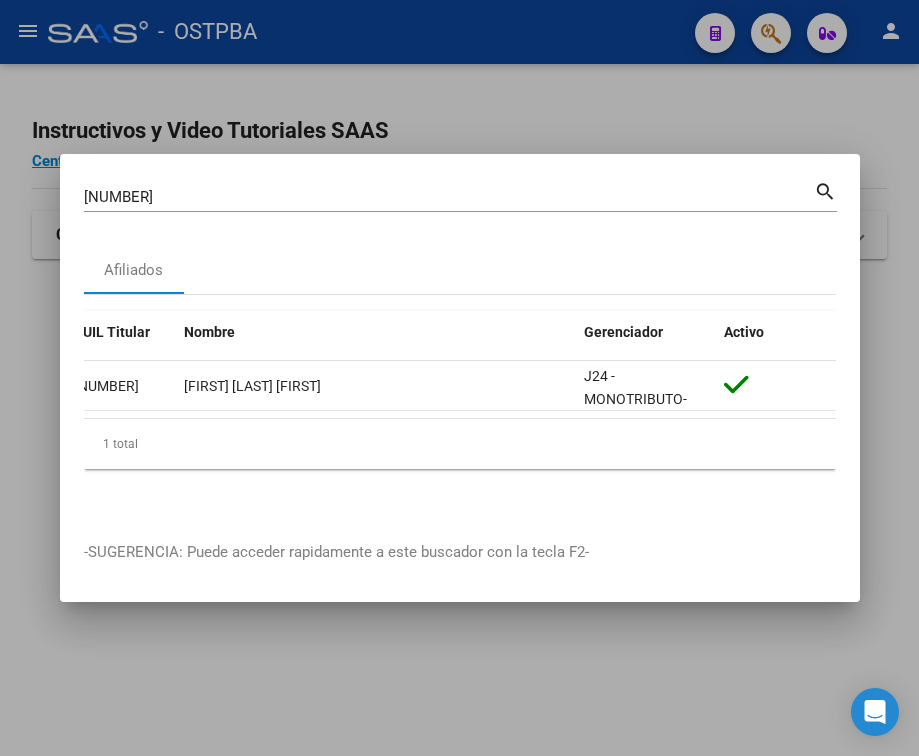 scroll, scrollTop: 0, scrollLeft: 0, axis: both 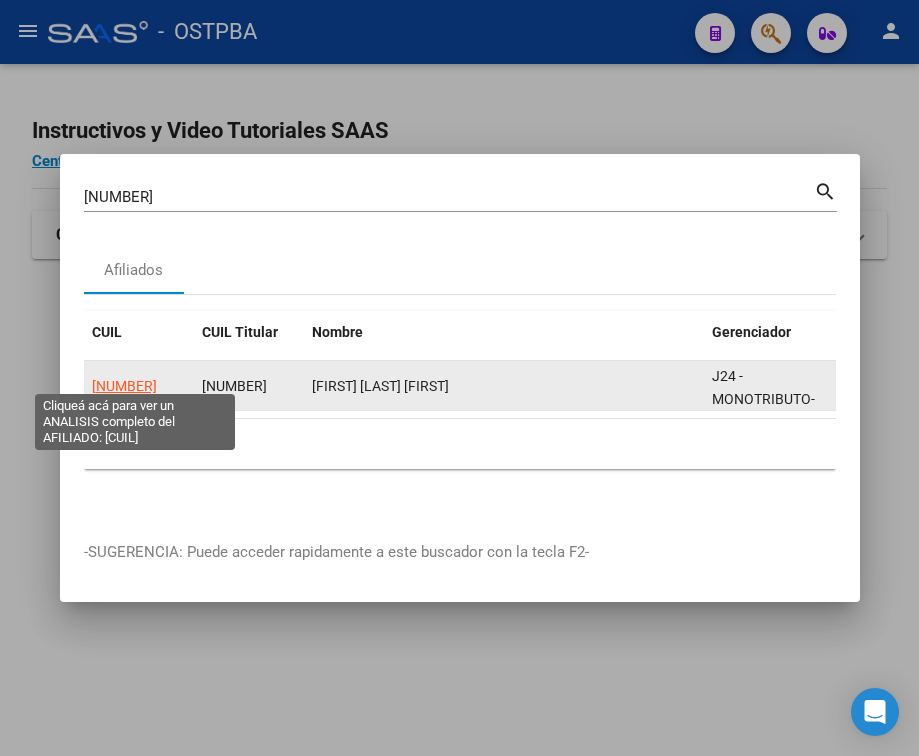 click on "[NUMBER]" 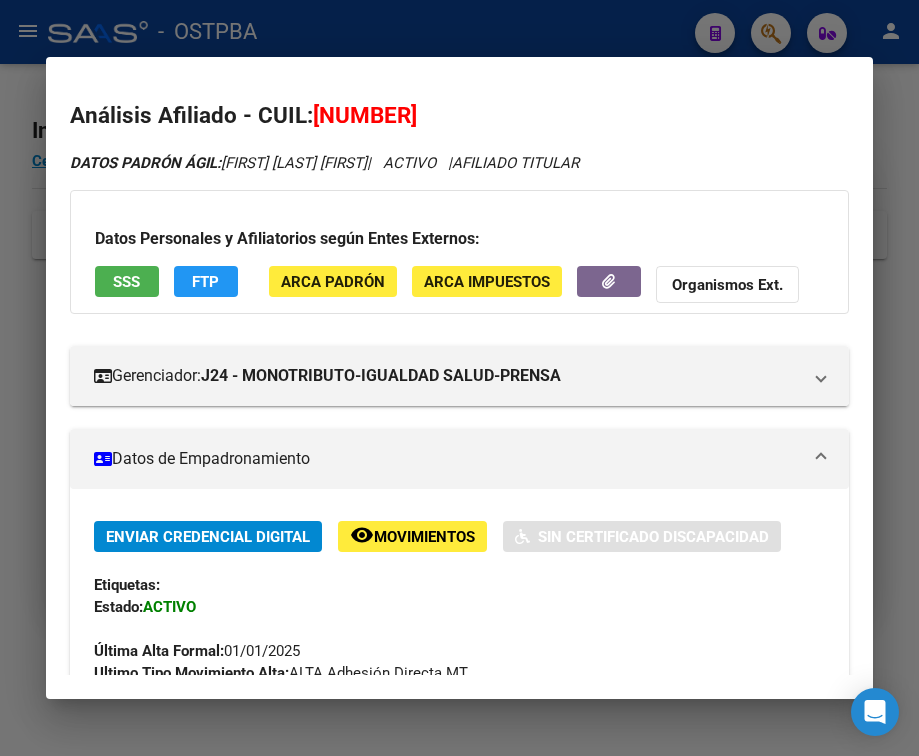click on "Datos de Empadronamiento" at bounding box center (447, 459) 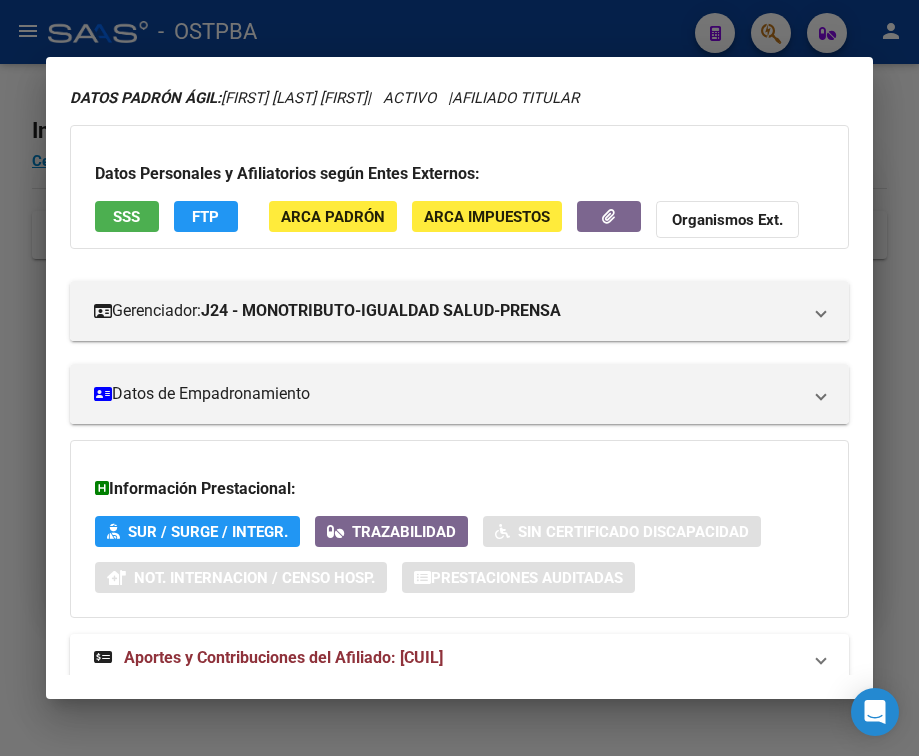 scroll, scrollTop: 131, scrollLeft: 0, axis: vertical 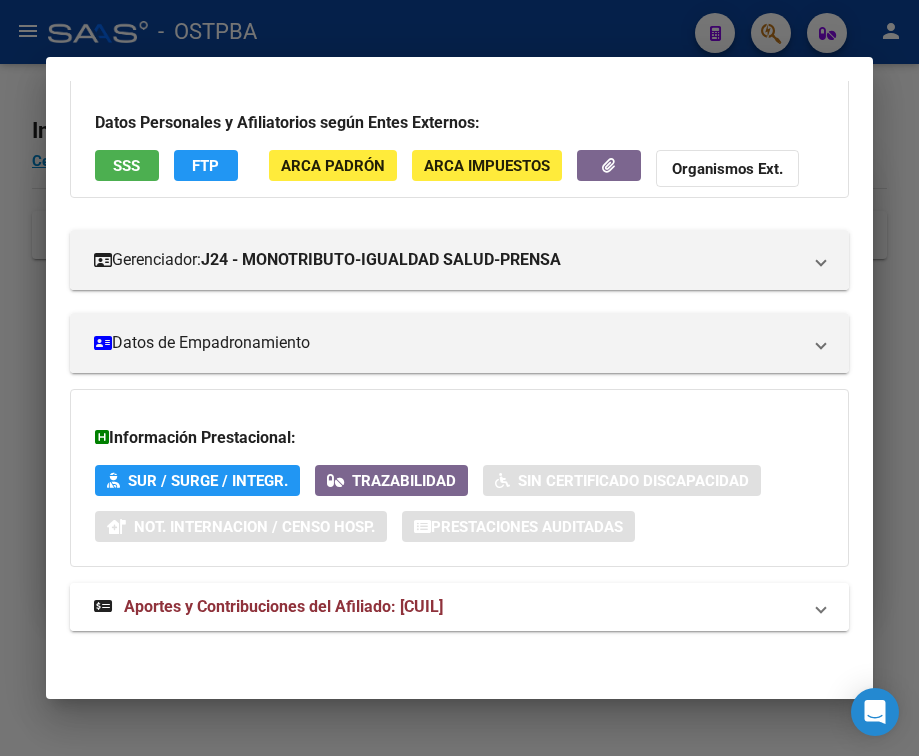 click on "Aportes y Contribuciones del Afiliado: [CUIL]" at bounding box center (283, 606) 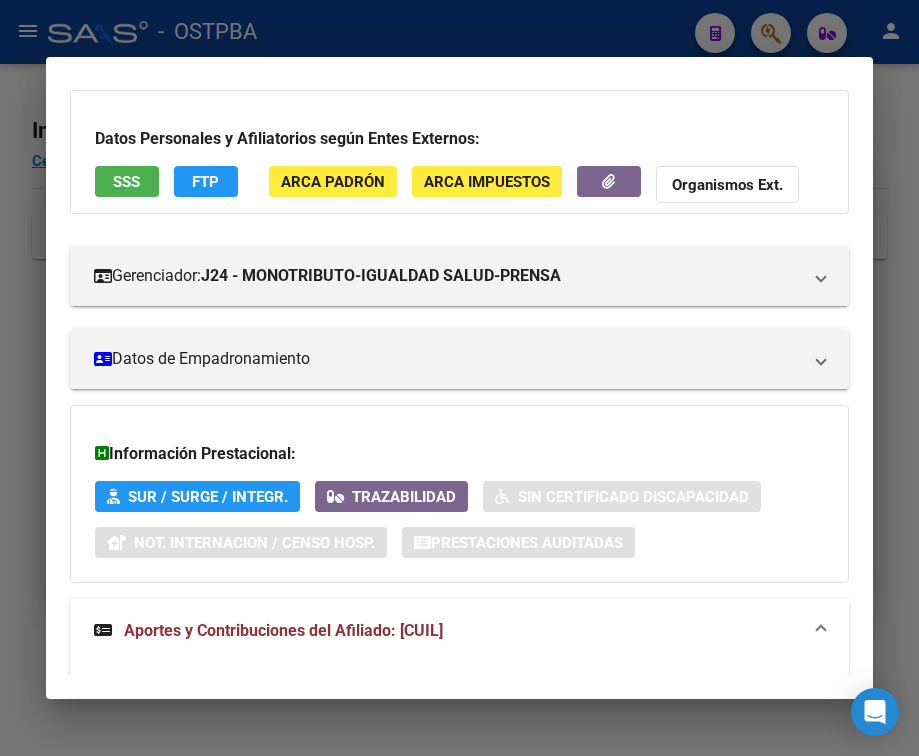 scroll, scrollTop: 0, scrollLeft: 0, axis: both 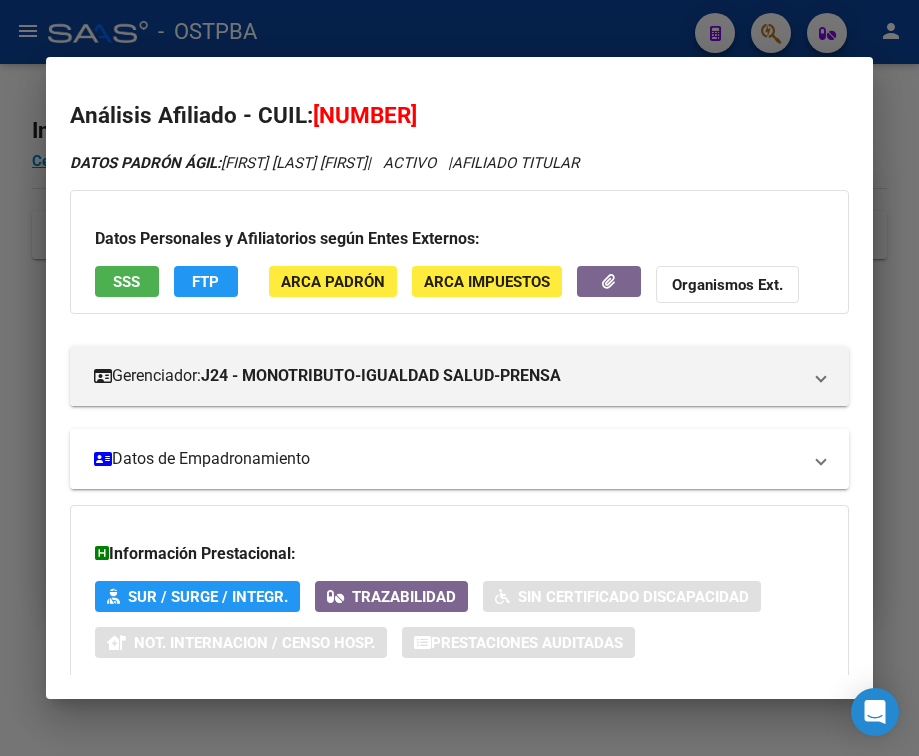 click on "Datos de Empadronamiento" at bounding box center [459, 459] 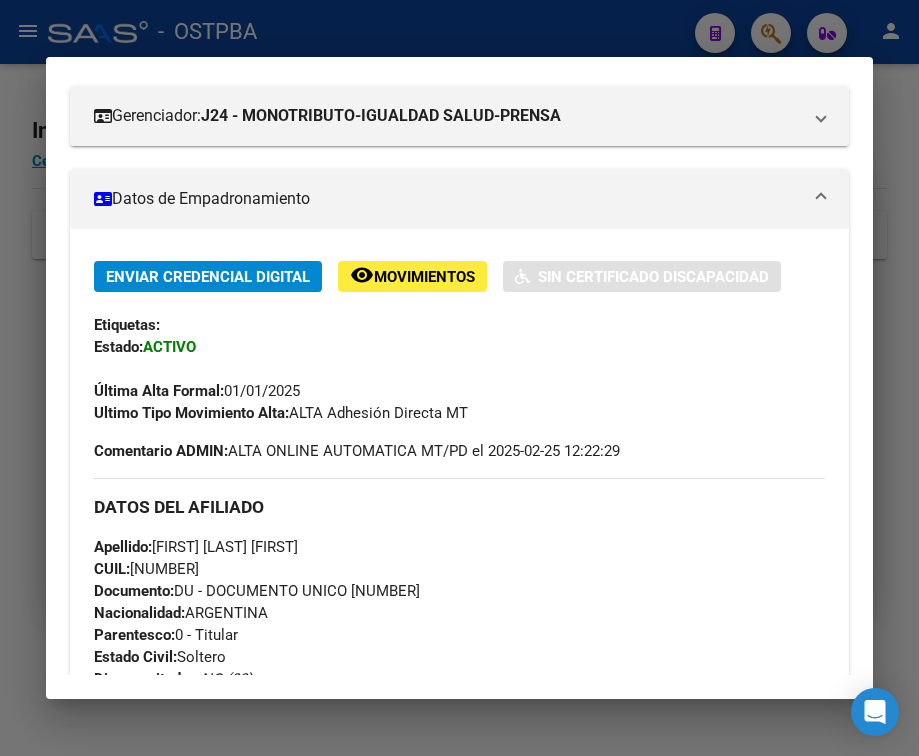 scroll, scrollTop: 300, scrollLeft: 0, axis: vertical 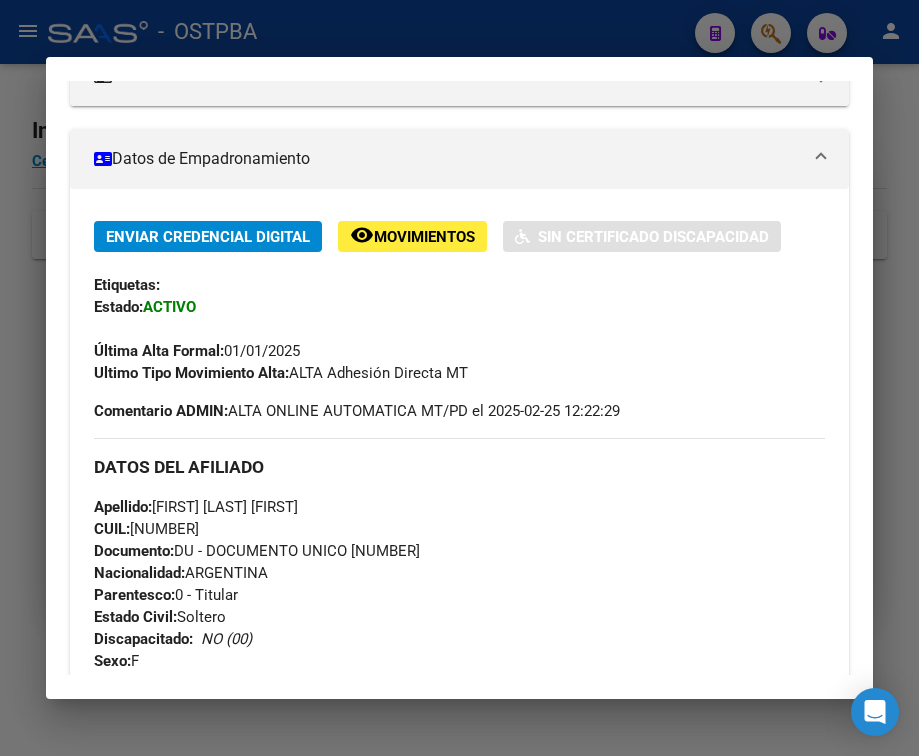 click at bounding box center (459, 378) 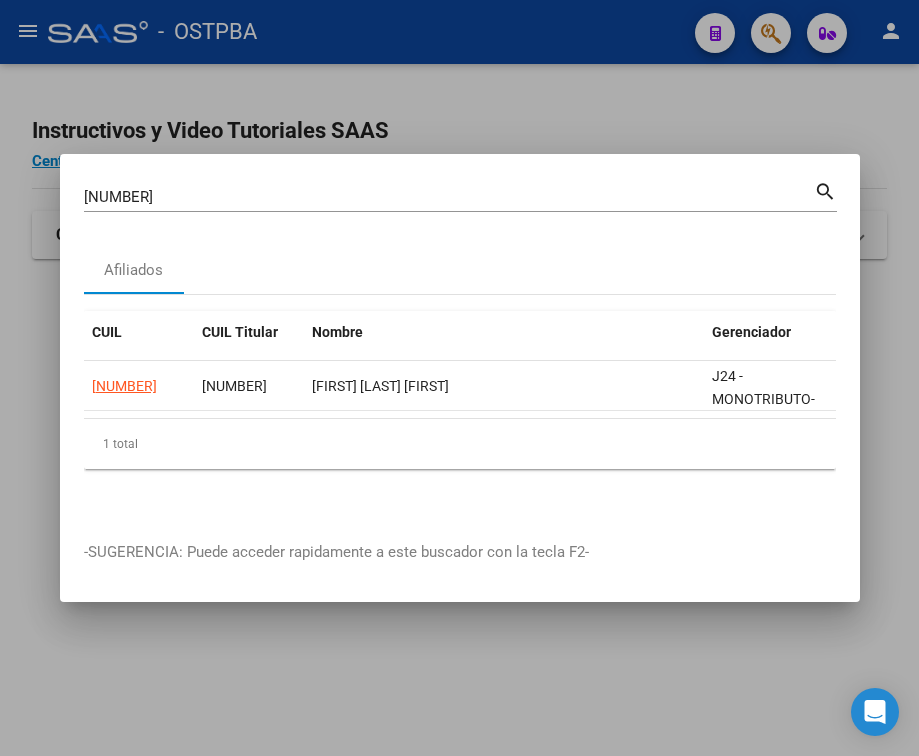 click on "[NUMBER]" at bounding box center [449, 197] 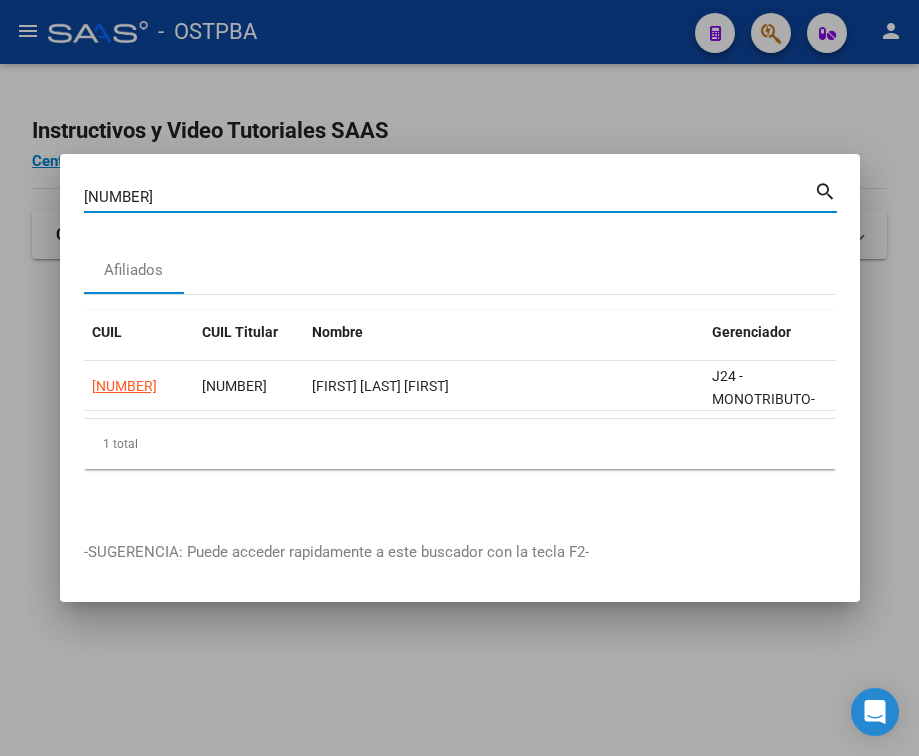 click on "[NUMBER]" at bounding box center (449, 197) 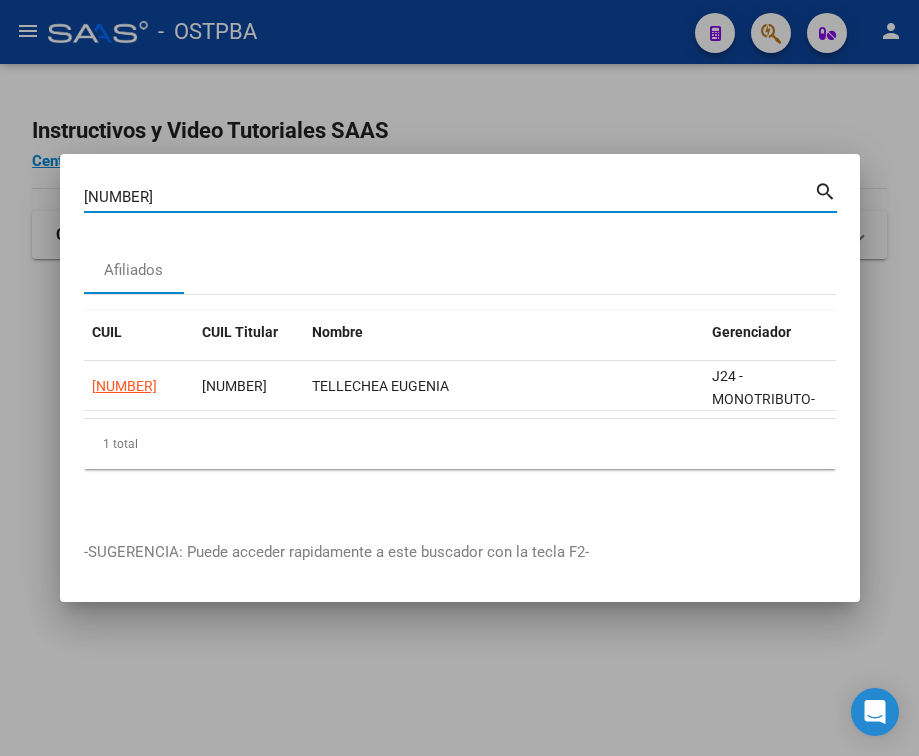 click on "[NUMBER] [NUMBER]  [LAST] [FIRST]  J24 - MONOTRIBUTO-IGUALDAD SALUD-PRENSA" 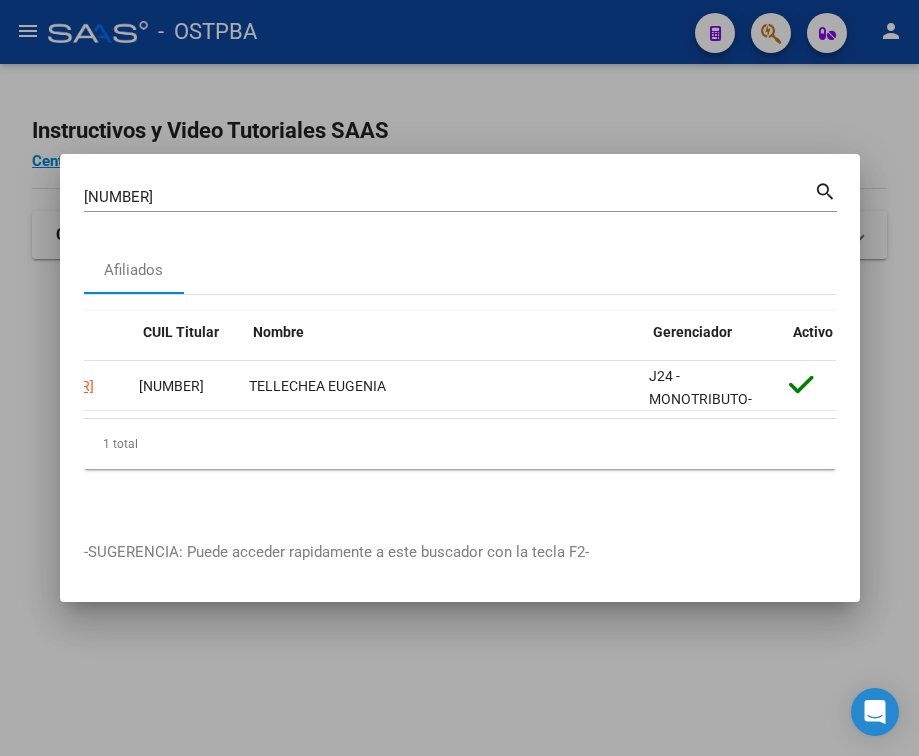 scroll, scrollTop: 0, scrollLeft: 0, axis: both 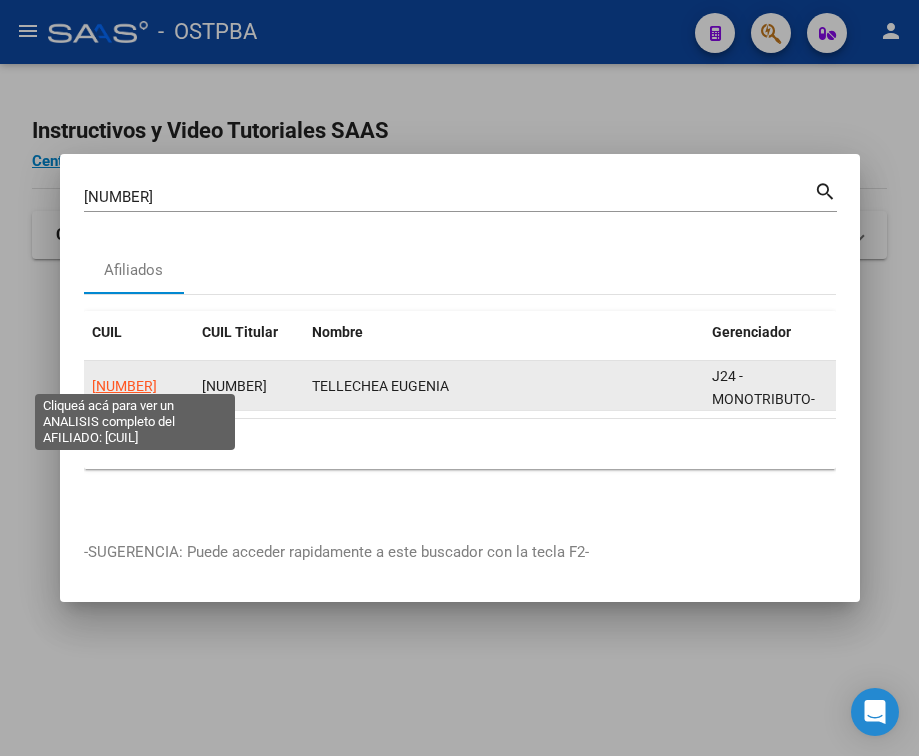 click on "[NUMBER]" 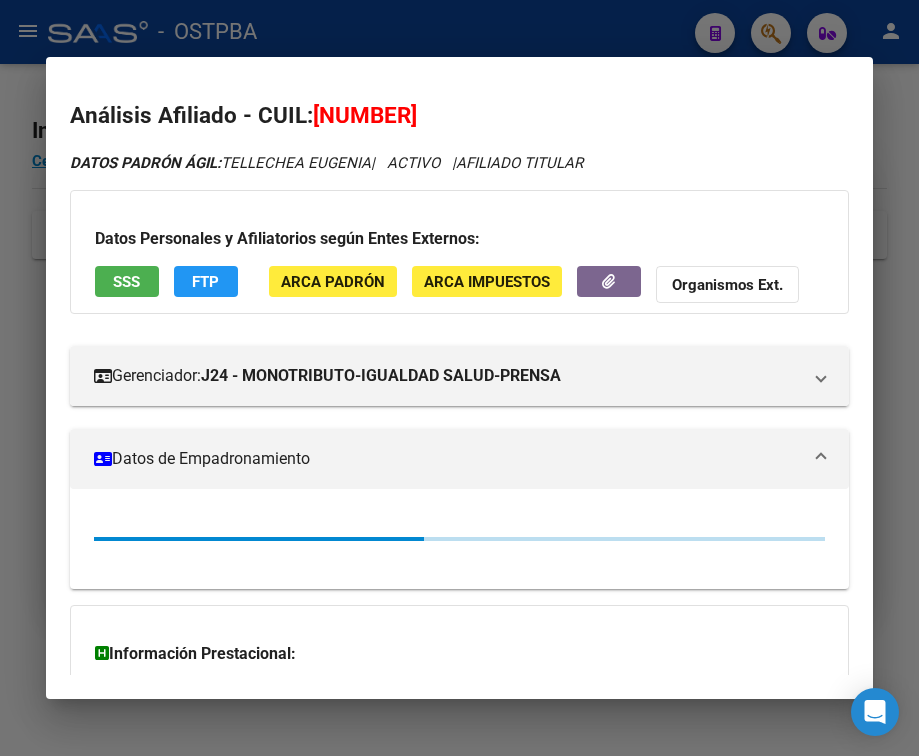 click on "Datos de Empadronamiento" at bounding box center [447, 459] 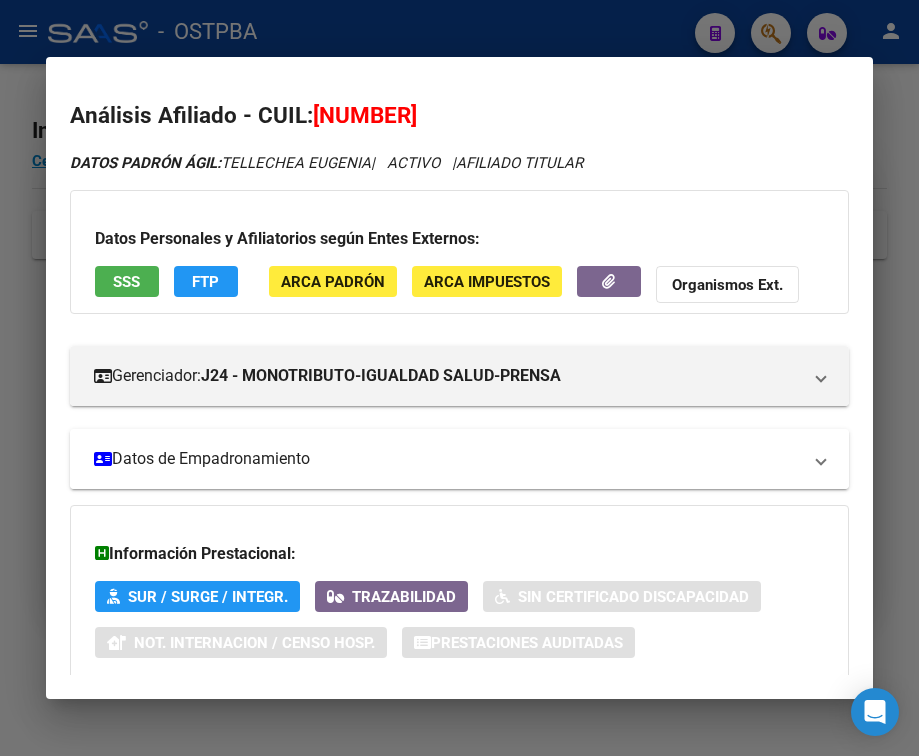 scroll, scrollTop: 131, scrollLeft: 0, axis: vertical 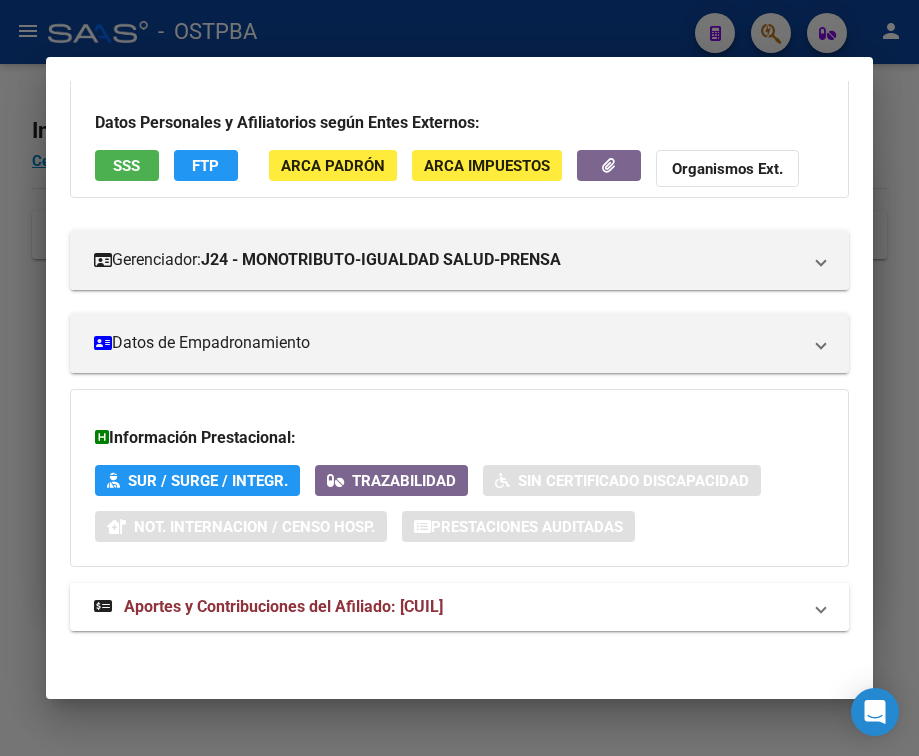 click on "Aportes y Contribuciones del Afiliado: [CUIL]" at bounding box center [283, 606] 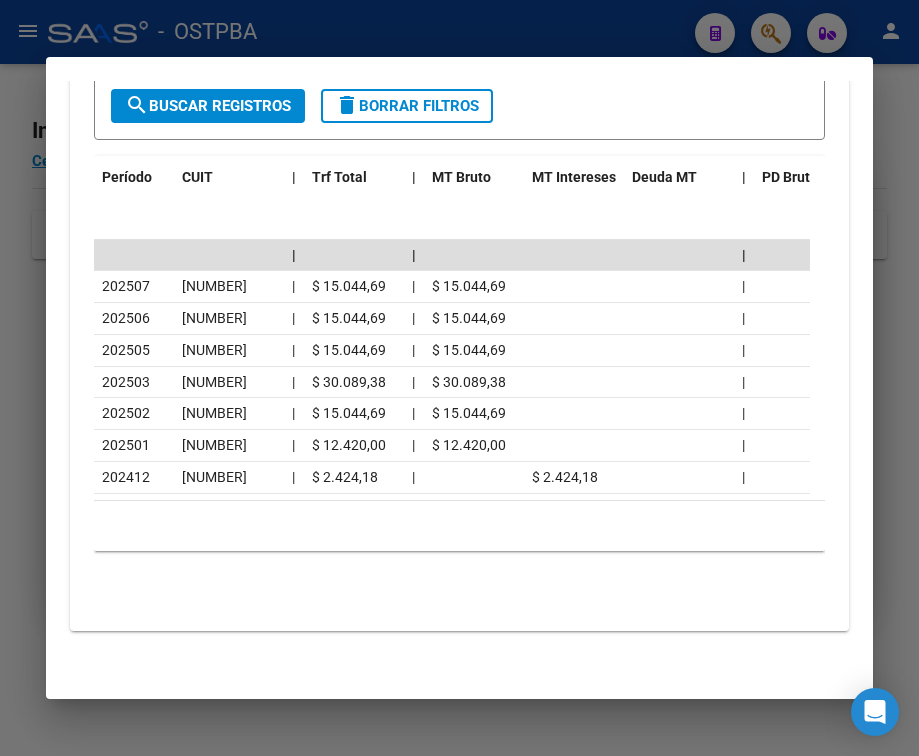 scroll, scrollTop: 969, scrollLeft: 0, axis: vertical 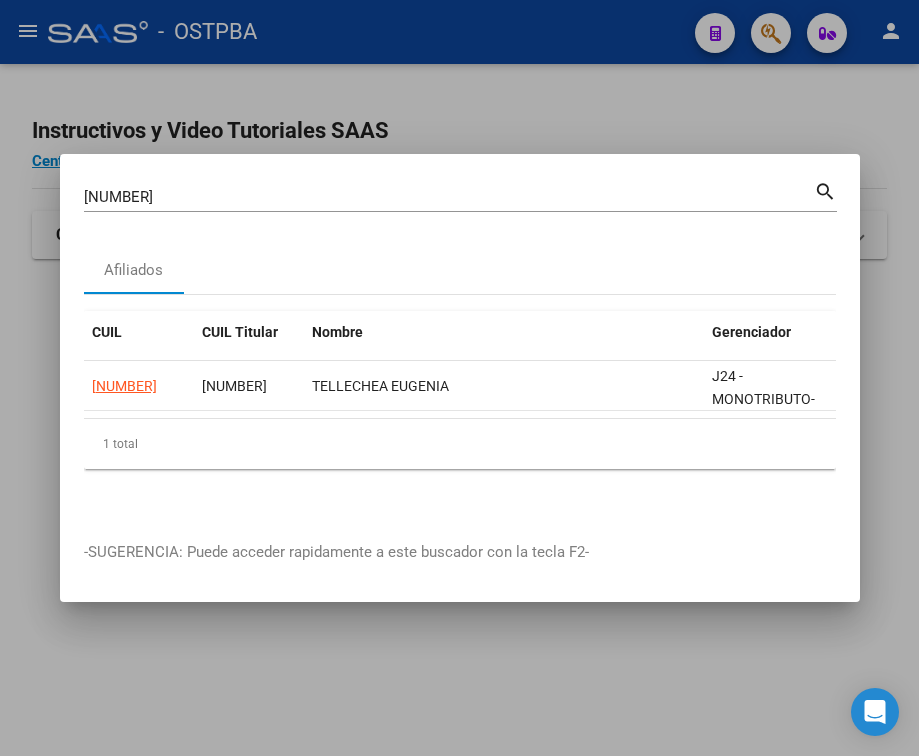 click on "[NUMBER]" at bounding box center (449, 197) 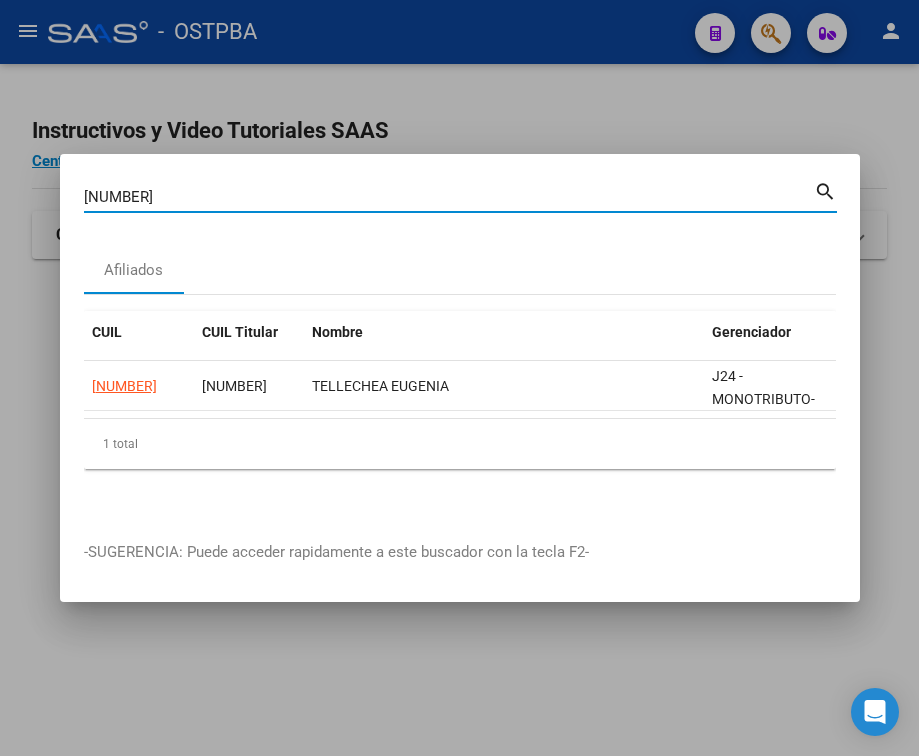click on "[NUMBER]" at bounding box center (449, 197) 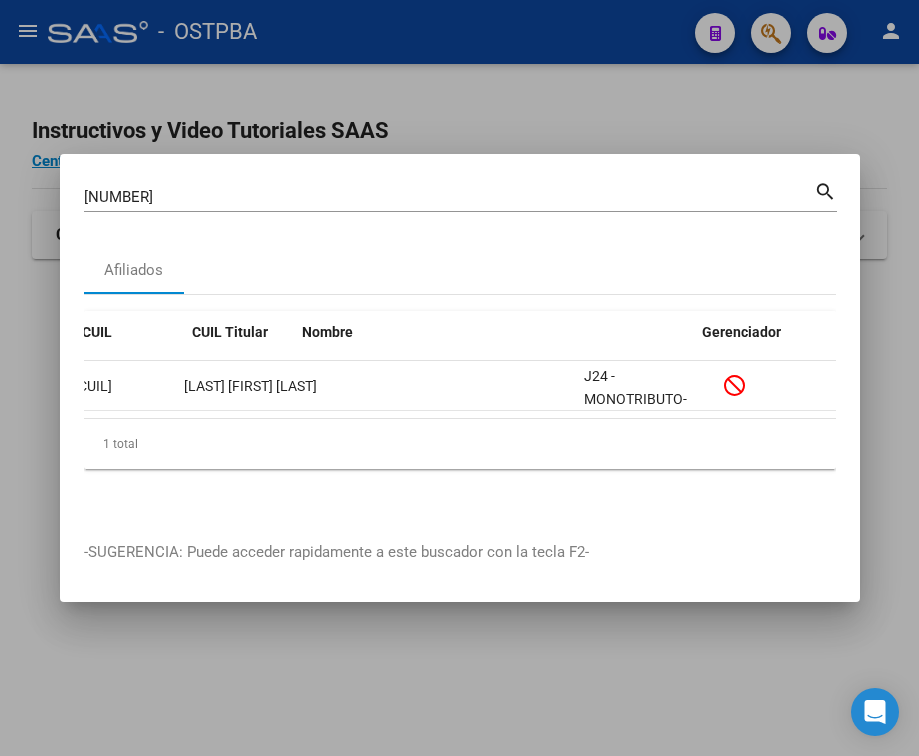 scroll, scrollTop: 0, scrollLeft: 0, axis: both 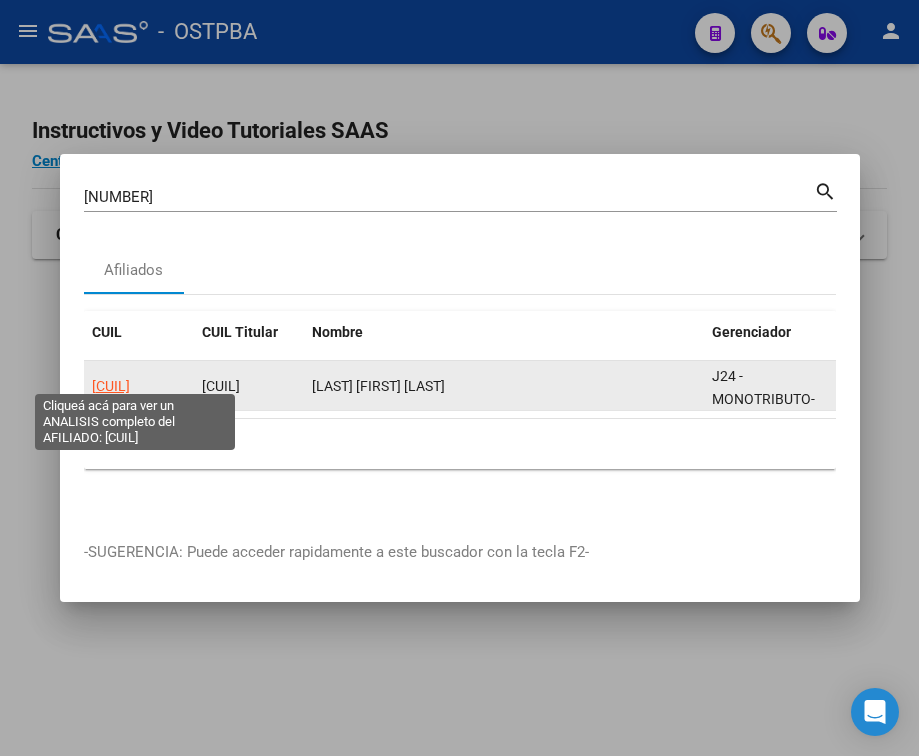 click on "[CUIL]" 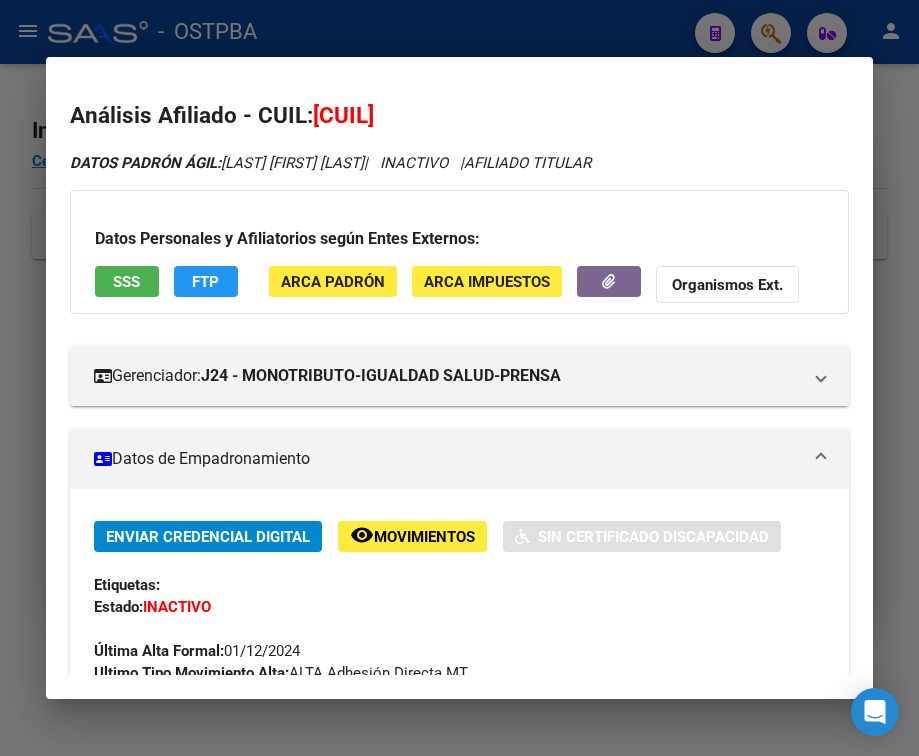 click on "Datos de Empadronamiento" at bounding box center [447, 459] 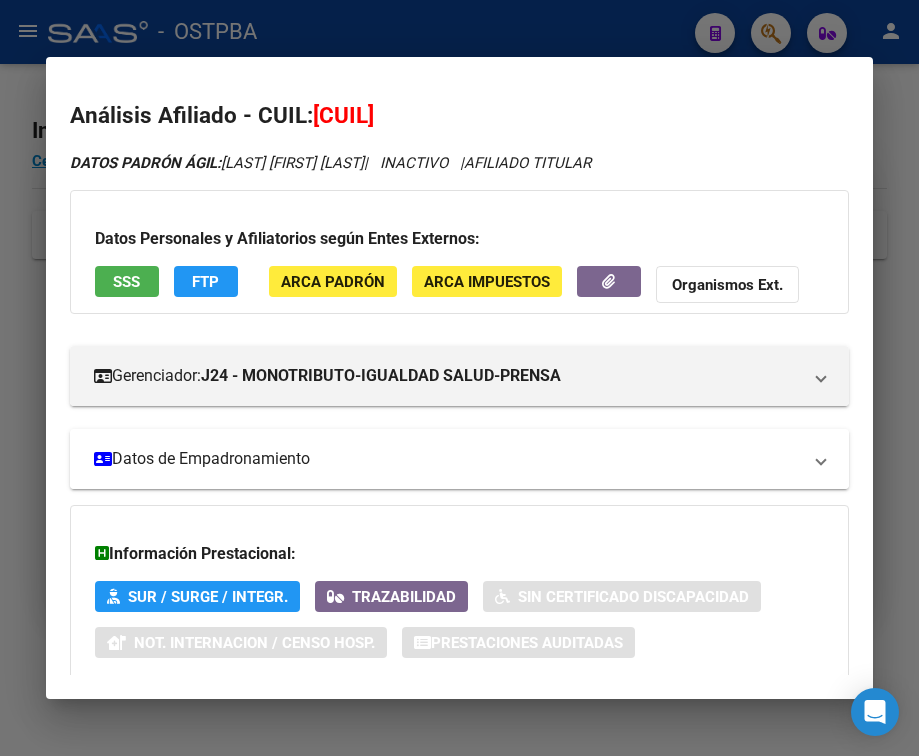 scroll, scrollTop: 131, scrollLeft: 0, axis: vertical 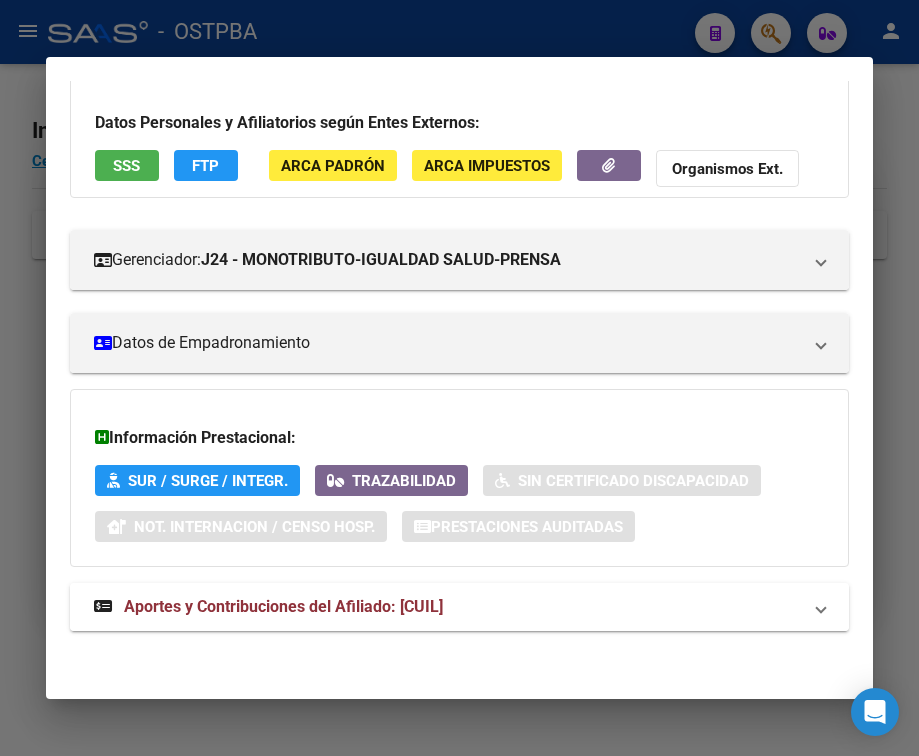click on "Aportes y Contribuciones del Afiliado: [CUIL]" at bounding box center (459, 607) 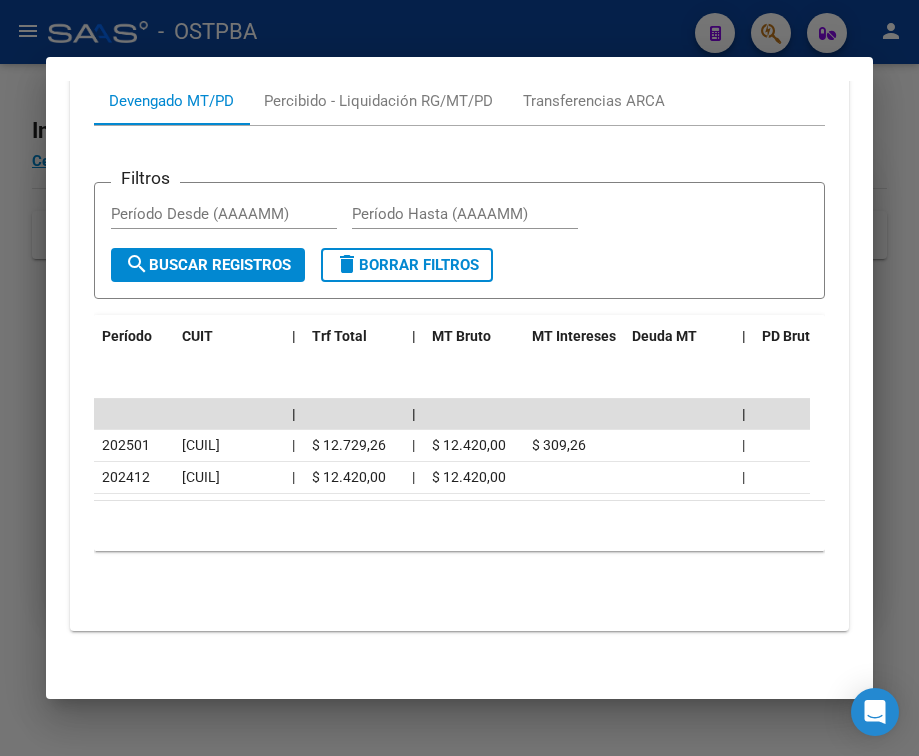scroll, scrollTop: 810, scrollLeft: 0, axis: vertical 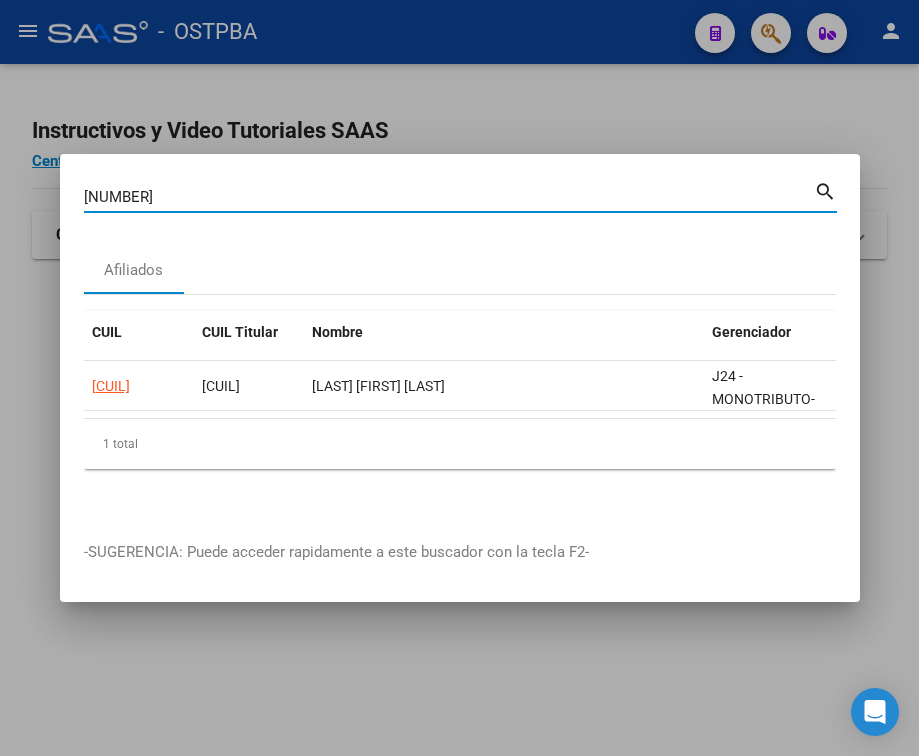 click on "[NUMBER]" at bounding box center [449, 197] 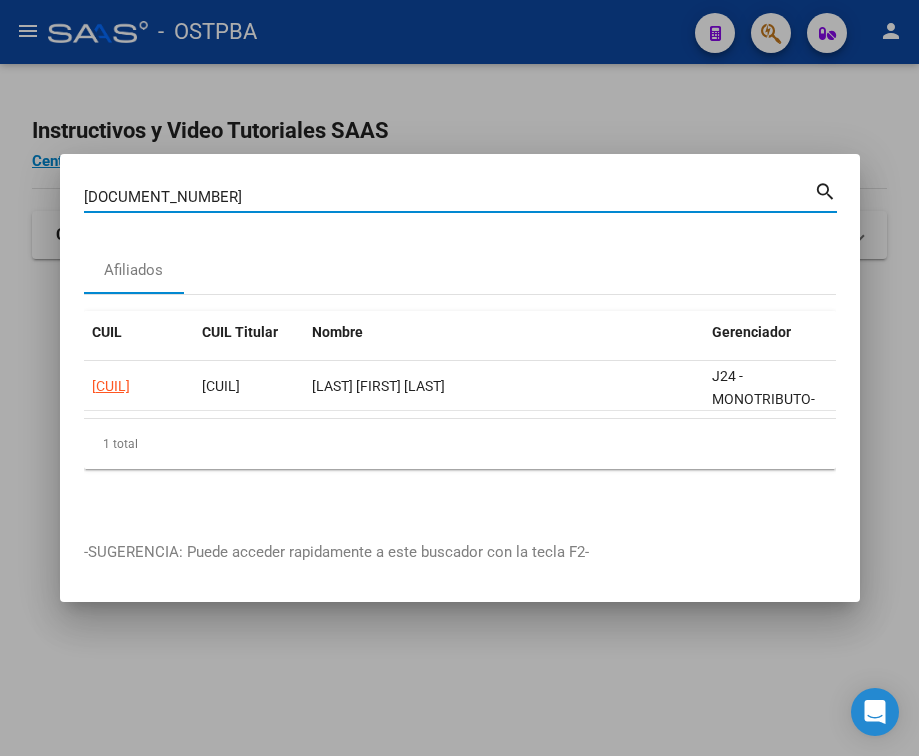 type on "[DOCUMENT_NUMBER]" 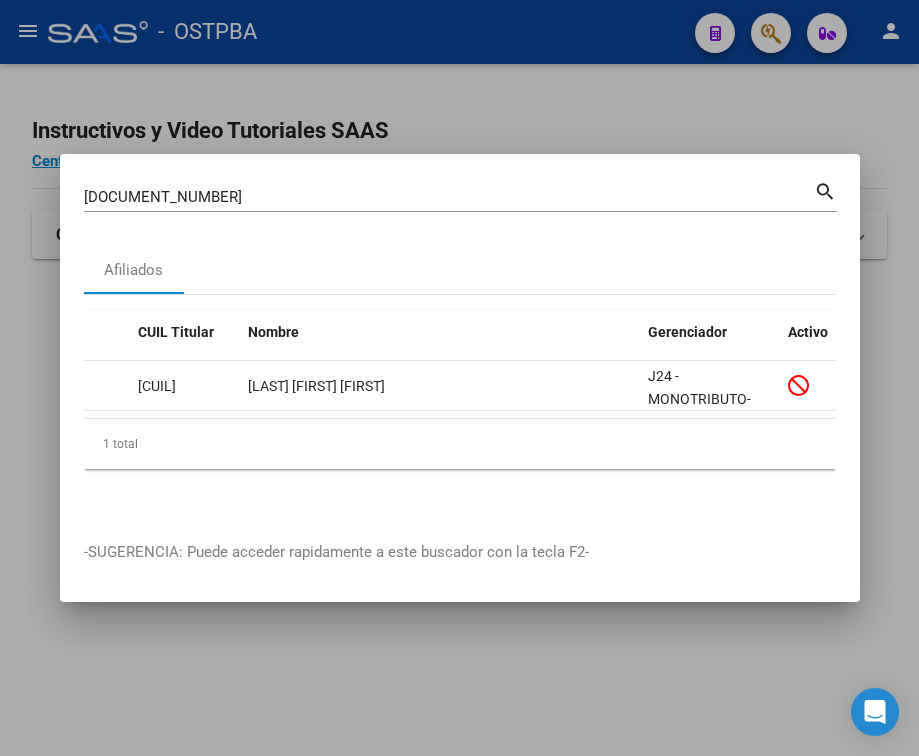 scroll, scrollTop: 0, scrollLeft: 0, axis: both 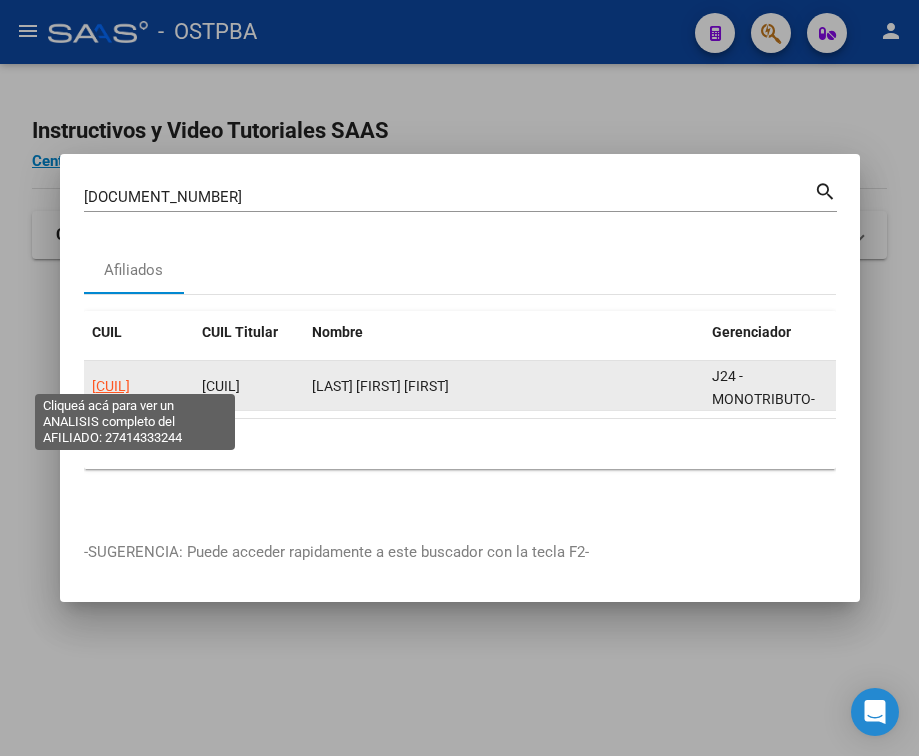 click on "[CUIL]" 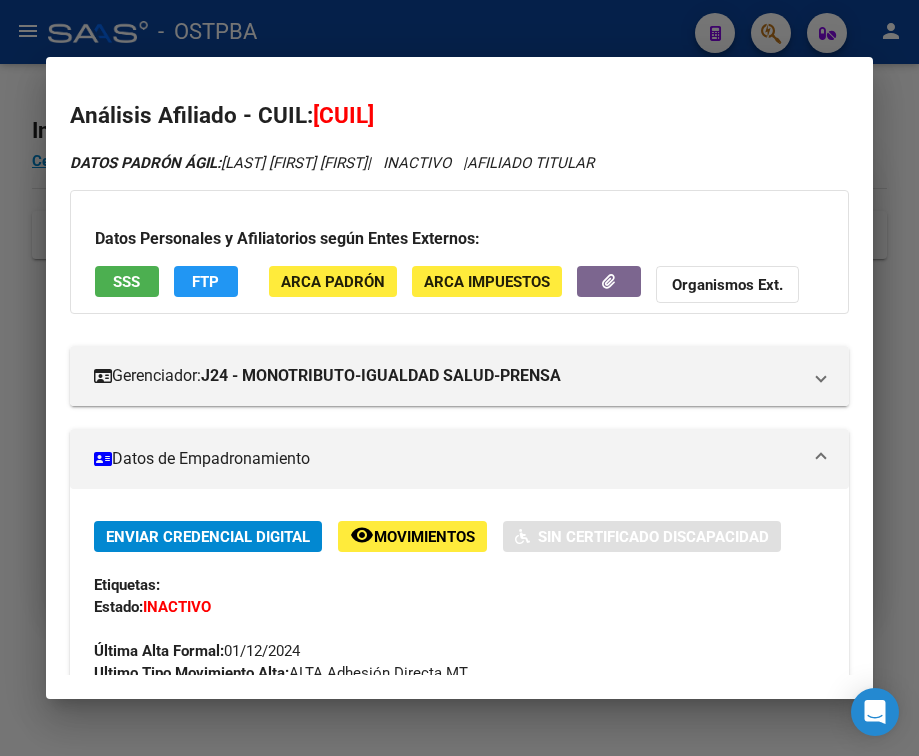click on "Datos de Empadronamiento" at bounding box center [447, 459] 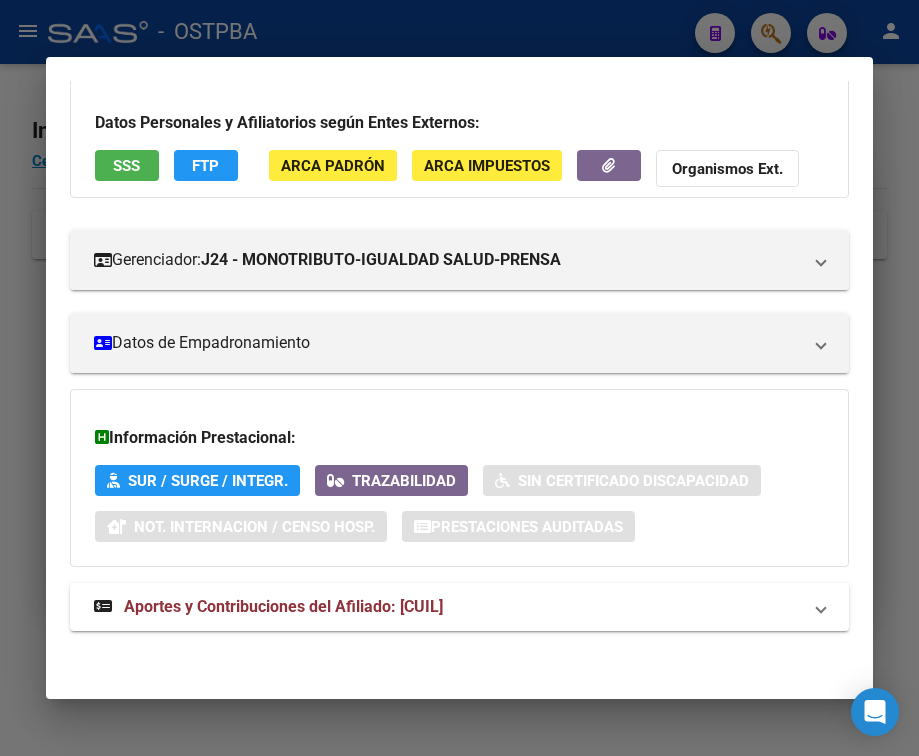scroll, scrollTop: 131, scrollLeft: 0, axis: vertical 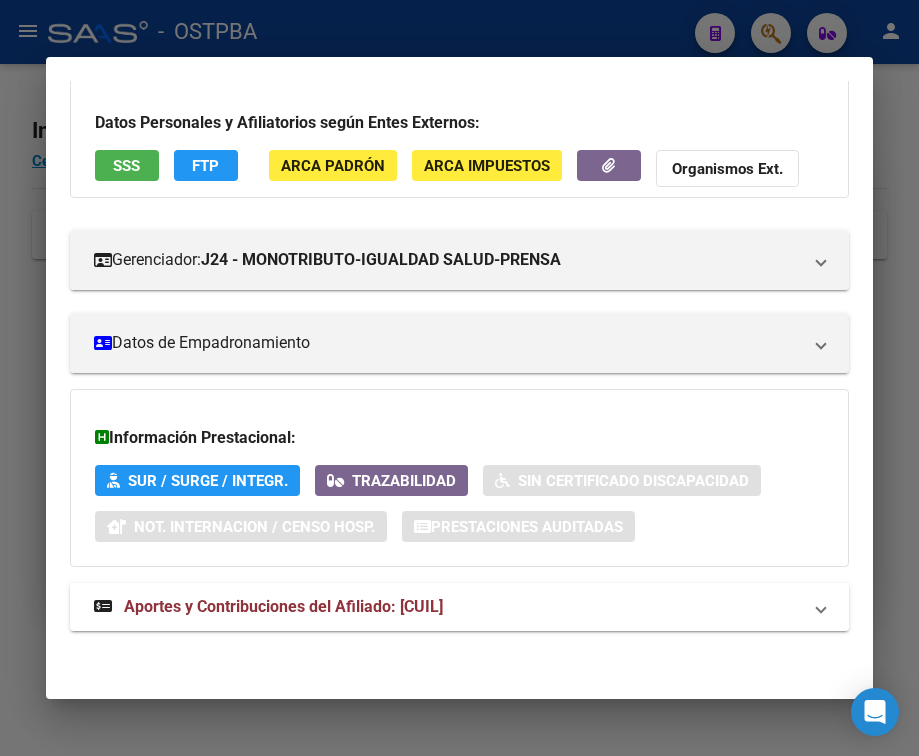 click on "Aportes y Contribuciones del Afiliado: [CUIL]" at bounding box center [459, 607] 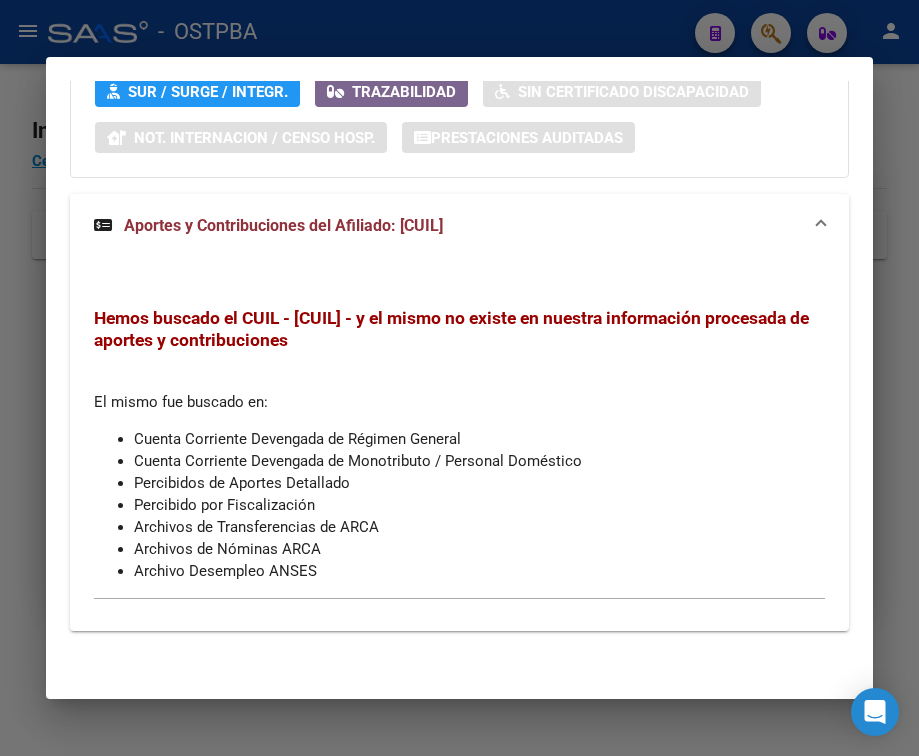 scroll, scrollTop: 520, scrollLeft: 0, axis: vertical 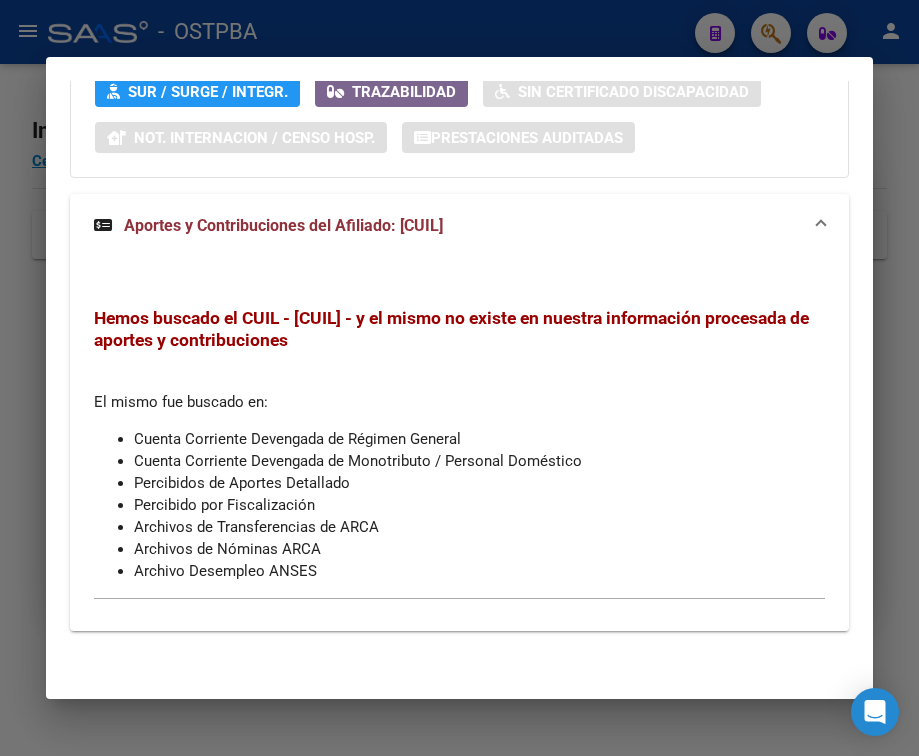click at bounding box center (459, 378) 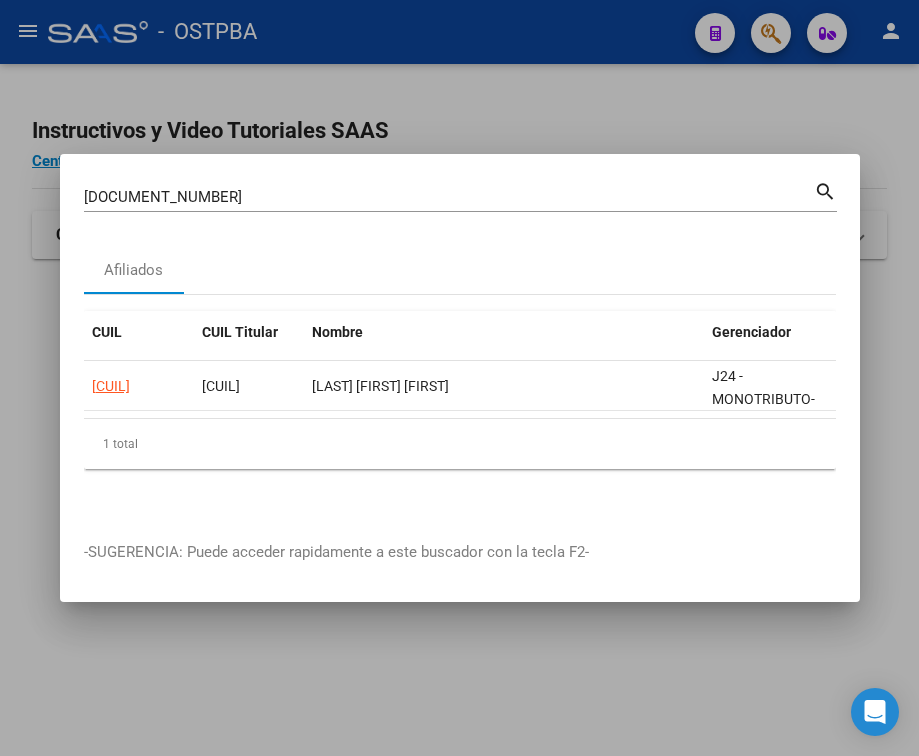 click on "[DOCUMENT_NUMBER]" at bounding box center (449, 197) 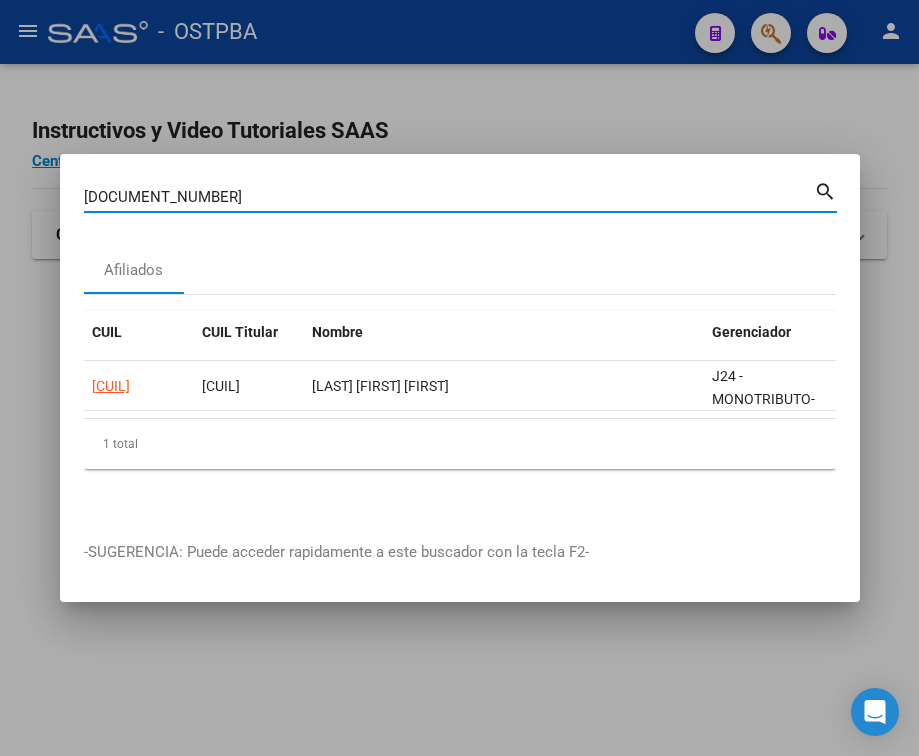 click on "[DOCUMENT_NUMBER]" at bounding box center (449, 197) 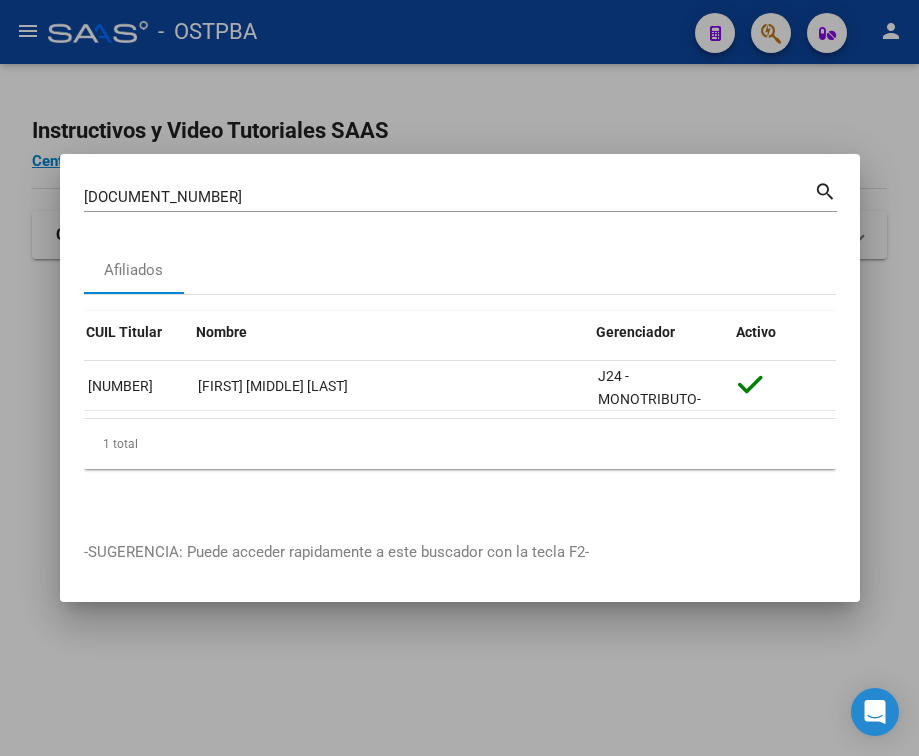 scroll, scrollTop: 0, scrollLeft: 0, axis: both 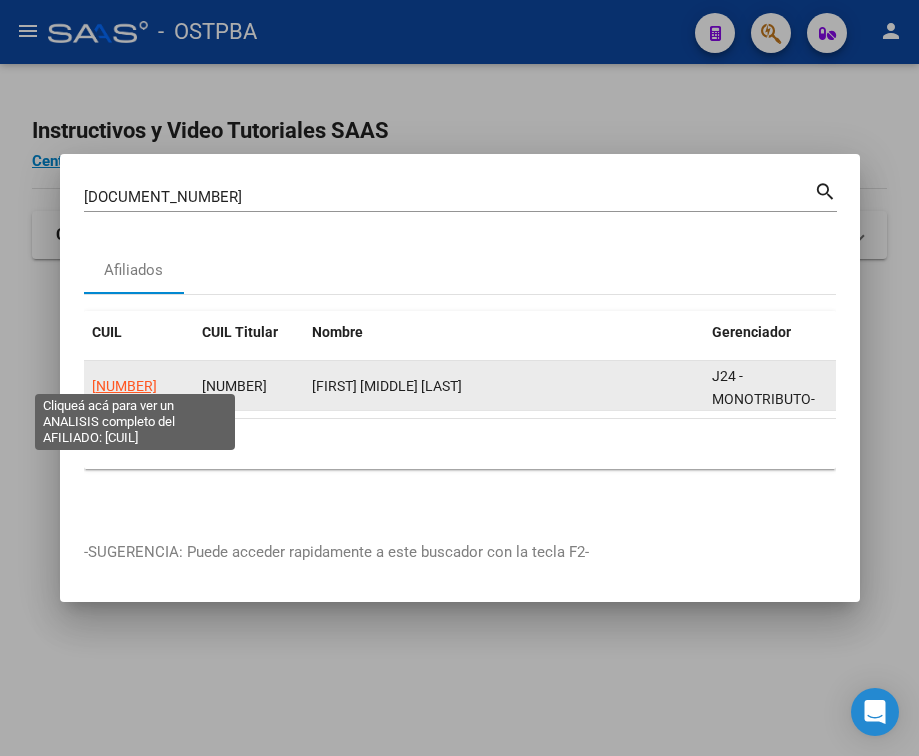 click on "[NUMBER]" 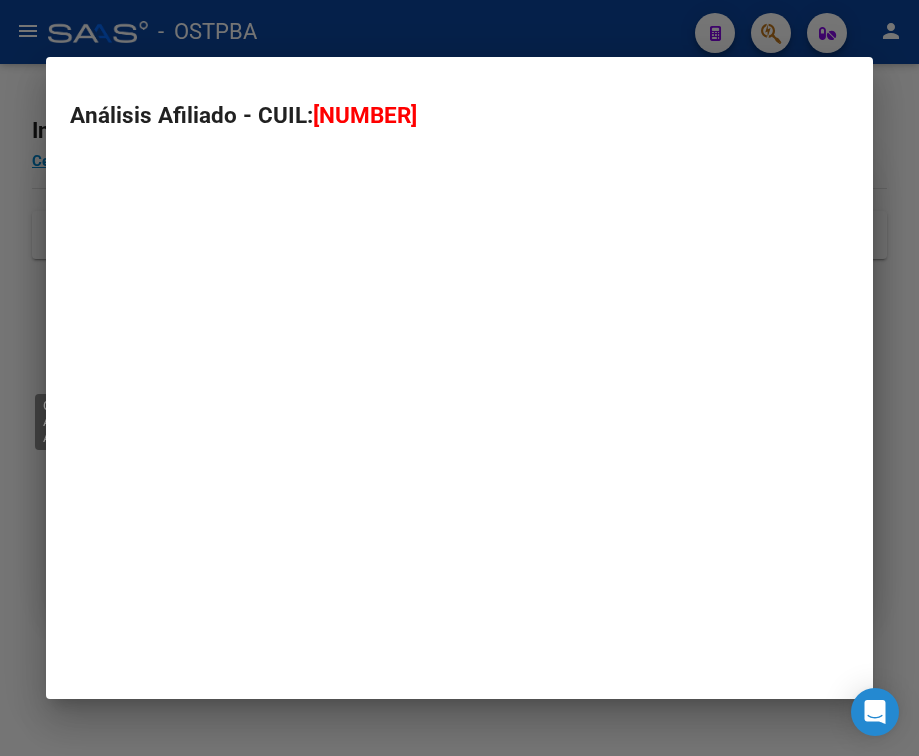 type on "[NUMBER]" 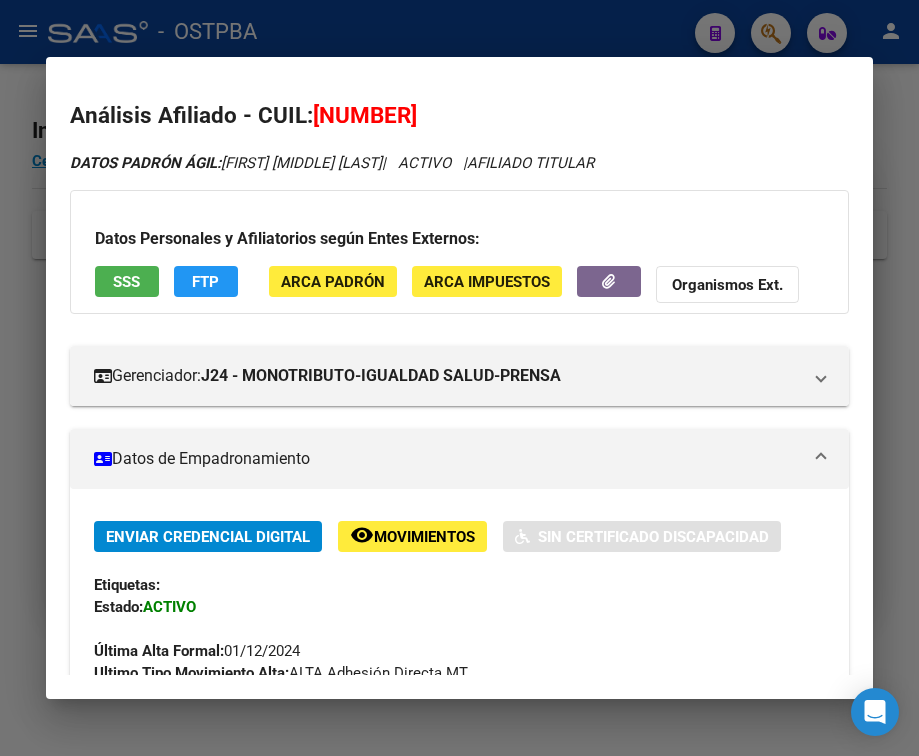 click on "Datos de Empadronamiento" at bounding box center [447, 459] 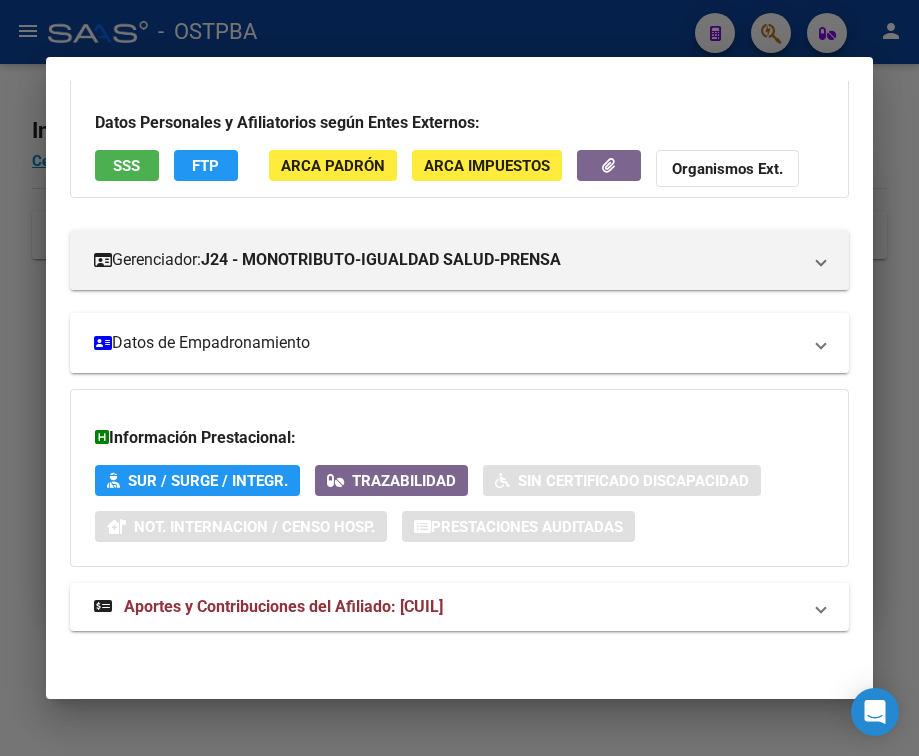 scroll, scrollTop: 131, scrollLeft: 0, axis: vertical 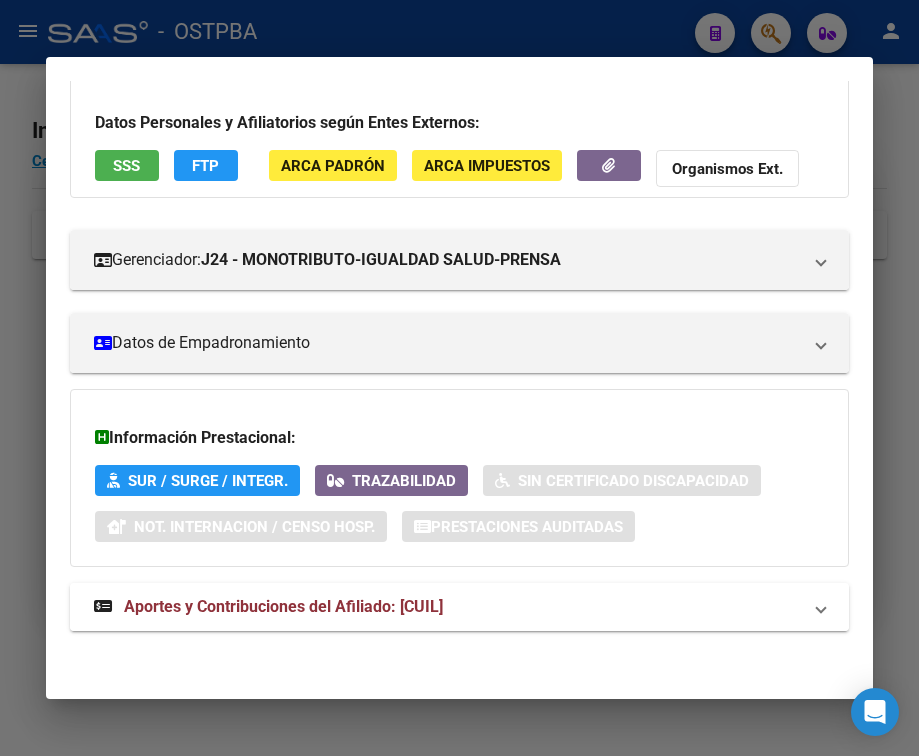 click on "Aportes y Contribuciones del Afiliado: [CUIL]" at bounding box center [268, 607] 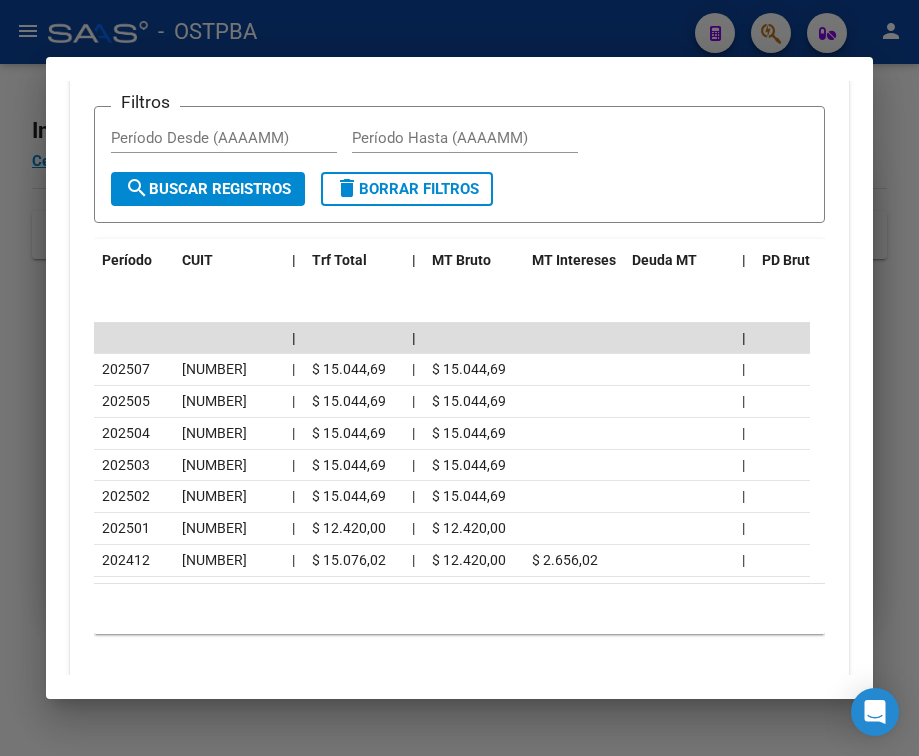 scroll, scrollTop: 873, scrollLeft: 0, axis: vertical 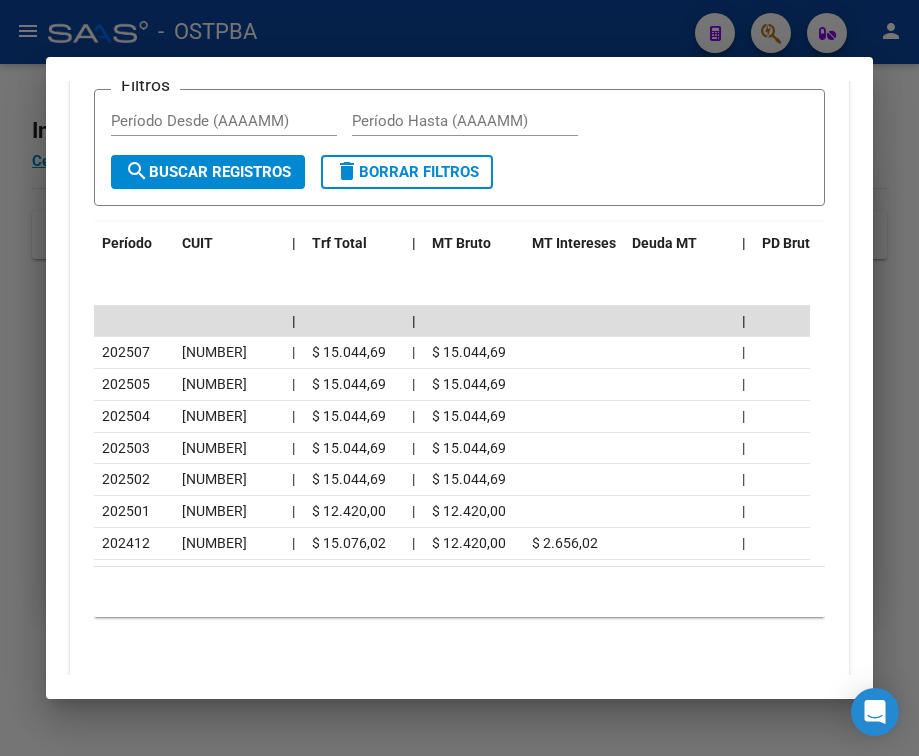 click at bounding box center (459, 378) 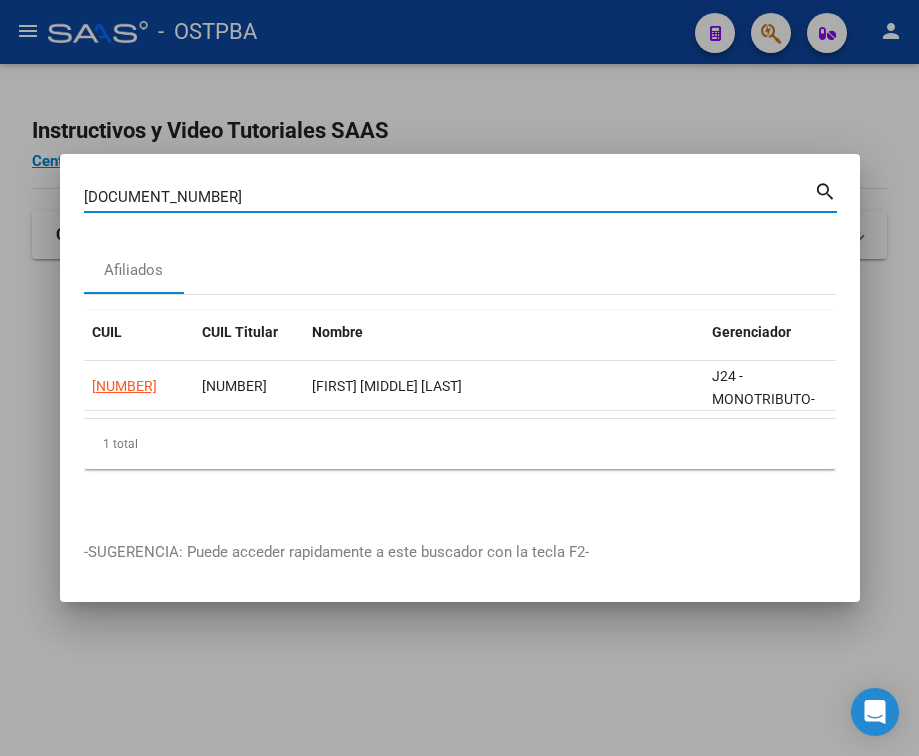 click on "[DOCUMENT_NUMBER]" at bounding box center (449, 197) 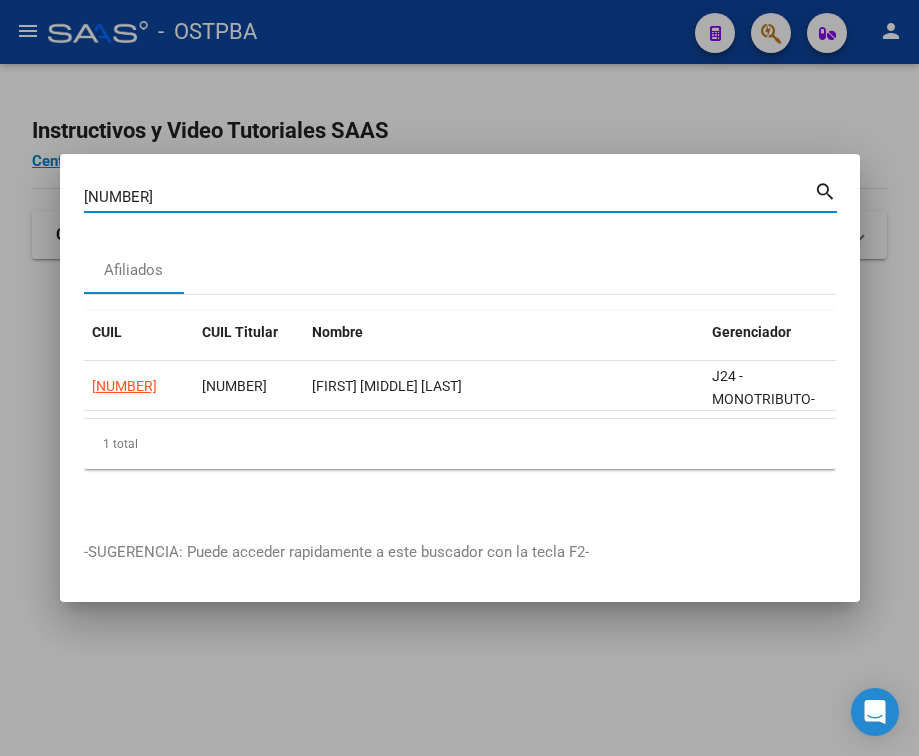 type on "[NUMBER]" 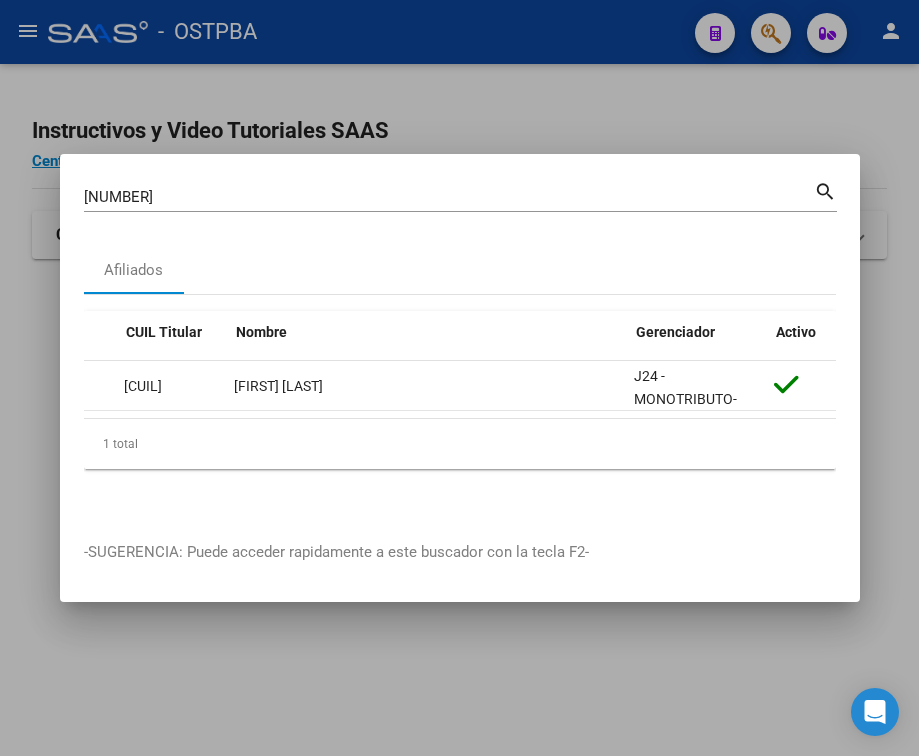 scroll, scrollTop: 0, scrollLeft: 0, axis: both 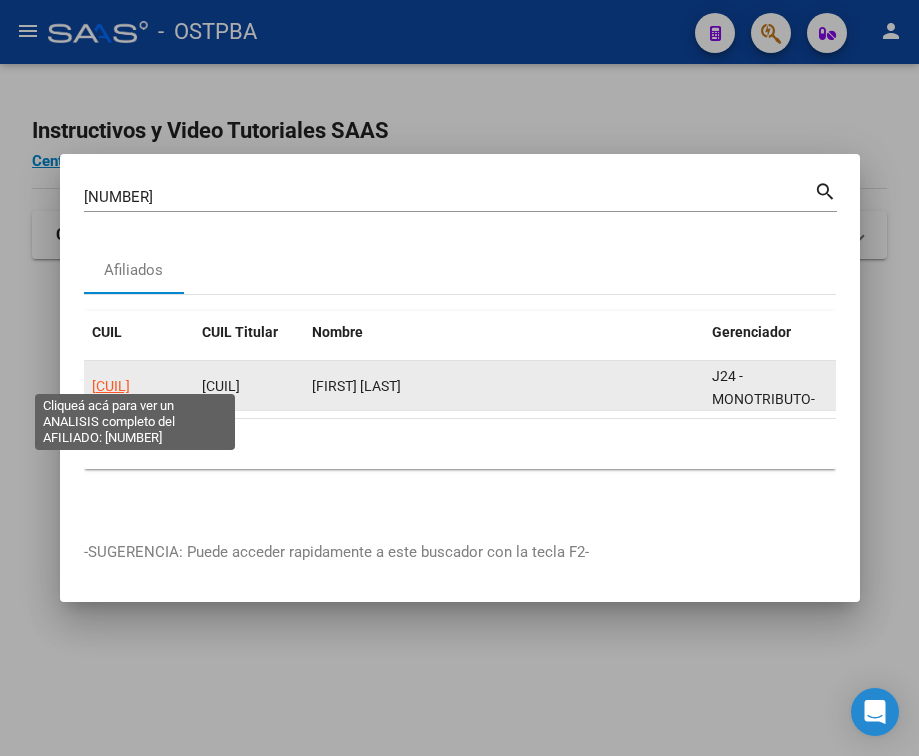 click on "[CUIL]" 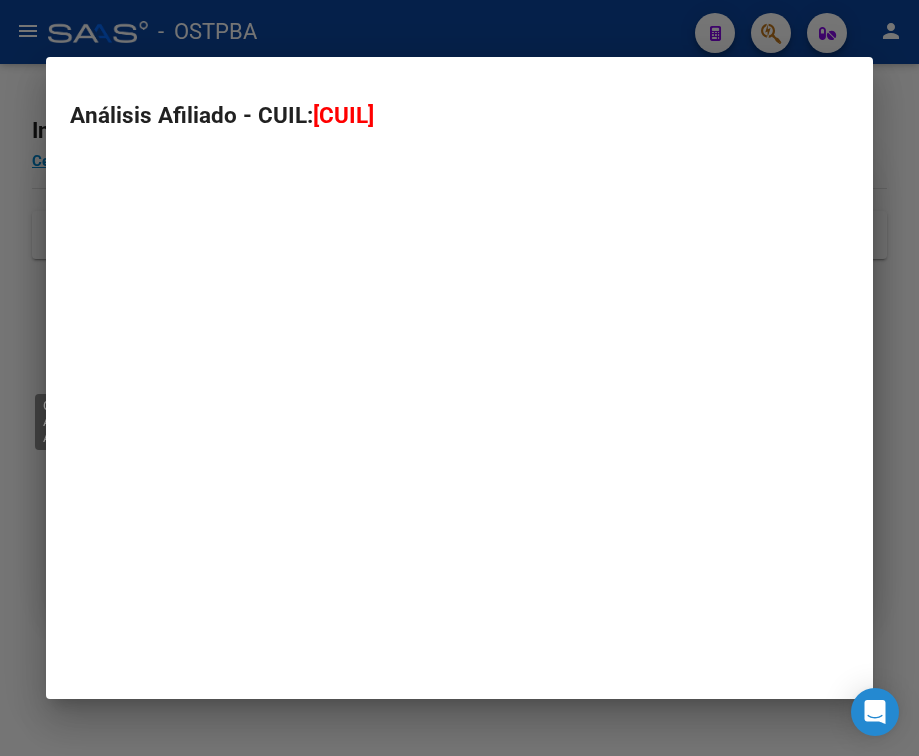 type on "[CUIL]" 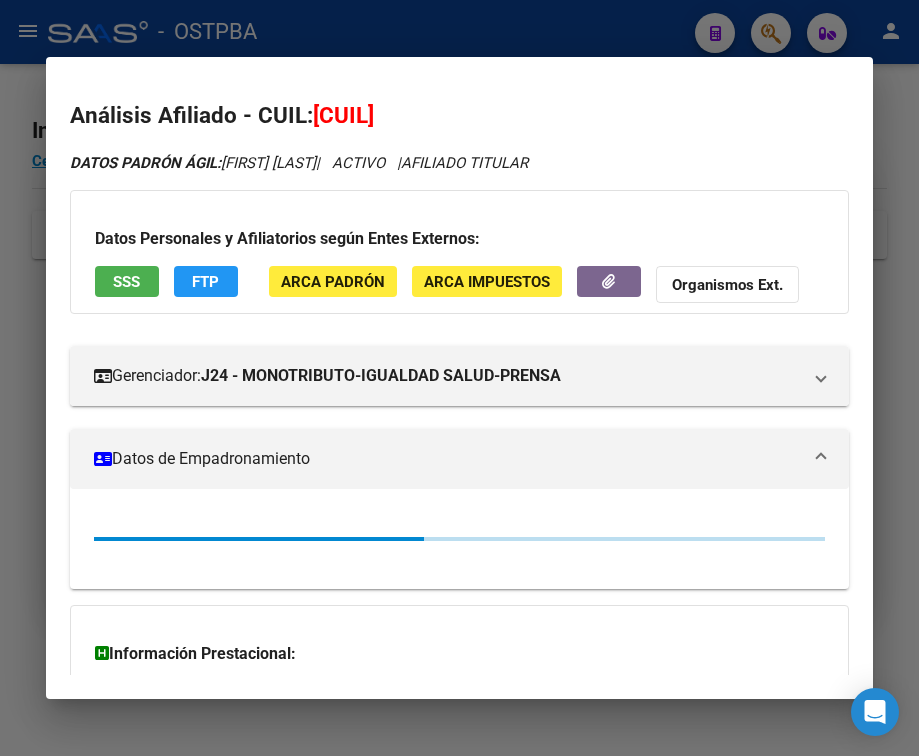 click on "Datos de Empadronamiento" at bounding box center [447, 459] 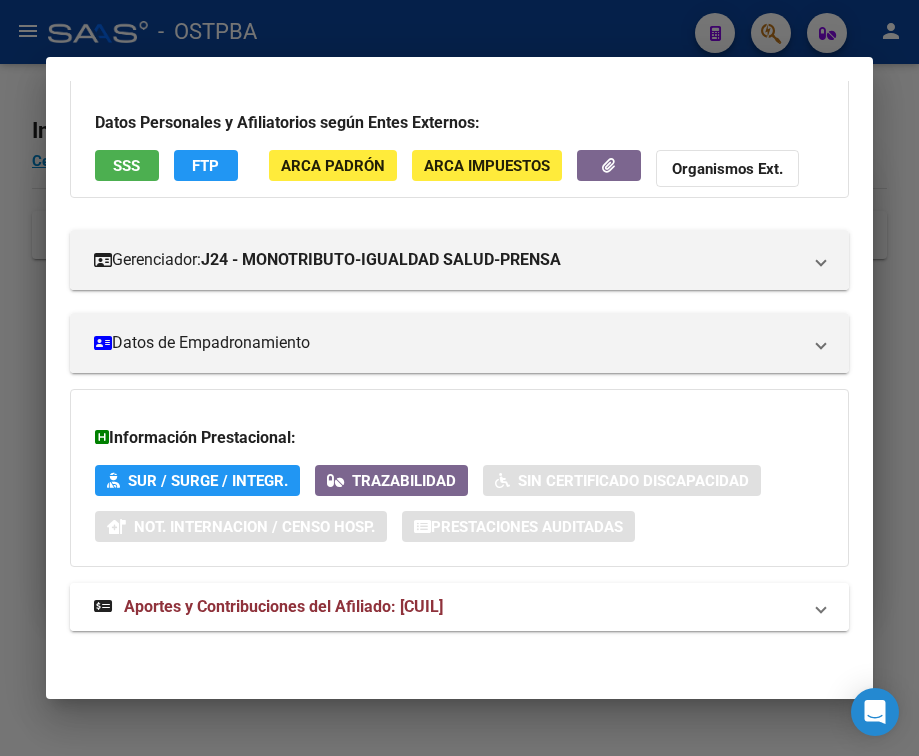click on "Aportes y Contribuciones del Afiliado: [CUIL]" at bounding box center [283, 606] 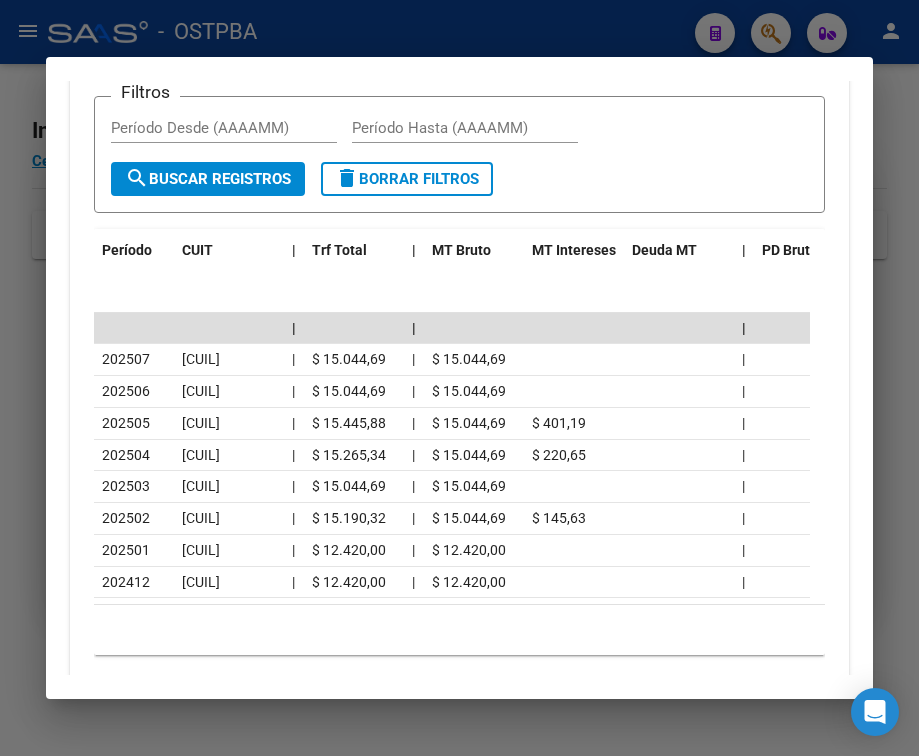 scroll, scrollTop: 873, scrollLeft: 0, axis: vertical 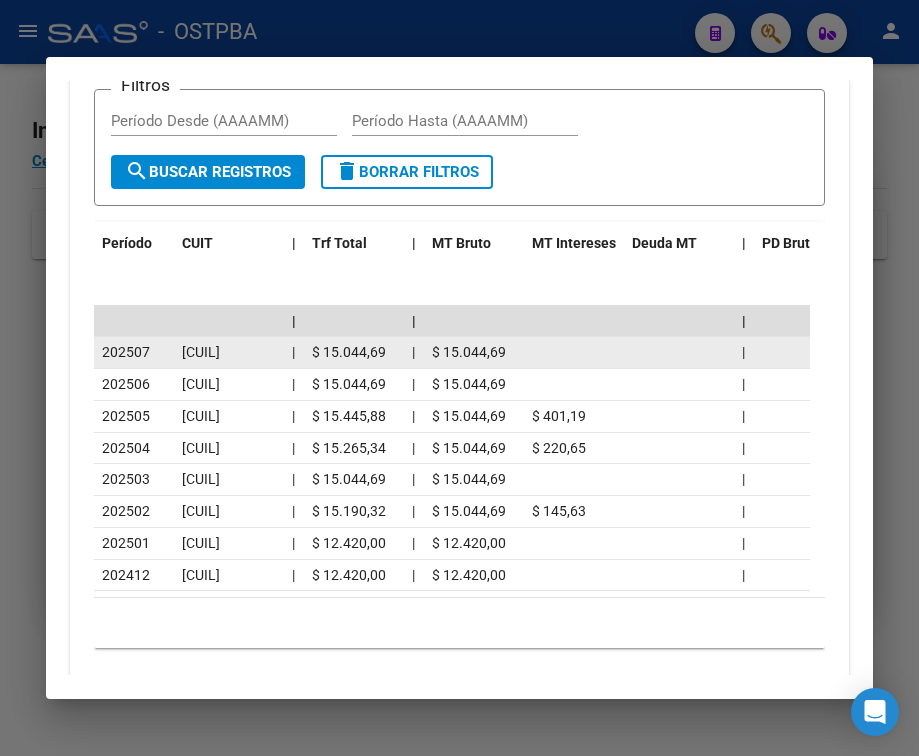 click on "[CUIL]" 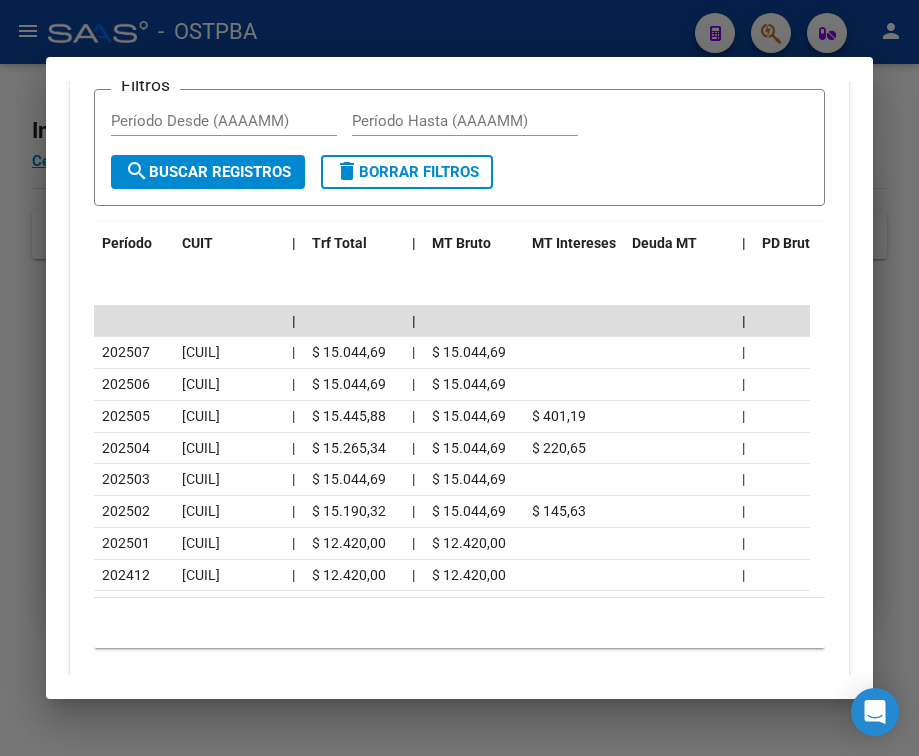 click at bounding box center (459, 378) 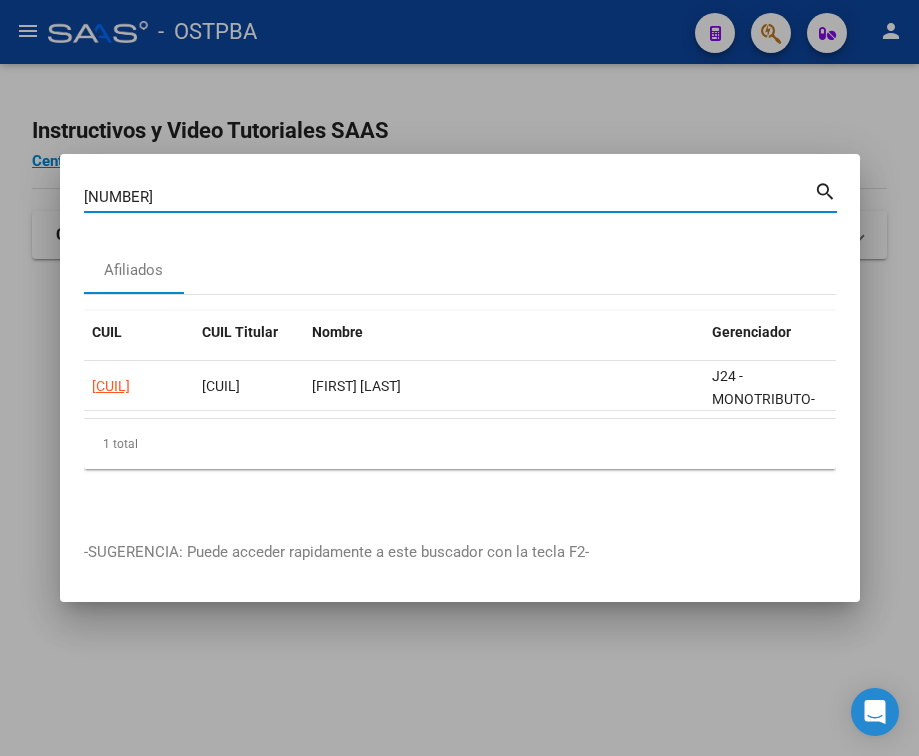 click on "[NUMBER]" at bounding box center [449, 197] 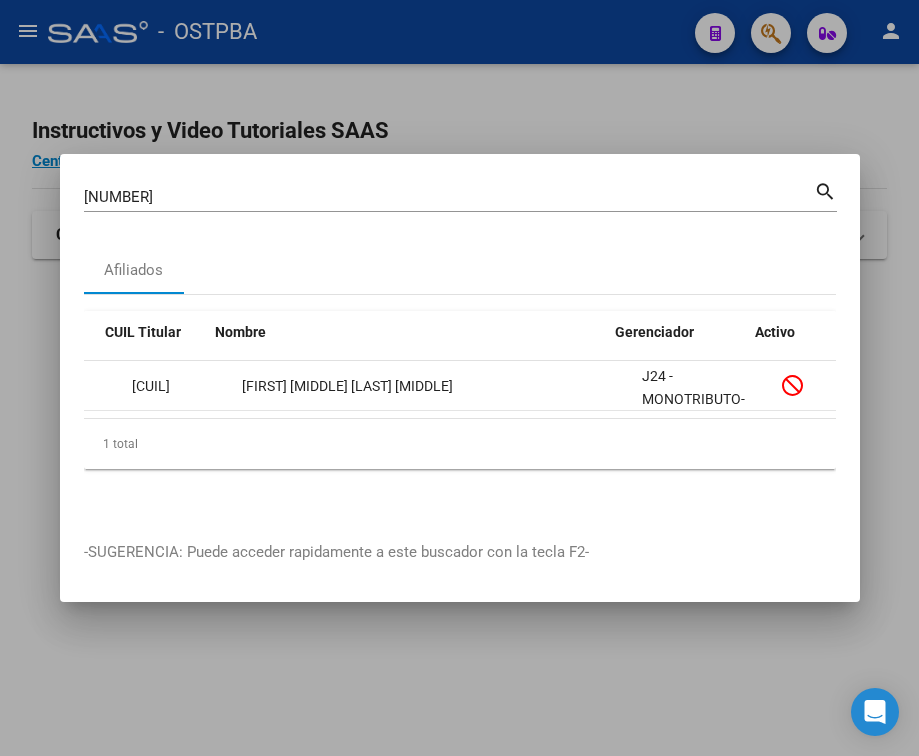 scroll, scrollTop: 0, scrollLeft: 0, axis: both 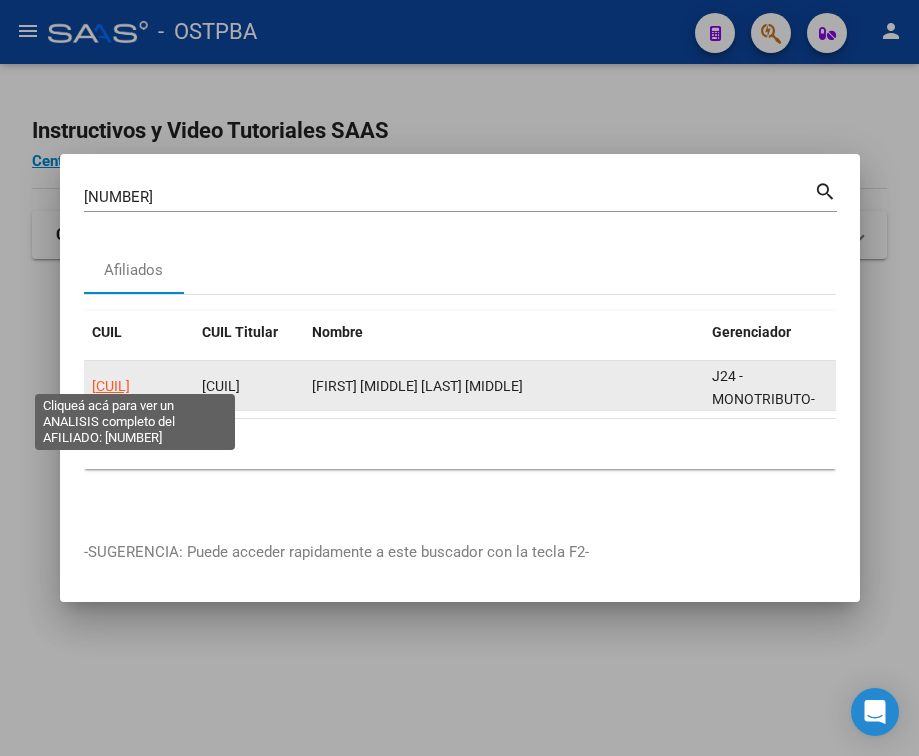 click on "[CUIL]" 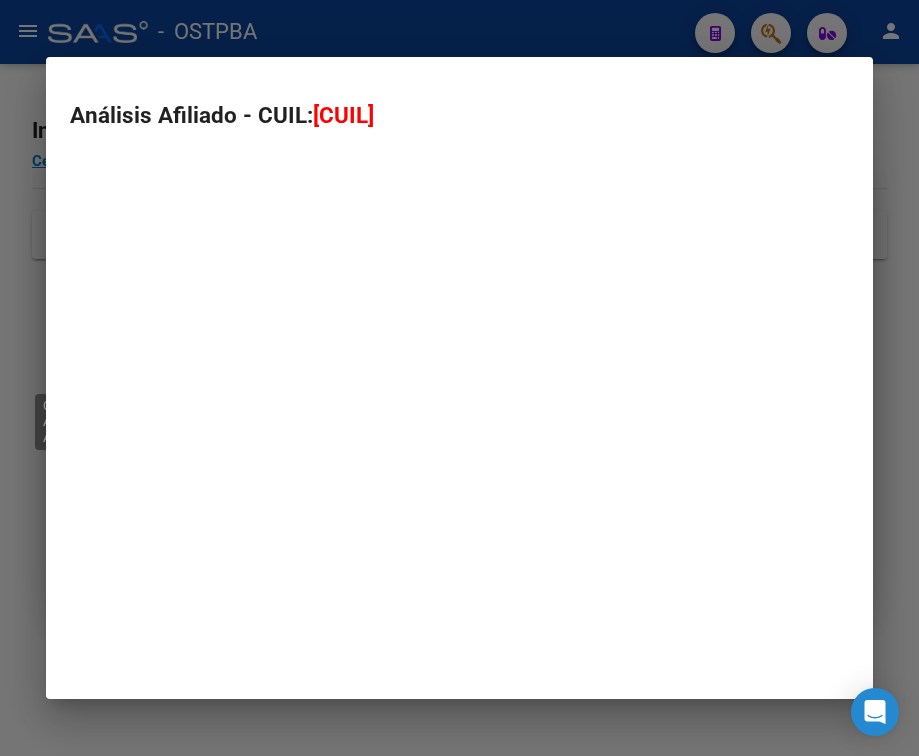 type on "[CUIL]" 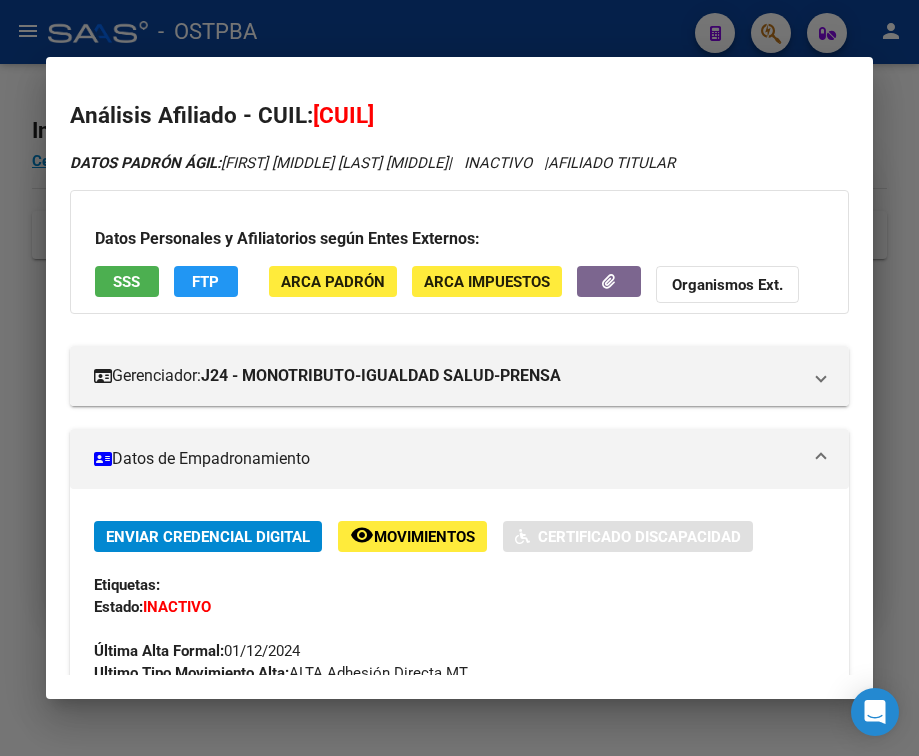 click on "Datos de Empadronamiento" at bounding box center [447, 459] 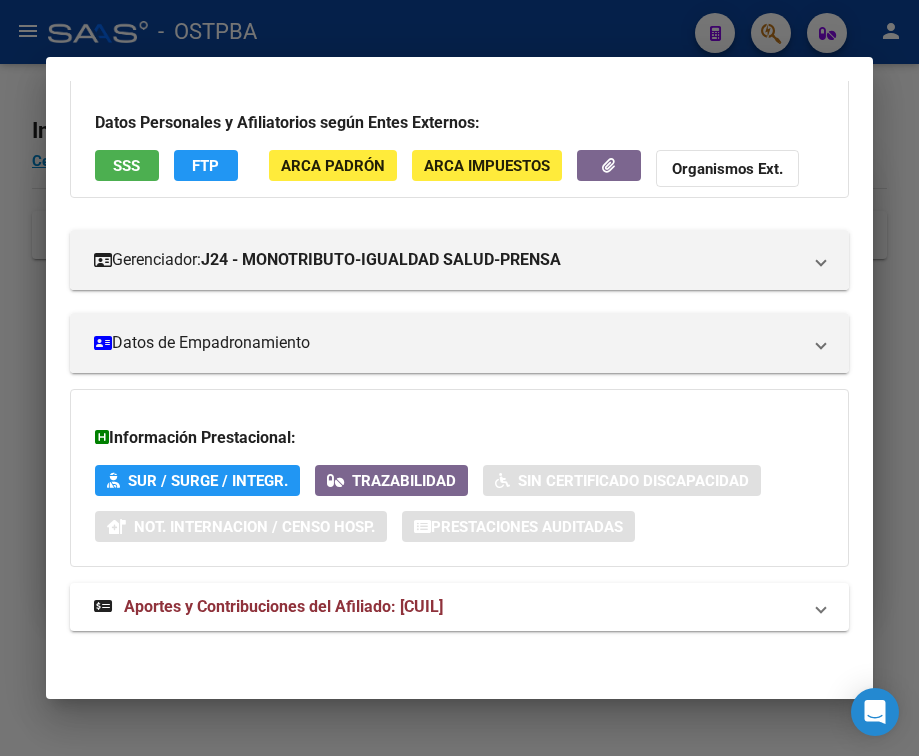 scroll, scrollTop: 131, scrollLeft: 0, axis: vertical 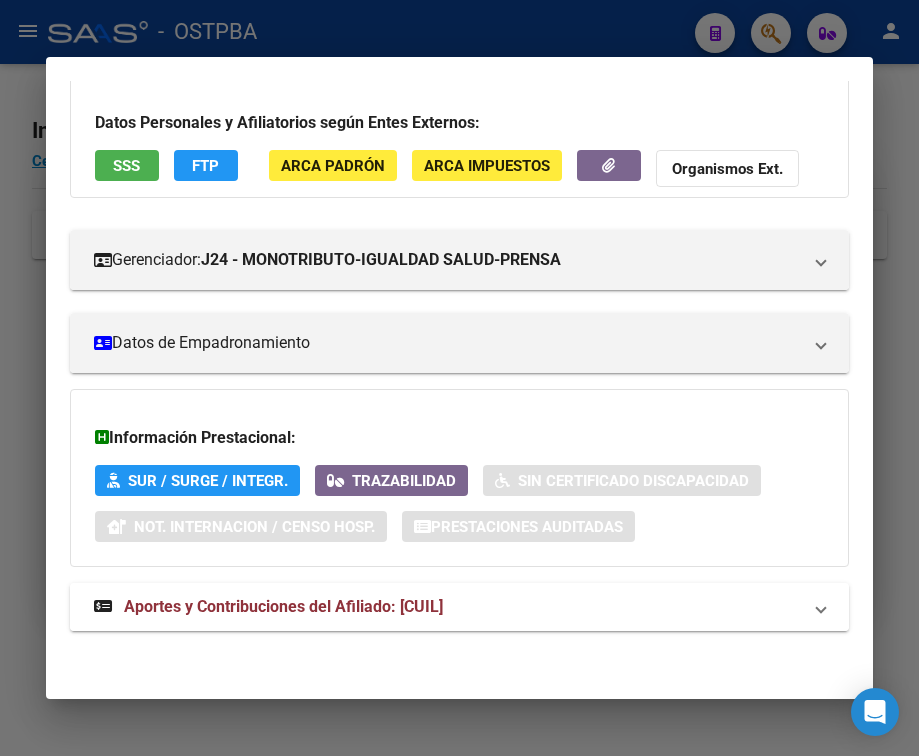 click on "Aportes y Contribuciones del Afiliado: [CUIL]" at bounding box center (283, 606) 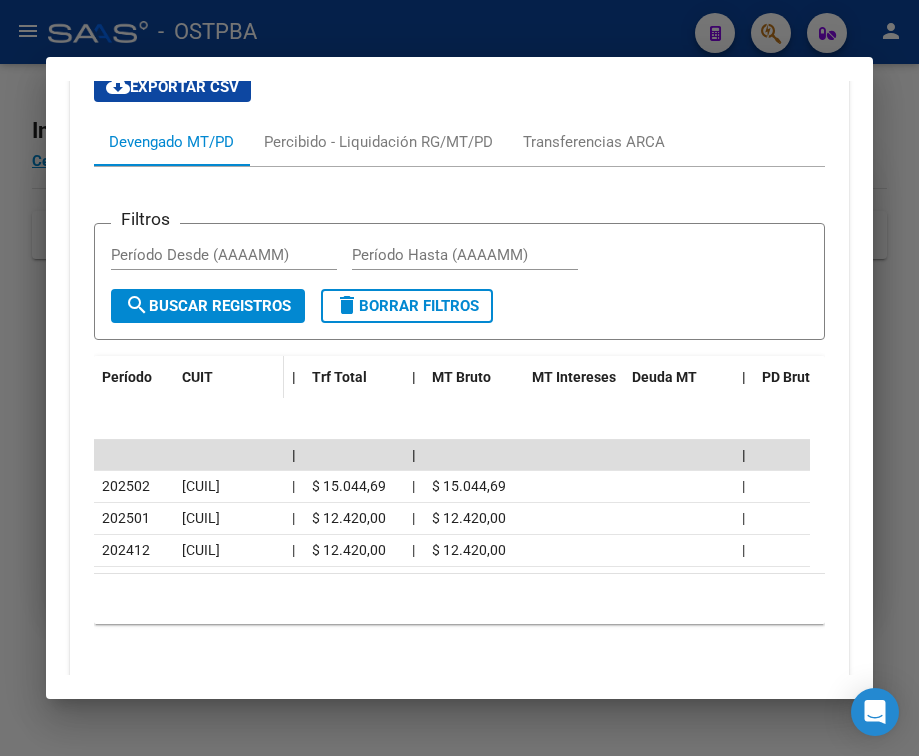 scroll, scrollTop: 774, scrollLeft: 0, axis: vertical 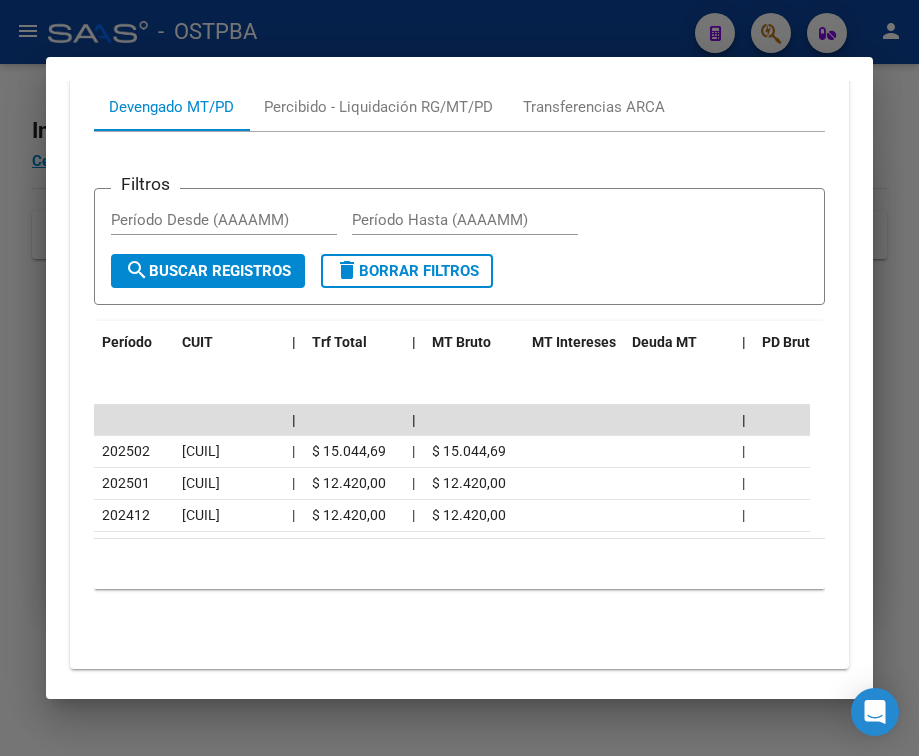 click at bounding box center (459, 378) 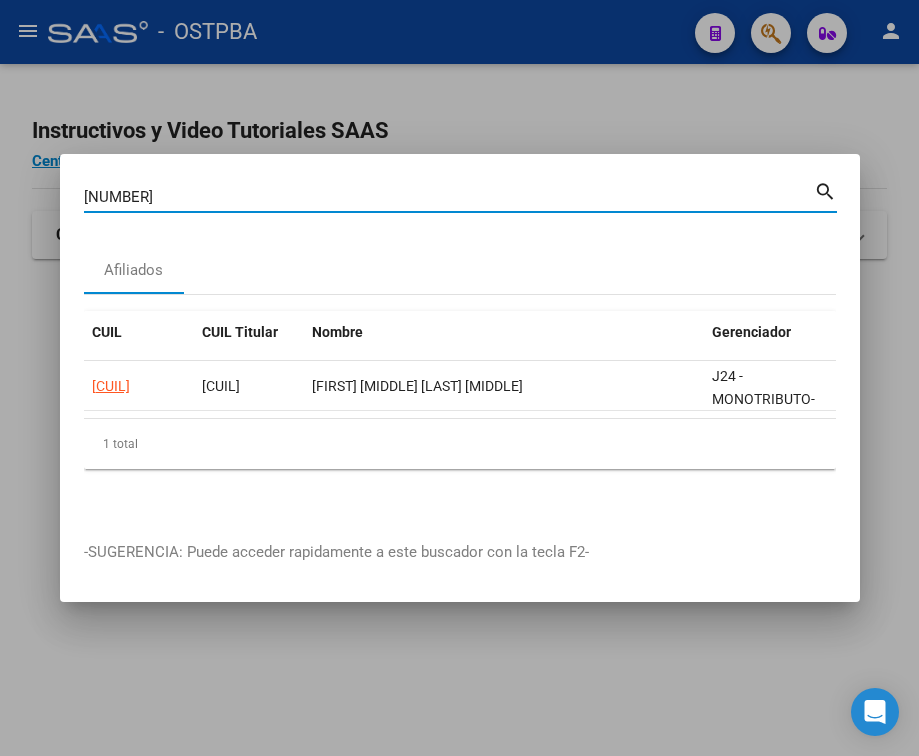 click on "[NUMBER]" at bounding box center [449, 197] 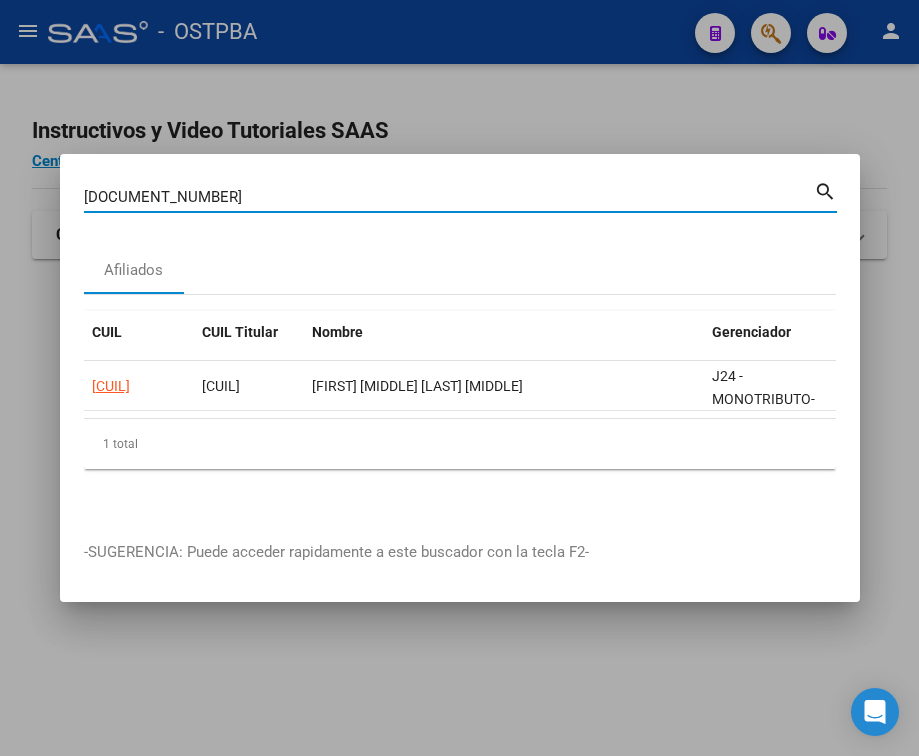 type on "[DOCUMENT_NUMBER]" 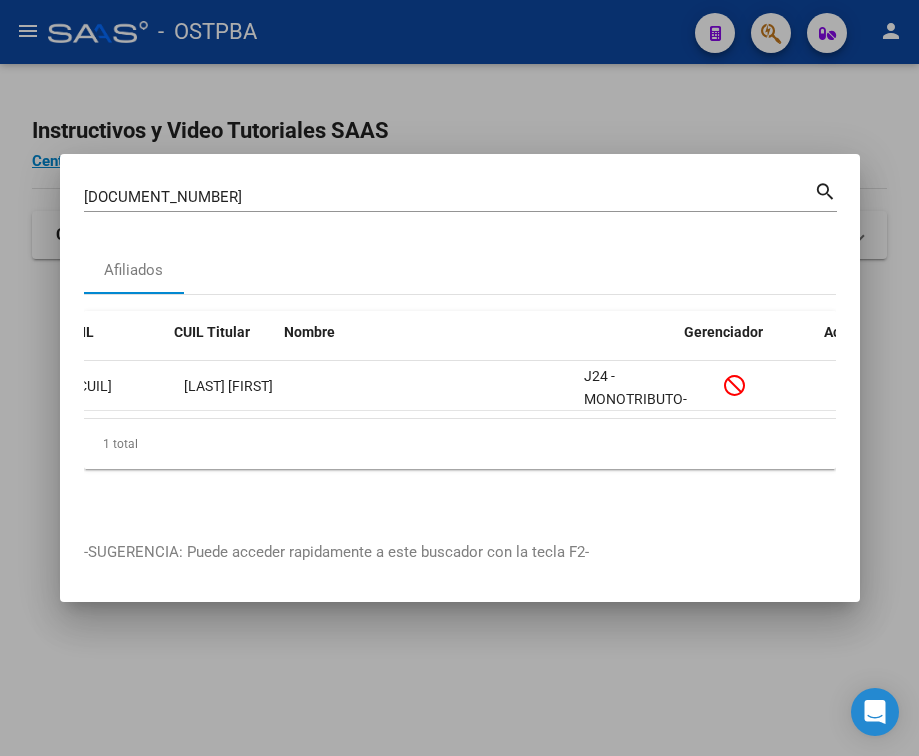 scroll, scrollTop: 0, scrollLeft: 0, axis: both 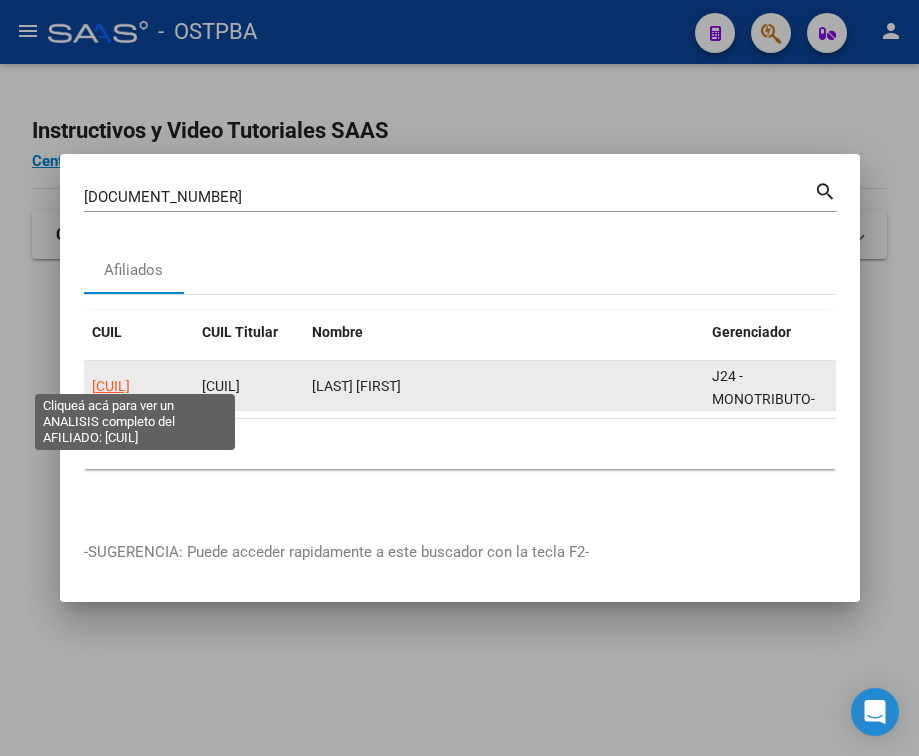click on "[CUIL]" 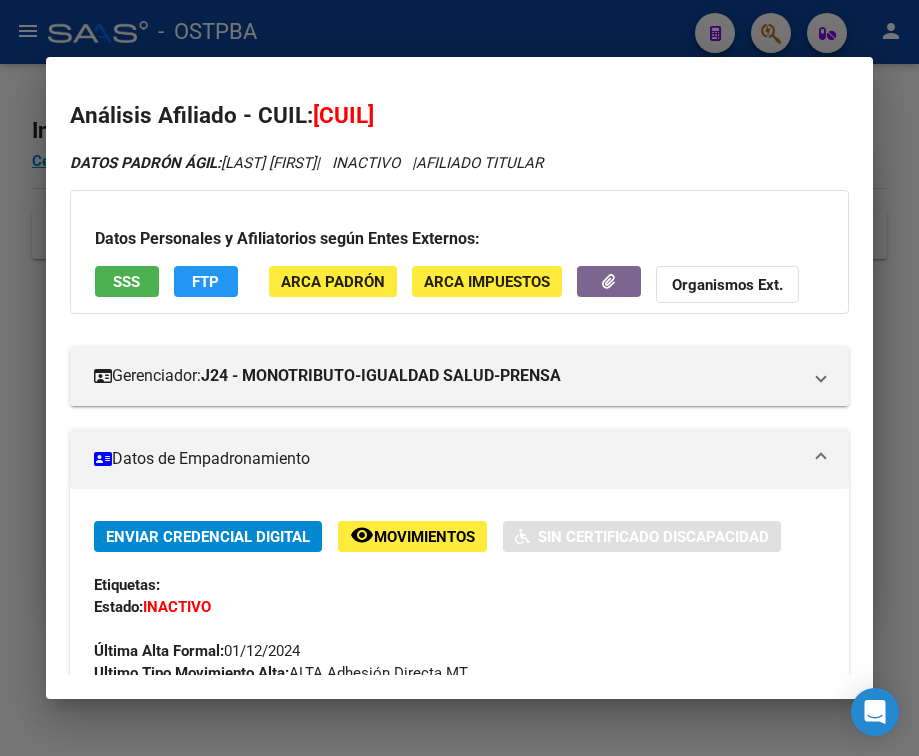 click on "Datos de Empadronamiento" at bounding box center [447, 459] 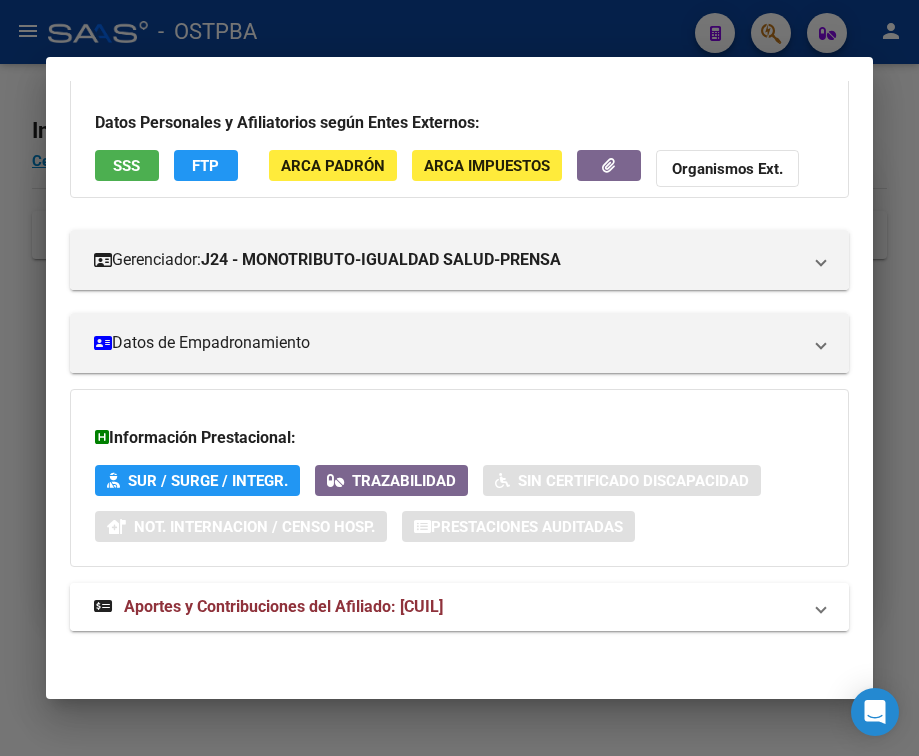 scroll, scrollTop: 131, scrollLeft: 0, axis: vertical 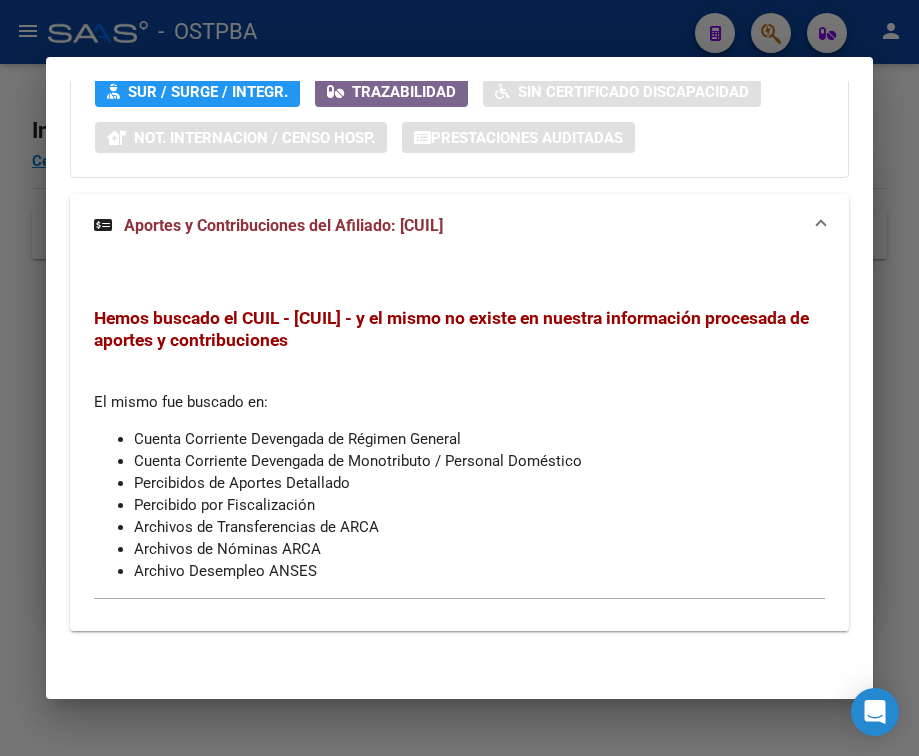 click at bounding box center (459, 378) 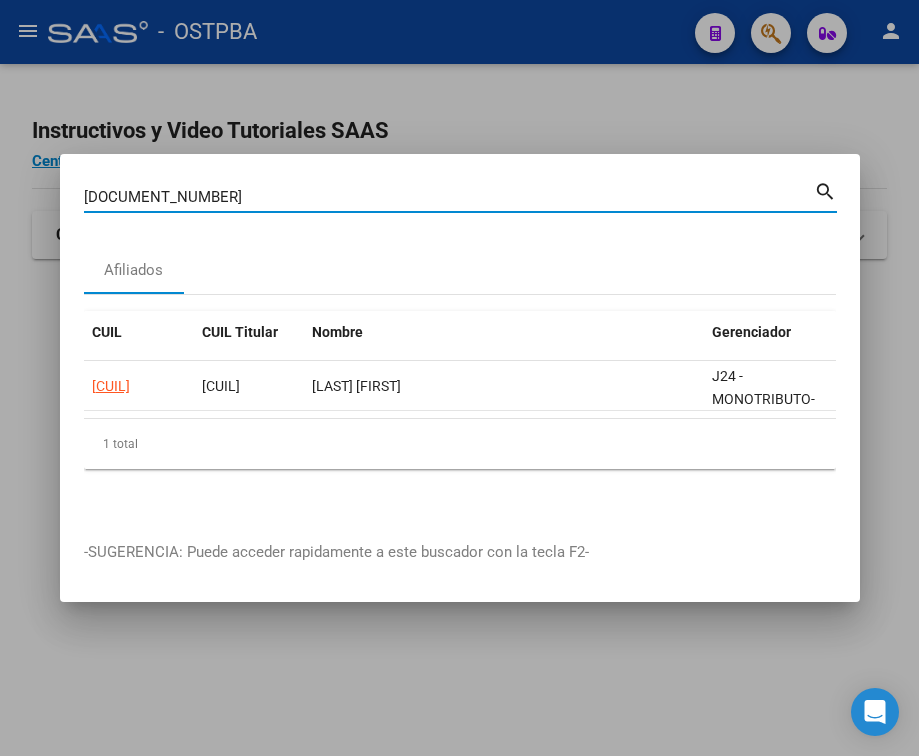 click on "[DOCUMENT_NUMBER]" at bounding box center (449, 197) 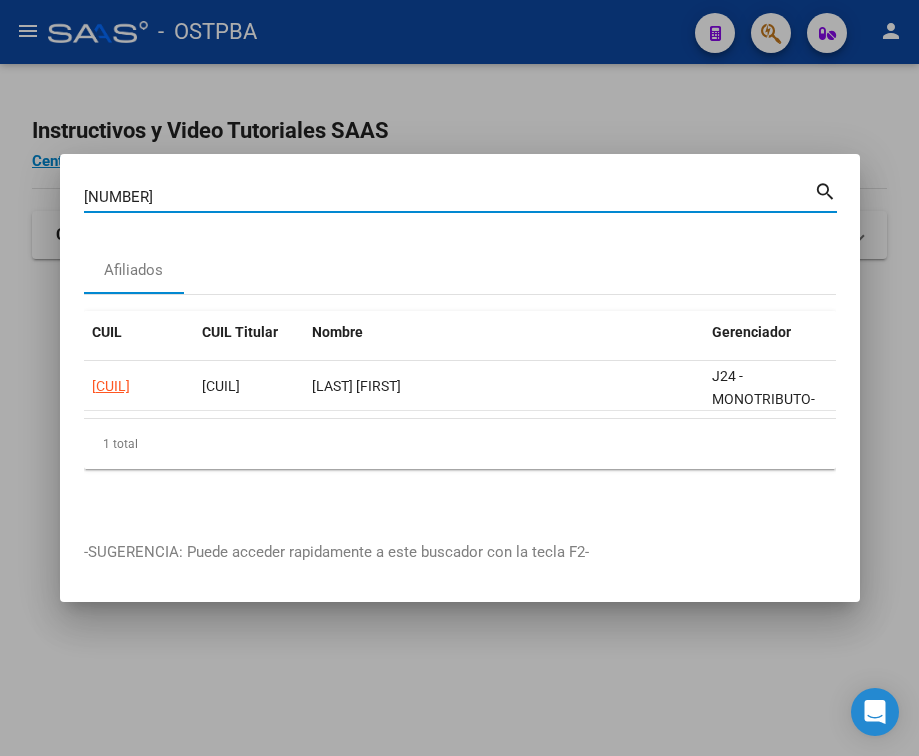 type on "[NUMBER]" 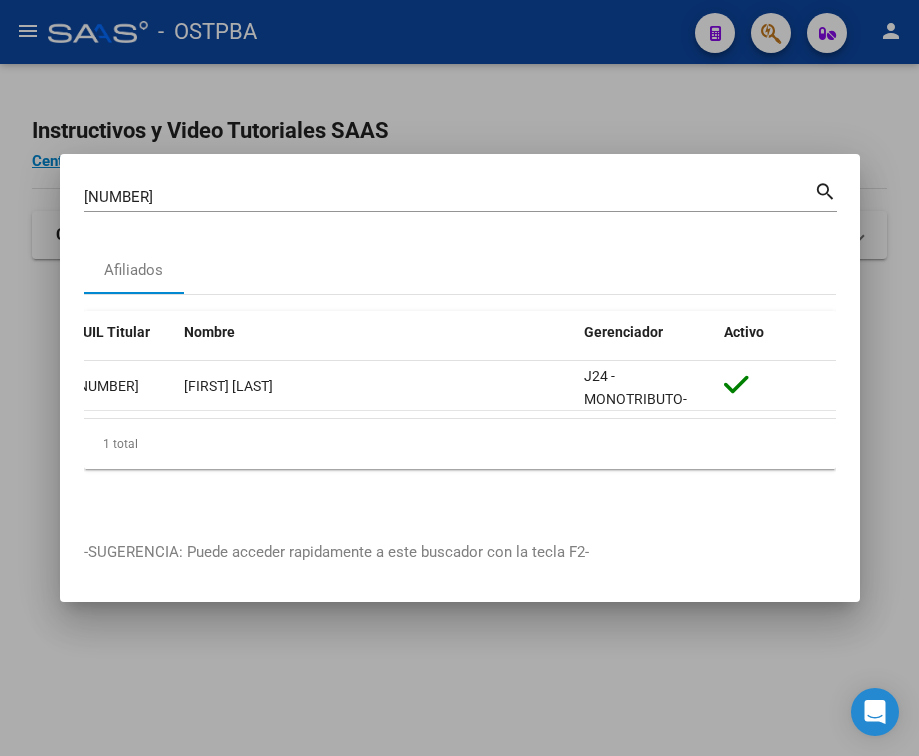 scroll, scrollTop: 0, scrollLeft: 0, axis: both 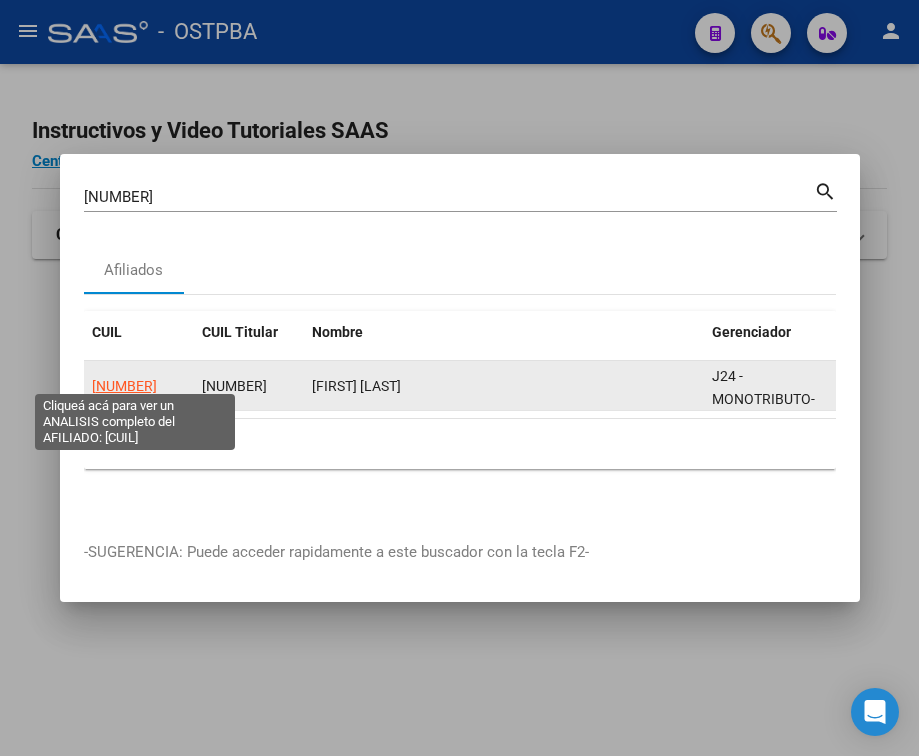 click on "[NUMBER]" 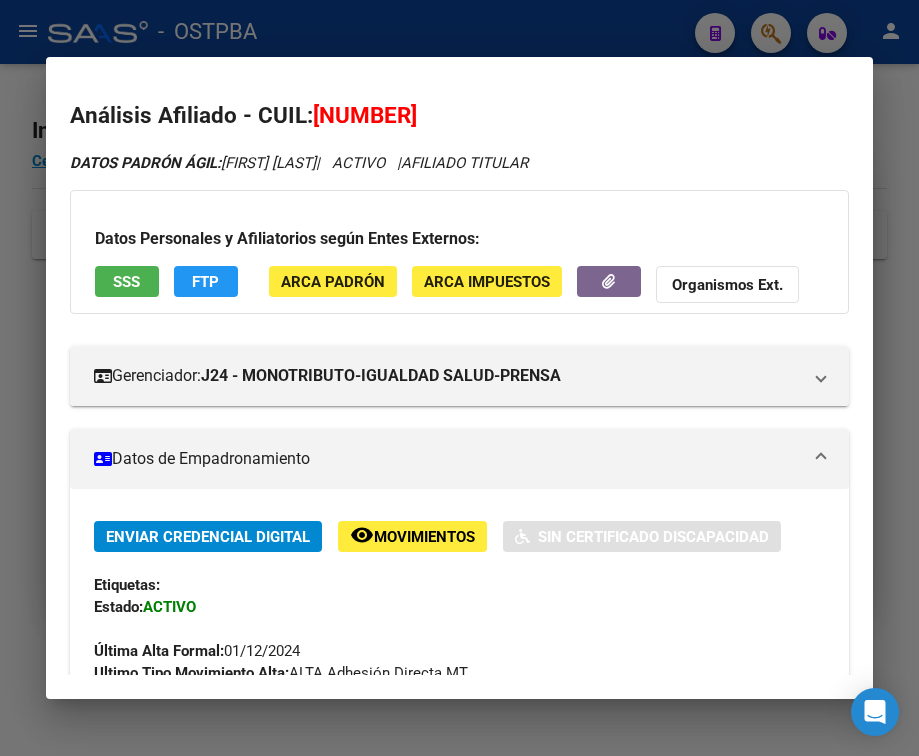 click on "Datos de Empadronamiento" at bounding box center (447, 459) 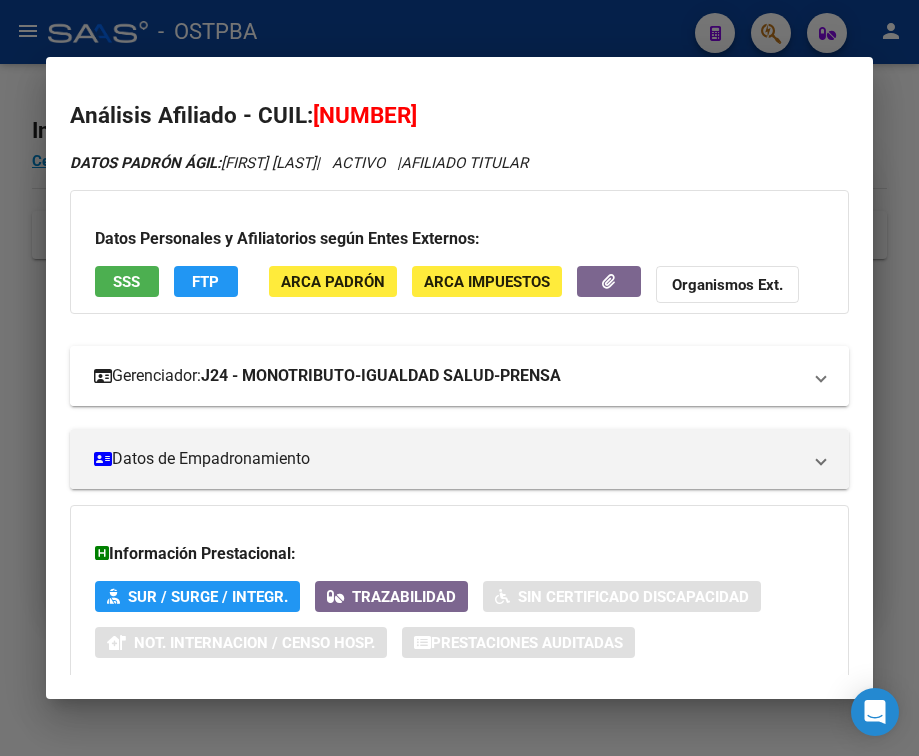 scroll, scrollTop: 131, scrollLeft: 0, axis: vertical 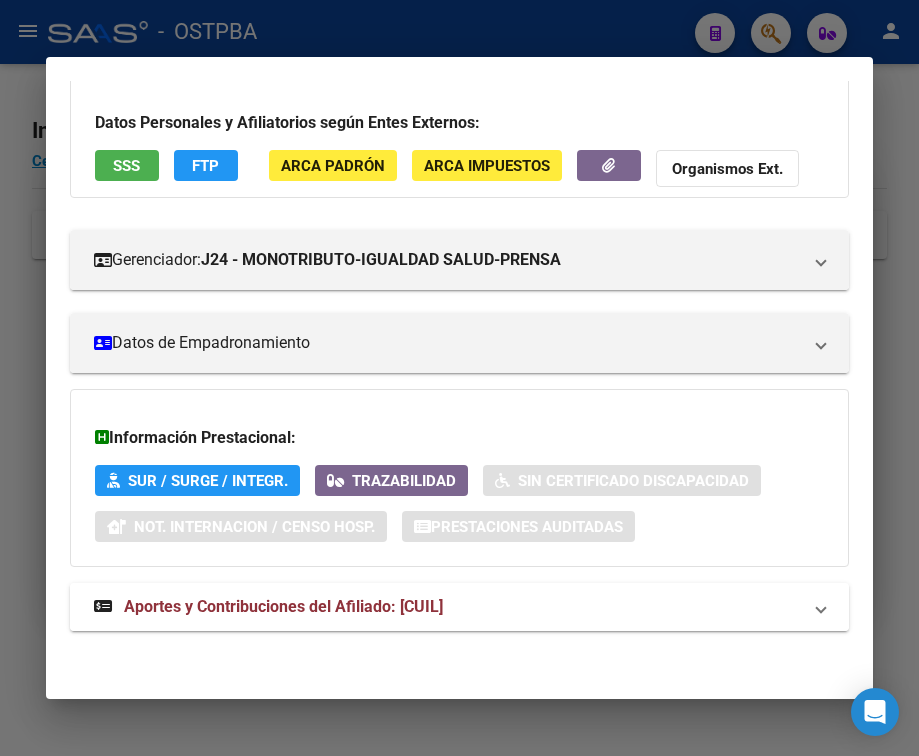 click on "Aportes y Contribuciones del Afiliado: [CUIL]" at bounding box center (283, 606) 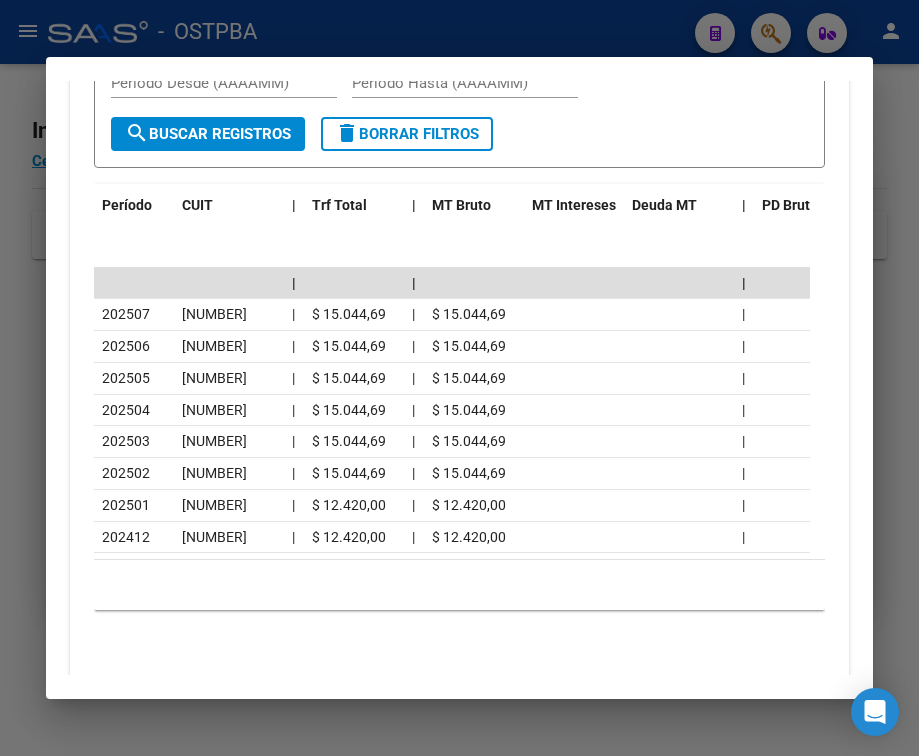 scroll, scrollTop: 1001, scrollLeft: 0, axis: vertical 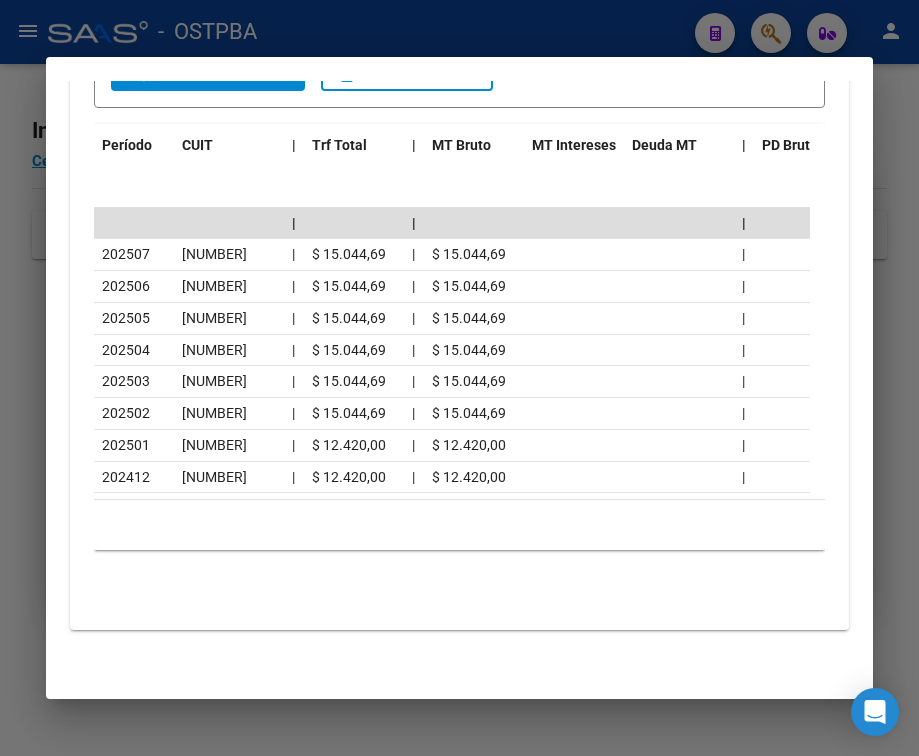 click at bounding box center [459, 378] 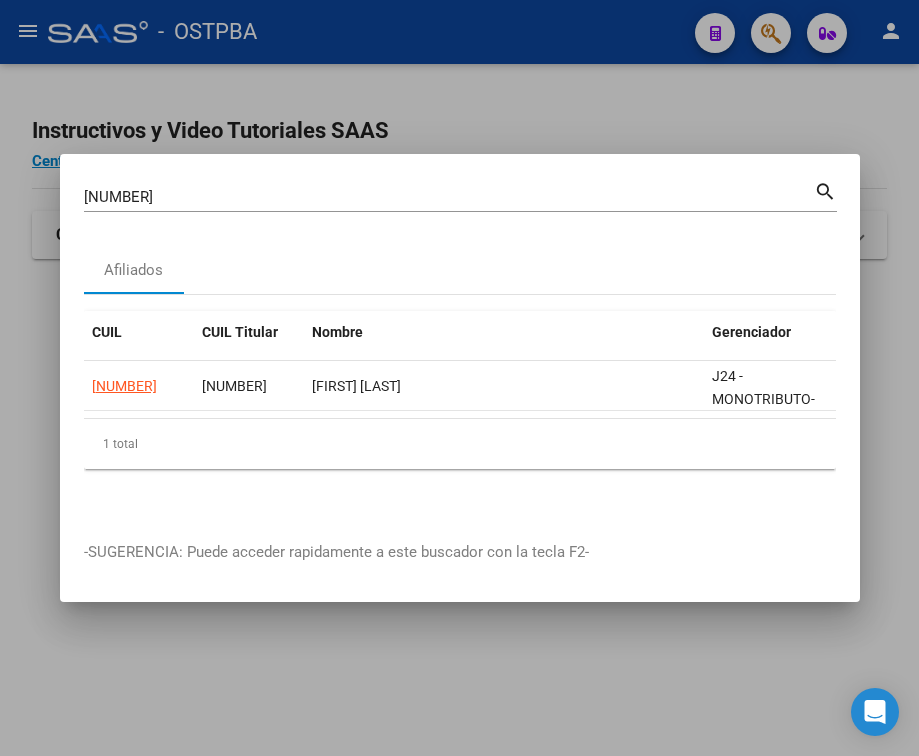 click on "[DOCUMENT_NUMBER] Buscar (apellido, dni, cuil, nro traspaso, cuit, obra social)" at bounding box center [449, 197] 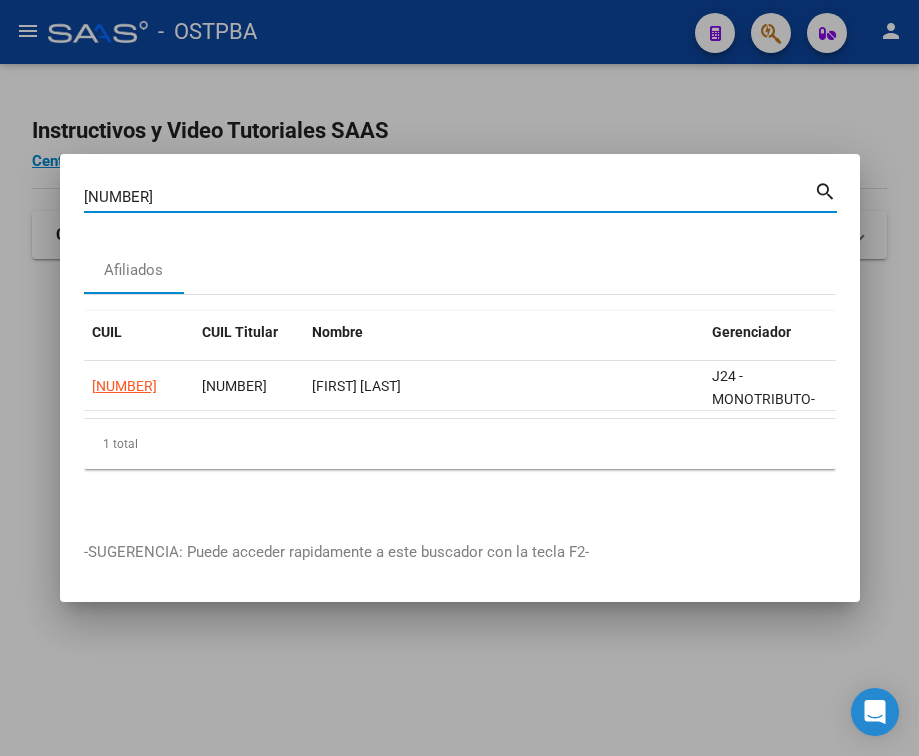click on "[NUMBER]" at bounding box center [449, 197] 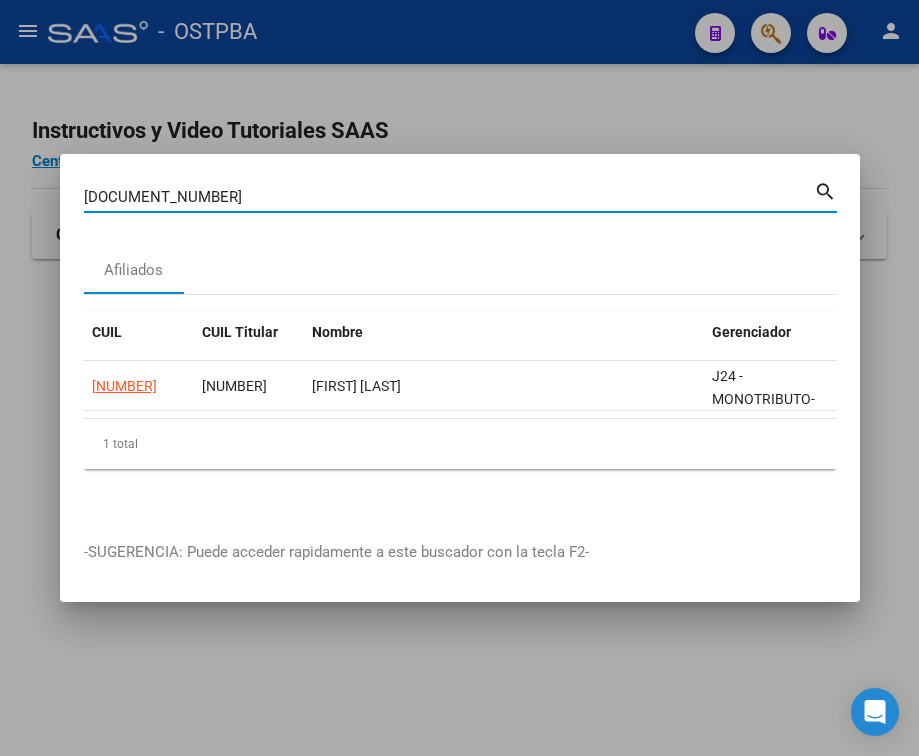 type on "[DOCUMENT_NUMBER]" 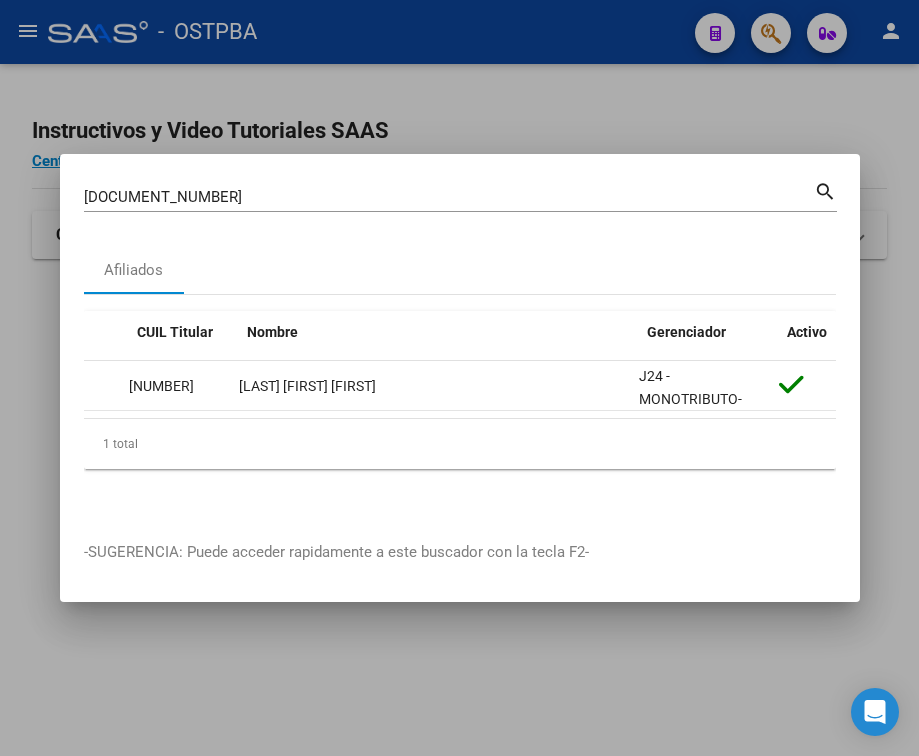 scroll, scrollTop: 0, scrollLeft: 0, axis: both 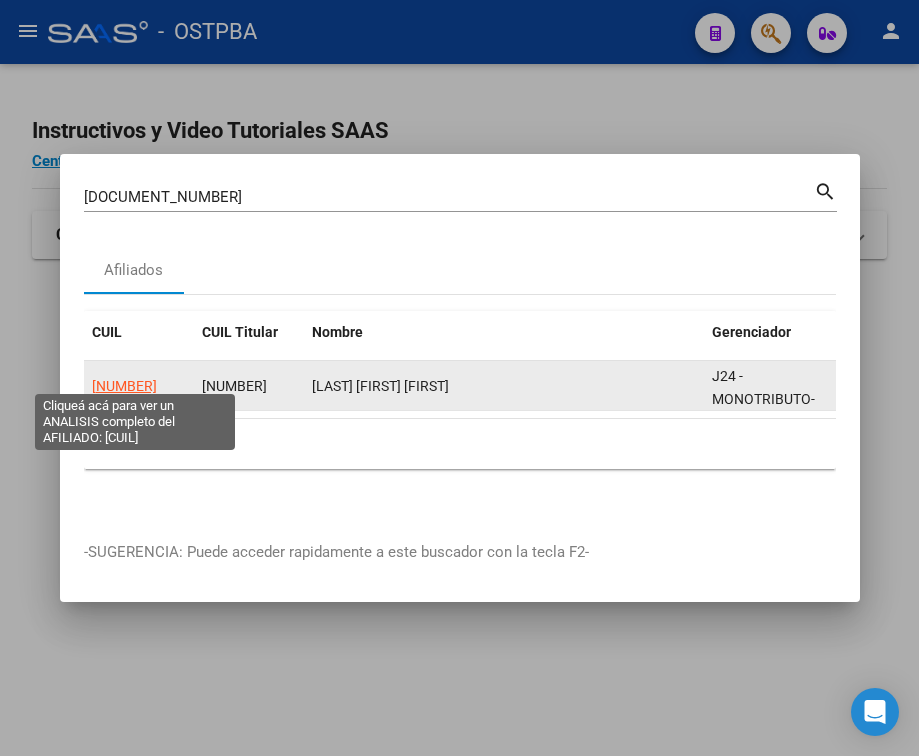 click on "[NUMBER]" 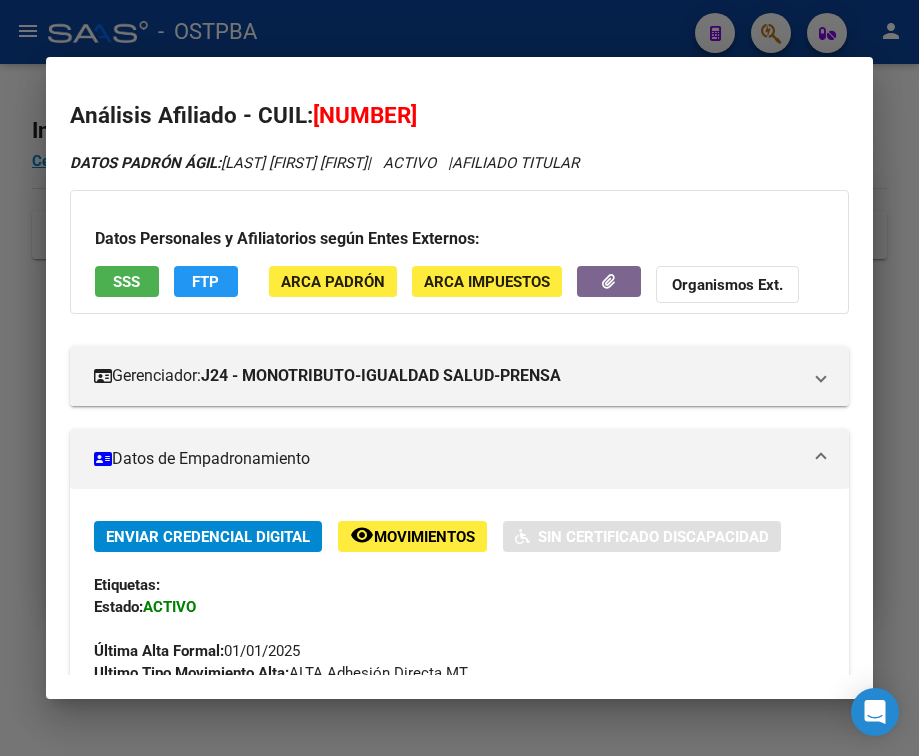 click on "Datos de Empadronamiento" at bounding box center (447, 459) 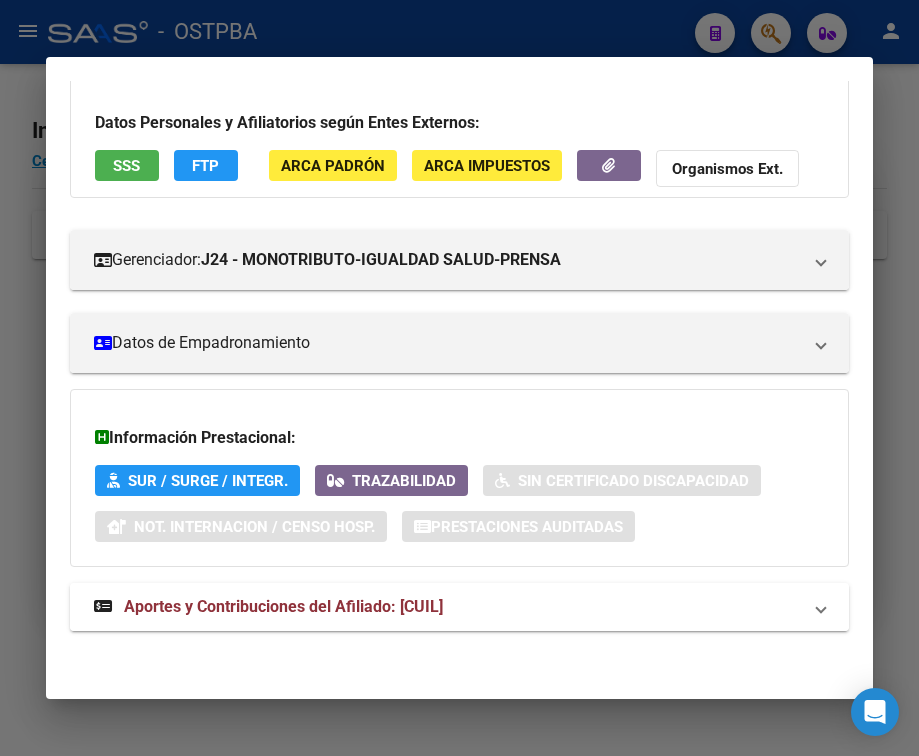 scroll, scrollTop: 131, scrollLeft: 0, axis: vertical 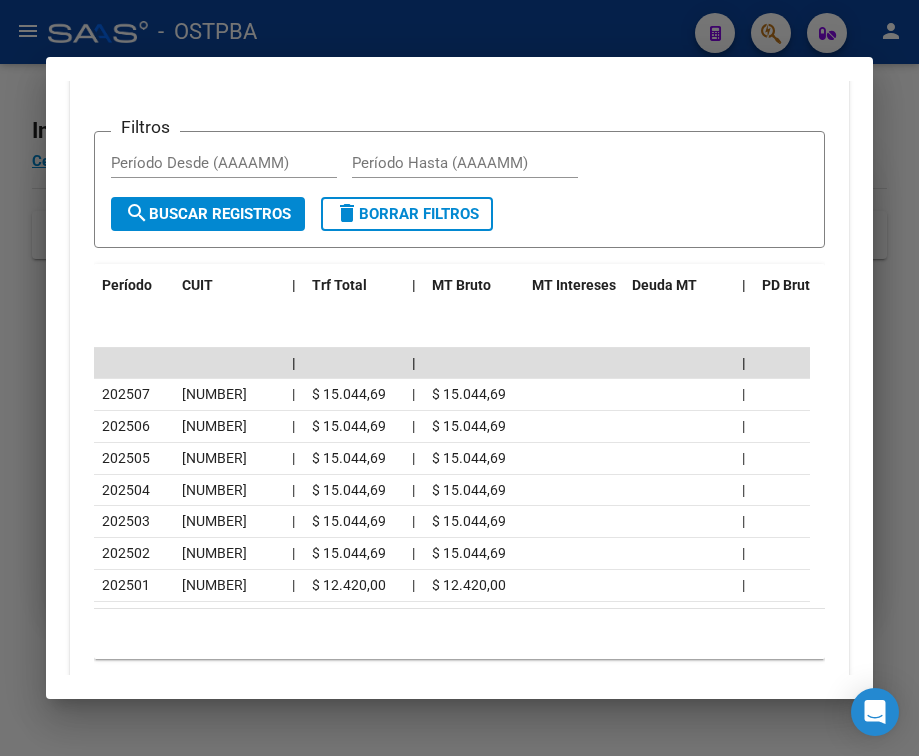 click at bounding box center (459, 378) 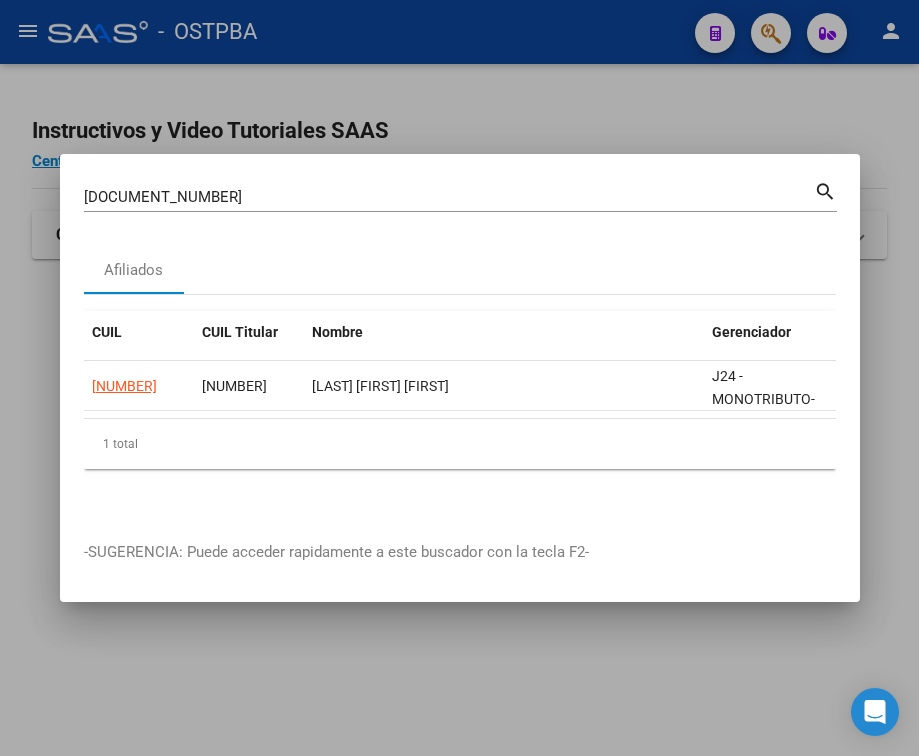 click on "[DOCUMENT_NUMBER]" at bounding box center (449, 197) 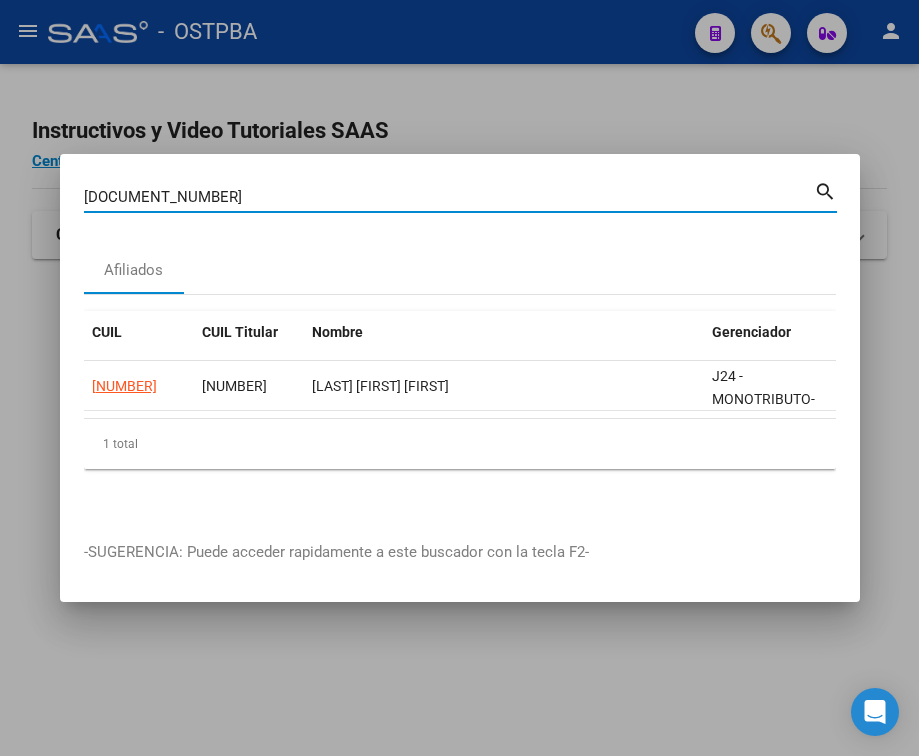 click on "[DOCUMENT_NUMBER]" at bounding box center (449, 197) 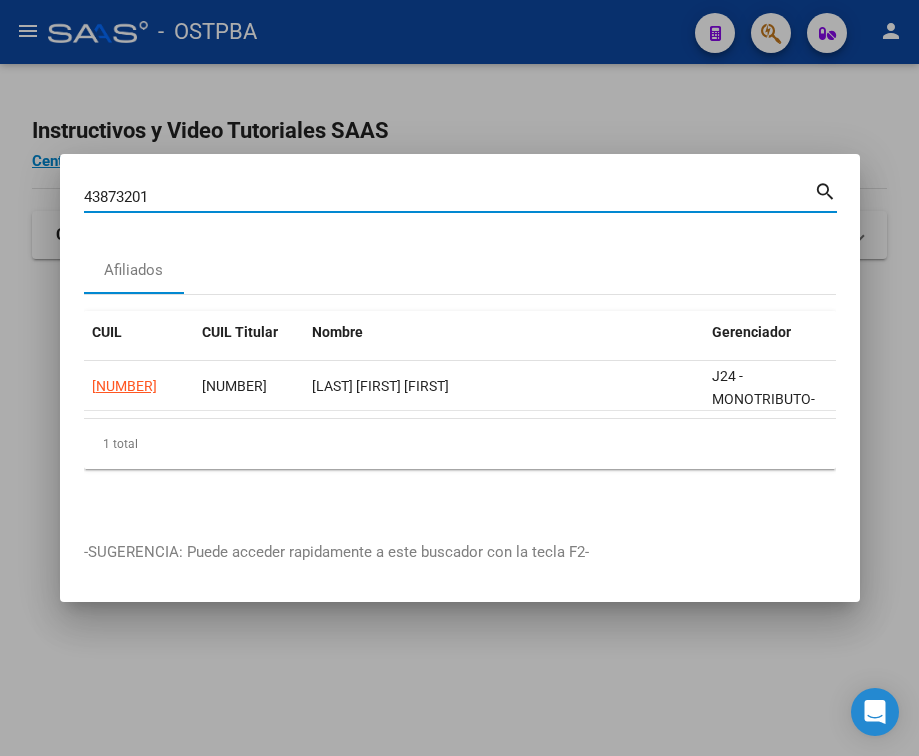 type on "43873201" 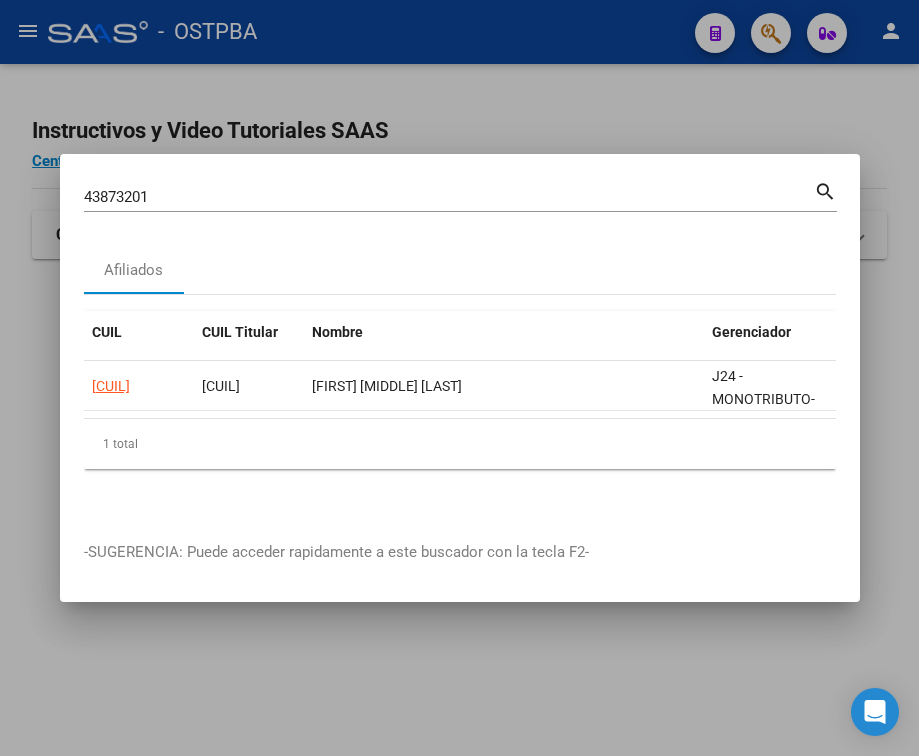 drag, startPoint x: 312, startPoint y: 409, endPoint x: 404, endPoint y: 426, distance: 93.55747 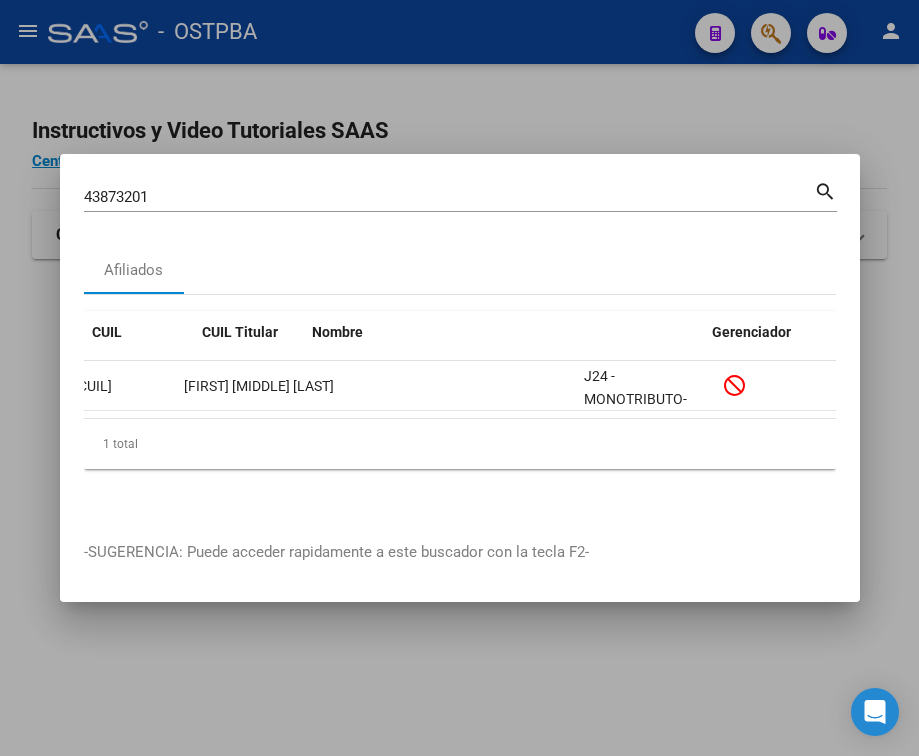 scroll, scrollTop: 0, scrollLeft: 0, axis: both 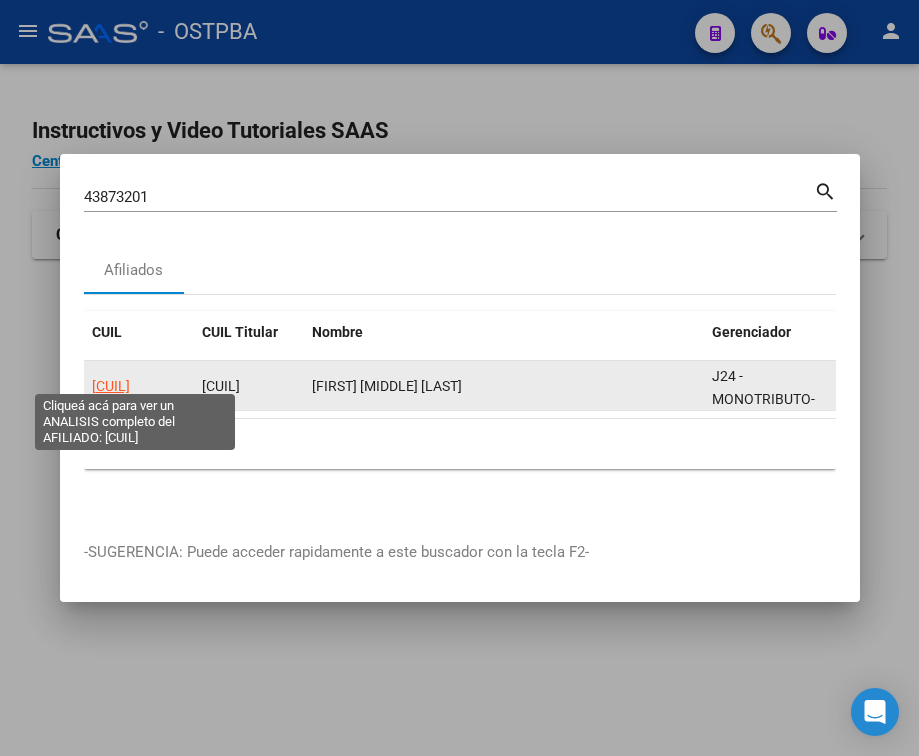 click on "[CUIL]" 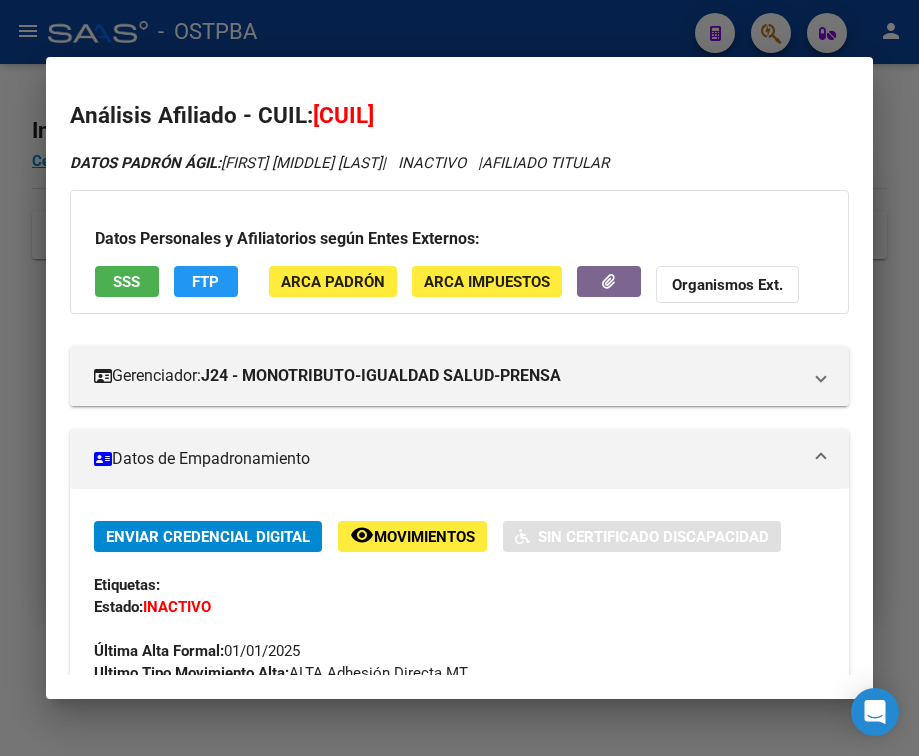 click on "Datos de Empadronamiento" at bounding box center (447, 459) 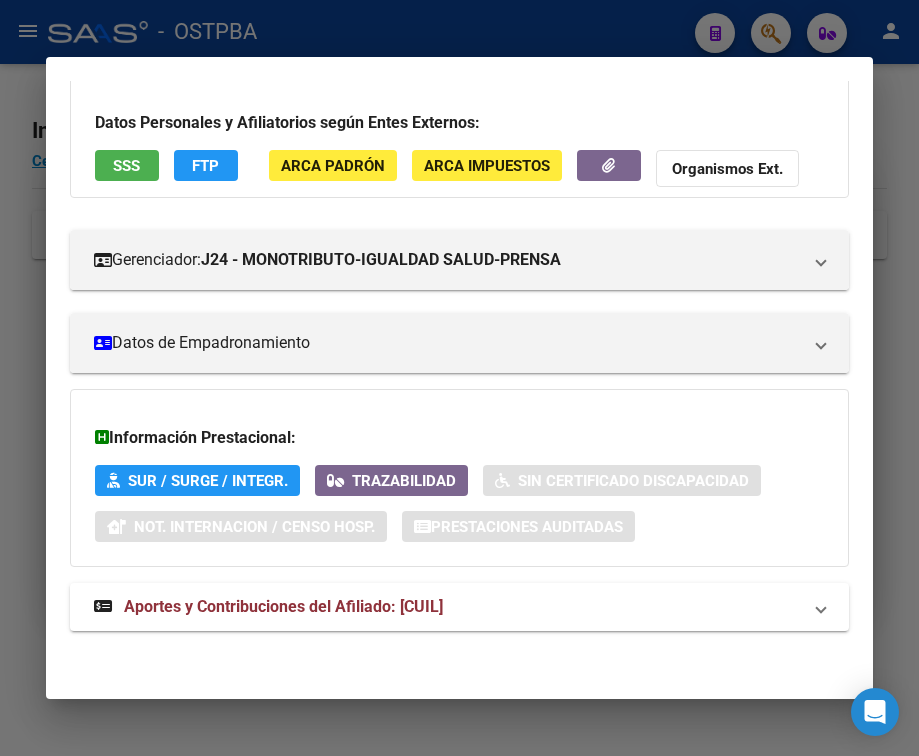 scroll, scrollTop: 131, scrollLeft: 0, axis: vertical 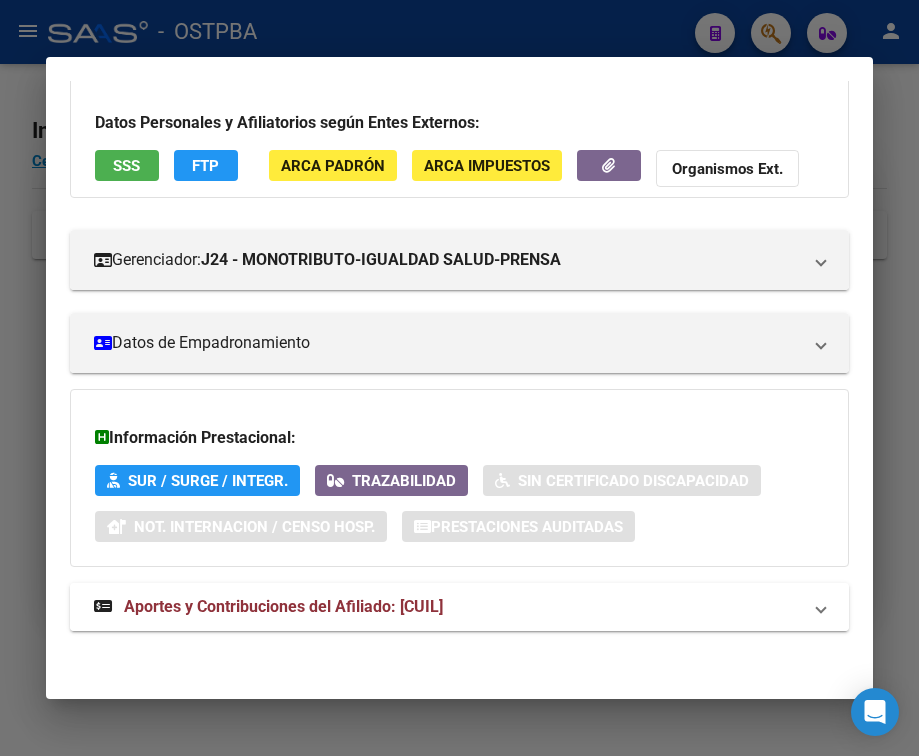 click on "Aportes y Contribuciones del Afiliado: [CUIL]" at bounding box center [283, 606] 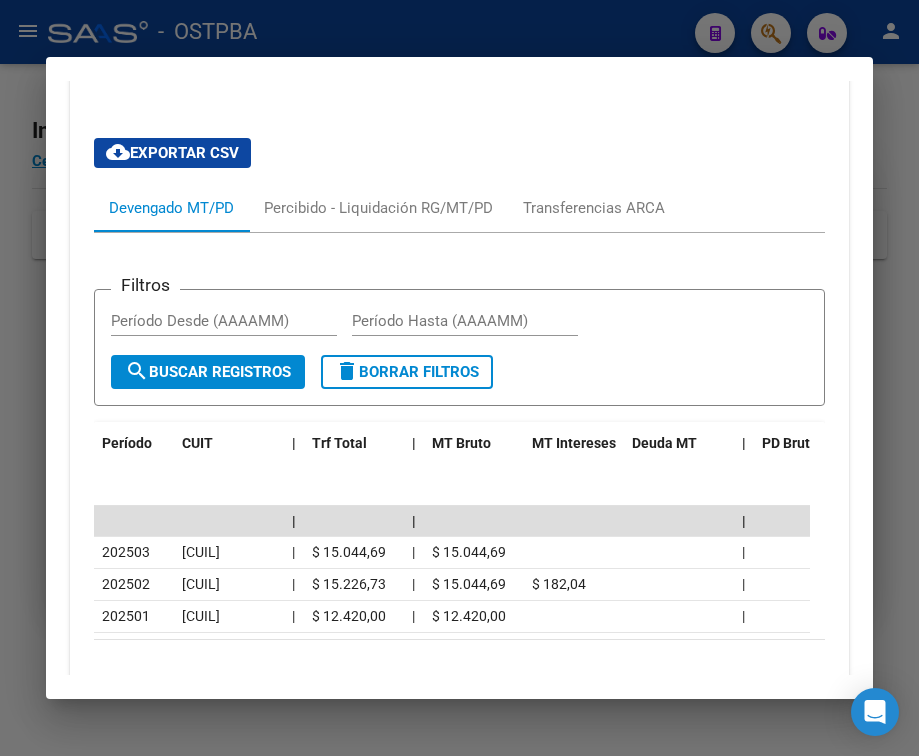 scroll, scrollTop: 674, scrollLeft: 0, axis: vertical 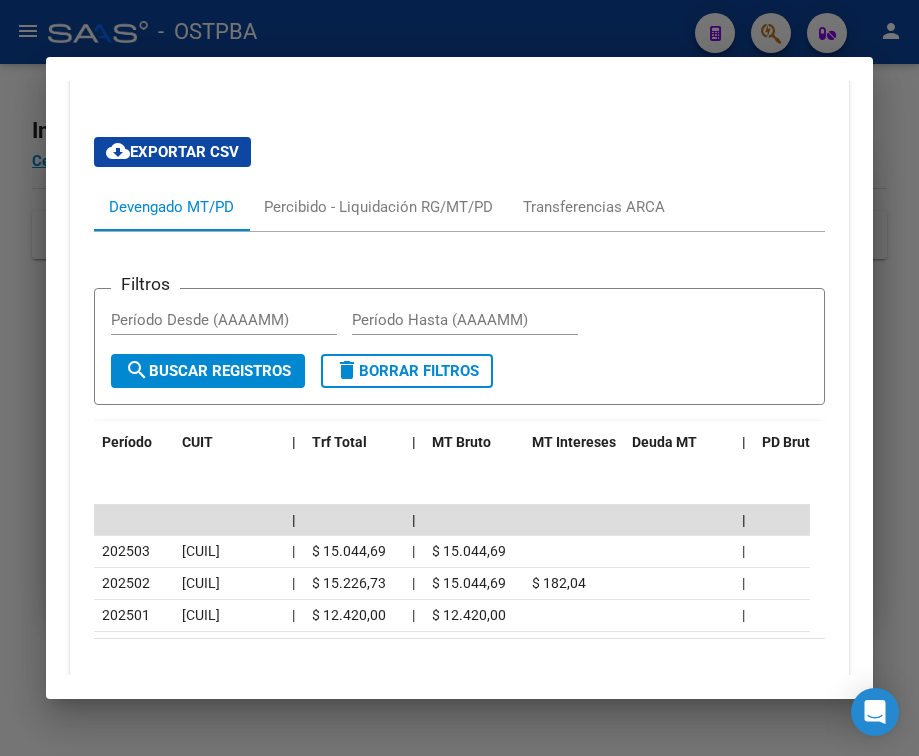 click at bounding box center [459, 378] 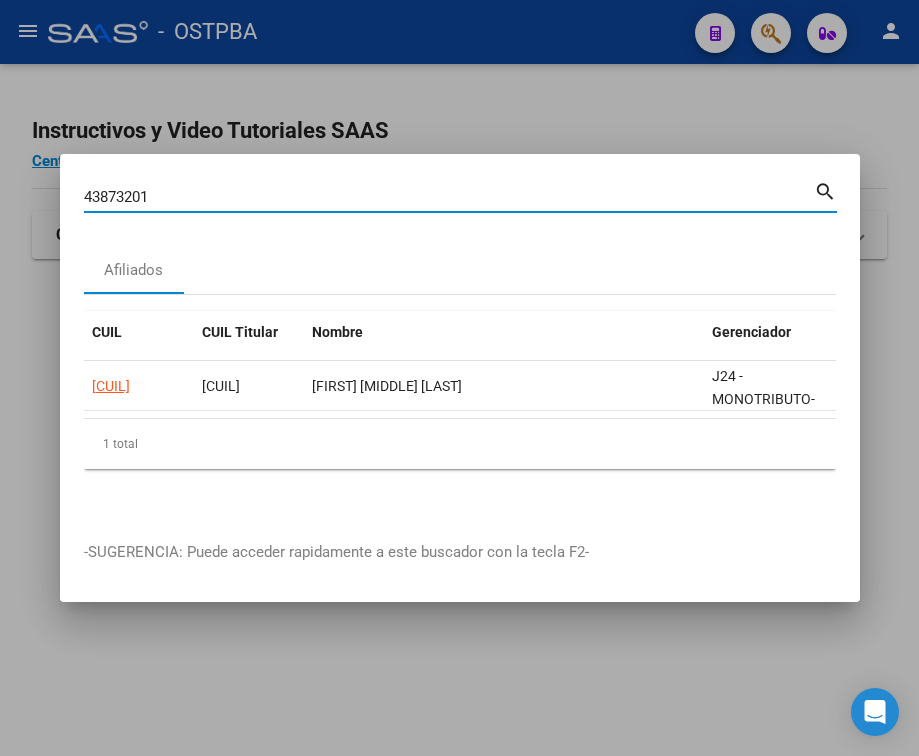 click on "43873201" at bounding box center [449, 197] 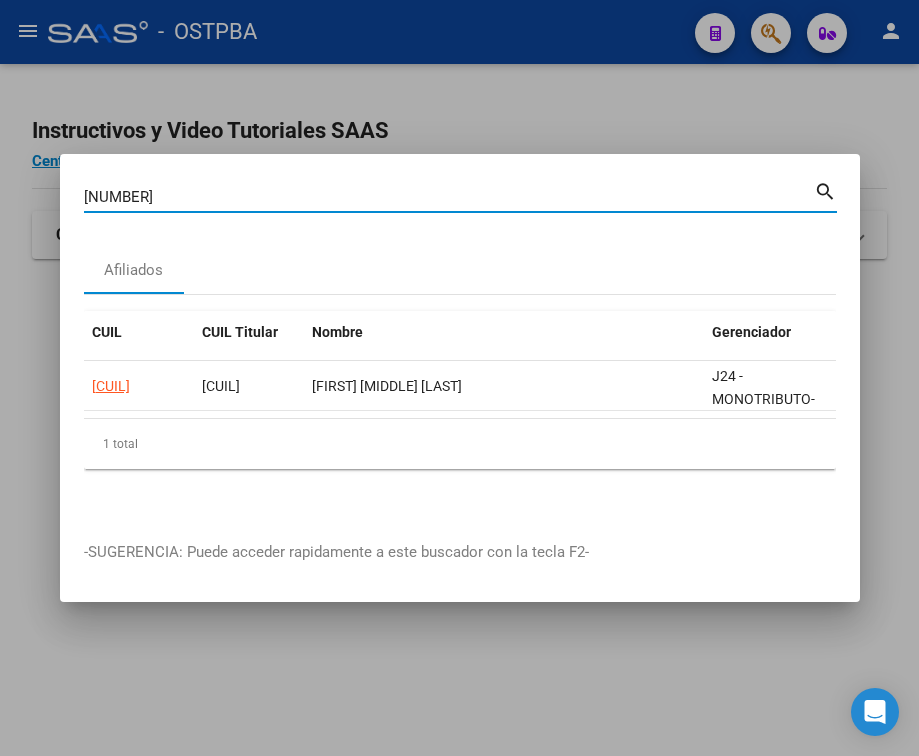 type on "[NUMBER]" 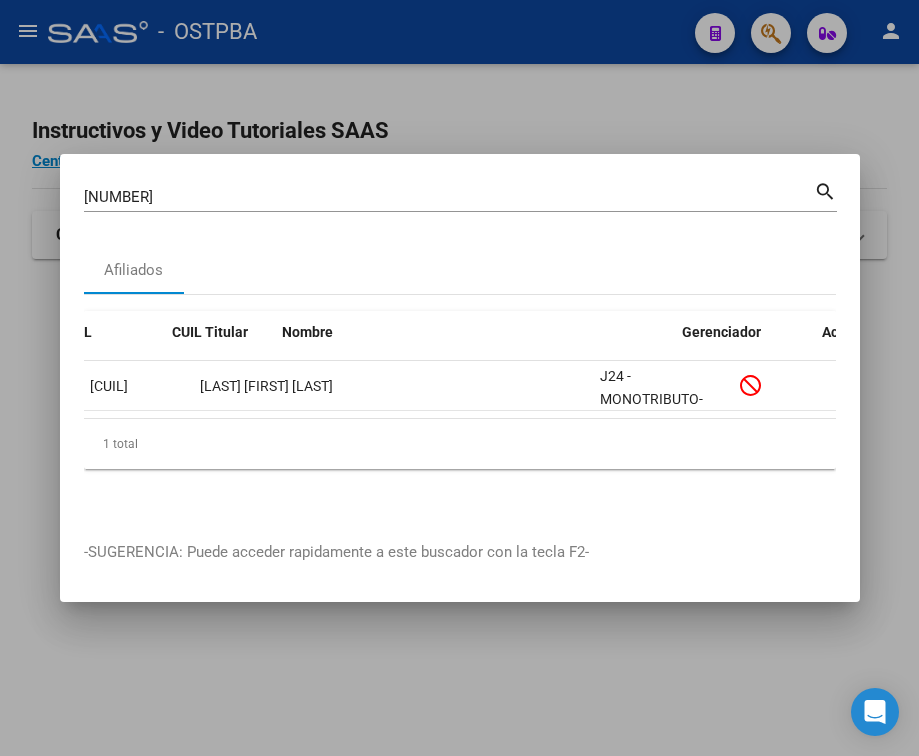 scroll, scrollTop: 0, scrollLeft: 0, axis: both 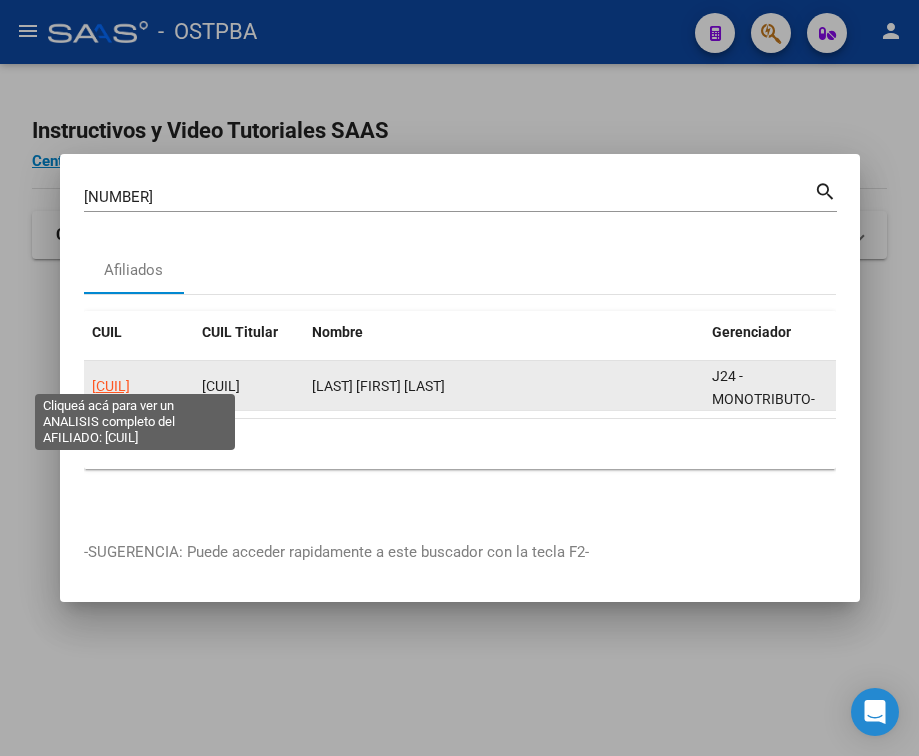 click on "[CUIL]" 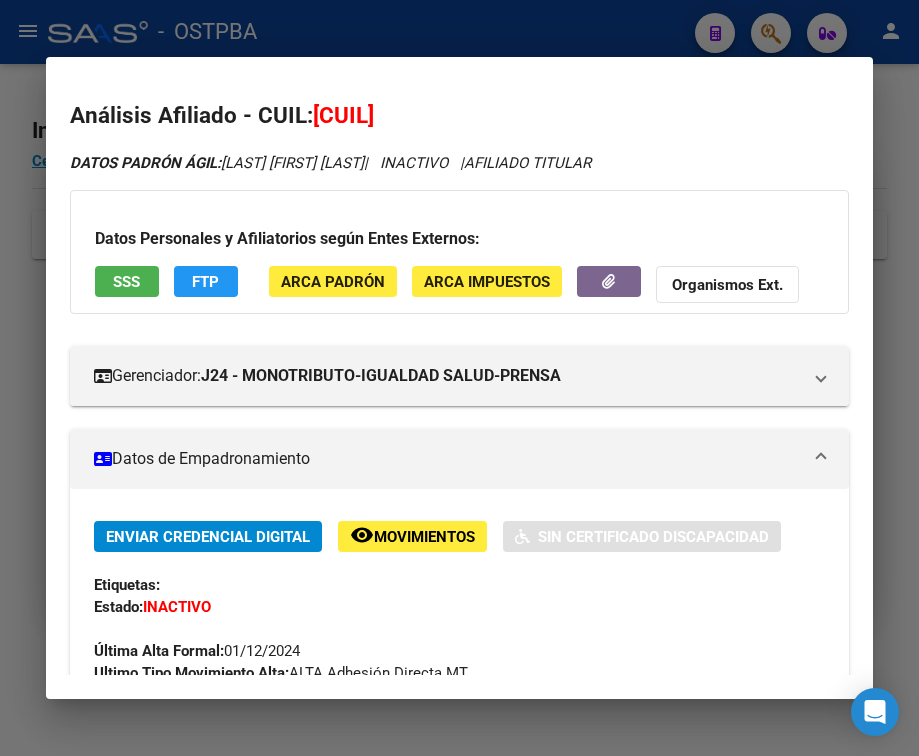 click on "Datos de Empadronamiento" at bounding box center [447, 459] 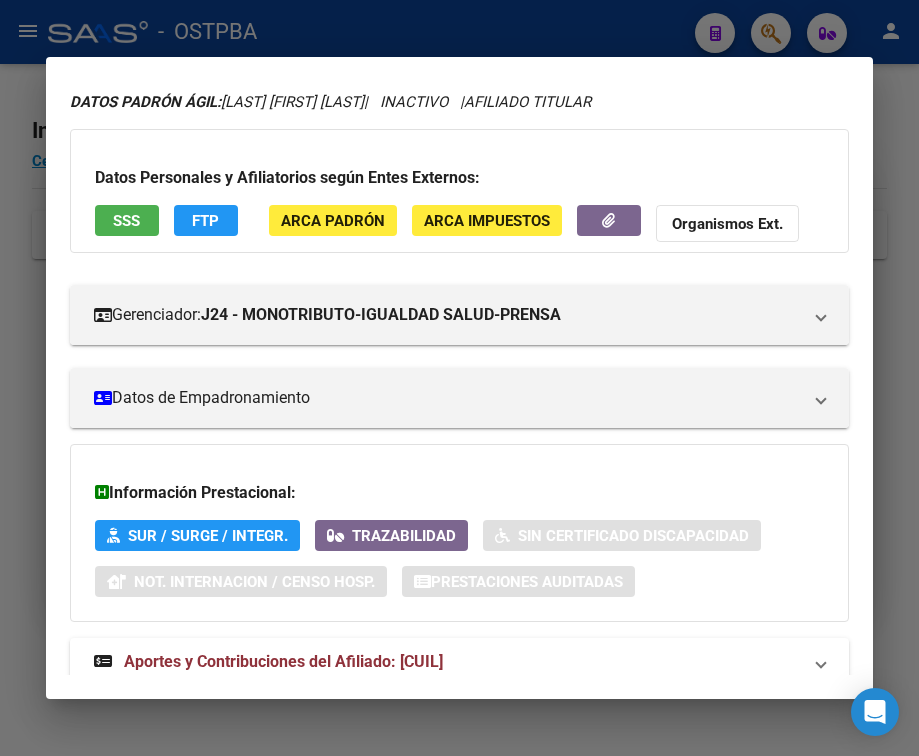scroll, scrollTop: 131, scrollLeft: 0, axis: vertical 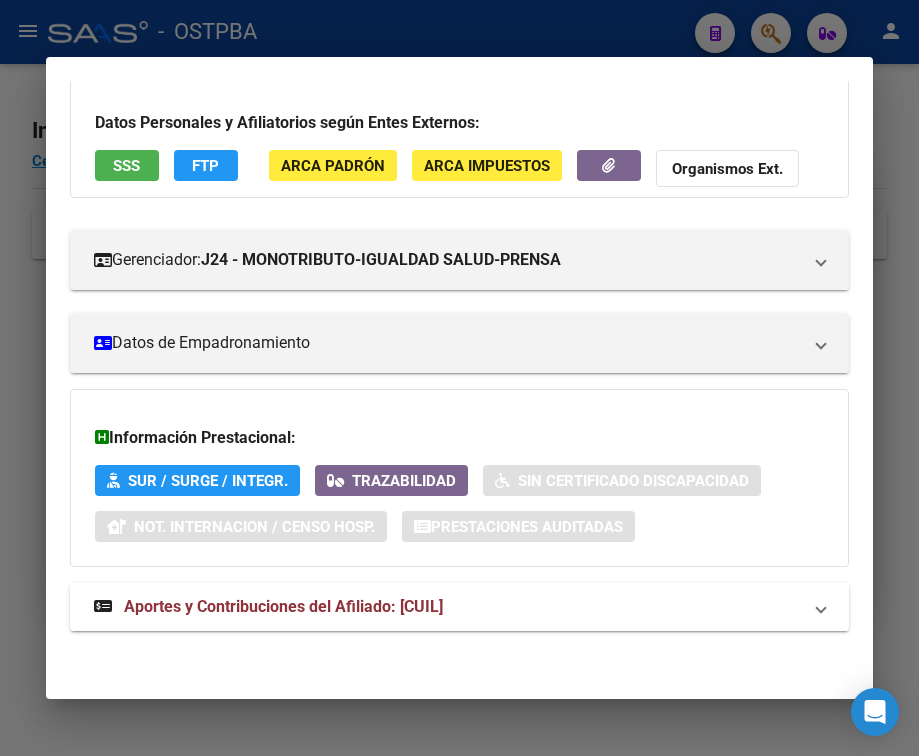 click on "Aportes y Contribuciones del Afiliado: [CUIL]" at bounding box center (283, 606) 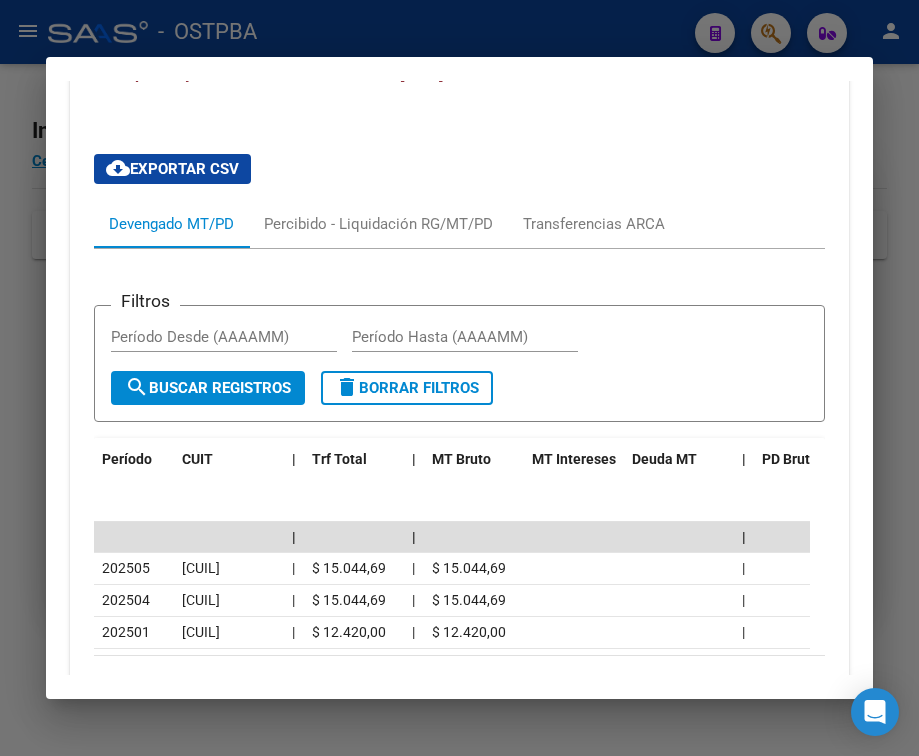 scroll, scrollTop: 674, scrollLeft: 0, axis: vertical 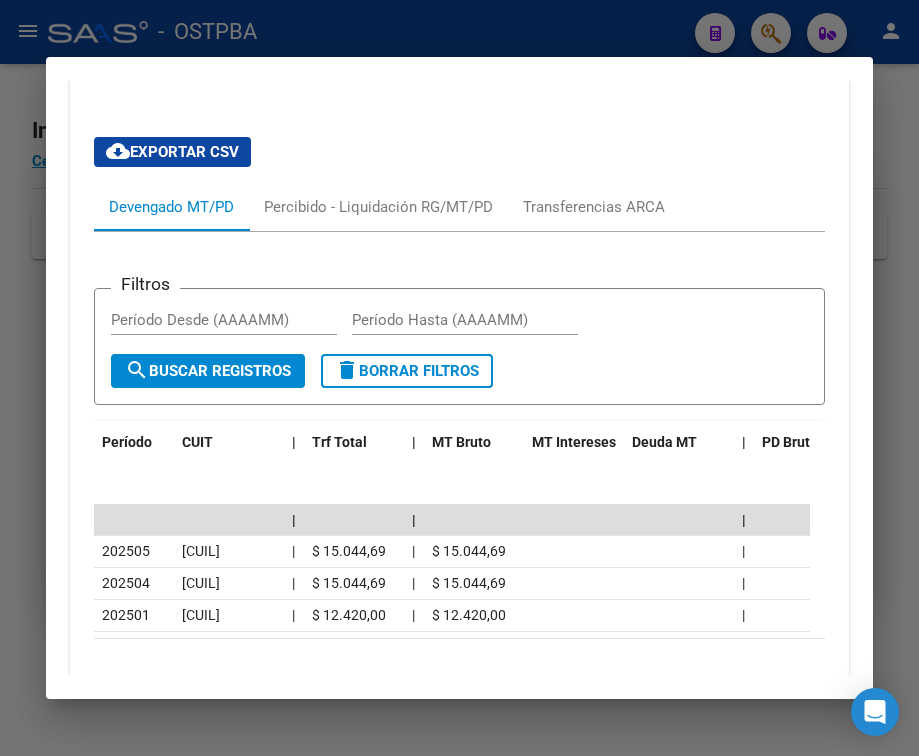 click at bounding box center (459, 378) 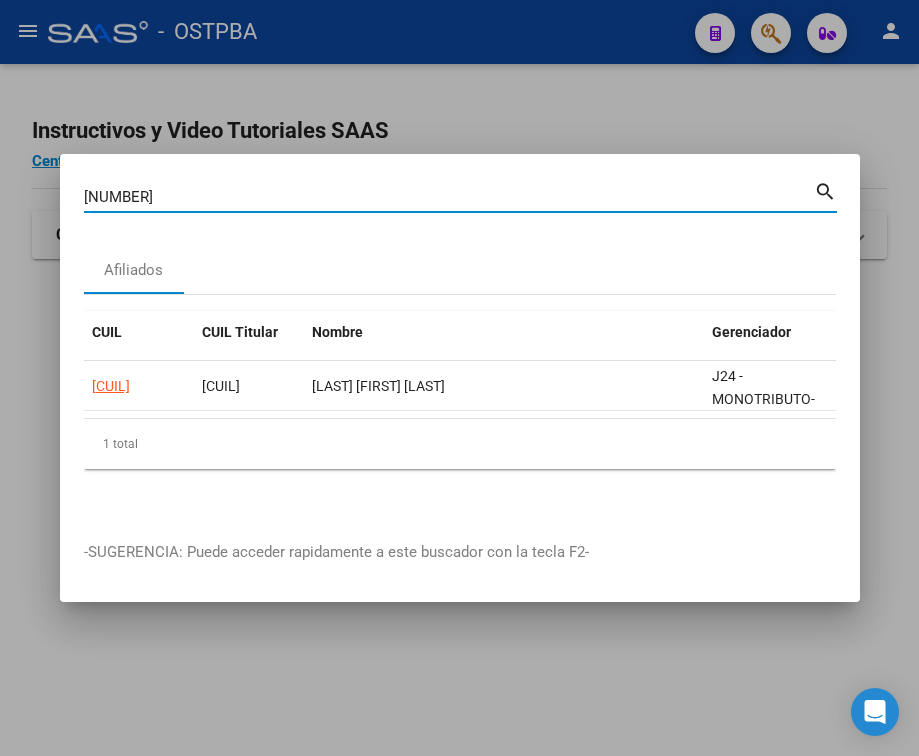 click on "[NUMBER]" at bounding box center [449, 197] 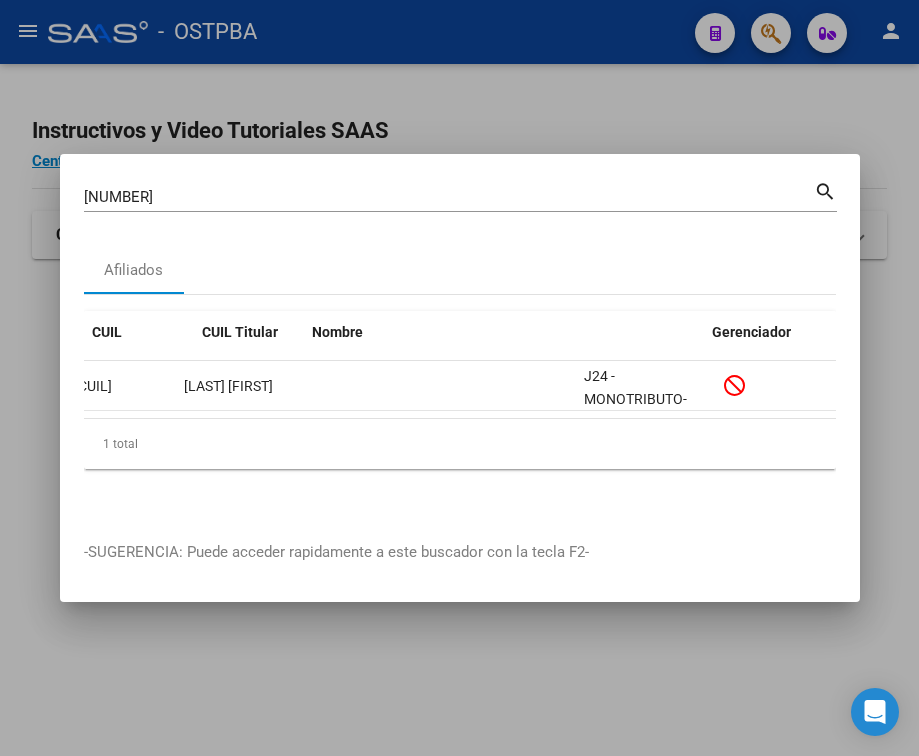 scroll, scrollTop: 0, scrollLeft: 0, axis: both 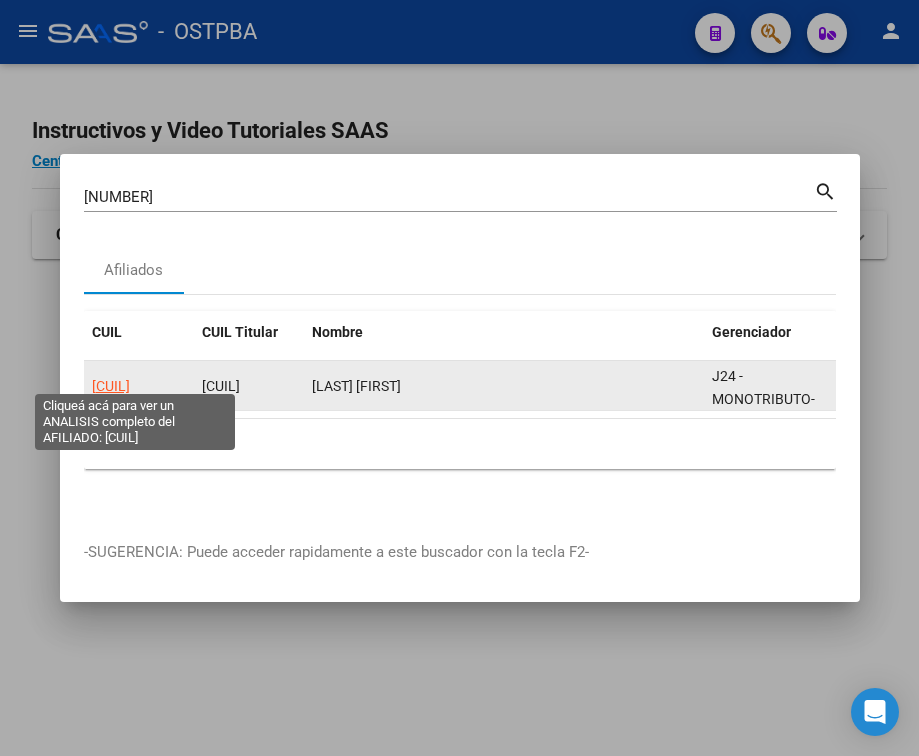 click on "[CUIL]" 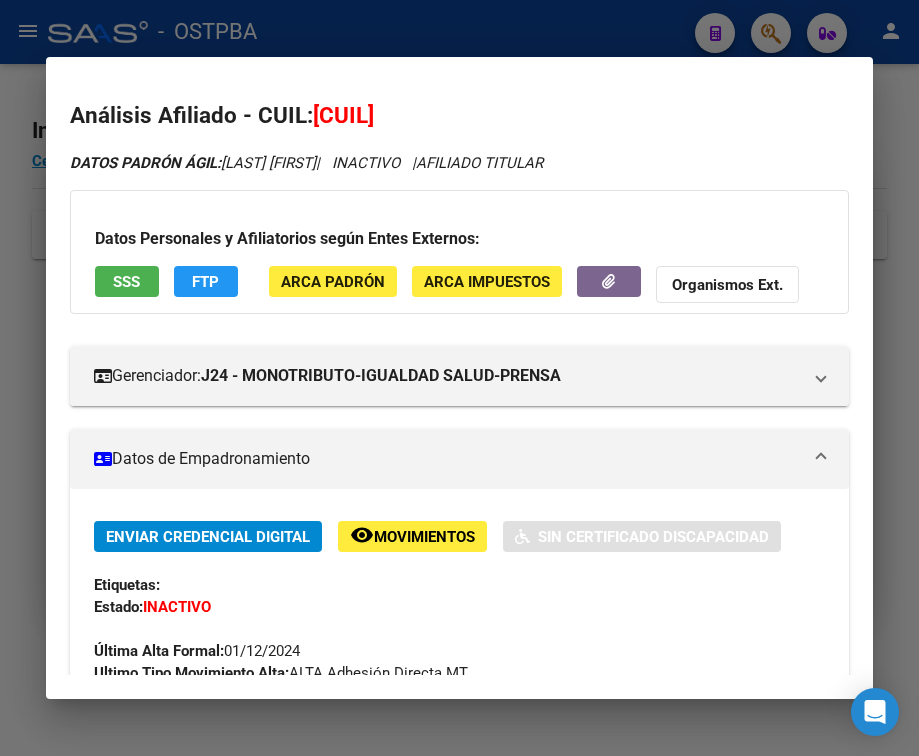 click on "Datos de Empadronamiento" at bounding box center [459, 459] 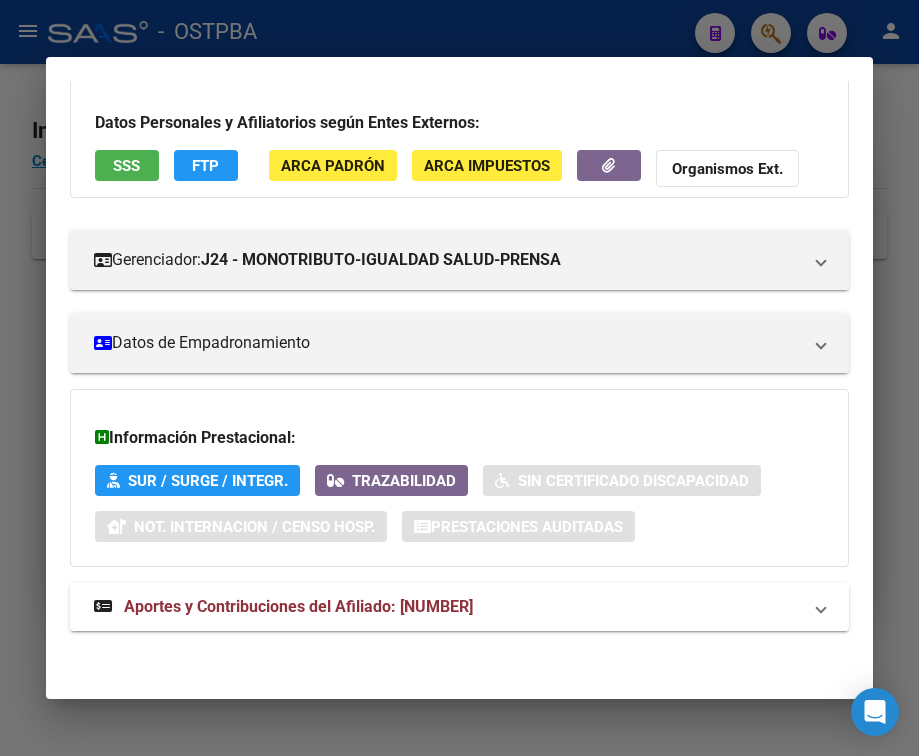 click on "Aportes y Contribuciones del Afiliado: [NUMBER]" at bounding box center (298, 606) 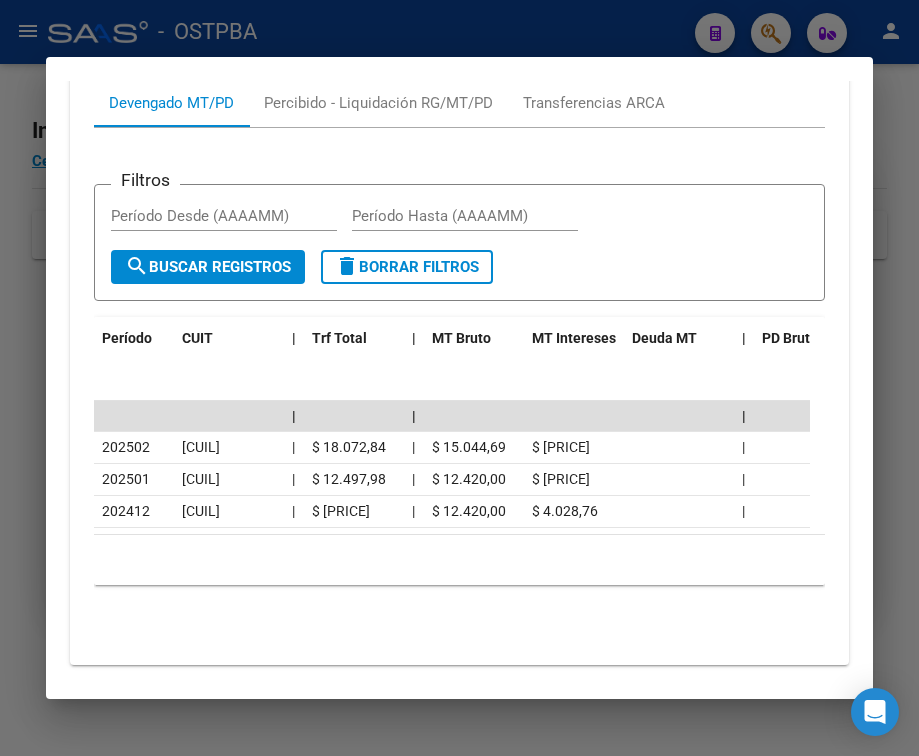scroll, scrollTop: 831, scrollLeft: 0, axis: vertical 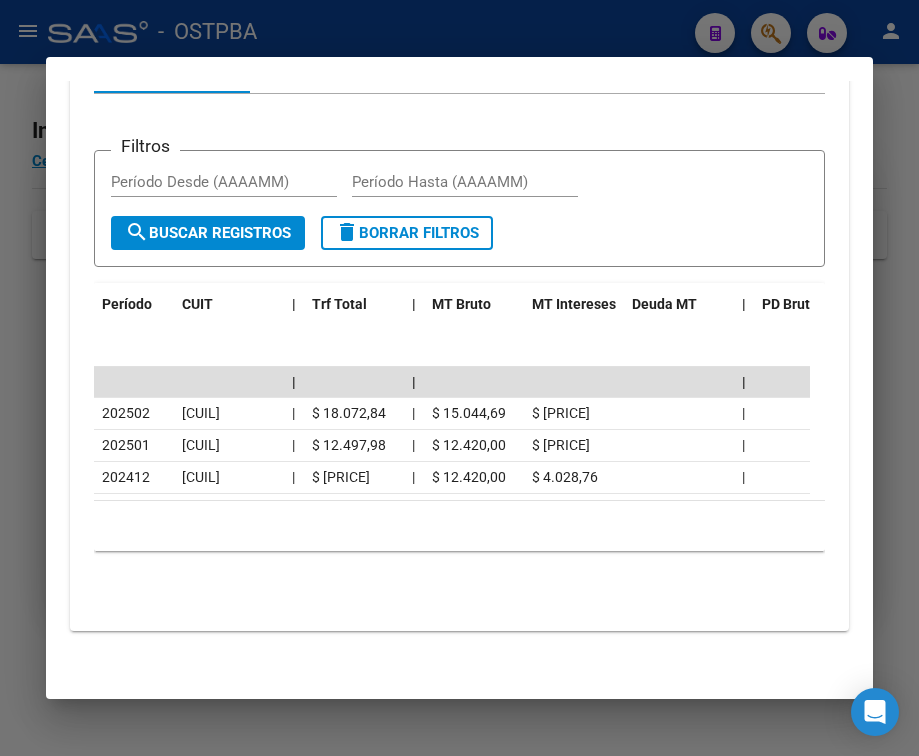click at bounding box center (459, 378) 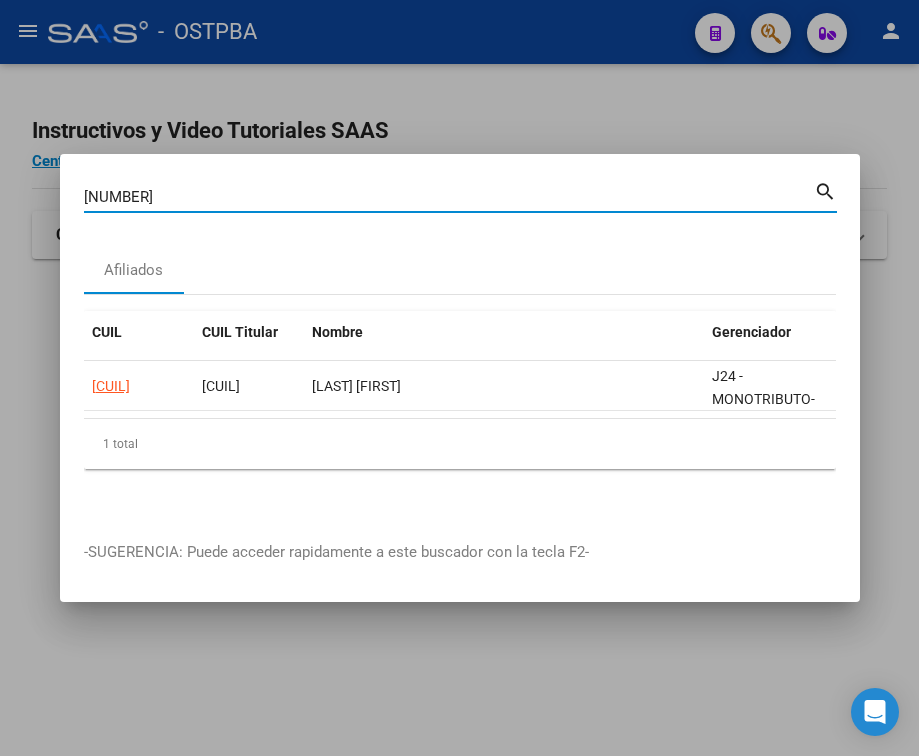 click on "[NUMBER]" at bounding box center [449, 197] 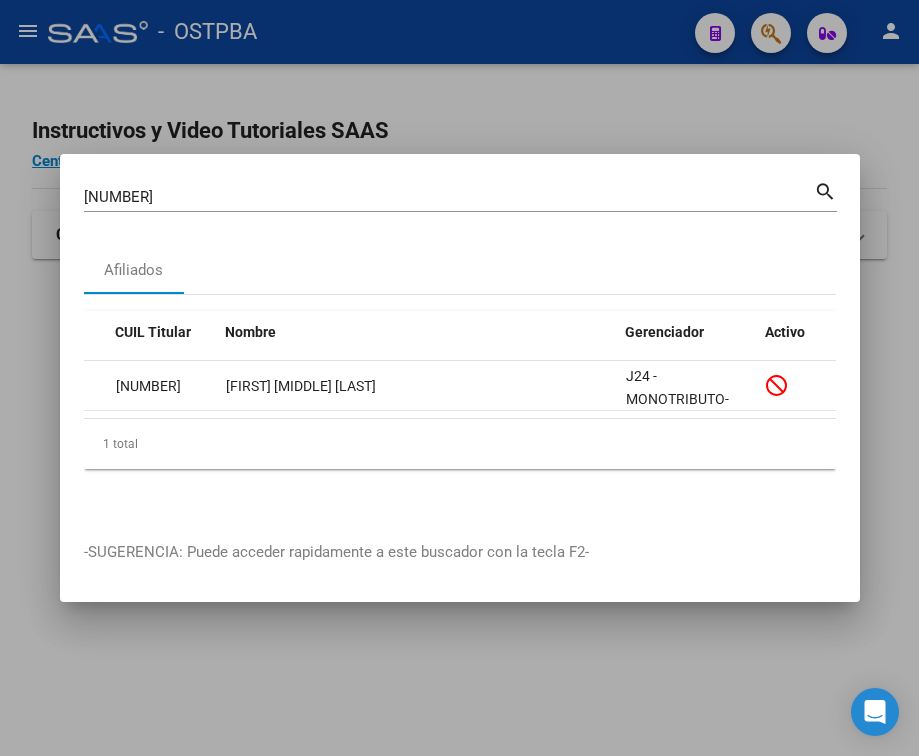 scroll, scrollTop: 0, scrollLeft: 0, axis: both 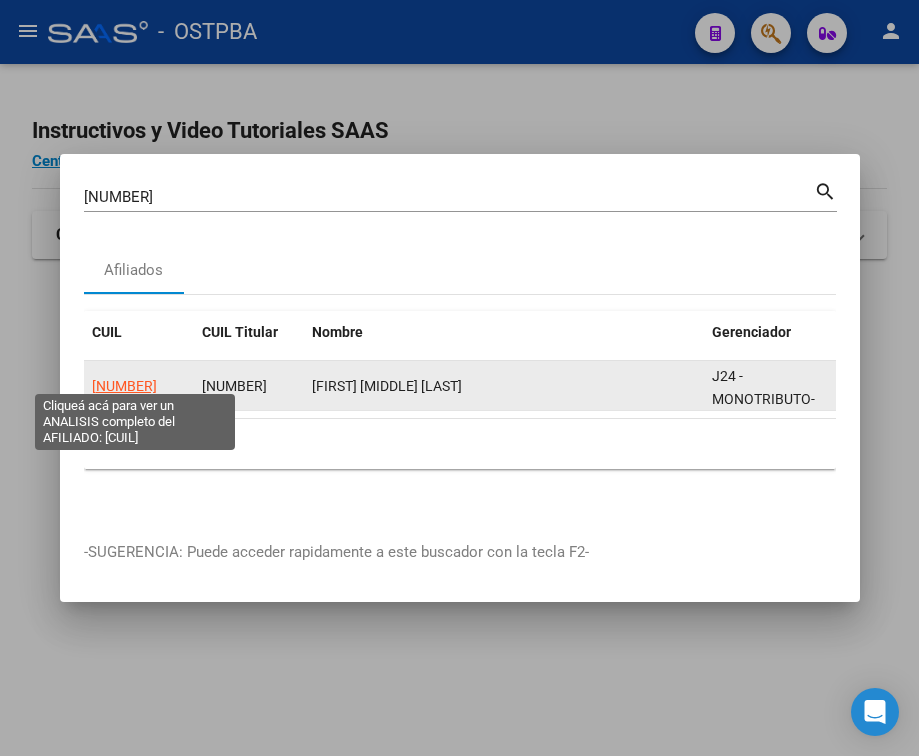 click on "[NUMBER]" 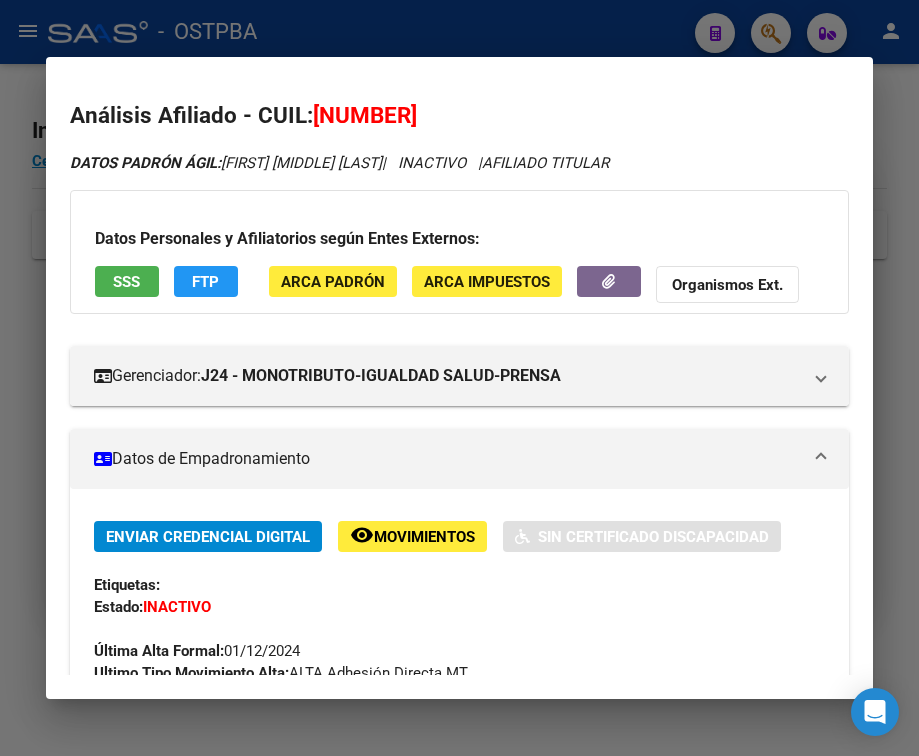 click on "Datos de Empadronamiento" at bounding box center (447, 459) 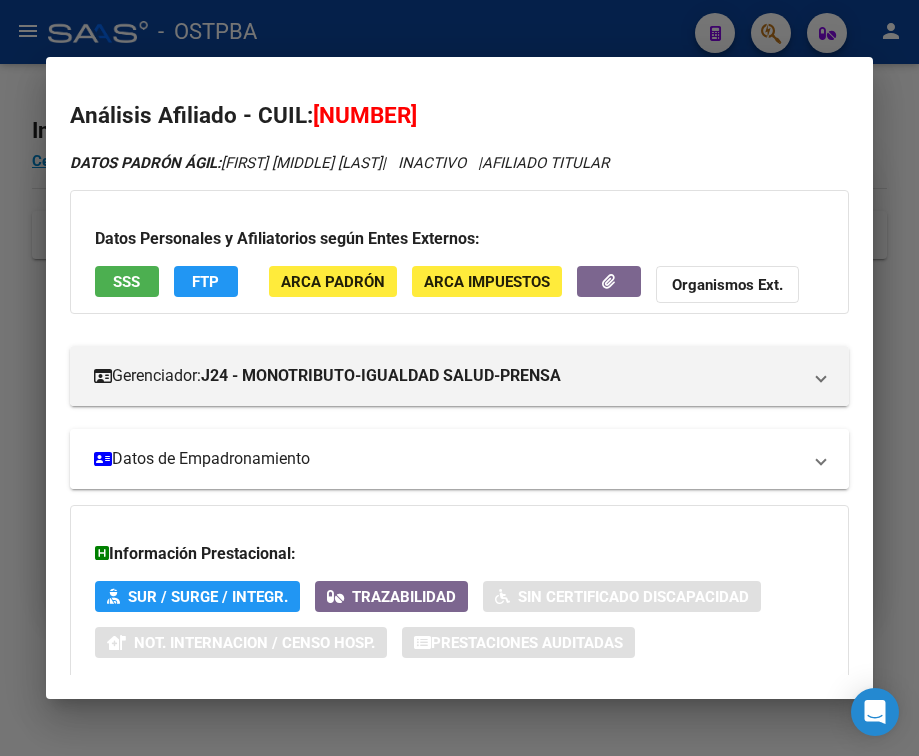 scroll, scrollTop: 131, scrollLeft: 0, axis: vertical 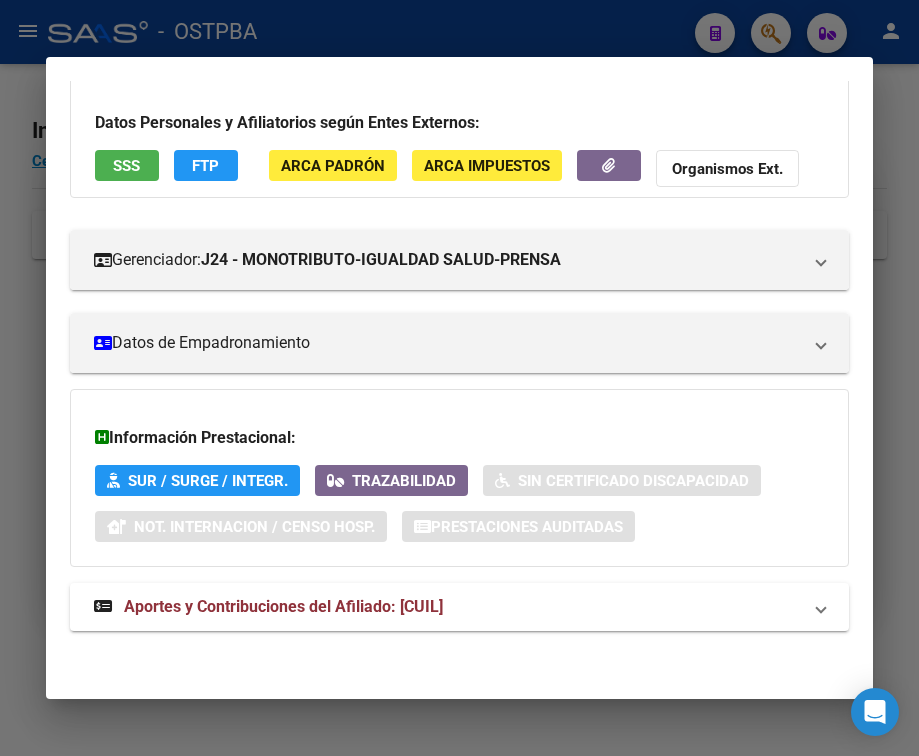 drag, startPoint x: 241, startPoint y: 604, endPoint x: 244, endPoint y: 581, distance: 23.194826 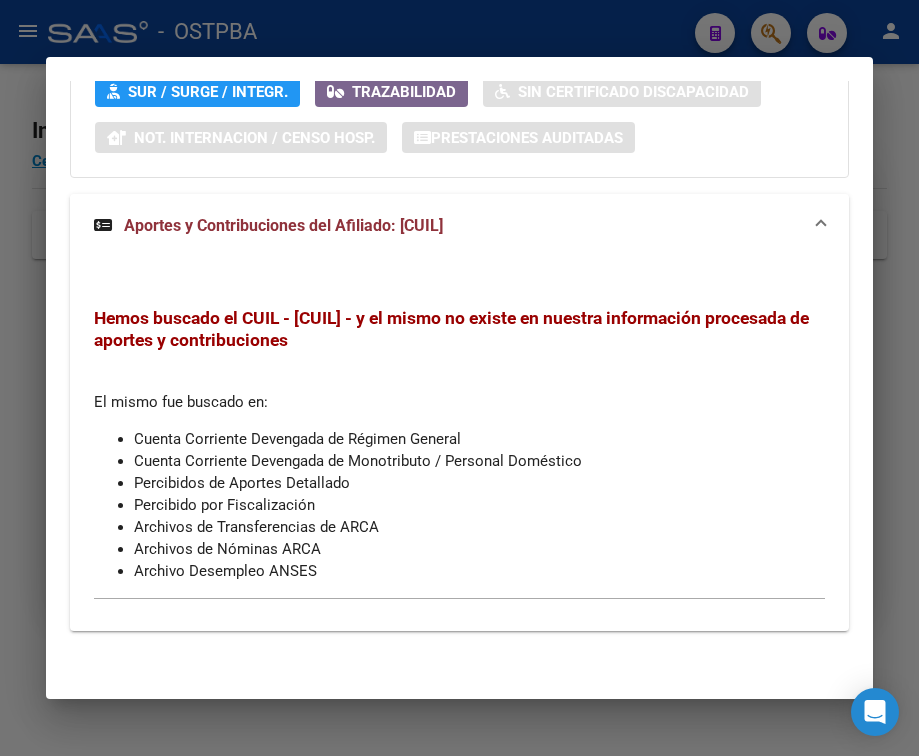 scroll, scrollTop: 520, scrollLeft: 0, axis: vertical 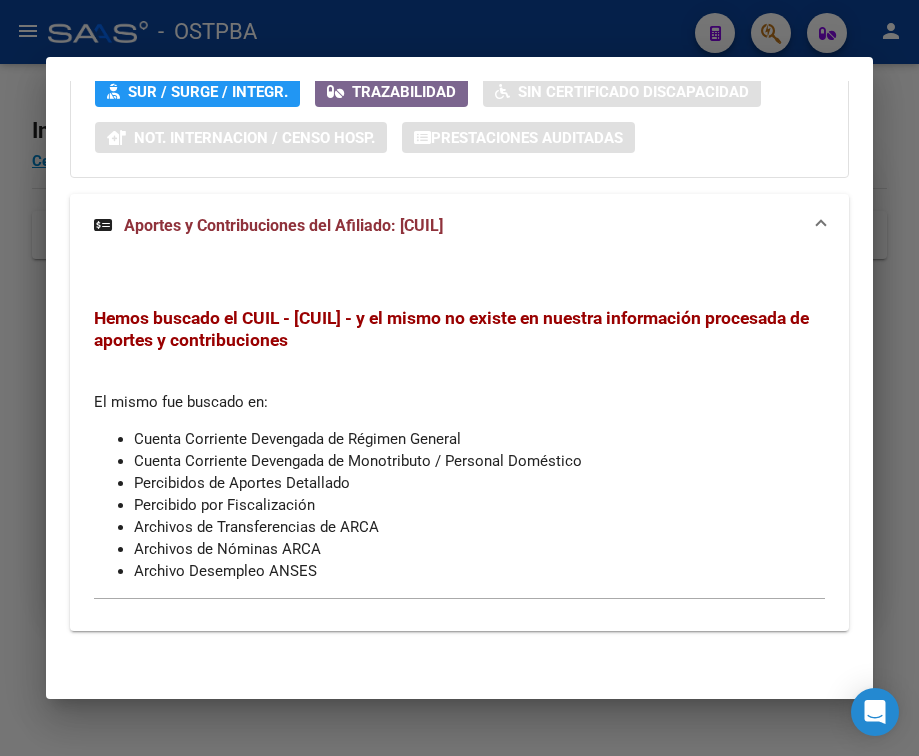 click at bounding box center [459, 378] 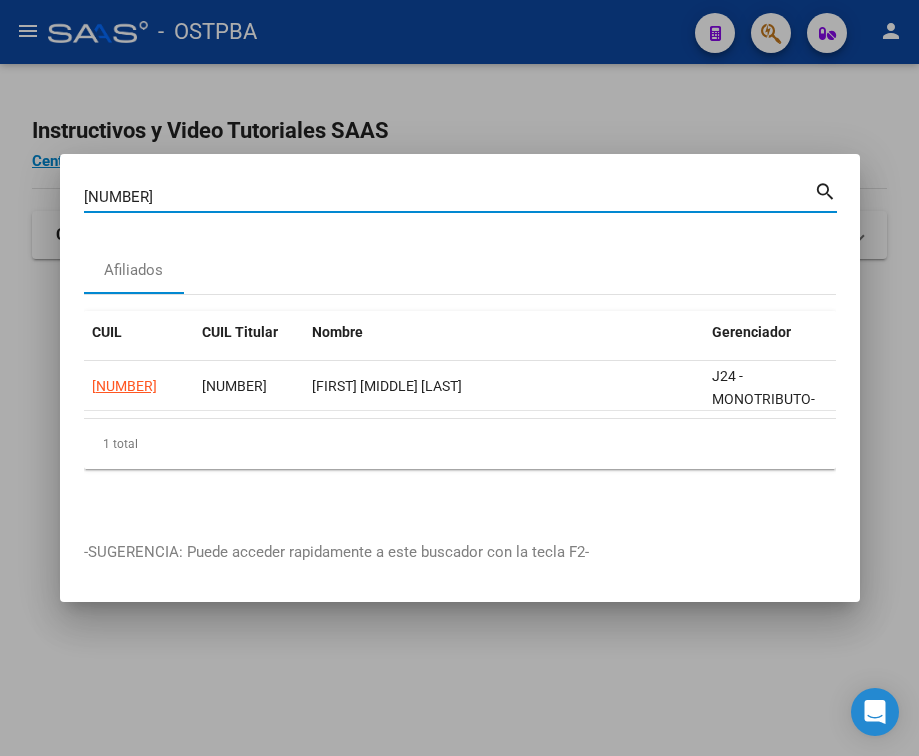 click on "[NUMBER]" at bounding box center (449, 197) 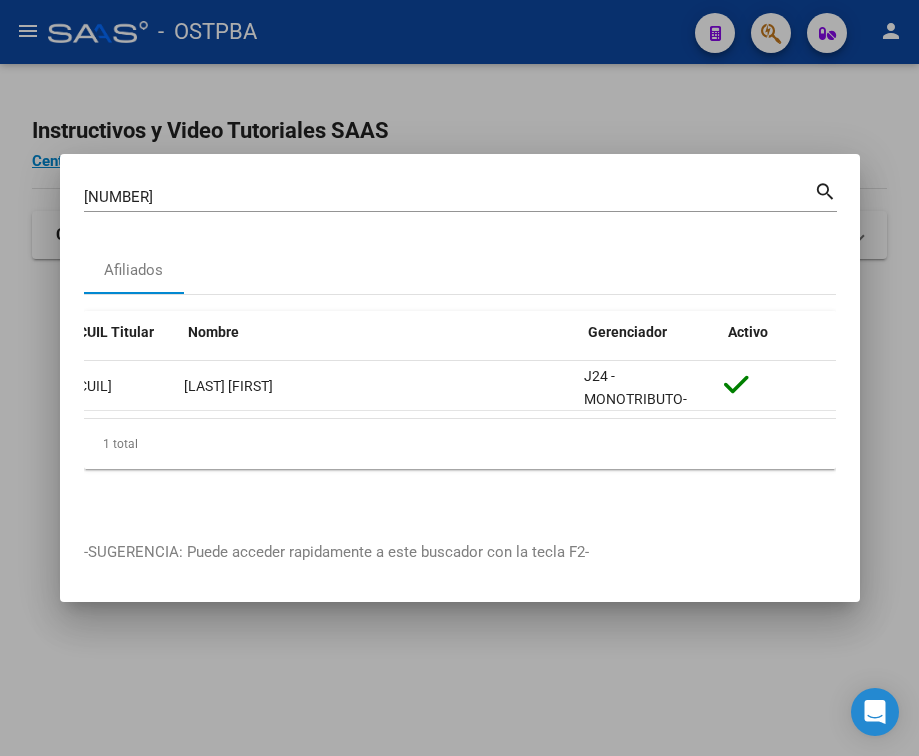 scroll, scrollTop: 0, scrollLeft: 0, axis: both 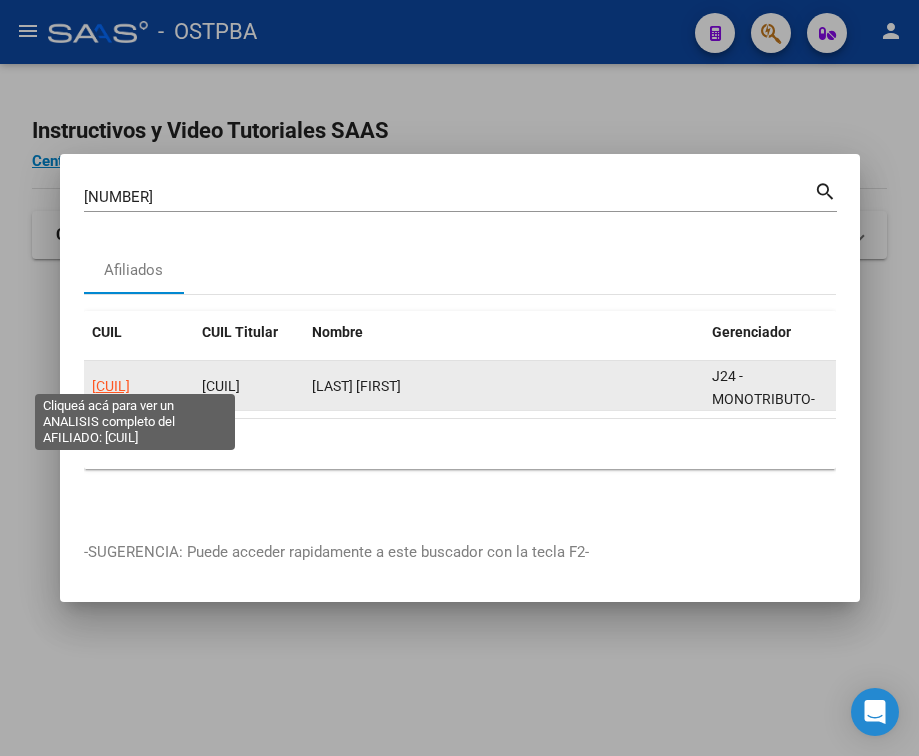 click on "[CUIL]" 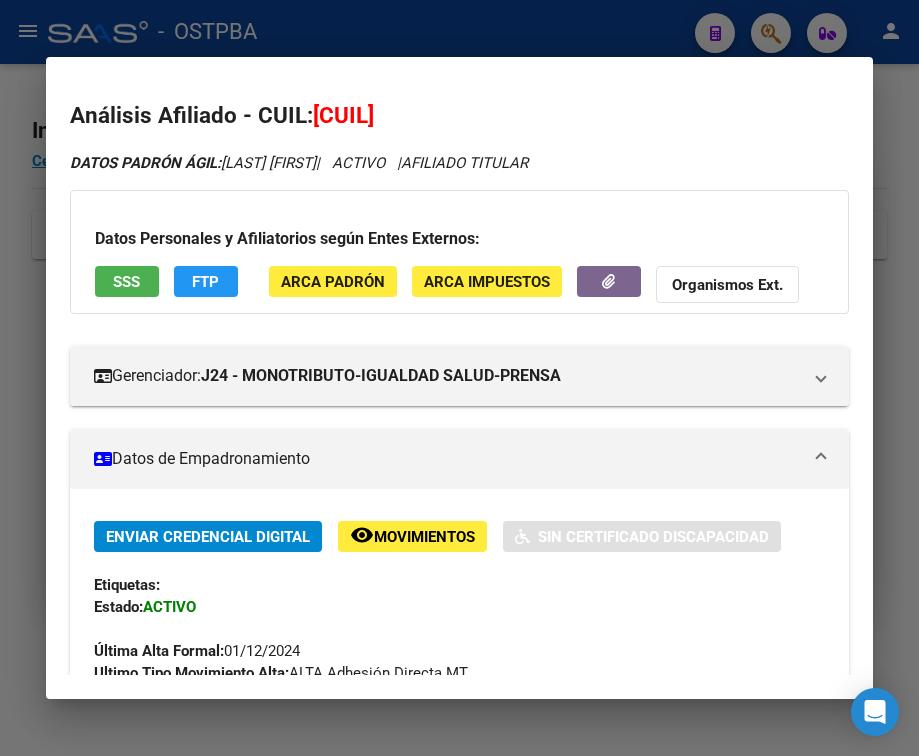 click on "Datos de Empadronamiento" at bounding box center [447, 459] 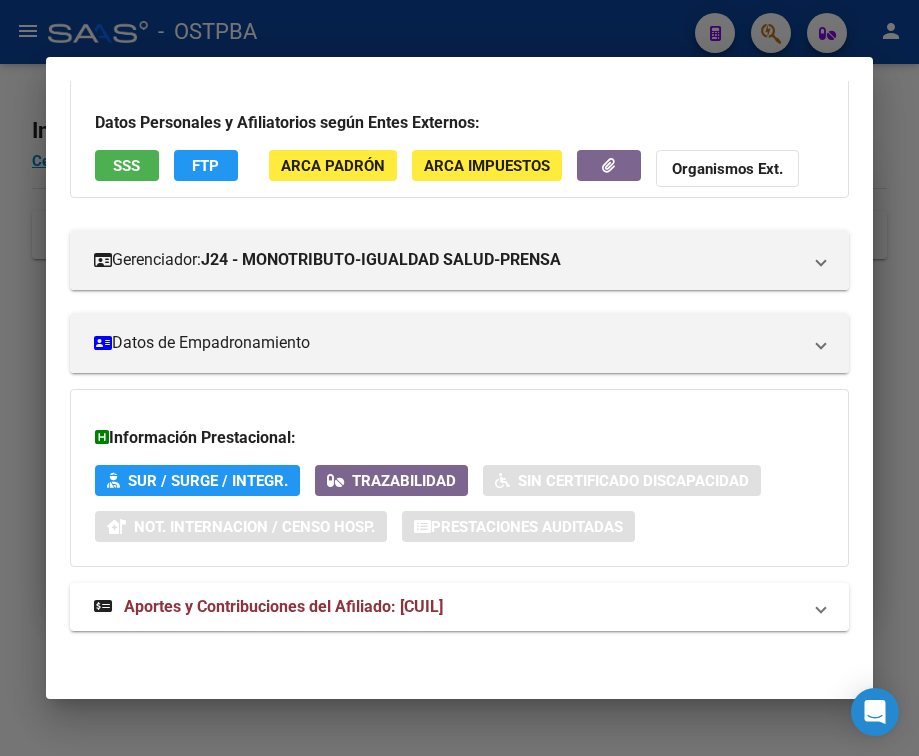 scroll, scrollTop: 131, scrollLeft: 0, axis: vertical 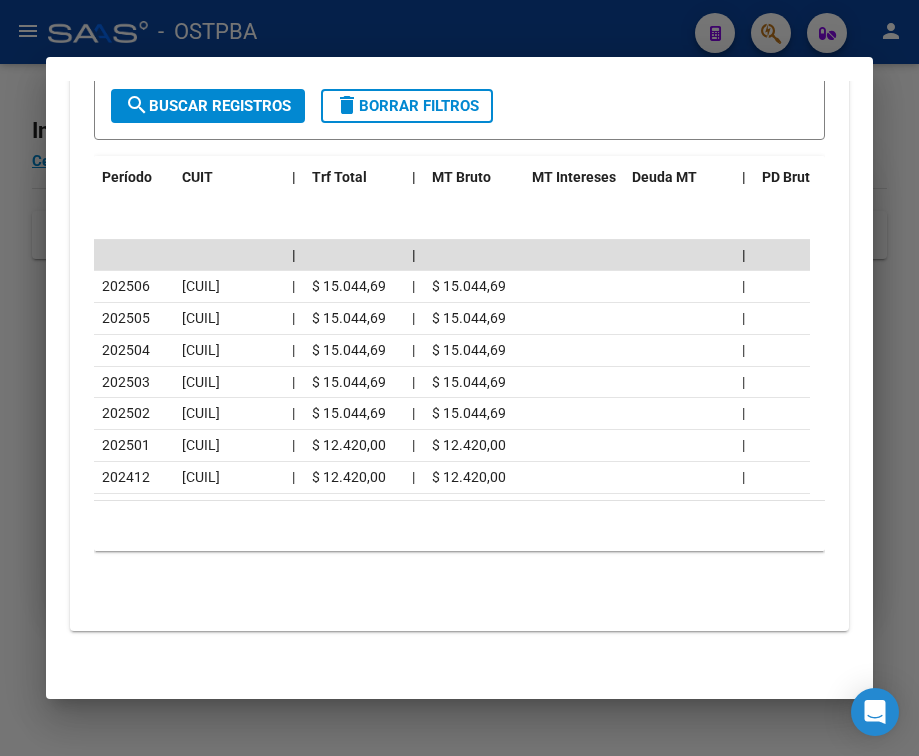 click at bounding box center (459, 378) 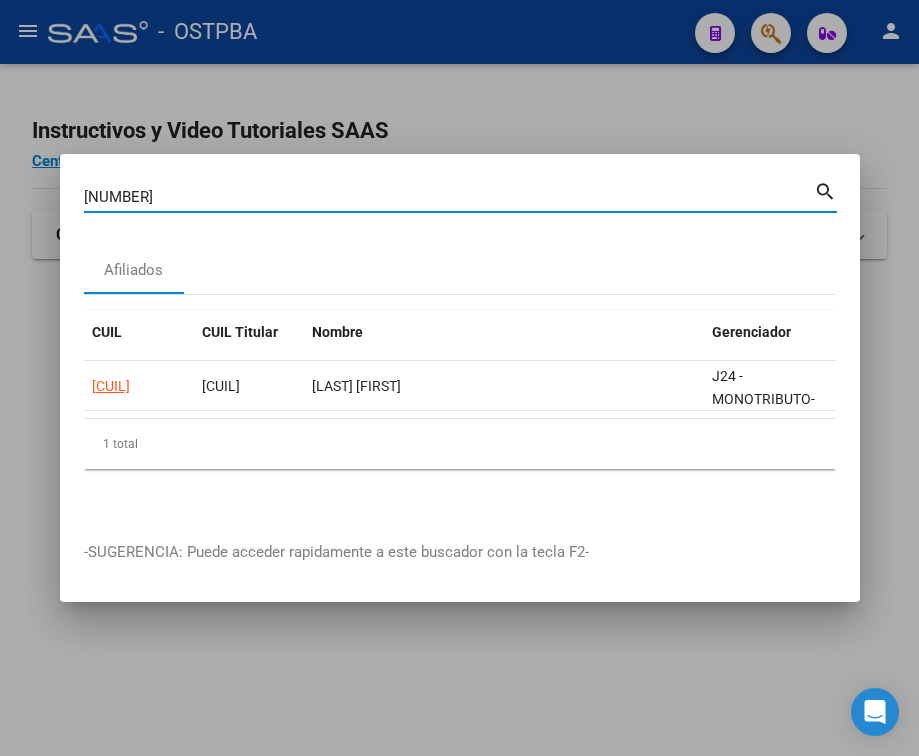 click on "[NUMBER]" at bounding box center [449, 197] 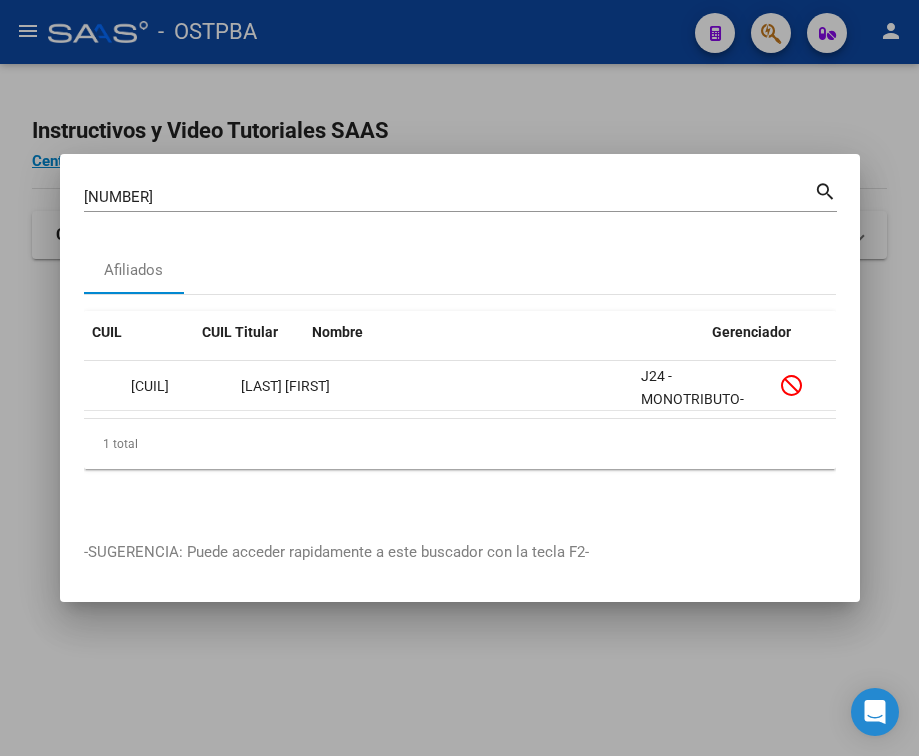scroll, scrollTop: 0, scrollLeft: 0, axis: both 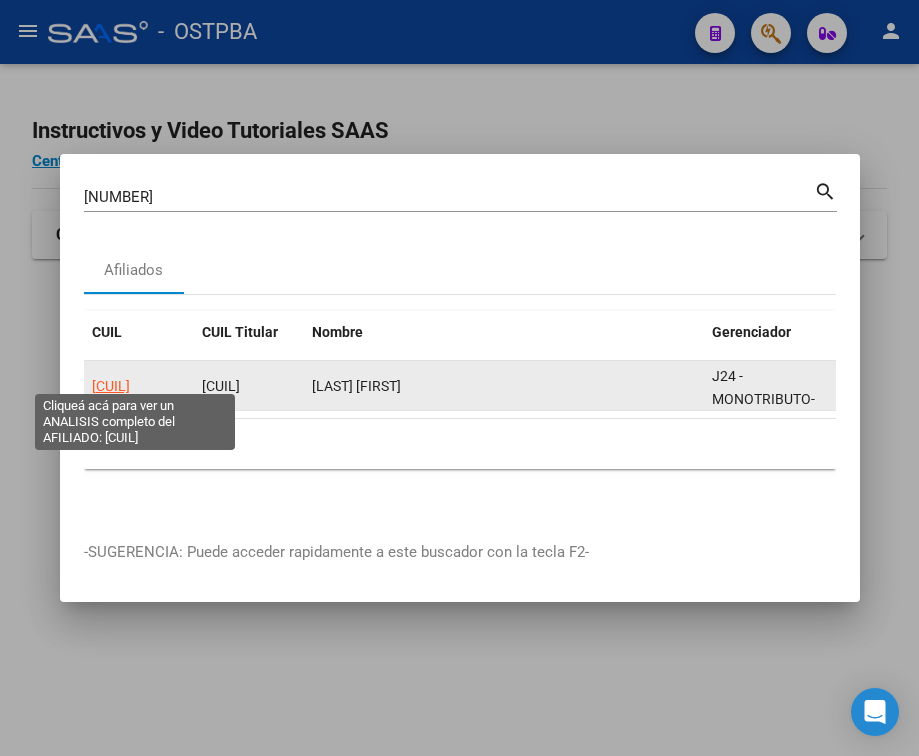 click on "[CUIL]" 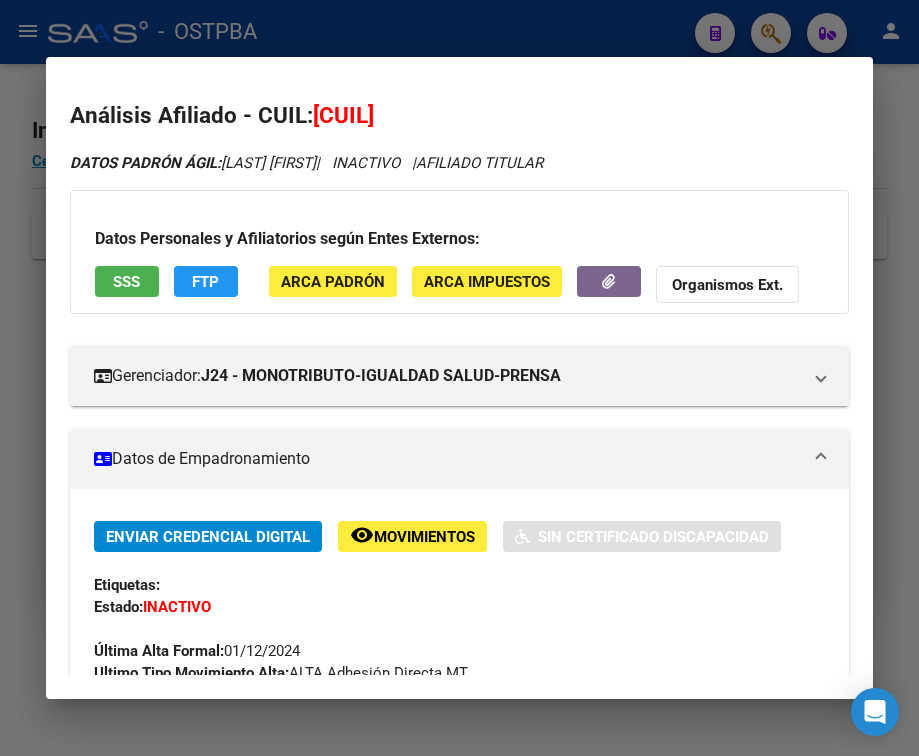 click on "Datos de Empadronamiento" at bounding box center (459, 459) 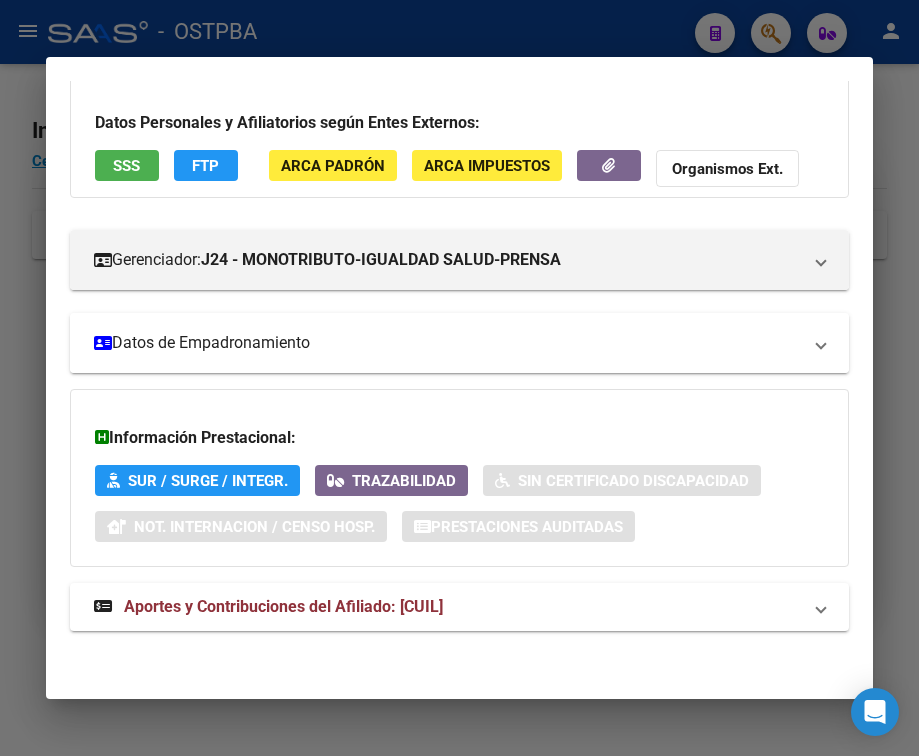 scroll, scrollTop: 131, scrollLeft: 0, axis: vertical 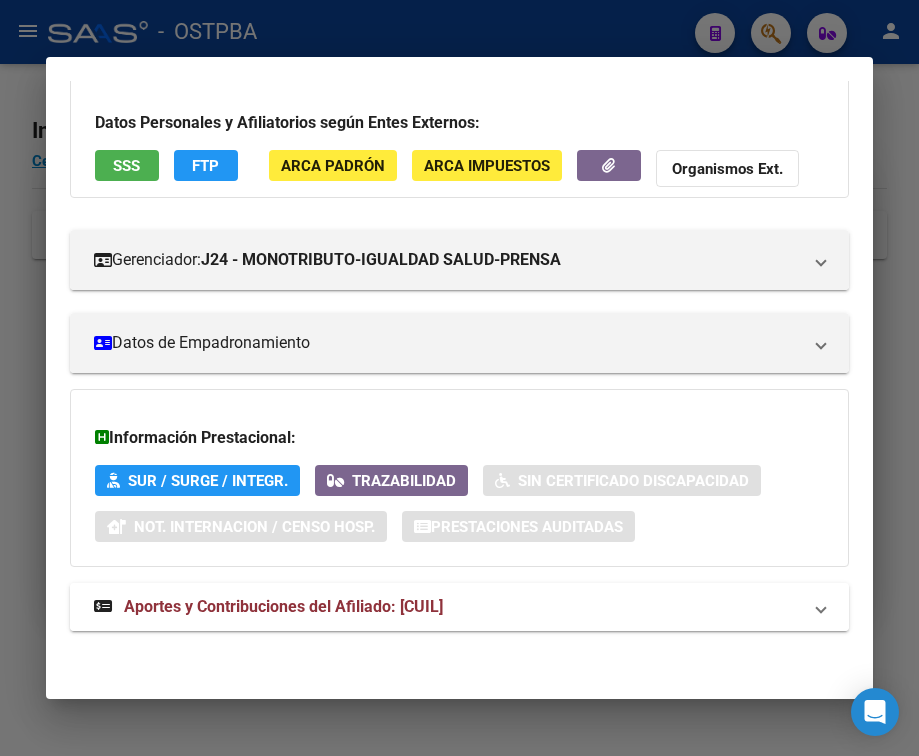click on "Aportes y Contribuciones del Afiliado: [CUIL]" at bounding box center (459, 607) 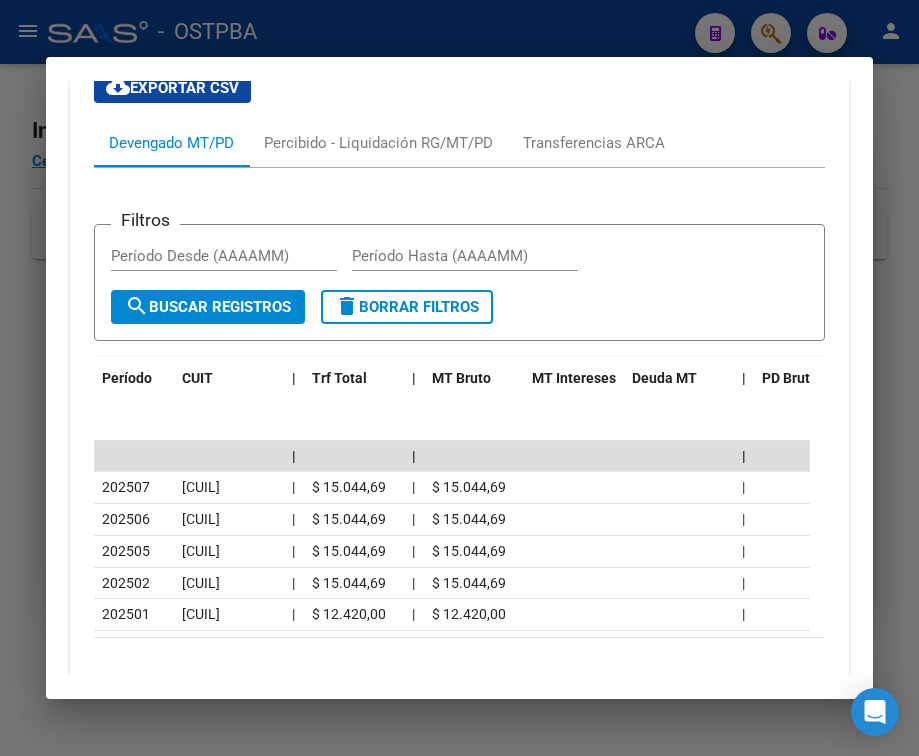 scroll, scrollTop: 773, scrollLeft: 0, axis: vertical 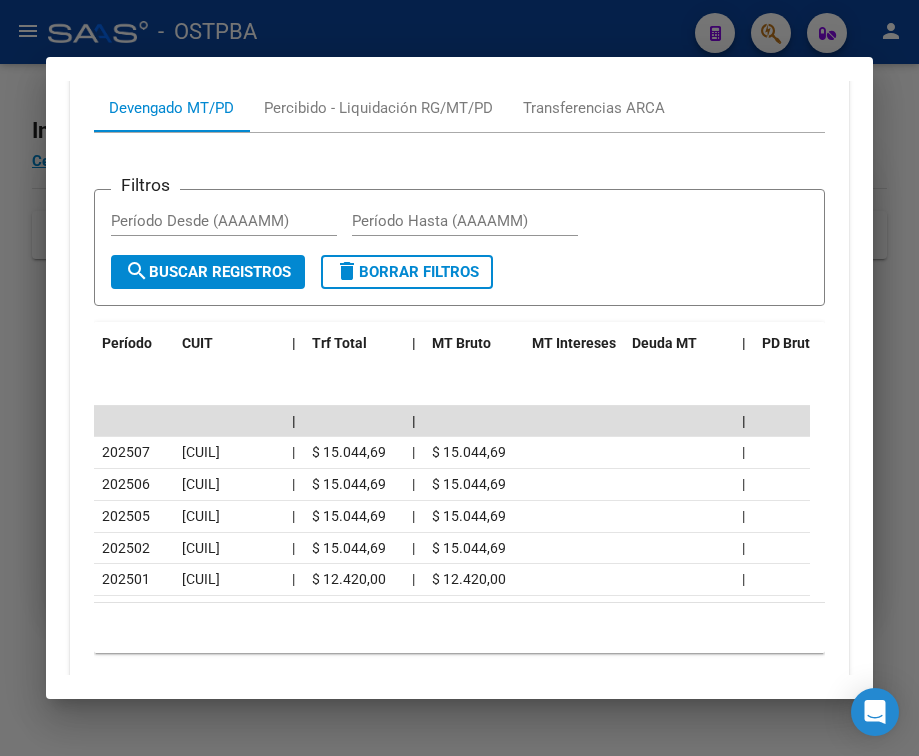 click at bounding box center [459, 378] 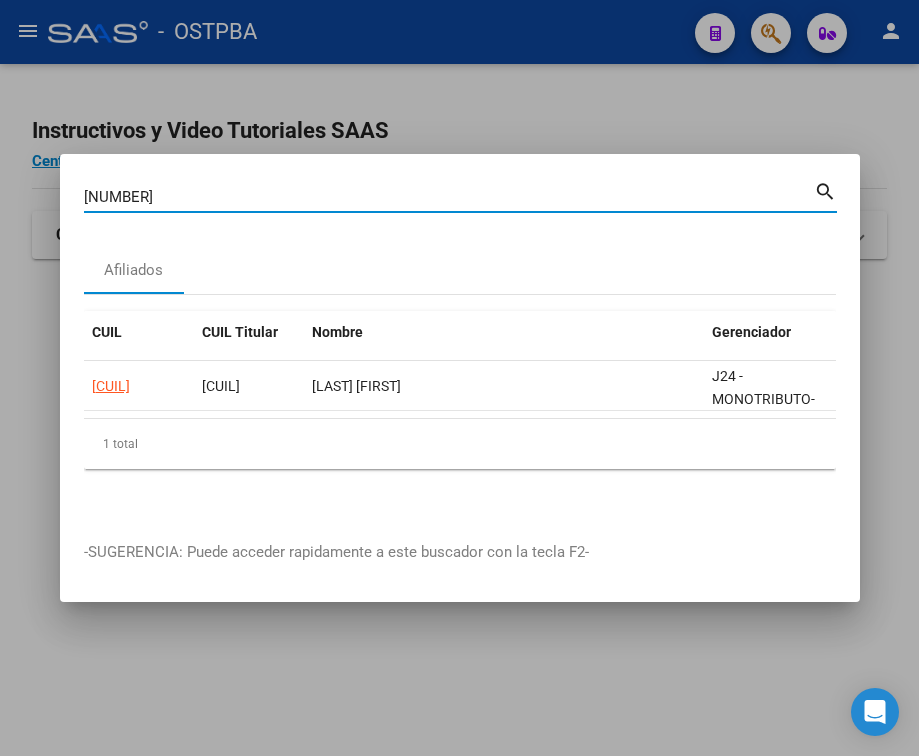 click on "[NUMBER]" at bounding box center [449, 197] 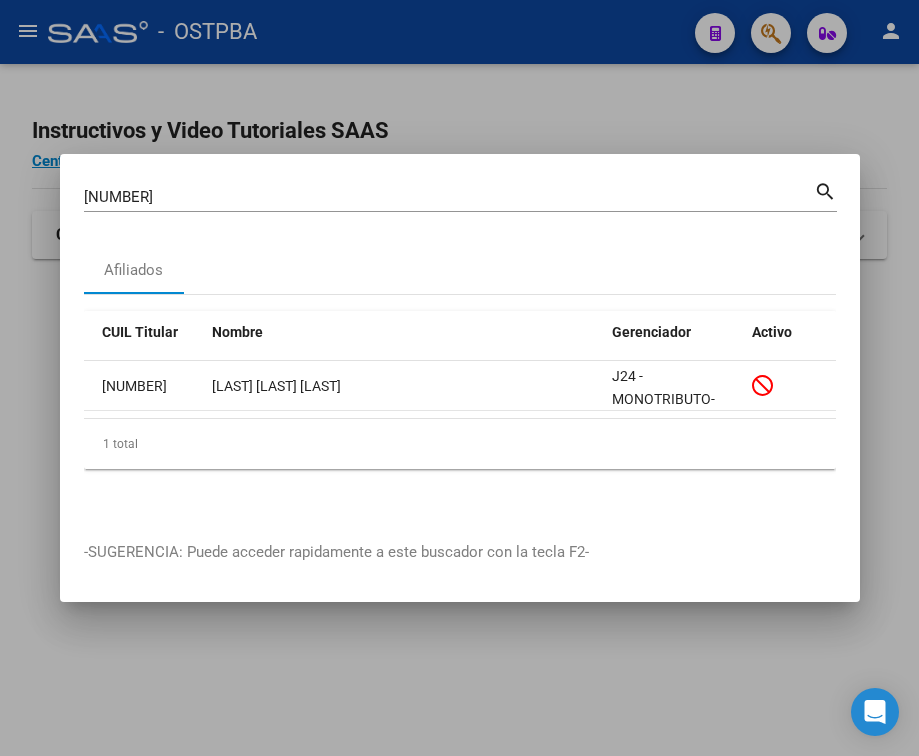 scroll, scrollTop: 0, scrollLeft: 0, axis: both 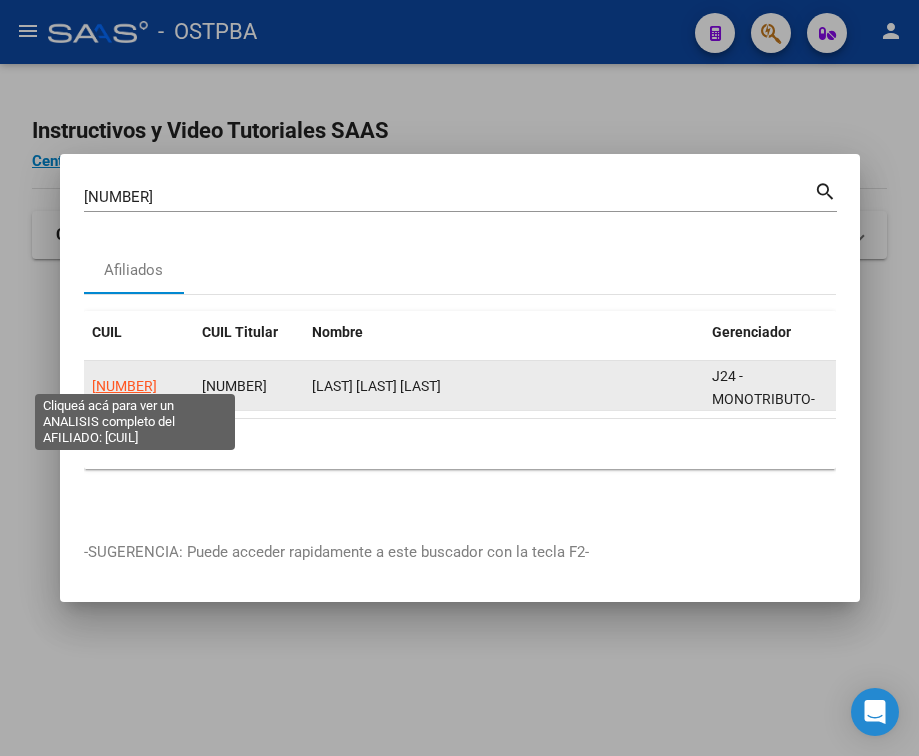 click on "[NUMBER]" 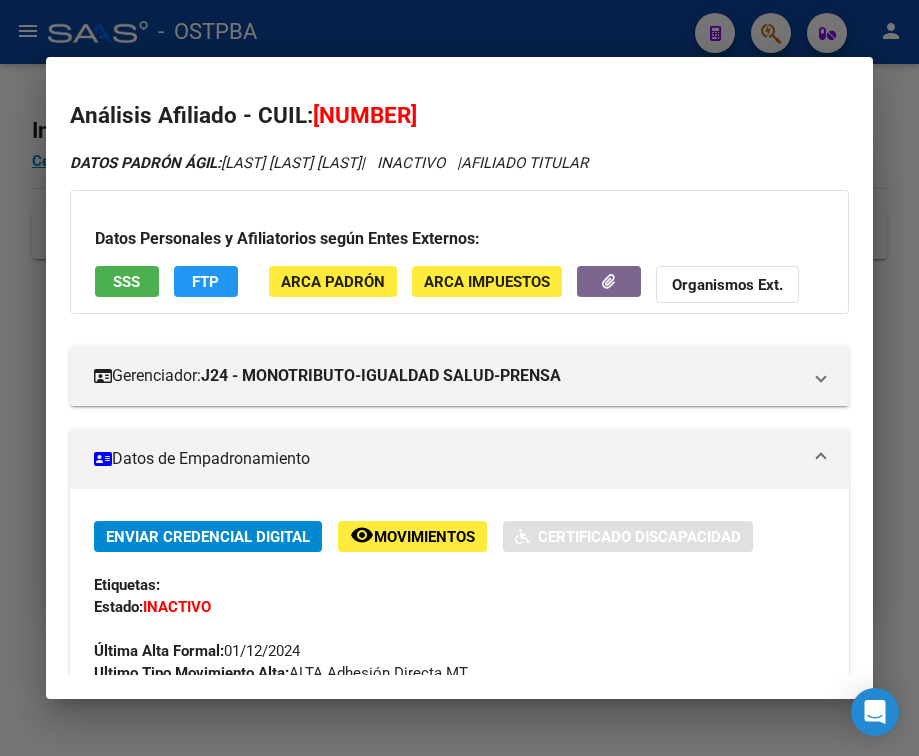 click on "Datos de Empadronamiento" at bounding box center [459, 459] 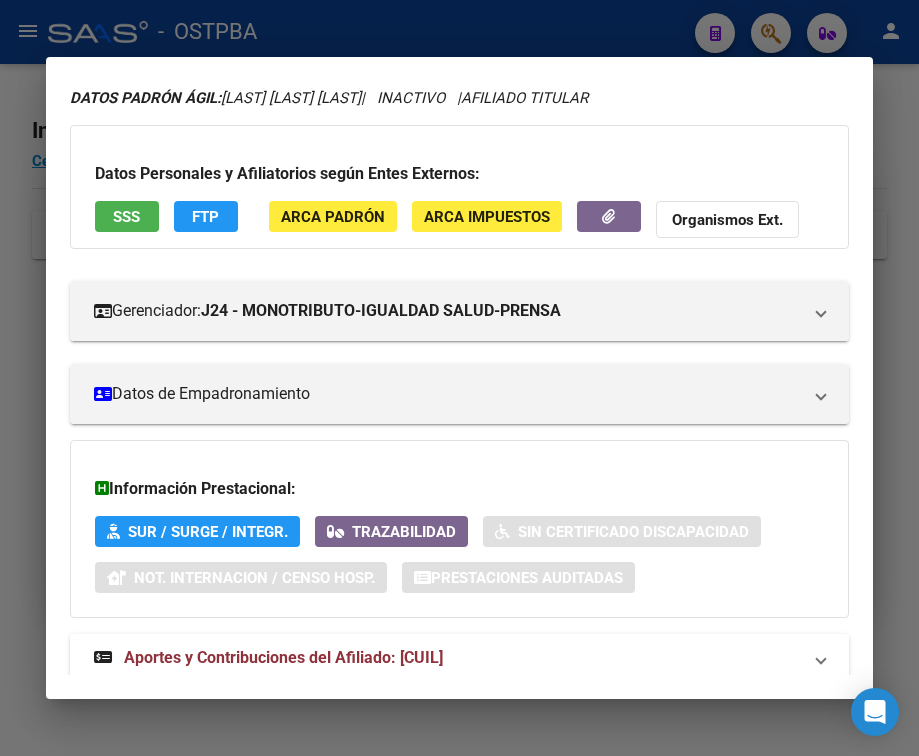 scroll, scrollTop: 131, scrollLeft: 0, axis: vertical 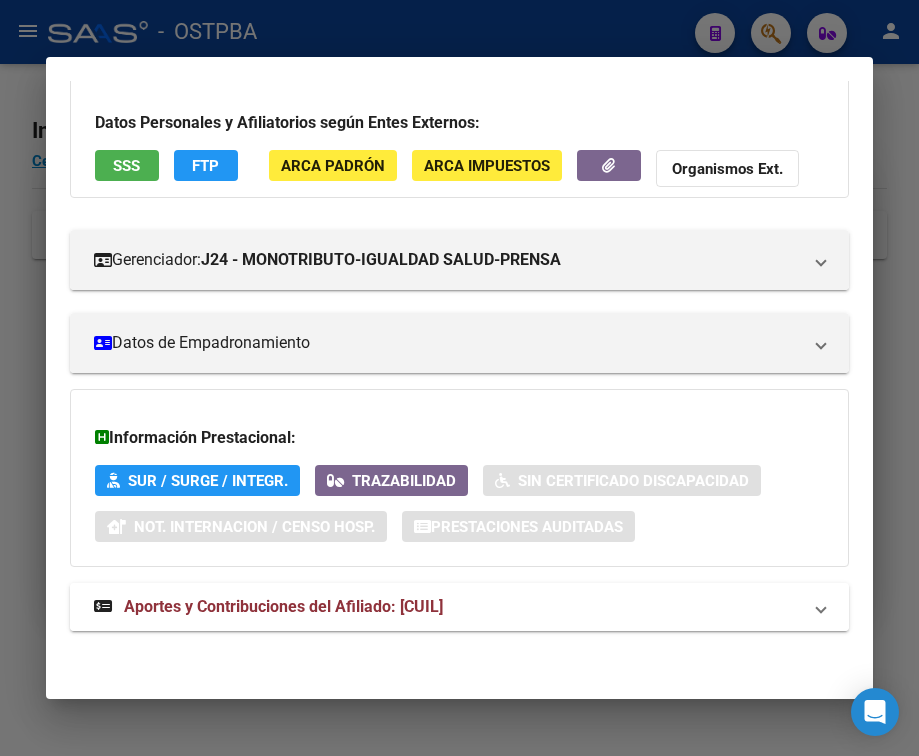 click on "Aportes y Contribuciones del Afiliado: [CUIL]" at bounding box center (283, 606) 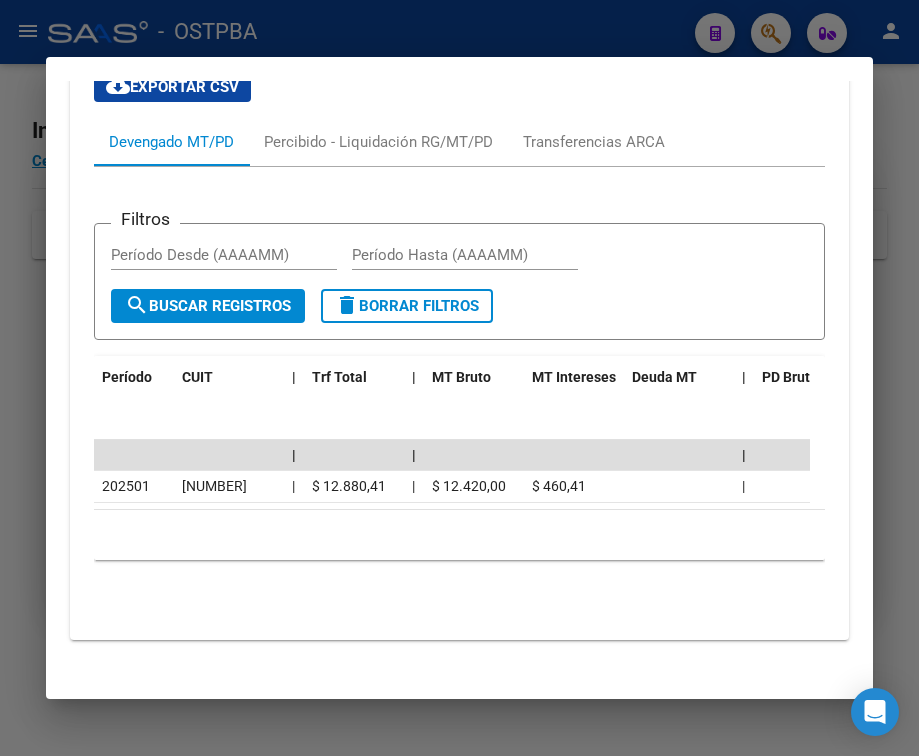 scroll, scrollTop: 774, scrollLeft: 0, axis: vertical 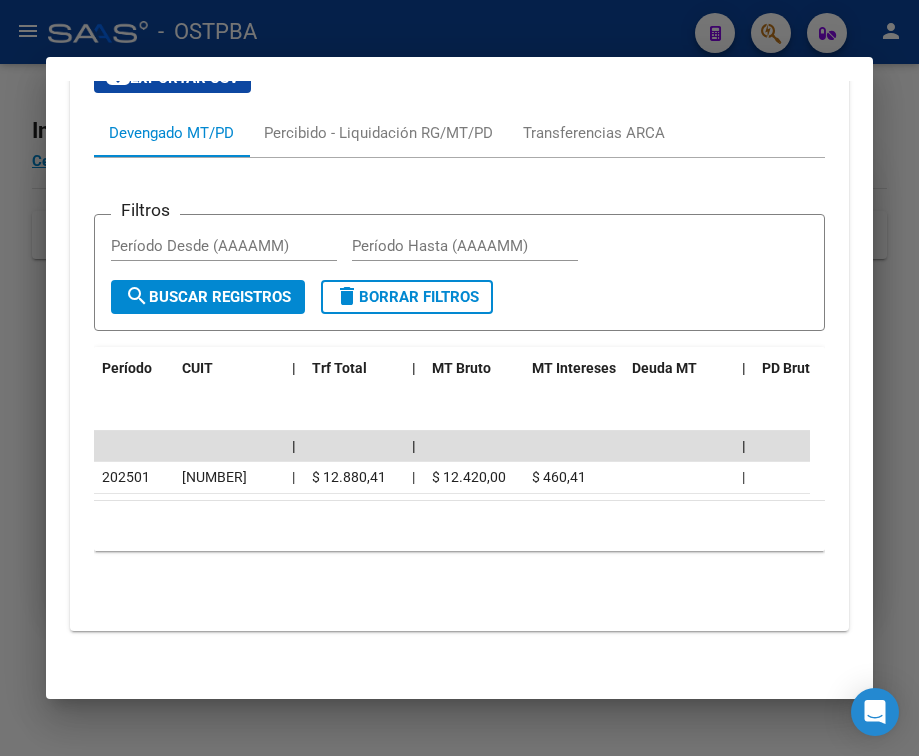 click at bounding box center (459, 378) 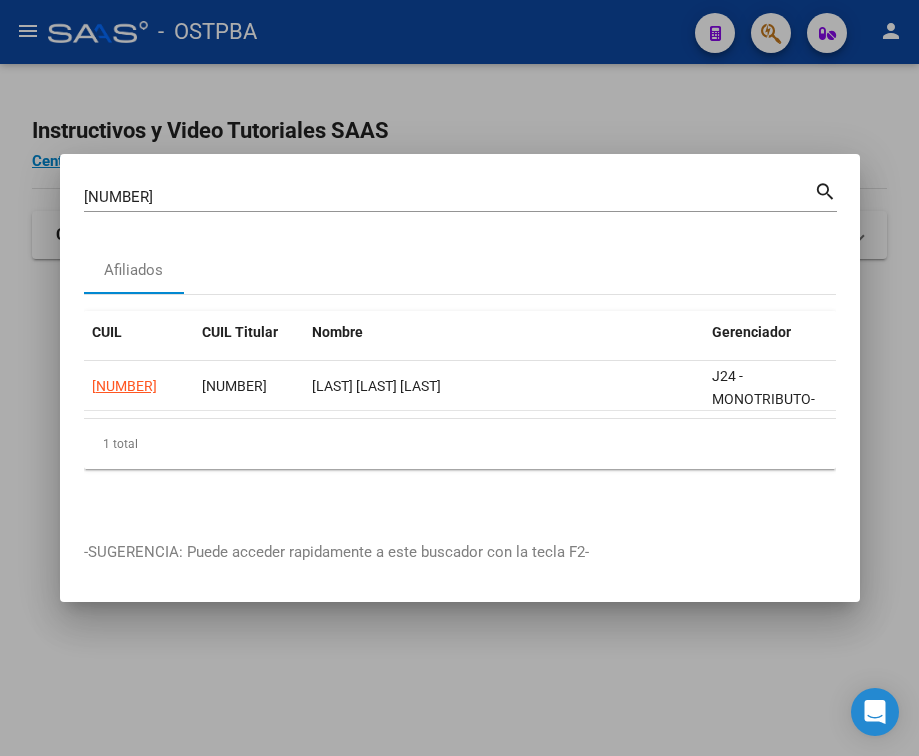 click on "[NUMBER]" at bounding box center (449, 197) 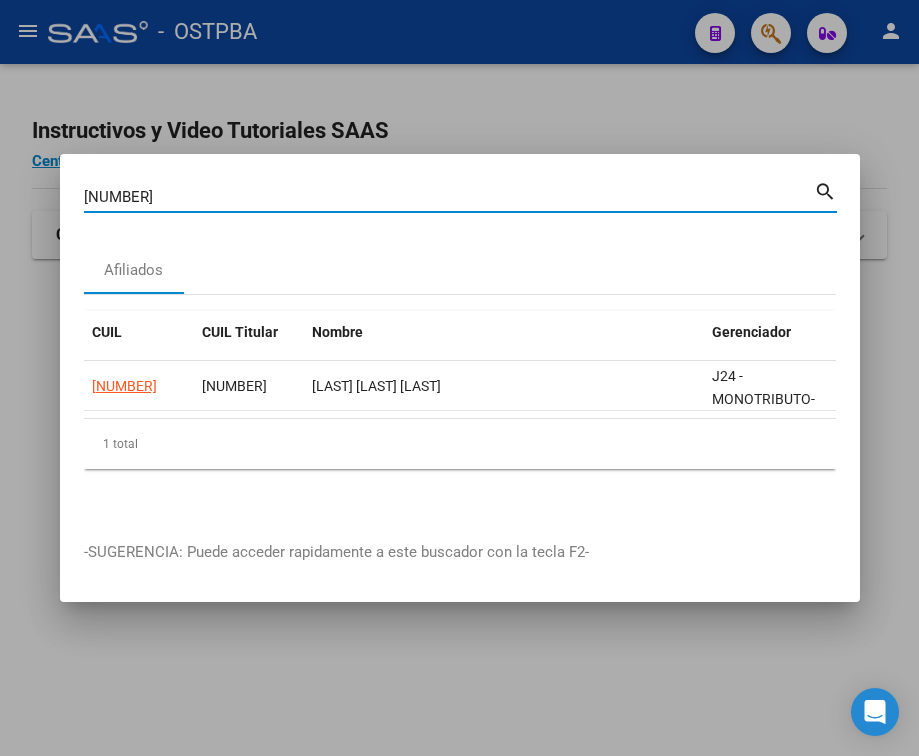 click on "[NUMBER]" at bounding box center (449, 197) 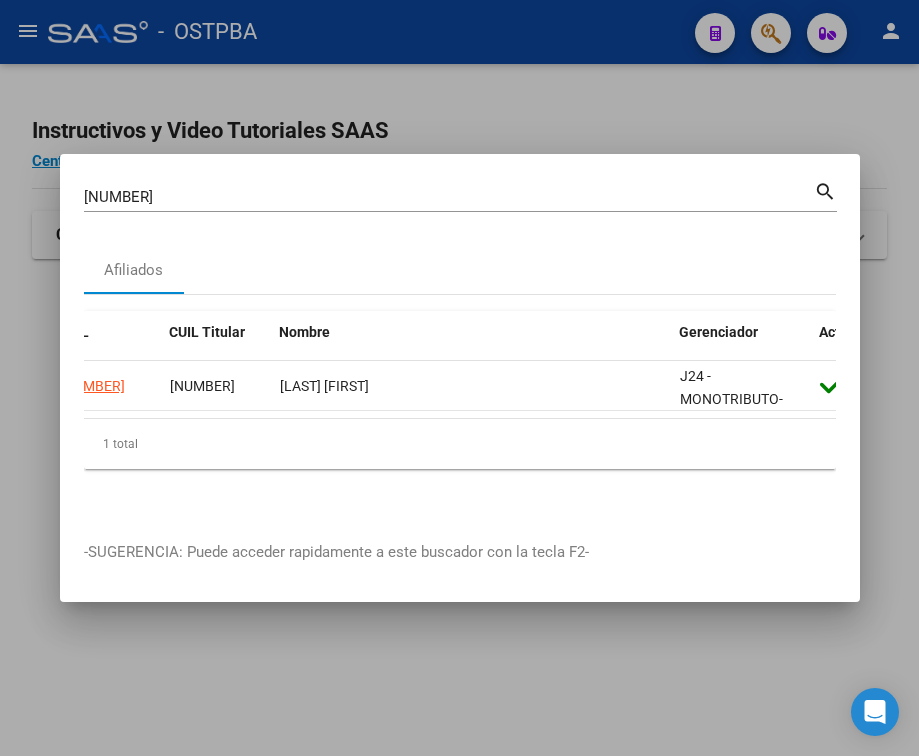 scroll, scrollTop: 0, scrollLeft: 0, axis: both 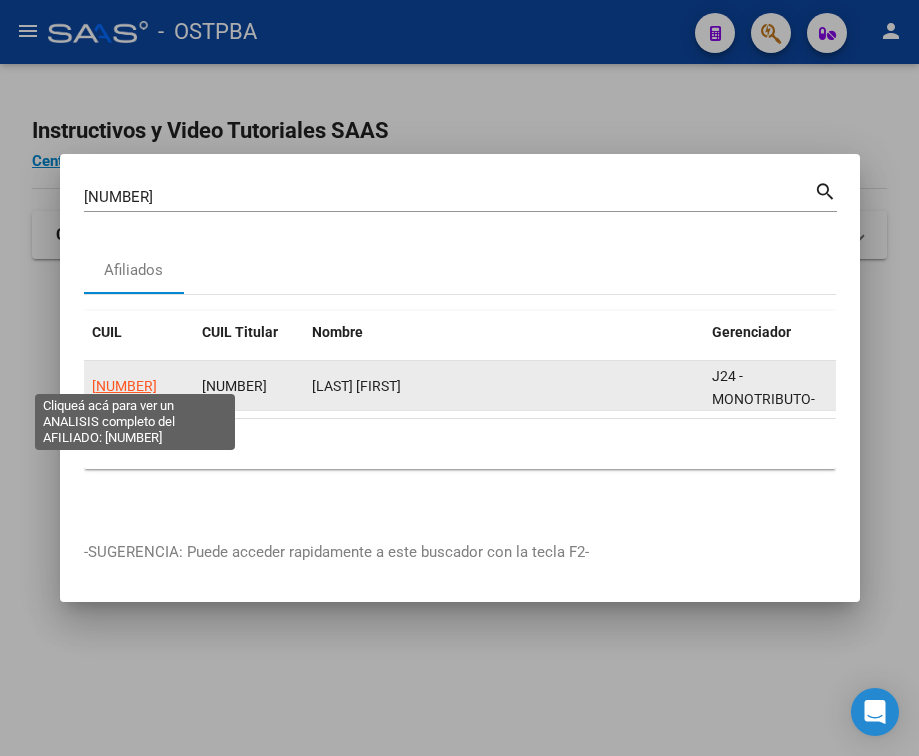 click on "[NUMBER]" 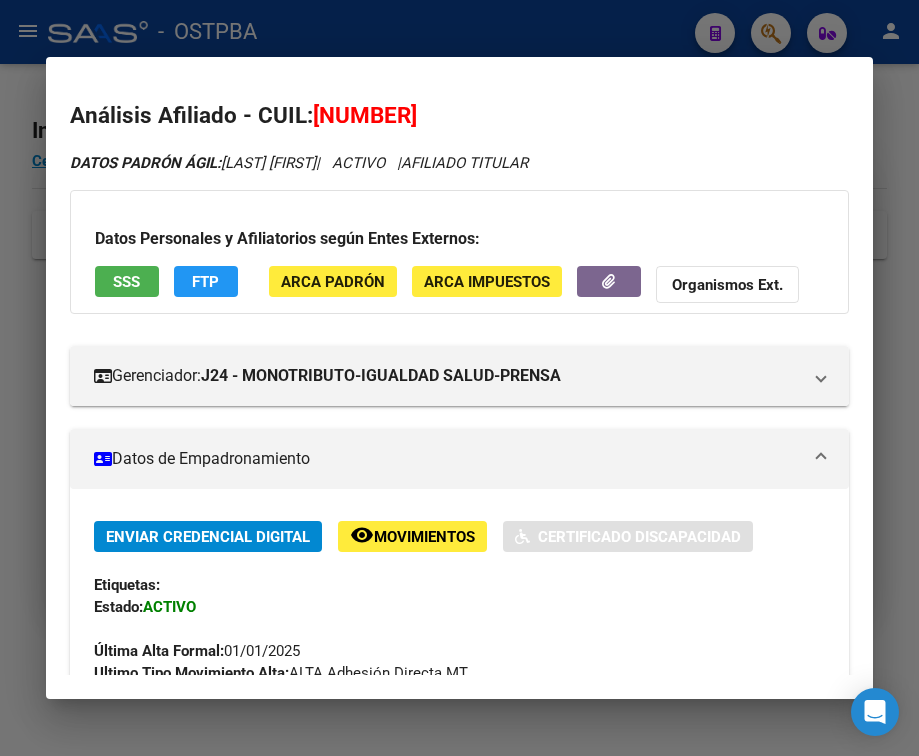 click on "Datos de Empadronamiento" at bounding box center [447, 459] 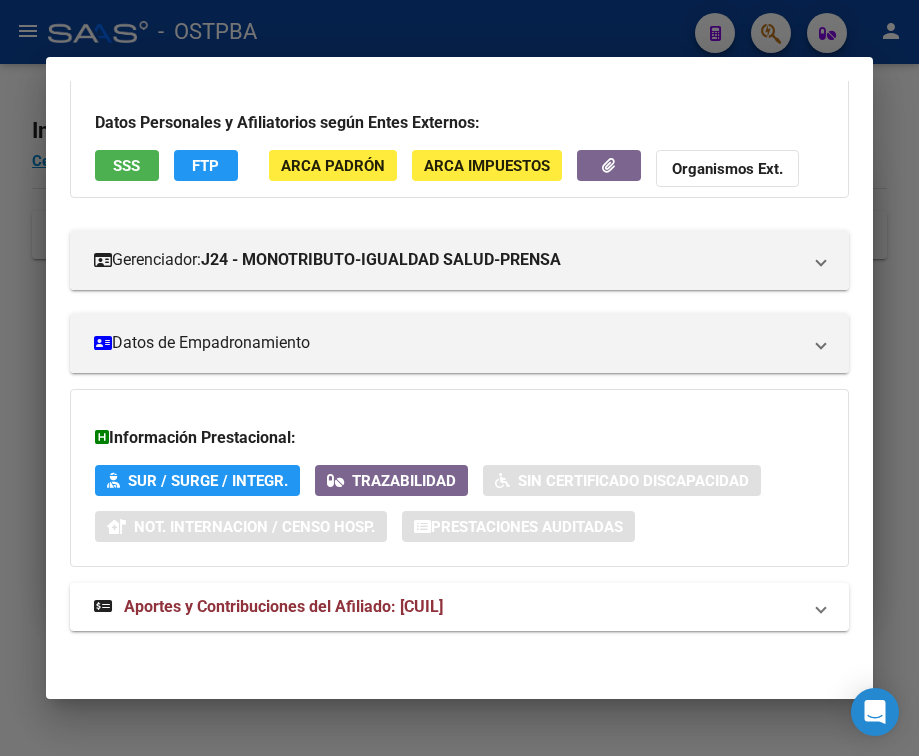 drag, startPoint x: 239, startPoint y: 602, endPoint x: 244, endPoint y: 558, distance: 44.28318 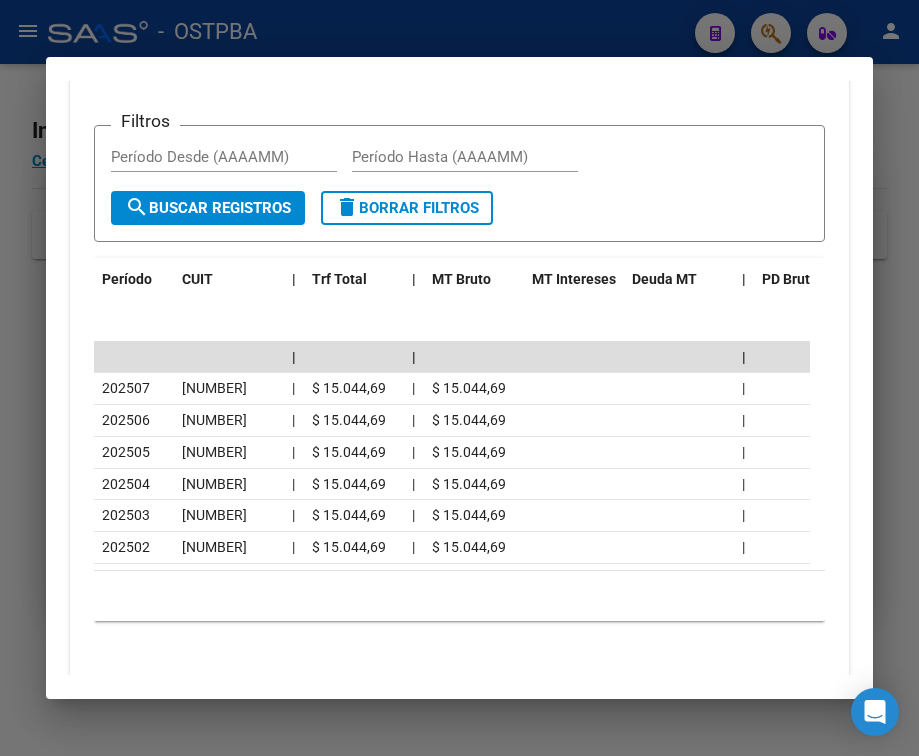 scroll, scrollTop: 937, scrollLeft: 0, axis: vertical 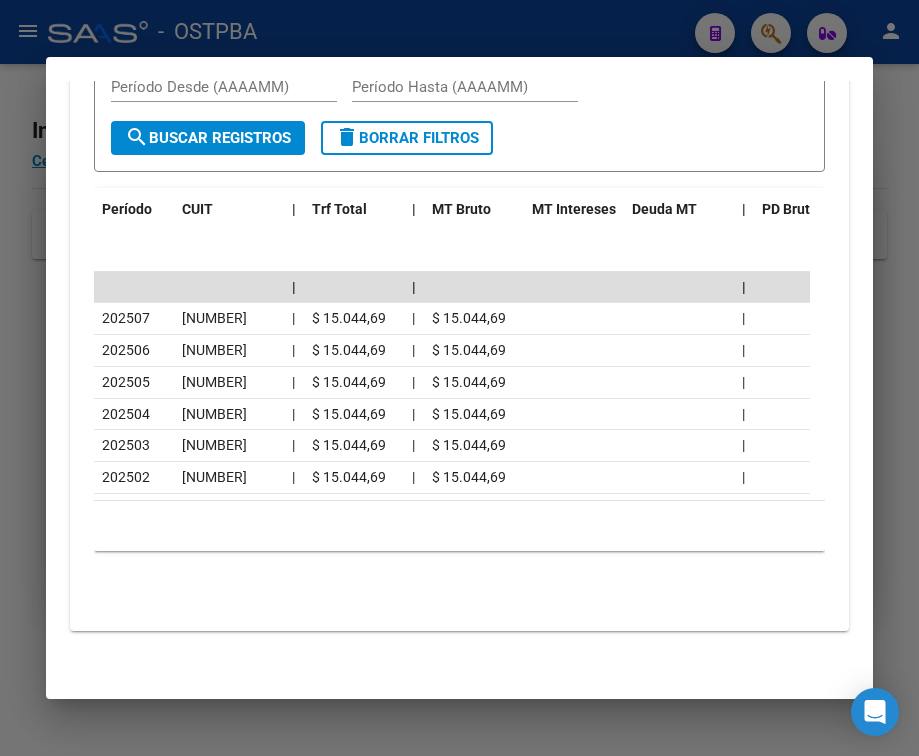 click at bounding box center [459, 378] 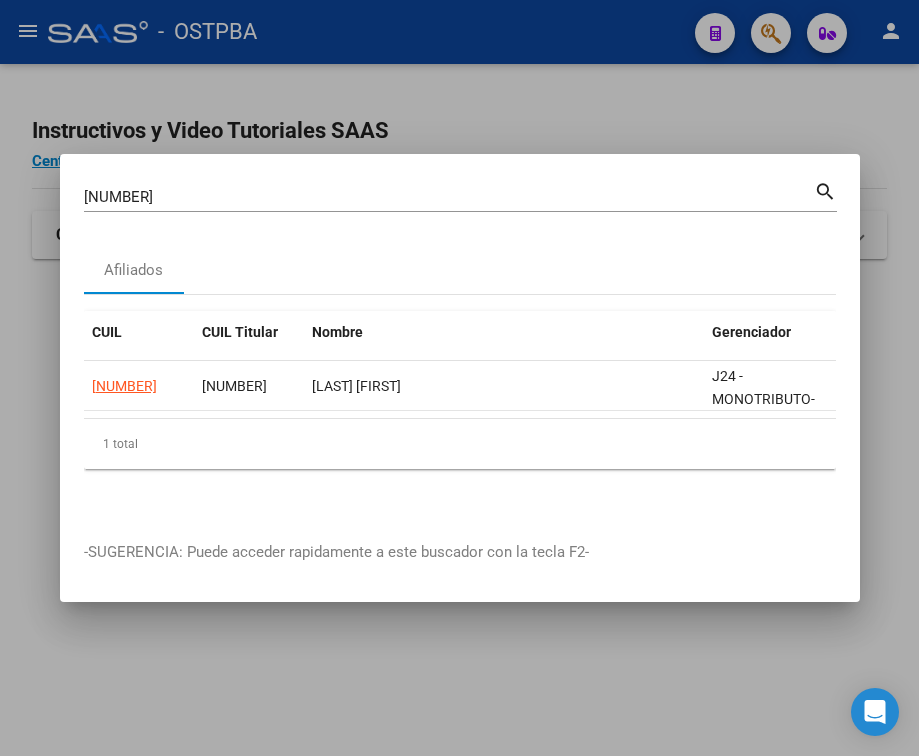 click on "[NUMBER]" at bounding box center (449, 197) 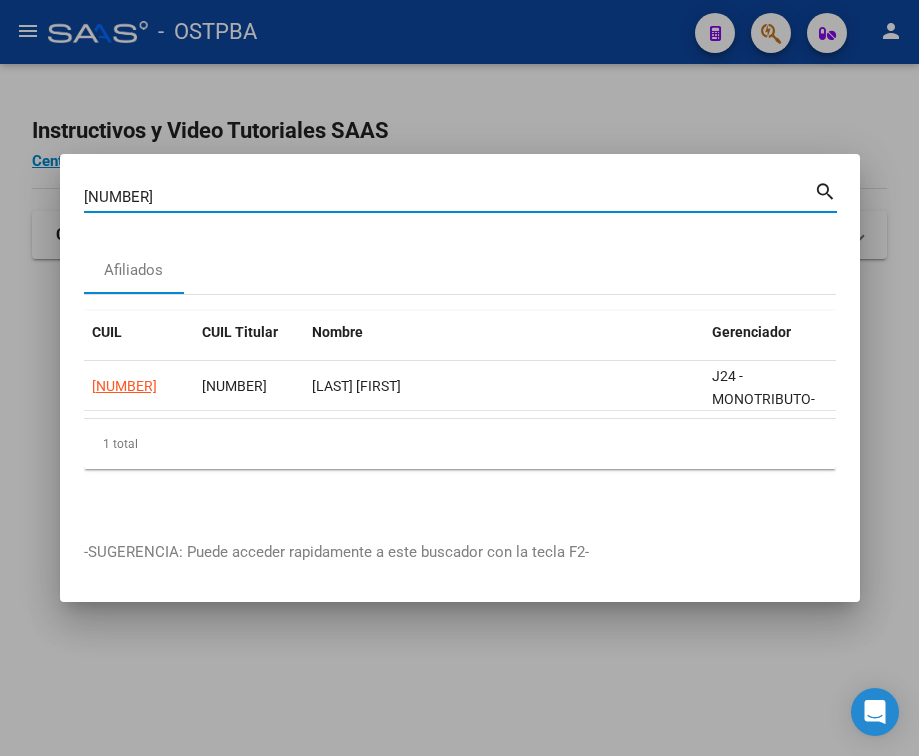 click on "[NUMBER]" at bounding box center [449, 197] 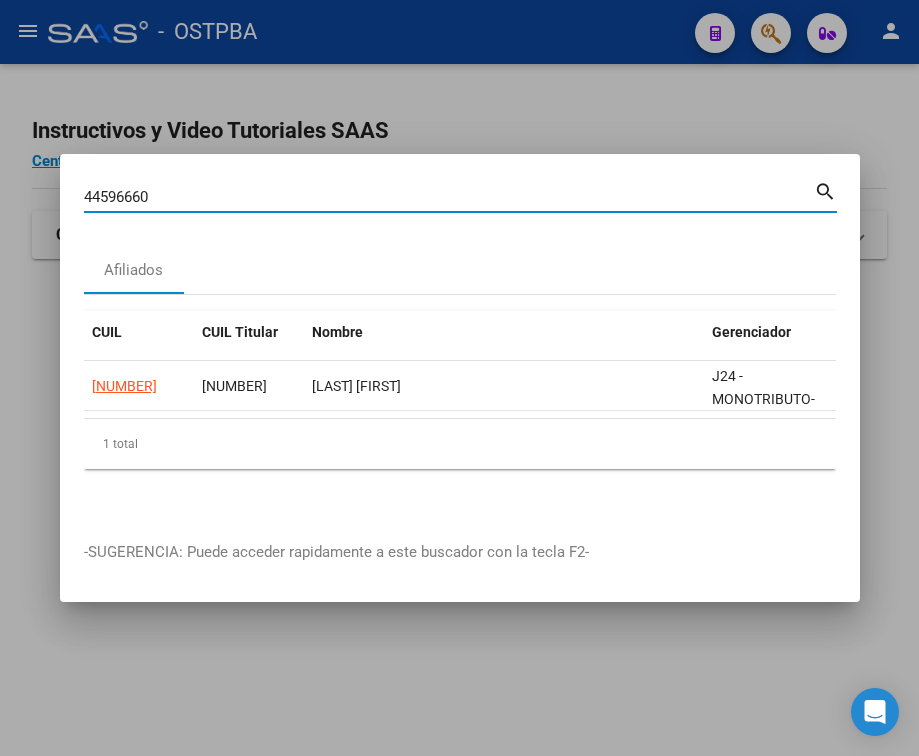 type on "44596660" 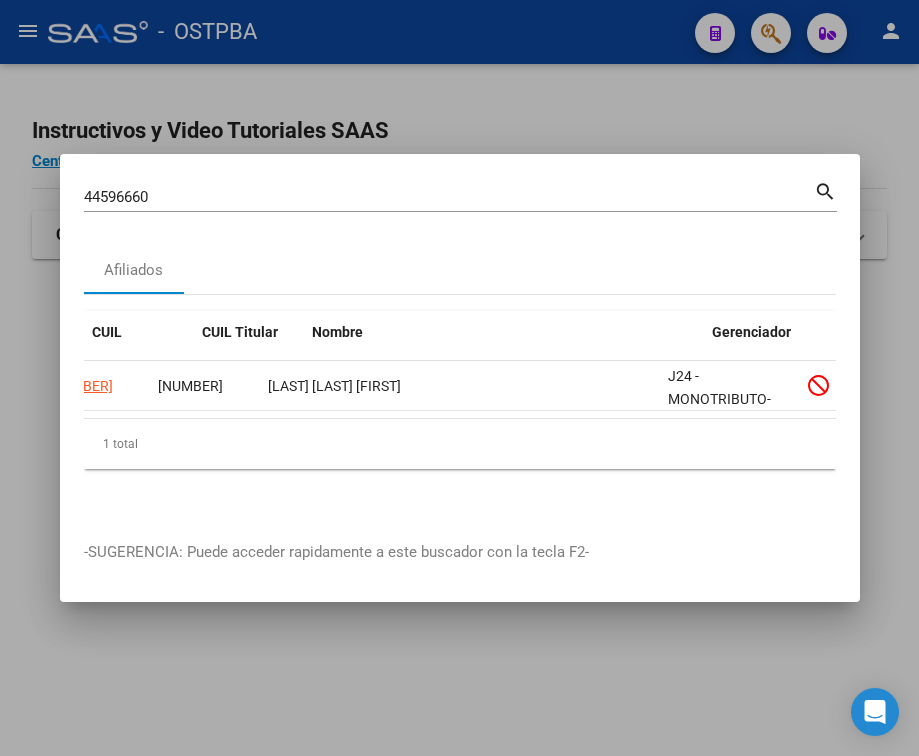 scroll, scrollTop: 0, scrollLeft: 0, axis: both 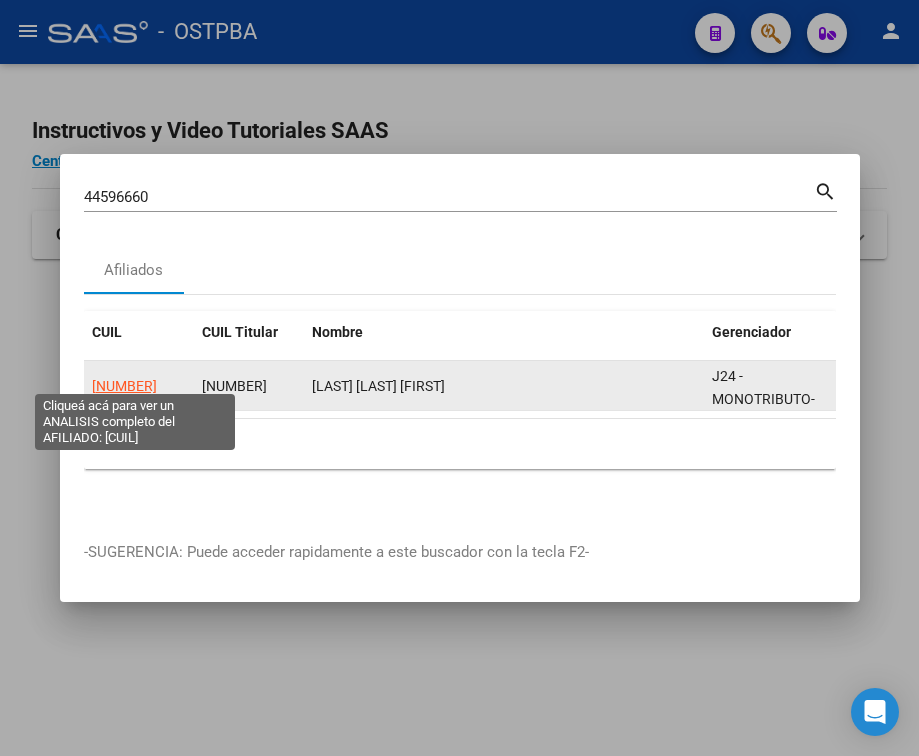 click on "[NUMBER]" 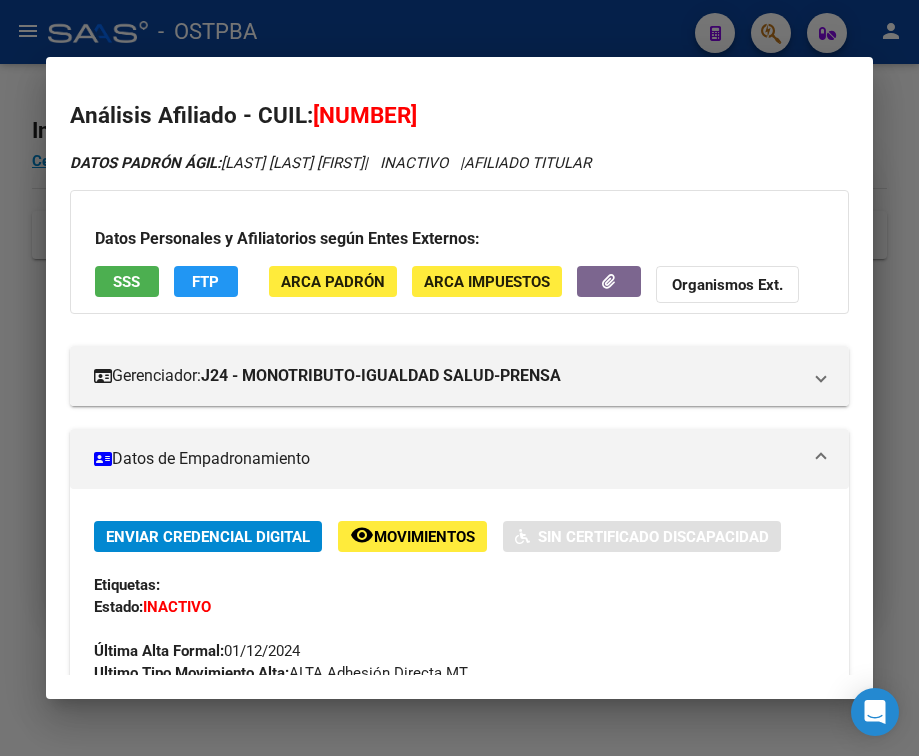 click on "Datos de Empadronamiento" at bounding box center (447, 459) 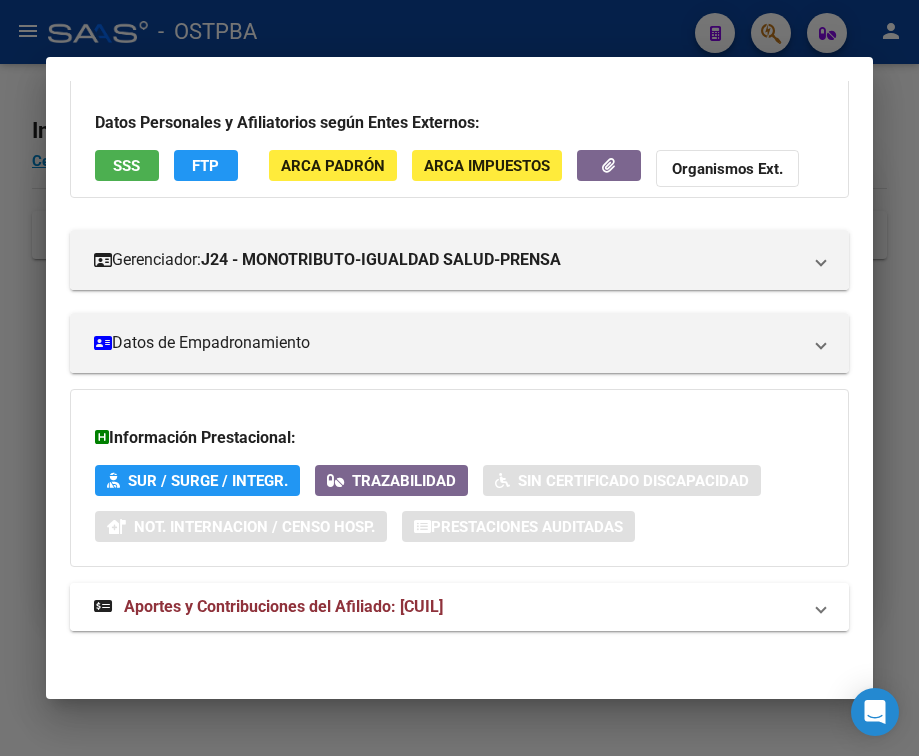 scroll, scrollTop: 131, scrollLeft: 0, axis: vertical 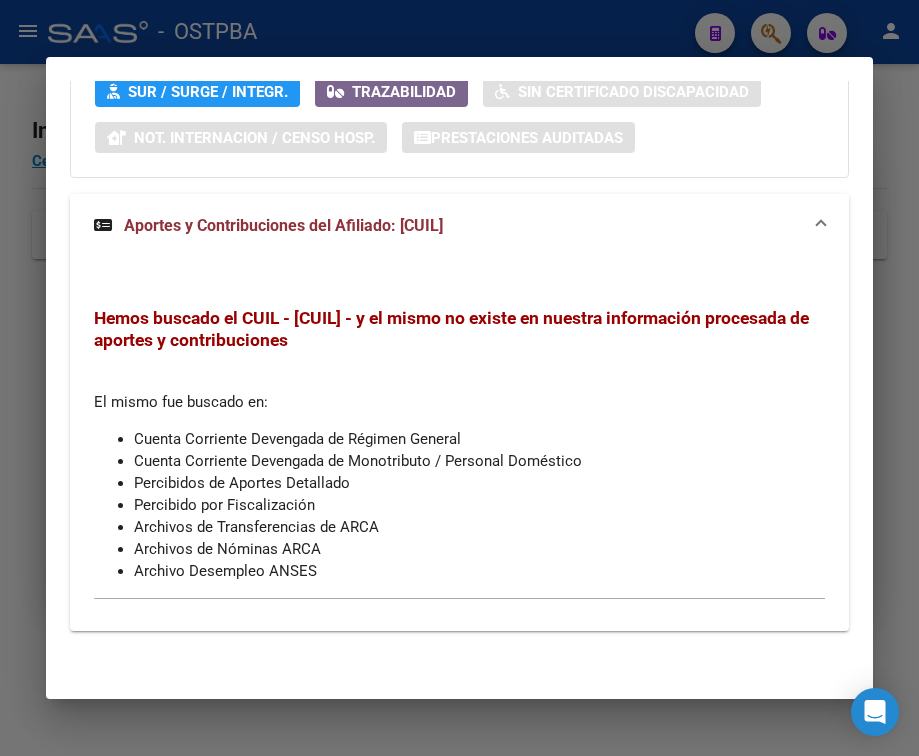 click at bounding box center (459, 378) 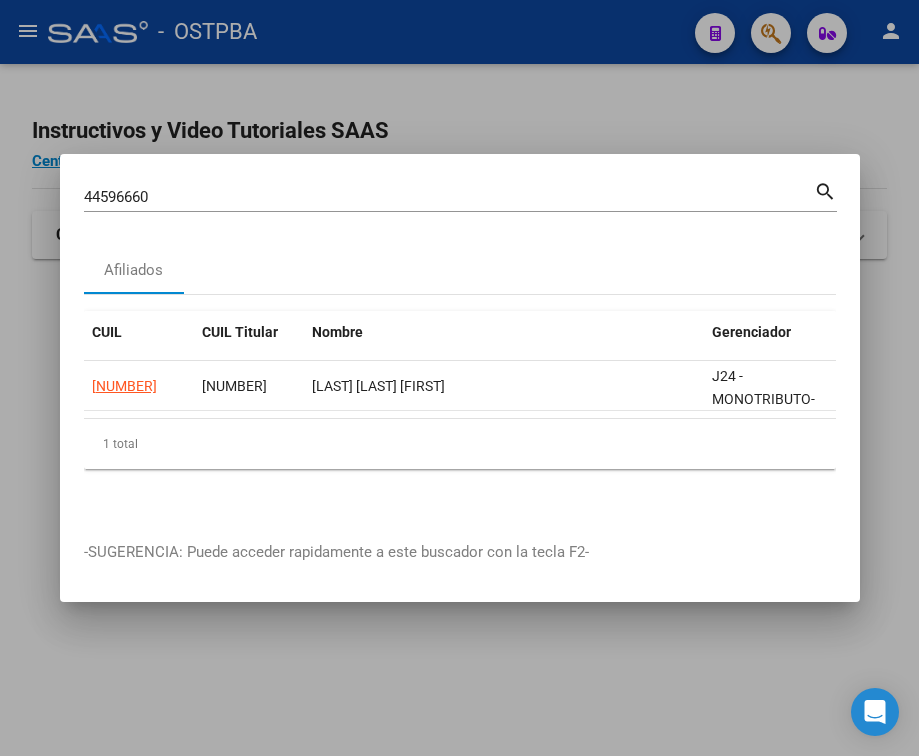 click on "44596660" at bounding box center (449, 197) 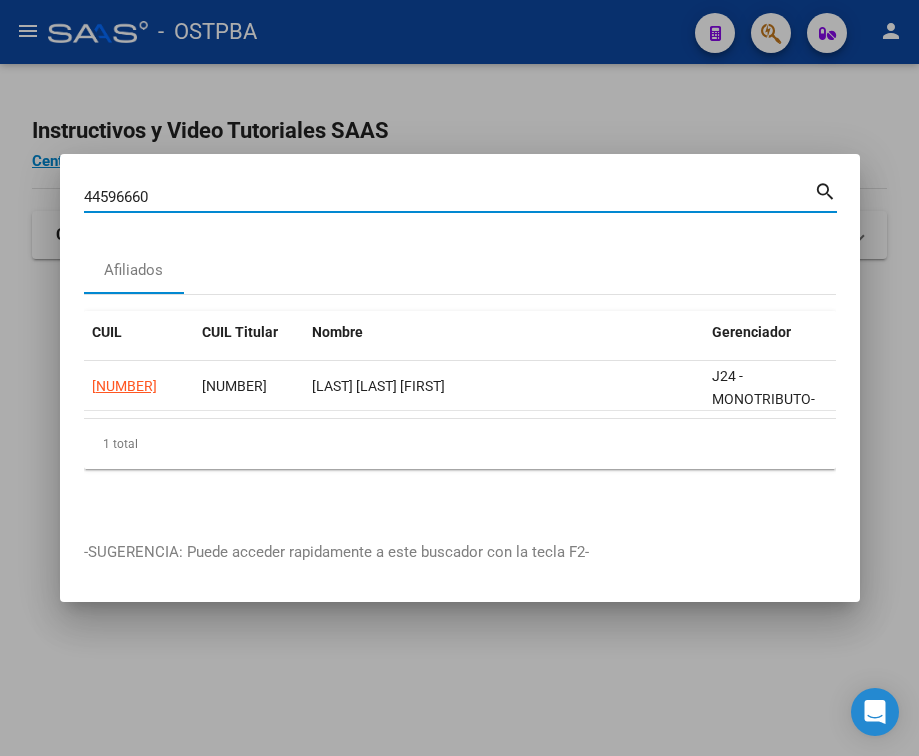 click on "44596660" at bounding box center (449, 197) 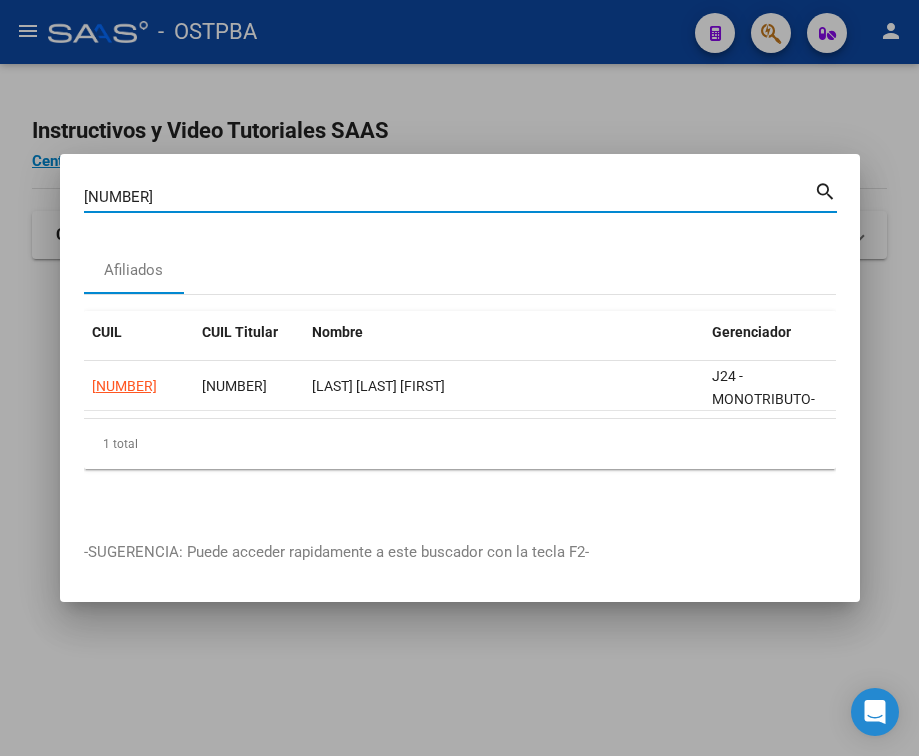 type on "[NUMBER]" 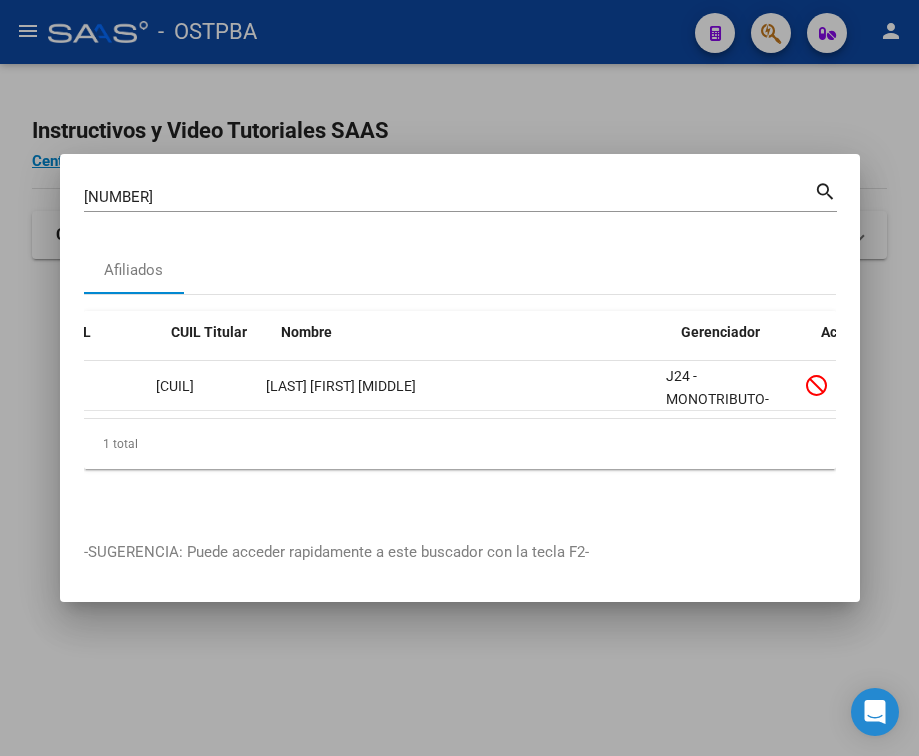 scroll, scrollTop: 0, scrollLeft: 0, axis: both 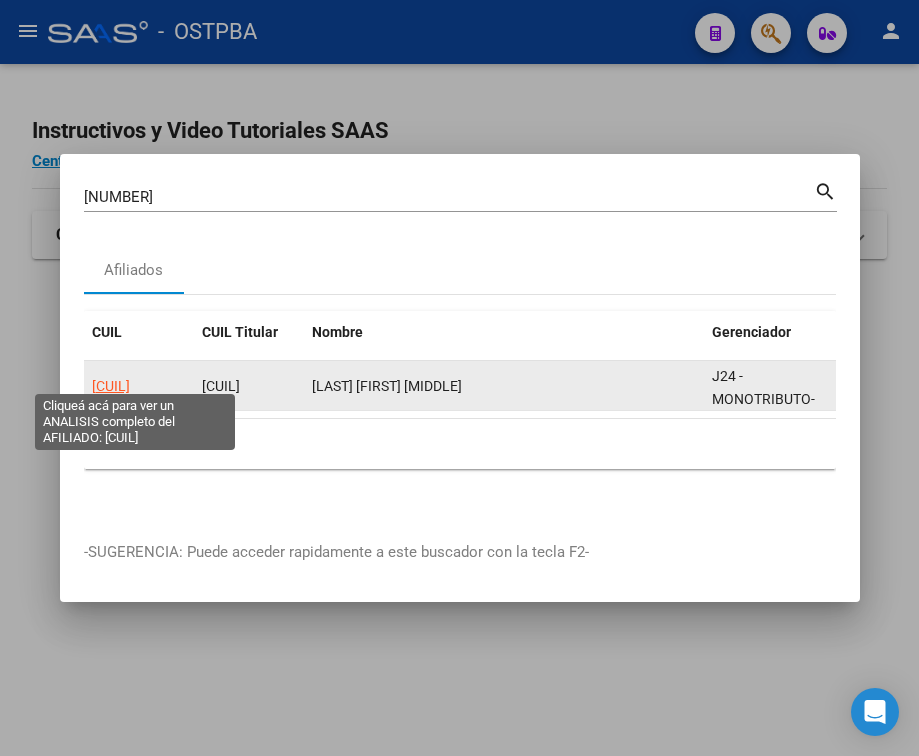 click on "[CUIL]" 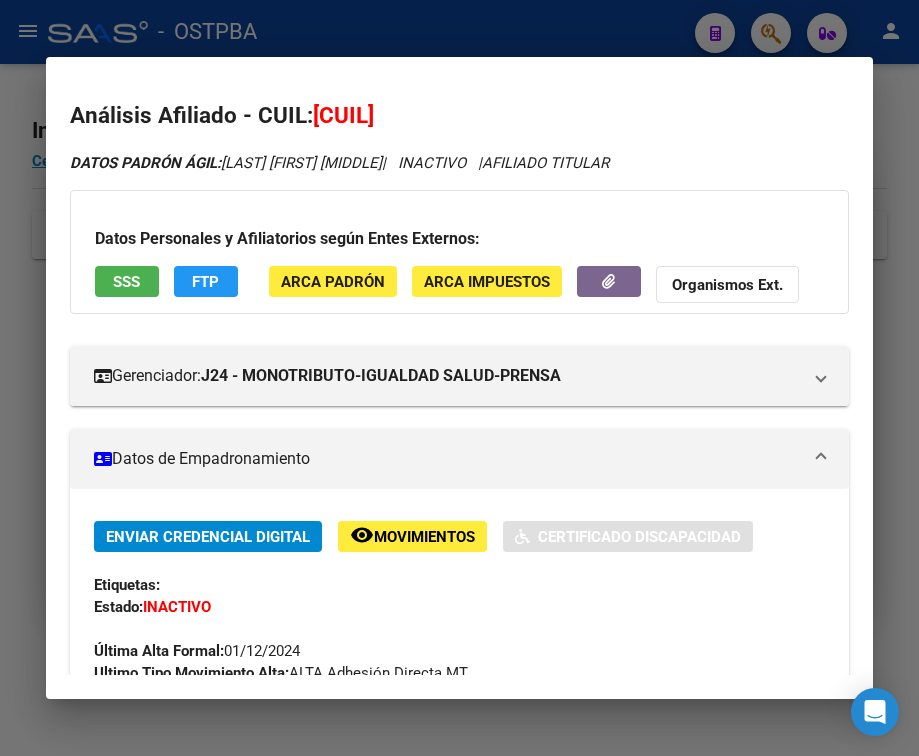 click on "Datos de Empadronamiento" at bounding box center [447, 459] 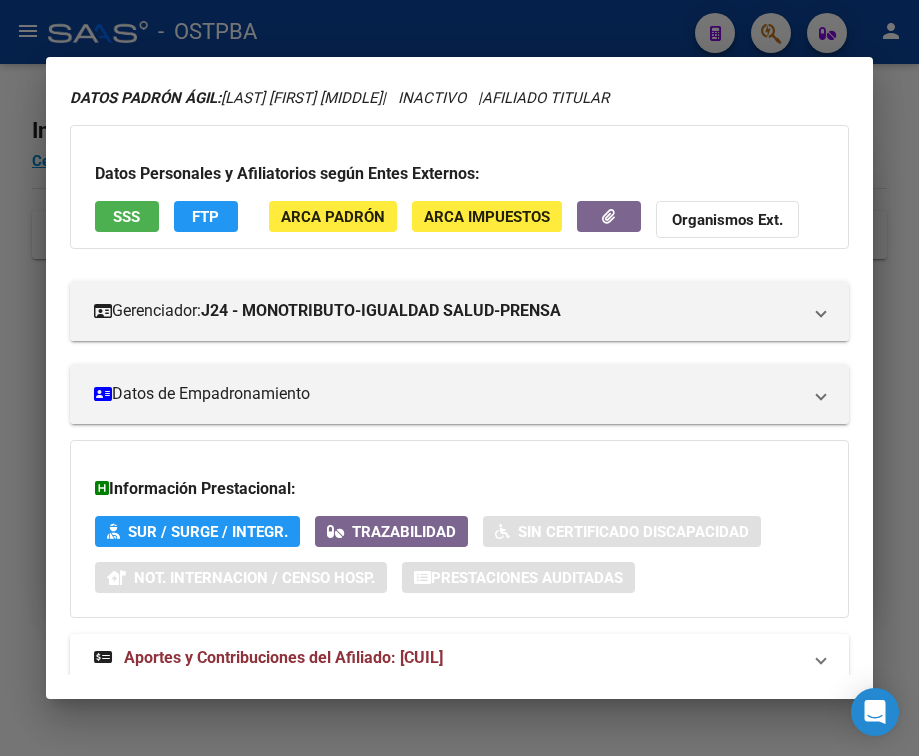 scroll, scrollTop: 131, scrollLeft: 0, axis: vertical 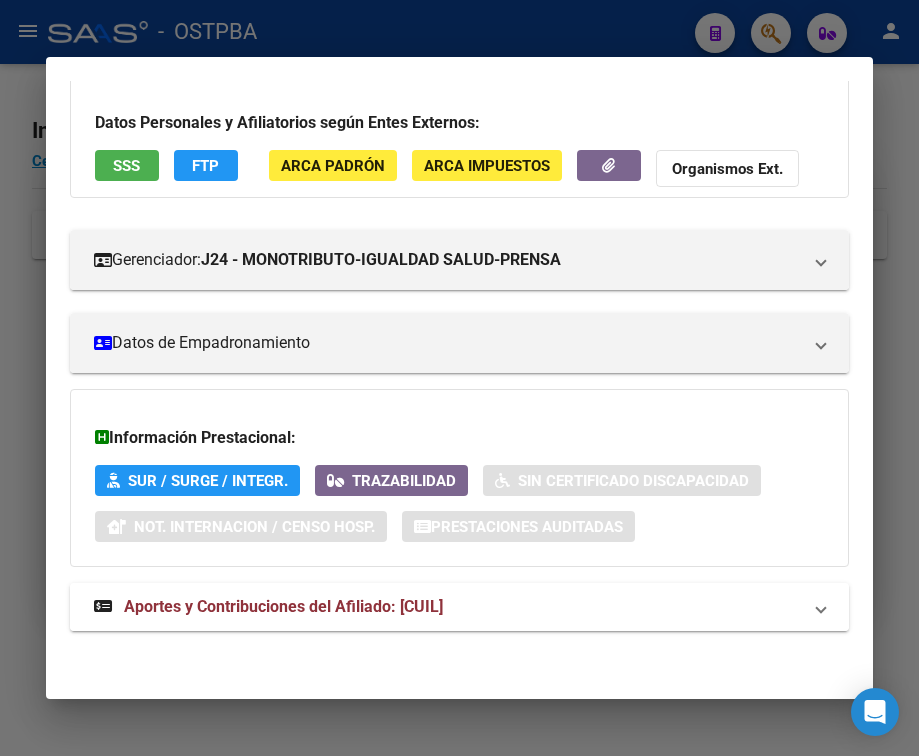 drag, startPoint x: 201, startPoint y: 618, endPoint x: 204, endPoint y: 591, distance: 27.166155 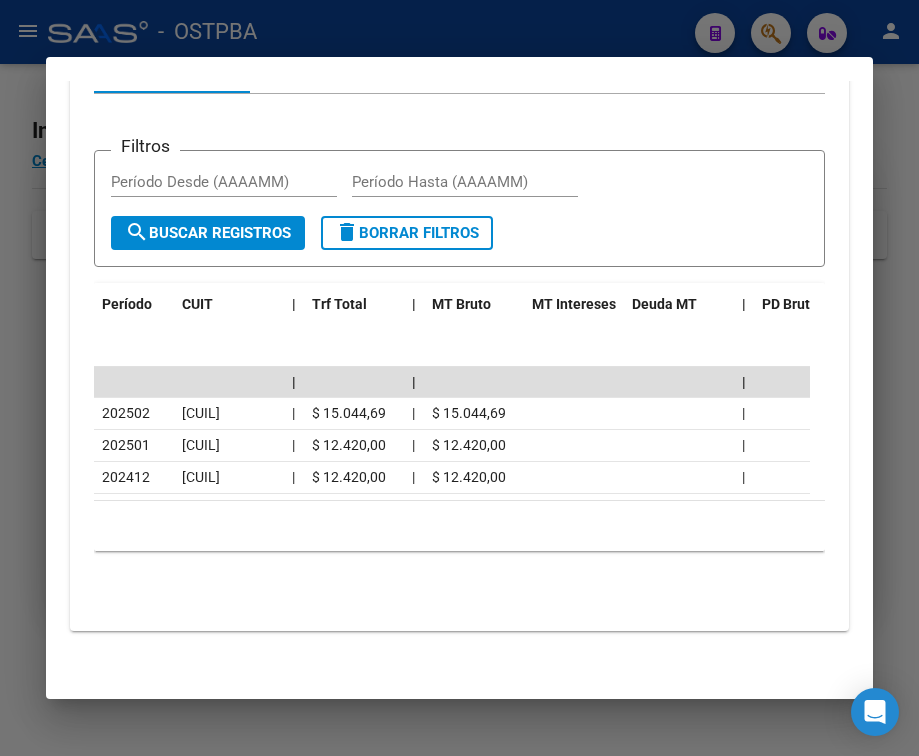 scroll, scrollTop: 842, scrollLeft: 0, axis: vertical 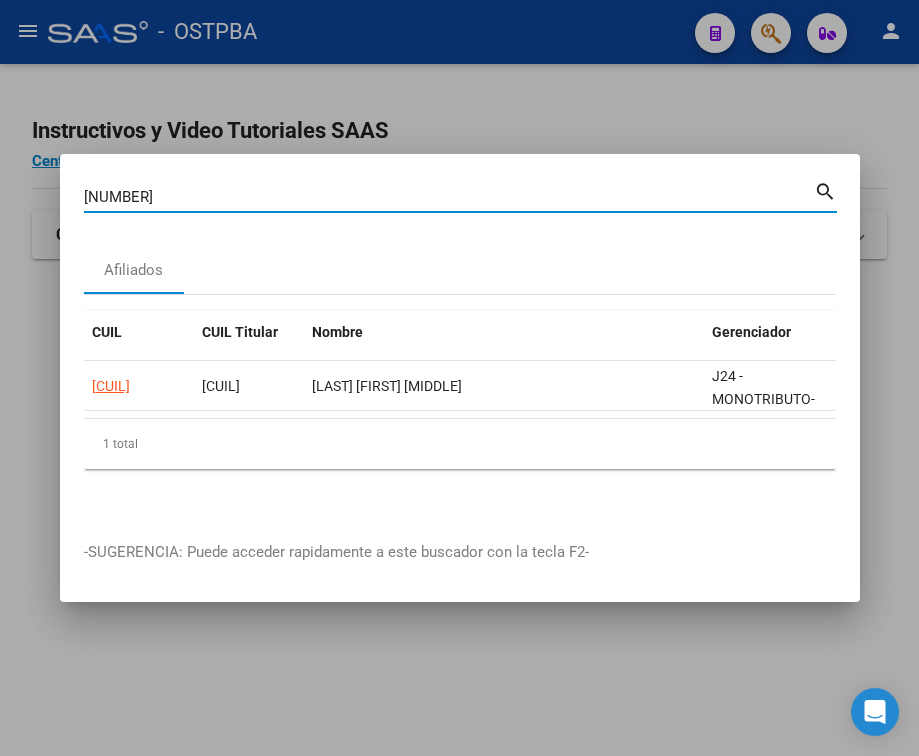 click on "[NUMBER]" at bounding box center (449, 197) 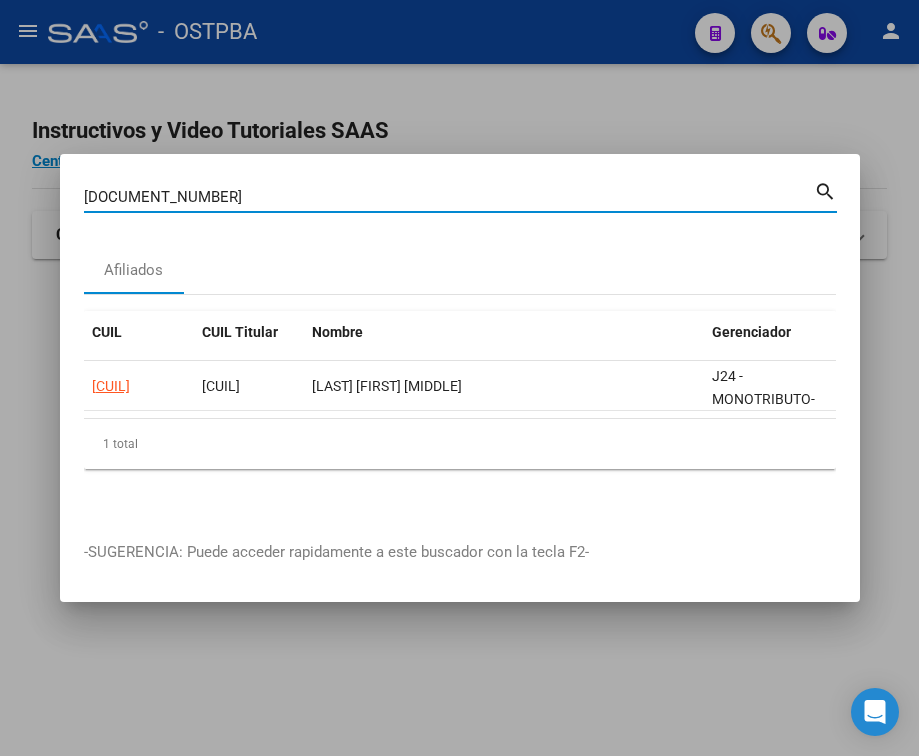 type on "[DOCUMENT_NUMBER]" 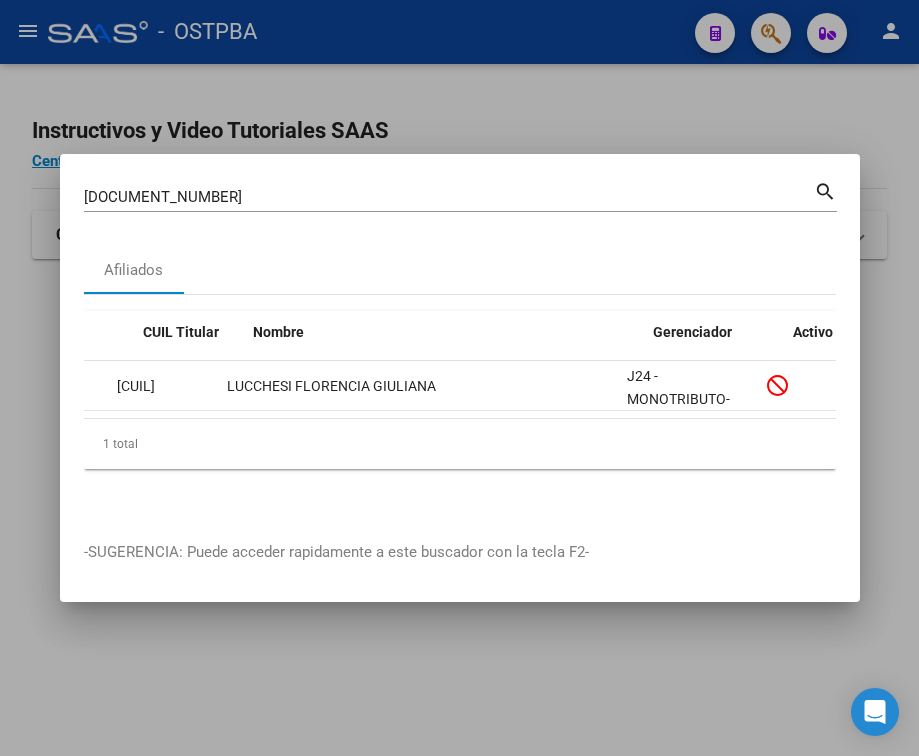 scroll, scrollTop: 0, scrollLeft: 0, axis: both 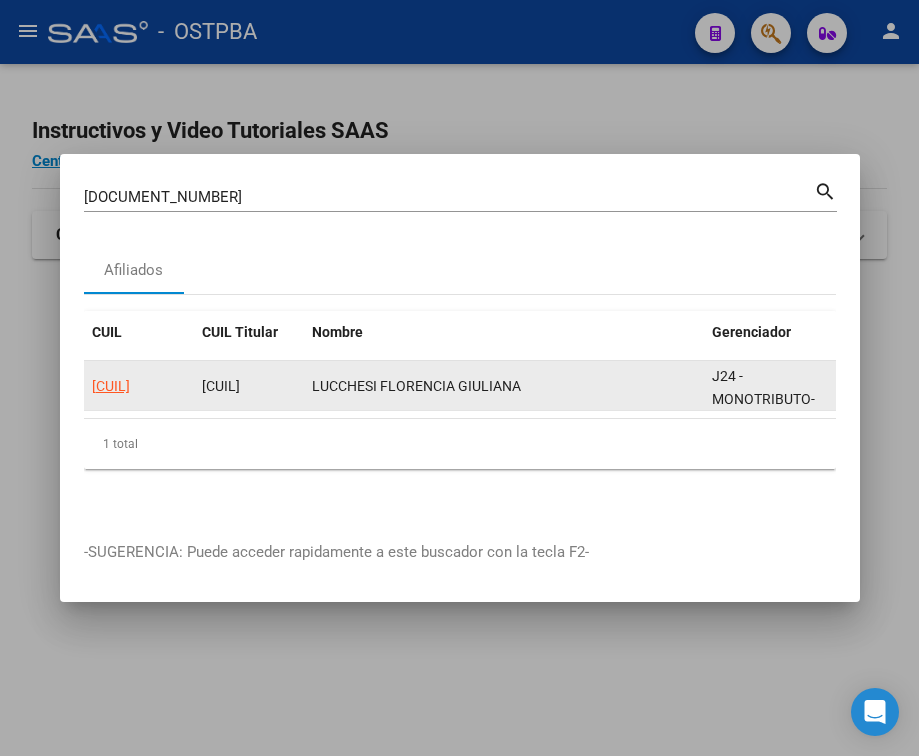 click on "[CUIL]" 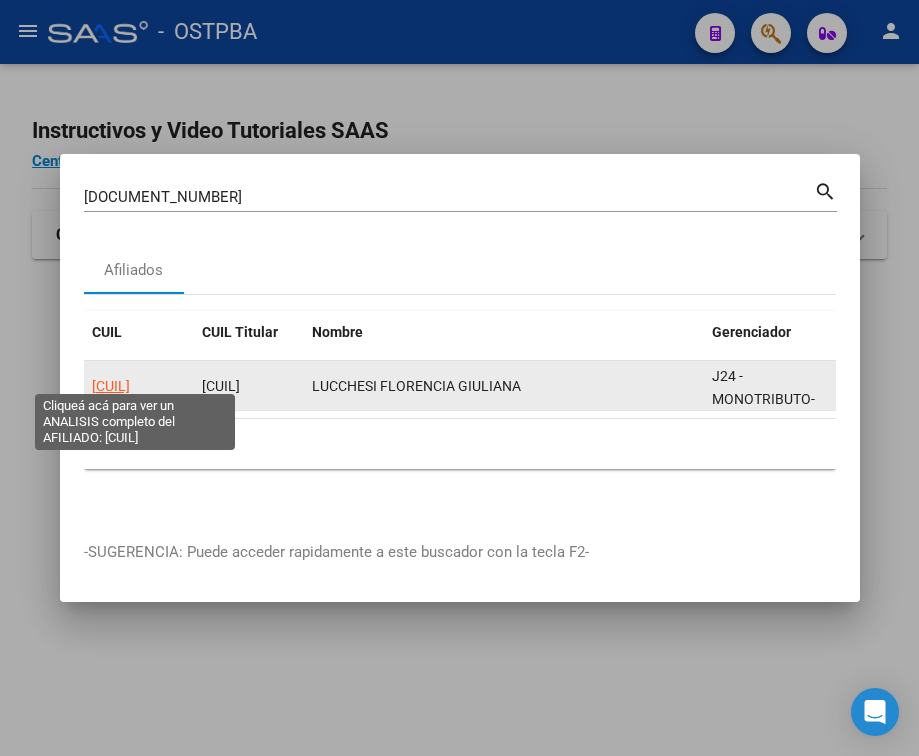 click on "[CUIL]" 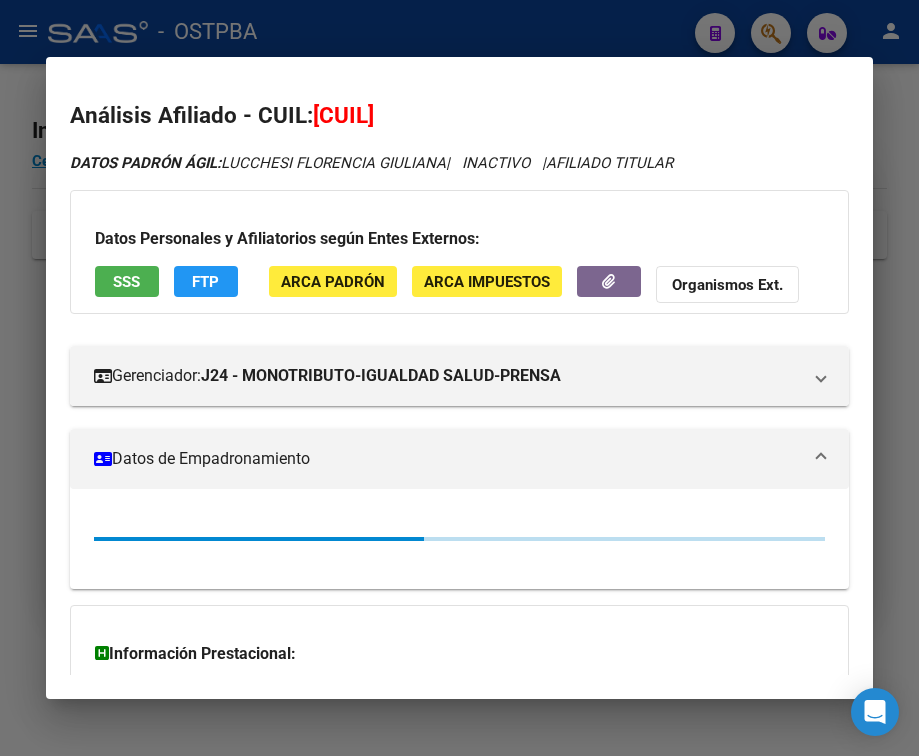 click on "Datos de Empadronamiento" at bounding box center (459, 459) 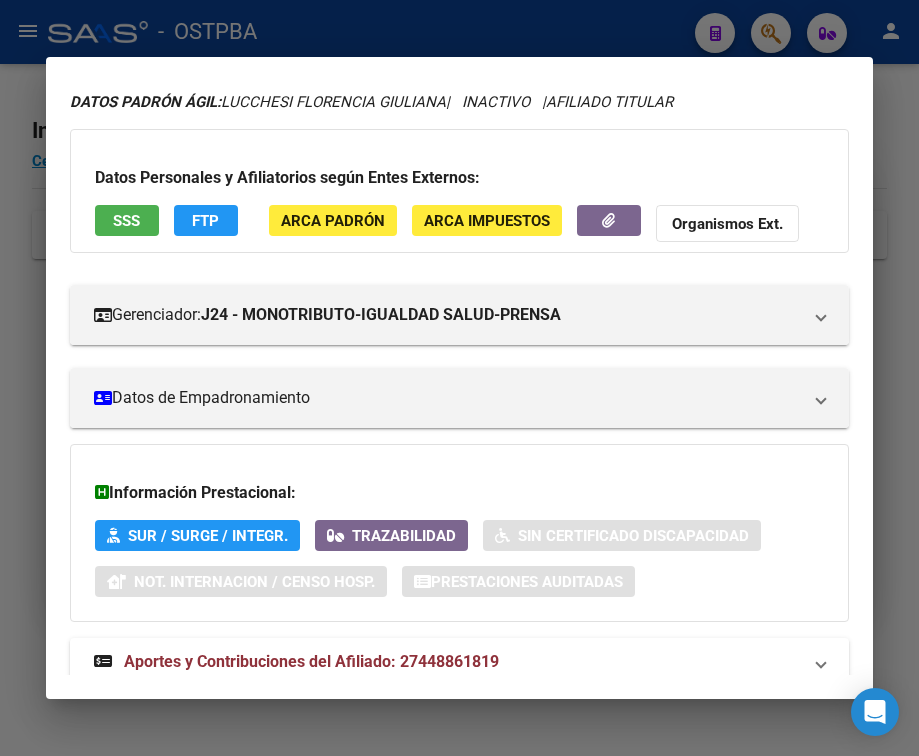 scroll, scrollTop: 131, scrollLeft: 0, axis: vertical 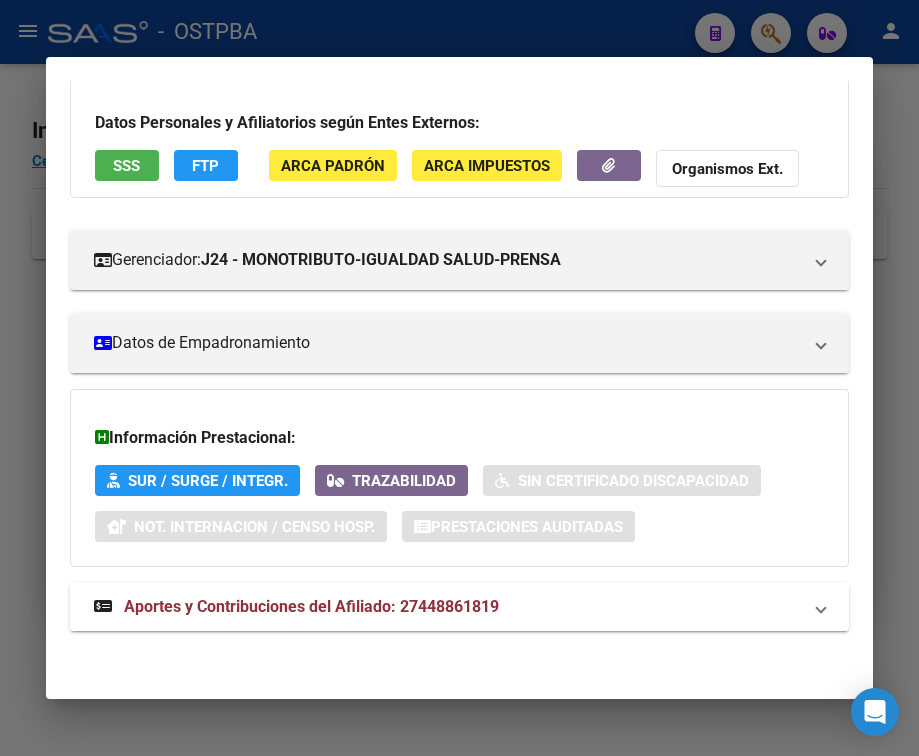 click on "Aportes y Contribuciones del Afiliado: 27448861819" at bounding box center [459, 607] 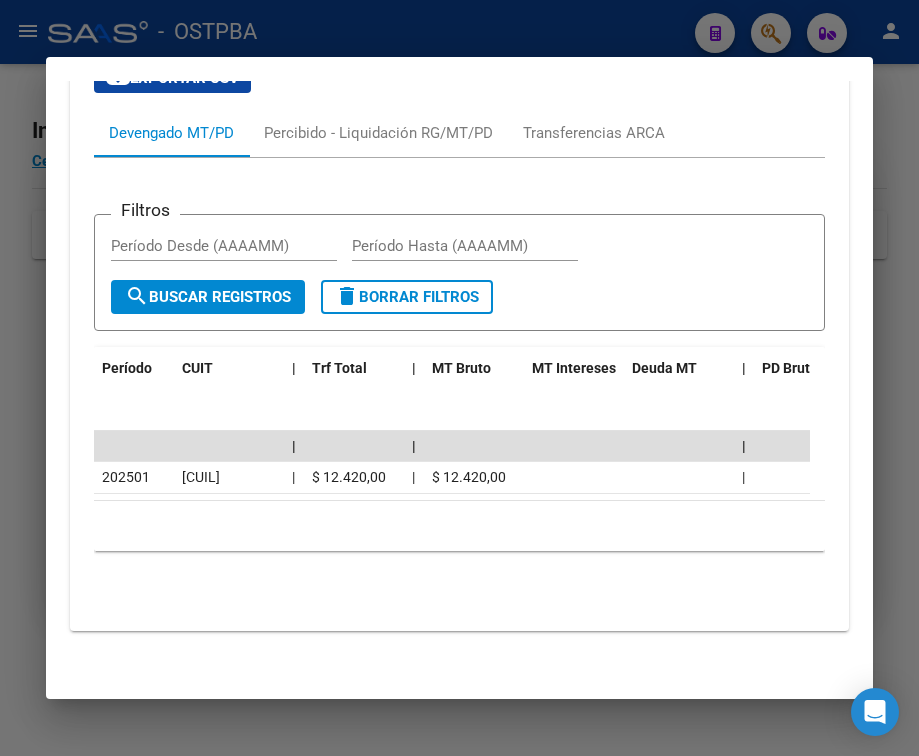 scroll, scrollTop: 778, scrollLeft: 0, axis: vertical 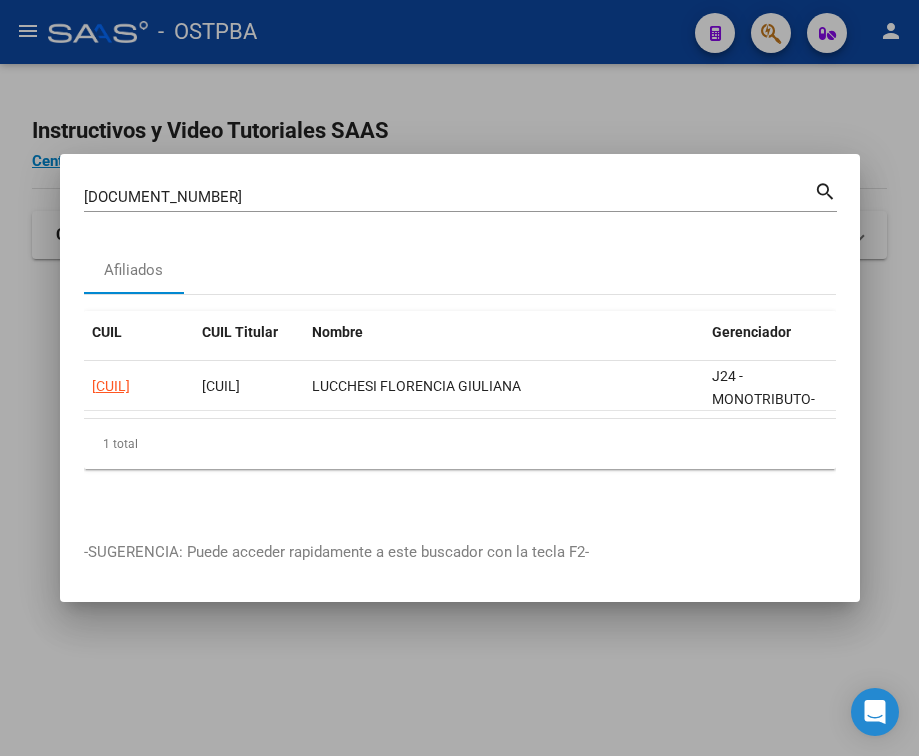 click on "[DOCUMENT_NUMBER]" at bounding box center [449, 197] 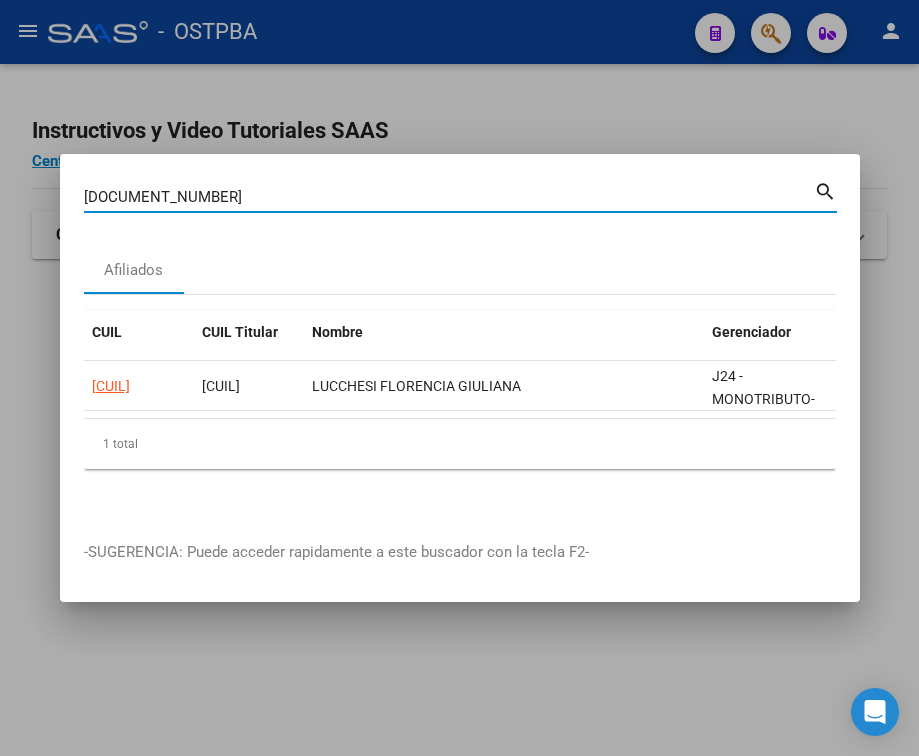 click on "[DOCUMENT_NUMBER]" at bounding box center (449, 197) 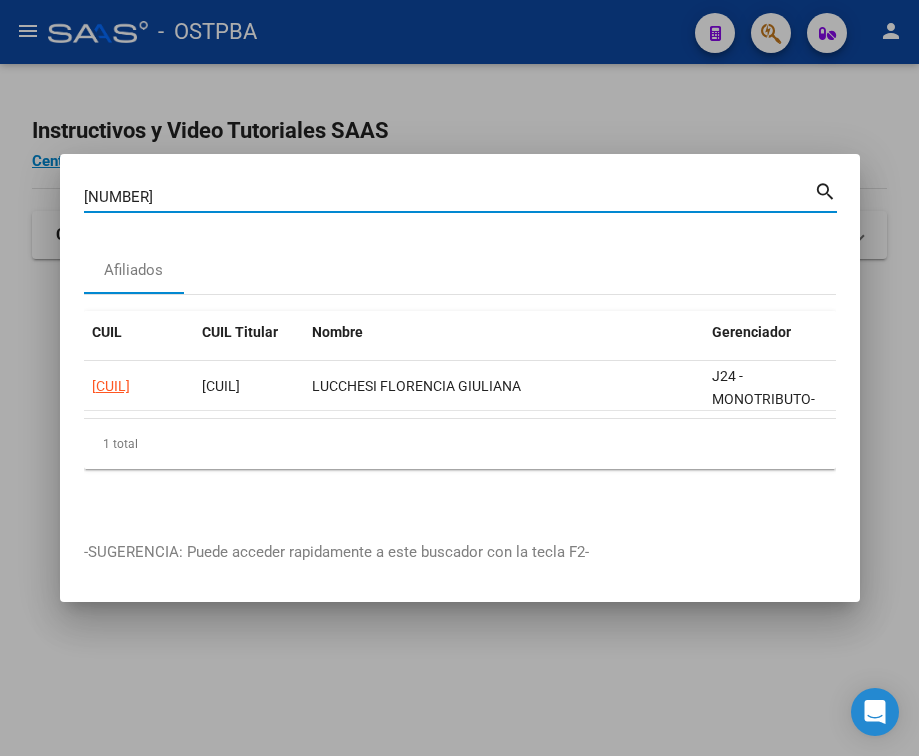 type on "[NUMBER]" 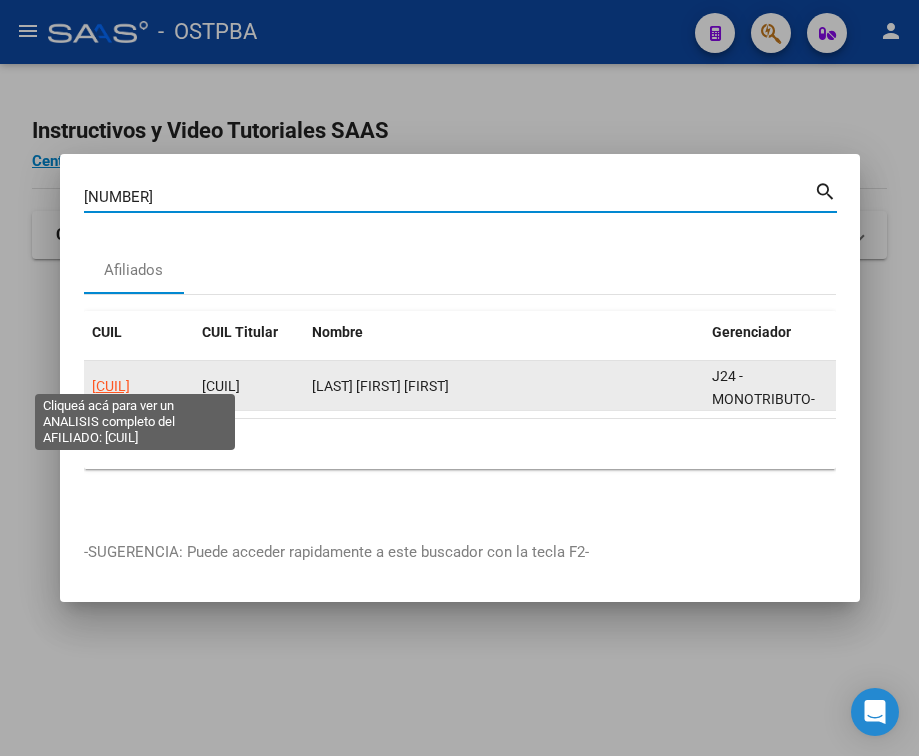 click on "[CUIL]" 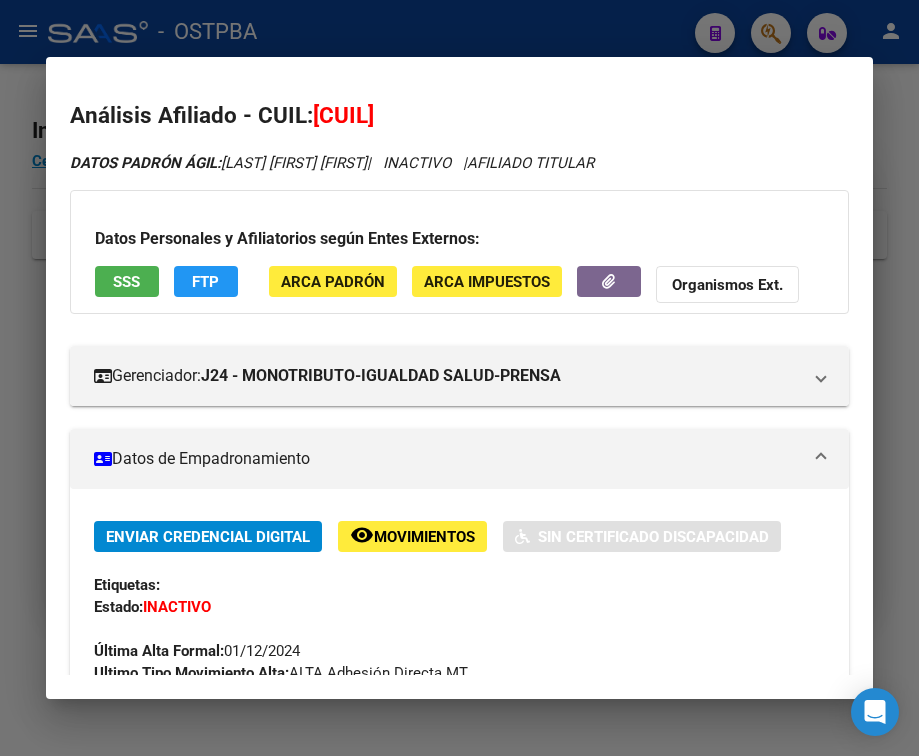 click on "Datos de Empadronamiento" at bounding box center (447, 459) 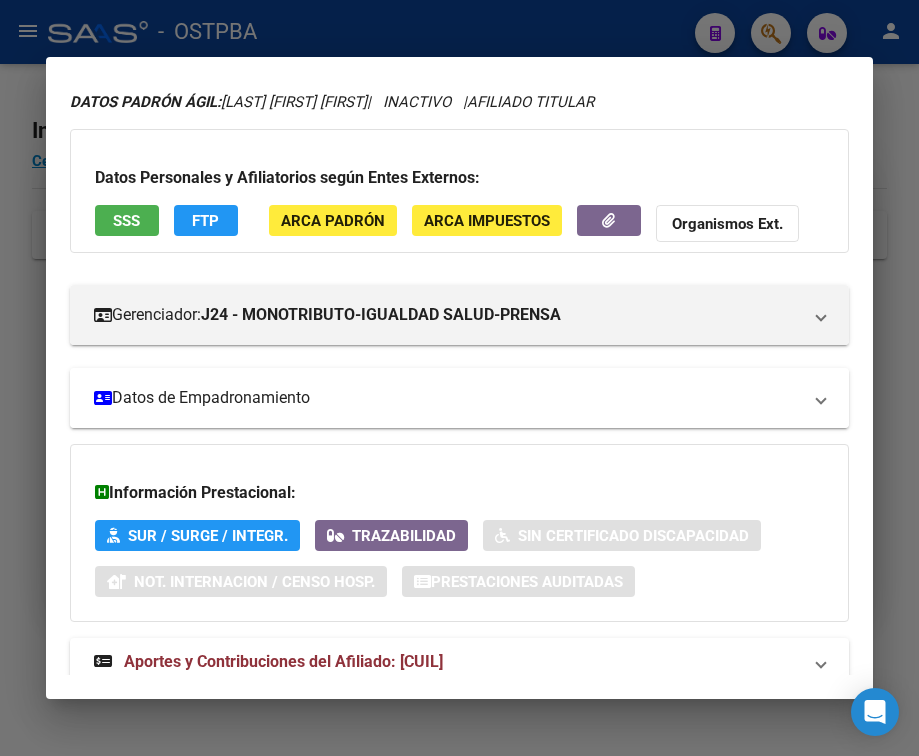 scroll, scrollTop: 131, scrollLeft: 0, axis: vertical 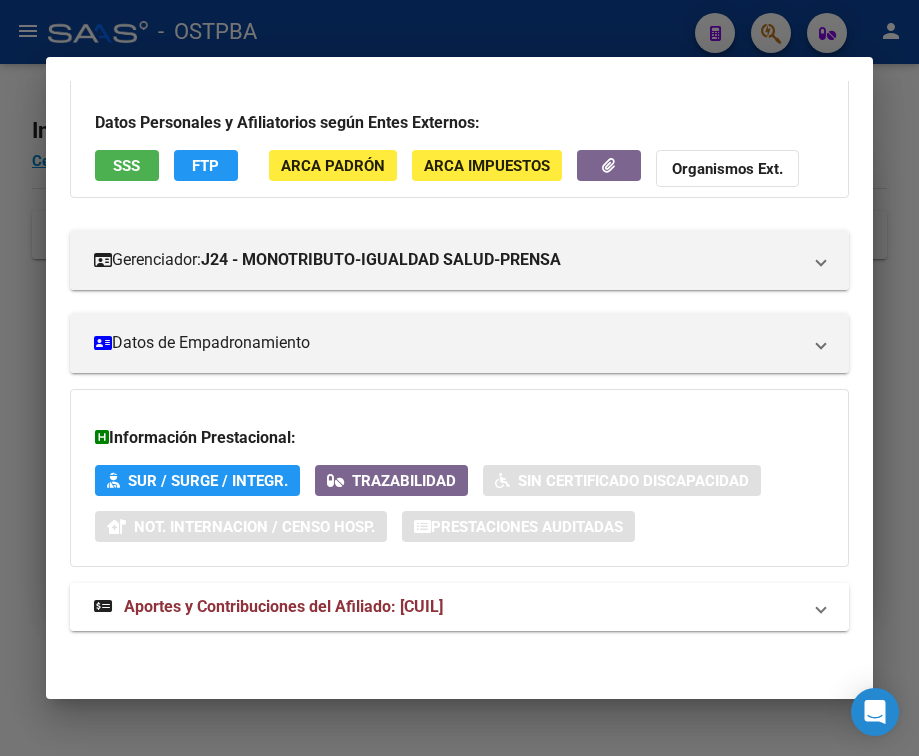 click on "Aportes y Contribuciones del Afiliado: [CUIL]" at bounding box center [283, 606] 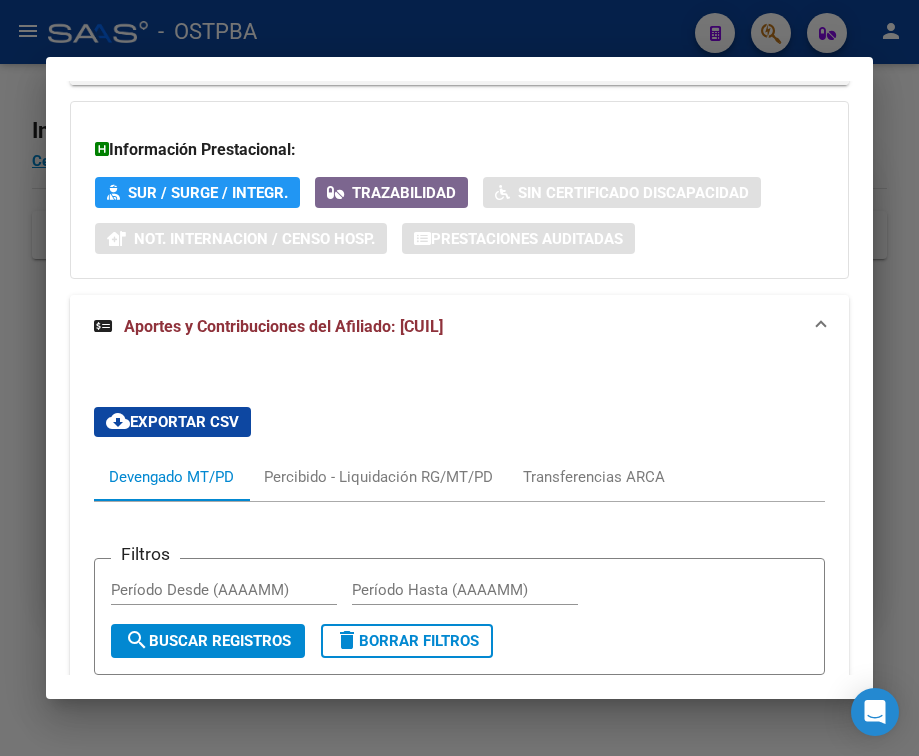 scroll, scrollTop: 731, scrollLeft: 0, axis: vertical 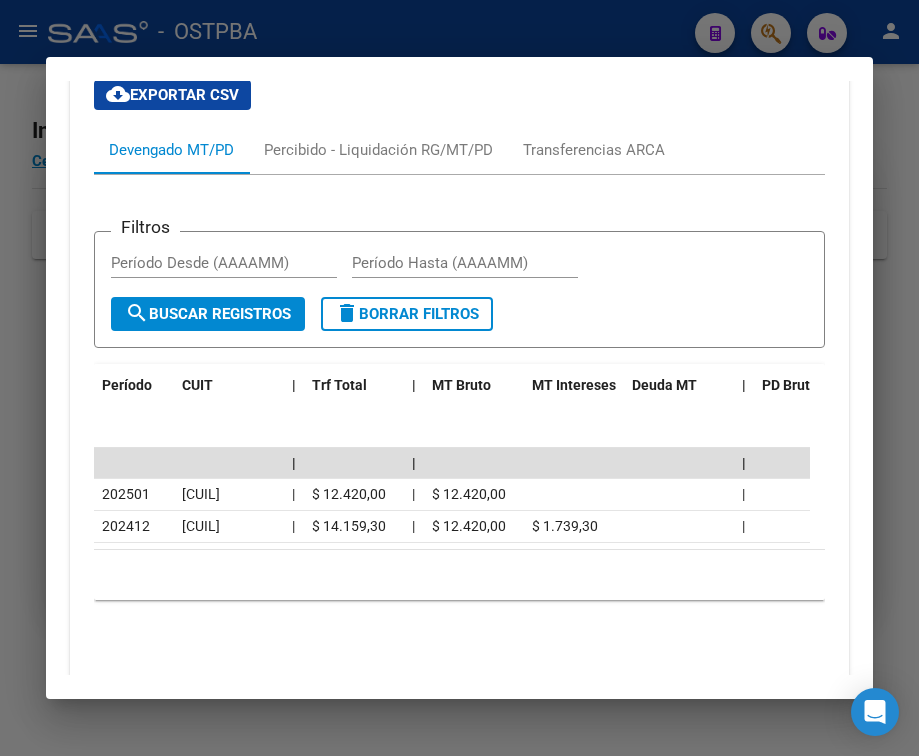 click at bounding box center (459, 378) 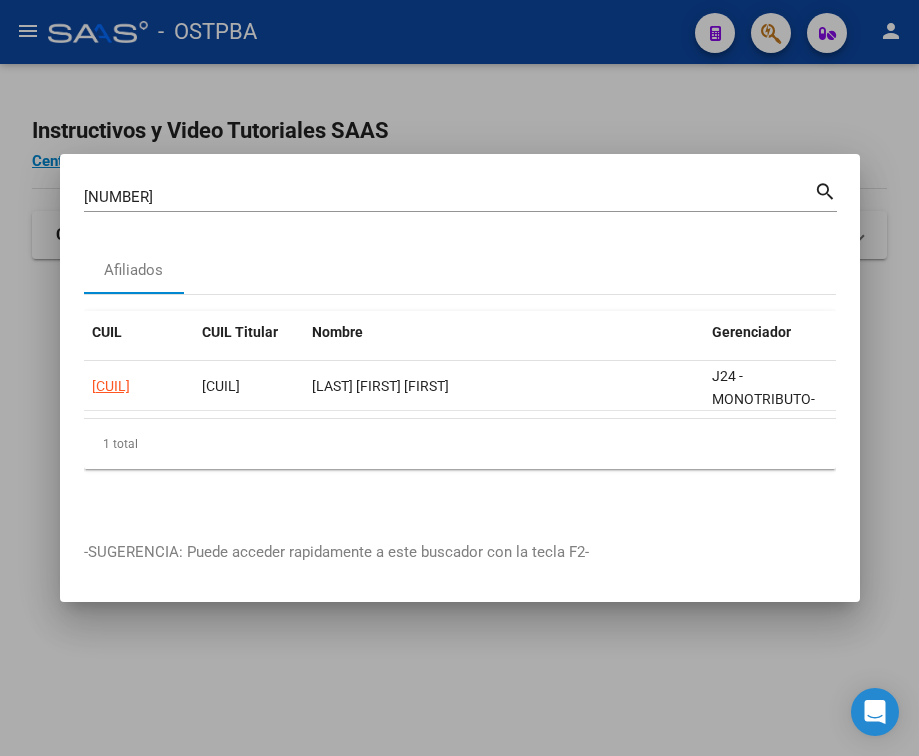click on "[NUMBER] Buscar (apellido, dni, cuil, nro traspaso, cuit, obra social)" at bounding box center (449, 197) 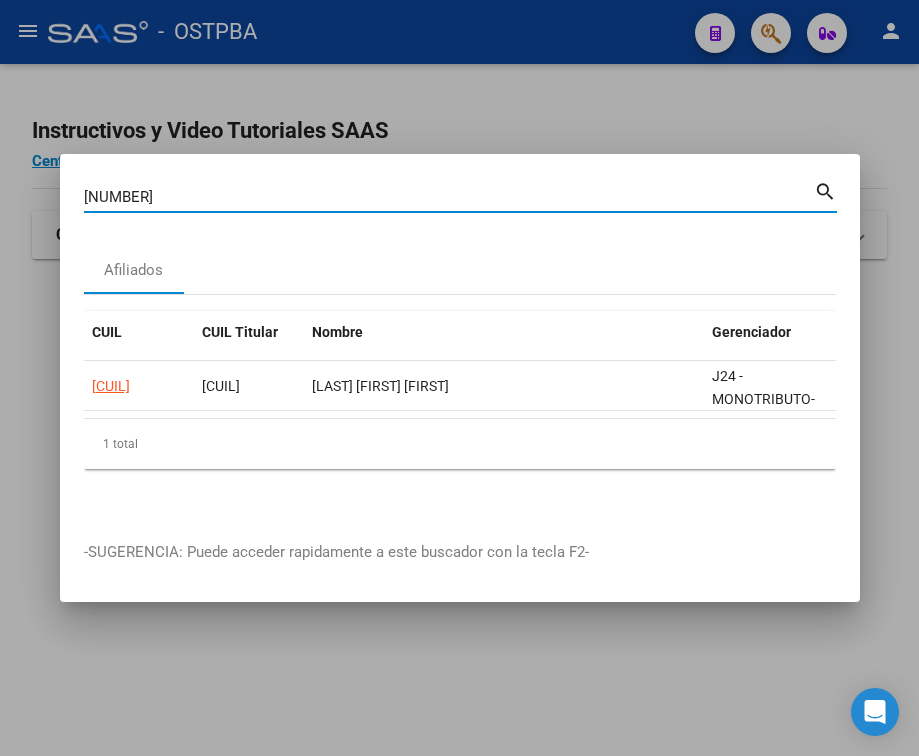 click on "[NUMBER]" at bounding box center [449, 197] 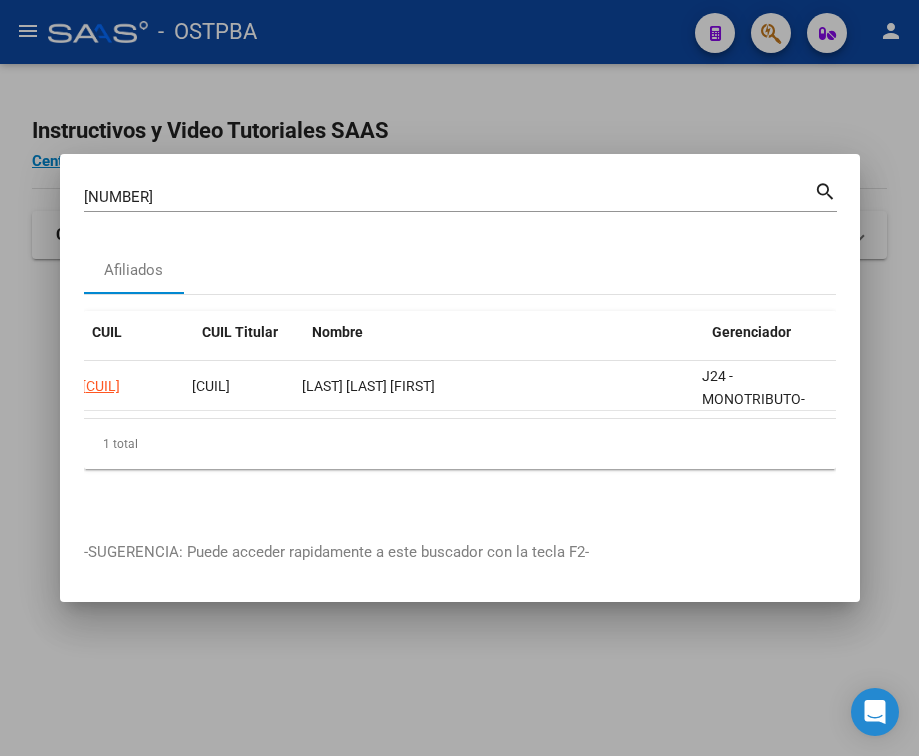 scroll, scrollTop: 0, scrollLeft: 0, axis: both 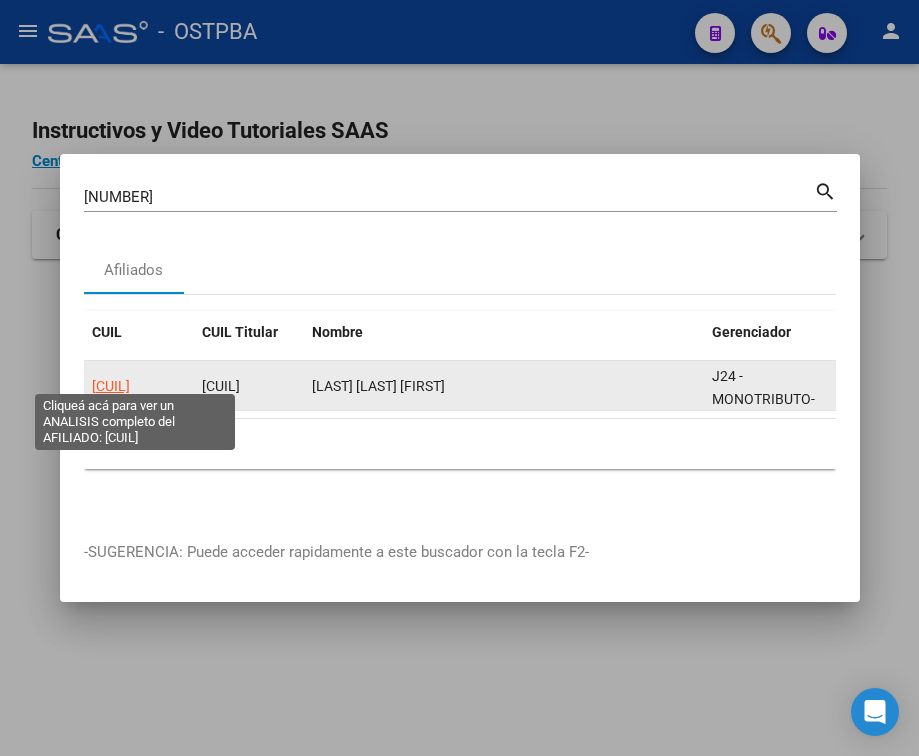 click on "[CUIL]" 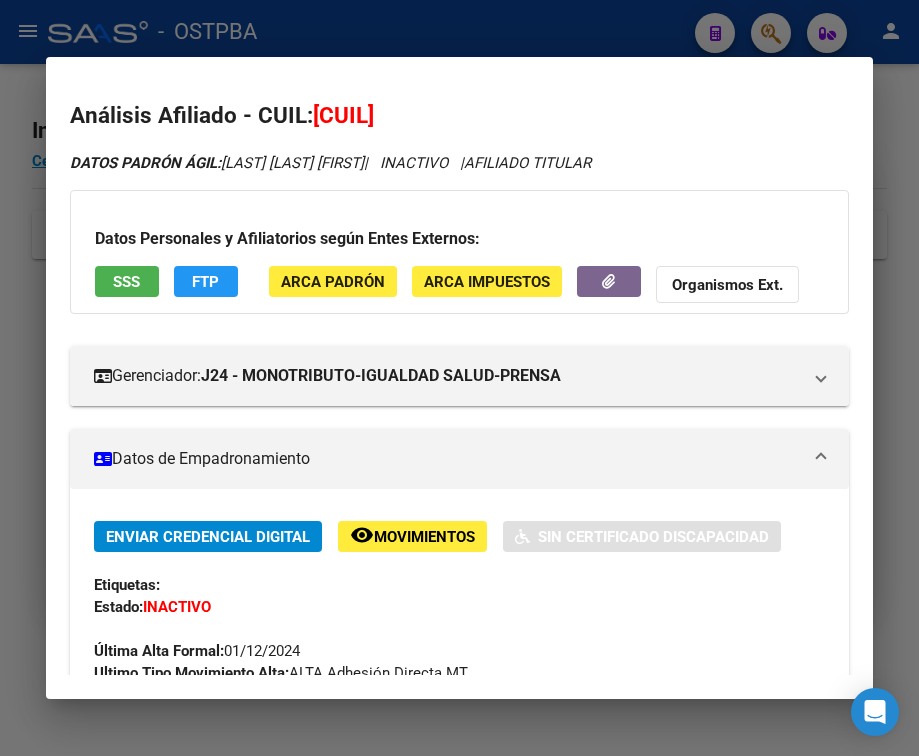 click on "Datos de Empadronamiento" at bounding box center [447, 459] 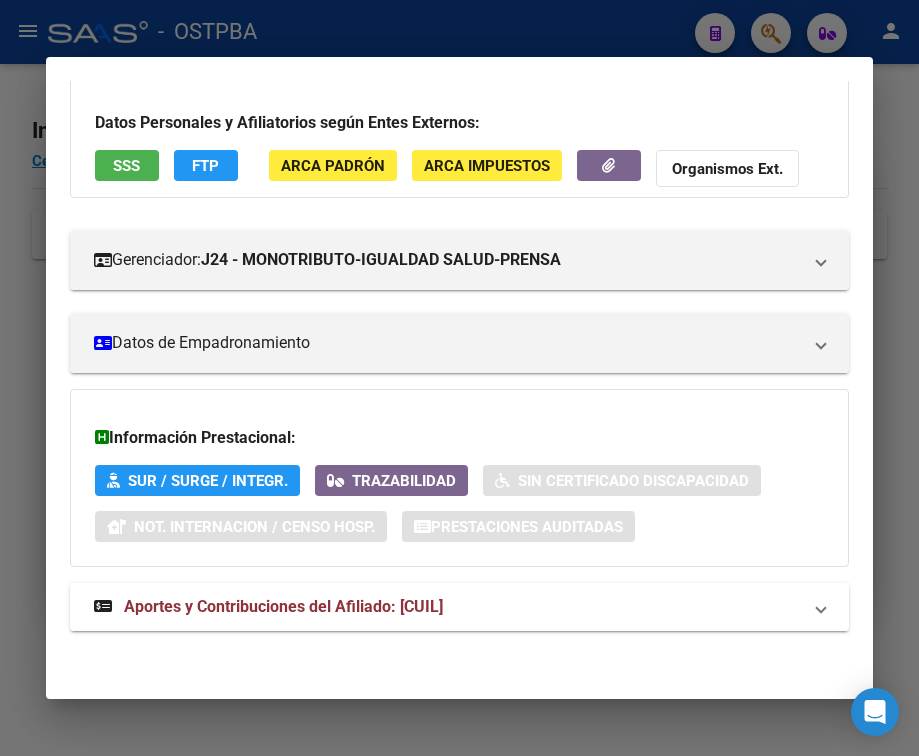 scroll, scrollTop: 131, scrollLeft: 0, axis: vertical 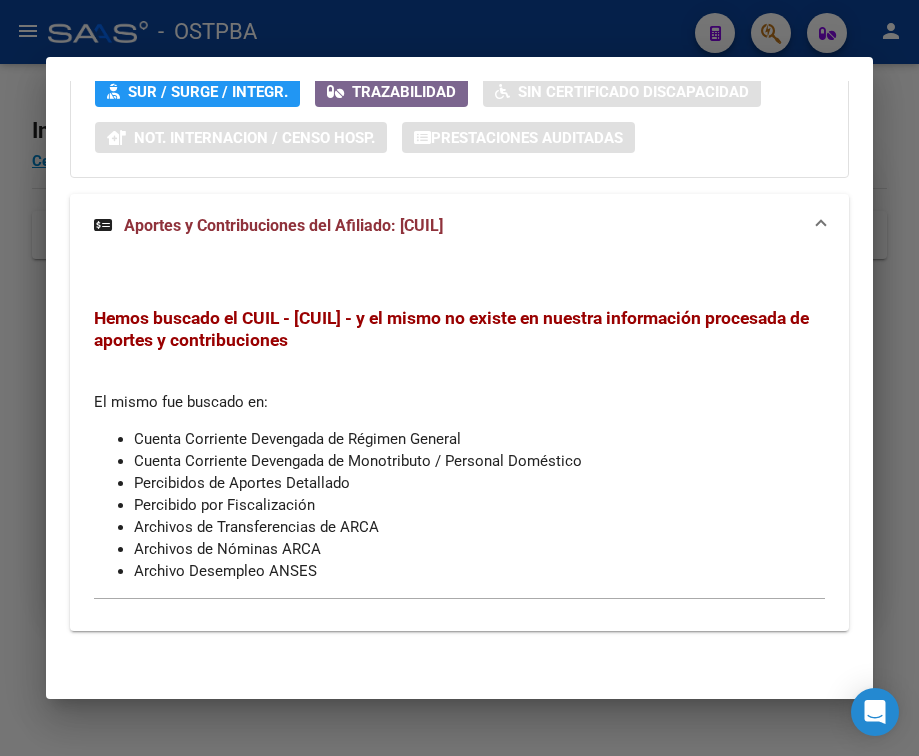 click at bounding box center (459, 378) 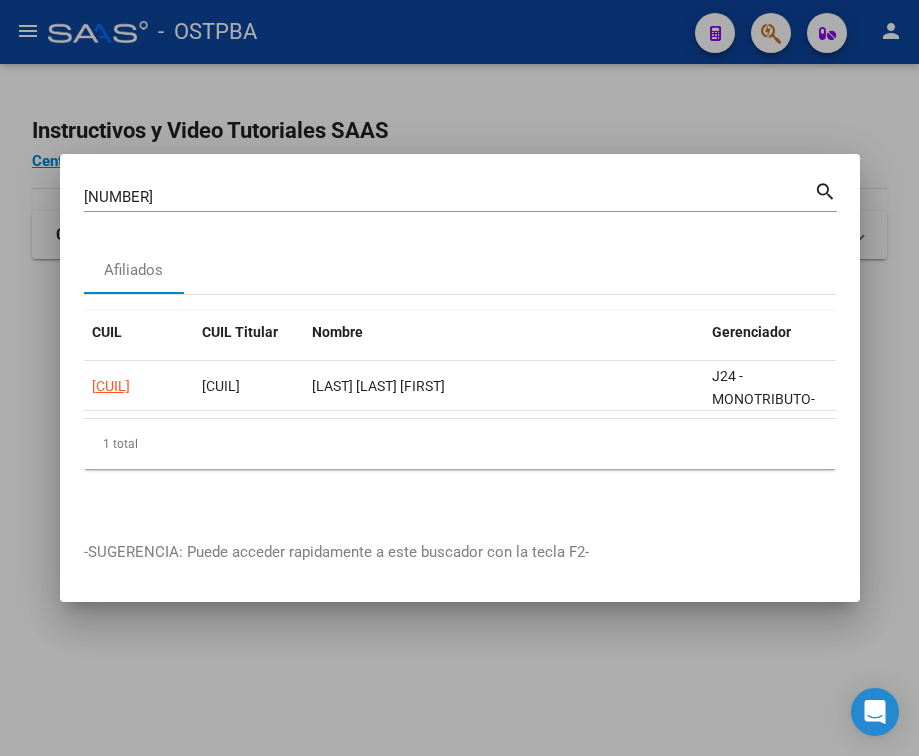 click on "[NUMBER]" at bounding box center [449, 197] 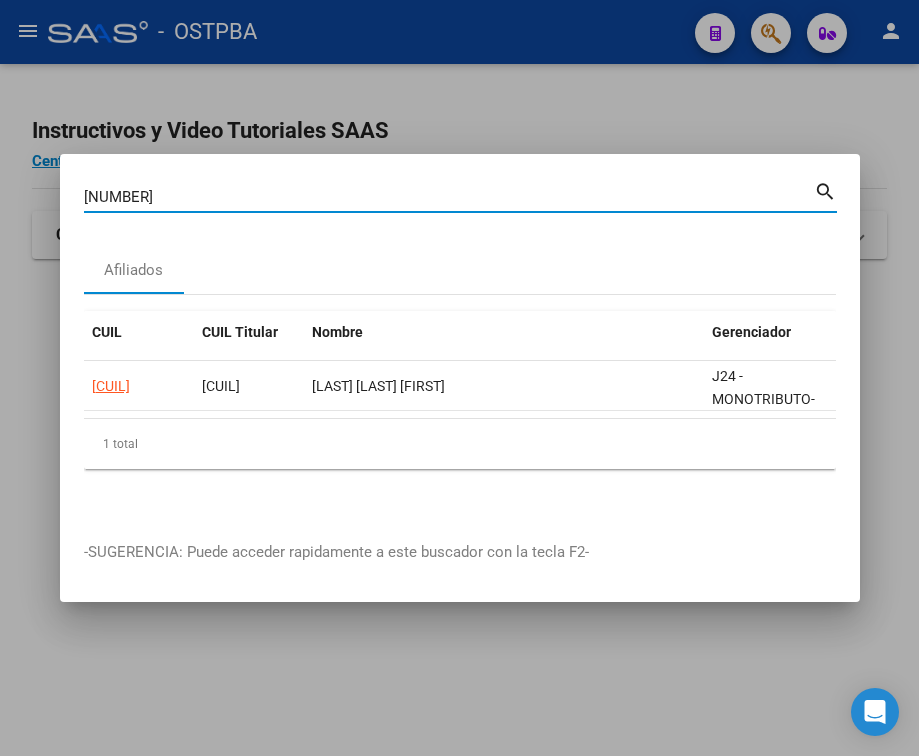 click on "[NUMBER]" at bounding box center (449, 197) 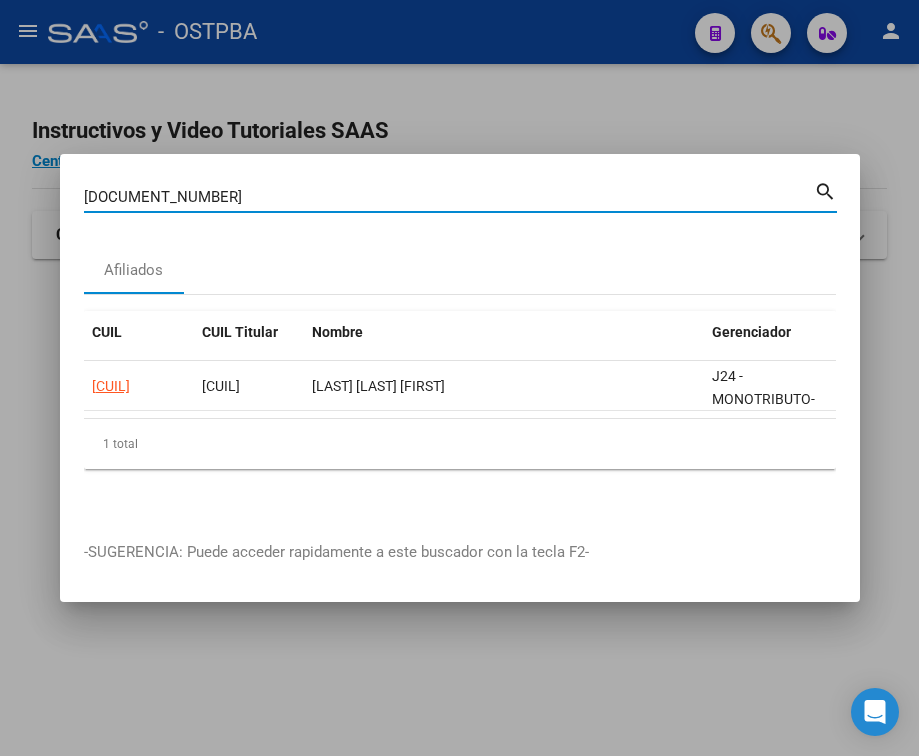 type on "[DOCUMENT_NUMBER]" 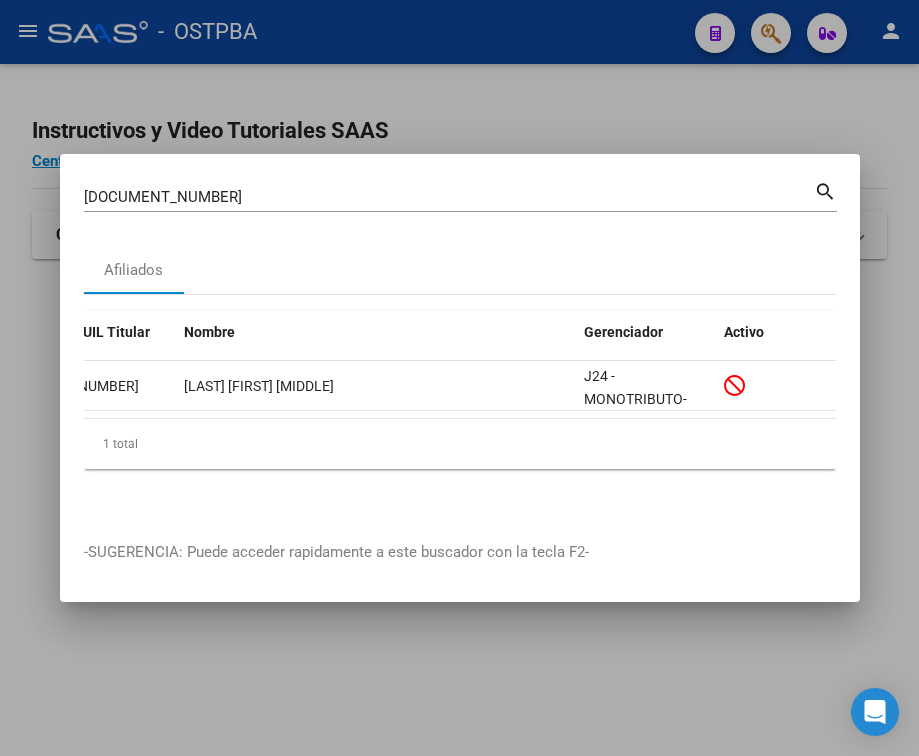scroll, scrollTop: 0, scrollLeft: 0, axis: both 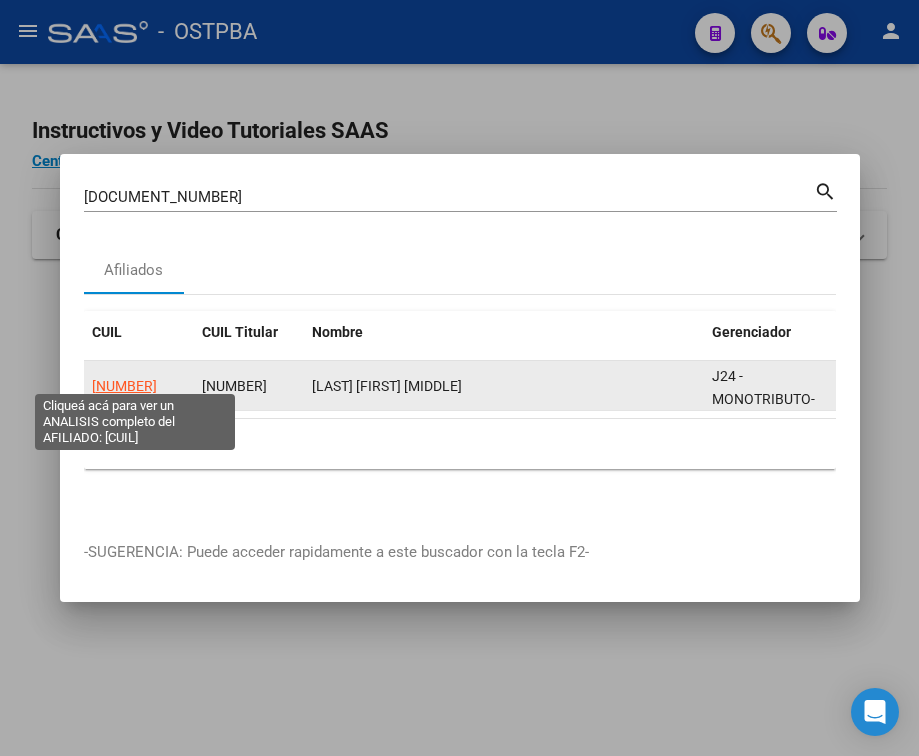 click on "[NUMBER]" 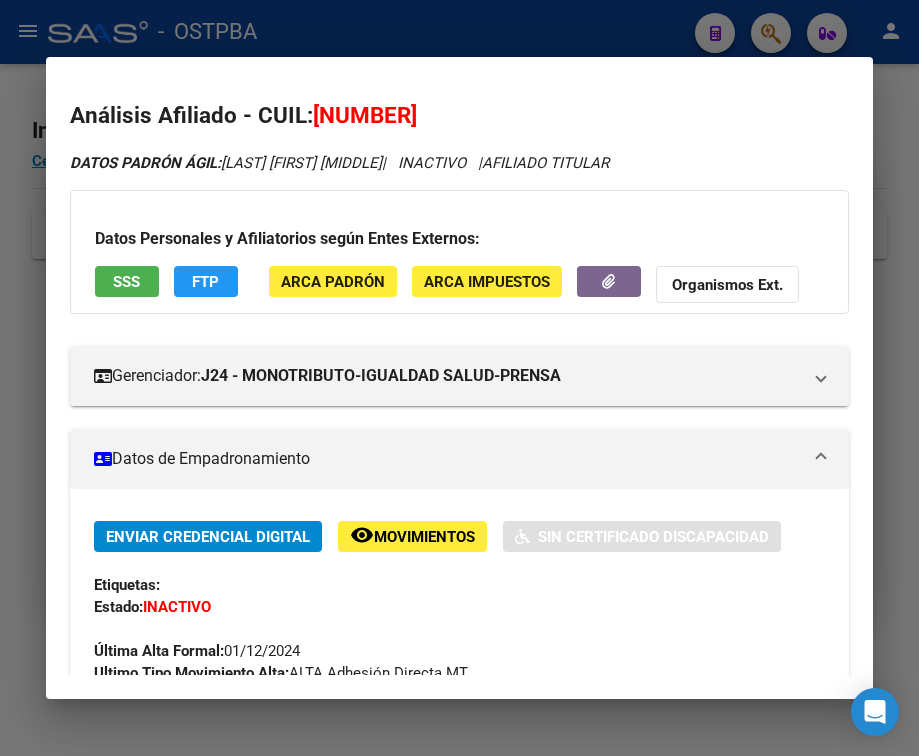 click on "Datos de Empadronamiento" at bounding box center [447, 459] 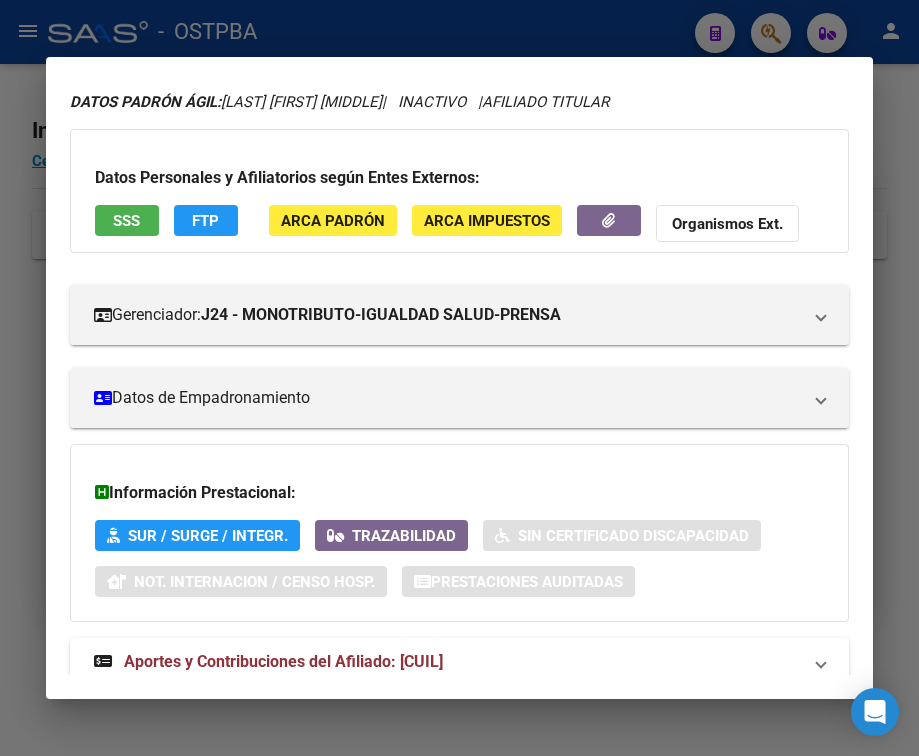 scroll, scrollTop: 131, scrollLeft: 0, axis: vertical 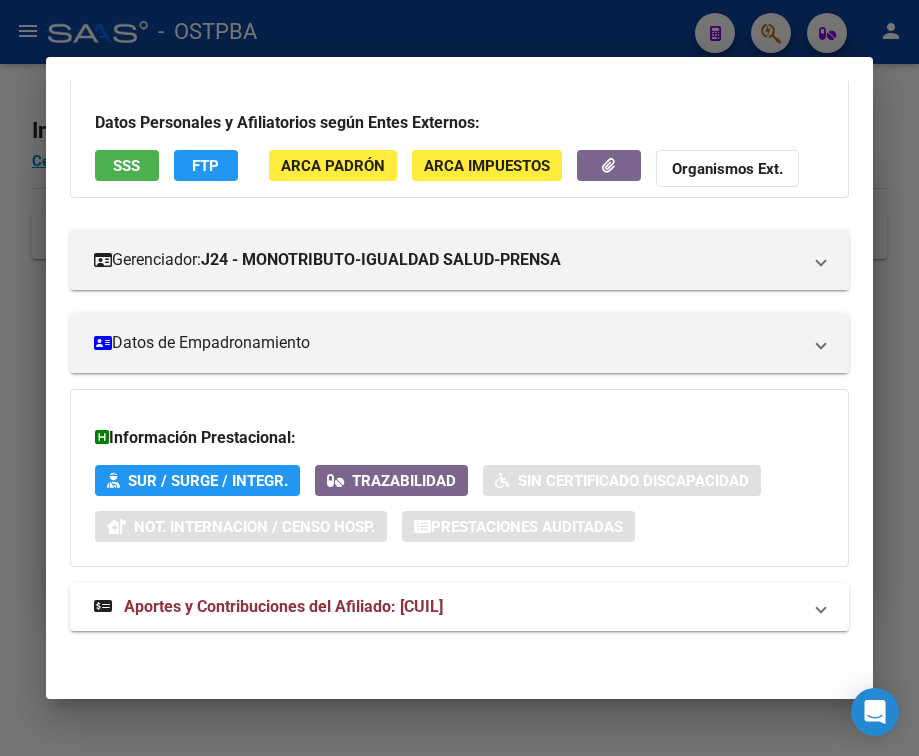 drag, startPoint x: 232, startPoint y: 609, endPoint x: 234, endPoint y: 563, distance: 46.043457 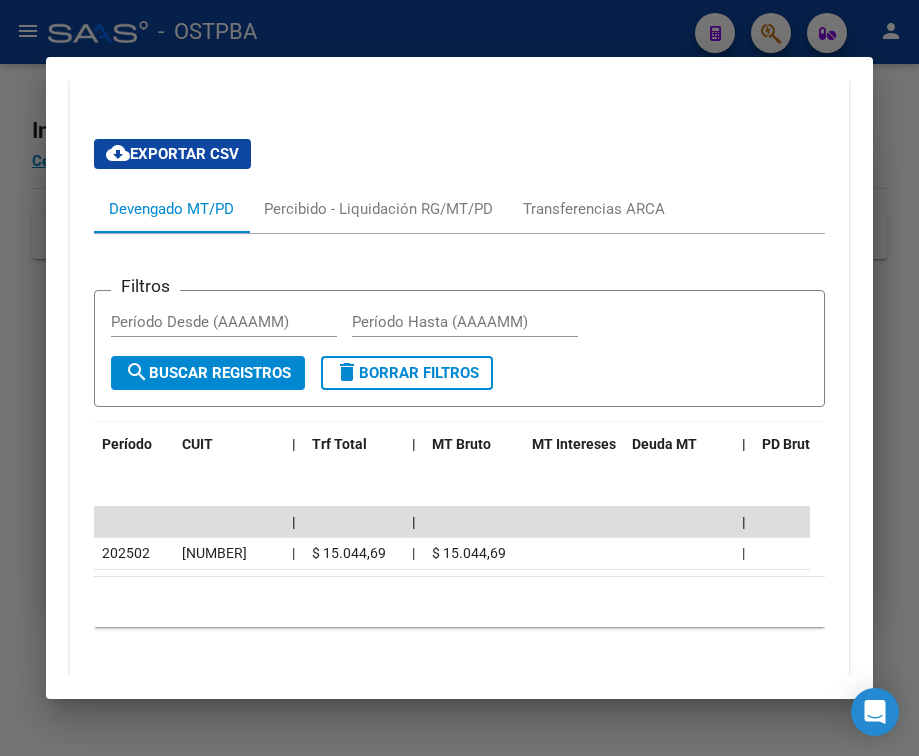 scroll, scrollTop: 674, scrollLeft: 0, axis: vertical 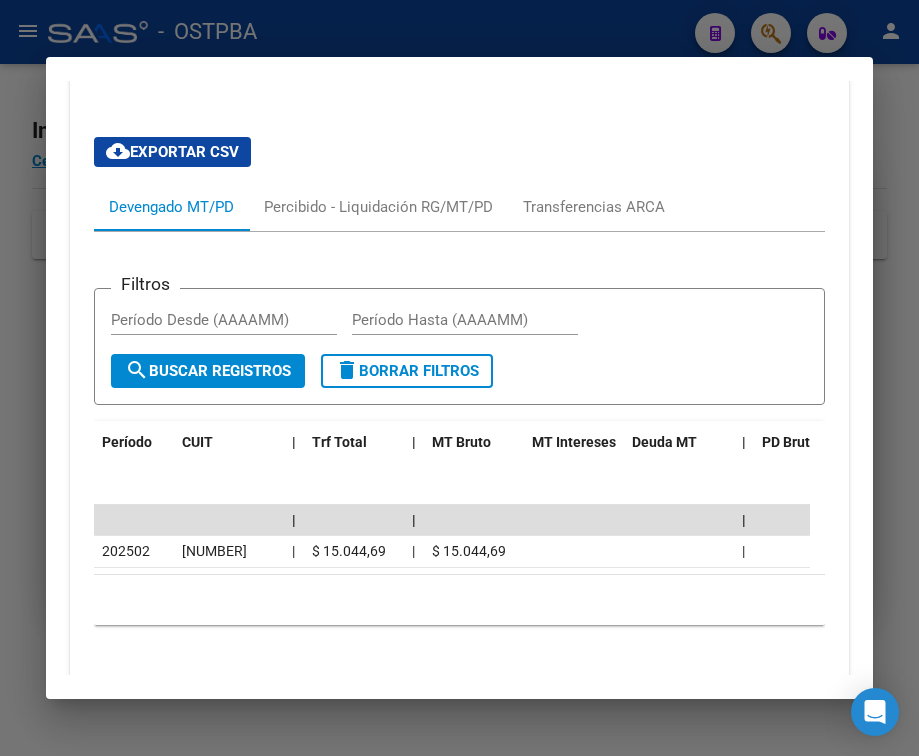click at bounding box center [459, 378] 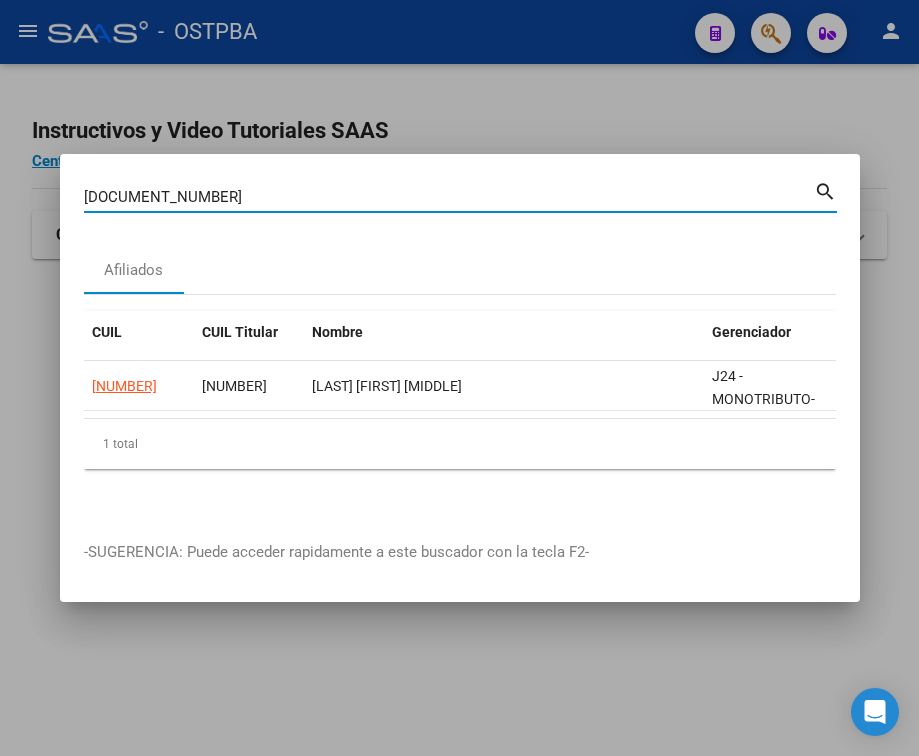 click on "[DOCUMENT_NUMBER]" at bounding box center (449, 197) 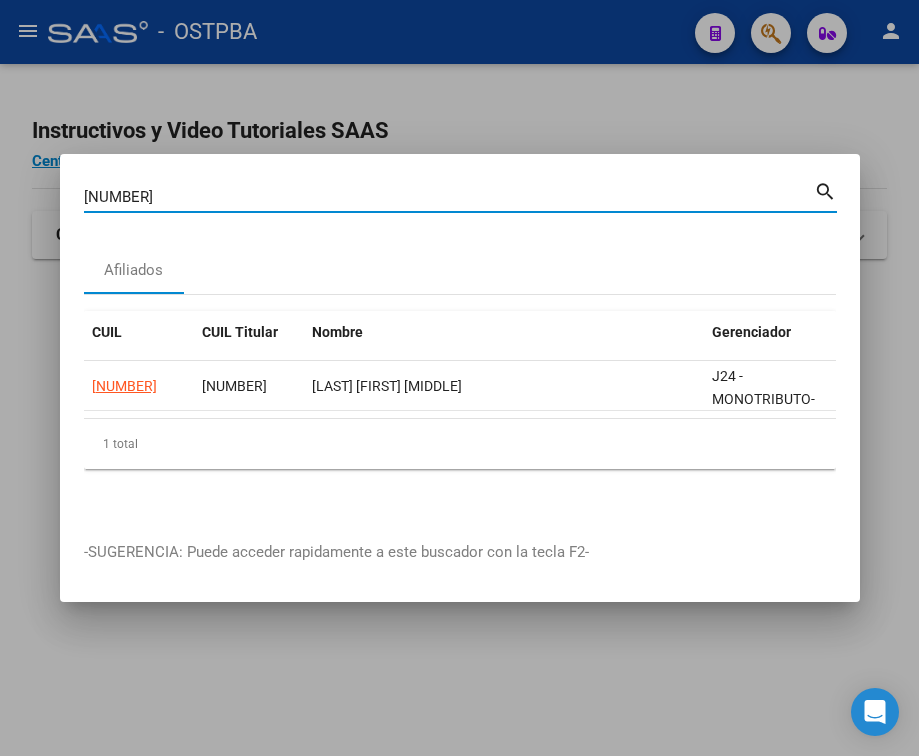 type on "[NUMBER]" 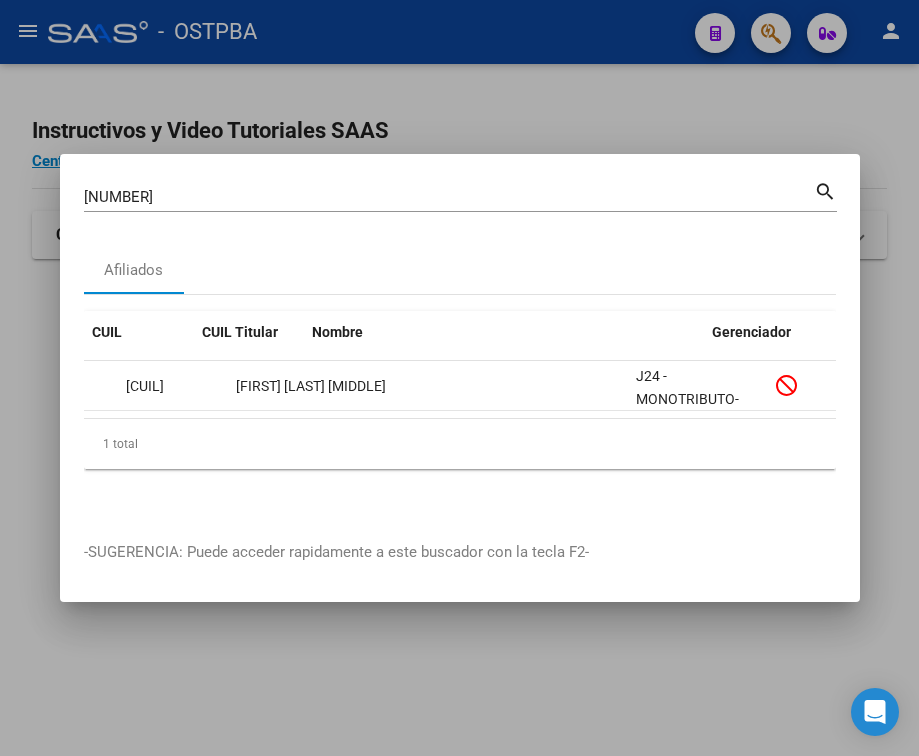 scroll, scrollTop: 0, scrollLeft: 0, axis: both 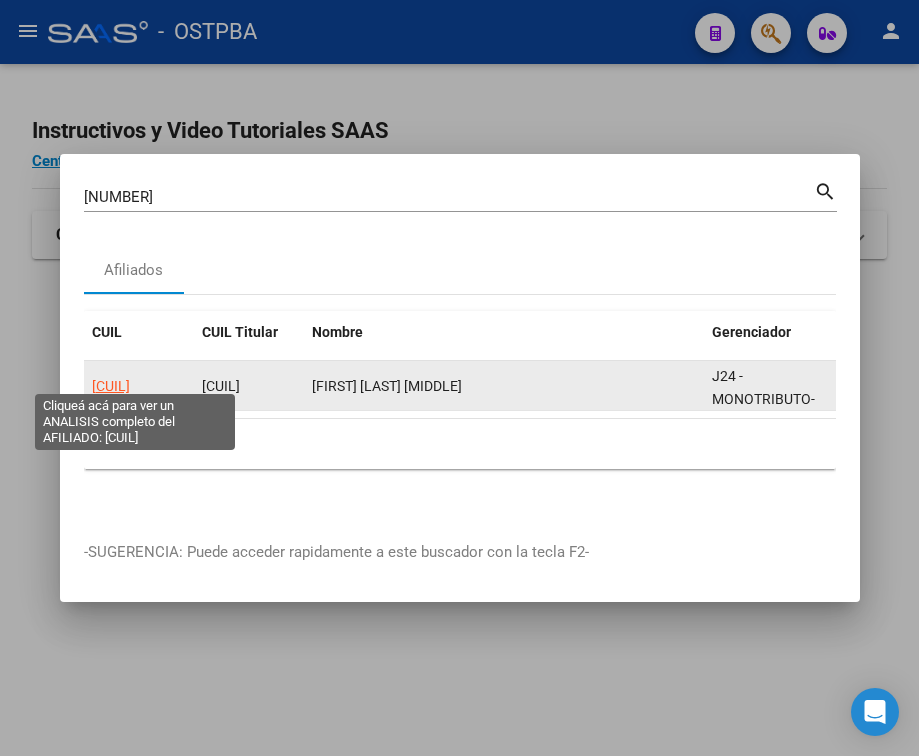 click on "[CUIL]" 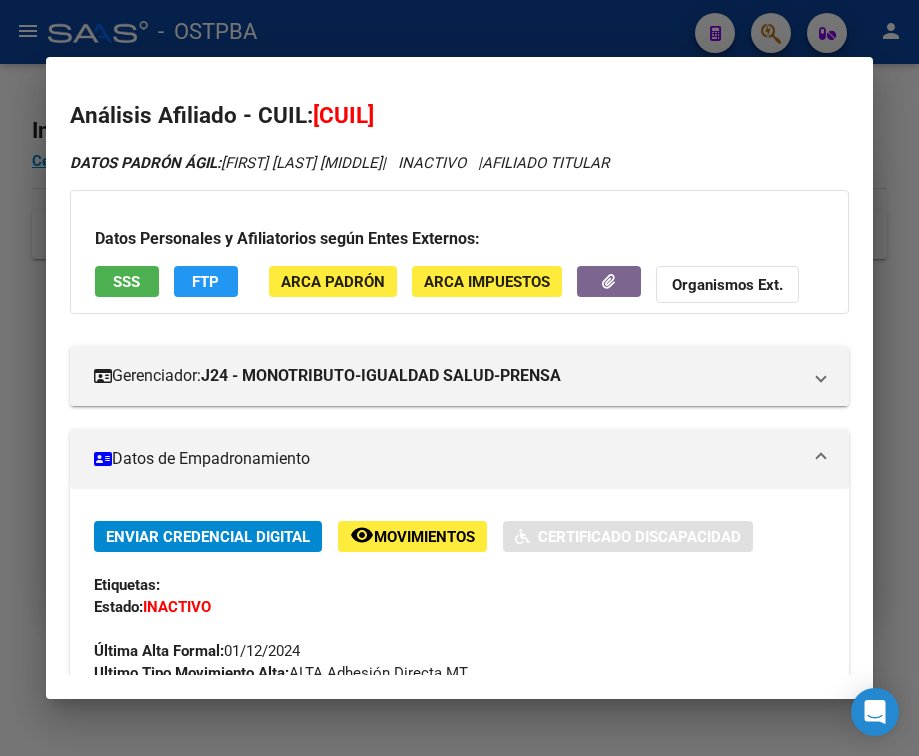 click on "Datos de Empadronamiento" at bounding box center (447, 459) 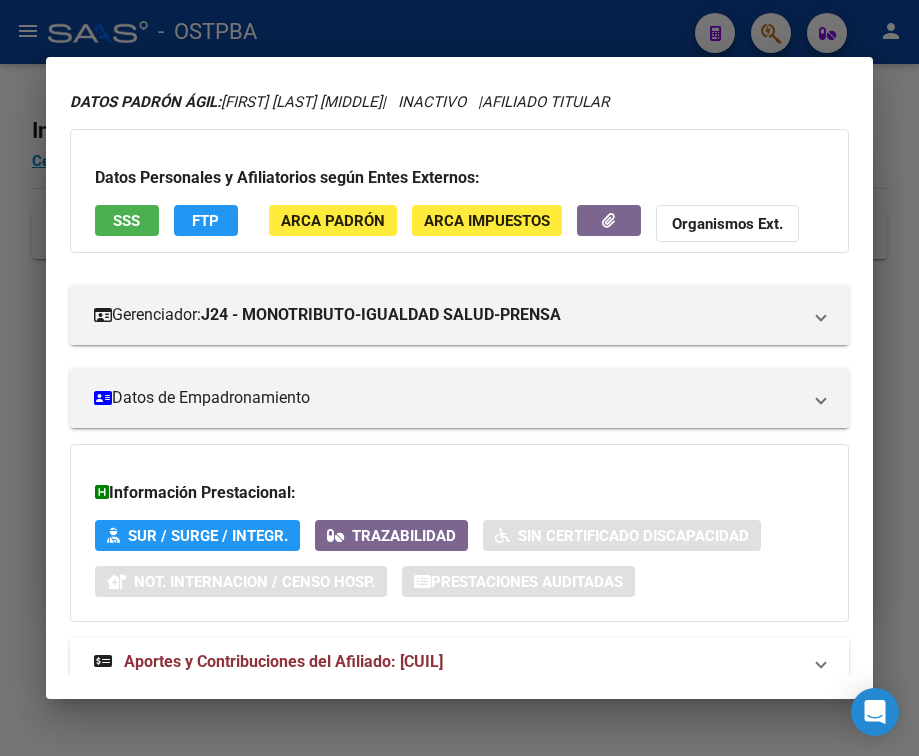 scroll, scrollTop: 131, scrollLeft: 0, axis: vertical 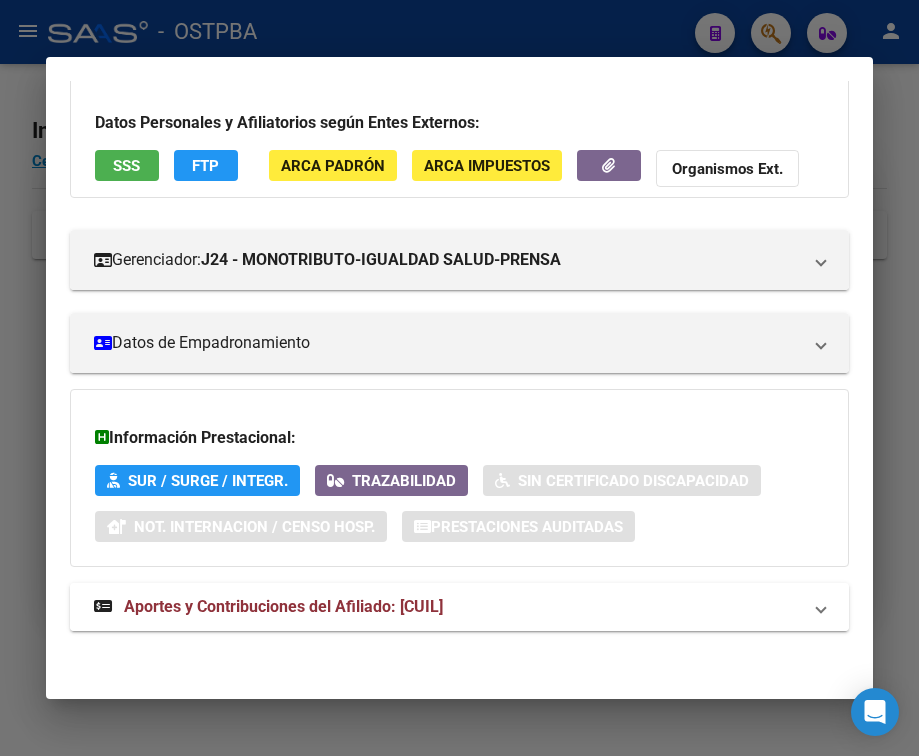 drag, startPoint x: 189, startPoint y: 605, endPoint x: 190, endPoint y: 588, distance: 17.029387 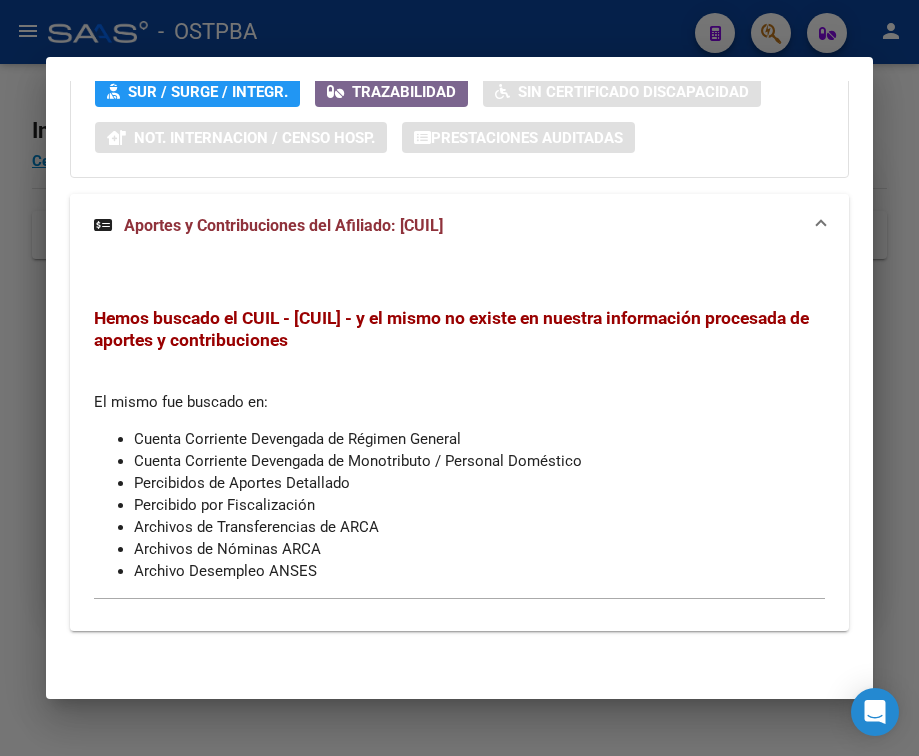 scroll, scrollTop: 520, scrollLeft: 0, axis: vertical 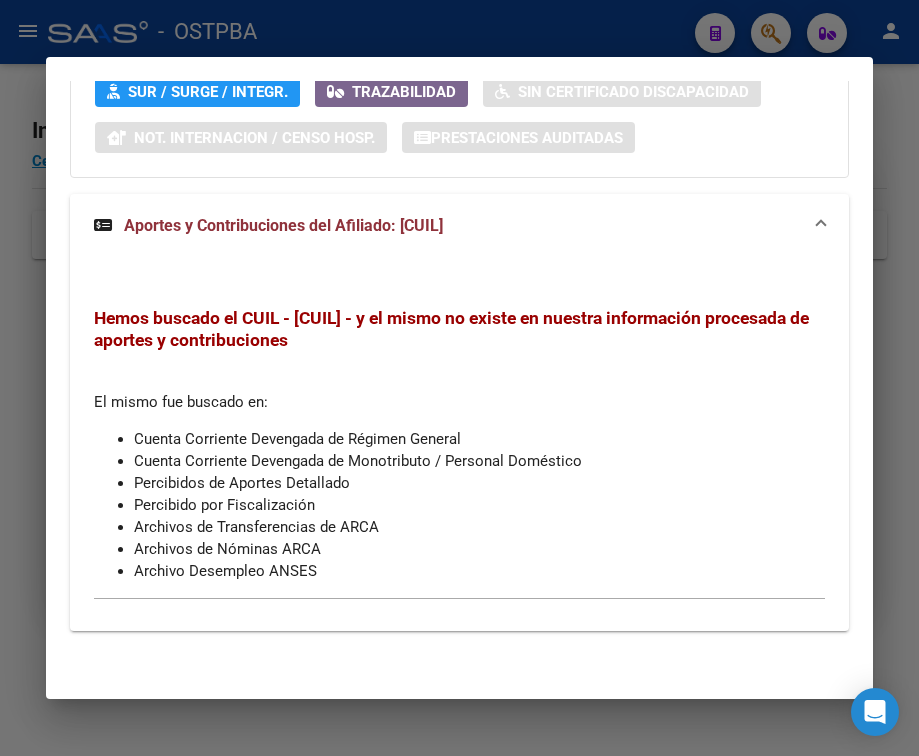 click at bounding box center (459, 378) 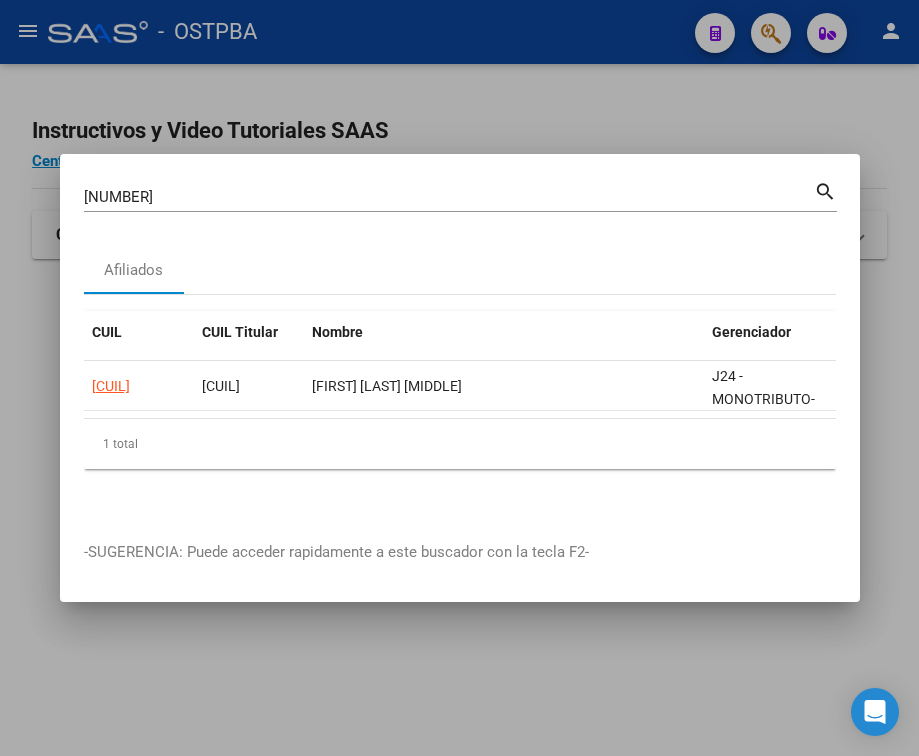 click on "[NUMBER]" at bounding box center (449, 197) 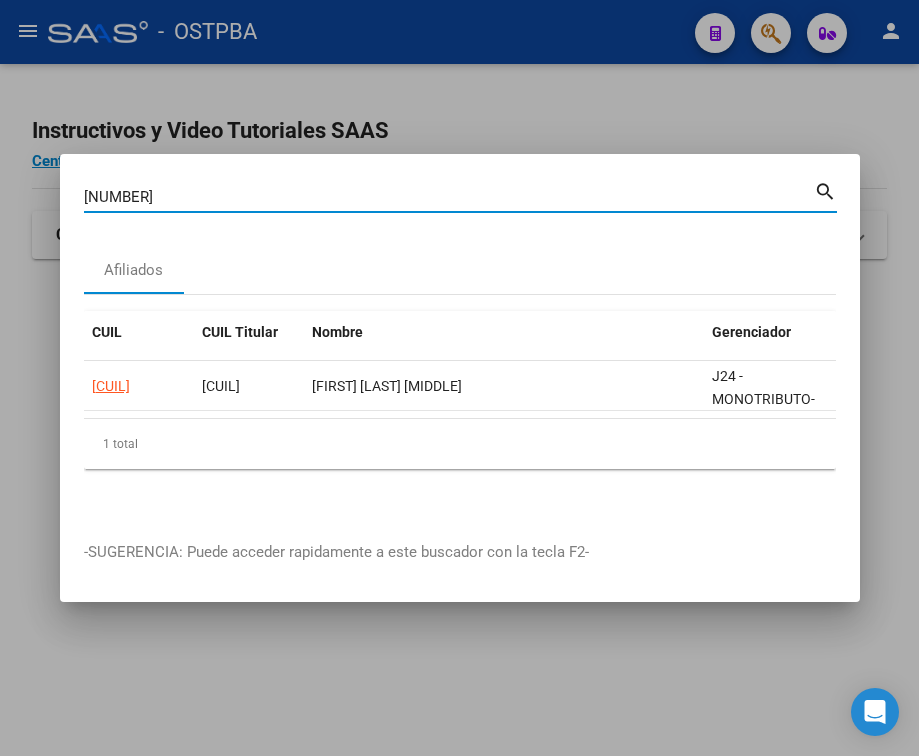 click on "[NUMBER]" at bounding box center [449, 197] 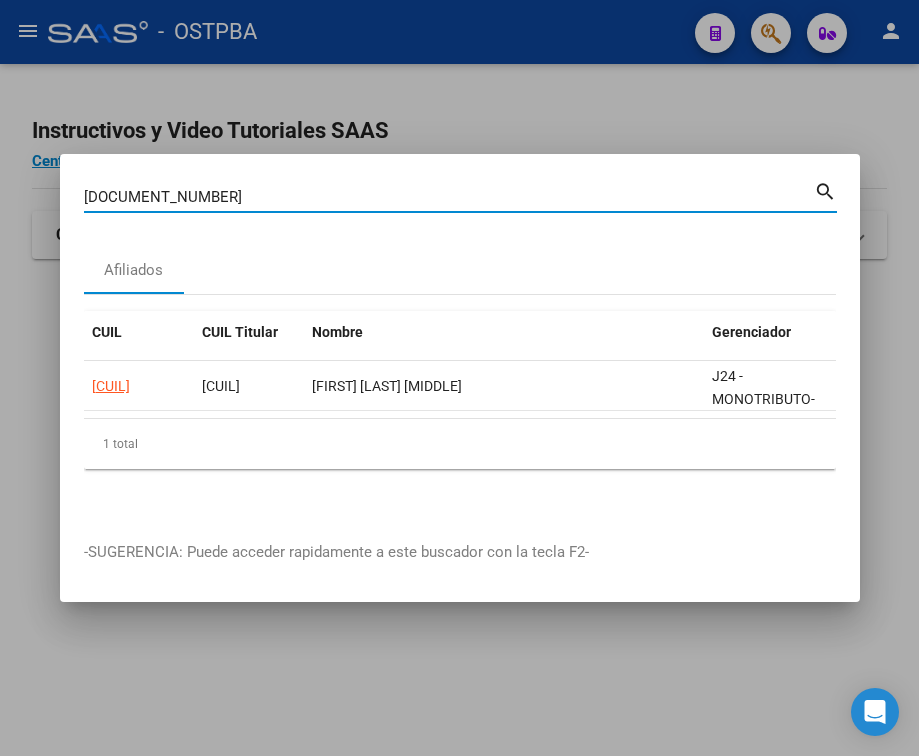 type on "[DOCUMENT_NUMBER]" 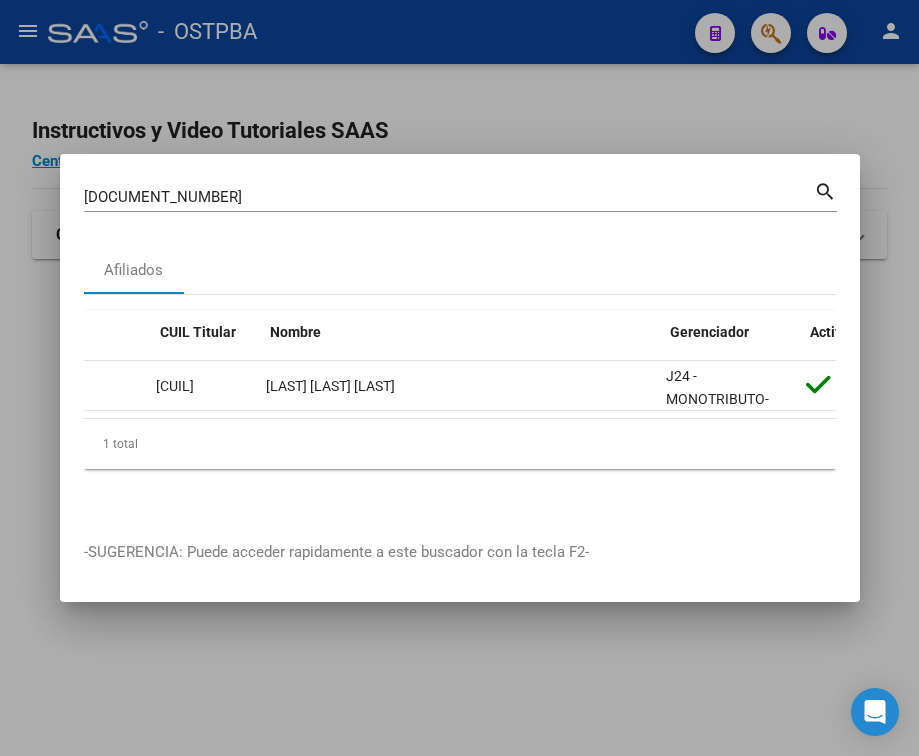 scroll, scrollTop: 0, scrollLeft: 0, axis: both 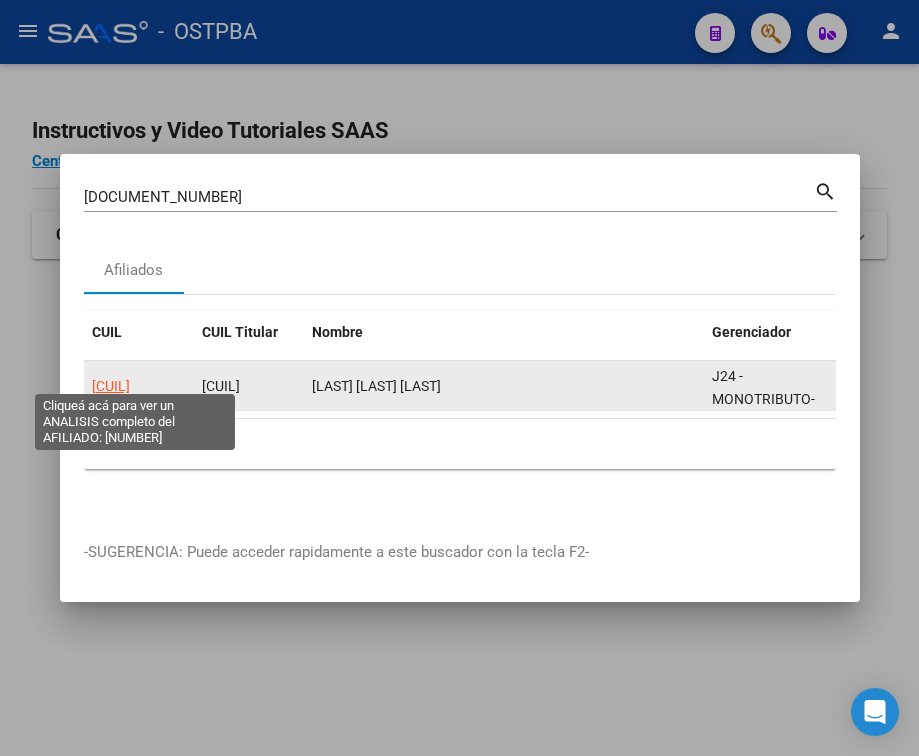 click on "[CUIL]" 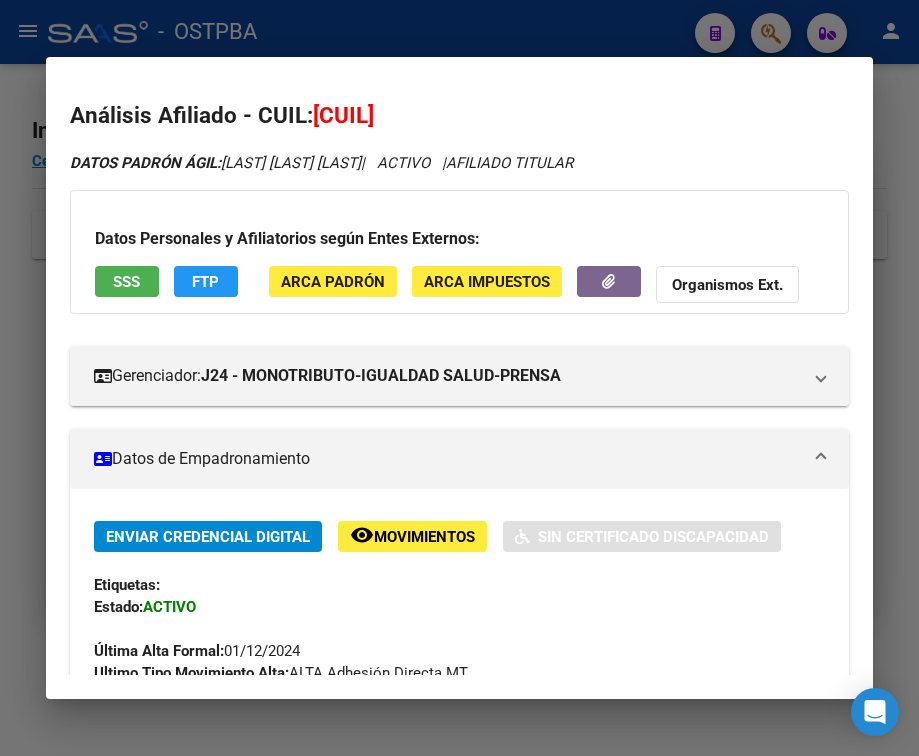 click on "Datos de Empadronamiento" at bounding box center [459, 459] 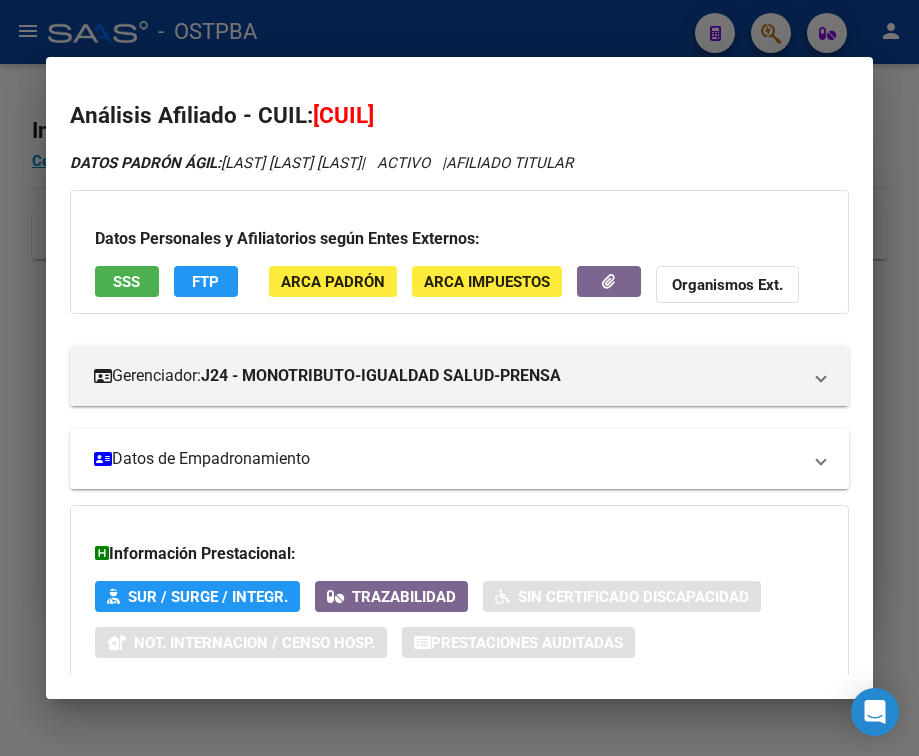 scroll, scrollTop: 131, scrollLeft: 0, axis: vertical 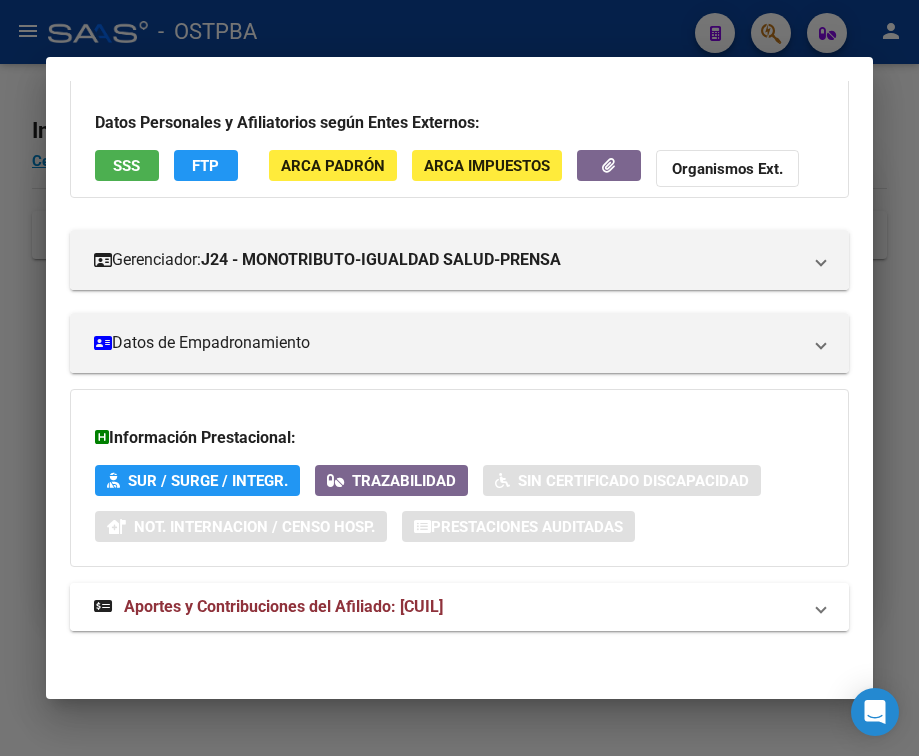 click on "Aportes y Contribuciones del Afiliado: [CUIL]" at bounding box center [283, 606] 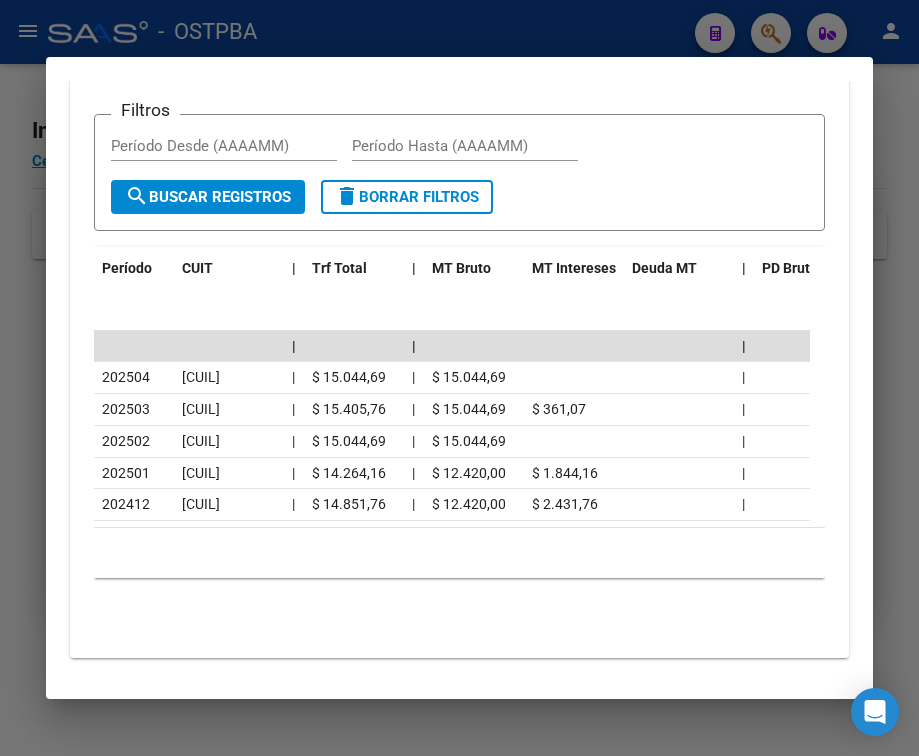 scroll, scrollTop: 874, scrollLeft: 0, axis: vertical 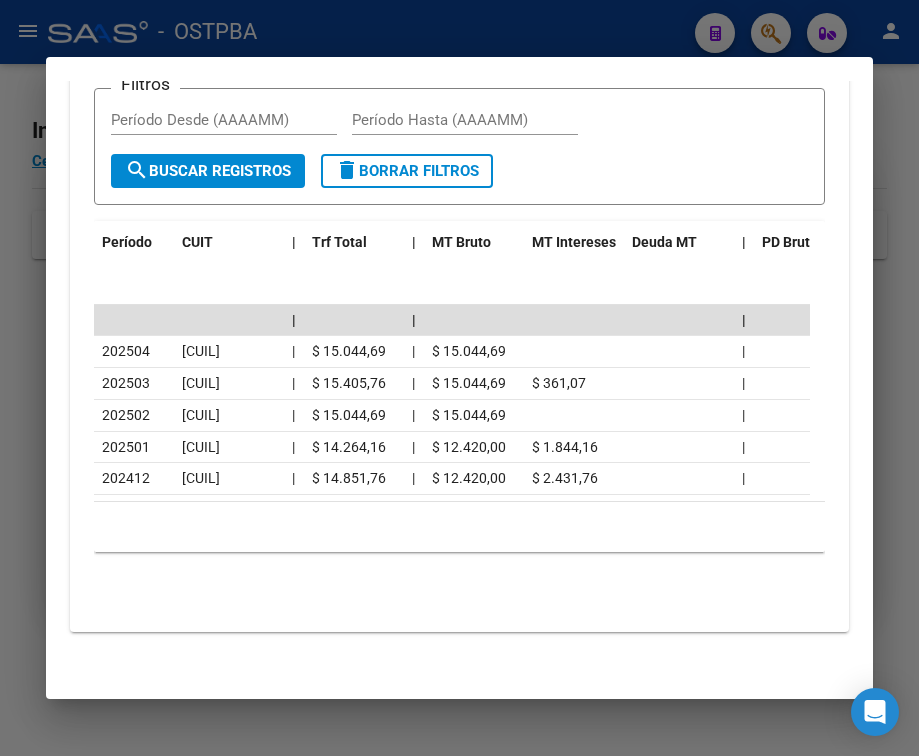 click at bounding box center (459, 378) 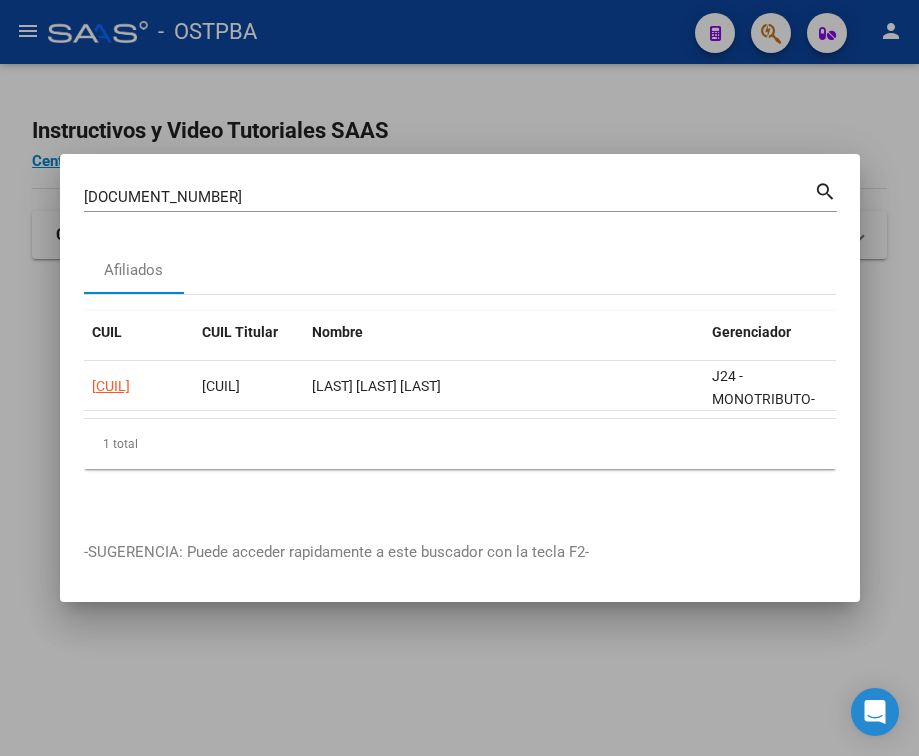 click on "[DOCUMENT_NUMBER]" at bounding box center (449, 197) 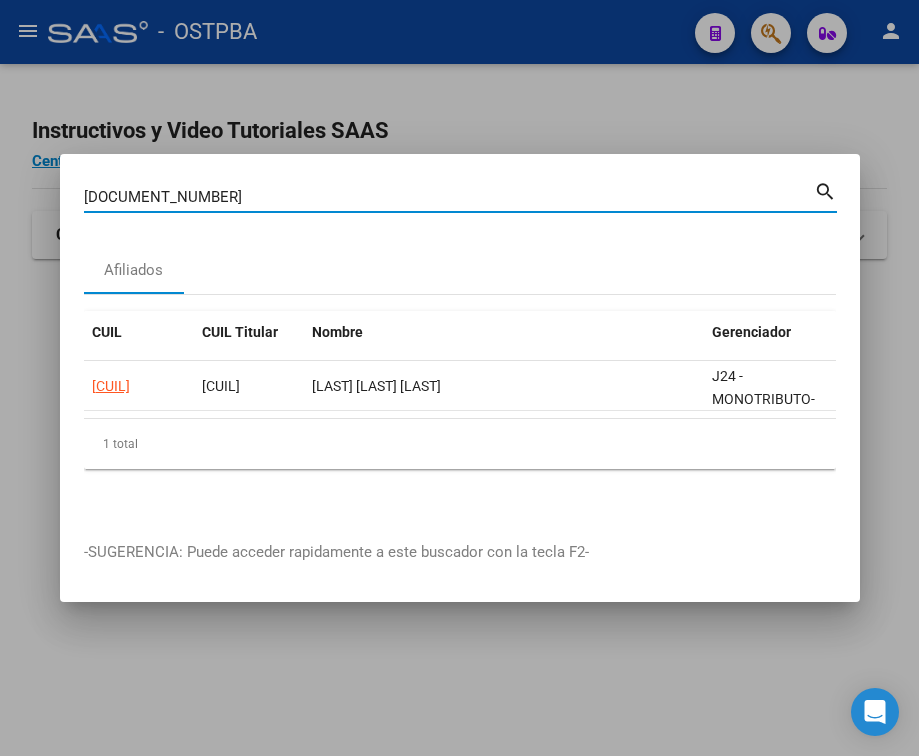 click on "[DOCUMENT_NUMBER]" at bounding box center (449, 197) 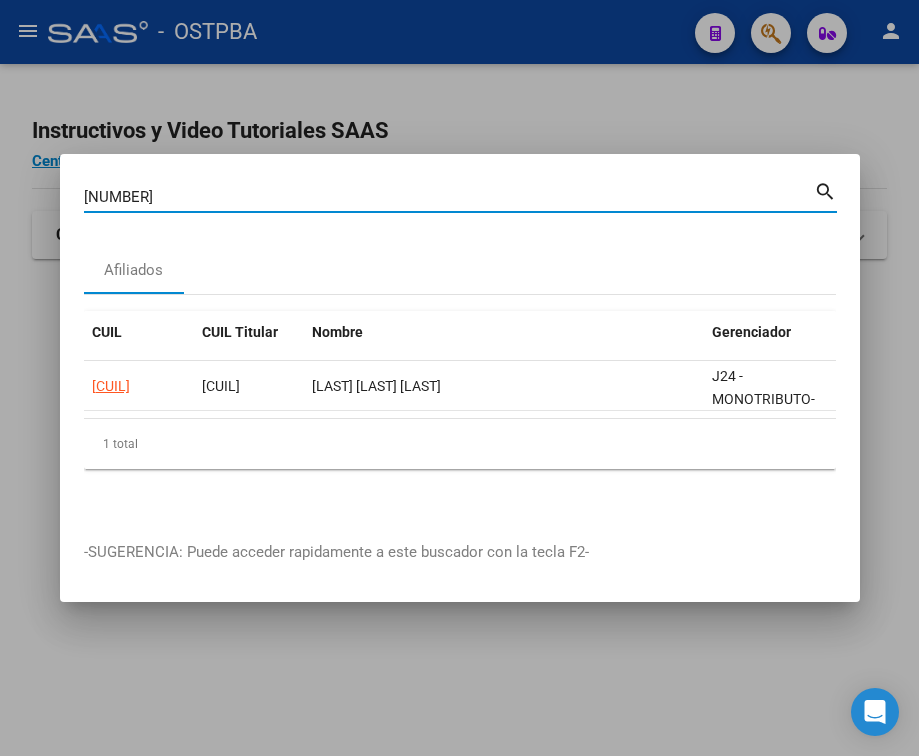 type on "[NUMBER]" 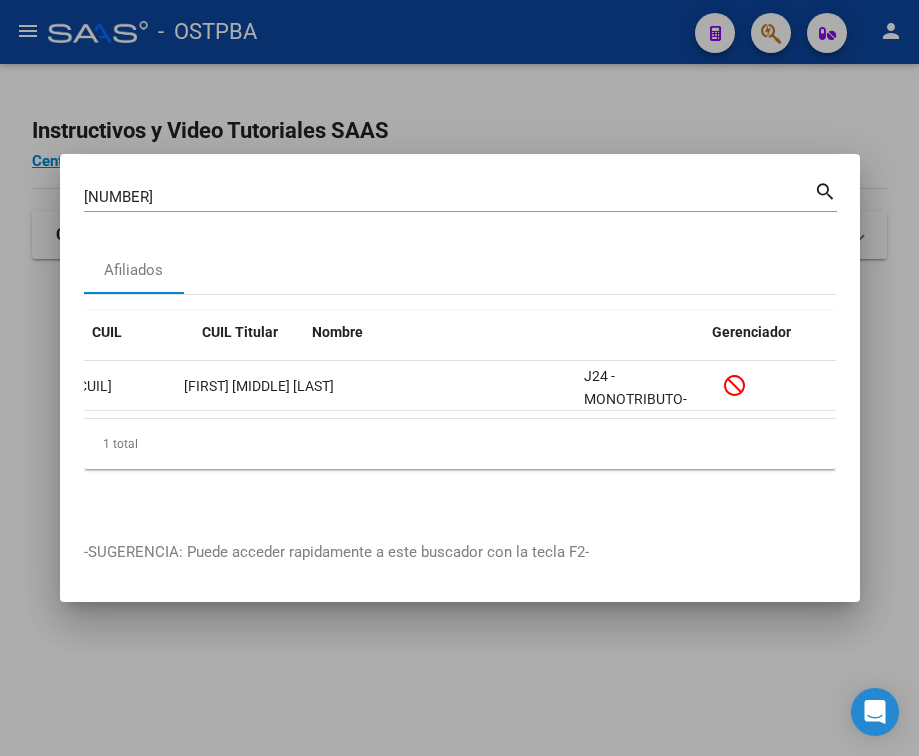 scroll, scrollTop: 0, scrollLeft: 0, axis: both 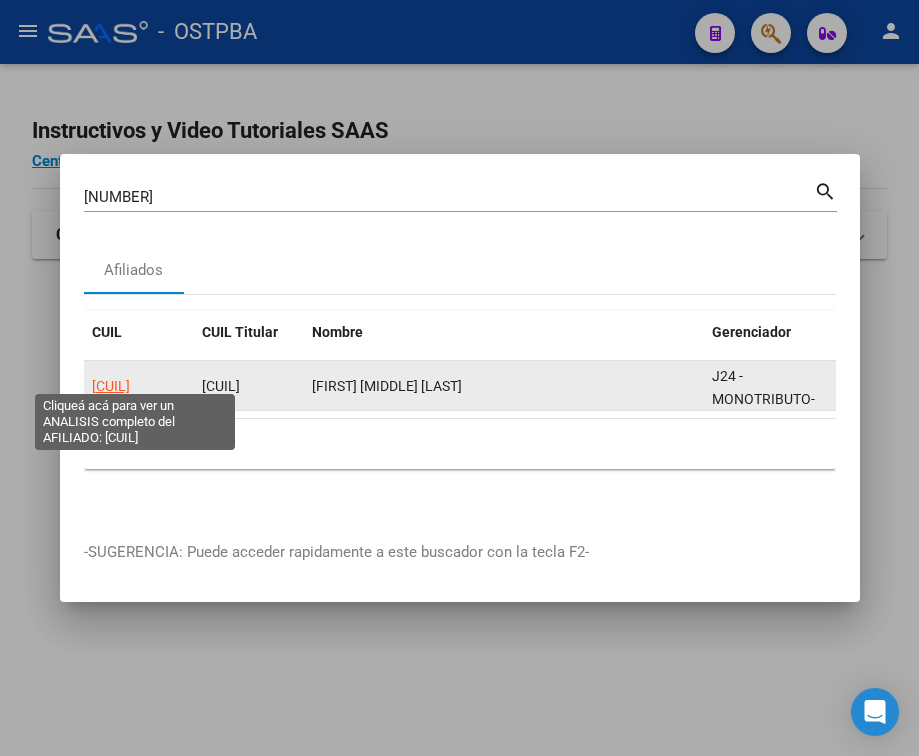 click on "[CUIL]" 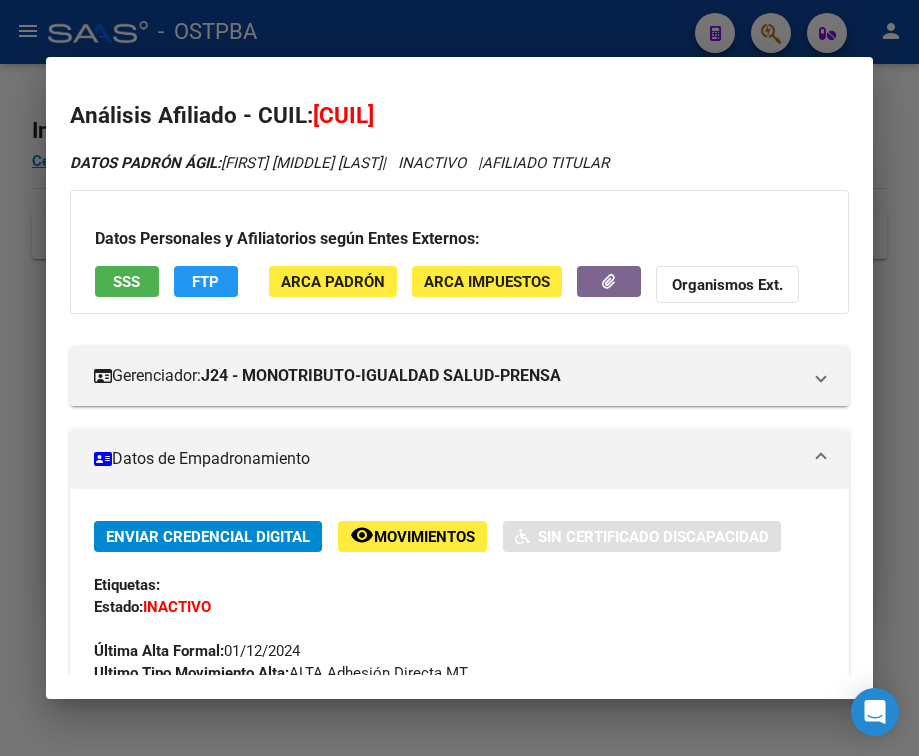 click on "Datos de Empadronamiento" at bounding box center [447, 459] 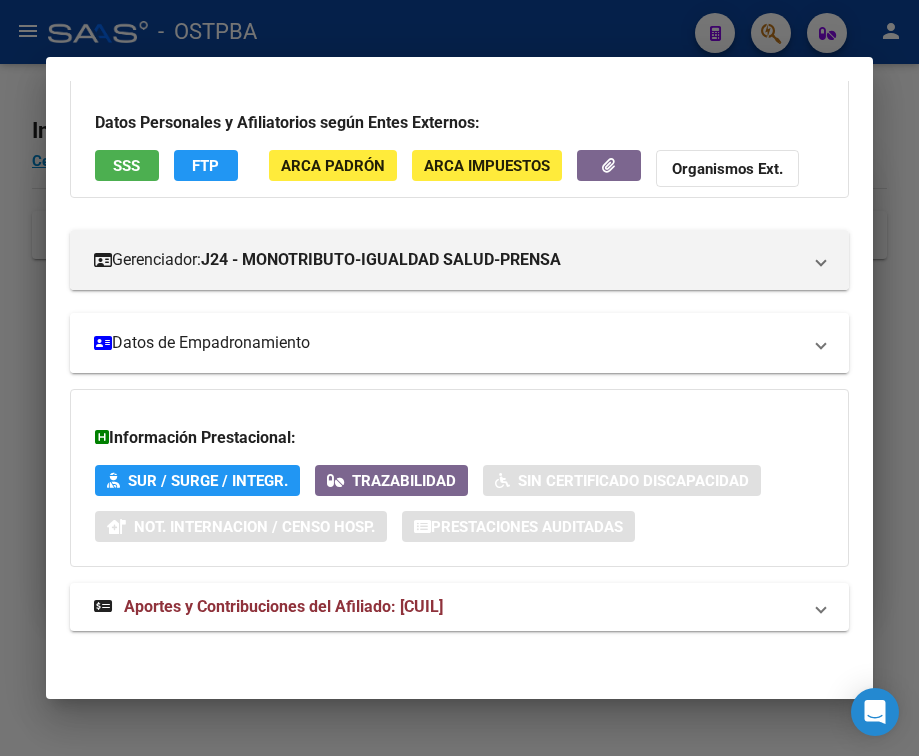 scroll, scrollTop: 131, scrollLeft: 0, axis: vertical 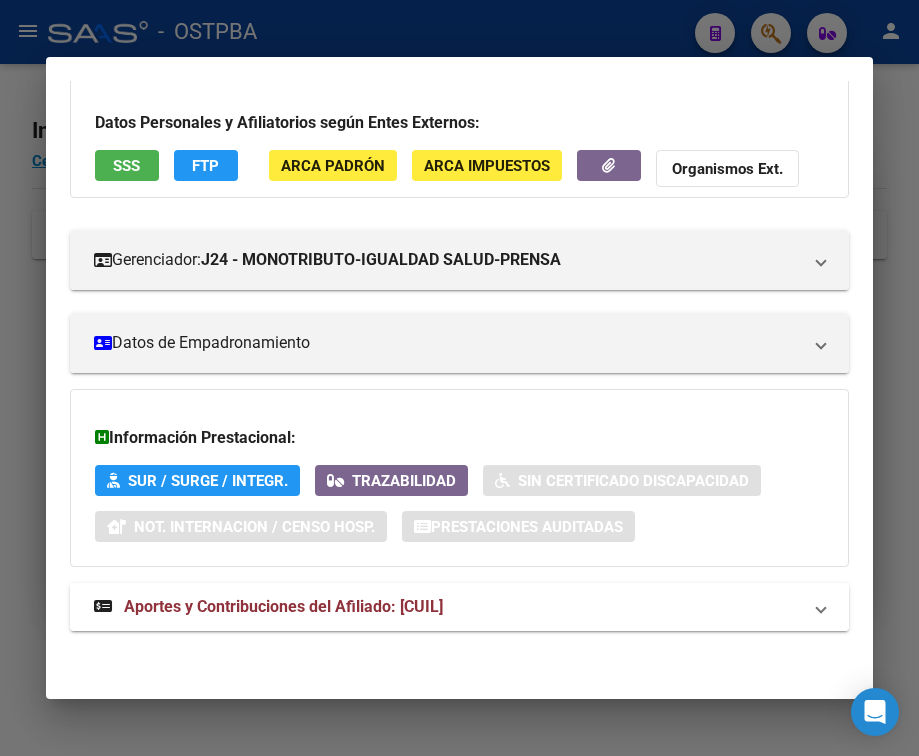 drag, startPoint x: 262, startPoint y: 610, endPoint x: 263, endPoint y: 600, distance: 10.049875 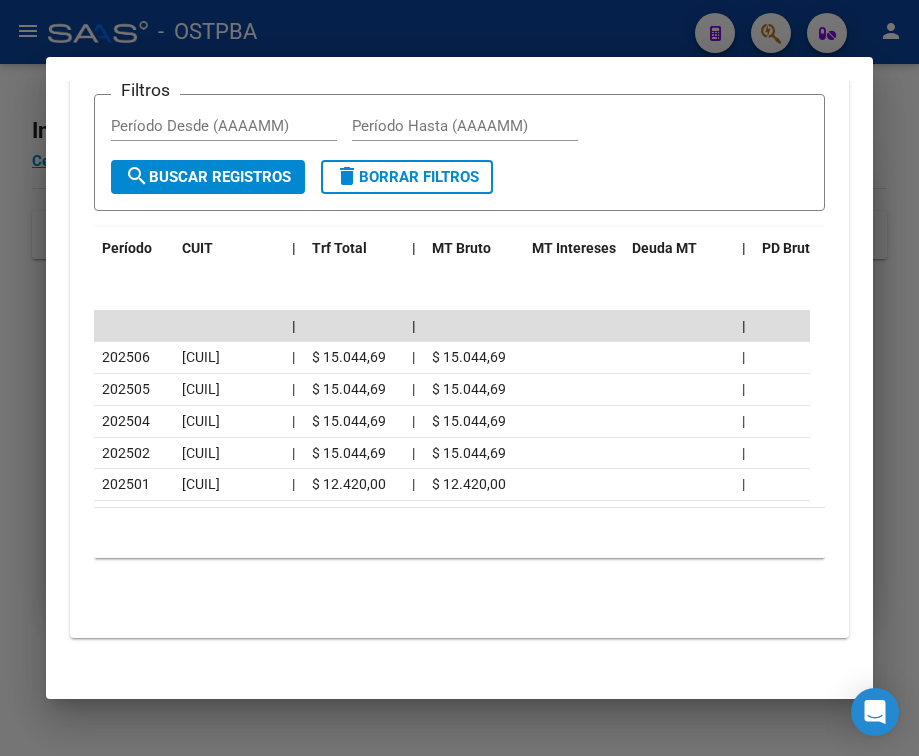 scroll, scrollTop: 905, scrollLeft: 0, axis: vertical 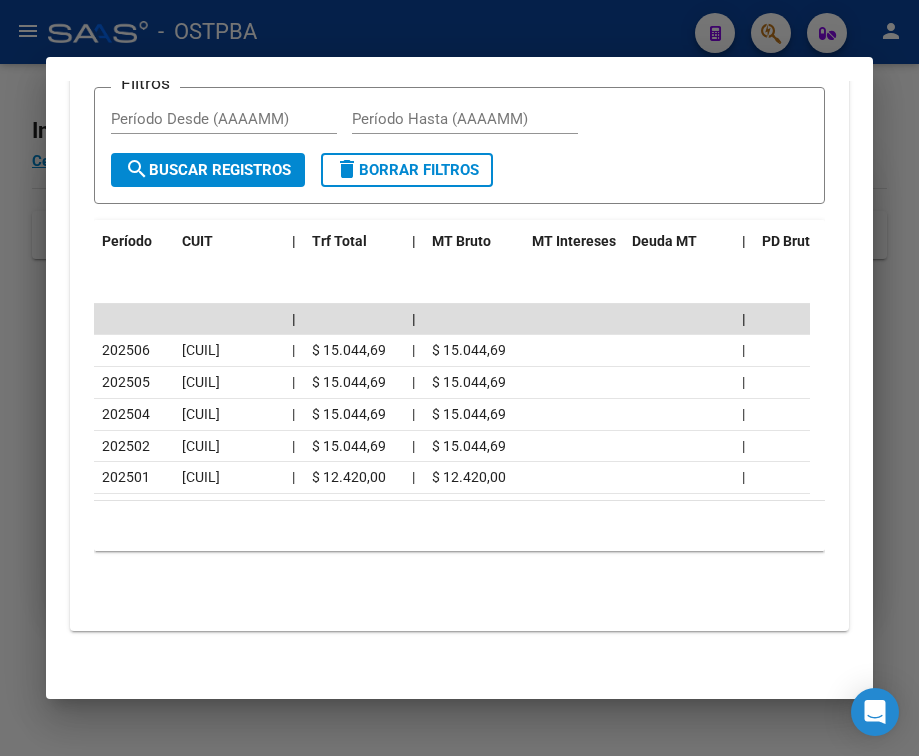 click on "Análisis Afiliado - CUIL:  [CUIL] DATOS PADRÓN ÁGIL:  [LAST] [FIRST] [MIDDLE]     |   INACTIVO   |     AFILIADO TITULAR  Datos Personales y Afiliatorios según Entes Externos: SSS FTP ARCA Padrón ARCA Impuestos Organismos Ext.    Gerenciador:      J24 - MONOTRIBUTO-IGUALDAD SALUD-PRENSA Atención telefónica: Atención emergencias: Otros Datos Útiles:    Datos de Empadronamiento  Enviar Credencial Digital remove_red_eye Movimientos    Sin Certificado Discapacidad Etiquetas: Estado: INACTIVO Última Alta Formal:  [DD]/[MM]/[YYYY] Ultimo Tipo Movimiento Alta:  ALTA Adhesión Directa MT Última Baja Formal:  [DD]/[MM]/[YYYY] Ultimo Tipo Movimiento Baja:  BAJA SIN APORTES Comentario ADMIN:  ALTA ONLINE AUTOMATICA MT/PD el [YYYY]-[MM]-[DD] [HH]:[MM]:[SS] DATOS DEL AFILIADO Apellido:  [LAST] [FIRST] [MIDDLE] CUIL:  [CUIL] Documento:  DU - DOCUMENTO UNICO [NUMBER]  Nacionalidad:  ARGENTINA Parentesco:  0 - Titular Estado Civil:  Soltero Discapacitado:    NO (00) Sexo:  F Nacimiento:  [DD]/[MM]/[YYYY] Edad:  20  Provincia:  [STATE]" at bounding box center [459, 378] 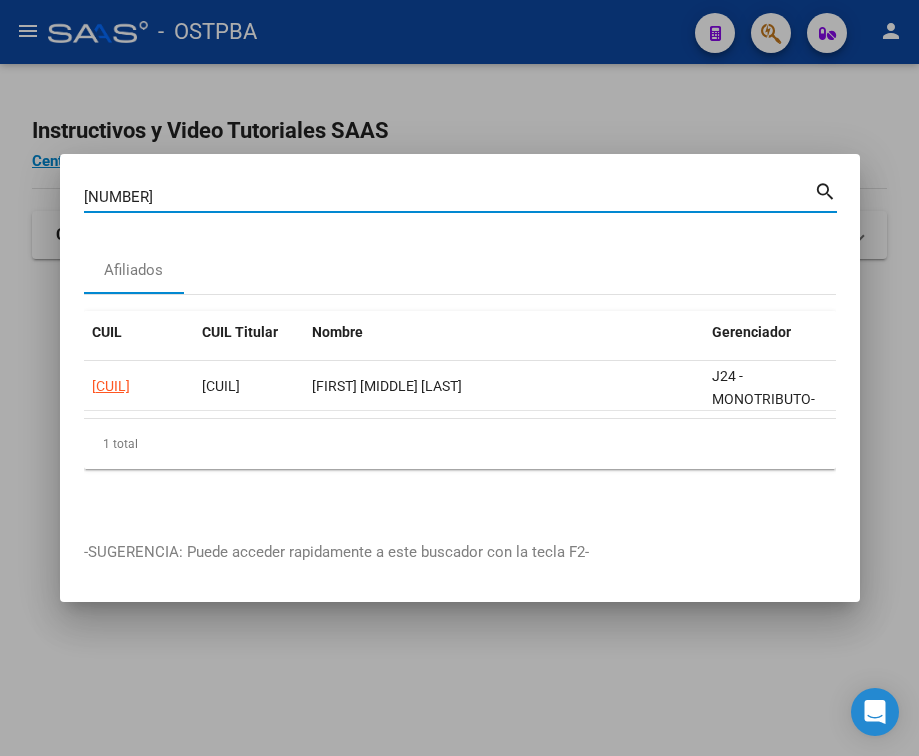click on "[NUMBER]" at bounding box center [449, 197] 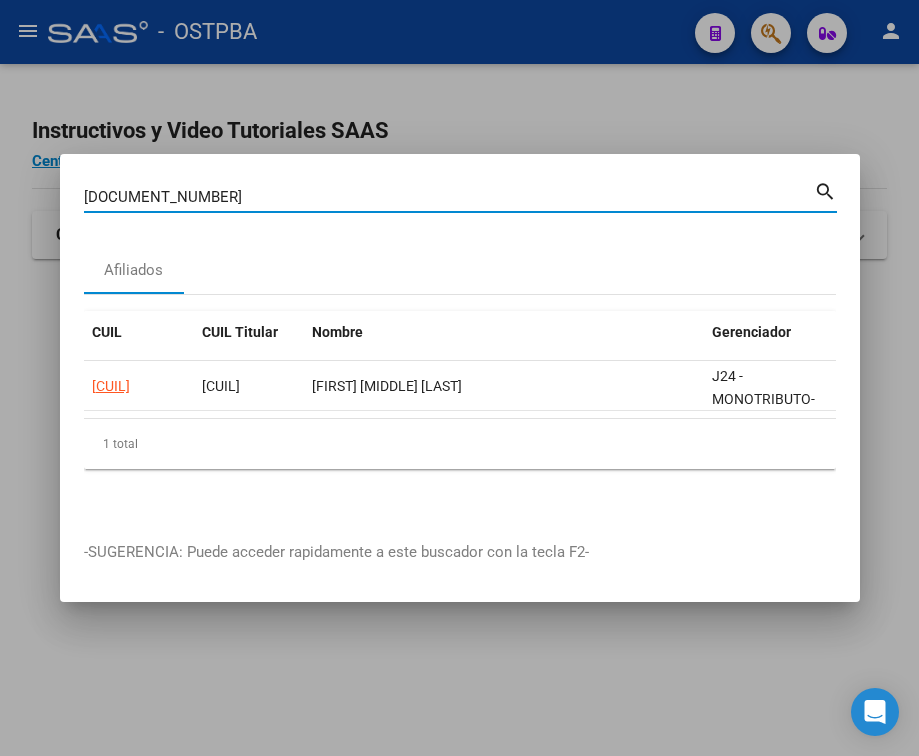 type on "[DOCUMENT_NUMBER]" 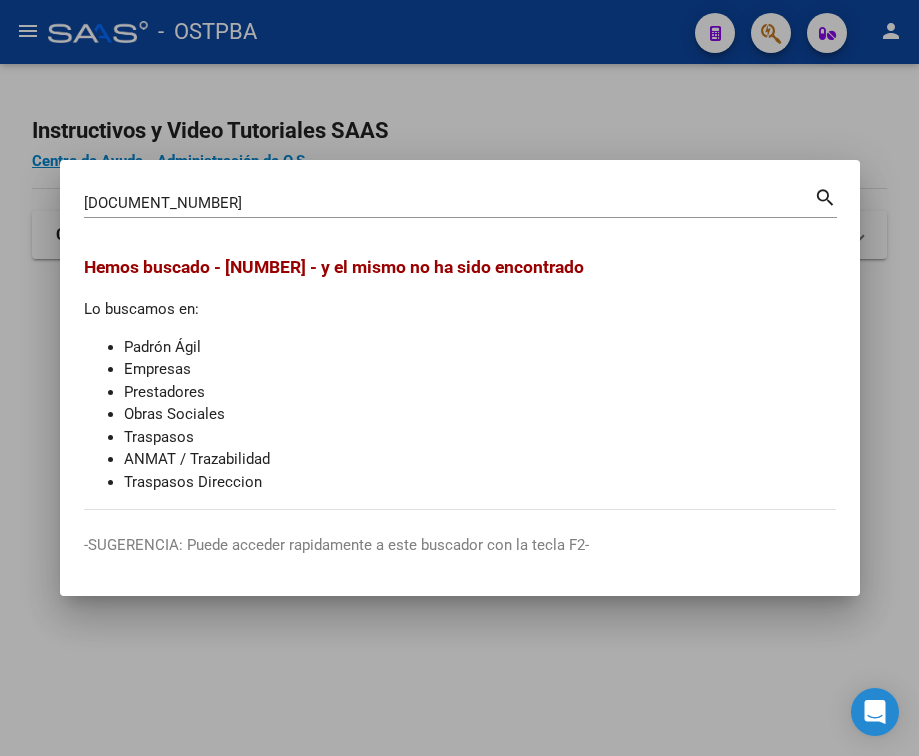 click at bounding box center (459, 378) 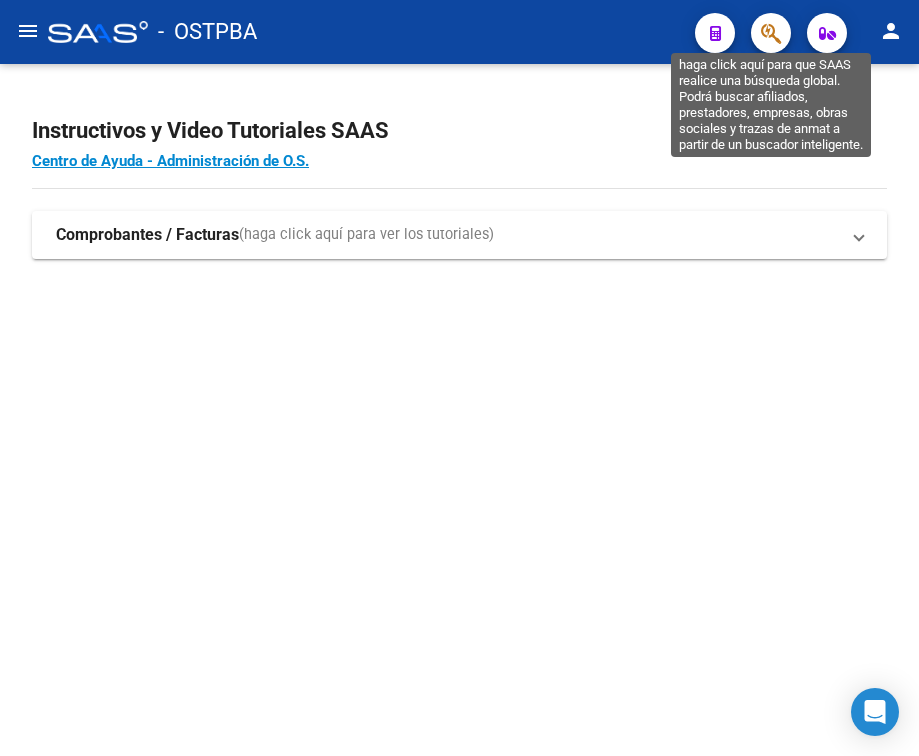 click 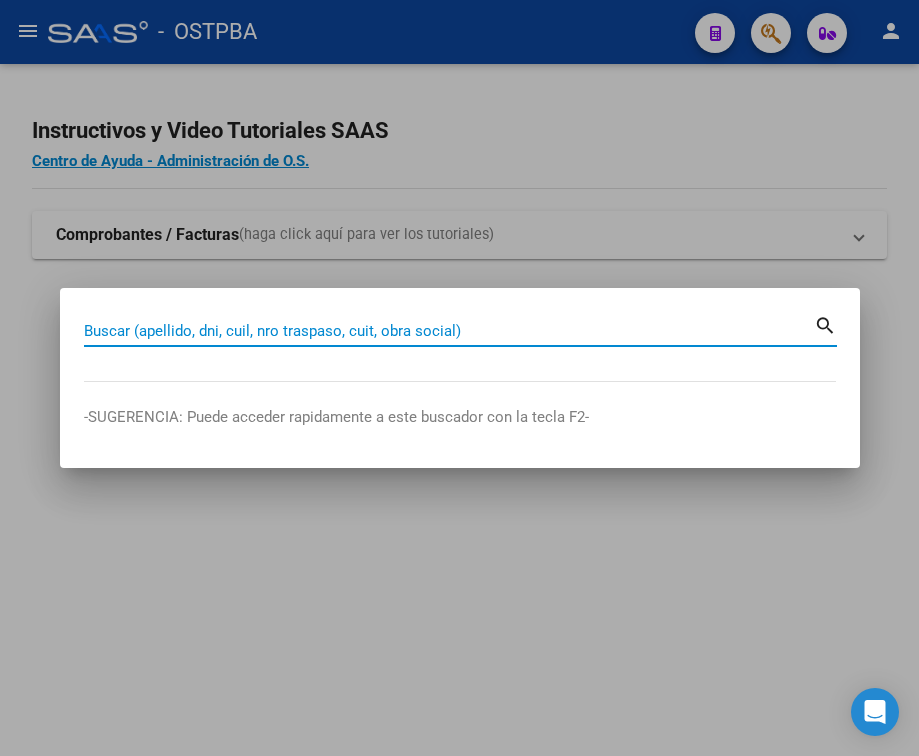 paste on "[NUMBER]" 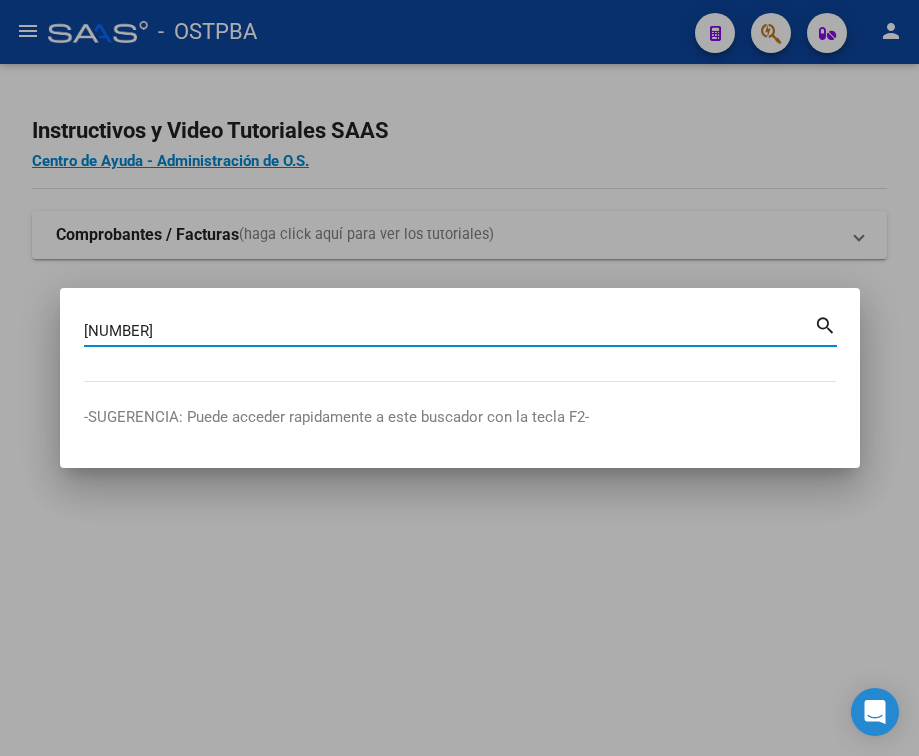 type on "[NUMBER]" 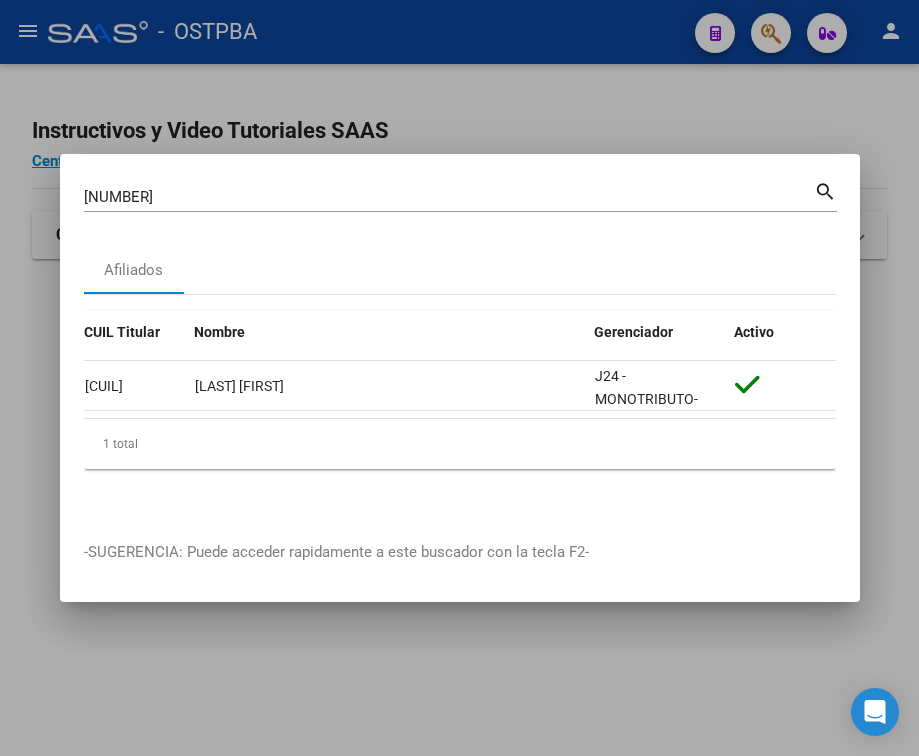 scroll, scrollTop: 0, scrollLeft: 0, axis: both 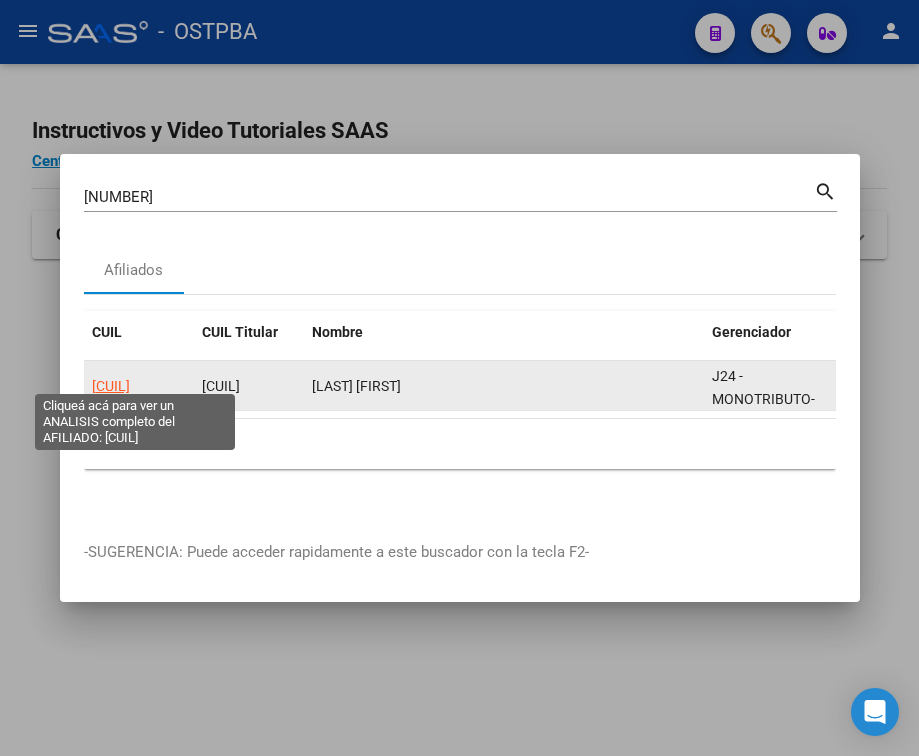 click on "[CUIL]" 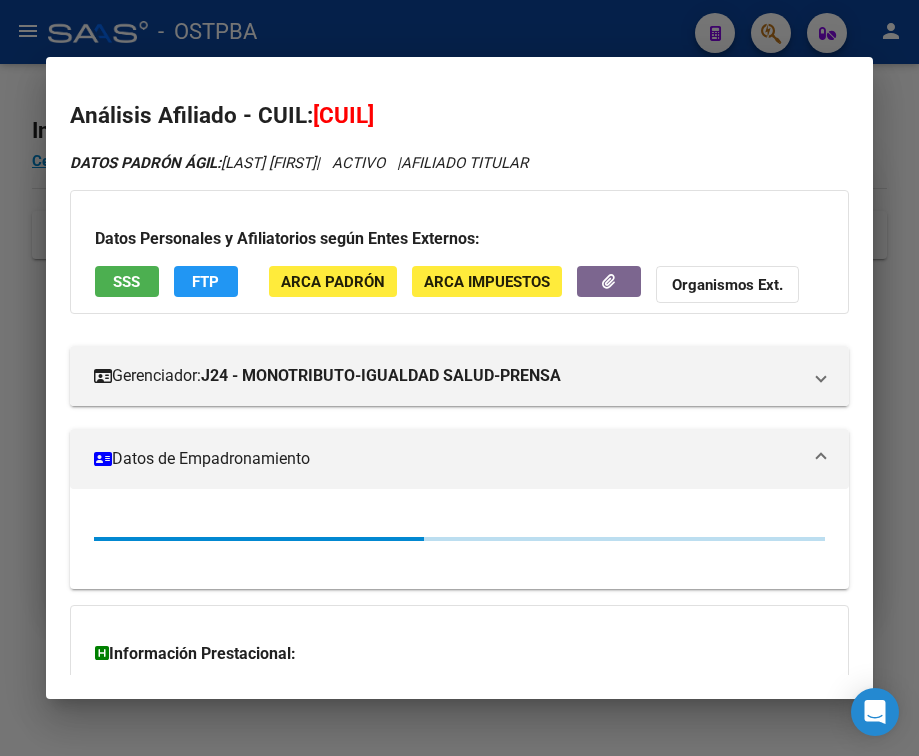 click on "Datos de Empadronamiento" at bounding box center (447, 459) 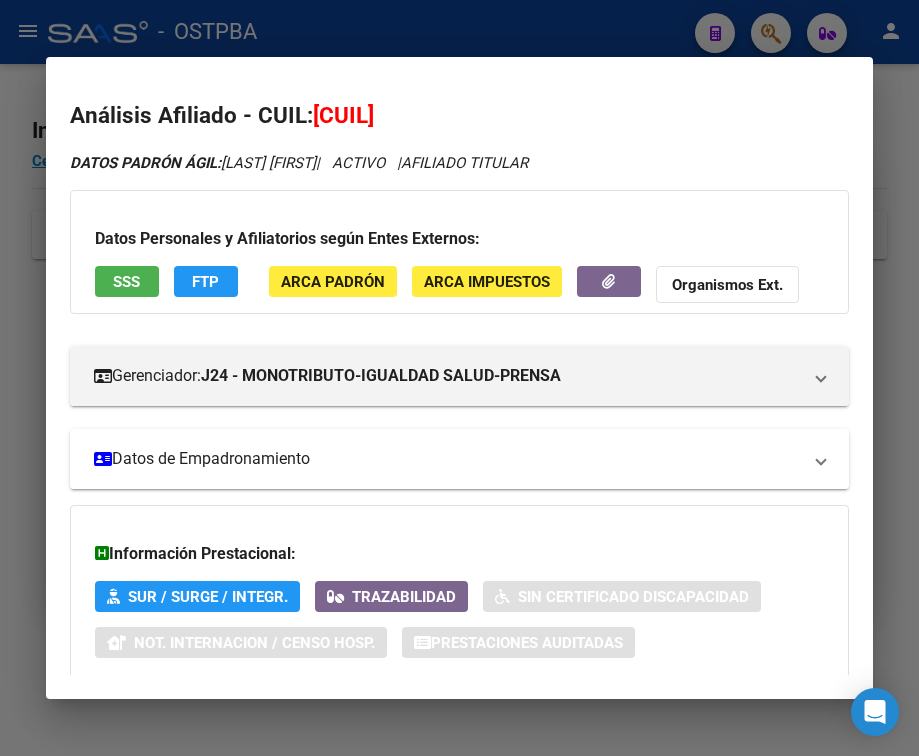 scroll, scrollTop: 131, scrollLeft: 0, axis: vertical 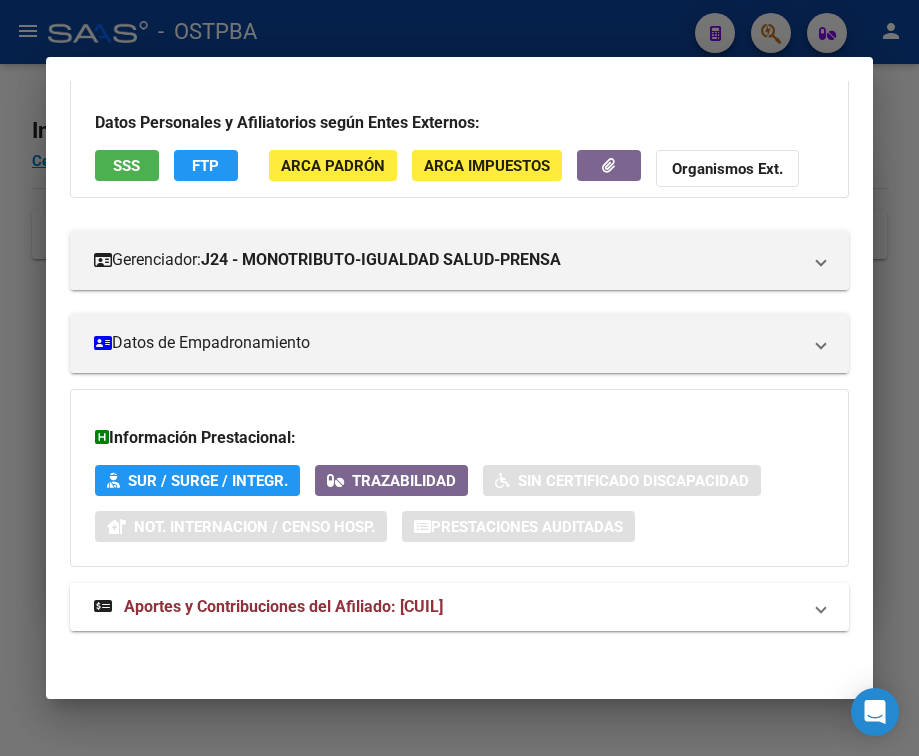click on "Aportes y Contribuciones del Afiliado: [CUIL]" at bounding box center (283, 606) 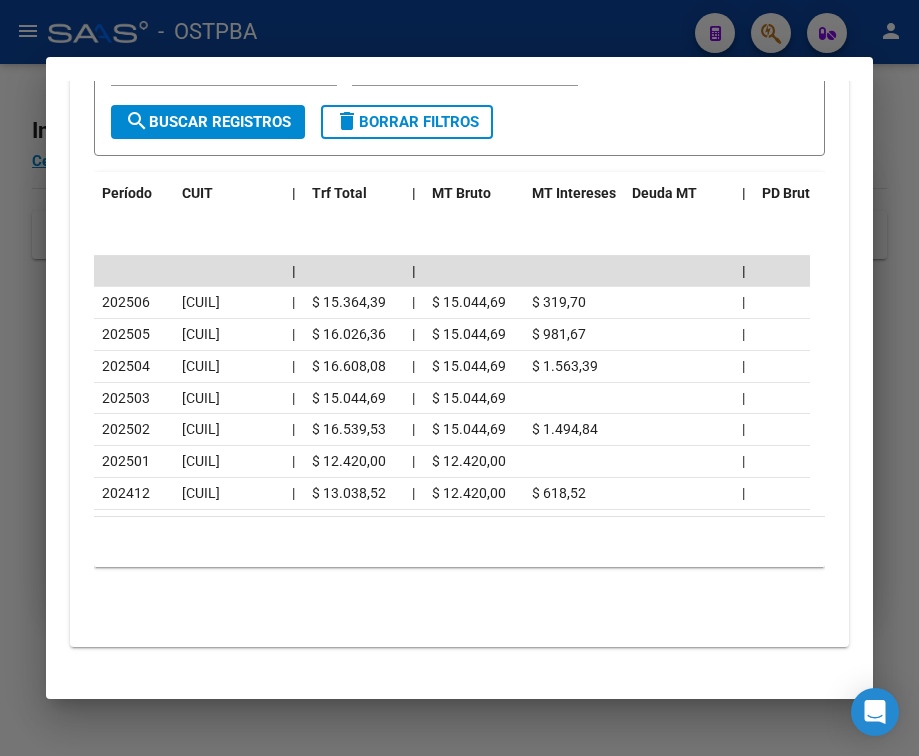 scroll, scrollTop: 969, scrollLeft: 0, axis: vertical 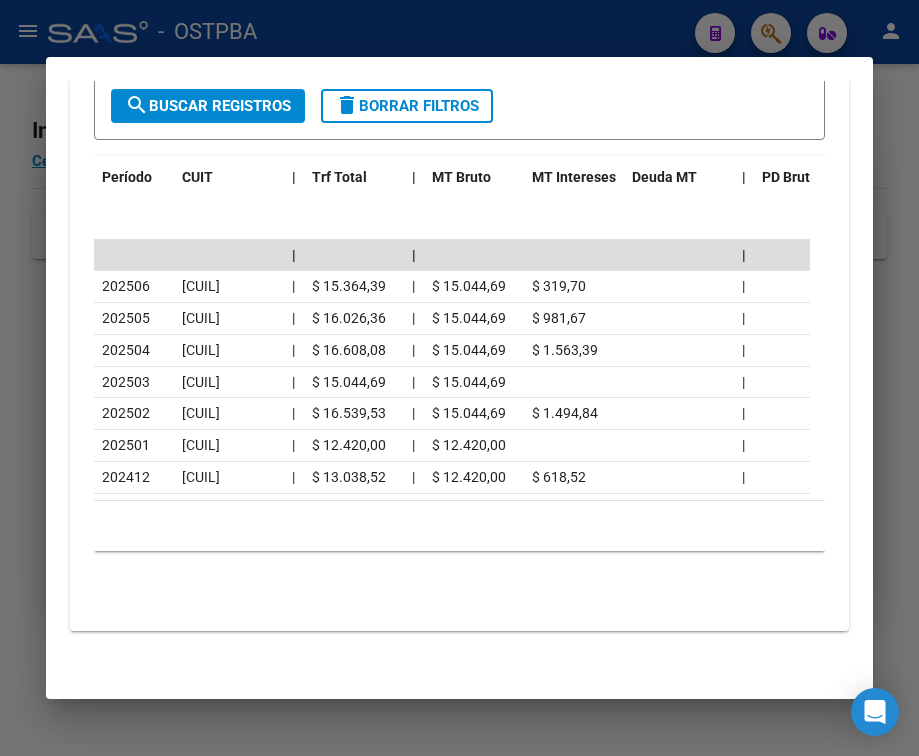 click at bounding box center [459, 378] 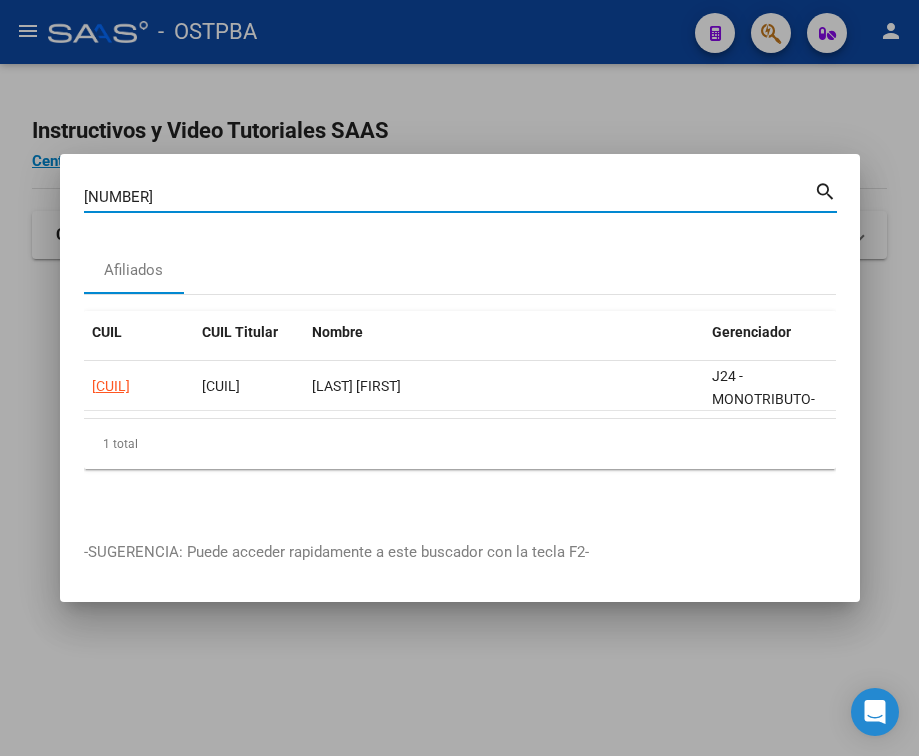 click on "[NUMBER]" at bounding box center (449, 197) 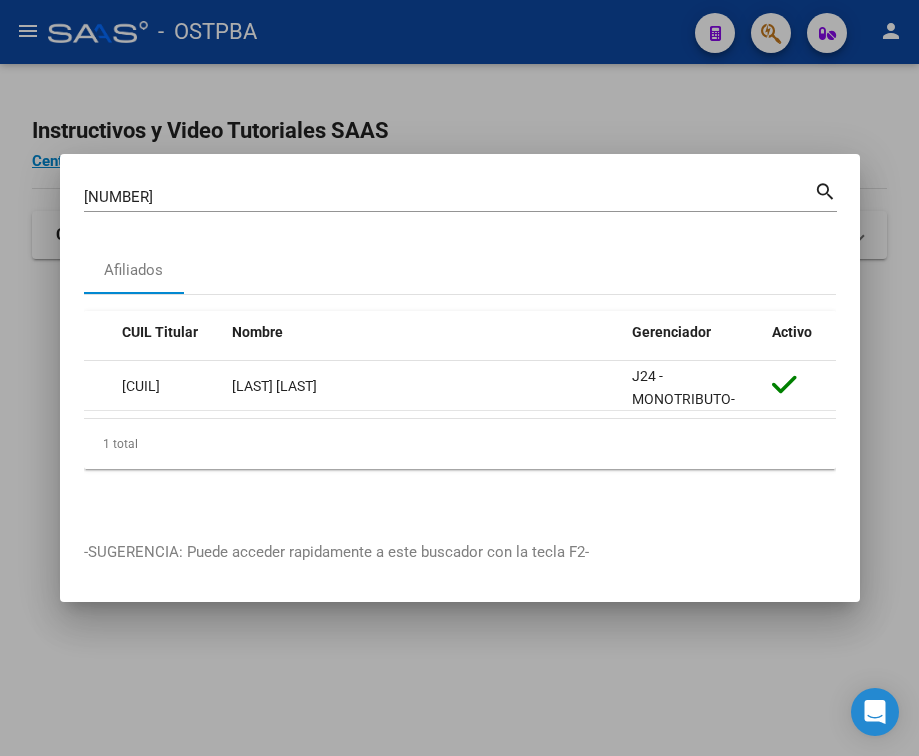 scroll, scrollTop: 0, scrollLeft: 0, axis: both 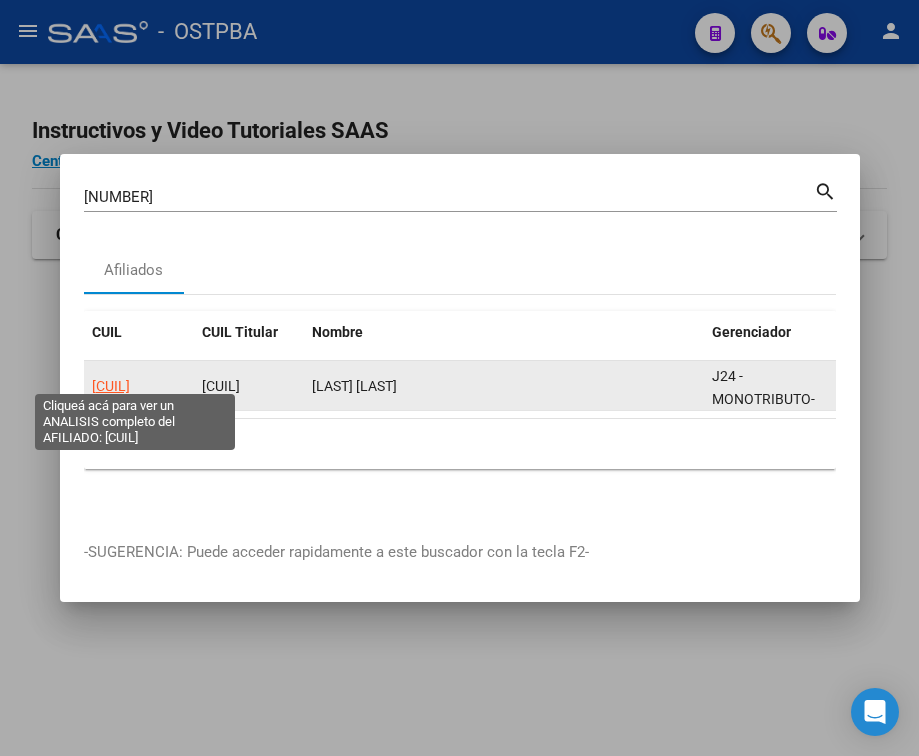 click on "[CUIL]" 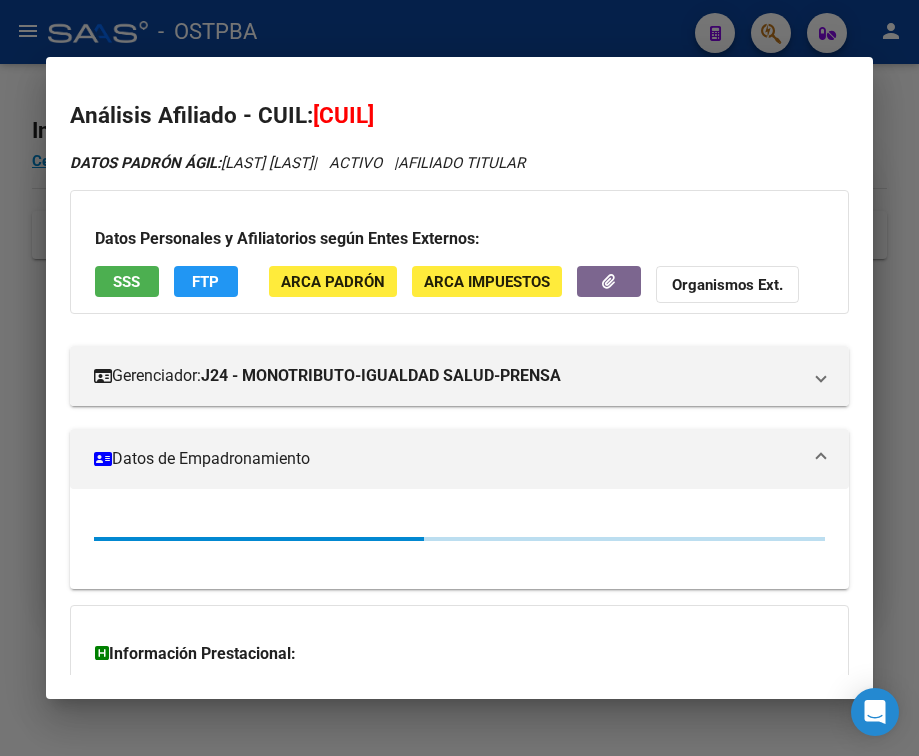click on "Datos de Empadronamiento" at bounding box center [447, 459] 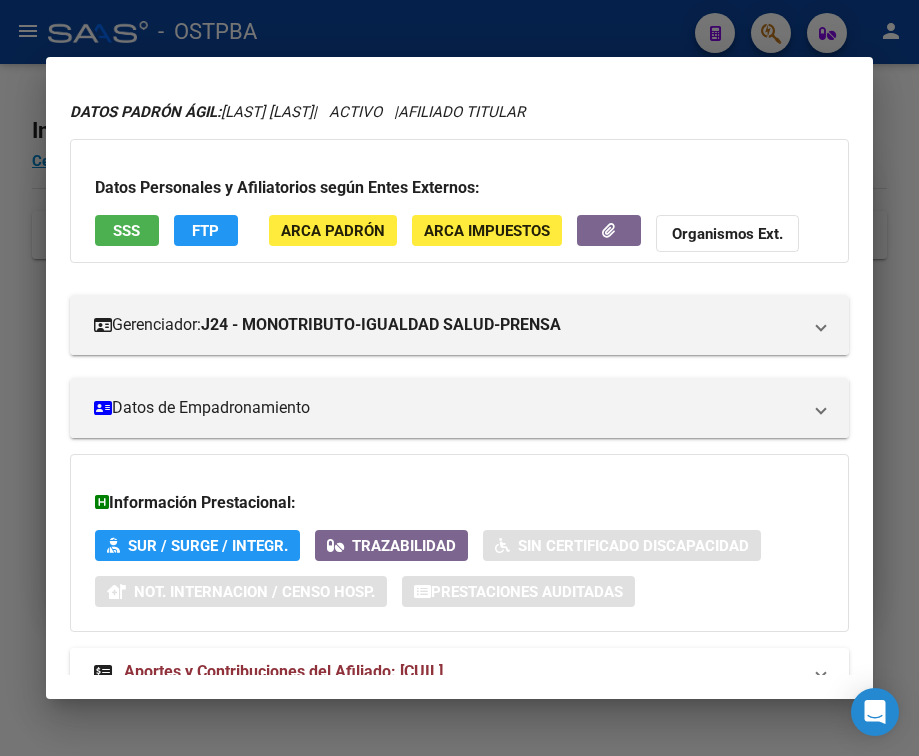 scroll, scrollTop: 131, scrollLeft: 0, axis: vertical 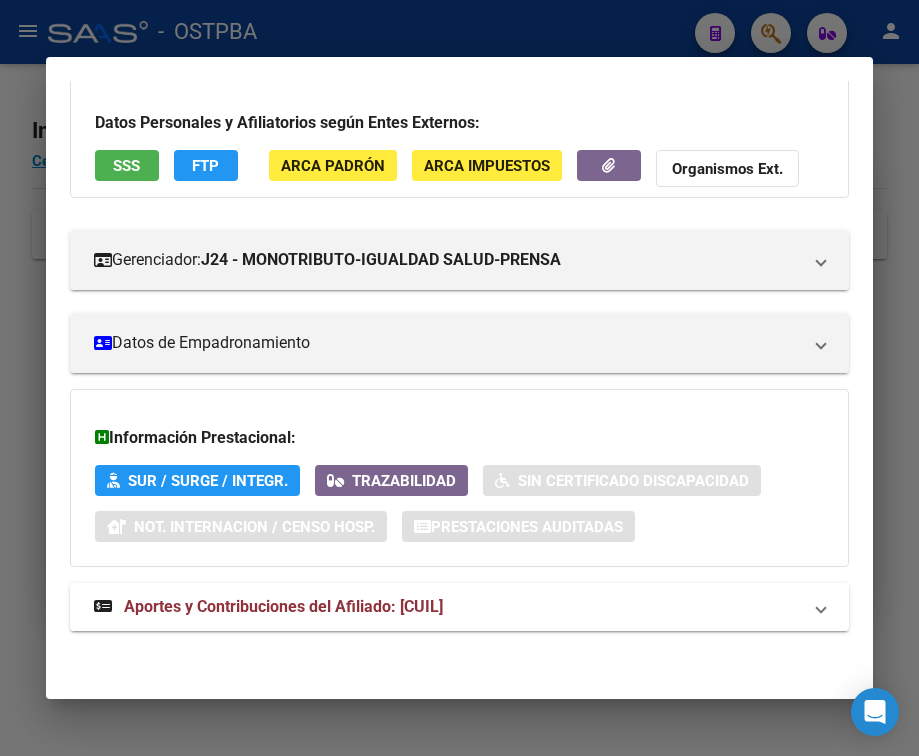 click on "Aportes y Contribuciones del Afiliado: [CUIL]" at bounding box center (283, 606) 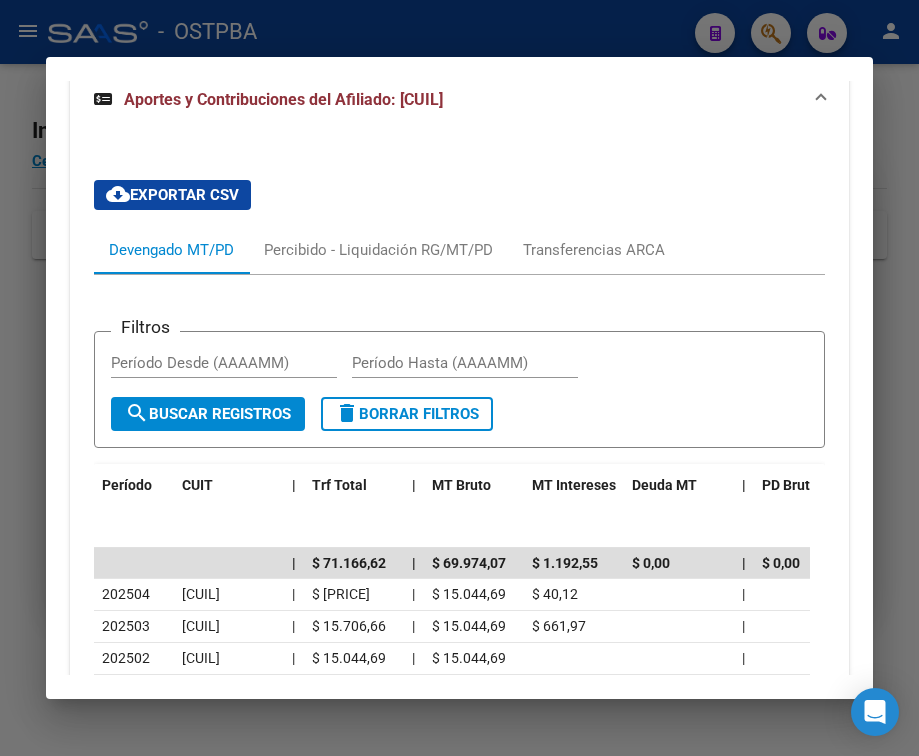 scroll, scrollTop: 674, scrollLeft: 0, axis: vertical 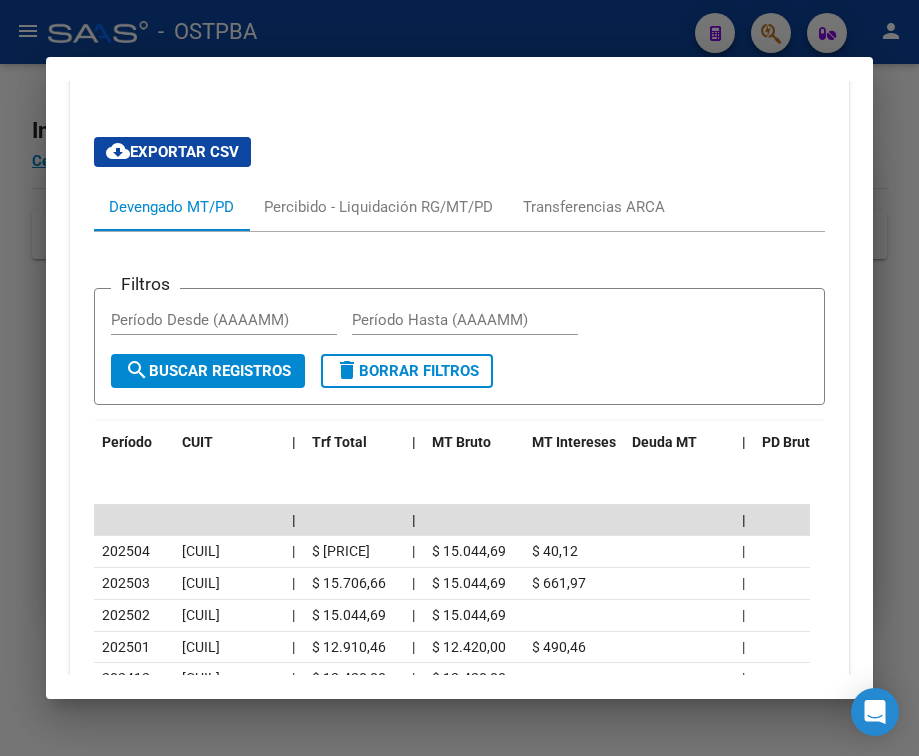 click at bounding box center (459, 378) 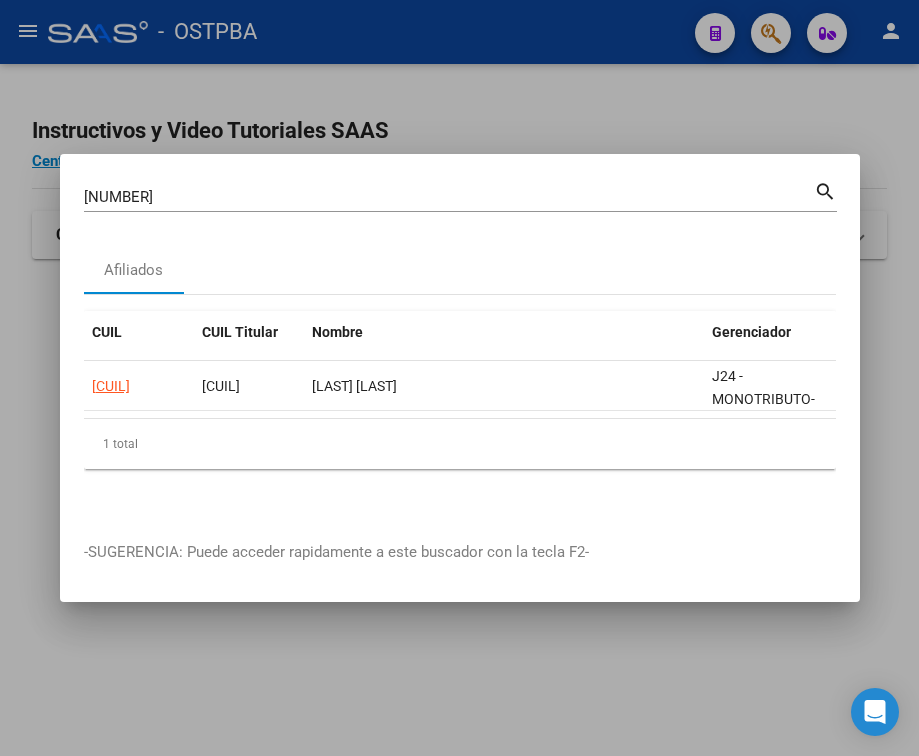 click on "[NUMBER]" at bounding box center (449, 197) 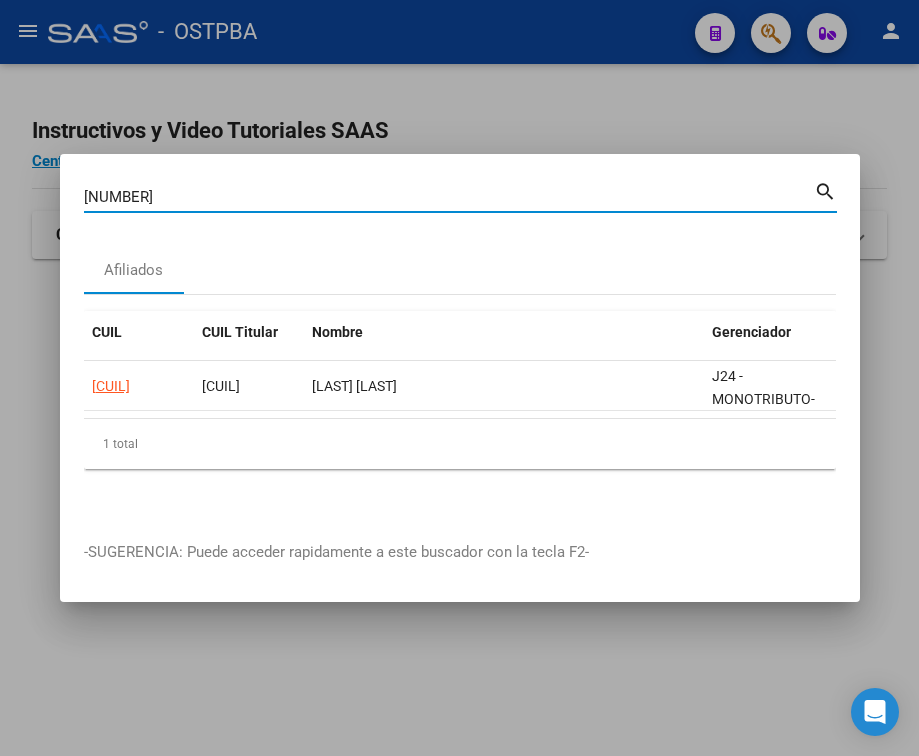click on "[NUMBER]" at bounding box center (449, 197) 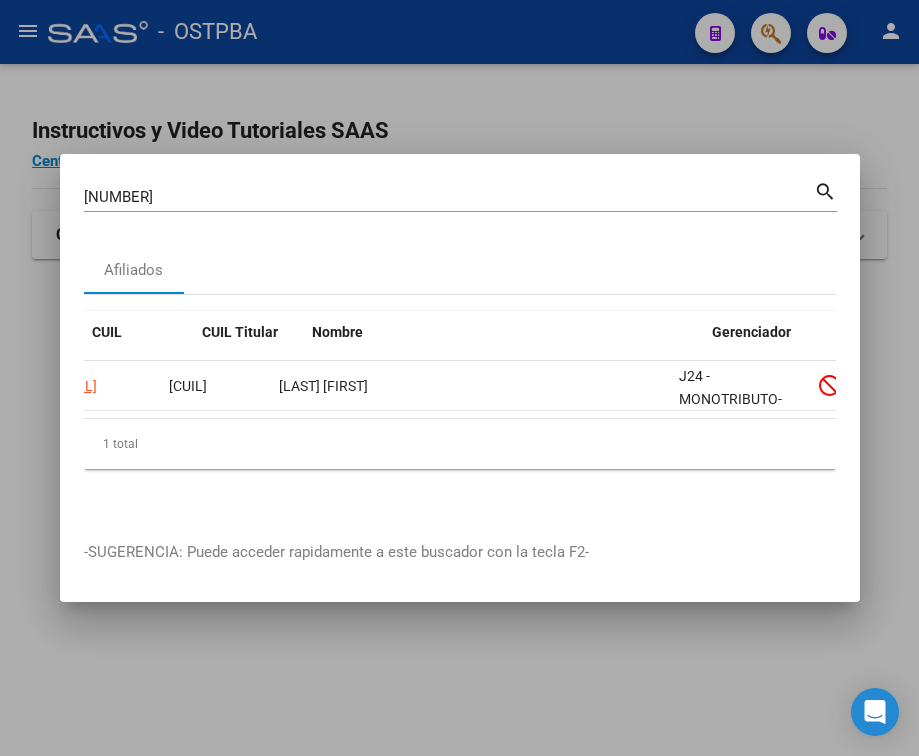 scroll, scrollTop: 0, scrollLeft: 0, axis: both 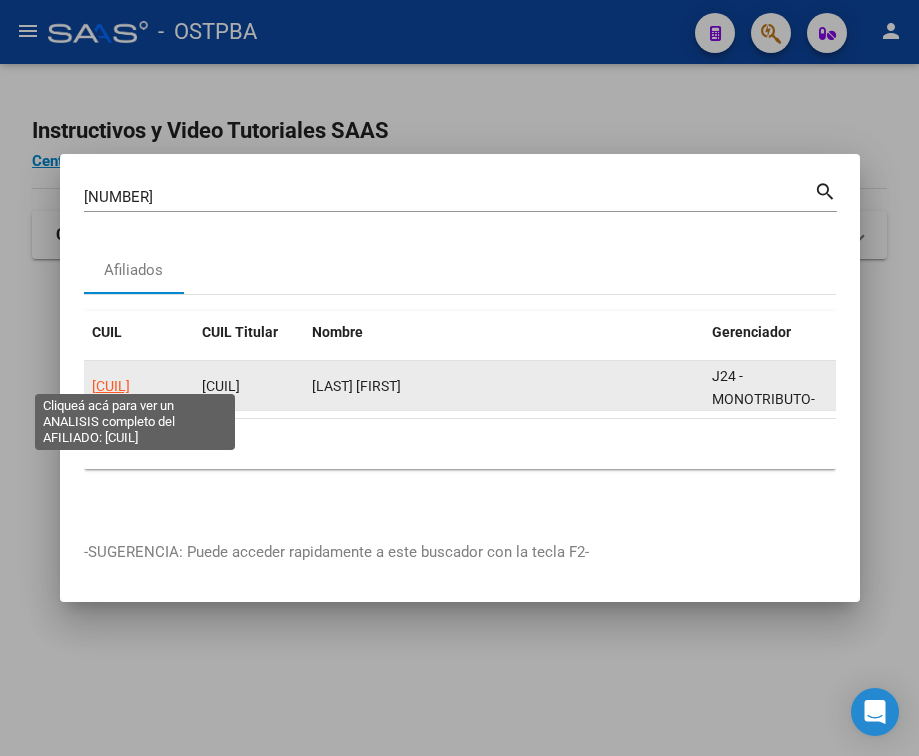 click on "[CUIL]" 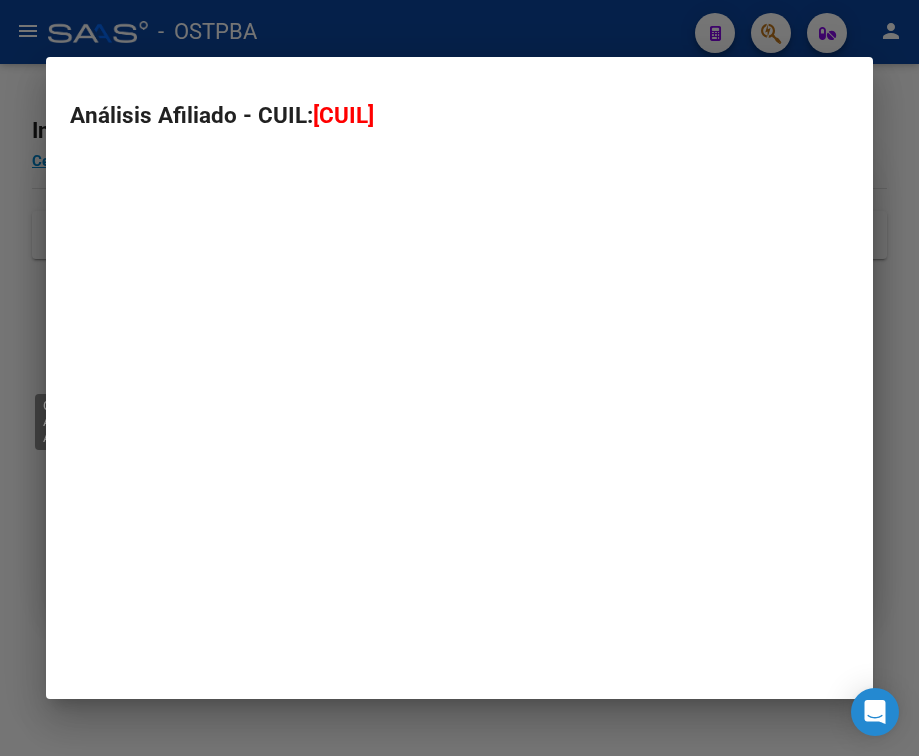 type on "[CUIL]" 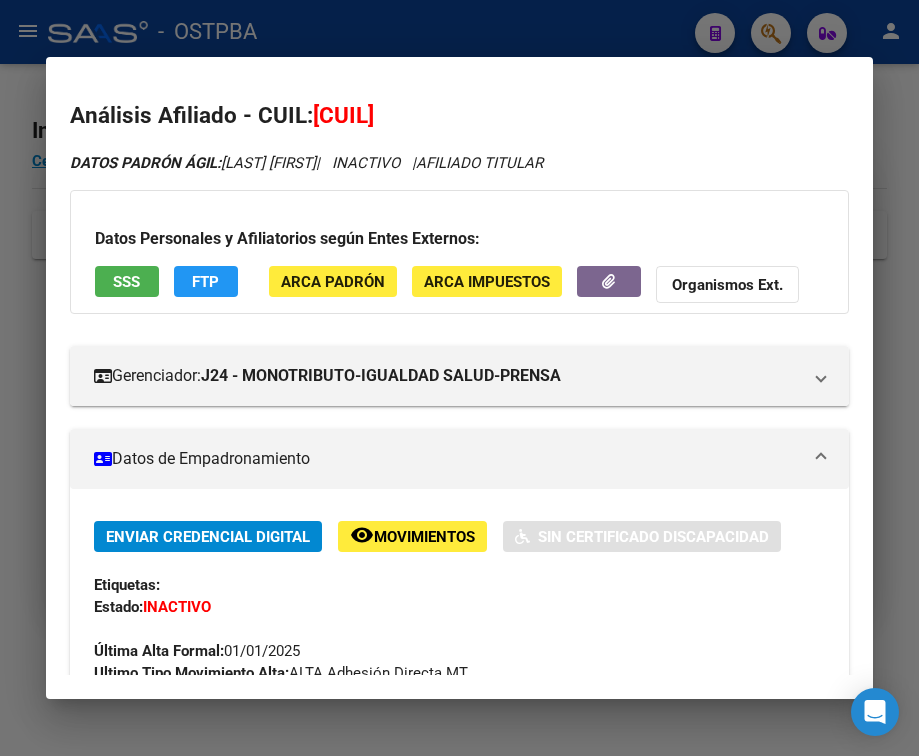 click on "Datos de Empadronamiento" at bounding box center [447, 459] 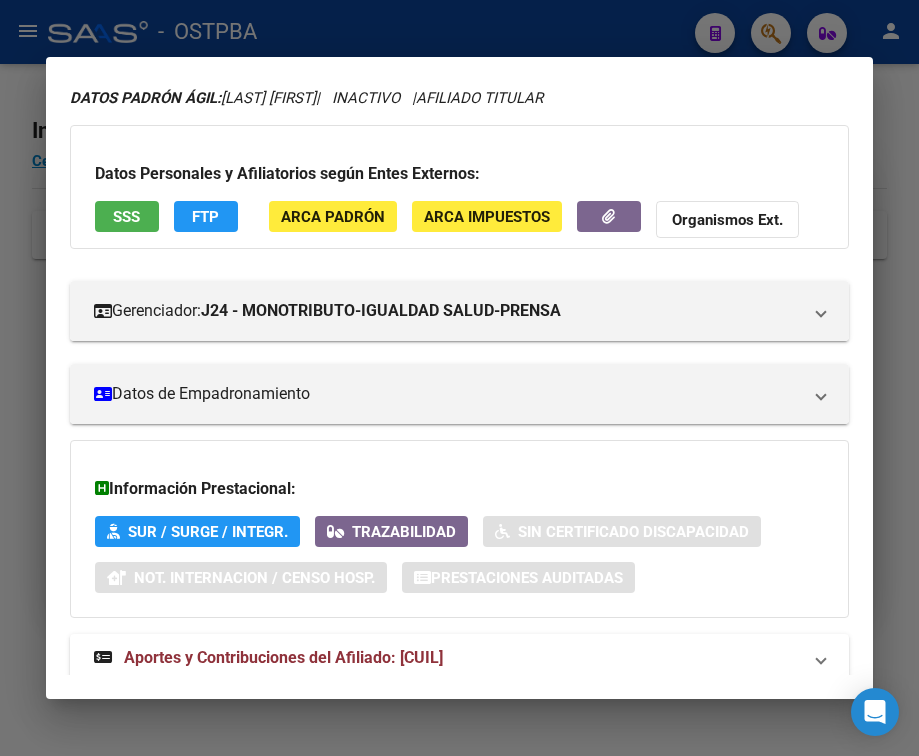 scroll, scrollTop: 131, scrollLeft: 0, axis: vertical 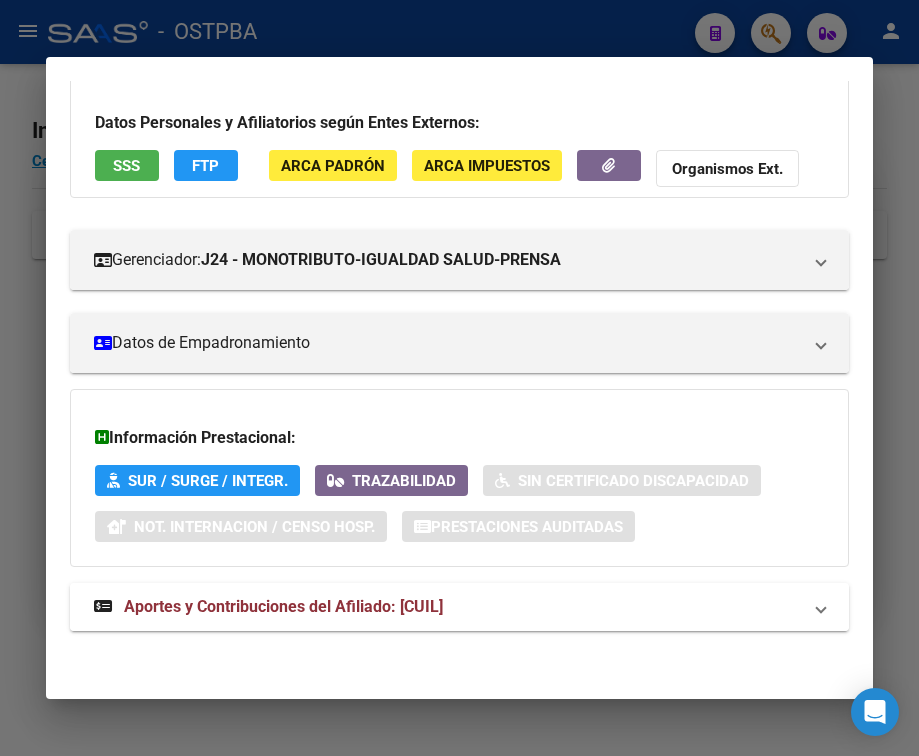 click on "Aportes y Contribuciones del Afiliado: [CUIL]" at bounding box center (459, 607) 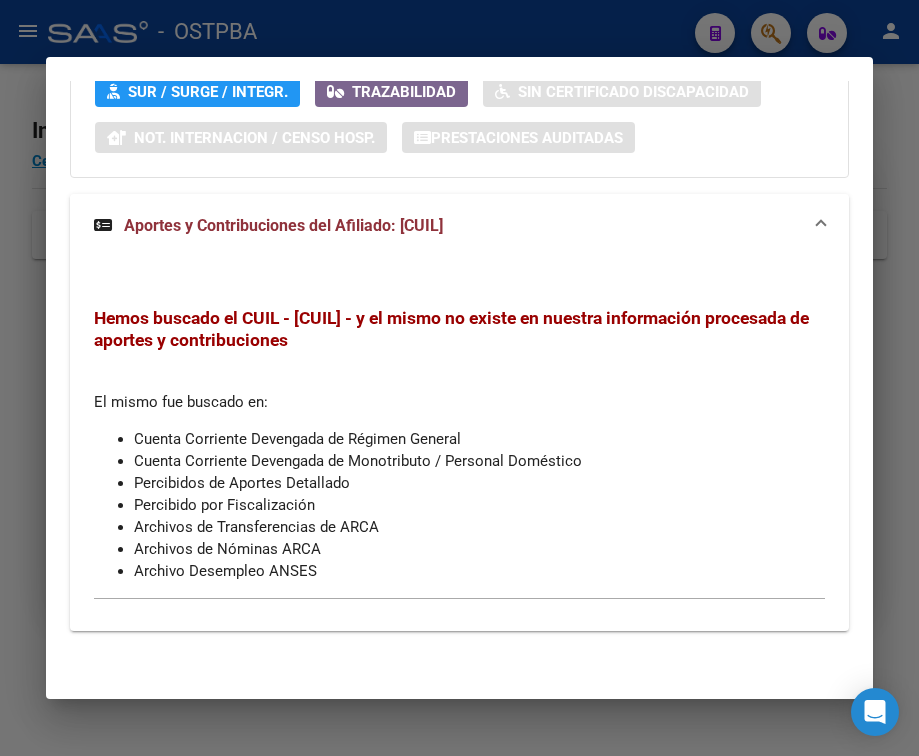 scroll, scrollTop: 520, scrollLeft: 0, axis: vertical 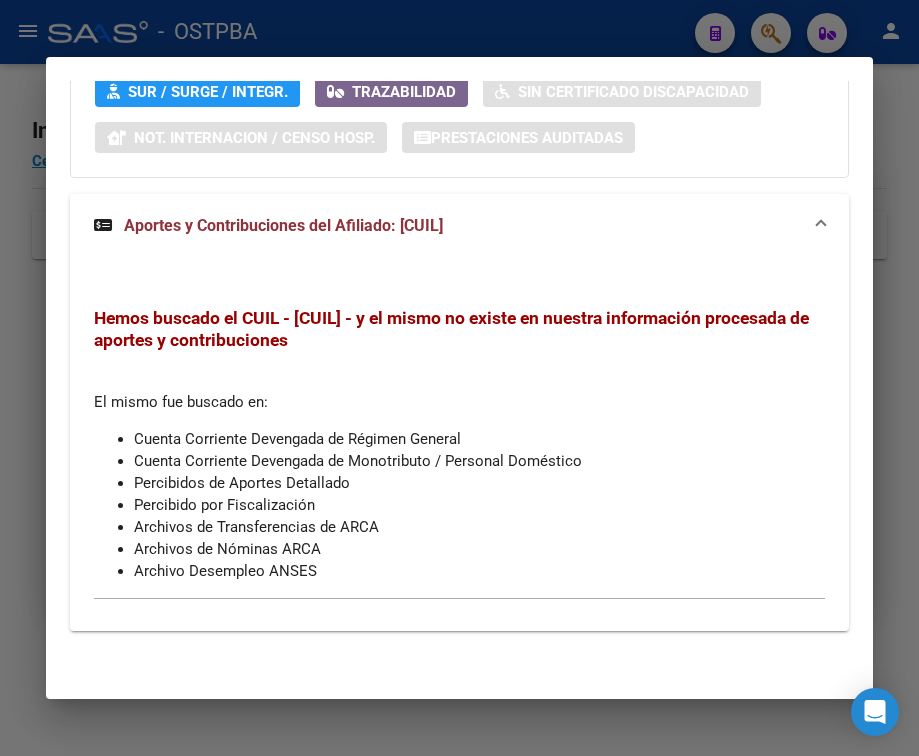 click at bounding box center (459, 378) 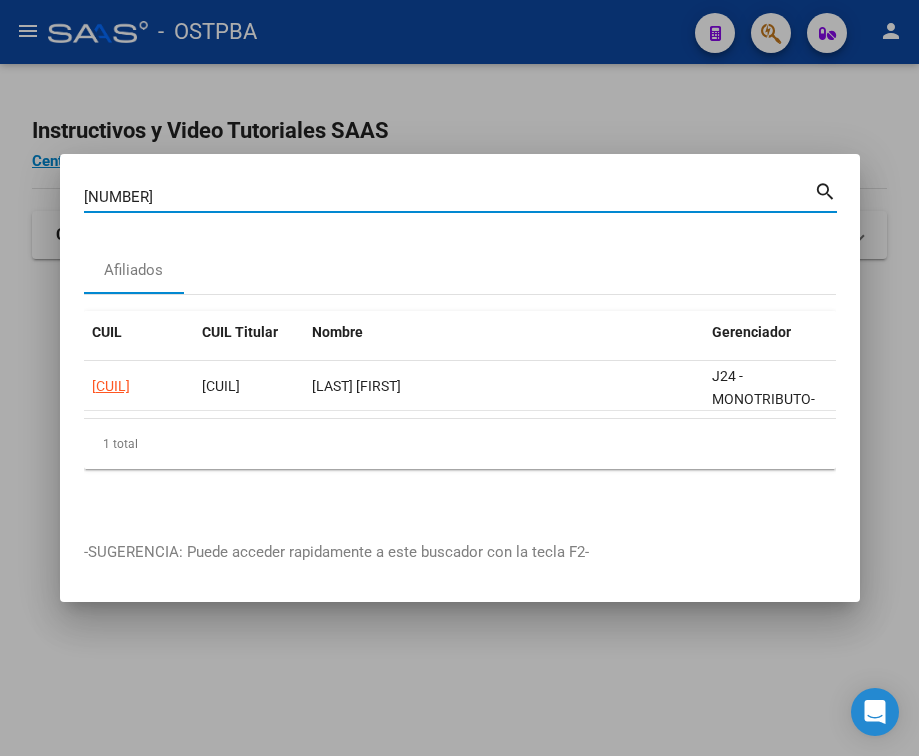 click on "[NUMBER]" at bounding box center (449, 197) 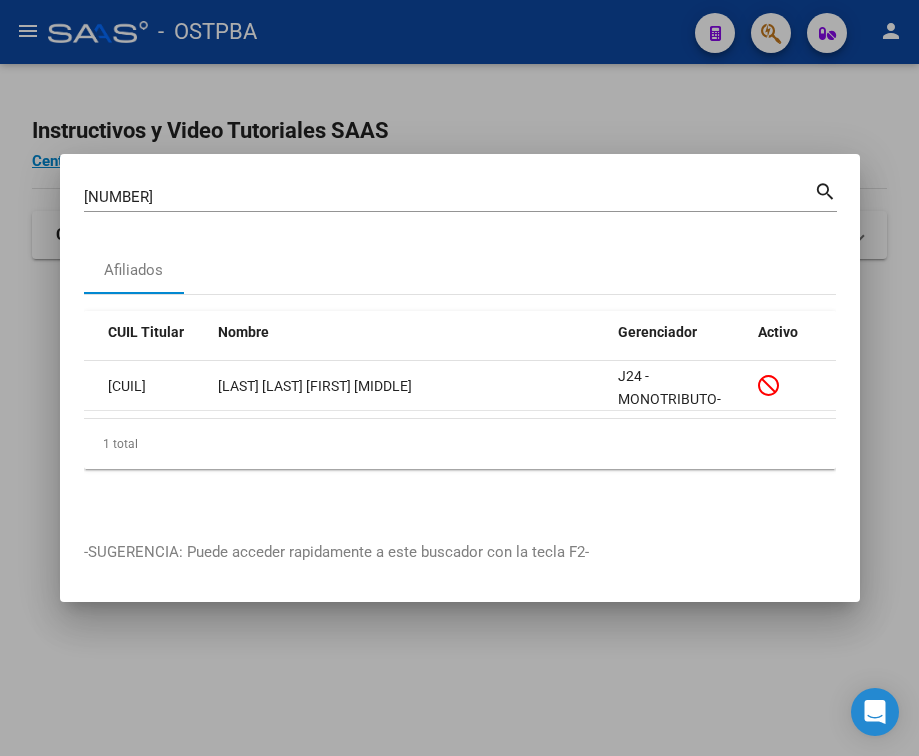 scroll, scrollTop: 0, scrollLeft: 0, axis: both 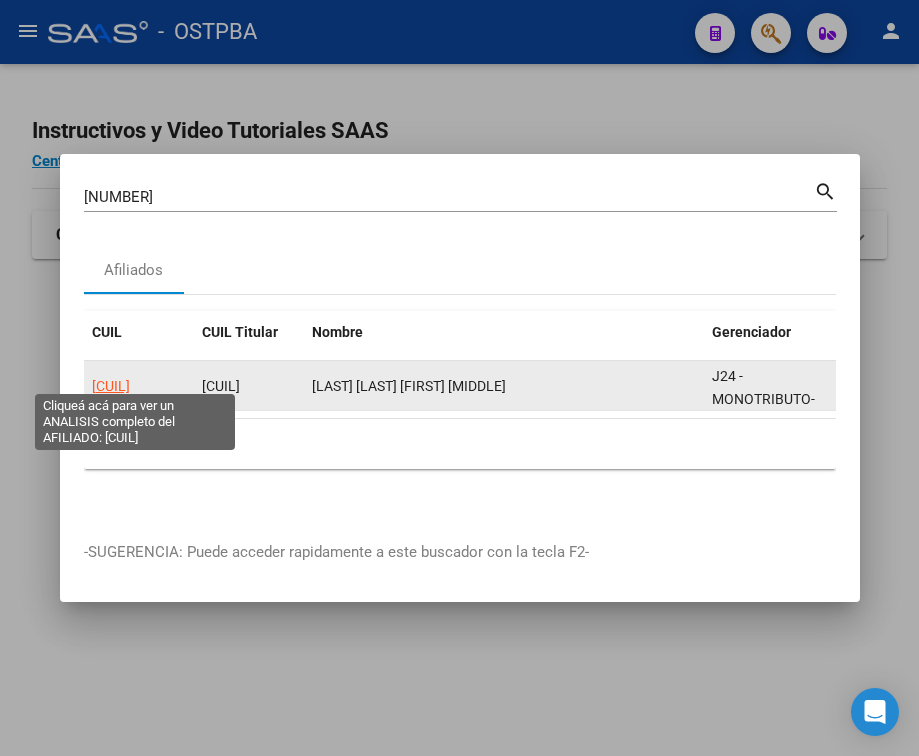 click on "[CUIL]" 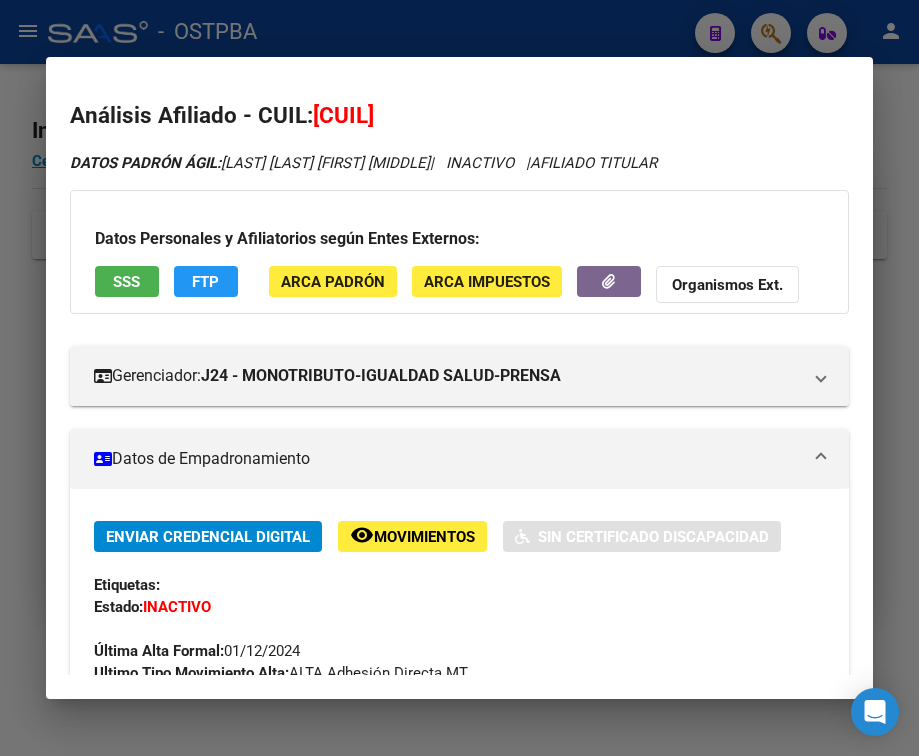 click on "Datos de Empadronamiento" at bounding box center (447, 459) 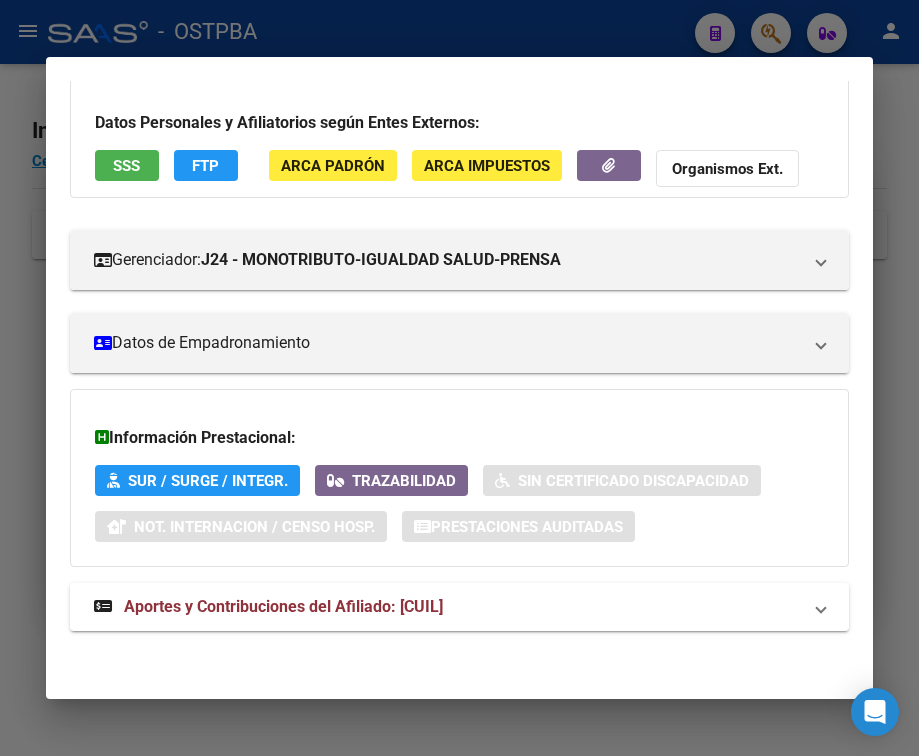scroll, scrollTop: 131, scrollLeft: 0, axis: vertical 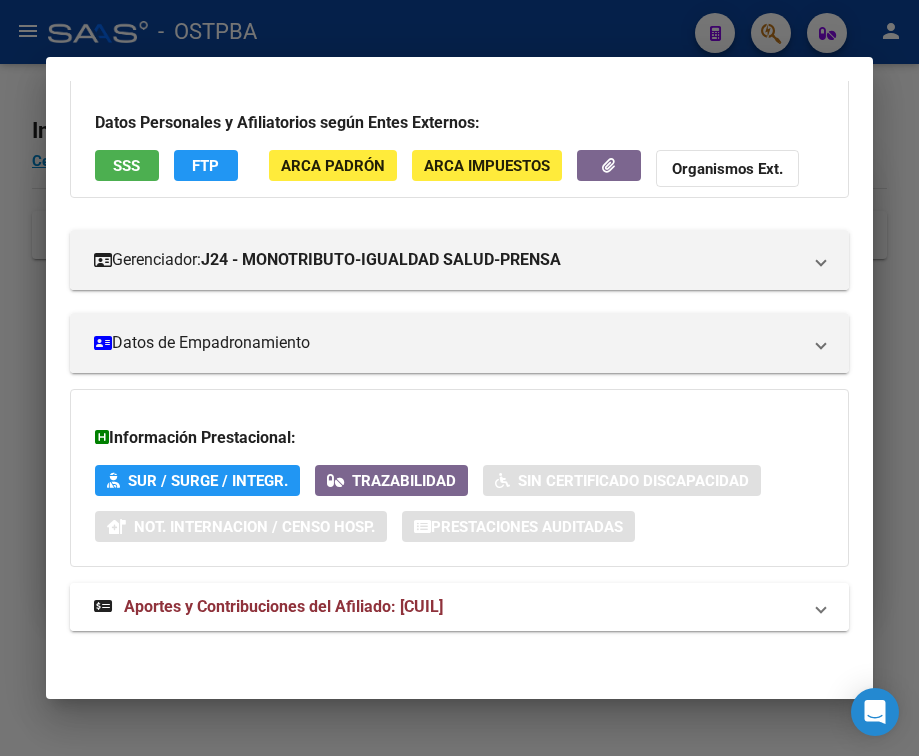 click on "Aportes y Contribuciones del Afiliado: [CUIL]" at bounding box center [283, 606] 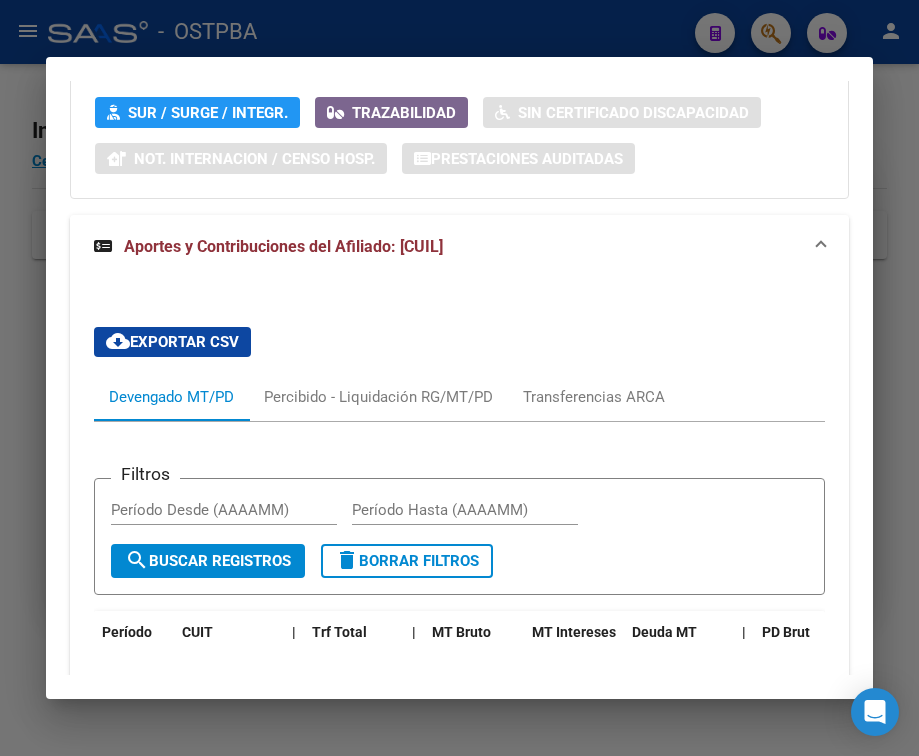 scroll, scrollTop: 674, scrollLeft: 0, axis: vertical 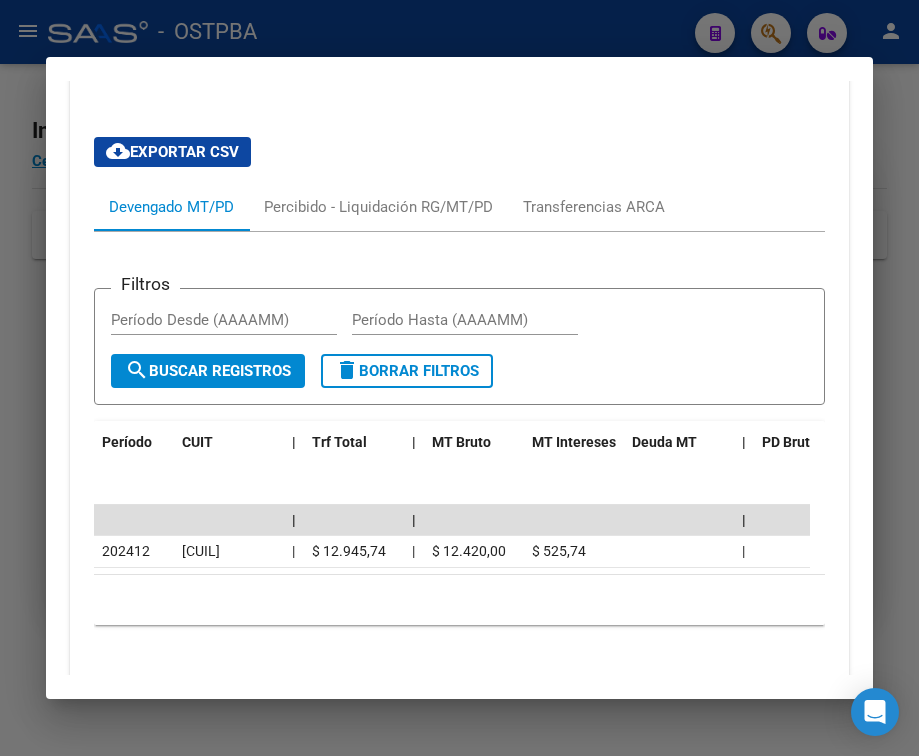 click at bounding box center [459, 378] 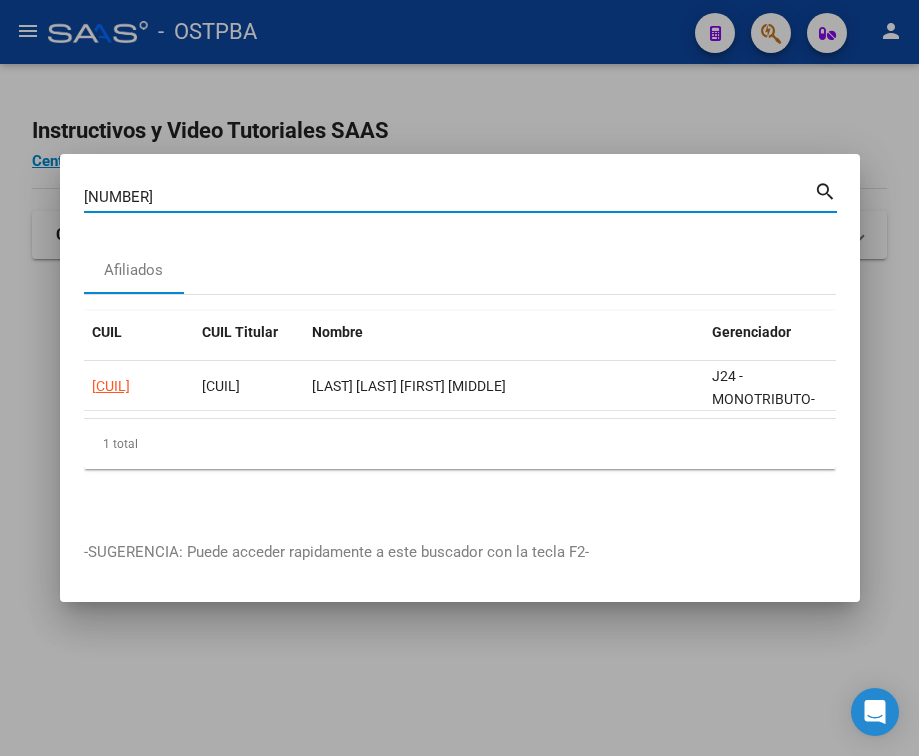 click on "[NUMBER]" at bounding box center [449, 197] 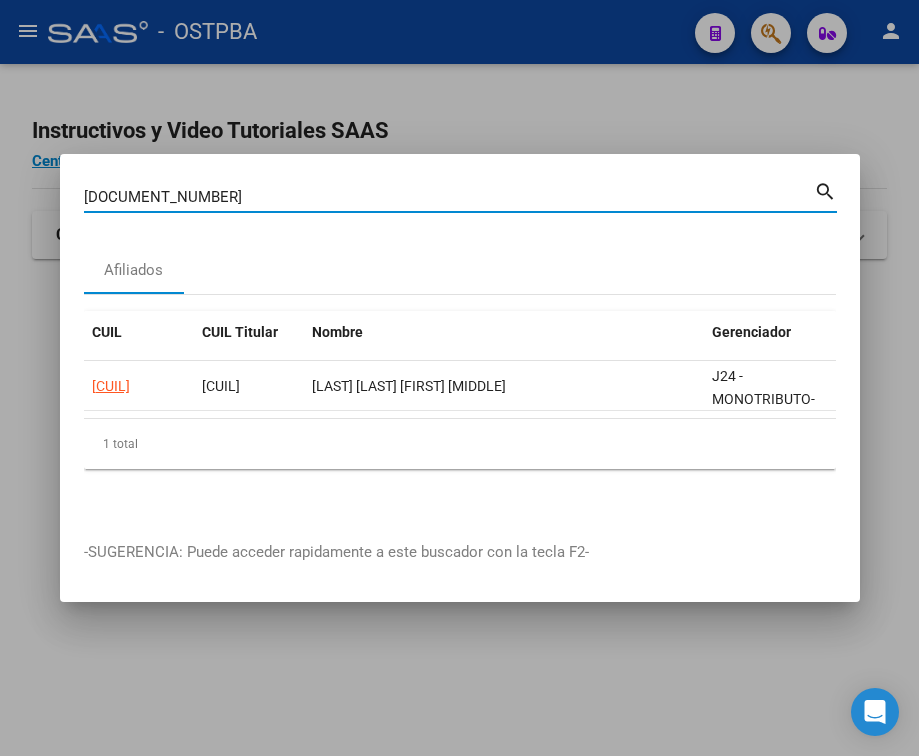 type on "[DOCUMENT_NUMBER]" 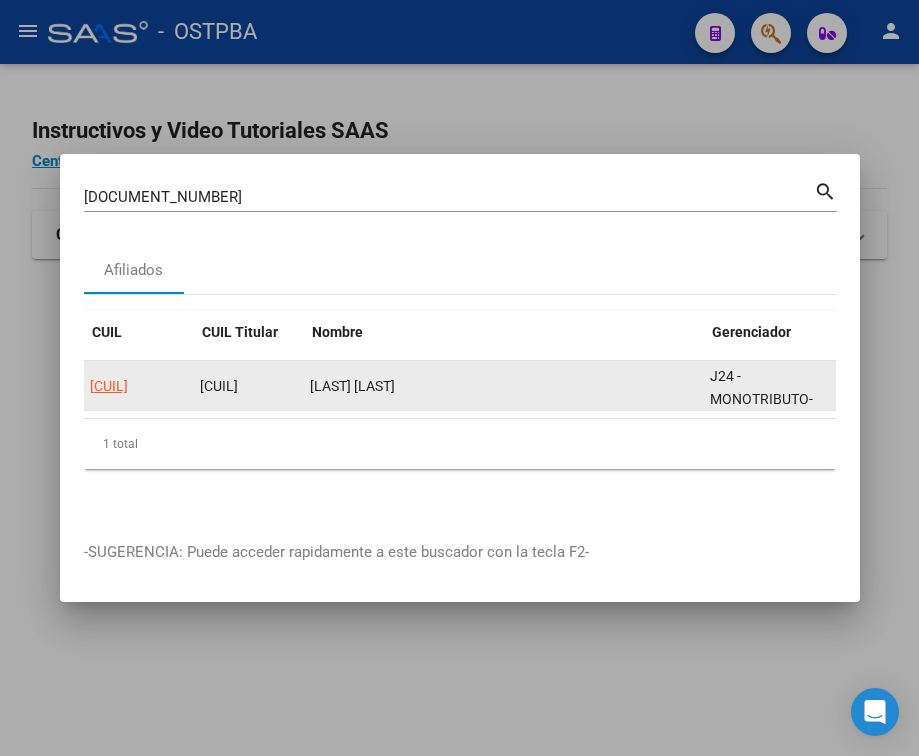 scroll, scrollTop: 0, scrollLeft: 0, axis: both 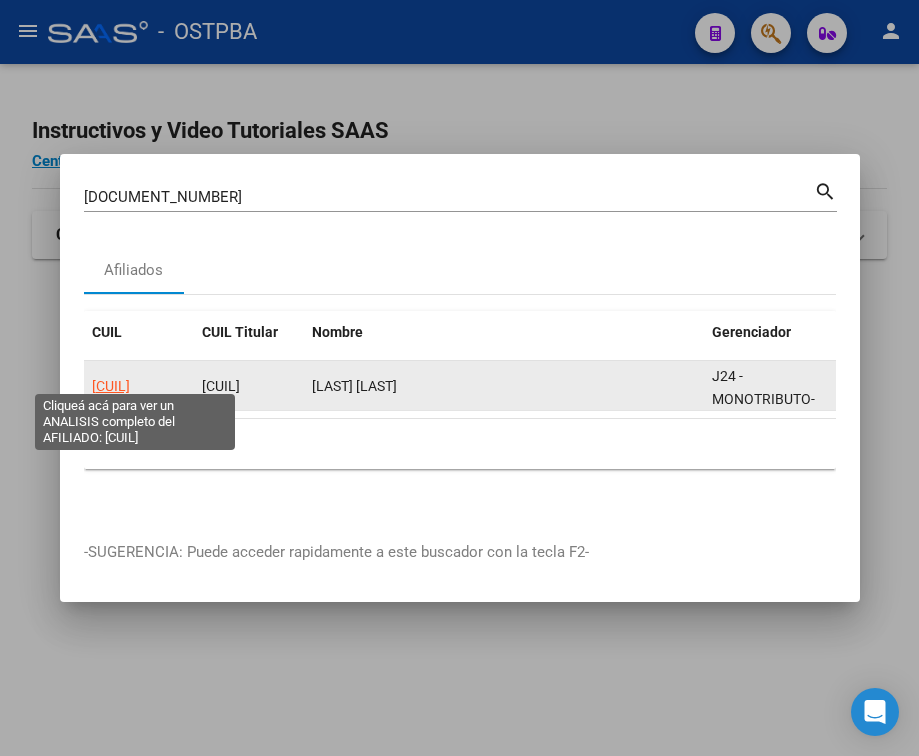 click on "[CUIL]" 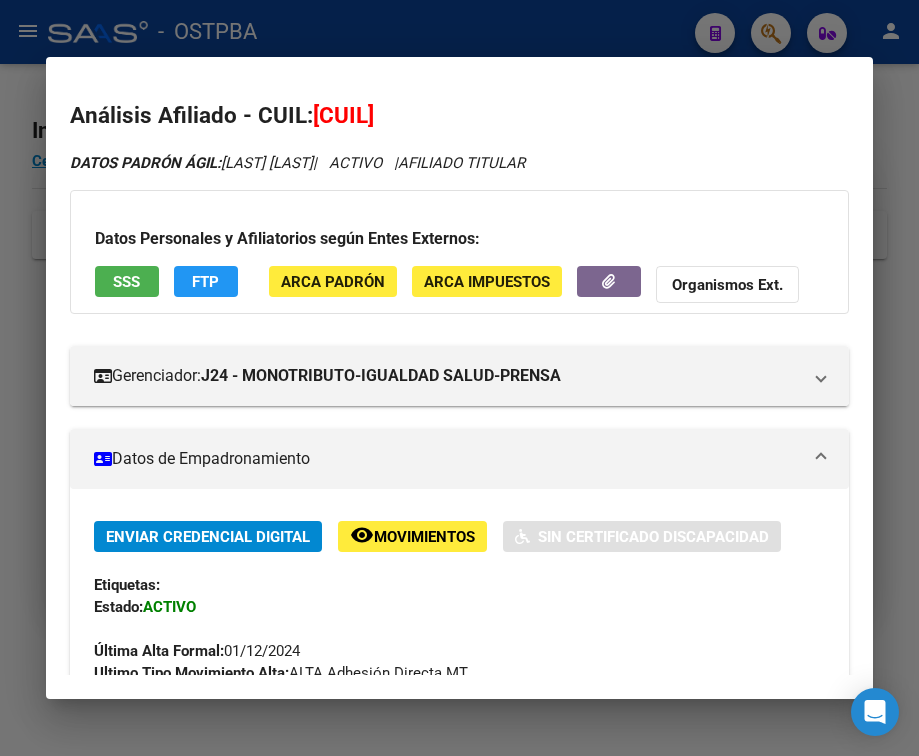 click on "Datos de Empadronamiento" at bounding box center (447, 459) 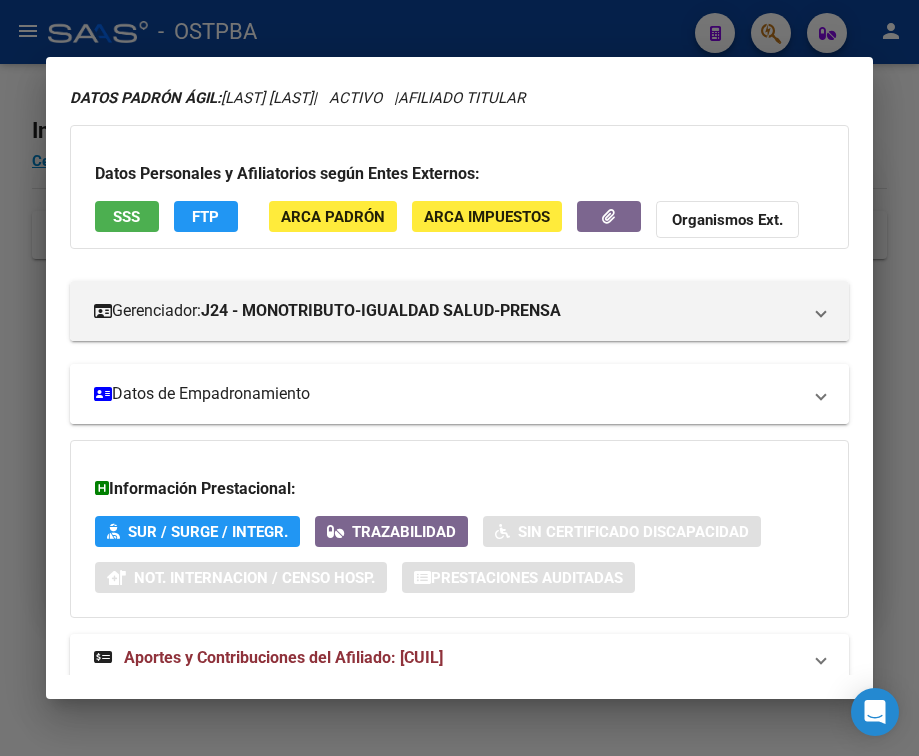 scroll, scrollTop: 131, scrollLeft: 0, axis: vertical 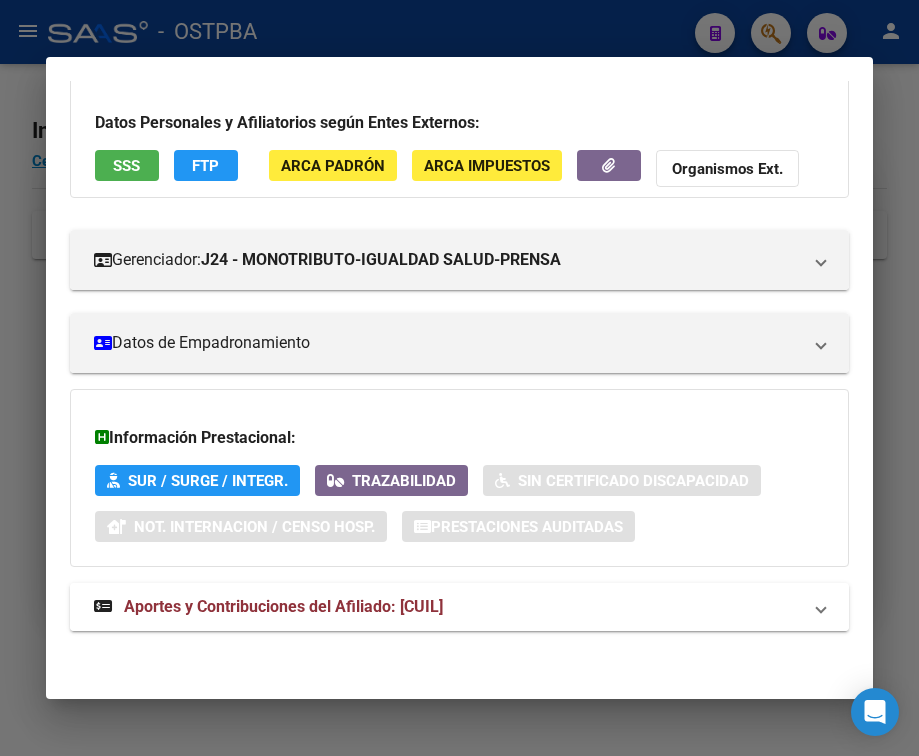 click on "Aportes y Contribuciones del Afiliado: [CUIL]" at bounding box center (459, 607) 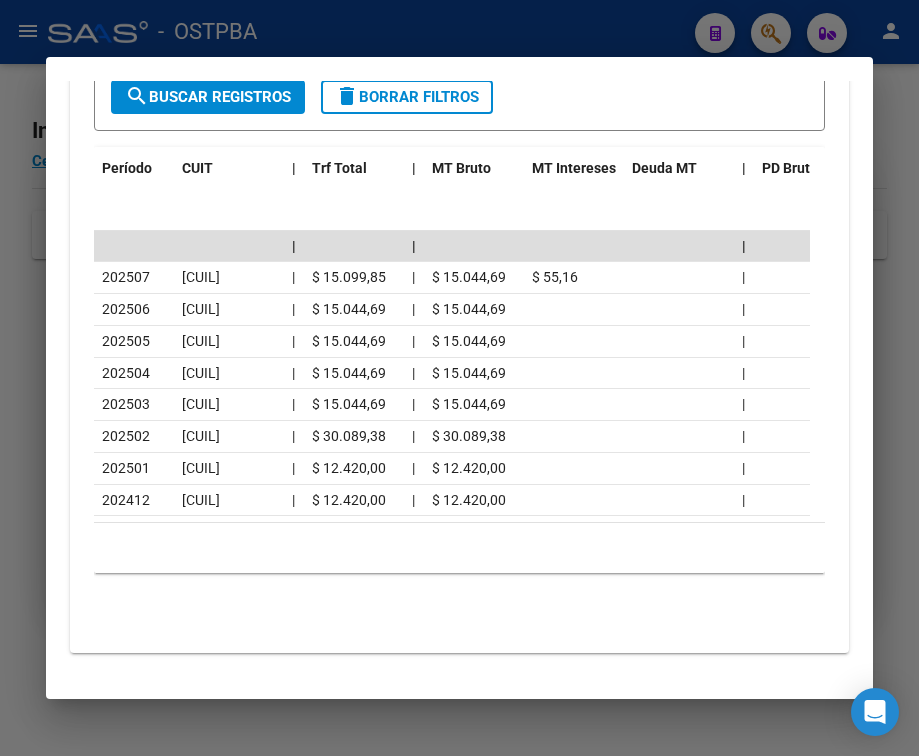 scroll, scrollTop: 949, scrollLeft: 0, axis: vertical 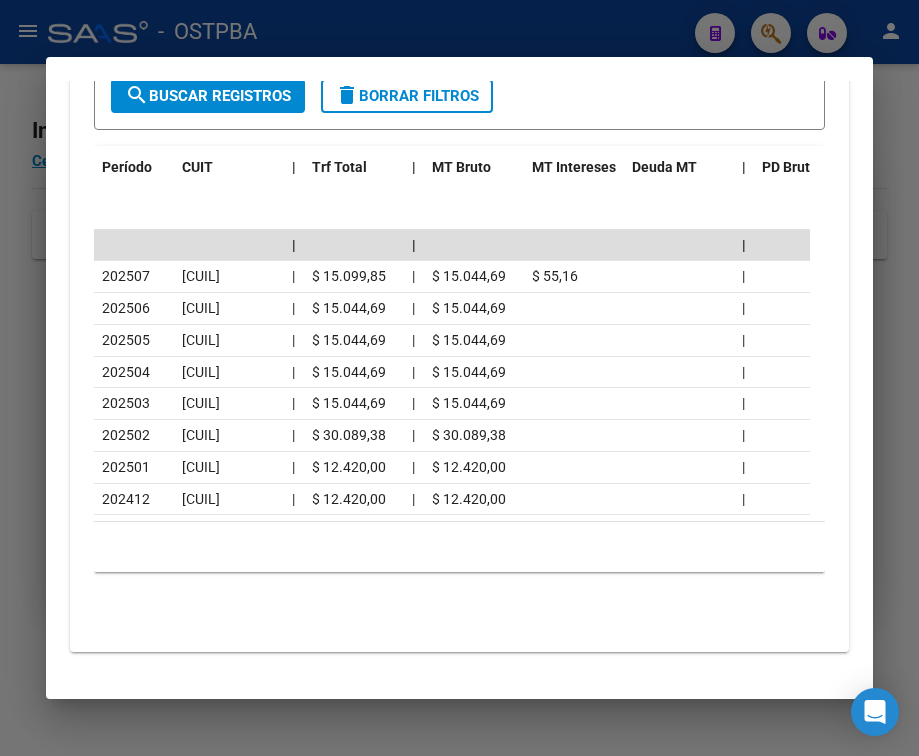 click at bounding box center (459, 378) 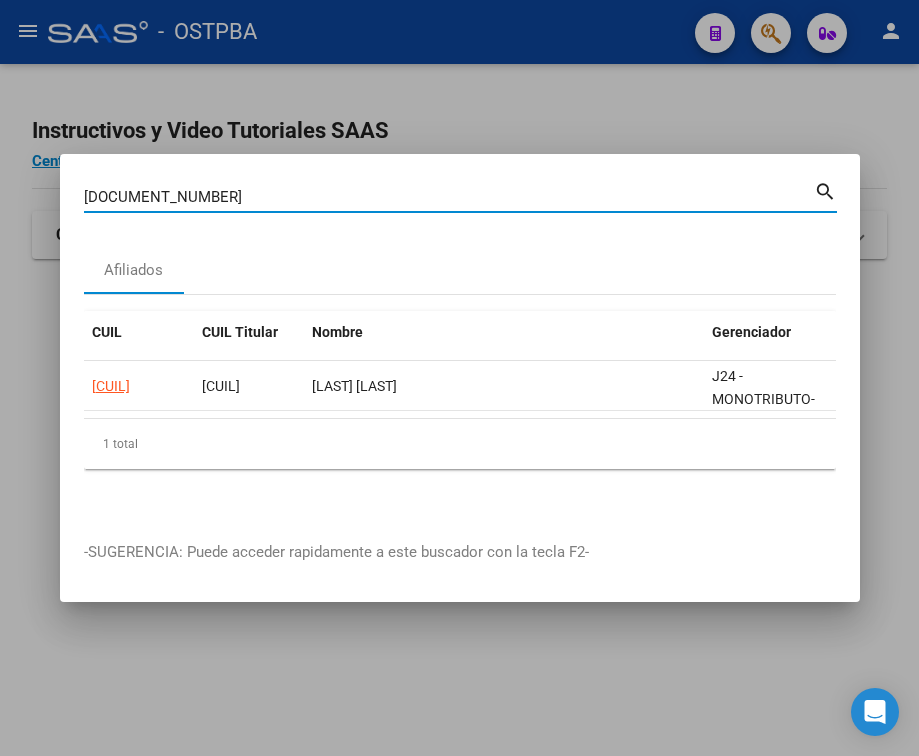 click on "[DOCUMENT_NUMBER]" at bounding box center [449, 197] 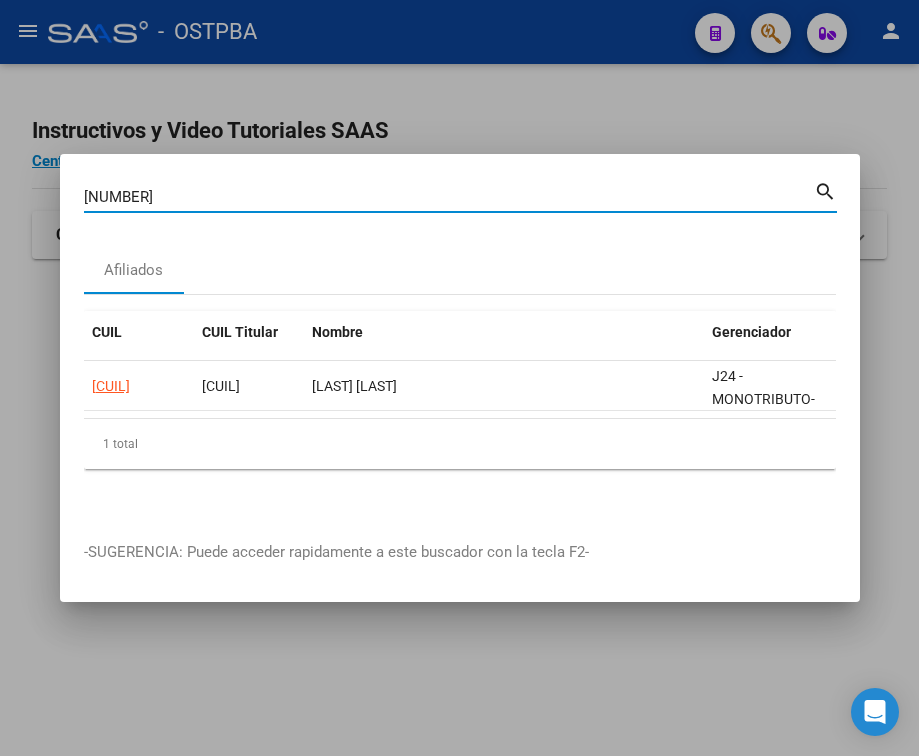 type on "[NUMBER]" 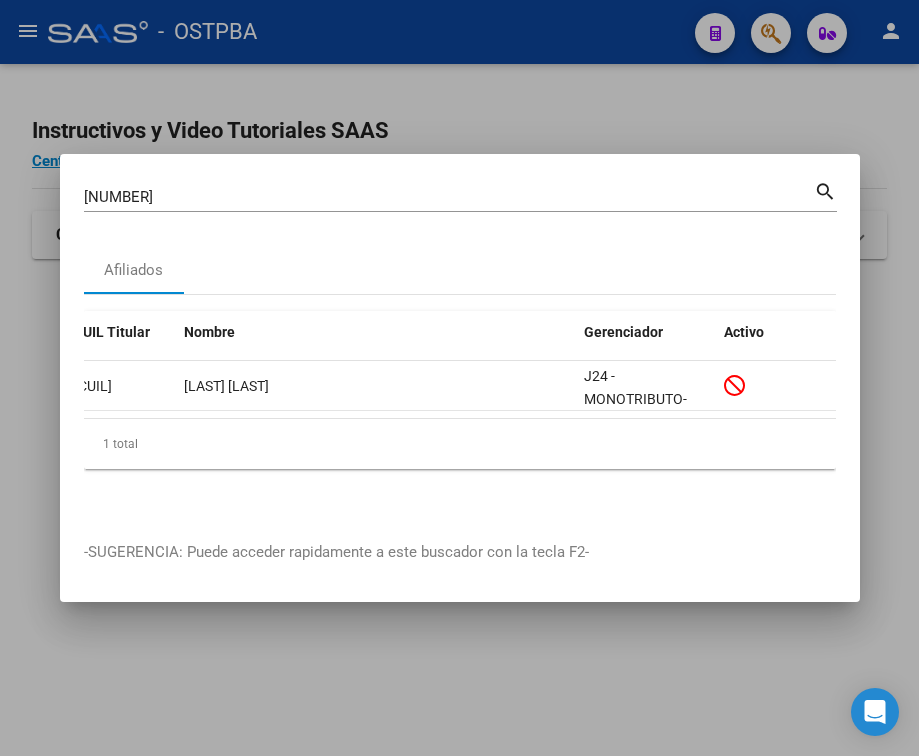 scroll, scrollTop: 0, scrollLeft: 12, axis: horizontal 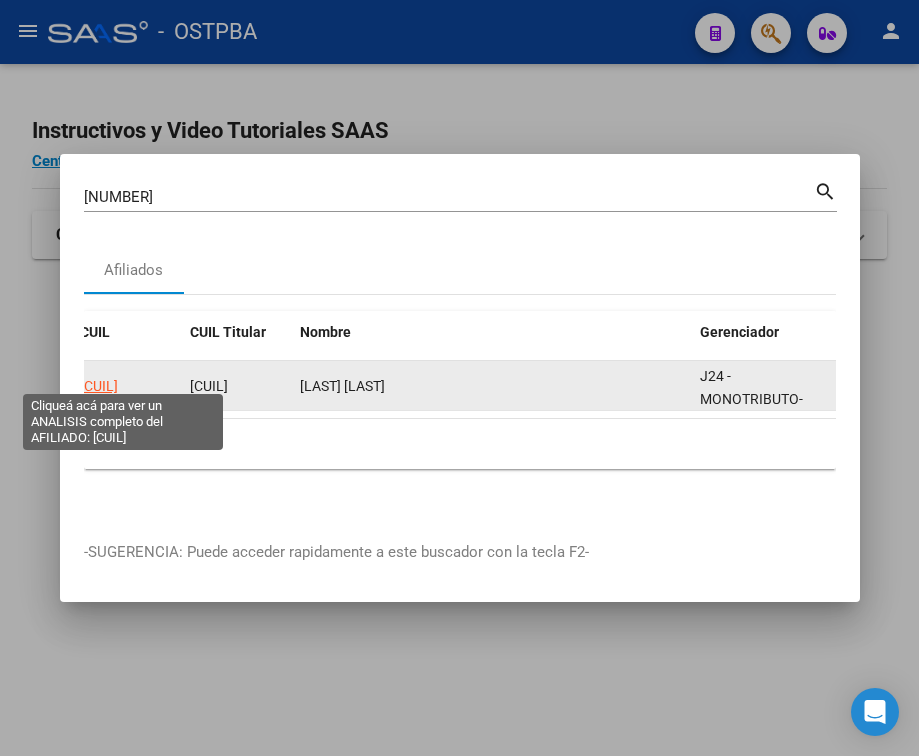 click on "[CUIL]" 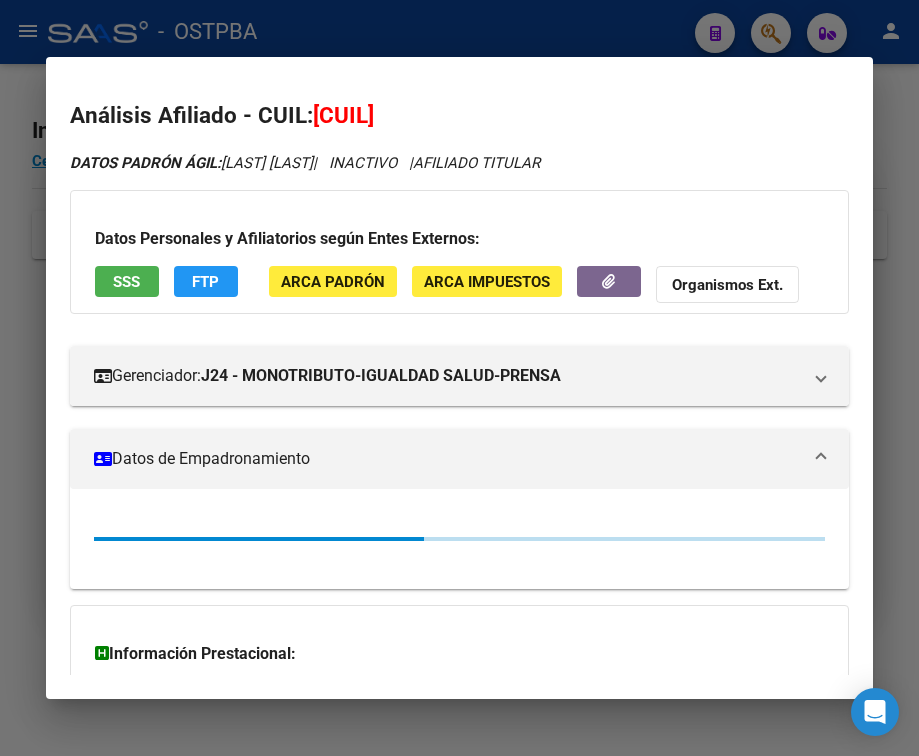 click on "Datos de Empadronamiento" at bounding box center [459, 459] 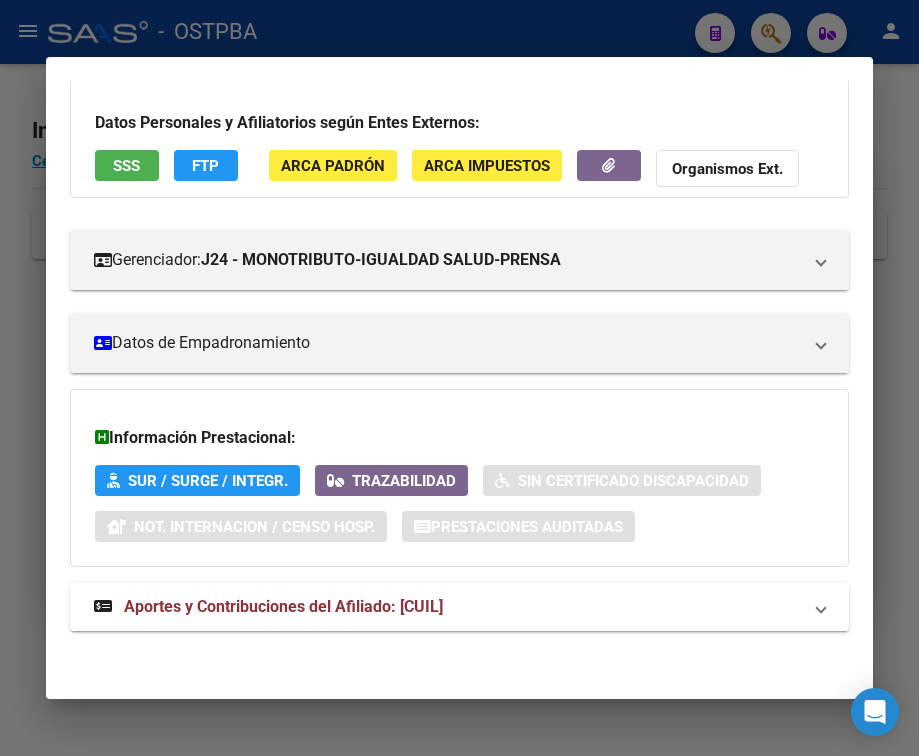 scroll, scrollTop: 131, scrollLeft: 0, axis: vertical 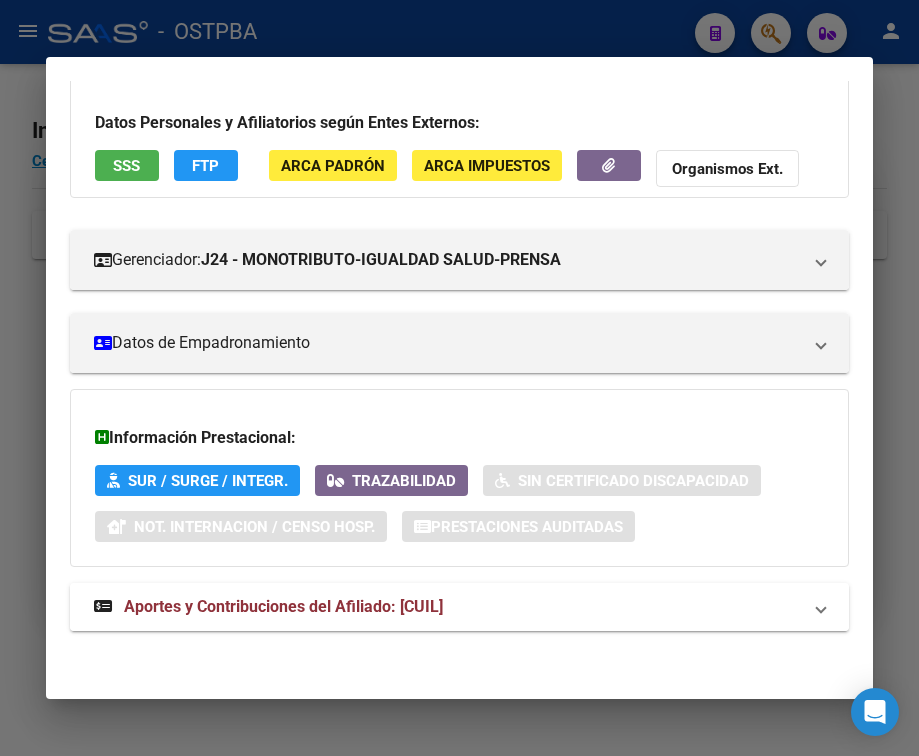drag, startPoint x: 201, startPoint y: 620, endPoint x: 197, endPoint y: 604, distance: 16.492422 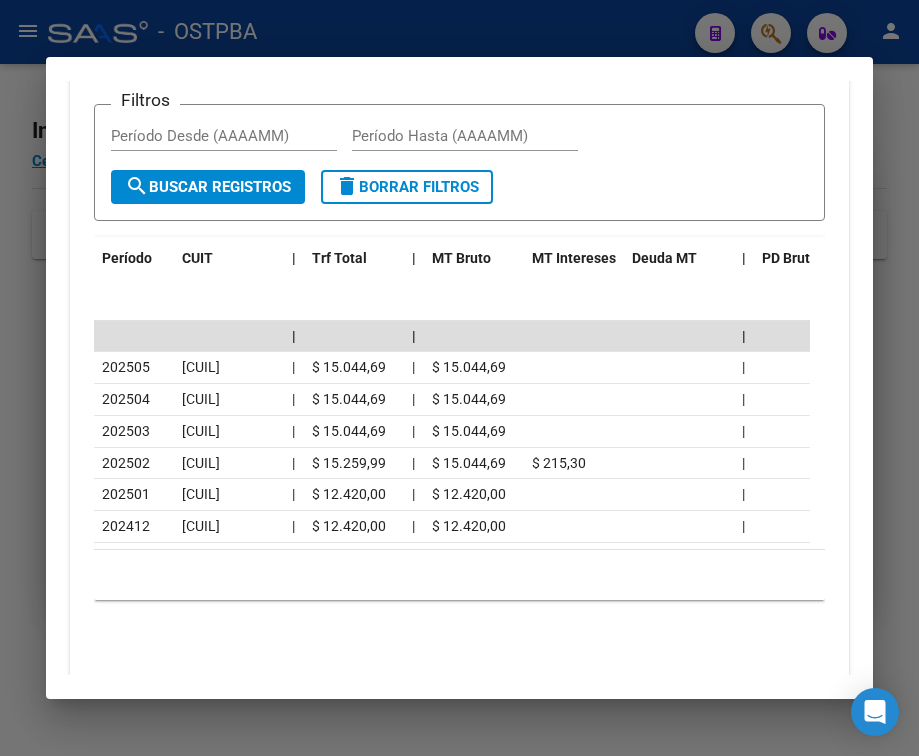scroll, scrollTop: 873, scrollLeft: 0, axis: vertical 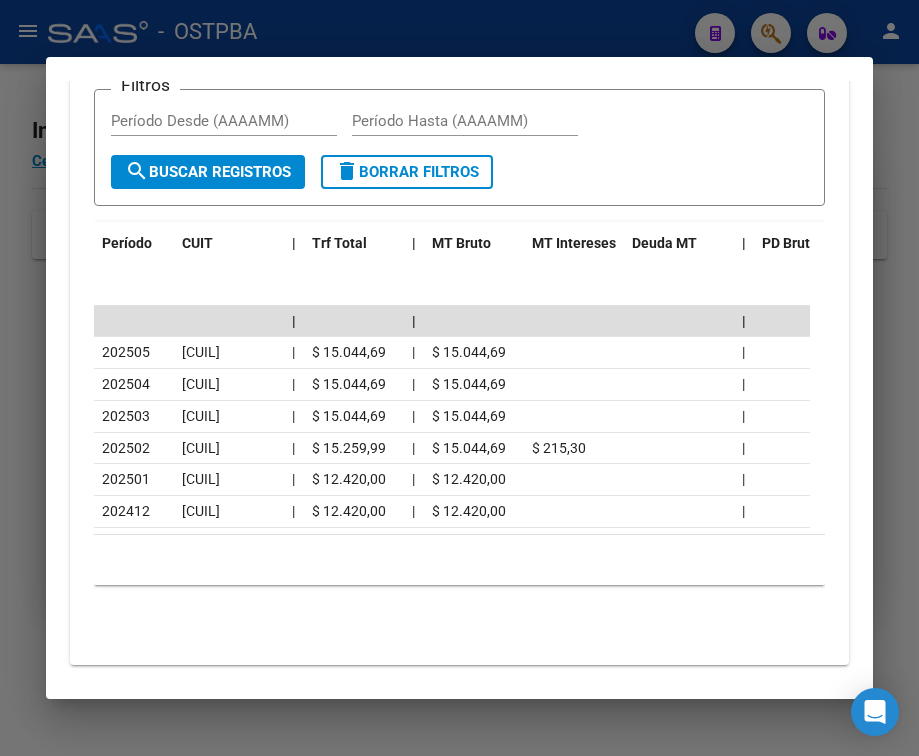 click at bounding box center (459, 378) 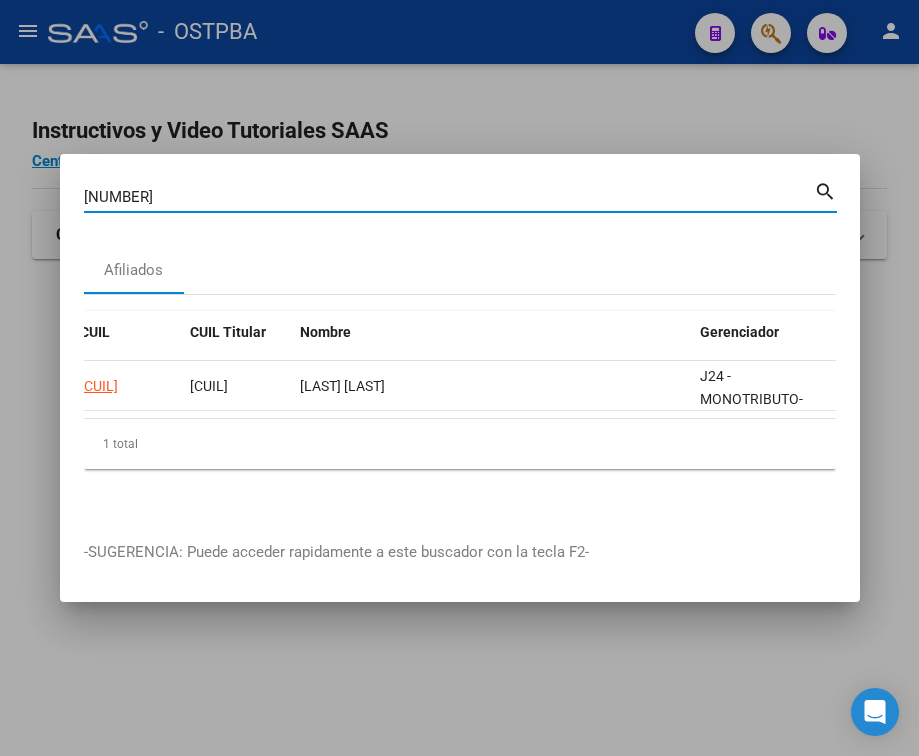 click on "[NUMBER]" at bounding box center [449, 197] 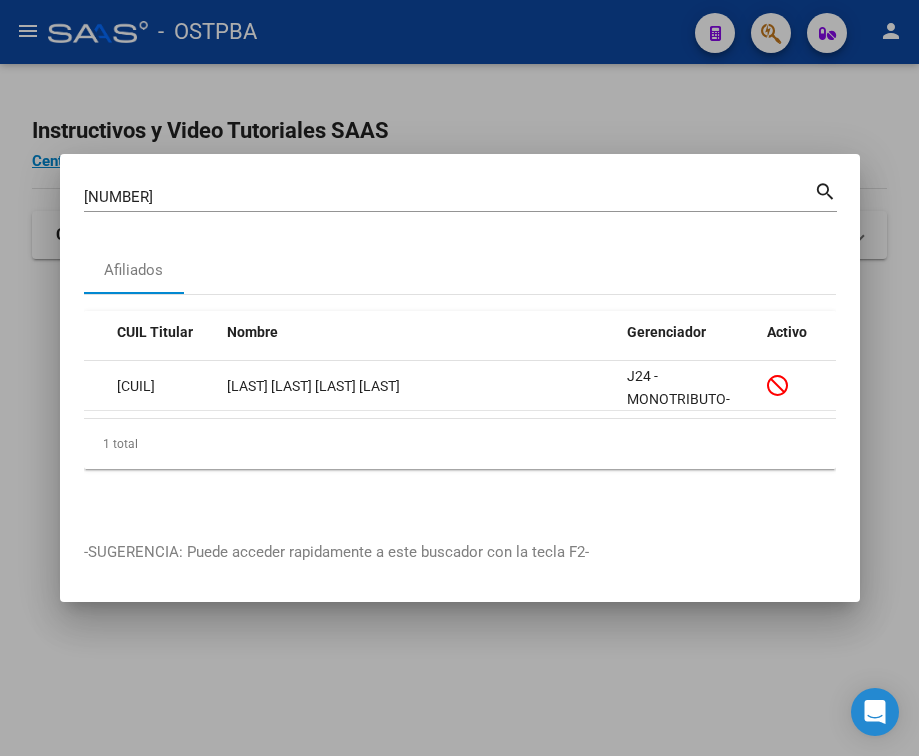 scroll, scrollTop: 0, scrollLeft: 0, axis: both 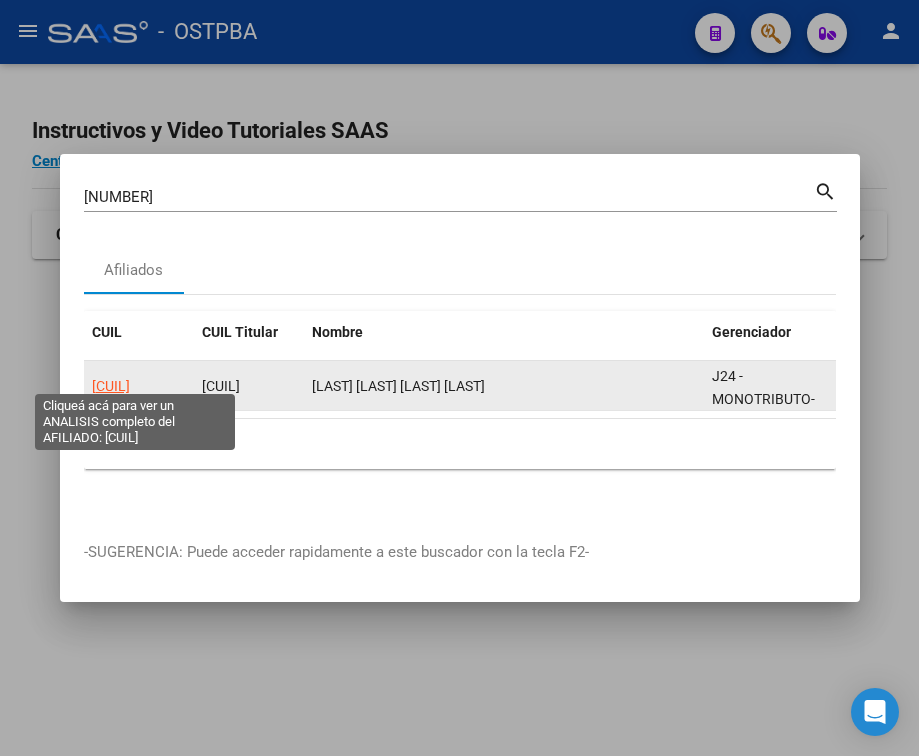 click on "[CUIL]" 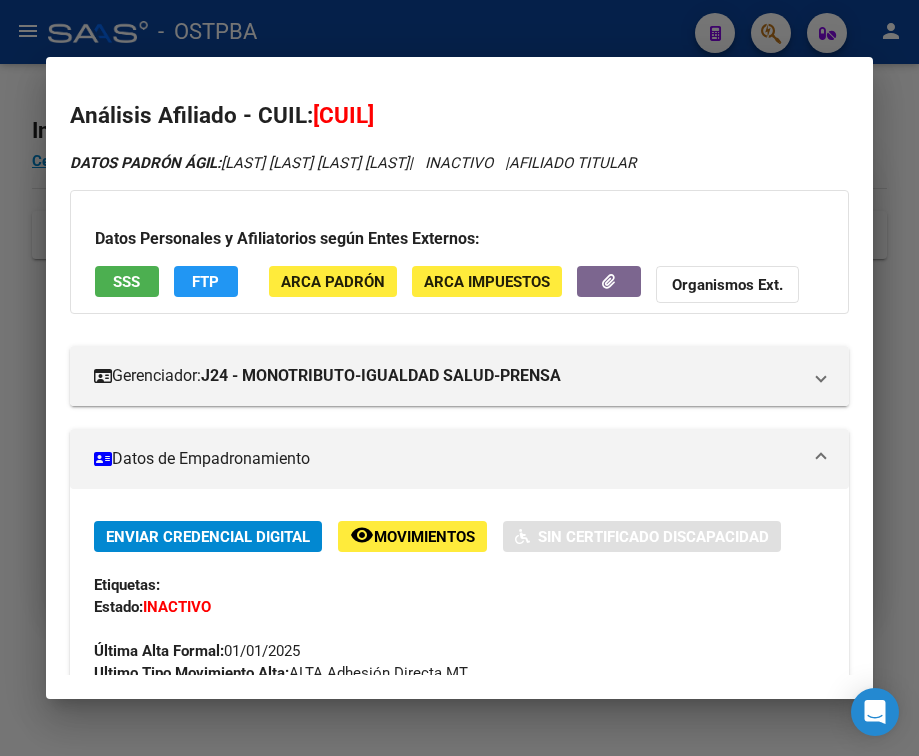 click on "Datos de Empadronamiento" at bounding box center (447, 459) 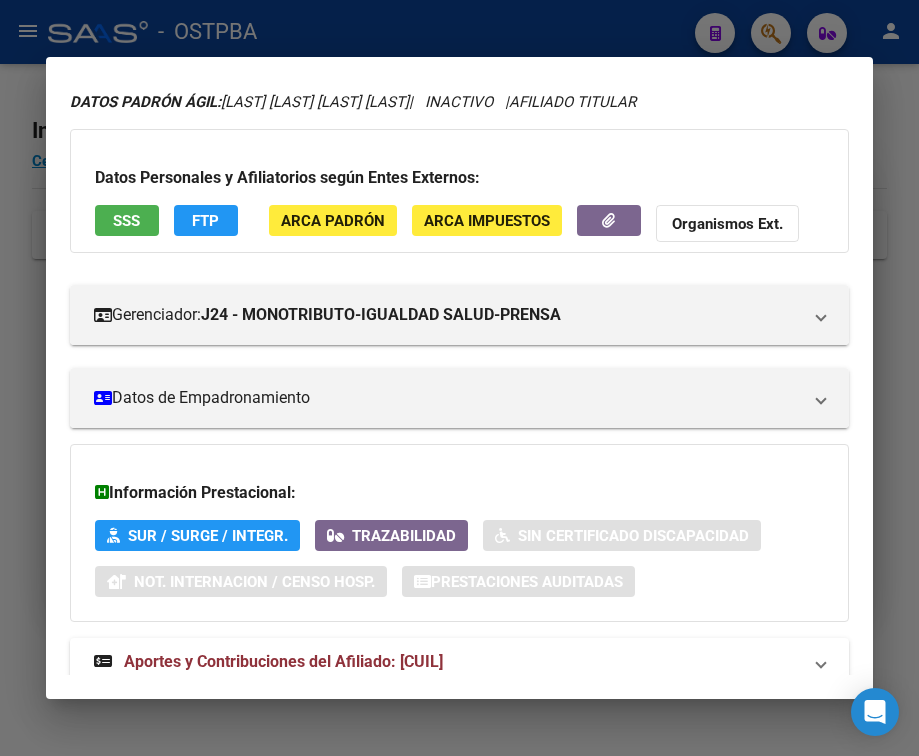 scroll, scrollTop: 131, scrollLeft: 0, axis: vertical 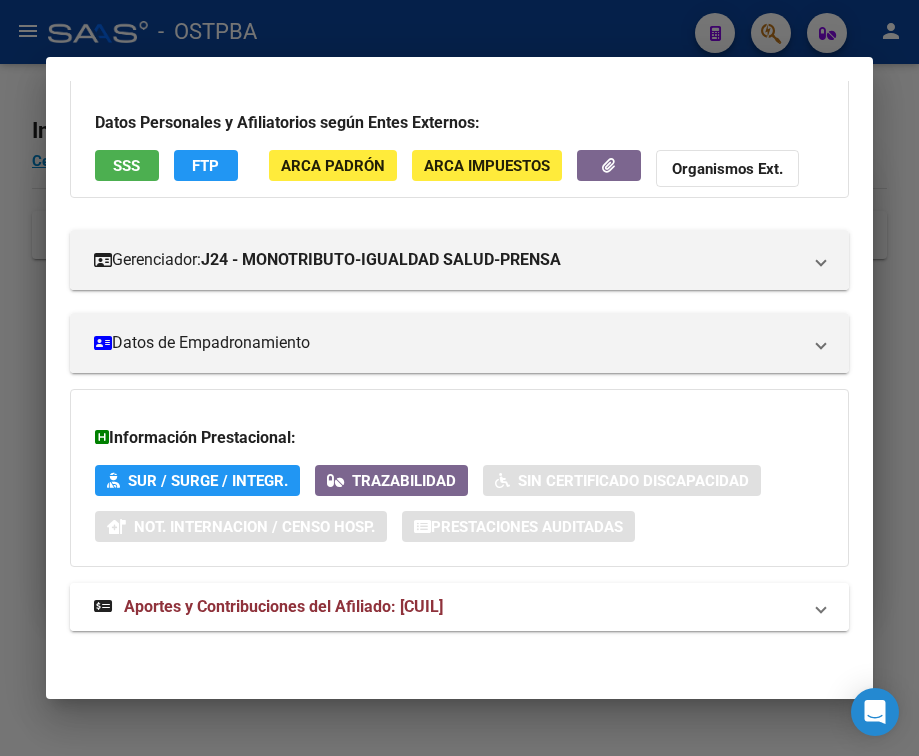 click on "Aportes y Contribuciones del Afiliado: [CUIL]" at bounding box center [268, 607] 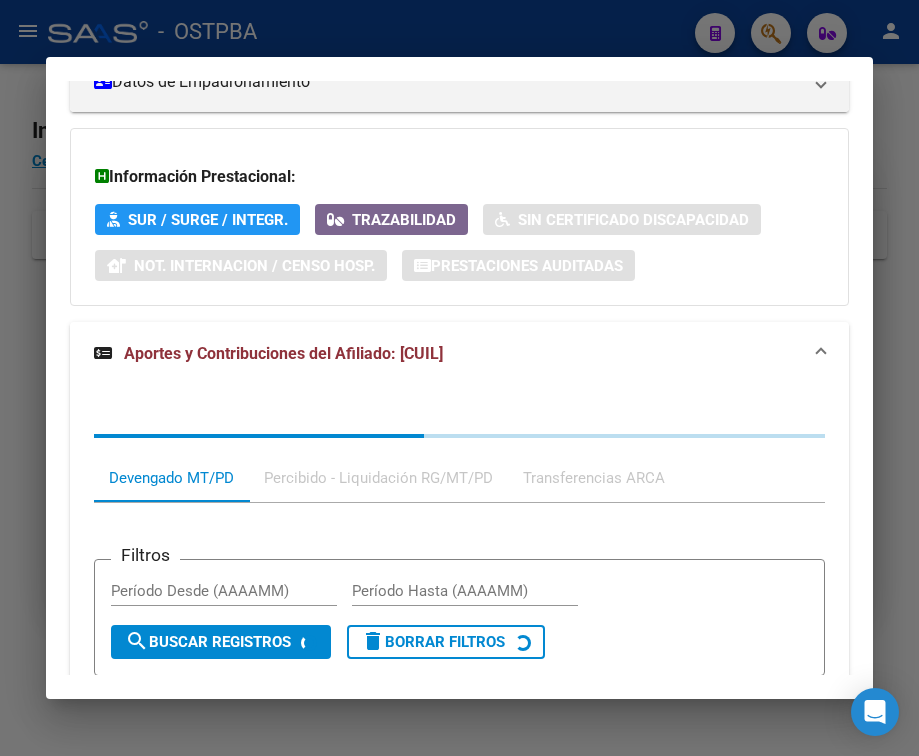 scroll, scrollTop: 674, scrollLeft: 0, axis: vertical 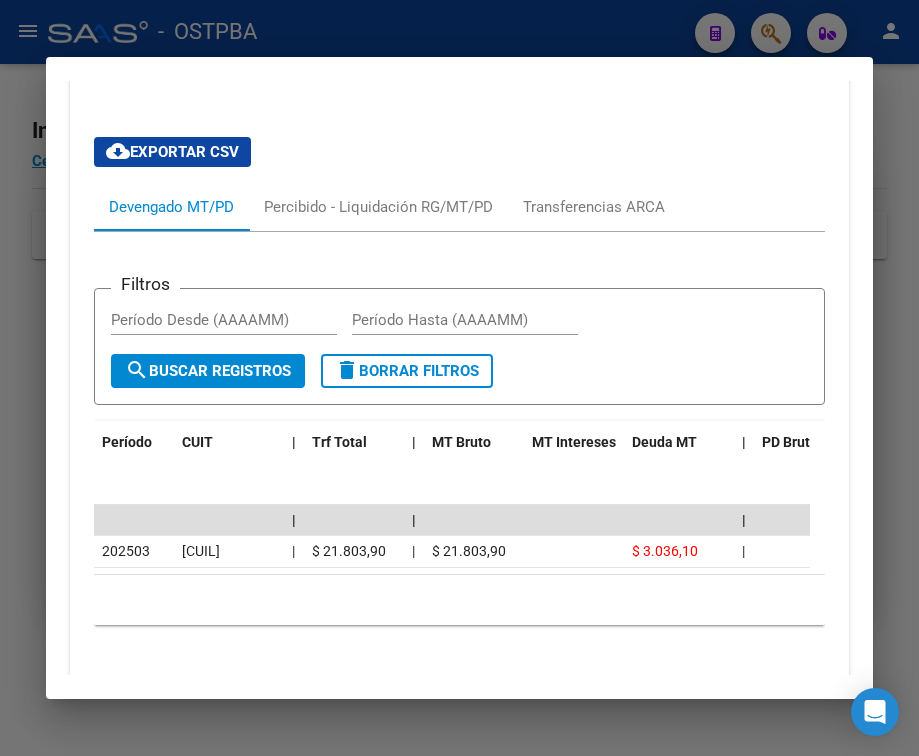 click at bounding box center (459, 378) 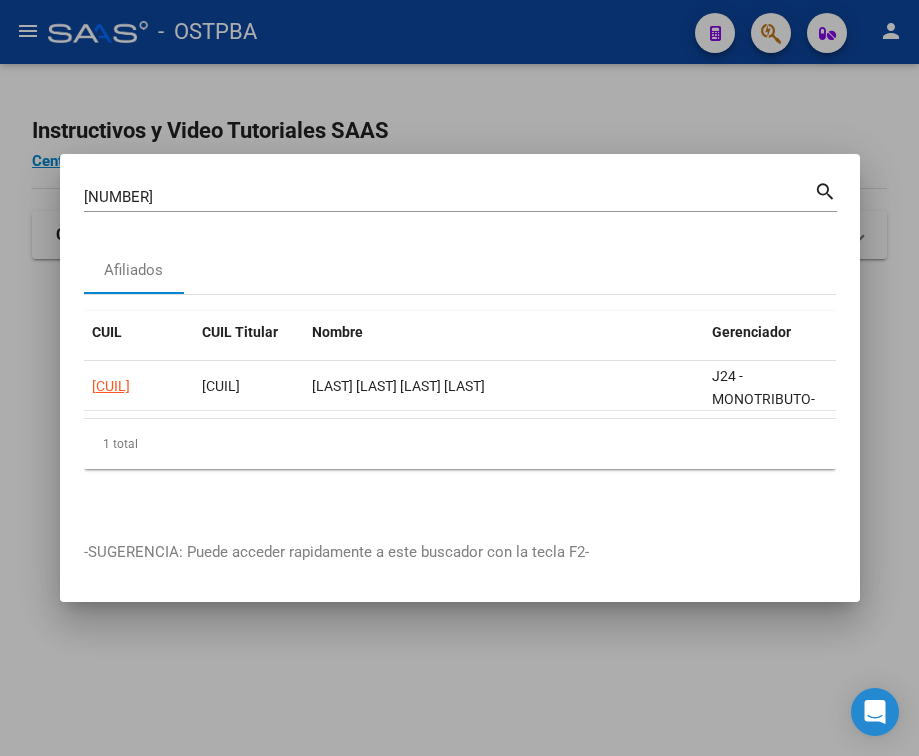 click on "[NUMBER]" at bounding box center (449, 197) 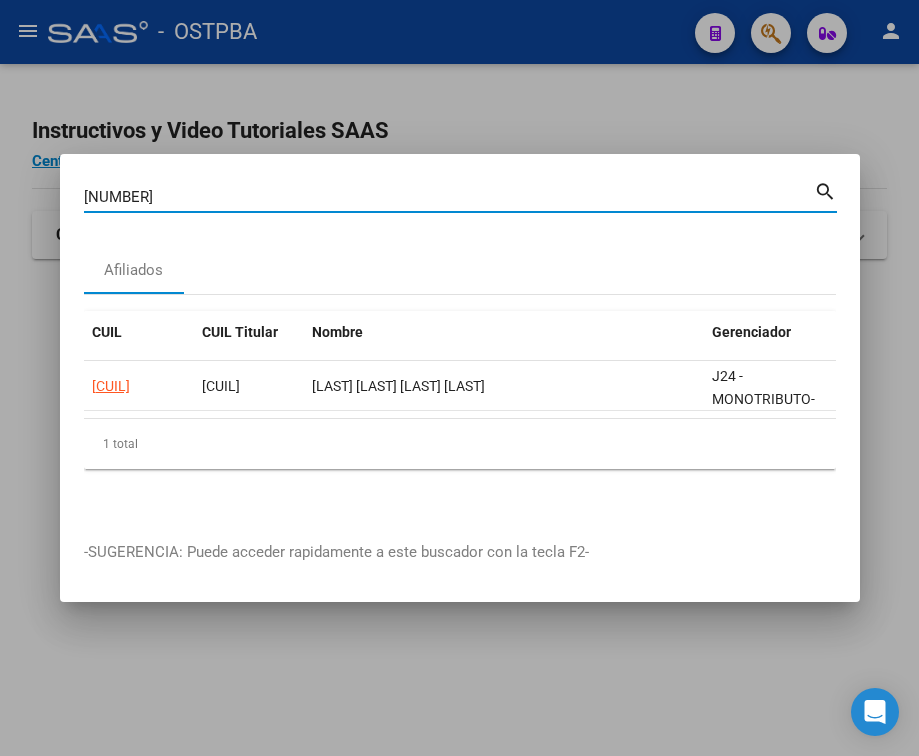 click on "[NUMBER]" at bounding box center (449, 197) 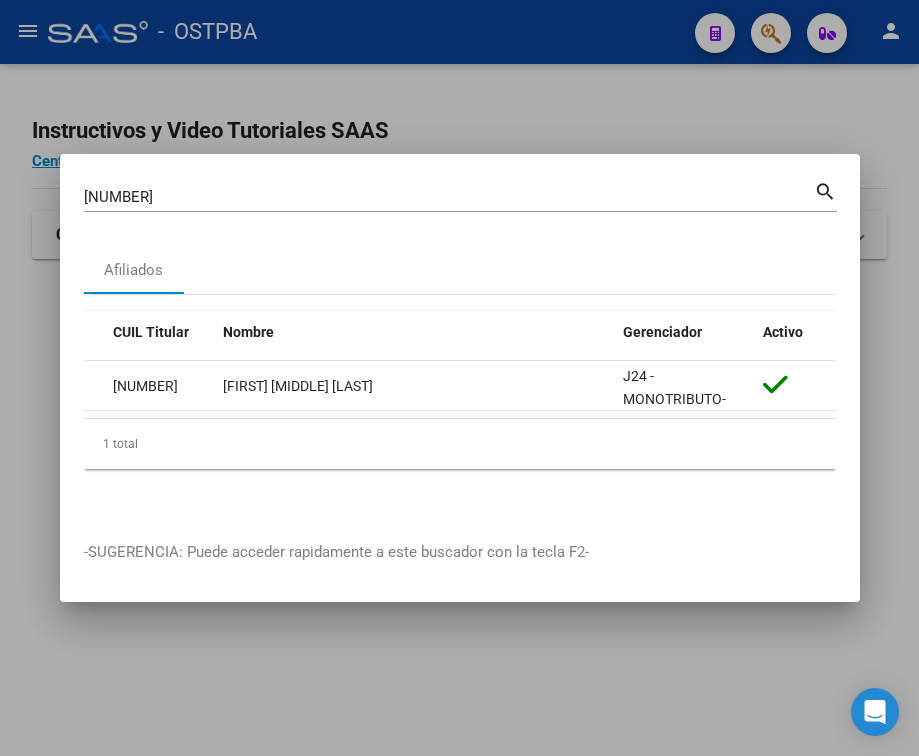 scroll, scrollTop: 0, scrollLeft: 0, axis: both 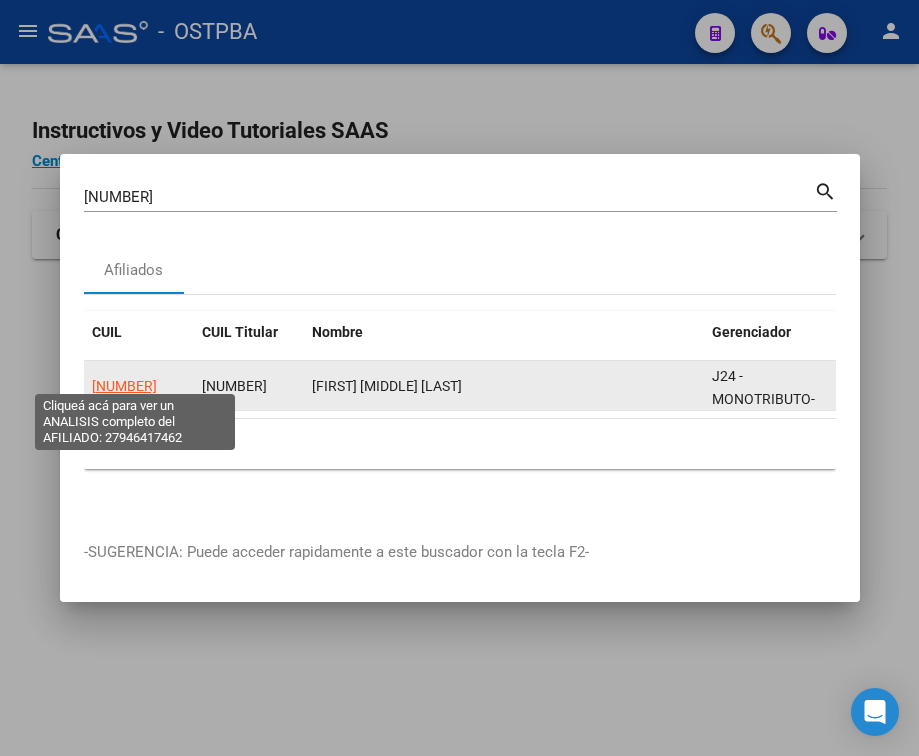 click on "[NUMBER]" 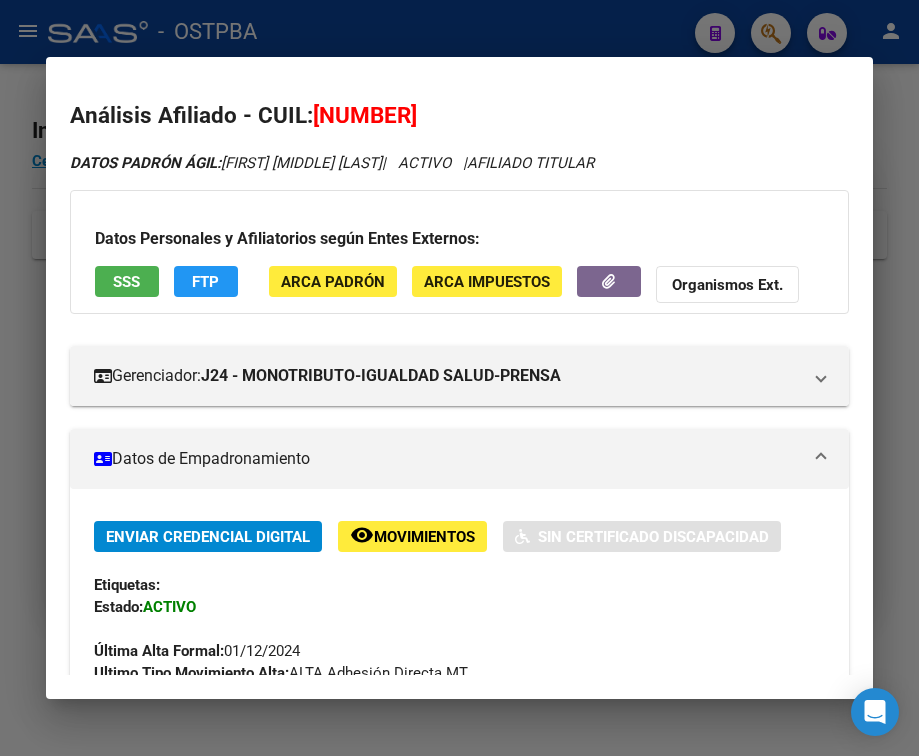 click on "Datos de Empadronamiento" at bounding box center (447, 459) 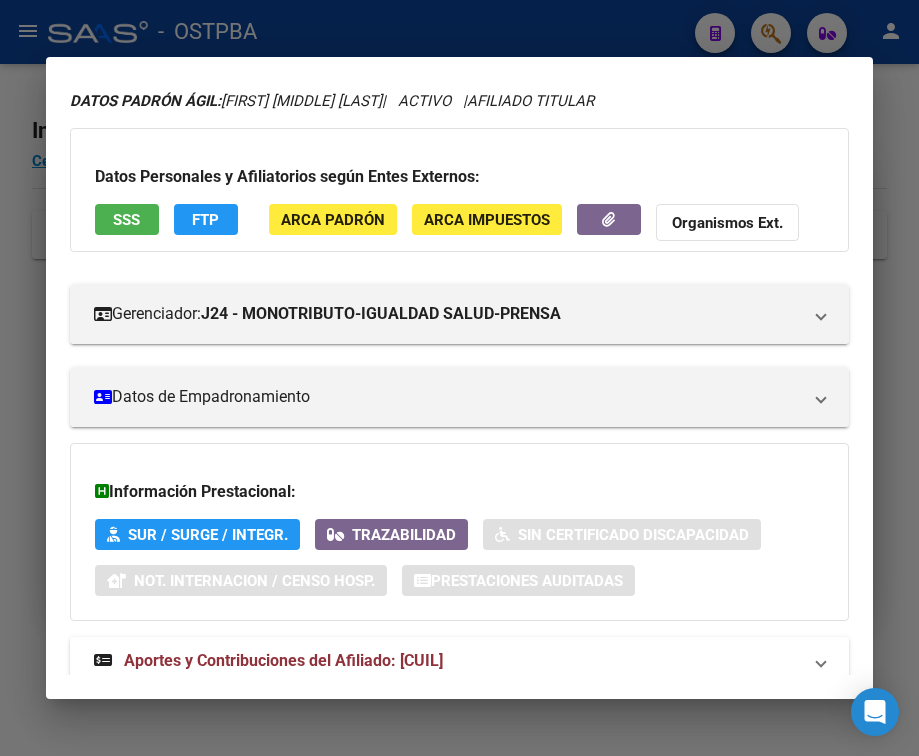 scroll, scrollTop: 131, scrollLeft: 0, axis: vertical 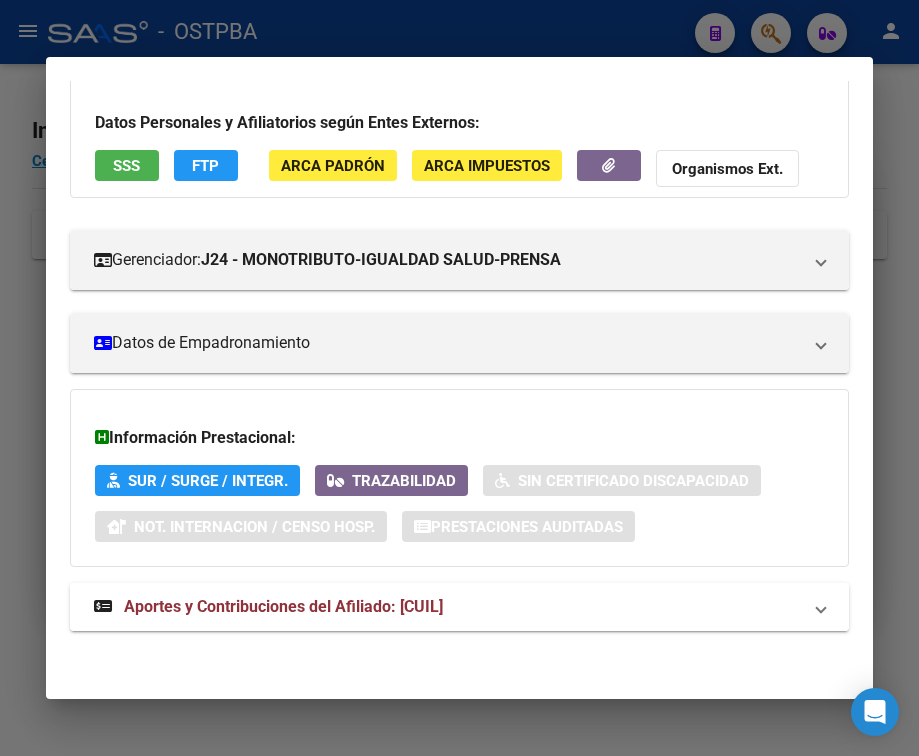 click on "Aportes y Contribuciones del Afiliado: [CUIL]" at bounding box center [283, 606] 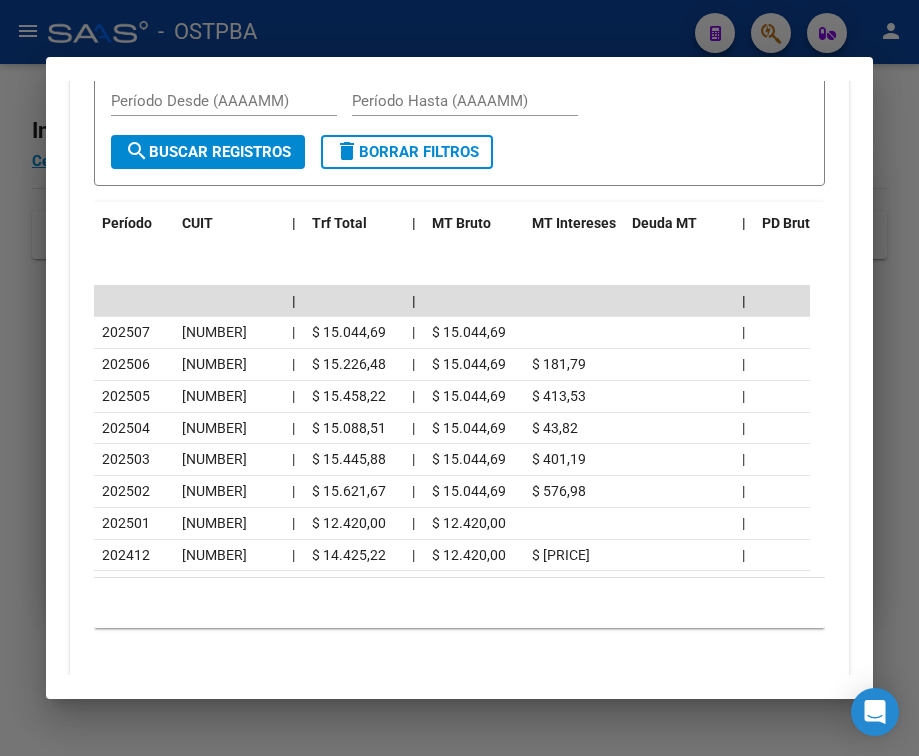 scroll, scrollTop: 973, scrollLeft: 0, axis: vertical 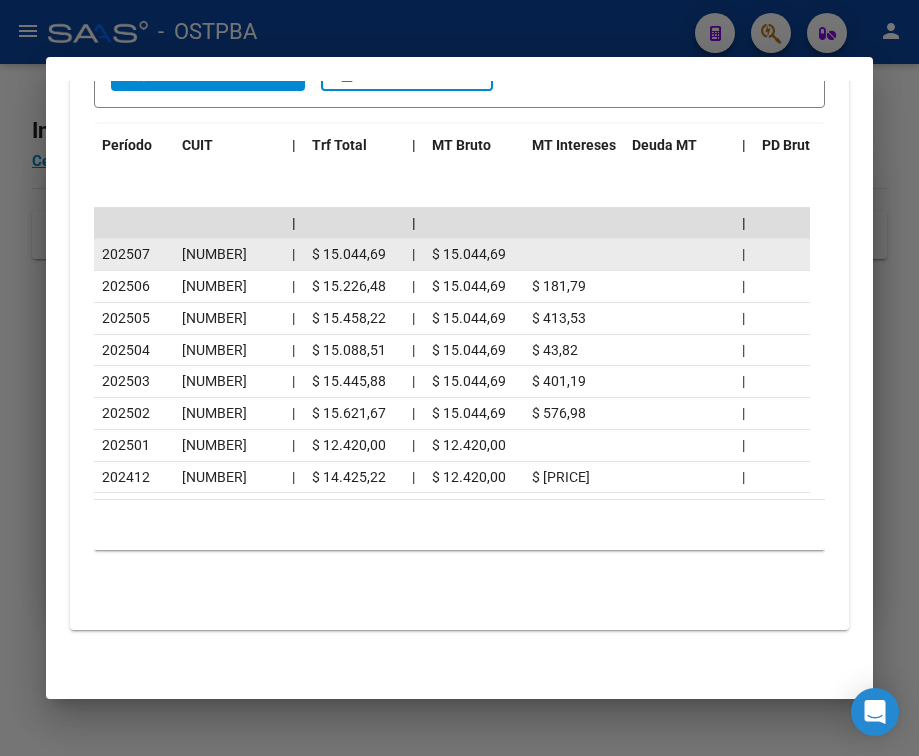 click on "[NUMBER]" 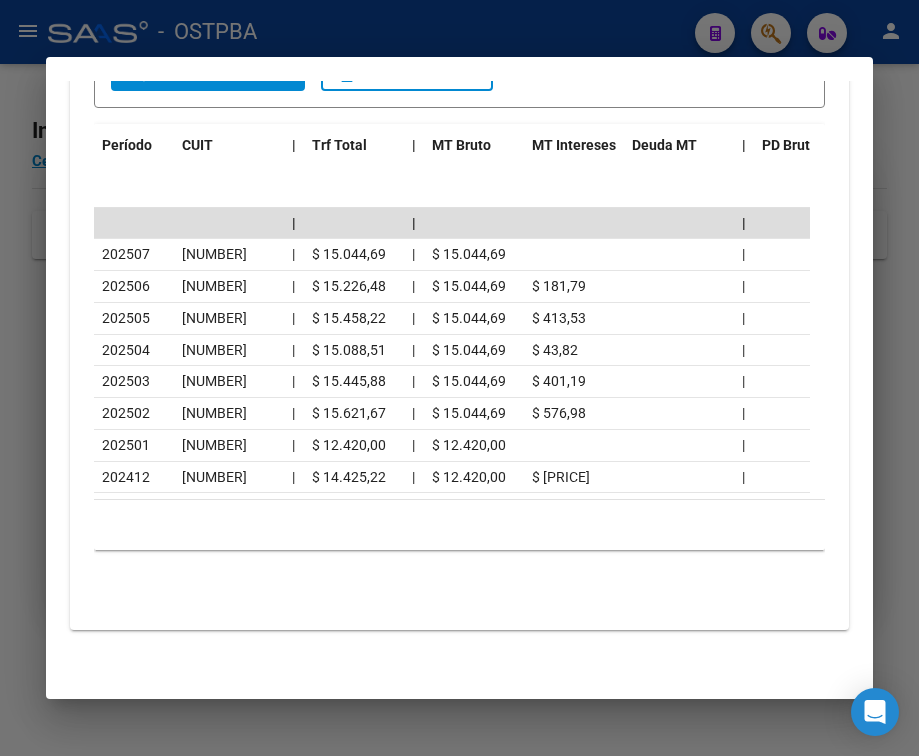 click at bounding box center [459, 378] 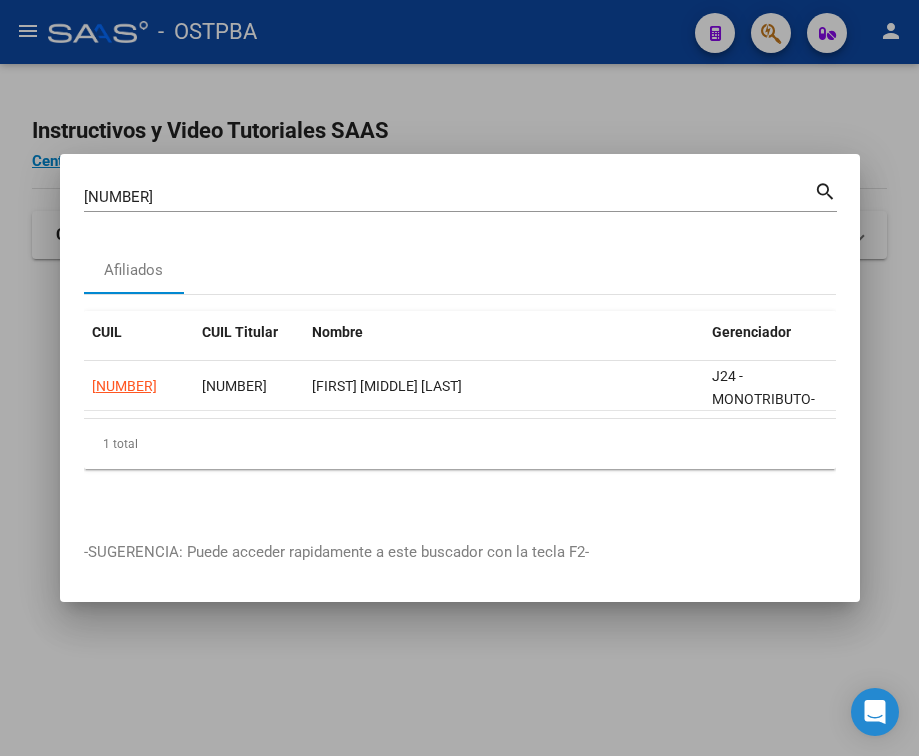 click on "[NUMBER]" at bounding box center [449, 197] 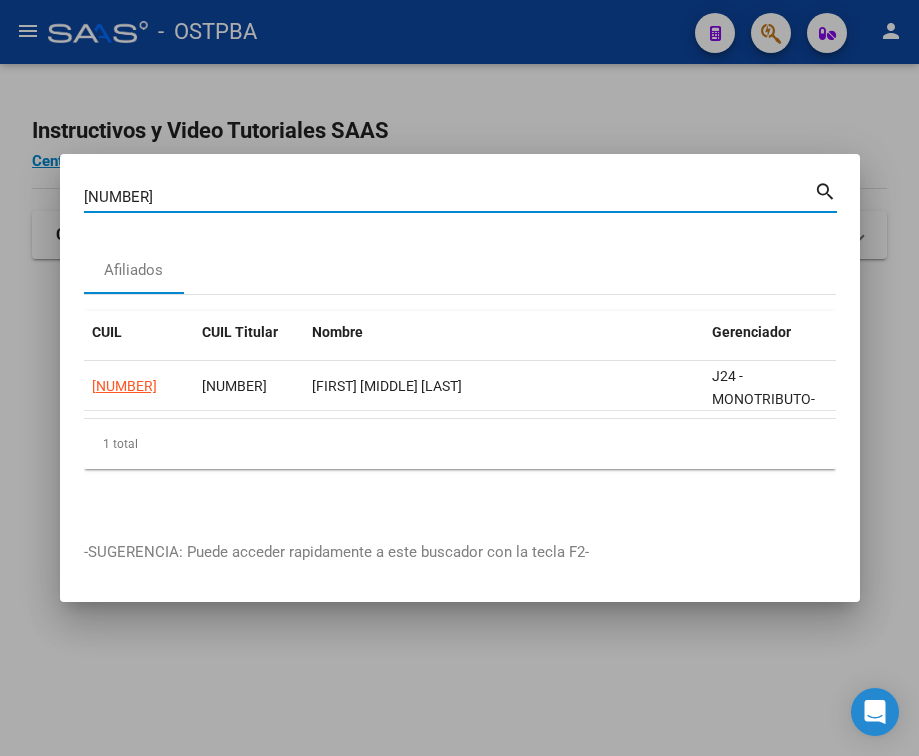click on "[NUMBER]" at bounding box center (449, 197) 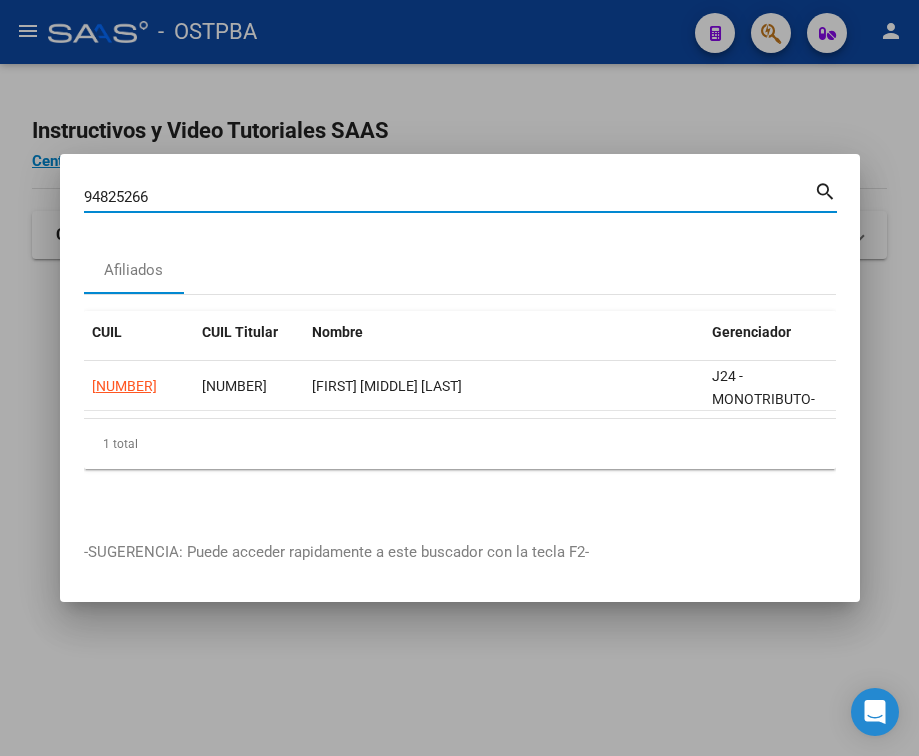 type on "94825266" 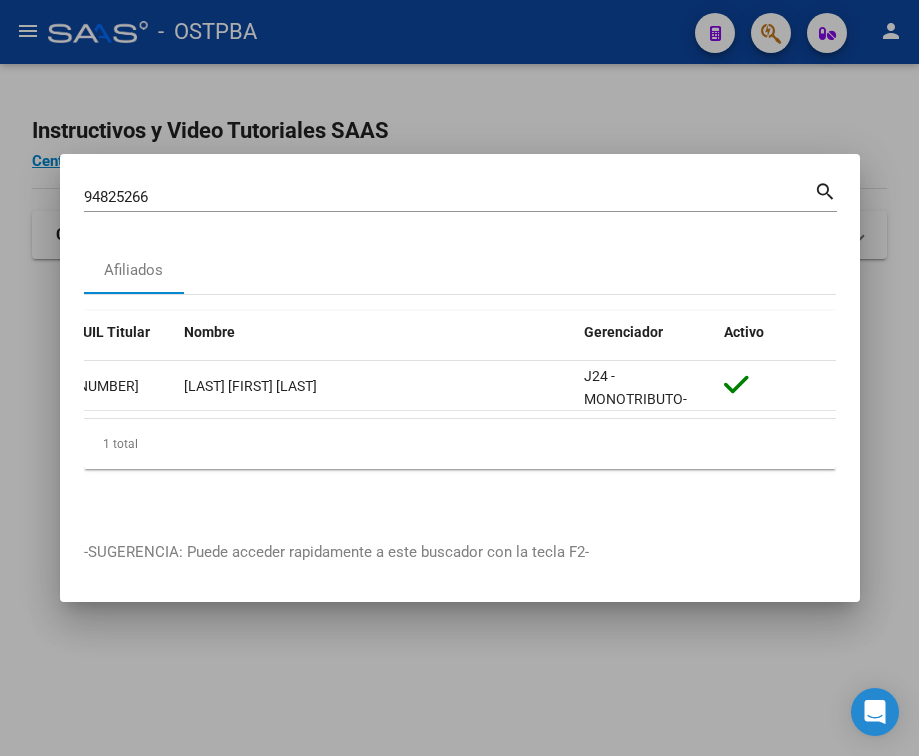 scroll, scrollTop: 0, scrollLeft: 0, axis: both 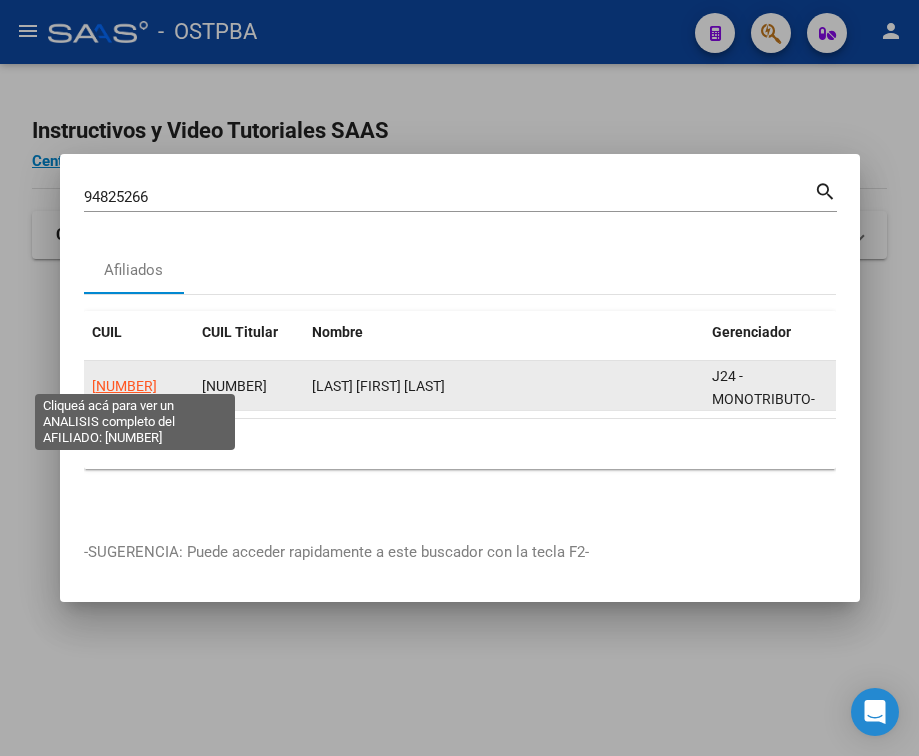 click on "[NUMBER]" 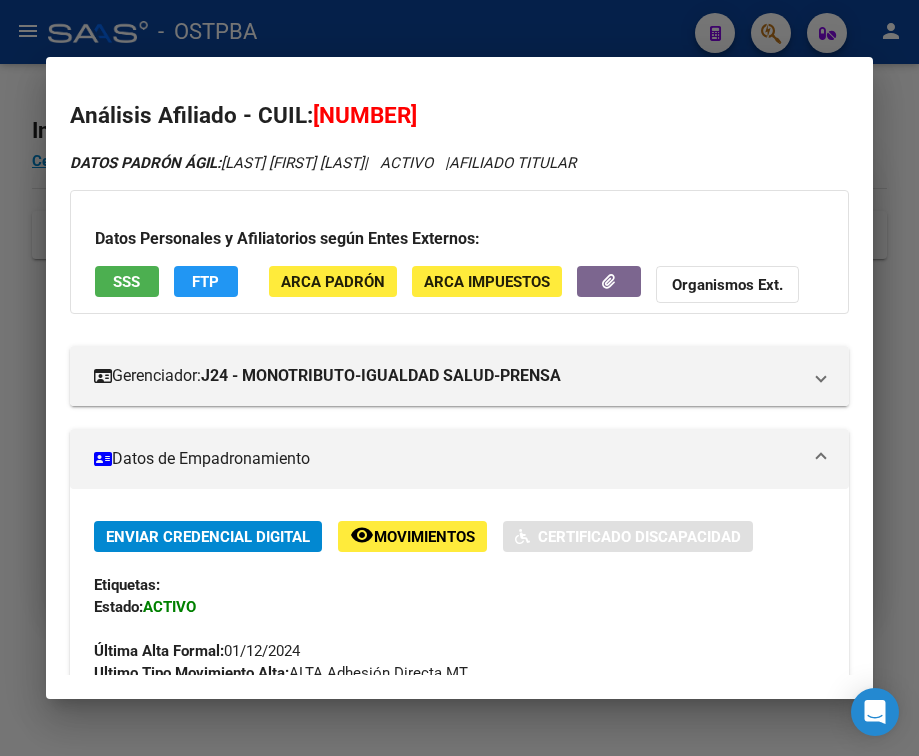 click on "Datos de Empadronamiento" at bounding box center (447, 459) 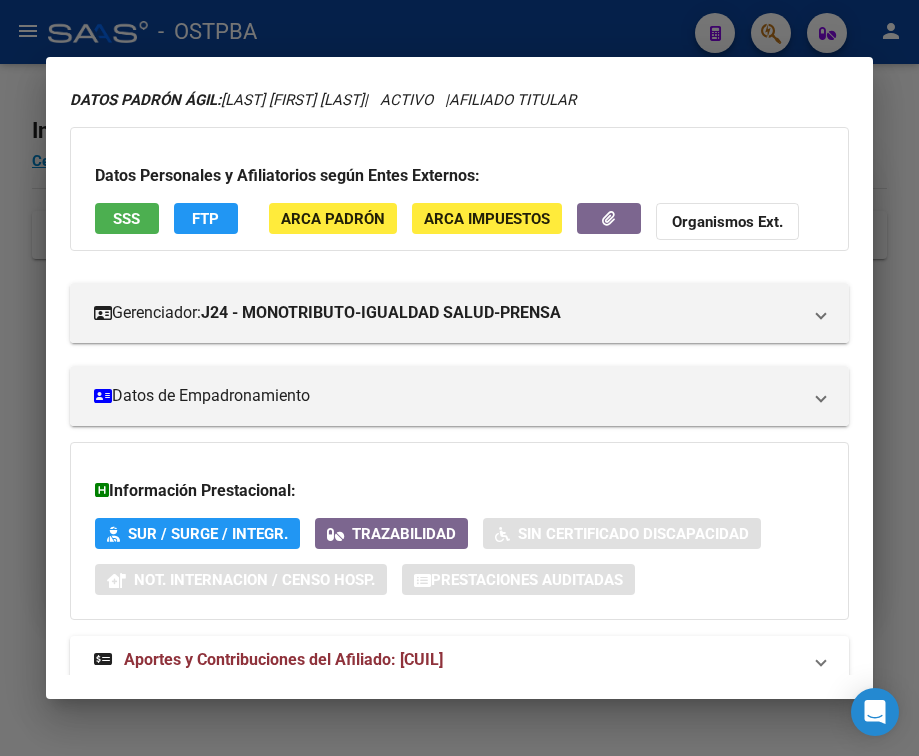 scroll, scrollTop: 131, scrollLeft: 0, axis: vertical 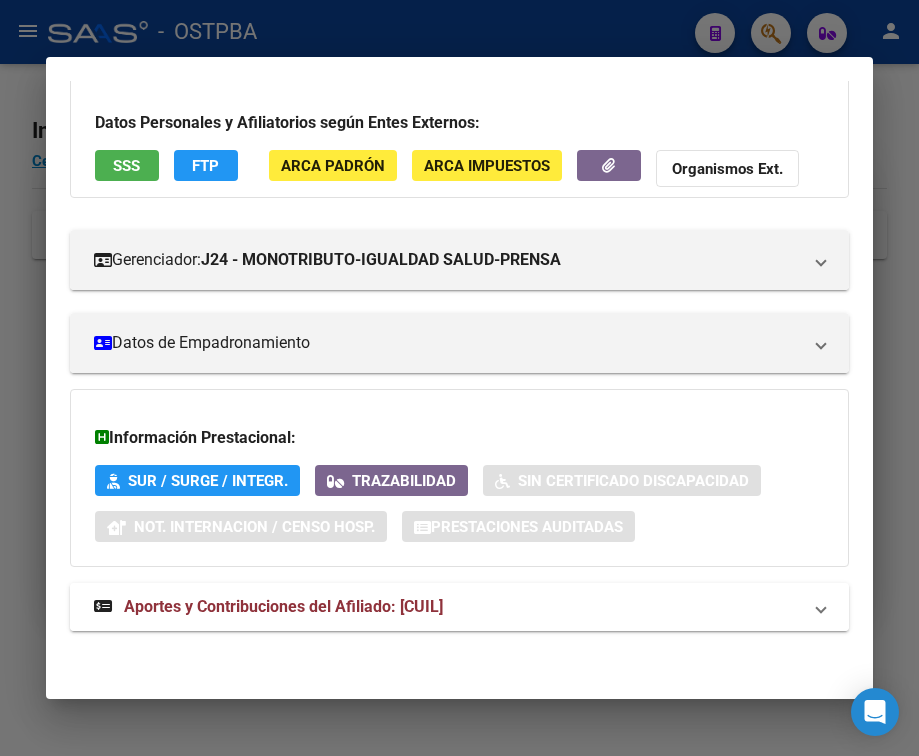 click on "Aportes y Contribuciones del Afiliado: [CUIL]" at bounding box center [283, 606] 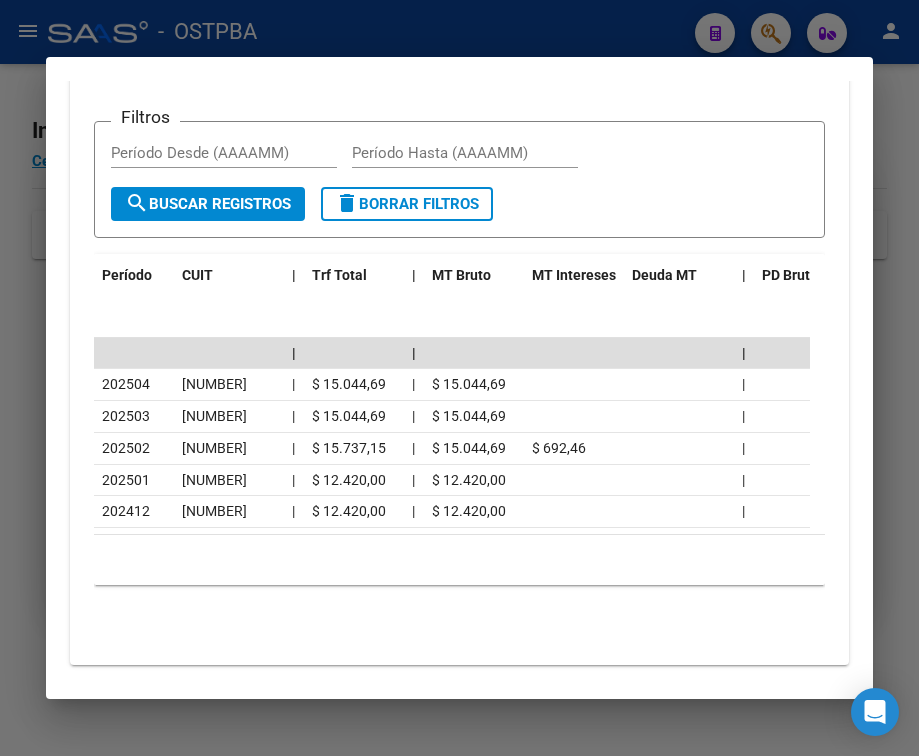 scroll, scrollTop: 849, scrollLeft: 0, axis: vertical 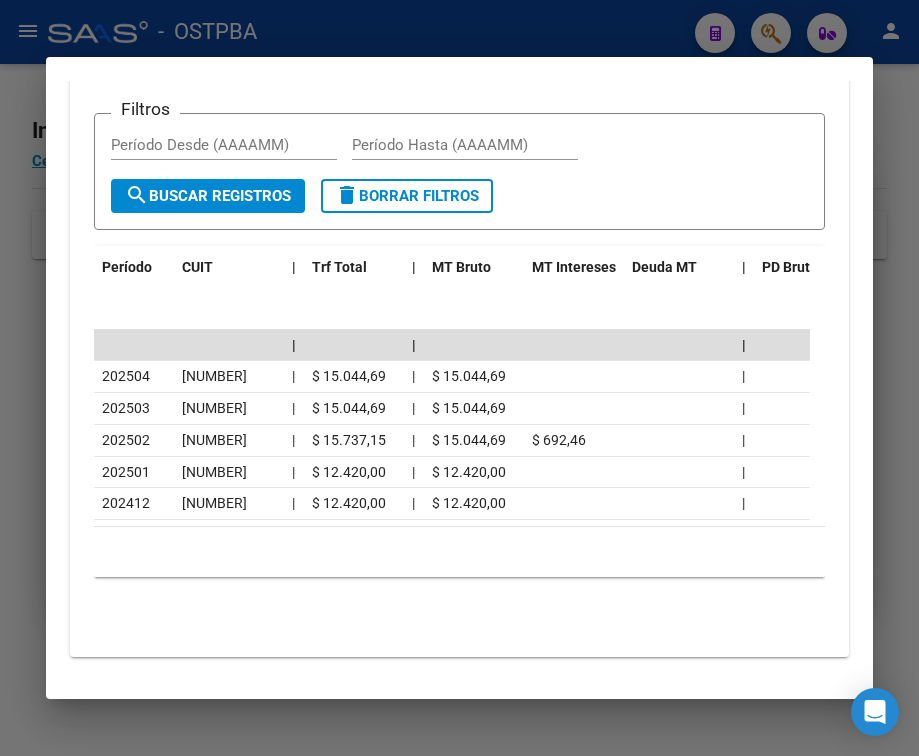 click at bounding box center (459, 378) 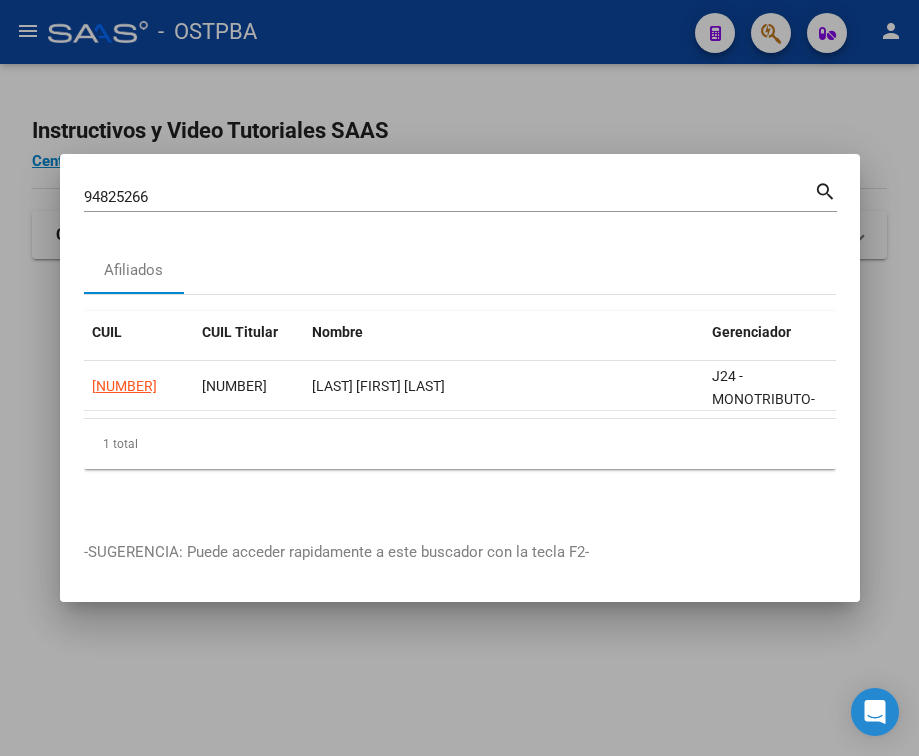 click on "94825266" at bounding box center [449, 197] 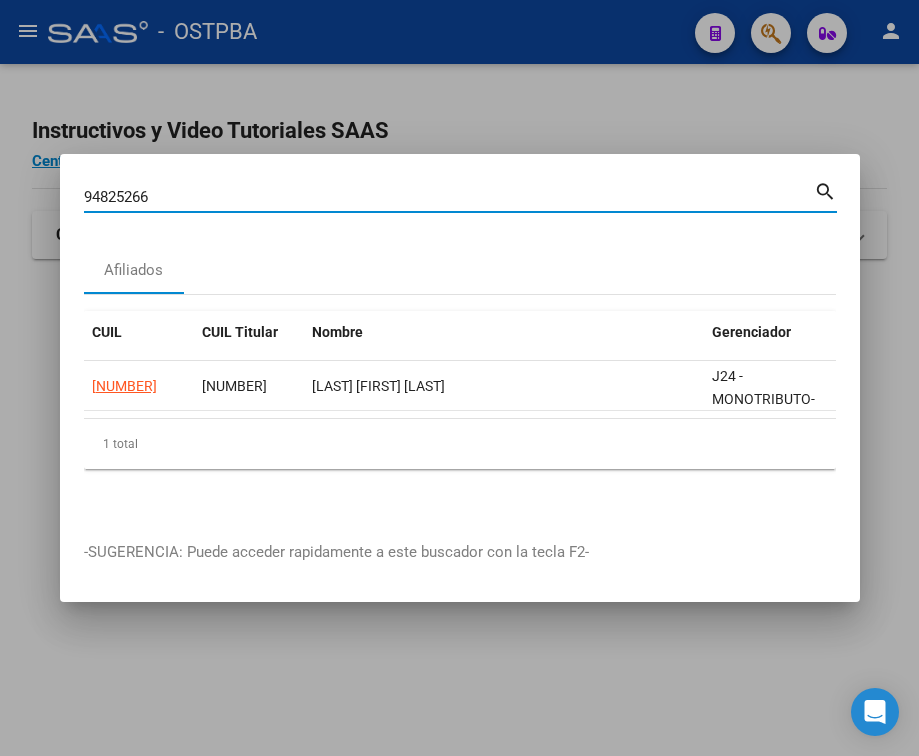 click on "94825266" at bounding box center (449, 197) 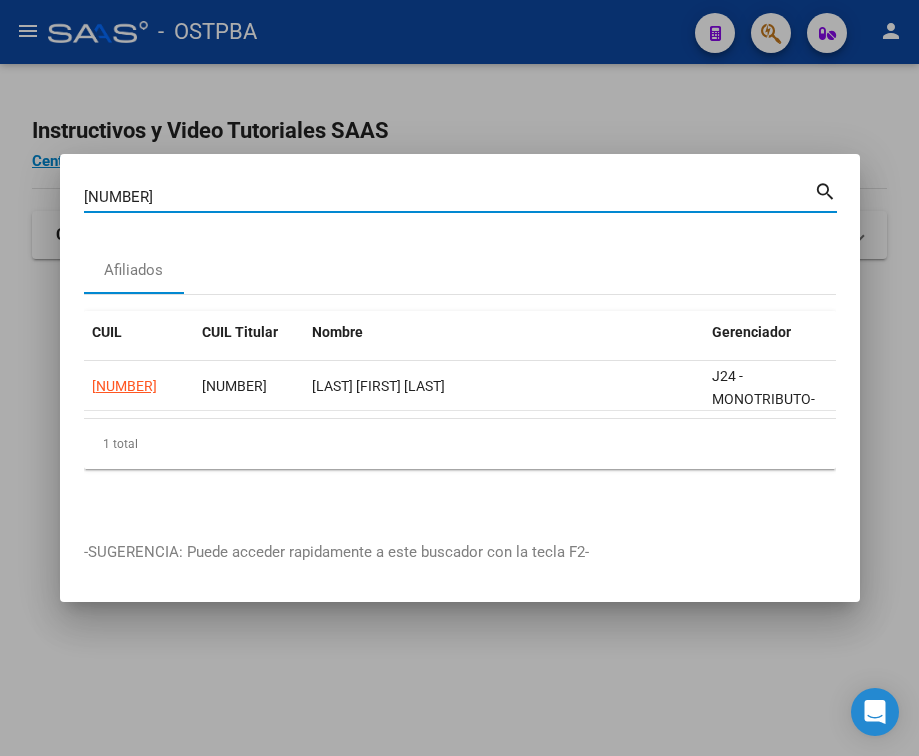 type on "[NUMBER]" 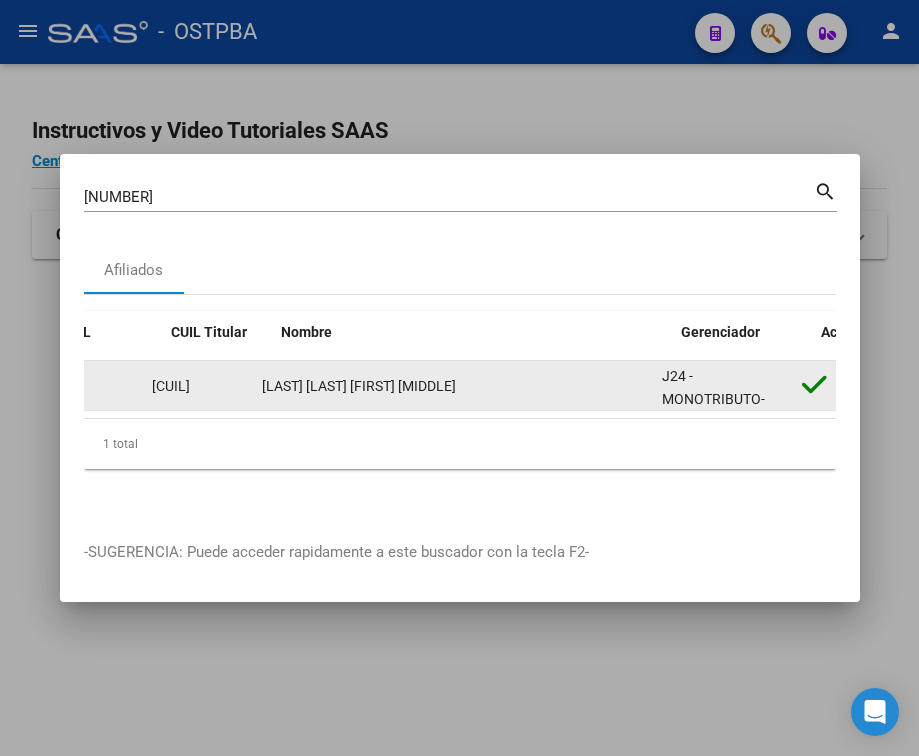 scroll, scrollTop: 0, scrollLeft: 20, axis: horizontal 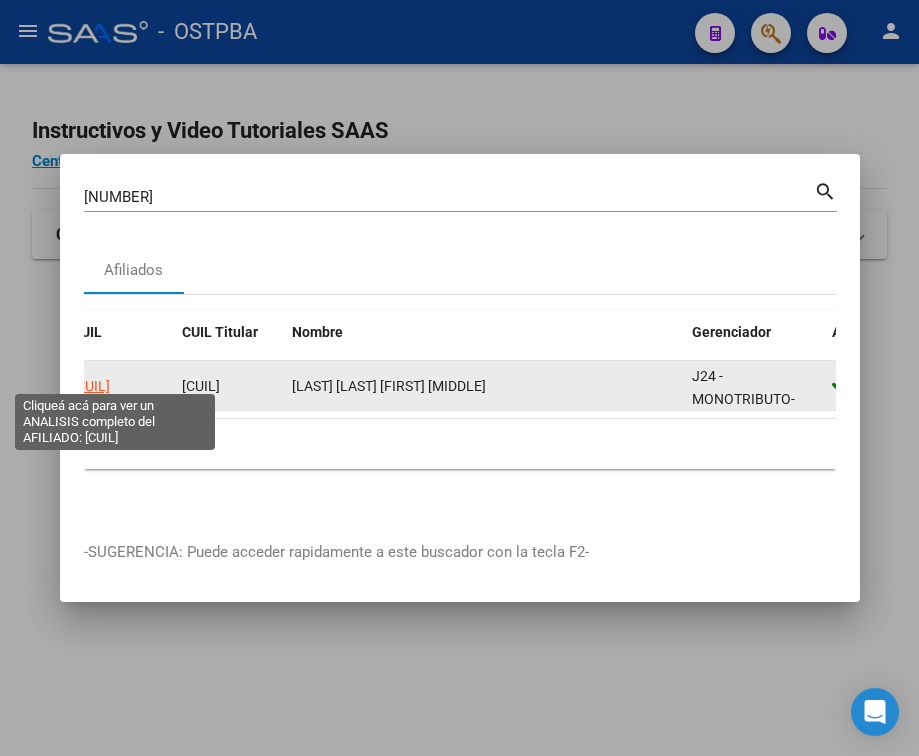 click on "[CUIL]" 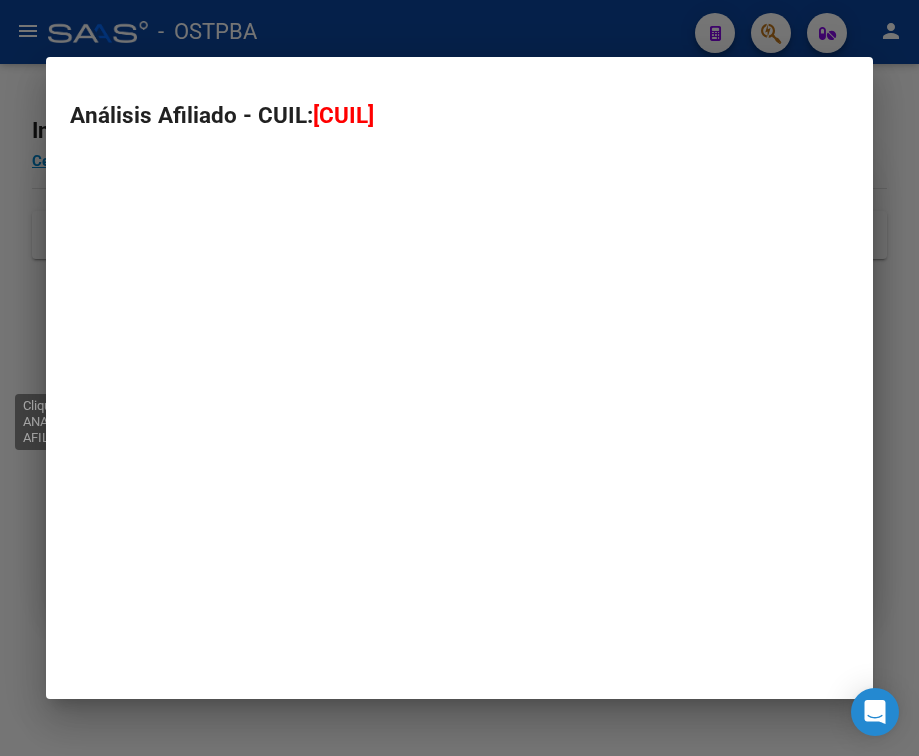 type on "[CUIL]" 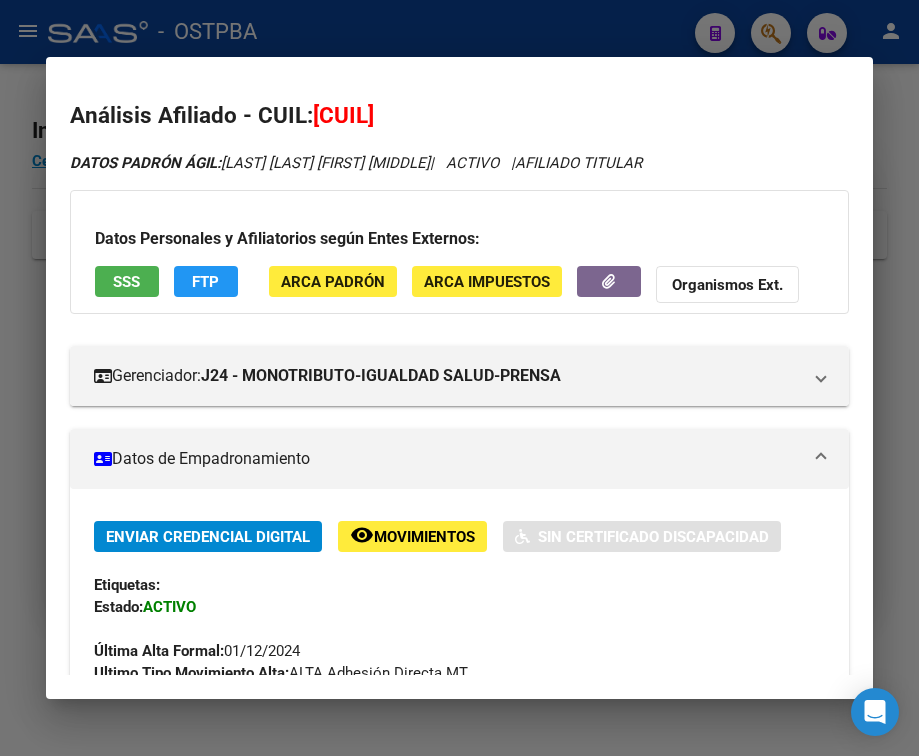 click on "Datos de Empadronamiento" at bounding box center [447, 459] 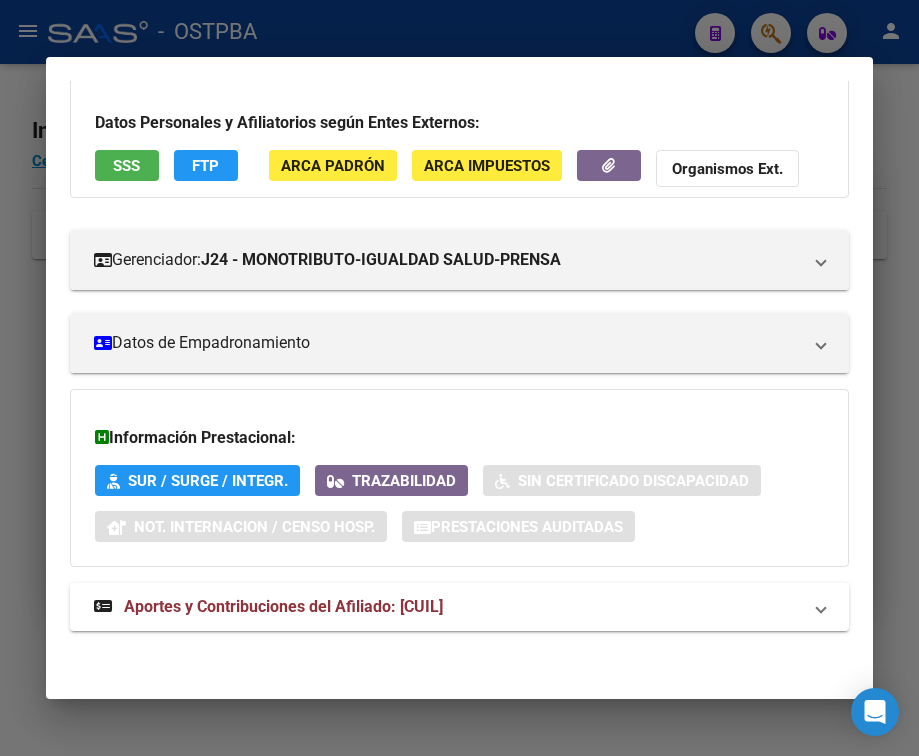 scroll, scrollTop: 131, scrollLeft: 0, axis: vertical 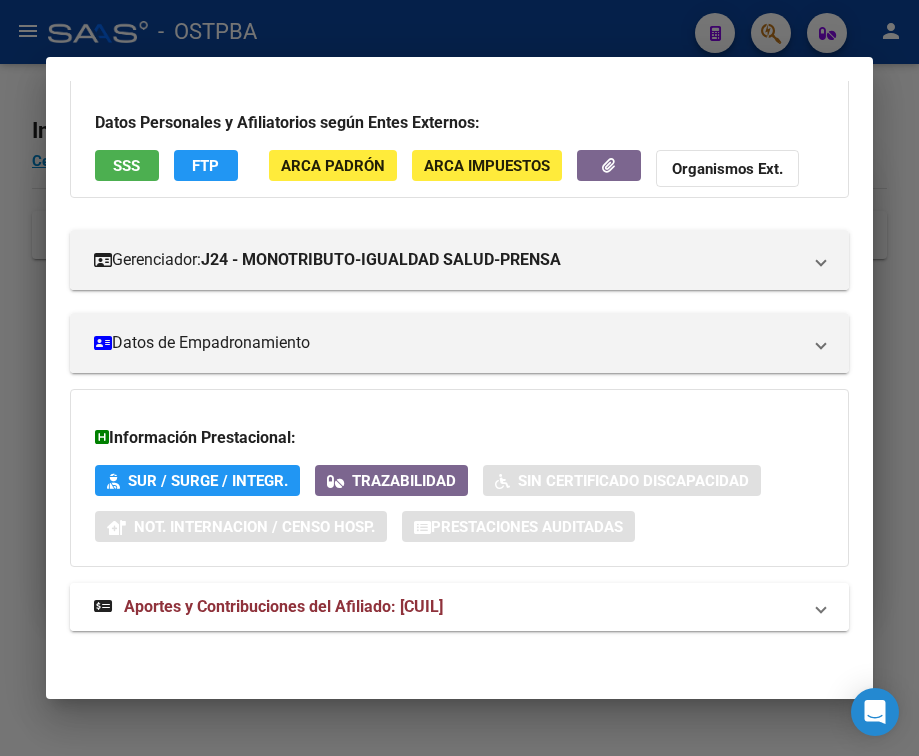 click on "Aportes y Contribuciones del Afiliado: [CUIL]" at bounding box center (283, 606) 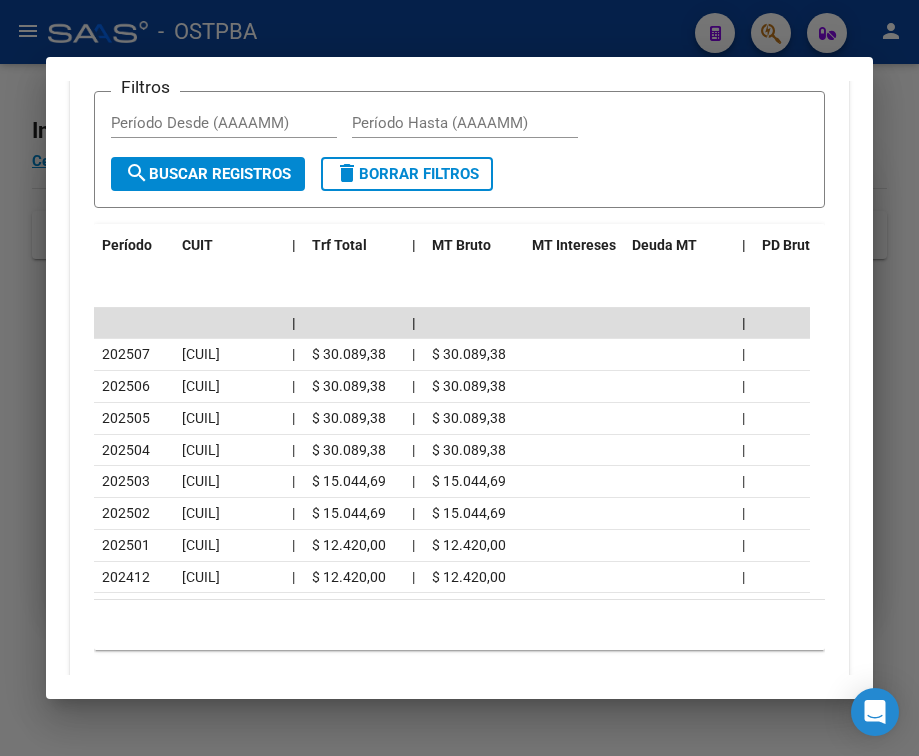 scroll, scrollTop: 873, scrollLeft: 0, axis: vertical 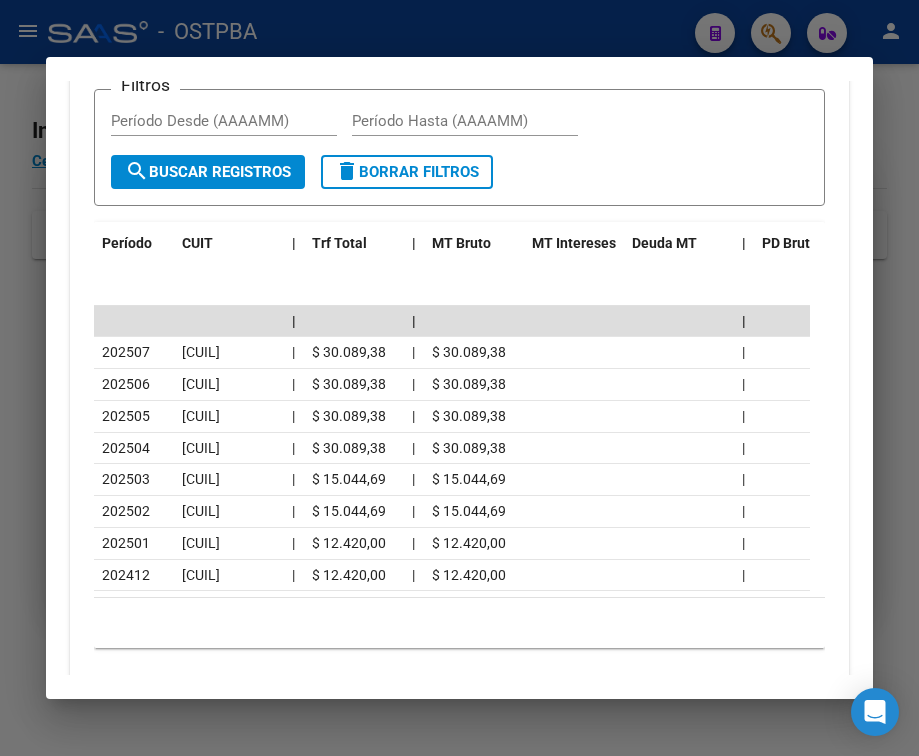 click at bounding box center (459, 378) 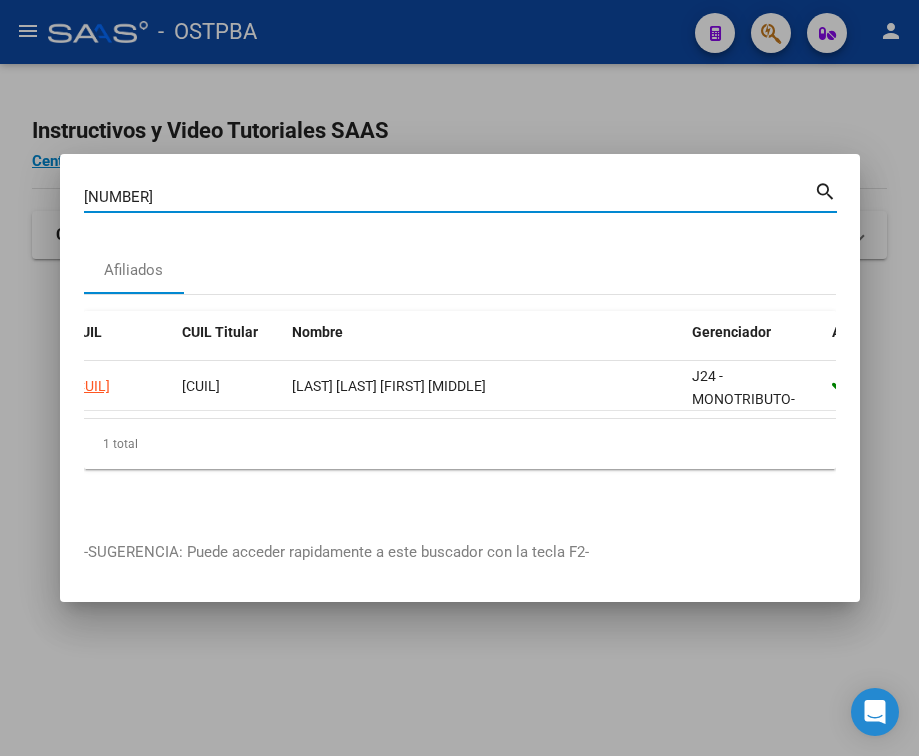 click on "[NUMBER]" at bounding box center (449, 197) 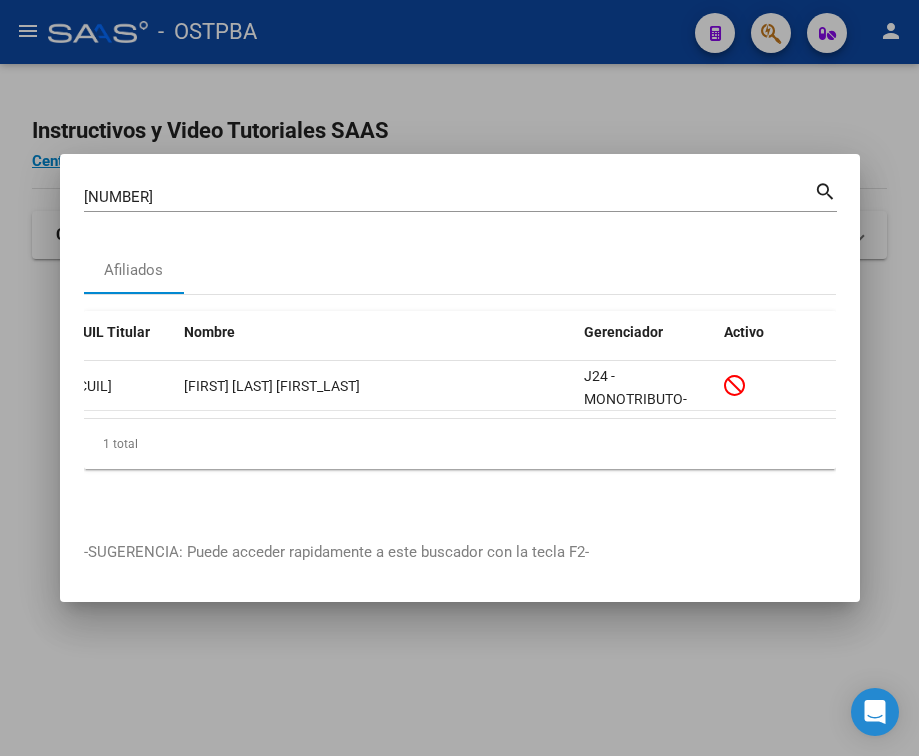 scroll, scrollTop: 0, scrollLeft: 9, axis: horizontal 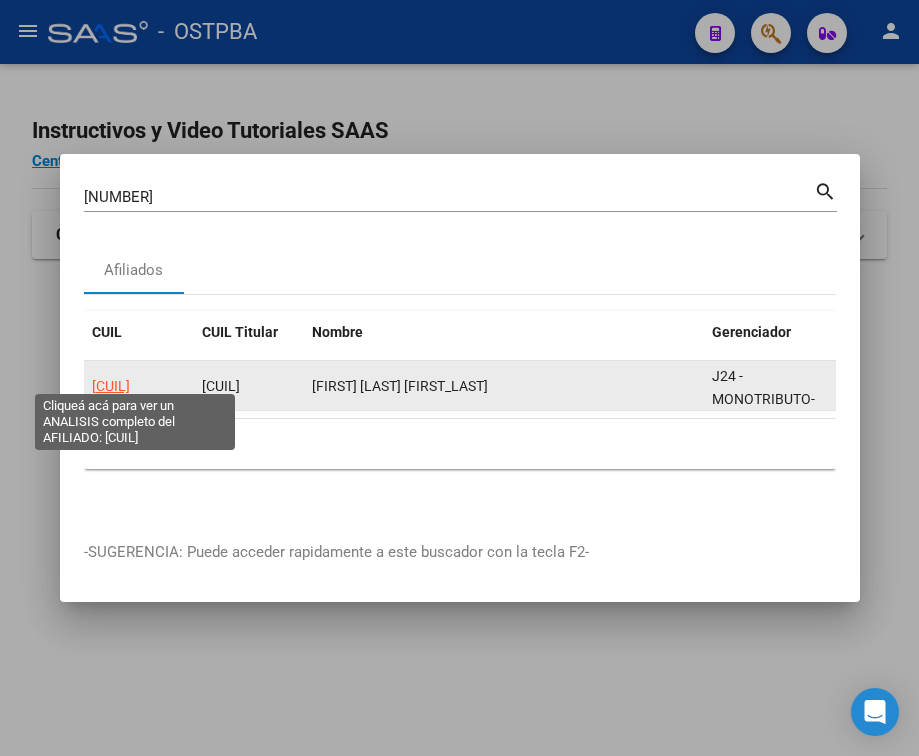 click on "[CUIL]" 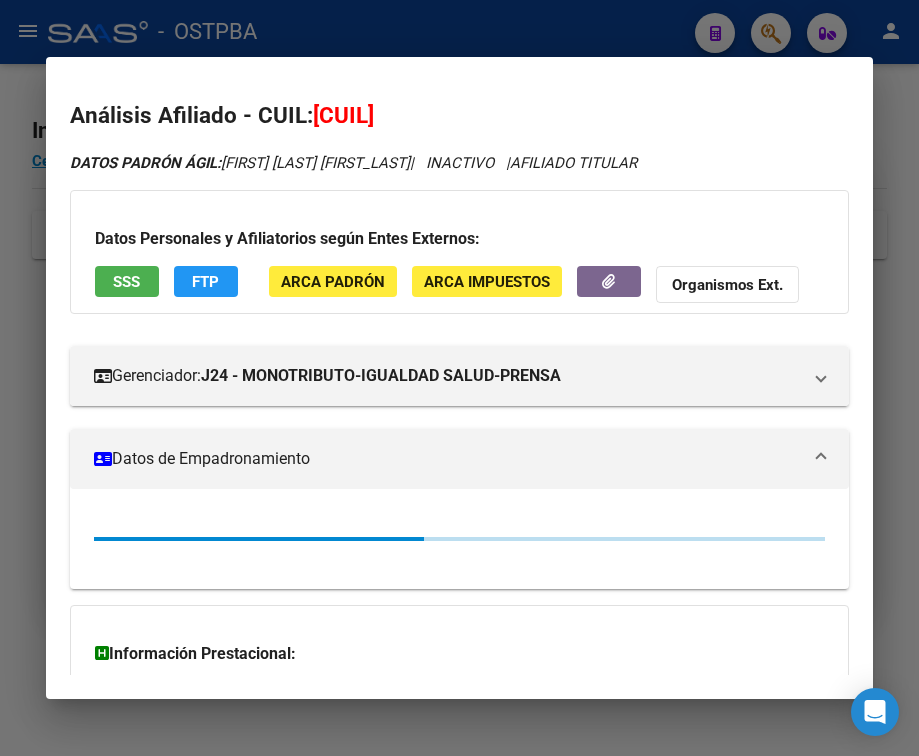click on "Datos de Empadronamiento" at bounding box center (447, 459) 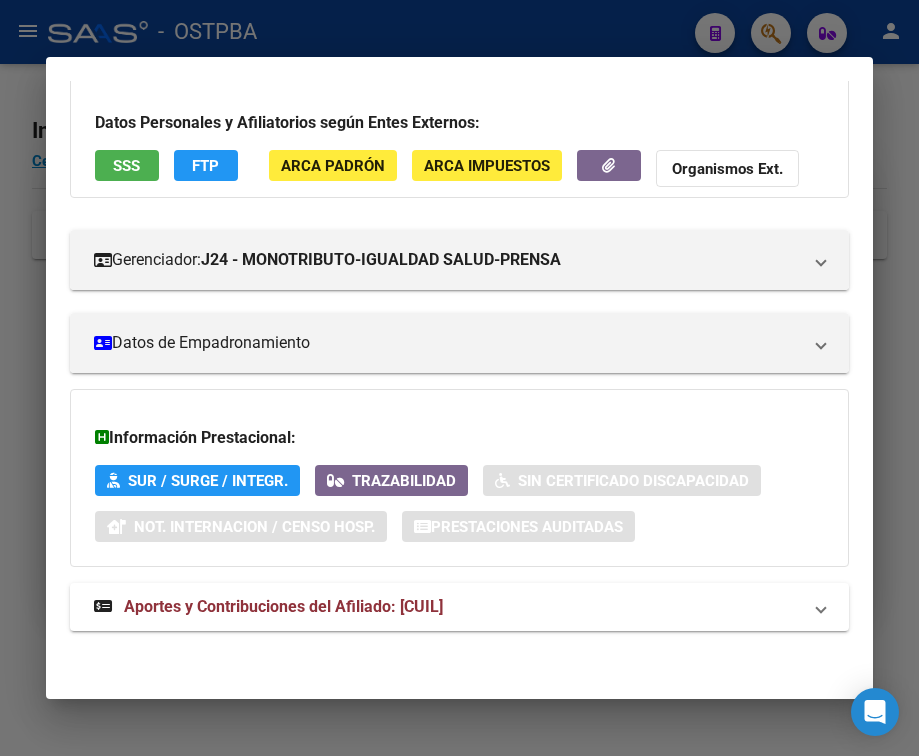 scroll, scrollTop: 131, scrollLeft: 0, axis: vertical 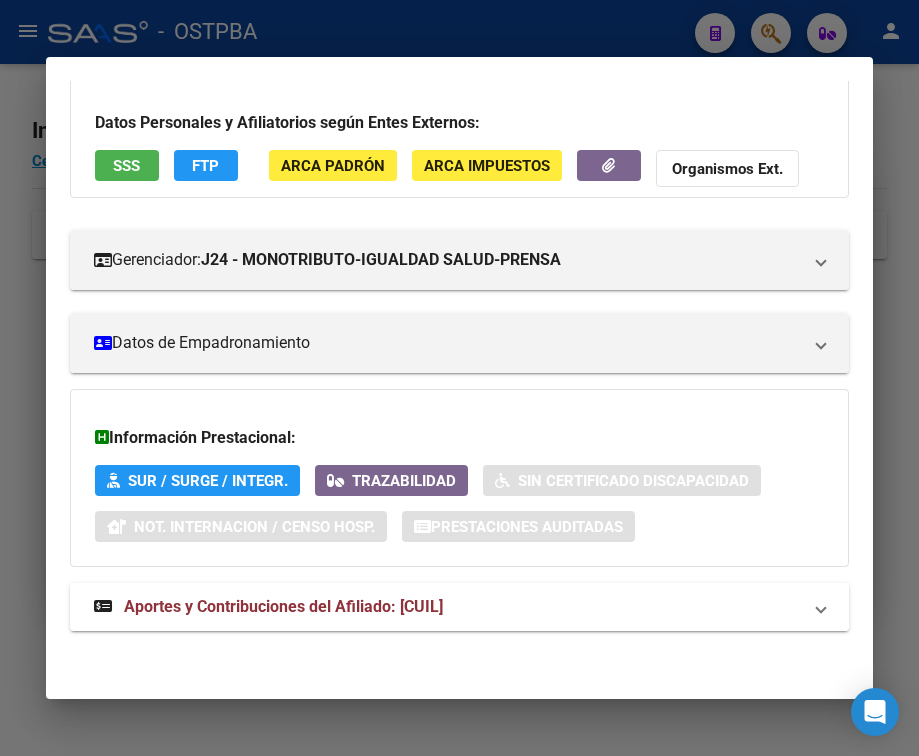 click on "Aportes y Contribuciones del Afiliado: [CUIL]" at bounding box center (268, 607) 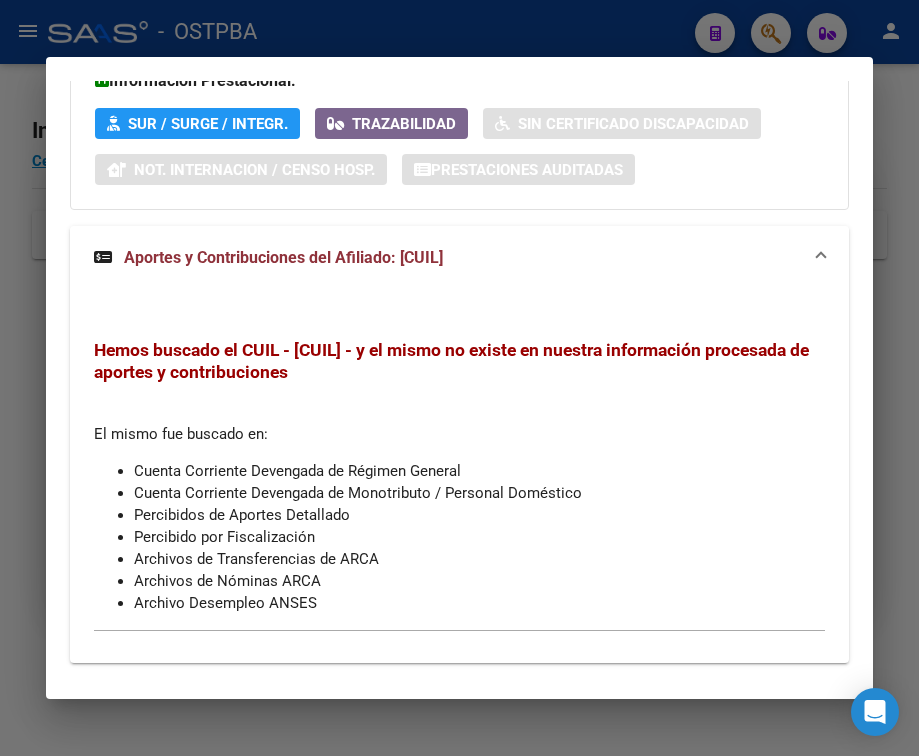 scroll, scrollTop: 520, scrollLeft: 0, axis: vertical 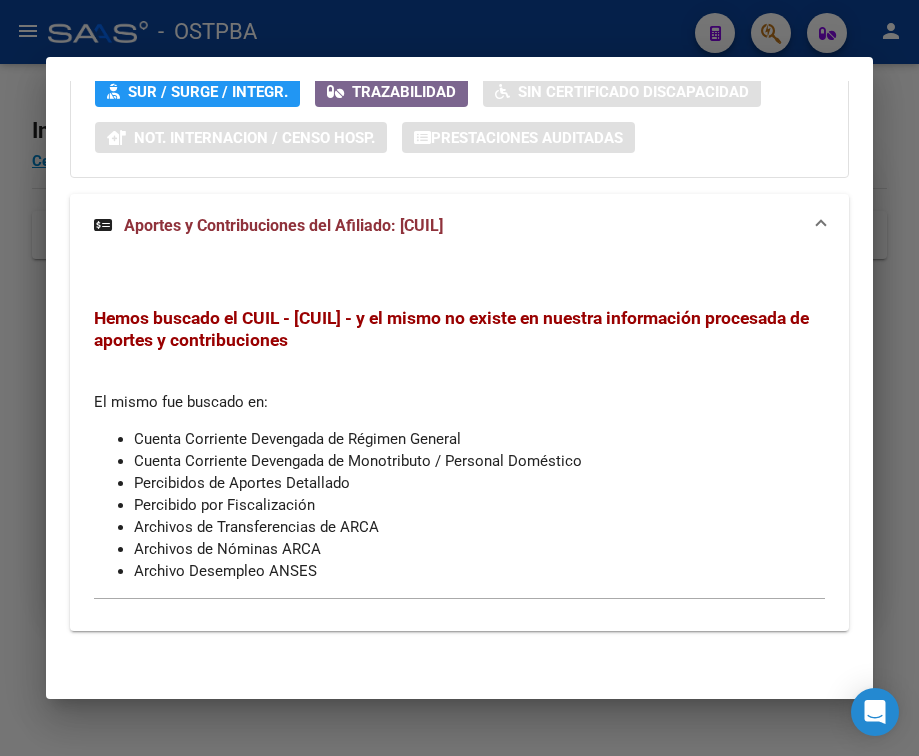 click at bounding box center [459, 378] 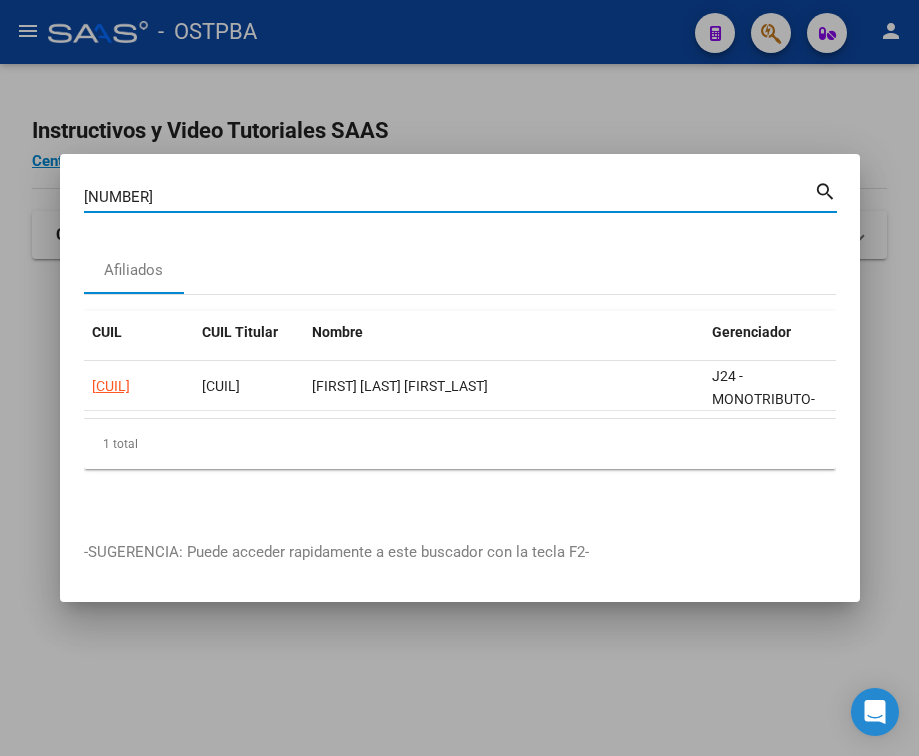 click on "[NUMBER]" at bounding box center [449, 197] 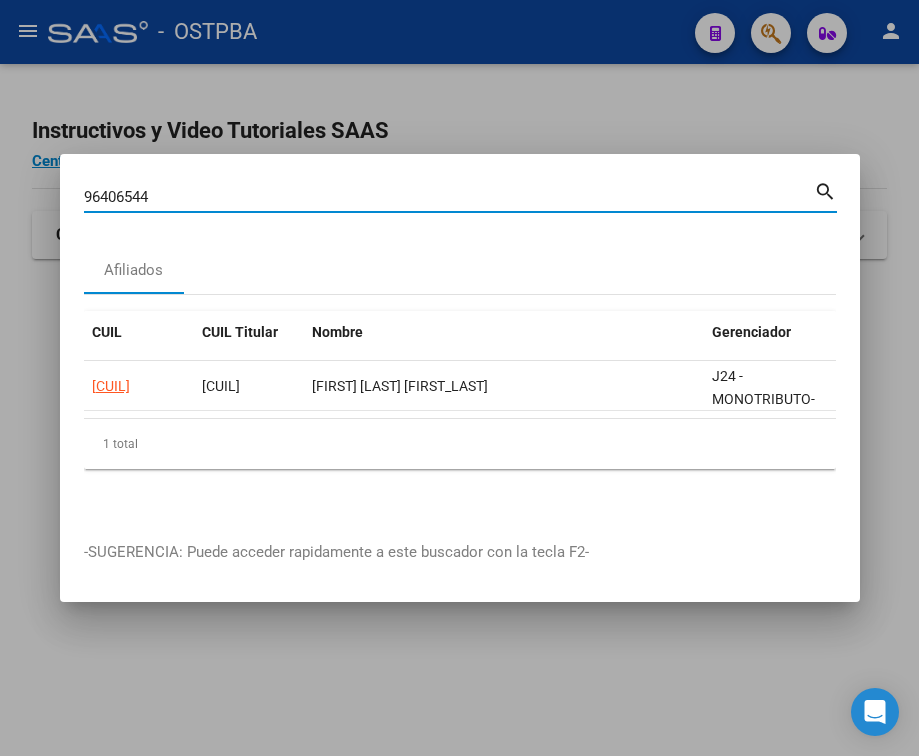 type on "96406544" 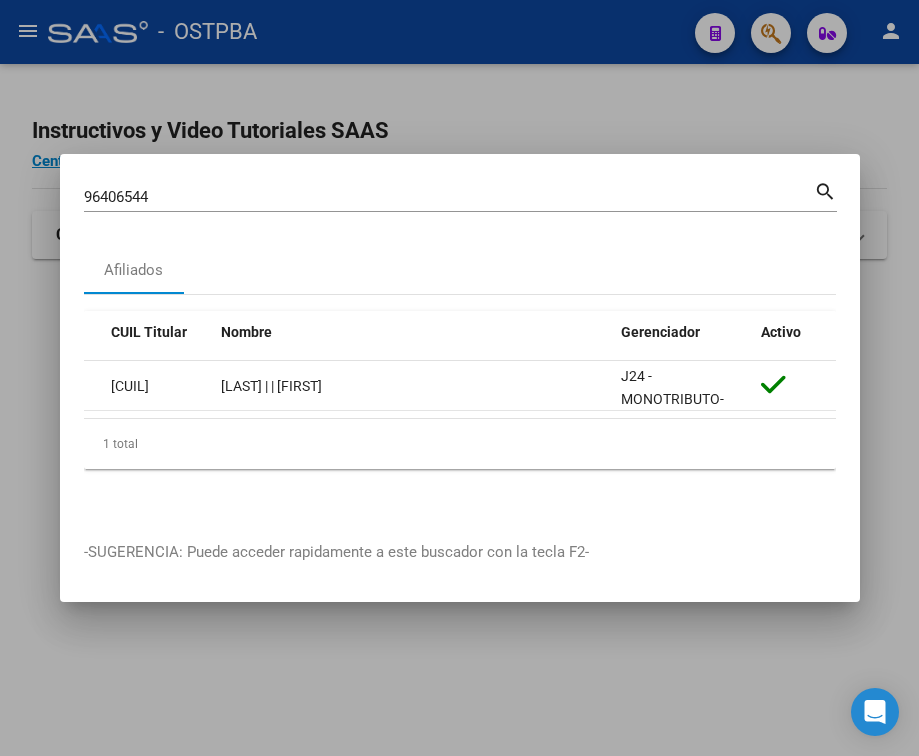 scroll, scrollTop: 0, scrollLeft: 0, axis: both 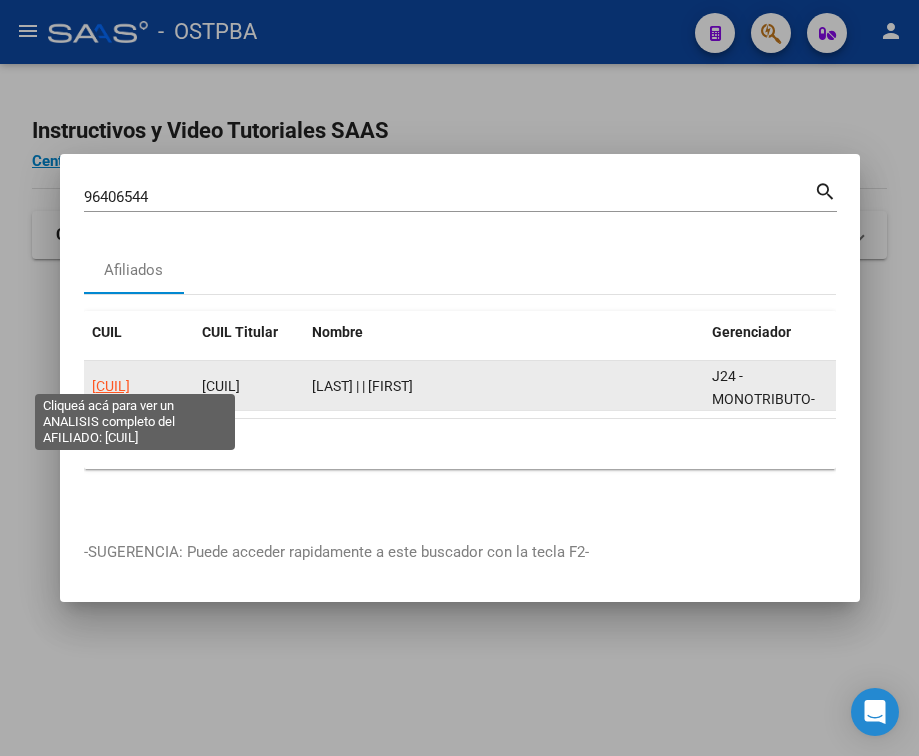 click on "[CUIL]" 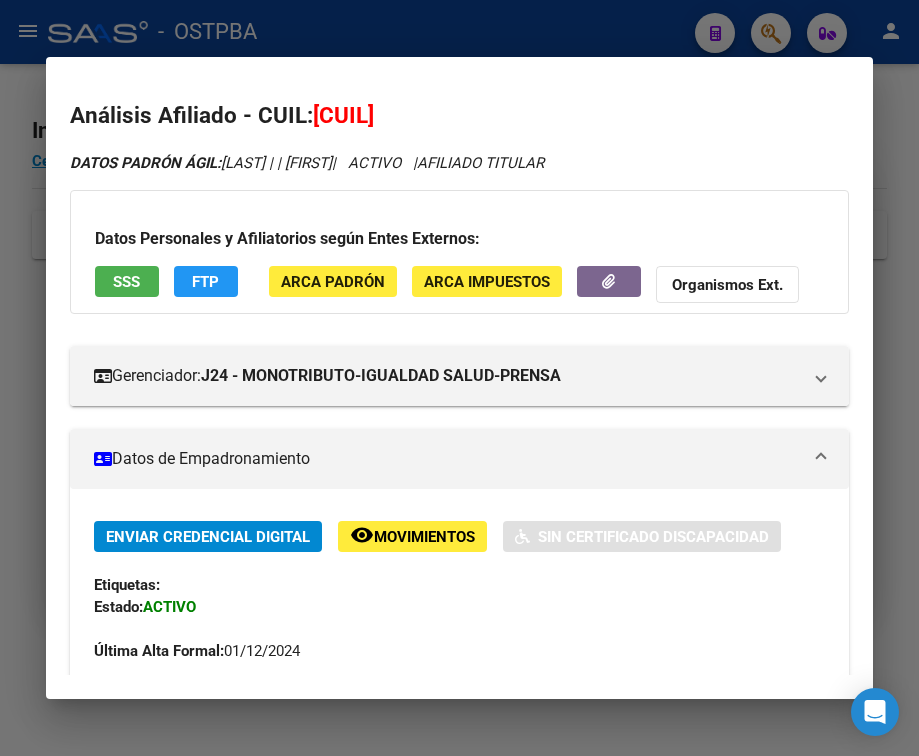 click on "Datos de Empadronamiento" at bounding box center [459, 459] 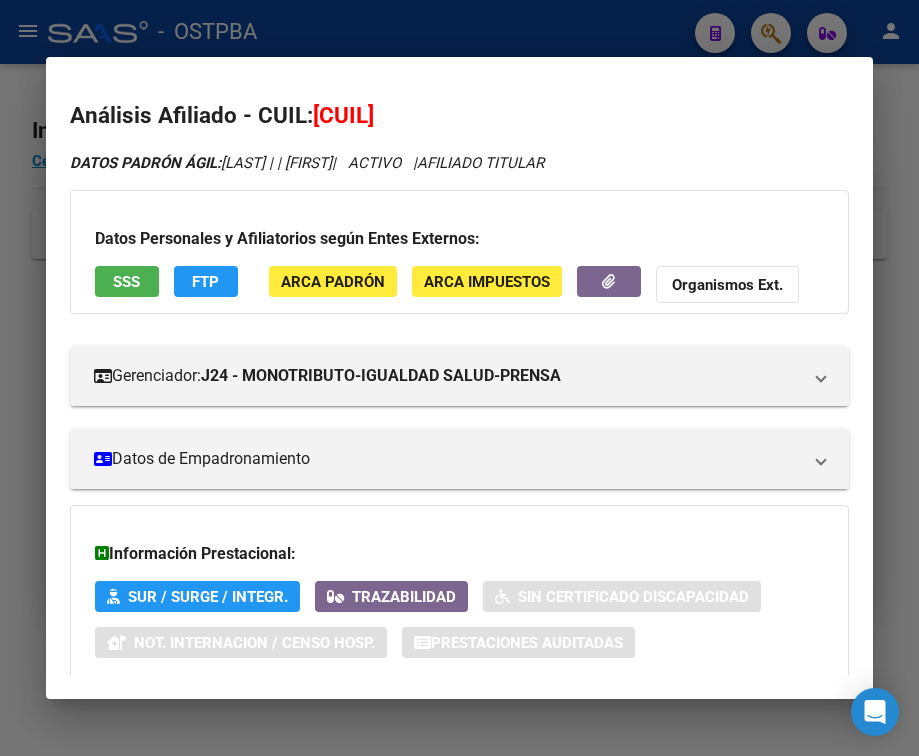 scroll, scrollTop: 131, scrollLeft: 0, axis: vertical 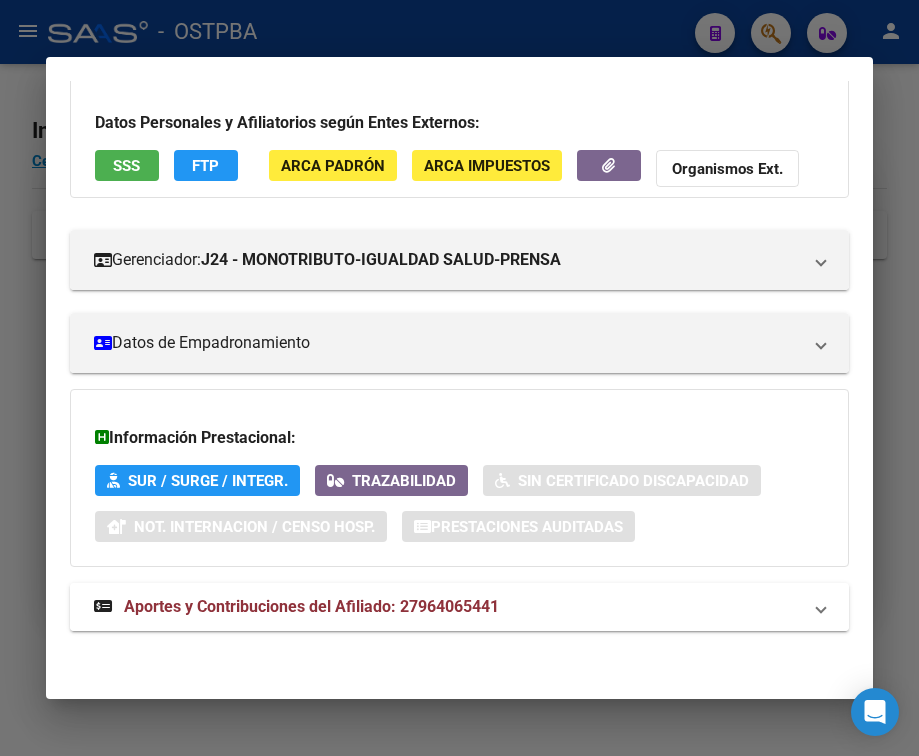 click on "Aportes y Contribuciones del Afiliado: 27964065441" at bounding box center [296, 607] 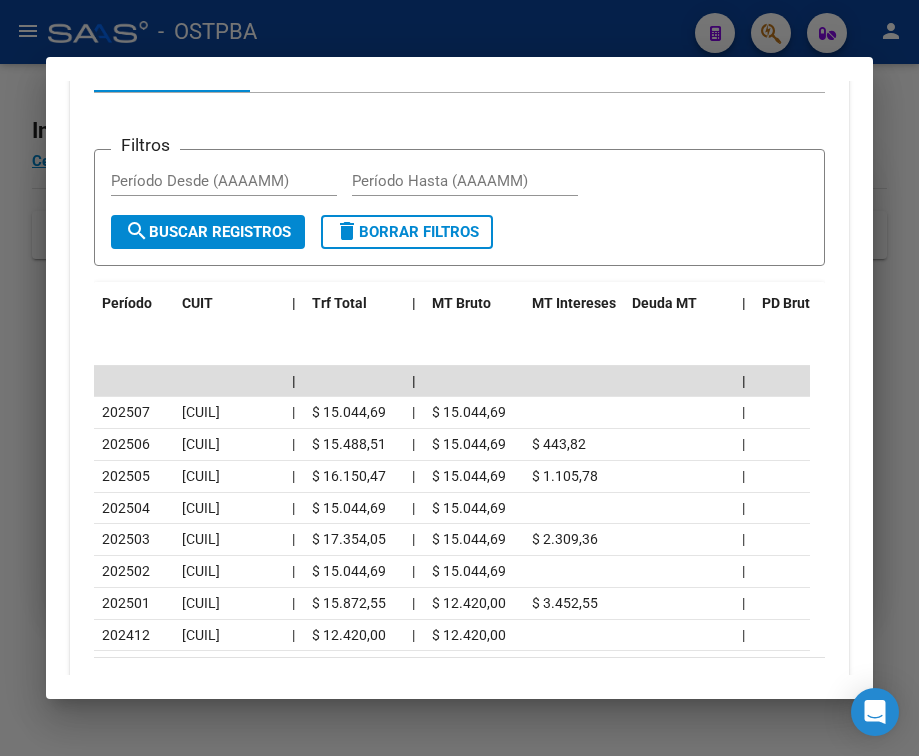 scroll, scrollTop: 831, scrollLeft: 0, axis: vertical 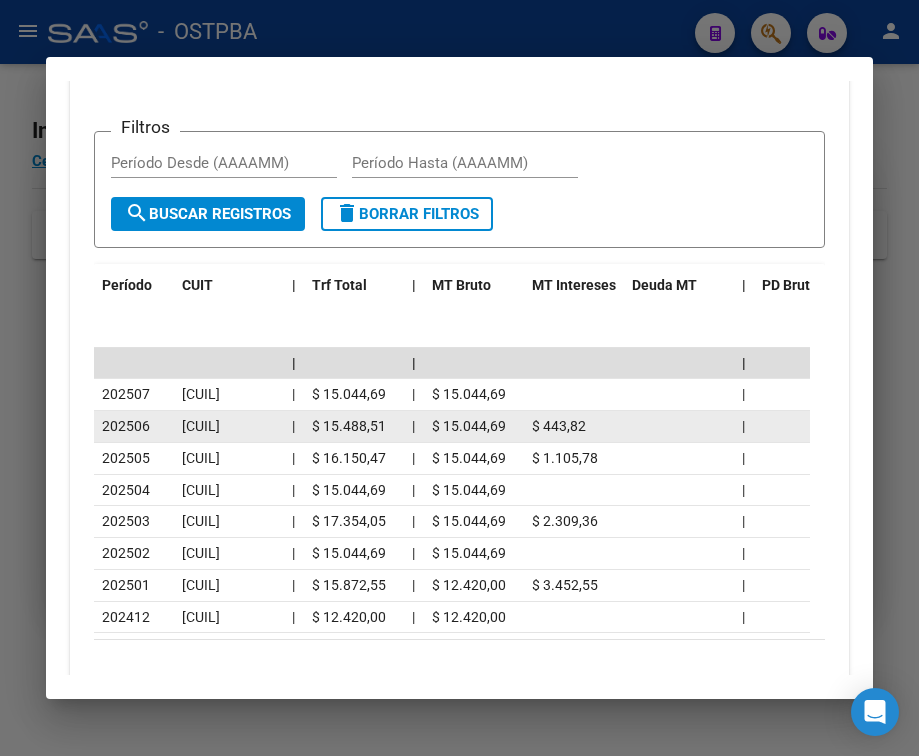 drag, startPoint x: 324, startPoint y: 441, endPoint x: 390, endPoint y: 443, distance: 66.0303 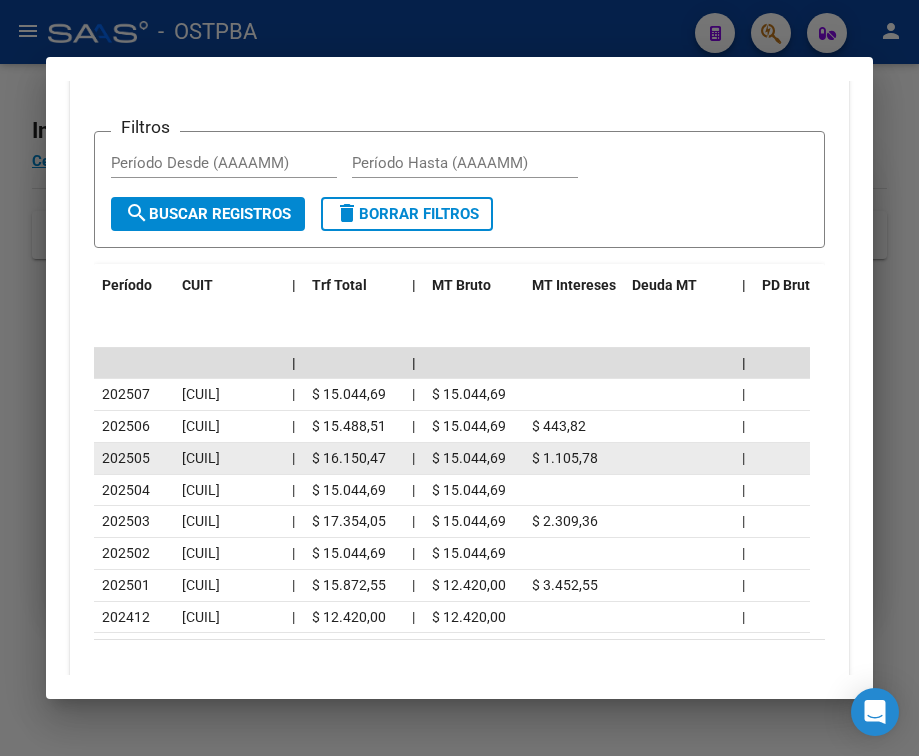 drag, startPoint x: 326, startPoint y: 476, endPoint x: 388, endPoint y: 475, distance: 62.008064 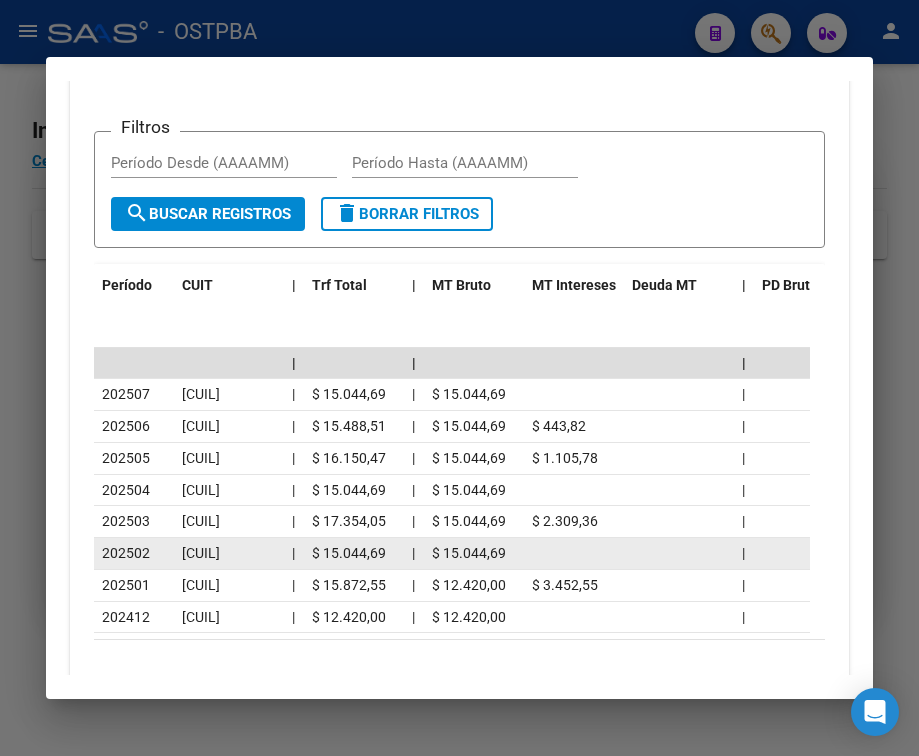 drag, startPoint x: 325, startPoint y: 568, endPoint x: 388, endPoint y: 568, distance: 63 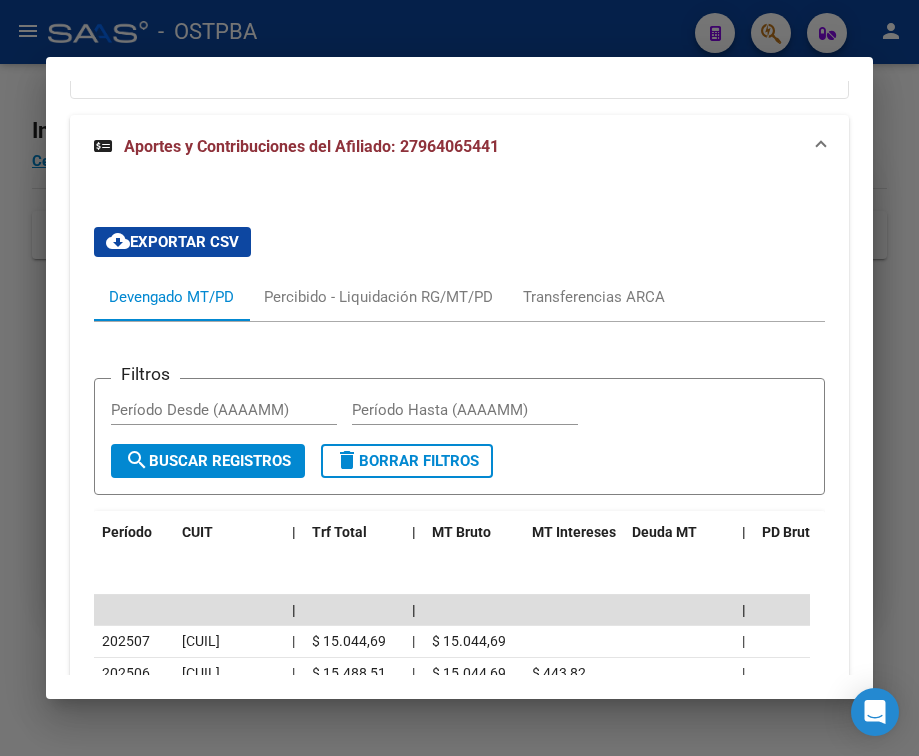 scroll, scrollTop: 531, scrollLeft: 0, axis: vertical 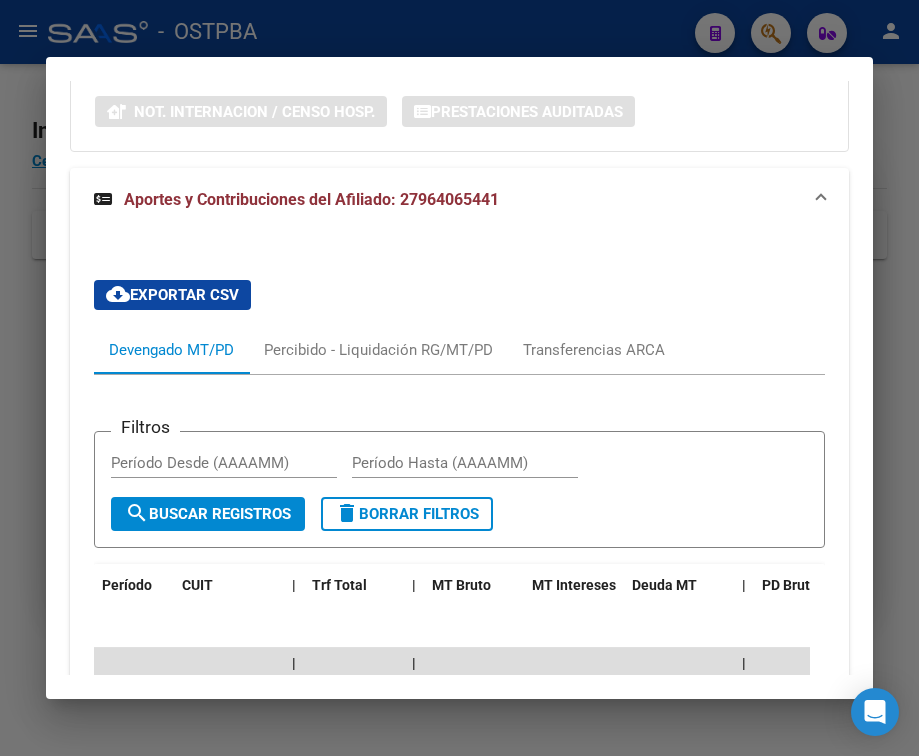 click at bounding box center (459, 378) 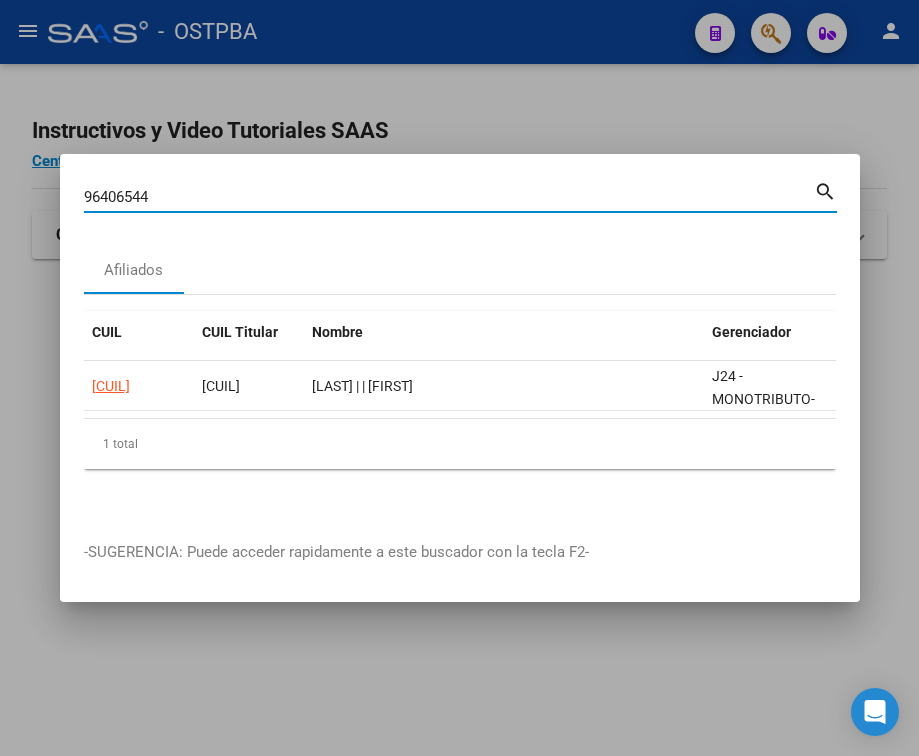click on "96406544" at bounding box center (449, 197) 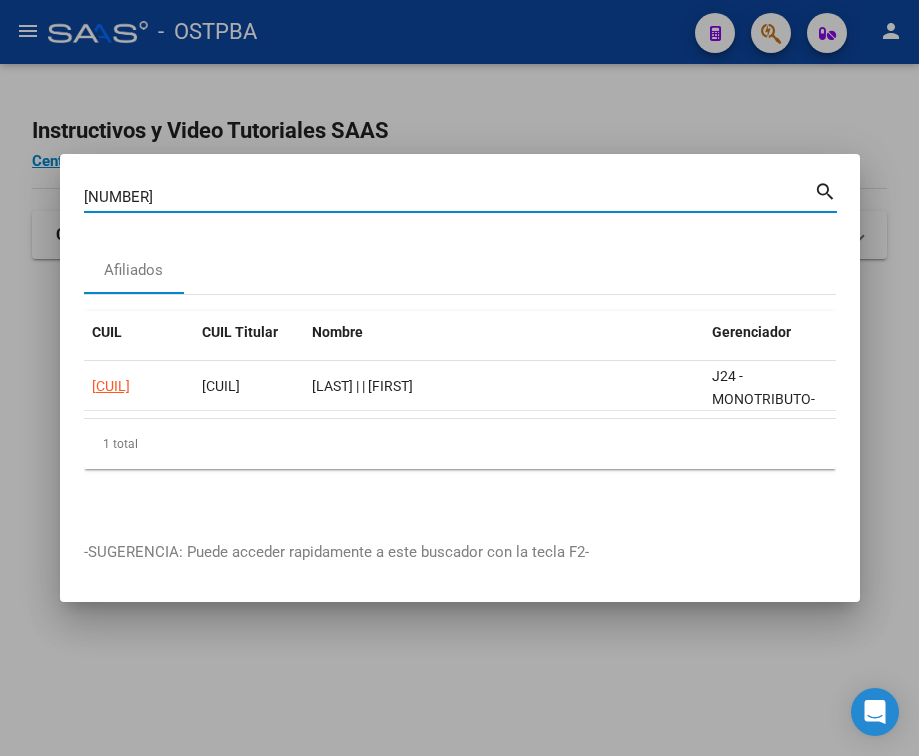 type on "[NUMBER]" 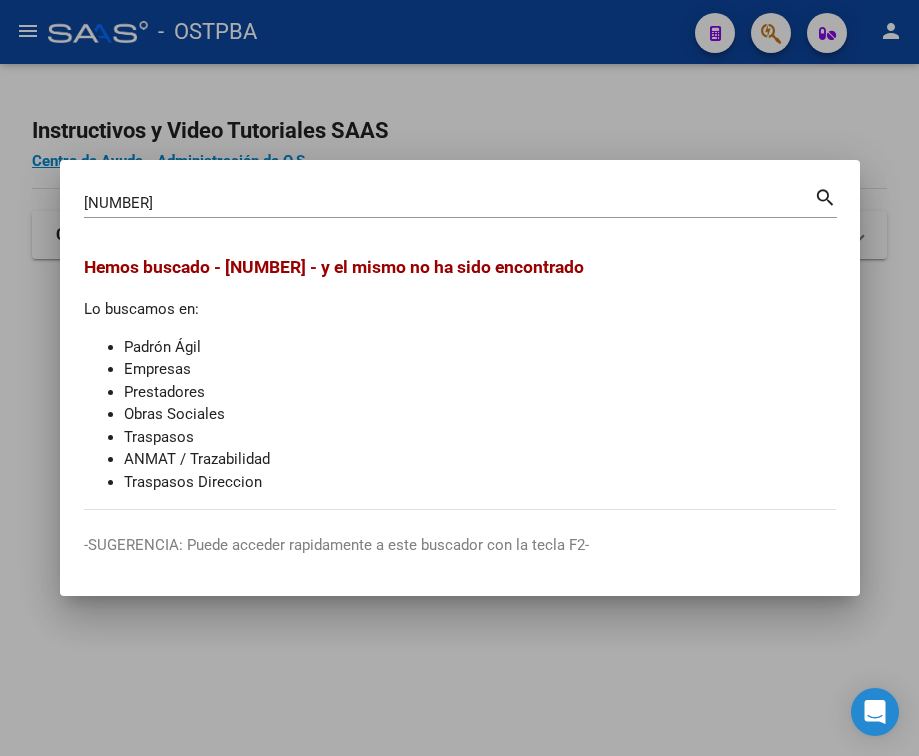 click at bounding box center (459, 378) 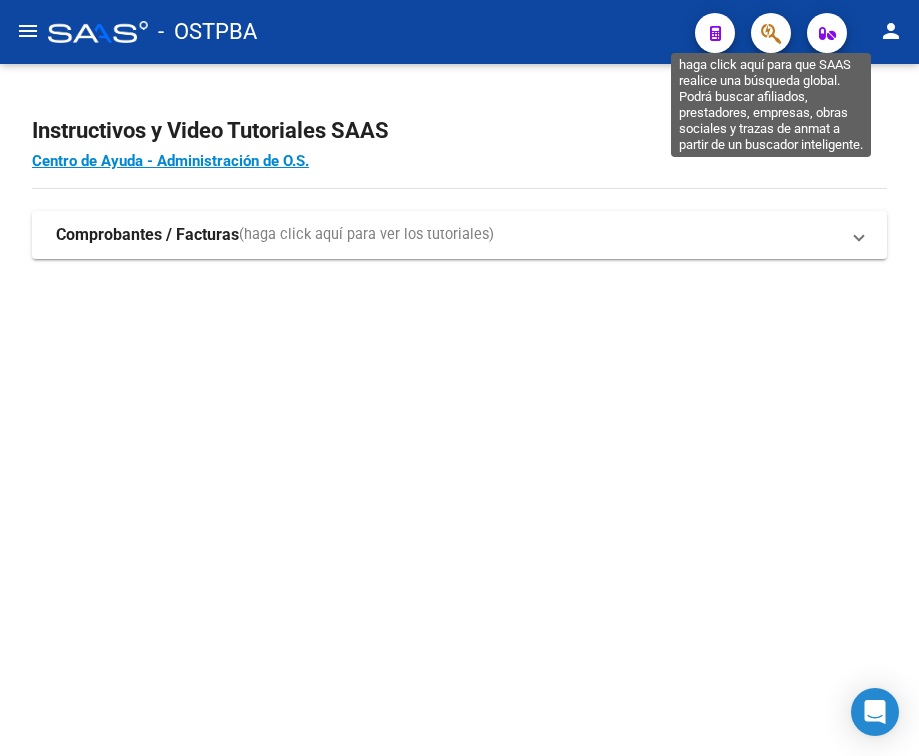click 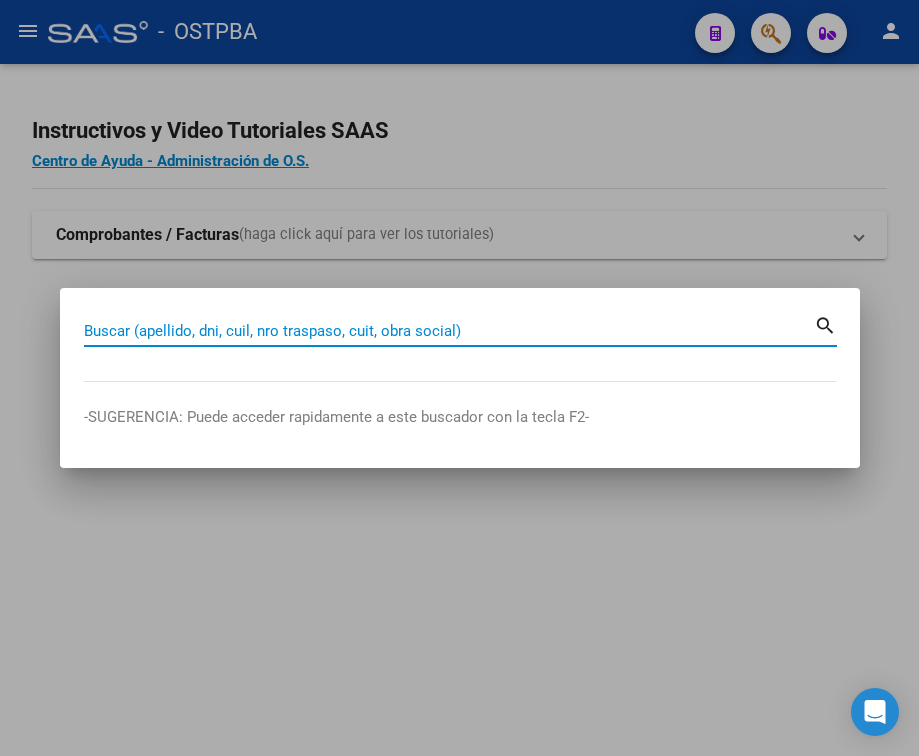 paste on "[NUMBER]" 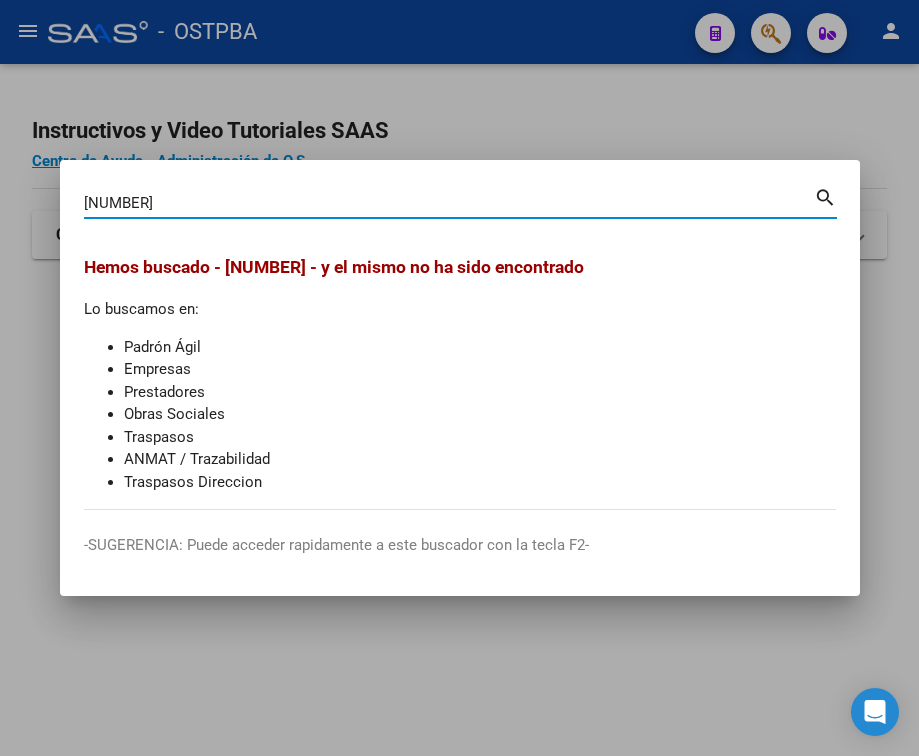click on "[NUMBER]" at bounding box center [449, 203] 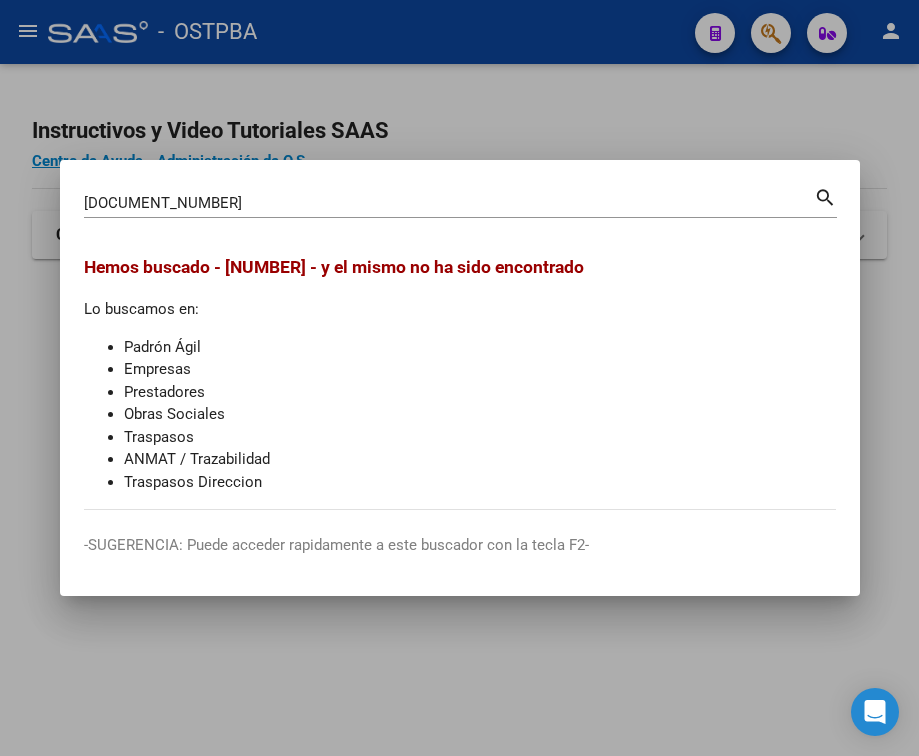 click on "[DOCUMENT_NUMBER]" at bounding box center [449, 203] 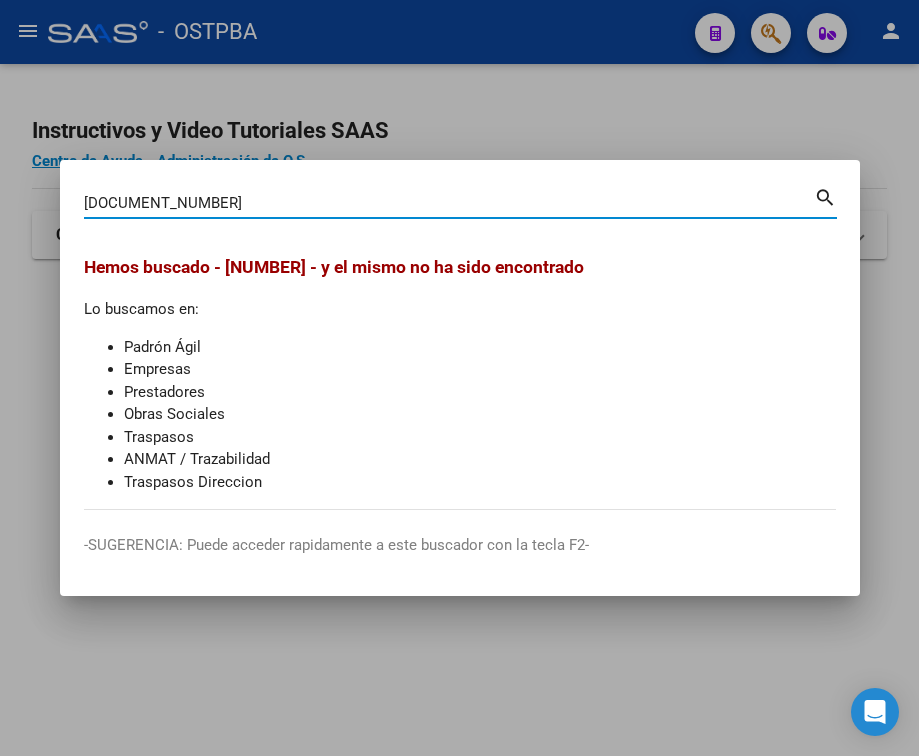 click on "[DOCUMENT_NUMBER]" at bounding box center (449, 203) 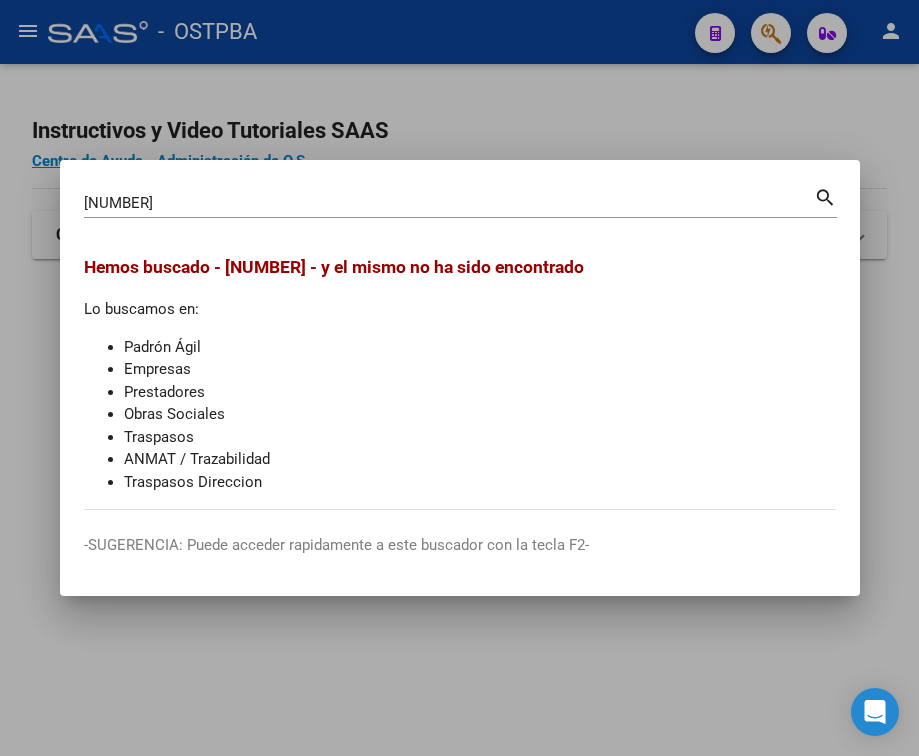 click on "[NUMBER]" at bounding box center [449, 203] 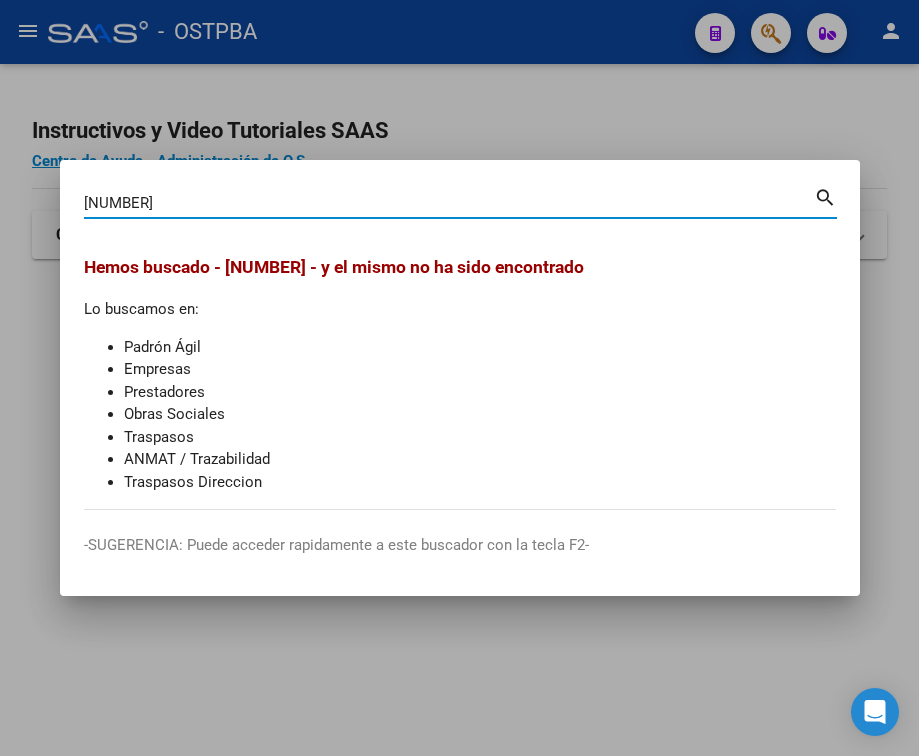 click on "[NUMBER]" at bounding box center [449, 203] 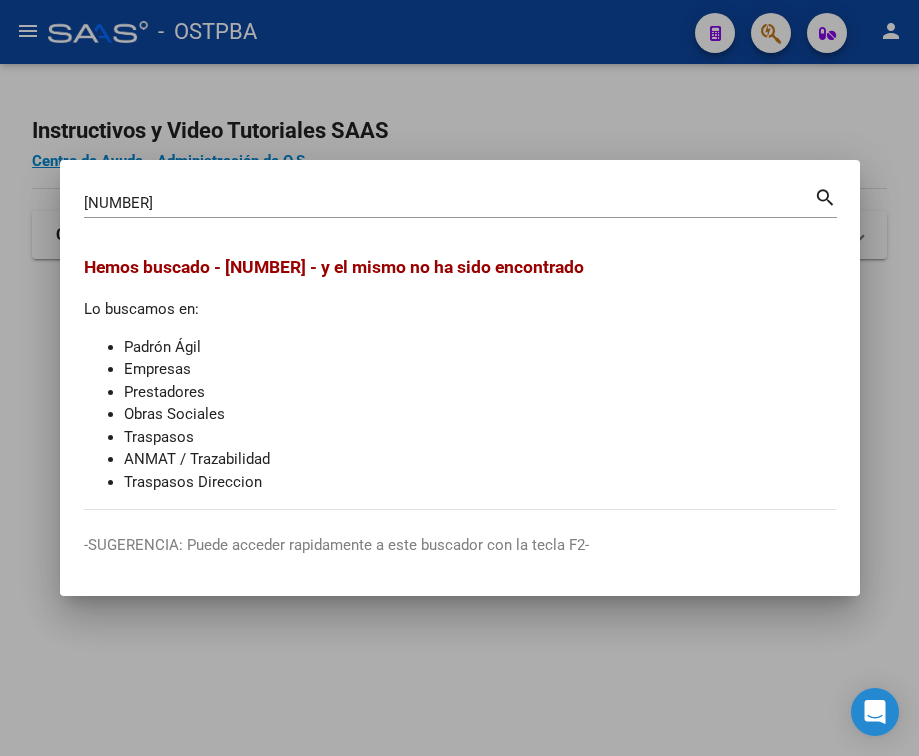 click on "[NUMBER]" at bounding box center (449, 203) 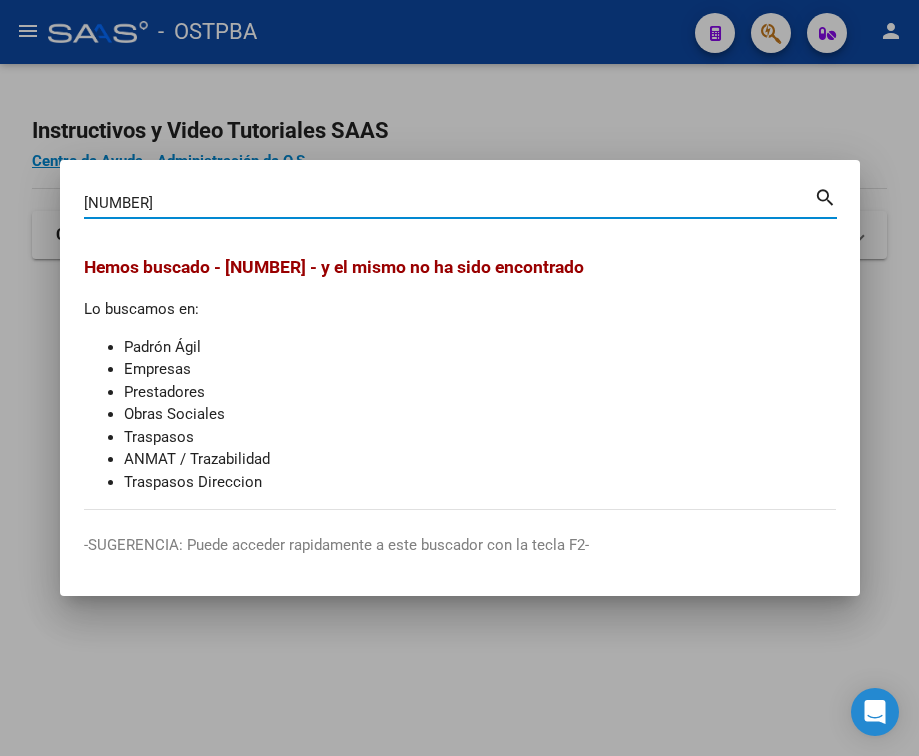 click on "[NUMBER]" at bounding box center [449, 203] 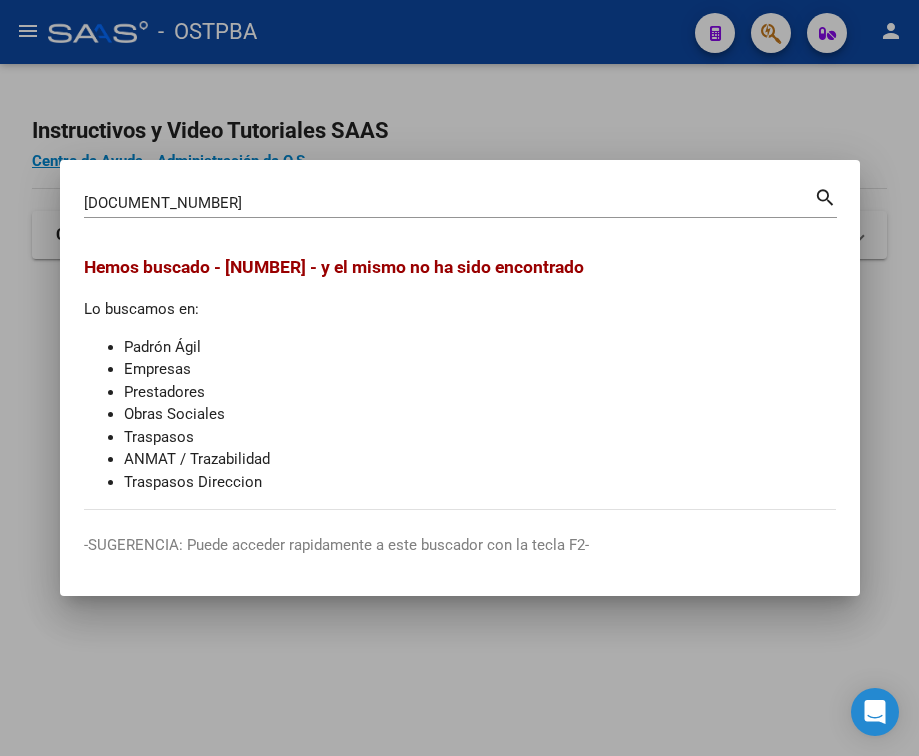 click on "[NUMBER] Buscar (apellido, dni, cuil, nro traspaso, cuit, obra social)" at bounding box center (449, 203) 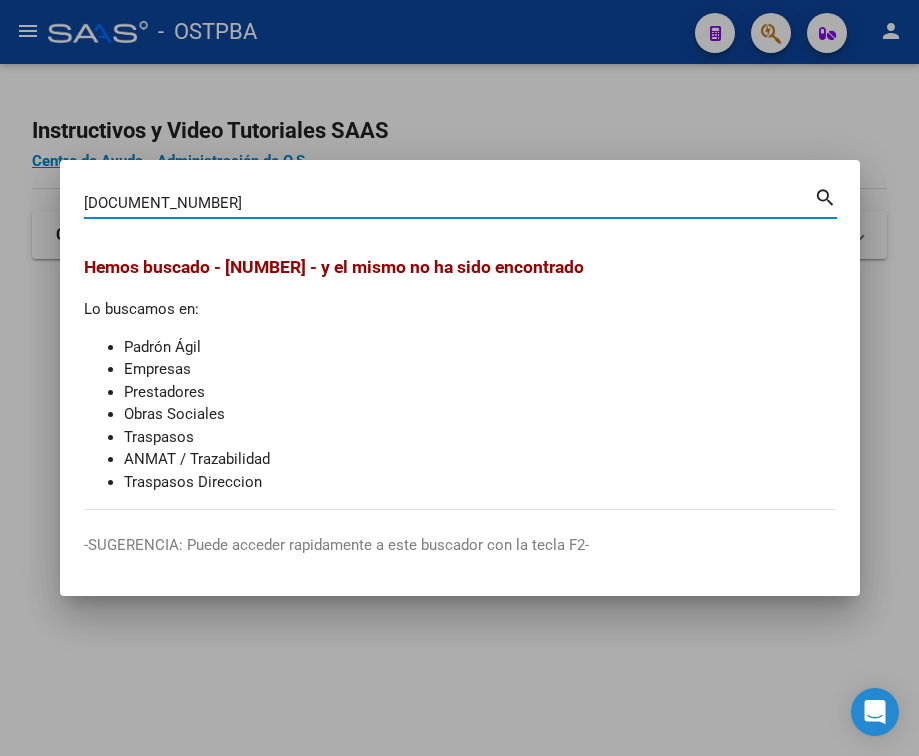 paste on "[NUMBER]" 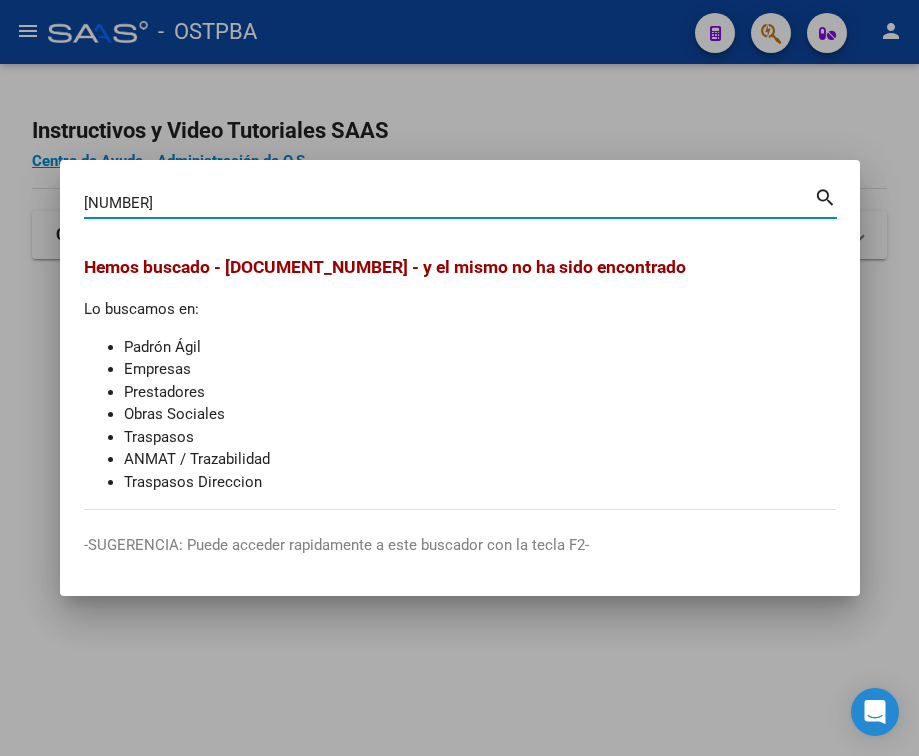 drag, startPoint x: 251, startPoint y: 205, endPoint x: -167, endPoint y: 205, distance: 418 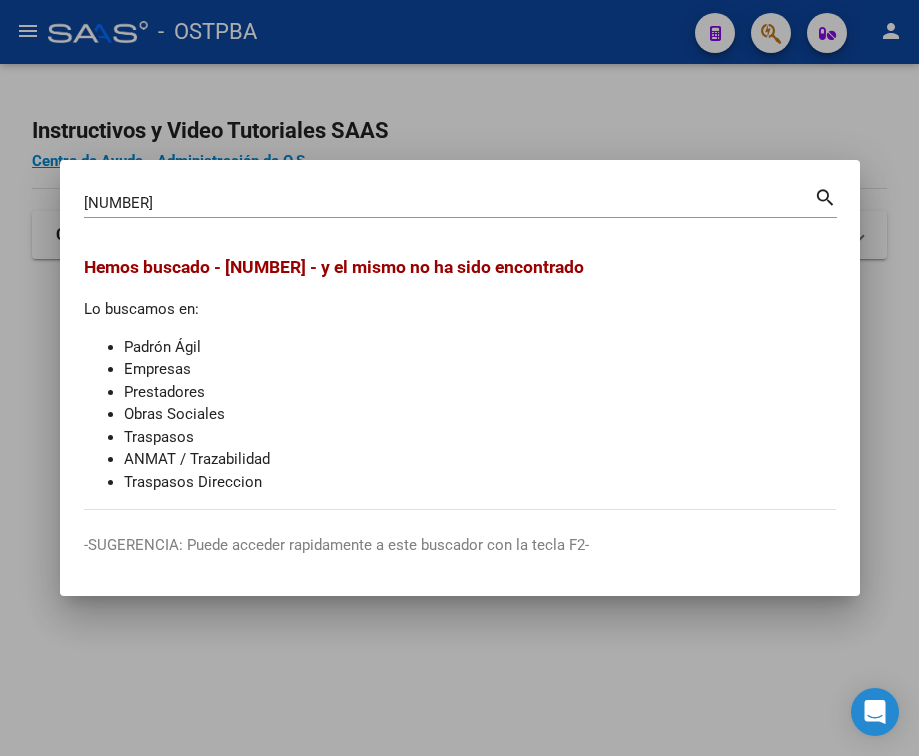 click on "[NUMBER]" at bounding box center [449, 203] 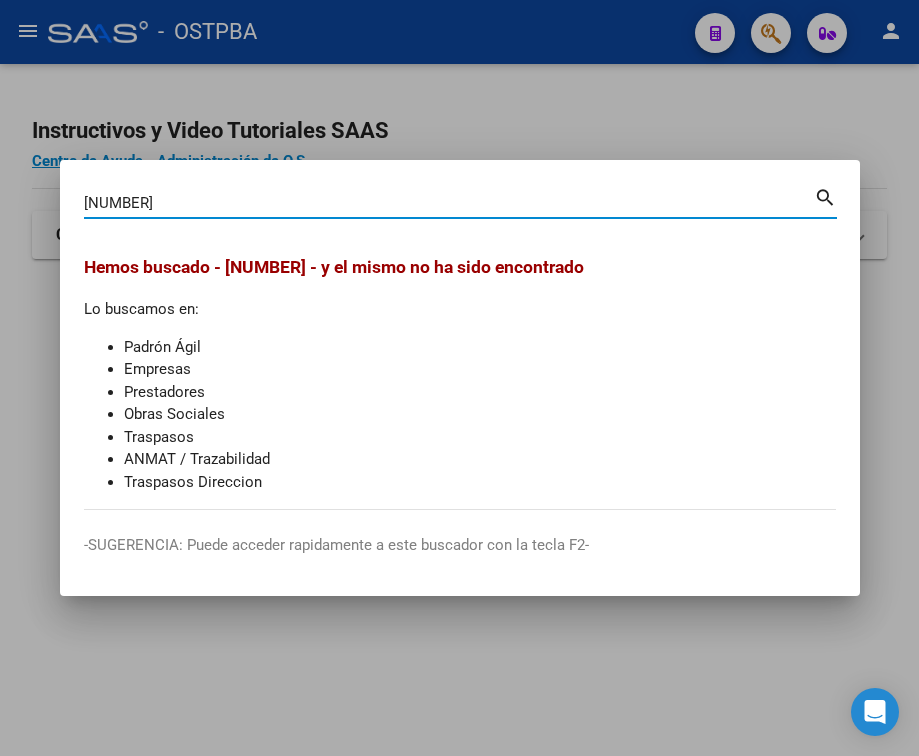 click on "[NUMBER]" at bounding box center (449, 203) 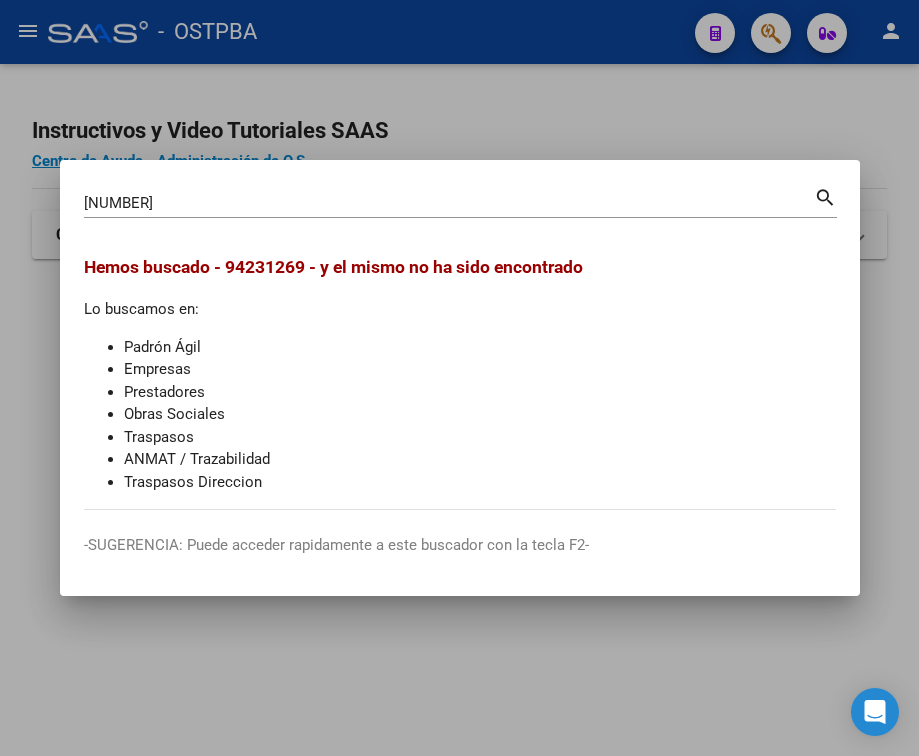 click on "[NUMBER]" at bounding box center [449, 203] 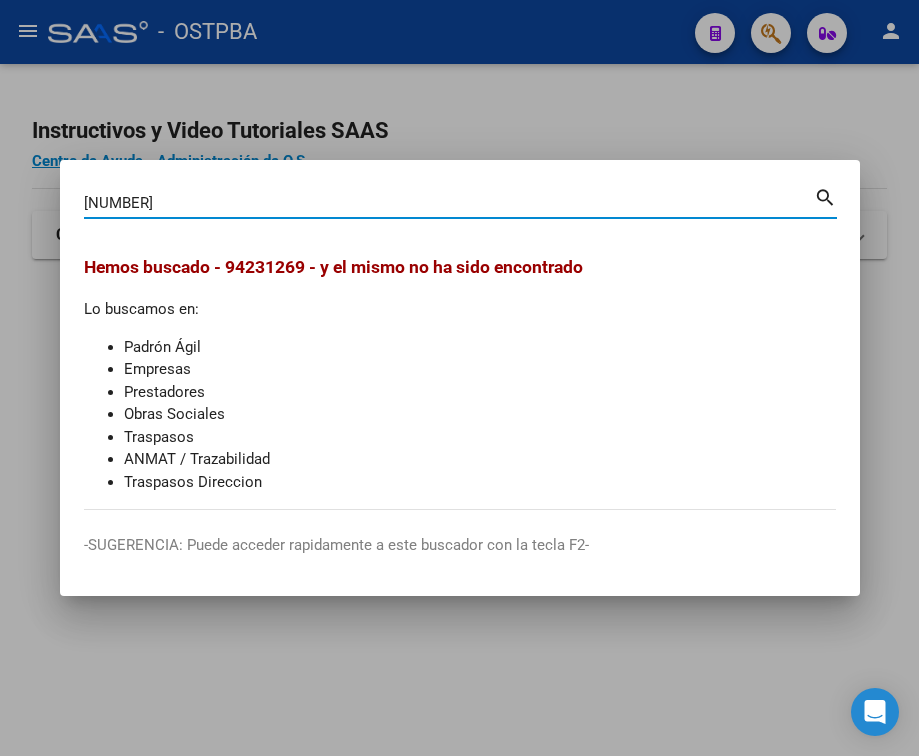 click on "[NUMBER]" at bounding box center (449, 203) 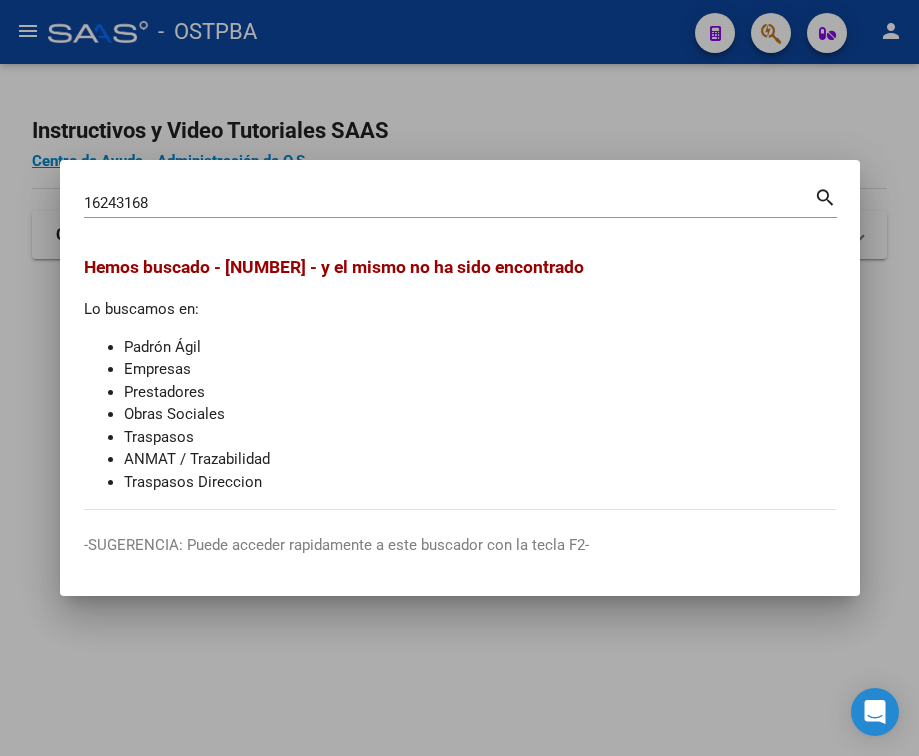 click on "16243168" at bounding box center [449, 203] 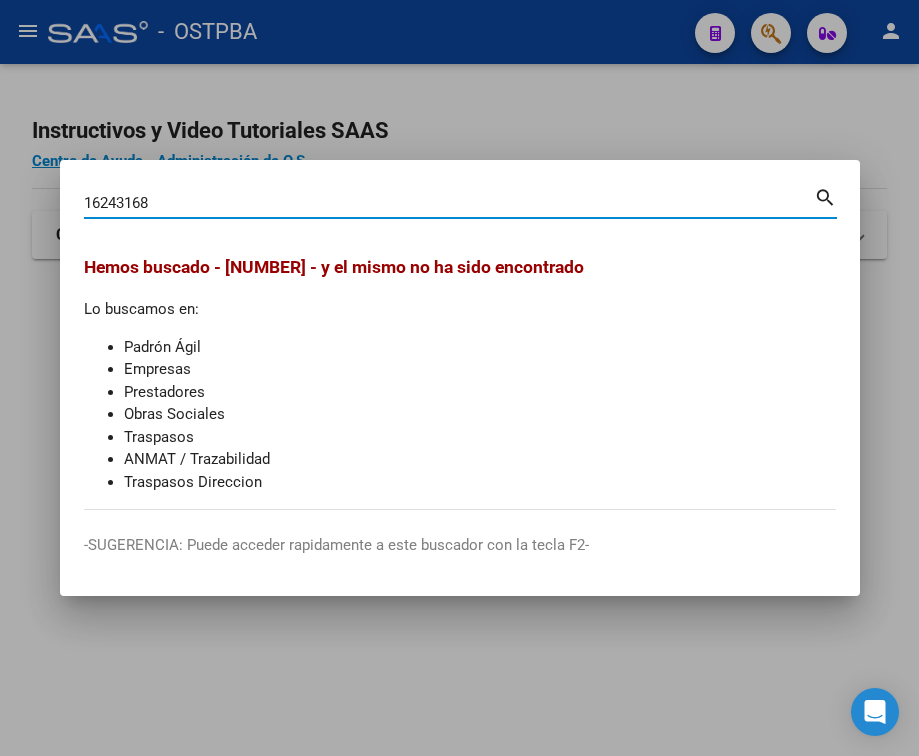 click on "16243168" at bounding box center [449, 203] 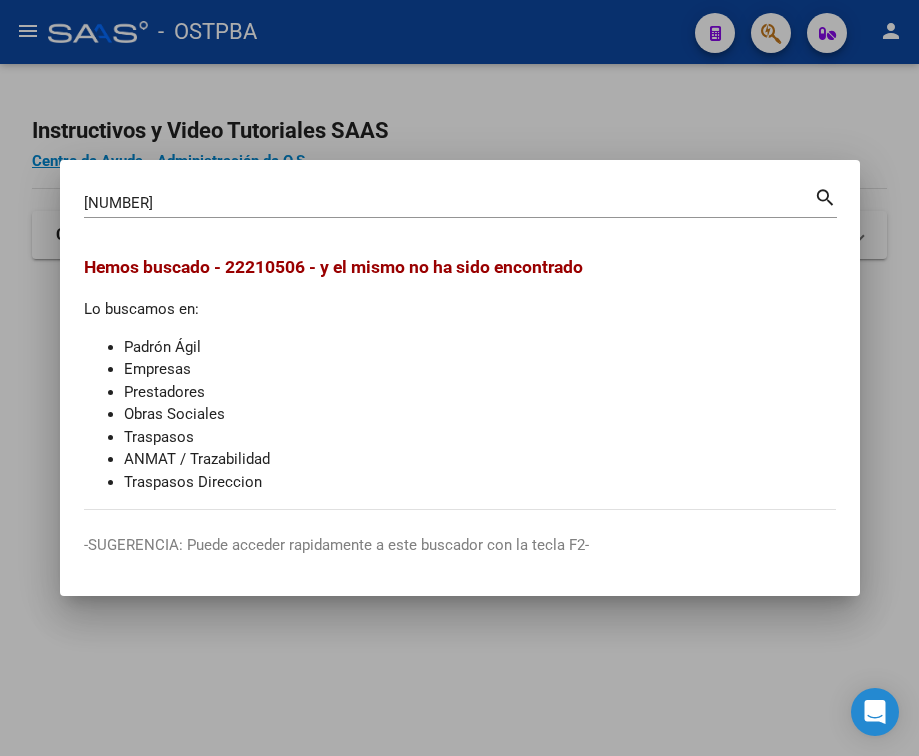 click on "[NUMBER]" at bounding box center (449, 203) 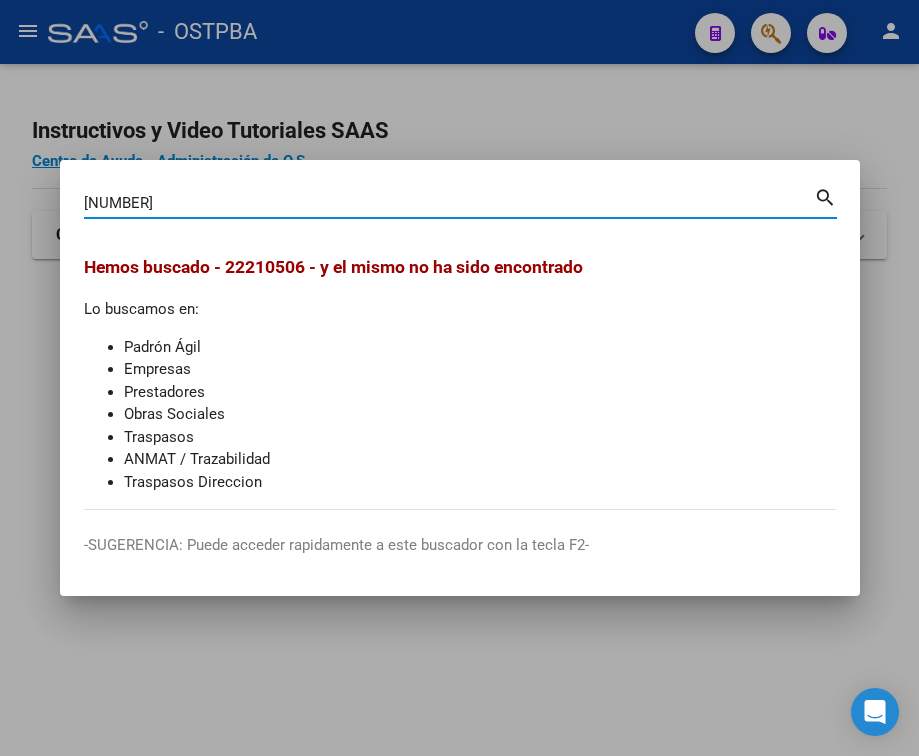 click on "[NUMBER]" at bounding box center (449, 203) 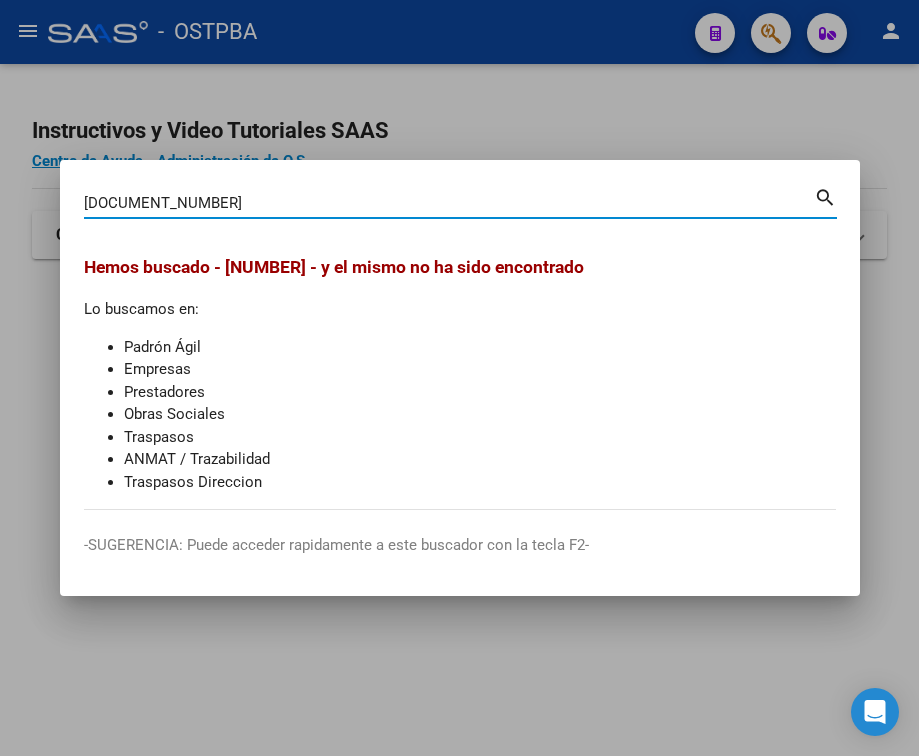 click on "[DOCUMENT_NUMBER]" at bounding box center (449, 203) 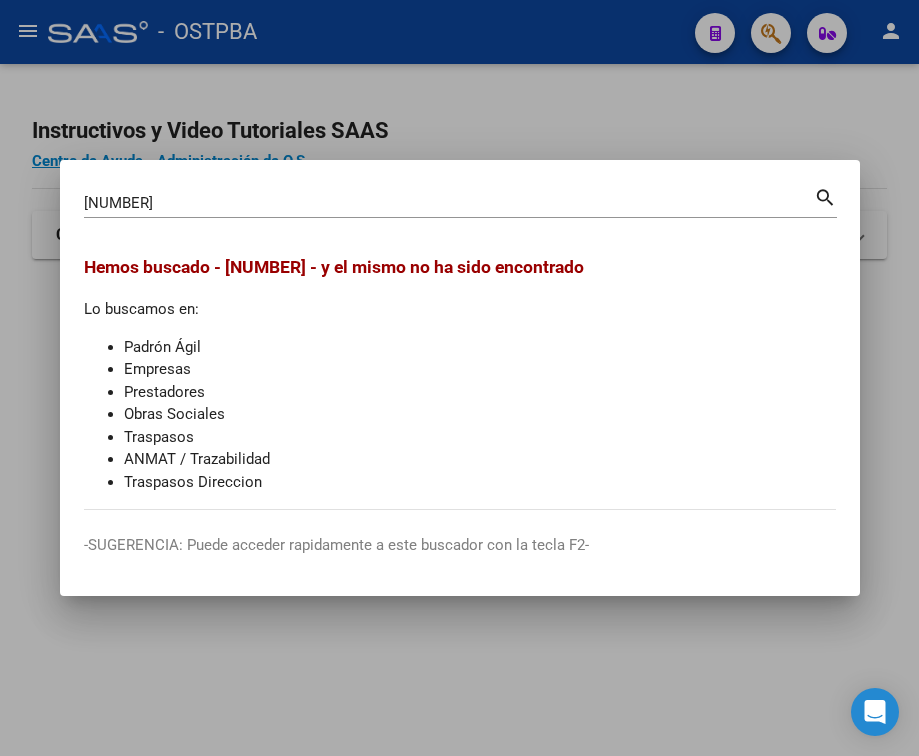 click on "[NUMBER] Buscar (apellido, dni, cuil, nro traspaso, cuit, obra social)" at bounding box center (449, 203) 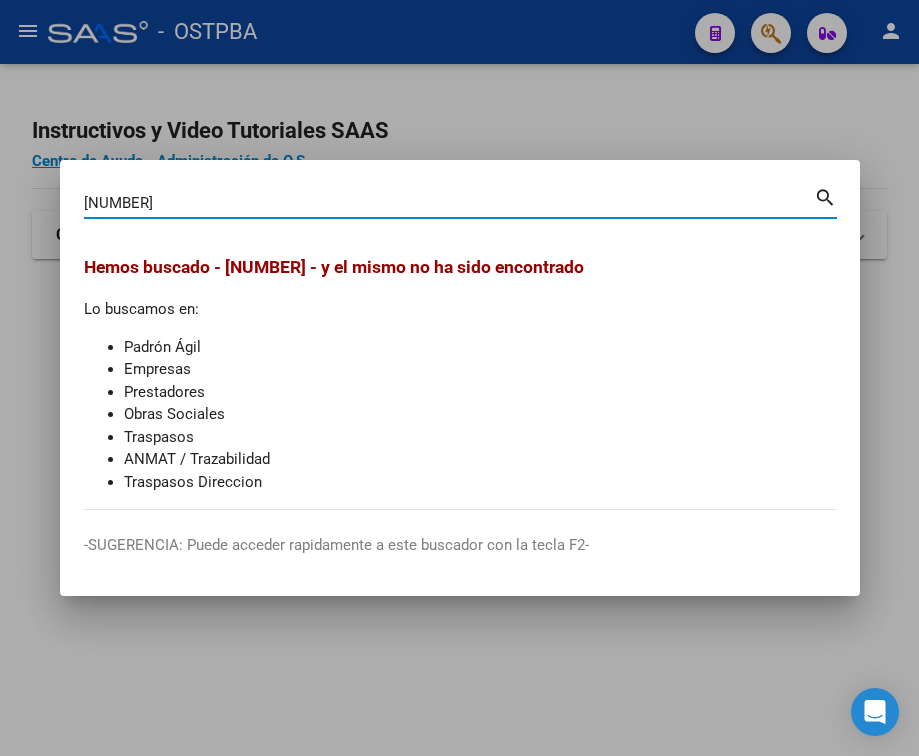 click on "[NUMBER]" at bounding box center [449, 203] 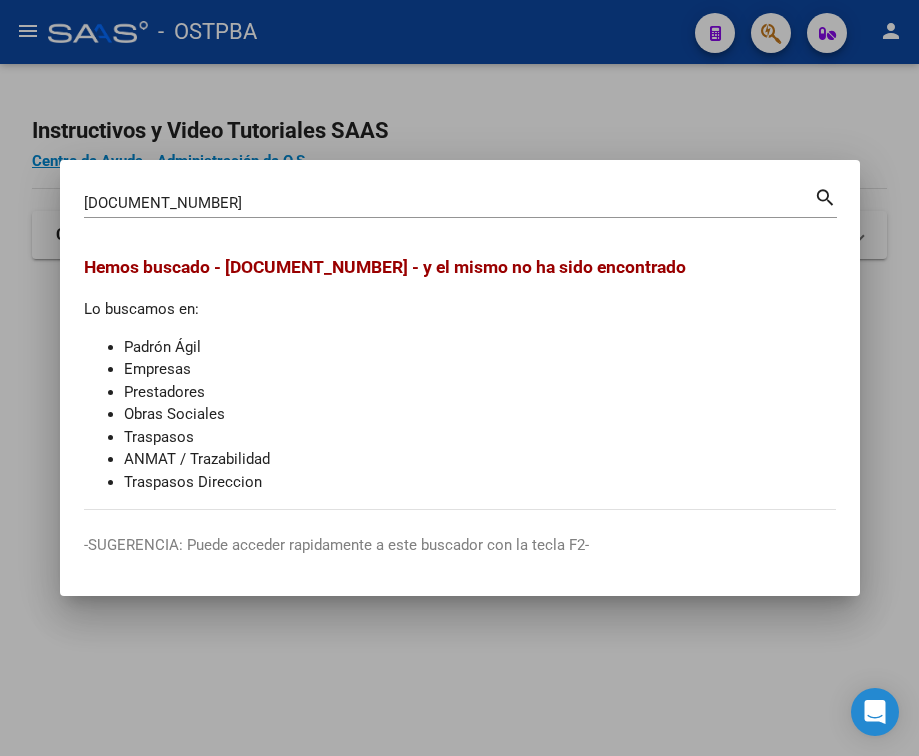 click on "[NUMBER] Buscar (apellido, dni, cuil, nro traspaso, cuit, obra social)" at bounding box center [449, 203] 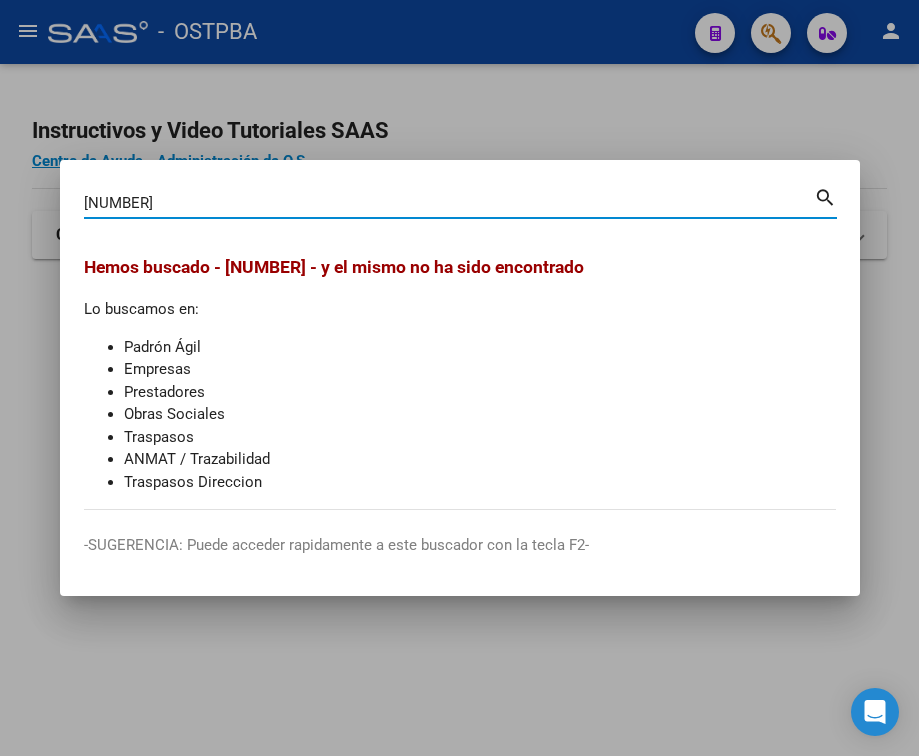 click on "[NUMBER]" at bounding box center [449, 203] 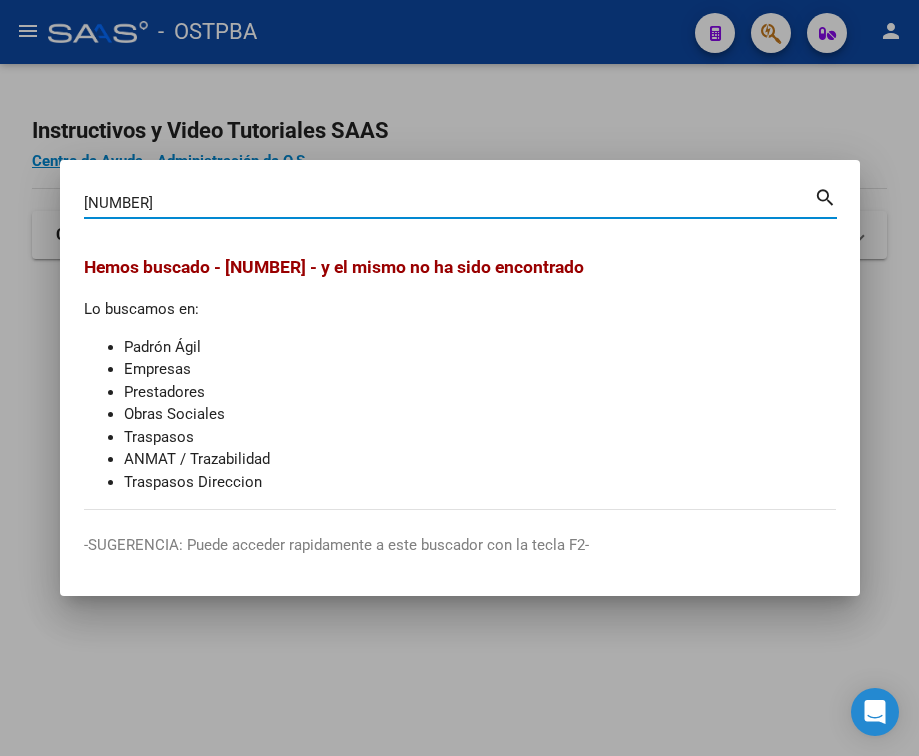 click on "[NUMBER]" at bounding box center [449, 203] 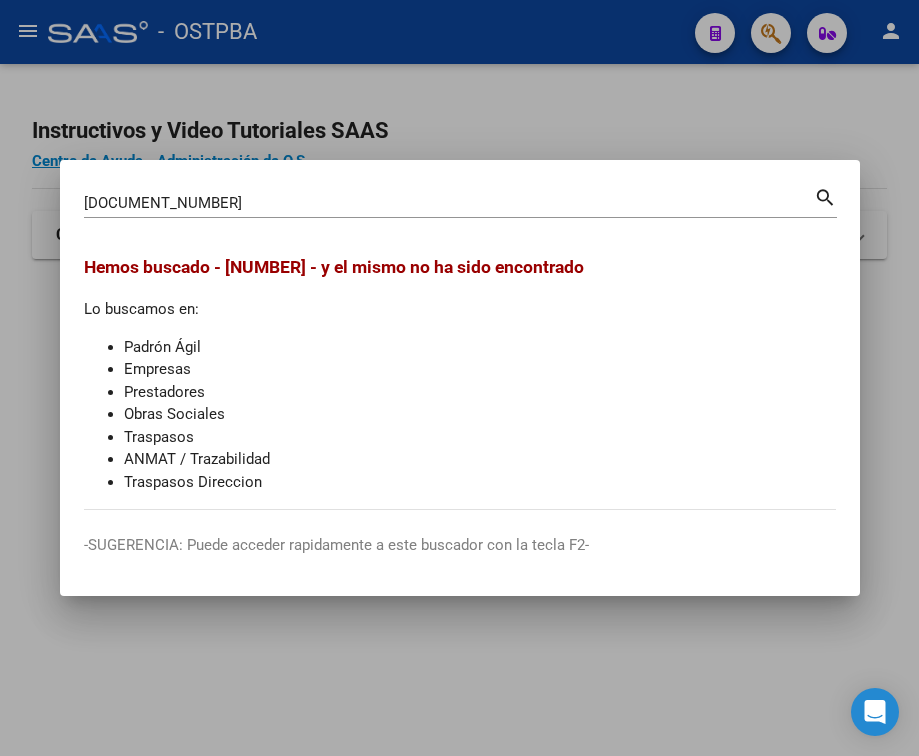 click on "[DOCUMENT_NUMBER]" at bounding box center [449, 203] 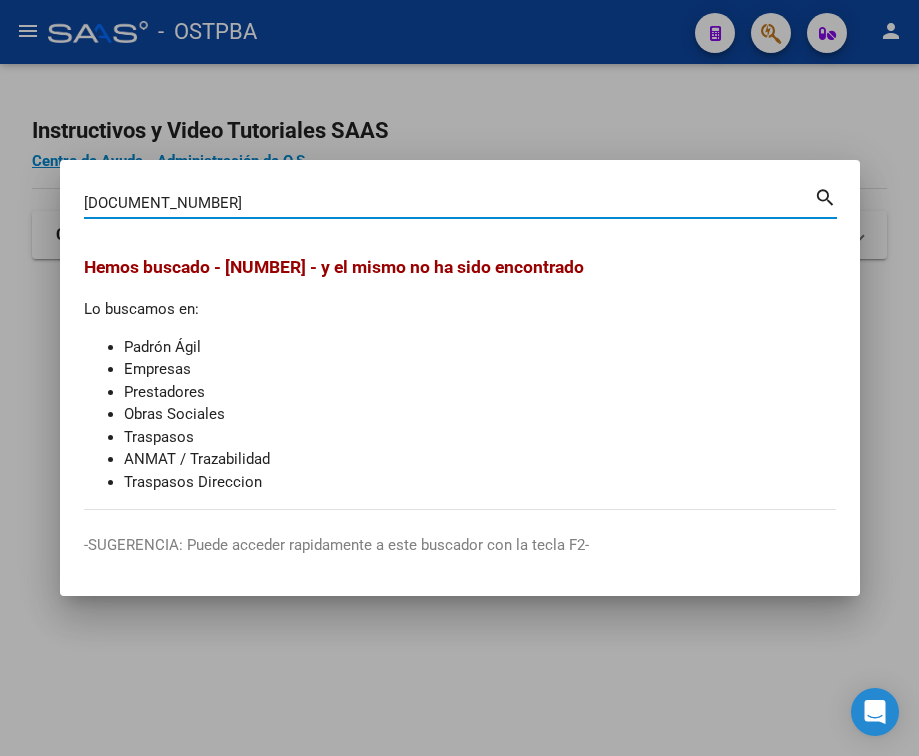 click on "[DOCUMENT_NUMBER]" at bounding box center (449, 203) 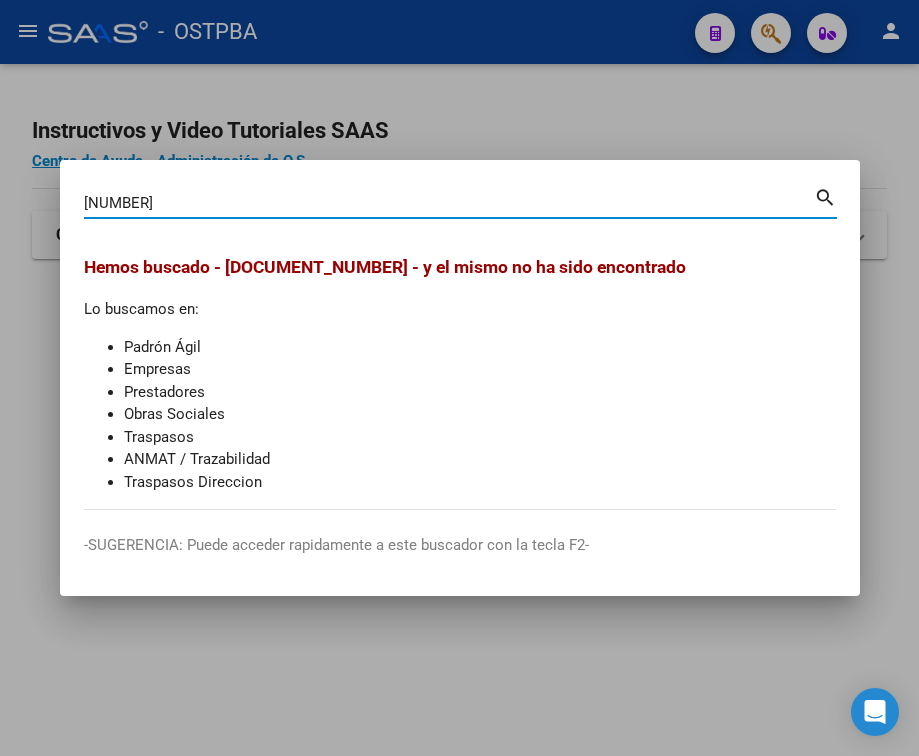 click on "[NUMBER]" at bounding box center [449, 203] 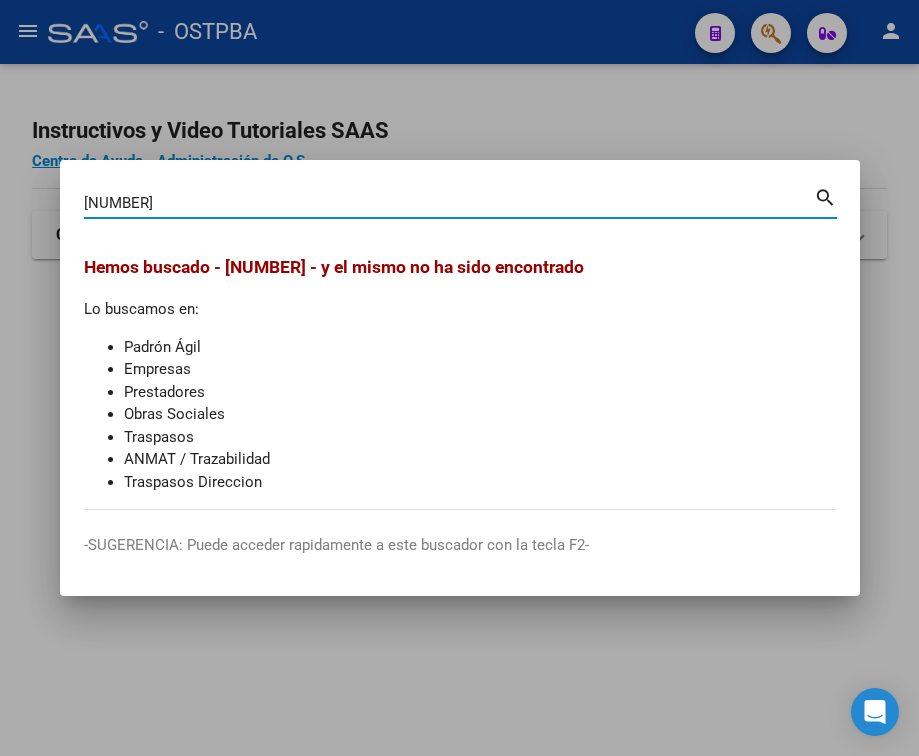 type on "[NUMBER]" 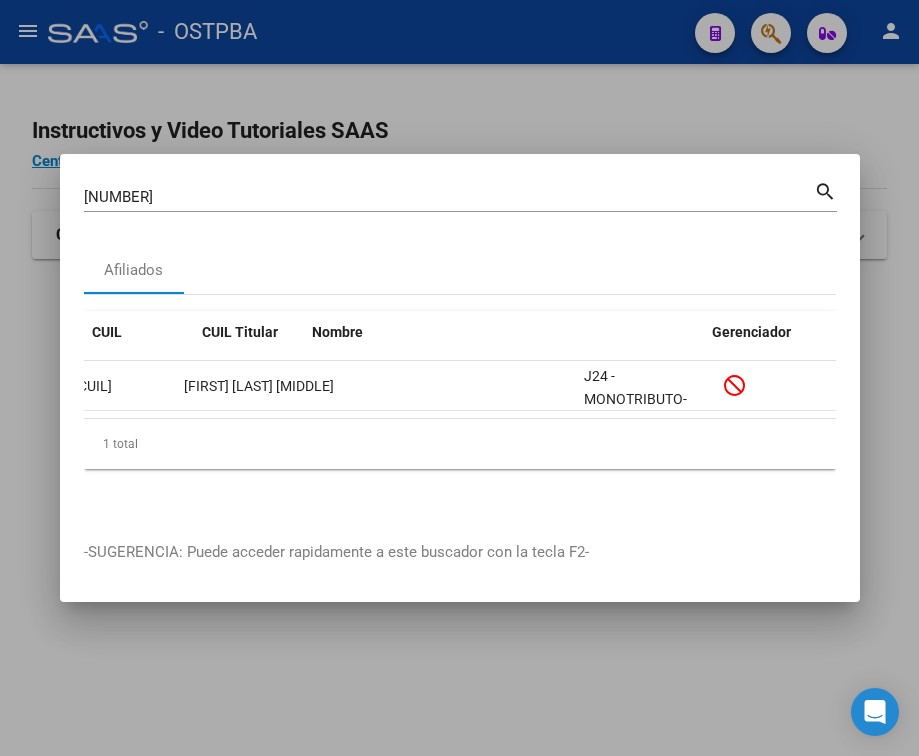 scroll, scrollTop: 0, scrollLeft: 0, axis: both 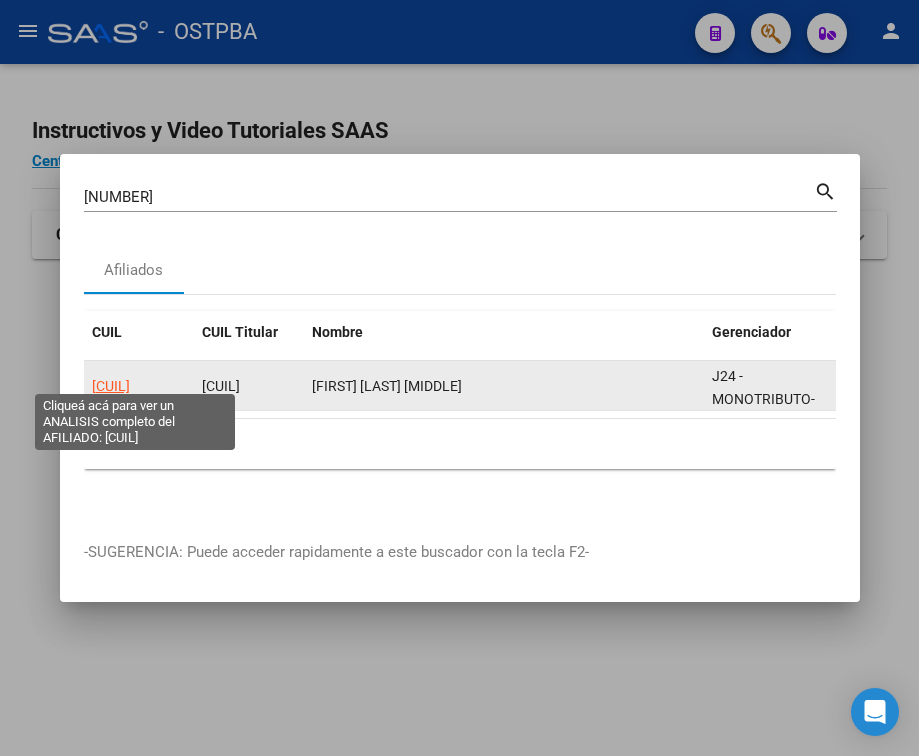 click on "[CUIL]" 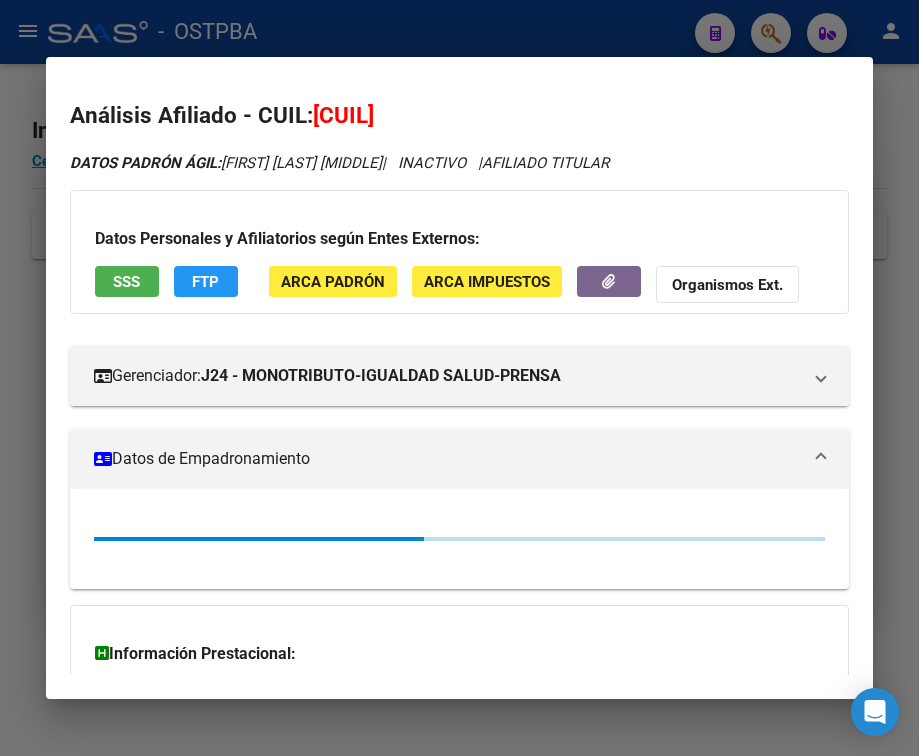 click on "Datos de Empadronamiento" at bounding box center (447, 459) 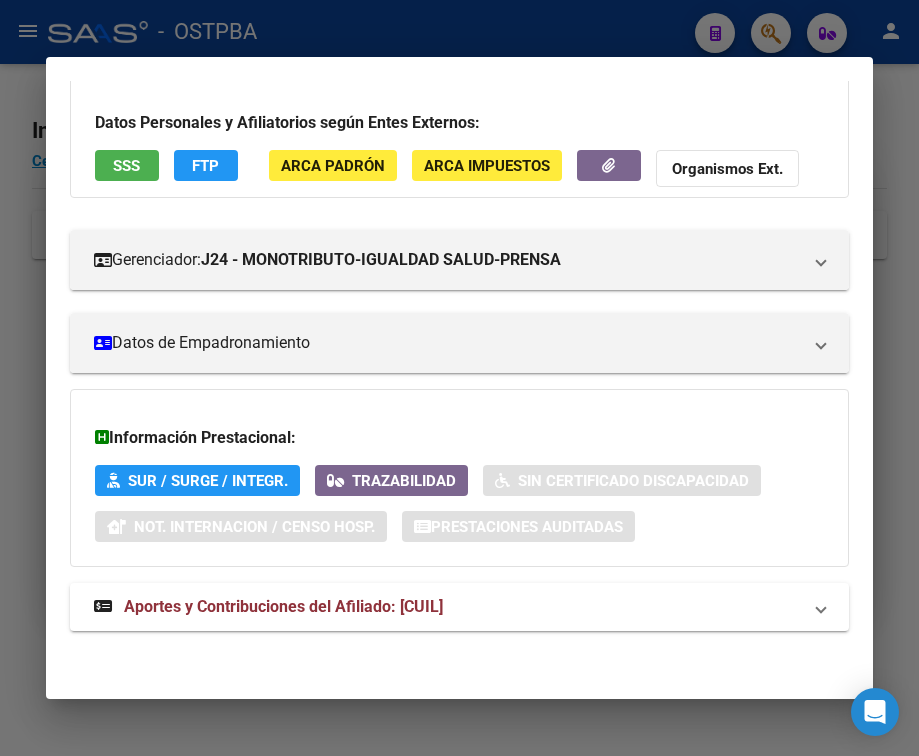 drag, startPoint x: 224, startPoint y: 613, endPoint x: 239, endPoint y: 549, distance: 65.734314 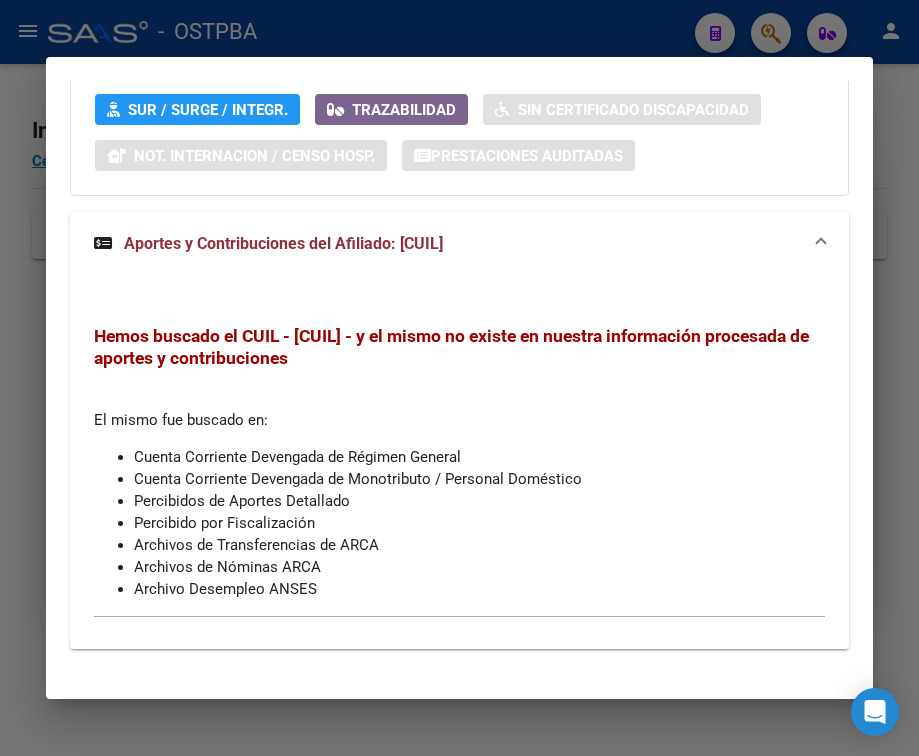 scroll, scrollTop: 520, scrollLeft: 0, axis: vertical 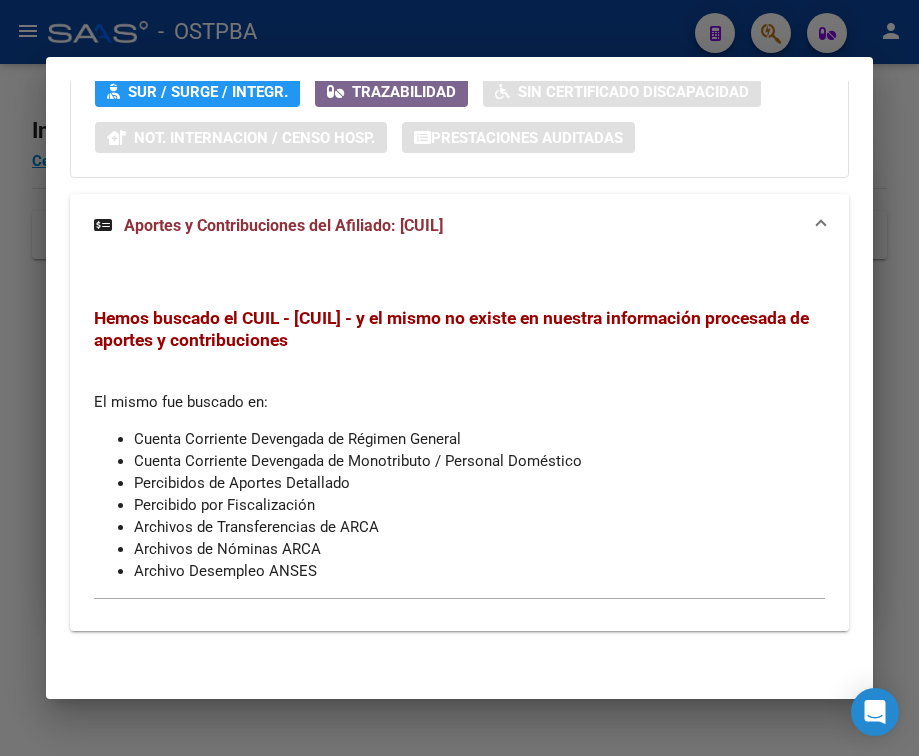 click at bounding box center [459, 378] 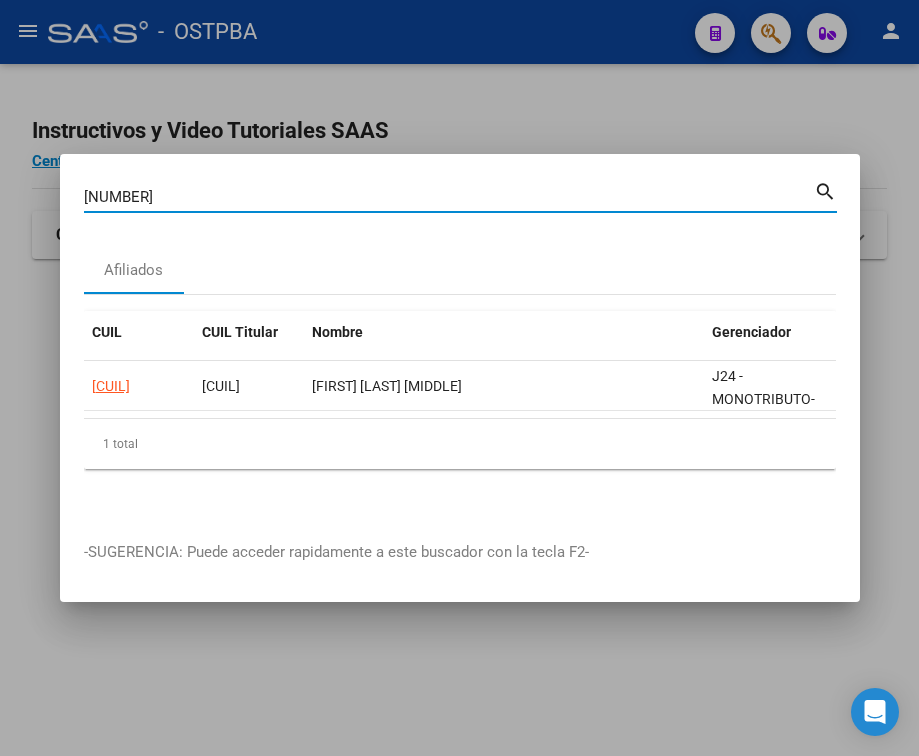 click on "[NUMBER]" at bounding box center (449, 197) 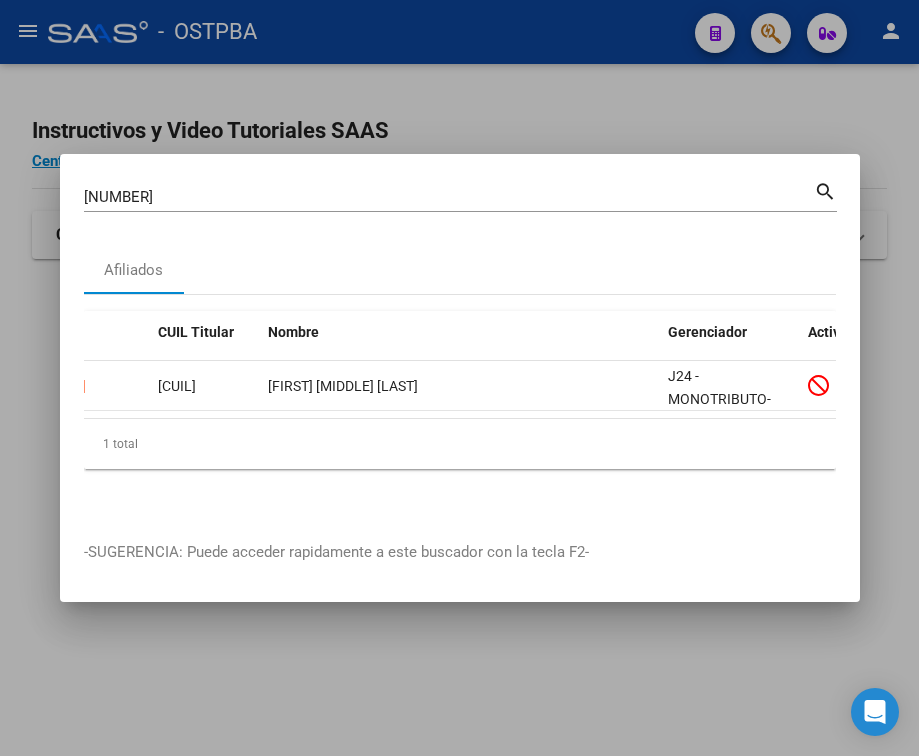 scroll, scrollTop: 0, scrollLeft: 0, axis: both 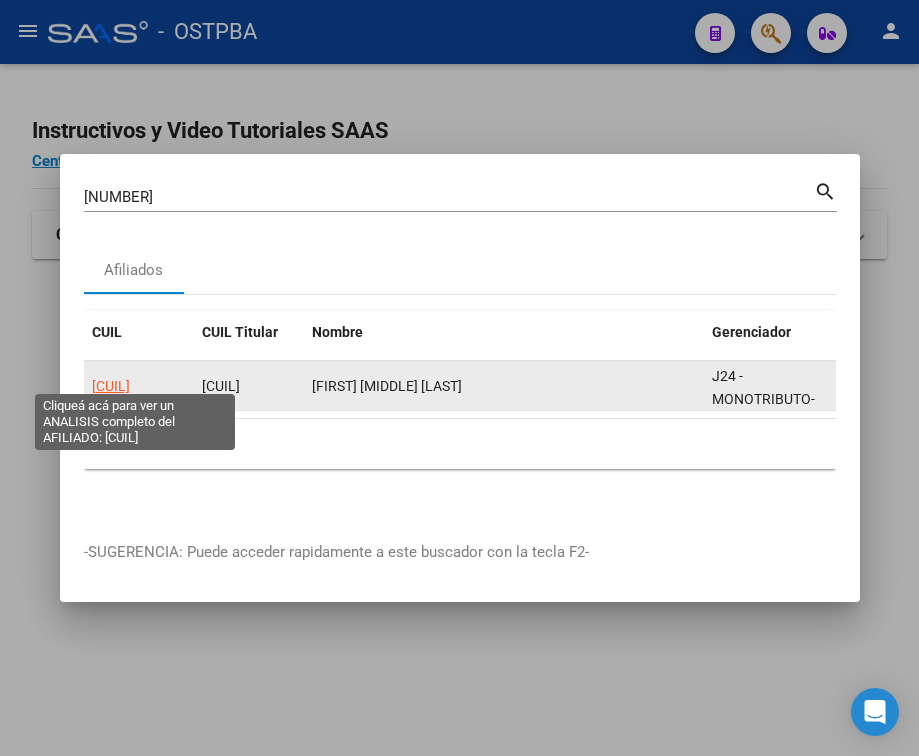 click on "[CUIL]" 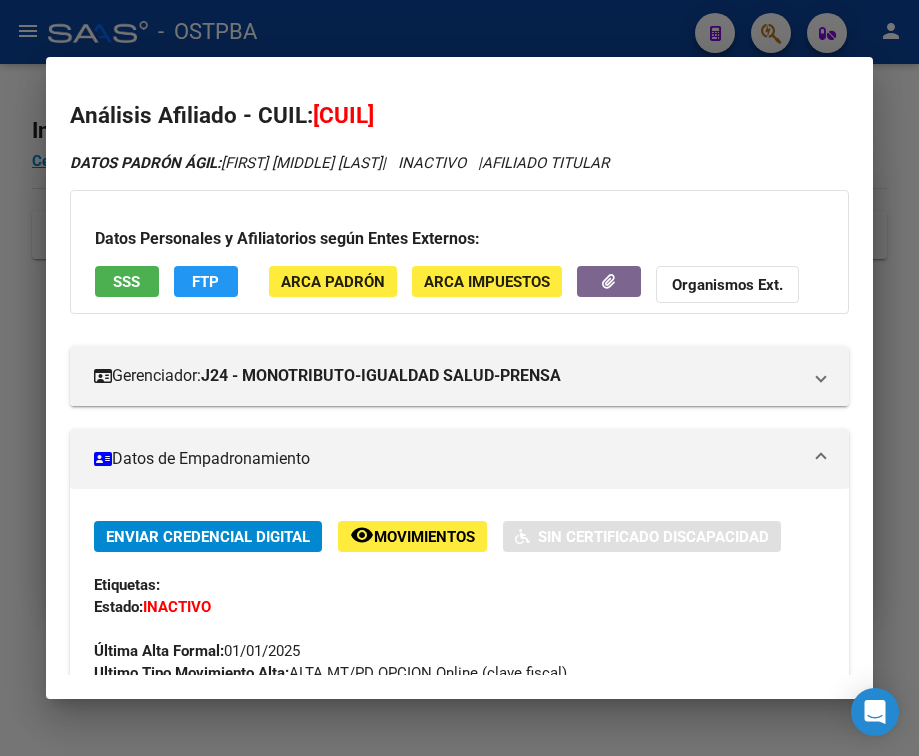 click on "Datos de Empadronamiento" at bounding box center (447, 459) 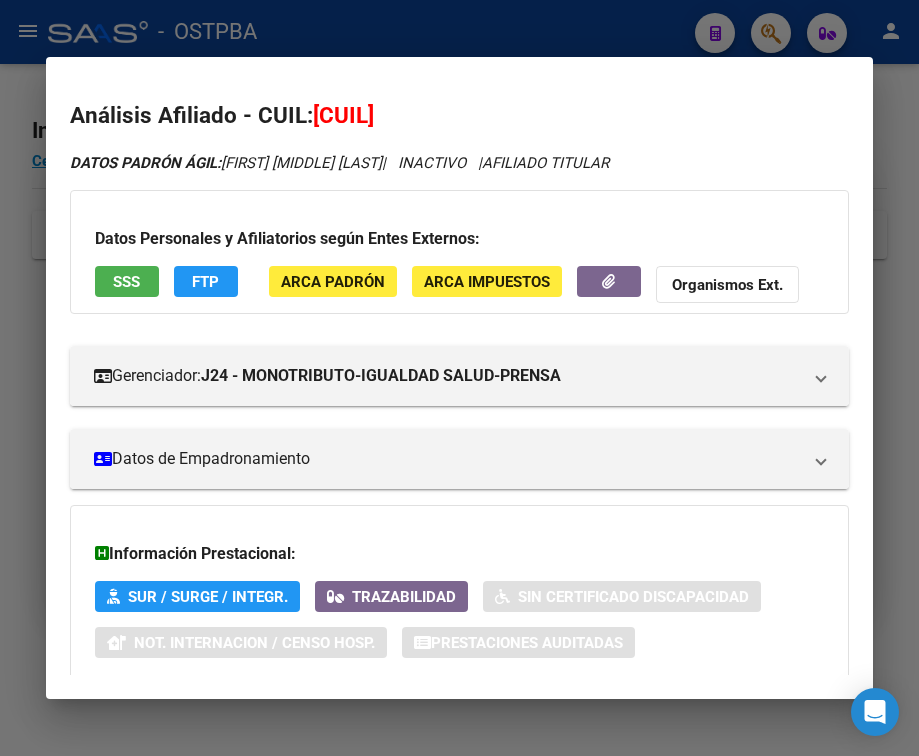 scroll, scrollTop: 131, scrollLeft: 0, axis: vertical 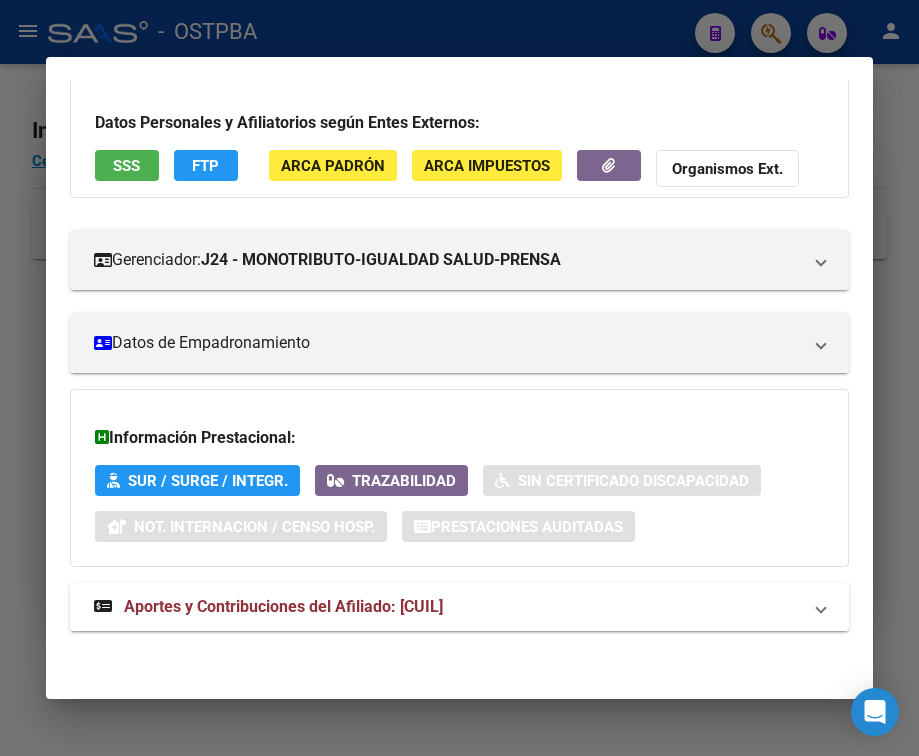 click on "Aportes y Contribuciones del Afiliado: [CUIL]" at bounding box center (283, 606) 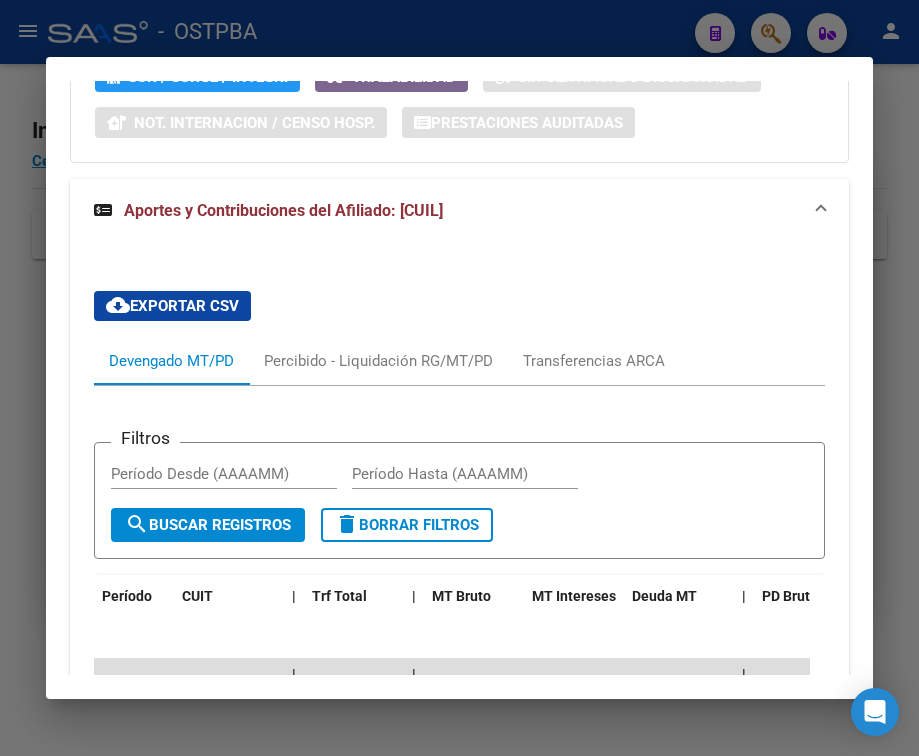 scroll, scrollTop: 631, scrollLeft: 0, axis: vertical 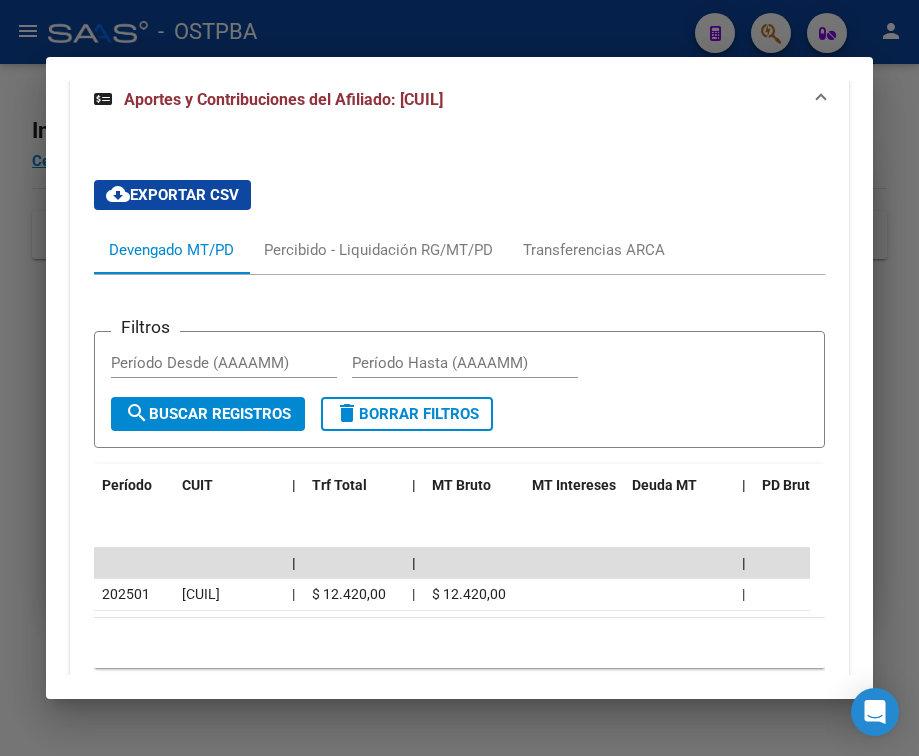 click at bounding box center (459, 378) 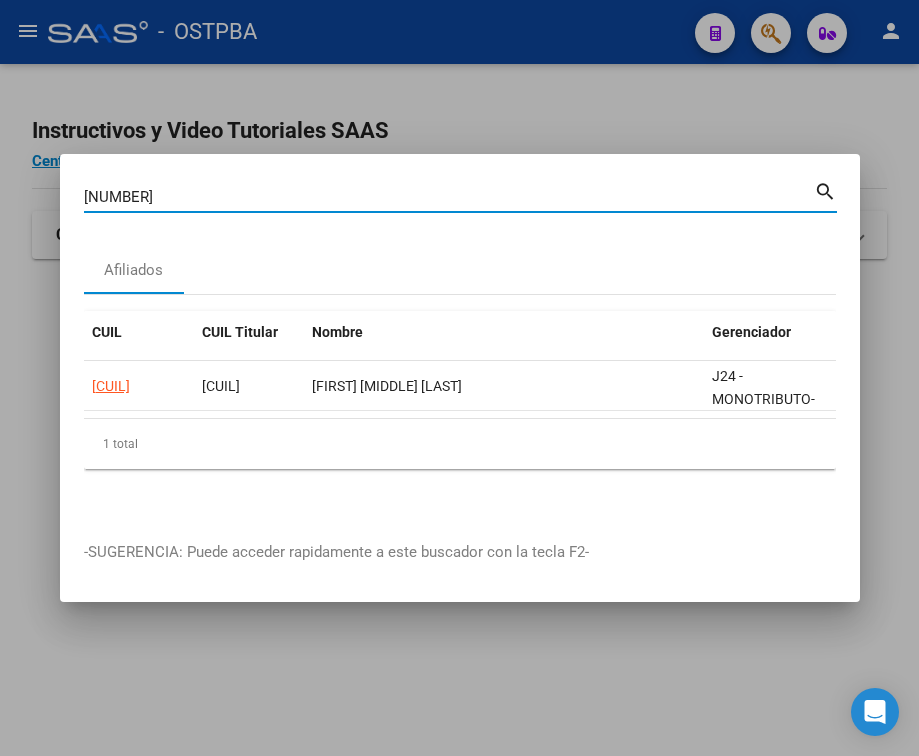 click on "[NUMBER]" at bounding box center (449, 197) 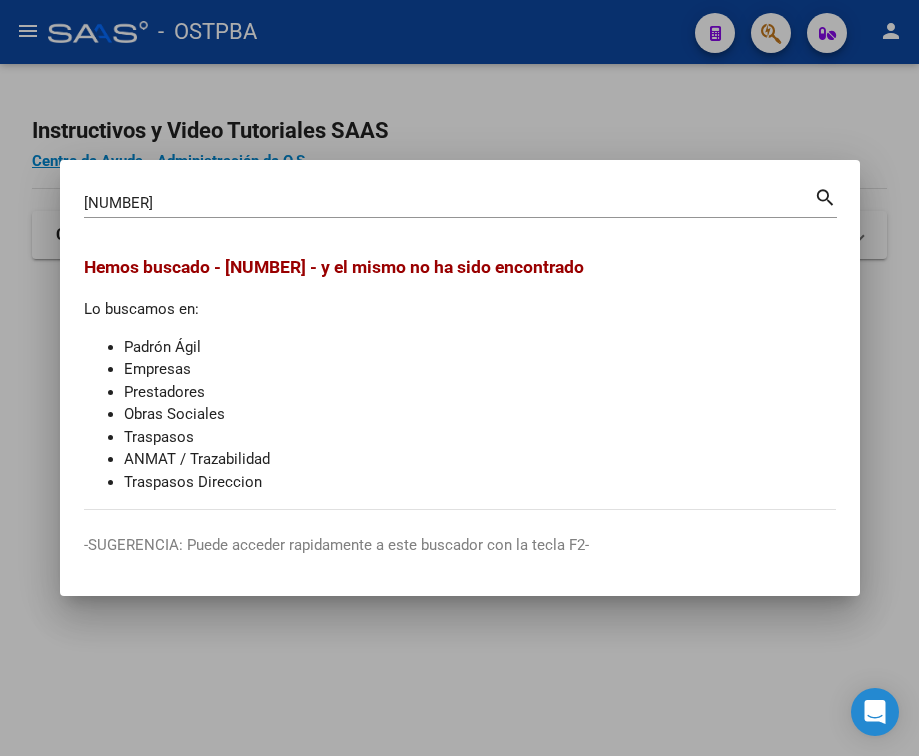 drag, startPoint x: 113, startPoint y: 179, endPoint x: 114, endPoint y: 189, distance: 10.049875 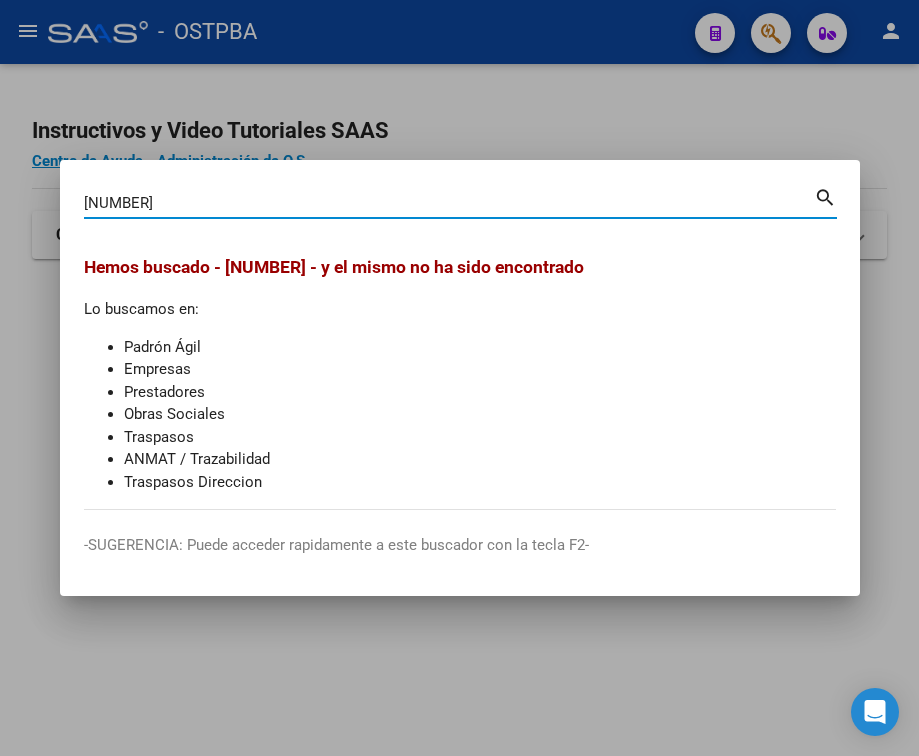 click on "[NUMBER]" at bounding box center [449, 203] 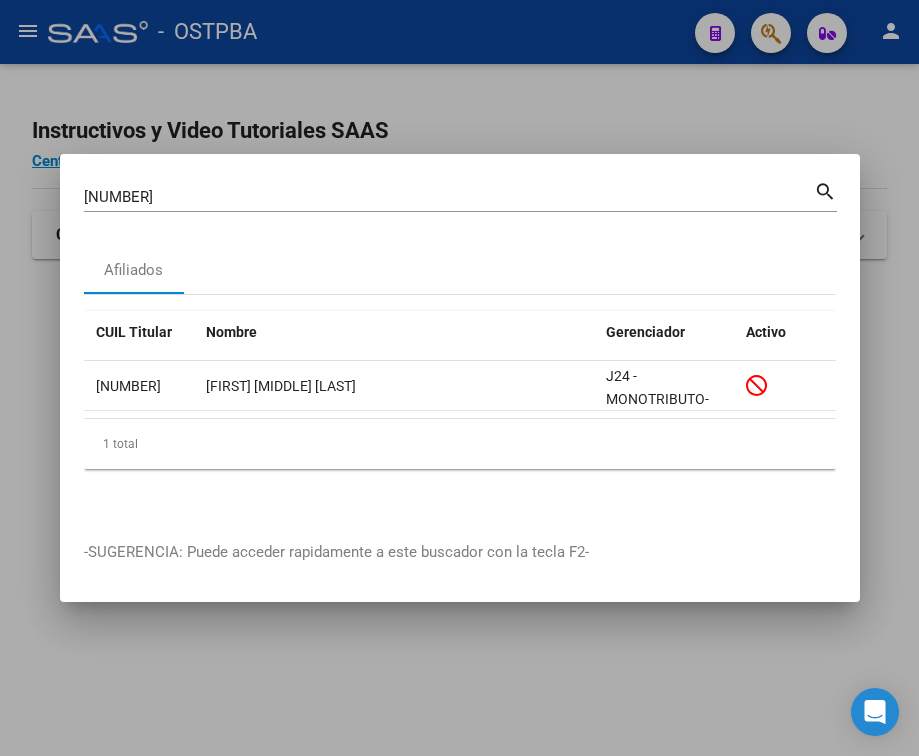 scroll, scrollTop: 0, scrollLeft: 0, axis: both 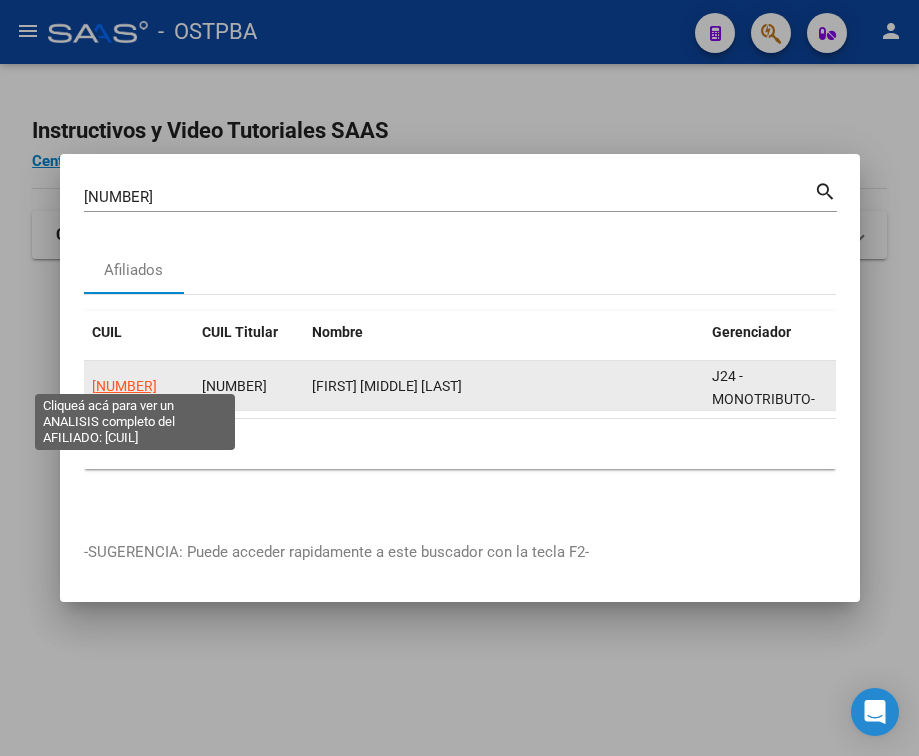 click on "[NUMBER]" 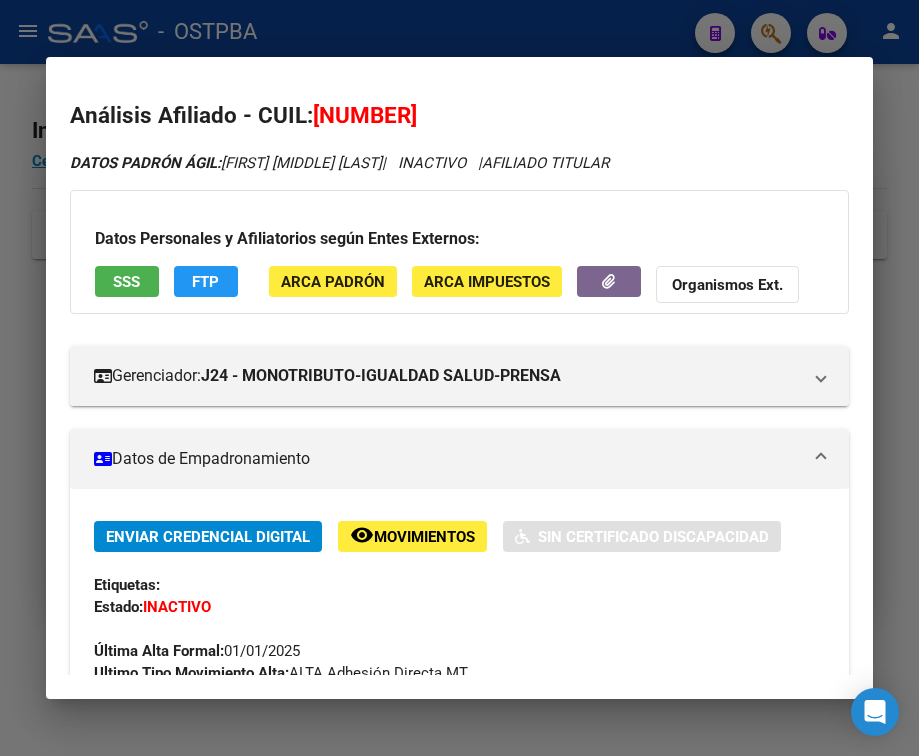 click on "Datos de Empadronamiento" at bounding box center (447, 459) 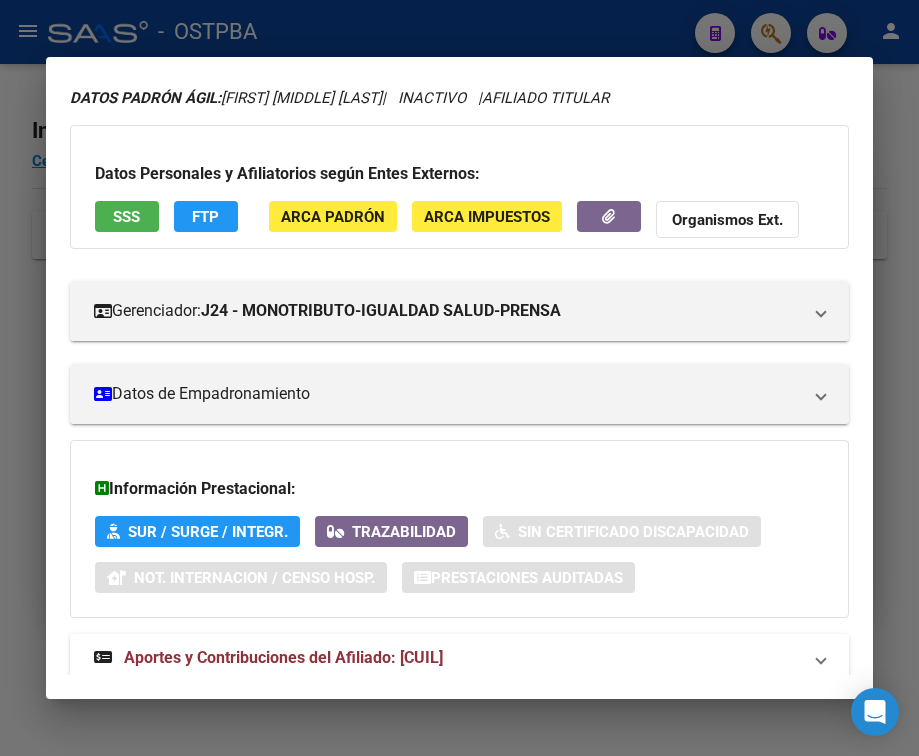 scroll, scrollTop: 131, scrollLeft: 0, axis: vertical 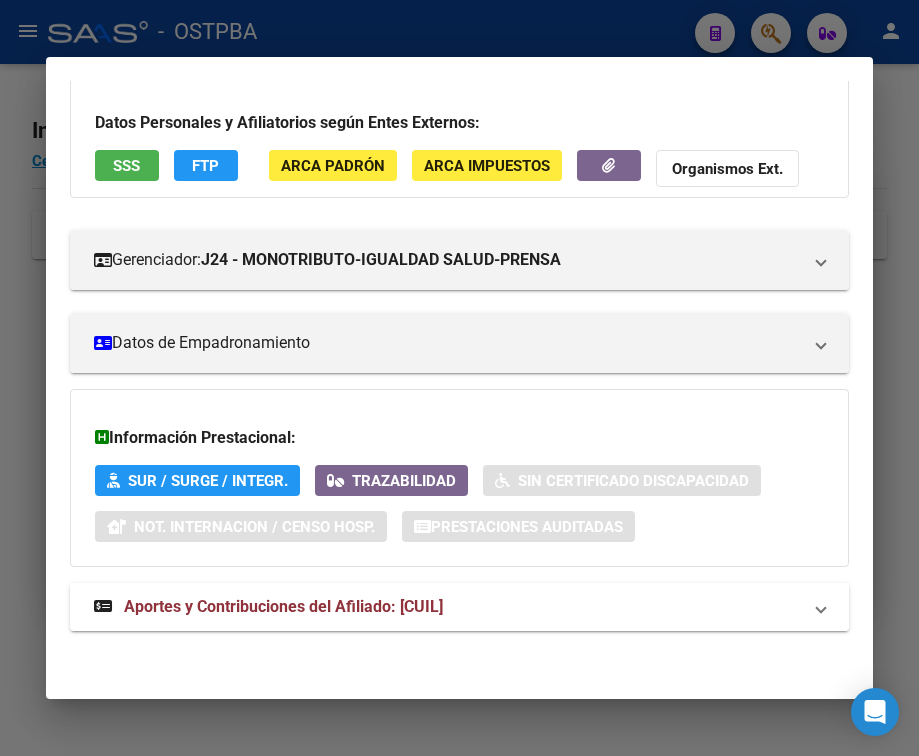 drag, startPoint x: 297, startPoint y: 621, endPoint x: 331, endPoint y: 537, distance: 90.62009 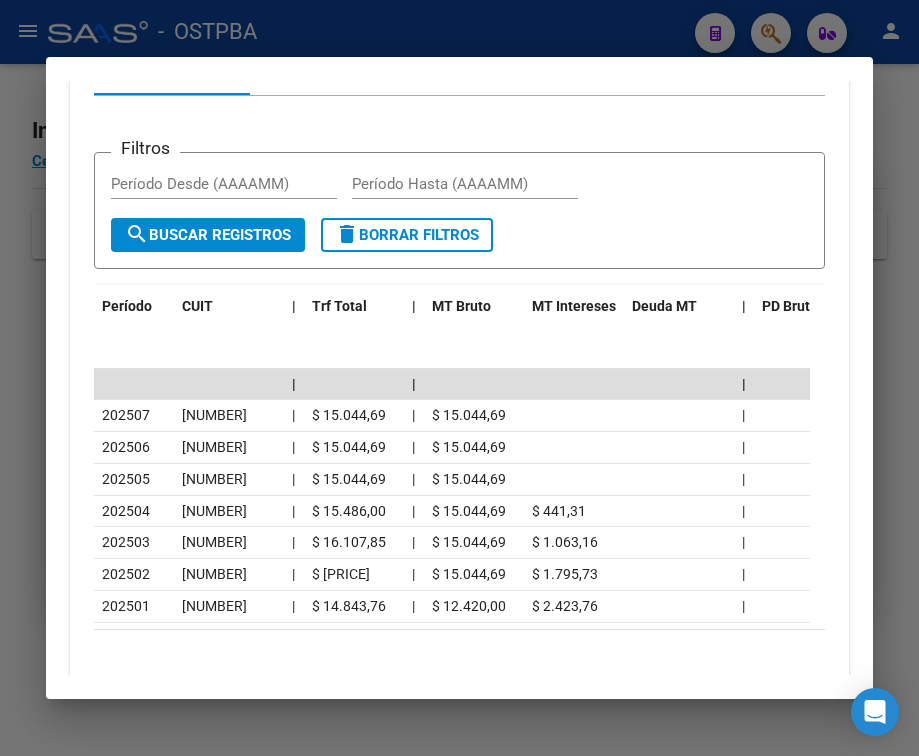 scroll, scrollTop: 873, scrollLeft: 0, axis: vertical 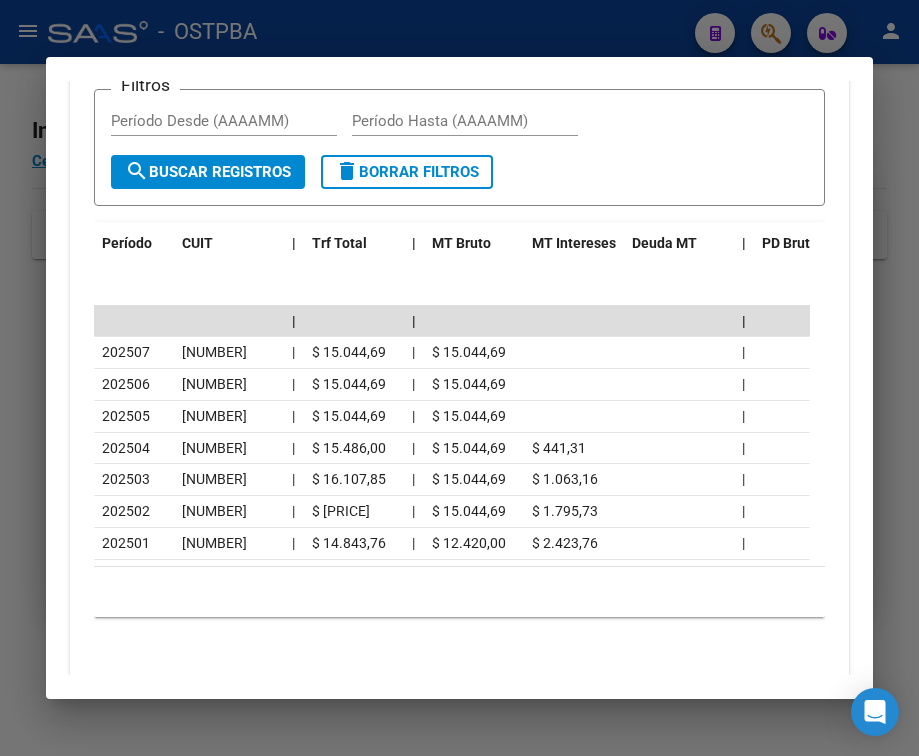 click at bounding box center [459, 378] 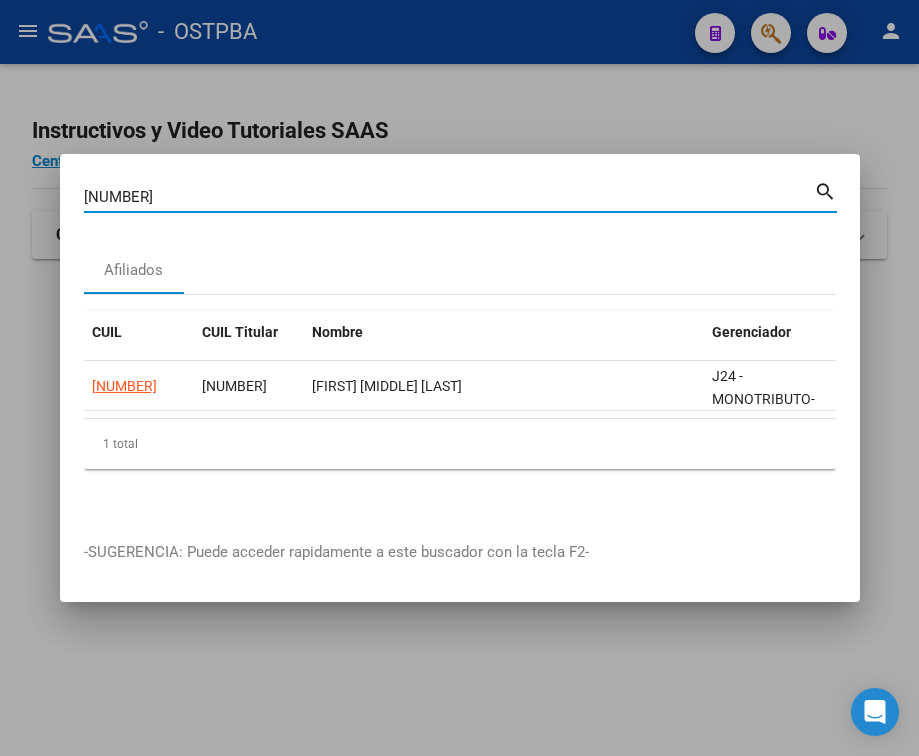 click on "[NUMBER]" at bounding box center [449, 197] 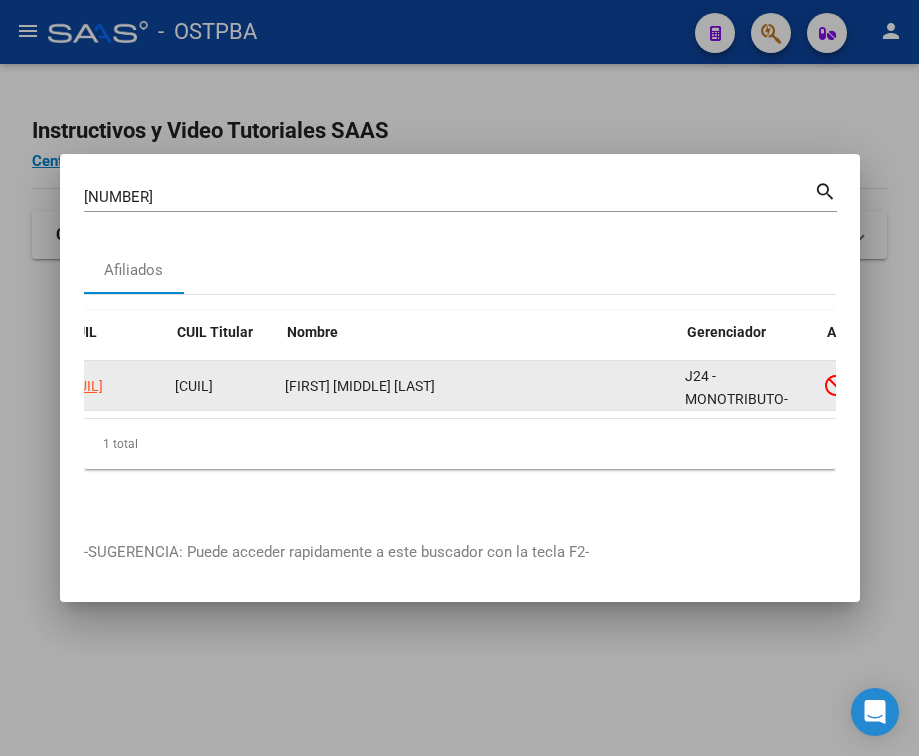 scroll, scrollTop: 0, scrollLeft: 25, axis: horizontal 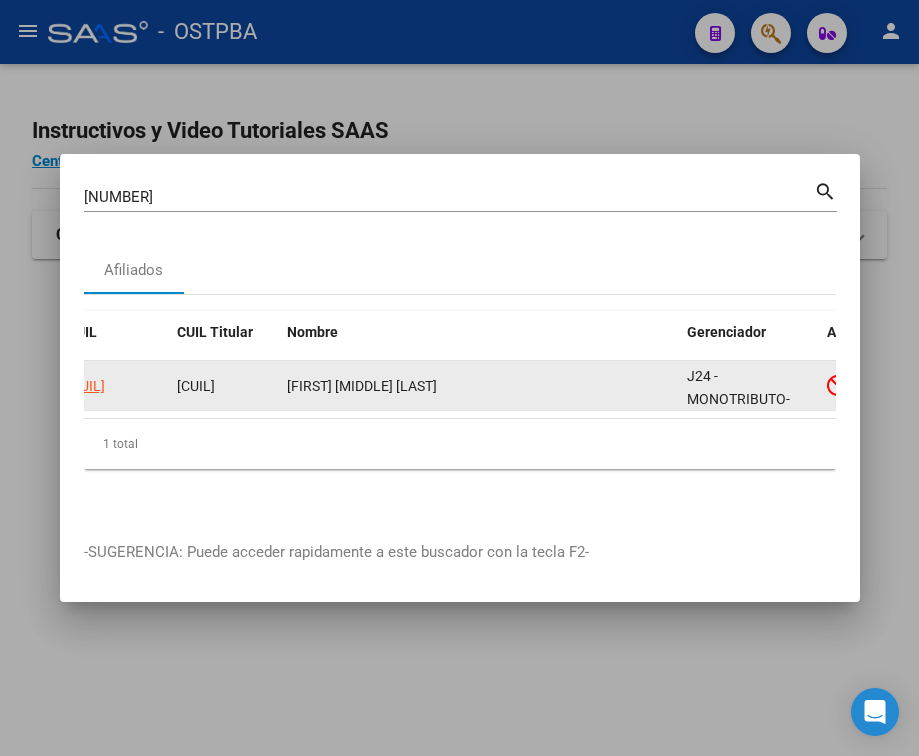 click on "[CUIL]" 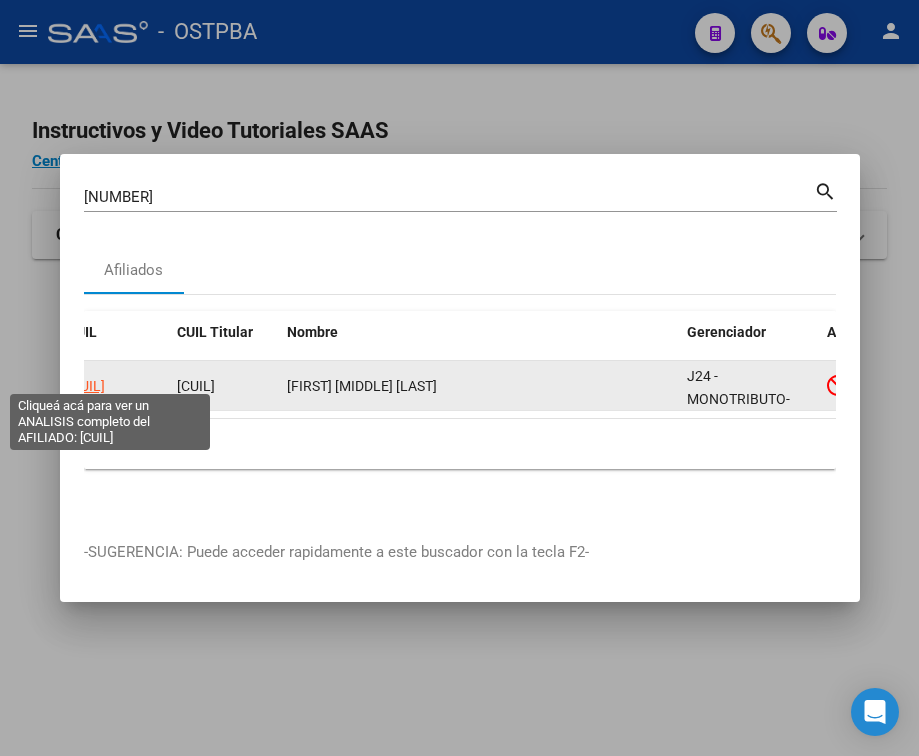 click on "[CUIL]" 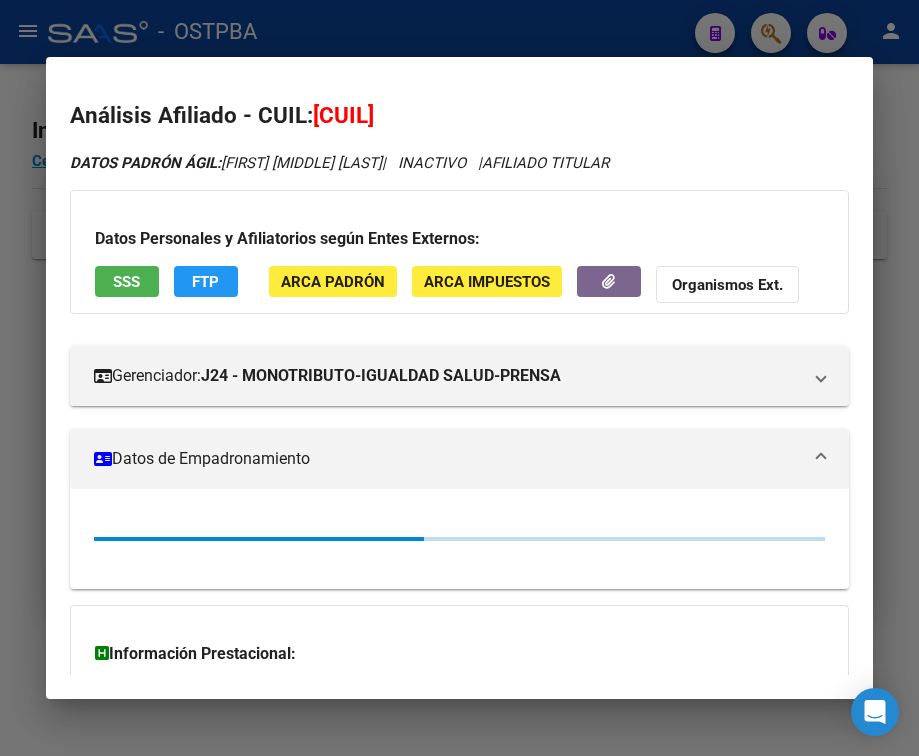 click on "Datos de Empadronamiento" at bounding box center (447, 459) 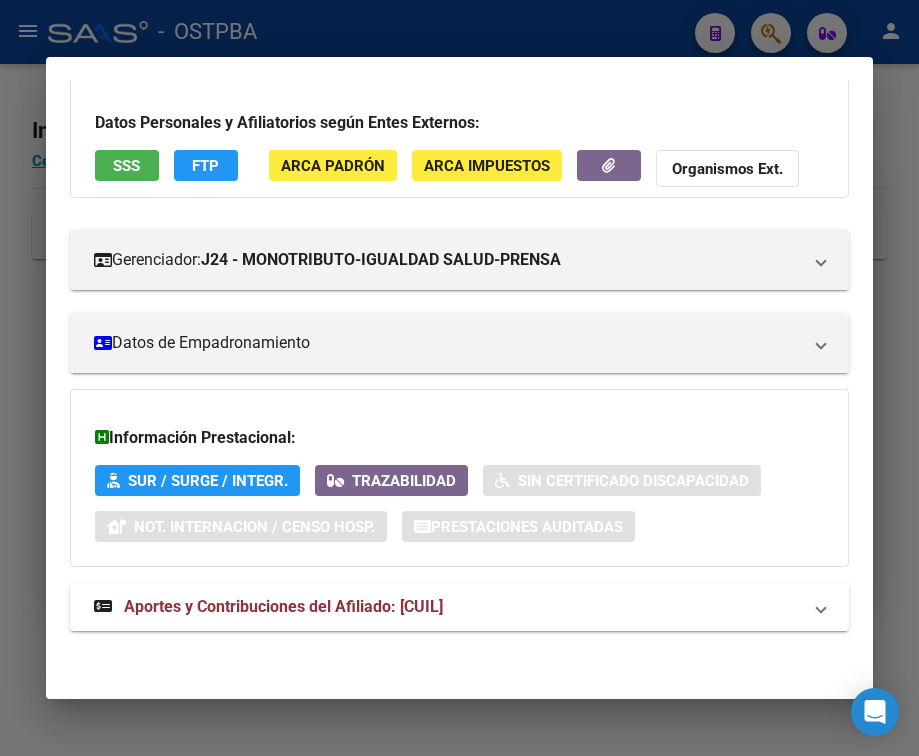 scroll, scrollTop: 131, scrollLeft: 0, axis: vertical 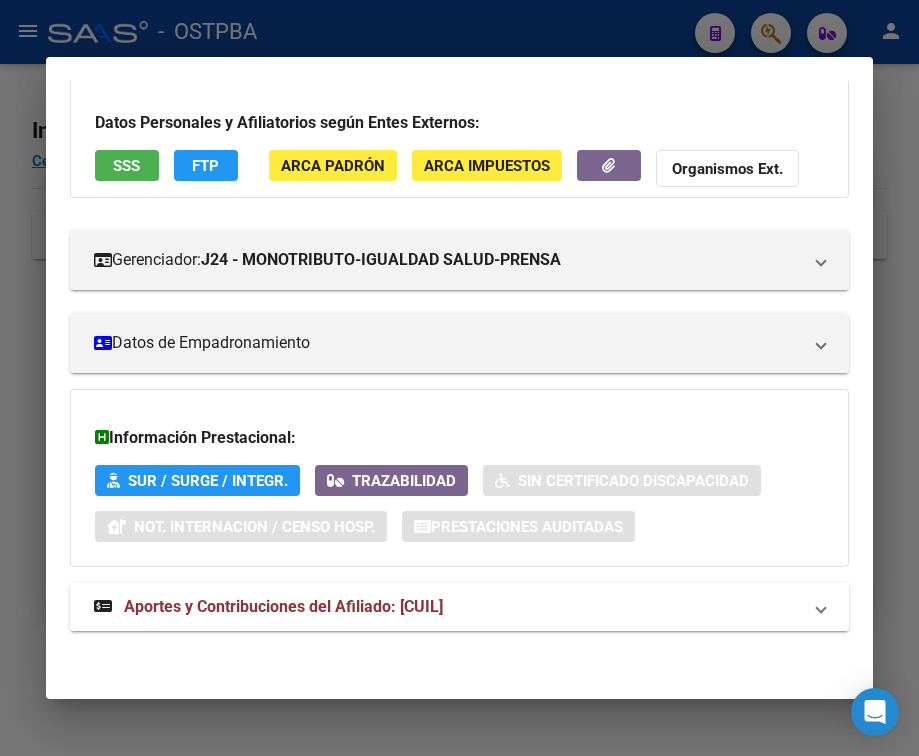 click on "Aportes y Contribuciones del Afiliado: [CUIL]" at bounding box center (283, 606) 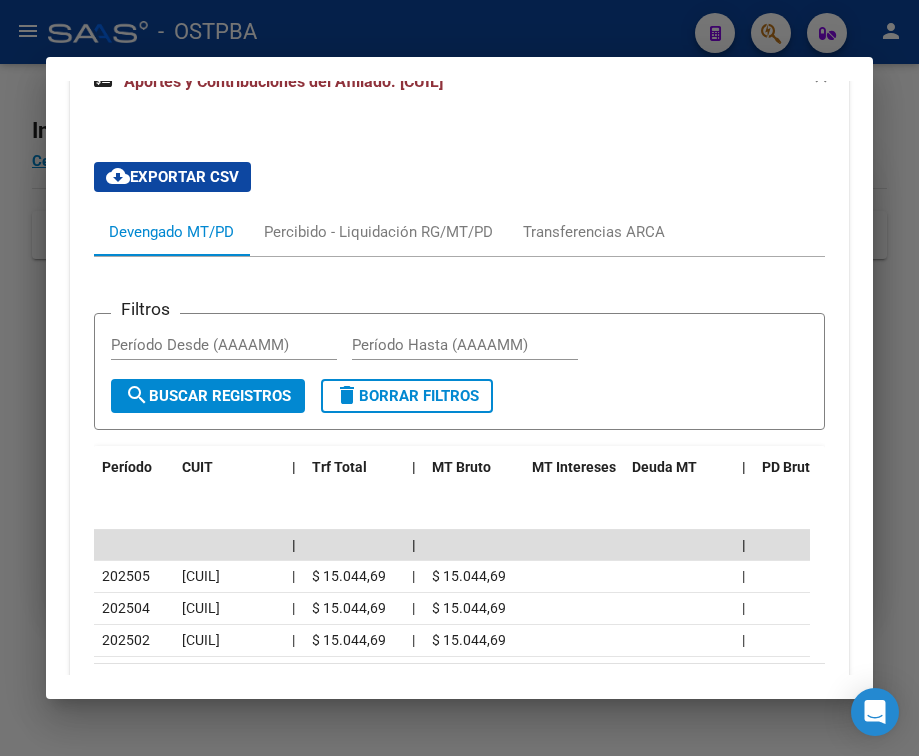 scroll, scrollTop: 842, scrollLeft: 0, axis: vertical 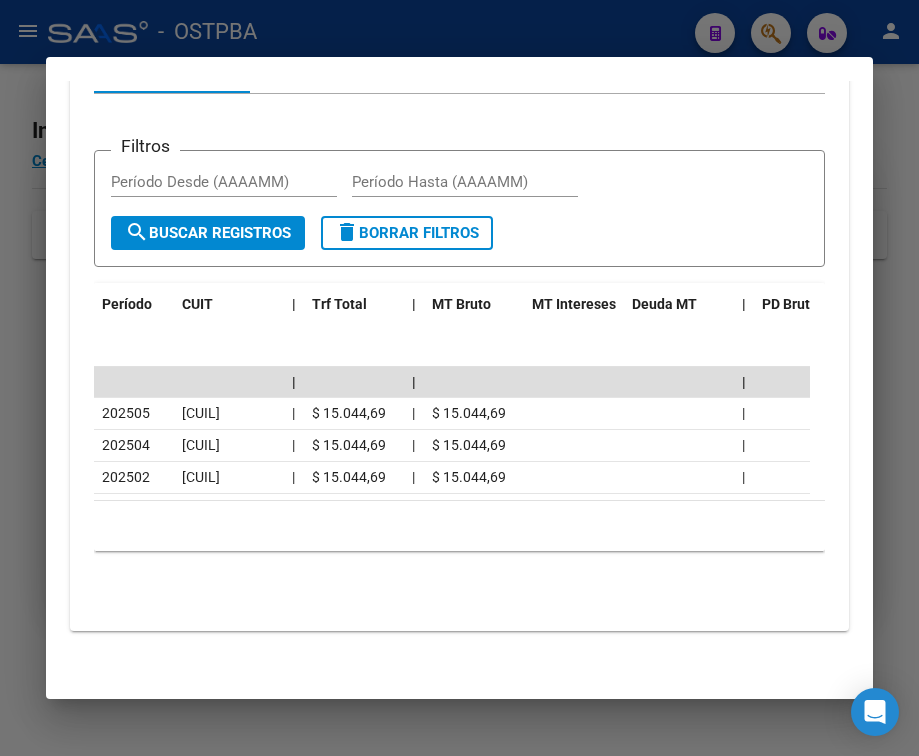 click at bounding box center [459, 378] 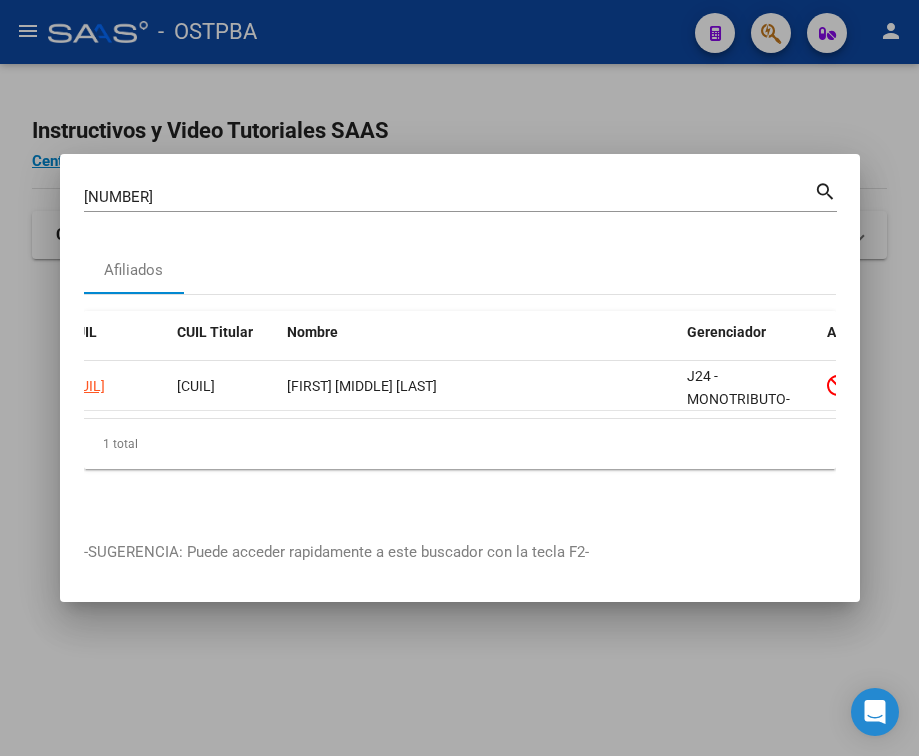 click on "[NUMBER]" at bounding box center [449, 197] 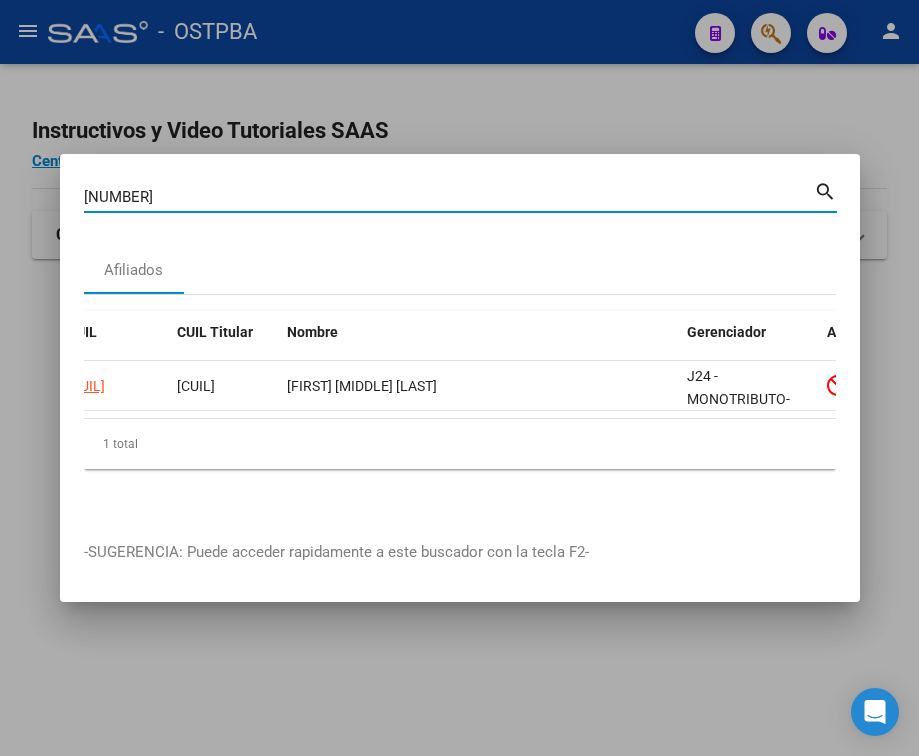 click on "[NUMBER]" at bounding box center (449, 197) 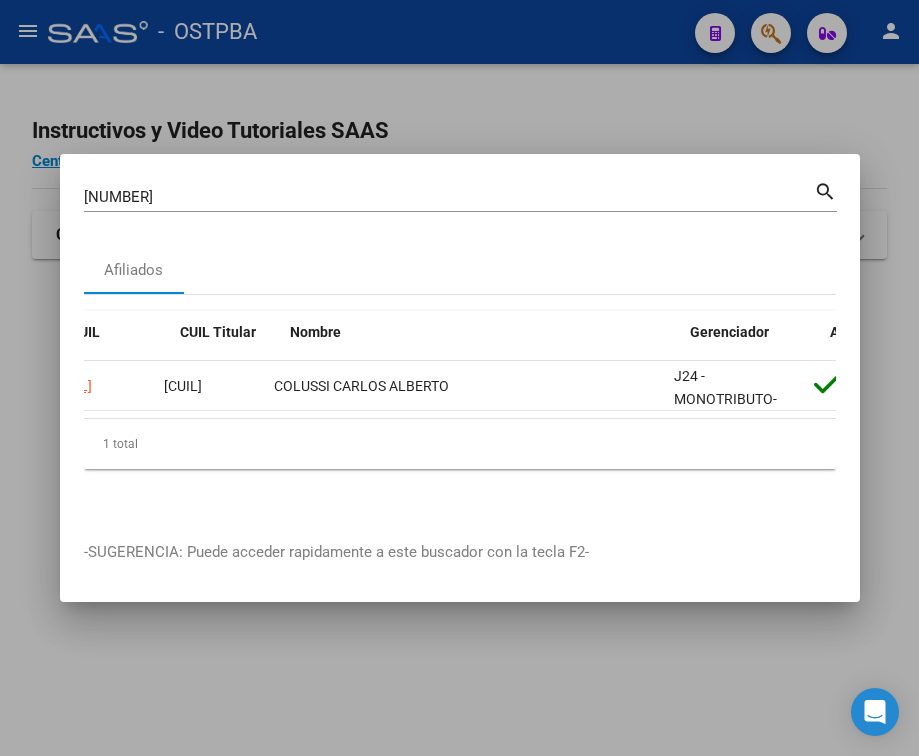 scroll, scrollTop: 0, scrollLeft: 0, axis: both 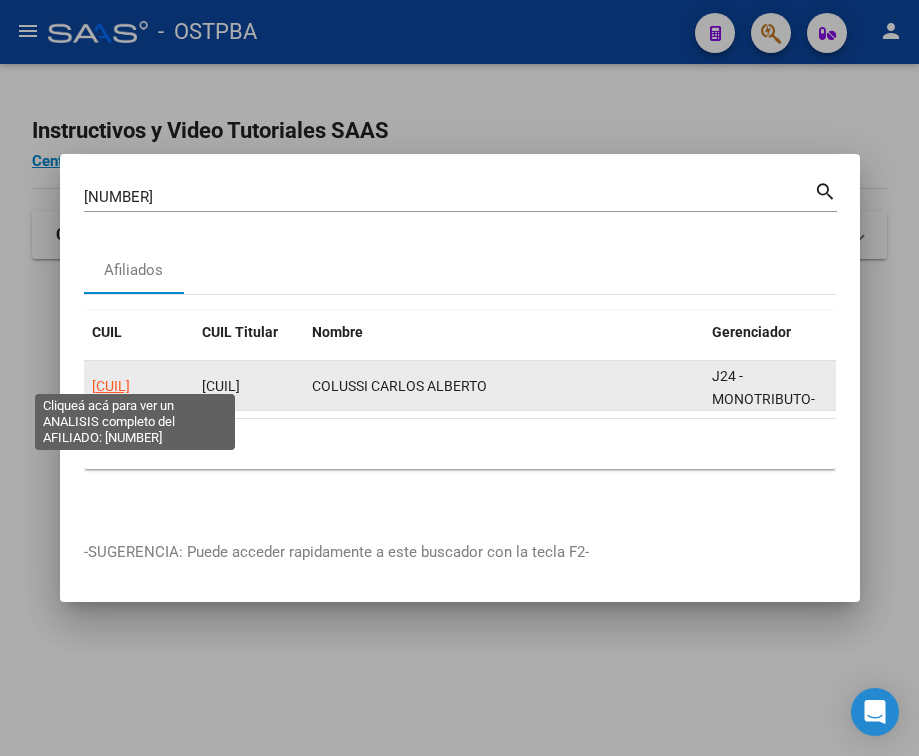 click on "[CUIL]" 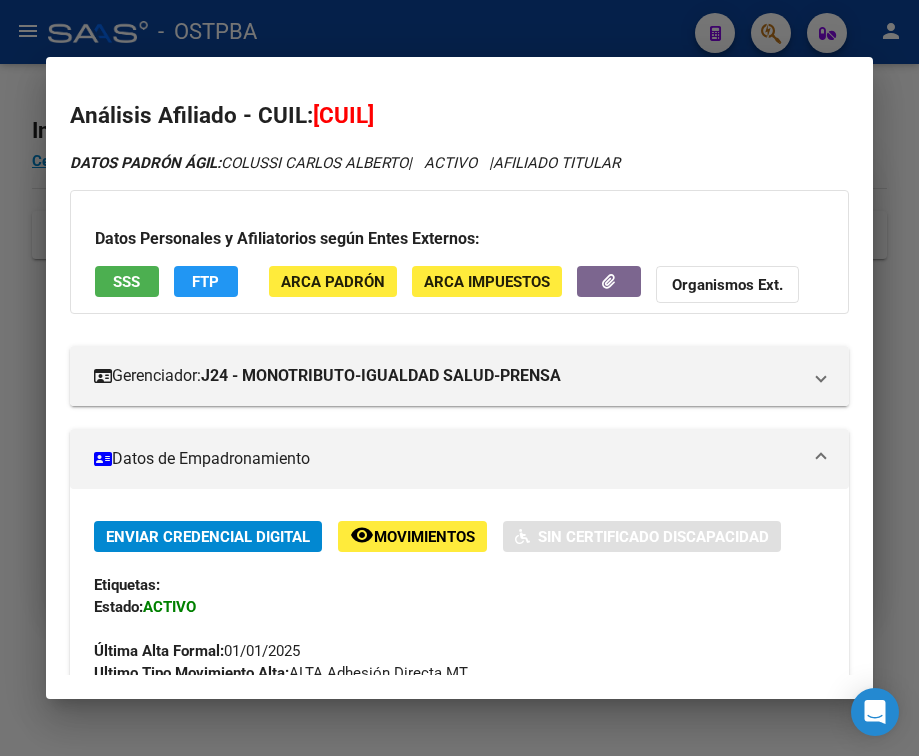 click on "Datos de Empadronamiento" at bounding box center [447, 459] 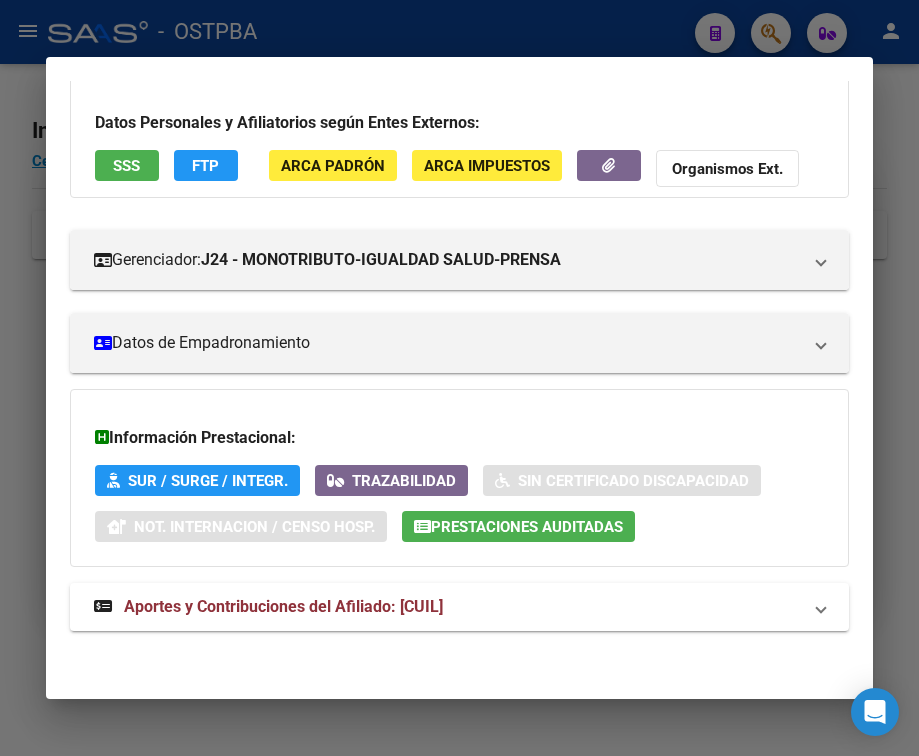 scroll, scrollTop: 131, scrollLeft: 0, axis: vertical 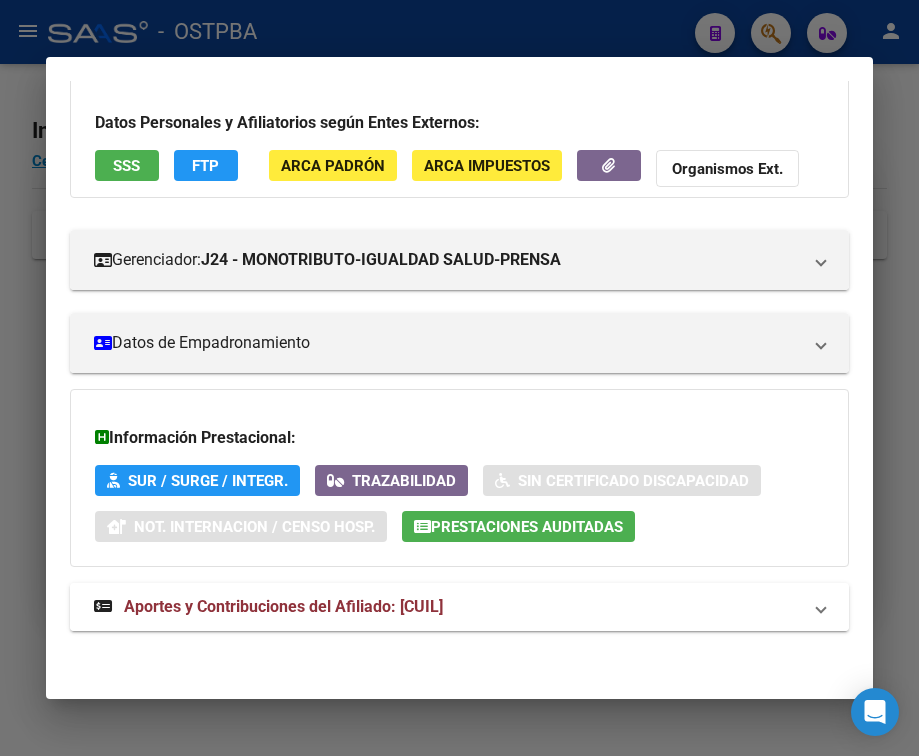 click on "Aportes y Contribuciones del Afiliado: [CUIL]" at bounding box center (283, 606) 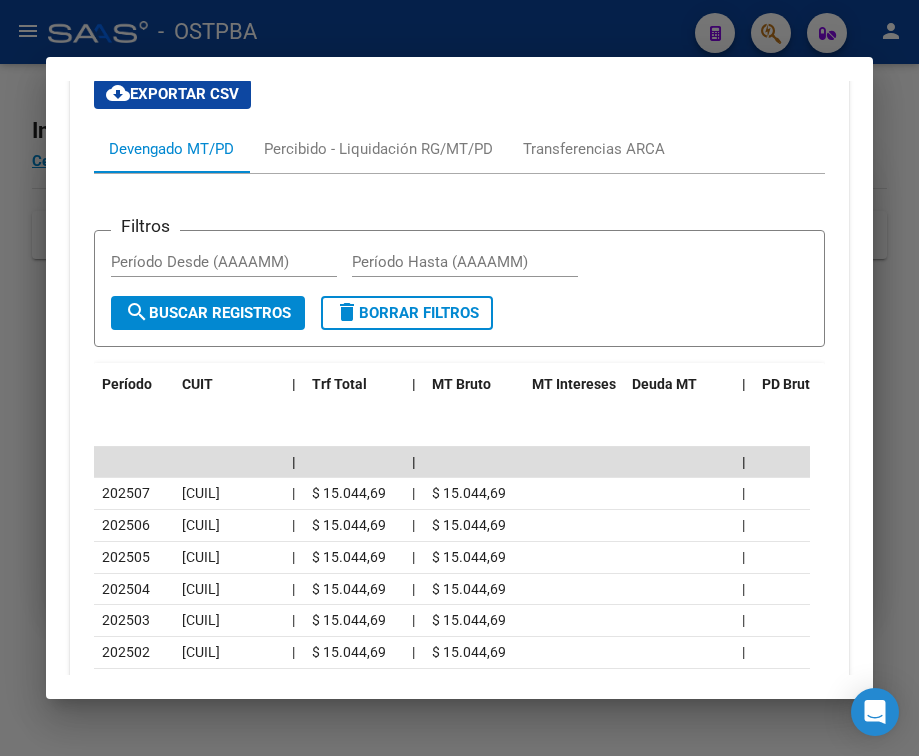 scroll, scrollTop: 774, scrollLeft: 0, axis: vertical 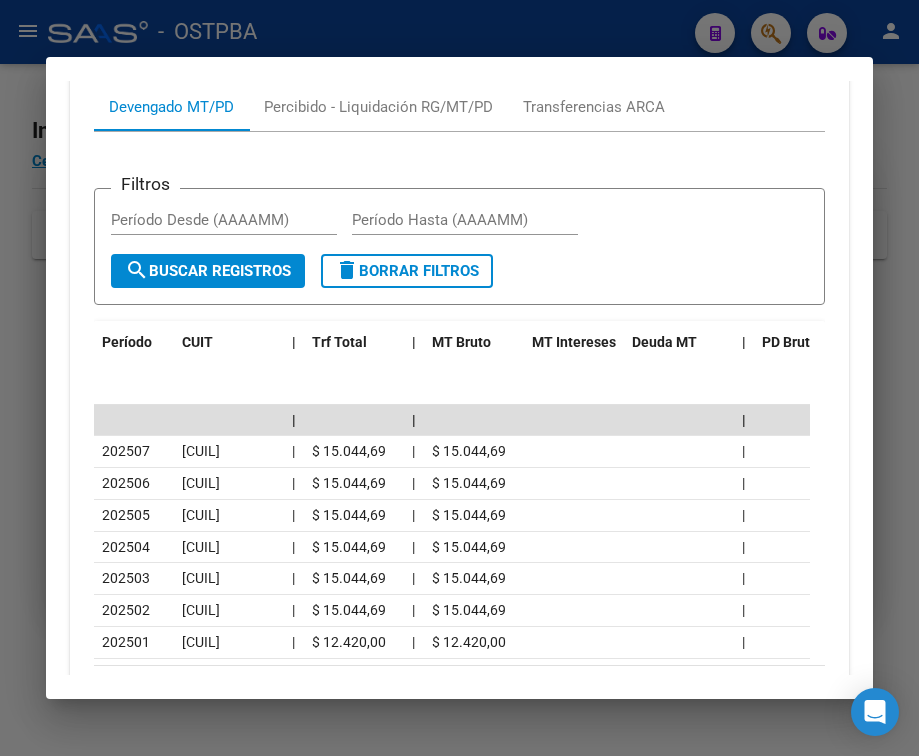 click at bounding box center (459, 378) 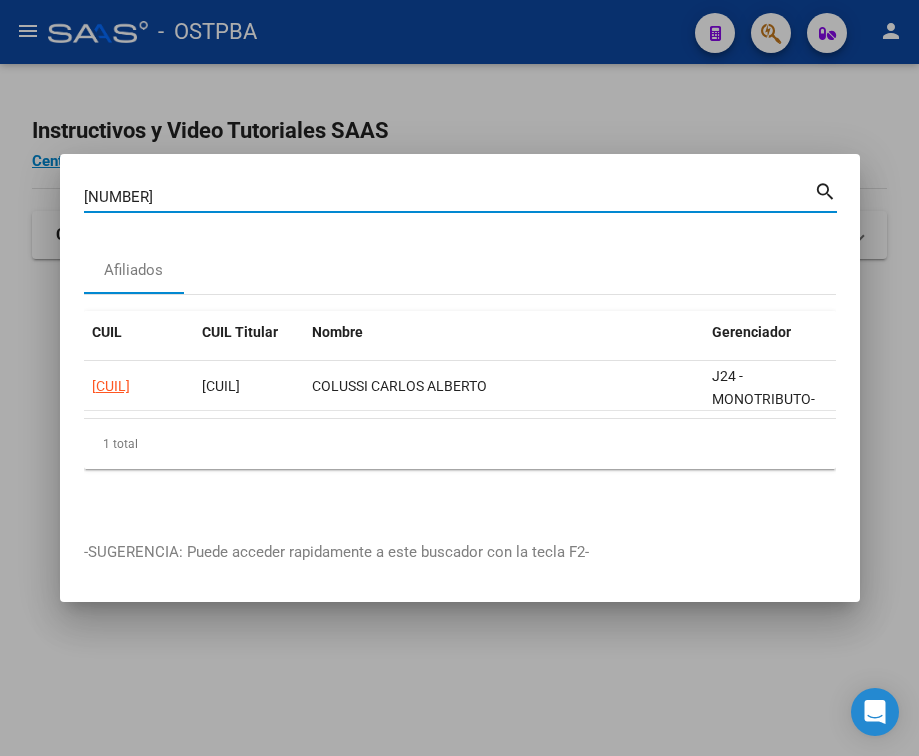 click on "[NUMBER]" at bounding box center (449, 197) 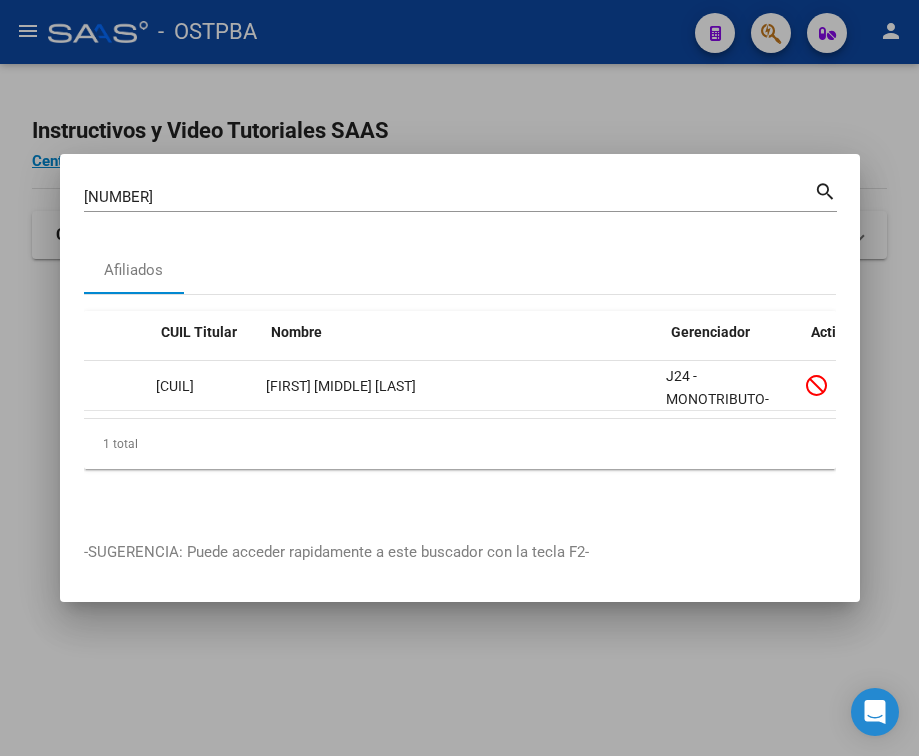 scroll, scrollTop: 0, scrollLeft: 49, axis: horizontal 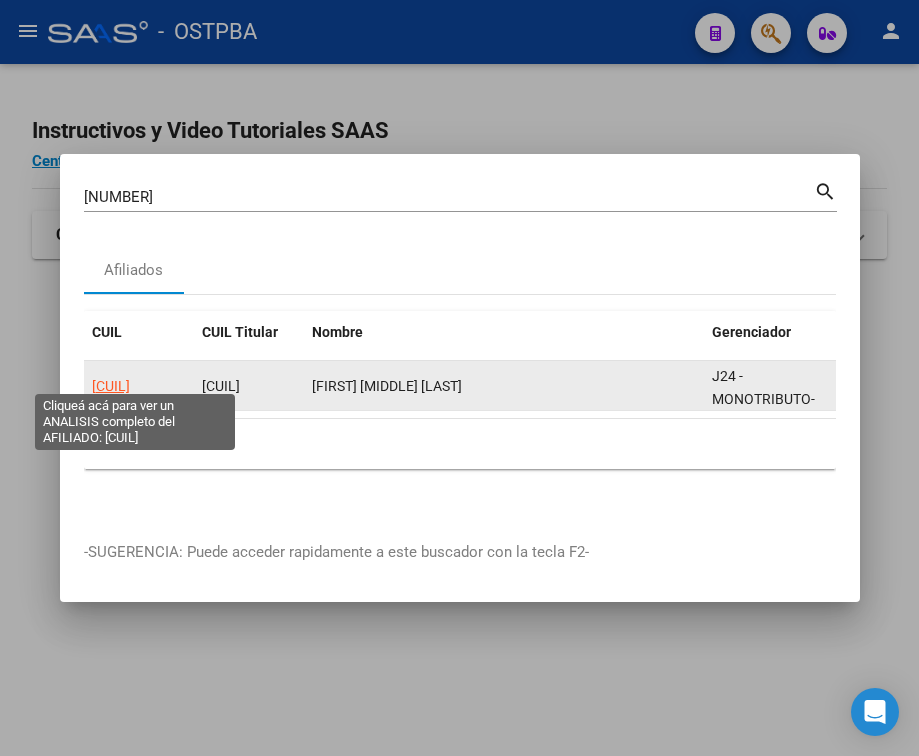 click on "[CUIL]" 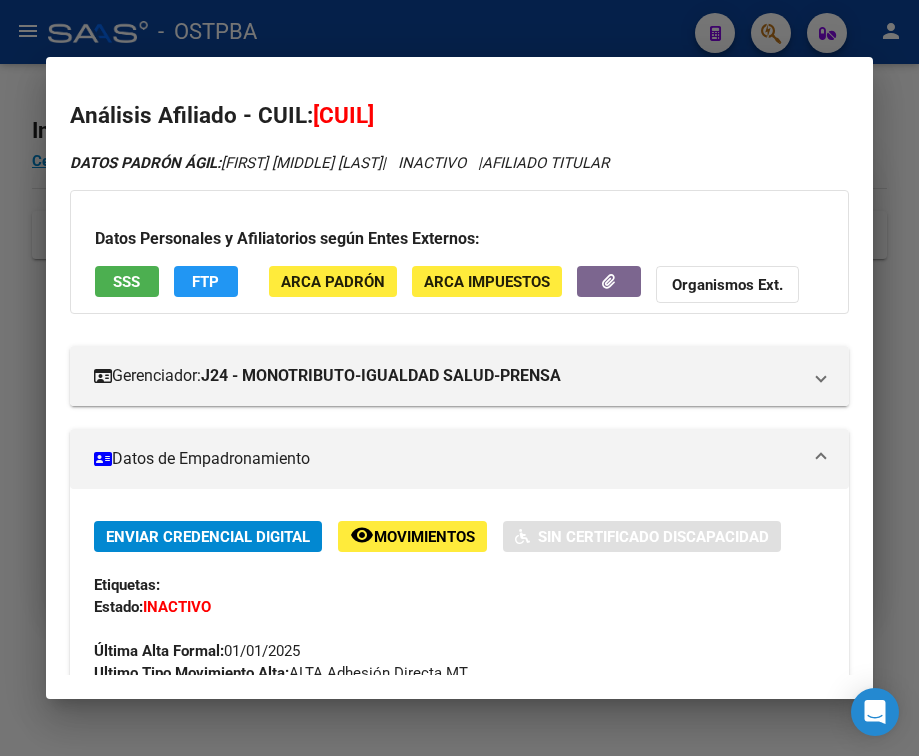 click on "Datos de Empadronamiento" at bounding box center [459, 459] 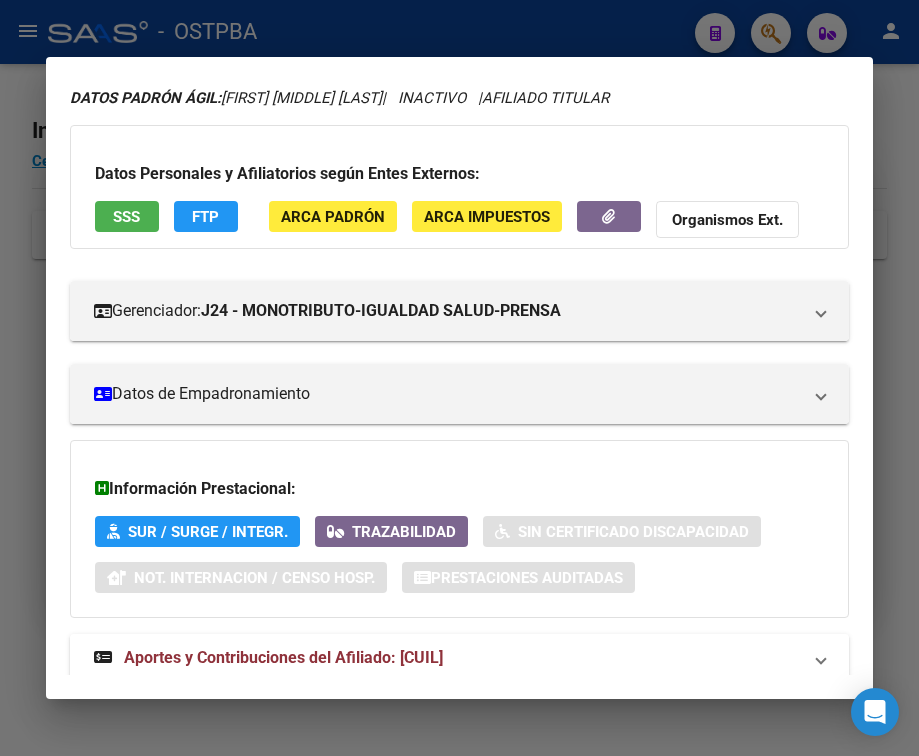 scroll, scrollTop: 131, scrollLeft: 0, axis: vertical 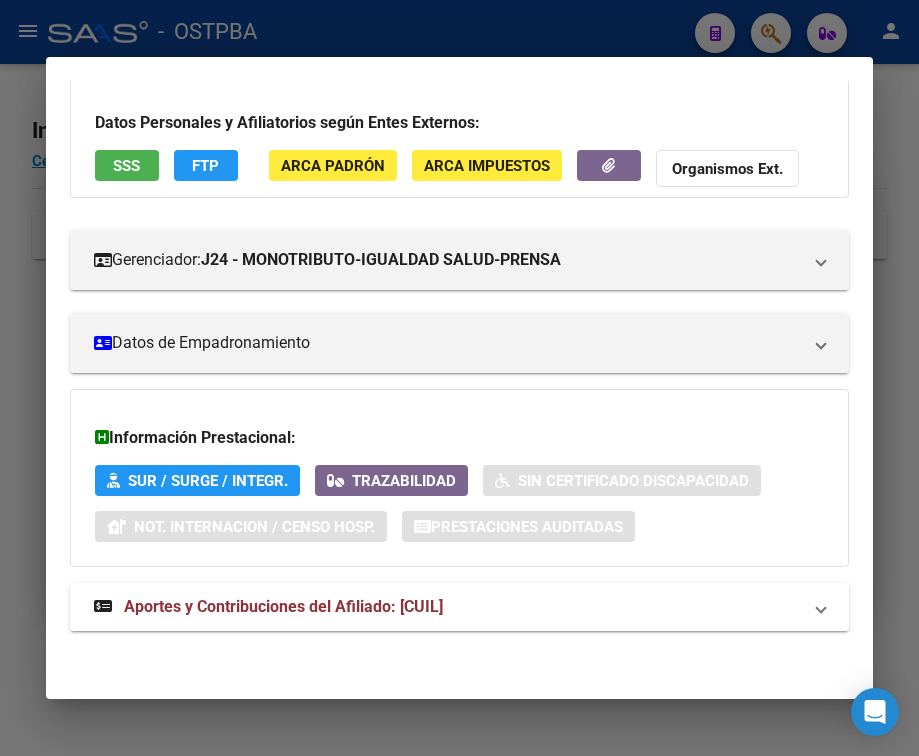 click on "Aportes y Contribuciones del Afiliado: [CUIL]" at bounding box center [283, 606] 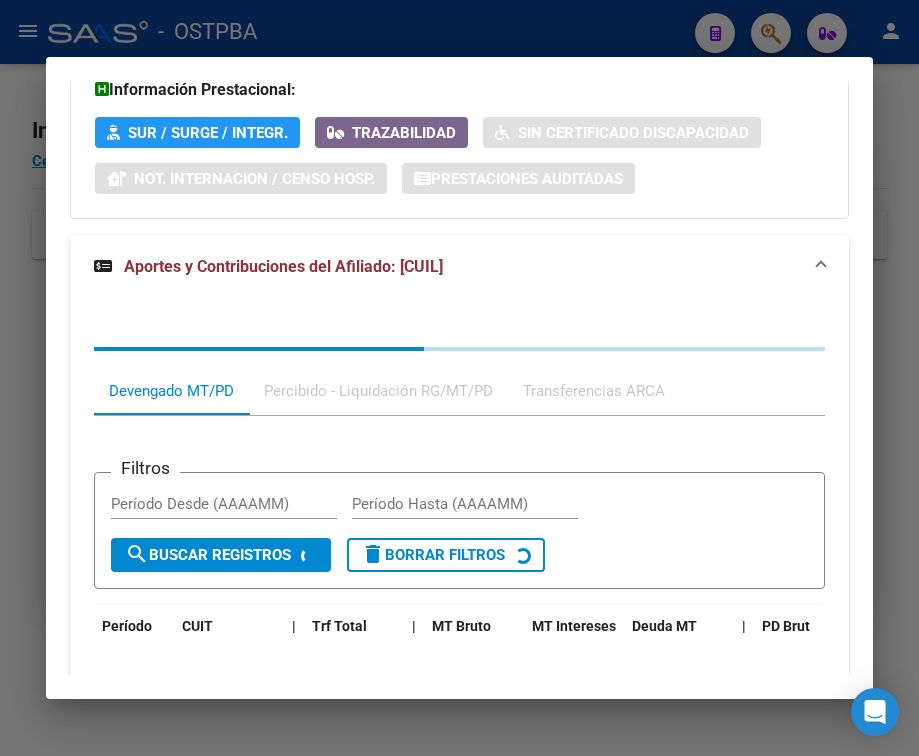 scroll, scrollTop: 649, scrollLeft: 0, axis: vertical 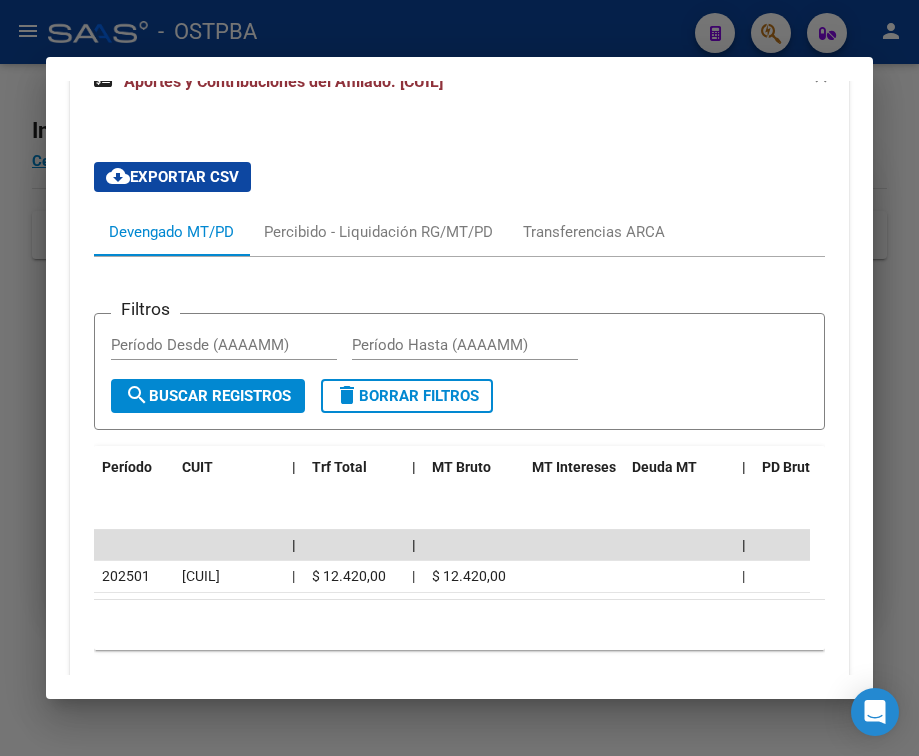 click at bounding box center [459, 378] 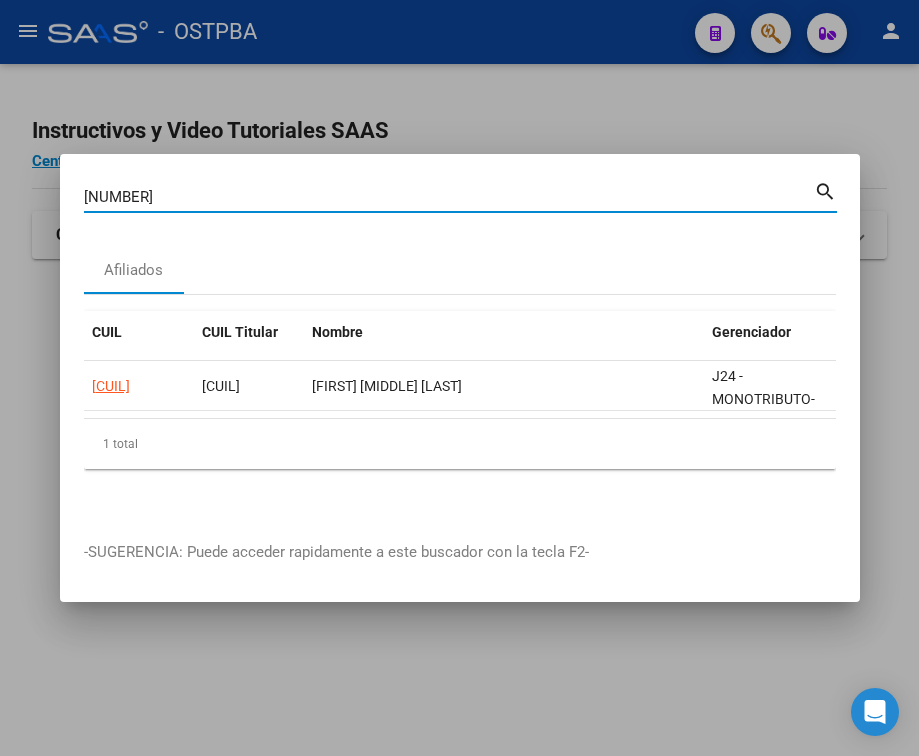 click on "[NUMBER]" at bounding box center [449, 197] 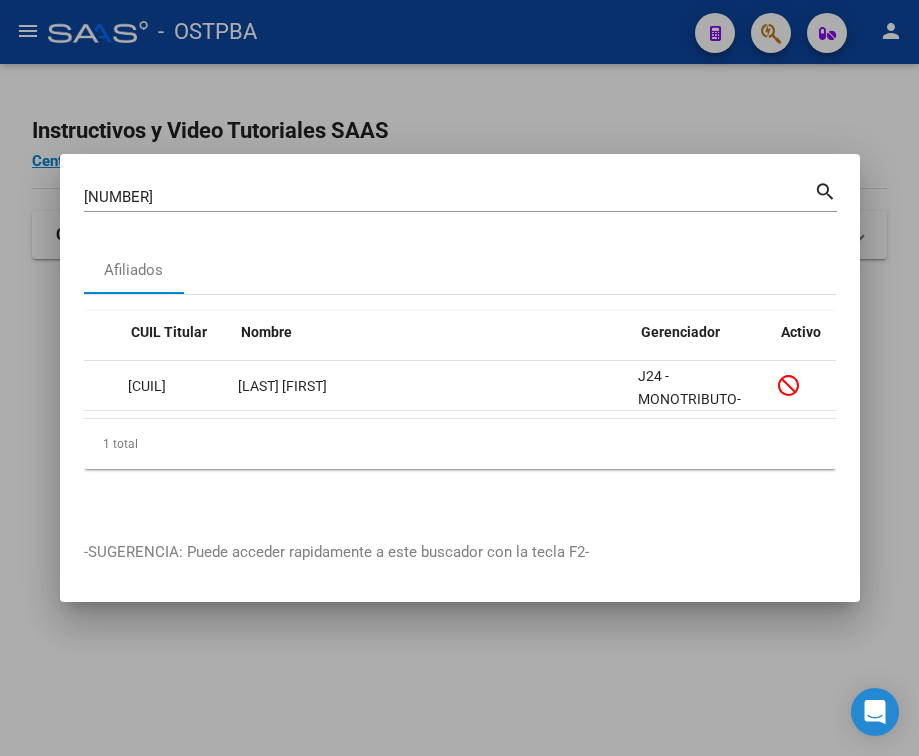 scroll, scrollTop: 0, scrollLeft: 0, axis: both 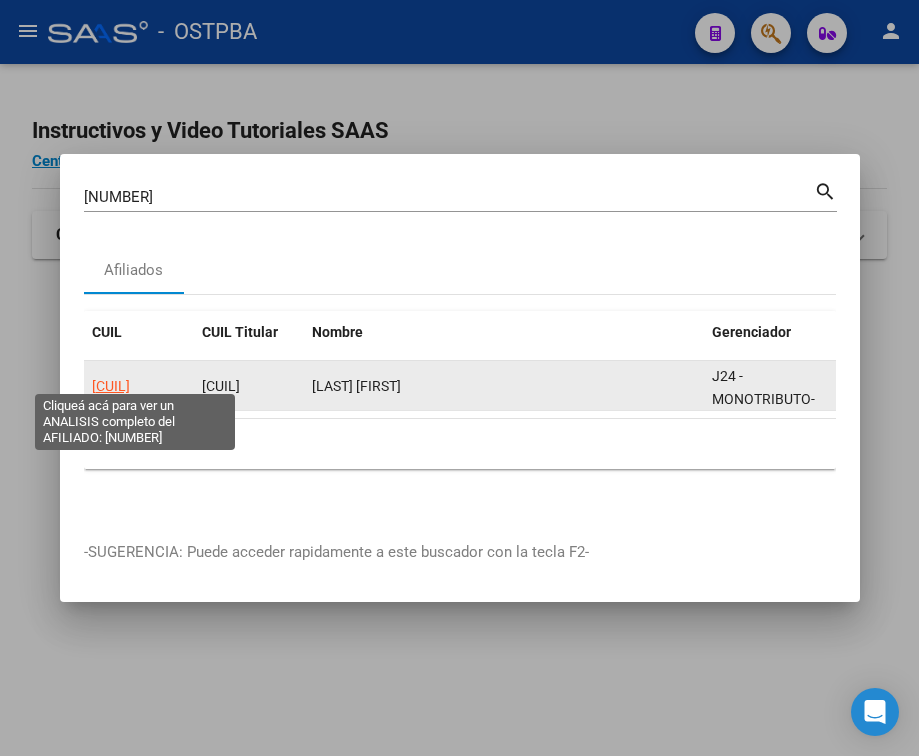 click on "[CUIL]" 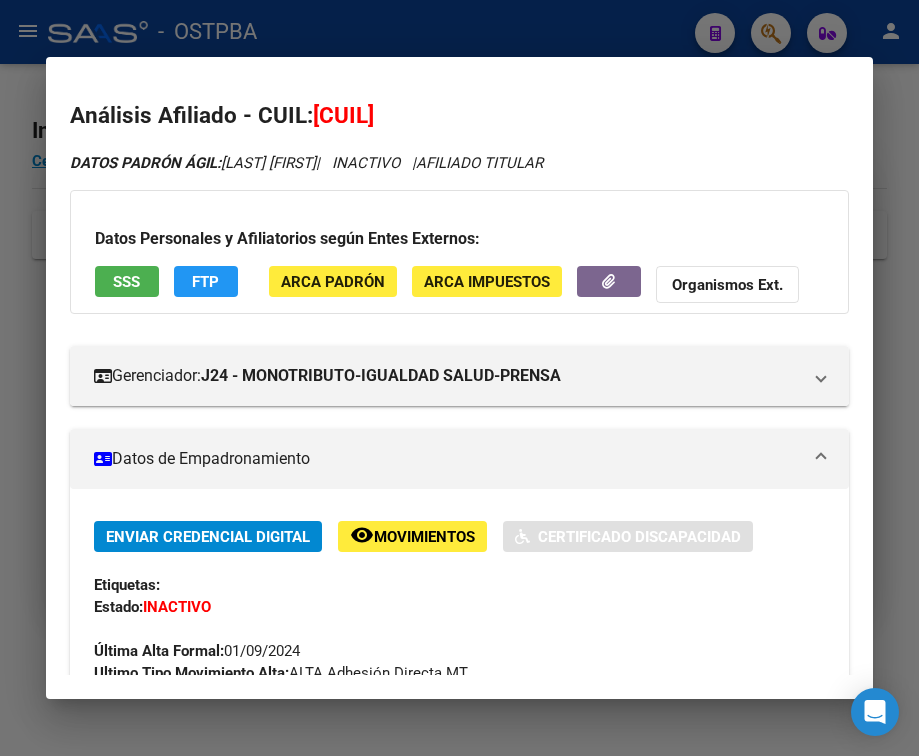 click on "Datos de Empadronamiento" at bounding box center (447, 459) 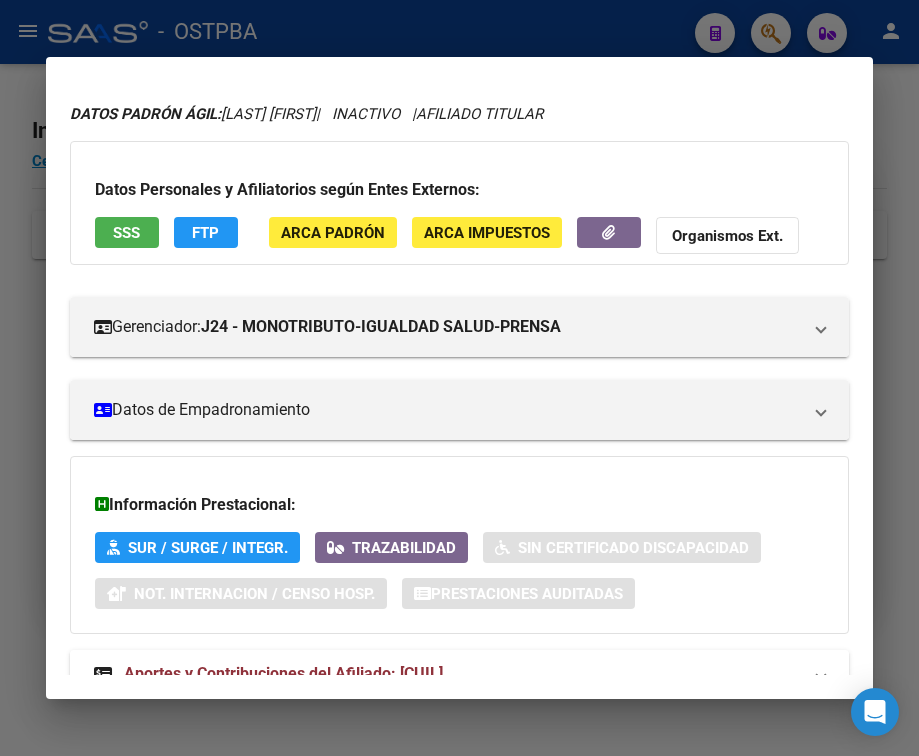 scroll, scrollTop: 131, scrollLeft: 0, axis: vertical 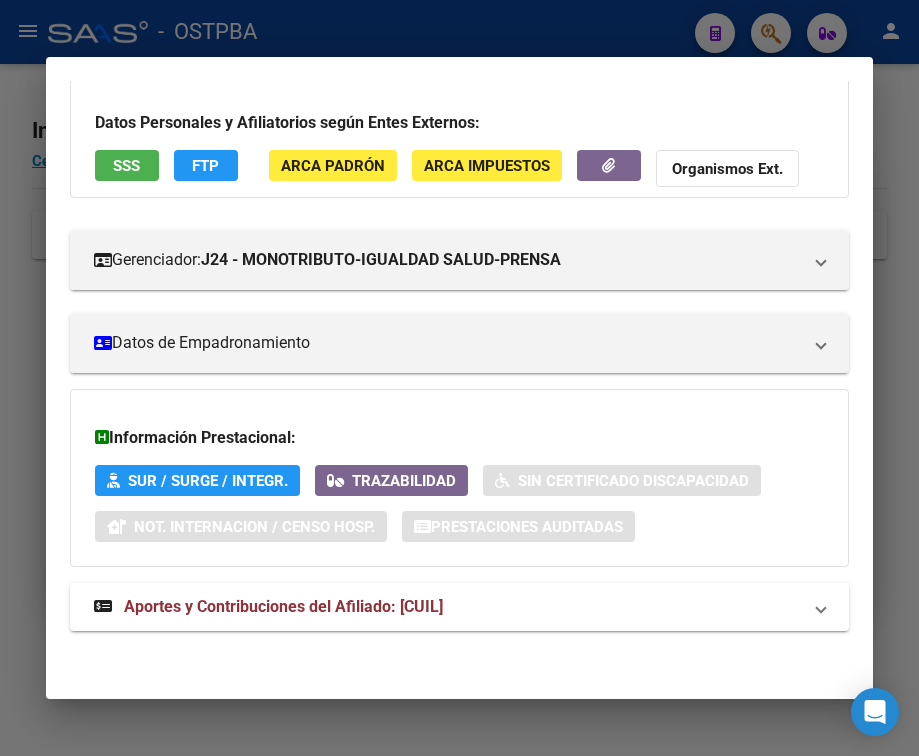 drag, startPoint x: 338, startPoint y: 616, endPoint x: 346, endPoint y: 558, distance: 58.549126 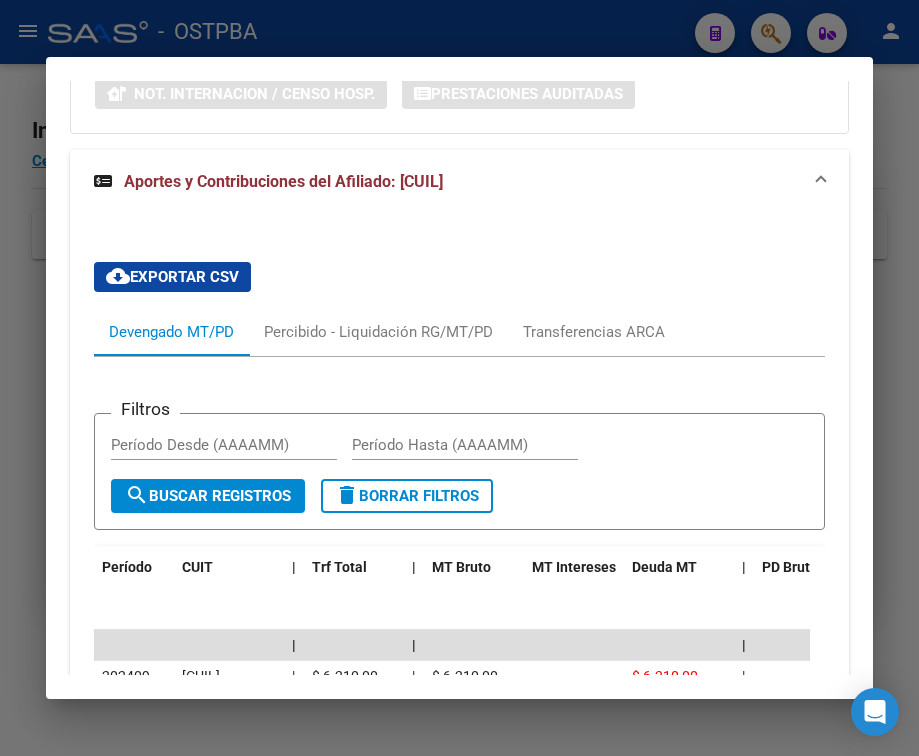 scroll, scrollTop: 778, scrollLeft: 0, axis: vertical 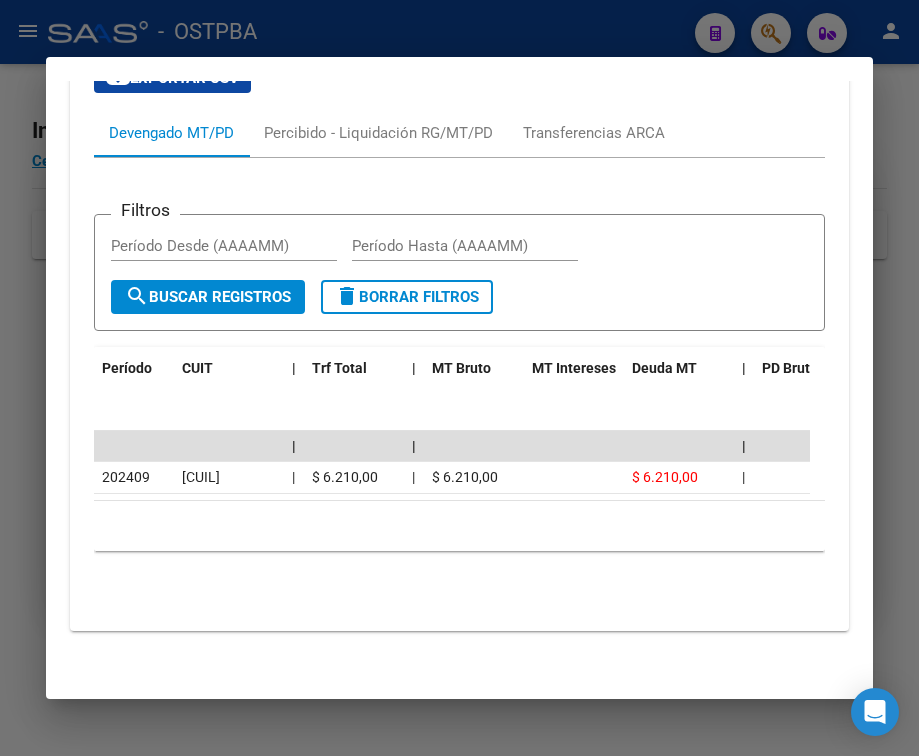 click at bounding box center [459, 378] 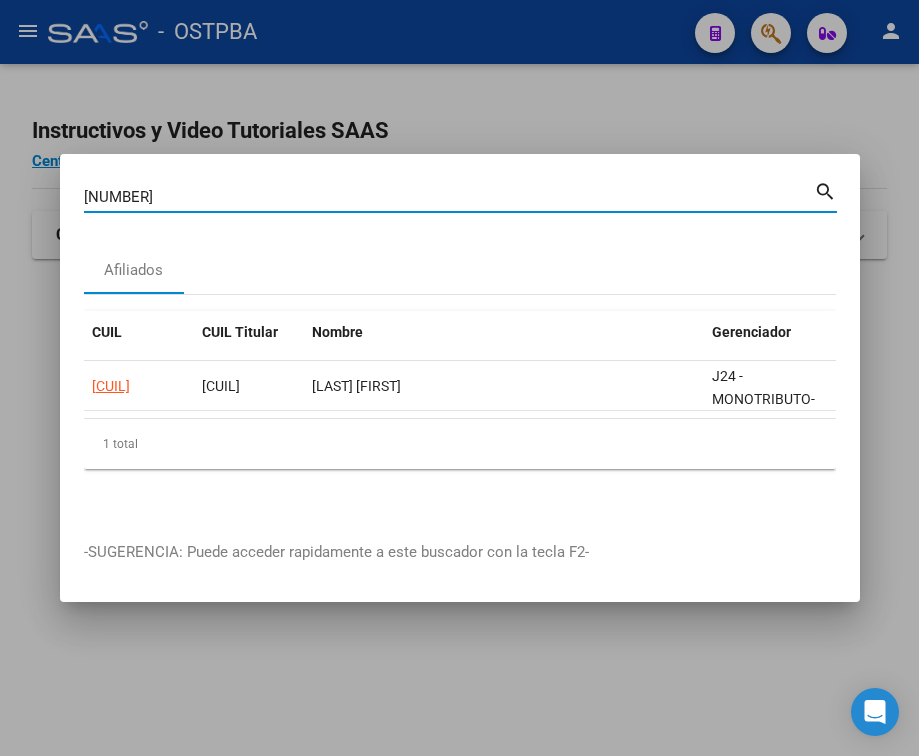 click on "[NUMBER]" at bounding box center [449, 197] 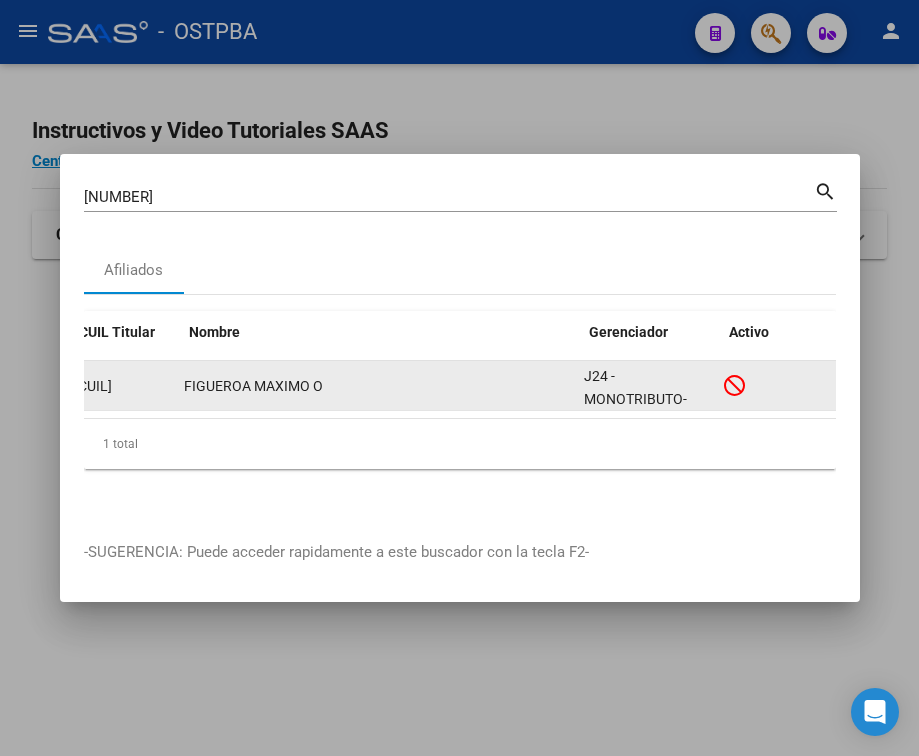 scroll, scrollTop: 0, scrollLeft: 7, axis: horizontal 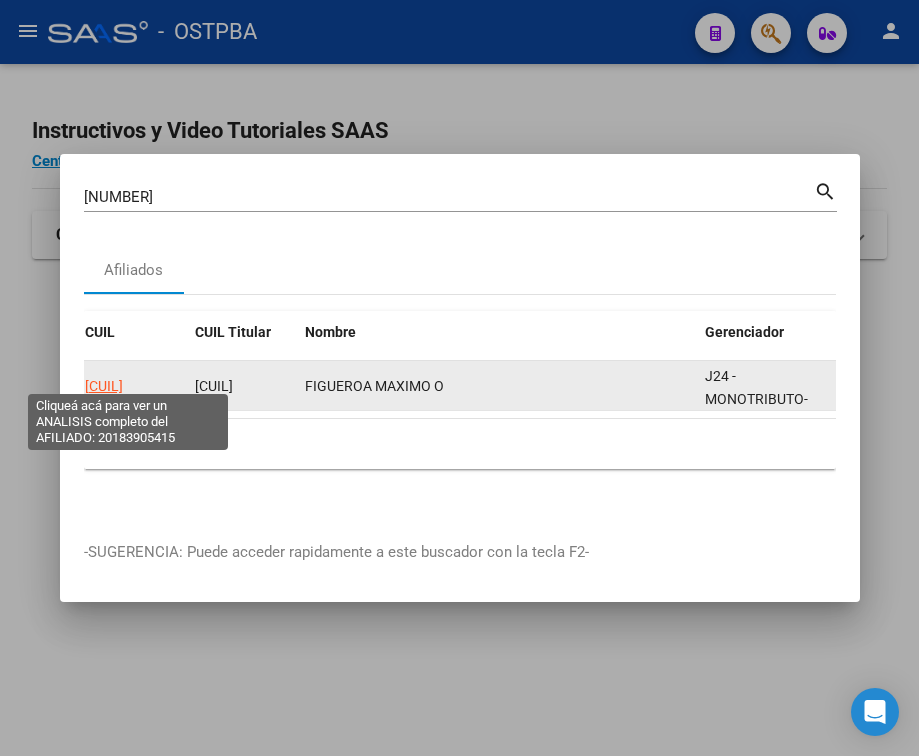 click on "[CUIL]" 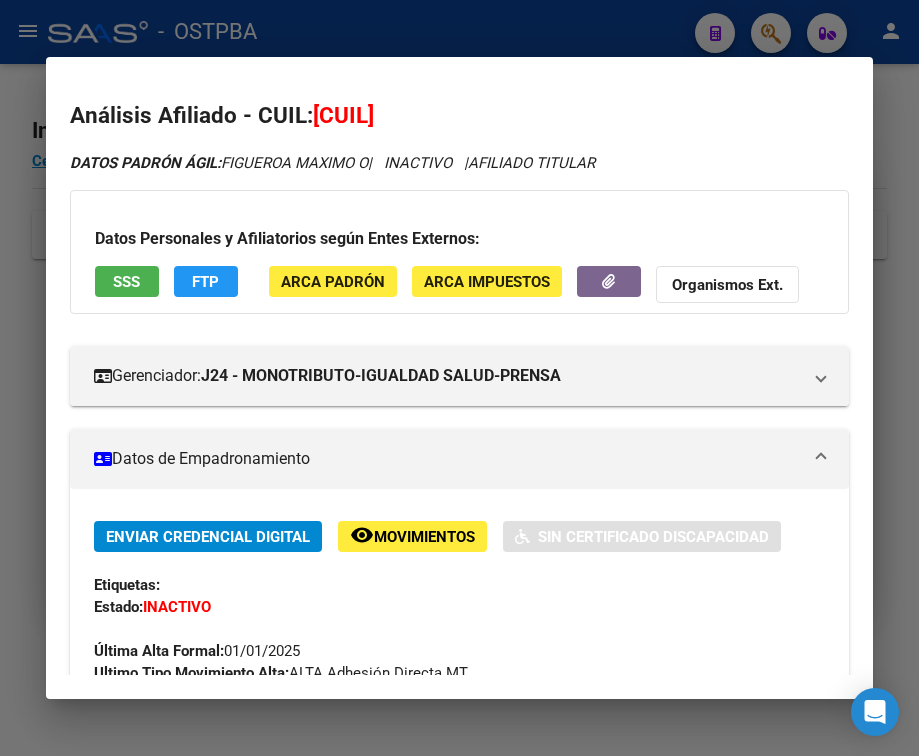 click on "Datos de Empadronamiento" at bounding box center (459, 459) 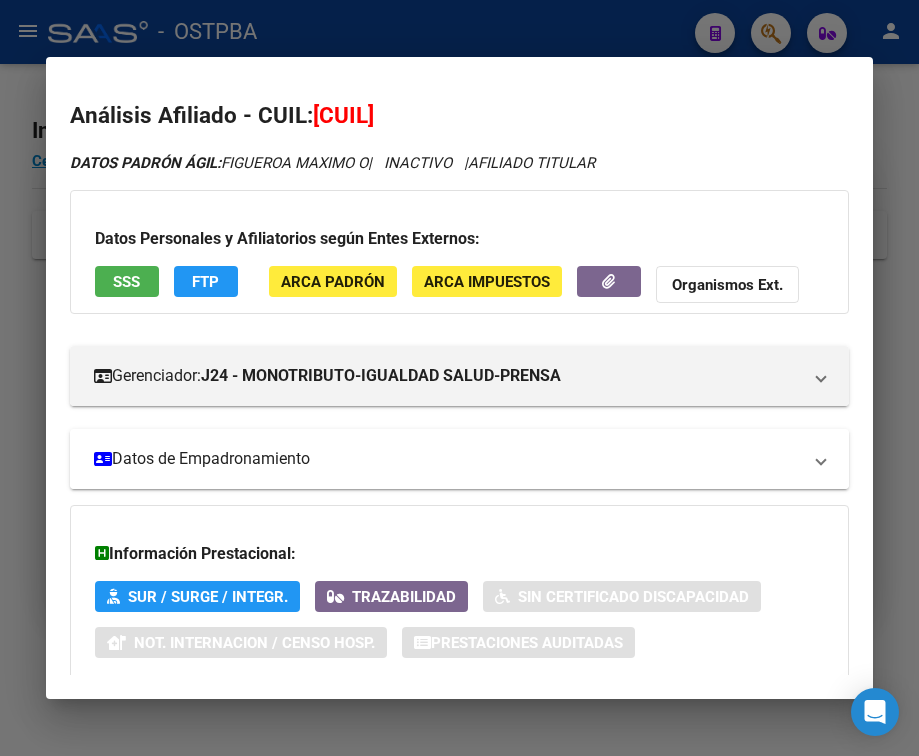 scroll, scrollTop: 131, scrollLeft: 0, axis: vertical 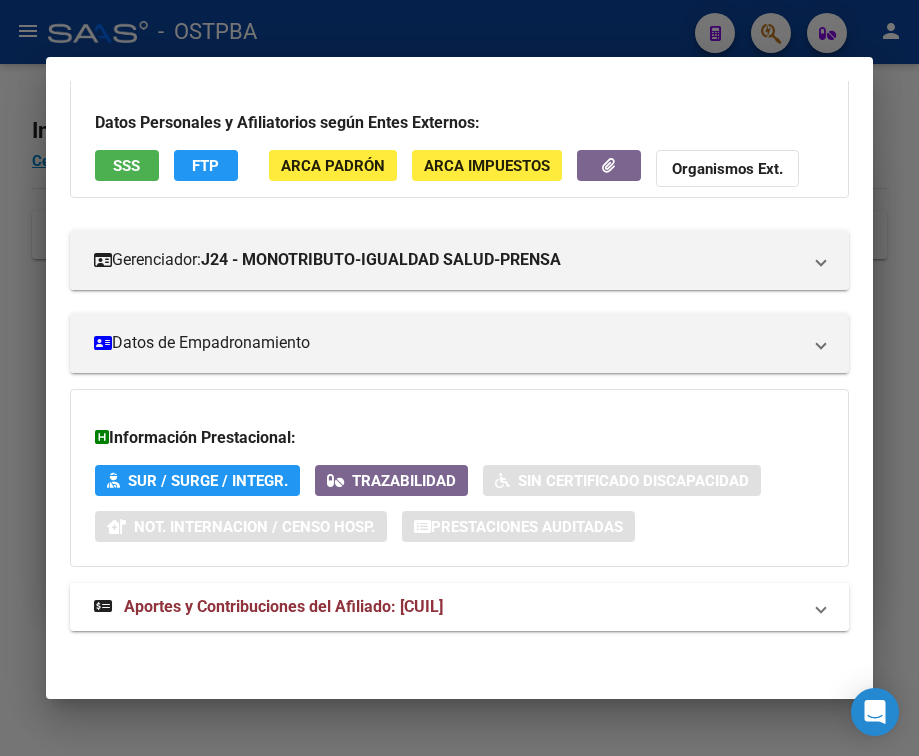 click on "Aportes y Contribuciones del Afiliado: [CUIL]" at bounding box center (268, 607) 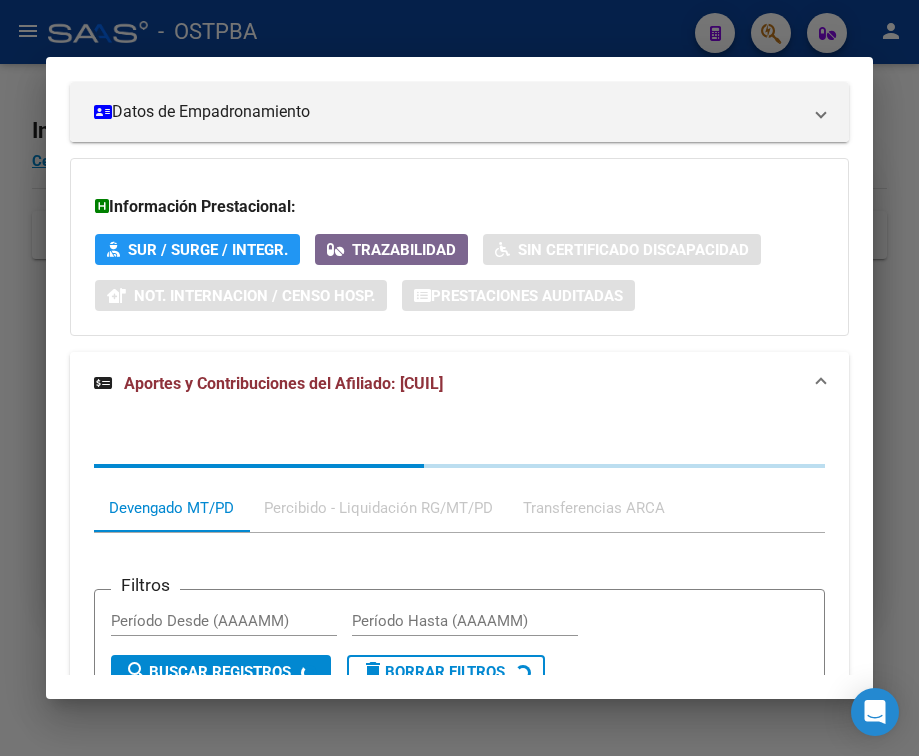 scroll, scrollTop: 631, scrollLeft: 0, axis: vertical 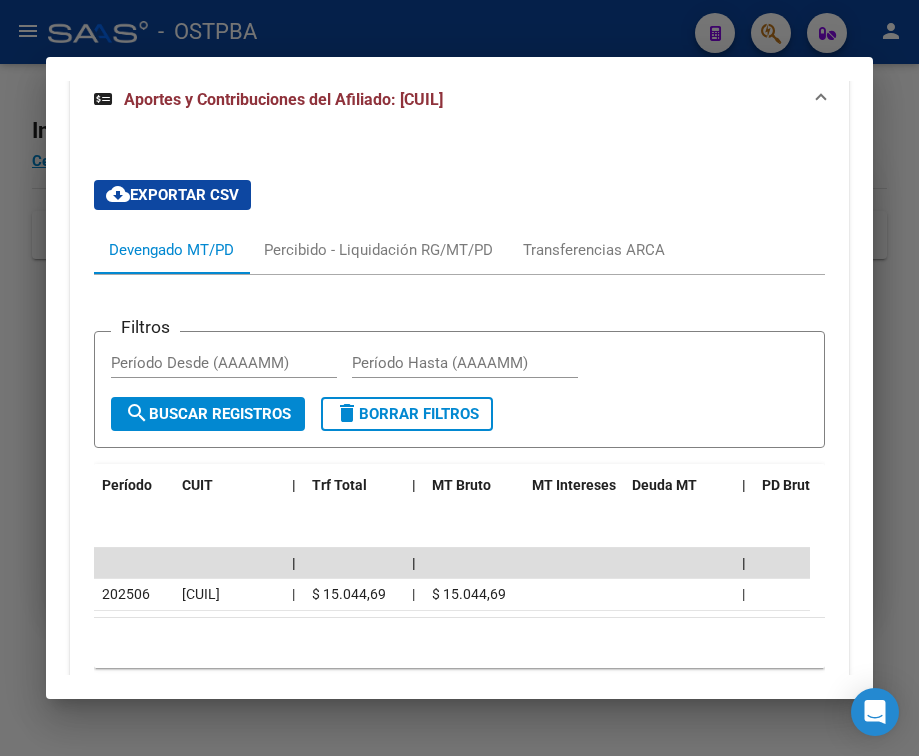 click at bounding box center [459, 378] 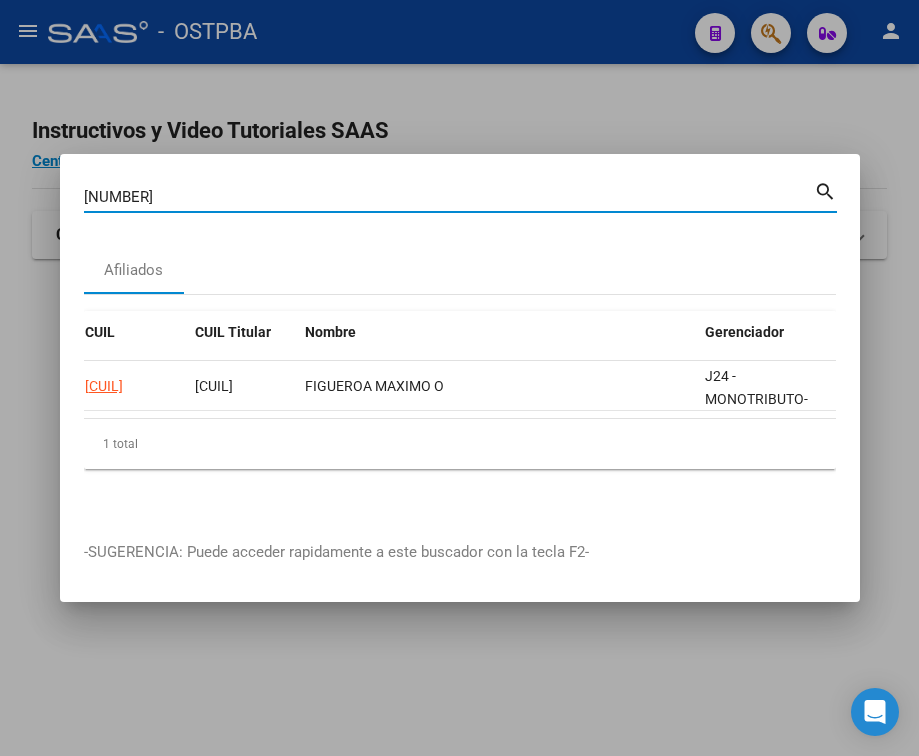 click on "[NUMBER]" at bounding box center (449, 197) 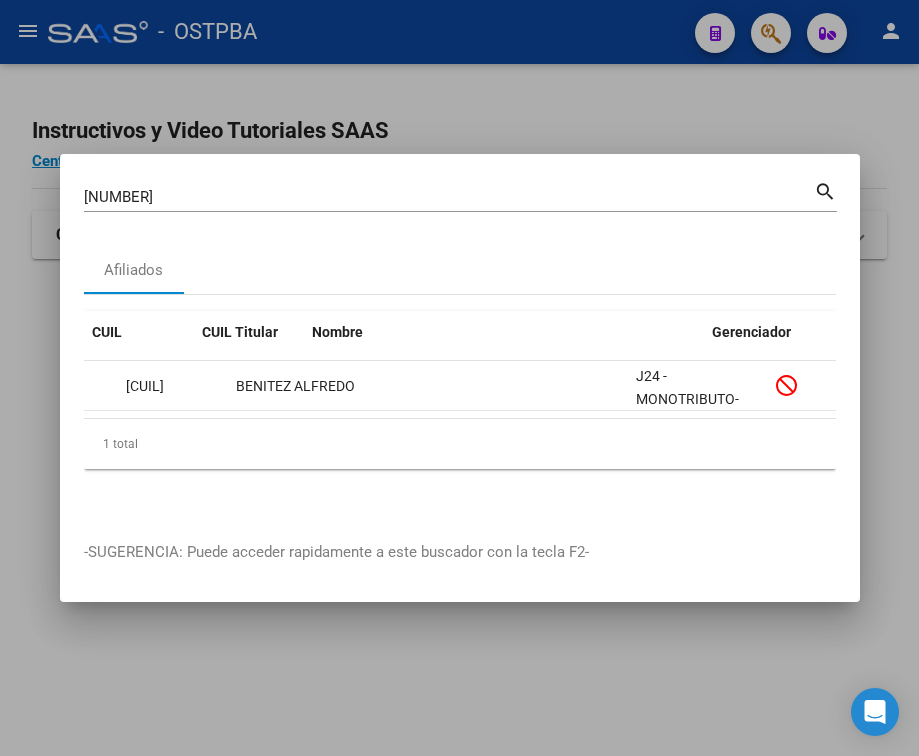 scroll, scrollTop: 0, scrollLeft: 0, axis: both 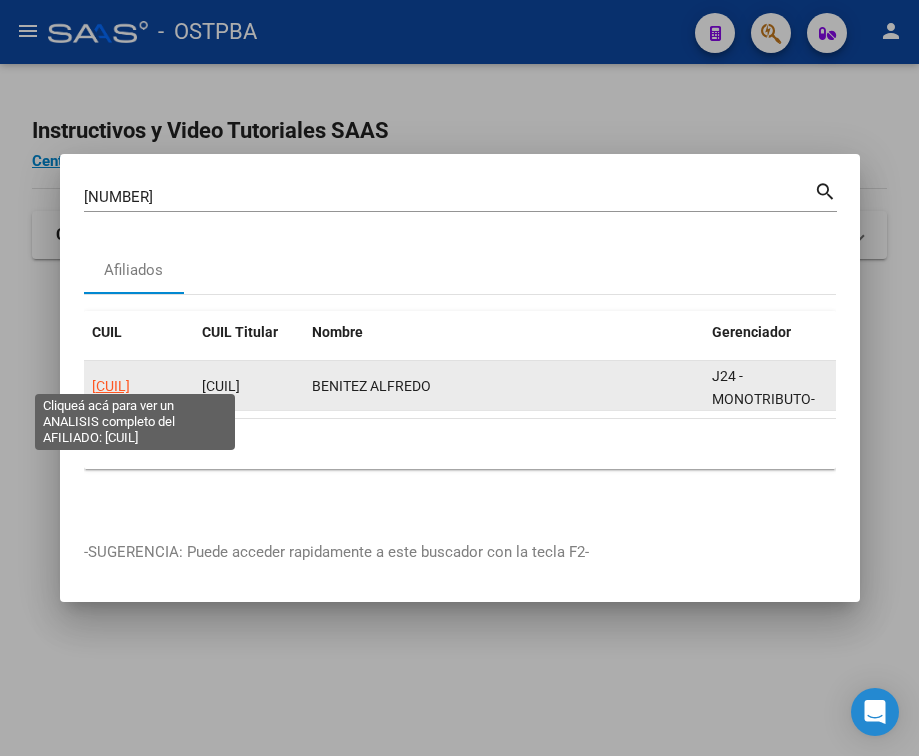 click on "[CUIL]" 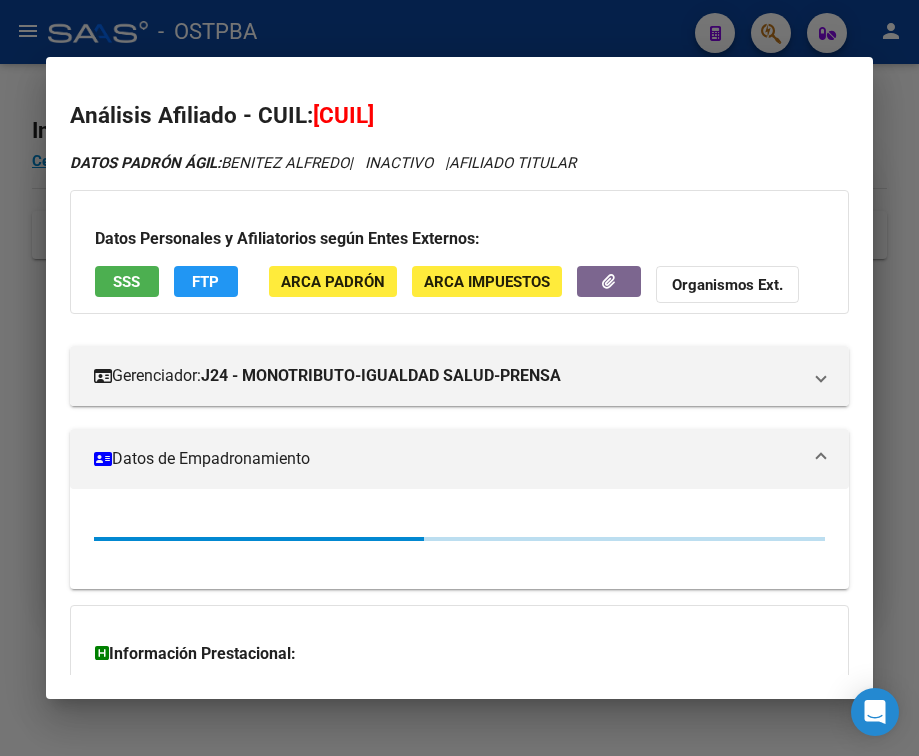 click on "Datos de Empadronamiento" at bounding box center (459, 459) 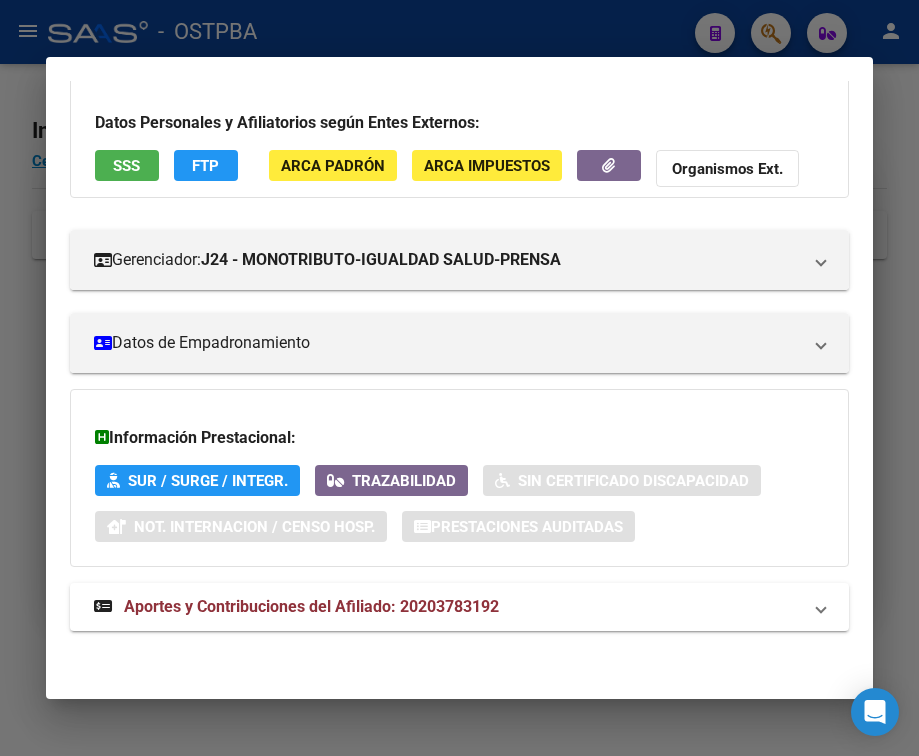 drag, startPoint x: 231, startPoint y: 609, endPoint x: 255, endPoint y: 531, distance: 81.608826 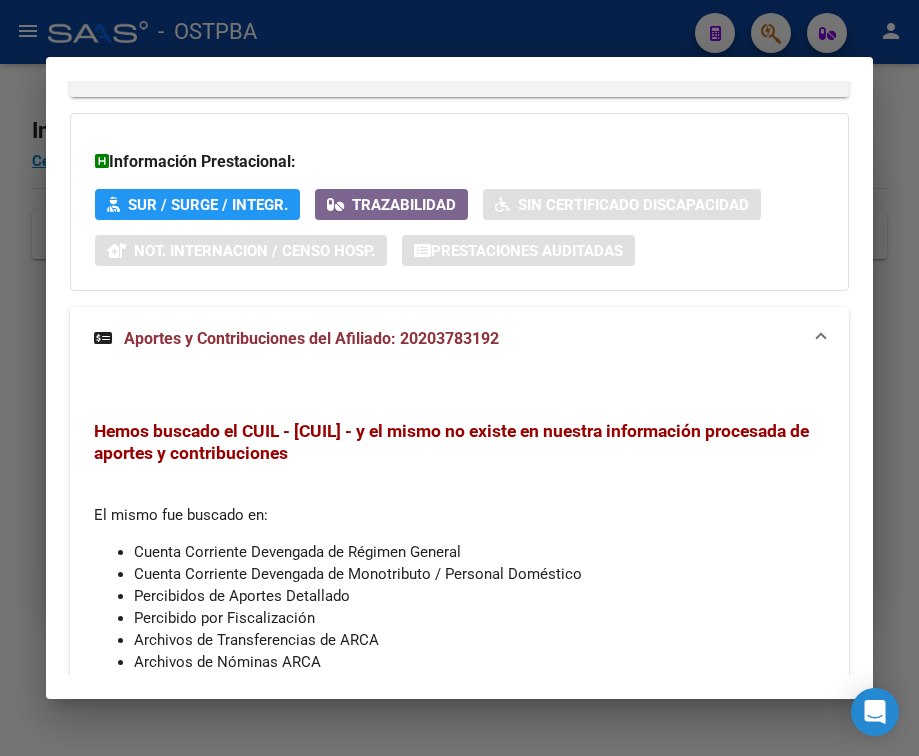 scroll, scrollTop: 520, scrollLeft: 0, axis: vertical 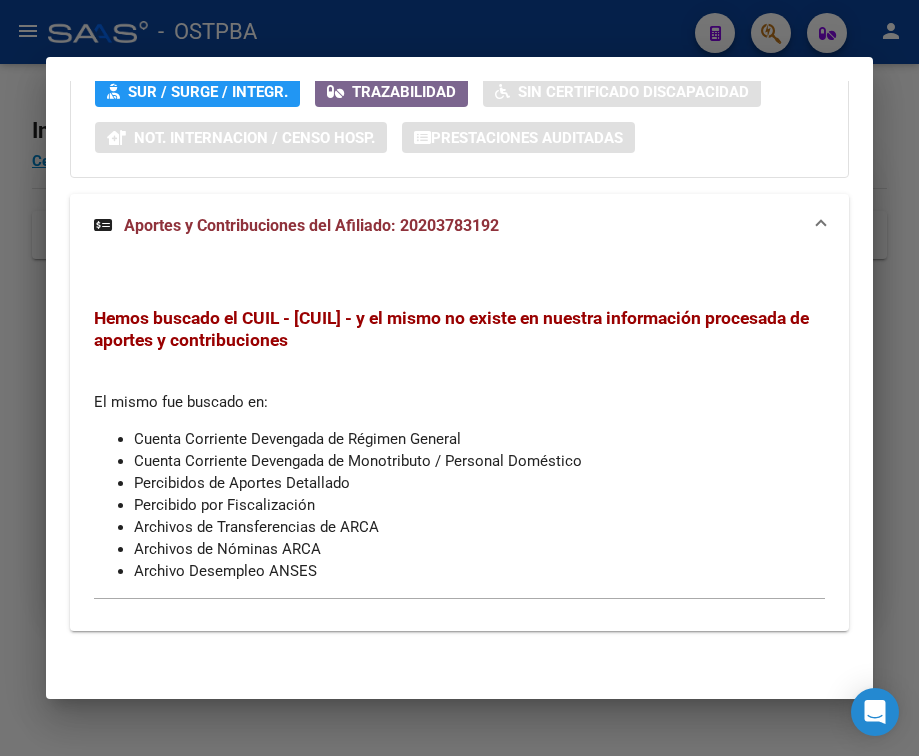 click at bounding box center [459, 378] 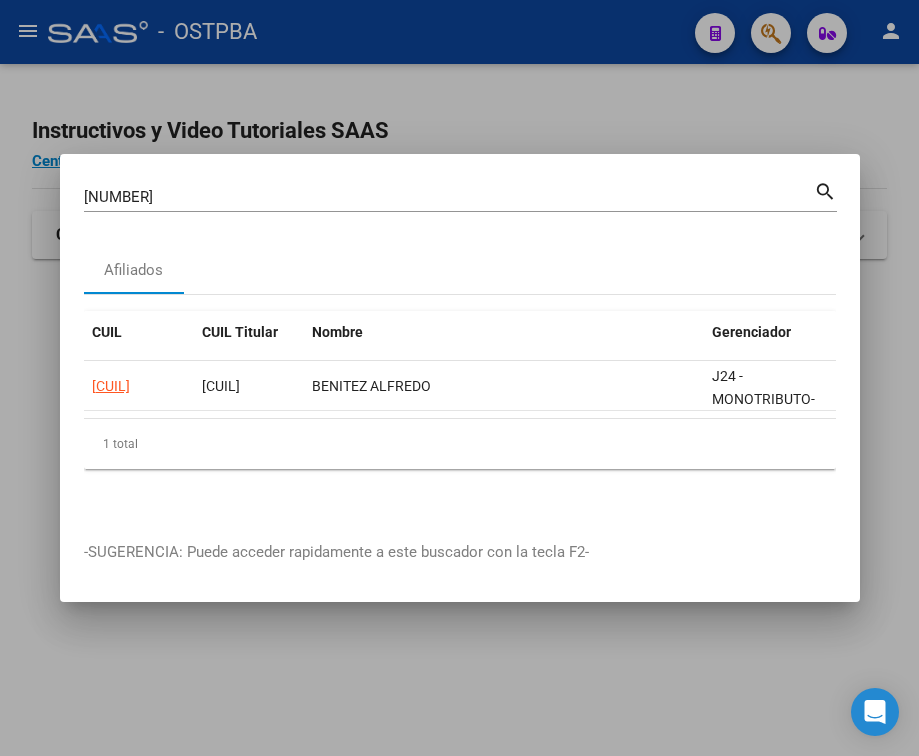 click on "[NUMBER]" at bounding box center [449, 197] 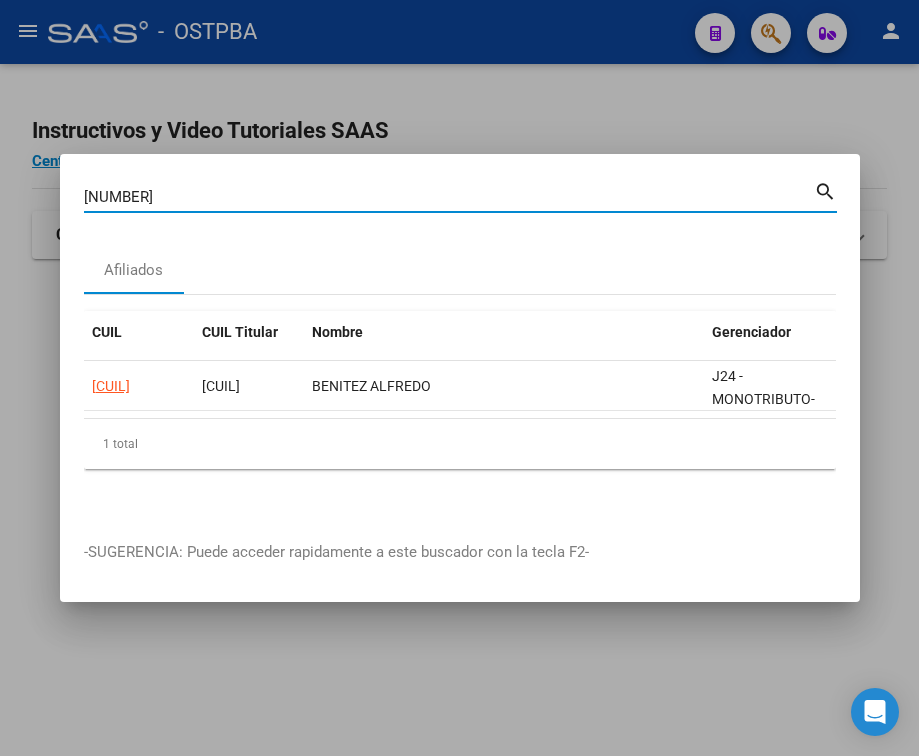 click on "[NUMBER]" at bounding box center [449, 197] 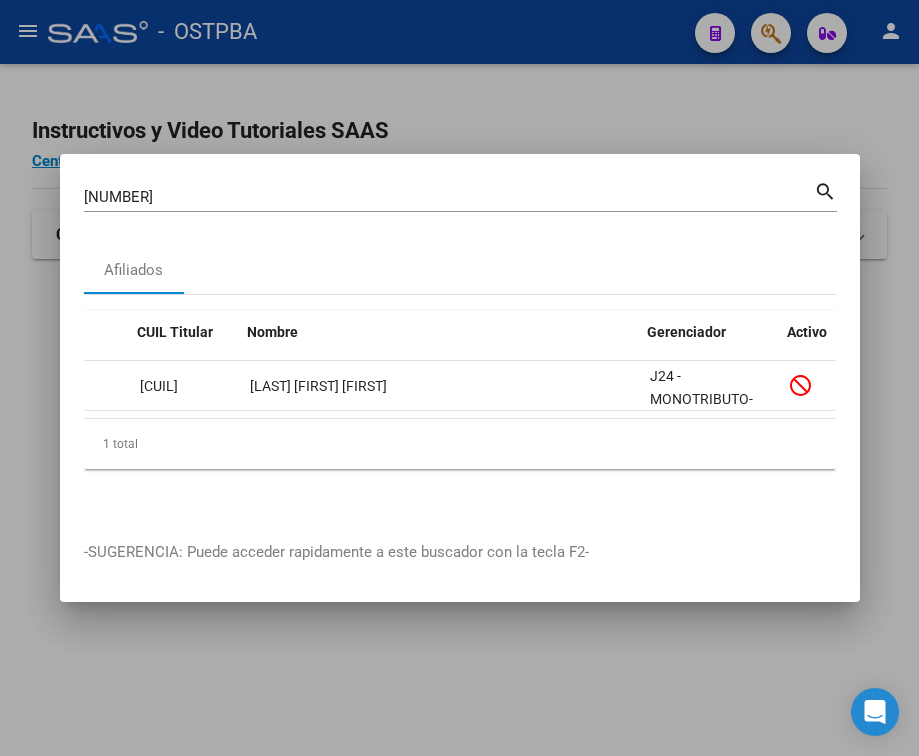 scroll, scrollTop: 0, scrollLeft: 65, axis: horizontal 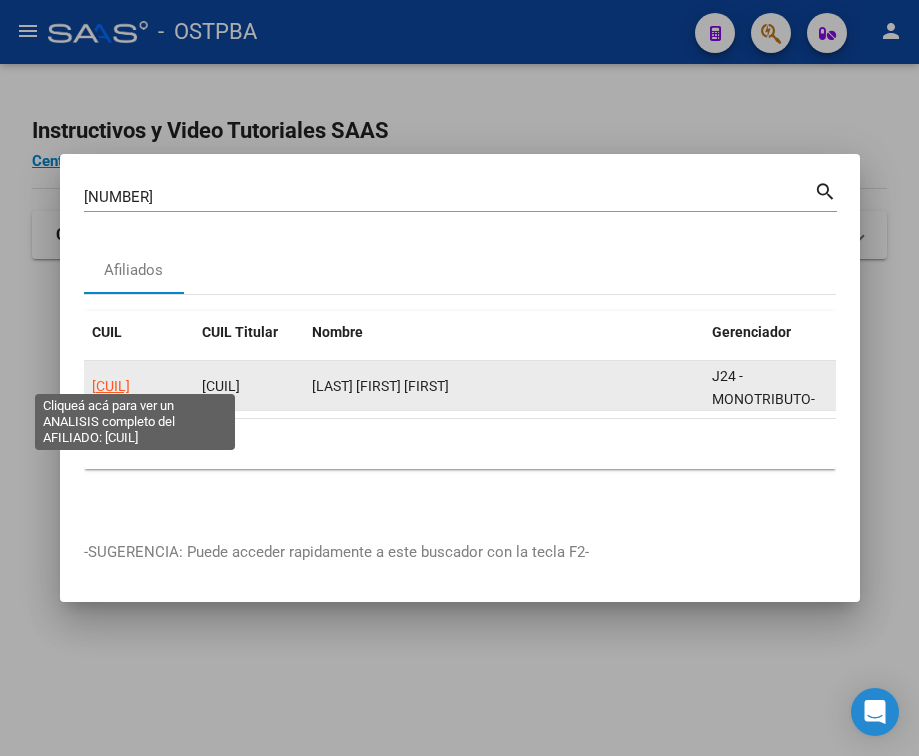 click on "[CUIL]" 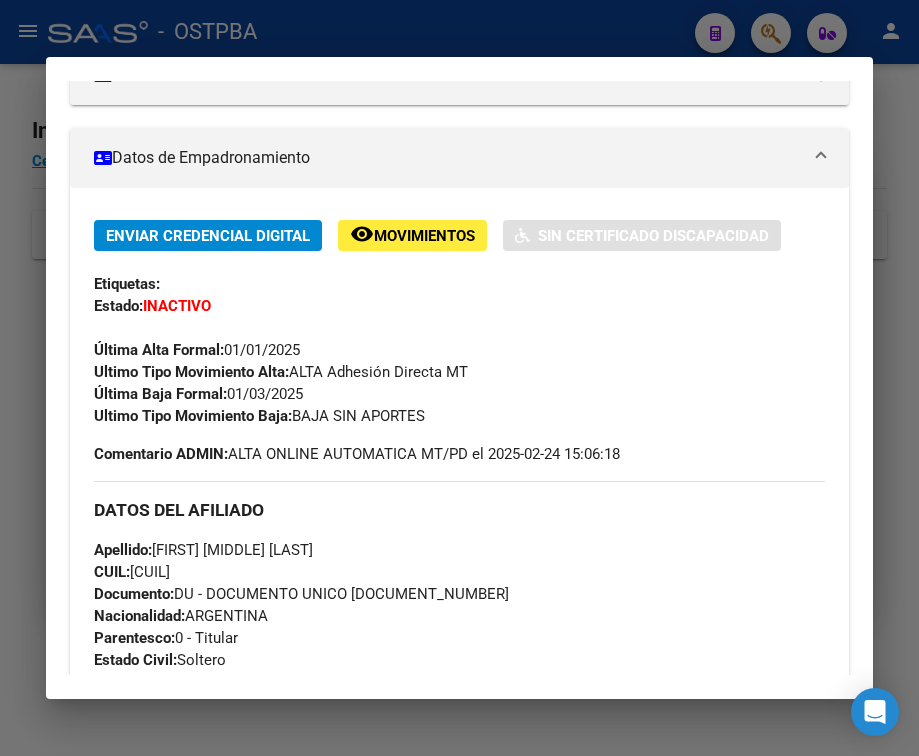 scroll, scrollTop: 300, scrollLeft: 0, axis: vertical 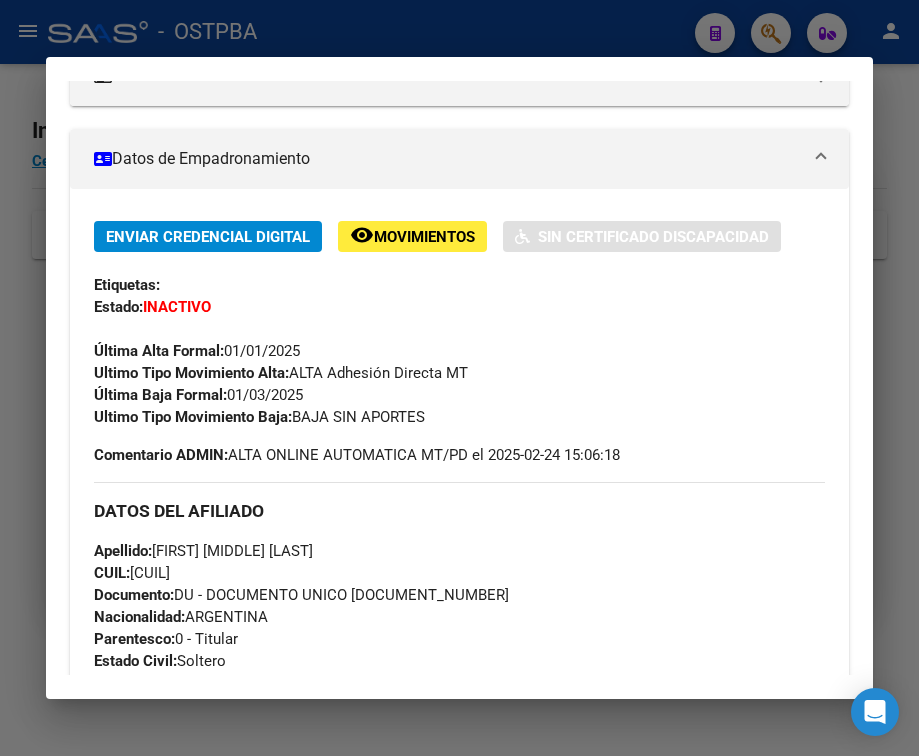 click on "Datos de Empadronamiento" at bounding box center [459, 159] 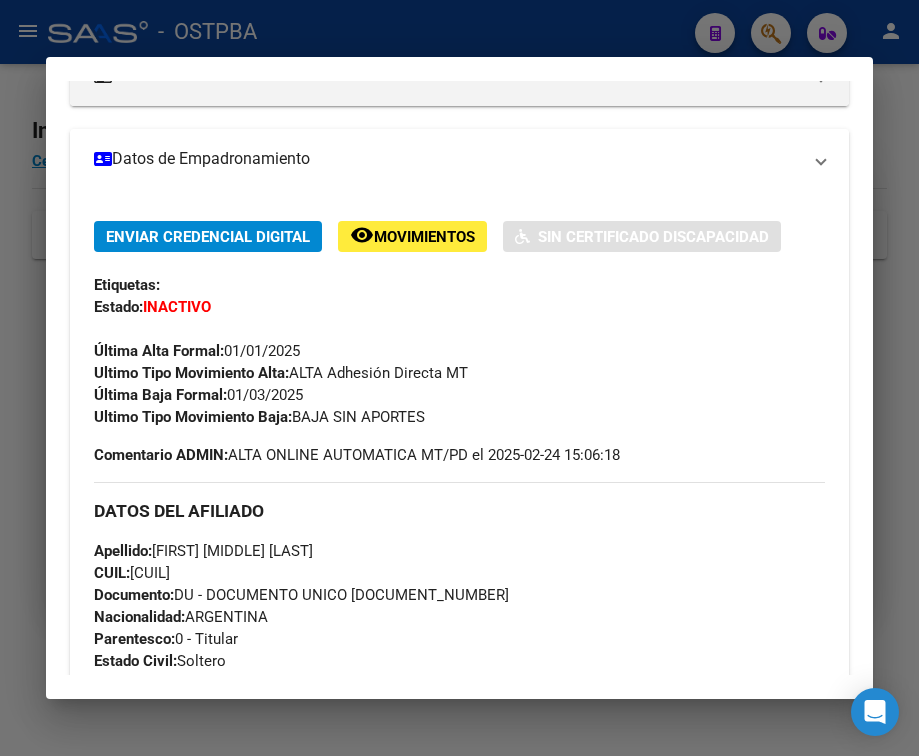 scroll, scrollTop: 131, scrollLeft: 0, axis: vertical 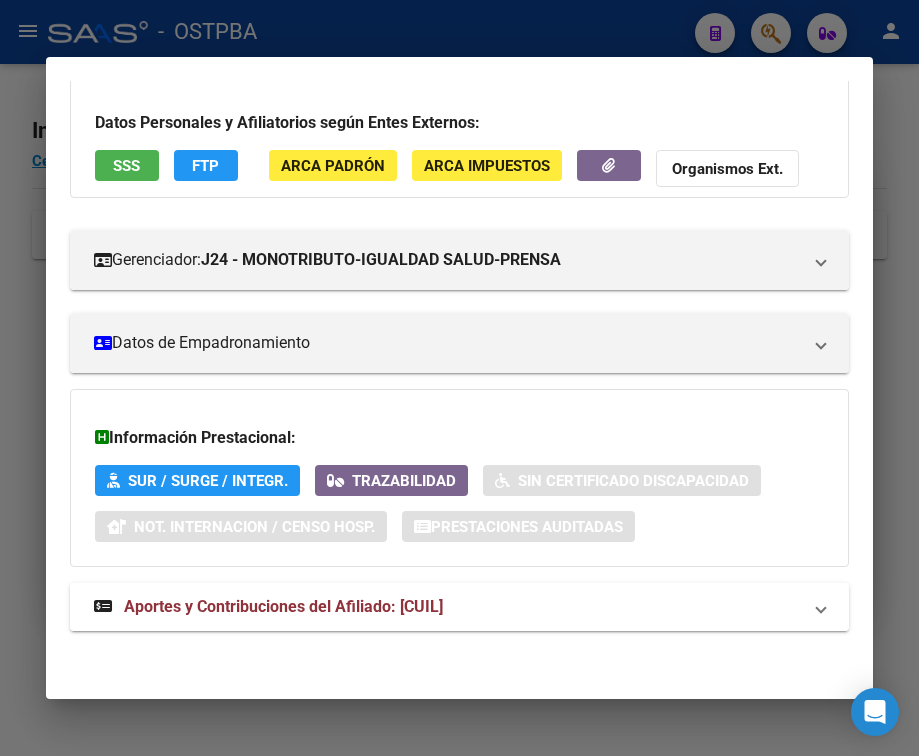click on "Aportes y Contribuciones del Afiliado: [CUIL]" at bounding box center [459, 607] 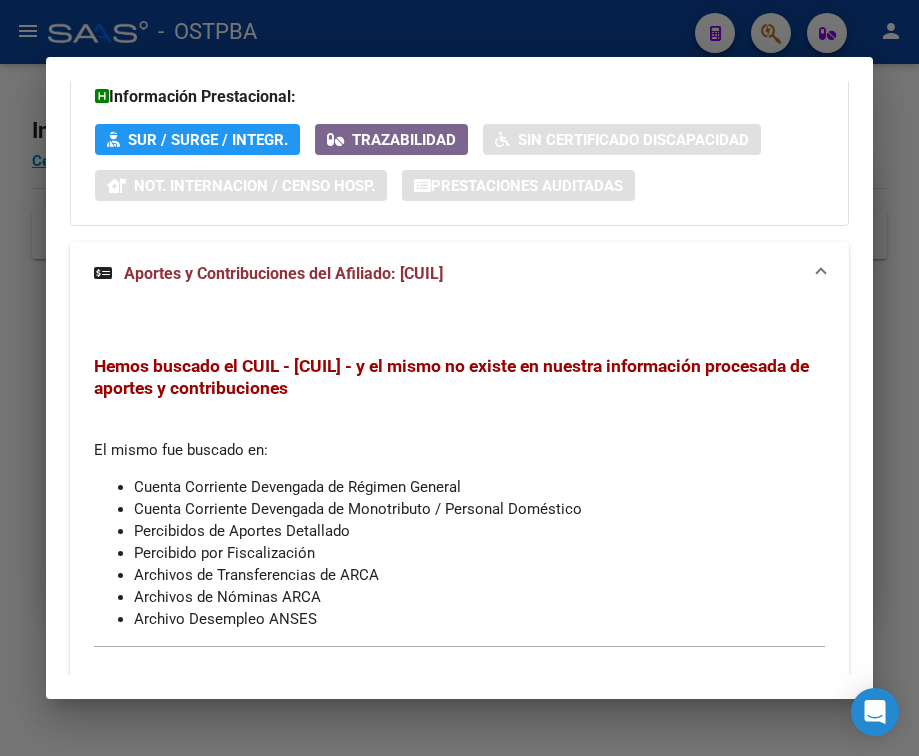 scroll, scrollTop: 520, scrollLeft: 0, axis: vertical 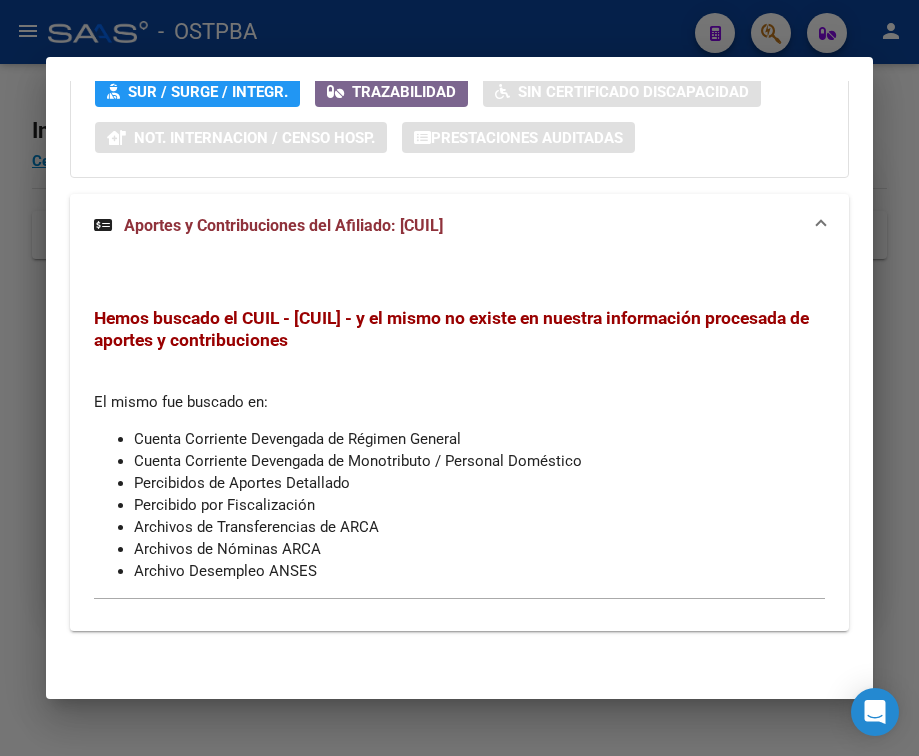 click at bounding box center (459, 378) 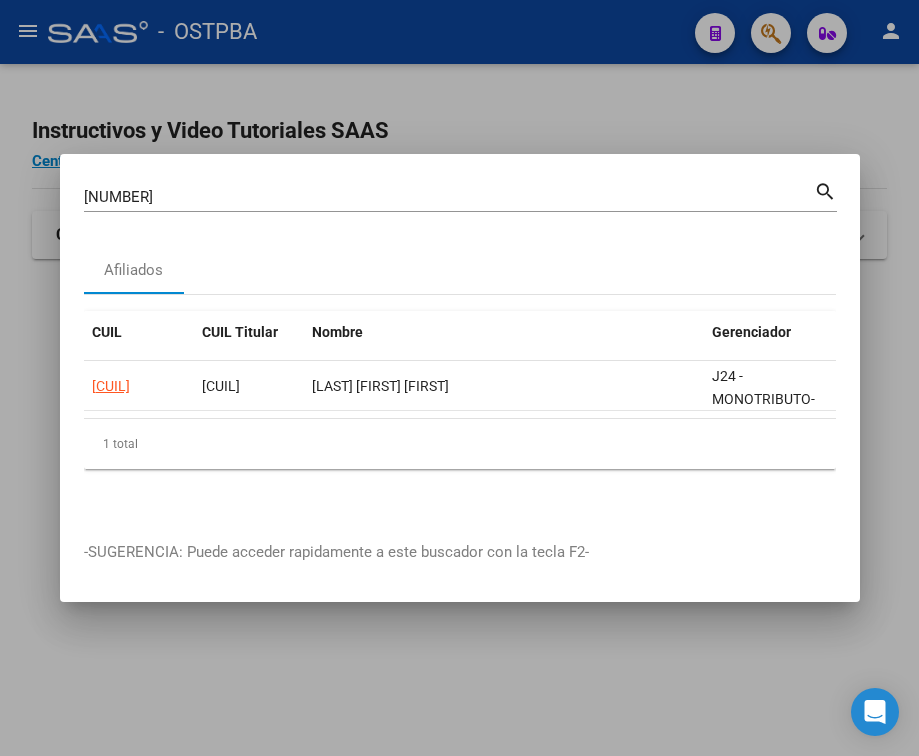 click on "[NUMBER]" at bounding box center (449, 197) 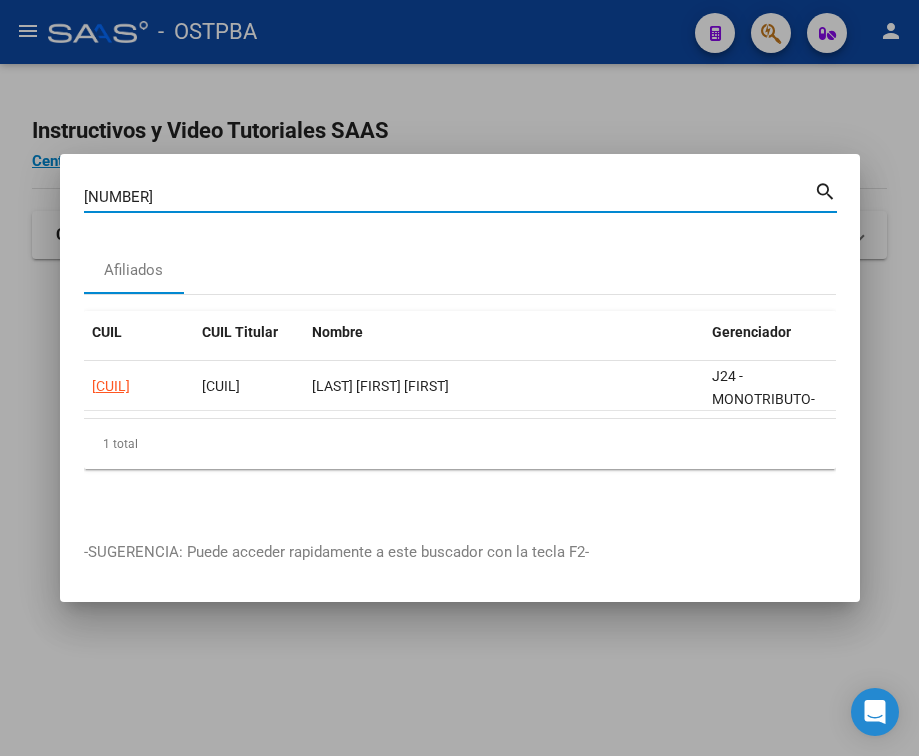 click on "[NUMBER]" at bounding box center (449, 197) 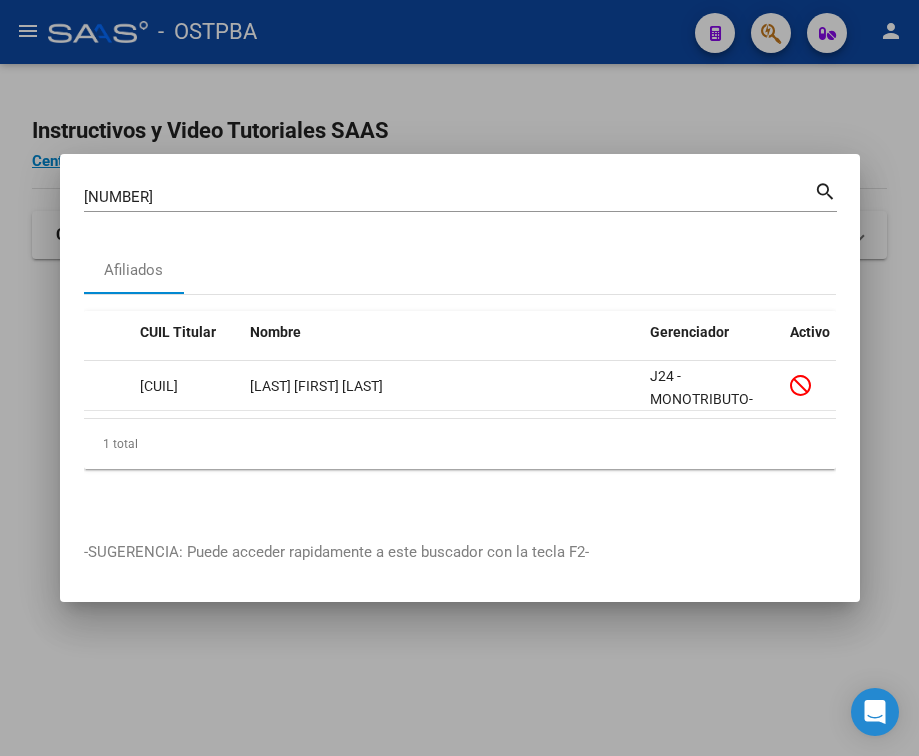 scroll, scrollTop: 0, scrollLeft: 0, axis: both 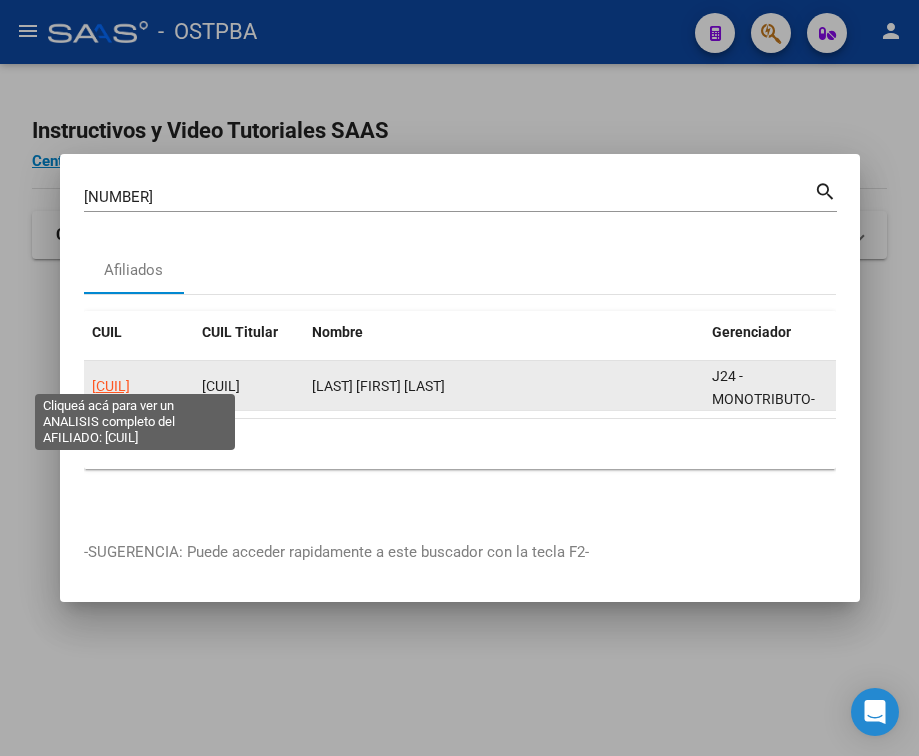 click on "[CUIL]" 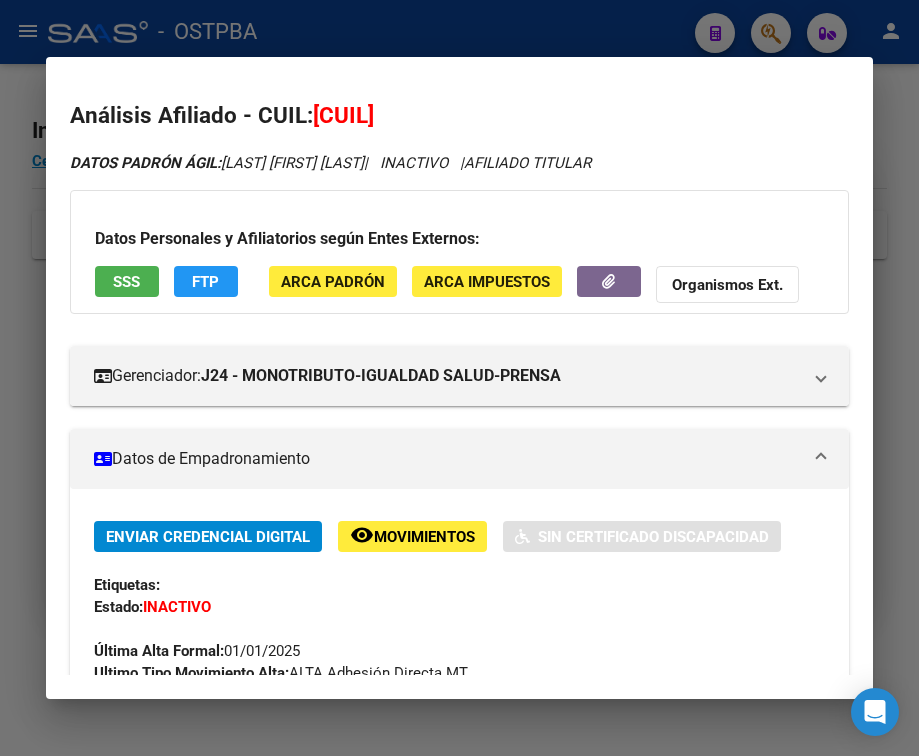 click on "Datos de Empadronamiento" at bounding box center (447, 459) 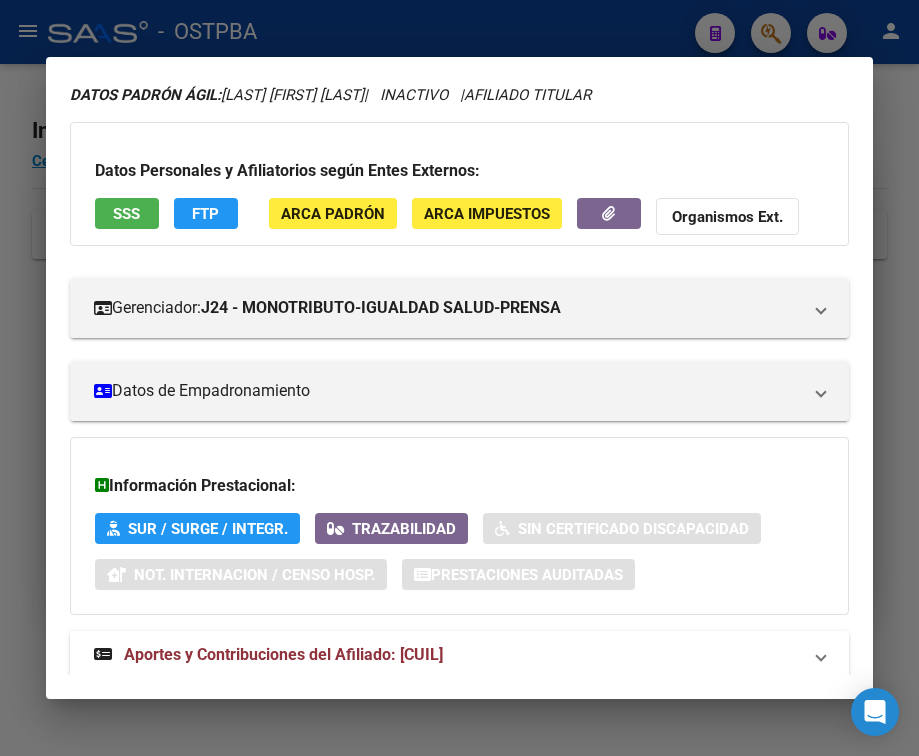 scroll, scrollTop: 131, scrollLeft: 0, axis: vertical 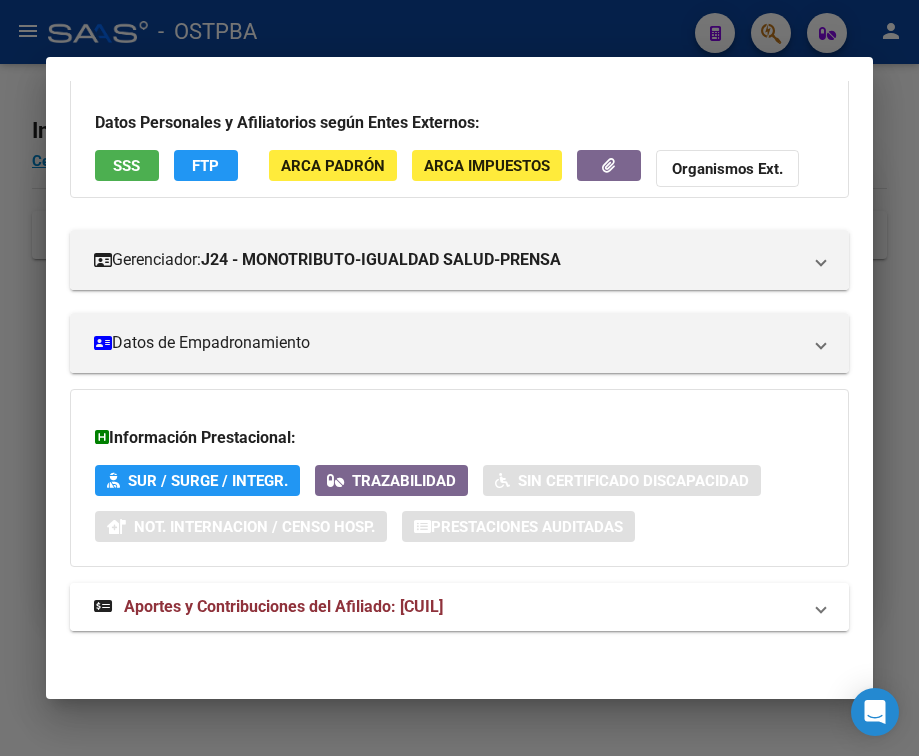 drag, startPoint x: 273, startPoint y: 621, endPoint x: 276, endPoint y: 568, distance: 53.08484 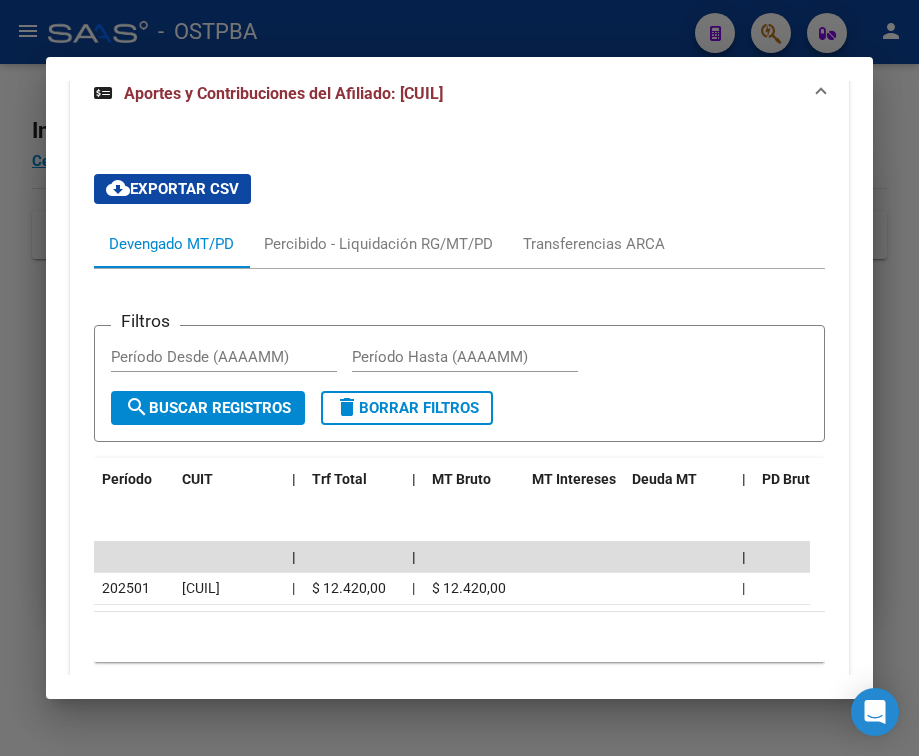 scroll, scrollTop: 749, scrollLeft: 0, axis: vertical 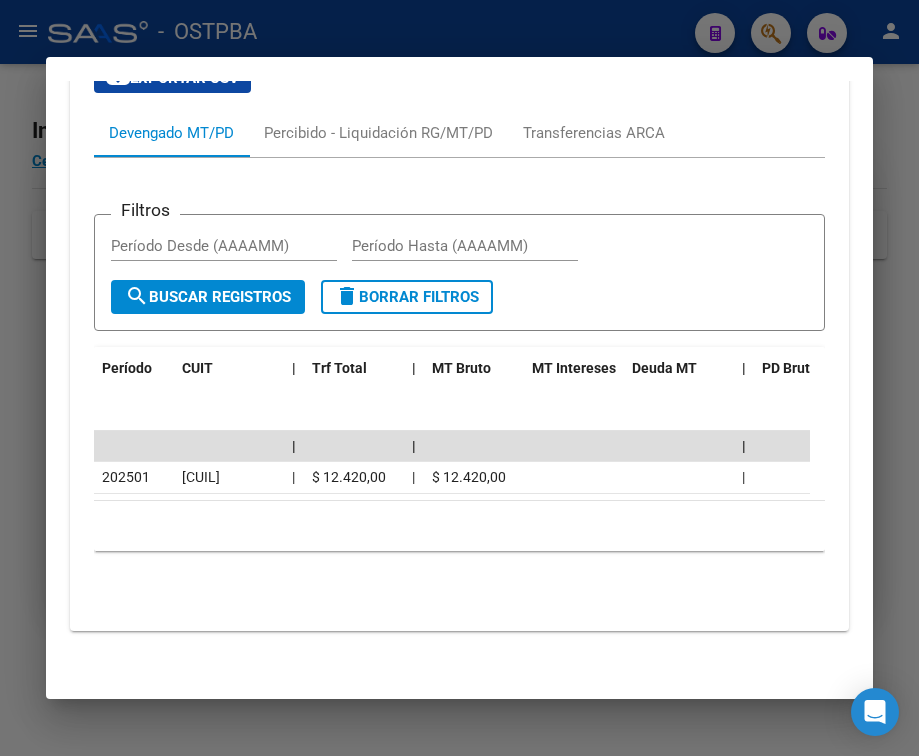 click at bounding box center (459, 378) 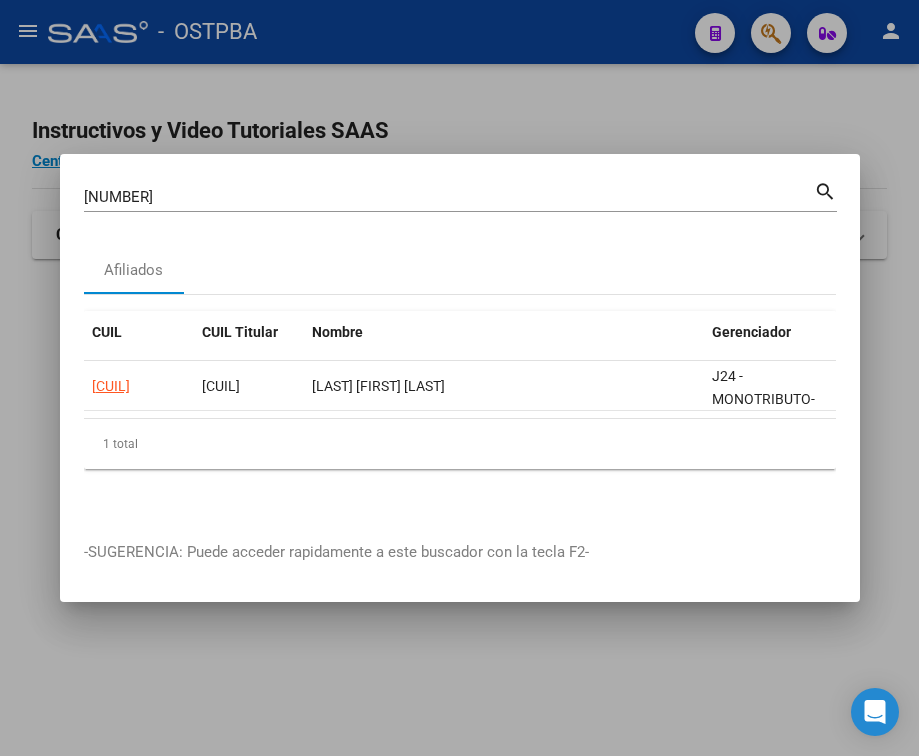 click on "[NUMBER]" at bounding box center [449, 197] 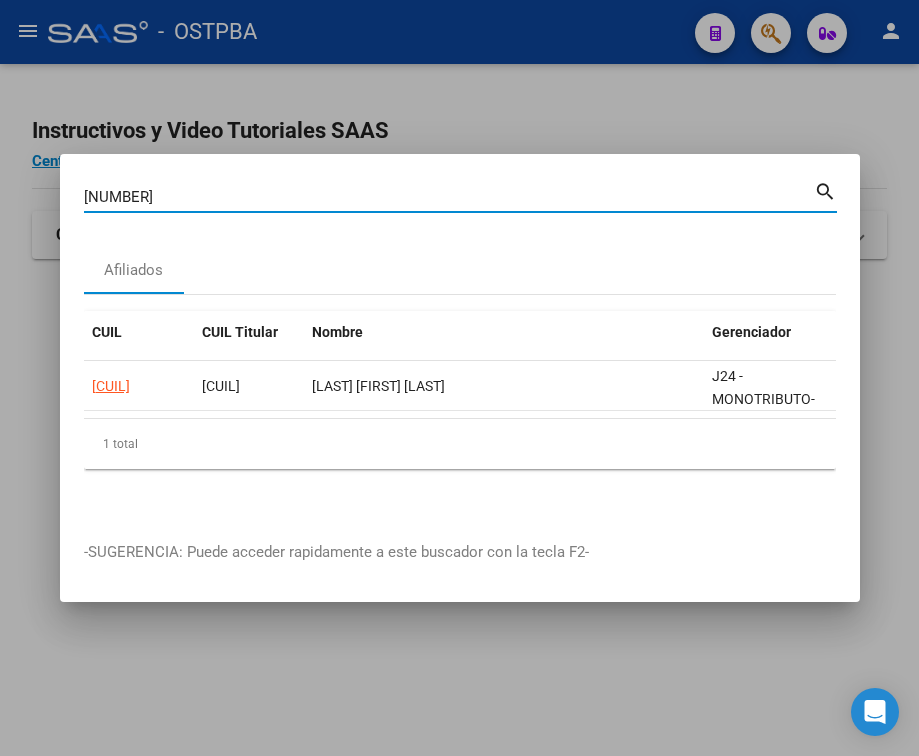 click on "[NUMBER]" at bounding box center (449, 197) 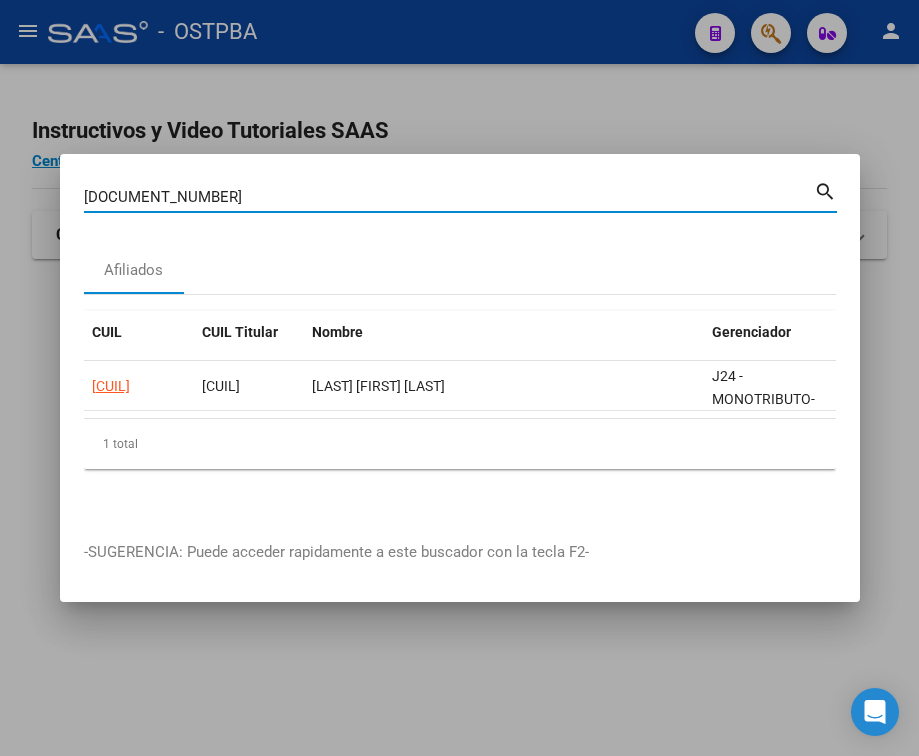 type on "[DOCUMENT_NUMBER]" 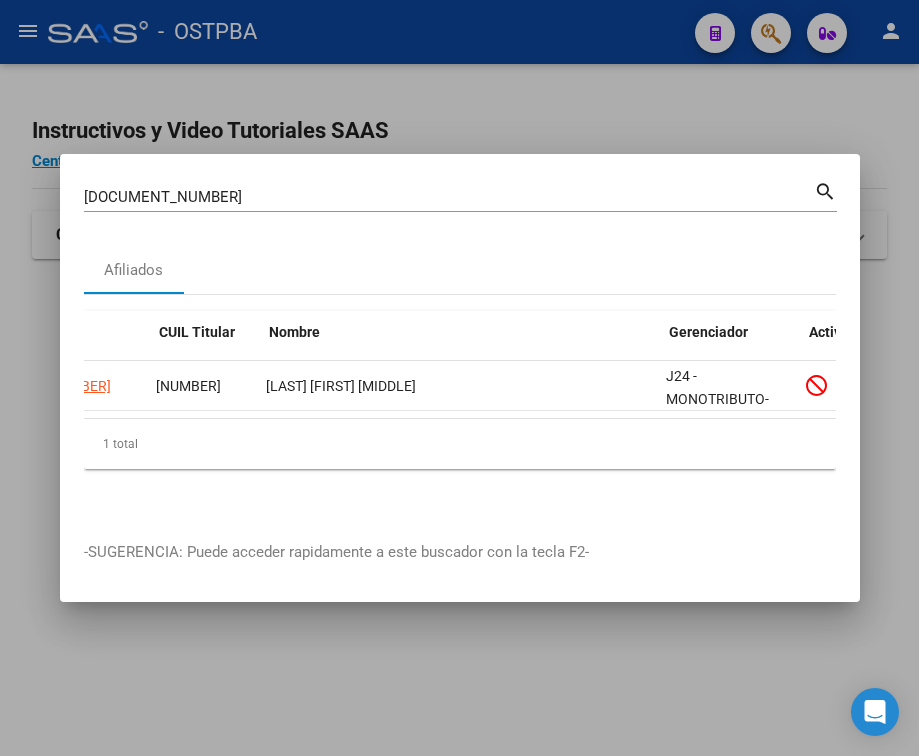 scroll, scrollTop: 0, scrollLeft: 0, axis: both 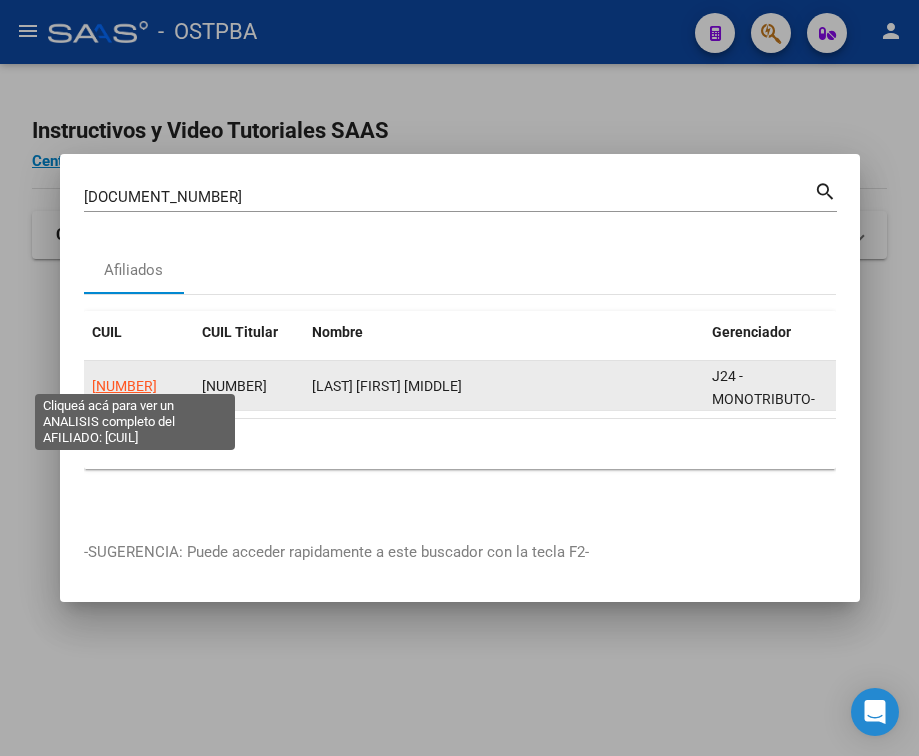 click on "[NUMBER]" 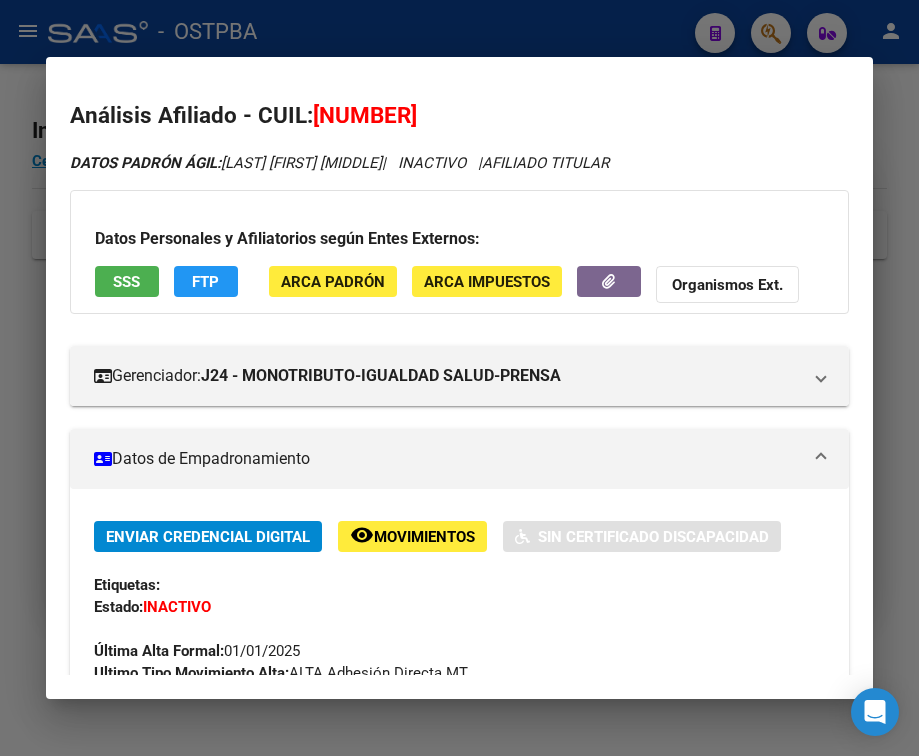 click on "Datos de Empadronamiento" at bounding box center (447, 459) 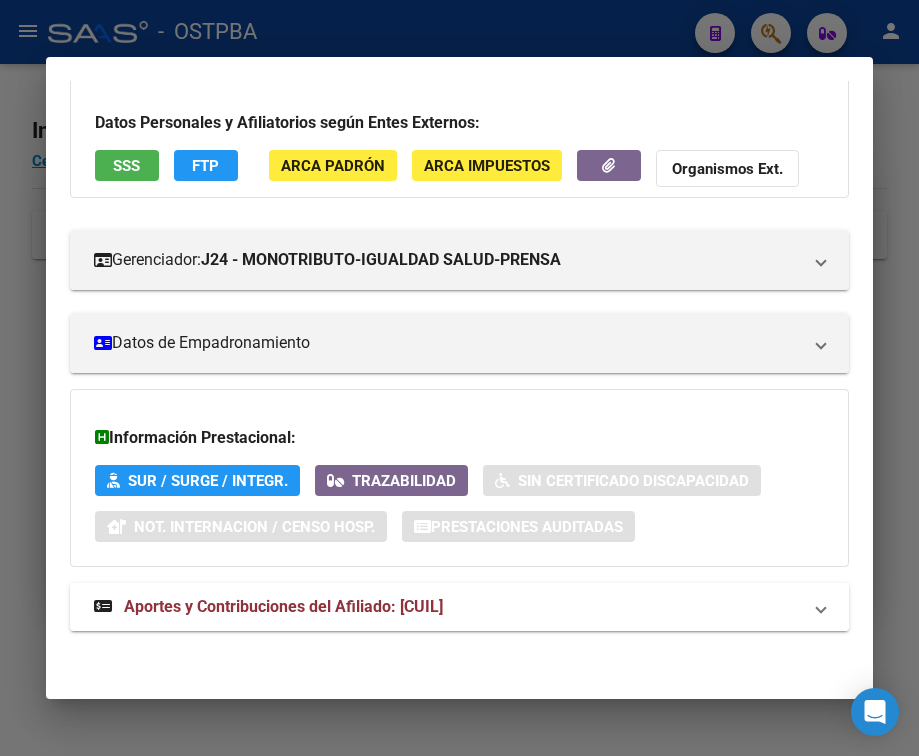 click on "Aportes y Contribuciones del Afiliado: [CUIL]" at bounding box center [283, 606] 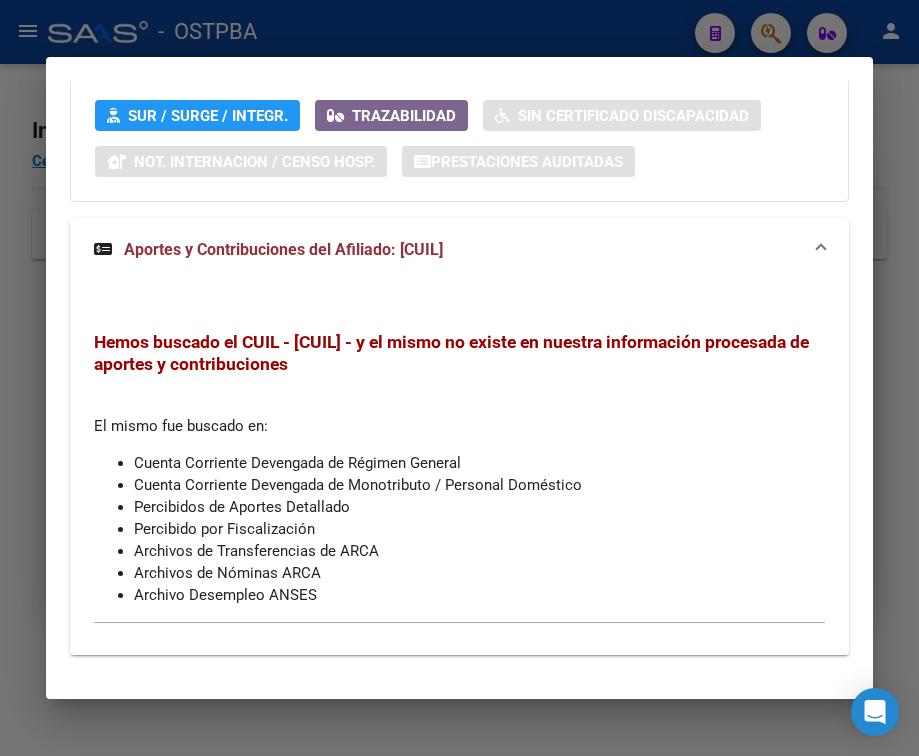 scroll, scrollTop: 520, scrollLeft: 0, axis: vertical 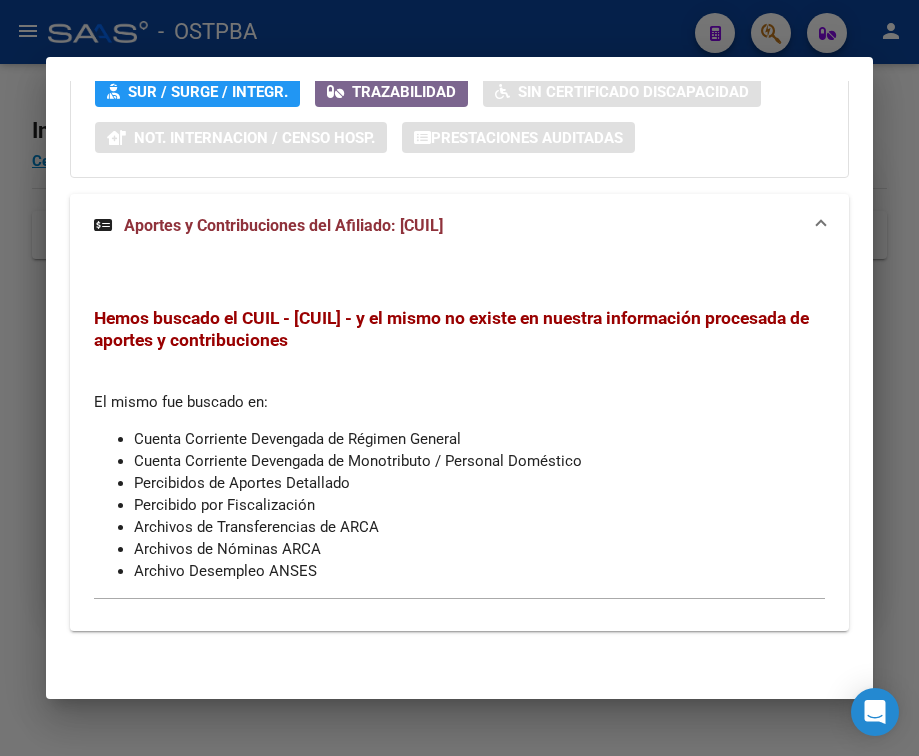 click at bounding box center [459, 378] 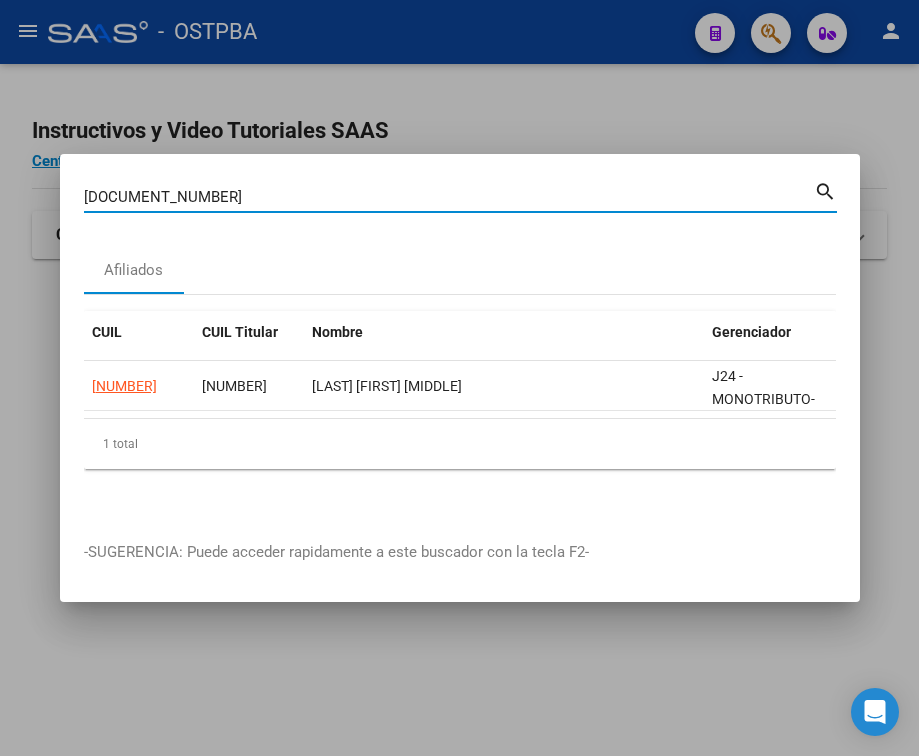 click on "[DOCUMENT_NUMBER]" at bounding box center [449, 197] 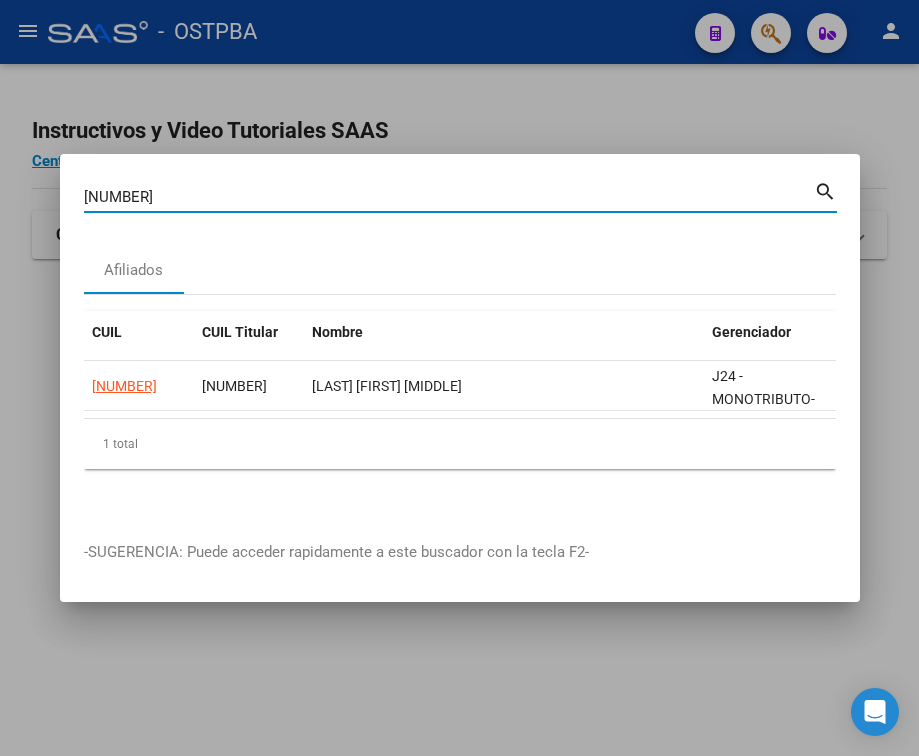 type on "[NUMBER]" 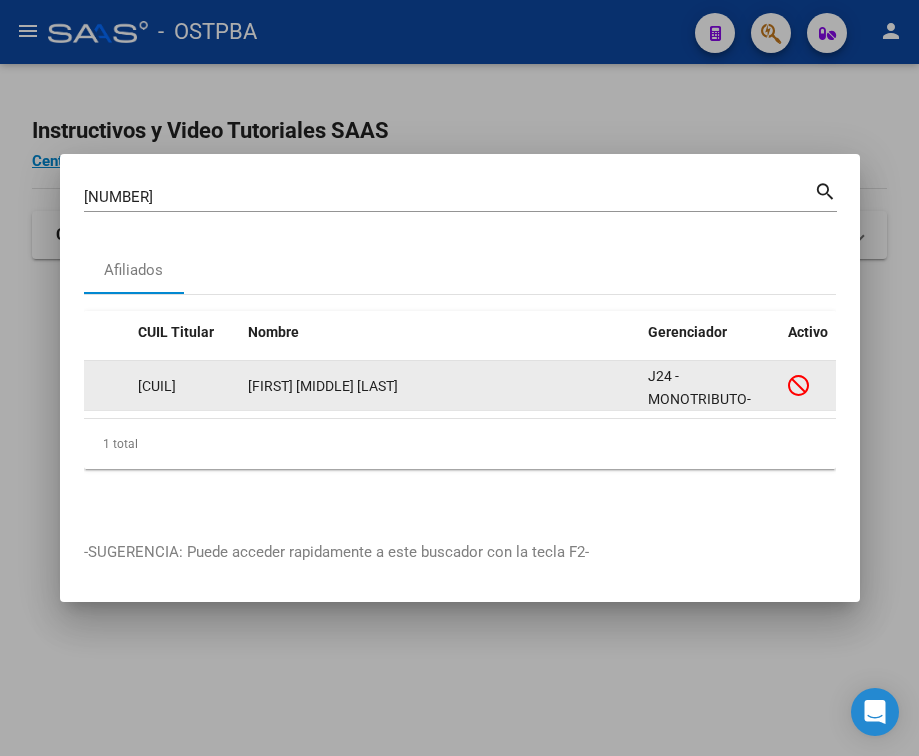 scroll, scrollTop: 0, scrollLeft: 0, axis: both 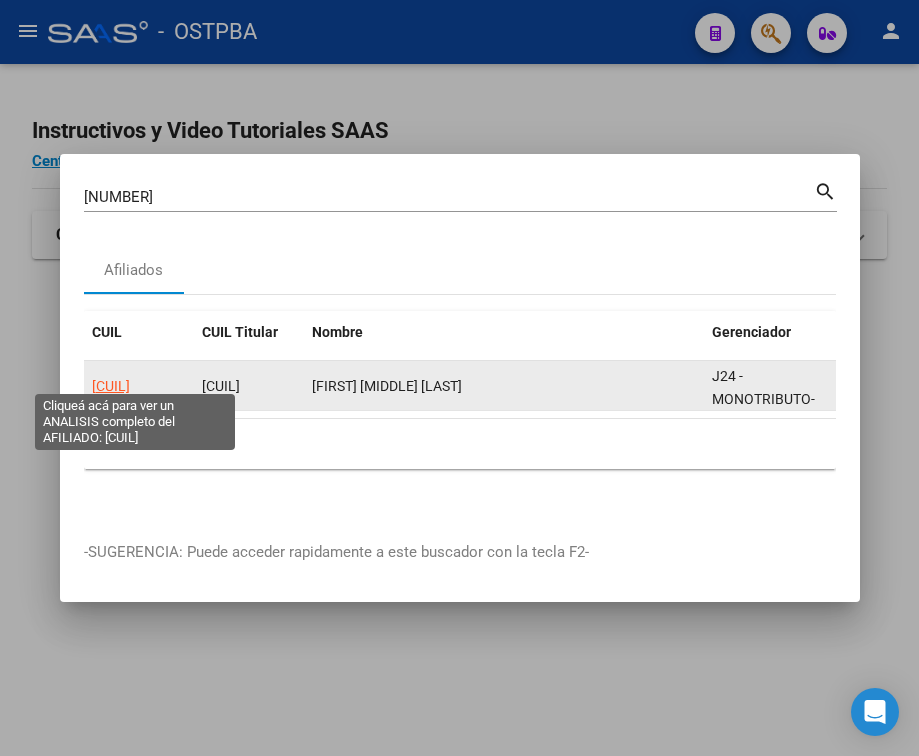 click on "[CUIL]" 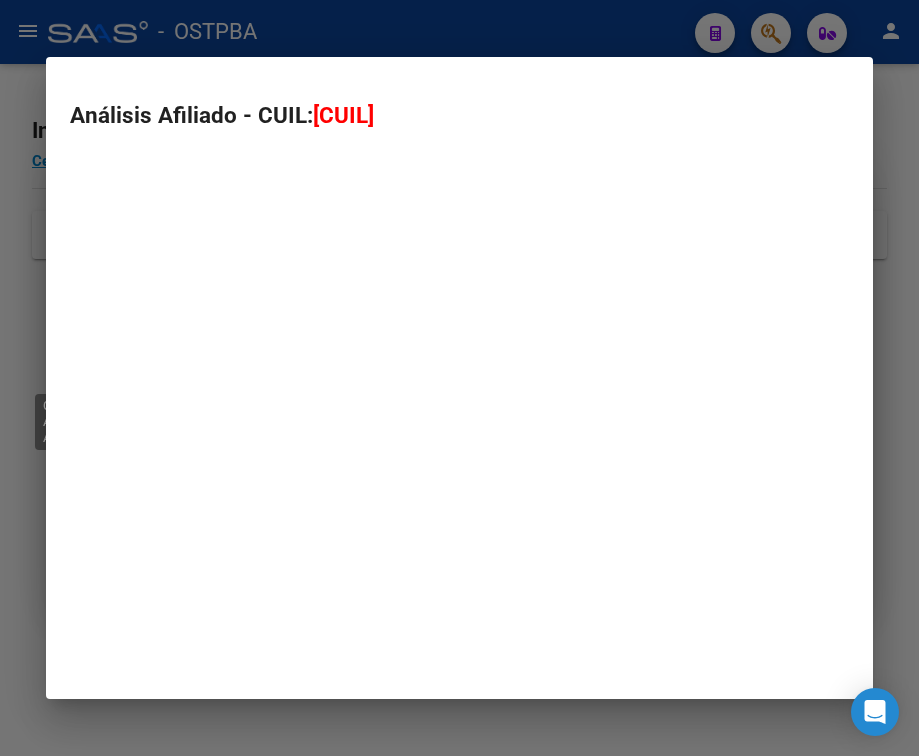type on "[CUIL]" 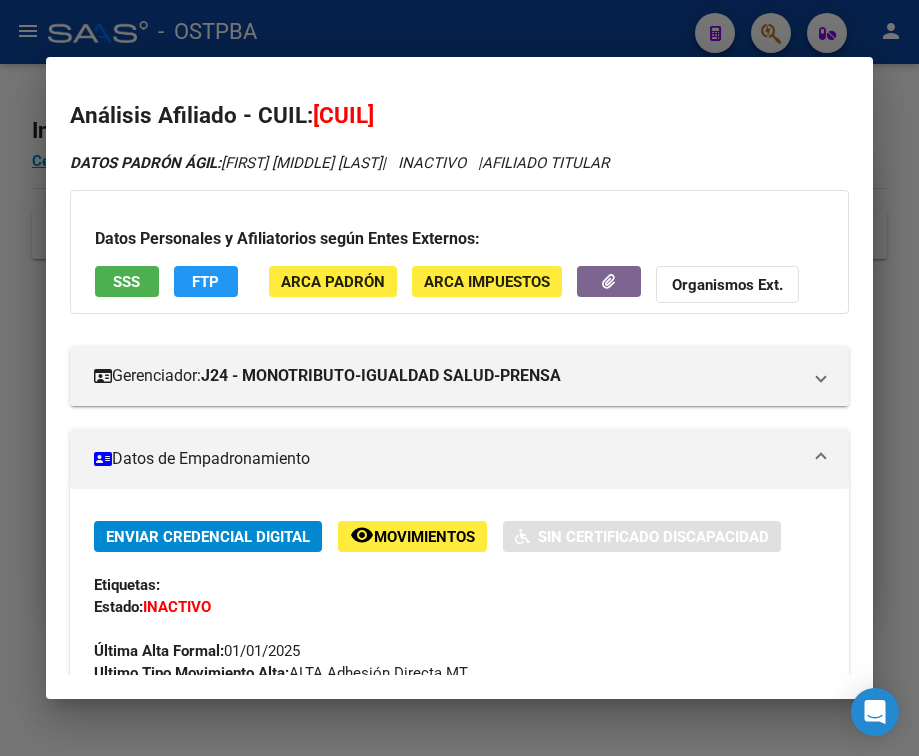 click on "Datos de Empadronamiento" at bounding box center (447, 459) 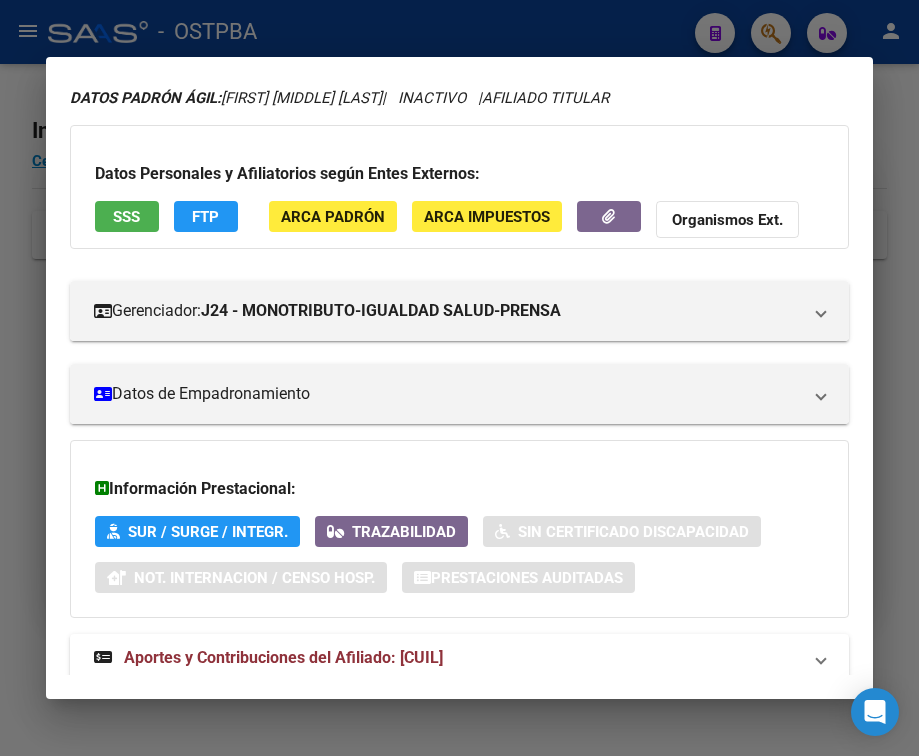 scroll, scrollTop: 131, scrollLeft: 0, axis: vertical 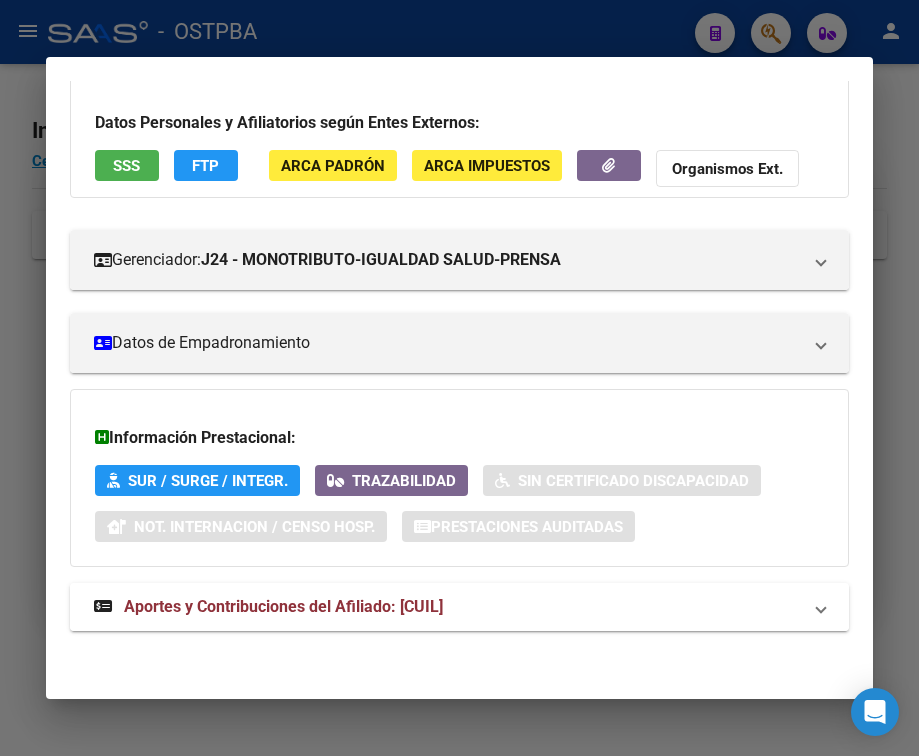 click on "Aportes y Contribuciones del Afiliado: [CUIL]" at bounding box center [283, 606] 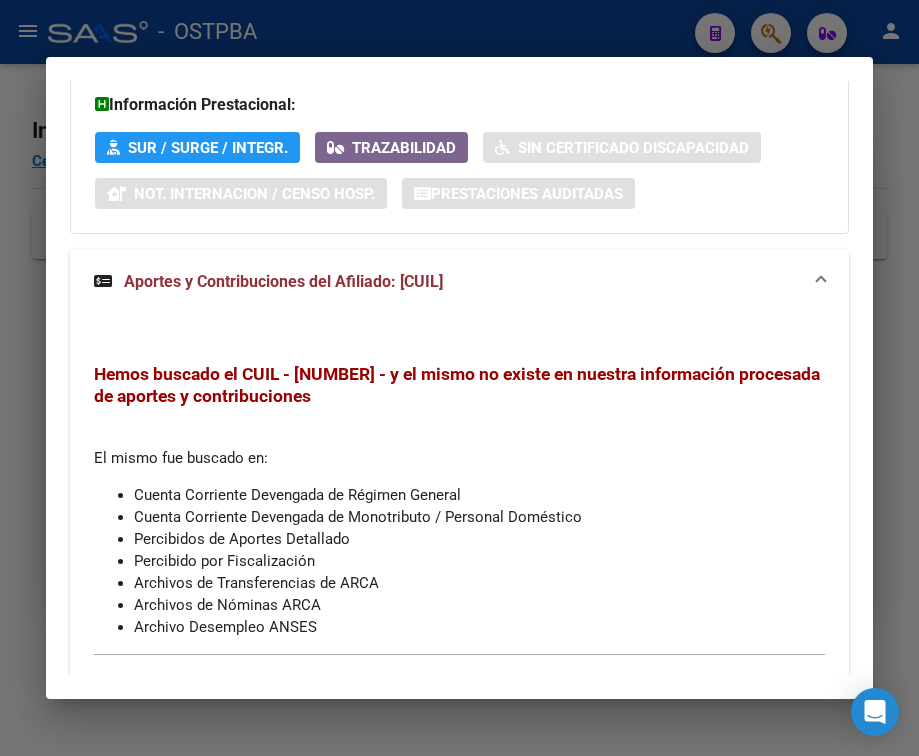 scroll, scrollTop: 520, scrollLeft: 0, axis: vertical 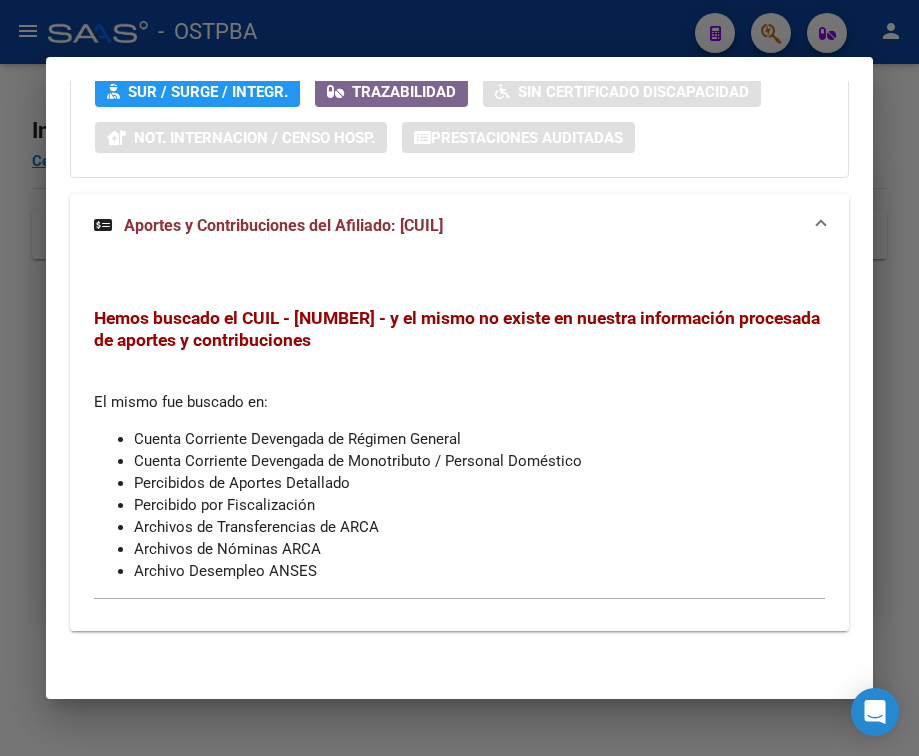 click at bounding box center (459, 378) 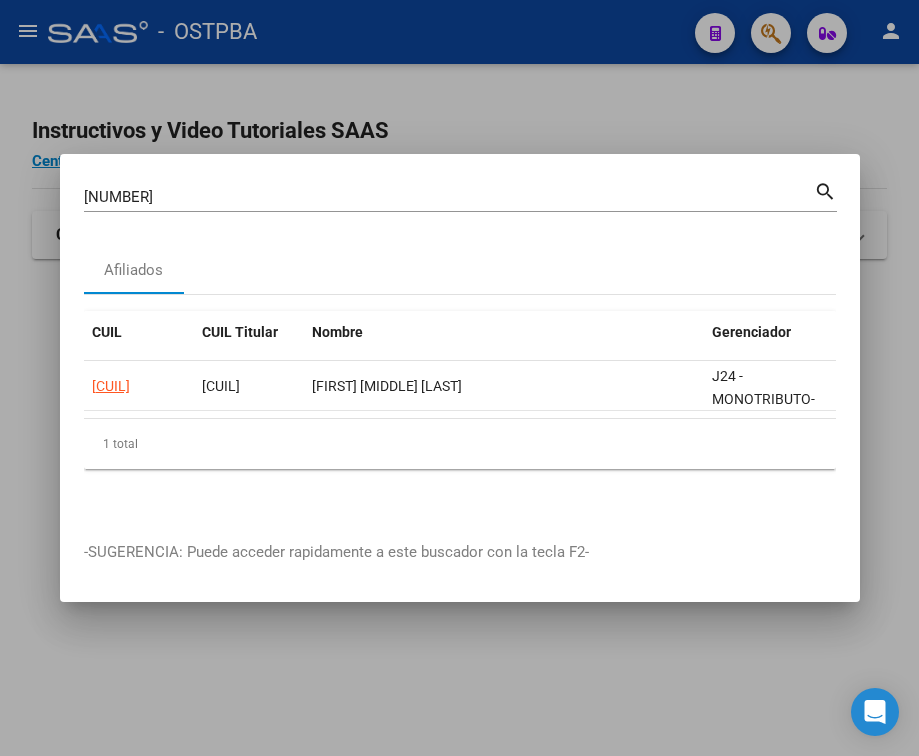 click on "[NUMBER]" at bounding box center [449, 197] 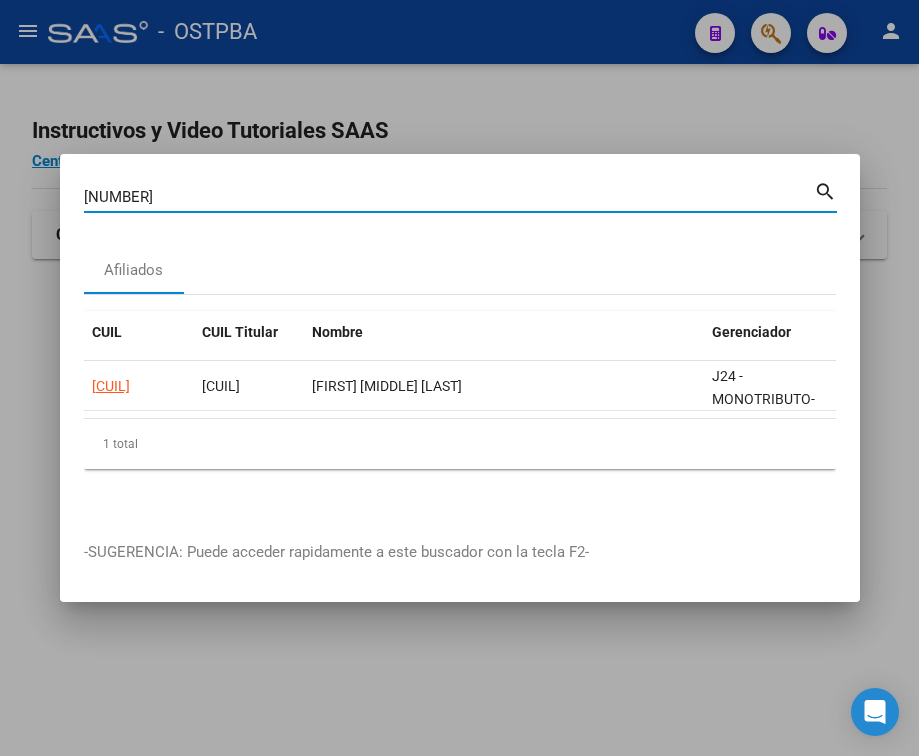 click on "[NUMBER]" at bounding box center [449, 197] 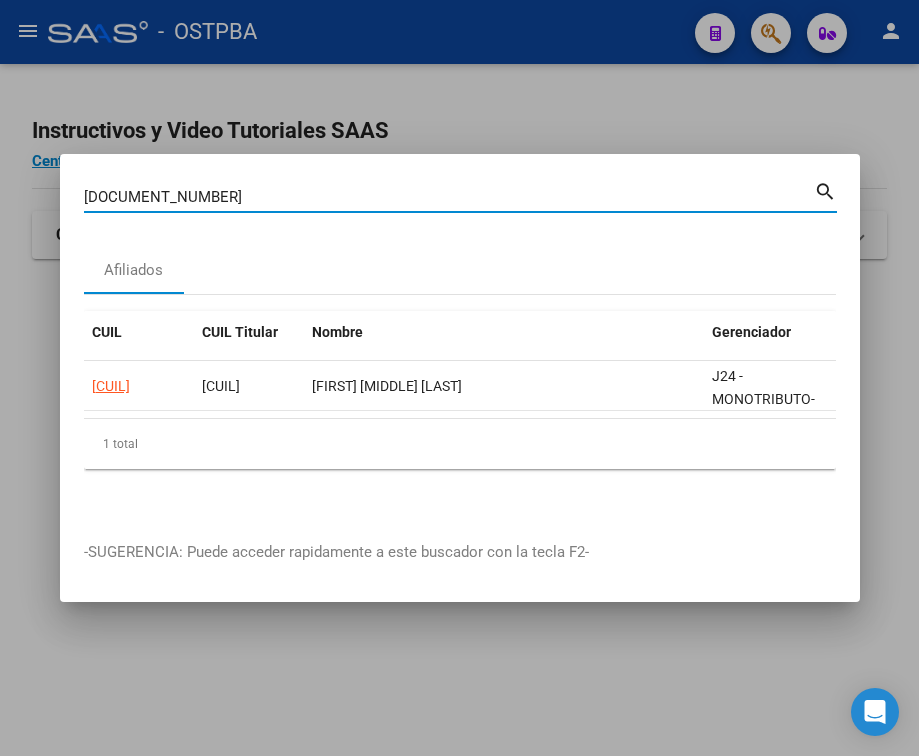 type on "[DOCUMENT_NUMBER]" 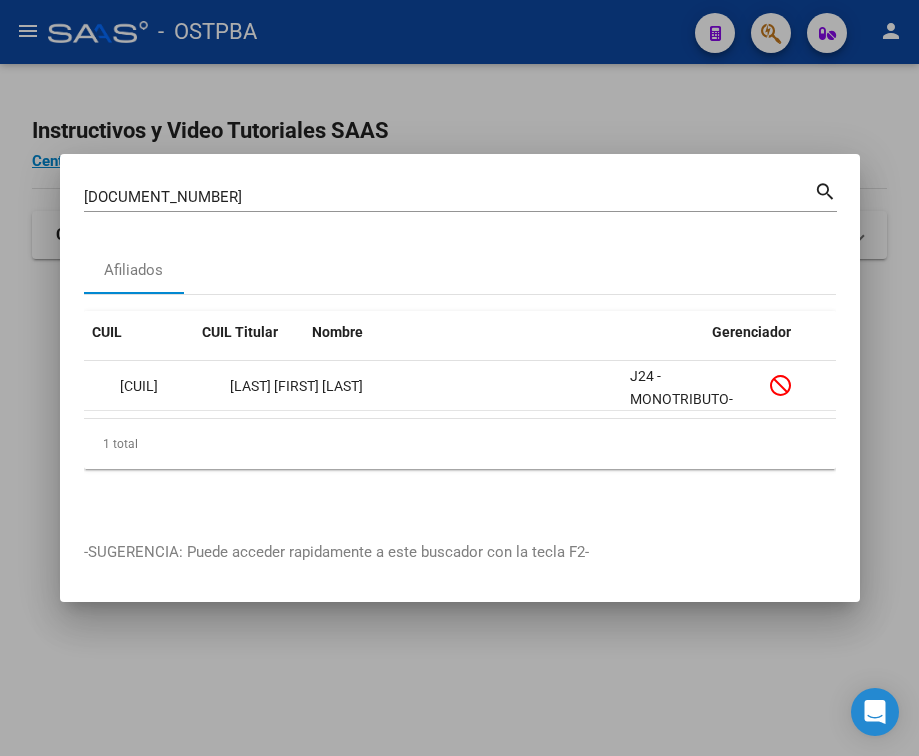 scroll, scrollTop: 0, scrollLeft: 0, axis: both 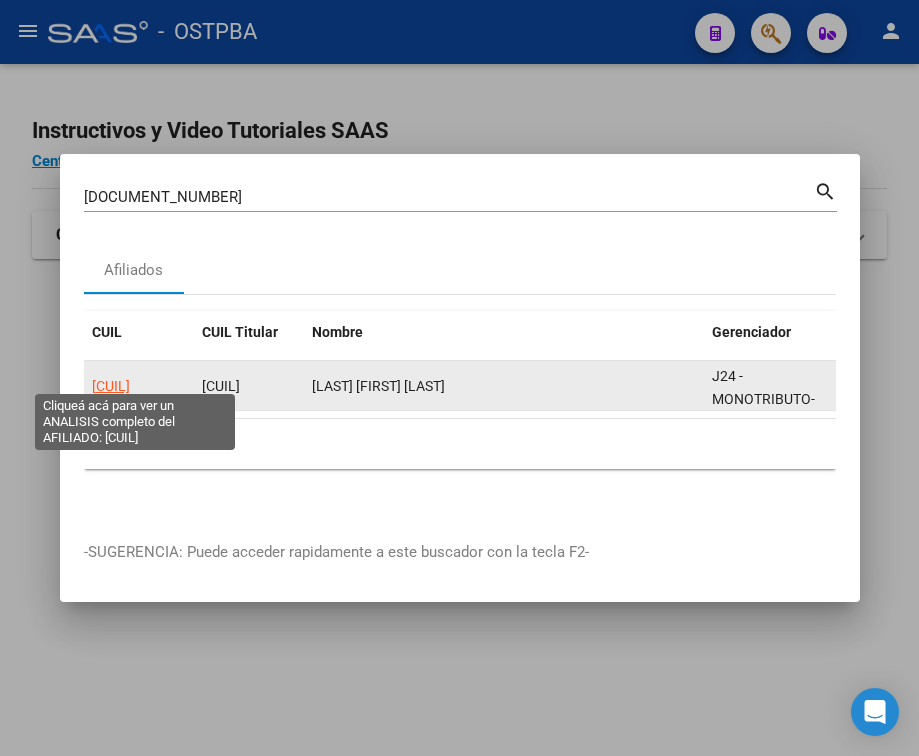 click on "[CUIL]" 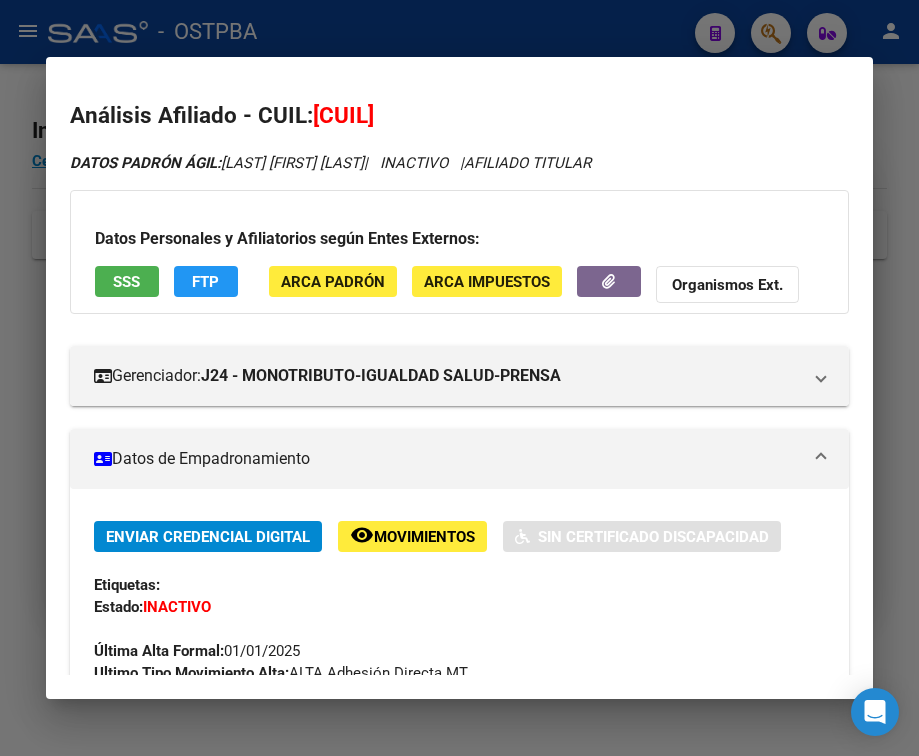 click on "Datos de Empadronamiento" at bounding box center [447, 459] 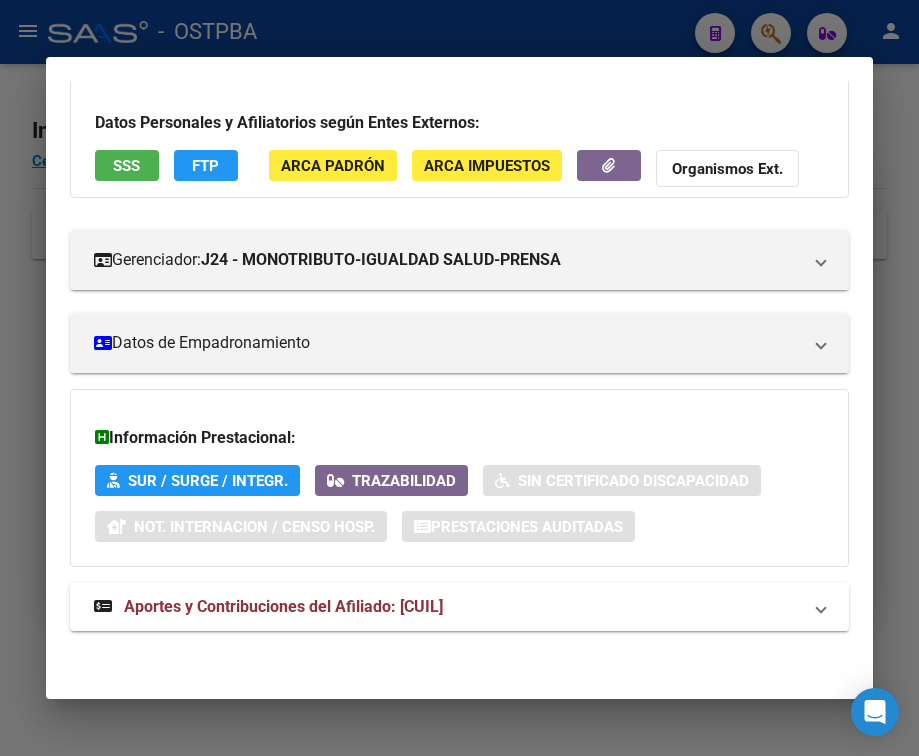 scroll, scrollTop: 131, scrollLeft: 0, axis: vertical 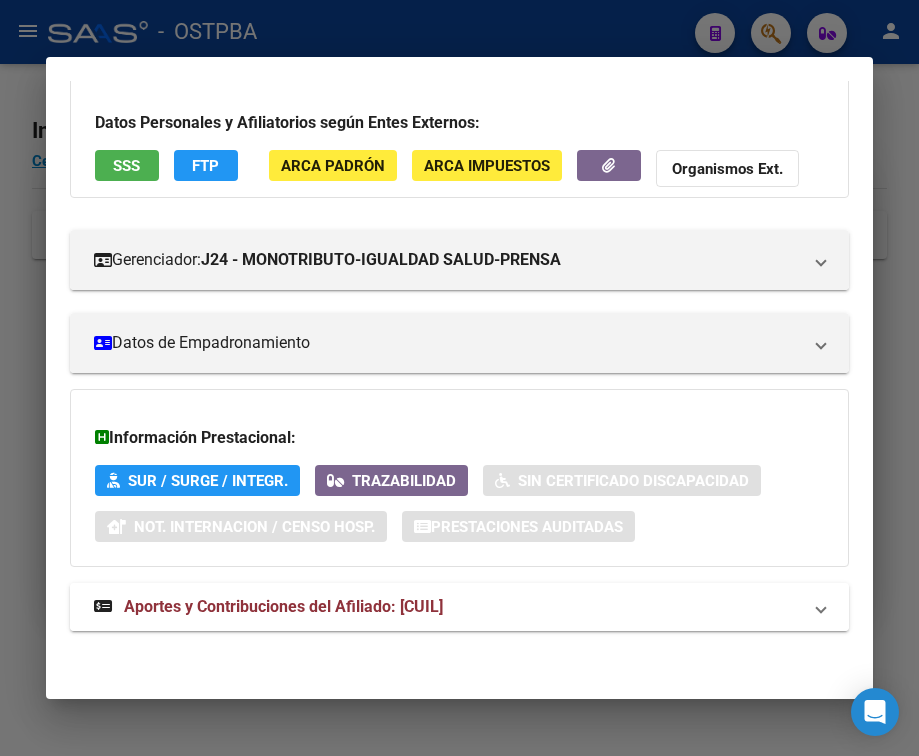 click on "Aportes y Contribuciones del Afiliado: [CUIL]" at bounding box center (283, 606) 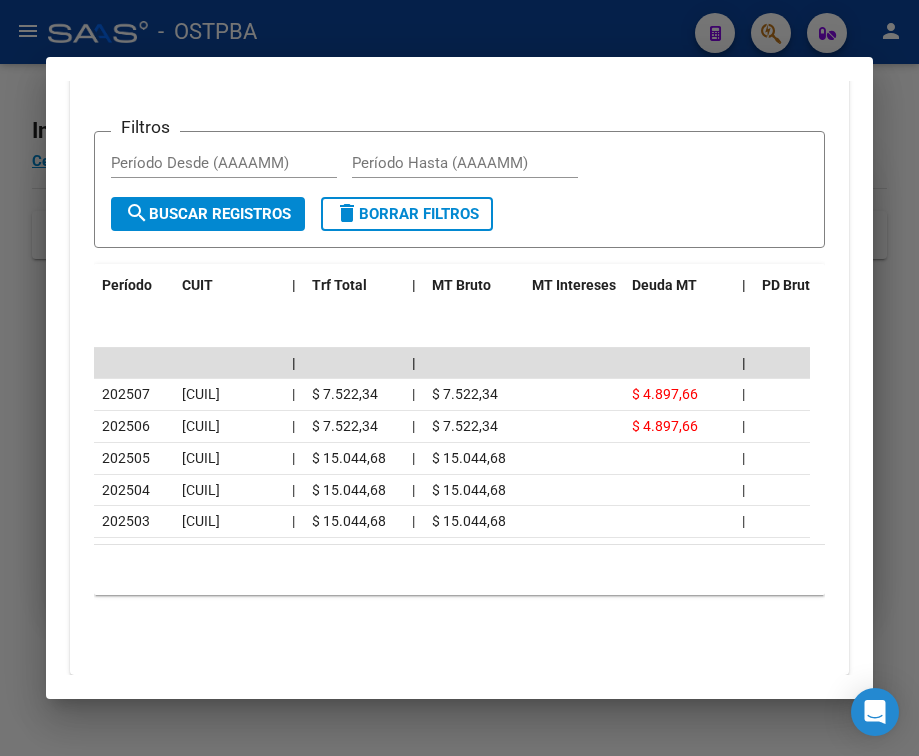 scroll, scrollTop: 849, scrollLeft: 0, axis: vertical 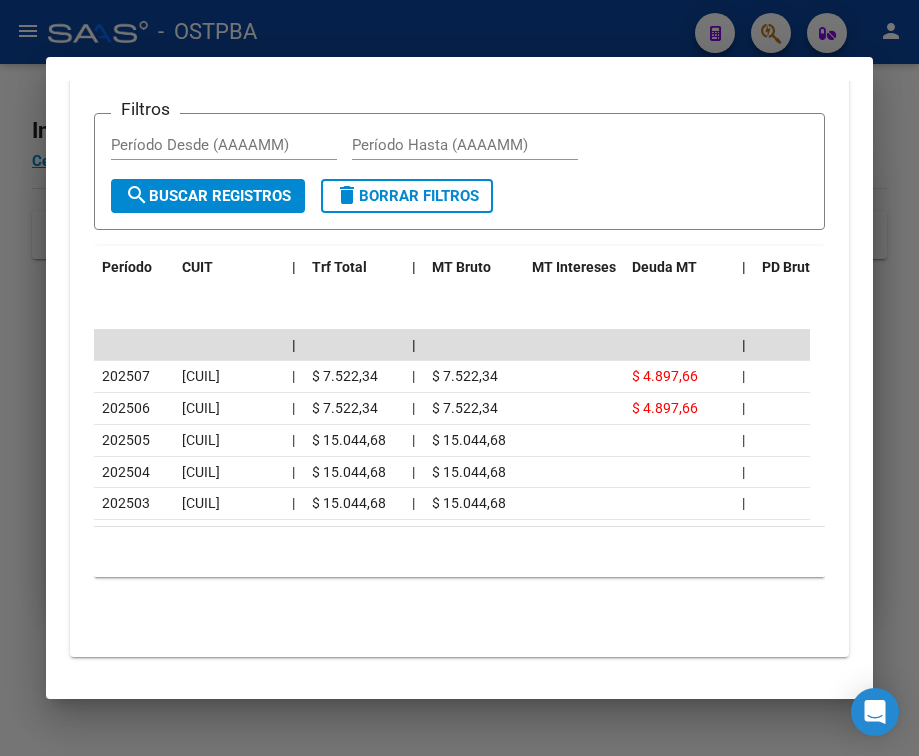 click at bounding box center [459, 378] 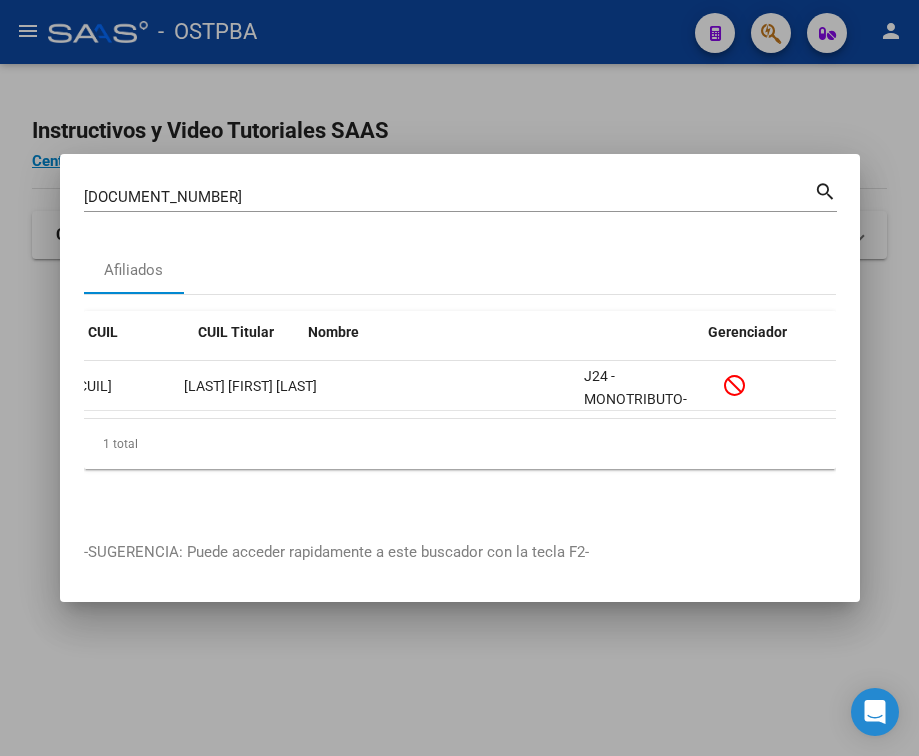 scroll, scrollTop: 0, scrollLeft: 0, axis: both 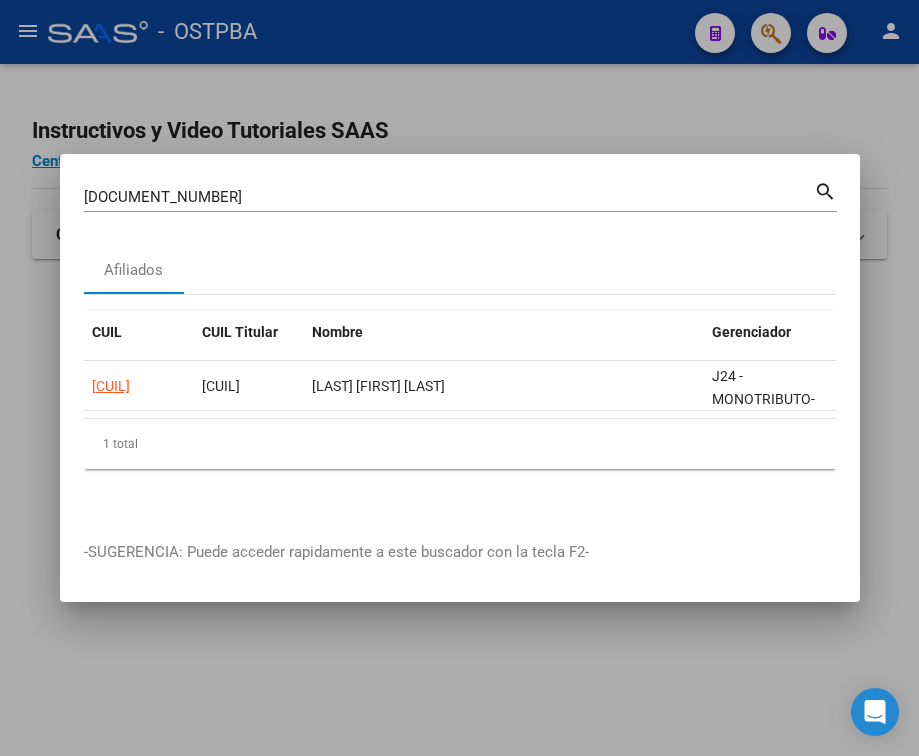 click on "[DOCUMENT_NUMBER]" at bounding box center [449, 197] 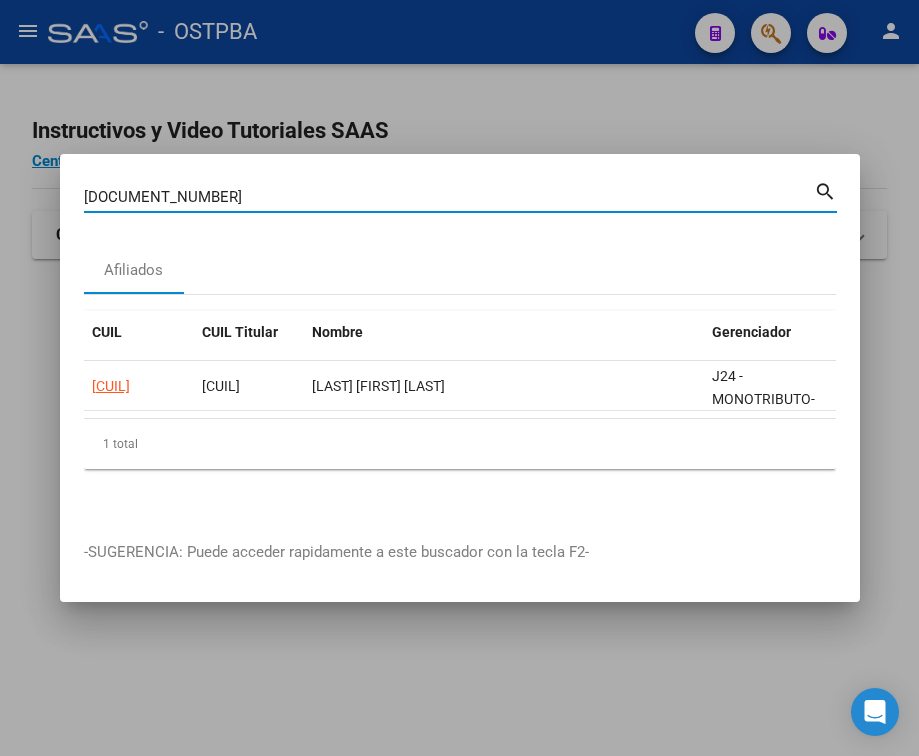click on "[DOCUMENT_NUMBER]" at bounding box center (449, 197) 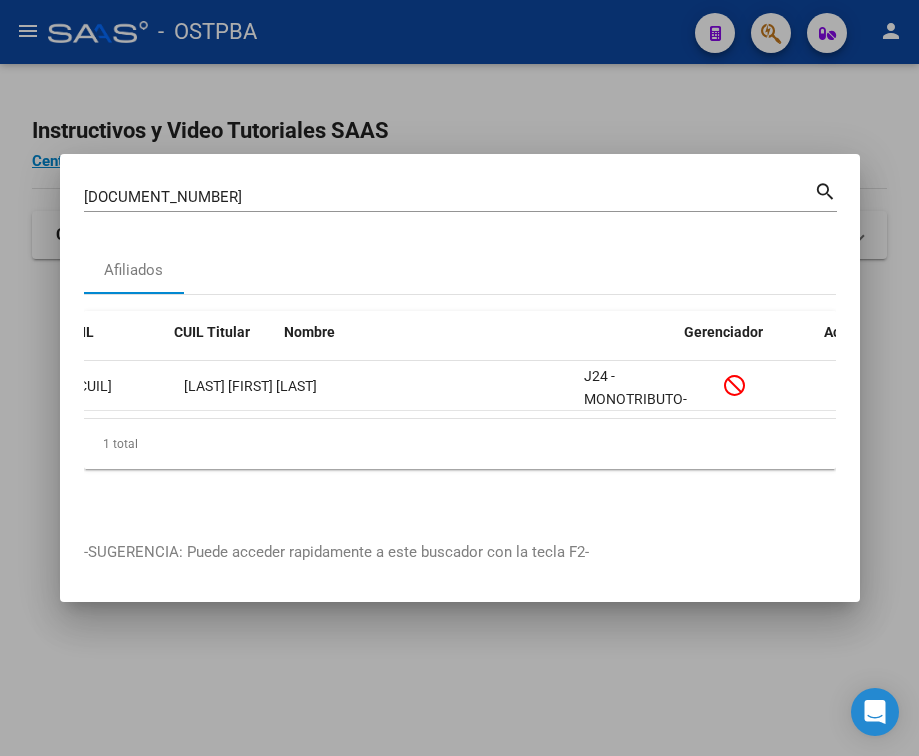 scroll, scrollTop: 0, scrollLeft: 0, axis: both 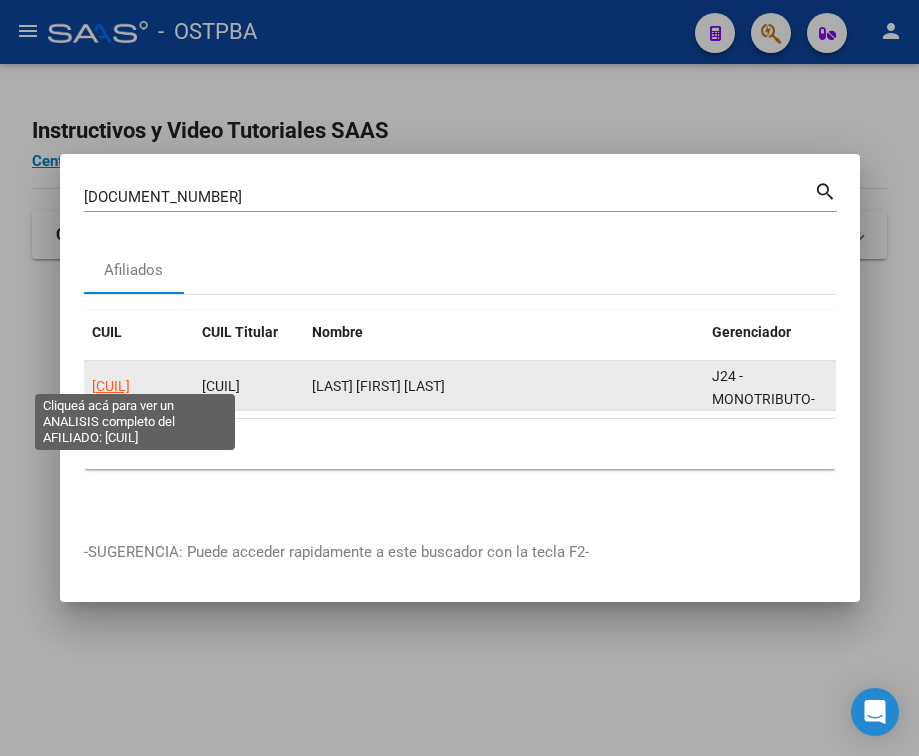 click on "[CUIL]" 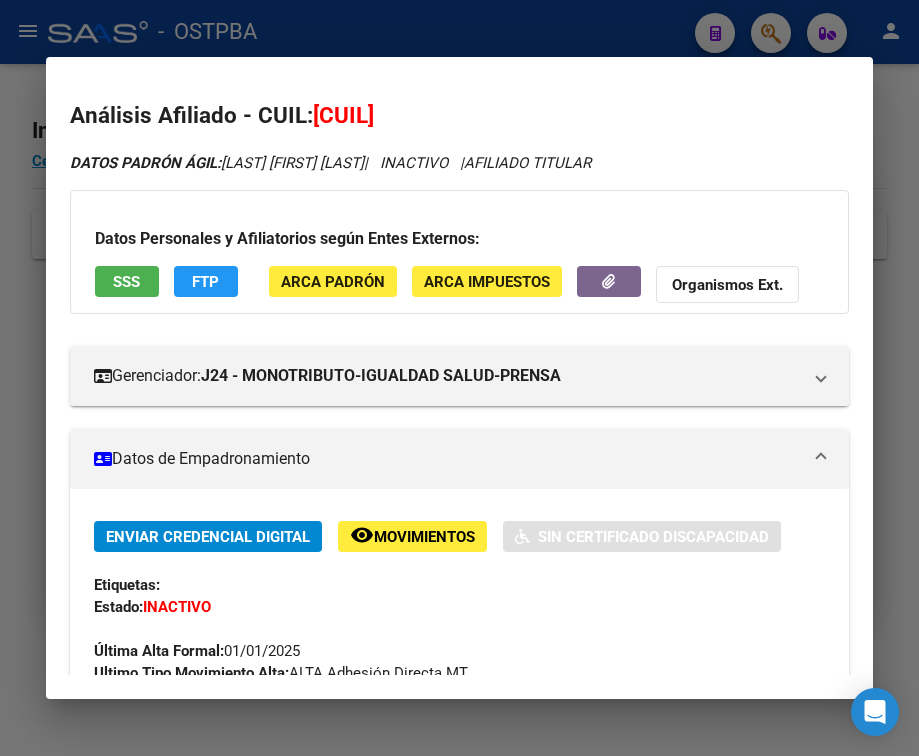 click on "Datos de Empadronamiento" at bounding box center (459, 459) 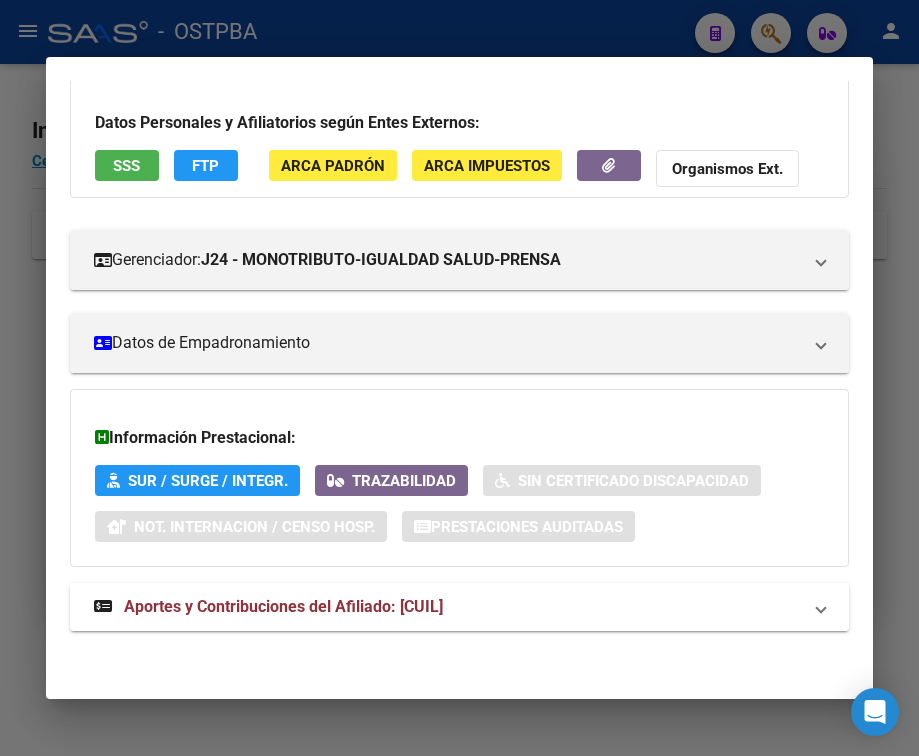 click on "Aportes y Contribuciones del Afiliado: [CUIL]" at bounding box center (283, 606) 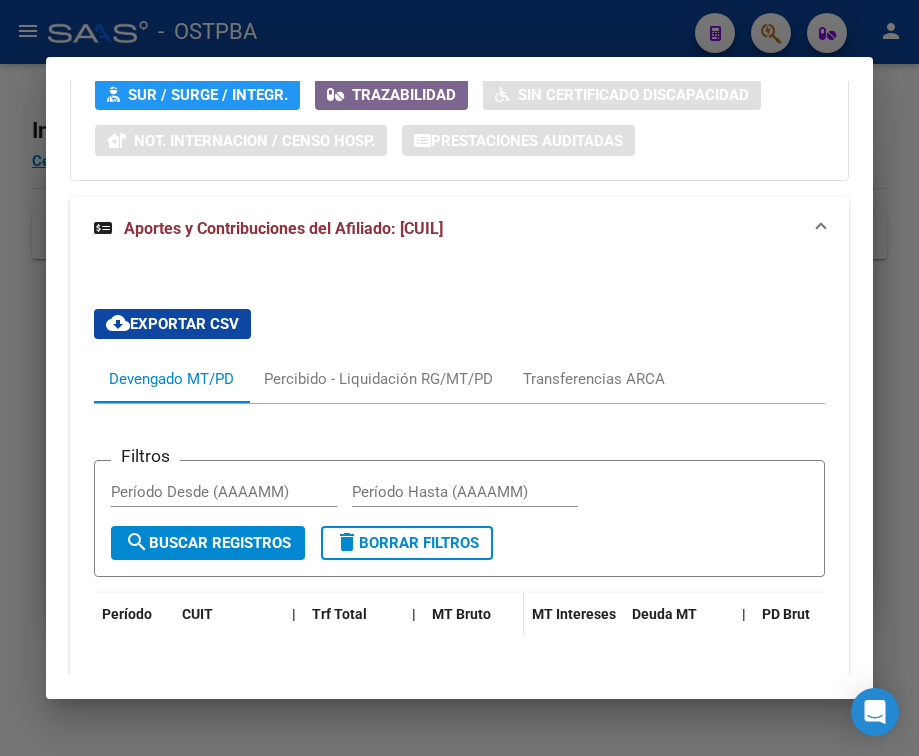 scroll, scrollTop: 473, scrollLeft: 0, axis: vertical 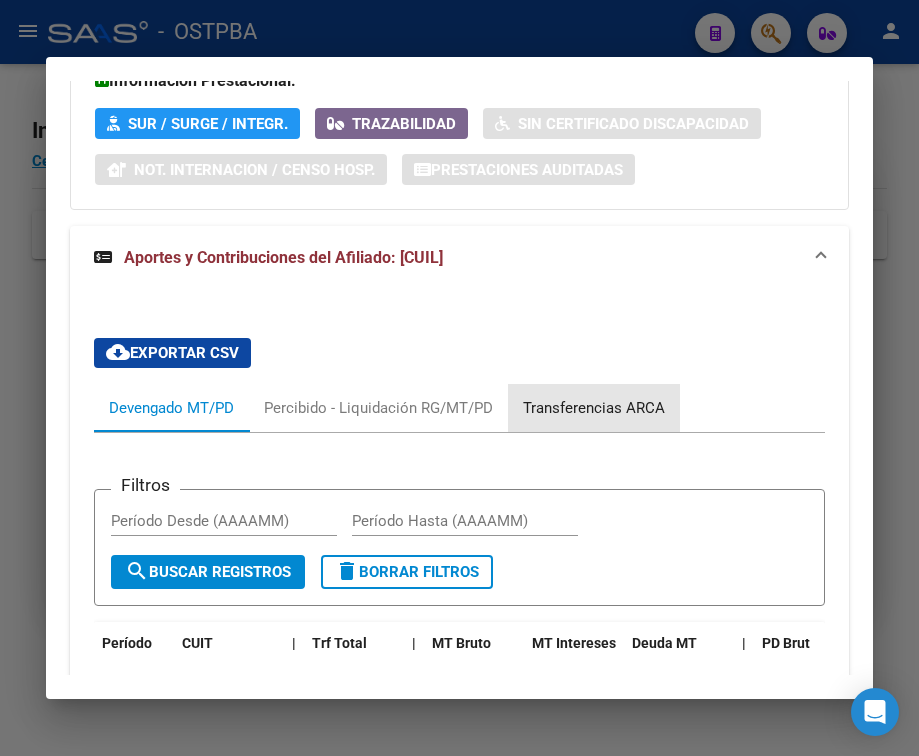 click on "Transferencias ARCA" at bounding box center (594, 408) 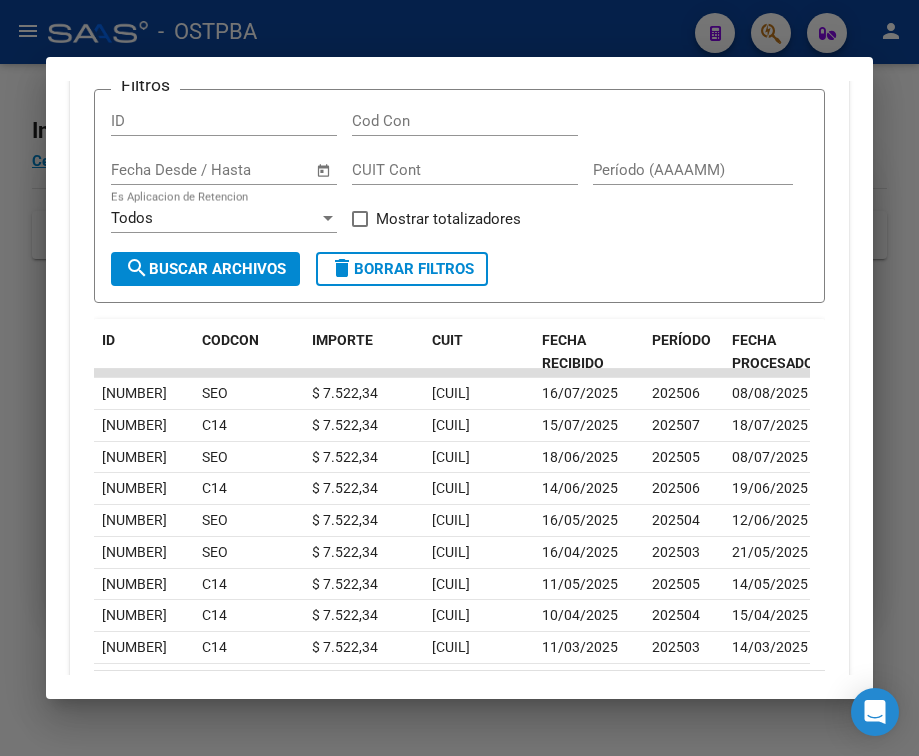 scroll, scrollTop: 973, scrollLeft: 0, axis: vertical 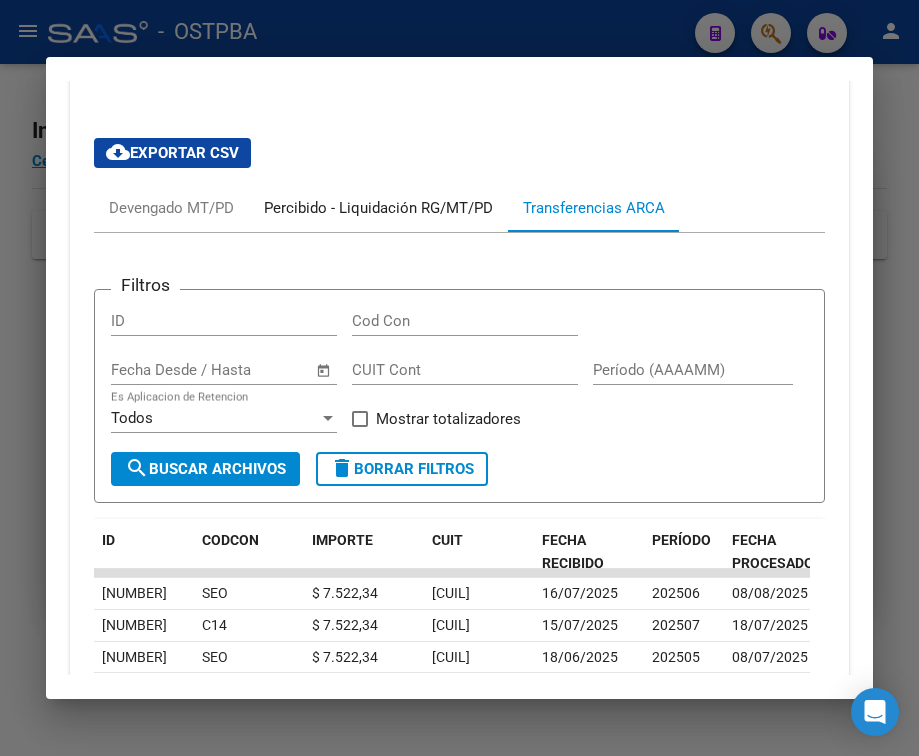 click on "Percibido - Liquidación RG/MT/PD" at bounding box center [378, 208] 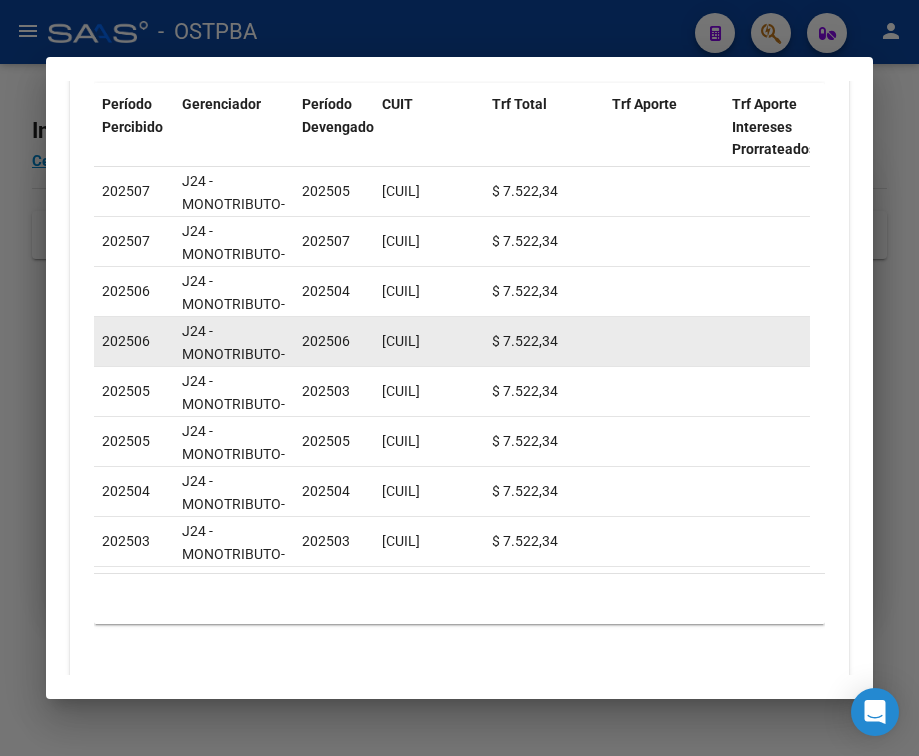 scroll, scrollTop: 950, scrollLeft: 0, axis: vertical 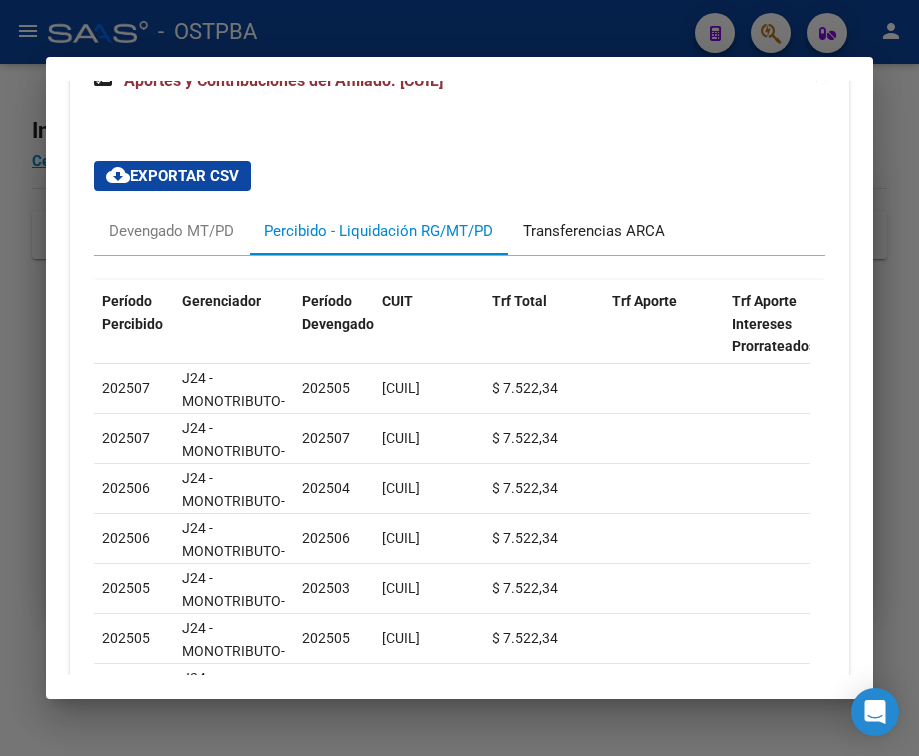 click on "Transferencias ARCA" at bounding box center (594, 231) 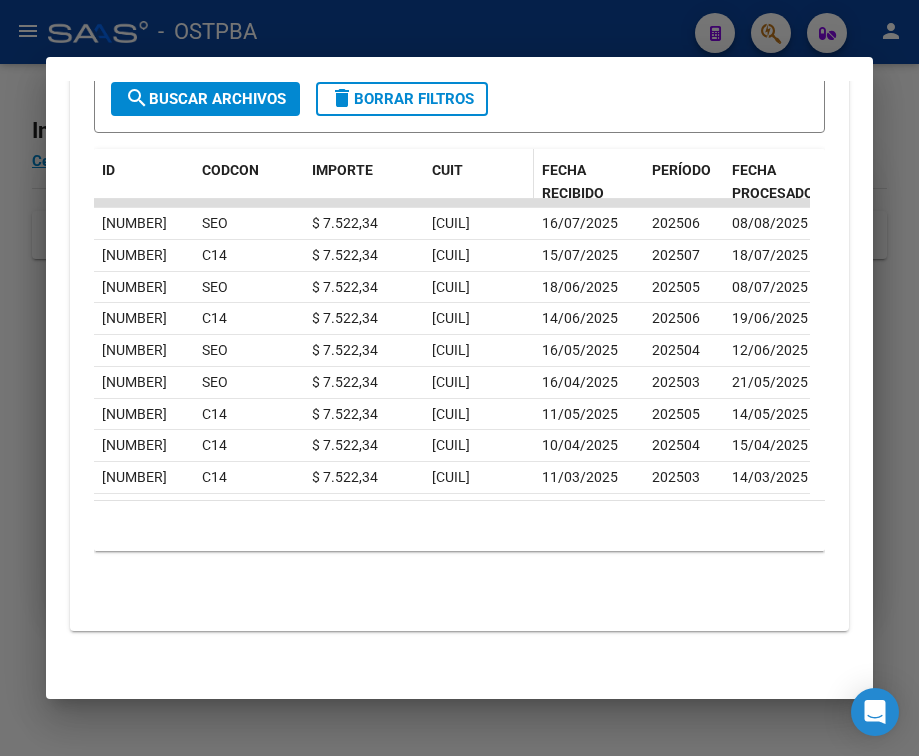 scroll, scrollTop: 1050, scrollLeft: 0, axis: vertical 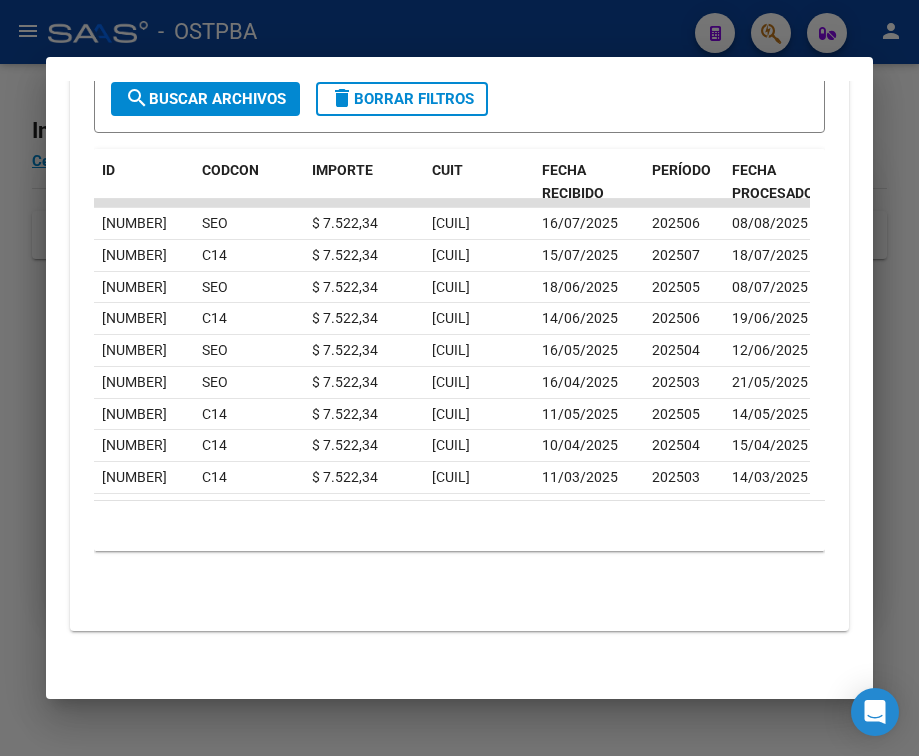 click at bounding box center [459, 378] 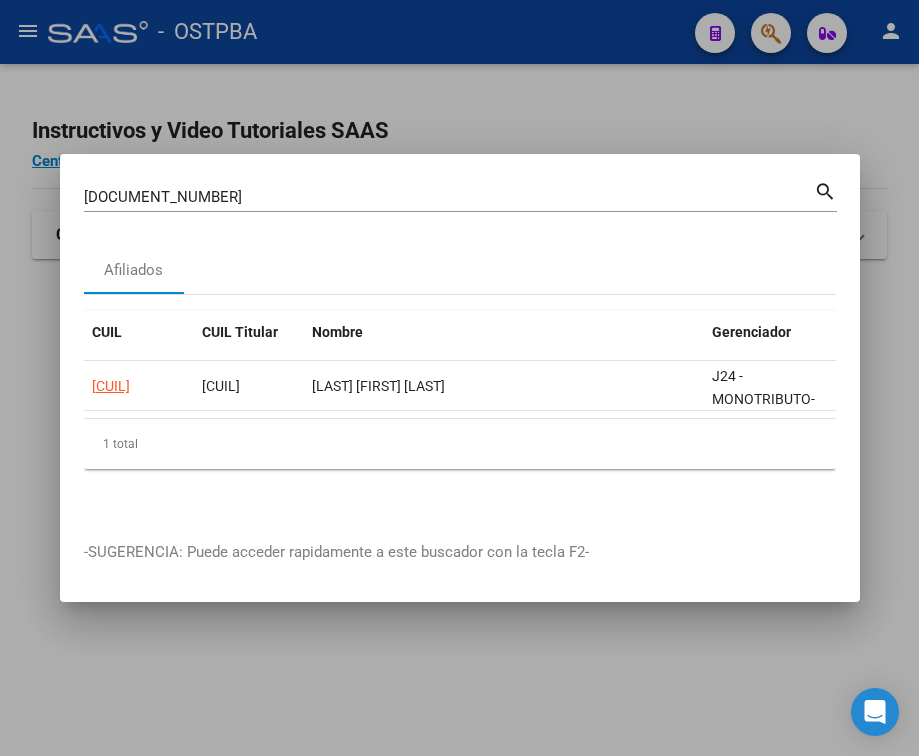 click on "[DOCUMENT_NUMBER]" at bounding box center (449, 197) 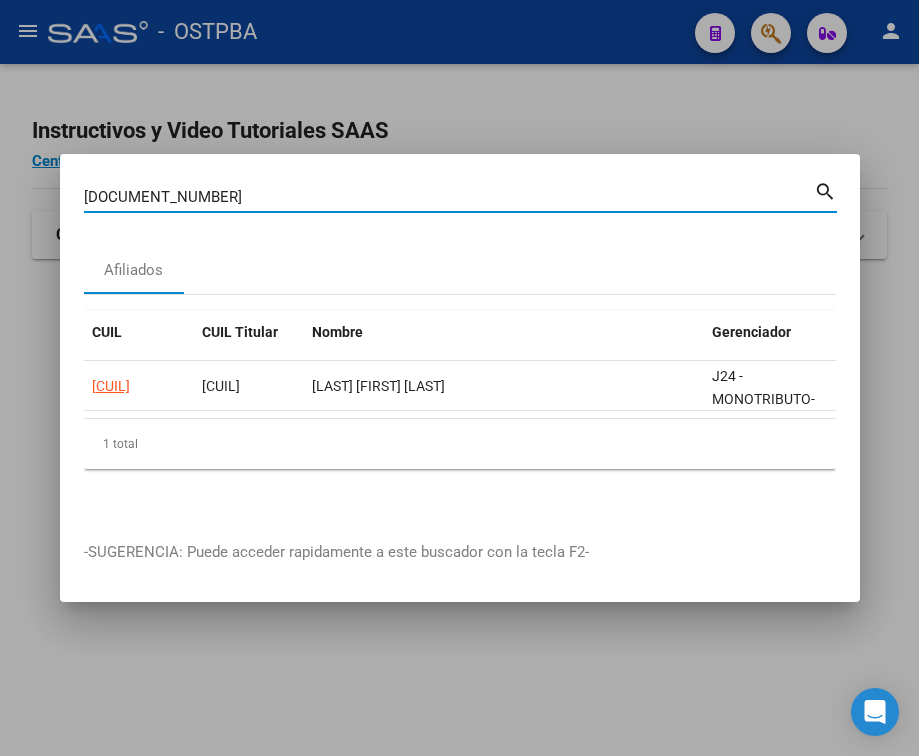 click on "[DOCUMENT_NUMBER]" at bounding box center [449, 197] 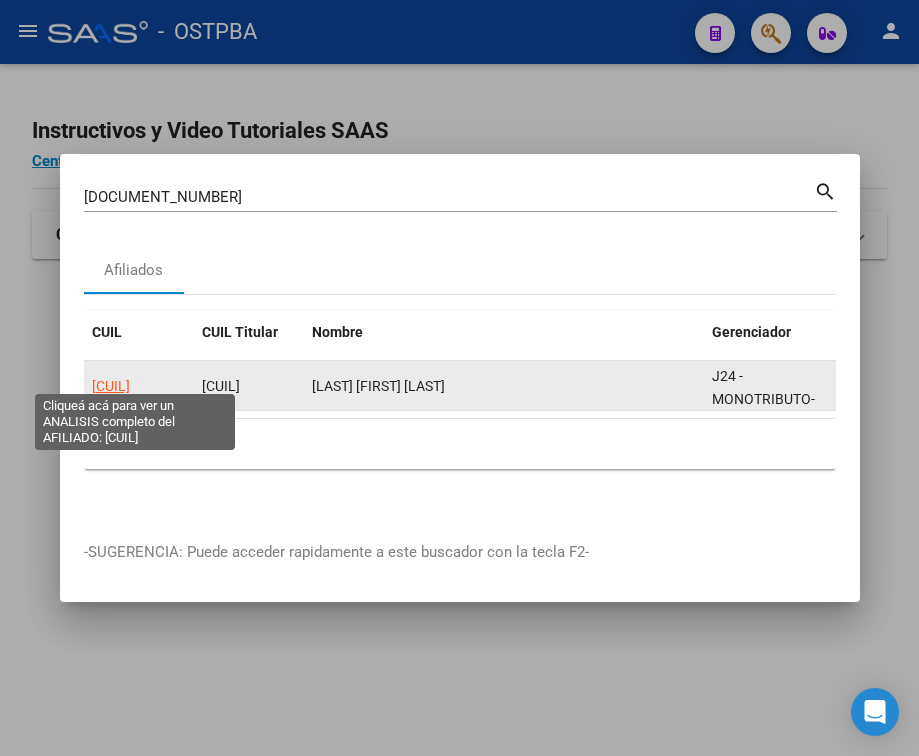 click on "[CUIL]" 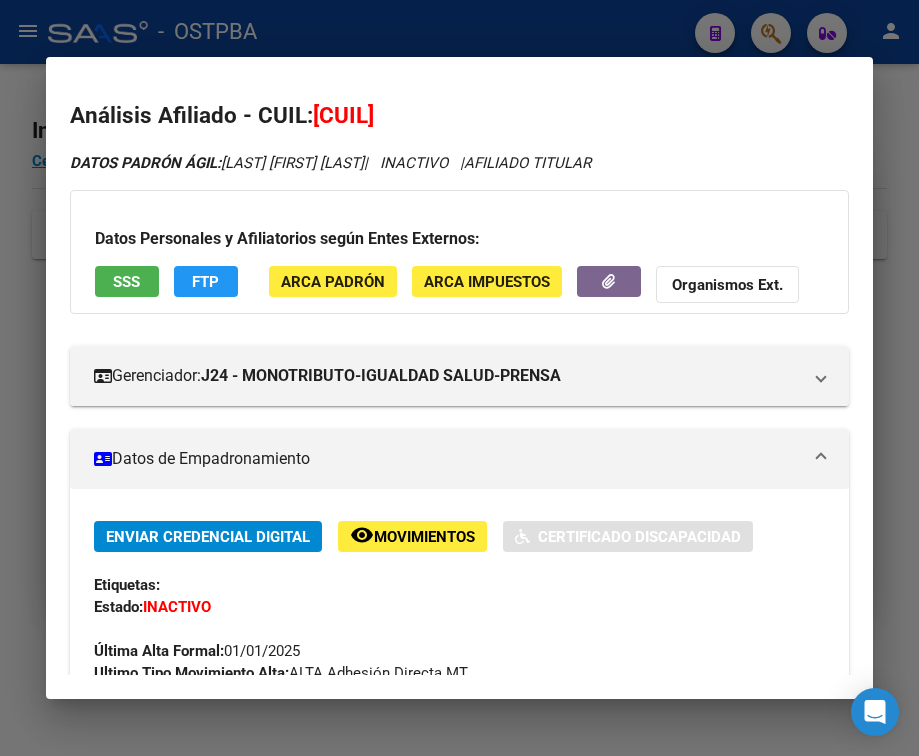click on "Datos de Empadronamiento" at bounding box center [447, 459] 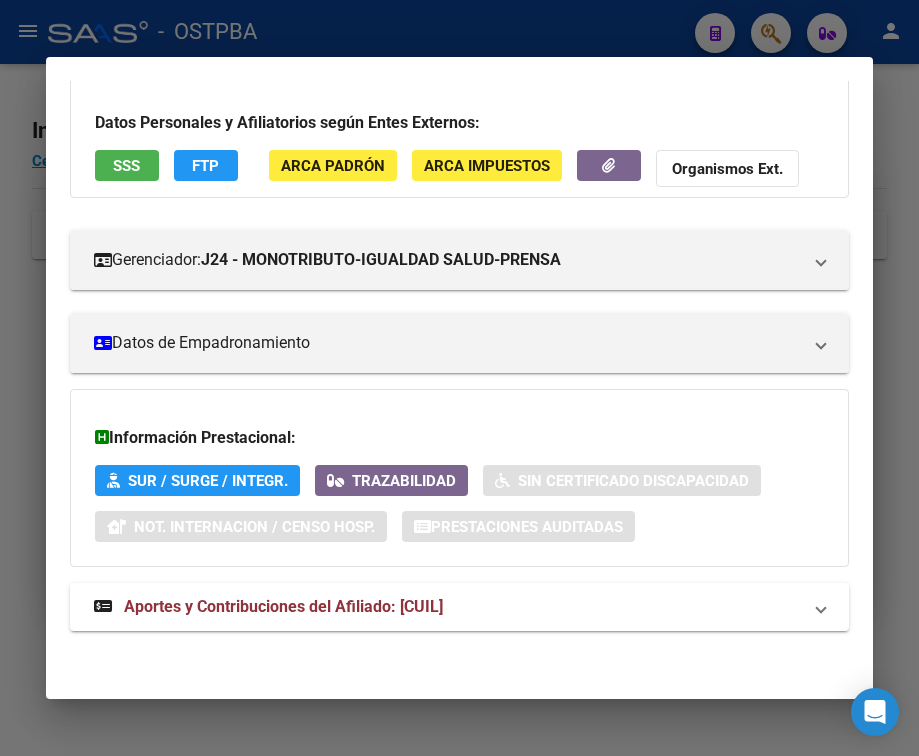 scroll, scrollTop: 131, scrollLeft: 0, axis: vertical 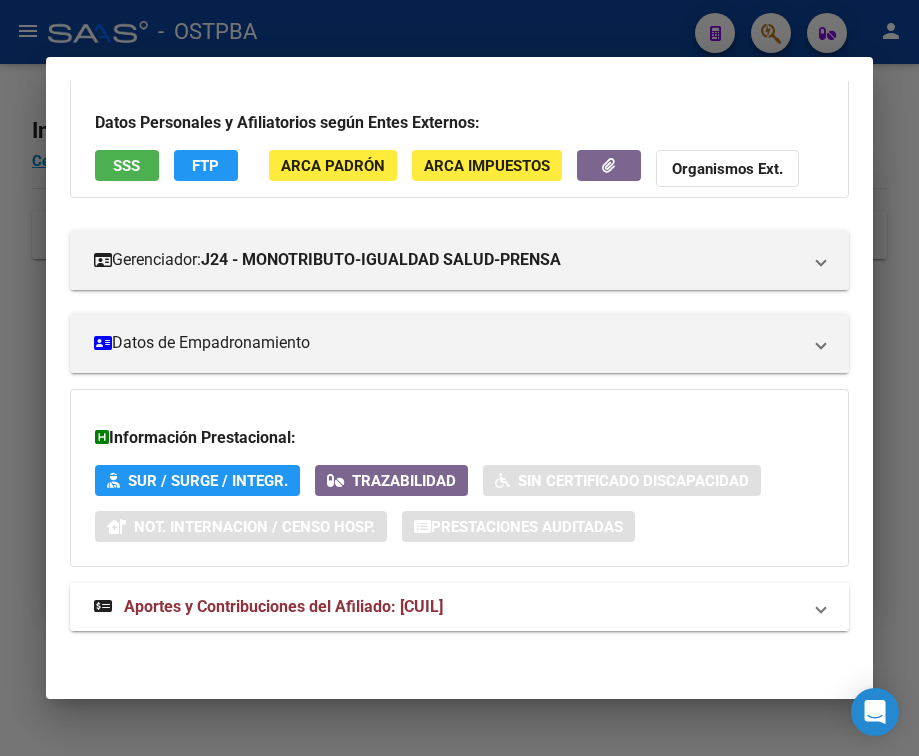 click on "Aportes y Contribuciones del Afiliado: [CUIL]" at bounding box center [283, 606] 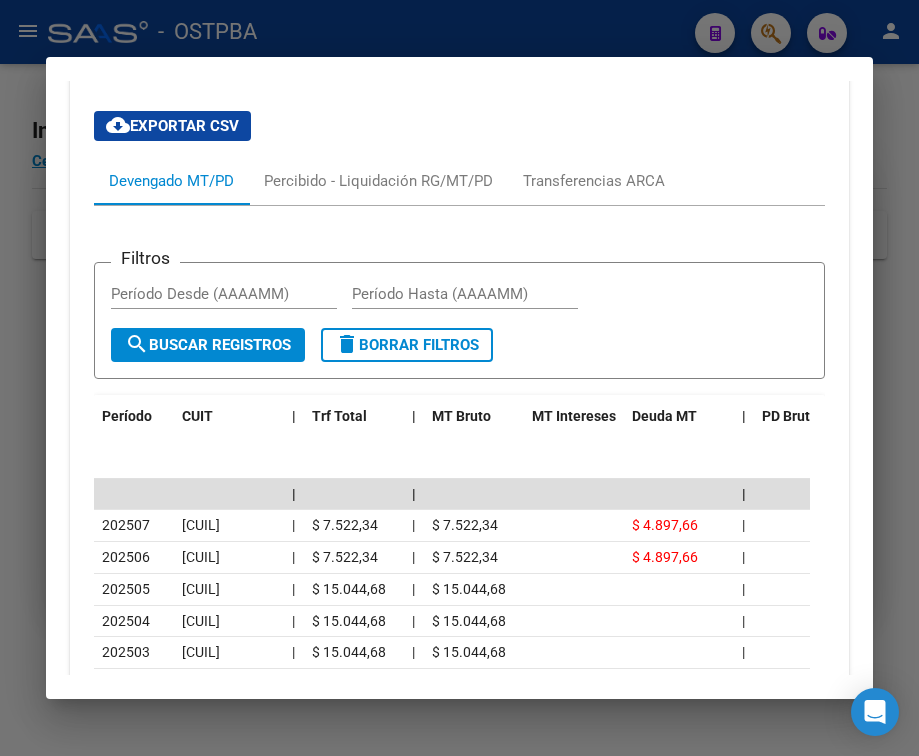 scroll, scrollTop: 731, scrollLeft: 0, axis: vertical 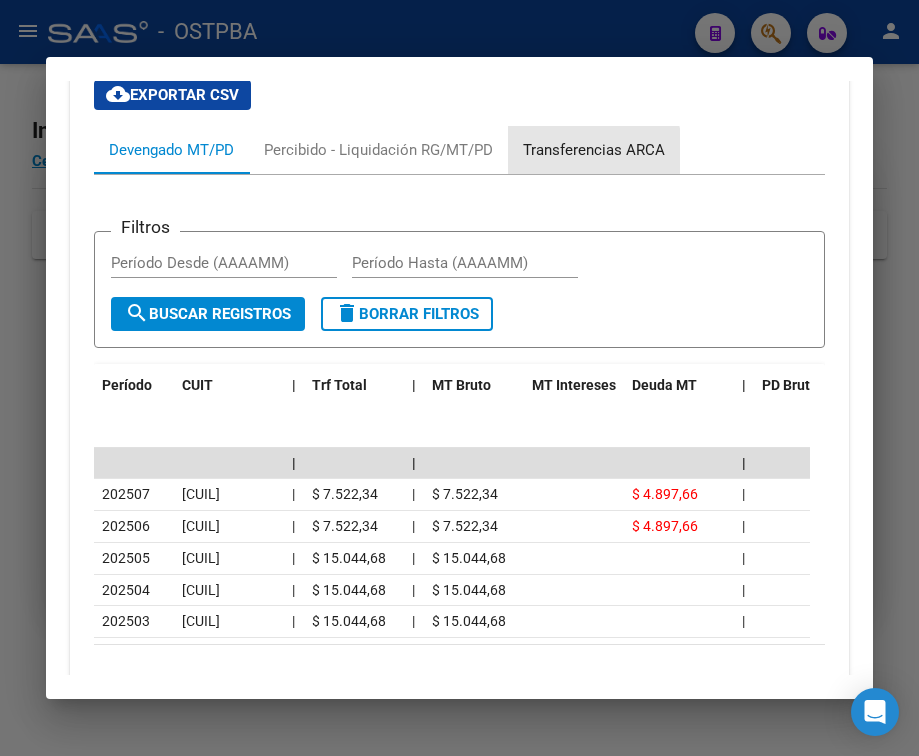 click on "Transferencias ARCA" at bounding box center [594, 150] 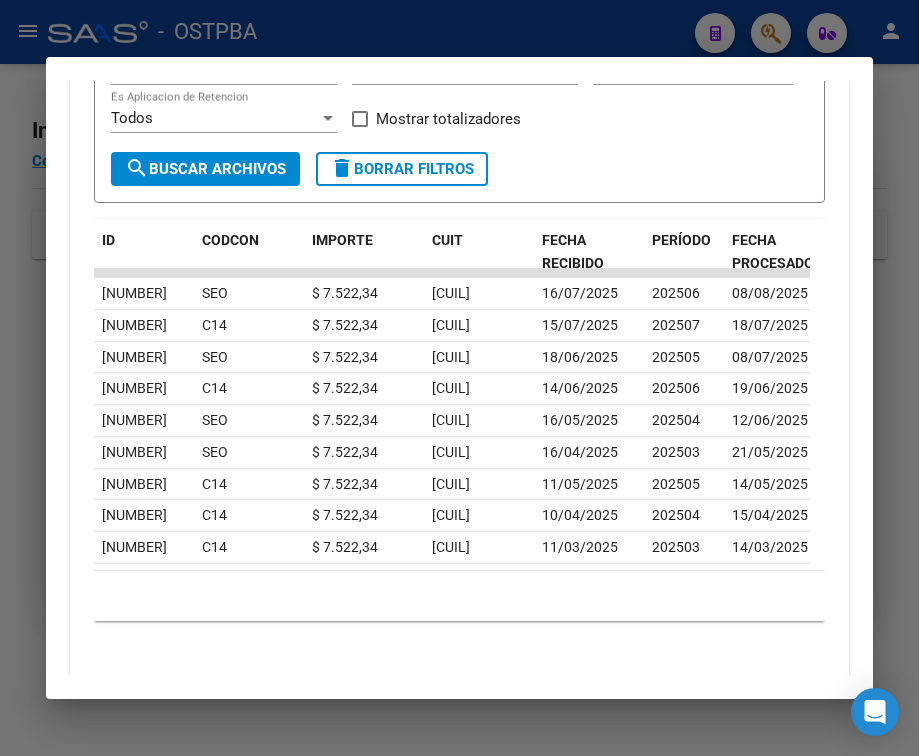 scroll, scrollTop: 1073, scrollLeft: 0, axis: vertical 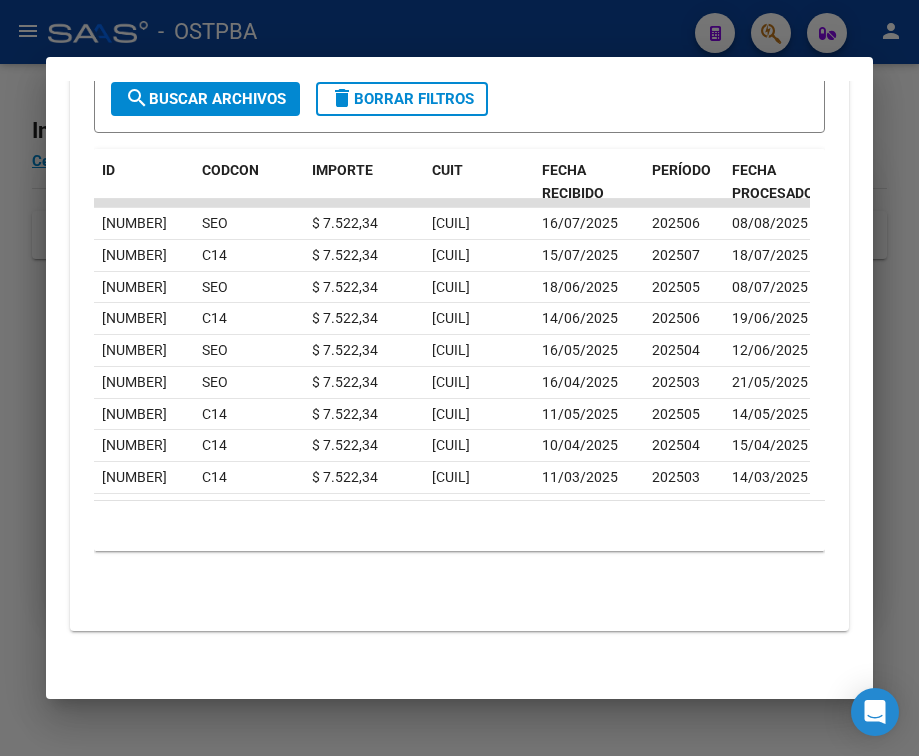 click at bounding box center (459, 378) 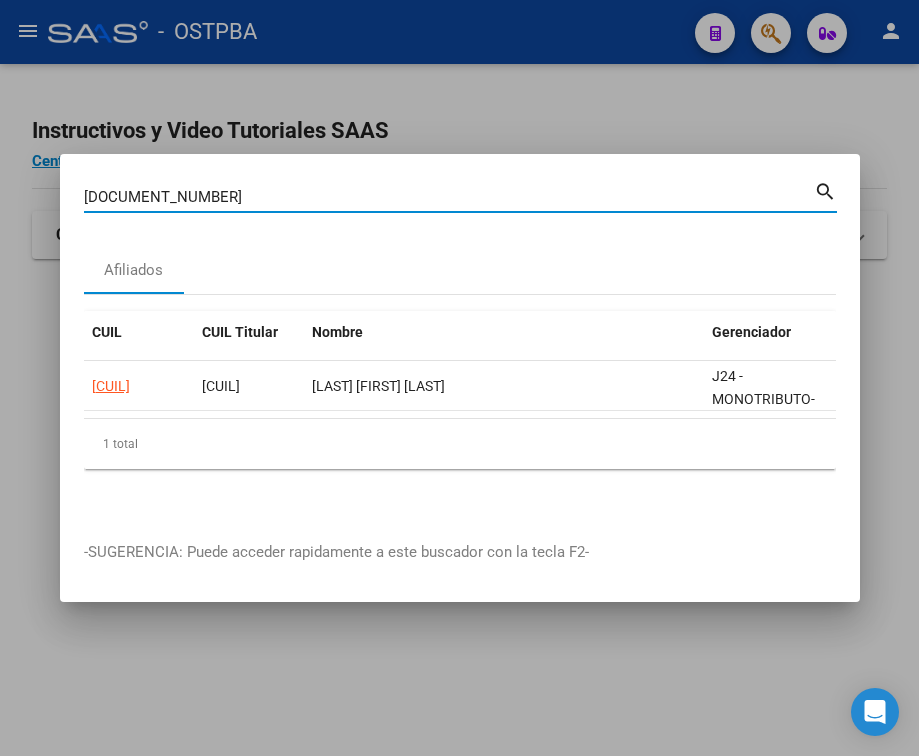 click on "[DOCUMENT_NUMBER]" at bounding box center [449, 197] 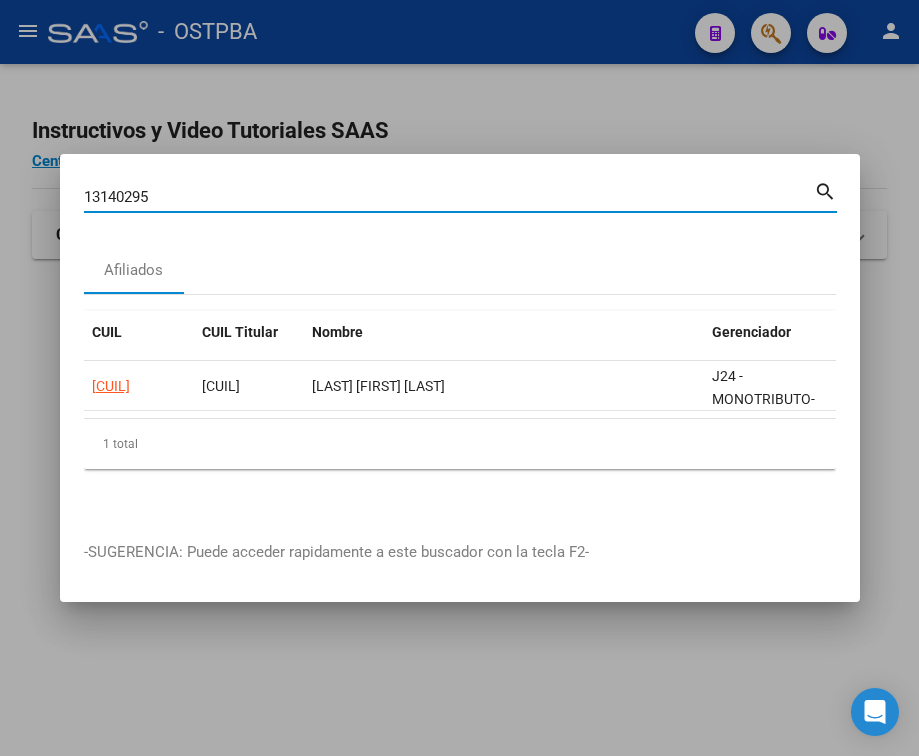 type on "13140295" 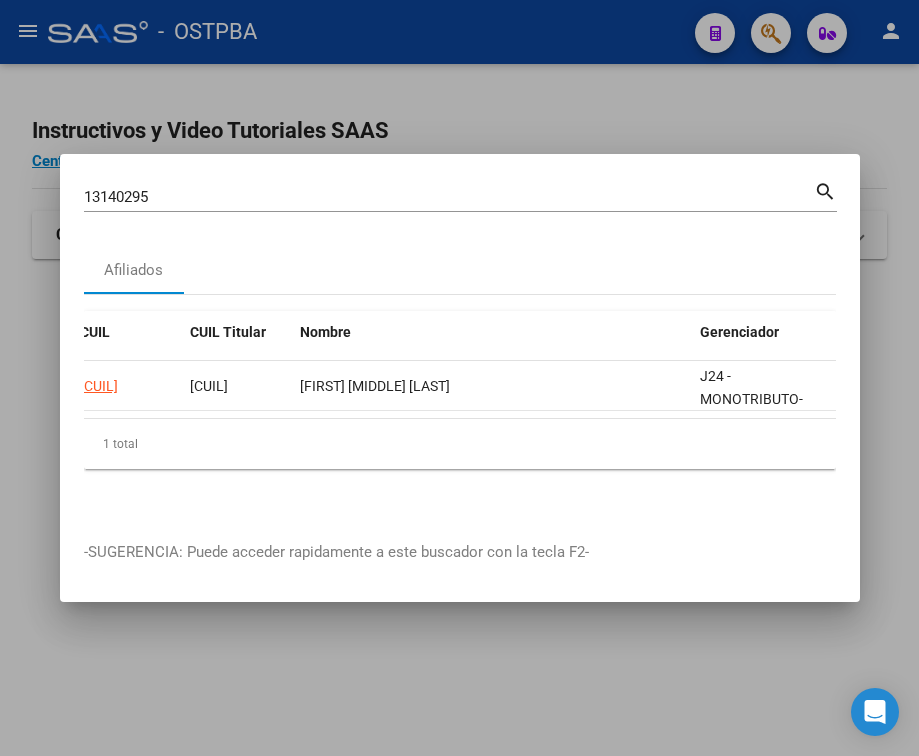 scroll, scrollTop: 0, scrollLeft: 0, axis: both 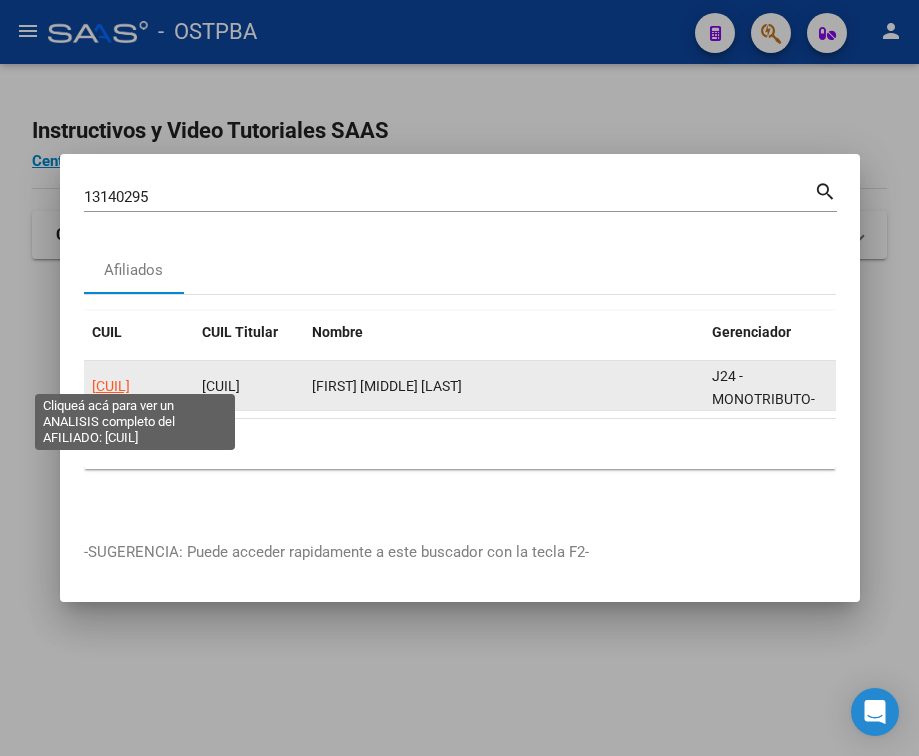click on "[CUIL]" 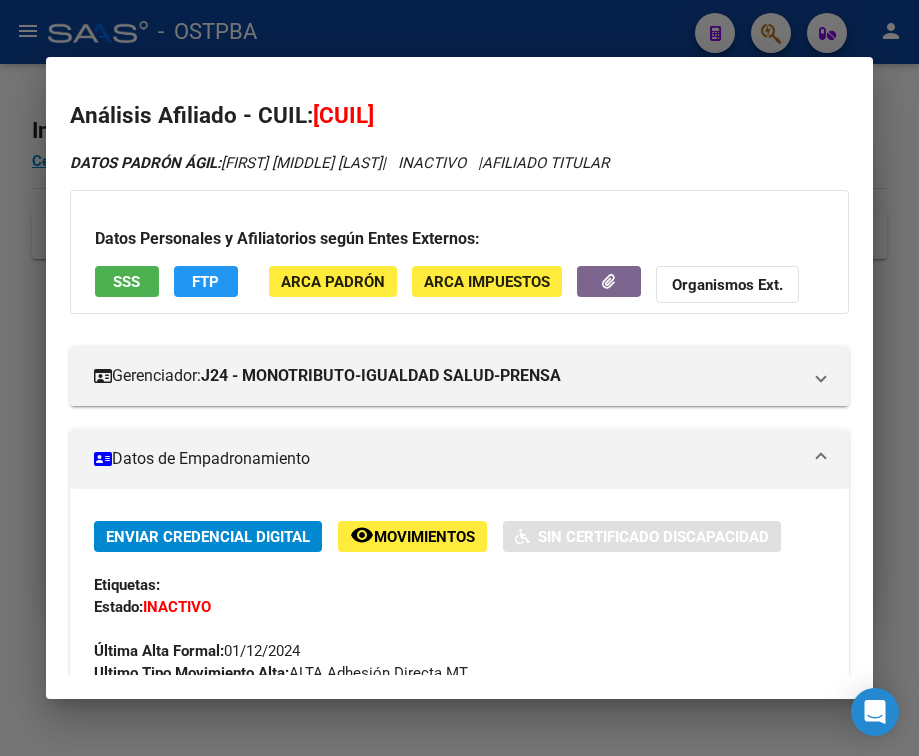 click on "Datos de Empadronamiento" at bounding box center (447, 459) 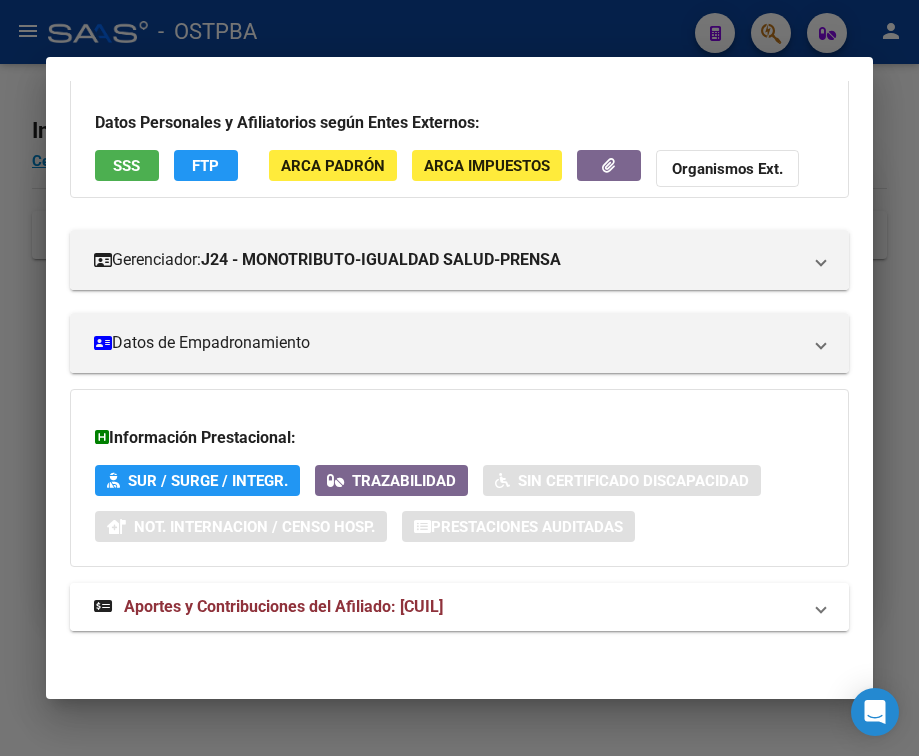 click on "Aportes y Contribuciones del Afiliado: [CUIL]" at bounding box center [268, 607] 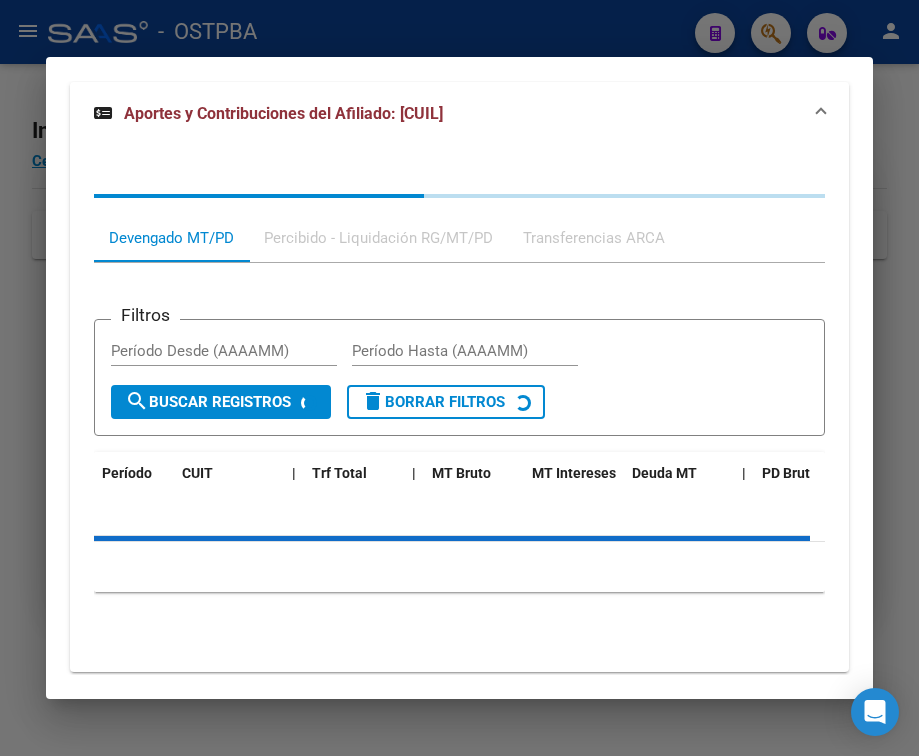scroll, scrollTop: 673, scrollLeft: 0, axis: vertical 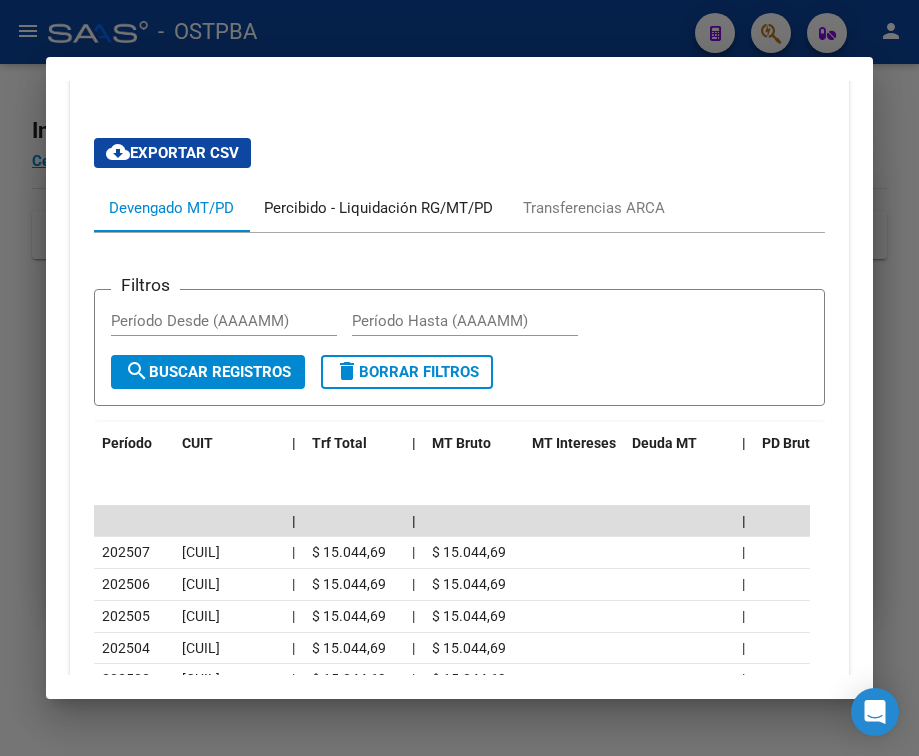 click on "Percibido - Liquidación RG/MT/PD" at bounding box center (378, 208) 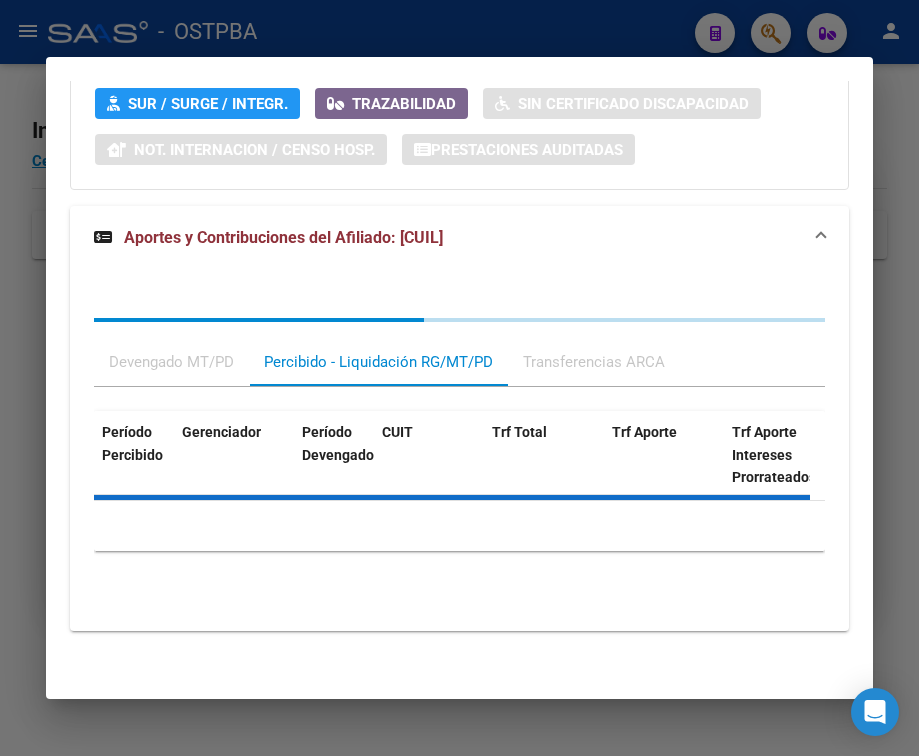 scroll, scrollTop: 673, scrollLeft: 0, axis: vertical 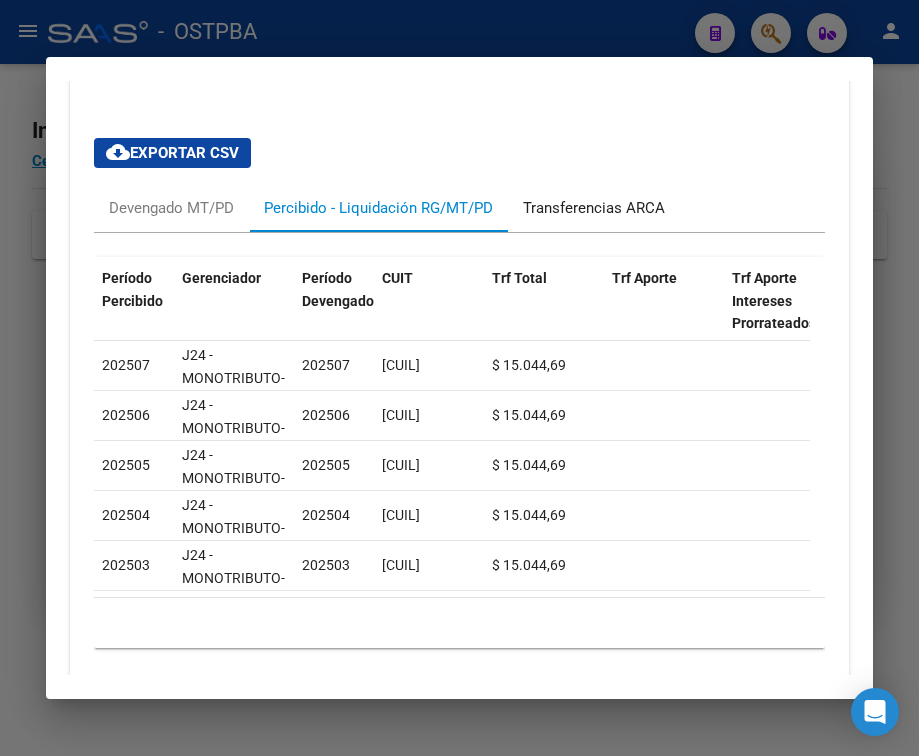 click on "Transferencias ARCA" at bounding box center (594, 208) 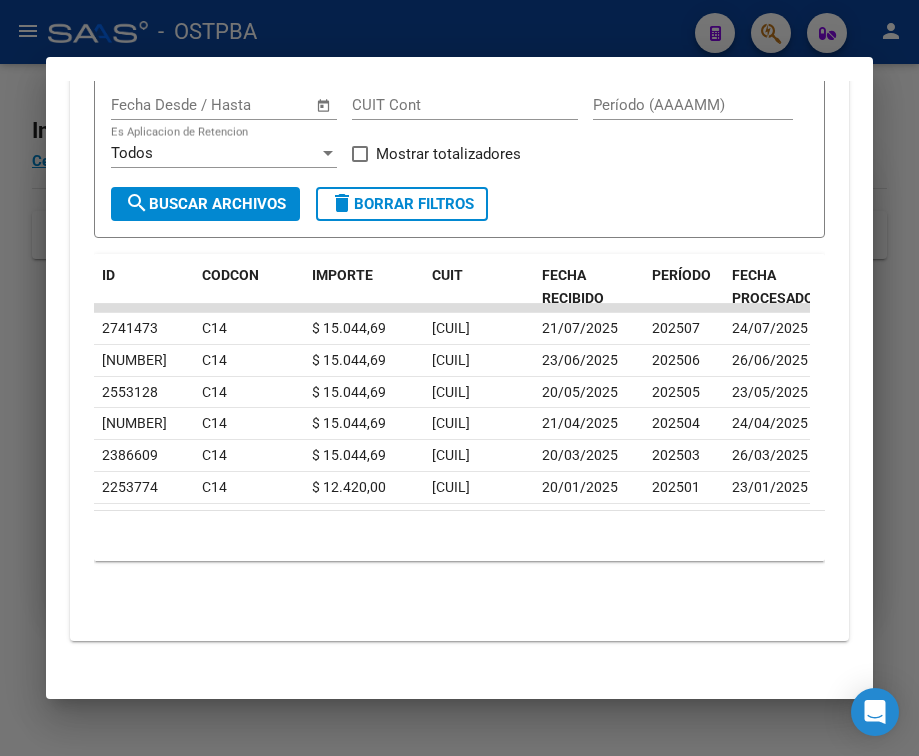 scroll, scrollTop: 973, scrollLeft: 0, axis: vertical 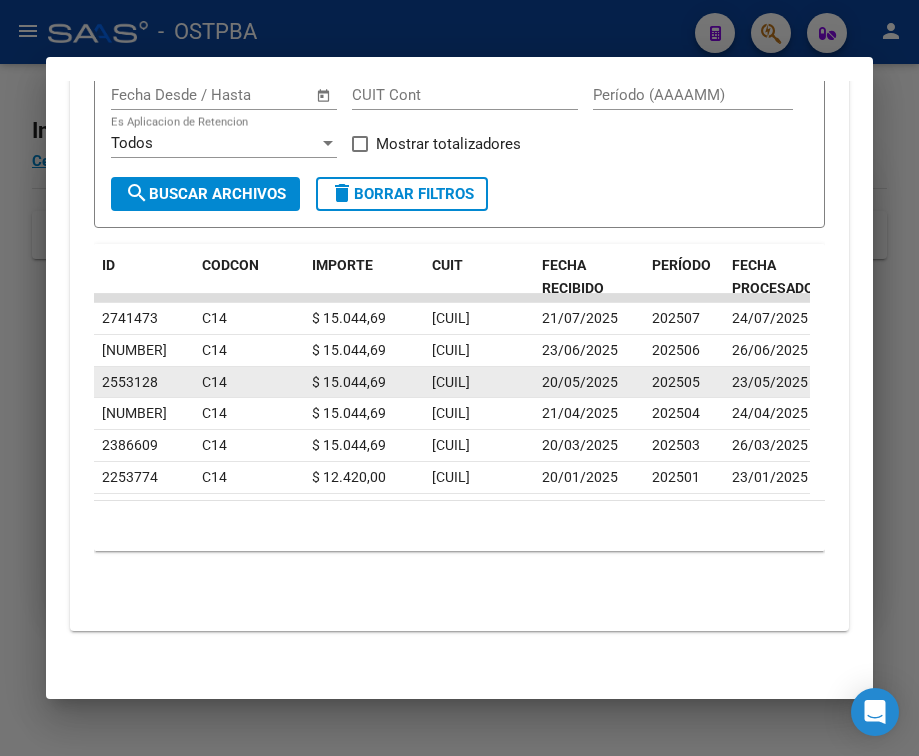 drag, startPoint x: 450, startPoint y: 377, endPoint x: 392, endPoint y: 376, distance: 58.00862 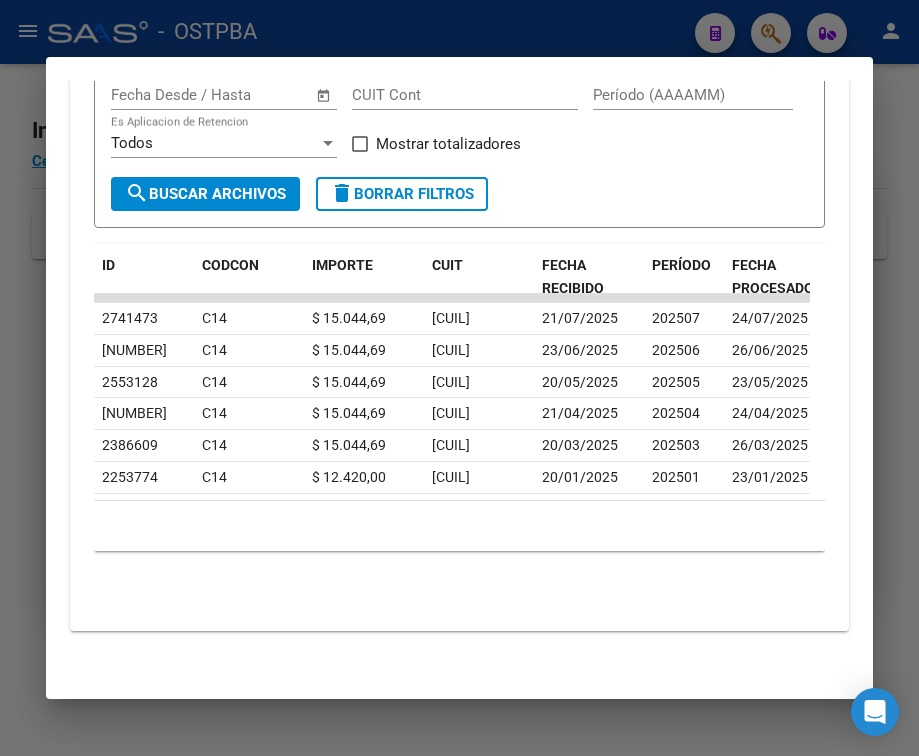 drag, startPoint x: 98, startPoint y: 305, endPoint x: 606, endPoint y: 505, distance: 545.9524 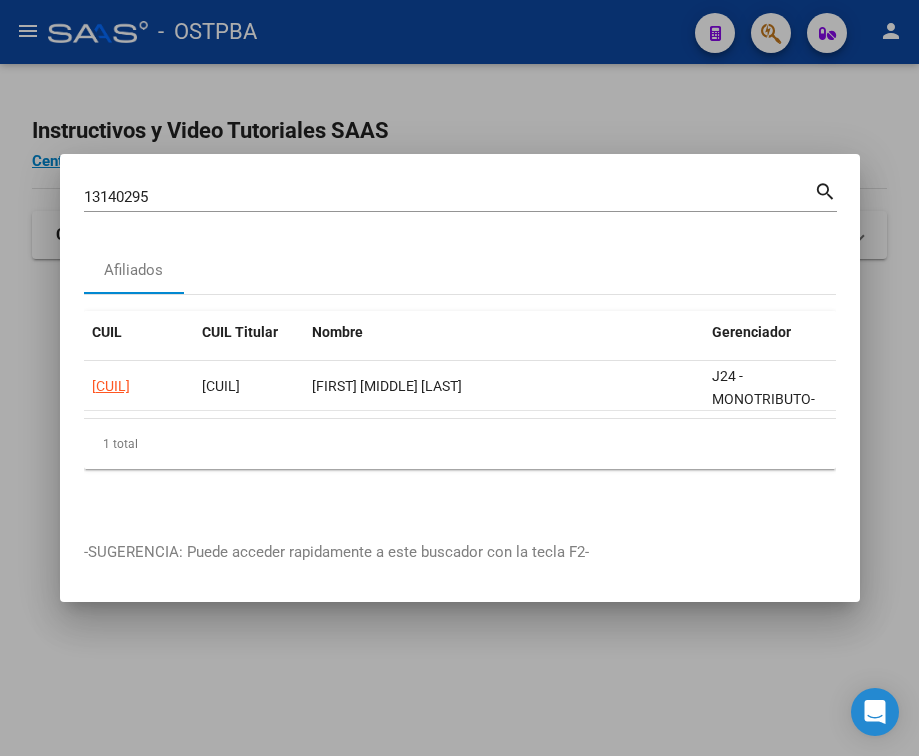 click on "13140295" at bounding box center [449, 197] 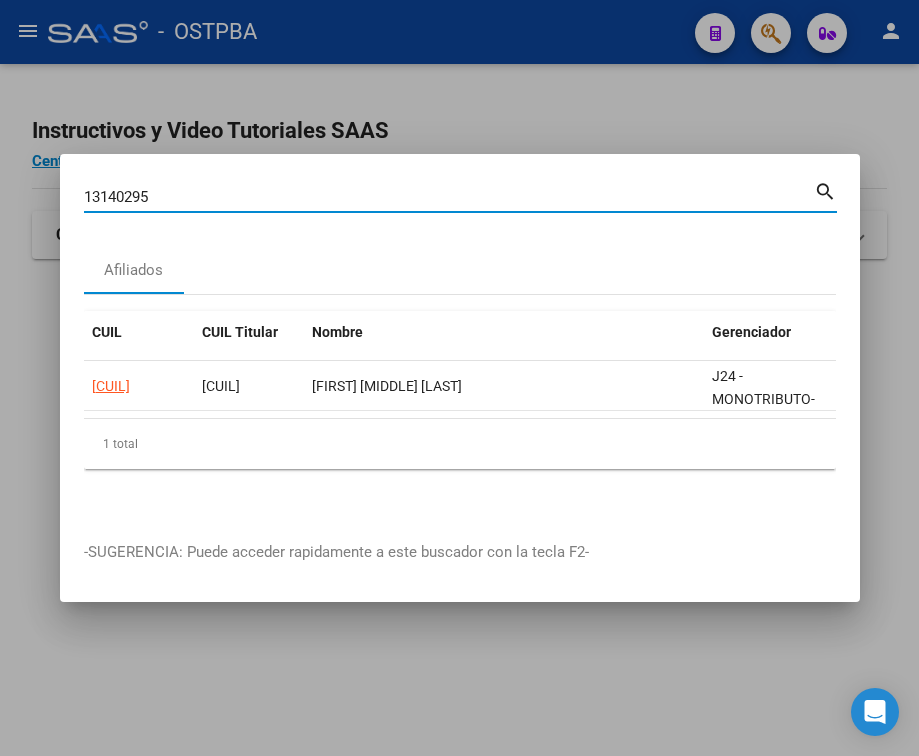 click on "13140295" at bounding box center [449, 197] 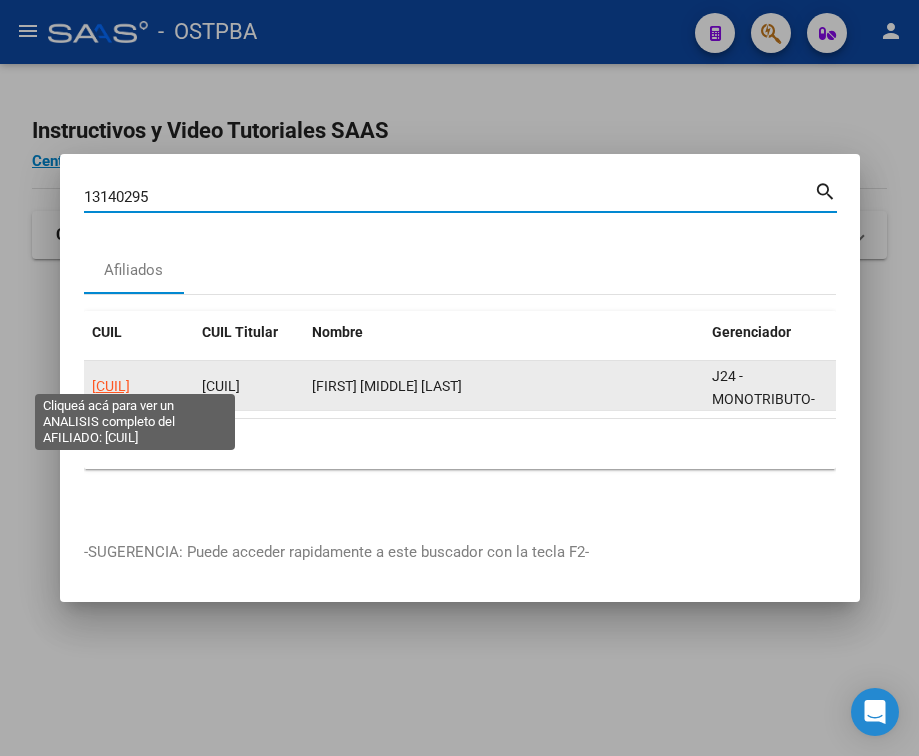 click on "[CUIL]" 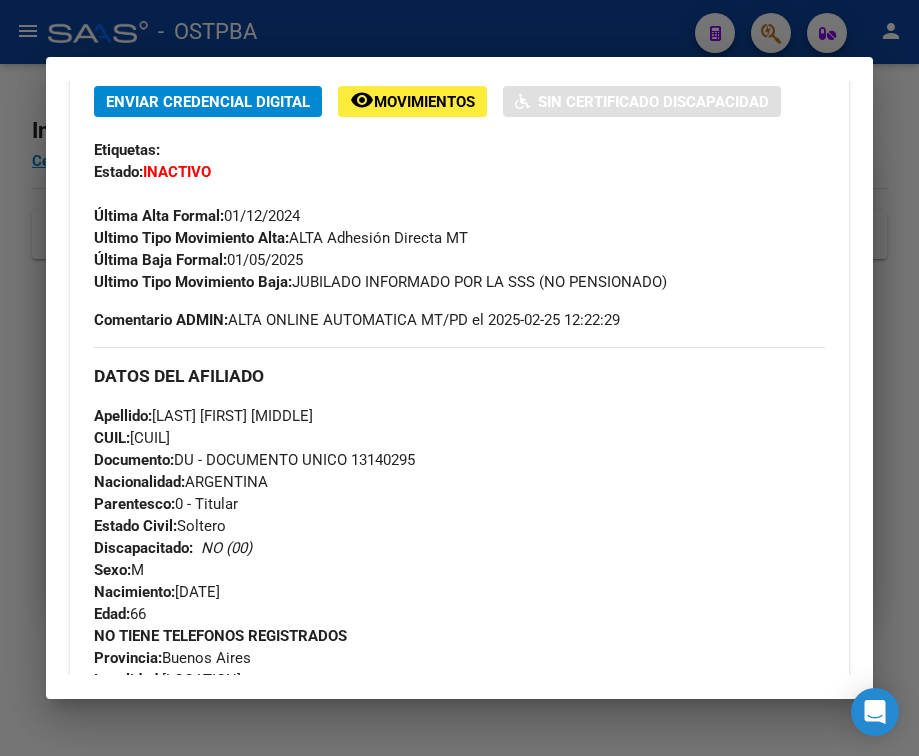 scroll, scrollTop: 400, scrollLeft: 0, axis: vertical 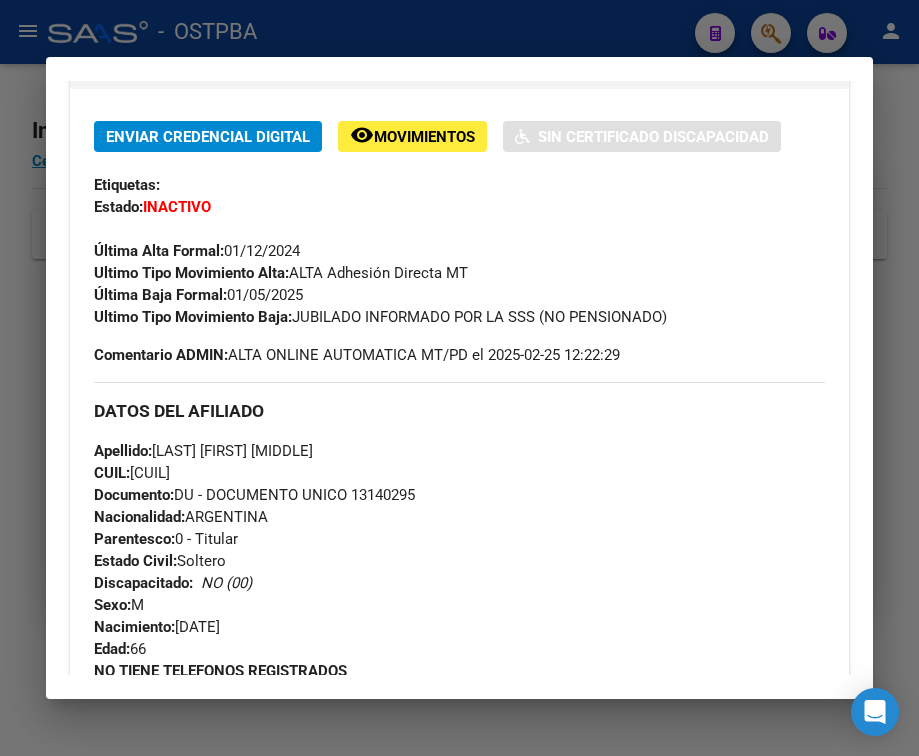 drag, startPoint x: 298, startPoint y: 325, endPoint x: 685, endPoint y: 335, distance: 387.12918 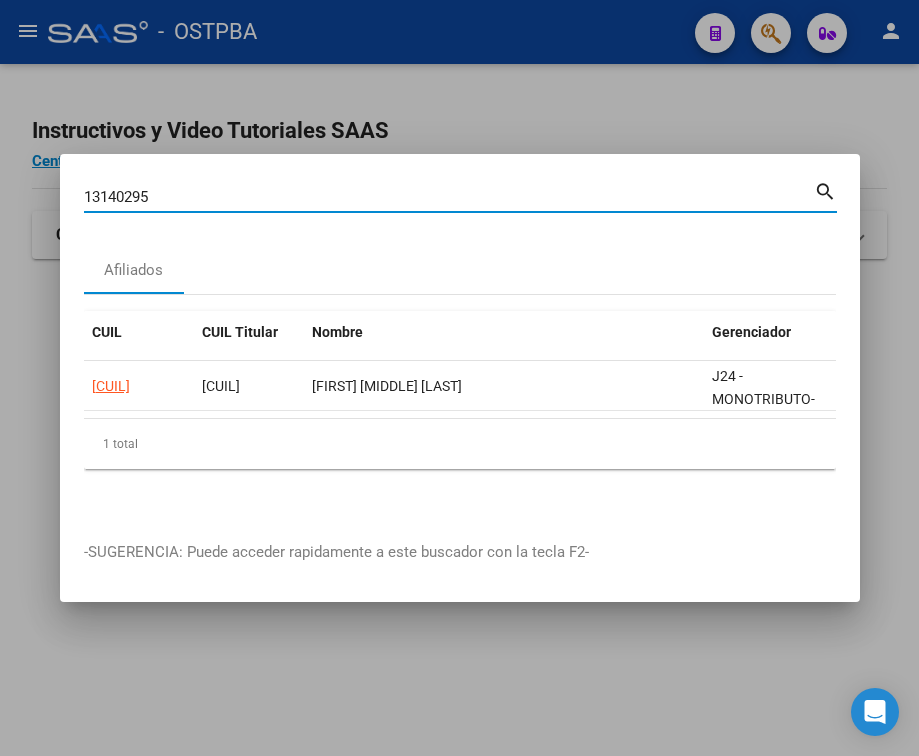 click on "13140295" at bounding box center (449, 197) 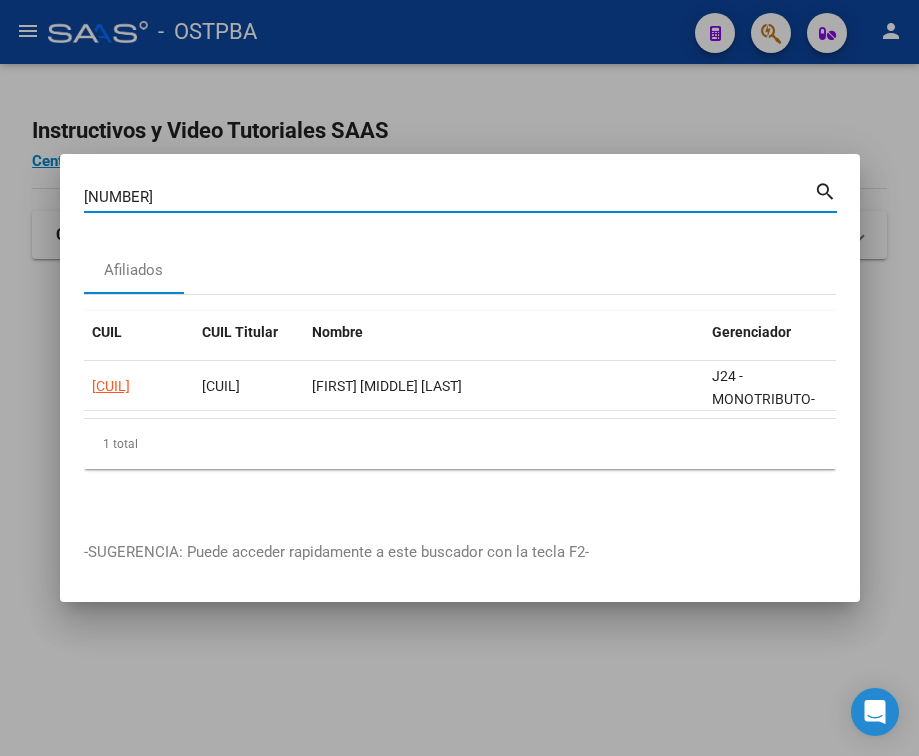 type on "[NUMBER]" 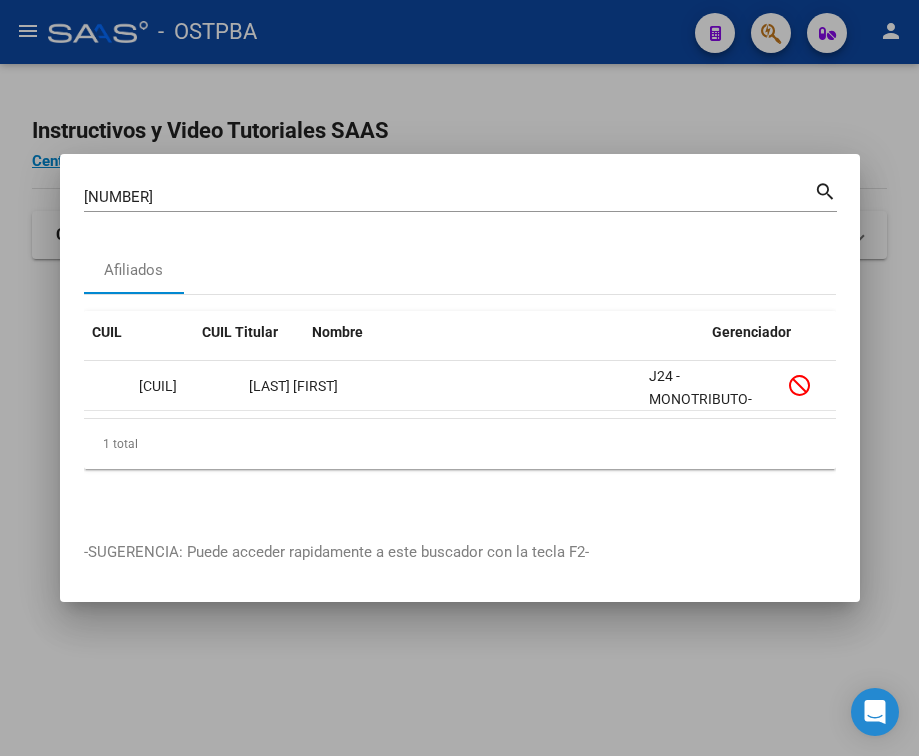 scroll, scrollTop: 0, scrollLeft: 0, axis: both 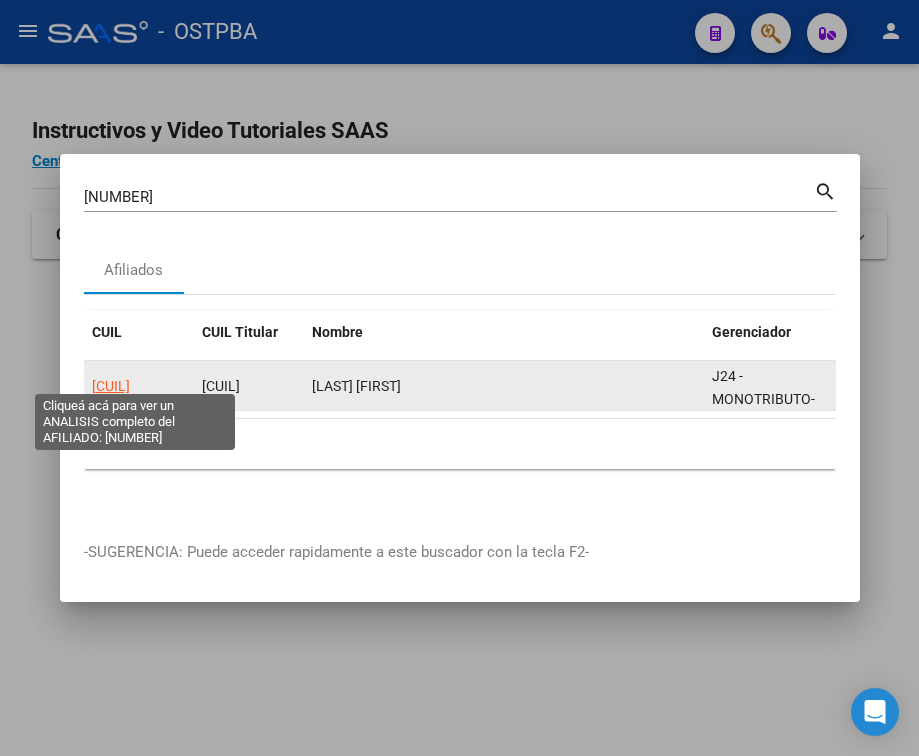 click on "[CUIL]" 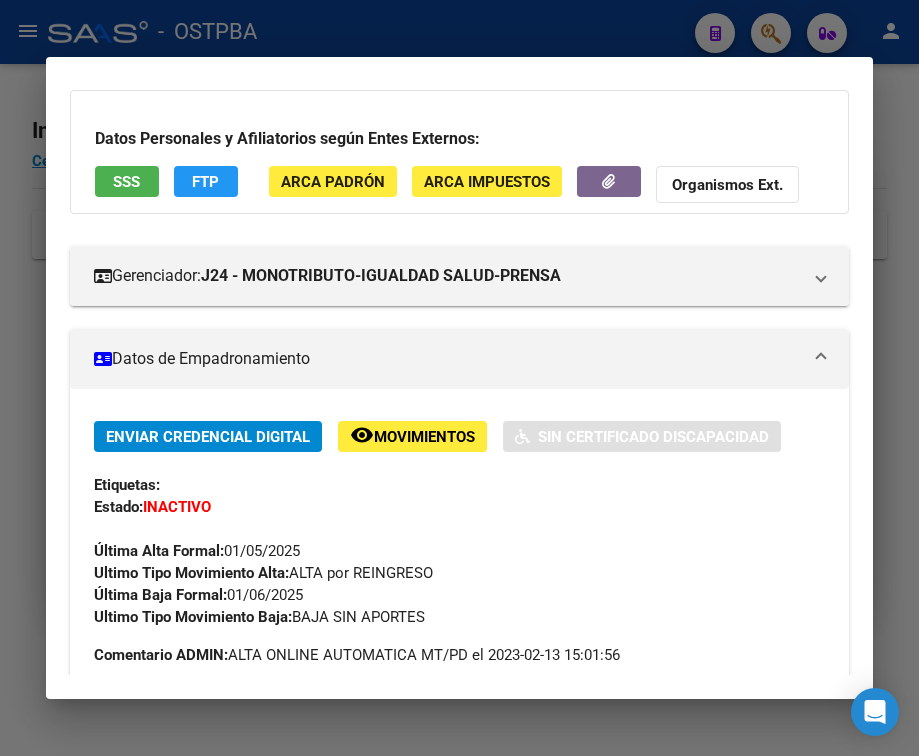 scroll, scrollTop: 200, scrollLeft: 0, axis: vertical 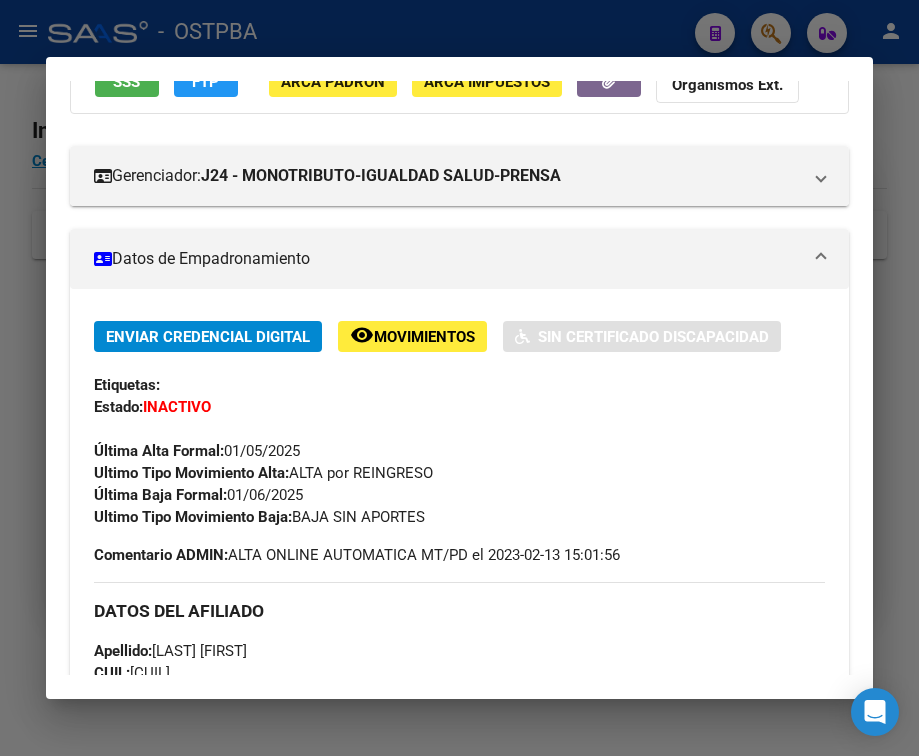 drag, startPoint x: 232, startPoint y: 506, endPoint x: 322, endPoint y: 506, distance: 90 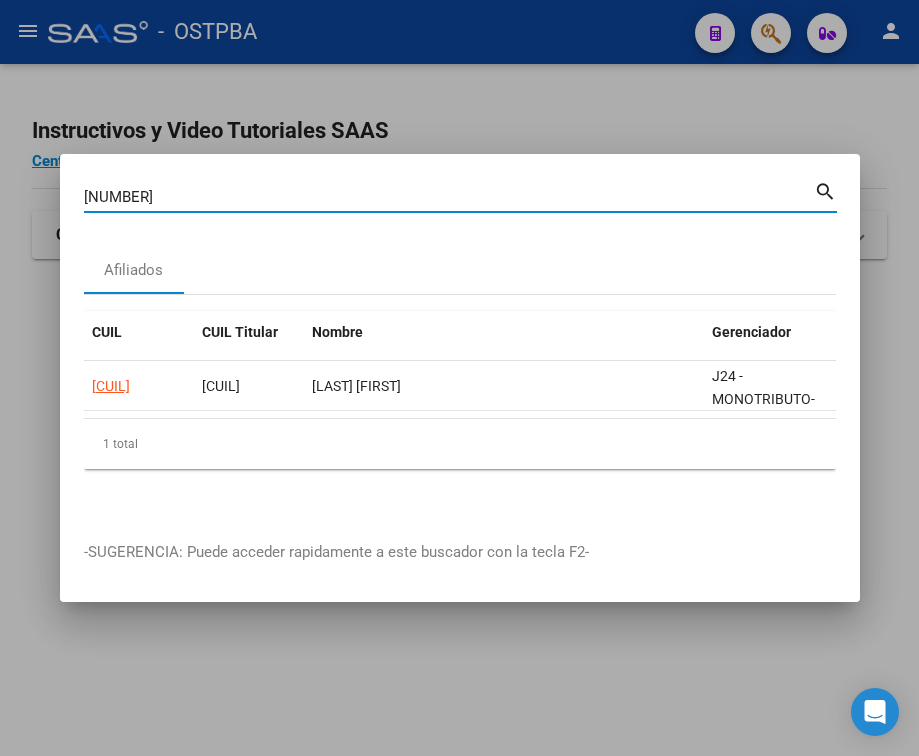 click on "[NUMBER]" at bounding box center [449, 197] 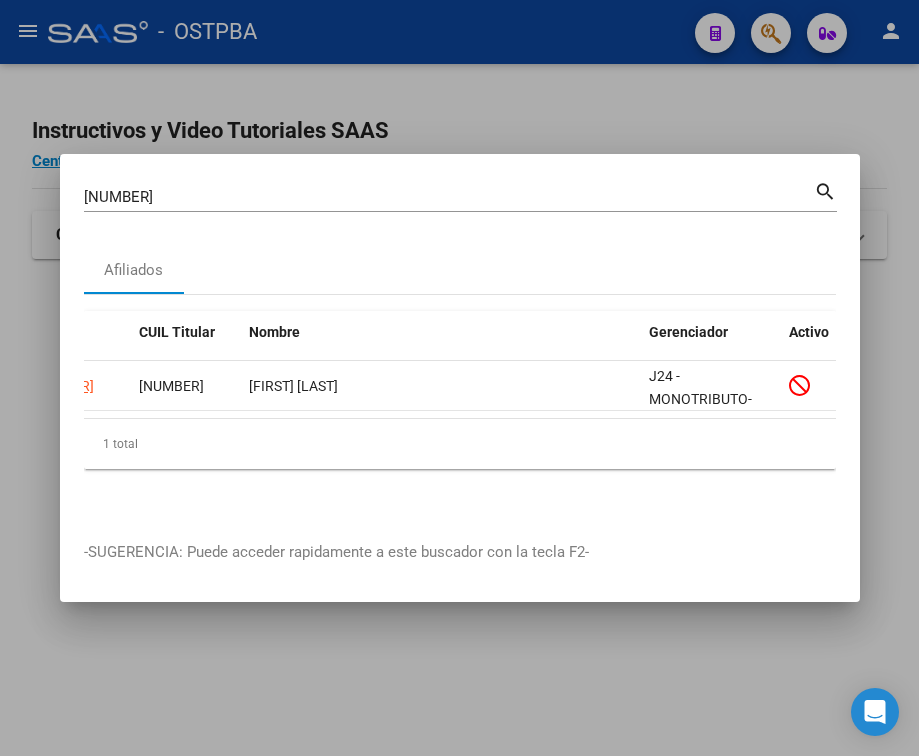 scroll, scrollTop: 0, scrollLeft: 0, axis: both 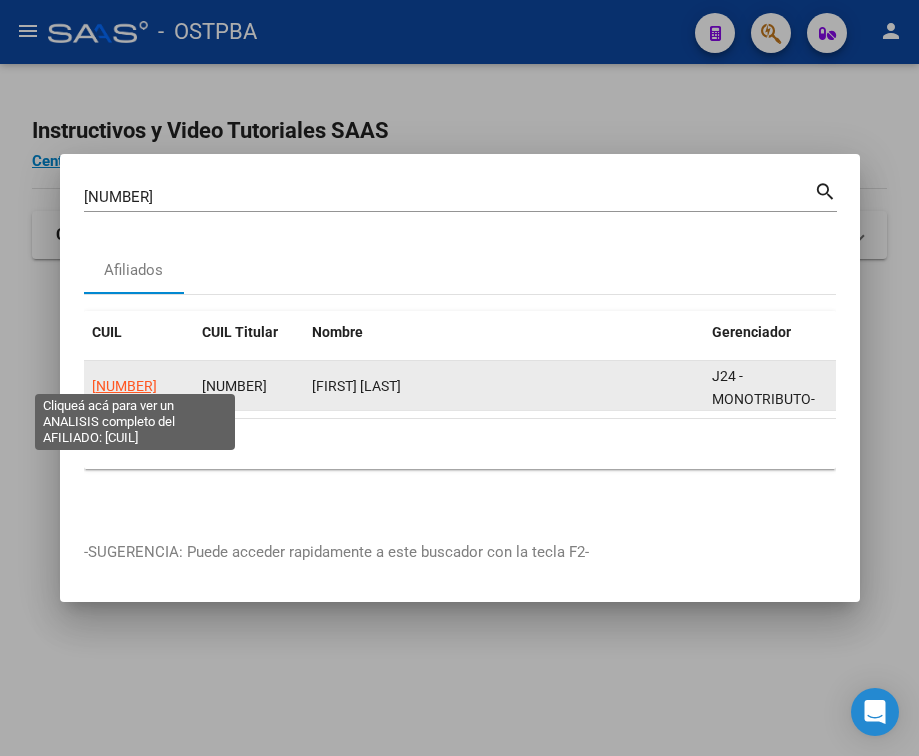 click on "[NUMBER]" 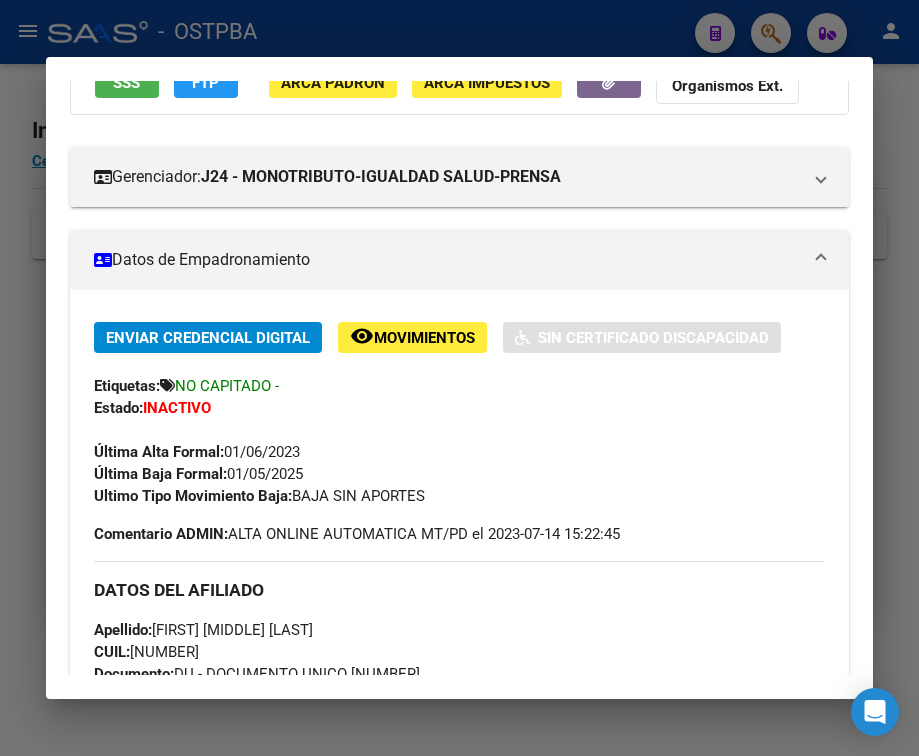 scroll, scrollTop: 200, scrollLeft: 0, axis: vertical 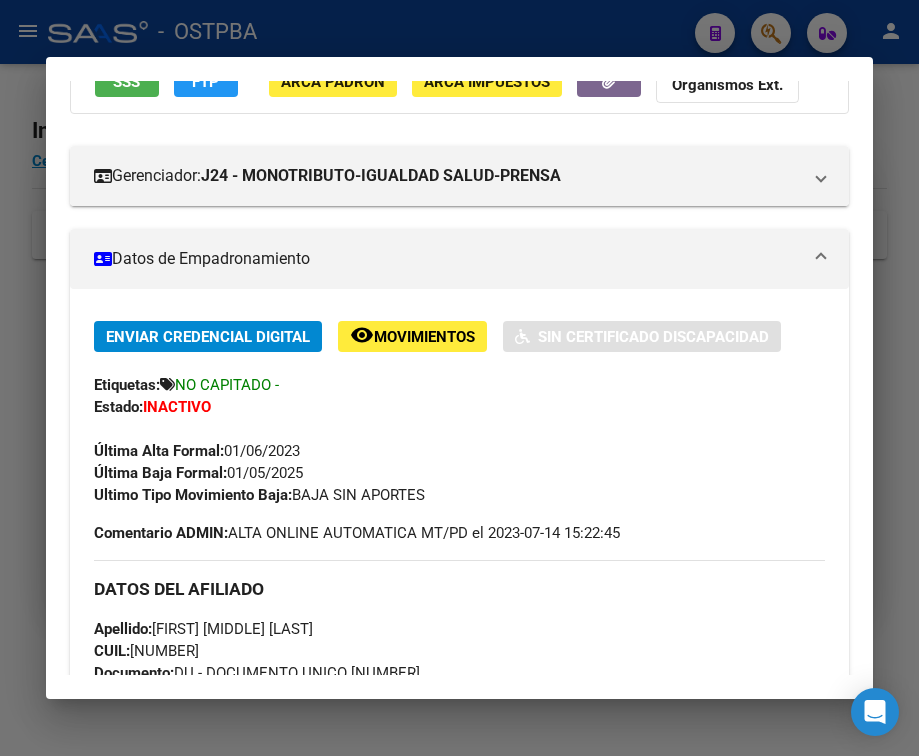 drag, startPoint x: 233, startPoint y: 485, endPoint x: 326, endPoint y: 486, distance: 93.00538 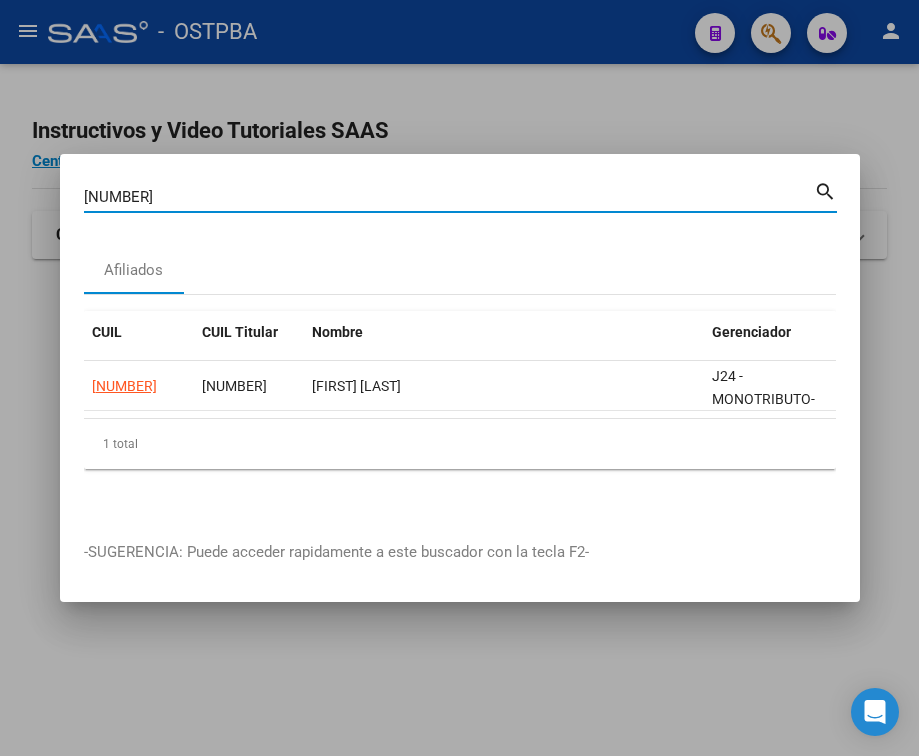 click on "[NUMBER]" at bounding box center [449, 197] 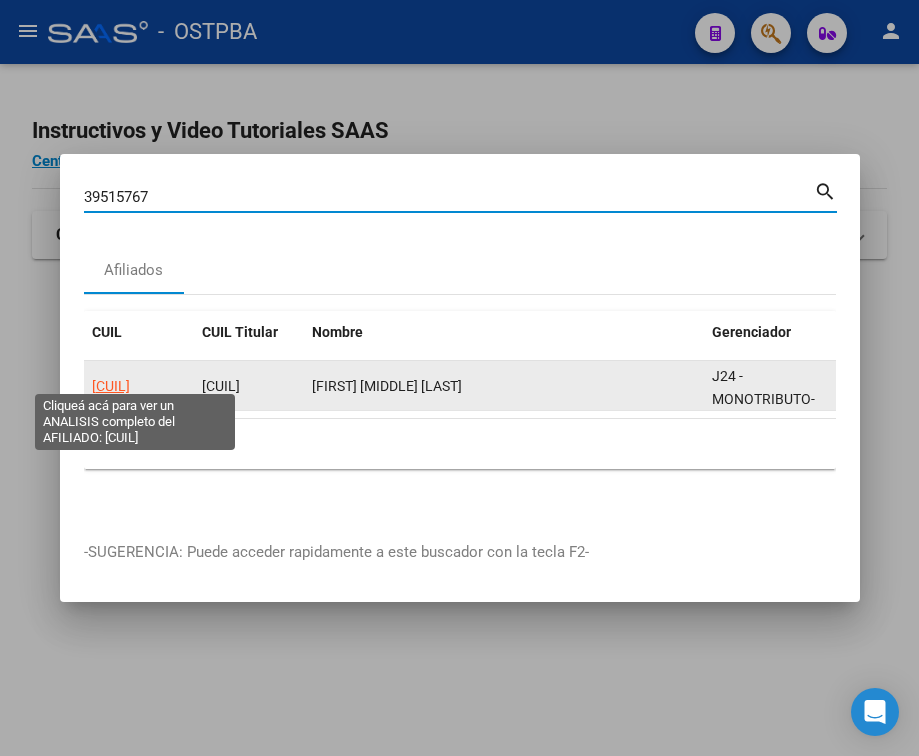click on "[CUIL]" 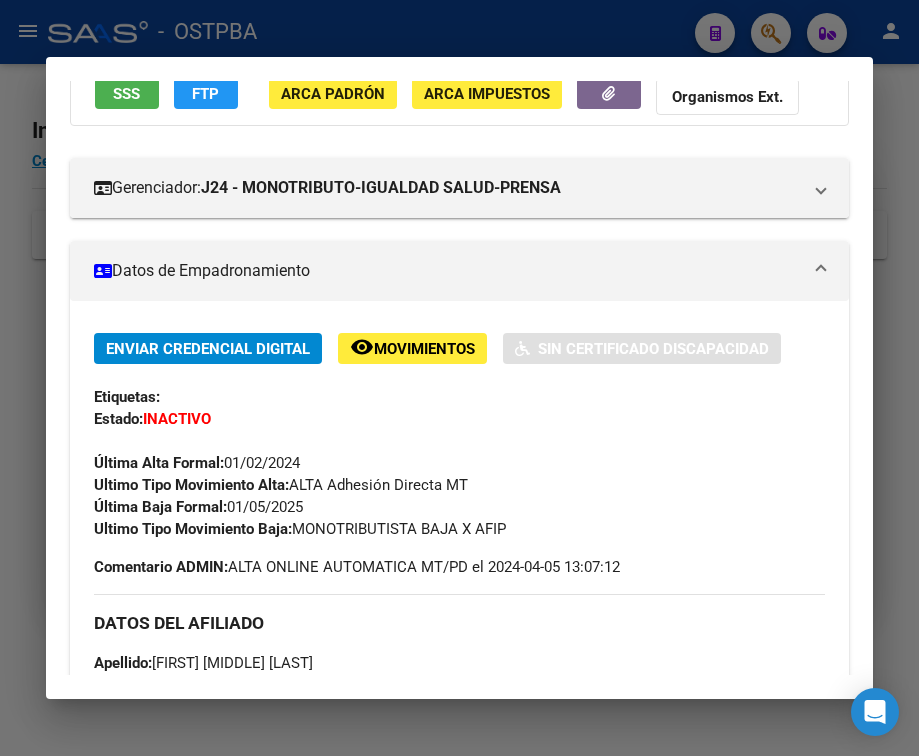 scroll, scrollTop: 200, scrollLeft: 0, axis: vertical 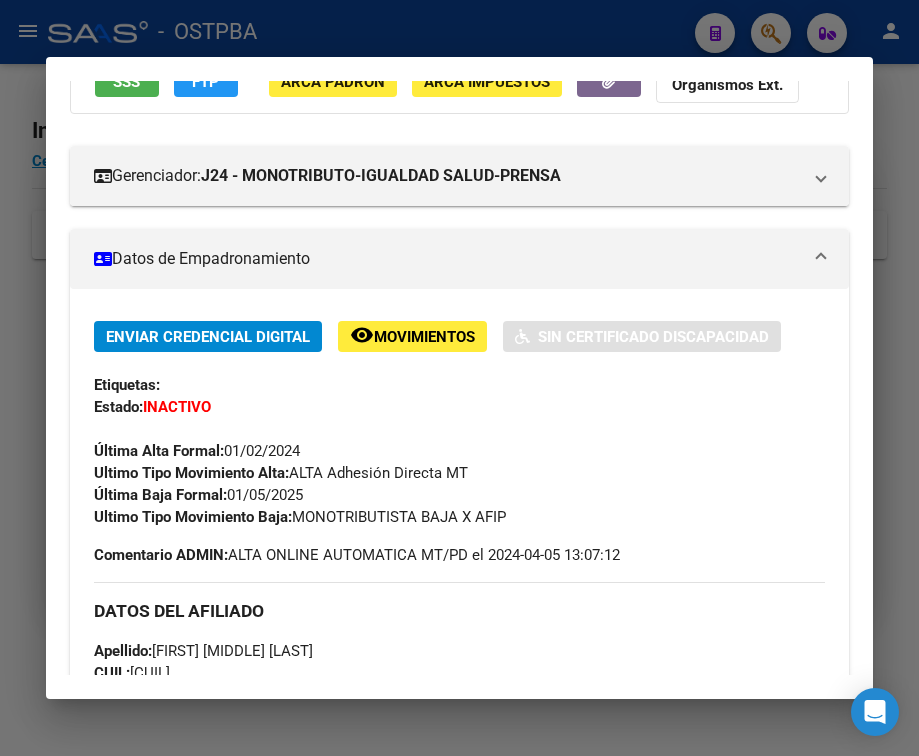 drag, startPoint x: 233, startPoint y: 511, endPoint x: 328, endPoint y: 511, distance: 95 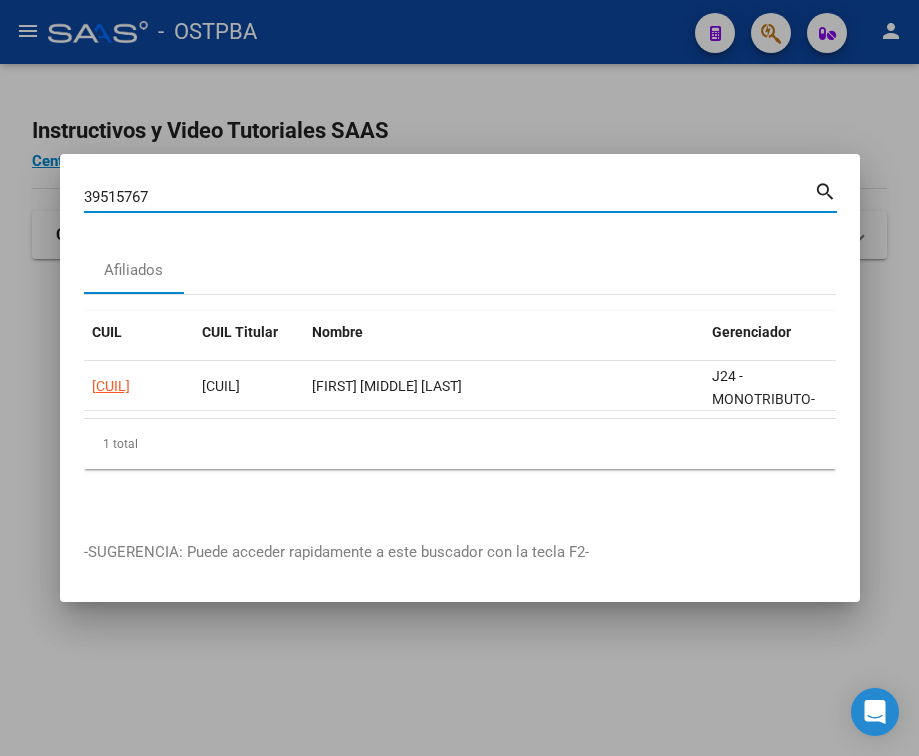 click on "39515767" at bounding box center (449, 197) 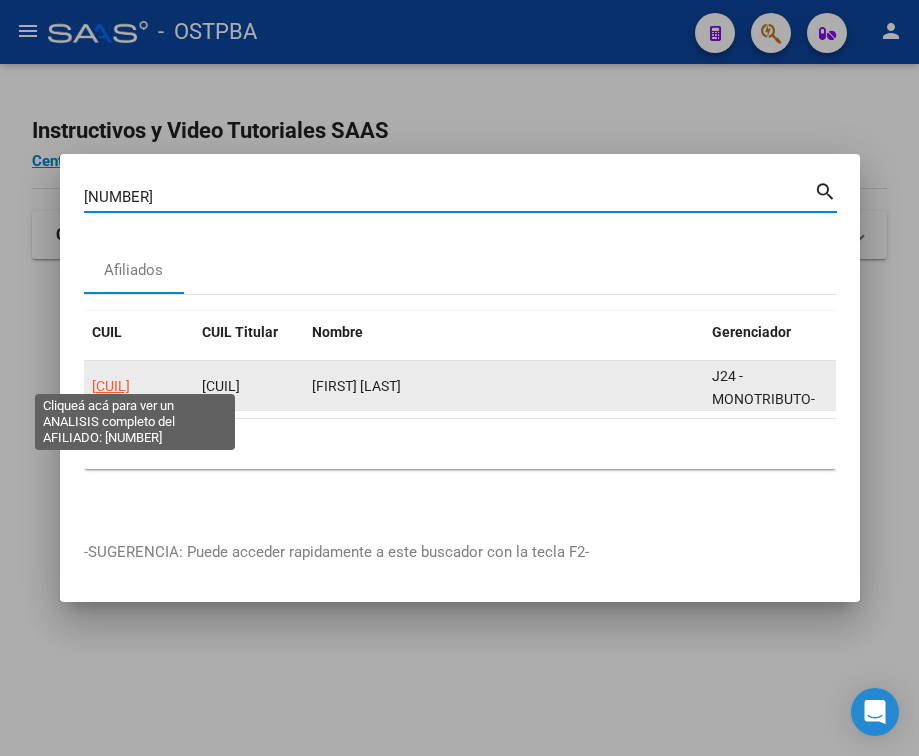 click on "[CUIL]" 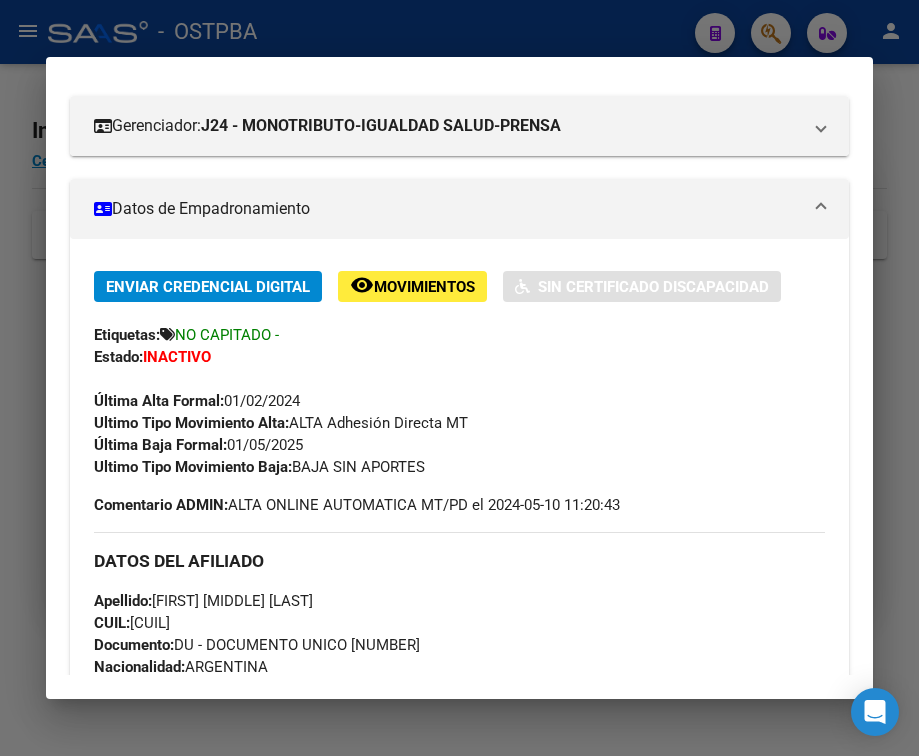 scroll, scrollTop: 300, scrollLeft: 0, axis: vertical 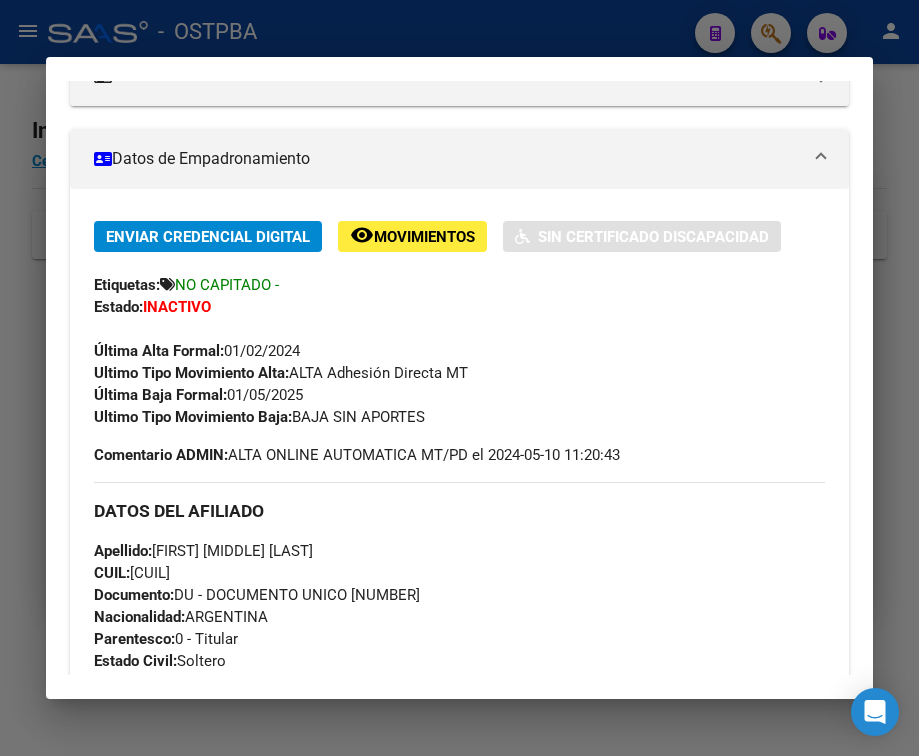 click at bounding box center (459, 378) 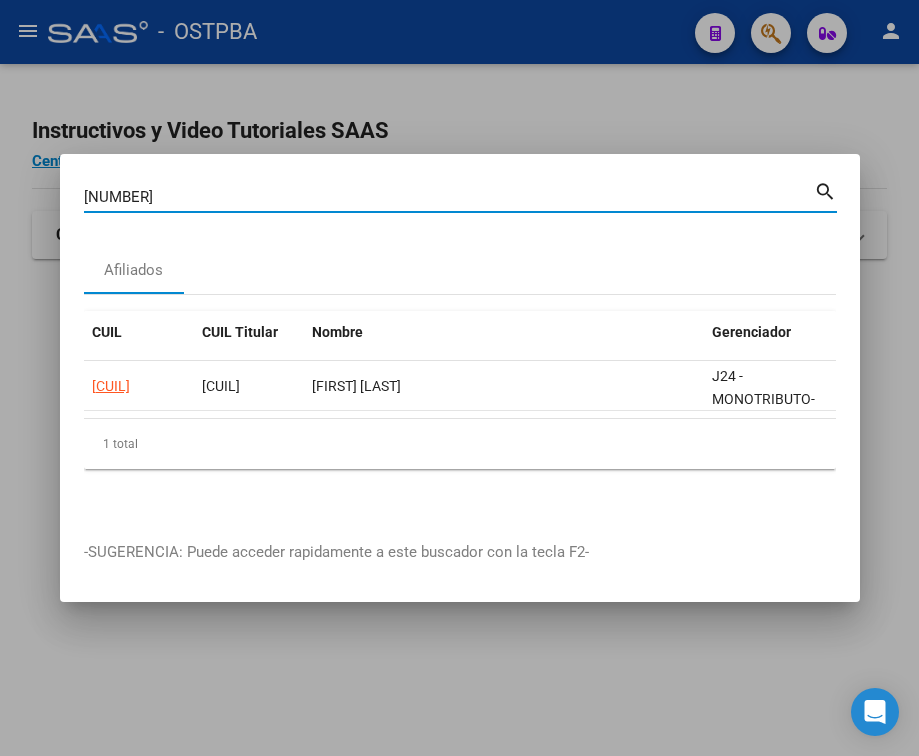 click on "[NUMBER]" at bounding box center [449, 197] 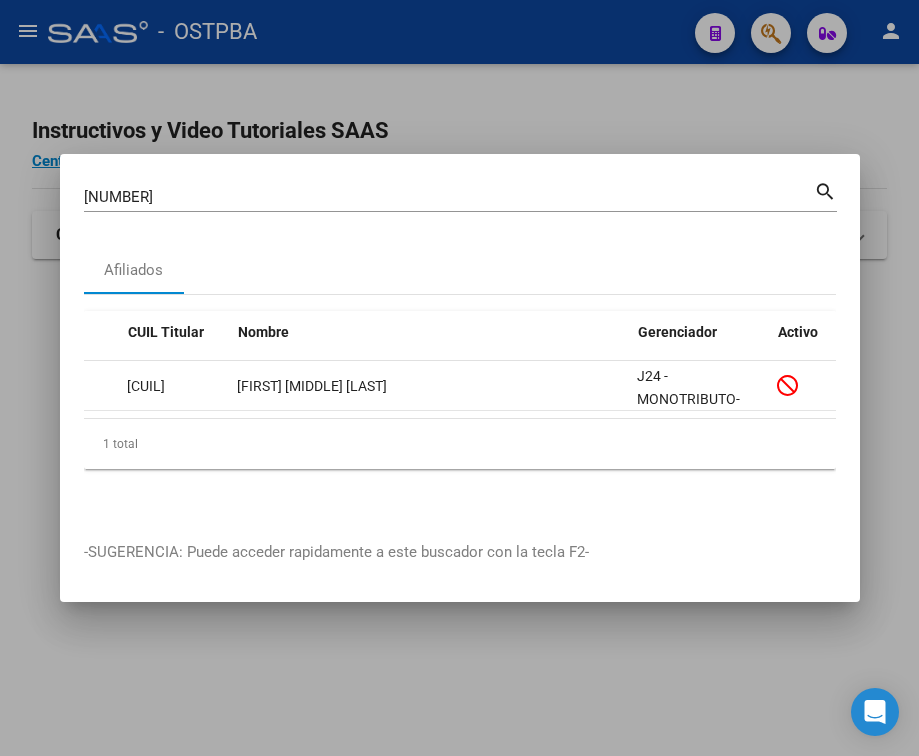 scroll, scrollTop: 0, scrollLeft: 0, axis: both 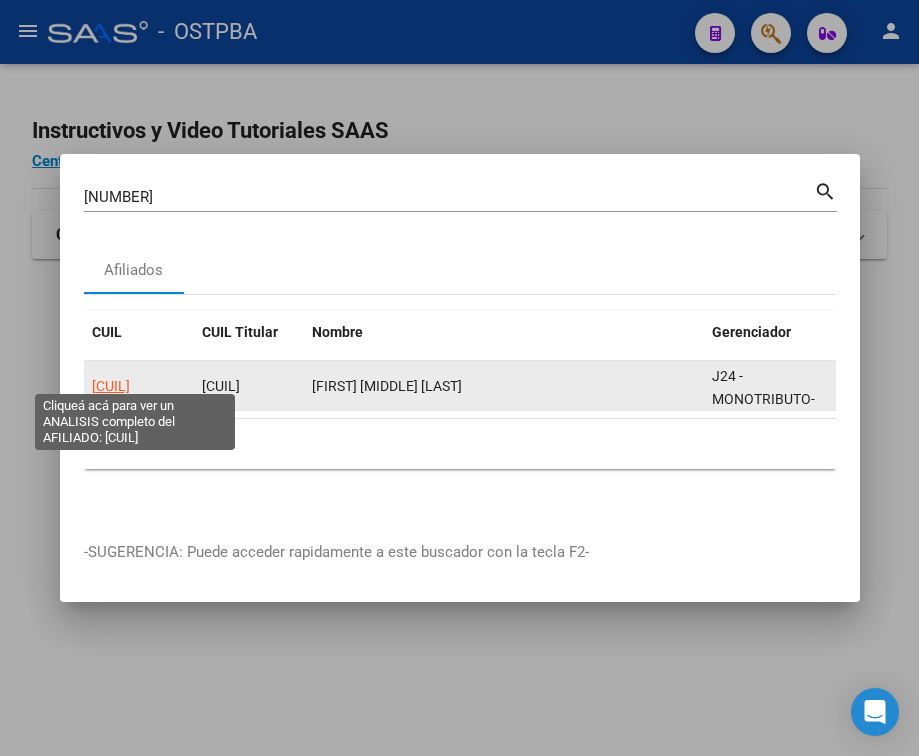 click on "[CUIL]" 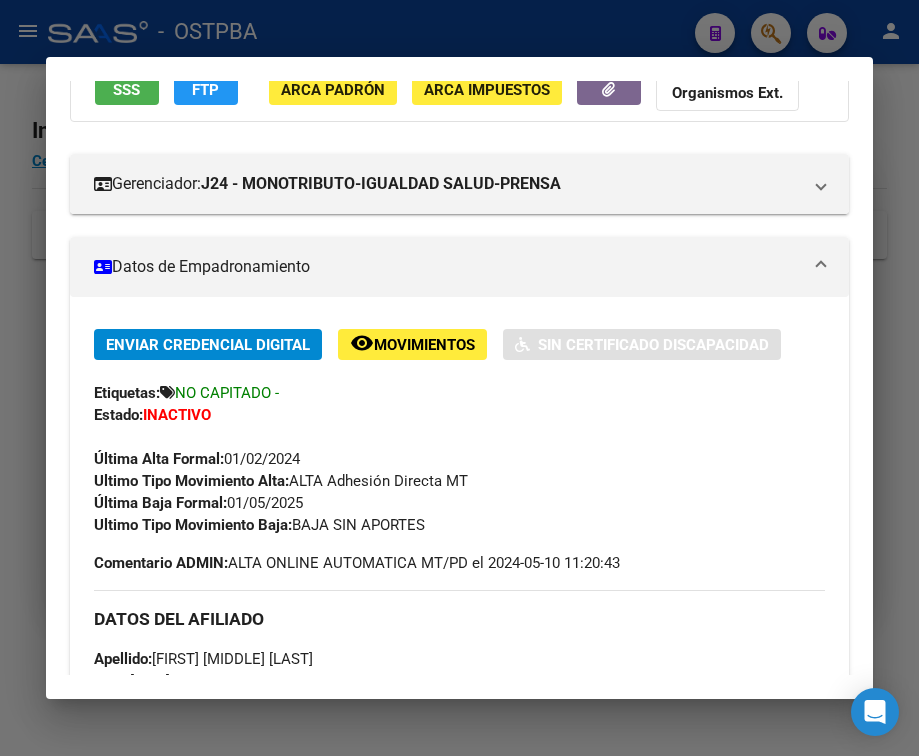 scroll, scrollTop: 200, scrollLeft: 0, axis: vertical 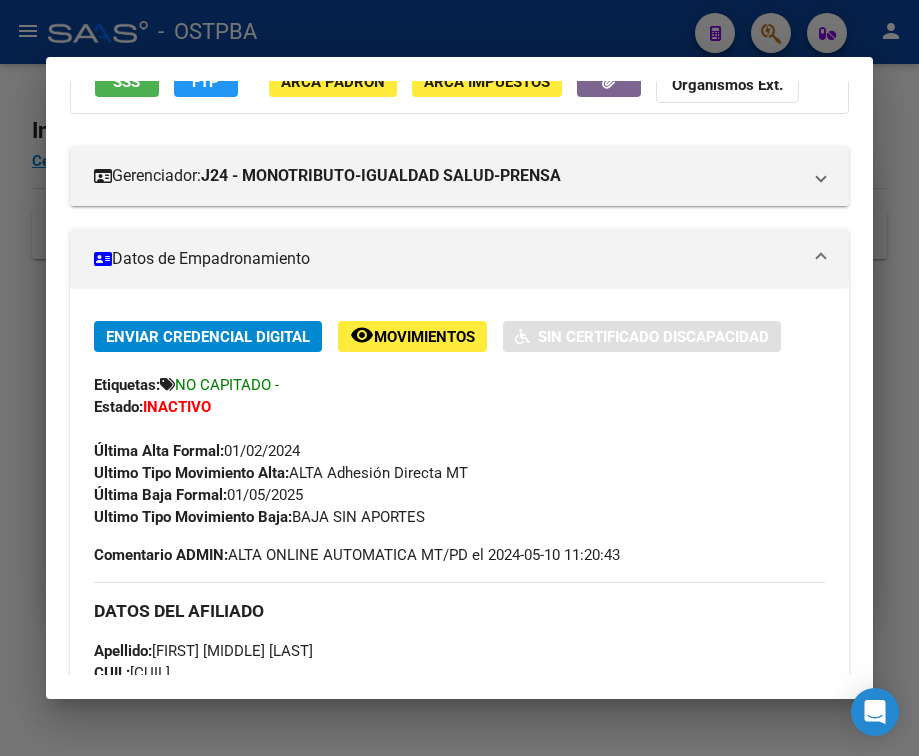 click at bounding box center (459, 378) 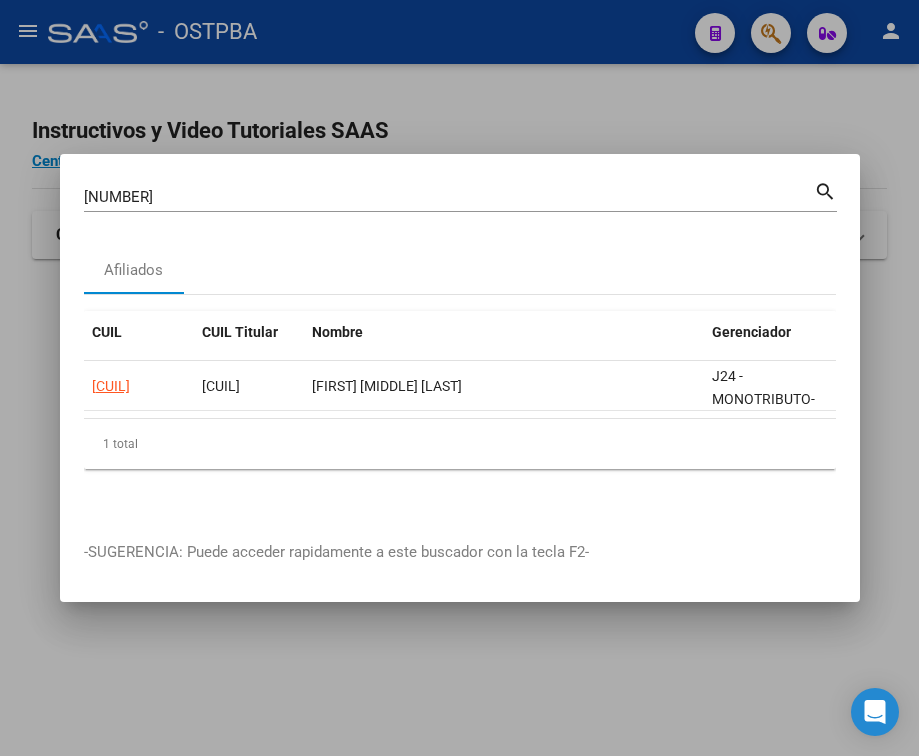 click on "[NUMBER] Buscar (apellido, dni, cuil, nro traspaso, cuit, obra social)" at bounding box center (449, 197) 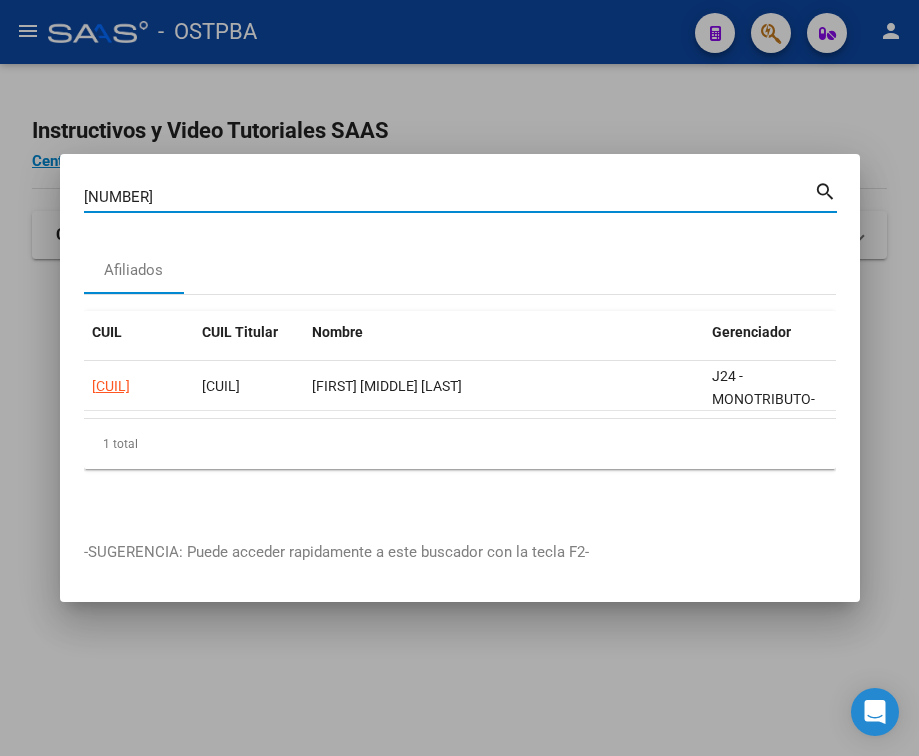 click on "[NUMBER]" at bounding box center (449, 197) 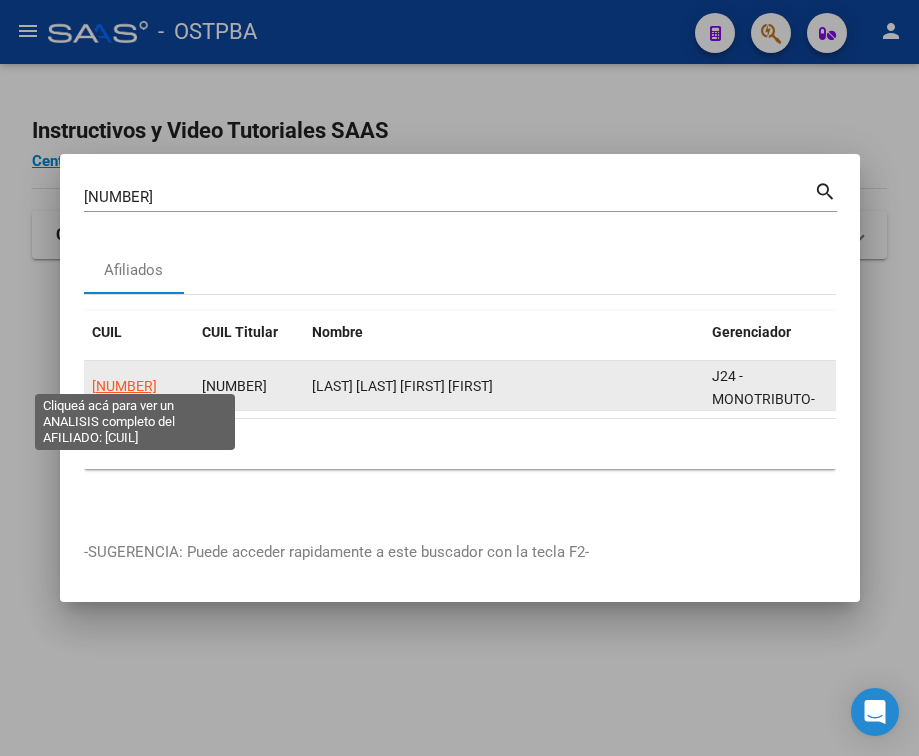 click on "[NUMBER]" 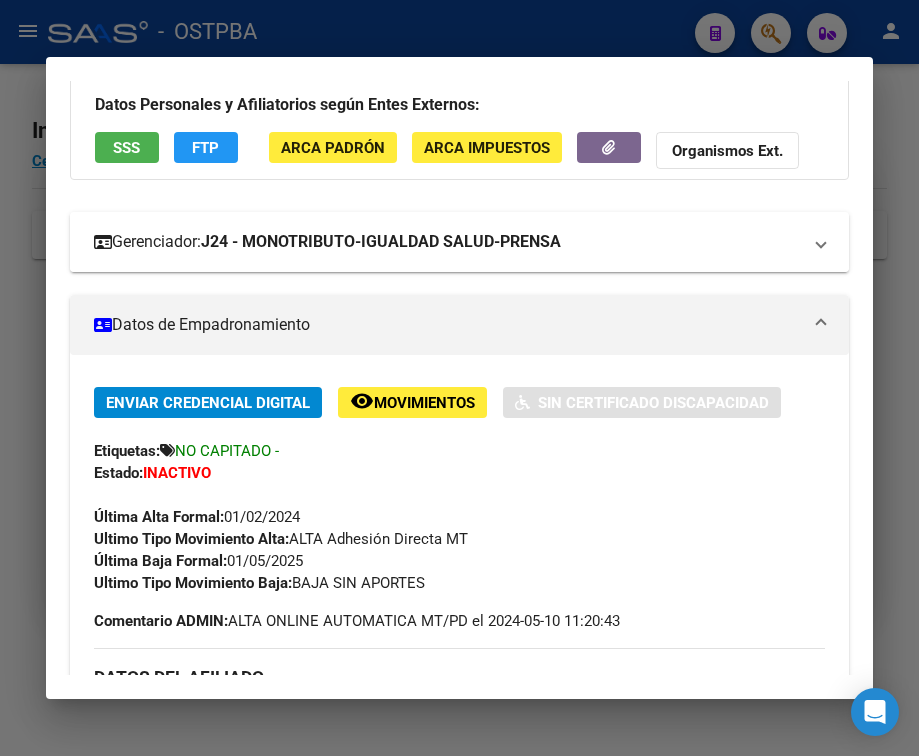 scroll, scrollTop: 200, scrollLeft: 0, axis: vertical 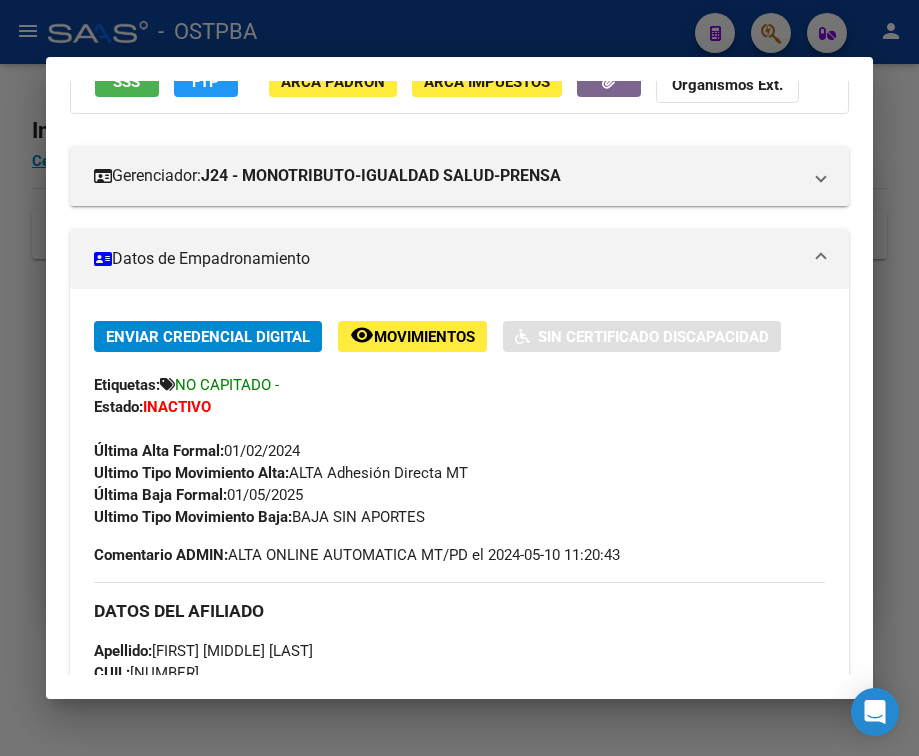 click at bounding box center (459, 378) 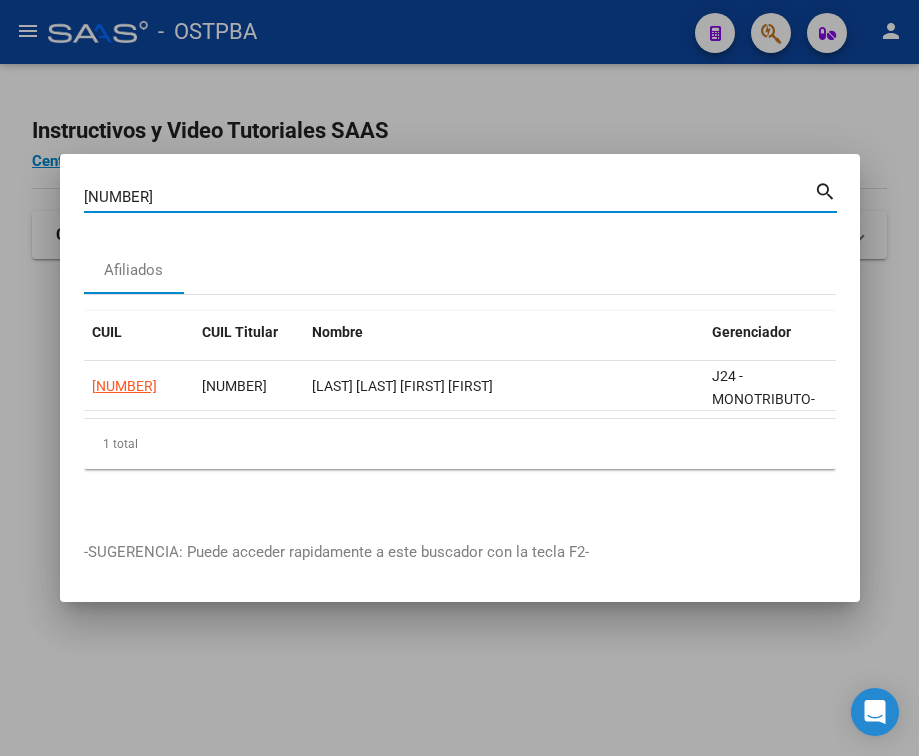 click on "[NUMBER]" at bounding box center [449, 197] 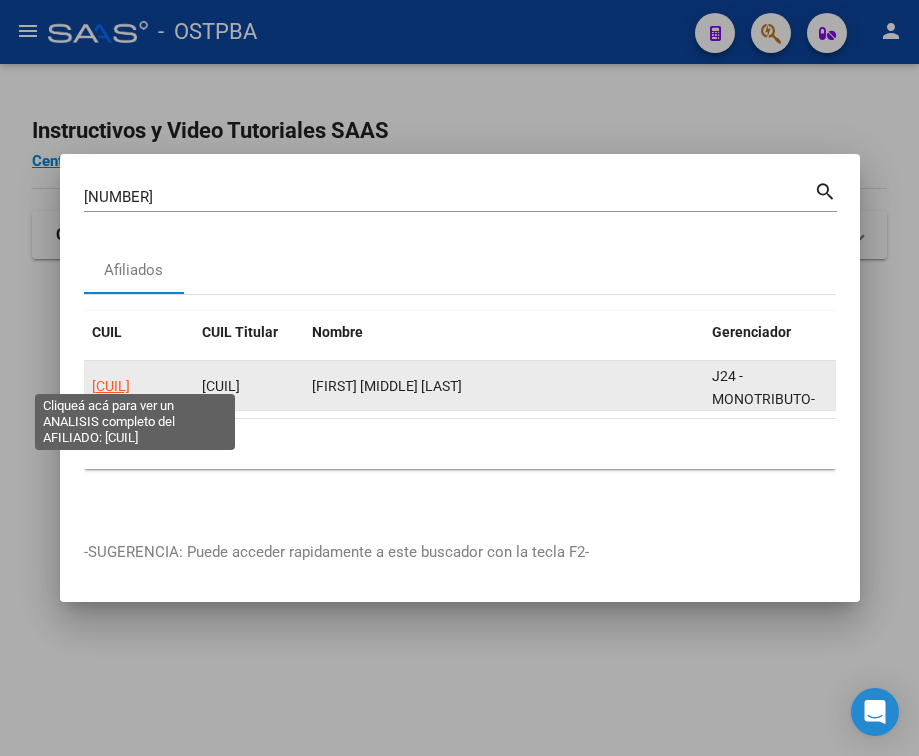 click on "[CUIL]" 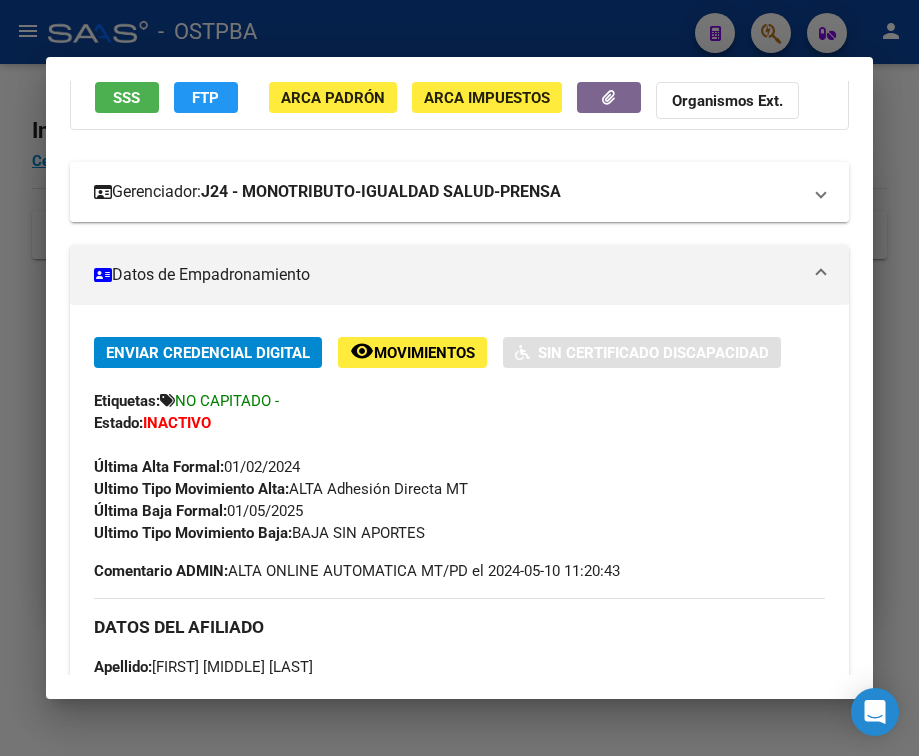 scroll, scrollTop: 200, scrollLeft: 0, axis: vertical 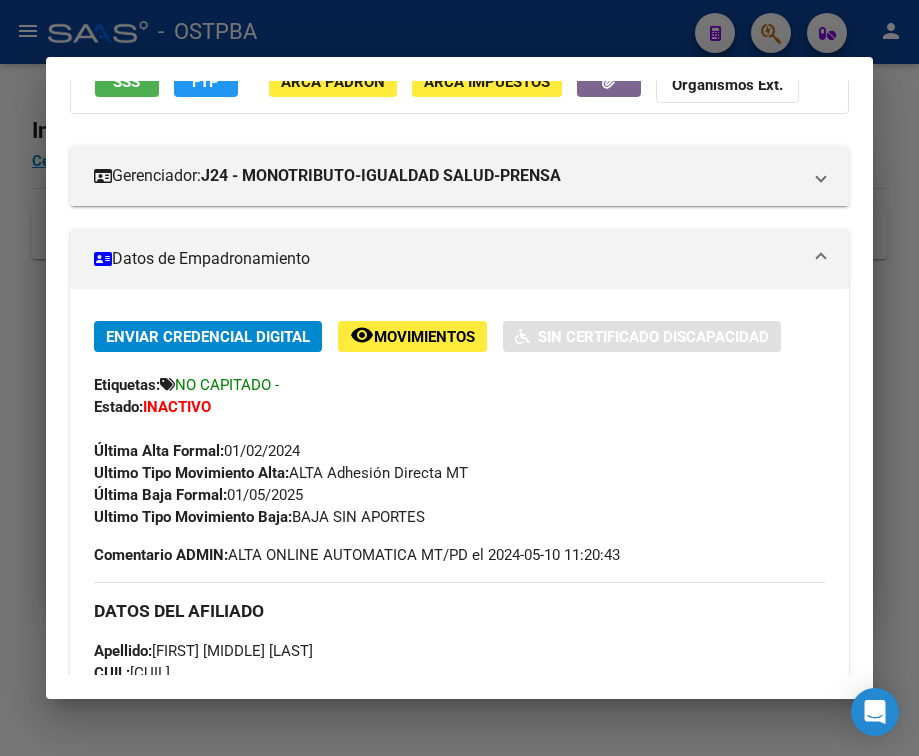 click at bounding box center (459, 378) 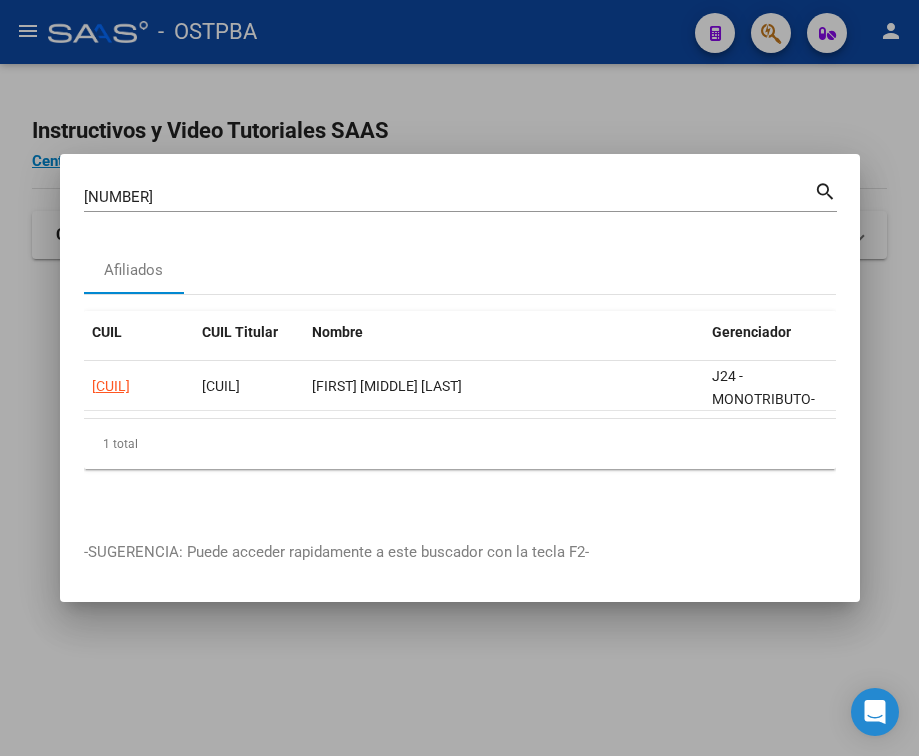 click on "[NUMBER]" at bounding box center (449, 197) 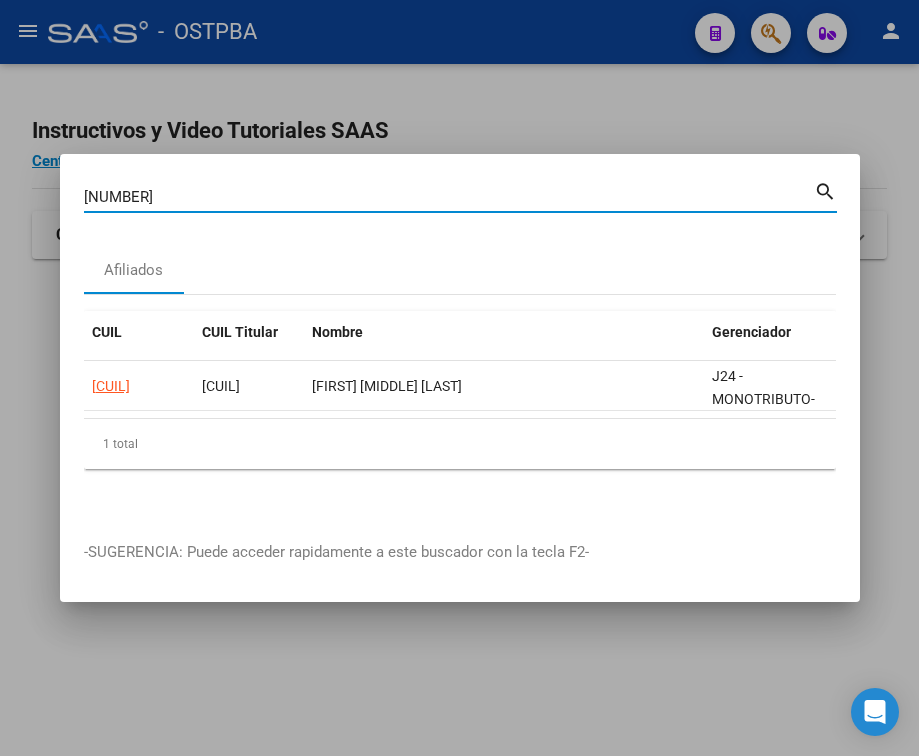 click on "[NUMBER]" at bounding box center (449, 197) 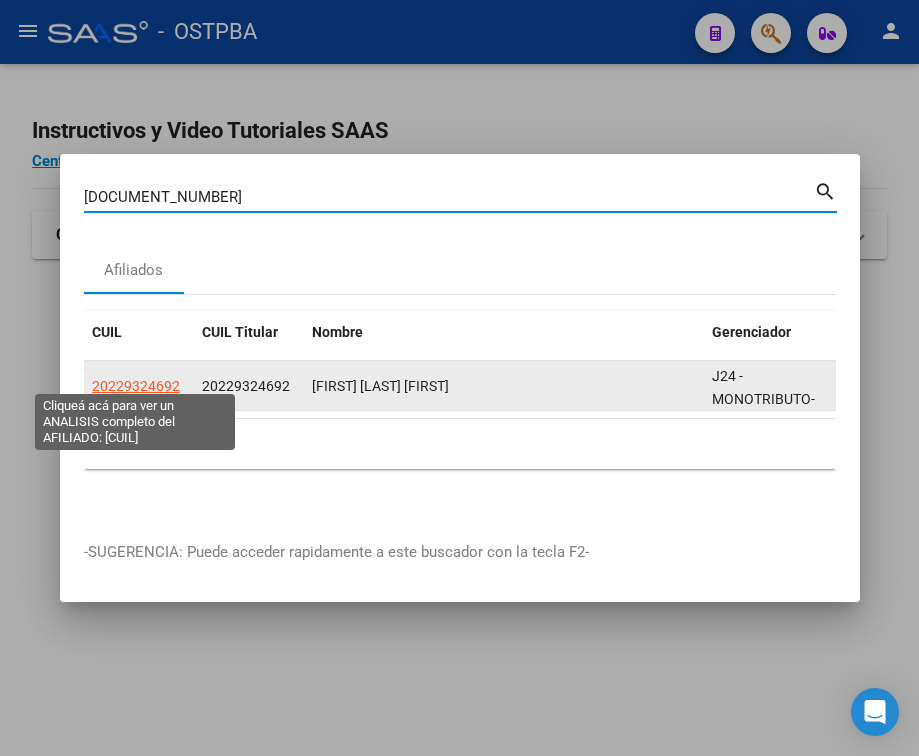 click on "20229324692" 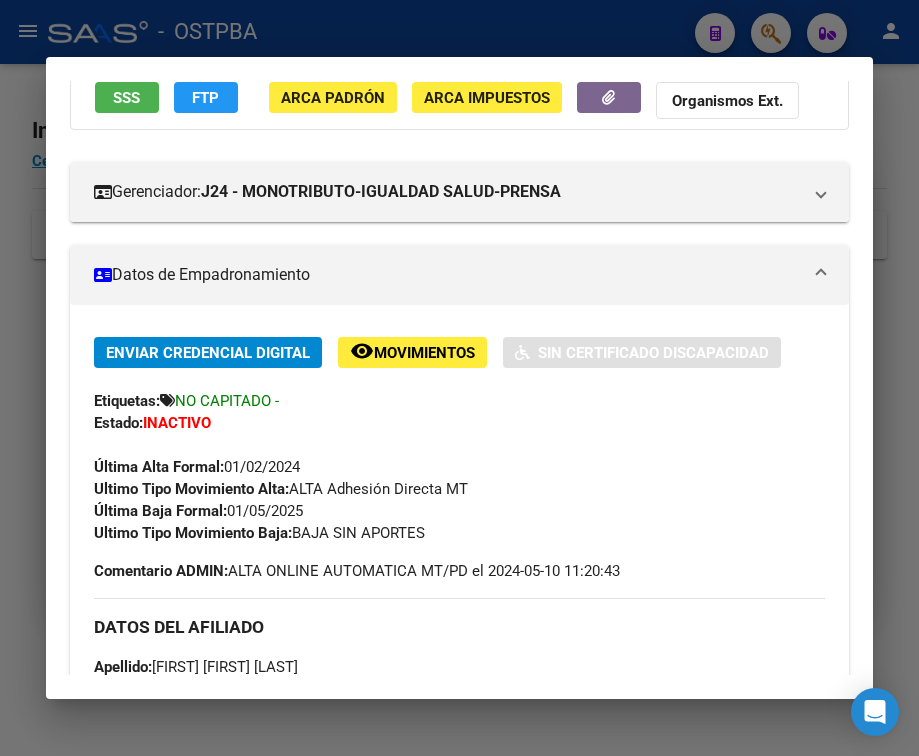 scroll, scrollTop: 200, scrollLeft: 0, axis: vertical 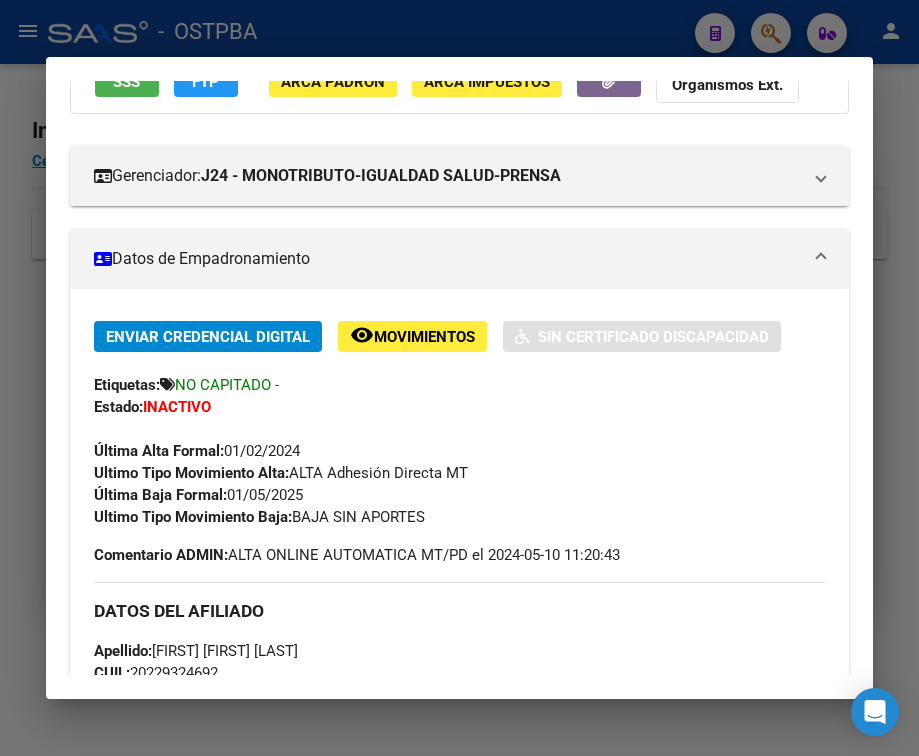 click at bounding box center (459, 378) 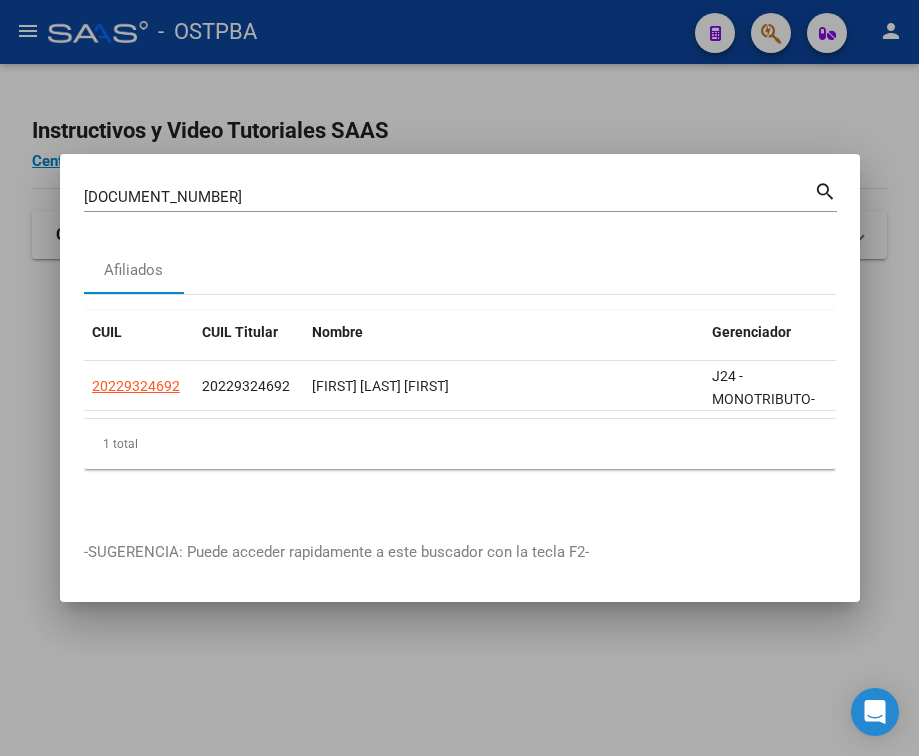 click on "[DOCUMENT_NUMBER]" at bounding box center (449, 197) 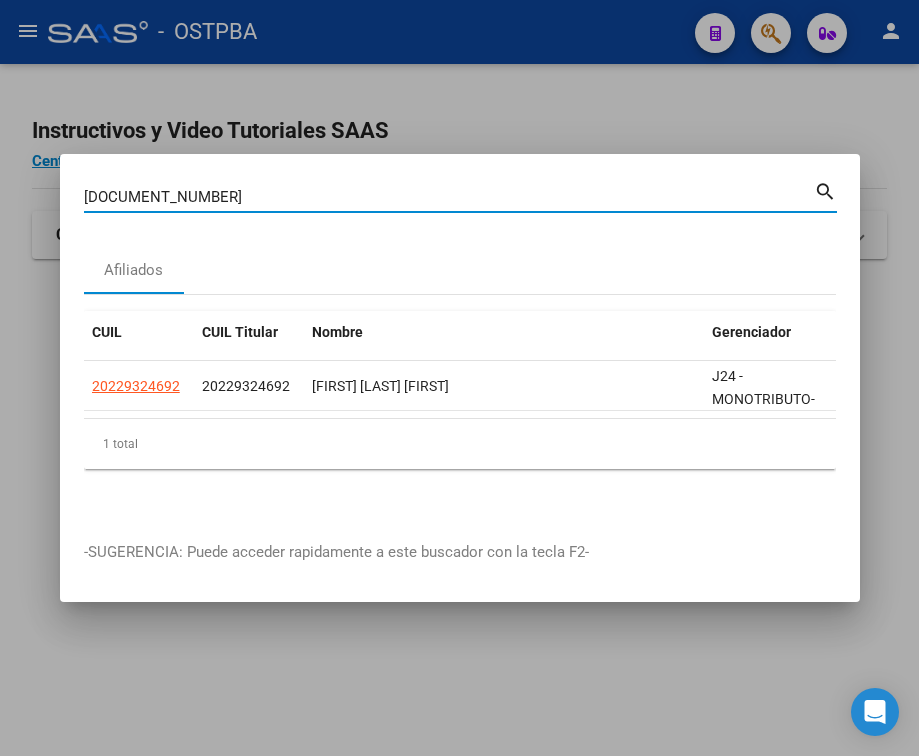 click on "[DOCUMENT_NUMBER]" at bounding box center (449, 197) 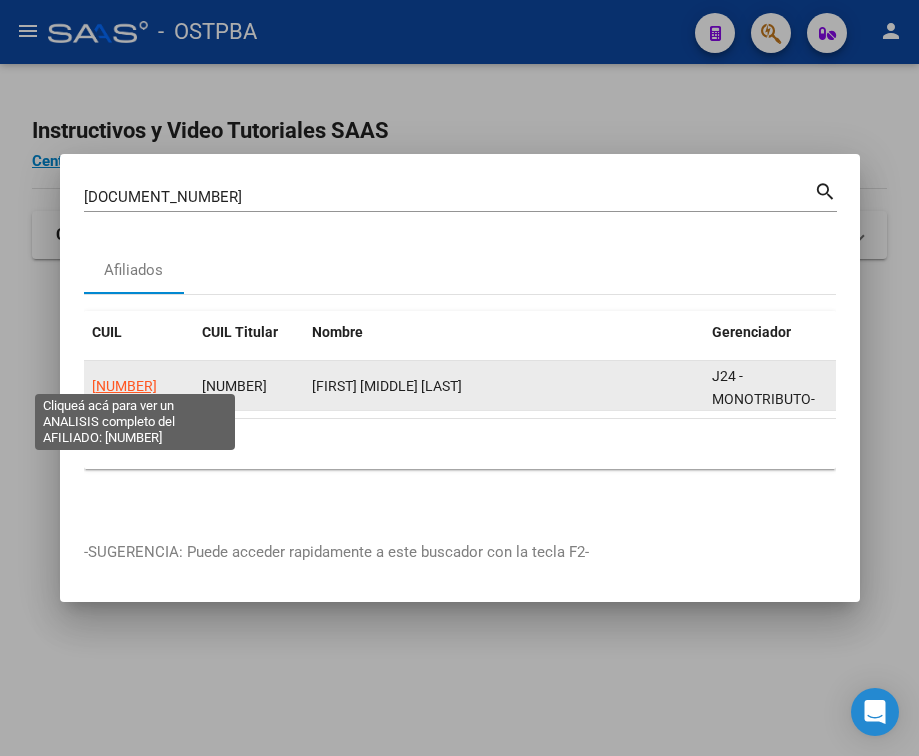 click on "[NUMBER]" 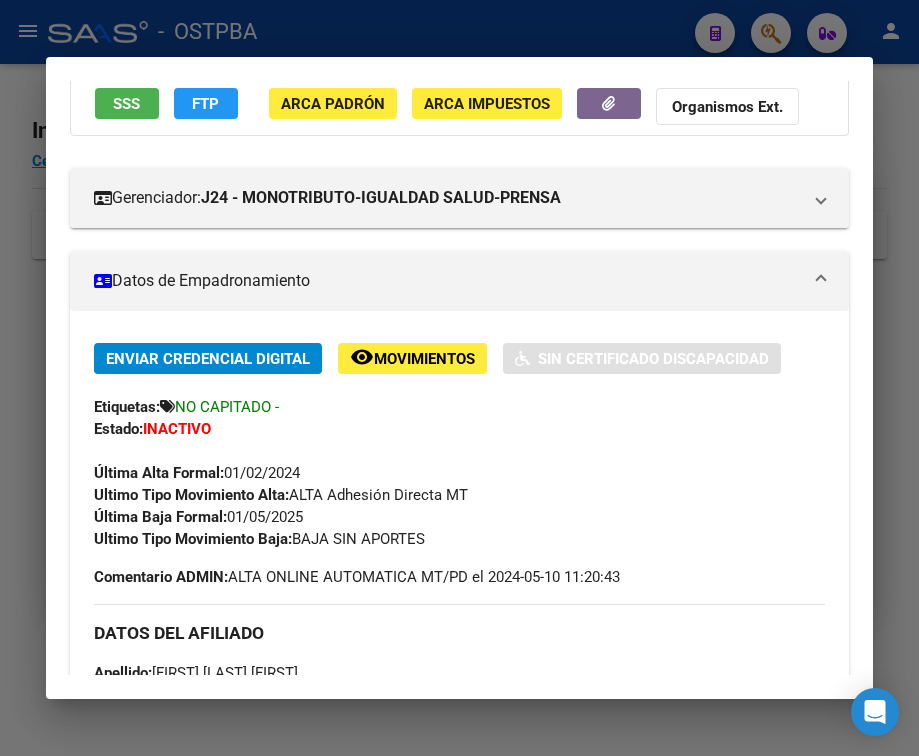 scroll, scrollTop: 200, scrollLeft: 0, axis: vertical 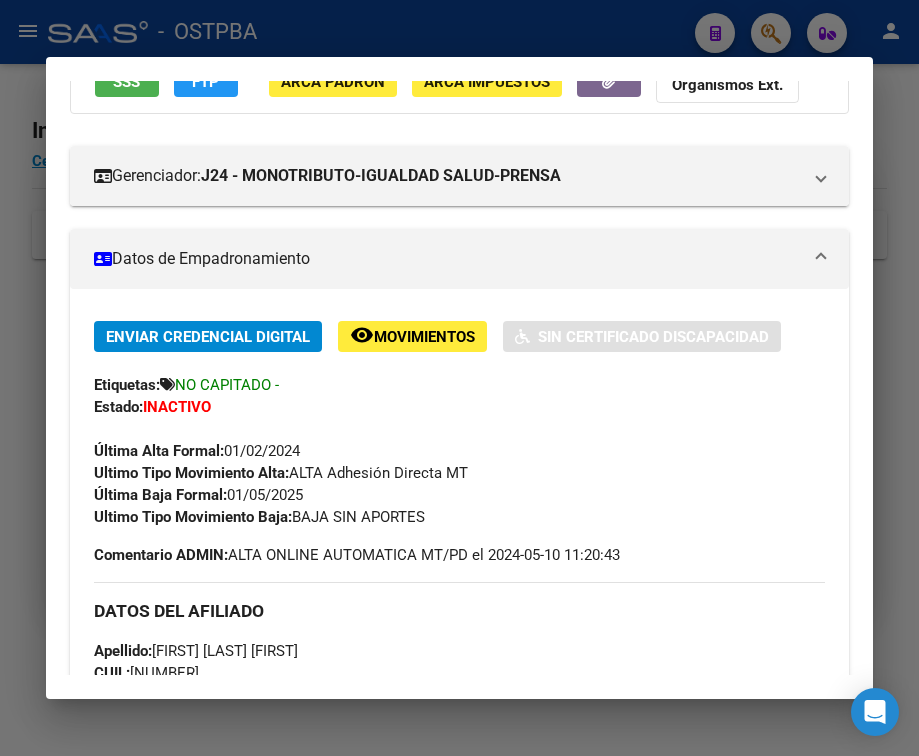 click at bounding box center [459, 378] 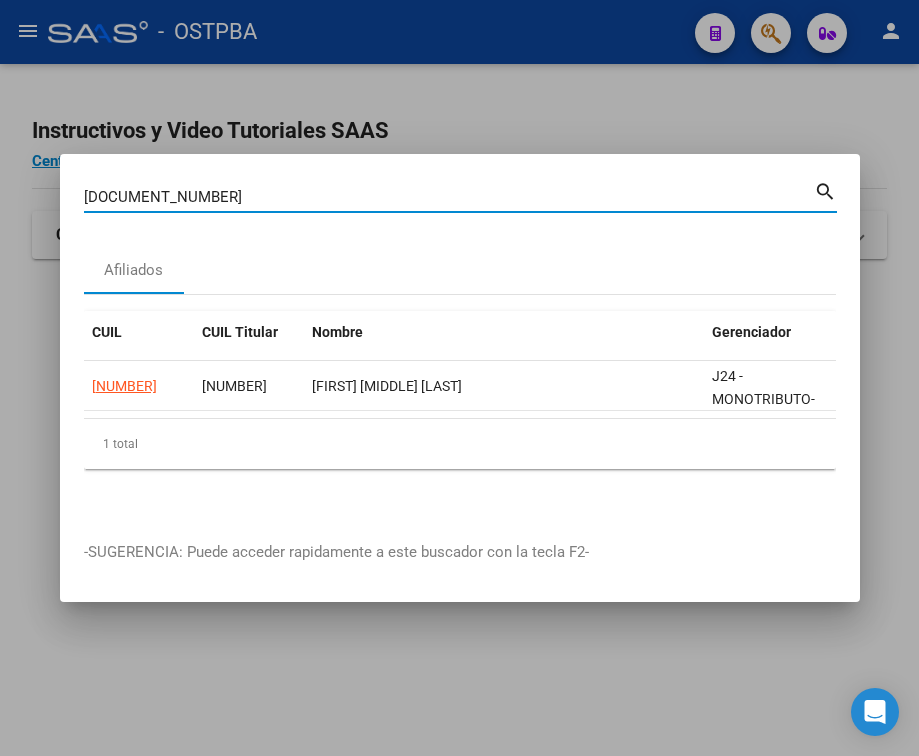 click on "[DOCUMENT_NUMBER]" at bounding box center [449, 197] 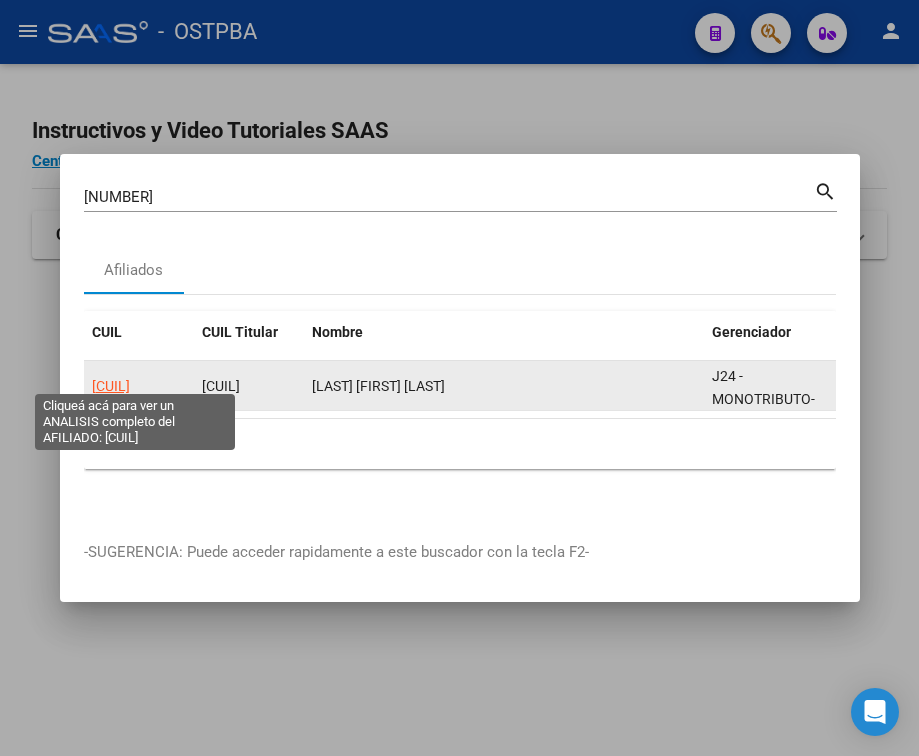 click on "[CUIL]" 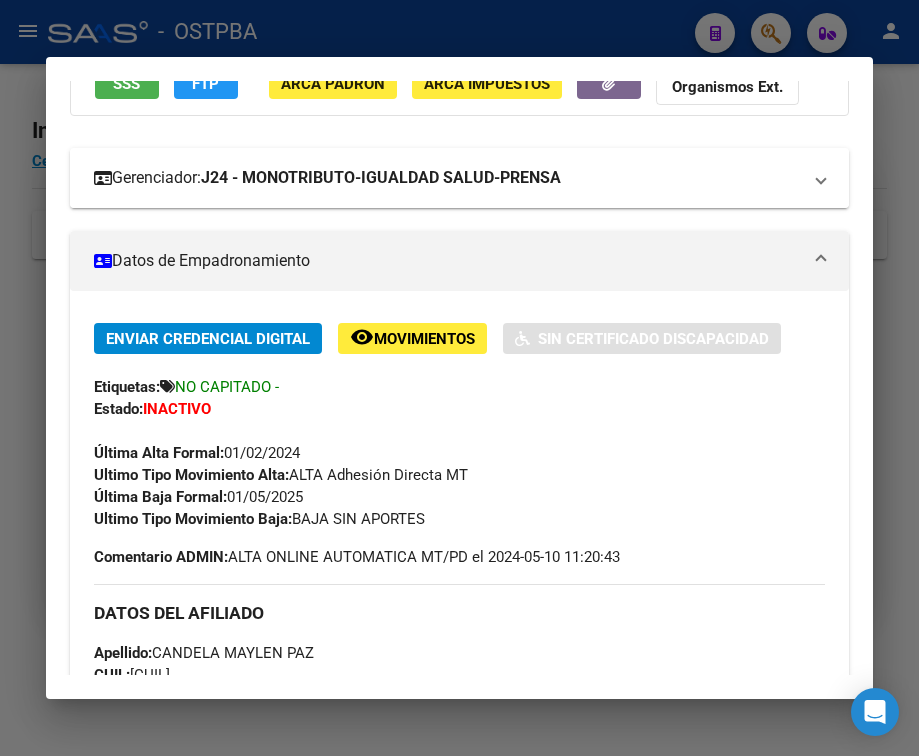 scroll, scrollTop: 200, scrollLeft: 0, axis: vertical 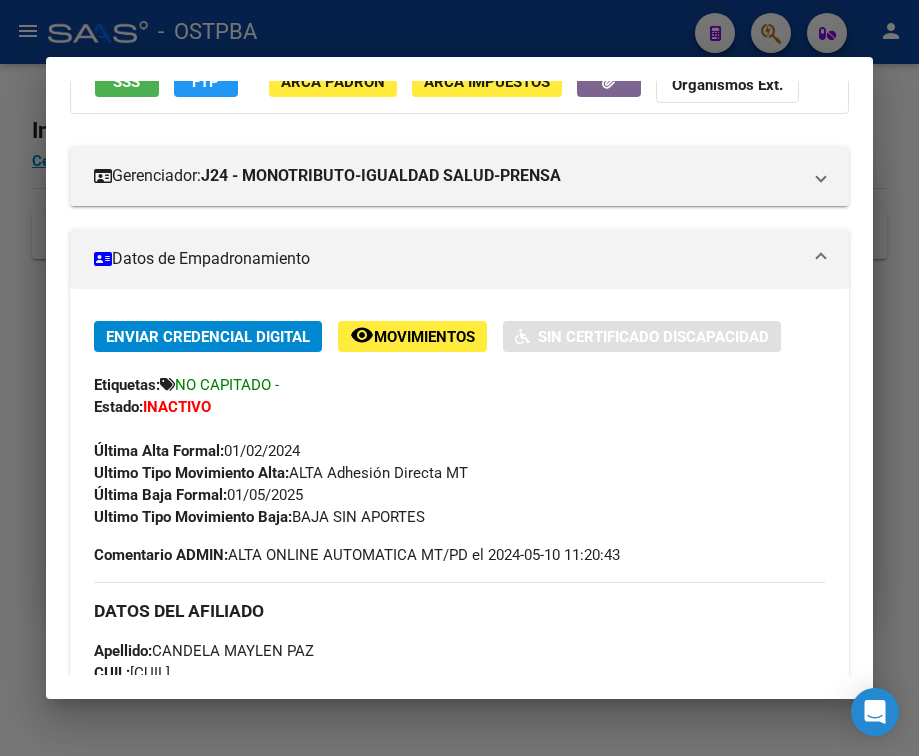 click on "Análisis Afiliado - CUIL:  [CUIL] DATOS PADRÓN ÁGIL:  [LAST] [FIRST] [MIDDLE]     |   INACTIVO   |     AFILIADO TITULAR  Datos Personales y Afiliatorios según Entes Externos: SSS FTP ARCA Padrón ARCA Impuestos Organismos Ext.    Gerenciador:      J24 - MONOTRIBUTO-IGUALDAD SALUD-PRENSA Atención telefónica: Atención emergencias: Otros Datos Útiles:    Datos de Empadronamiento  Enviar Credencial Digital remove_red_eye Movimientos    Sin Certificado Discapacidad Etiquetas: NO CAPITADO - Estado: INACTIVO Última Alta Formal:  [DATE] Ultimo Tipo Movimiento Alta:  ALTA Adhesión Directa MT Última Baja Formal:  [DATE] Ultimo Tipo Movimiento Baja:  BAJA SIN APORTES Comentario ADMIN:  ALTA ONLINE AUTOMATICA MT/PD el [DATE] [TIME] DATOS DEL AFILIADO Apellido:  [LAST] [FIRST] CUIL:  [CUIL] Documento:  DU - DOCUMENTO UNICO [NUMBER]  Nacionalidad:  ARGENTINA Parentesco:  0 - Titular Estado Civil:  Soltero Discapacitado:    NO (00) Sexo:  F Nacimiento:  [DATE] Edad:  [NUMBER]   [NUMBER]" at bounding box center [459, 378] 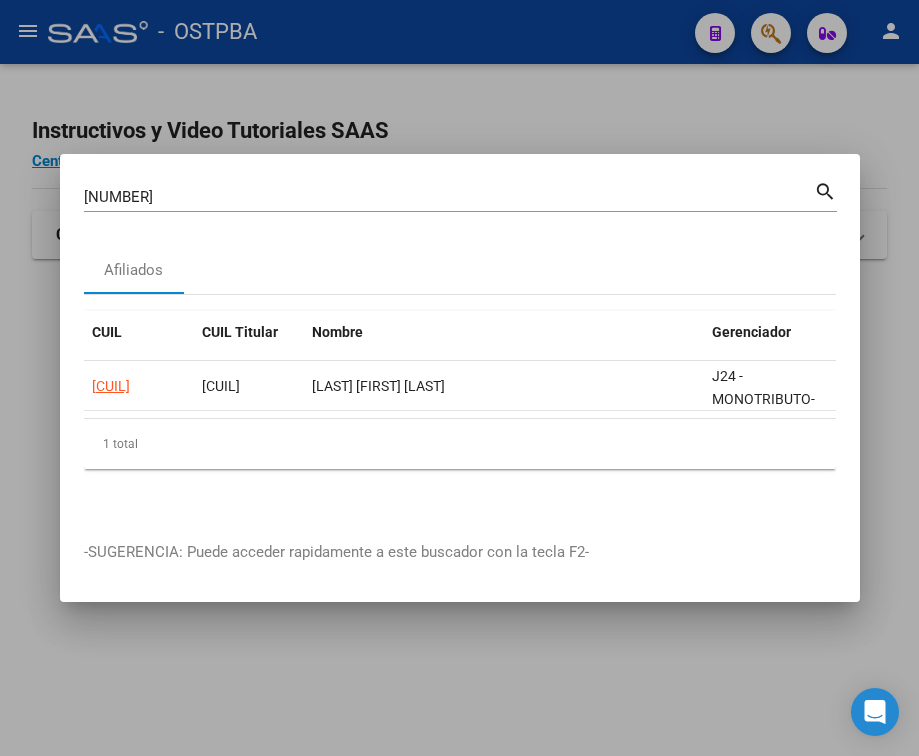 click on "[NUMBER]" at bounding box center [449, 197] 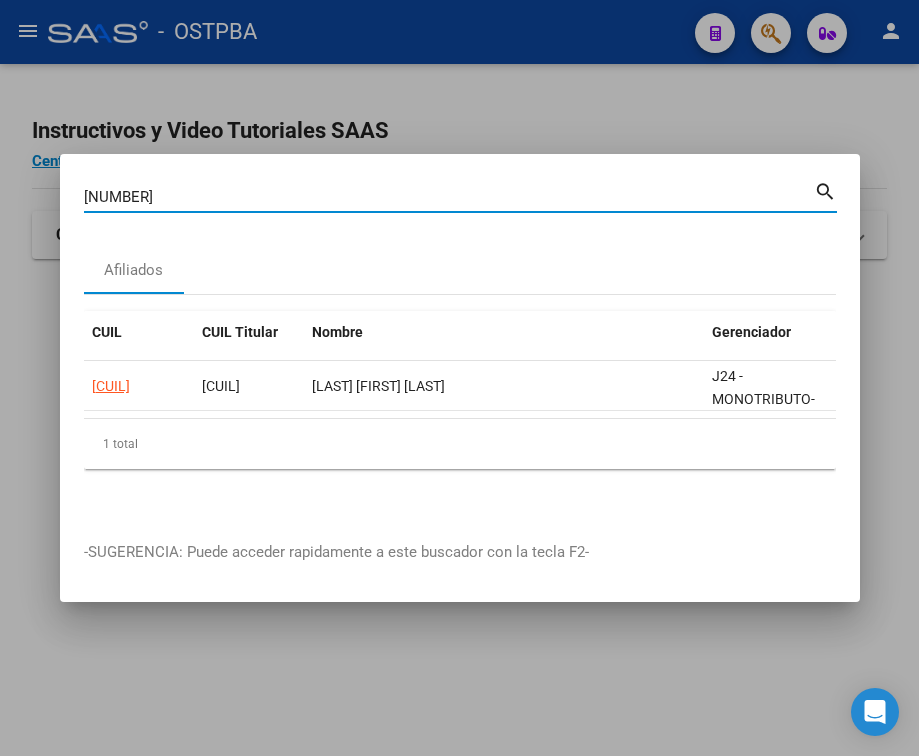 click on "[NUMBER]" at bounding box center [449, 197] 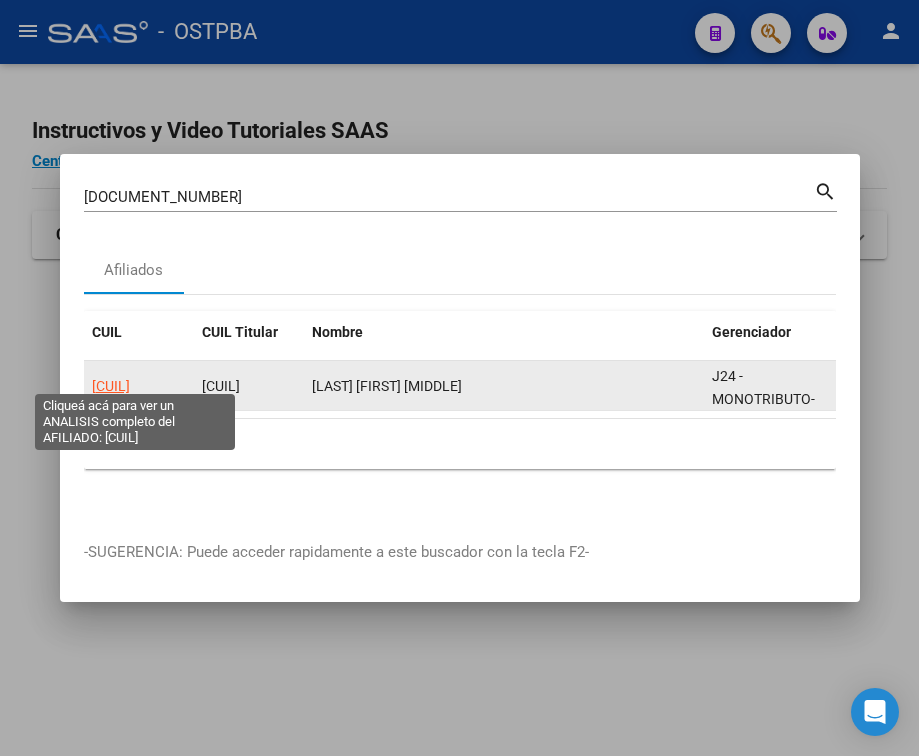click on "[CUIL]" 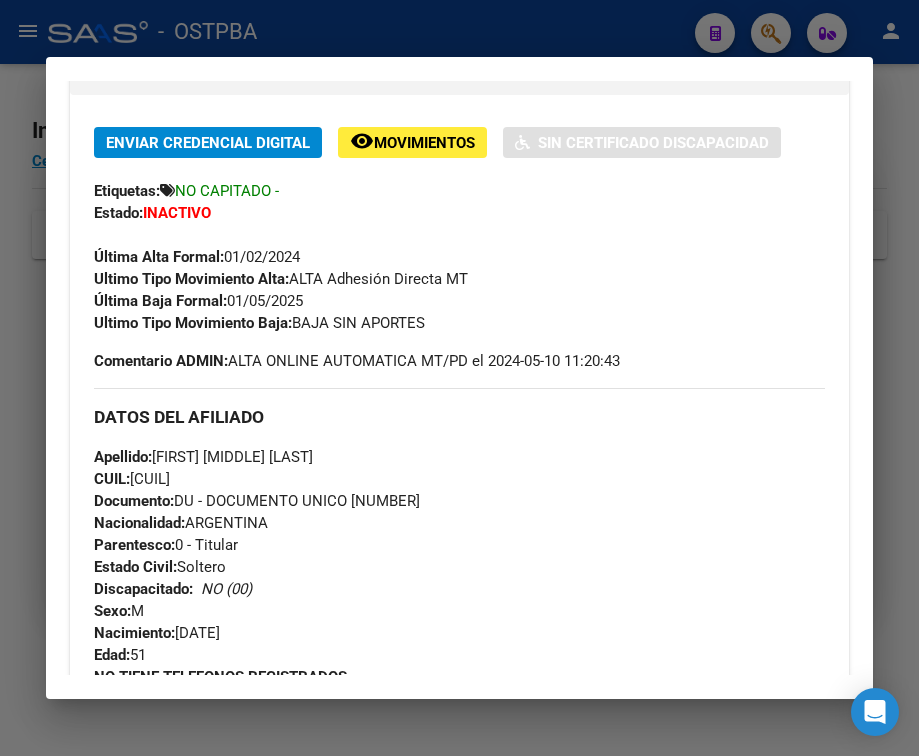 scroll, scrollTop: 400, scrollLeft: 0, axis: vertical 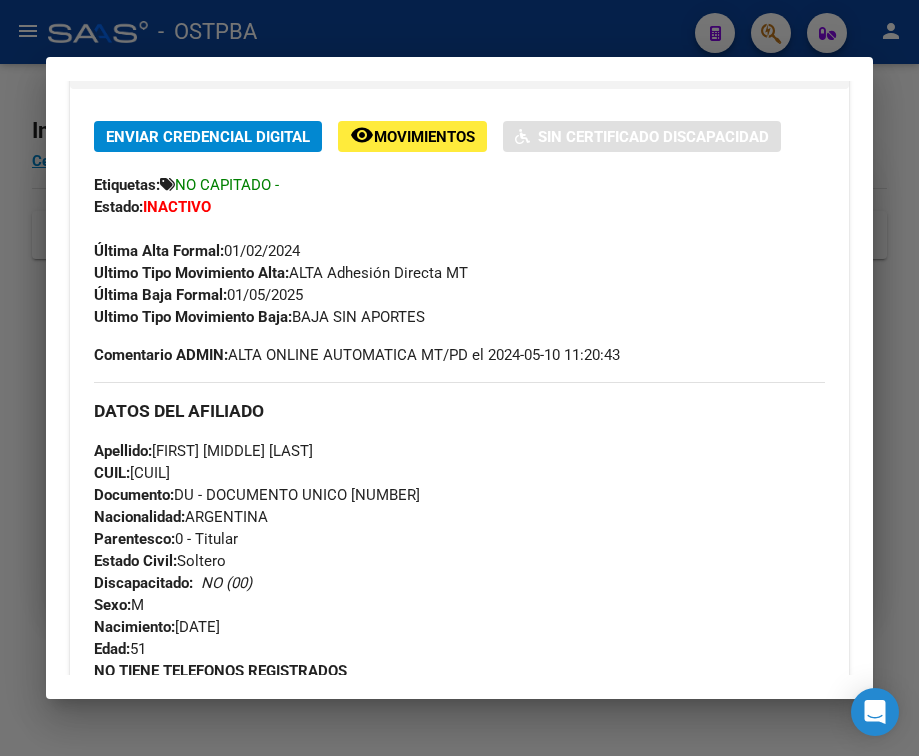 click at bounding box center (459, 378) 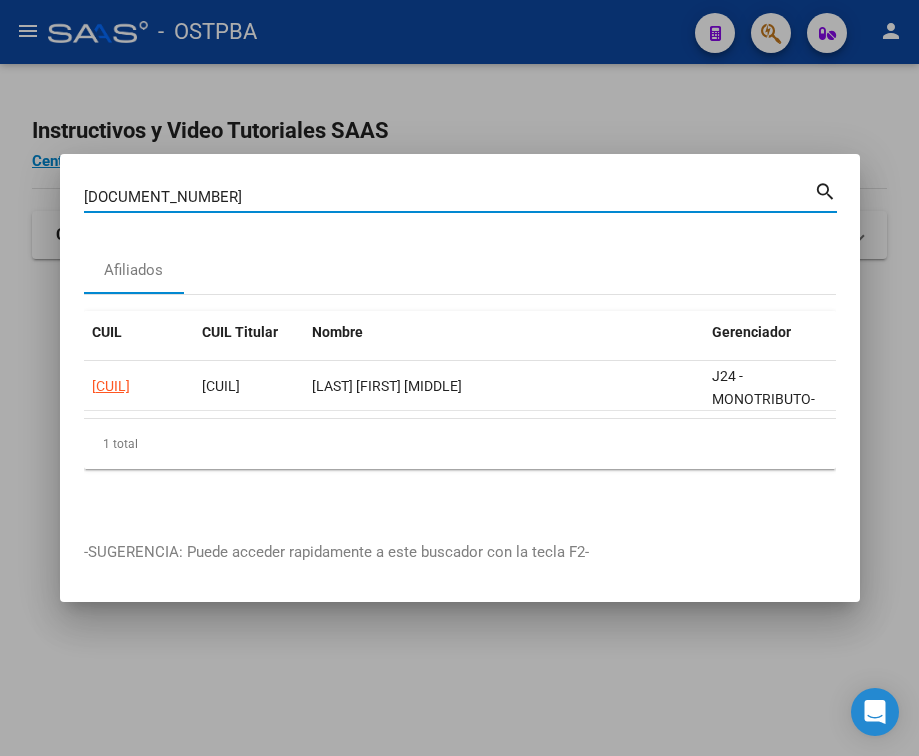 click on "[DOCUMENT_NUMBER]" at bounding box center (449, 197) 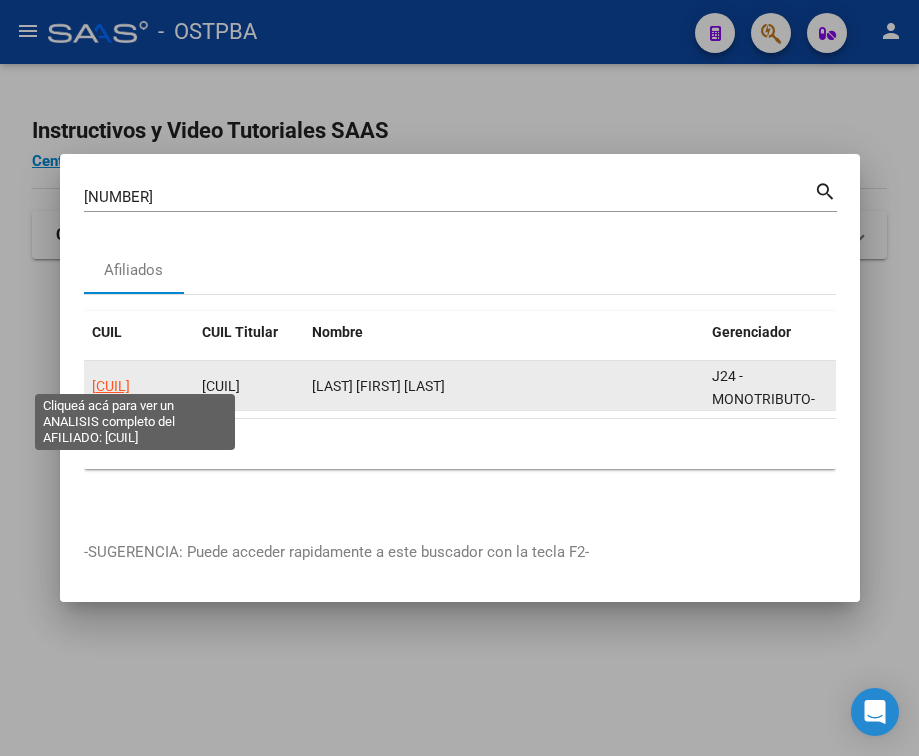 click on "[CUIL]" 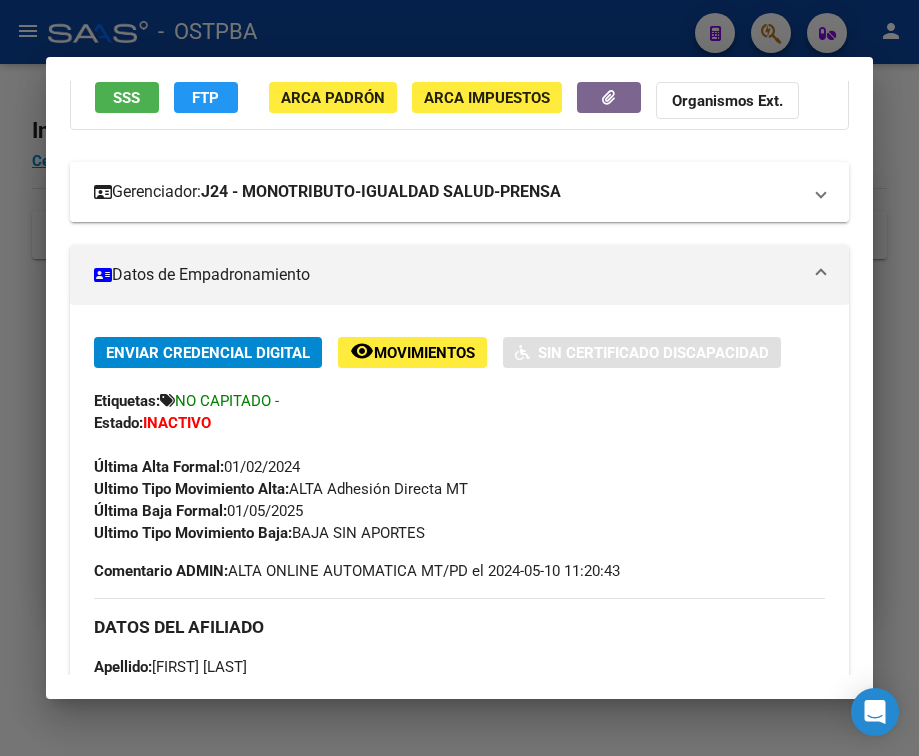 scroll, scrollTop: 200, scrollLeft: 0, axis: vertical 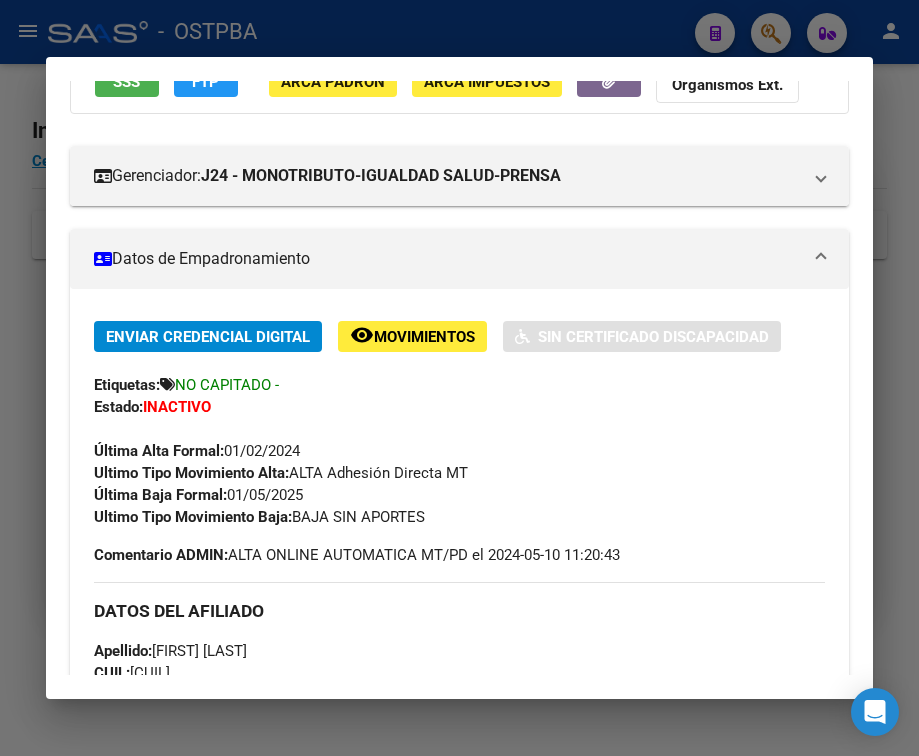 click at bounding box center [459, 378] 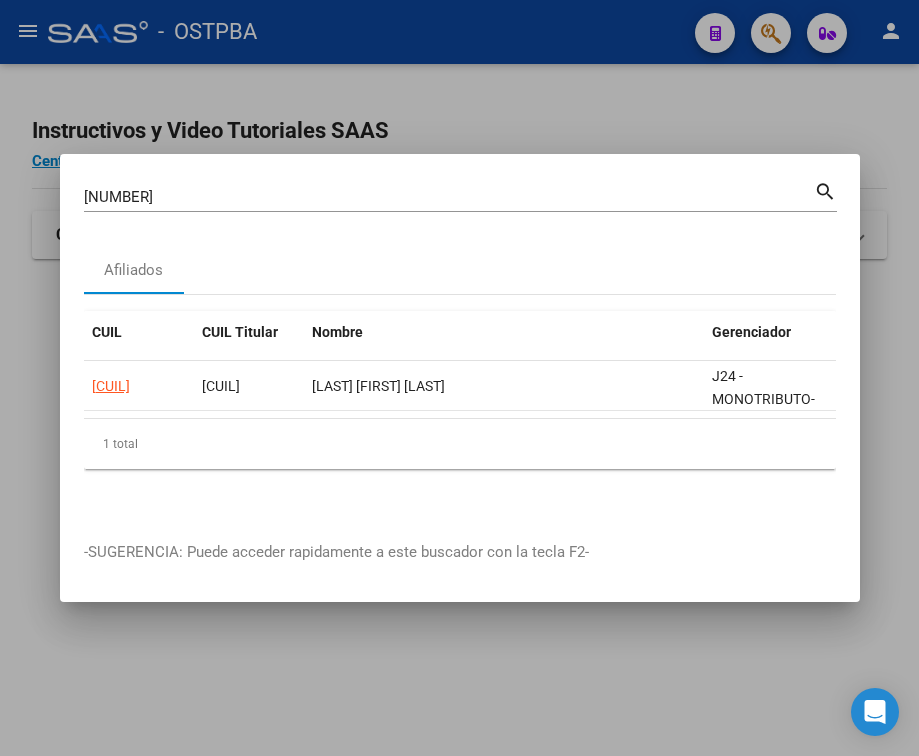 click on "[NUMBER] Buscar (apellido, dni, cuil, nro traspaso, cuit, obra social)" at bounding box center [449, 197] 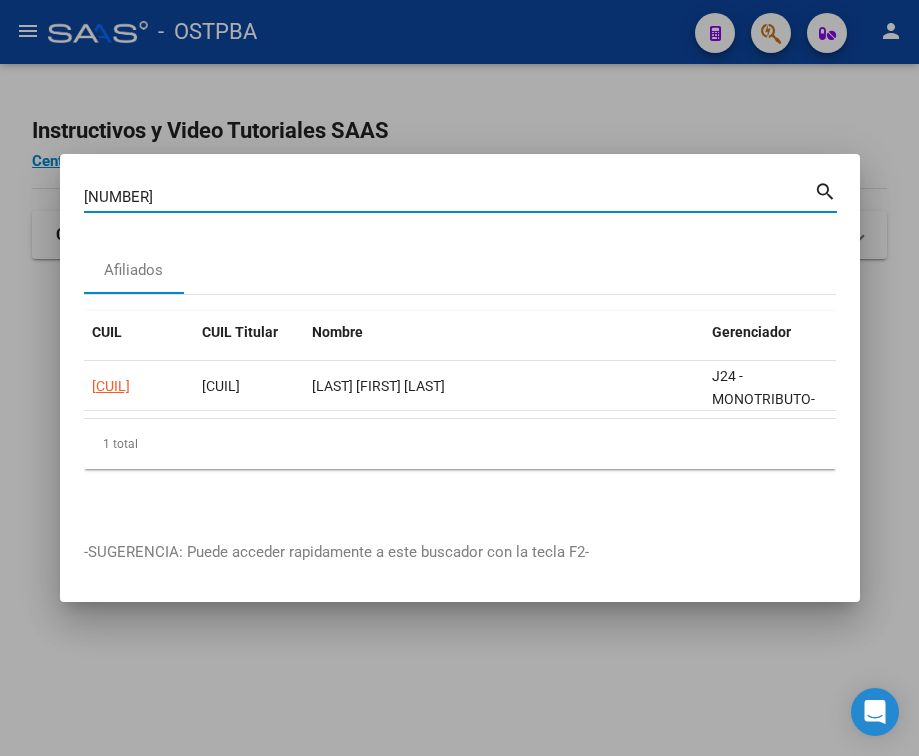 click on "[NUMBER]" at bounding box center [449, 197] 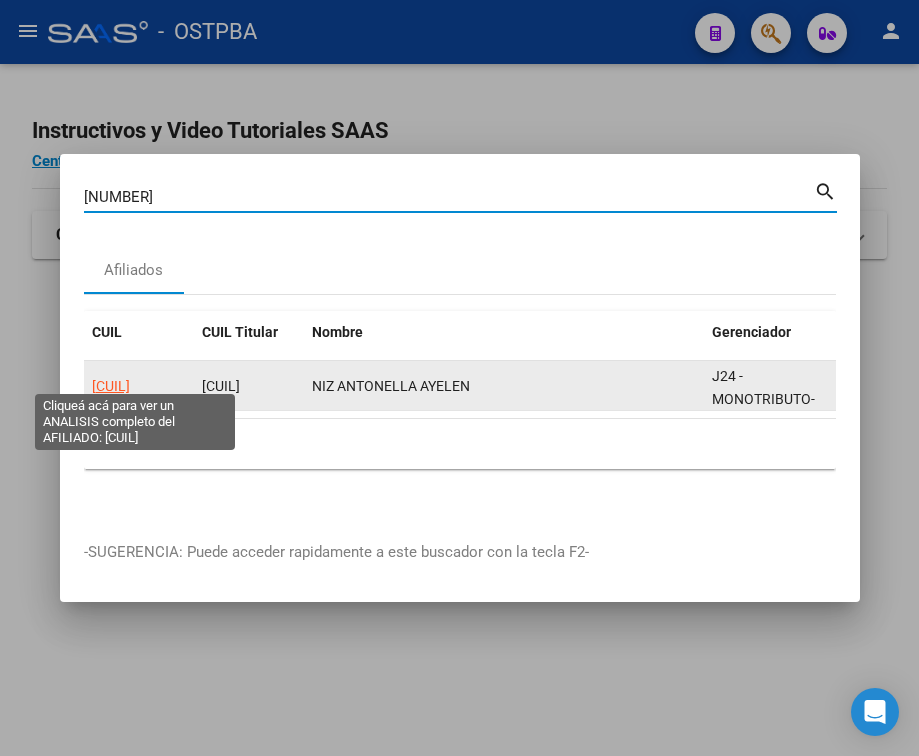 click on "[CUIL]" 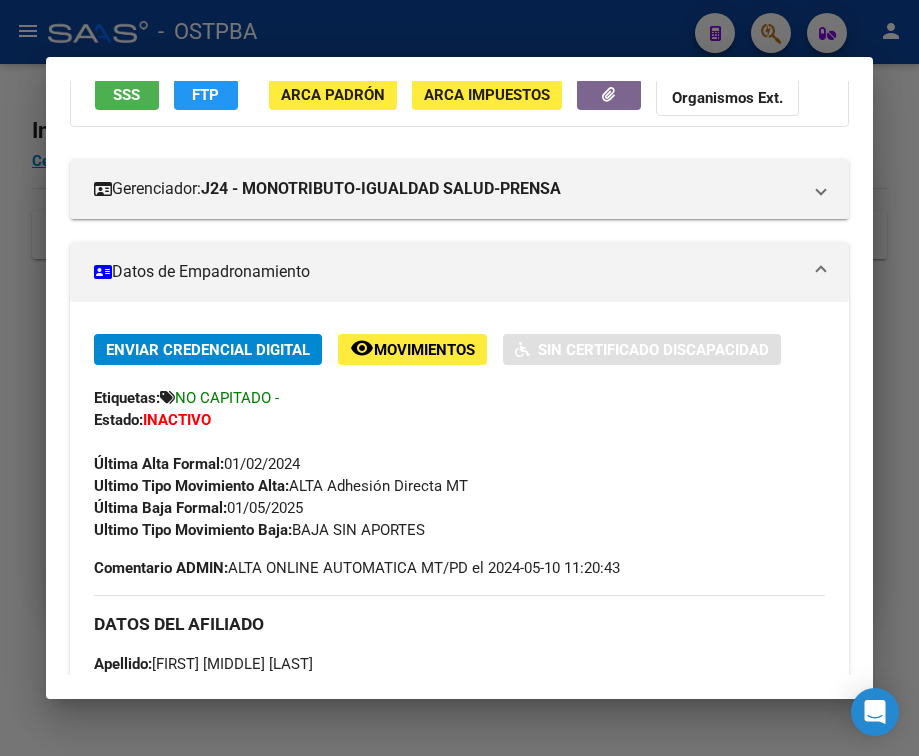 scroll, scrollTop: 300, scrollLeft: 0, axis: vertical 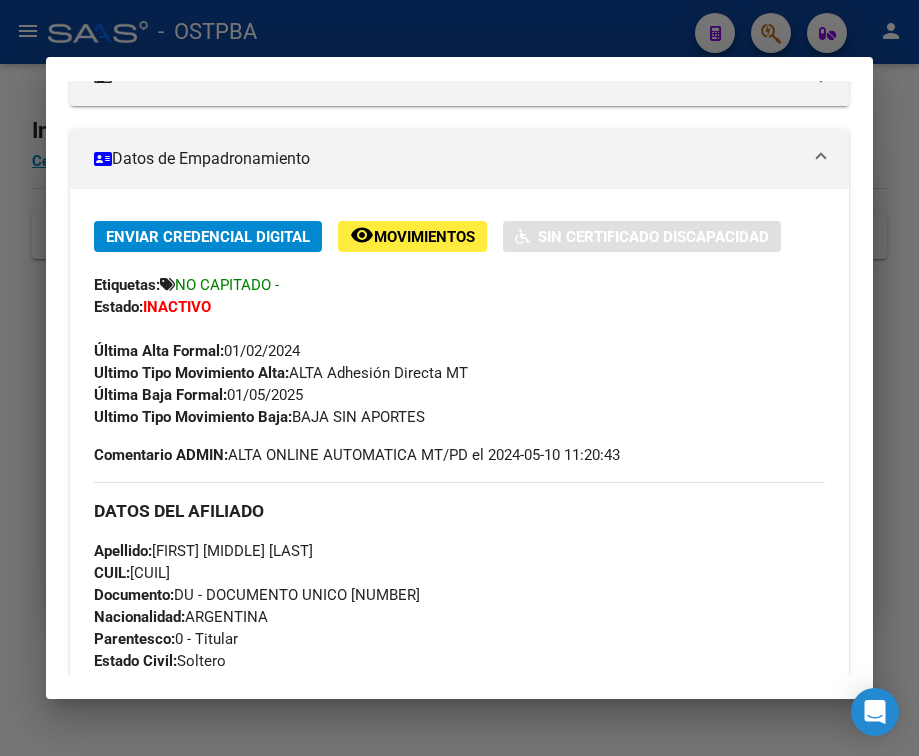click at bounding box center (459, 378) 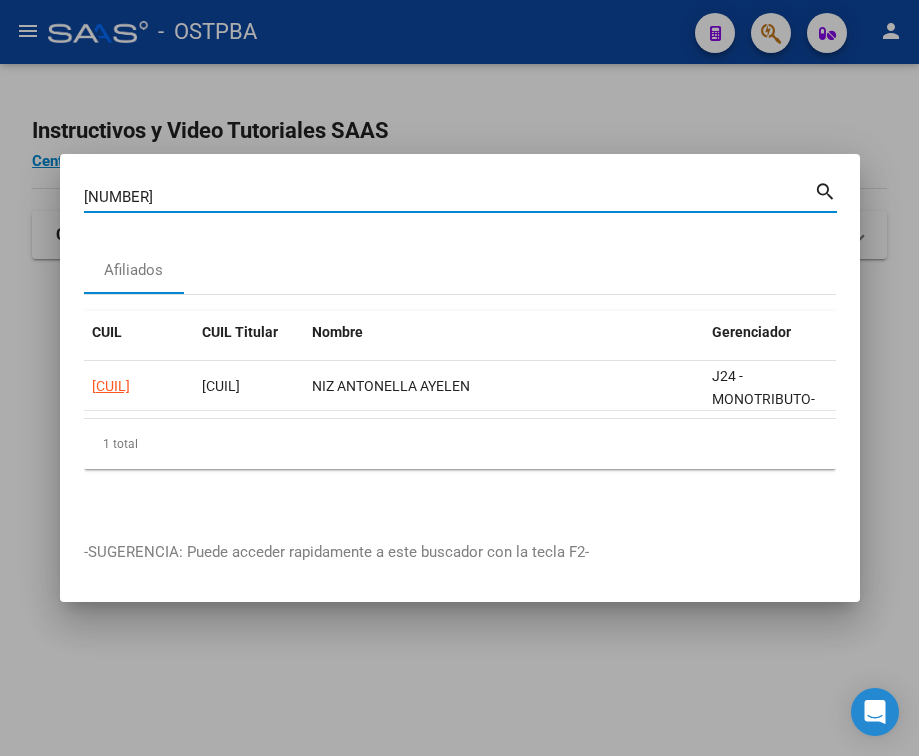click on "[NUMBER]" at bounding box center [449, 197] 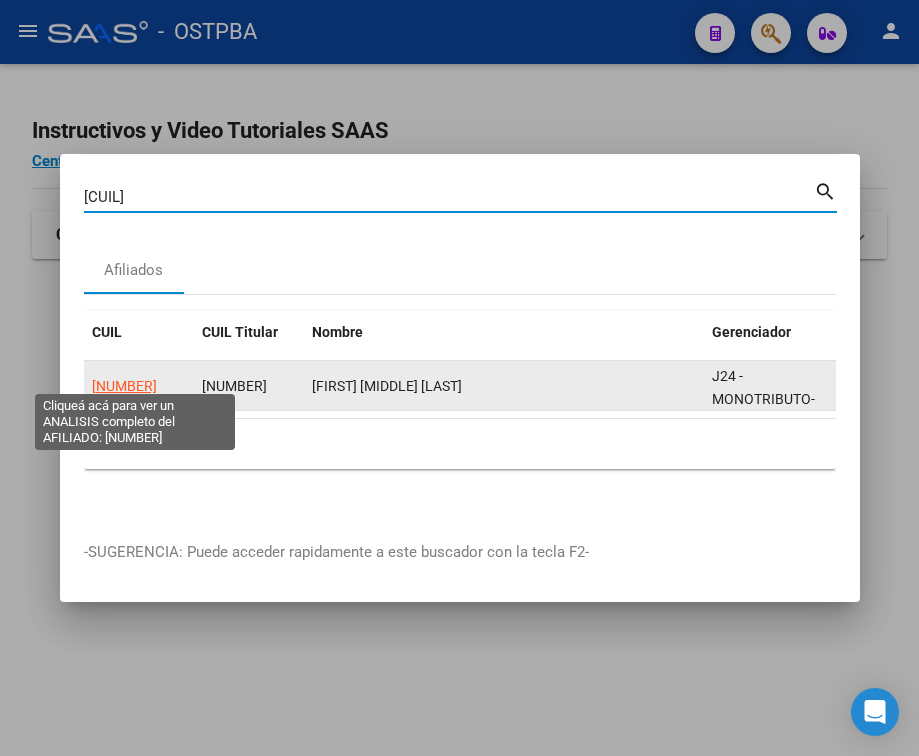 click on "[NUMBER]" 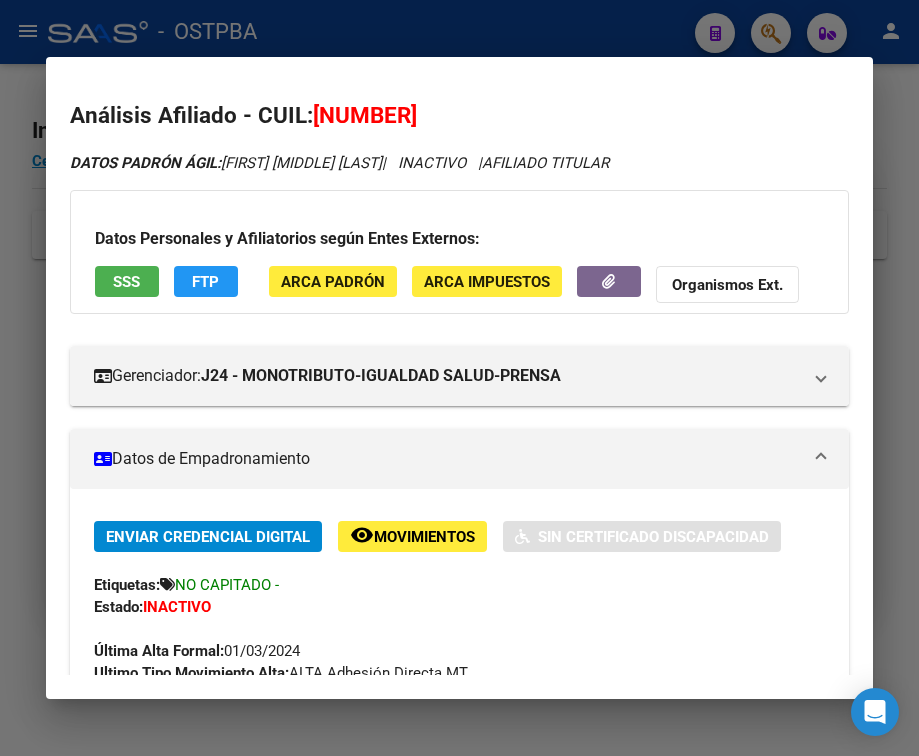 scroll, scrollTop: 100, scrollLeft: 0, axis: vertical 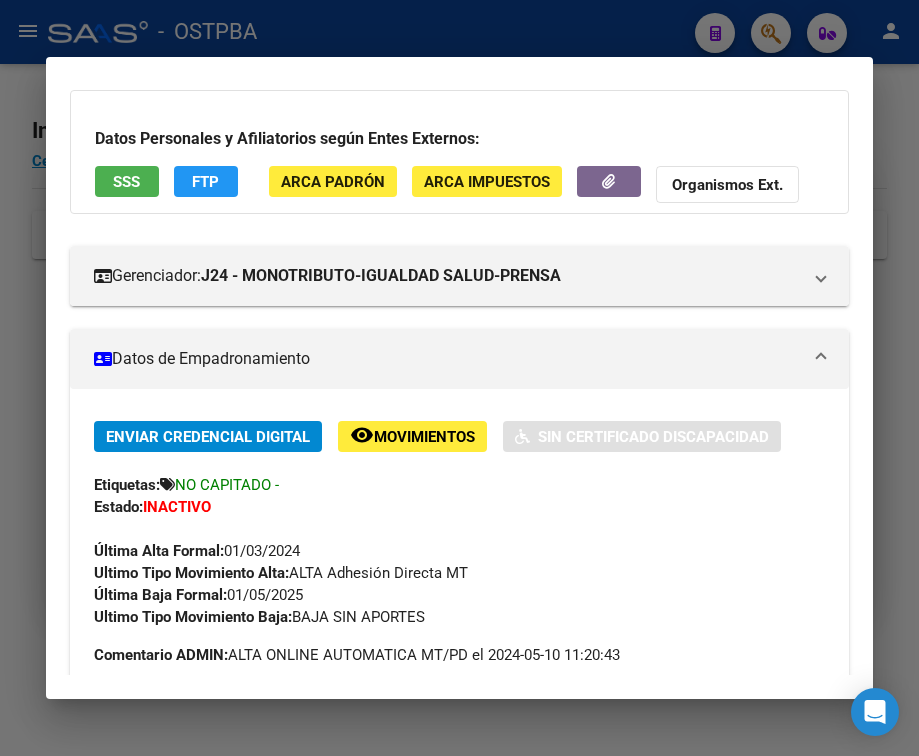 click at bounding box center [459, 378] 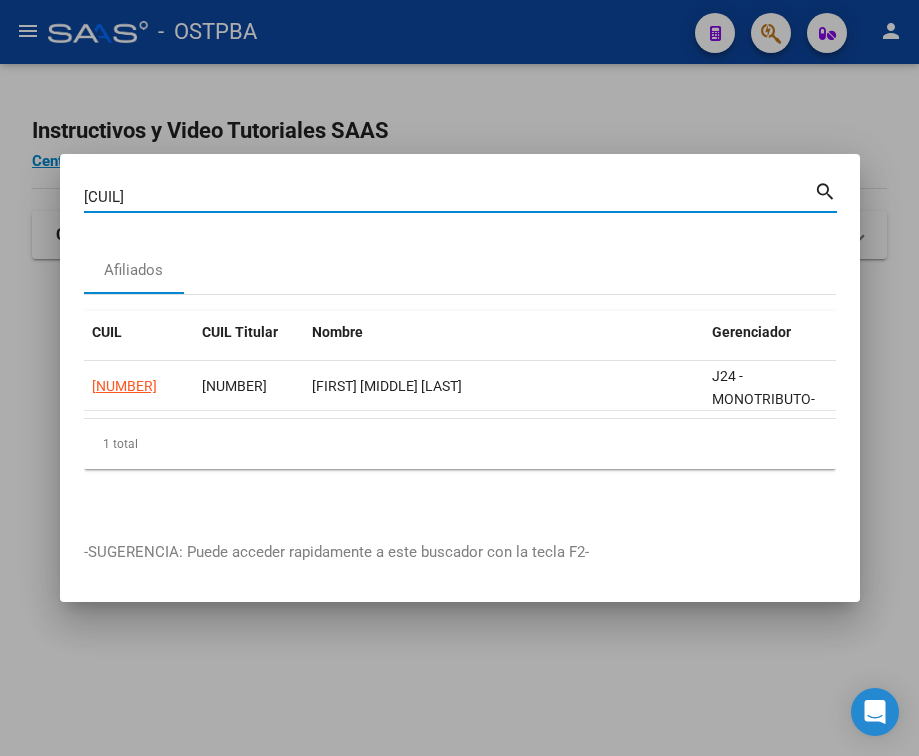 click on "[CUIL]" at bounding box center [449, 197] 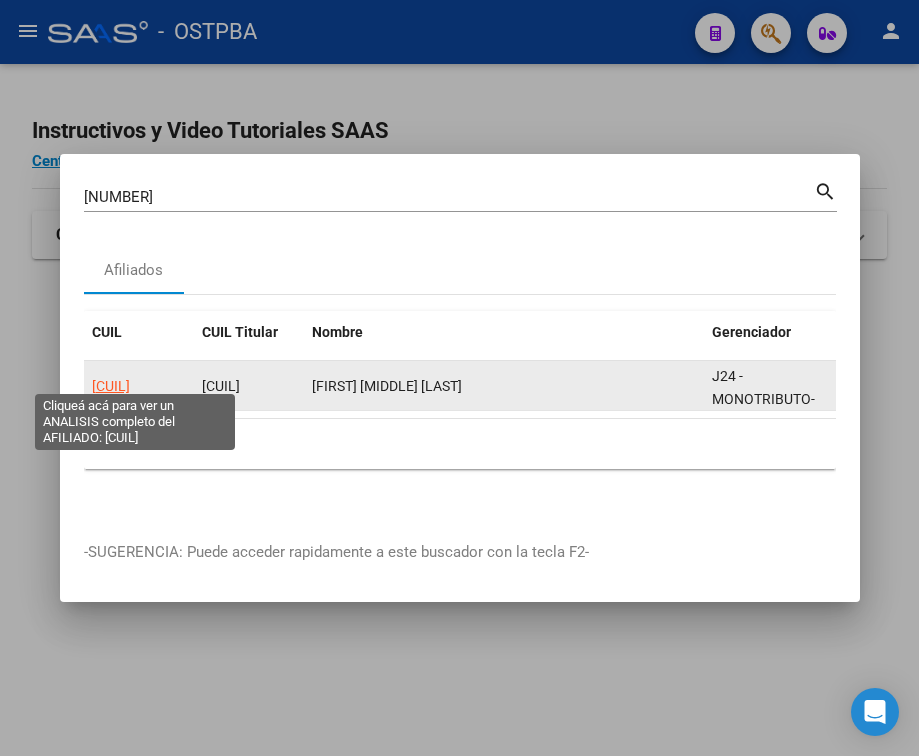 click on "[CUIL]" 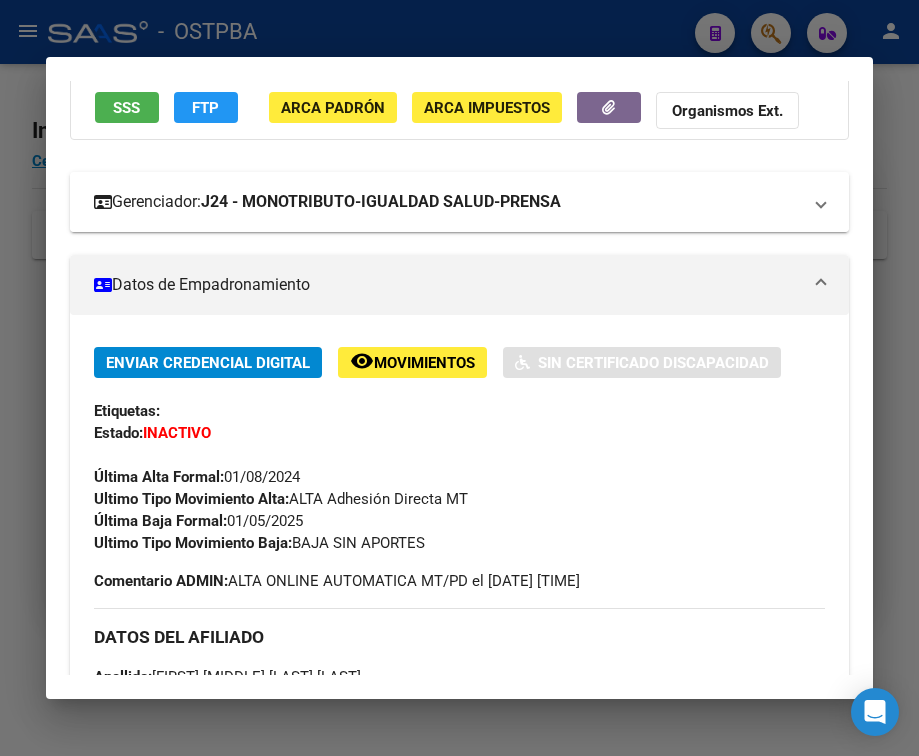 scroll, scrollTop: 200, scrollLeft: 0, axis: vertical 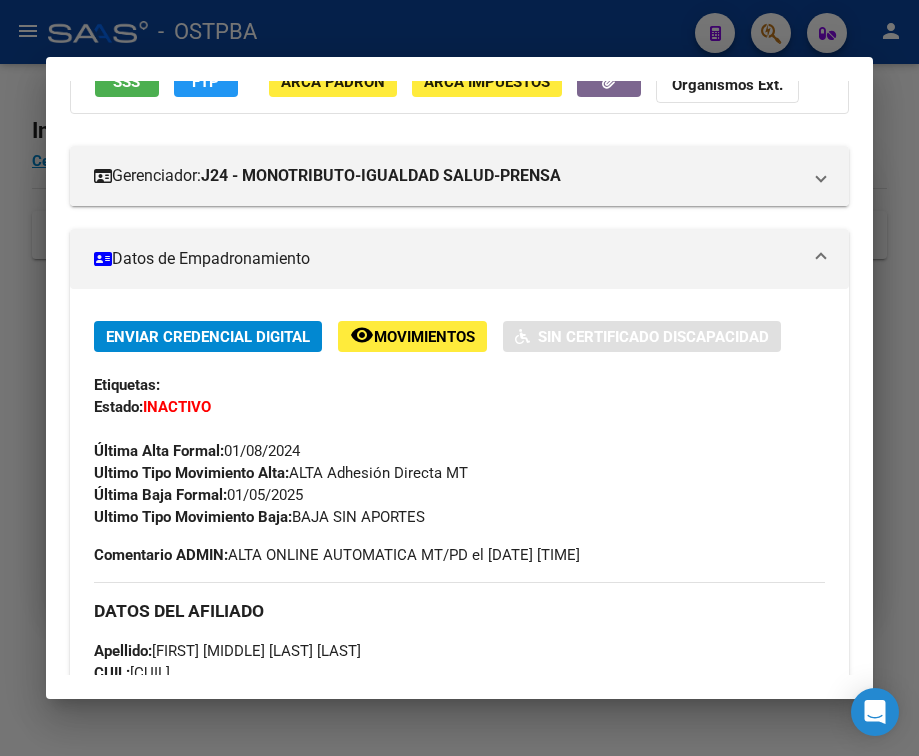 click at bounding box center (459, 378) 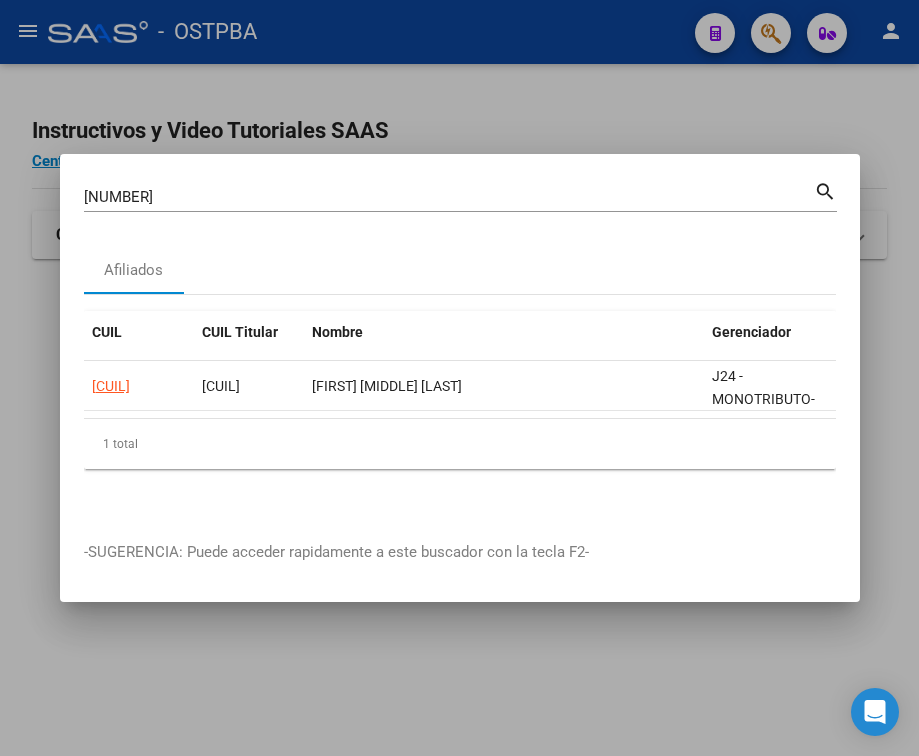 click on "[NUMBER]" at bounding box center [449, 197] 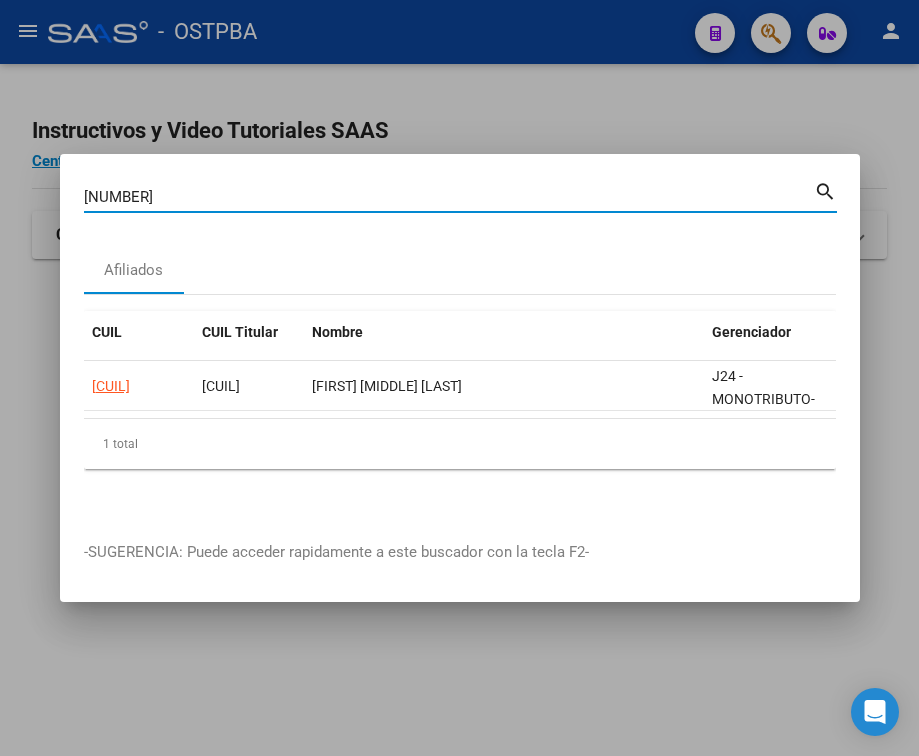 click on "[NUMBER]" at bounding box center (449, 197) 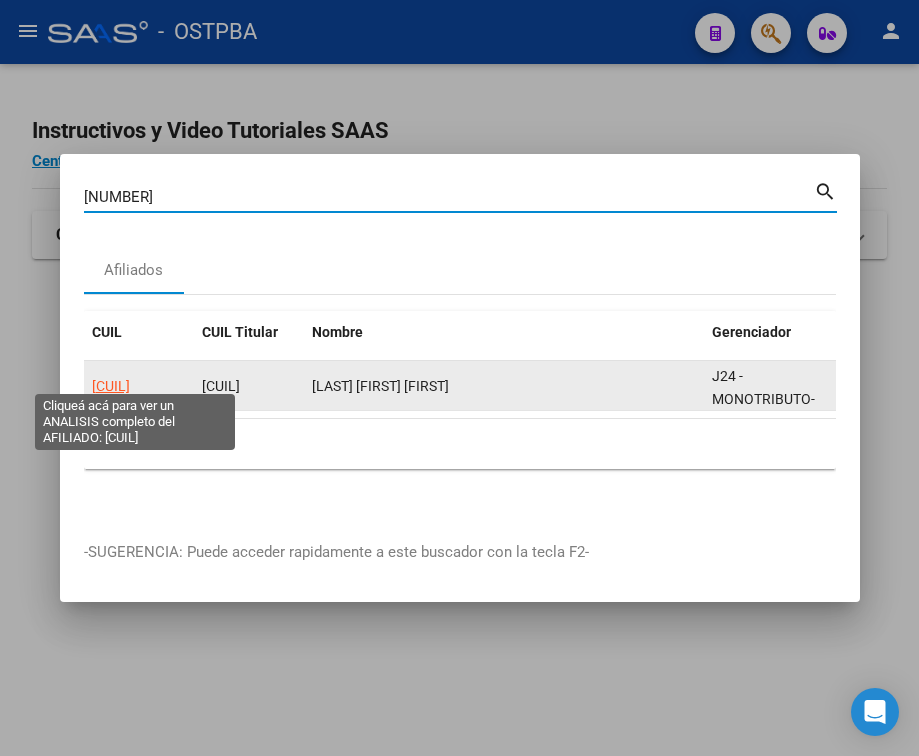 click on "[CUIL]" 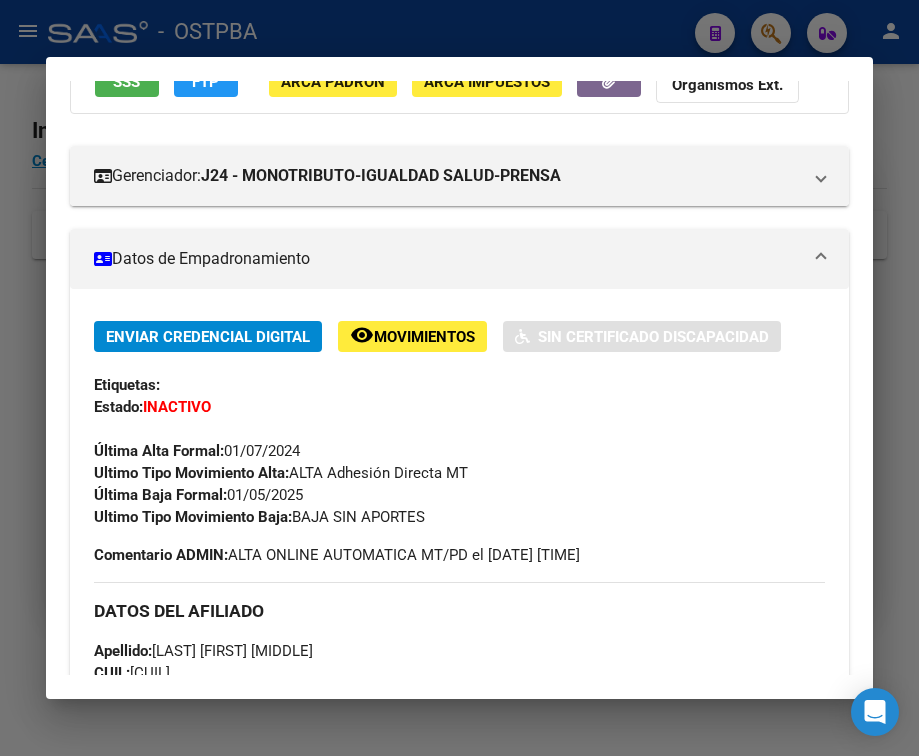scroll, scrollTop: 300, scrollLeft: 0, axis: vertical 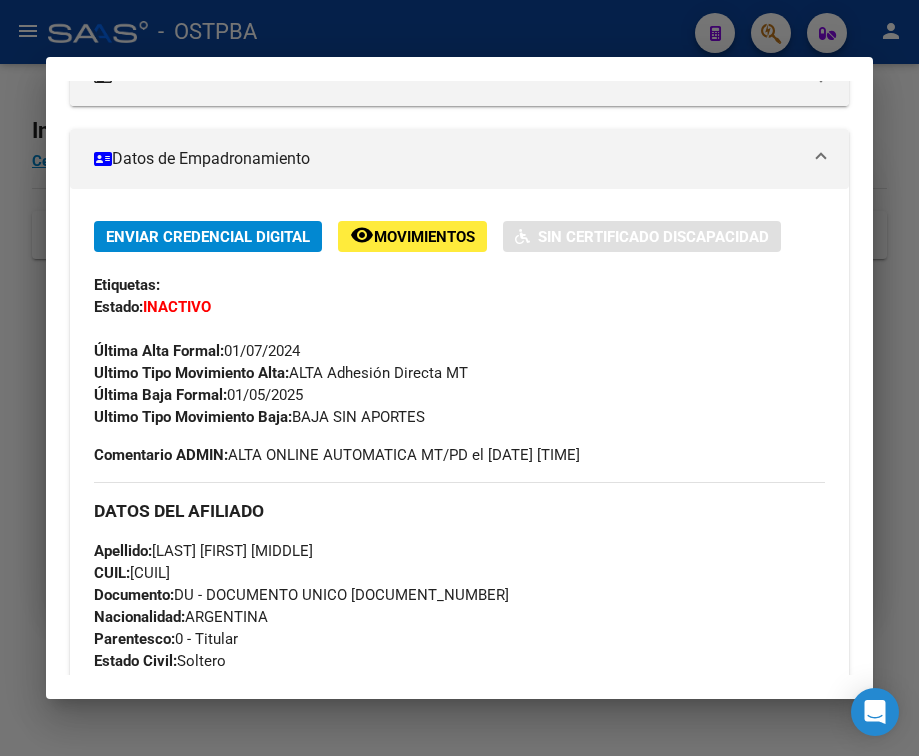 click at bounding box center (459, 378) 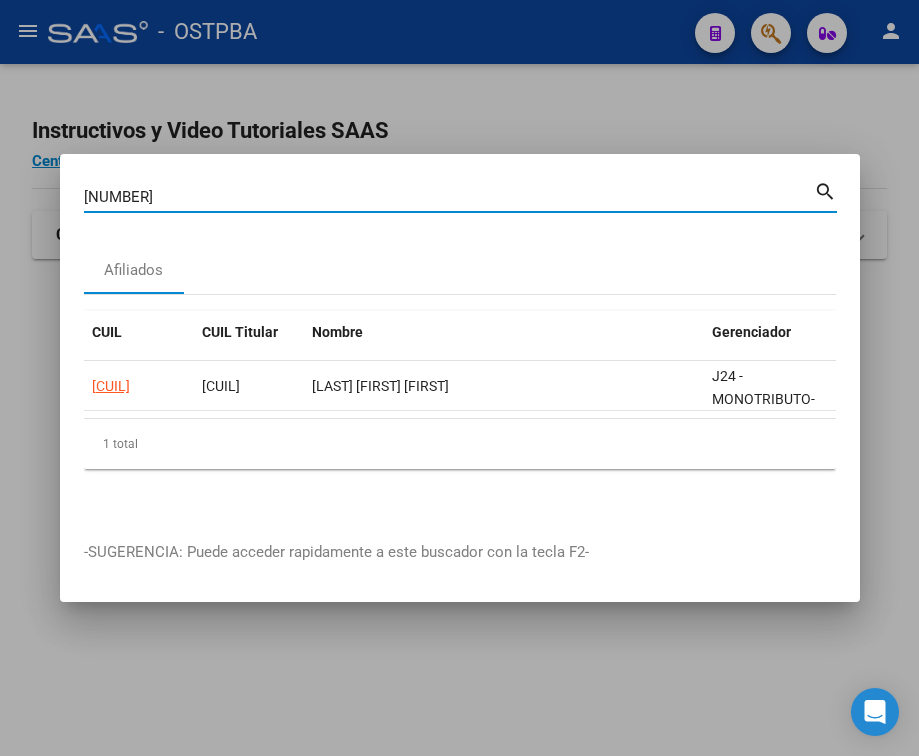 click on "[NUMBER]" at bounding box center (449, 197) 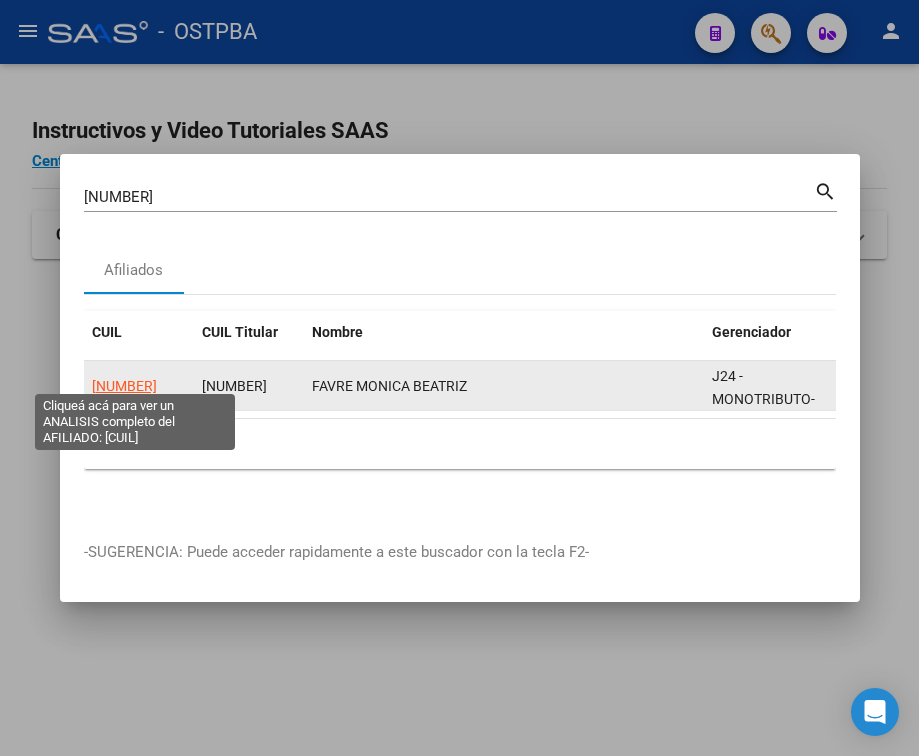 click on "[NUMBER]" 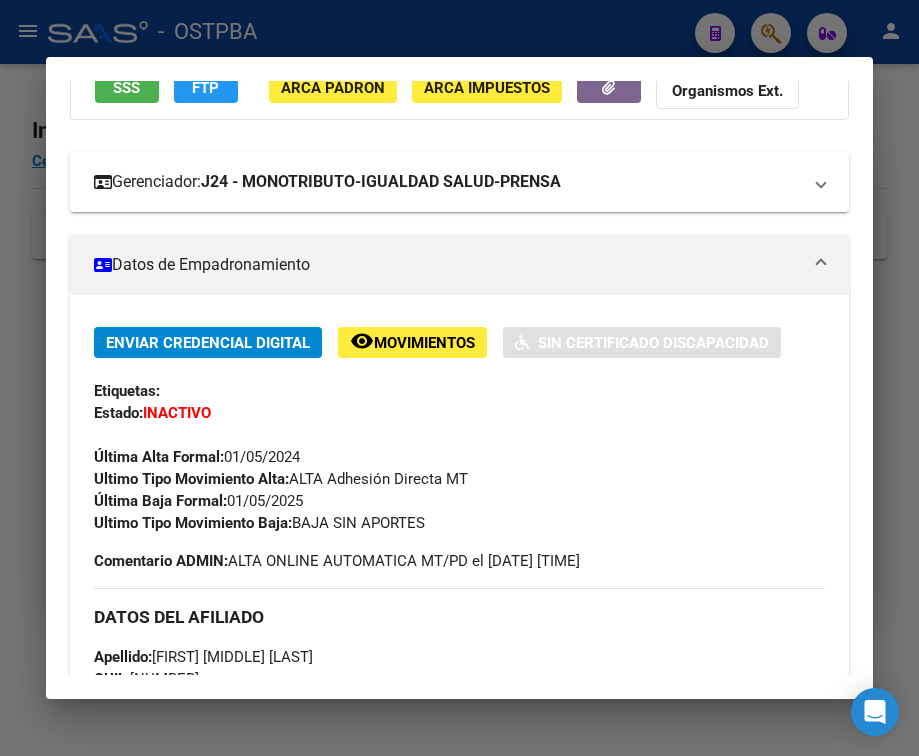 scroll, scrollTop: 300, scrollLeft: 0, axis: vertical 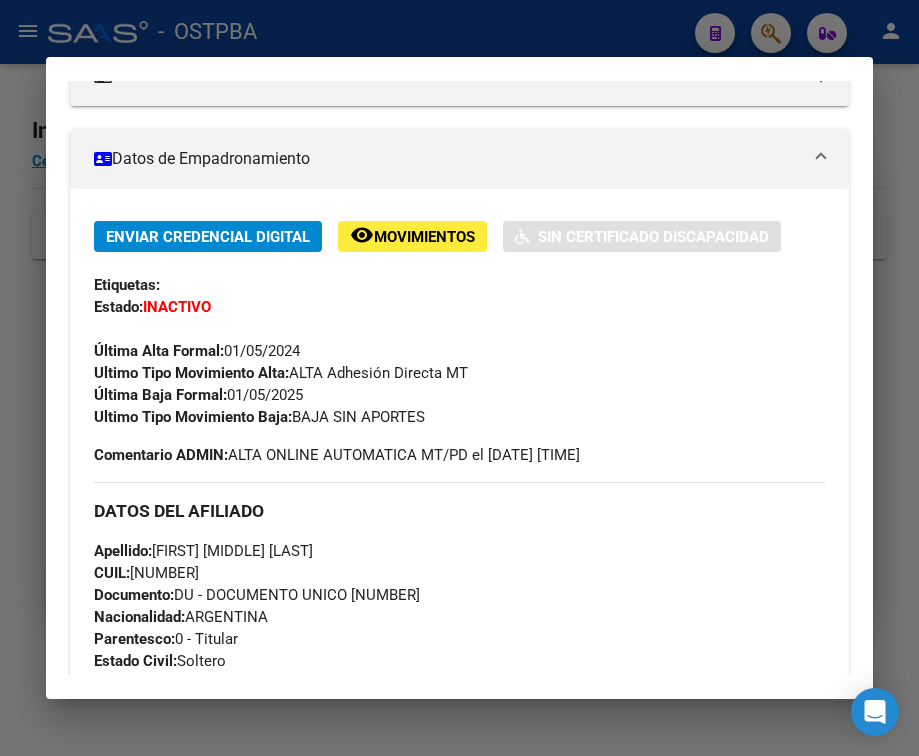 click at bounding box center (459, 378) 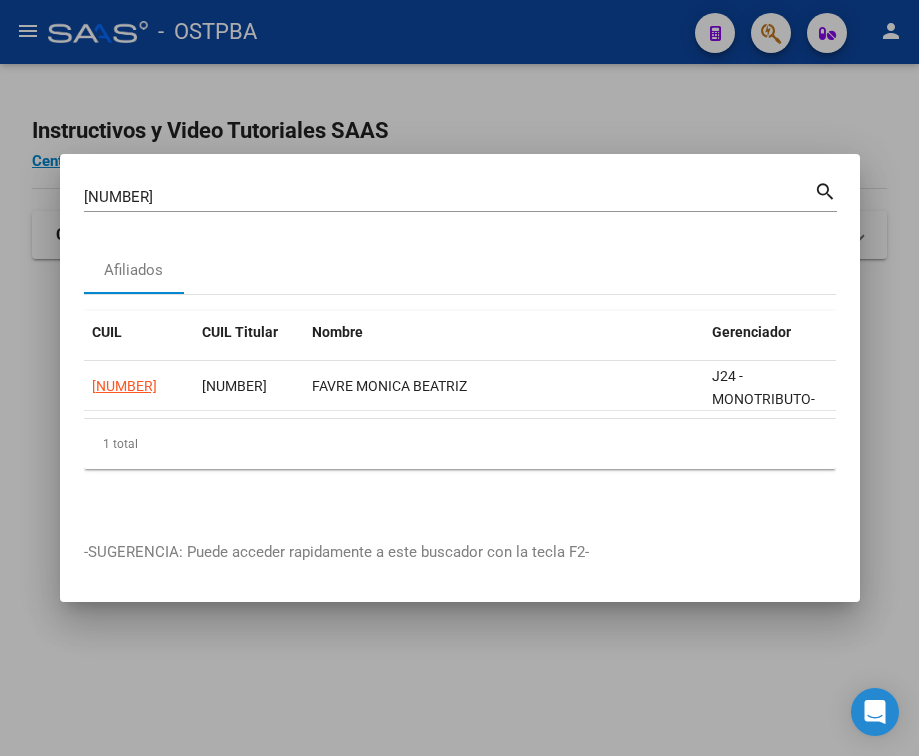 click on "[NUMBER] Buscar (apellido, dni, cuil, nro traspaso, cuit, obra social)" at bounding box center [449, 197] 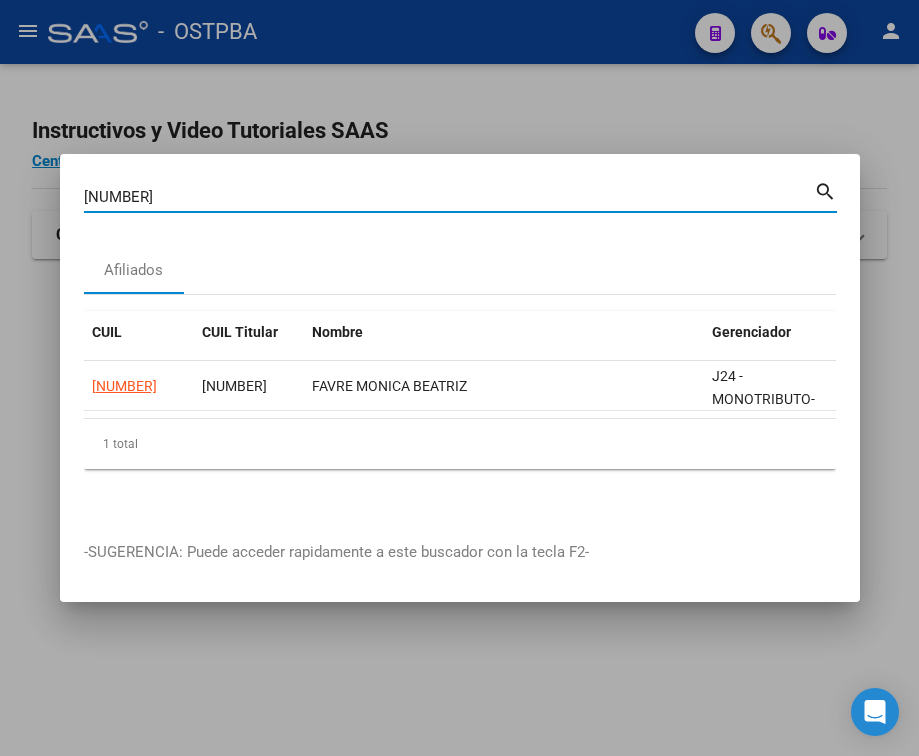 click on "[NUMBER]" at bounding box center [449, 197] 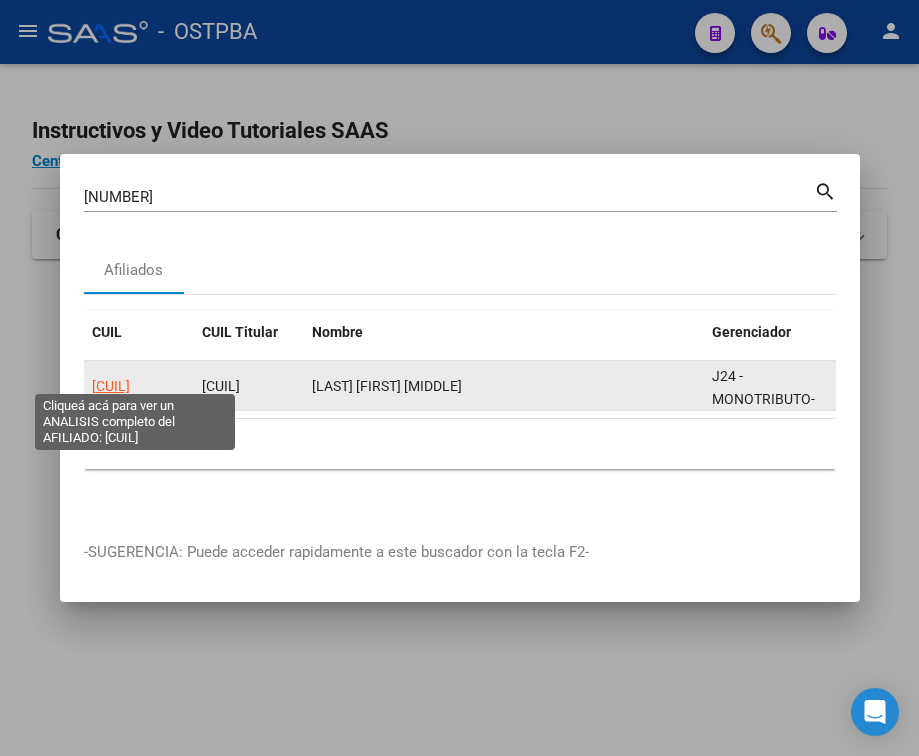 click on "[CUIL]" 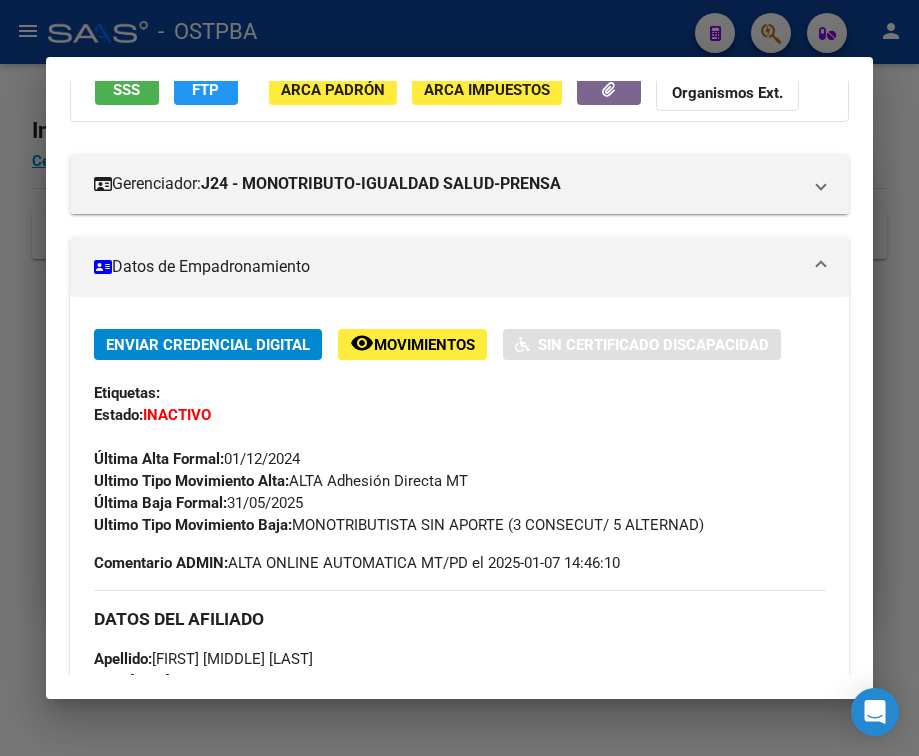scroll, scrollTop: 200, scrollLeft: 0, axis: vertical 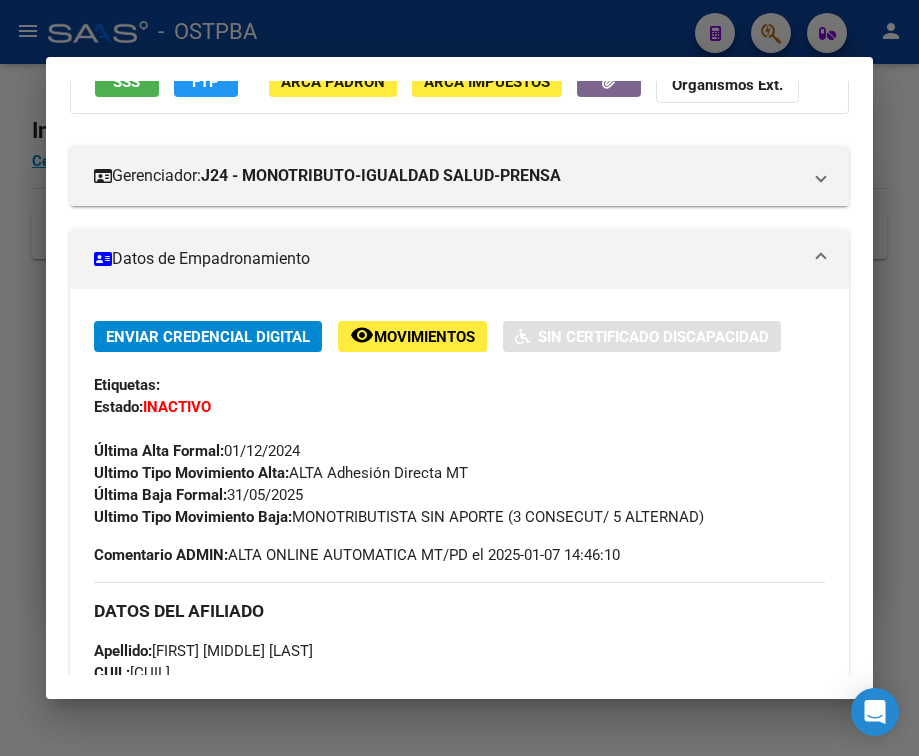 drag, startPoint x: 231, startPoint y: 510, endPoint x: 314, endPoint y: 510, distance: 83 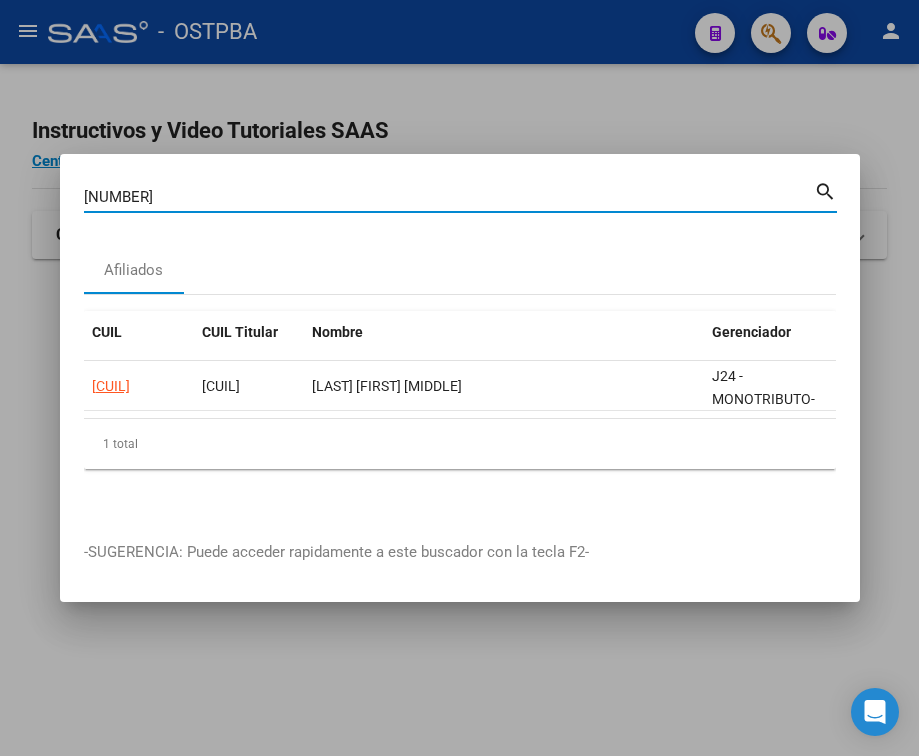 click on "[NUMBER]" at bounding box center (449, 197) 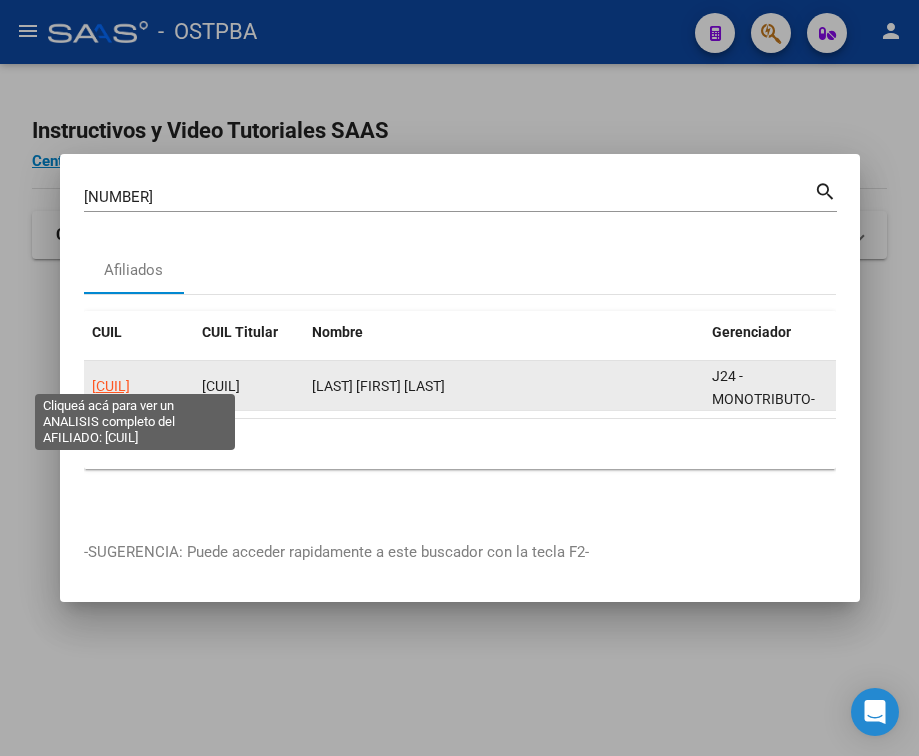 click on "[CUIL]" 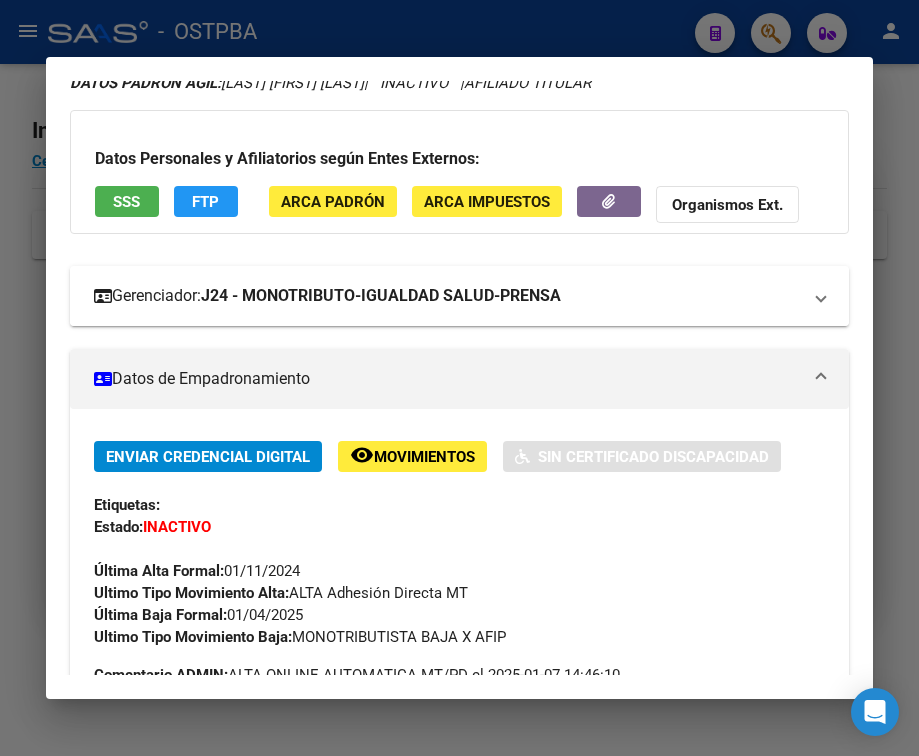 scroll, scrollTop: 200, scrollLeft: 0, axis: vertical 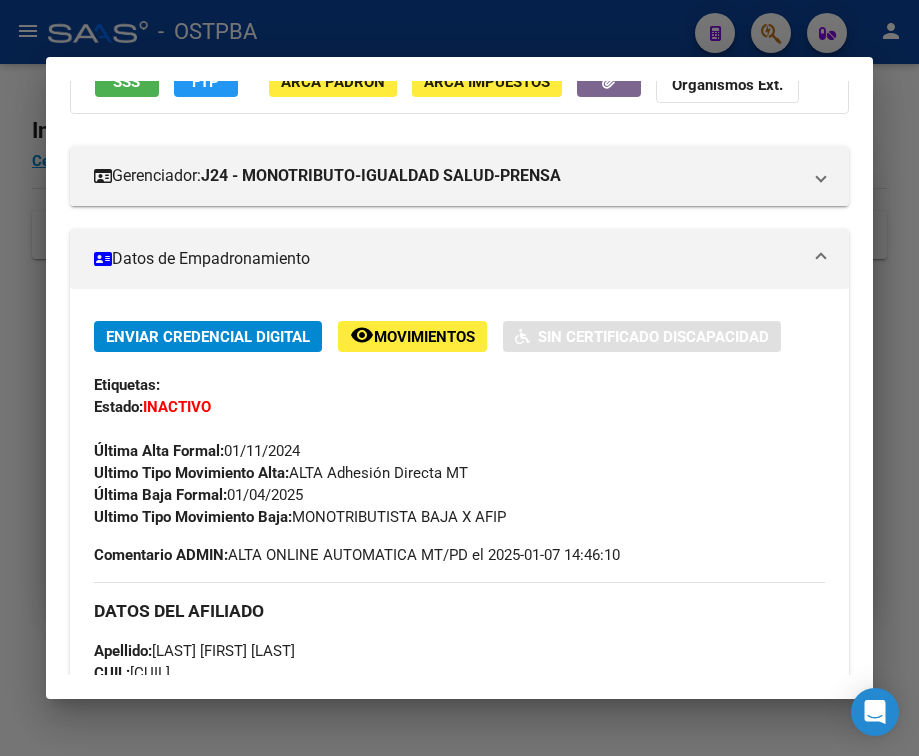 drag, startPoint x: 233, startPoint y: 512, endPoint x: 331, endPoint y: 512, distance: 98 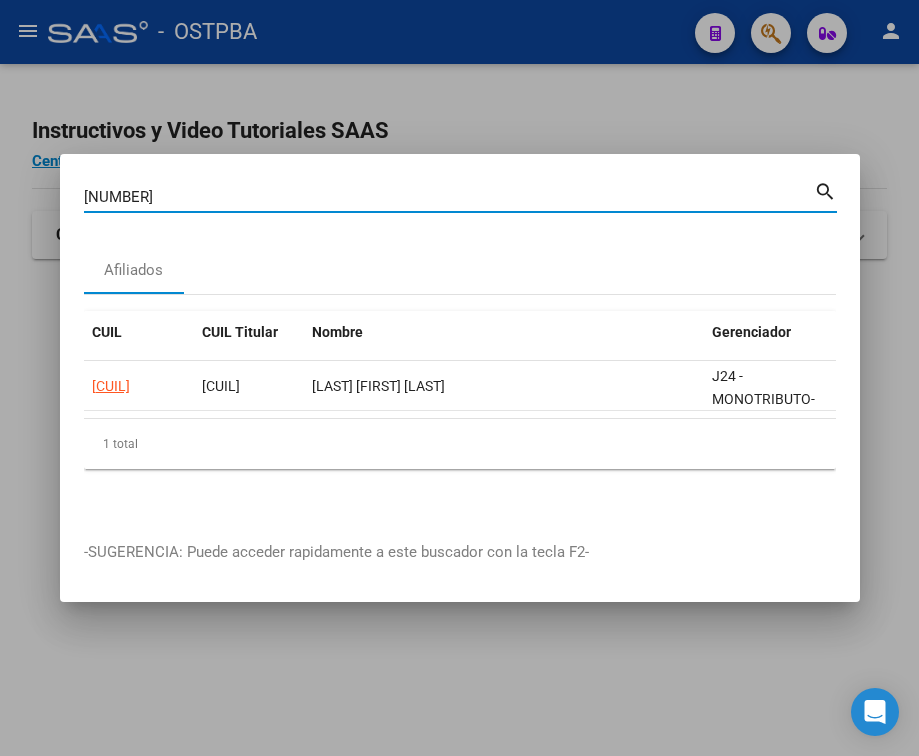 click on "[NUMBER]" at bounding box center (449, 197) 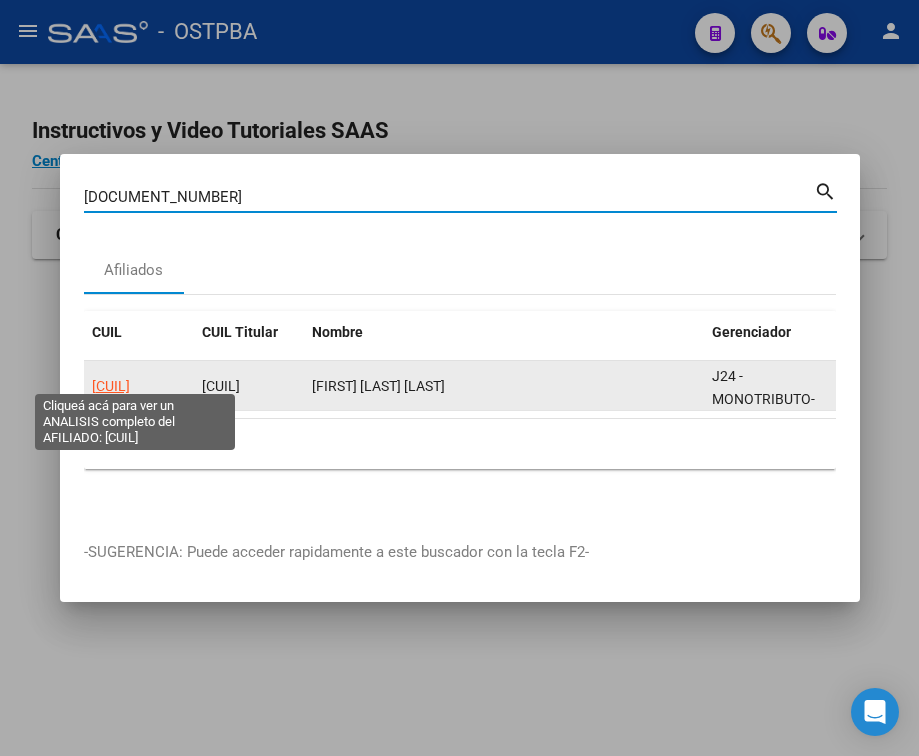 click on "[CUIL]" 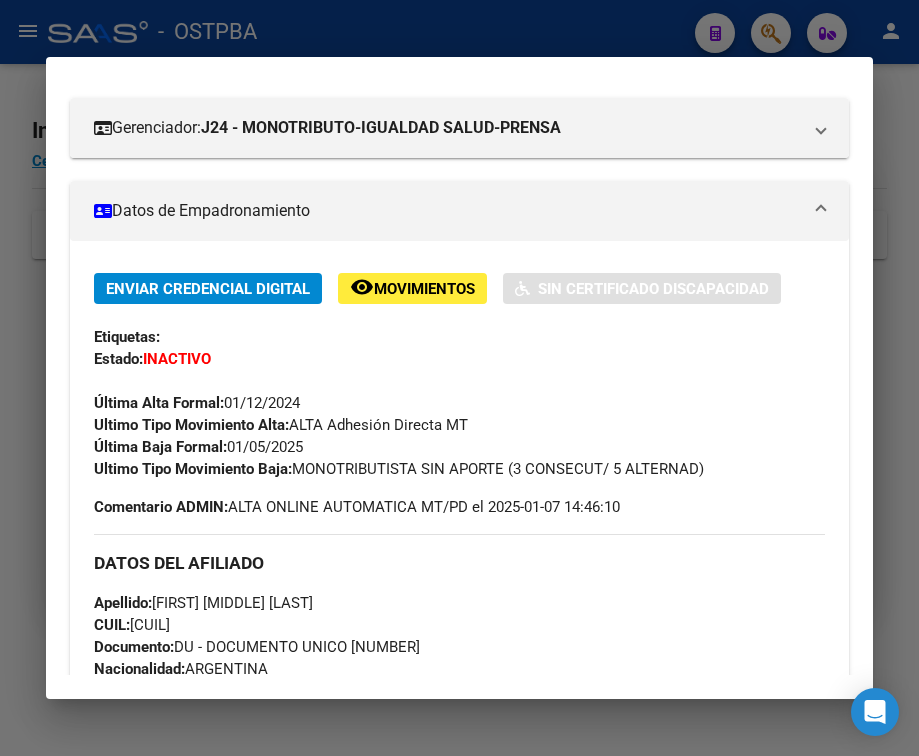 scroll, scrollTop: 300, scrollLeft: 0, axis: vertical 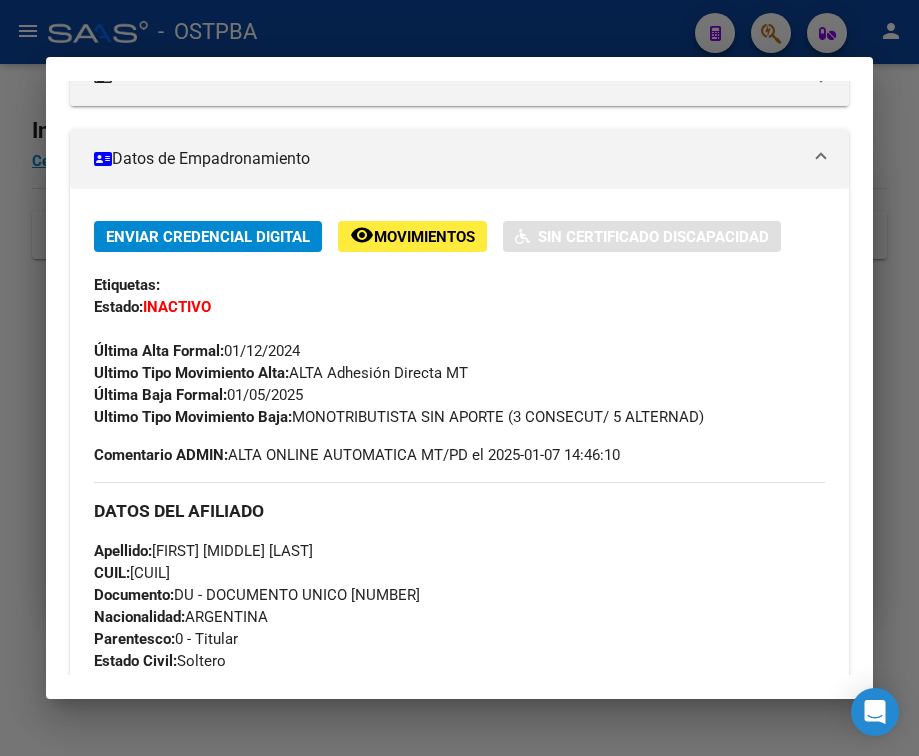 drag, startPoint x: 231, startPoint y: 410, endPoint x: 358, endPoint y: 406, distance: 127.06297 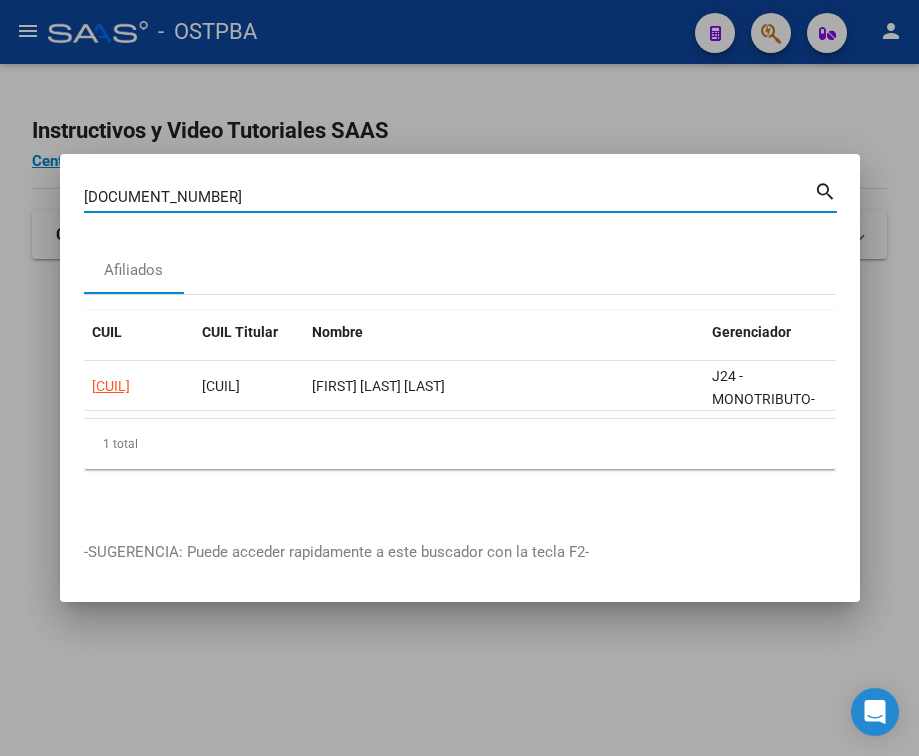 click on "[DOCUMENT_NUMBER]" at bounding box center (449, 197) 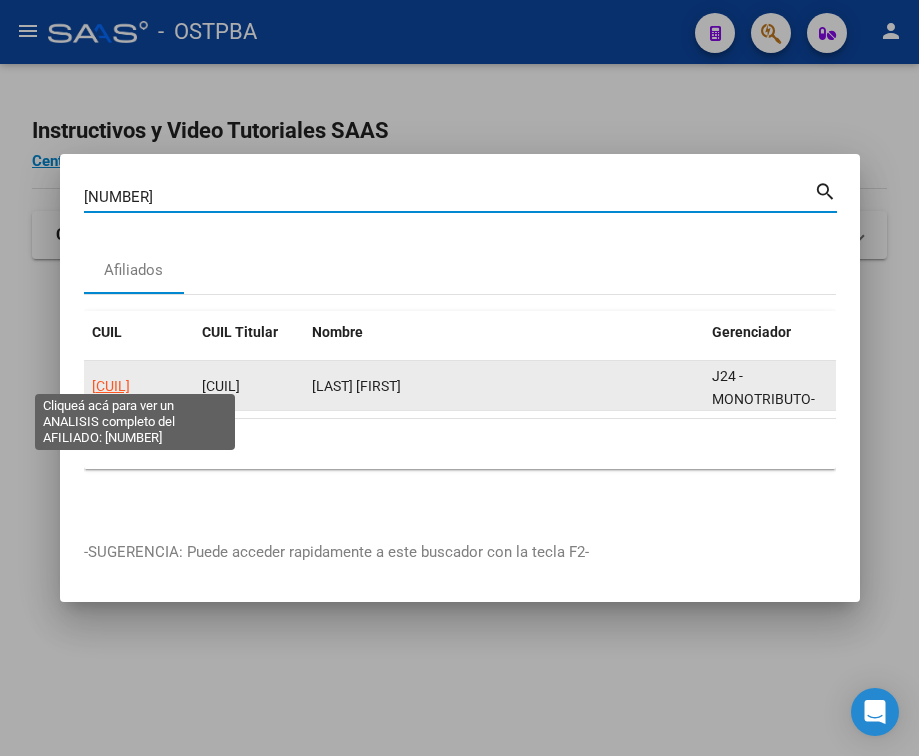 click on "[CUIL]" 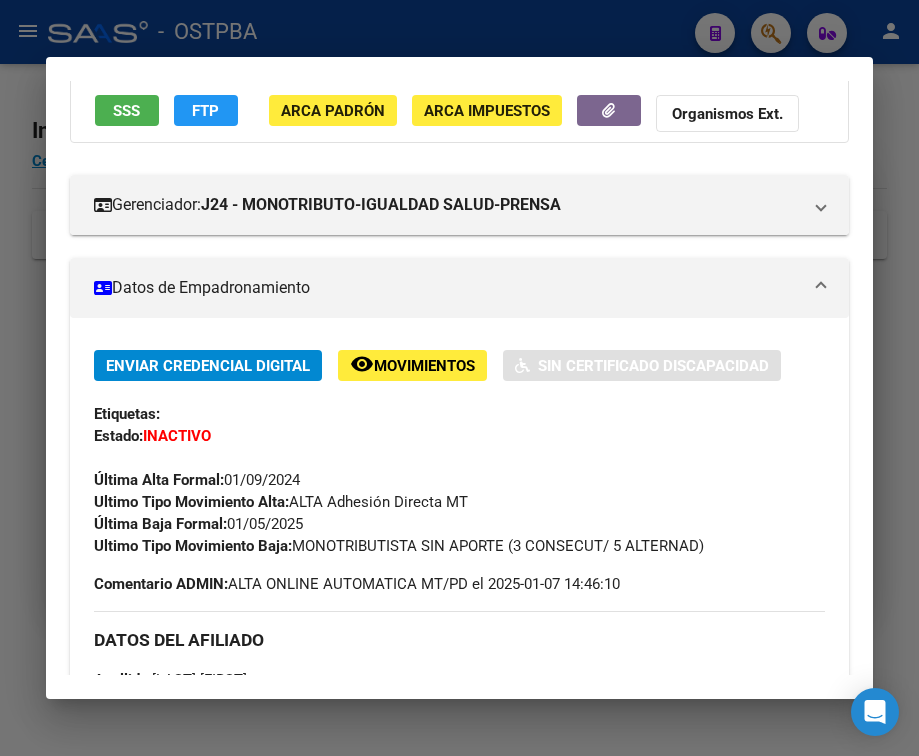 scroll, scrollTop: 200, scrollLeft: 0, axis: vertical 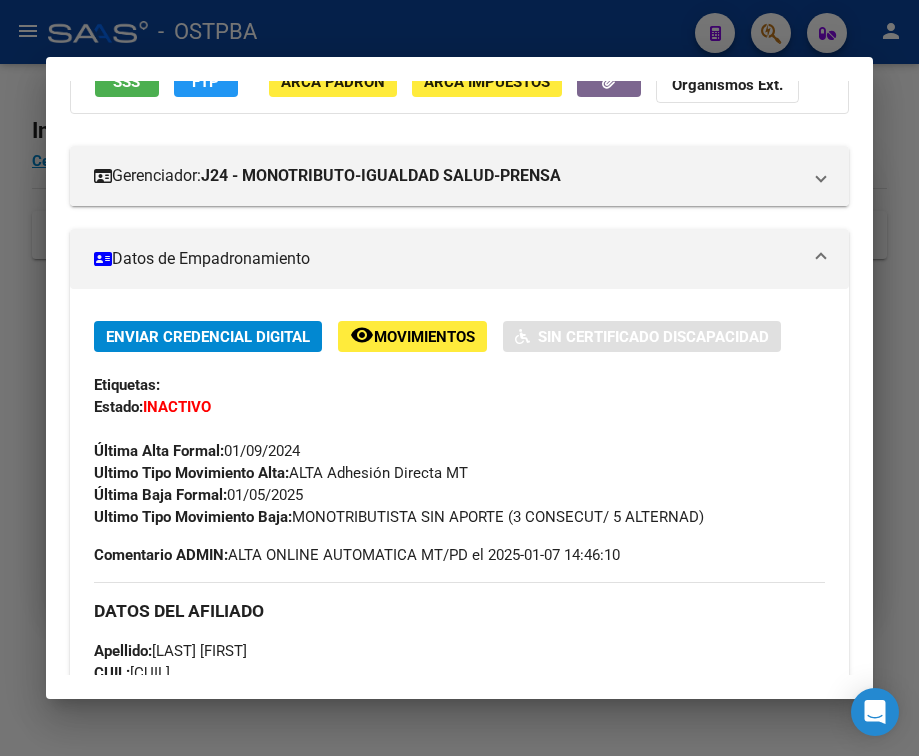 drag, startPoint x: 229, startPoint y: 512, endPoint x: 358, endPoint y: 515, distance: 129.03488 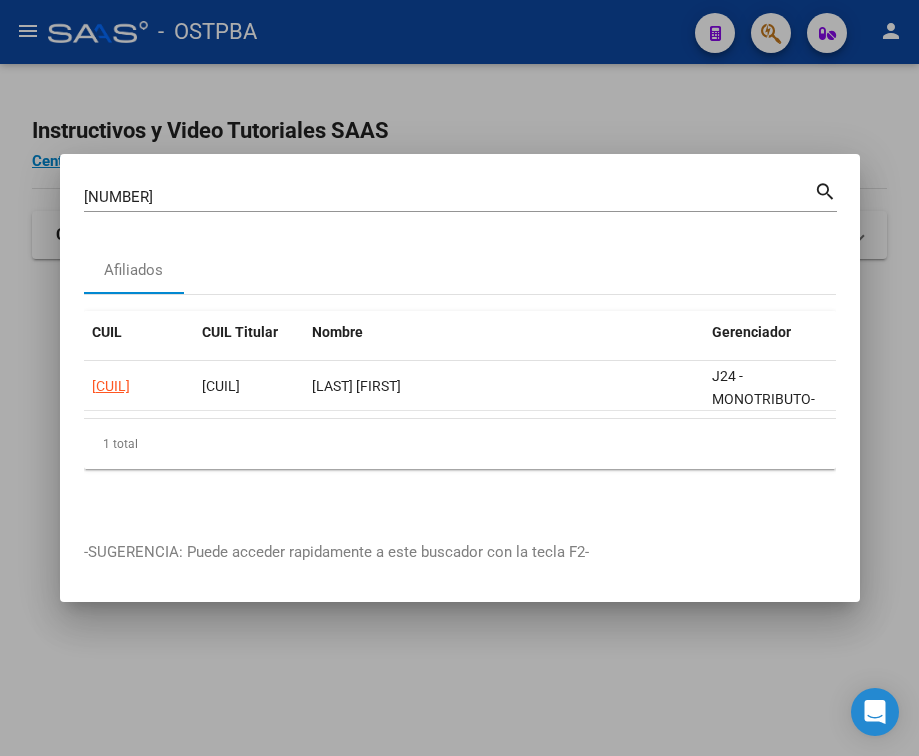 click on "[NUMBER]" at bounding box center (449, 197) 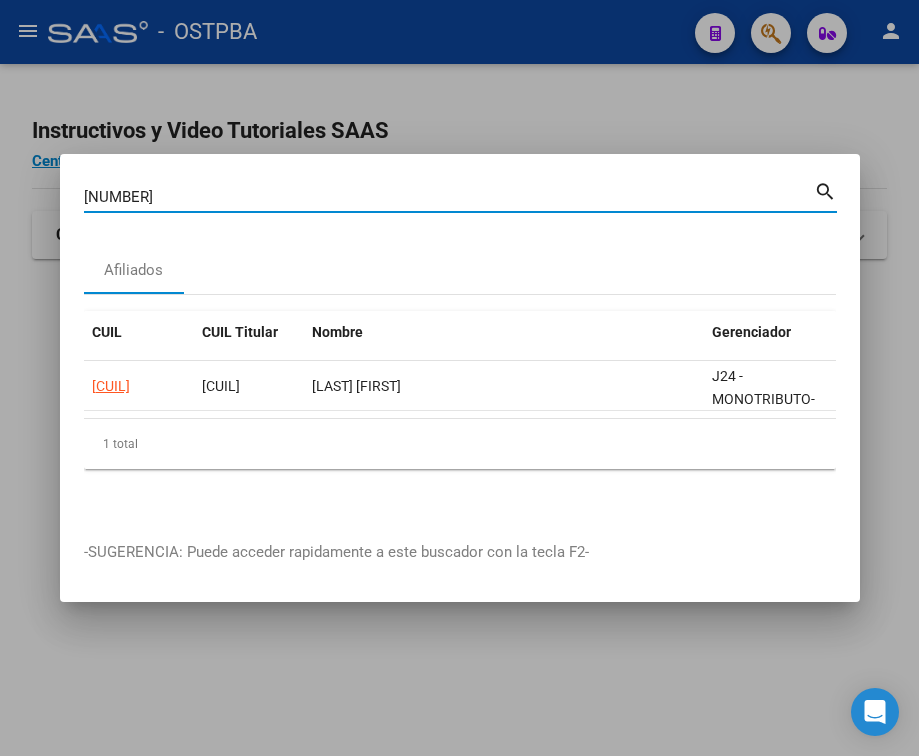 click on "[NUMBER]" at bounding box center (449, 197) 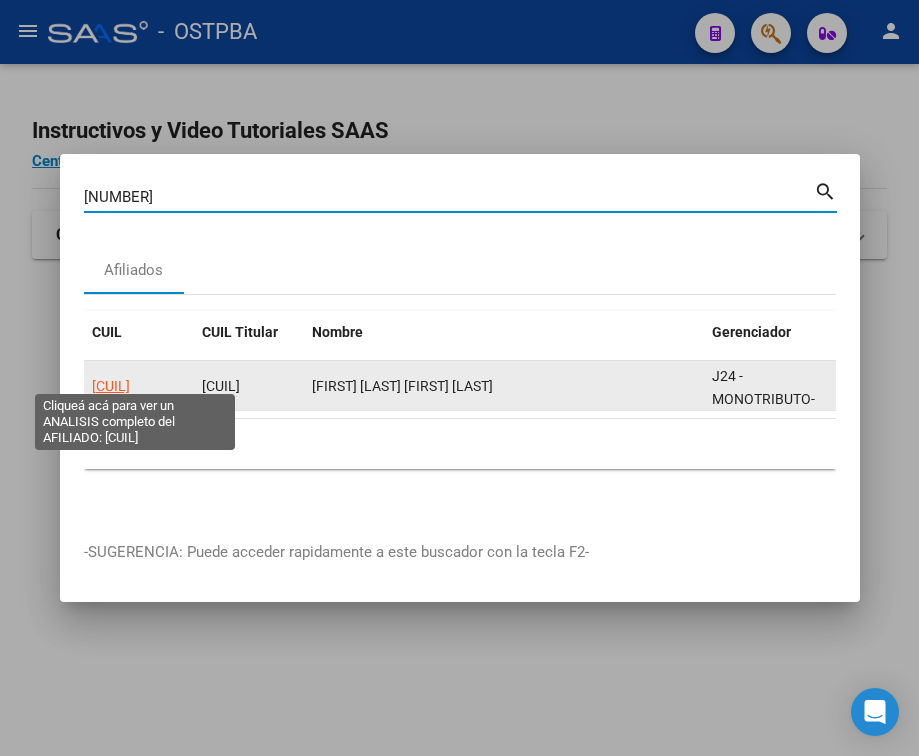 click on "[CUIL]" 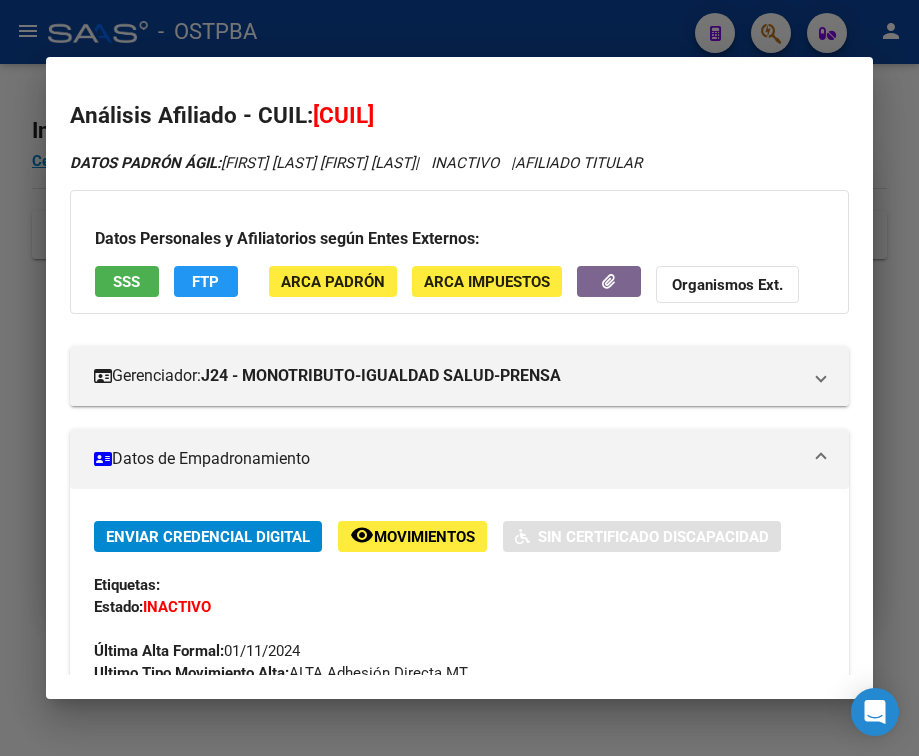 scroll, scrollTop: 100, scrollLeft: 0, axis: vertical 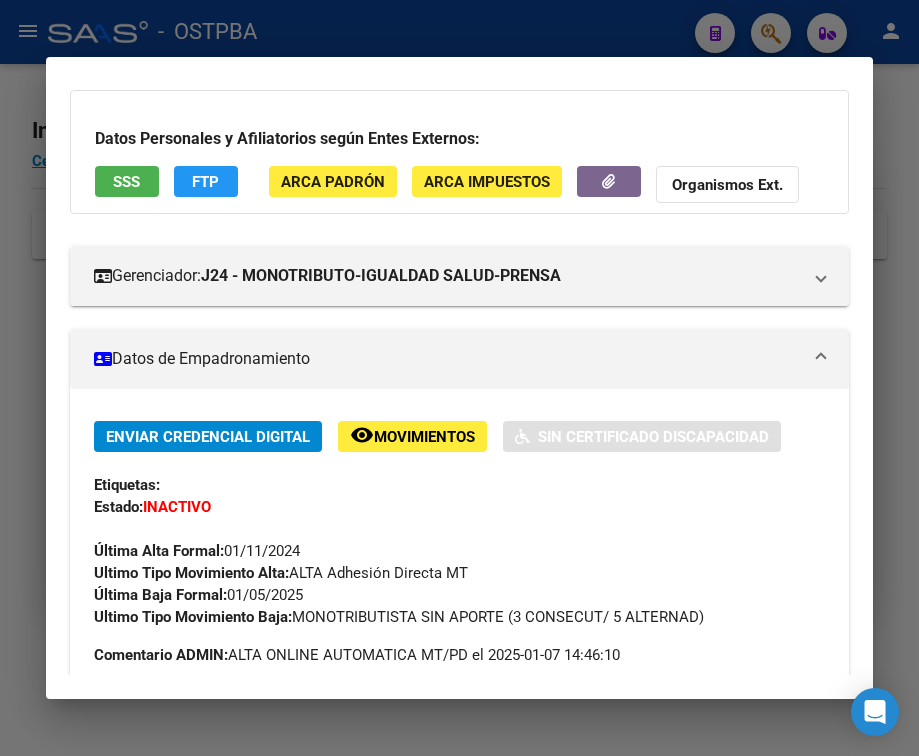 click at bounding box center (459, 378) 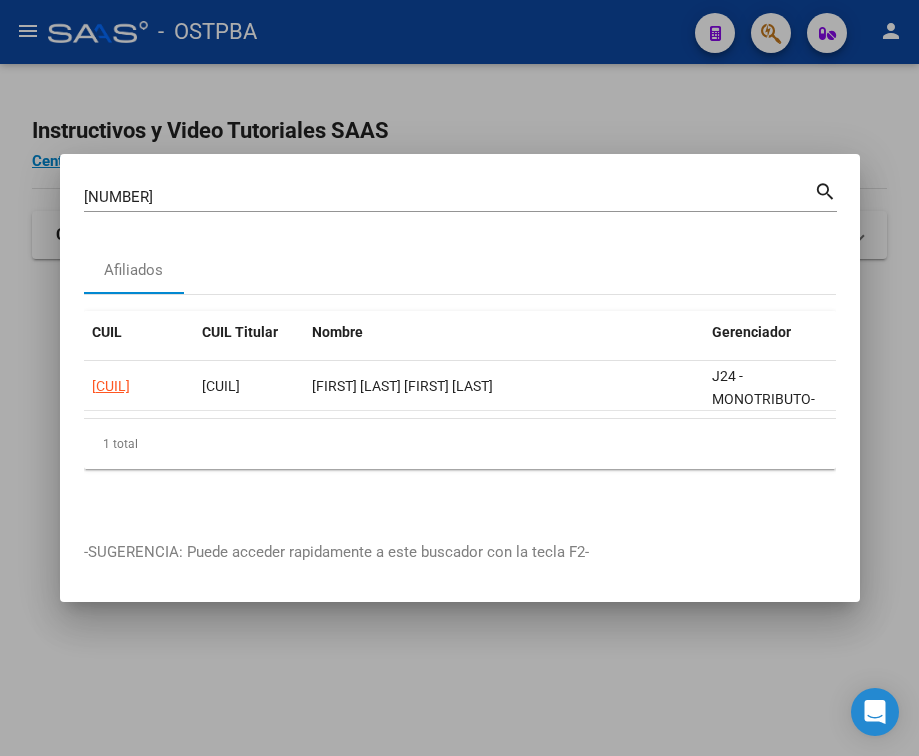 click on "[NUMBER]" at bounding box center (449, 197) 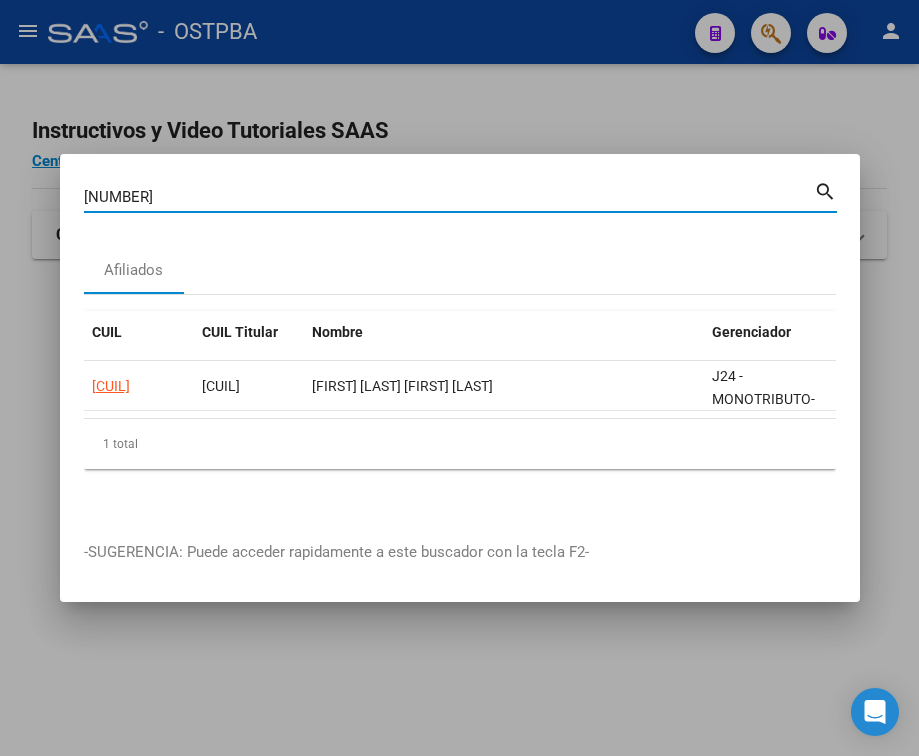click on "[NUMBER]" at bounding box center [449, 197] 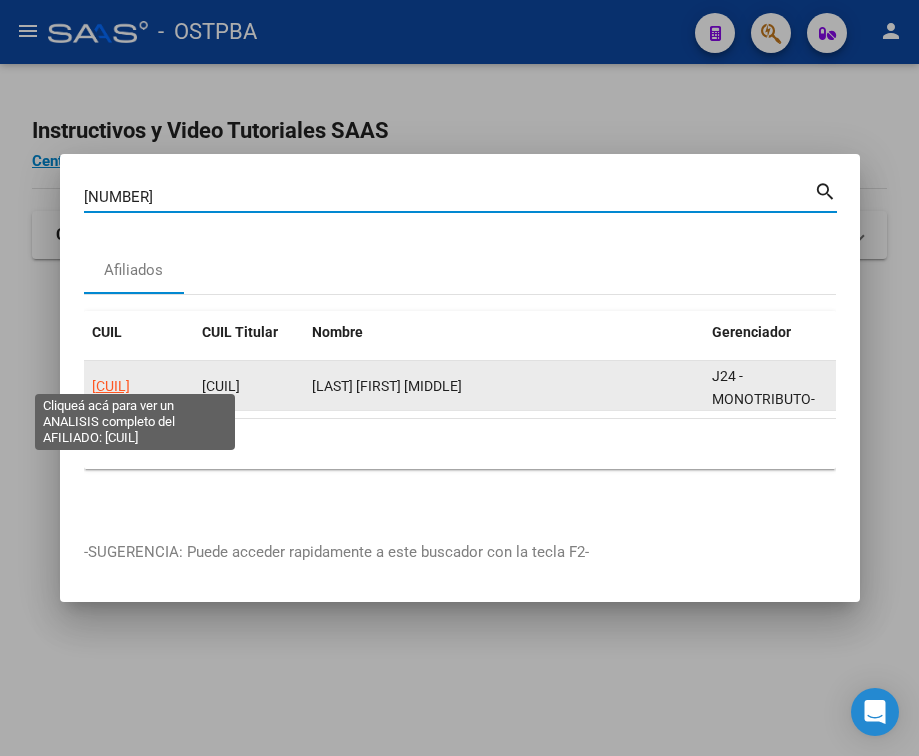 click on "[CUIL]" 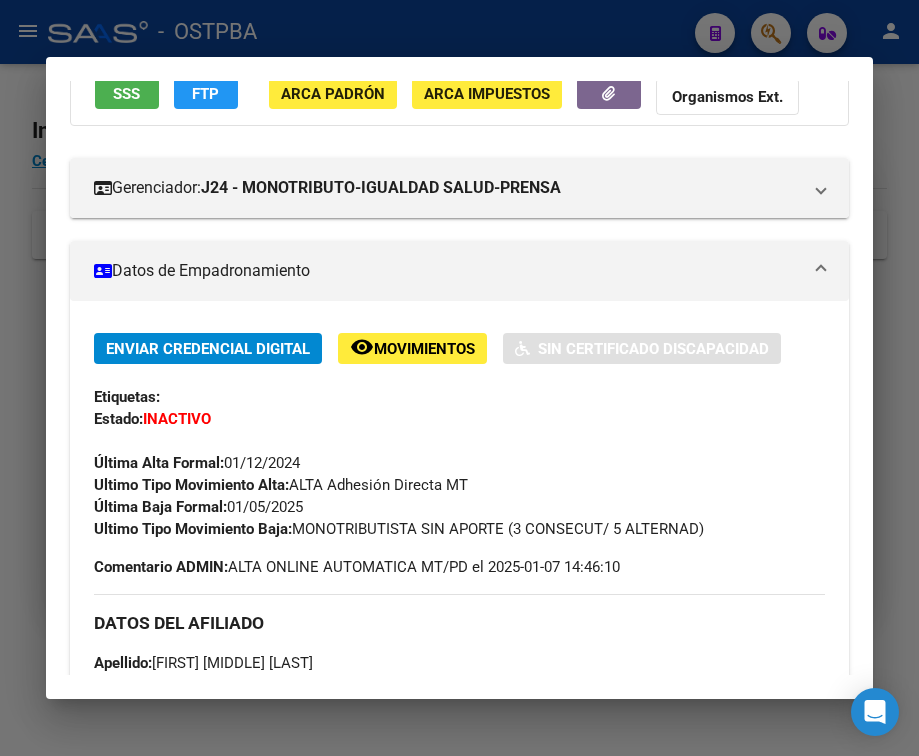 scroll, scrollTop: 200, scrollLeft: 0, axis: vertical 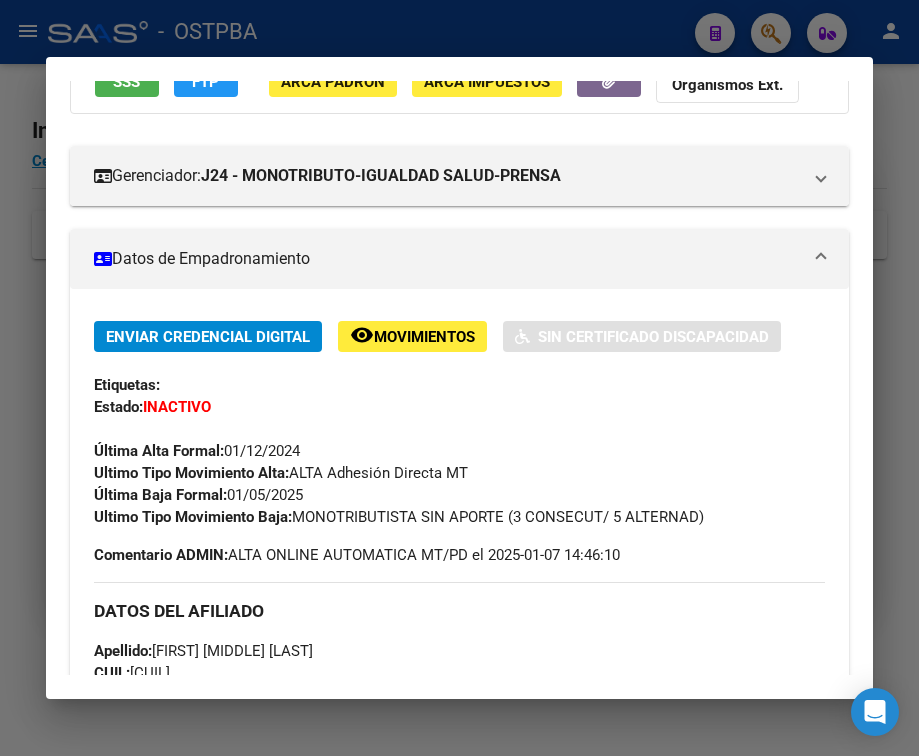 click at bounding box center [459, 378] 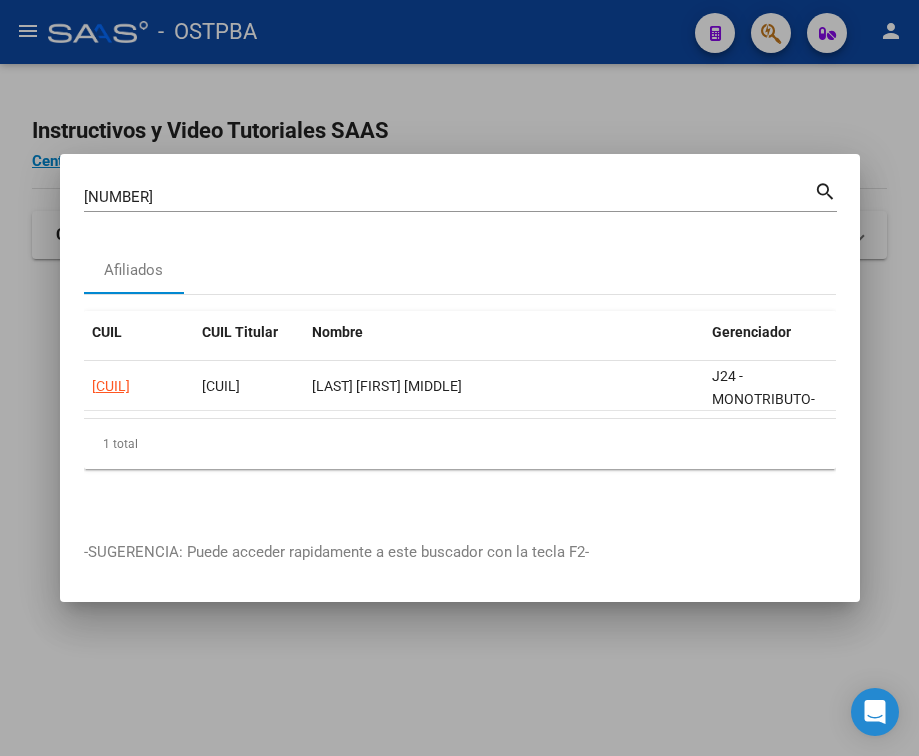 click on "[NUMBER]" at bounding box center (449, 197) 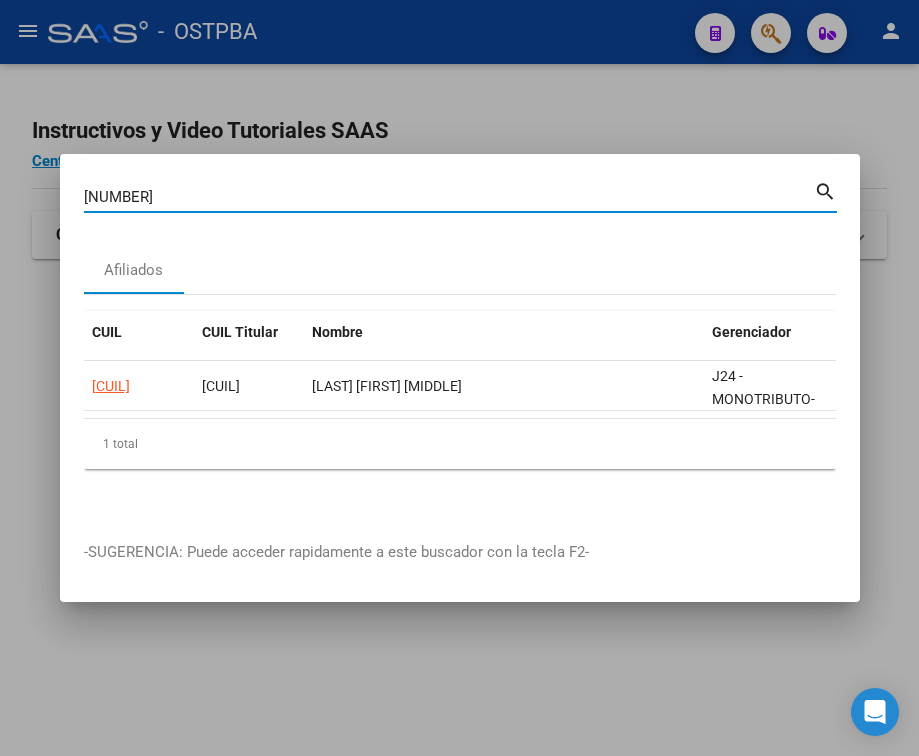 click on "[NUMBER]" at bounding box center [449, 197] 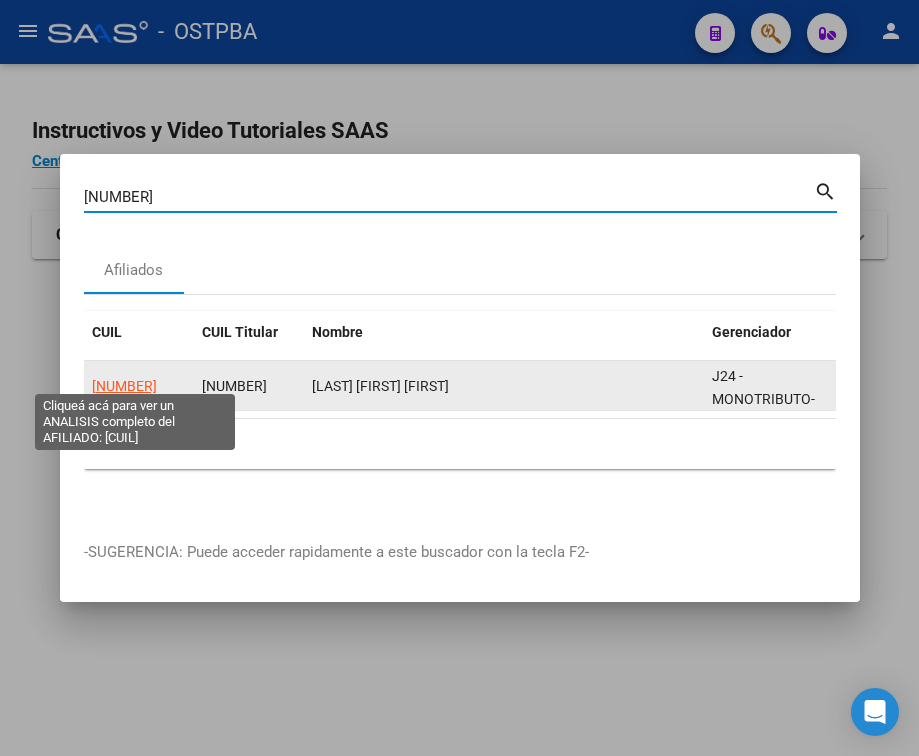 click on "[NUMBER]" 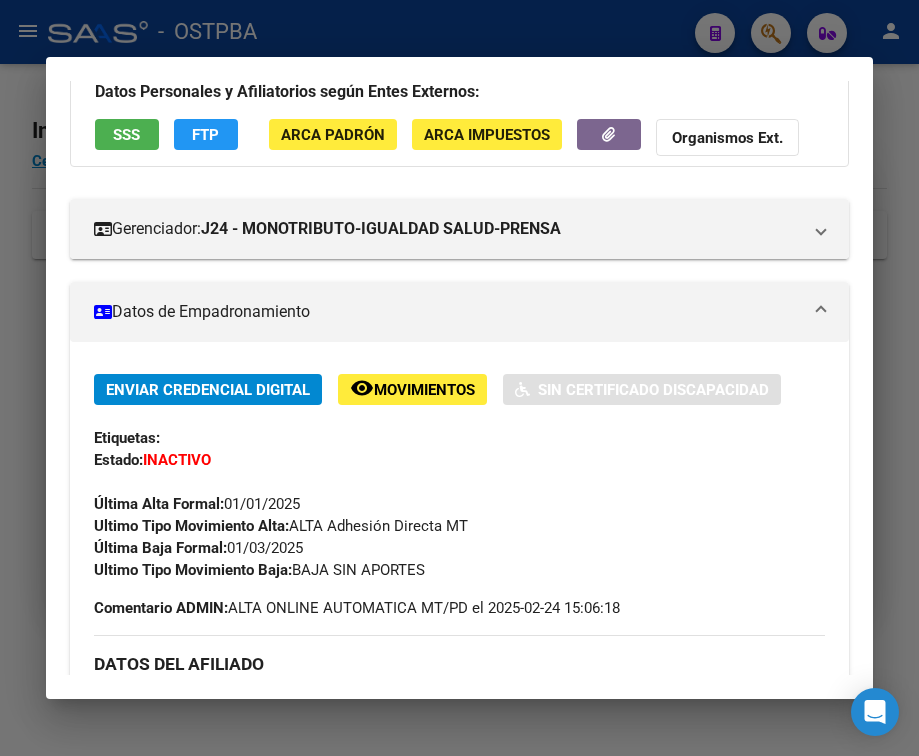 scroll, scrollTop: 200, scrollLeft: 0, axis: vertical 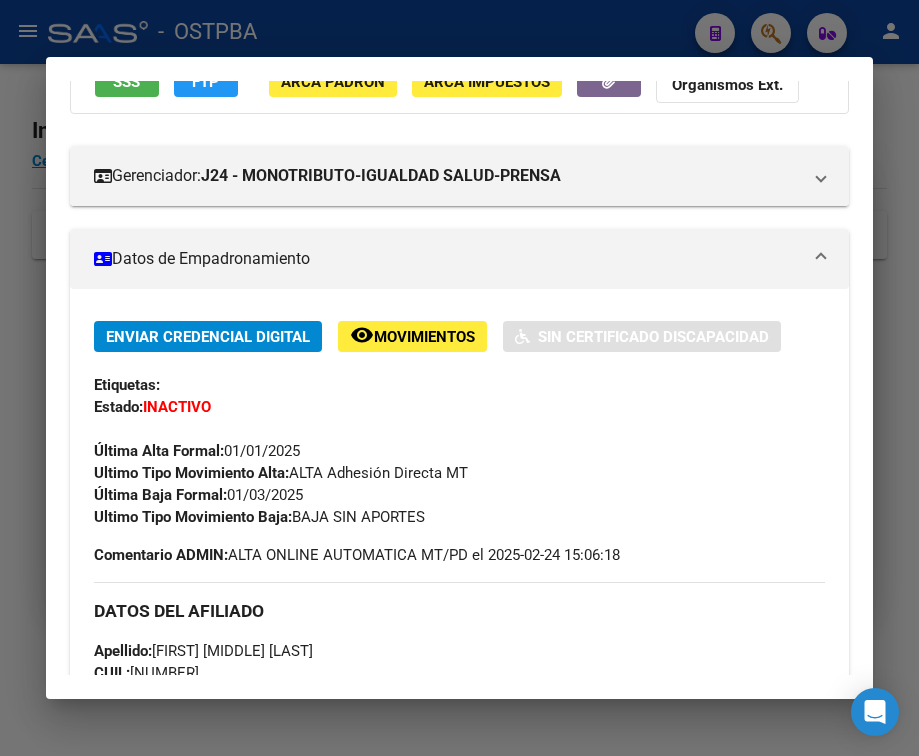 drag, startPoint x: 233, startPoint y: 512, endPoint x: 339, endPoint y: 512, distance: 106 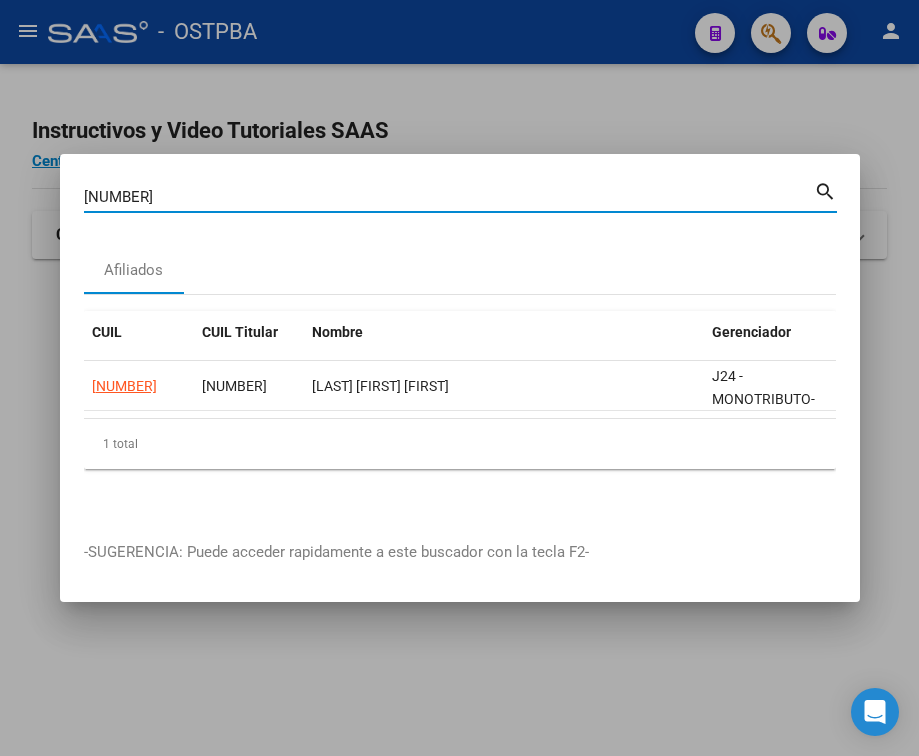 click on "[NUMBER]" at bounding box center [449, 197] 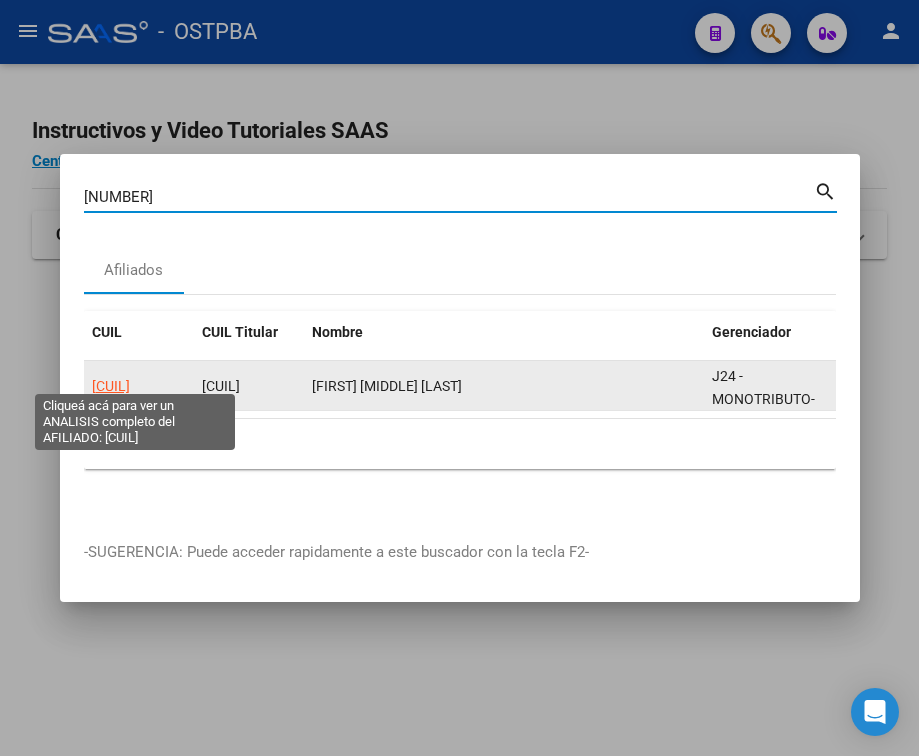 click on "[CUIL]" 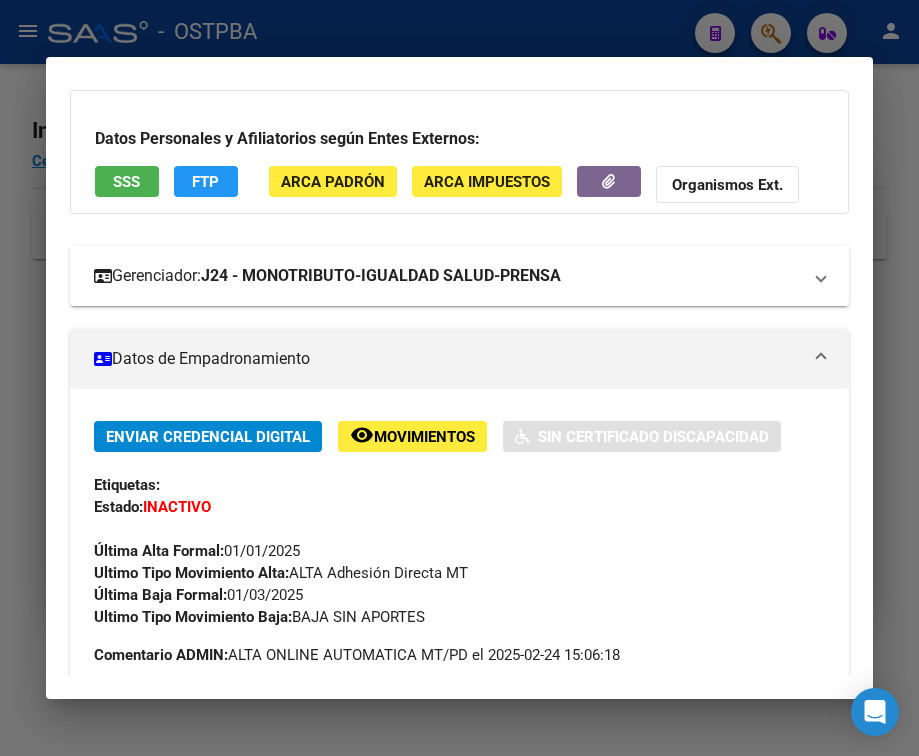 scroll, scrollTop: 200, scrollLeft: 0, axis: vertical 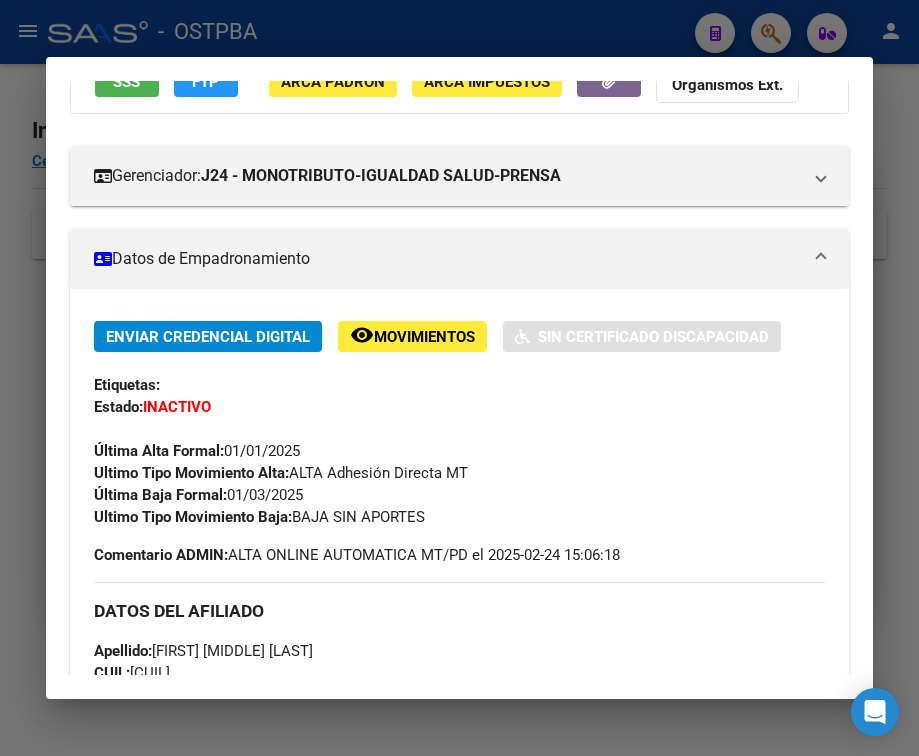 click at bounding box center [459, 378] 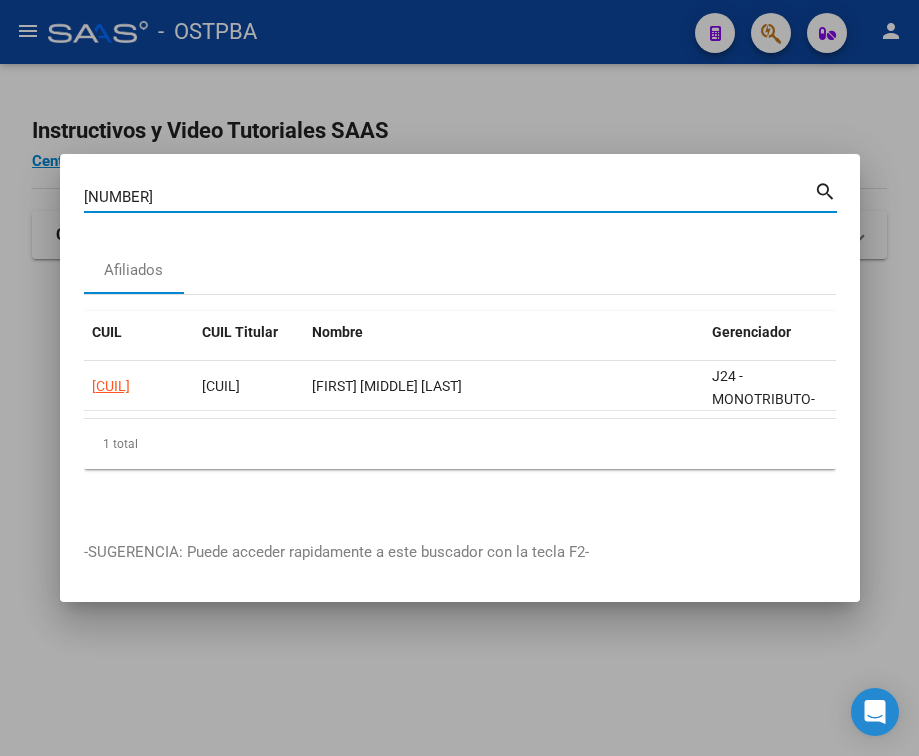 click on "[NUMBER]" at bounding box center (449, 197) 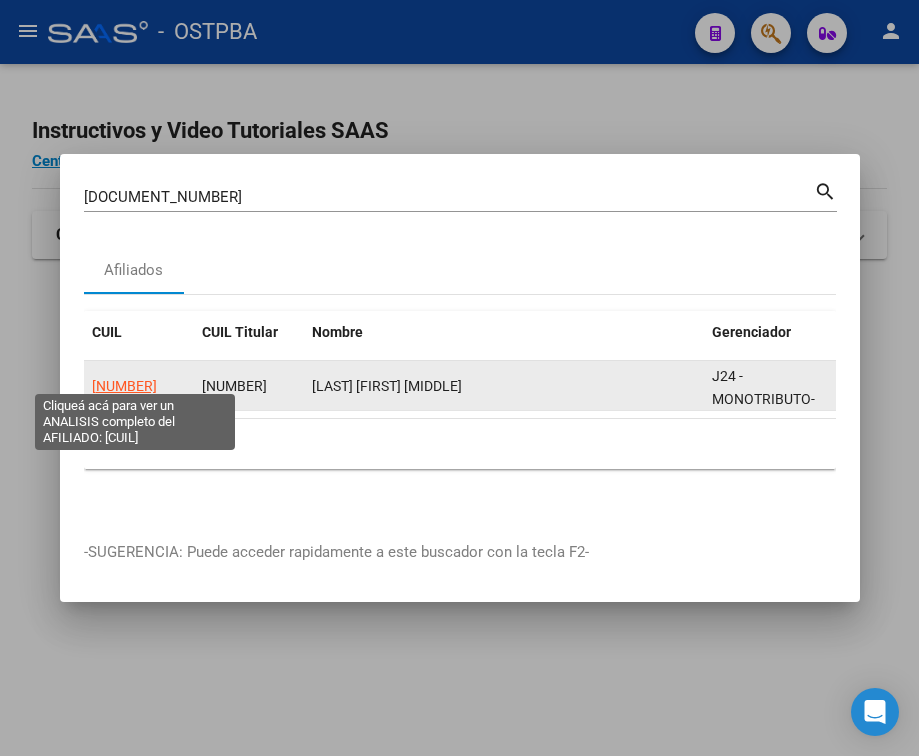 click on "[NUMBER]" 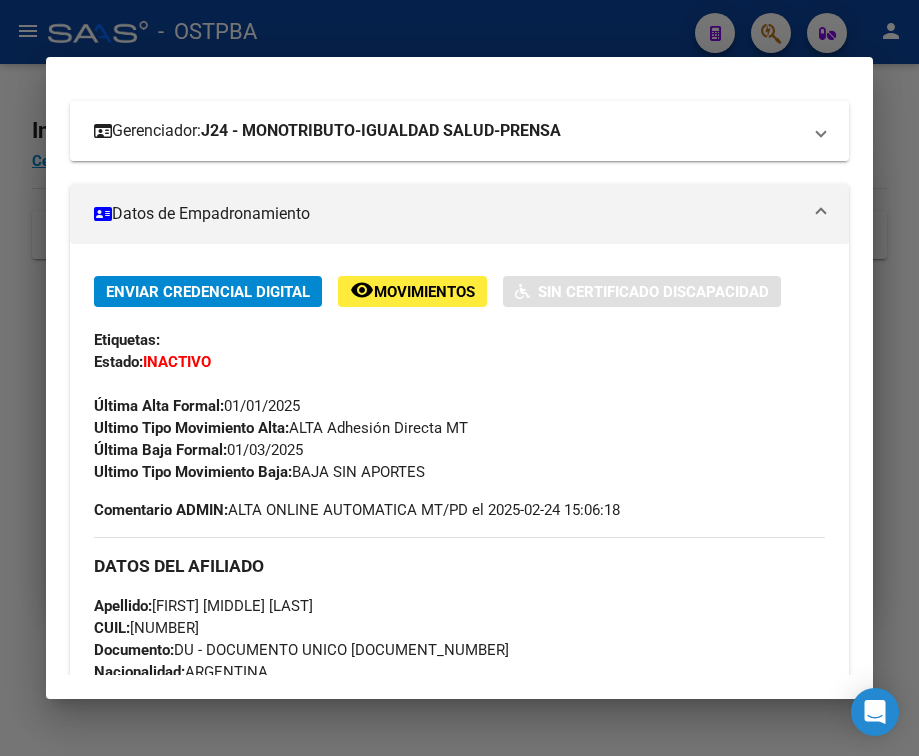 scroll, scrollTop: 300, scrollLeft: 0, axis: vertical 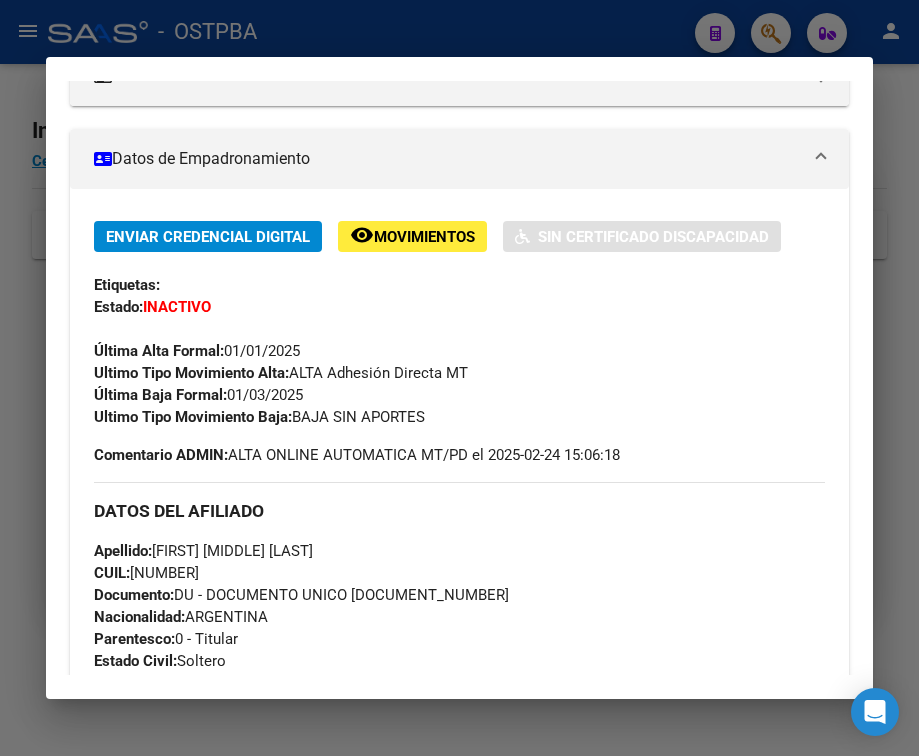 click at bounding box center [459, 378] 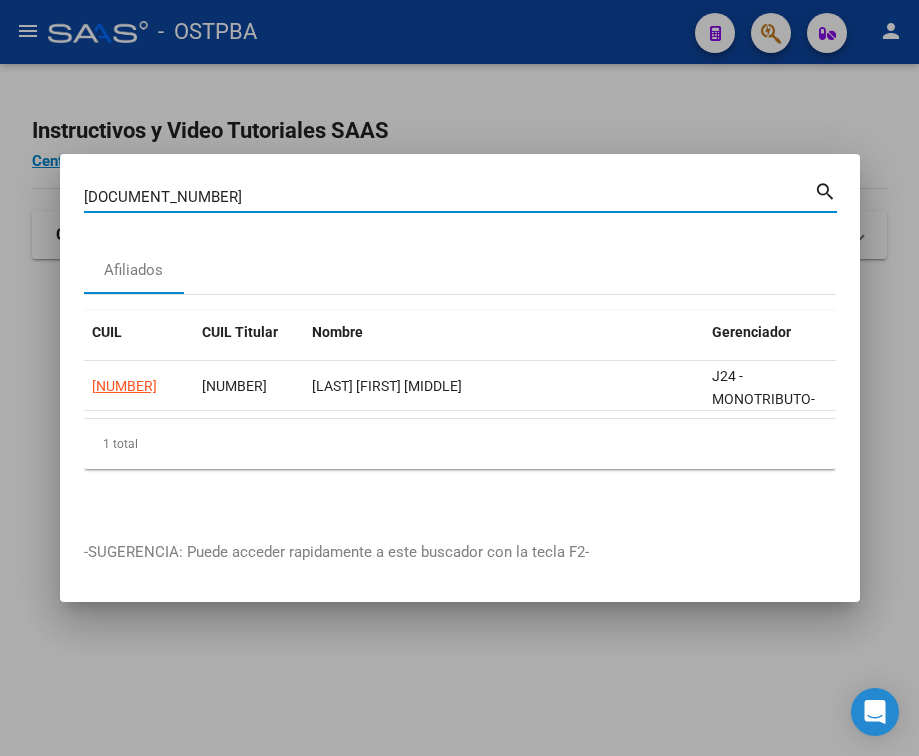 click on "[DOCUMENT_NUMBER]" at bounding box center (449, 197) 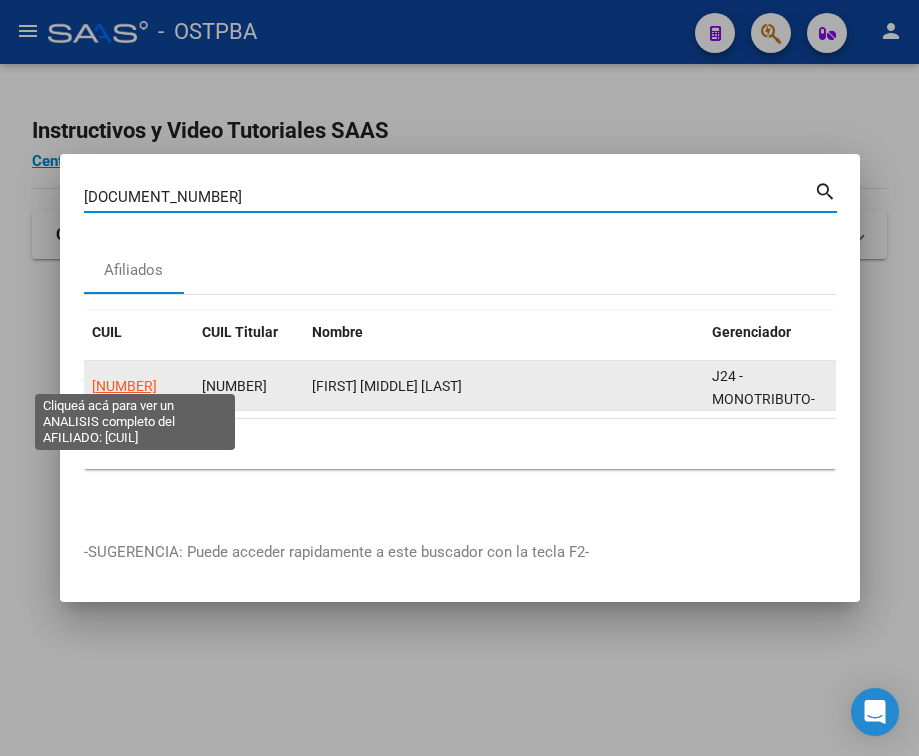 click on "[NUMBER]" 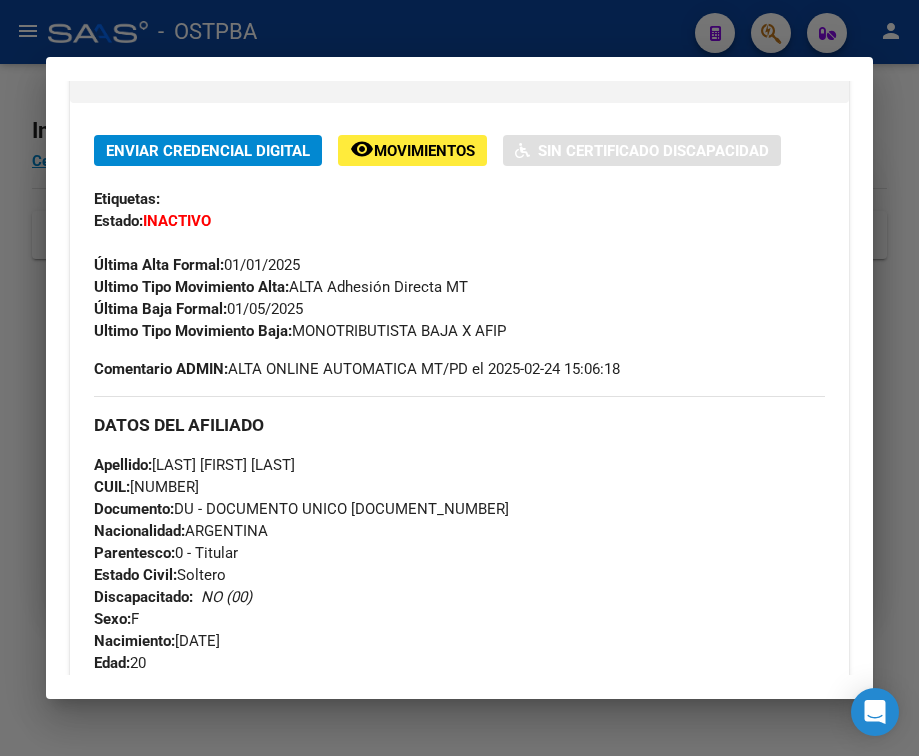scroll, scrollTop: 400, scrollLeft: 0, axis: vertical 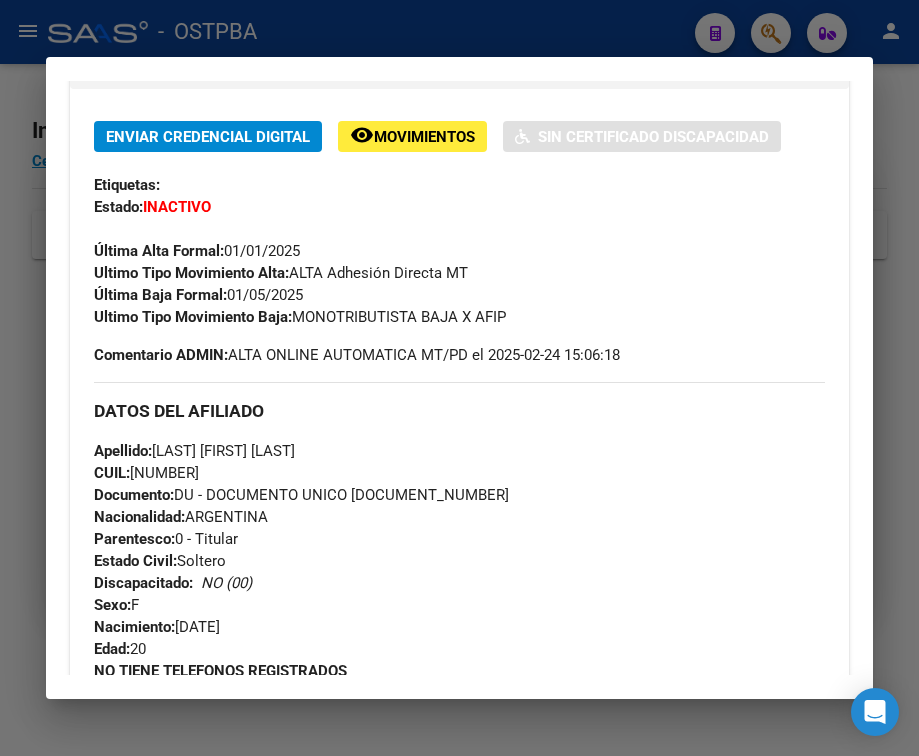 drag, startPoint x: 230, startPoint y: 310, endPoint x: 336, endPoint y: 311, distance: 106.004715 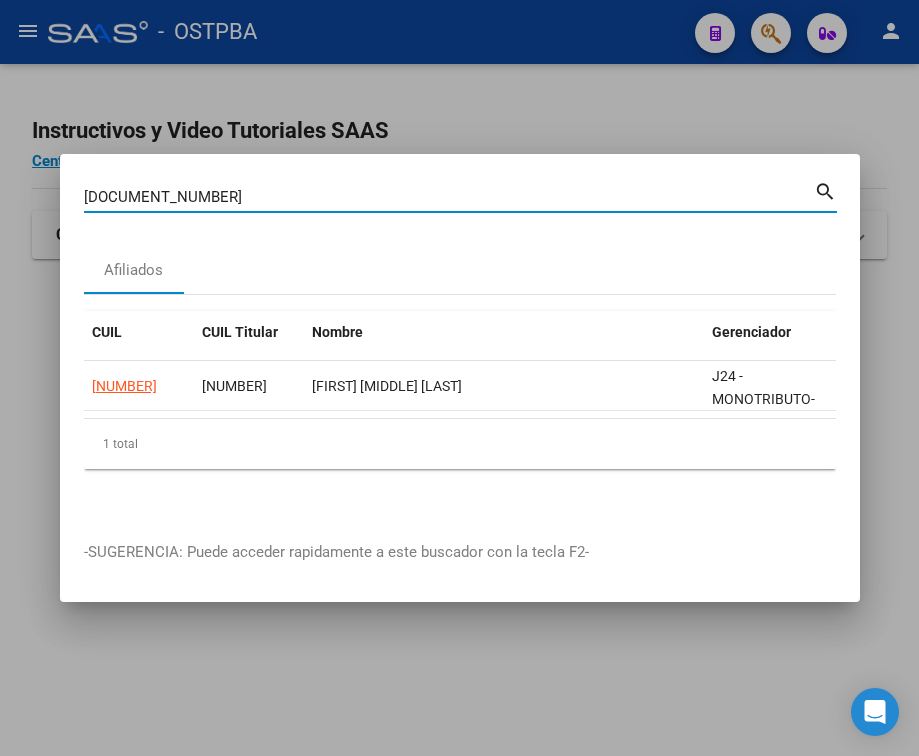 click on "[DOCUMENT_NUMBER]" at bounding box center [449, 197] 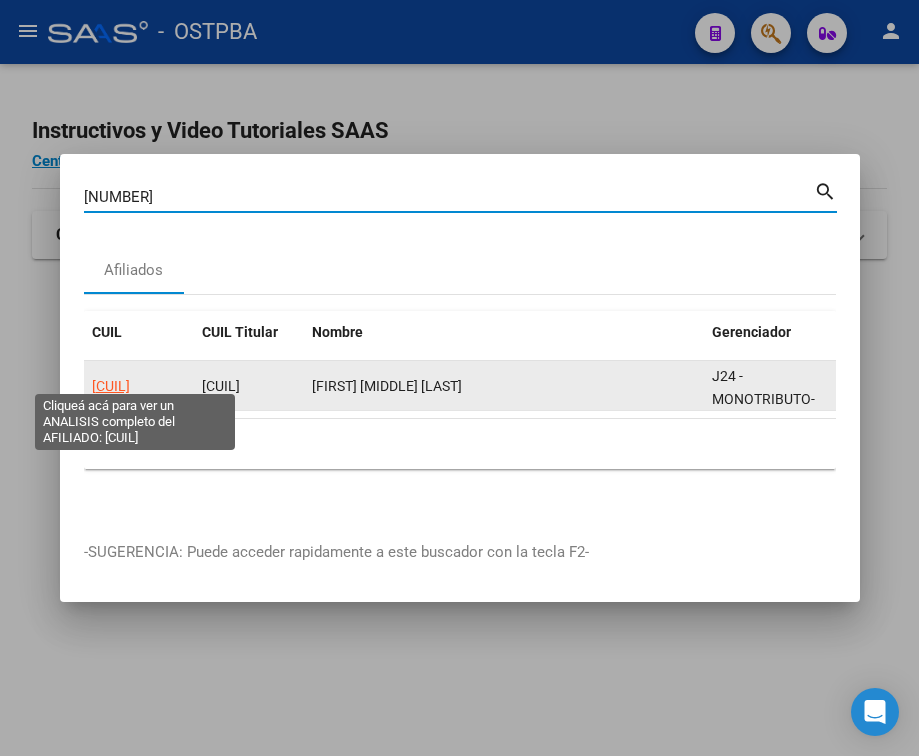 click on "[CUIL]" 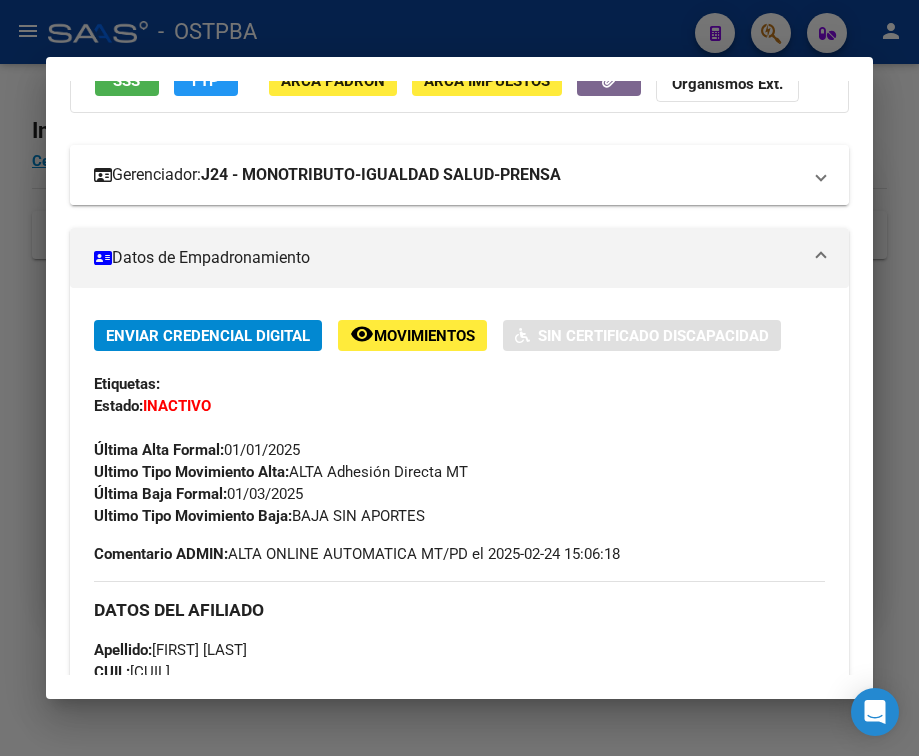 scroll, scrollTop: 300, scrollLeft: 0, axis: vertical 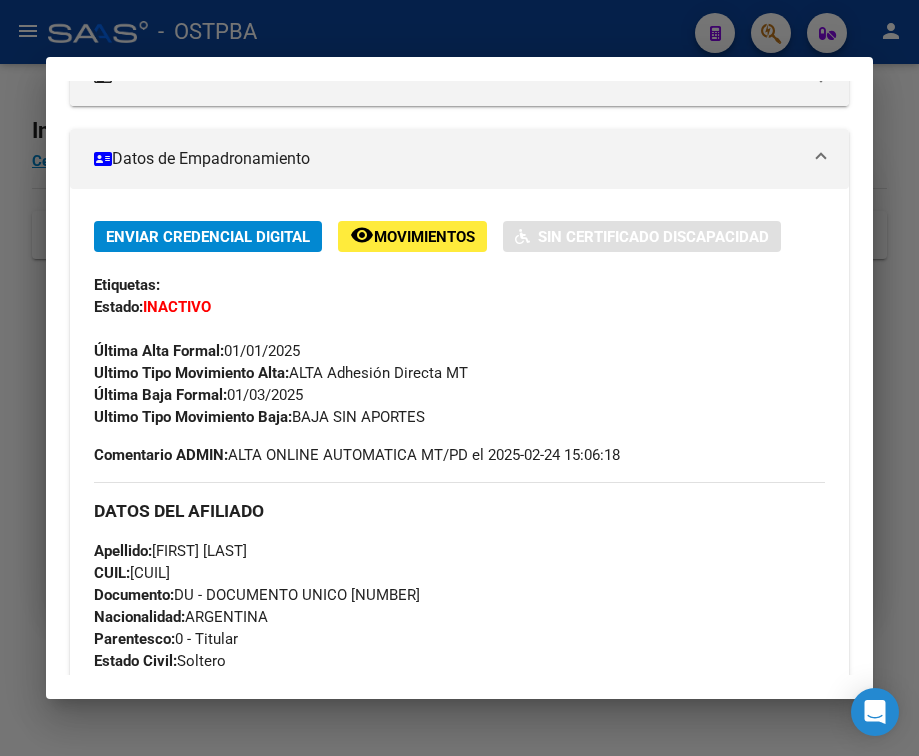 drag, startPoint x: 229, startPoint y: 414, endPoint x: 367, endPoint y: 414, distance: 138 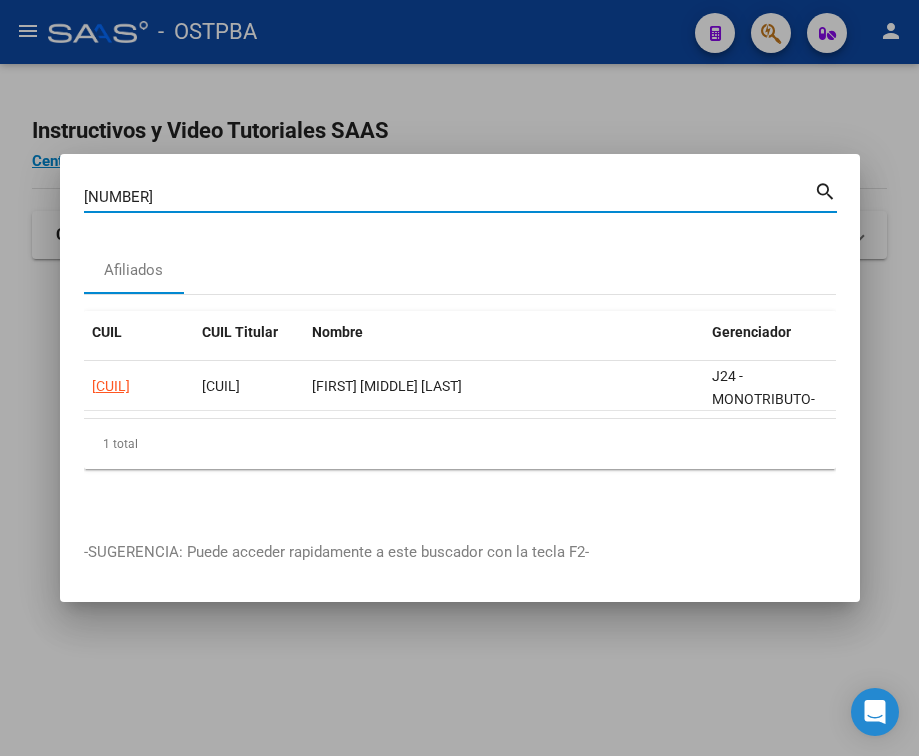 click on "[NUMBER]" at bounding box center (449, 197) 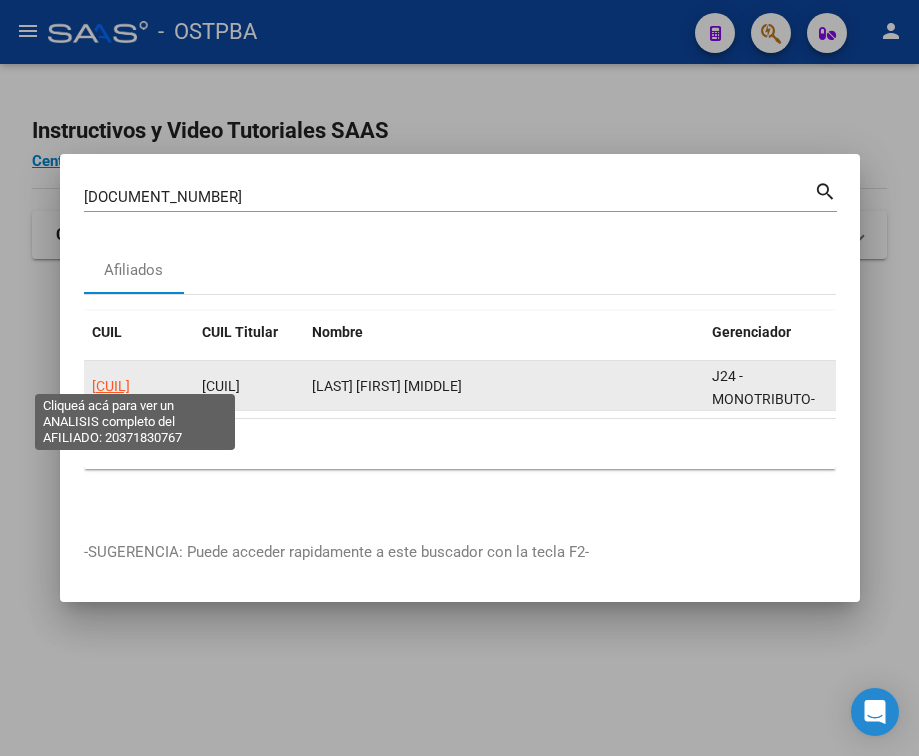 click on "[CUIL]" 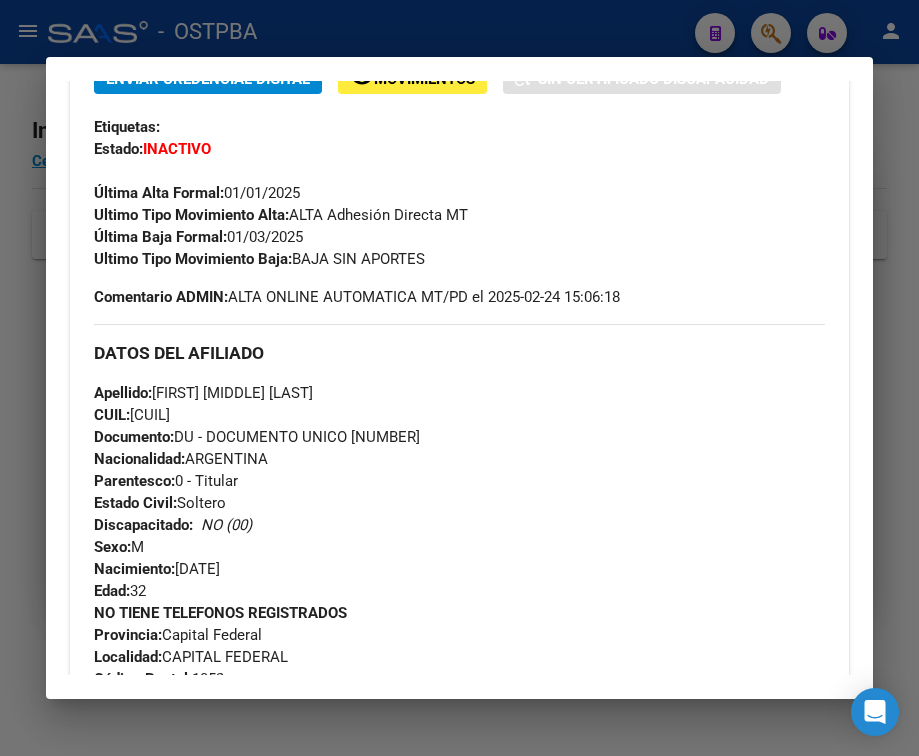 scroll, scrollTop: 500, scrollLeft: 0, axis: vertical 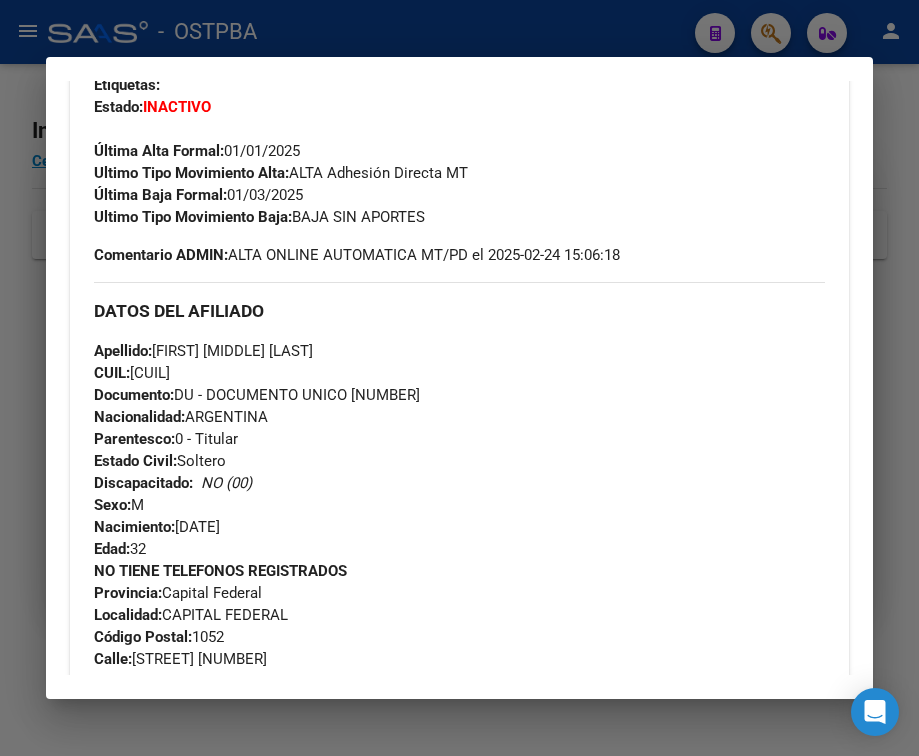 click at bounding box center [459, 378] 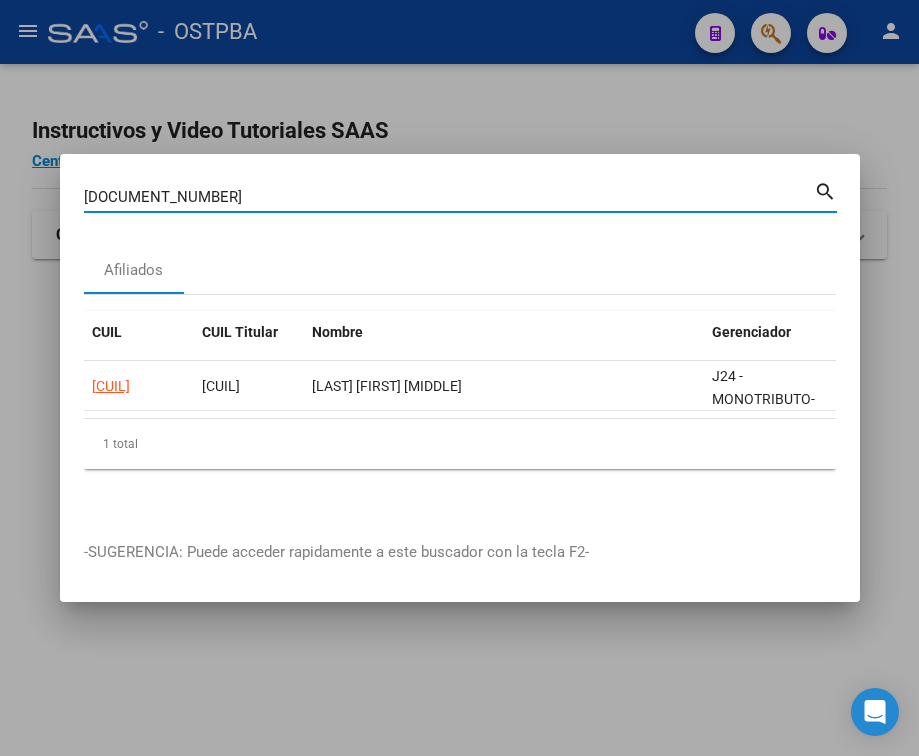 click on "[DOCUMENT_NUMBER]" at bounding box center [449, 197] 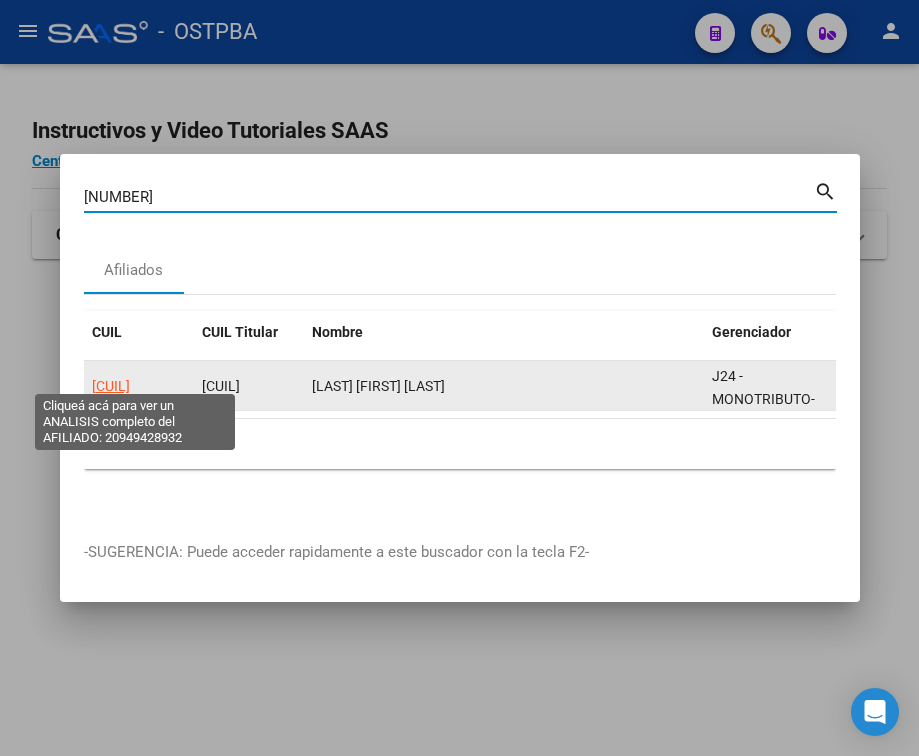 click on "[CUIL]" 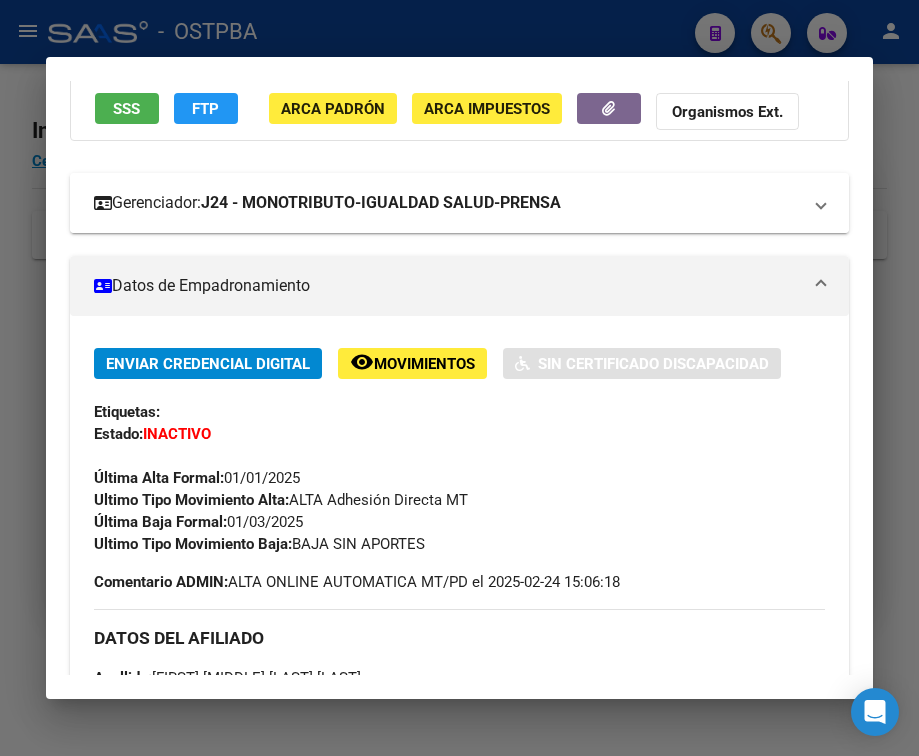 scroll, scrollTop: 200, scrollLeft: 0, axis: vertical 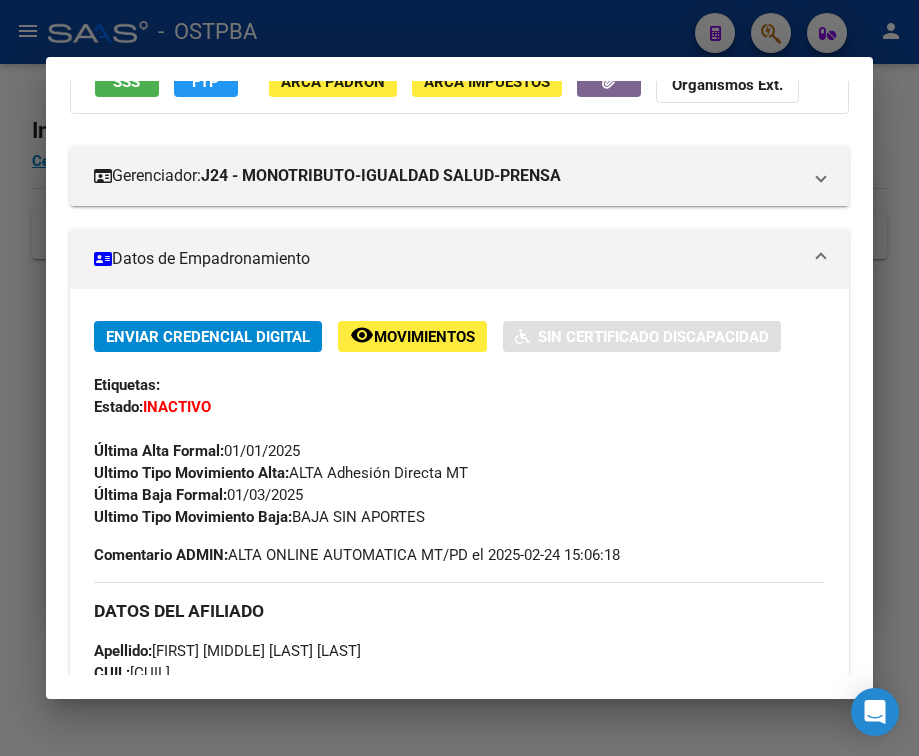 click at bounding box center [459, 378] 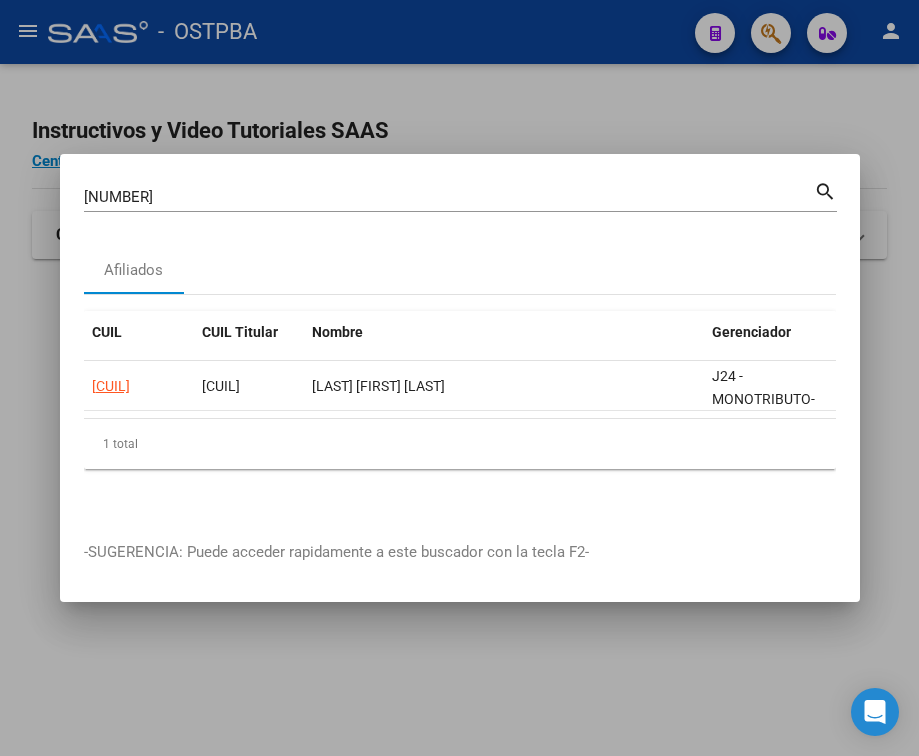click on "94942893 Buscar (apellido, dni, cuil, nro traspaso, cuit, obra social)" at bounding box center [449, 197] 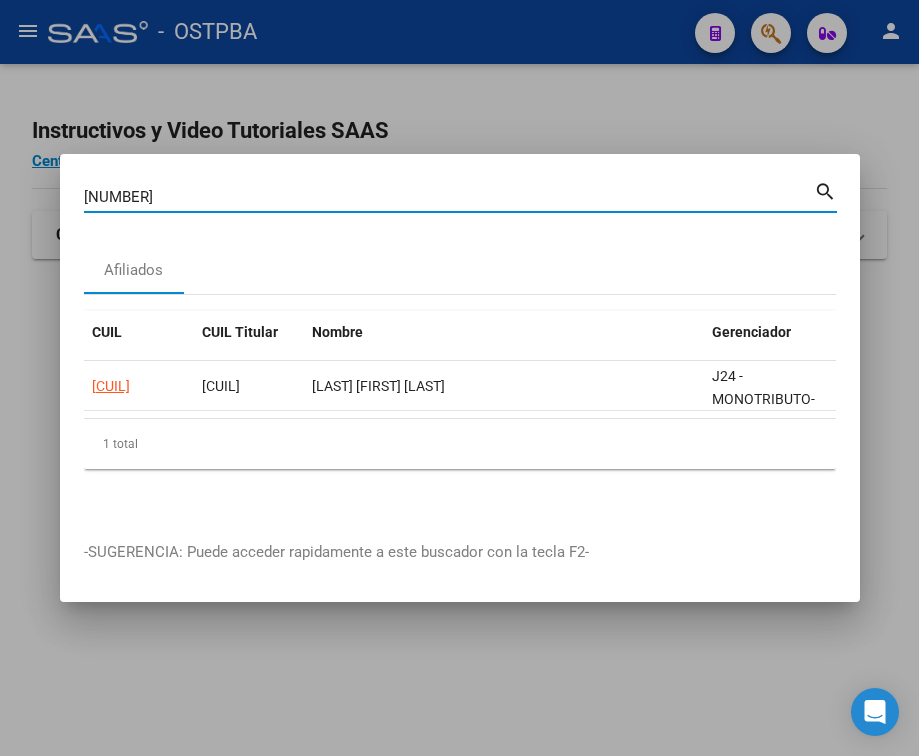 click on "[NUMBER] [NUMBER] Buscar (apellido, dni, cuil, nro traspaso, cuit, obra social)" at bounding box center (449, 197) 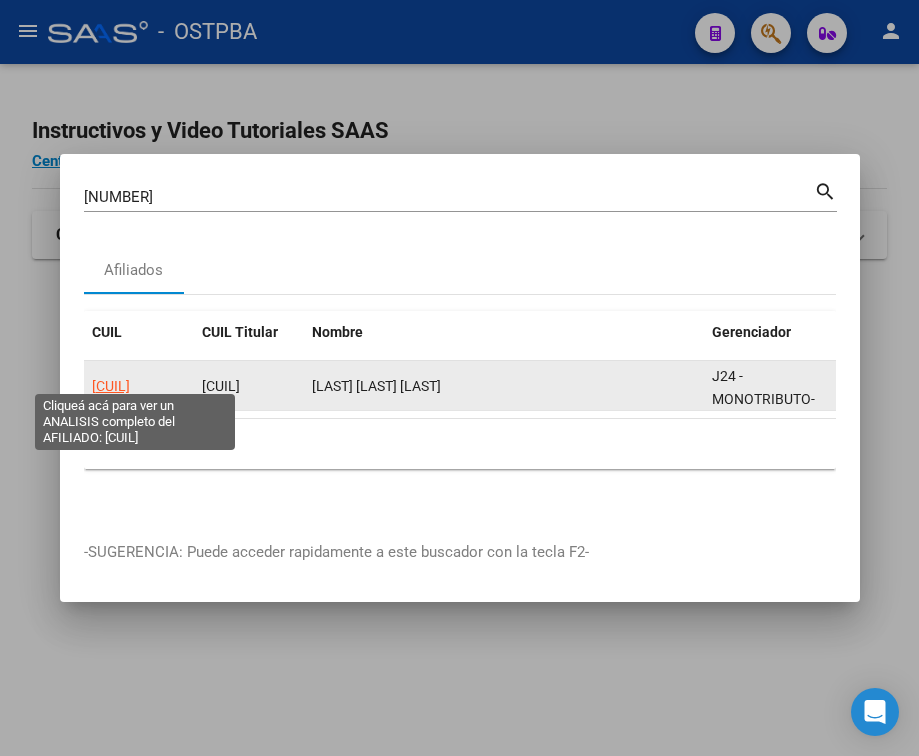 click on "[CUIL]" 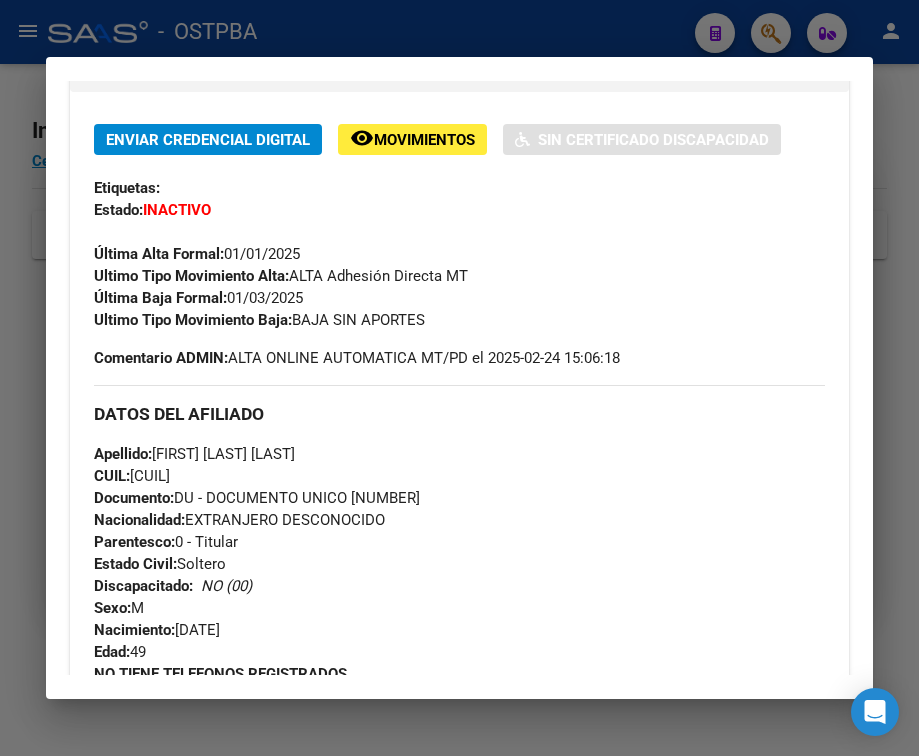scroll, scrollTop: 400, scrollLeft: 0, axis: vertical 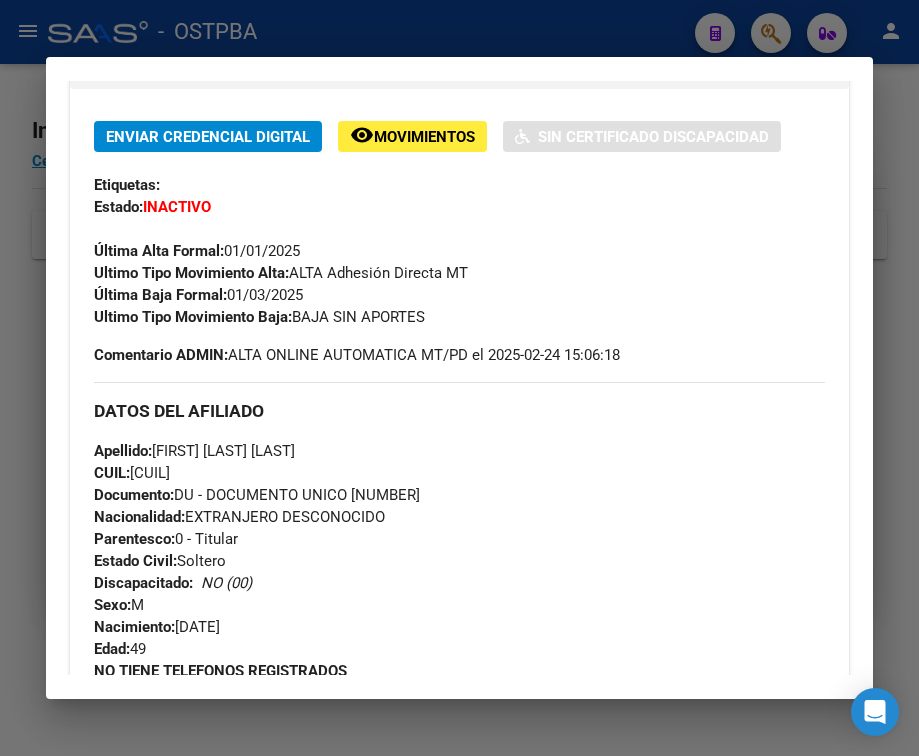 click at bounding box center (459, 378) 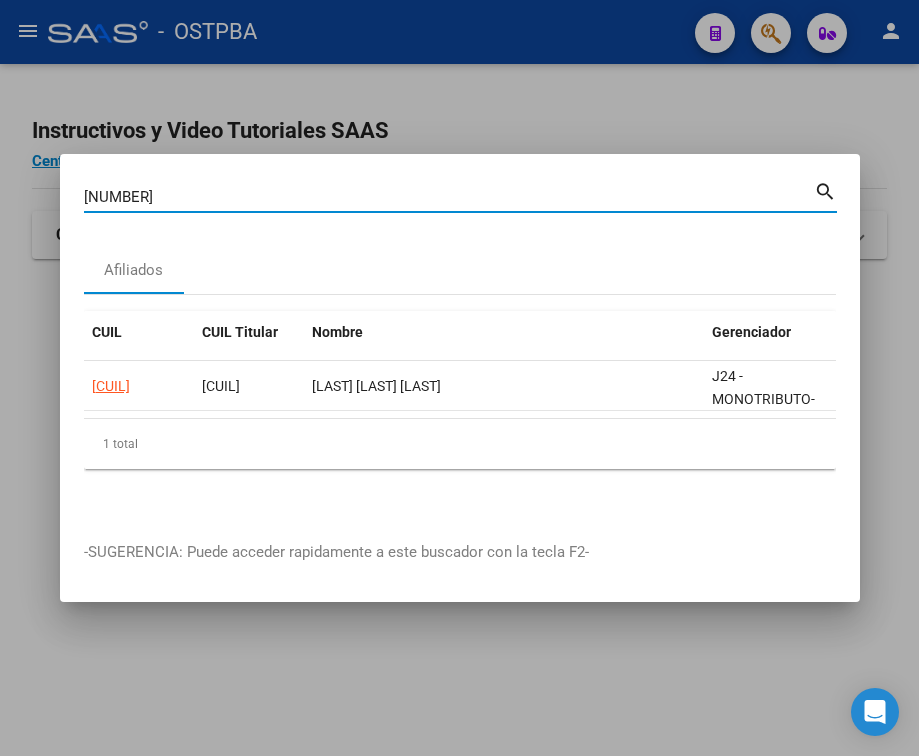 click on "[NUMBER]" at bounding box center (449, 197) 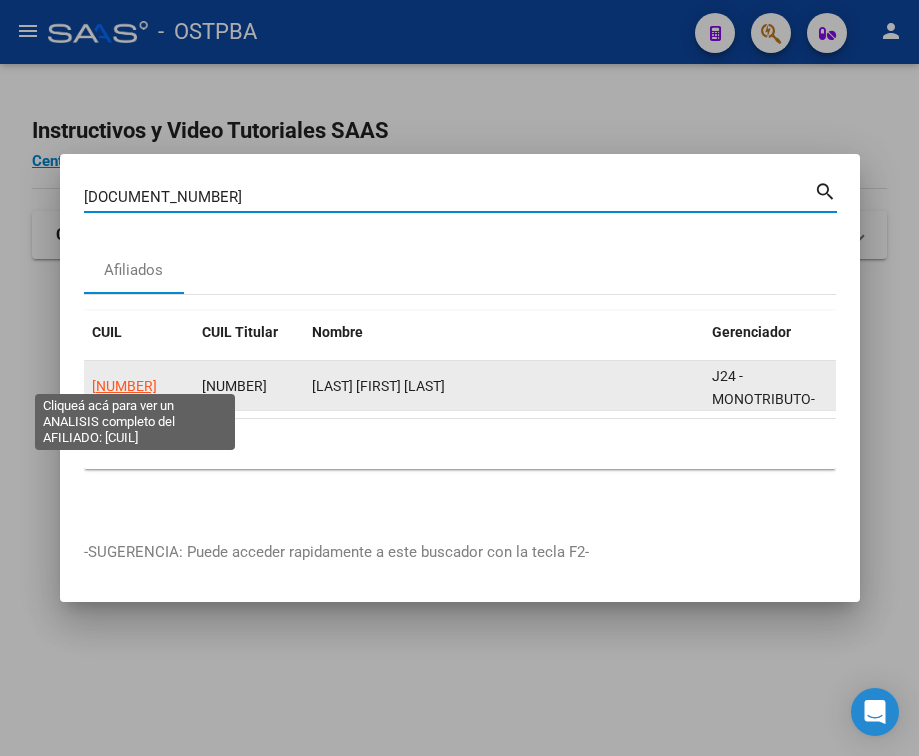 click on "[NUMBER]" 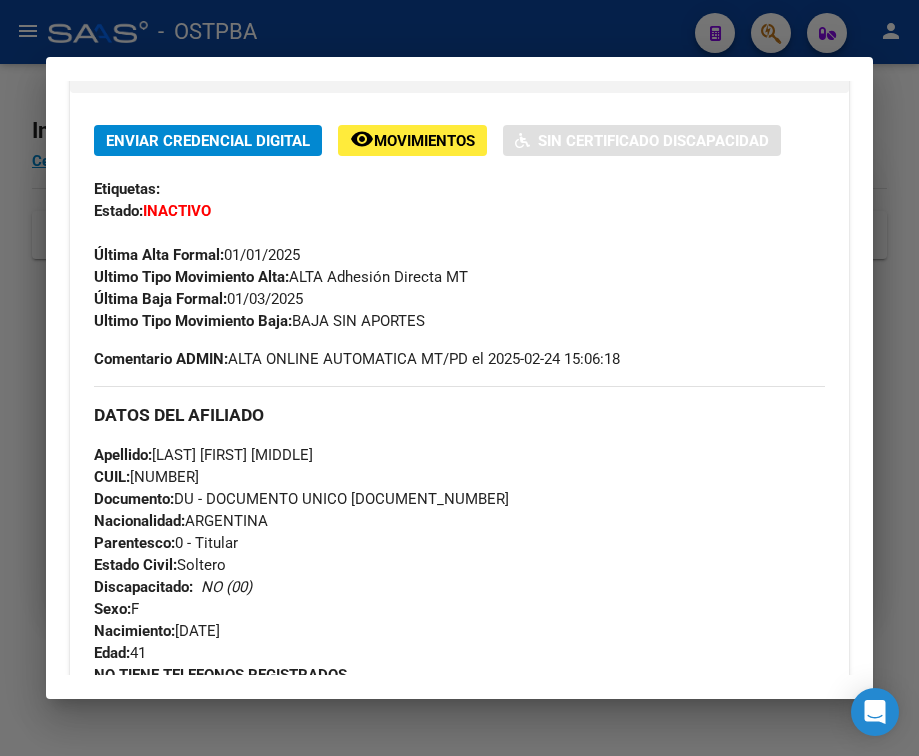scroll, scrollTop: 400, scrollLeft: 0, axis: vertical 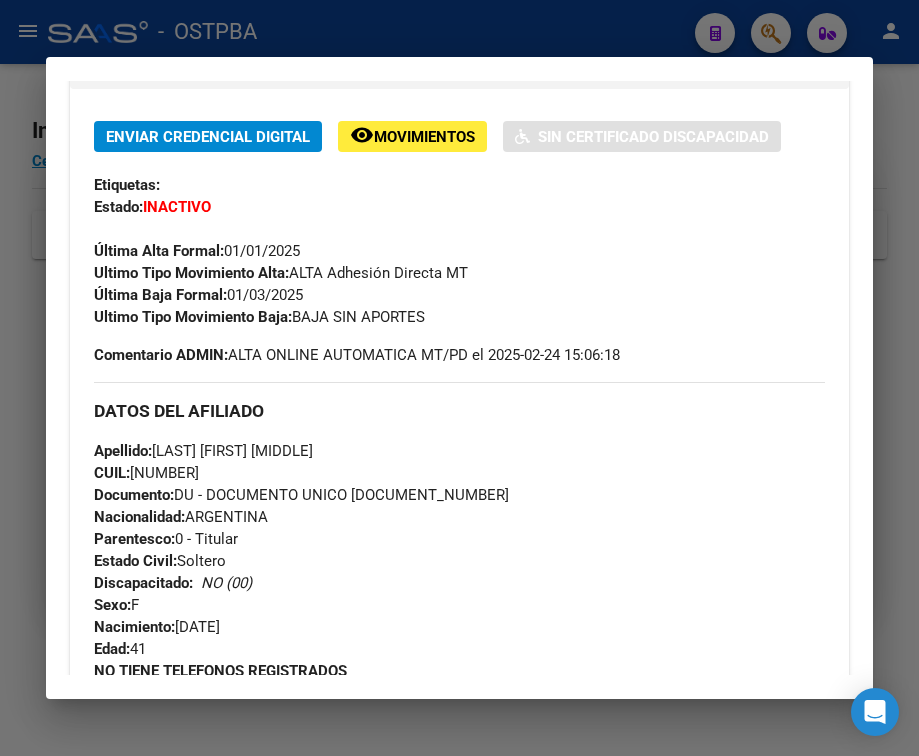 click at bounding box center [459, 378] 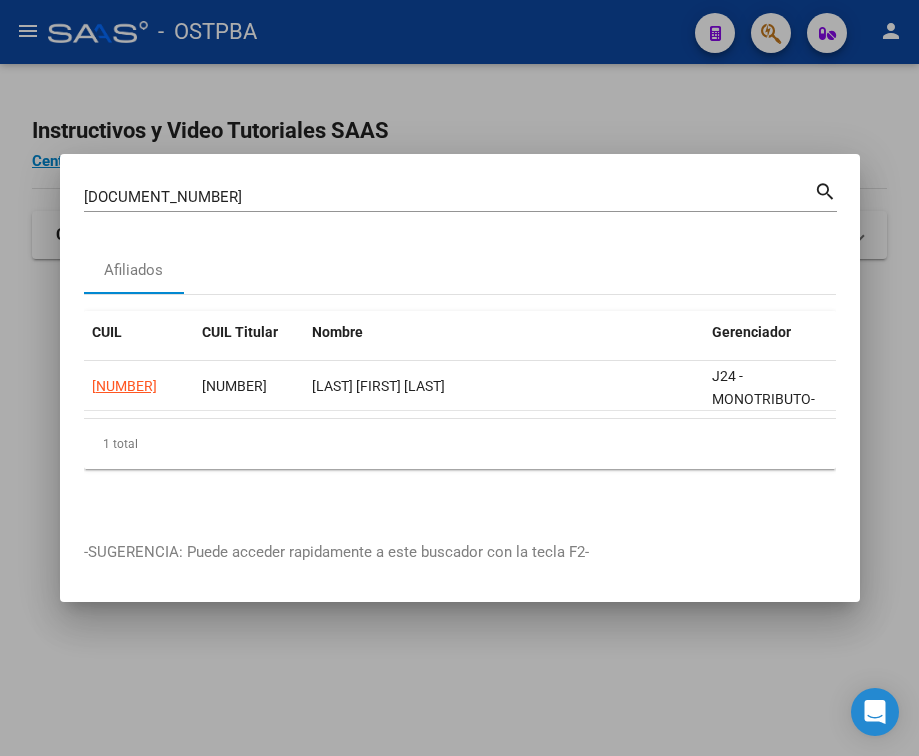 click on "[DOCUMENT_NUMBER]" at bounding box center [449, 197] 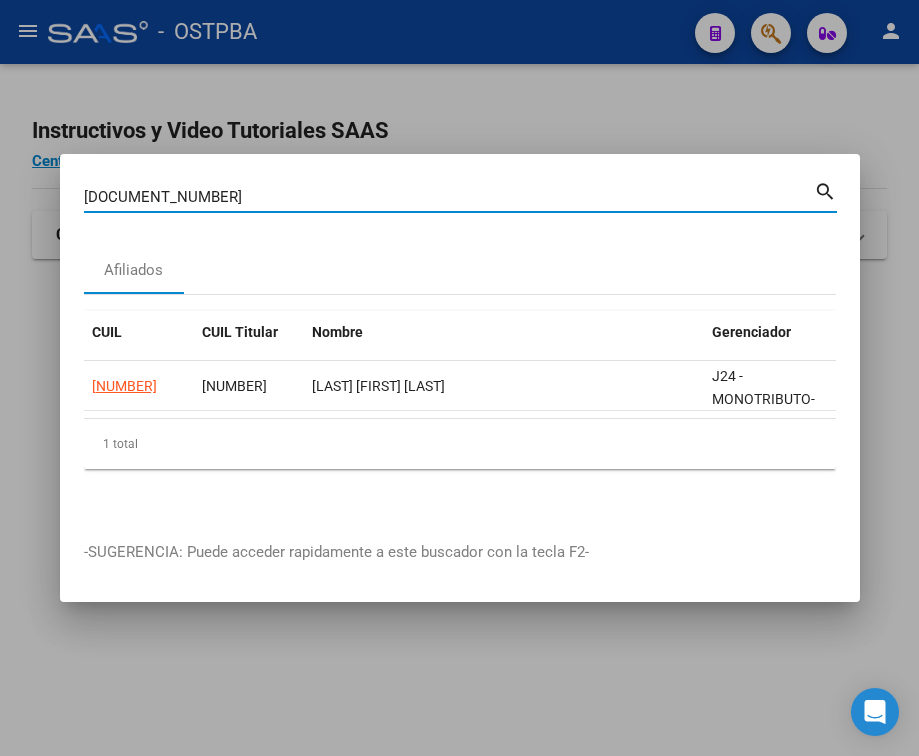 click on "[DOCUMENT_NUMBER]" at bounding box center [449, 197] 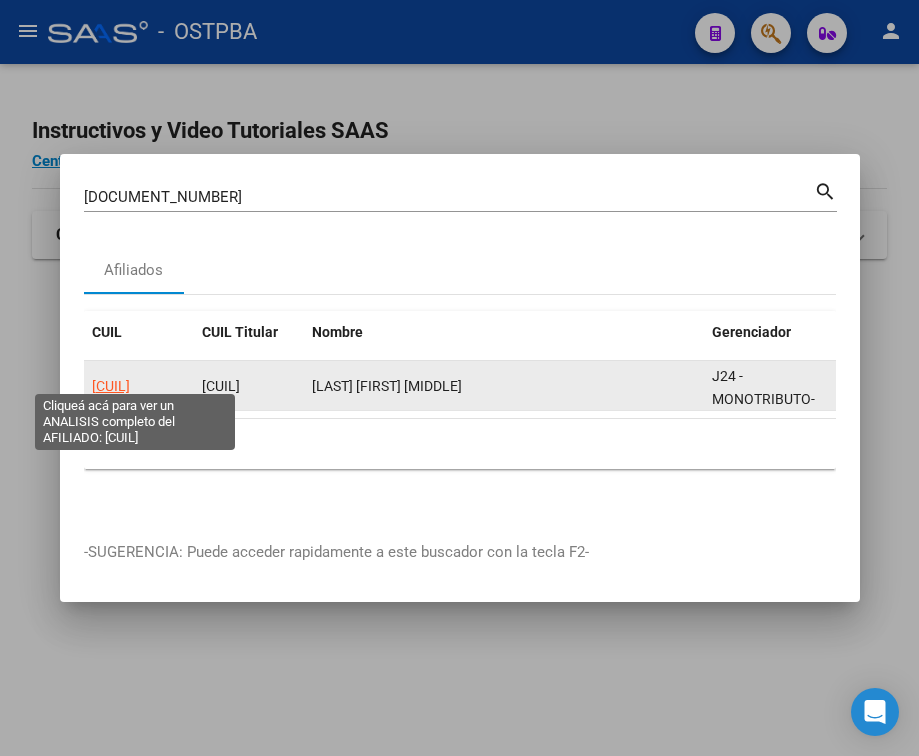 click on "[CUIL]" 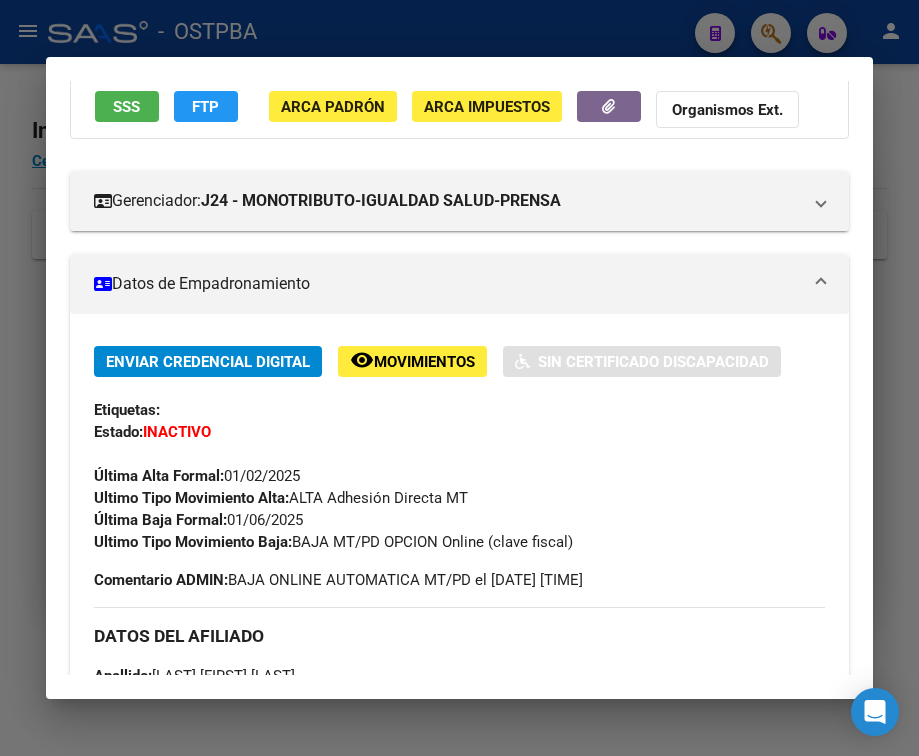 scroll, scrollTop: 300, scrollLeft: 0, axis: vertical 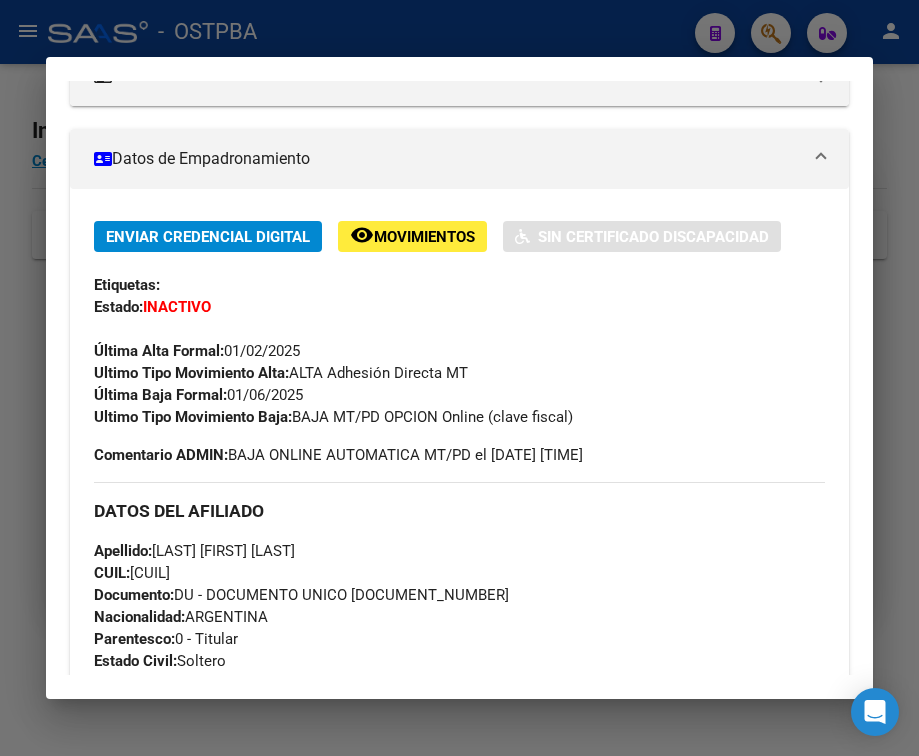 drag, startPoint x: 230, startPoint y: 415, endPoint x: 307, endPoint y: 415, distance: 77 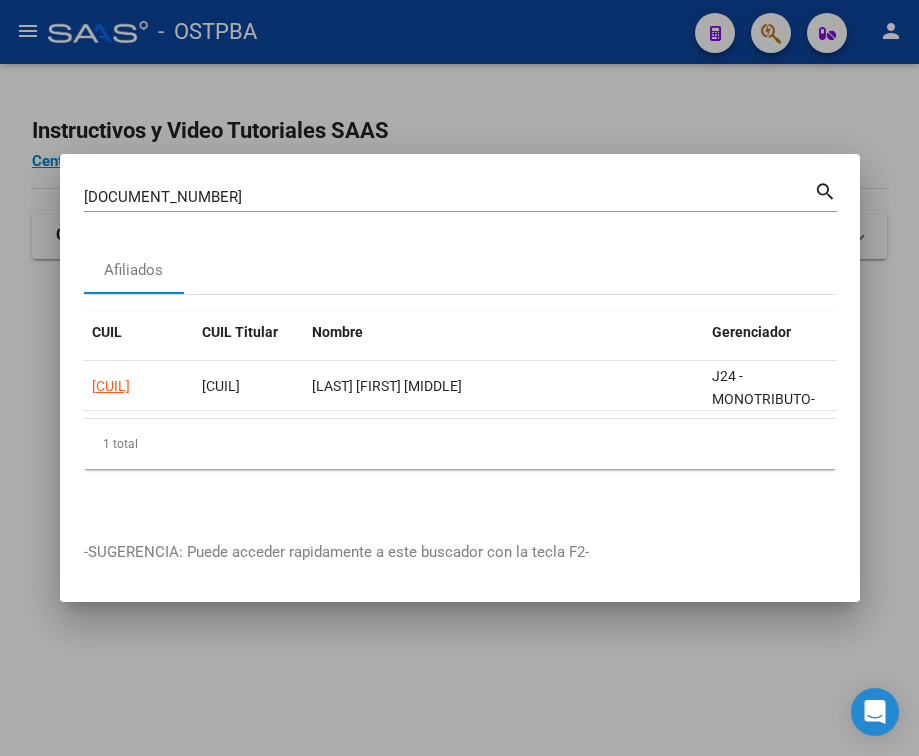 click on "[DOCUMENT_NUMBER]" at bounding box center [449, 197] 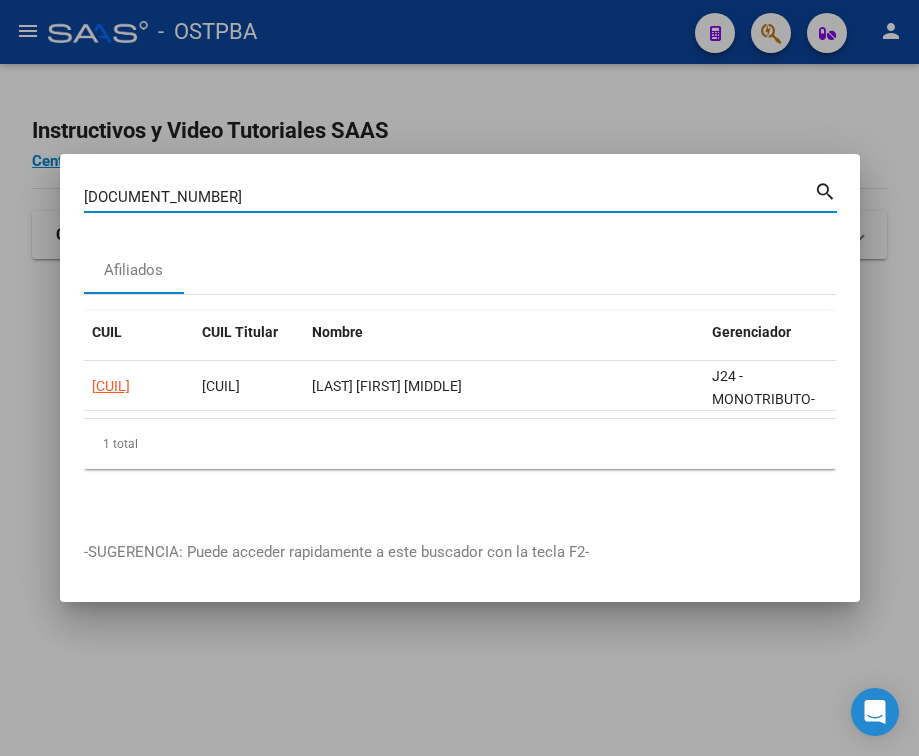 click on "[DOCUMENT_NUMBER]" at bounding box center [449, 197] 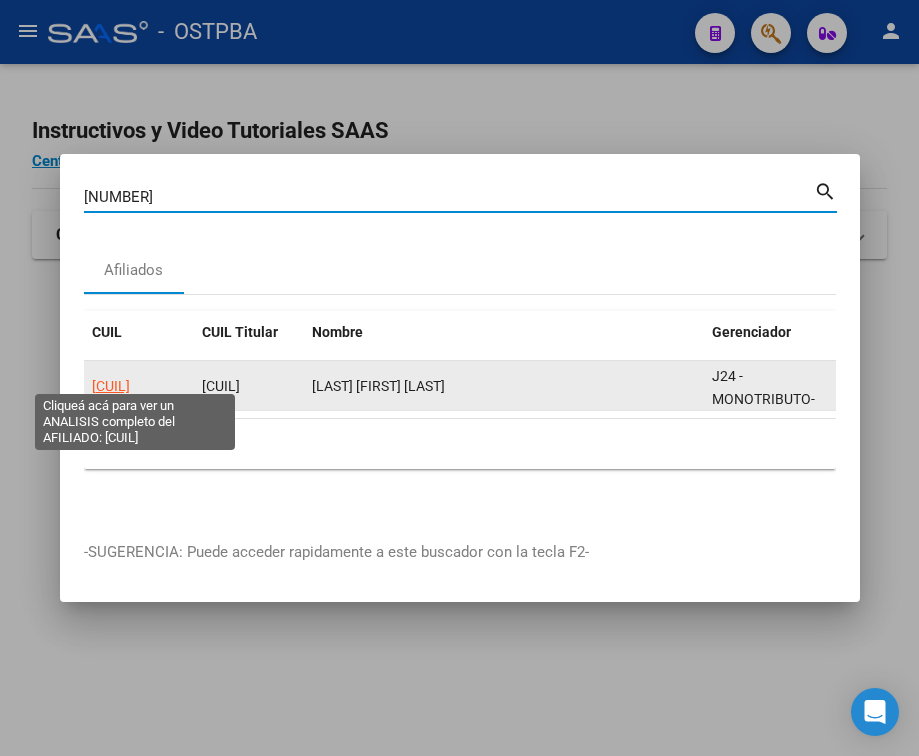 click on "[CUIL]" 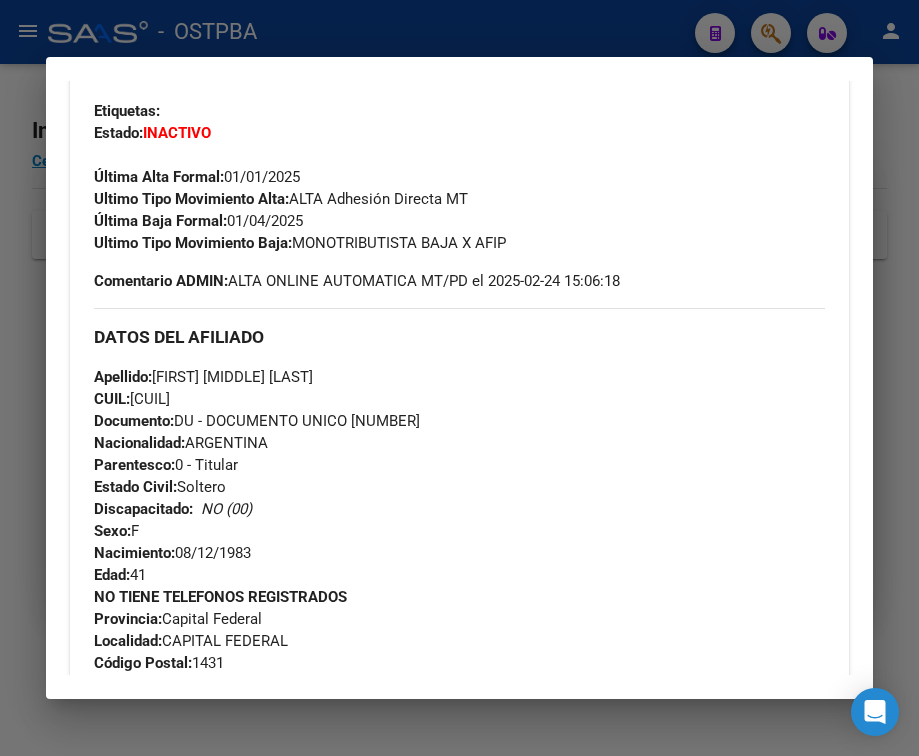scroll, scrollTop: 500, scrollLeft: 0, axis: vertical 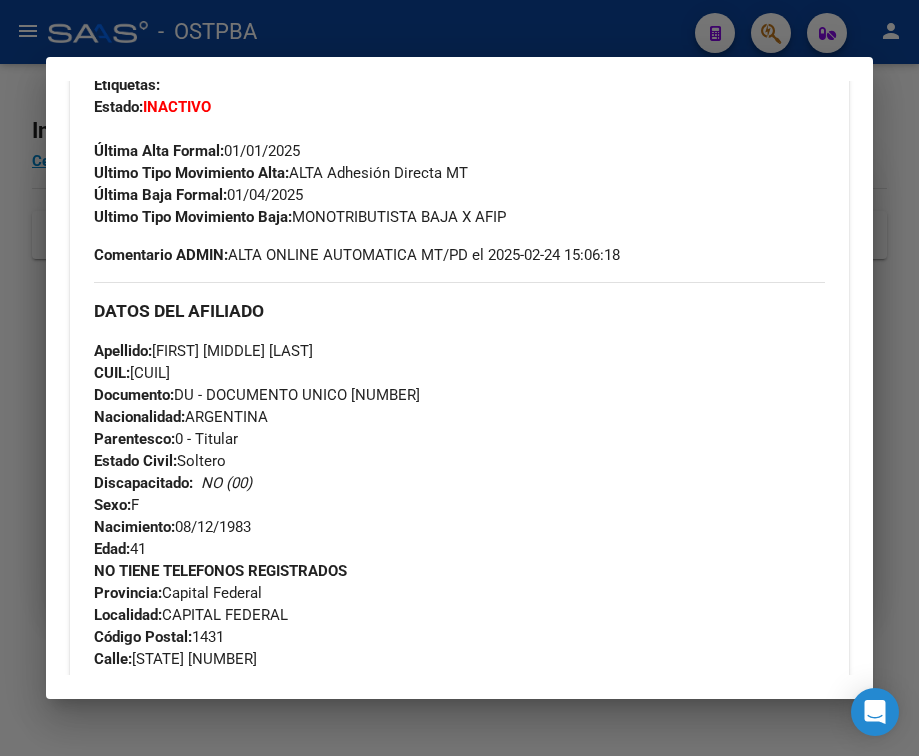 drag, startPoint x: 230, startPoint y: 214, endPoint x: 348, endPoint y: 213, distance: 118.004234 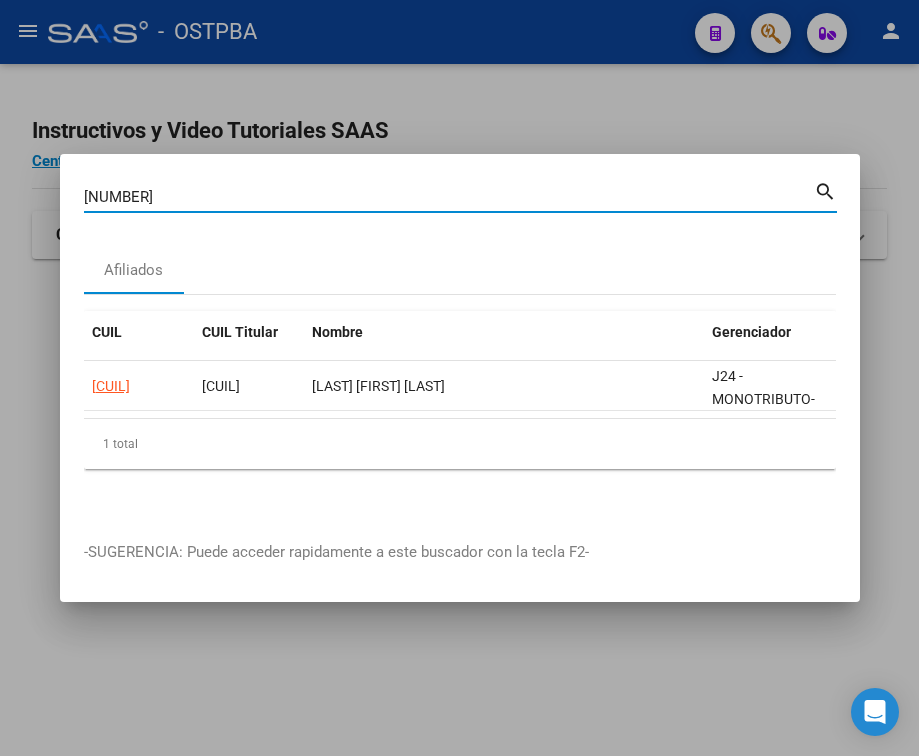 click on "[NUMBER]" at bounding box center [449, 197] 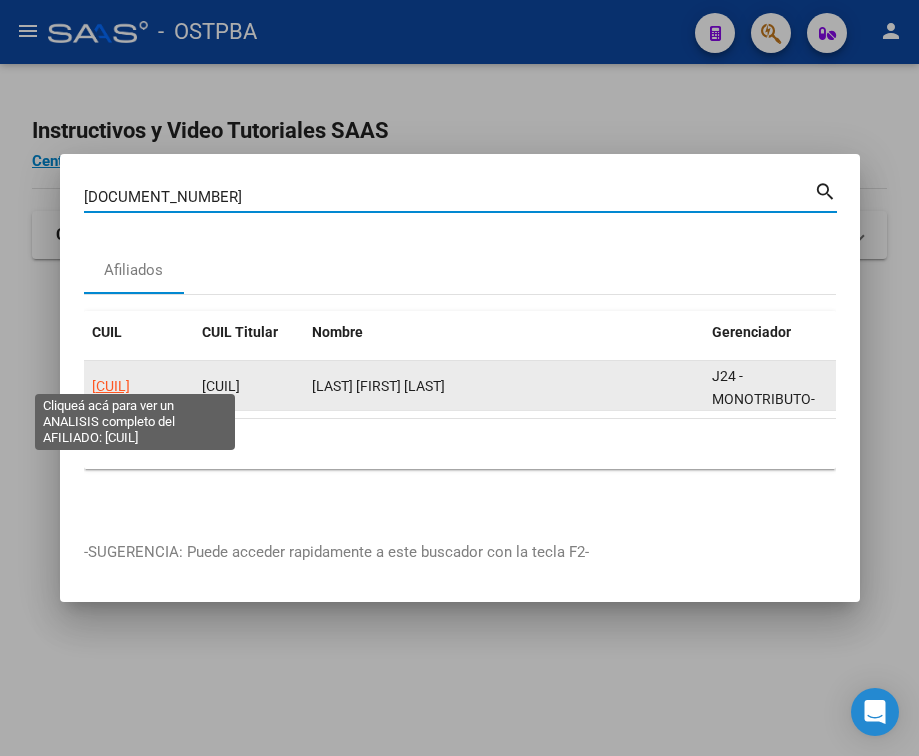 click on "[CUIL]" 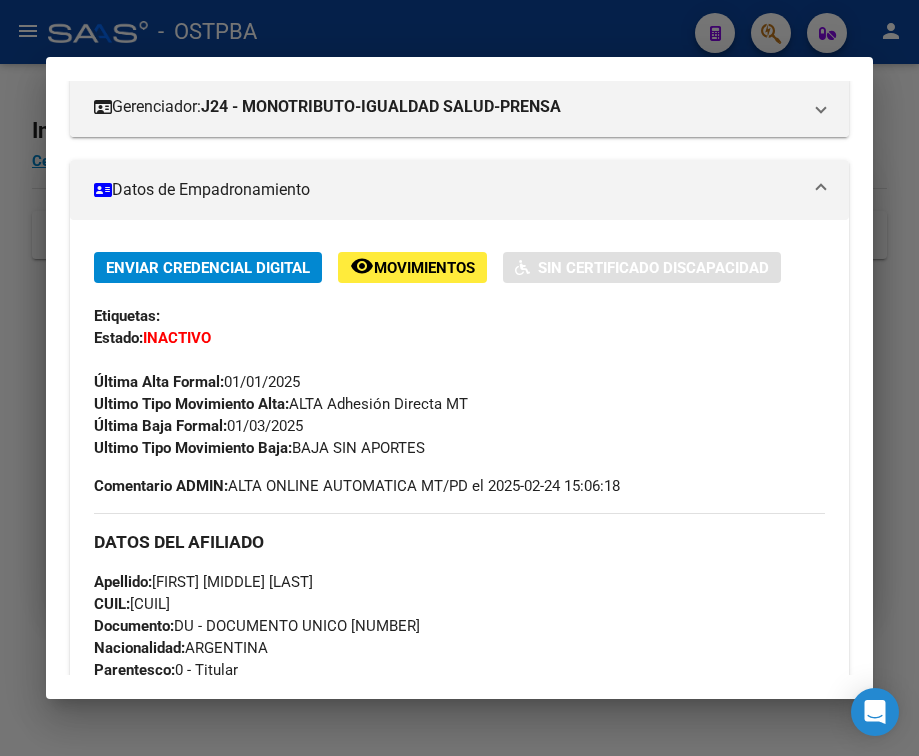 scroll, scrollTop: 300, scrollLeft: 0, axis: vertical 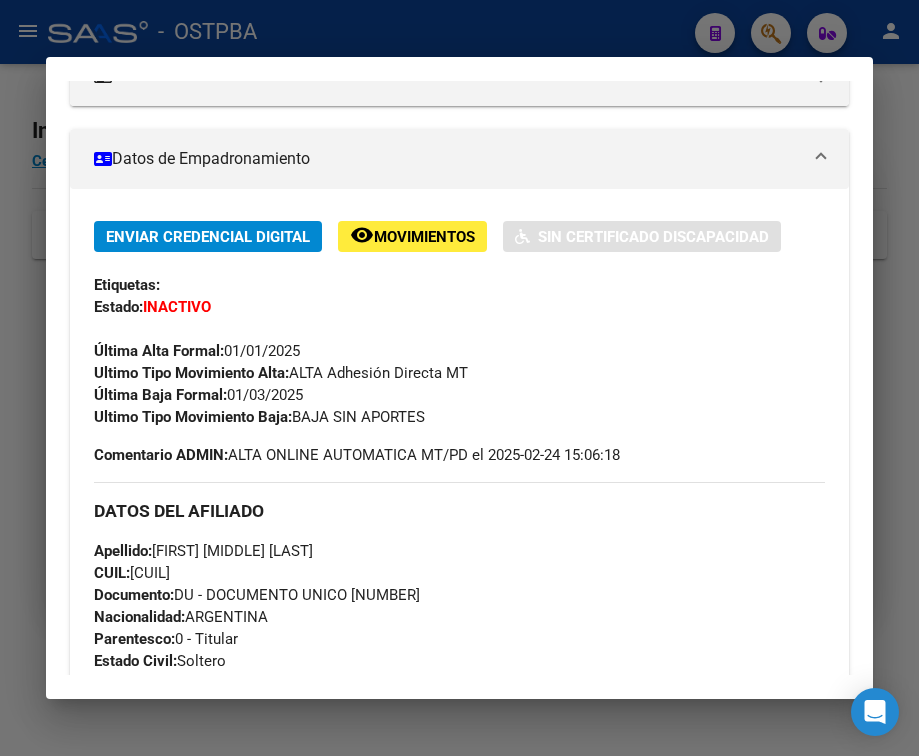 drag, startPoint x: 228, startPoint y: 413, endPoint x: 331, endPoint y: 418, distance: 103.121284 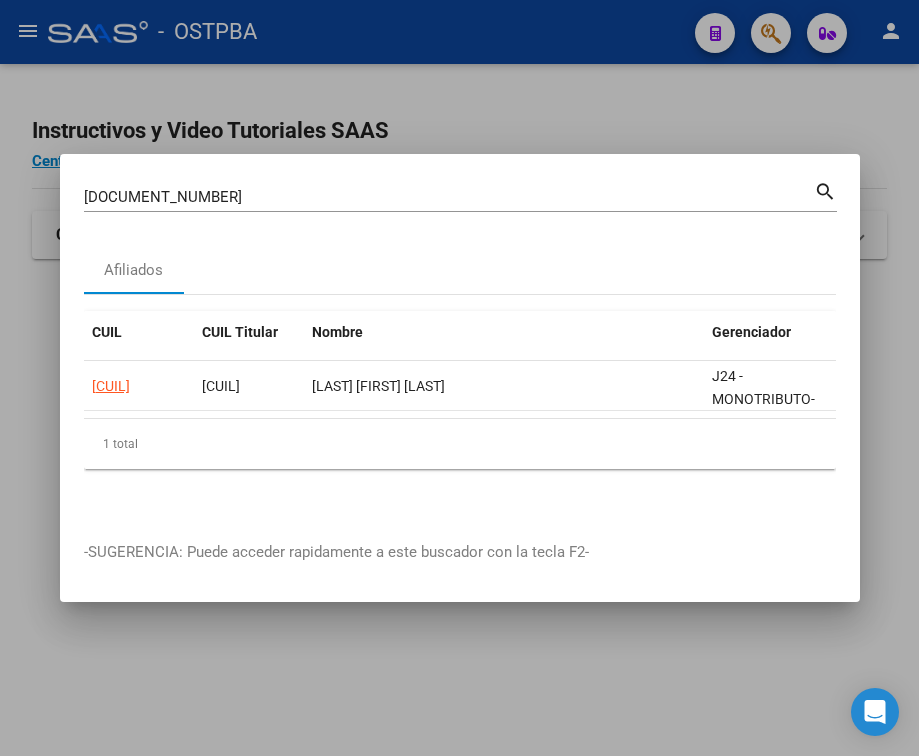 click on "[DOCUMENT_NUMBER]" at bounding box center [449, 197] 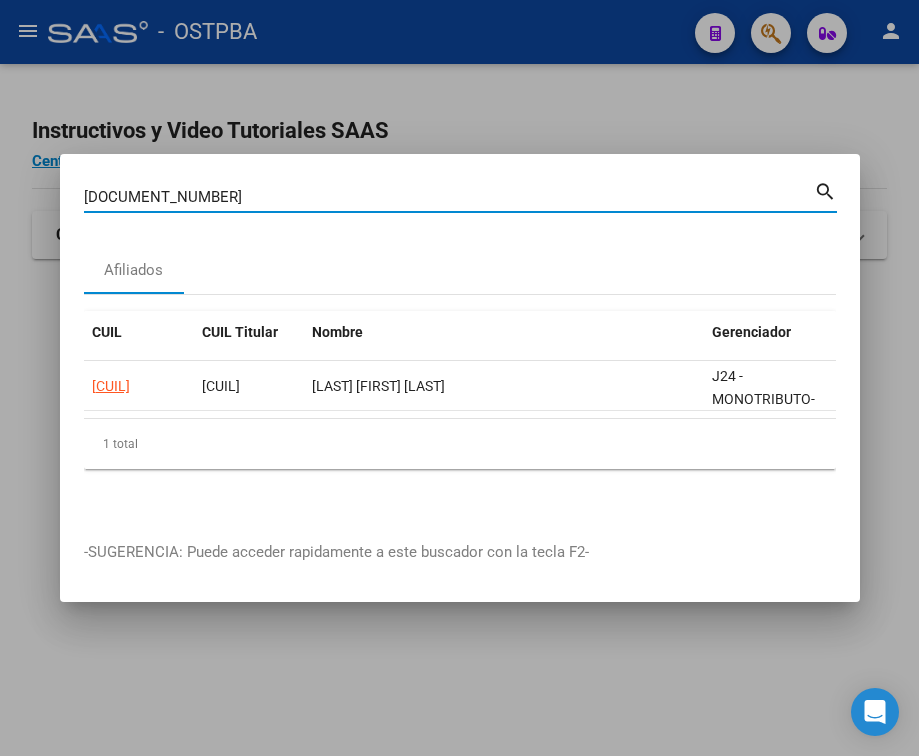 click on "[DOCUMENT_NUMBER]" at bounding box center (449, 197) 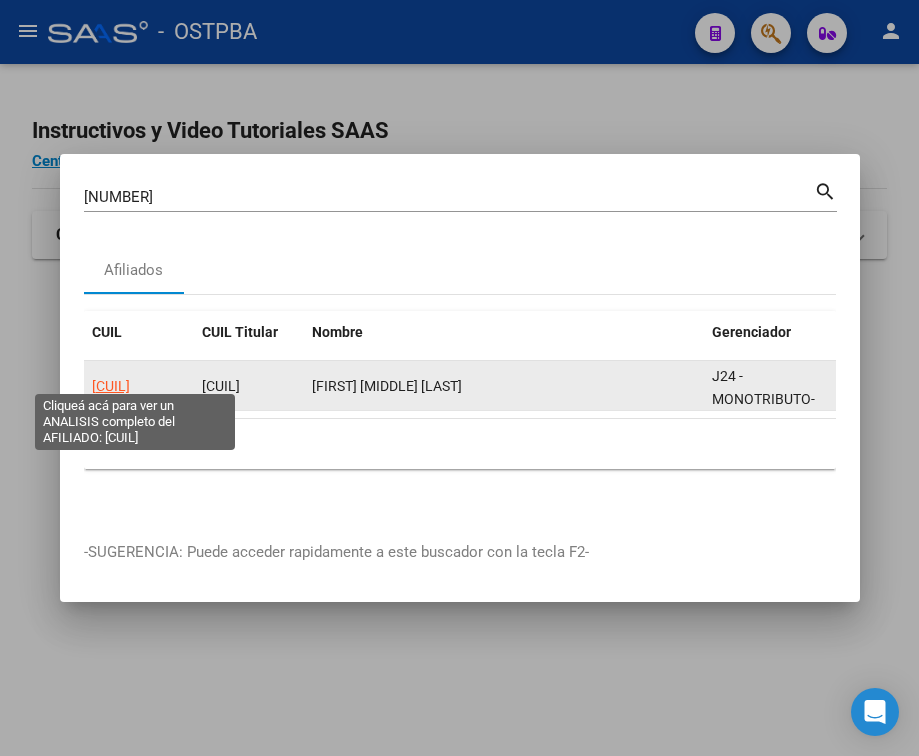 click on "[CUIL]" 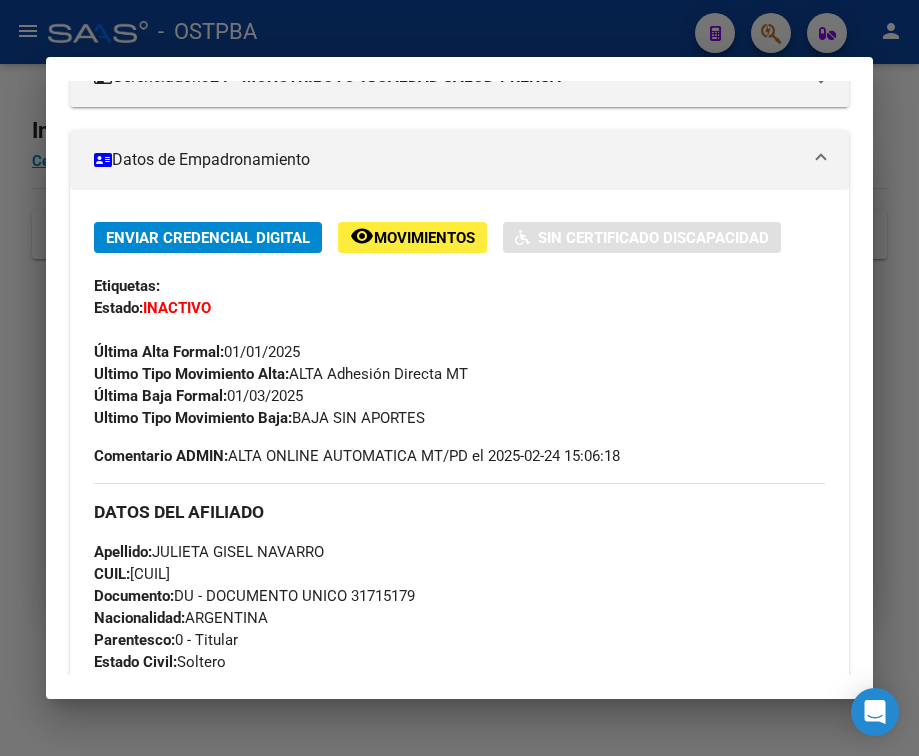 scroll, scrollTop: 300, scrollLeft: 0, axis: vertical 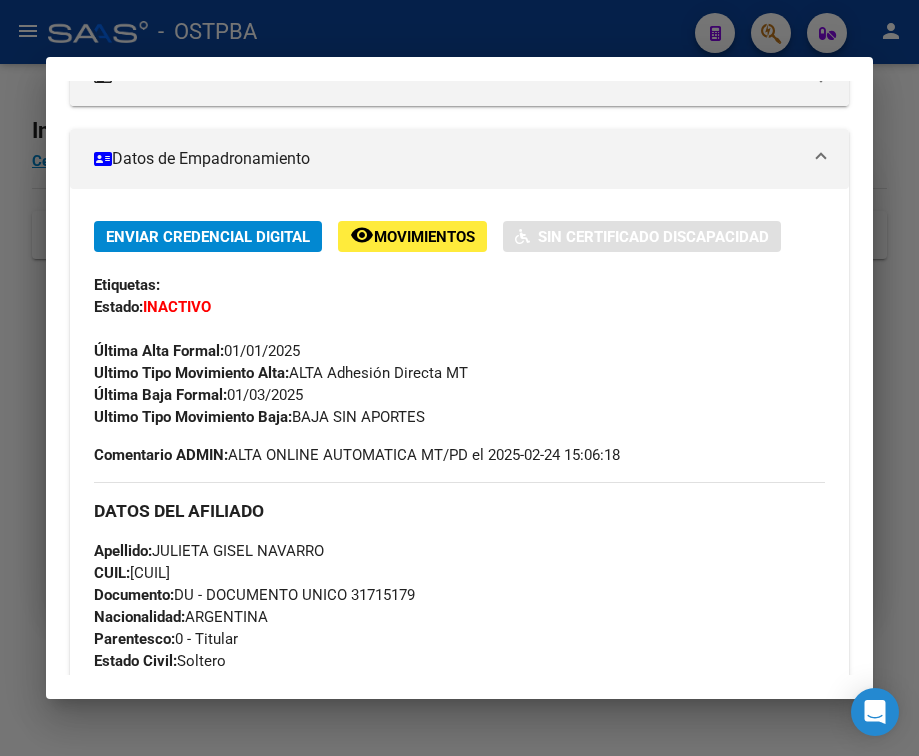 click at bounding box center [459, 378] 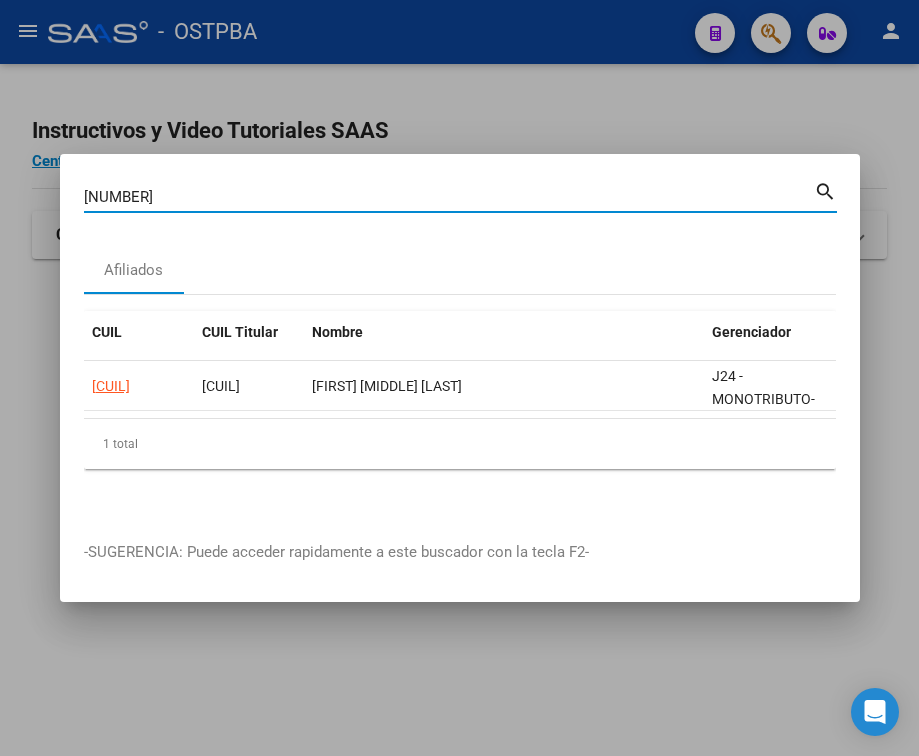 click on "[NUMBER]" at bounding box center [449, 197] 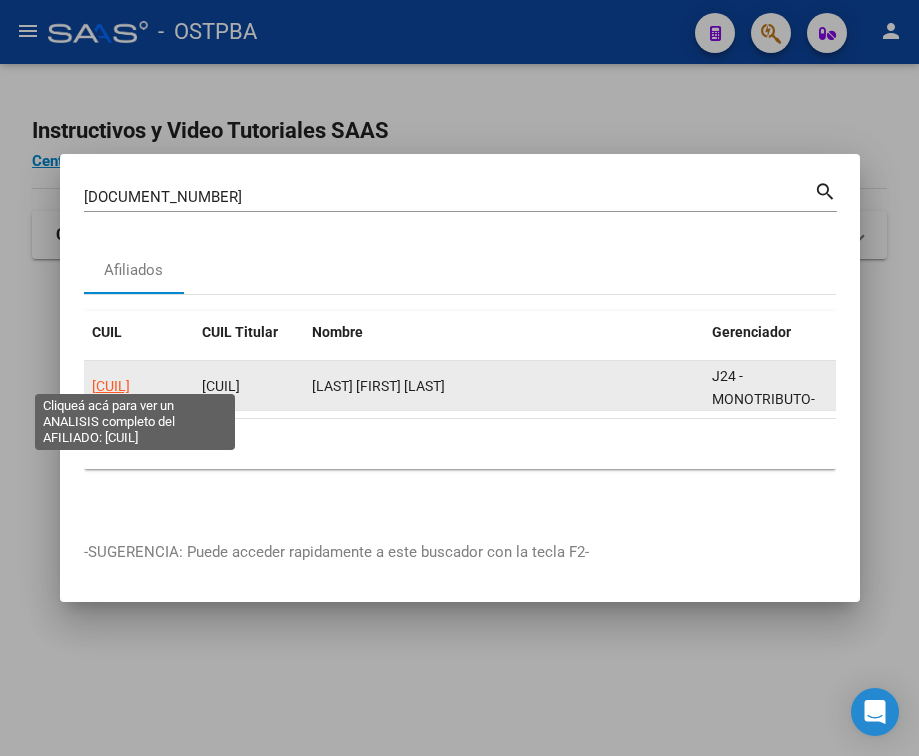 click on "[CUIL]" 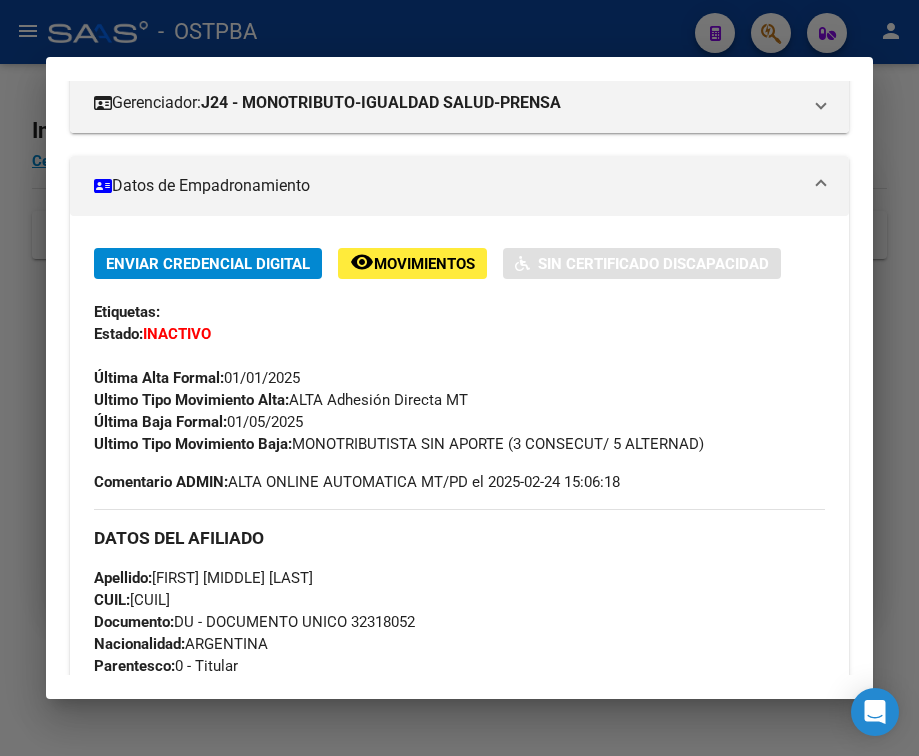 scroll, scrollTop: 300, scrollLeft: 0, axis: vertical 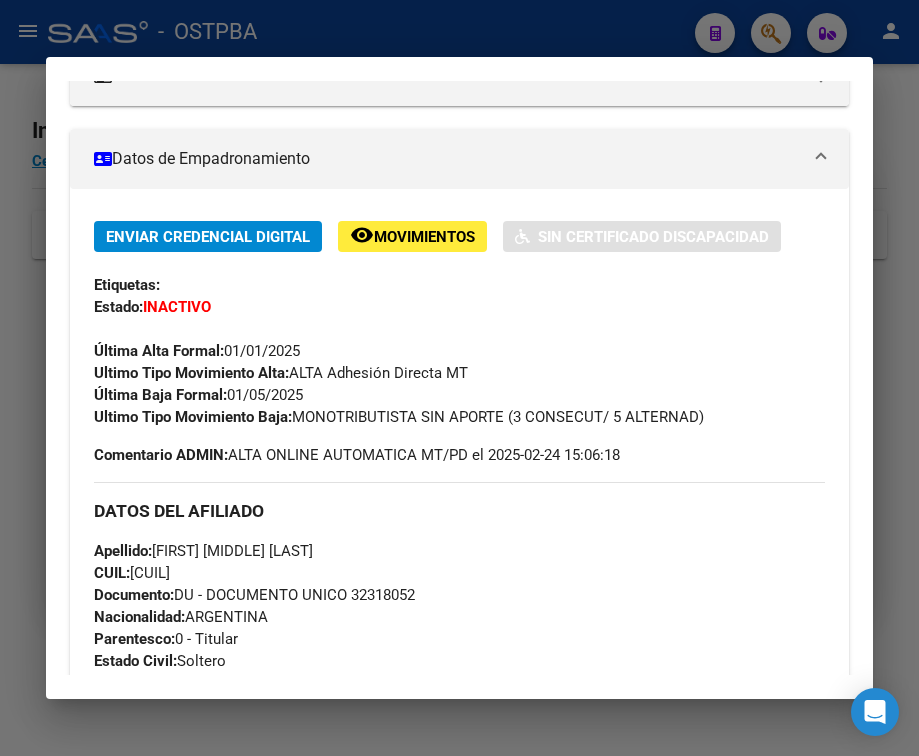 drag, startPoint x: 232, startPoint y: 412, endPoint x: 306, endPoint y: 414, distance: 74.02702 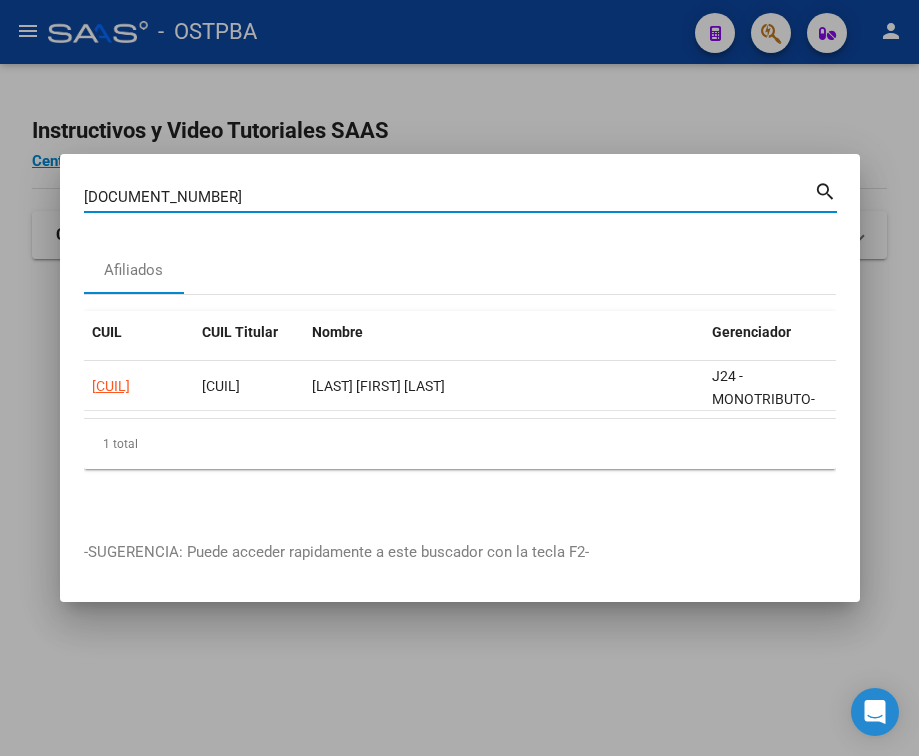 click on "[DOCUMENT_NUMBER]" at bounding box center [449, 197] 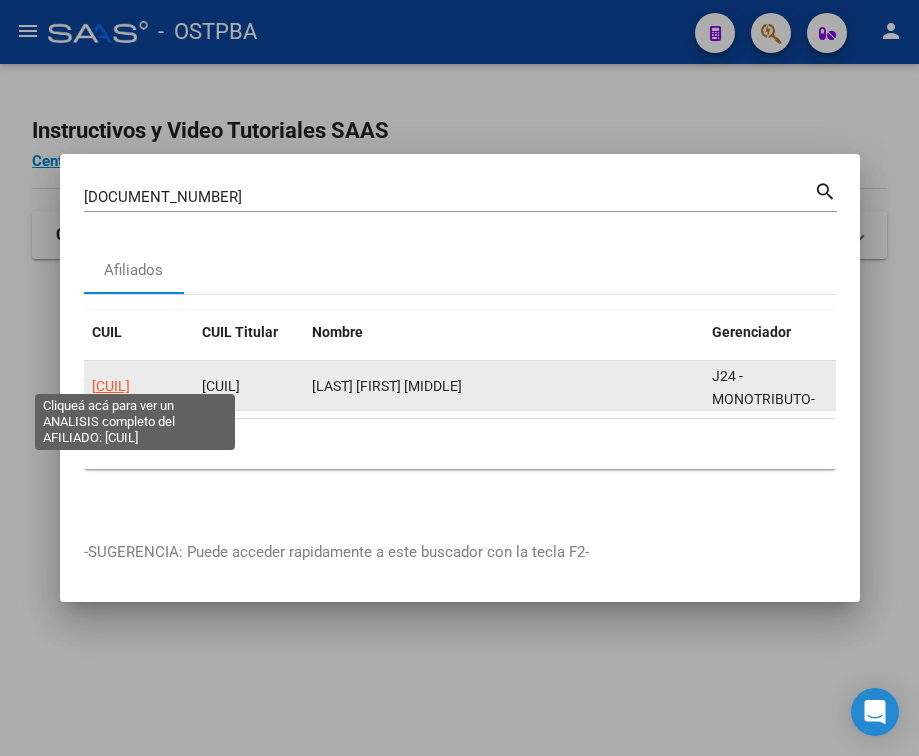 click on "[CUIL]" 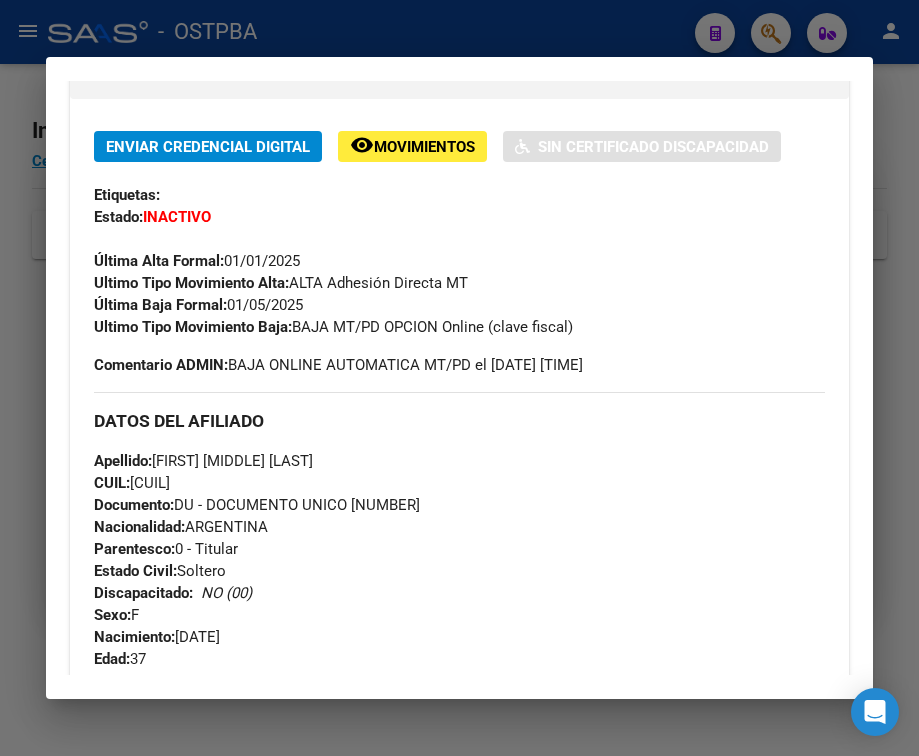 scroll, scrollTop: 400, scrollLeft: 0, axis: vertical 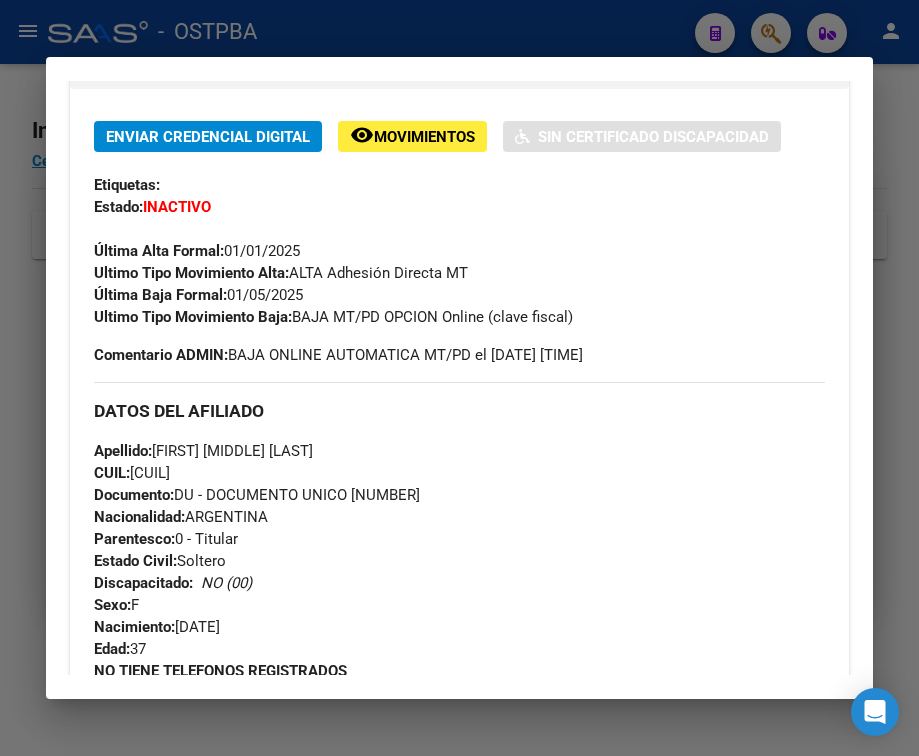 drag, startPoint x: 229, startPoint y: 310, endPoint x: 339, endPoint y: 311, distance: 110.00455 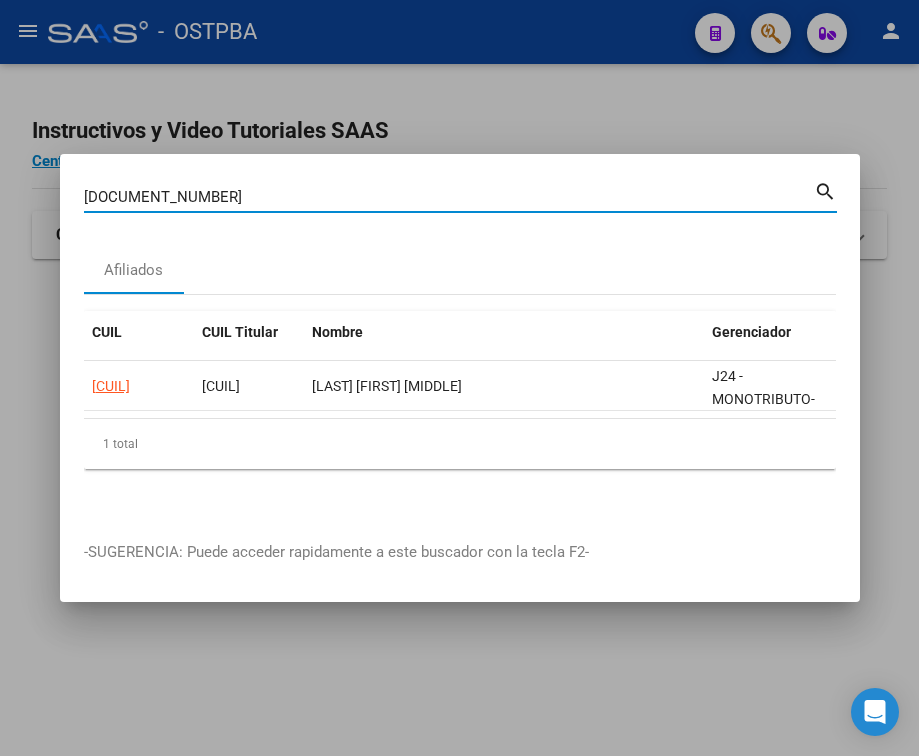 click on "[DOCUMENT_NUMBER]" at bounding box center [449, 197] 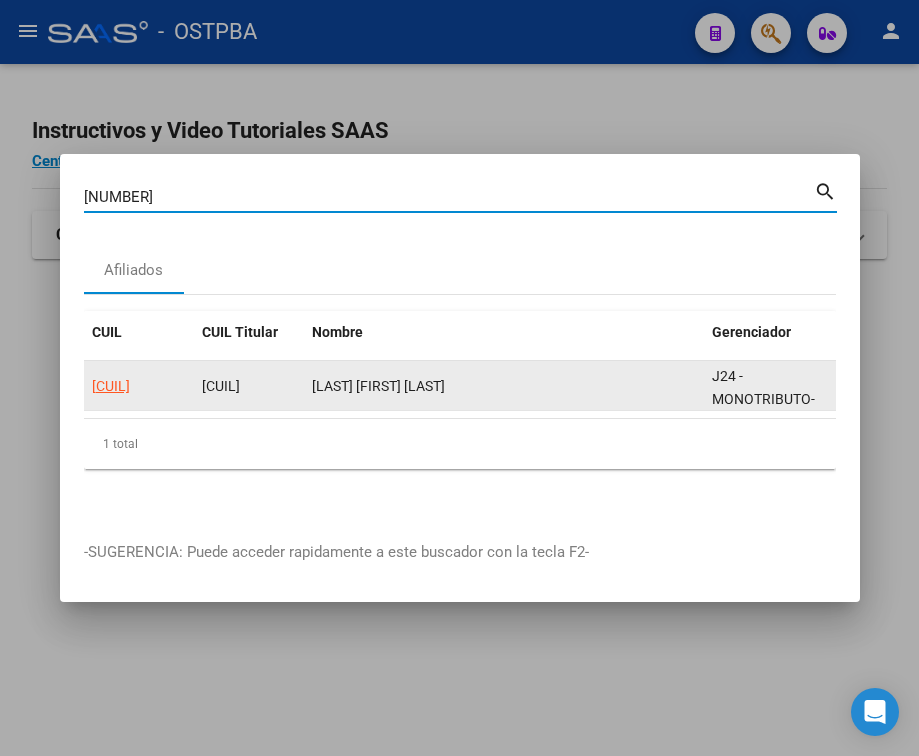 click on "[CUIL]" 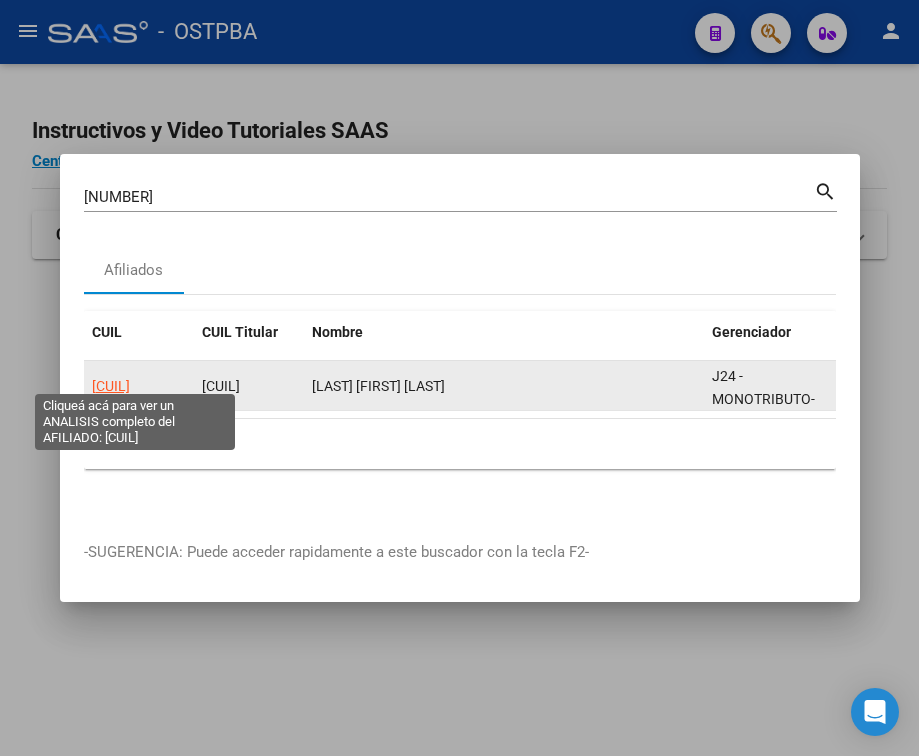 click on "[CUIL]" 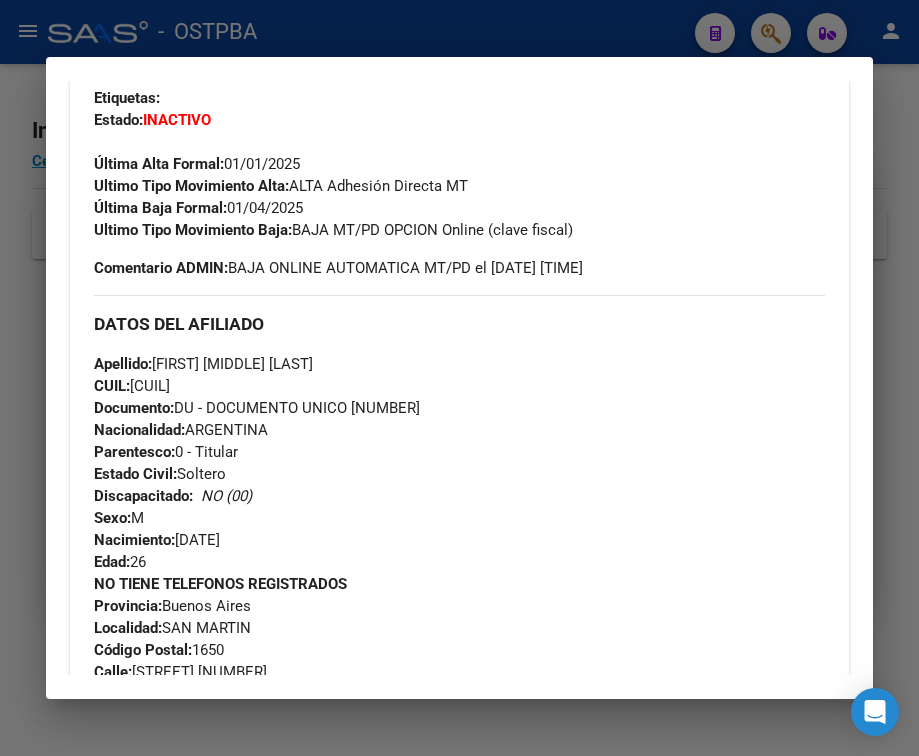 scroll, scrollTop: 500, scrollLeft: 0, axis: vertical 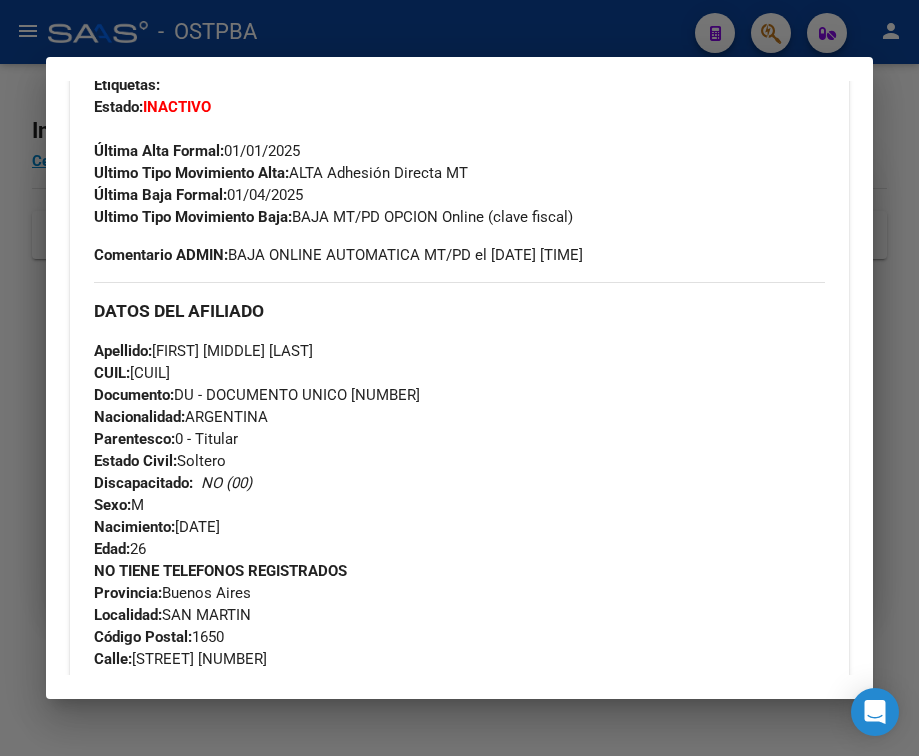 drag, startPoint x: 229, startPoint y: 214, endPoint x: 332, endPoint y: 214, distance: 103 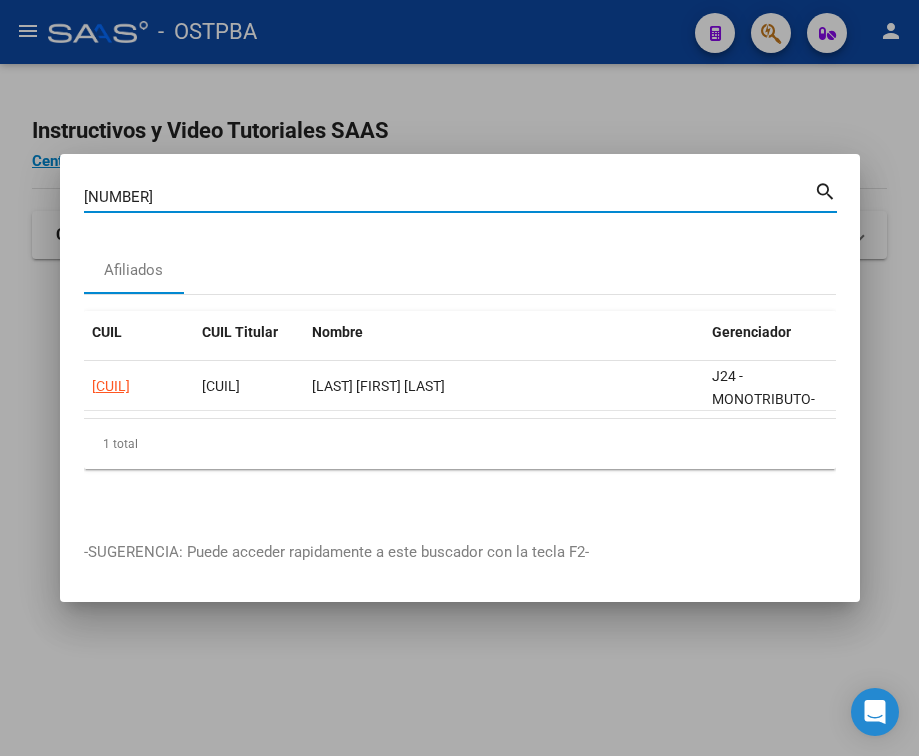 click on "[NUMBER]" at bounding box center [449, 197] 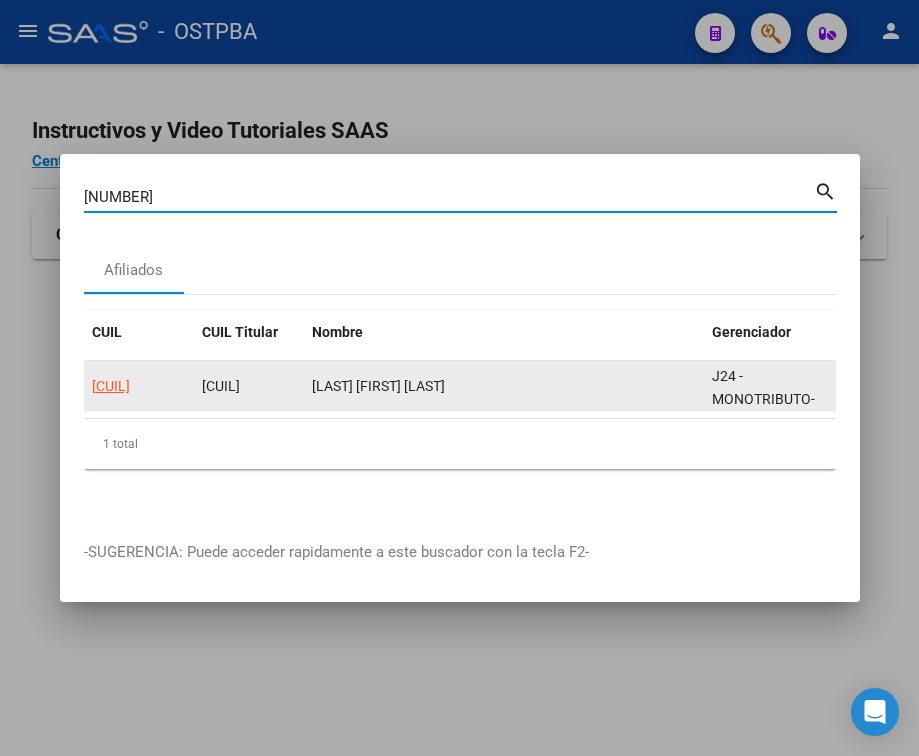 click on "[CUIL]" 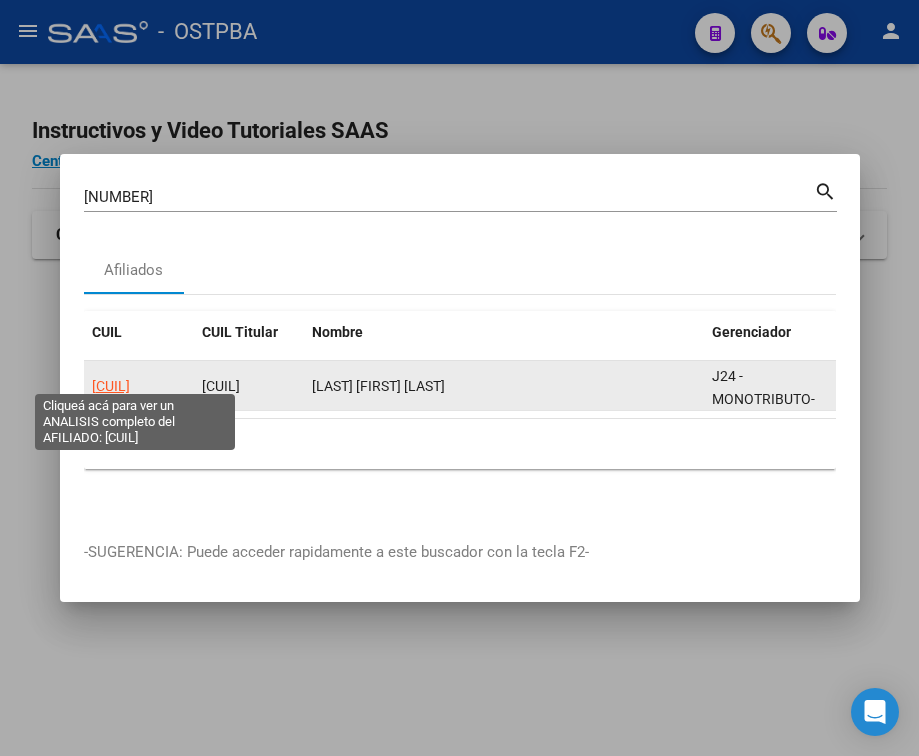 click on "[CUIL]" 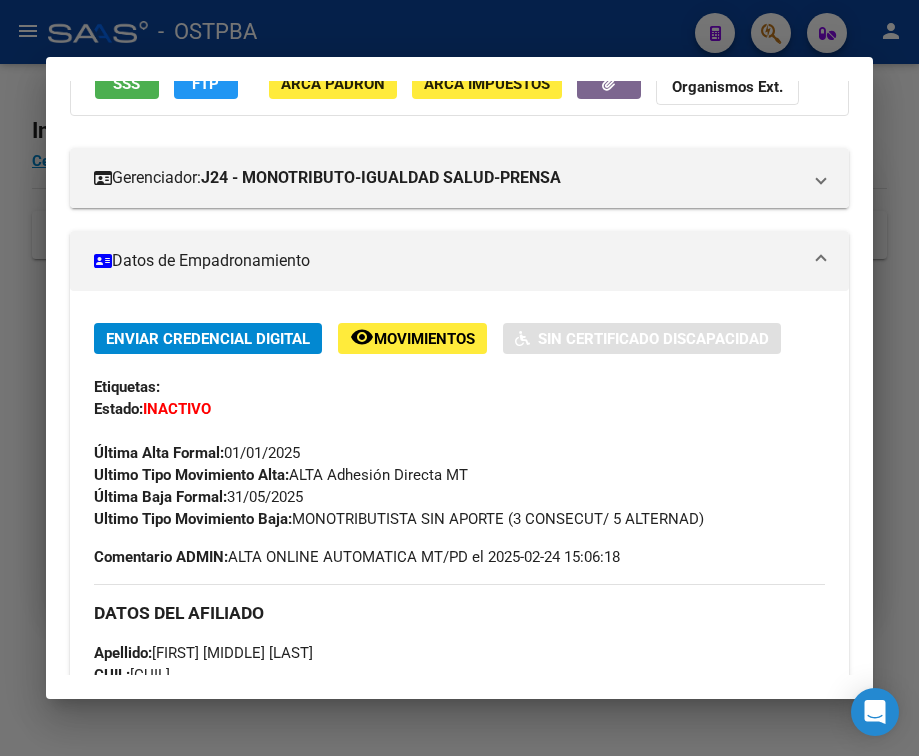 scroll, scrollTop: 200, scrollLeft: 0, axis: vertical 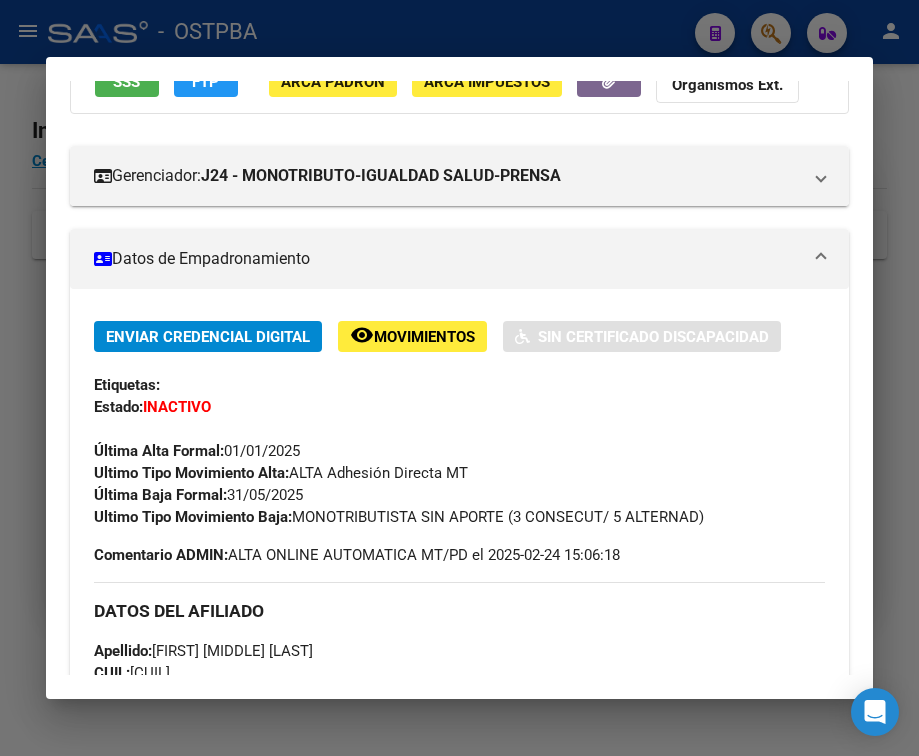 drag, startPoint x: 234, startPoint y: 515, endPoint x: 317, endPoint y: 511, distance: 83.09633 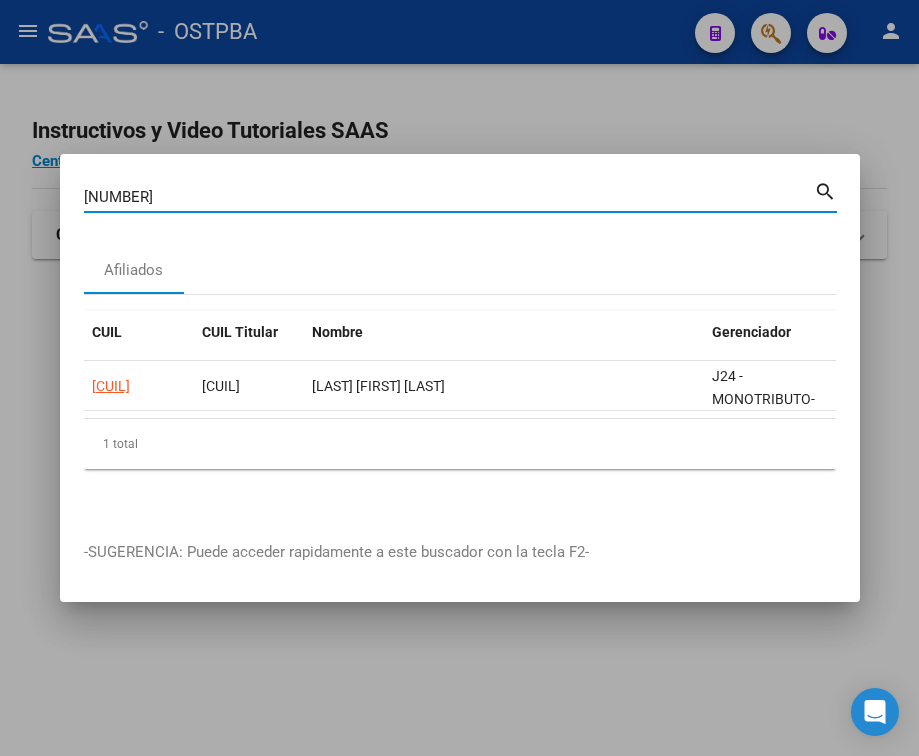 click on "[NUMBER]" at bounding box center (449, 197) 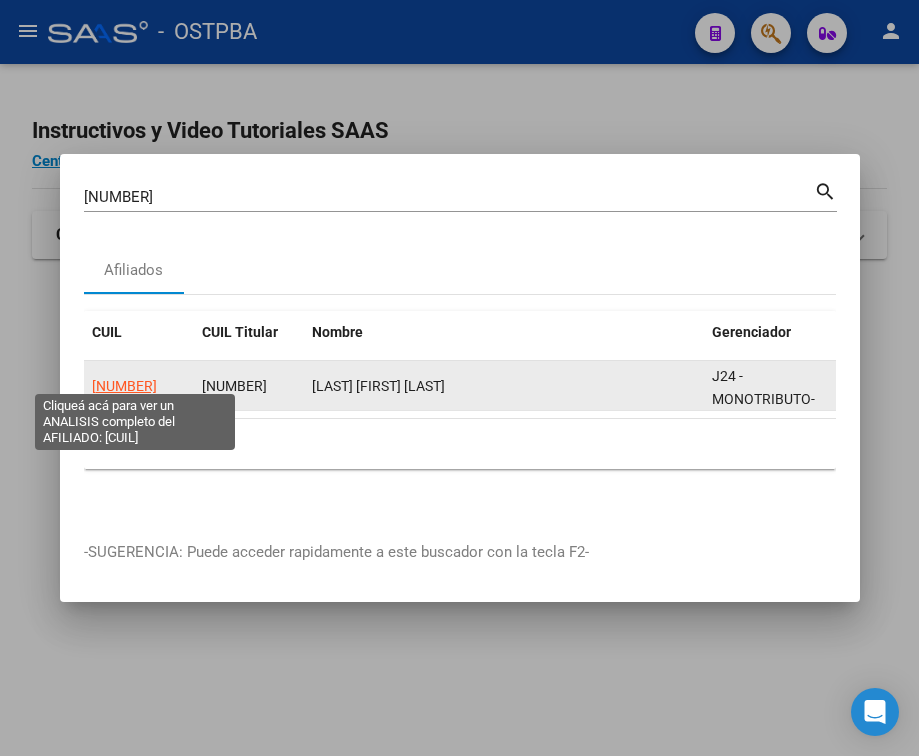 click on "[NUMBER]" 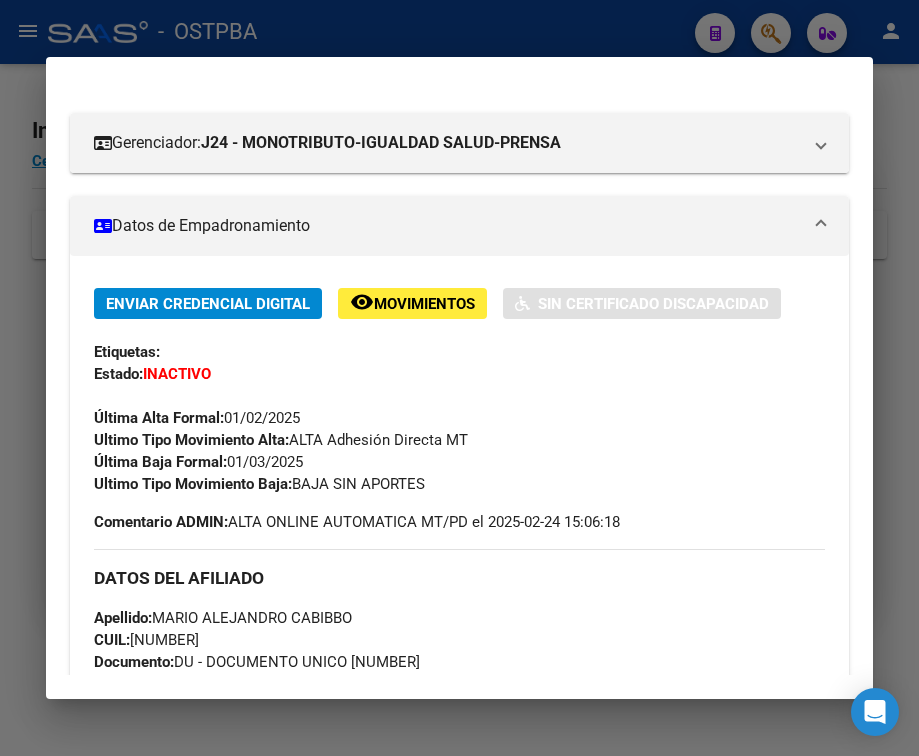 scroll, scrollTop: 300, scrollLeft: 0, axis: vertical 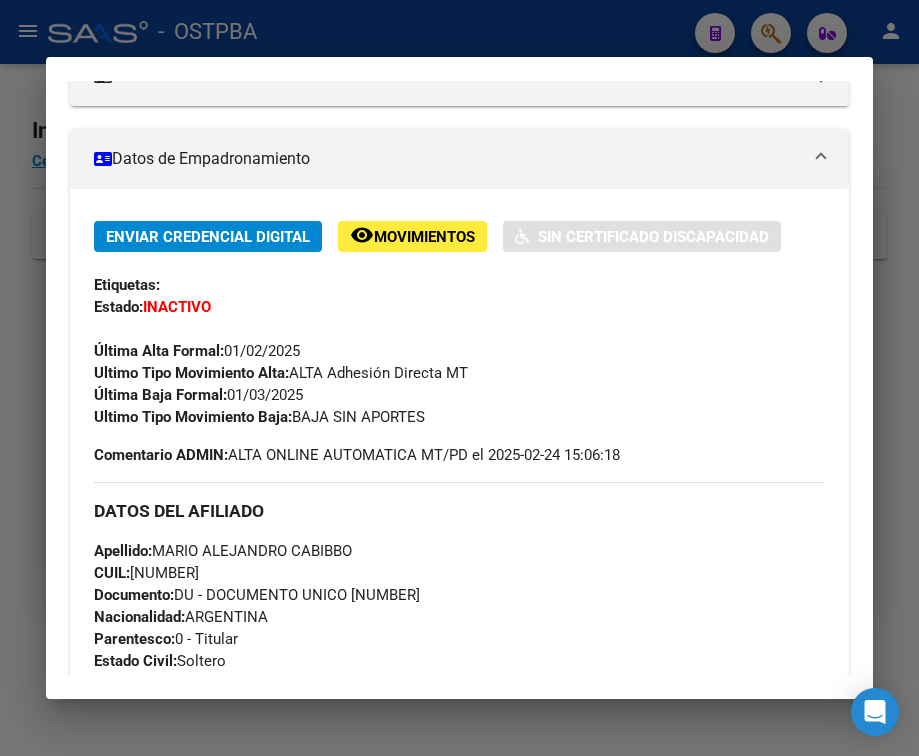 drag, startPoint x: 230, startPoint y: 408, endPoint x: 318, endPoint y: 415, distance: 88.27797 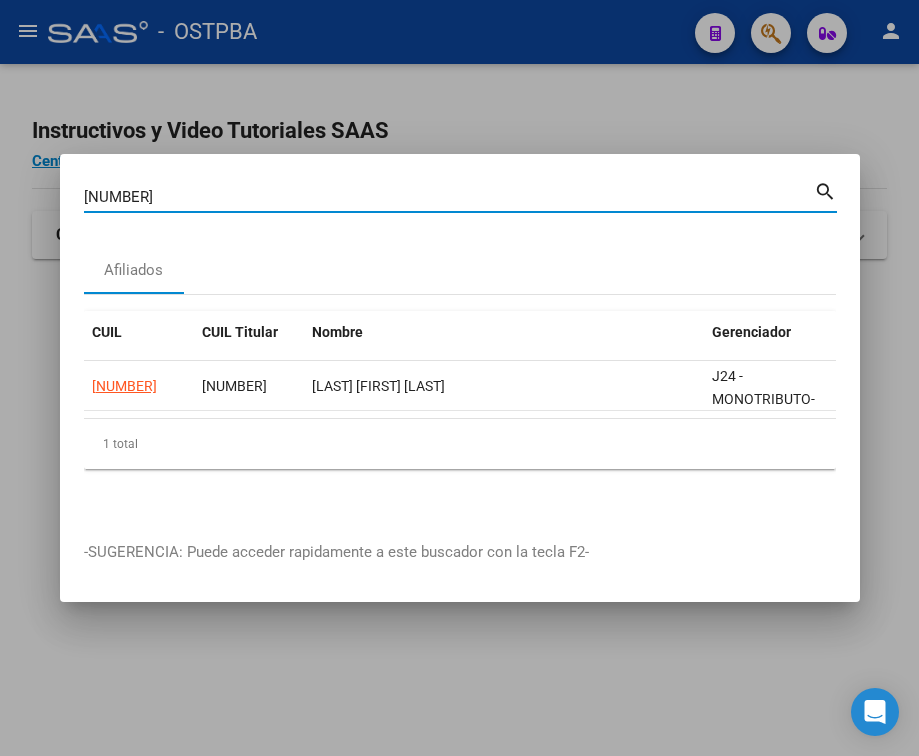click on "[NUMBER]" at bounding box center [449, 197] 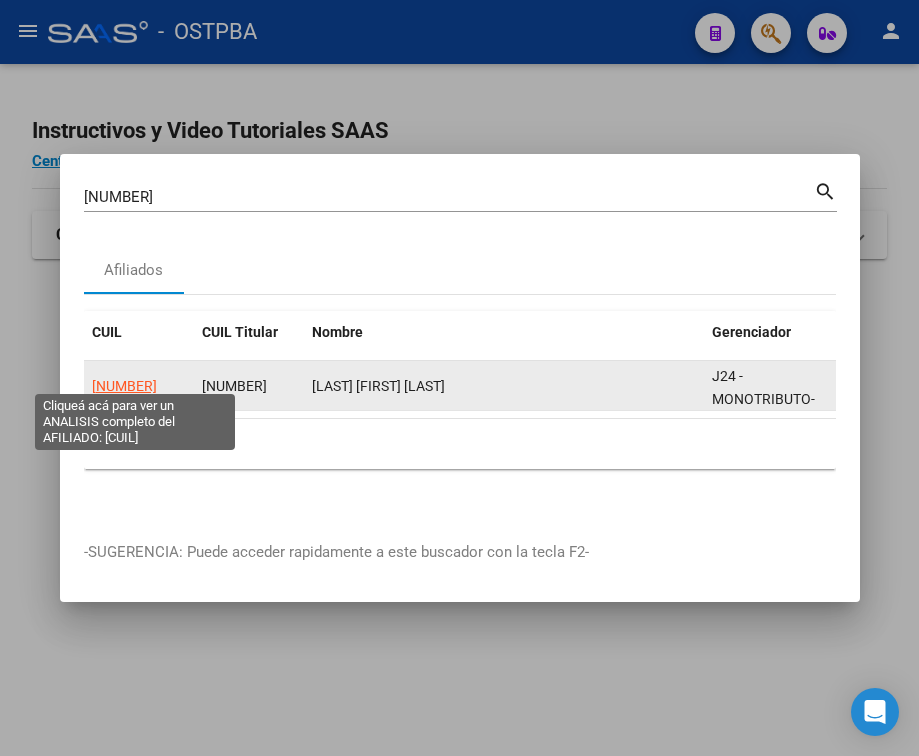 click on "[NUMBER]" 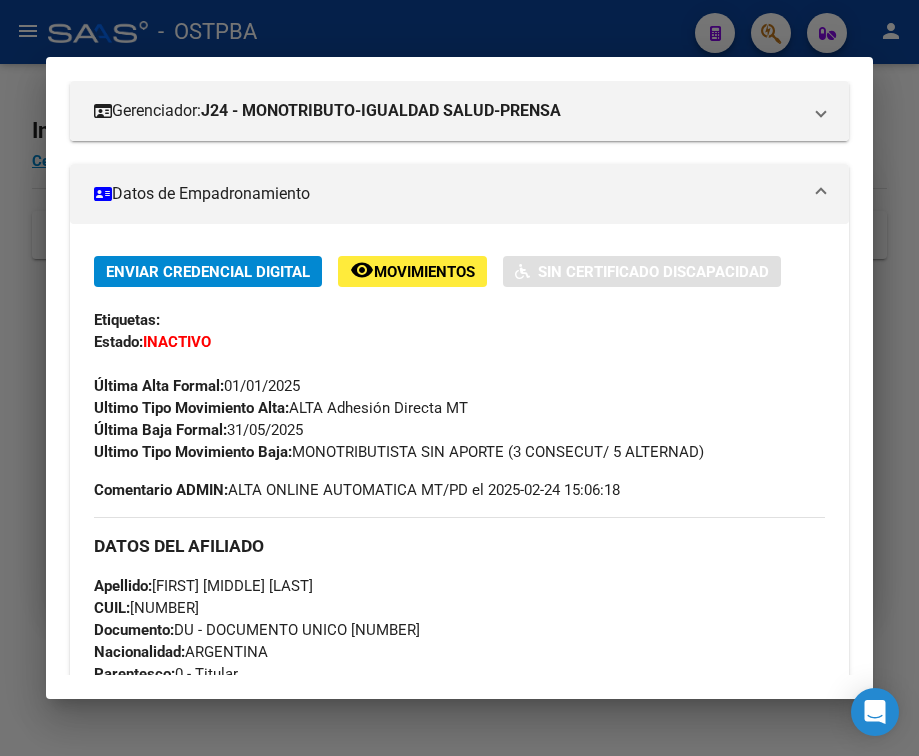 scroll, scrollTop: 300, scrollLeft: 0, axis: vertical 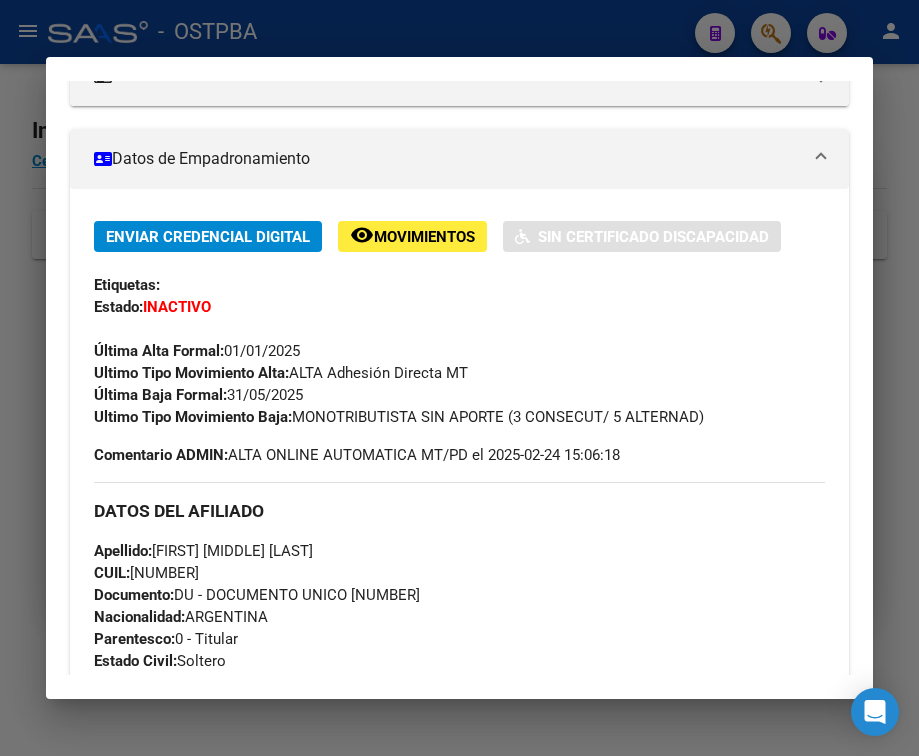click at bounding box center (459, 378) 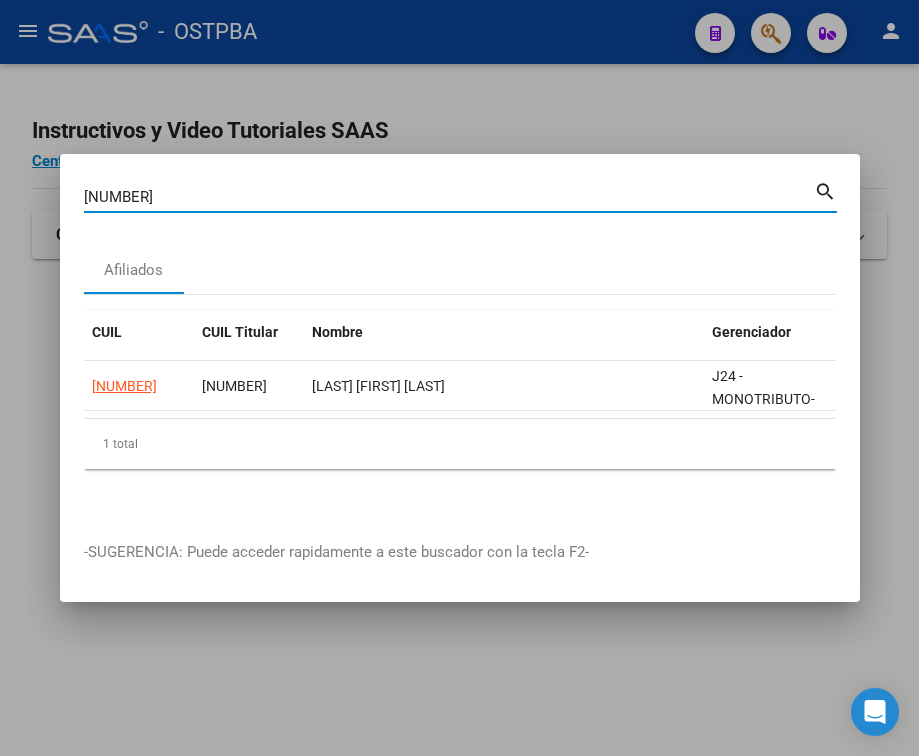 click on "[NUMBER]" at bounding box center [449, 197] 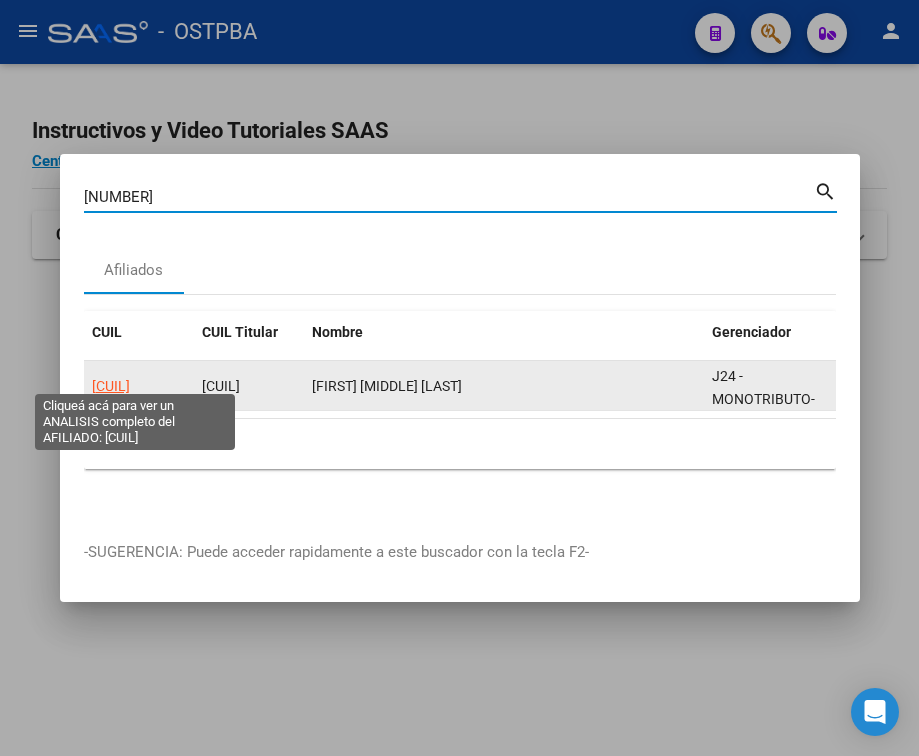 click on "[CUIL]" 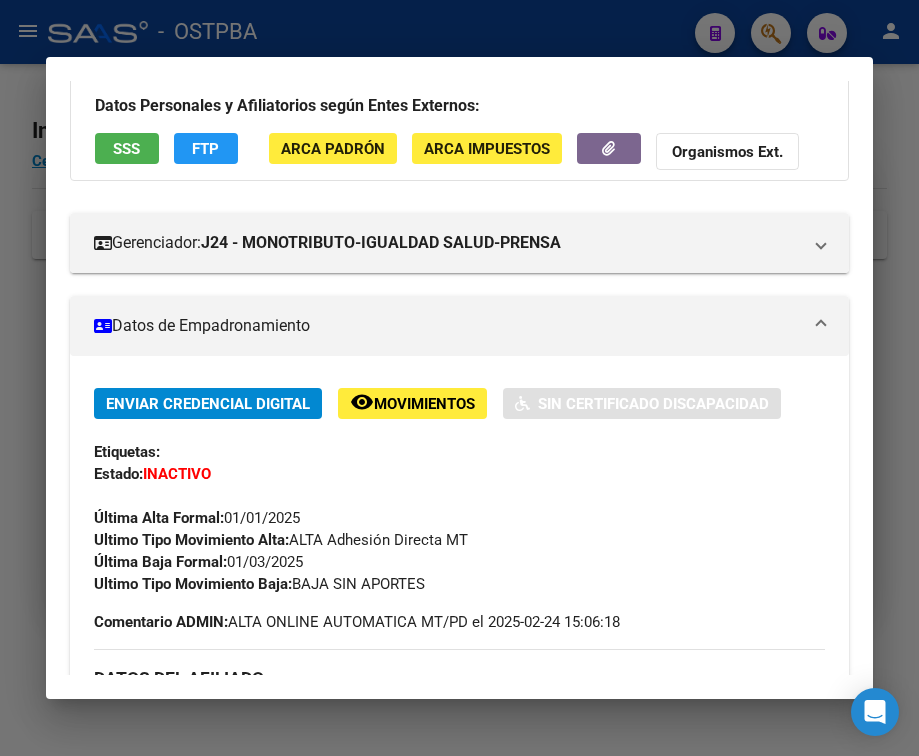 scroll, scrollTop: 200, scrollLeft: 0, axis: vertical 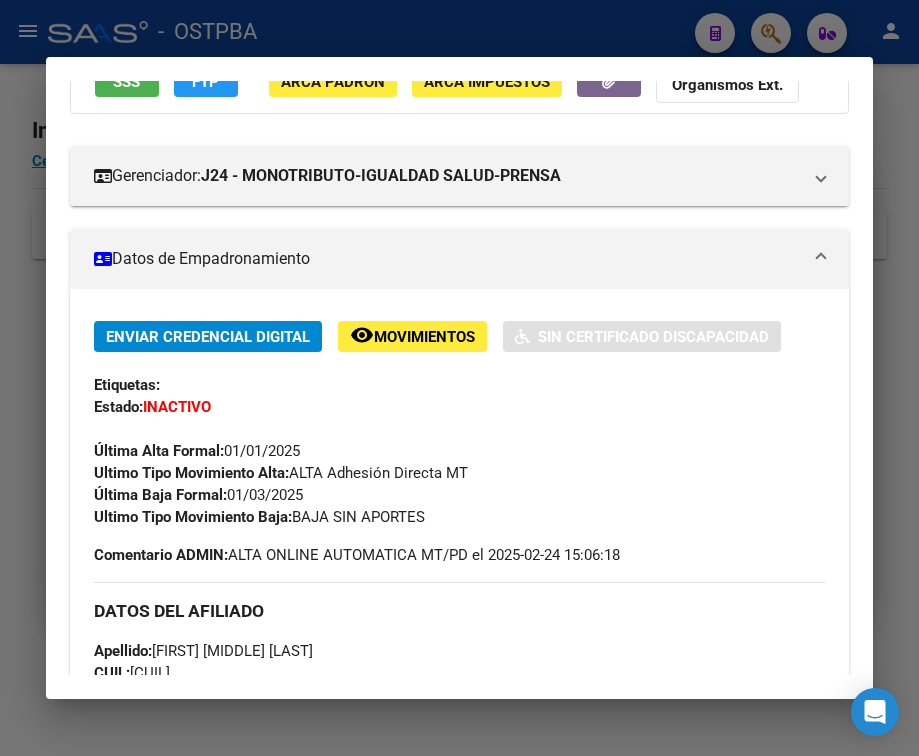 click at bounding box center [459, 378] 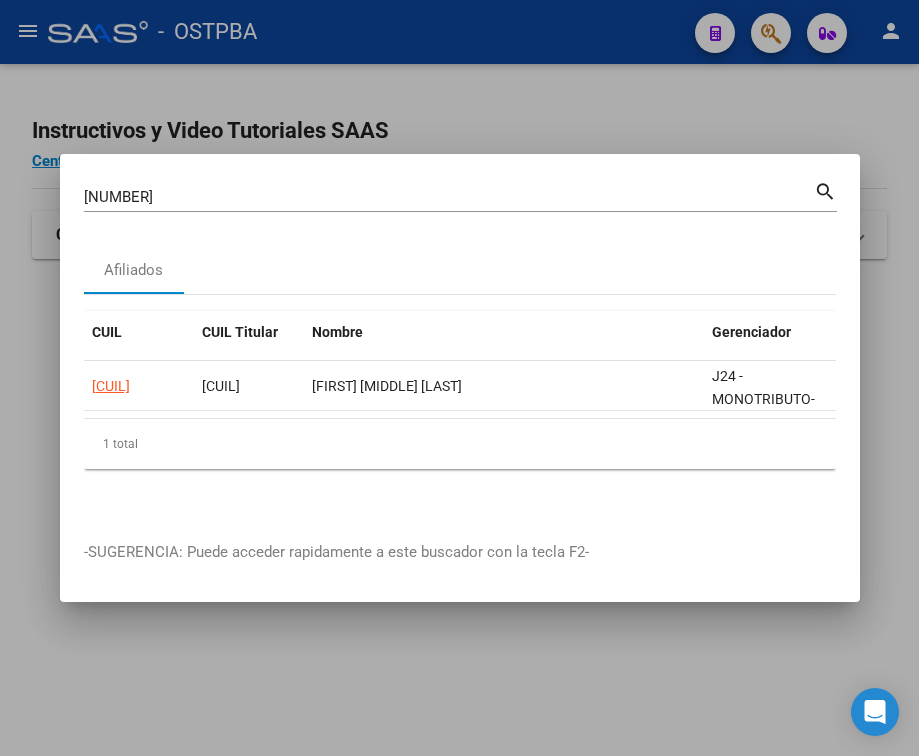 click on "[NUMBER] Buscar (apellido, dni, cuil, nro traspaso, cuit, obra social) search" at bounding box center [460, 195] 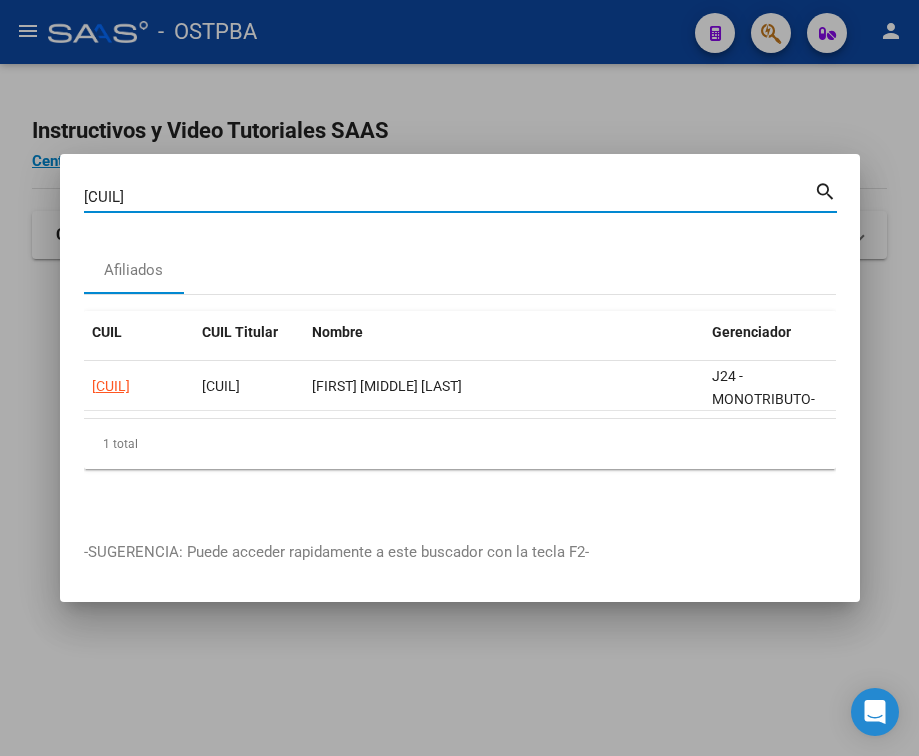 click on "[CUIL]" at bounding box center (449, 197) 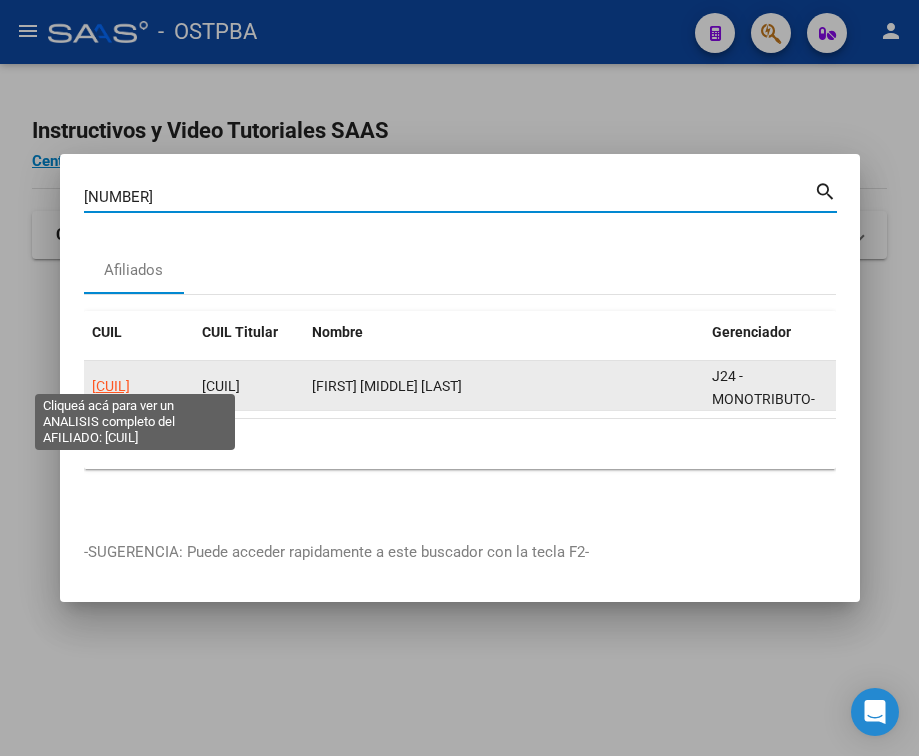 click on "[CUIL]" 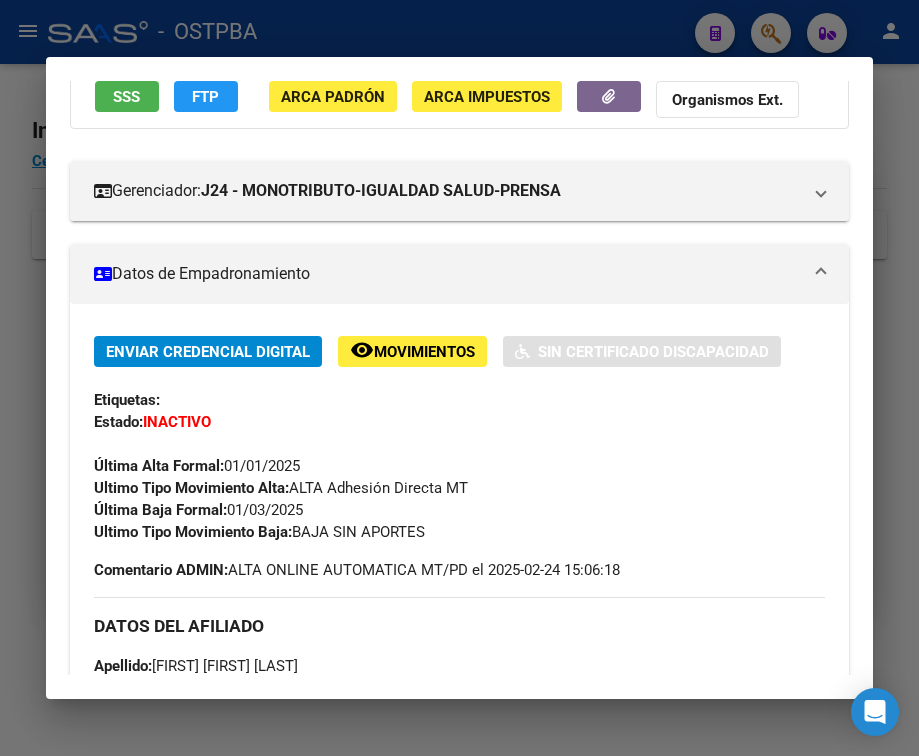 scroll, scrollTop: 200, scrollLeft: 0, axis: vertical 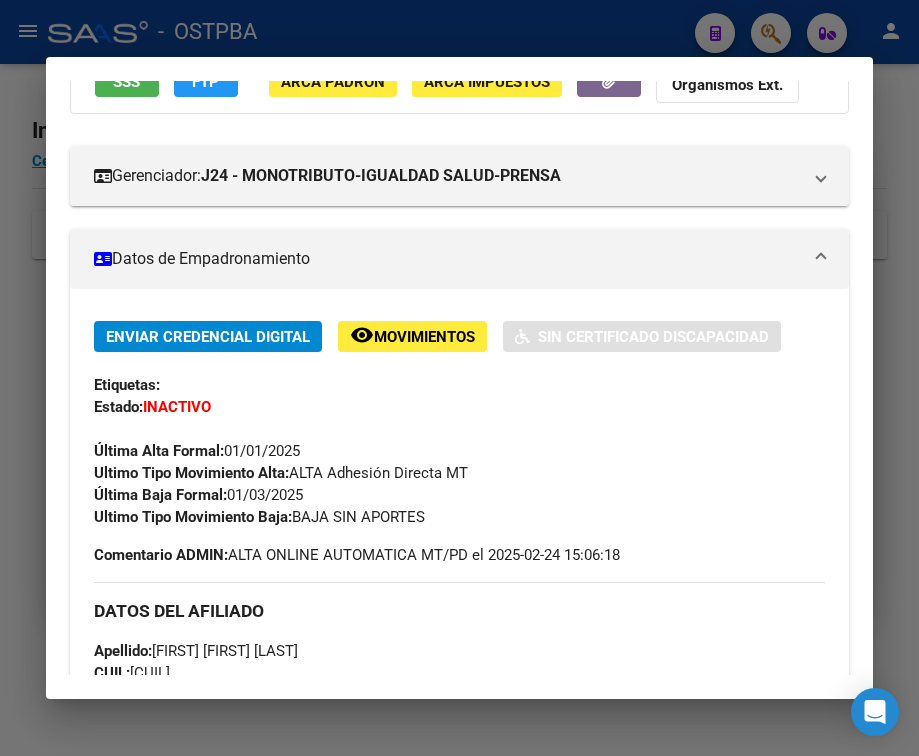 click at bounding box center [459, 378] 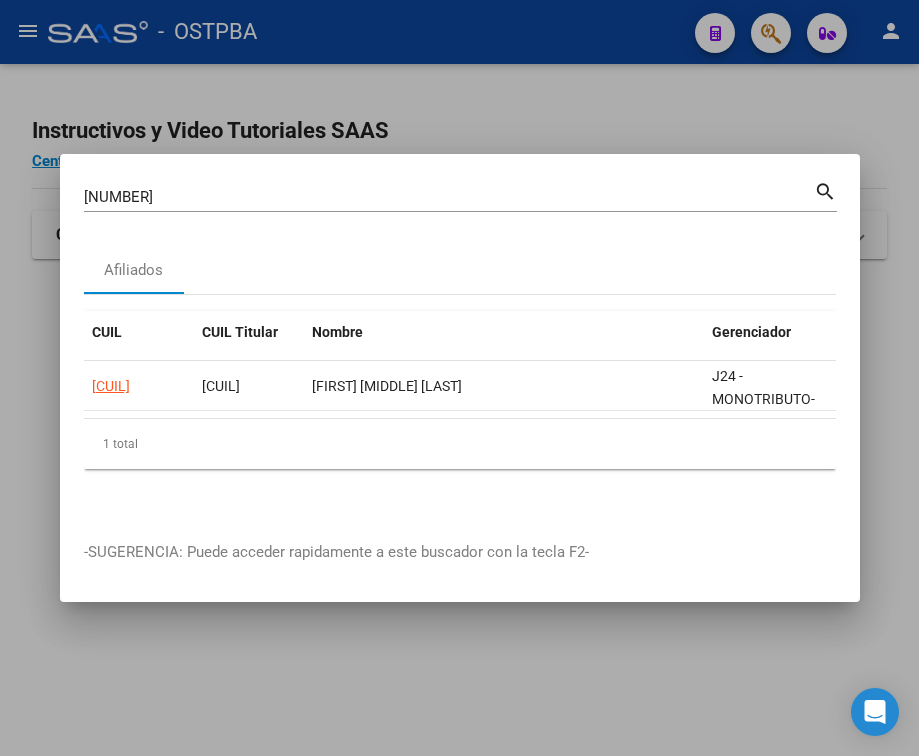 click on "[NUMBER] Buscar (apellido, dni, cuil, nro traspaso, cuit, obra social) search" at bounding box center [460, 195] 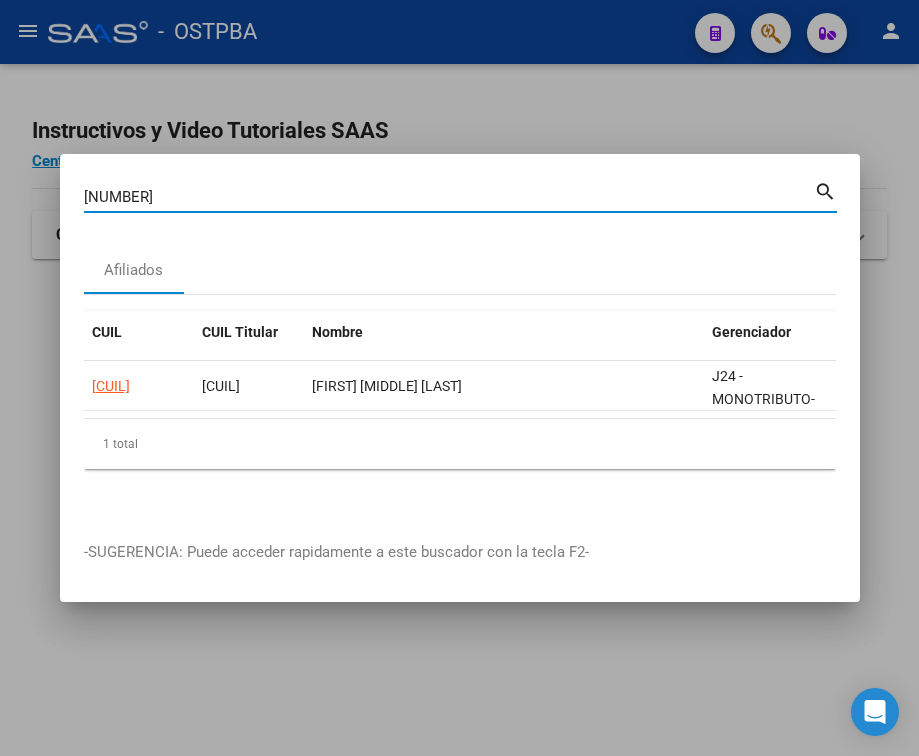 click on "[NUMBER]" at bounding box center [449, 197] 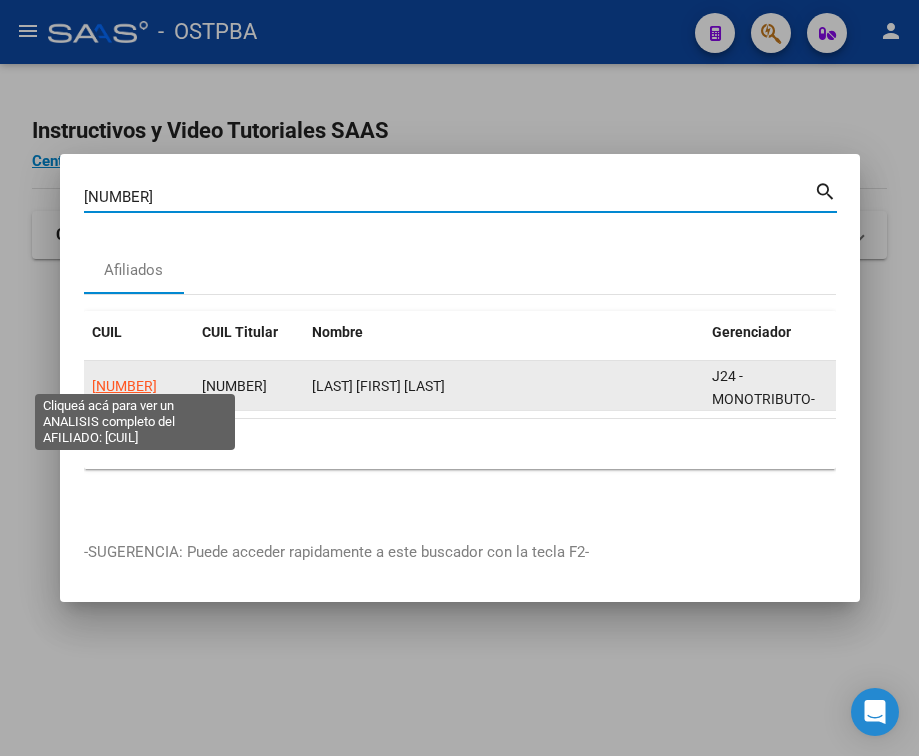 click on "[NUMBER]" 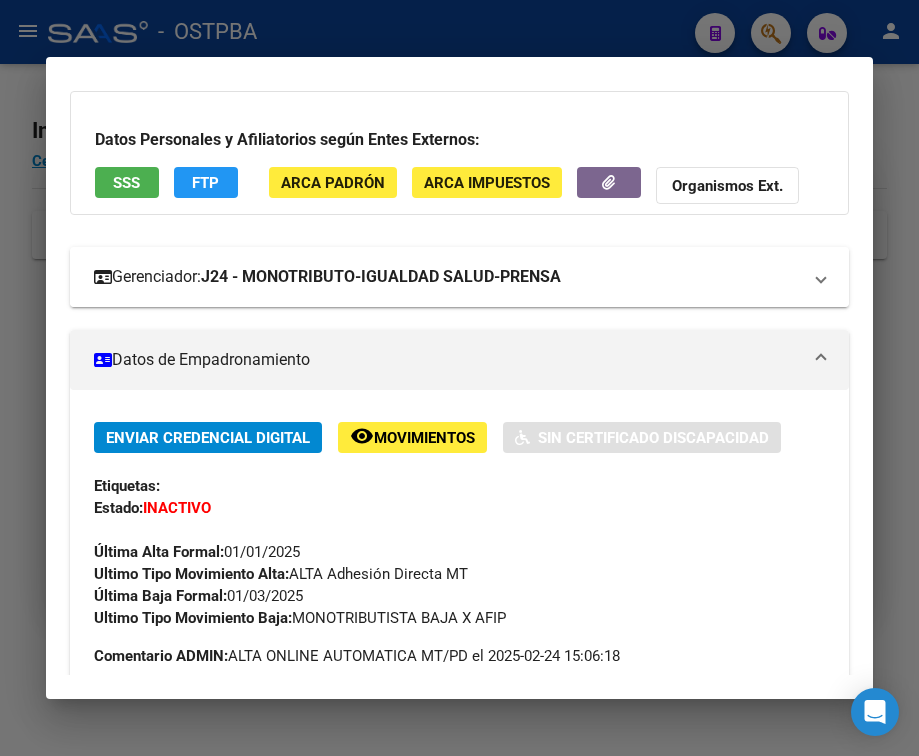 scroll, scrollTop: 100, scrollLeft: 0, axis: vertical 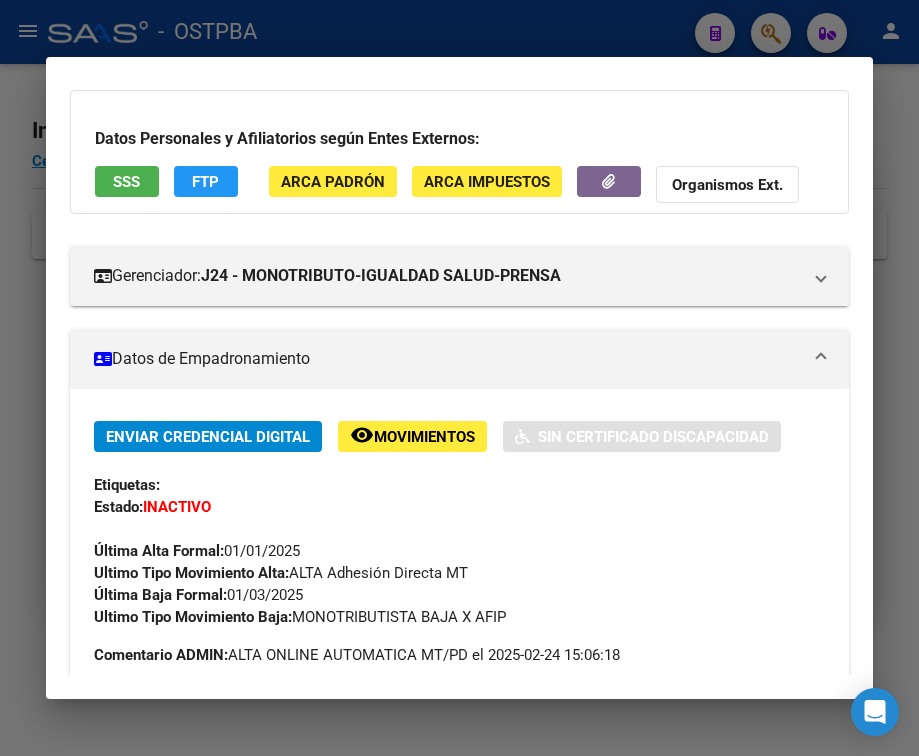 drag, startPoint x: 231, startPoint y: 609, endPoint x: 320, endPoint y: 610, distance: 89.005615 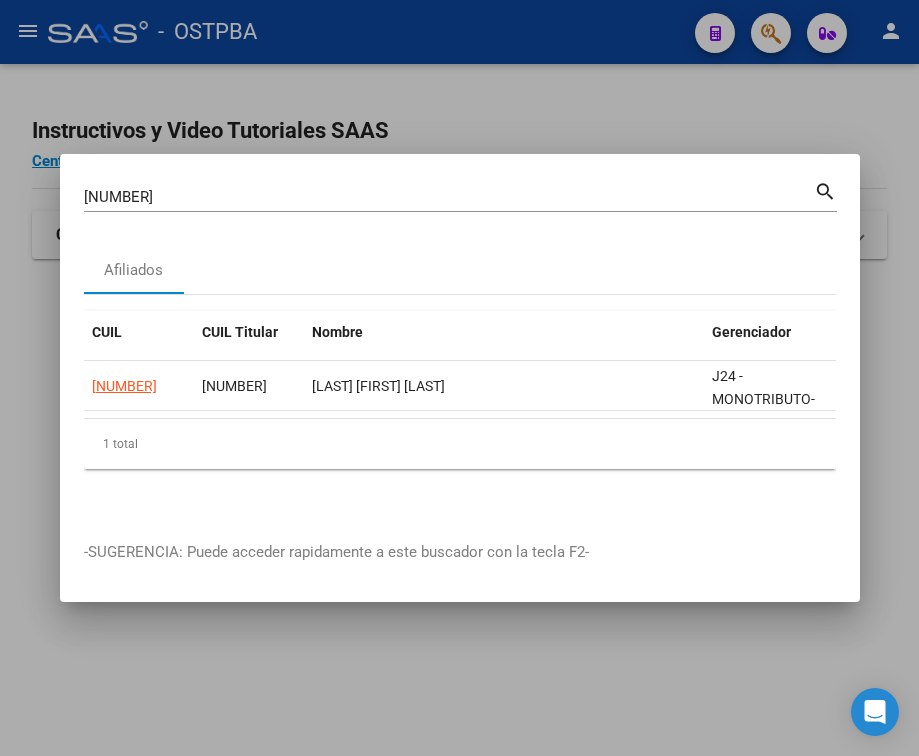 click on "[NUMBER]" at bounding box center (449, 197) 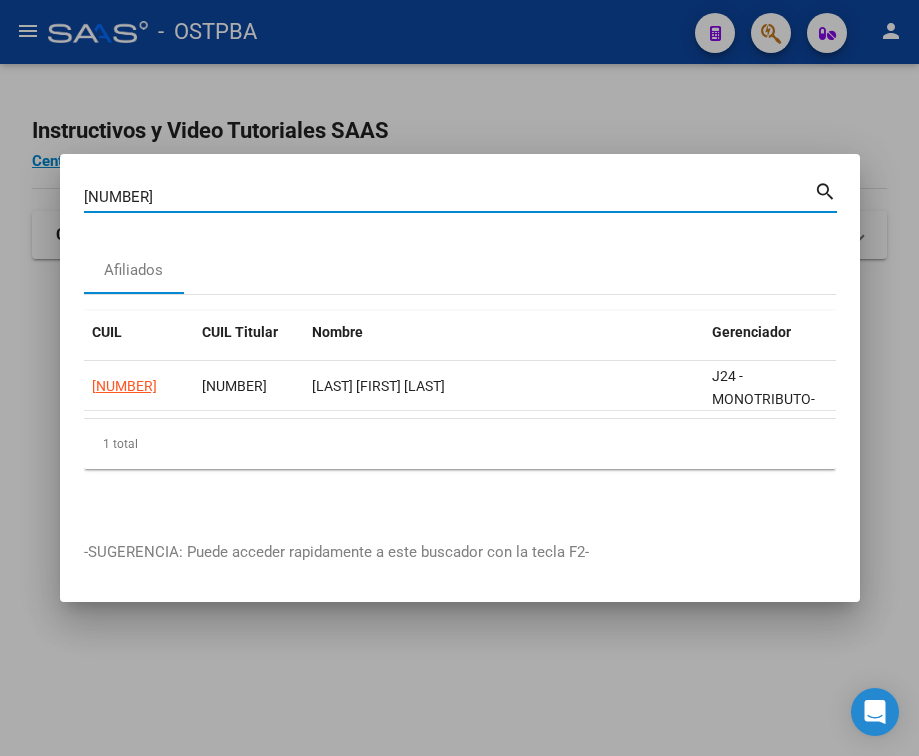 click on "[NUMBER]" at bounding box center [449, 197] 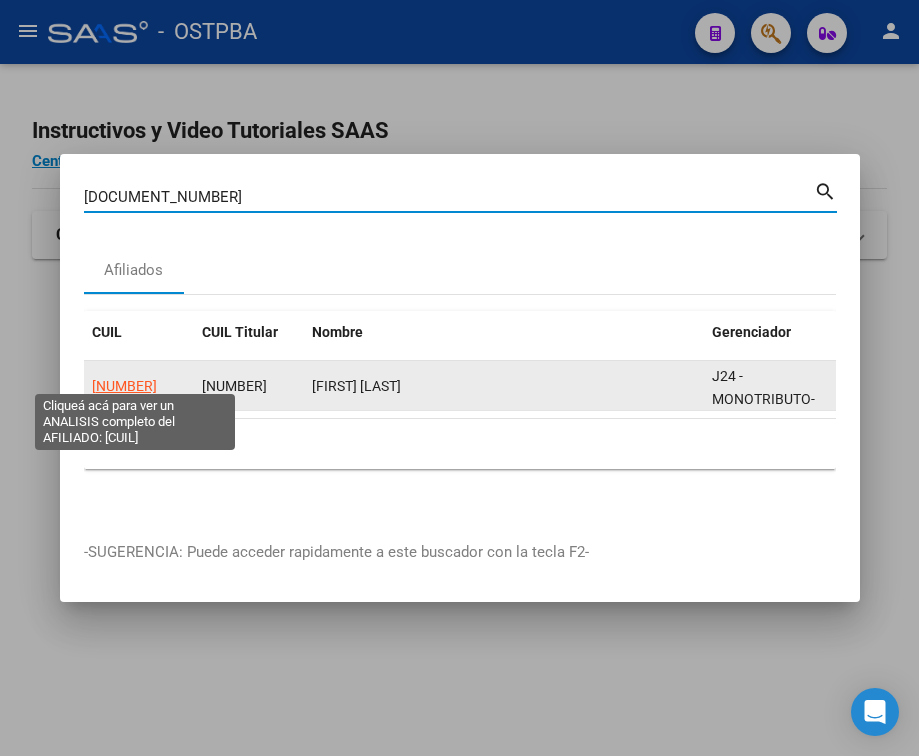 click on "[NUMBER]" 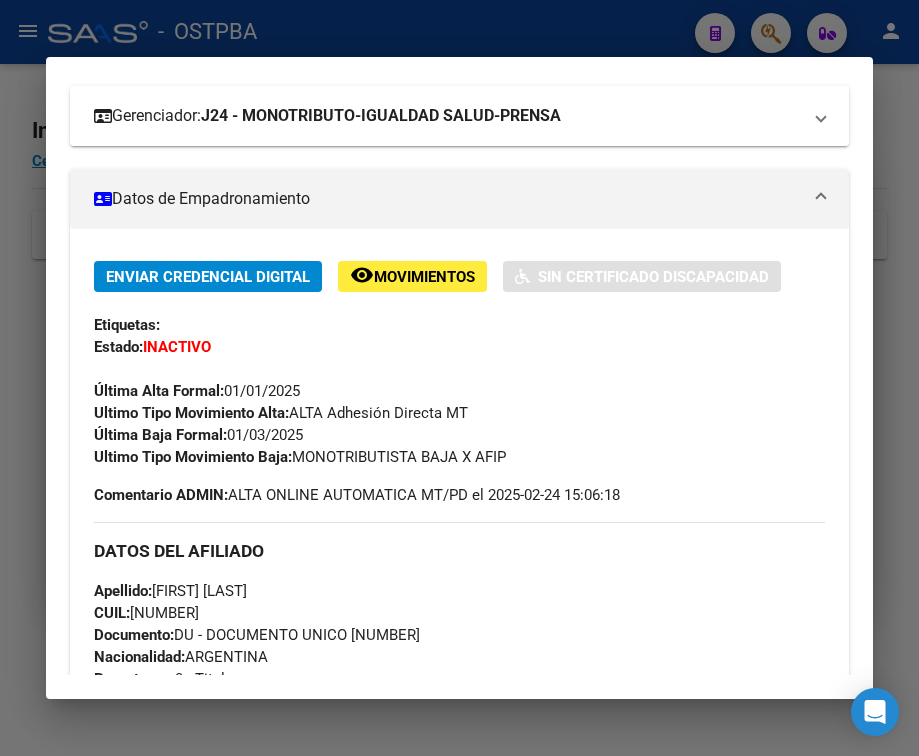 scroll, scrollTop: 300, scrollLeft: 0, axis: vertical 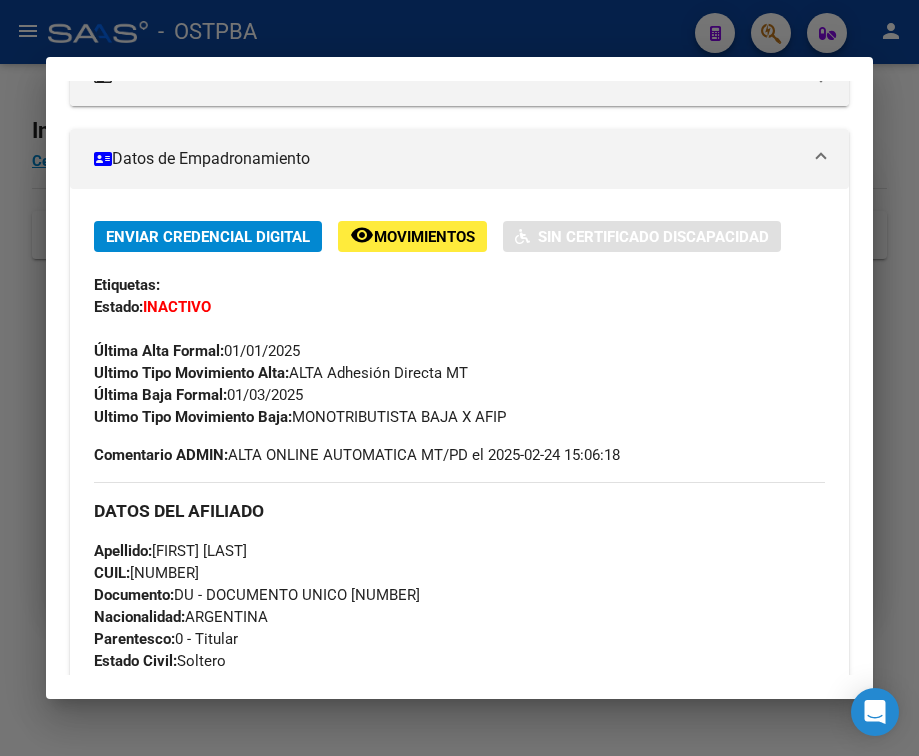 drag, startPoint x: 230, startPoint y: 414, endPoint x: 320, endPoint y: 416, distance: 90.02222 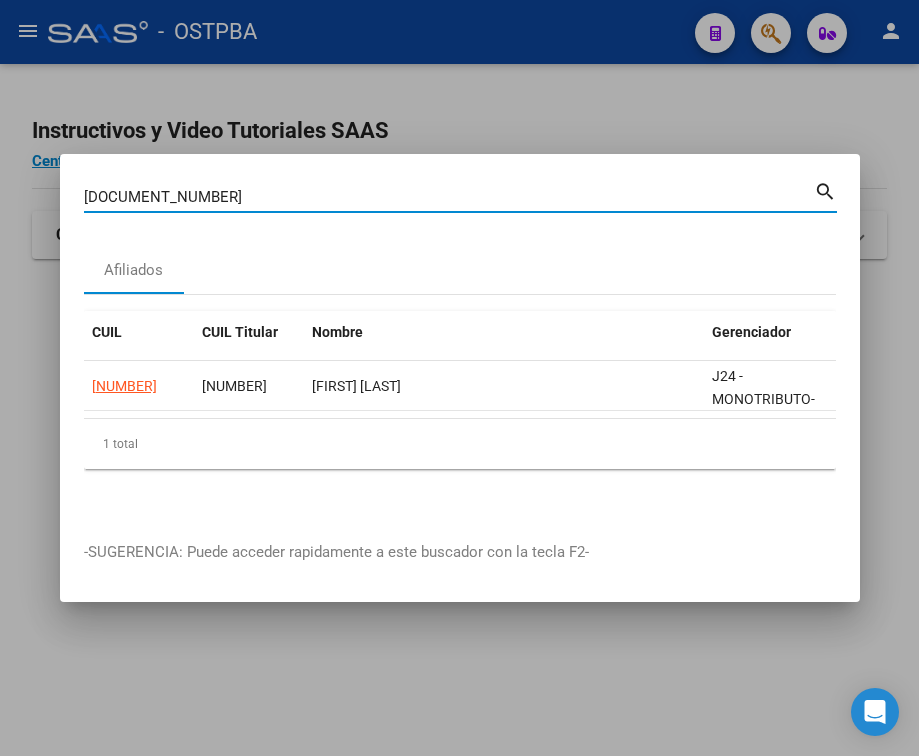 click on "[DOCUMENT_NUMBER]" at bounding box center (449, 197) 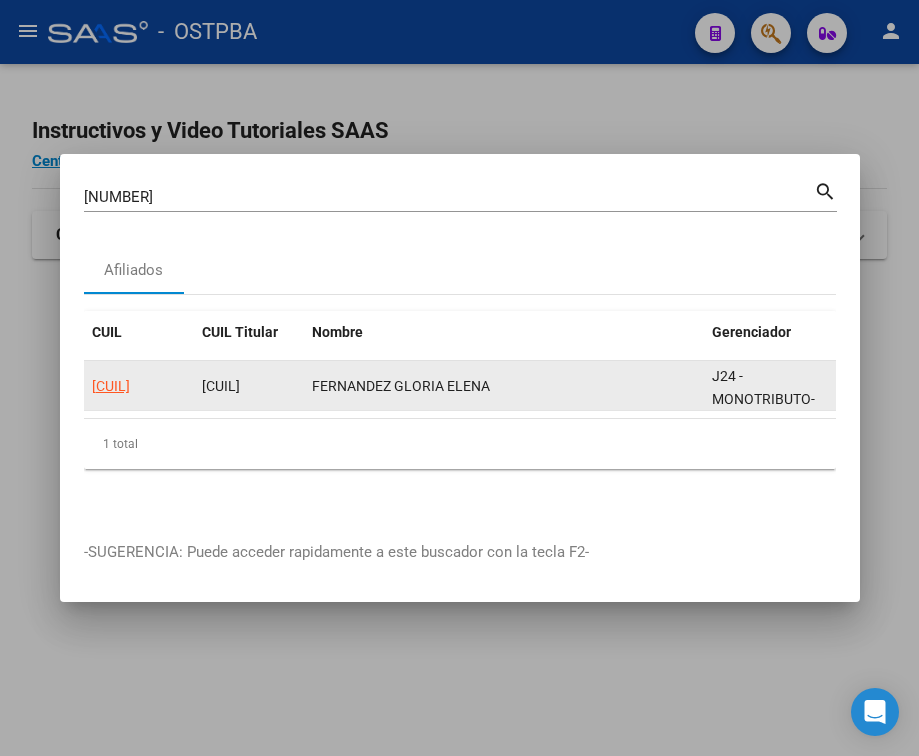 click on "[CUIL]" 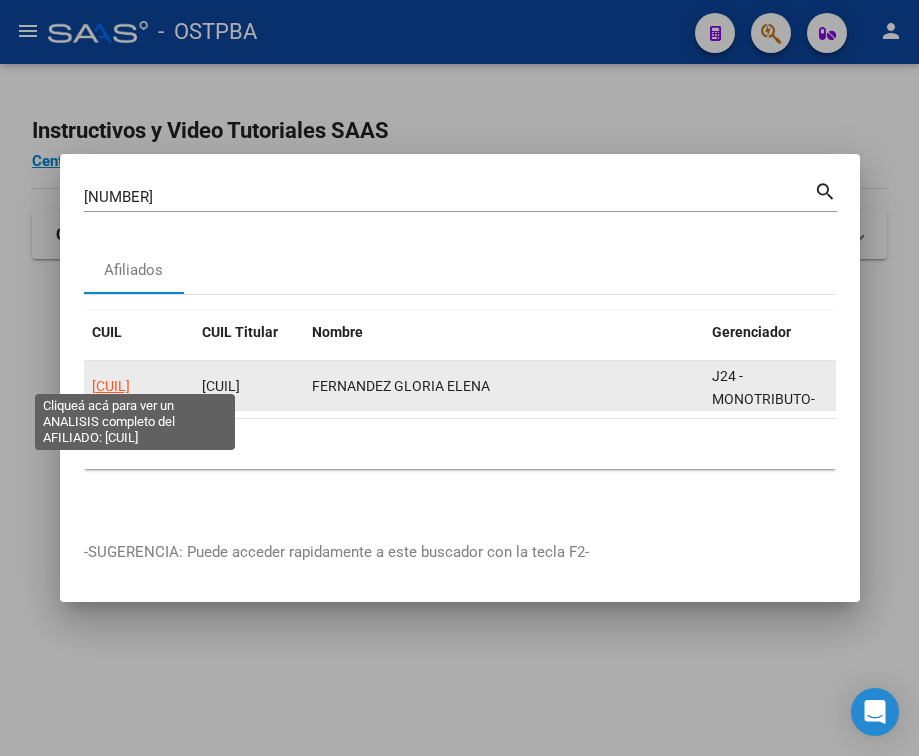 click on "[CUIL]" 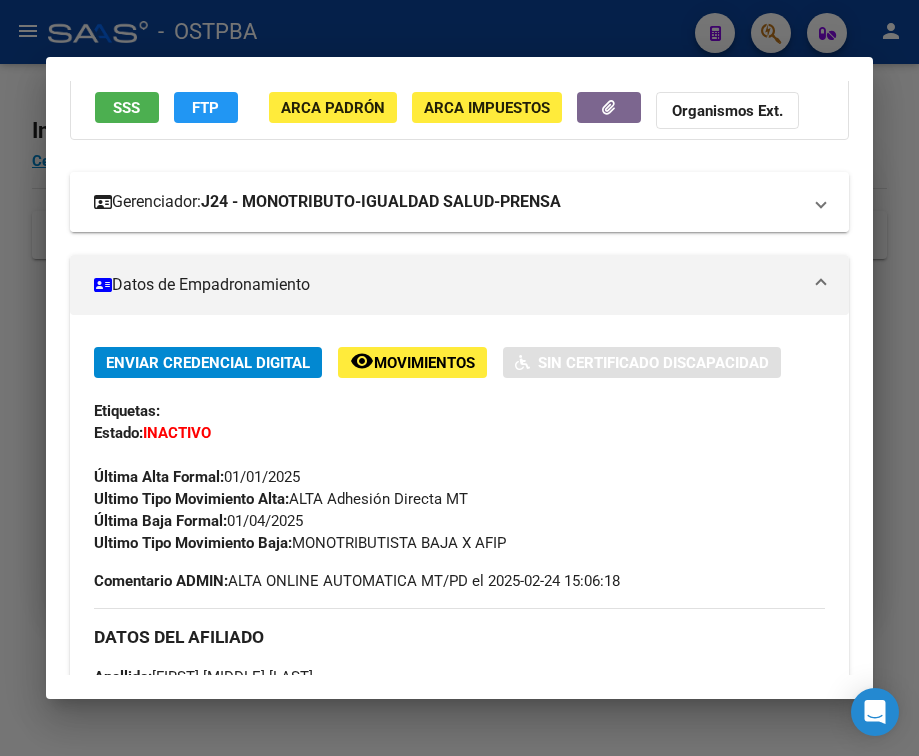 scroll, scrollTop: 200, scrollLeft: 0, axis: vertical 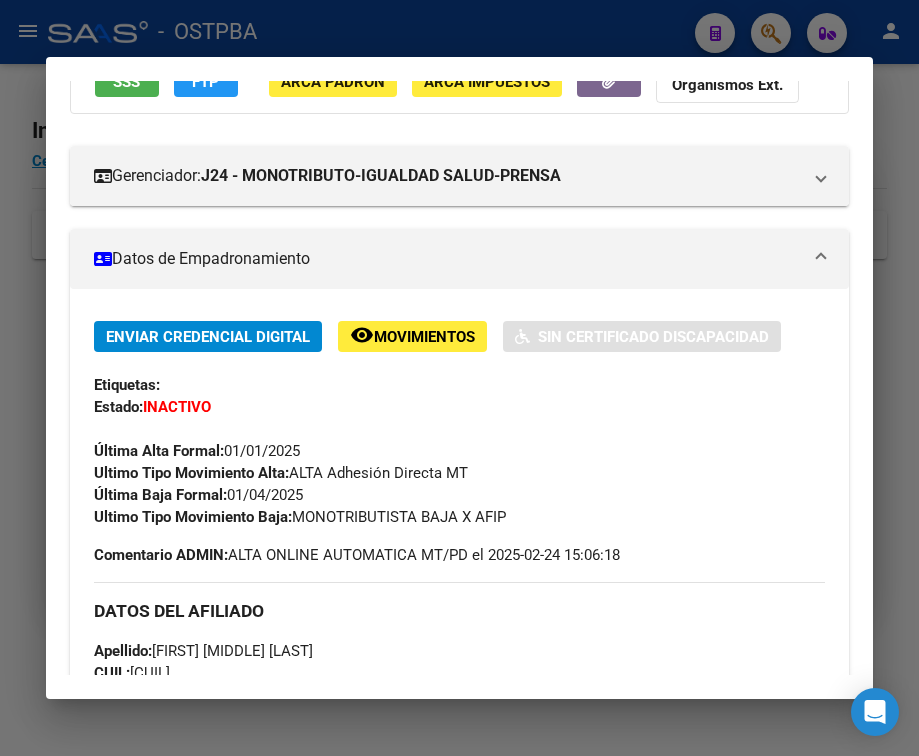 drag, startPoint x: 228, startPoint y: 510, endPoint x: 339, endPoint y: 510, distance: 111 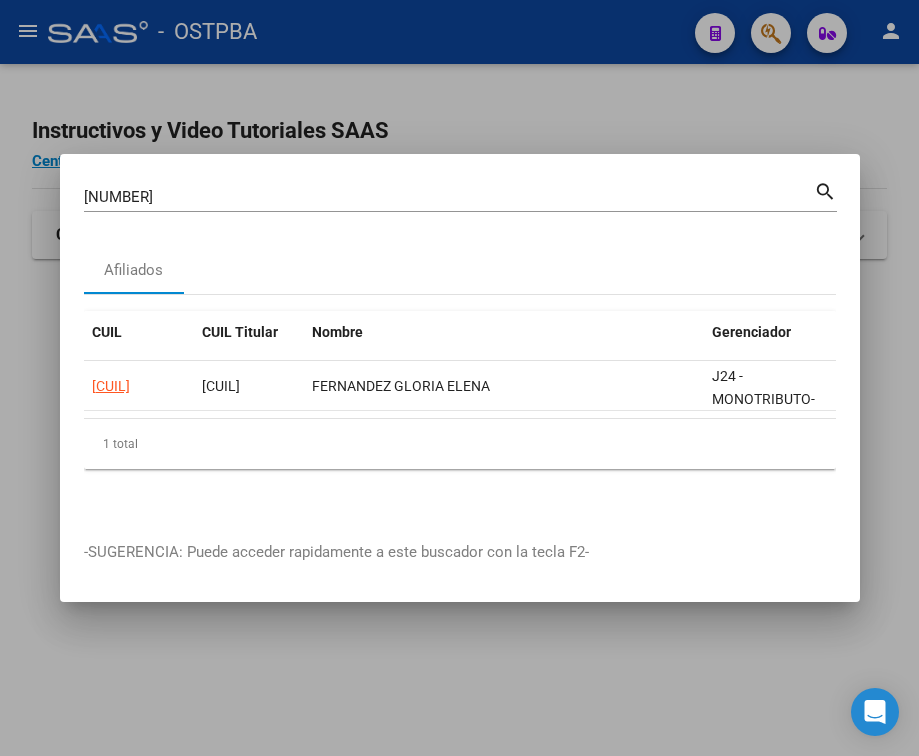click on "[NUMBER]" at bounding box center [449, 197] 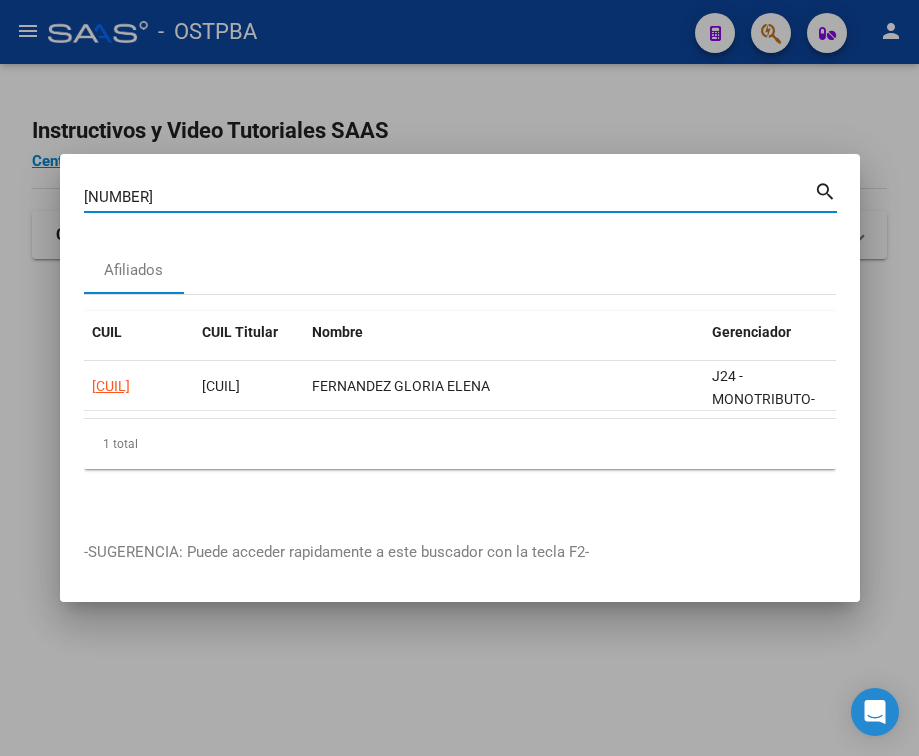 click on "[NUMBER]" at bounding box center [449, 197] 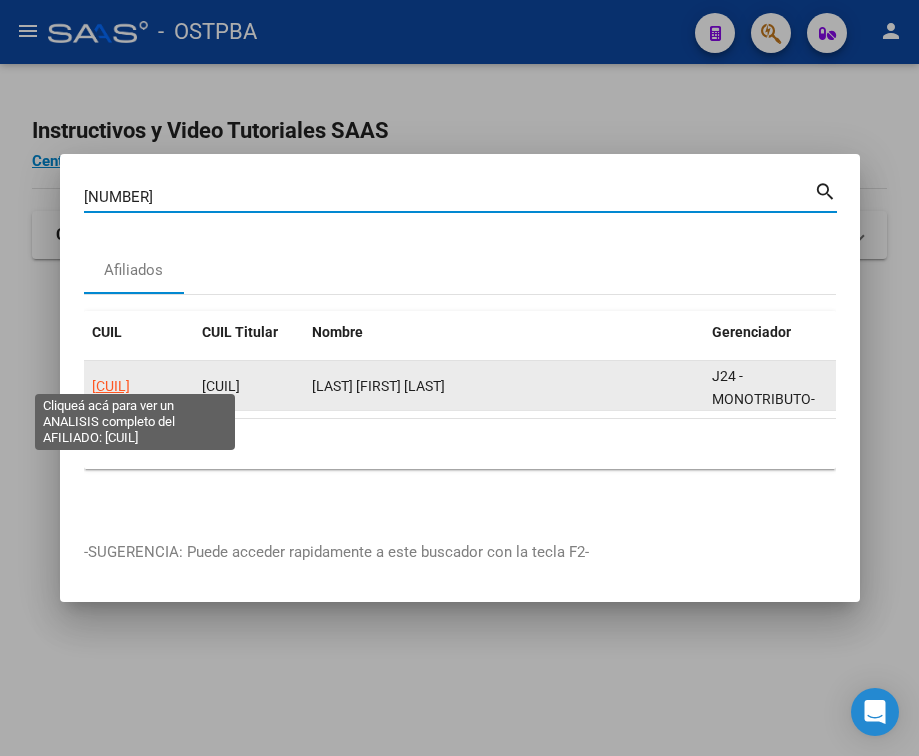 click on "[CUIL]" 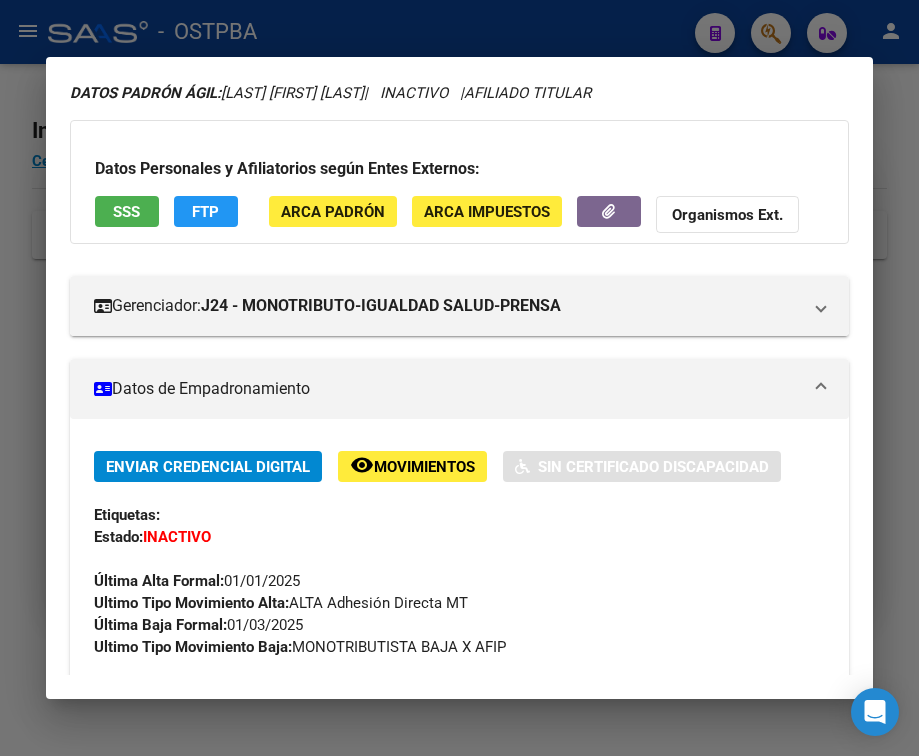 scroll, scrollTop: 100, scrollLeft: 0, axis: vertical 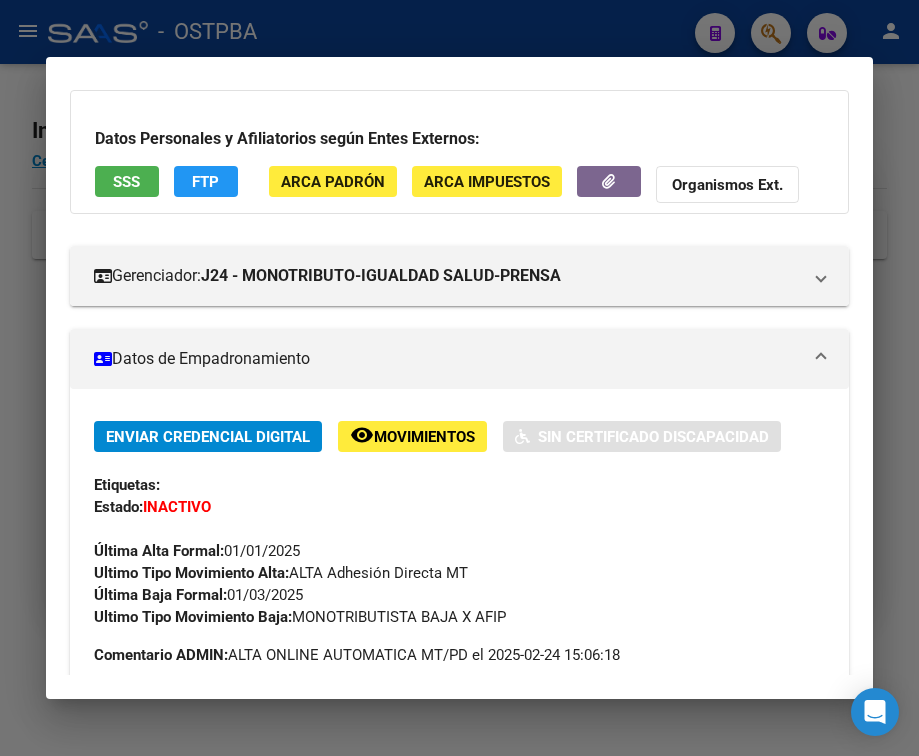 drag, startPoint x: 229, startPoint y: 614, endPoint x: 309, endPoint y: 614, distance: 80 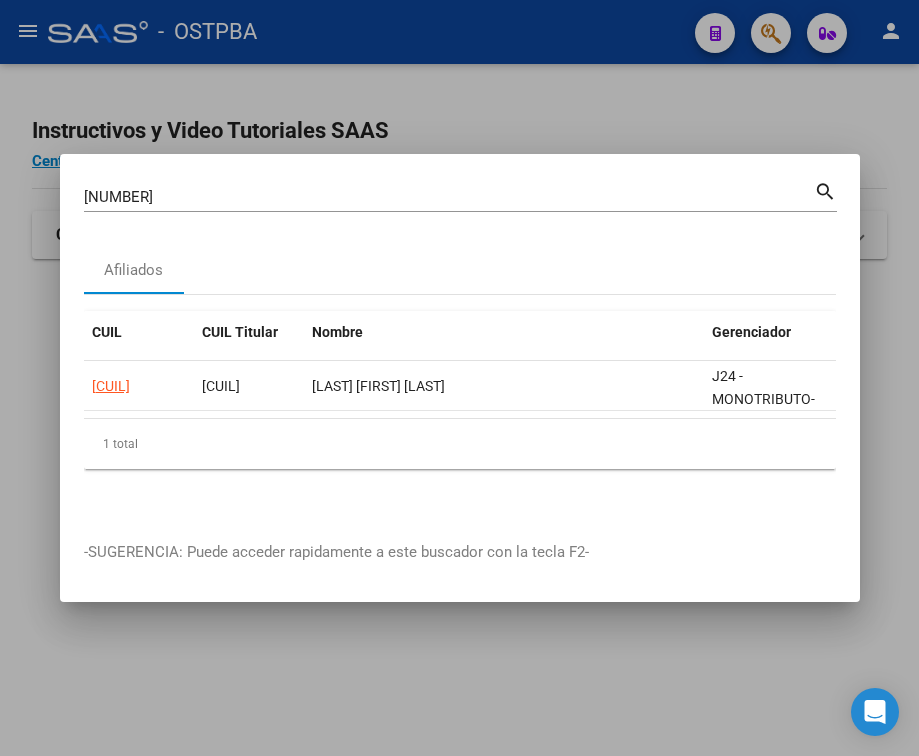 click on "[NUMBER]" at bounding box center (449, 197) 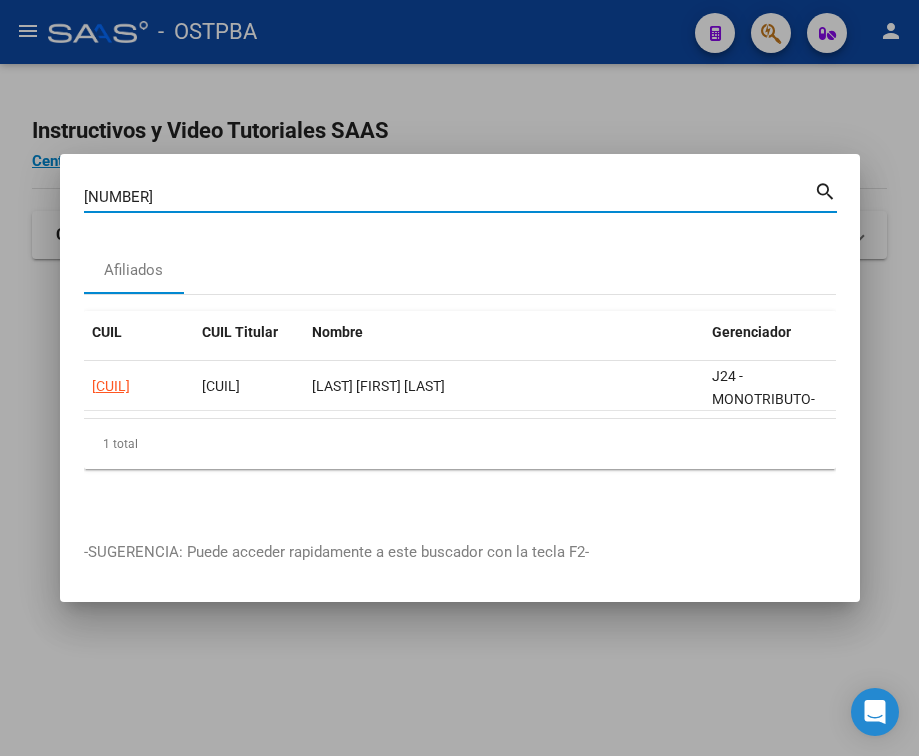 click on "[NUMBER]" at bounding box center [449, 197] 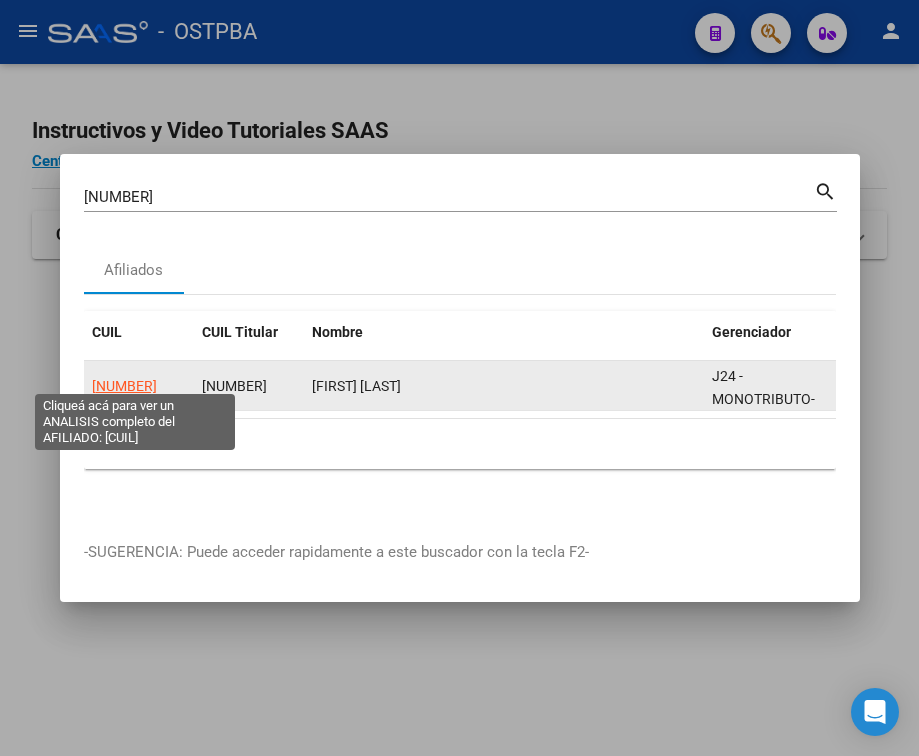 click on "[NUMBER]" 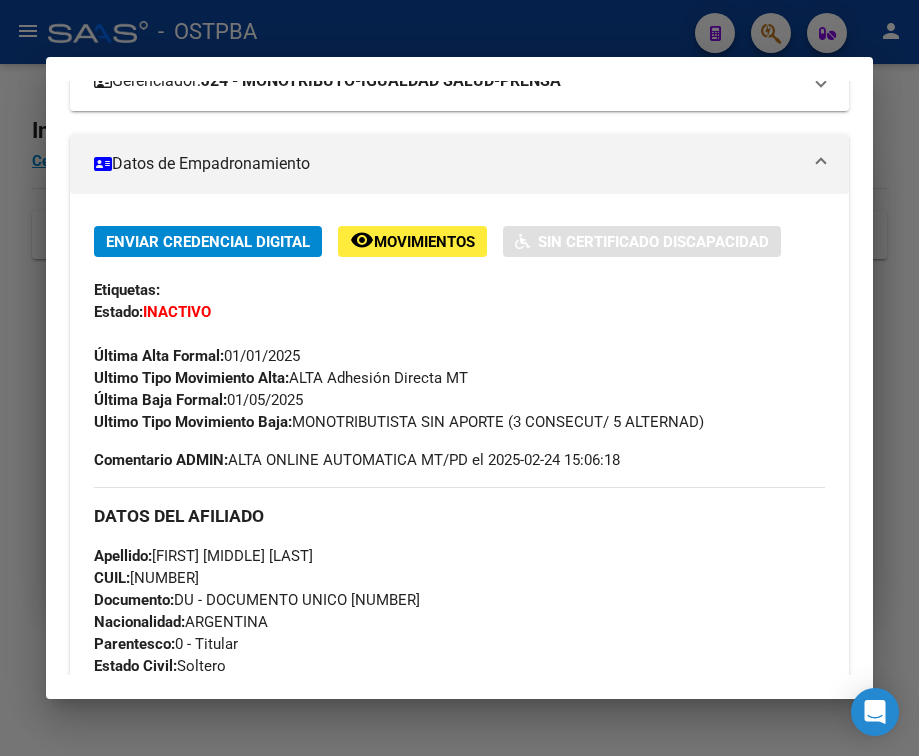 scroll, scrollTop: 300, scrollLeft: 0, axis: vertical 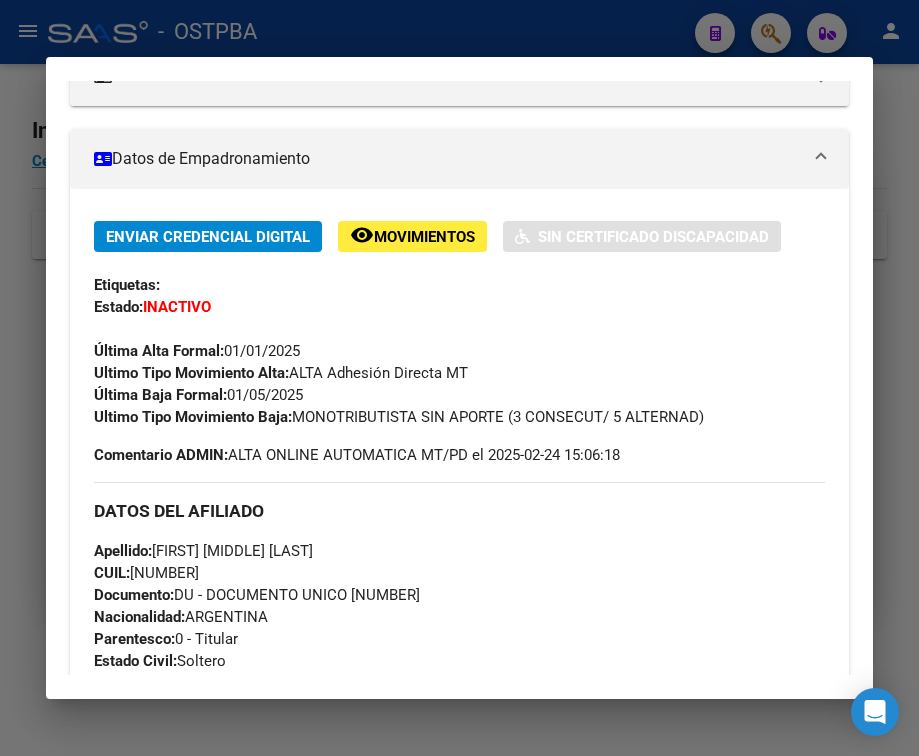 drag, startPoint x: 230, startPoint y: 407, endPoint x: 364, endPoint y: 410, distance: 134.03358 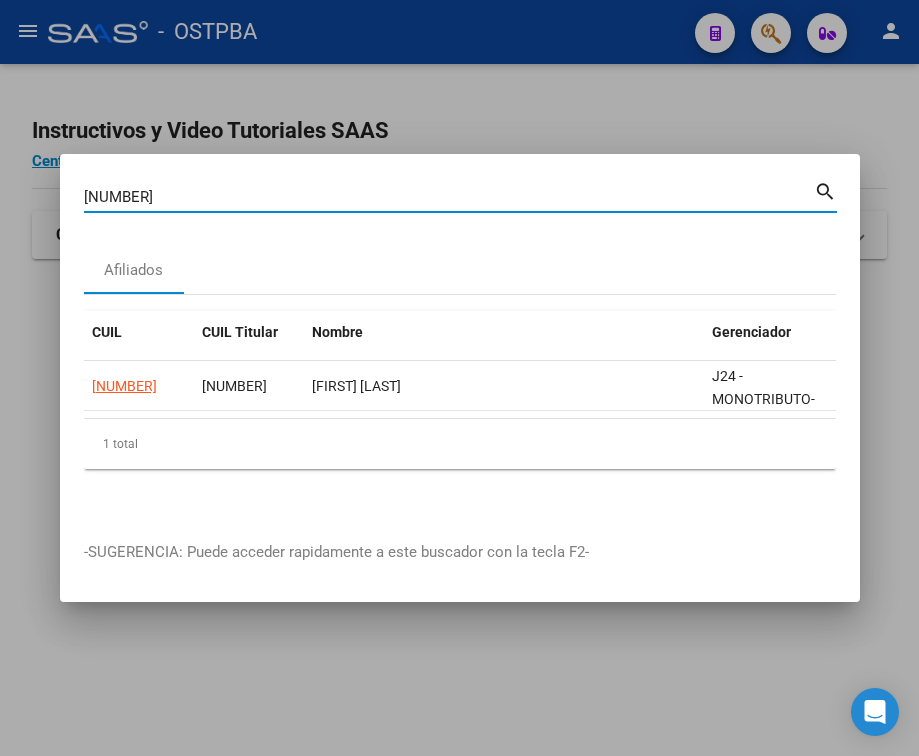 click on "[NUMBER]" at bounding box center [449, 197] 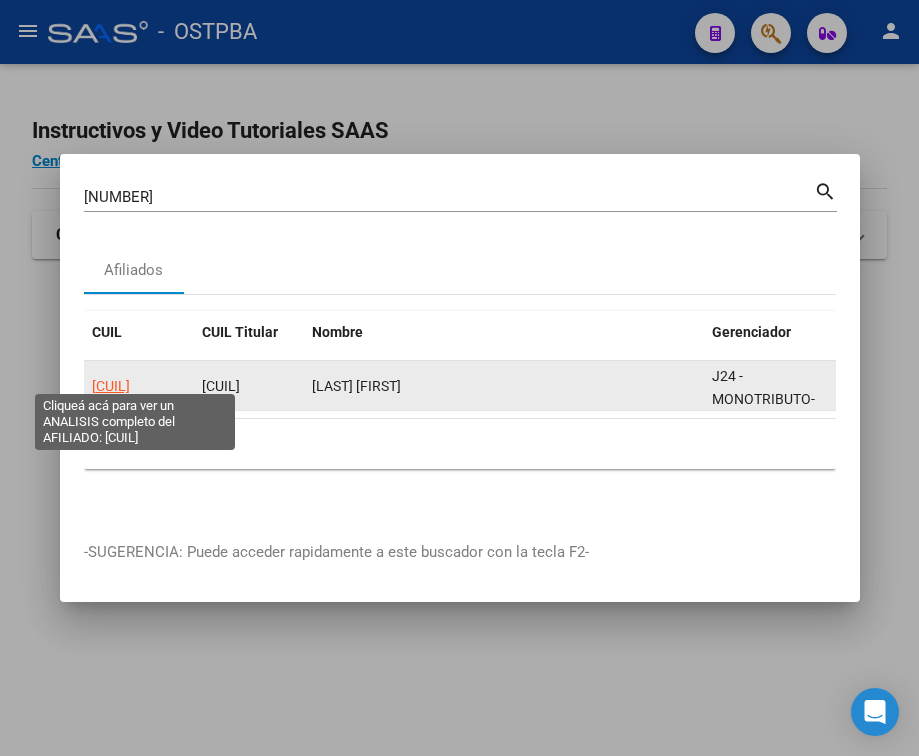 click on "[CUIL]" 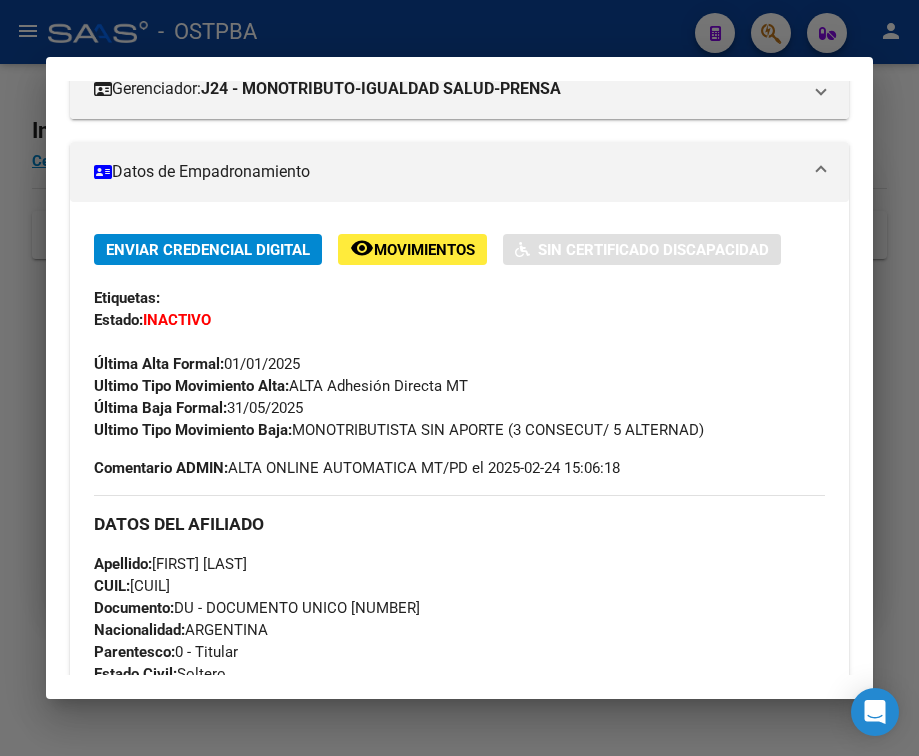 scroll, scrollTop: 300, scrollLeft: 0, axis: vertical 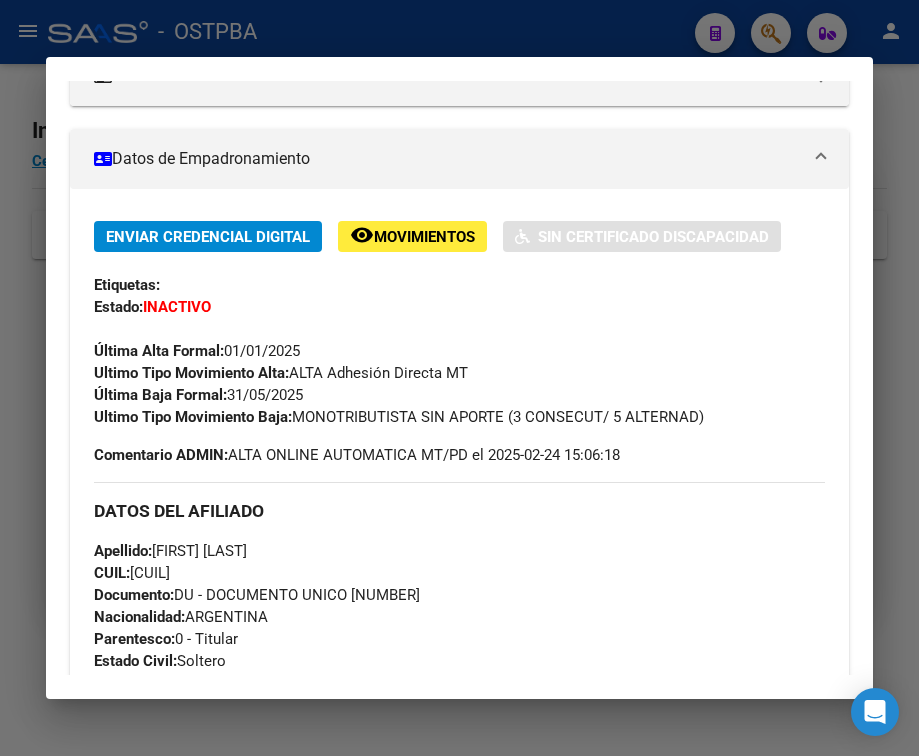 drag, startPoint x: 232, startPoint y: 410, endPoint x: 340, endPoint y: 412, distance: 108.01852 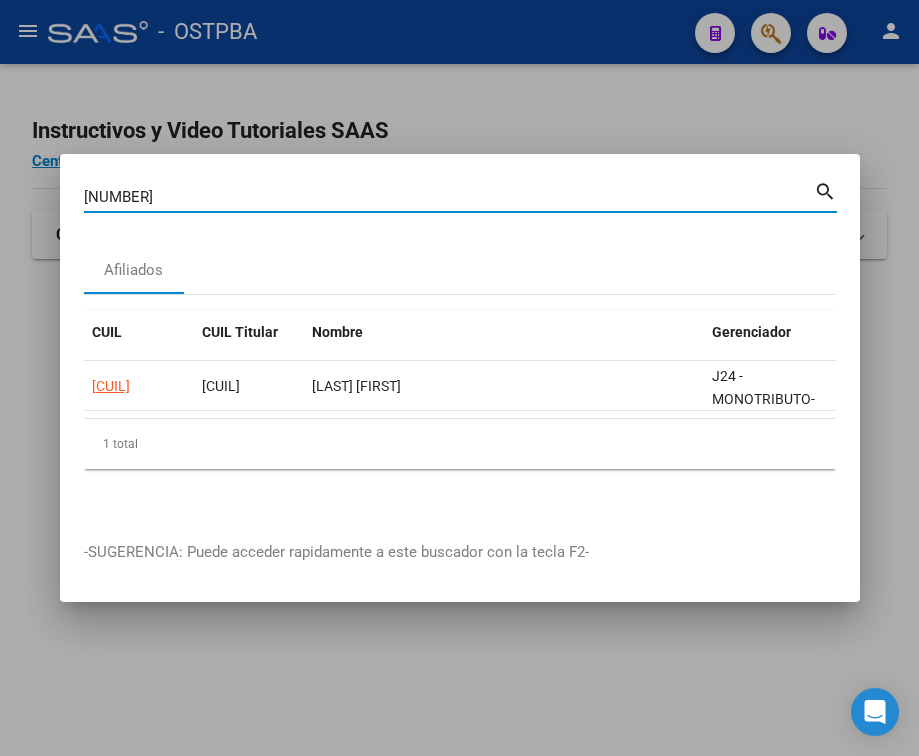 click on "[NUMBER]" at bounding box center (449, 197) 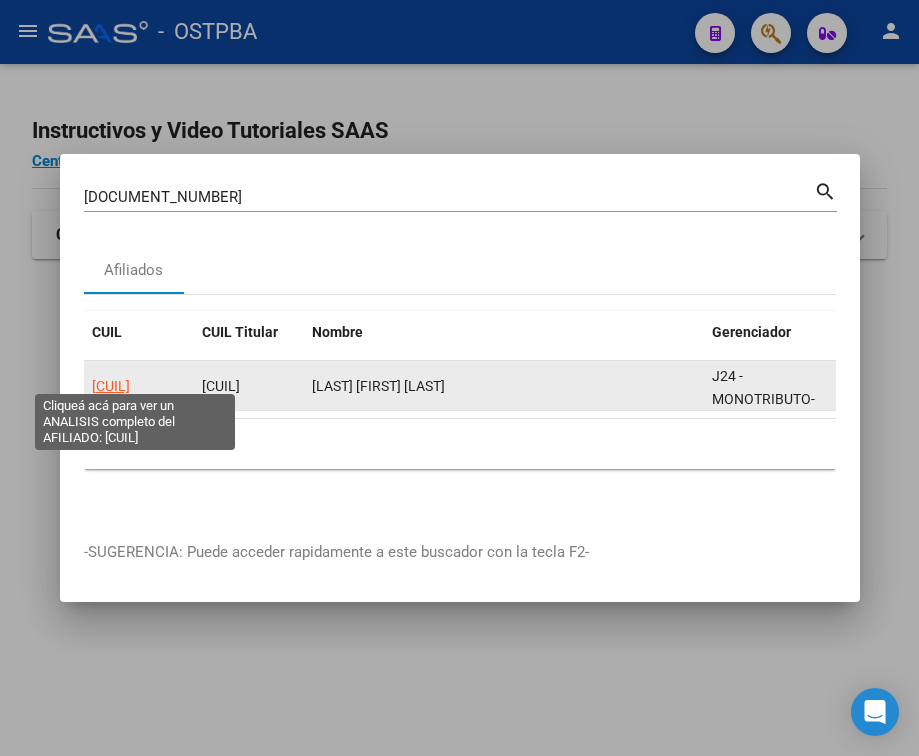 click on "[CUIL]" 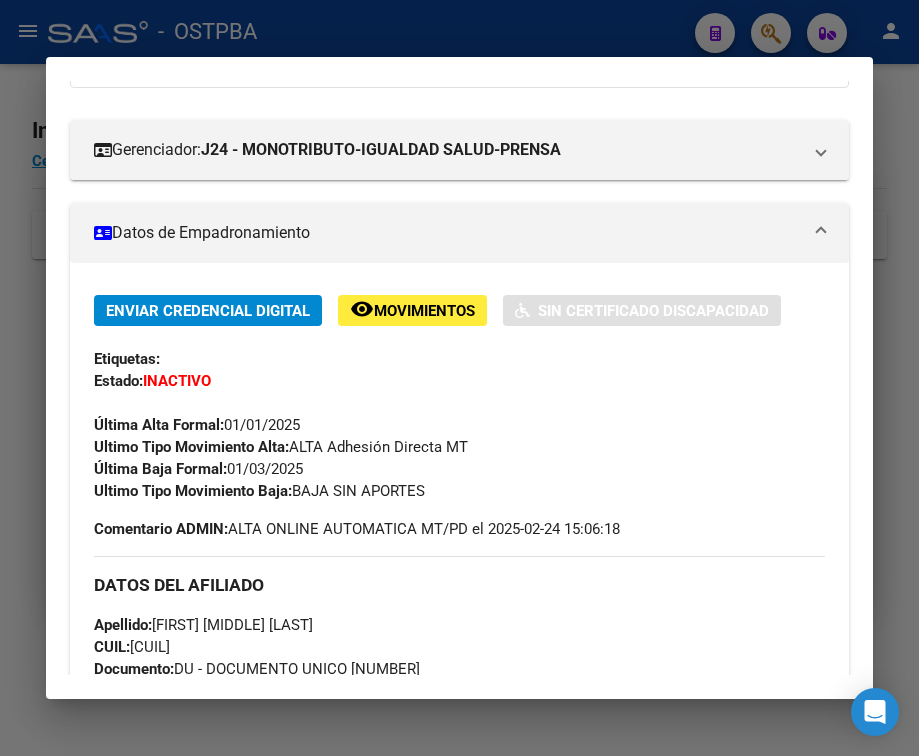 scroll, scrollTop: 300, scrollLeft: 0, axis: vertical 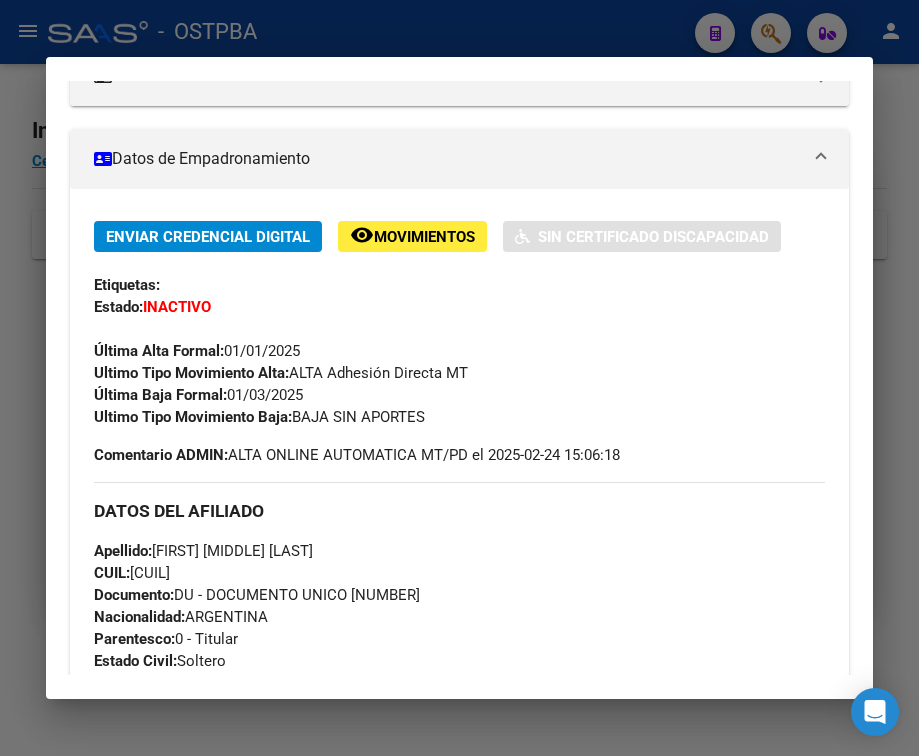 drag, startPoint x: 232, startPoint y: 409, endPoint x: 387, endPoint y: 418, distance: 155.26108 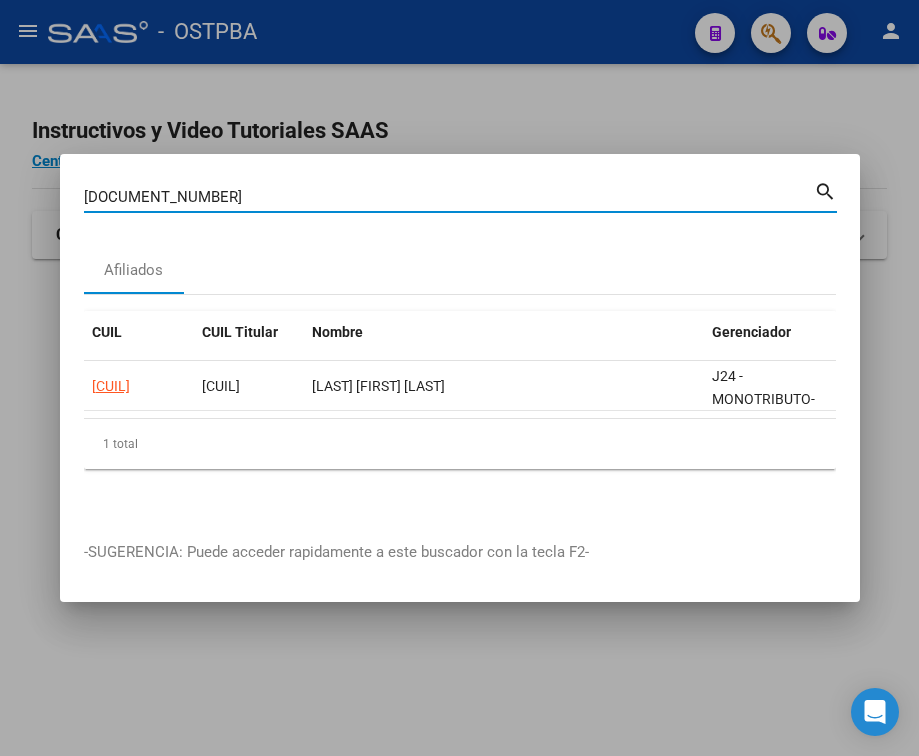 click on "[DOCUMENT_NUMBER]" at bounding box center [449, 197] 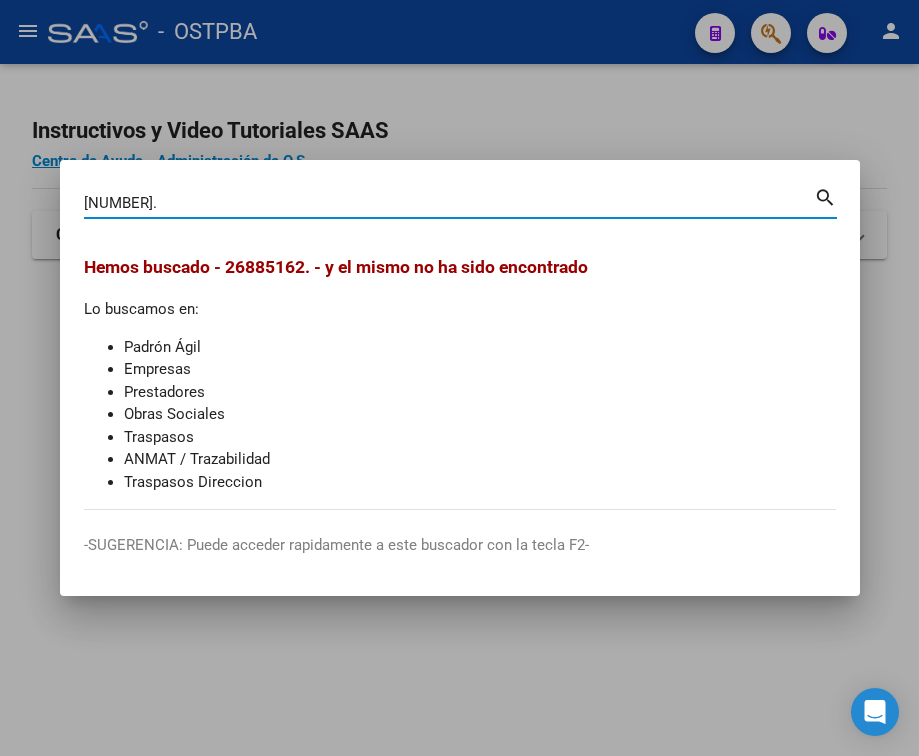 click on "[NUMBER]." at bounding box center (449, 203) 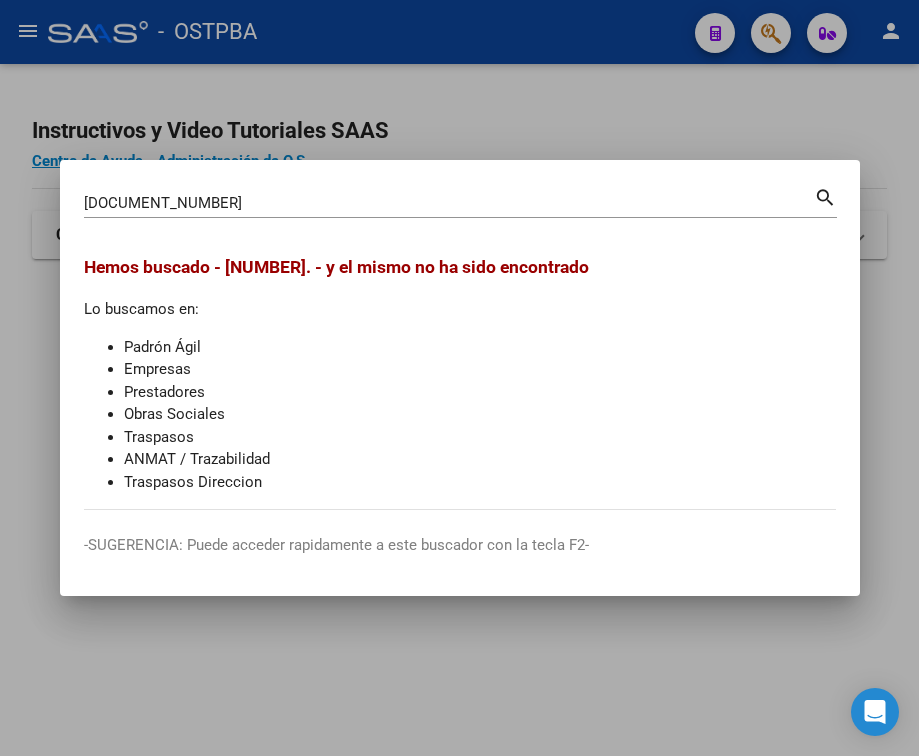 click on "[DOCUMENT_NUMBER]" at bounding box center (449, 203) 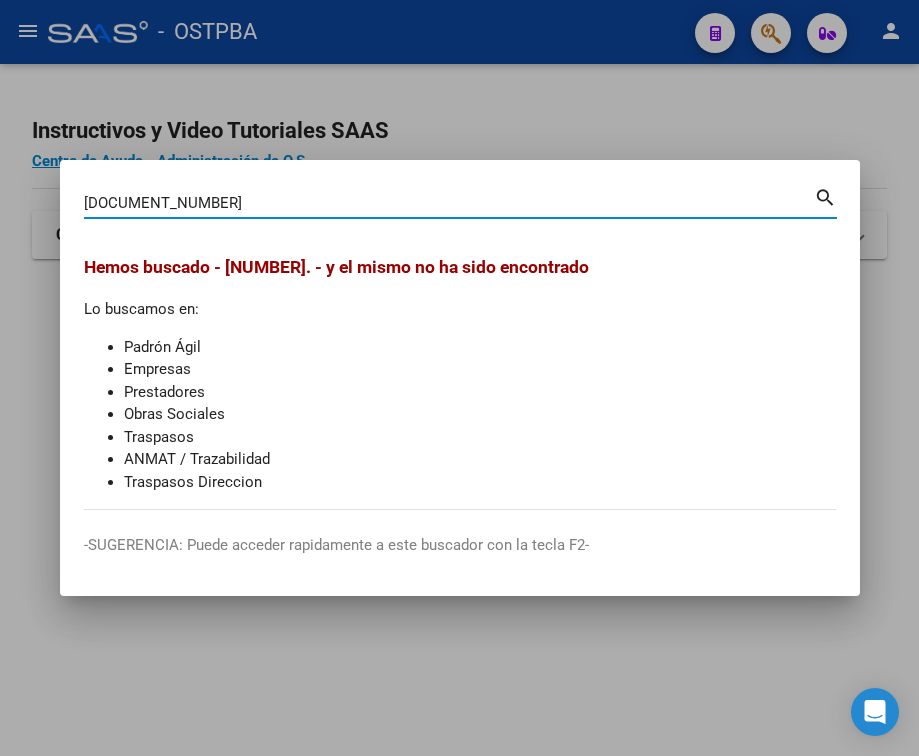 click on "[DOCUMENT_NUMBER]" at bounding box center [449, 203] 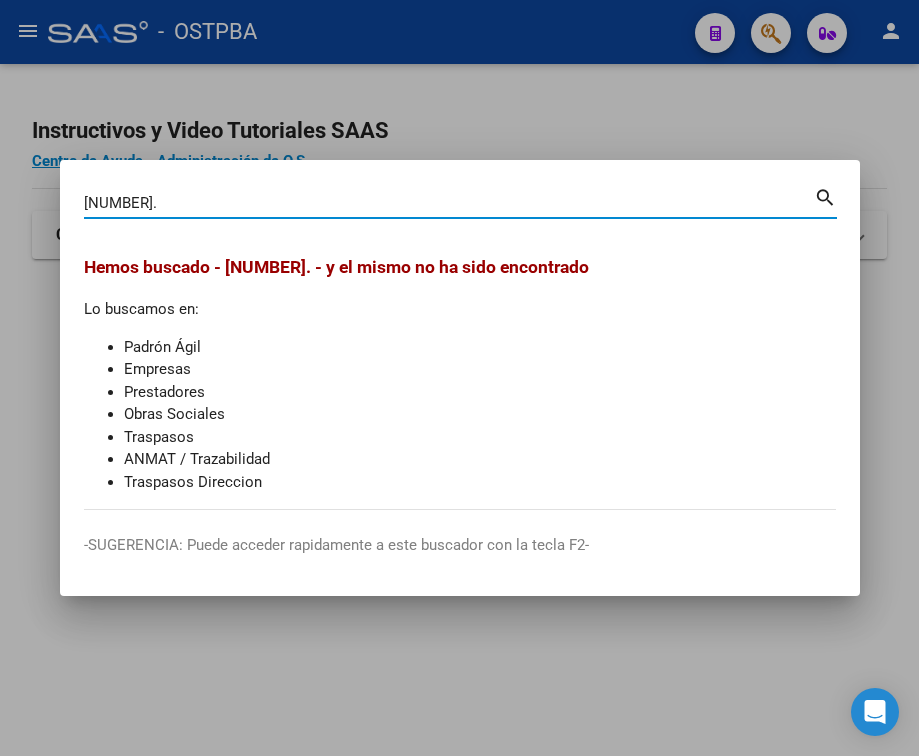 click on "[NUMBER]." at bounding box center (449, 203) 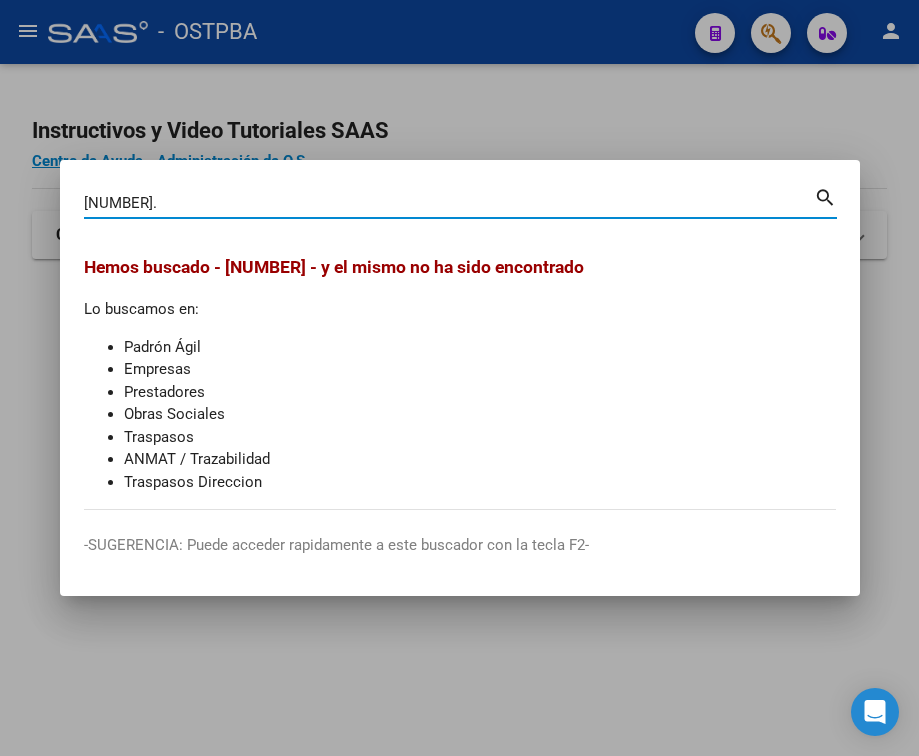 click on "[NUMBER]." at bounding box center [449, 203] 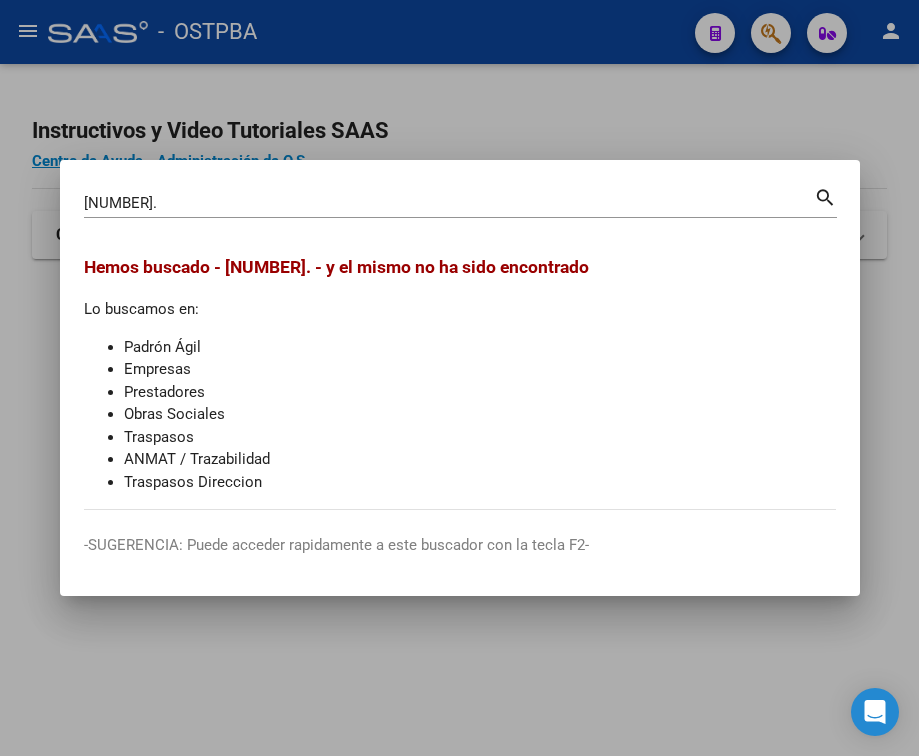 click on "[NUMBER]." at bounding box center (449, 203) 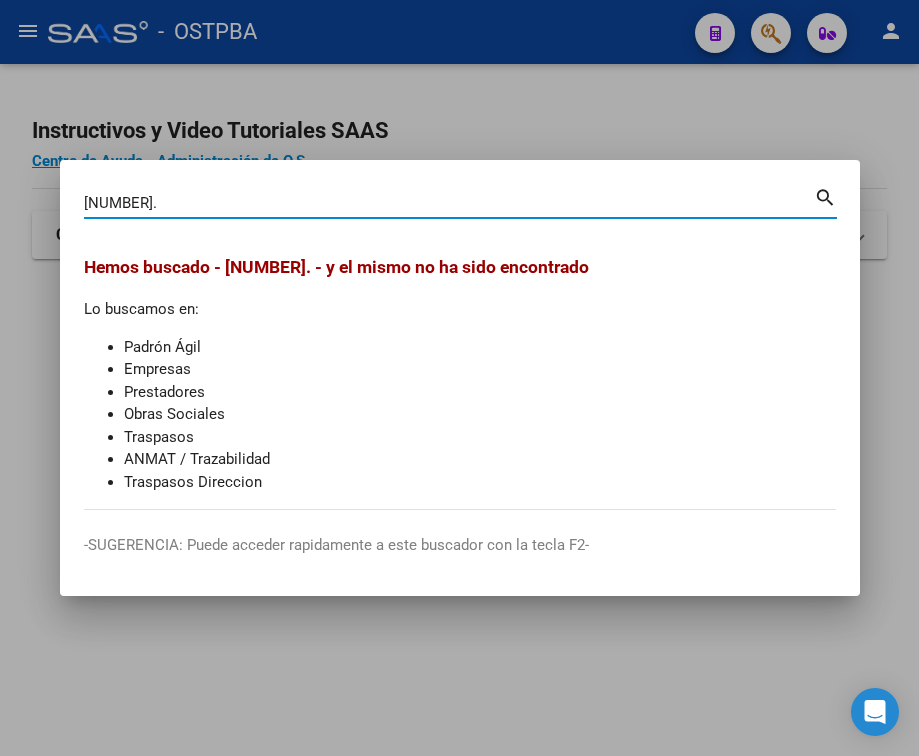 click on "[NUMBER]." at bounding box center (449, 203) 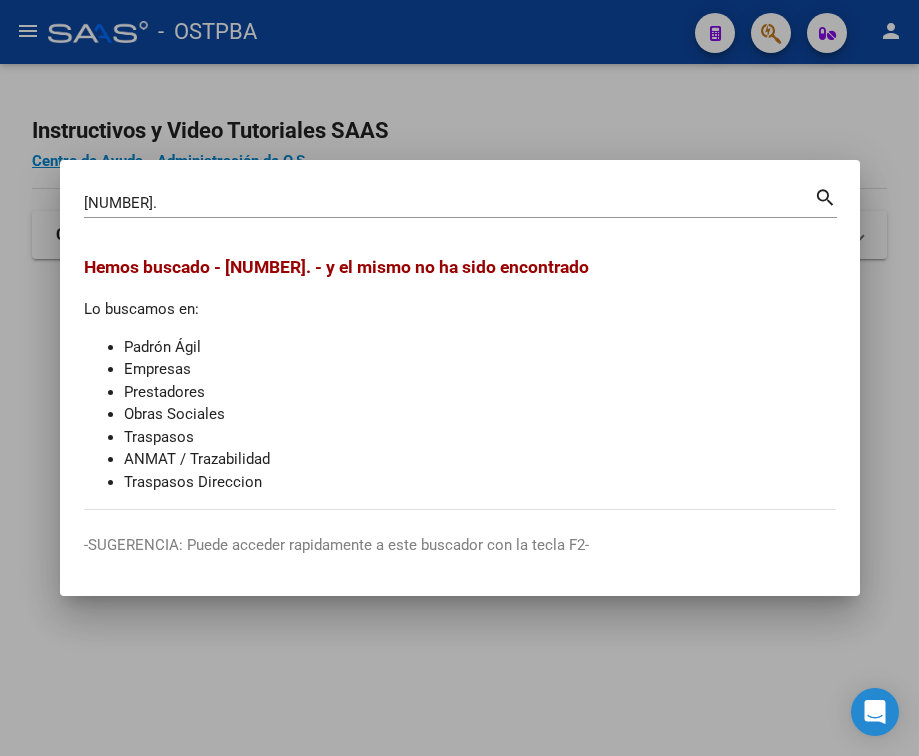 click on "[NUMBER]." at bounding box center (449, 203) 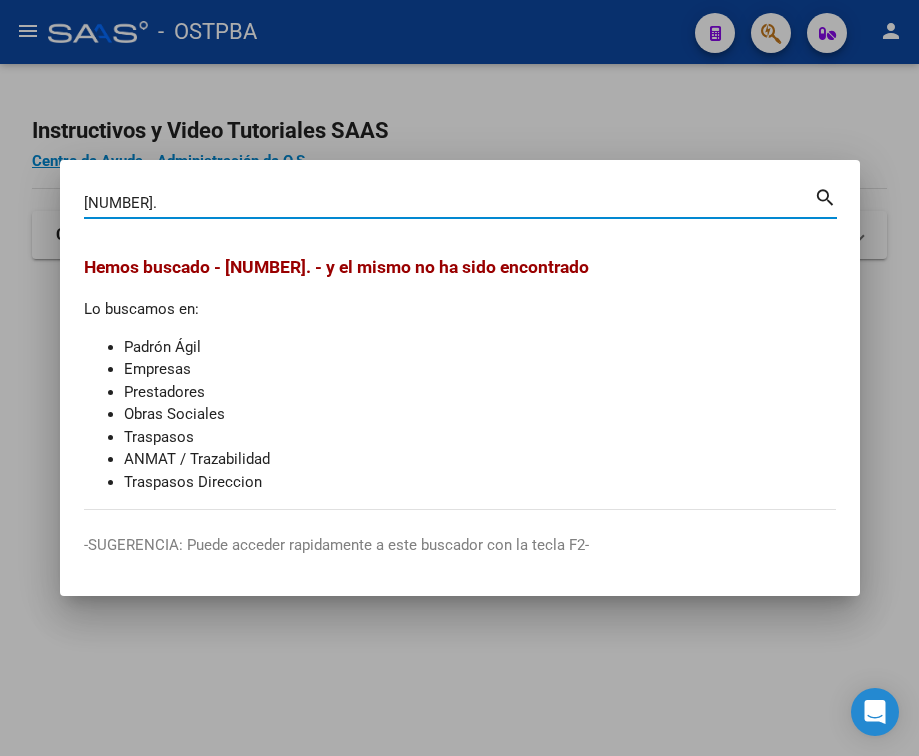 click on "[NUMBER]." at bounding box center (449, 203) 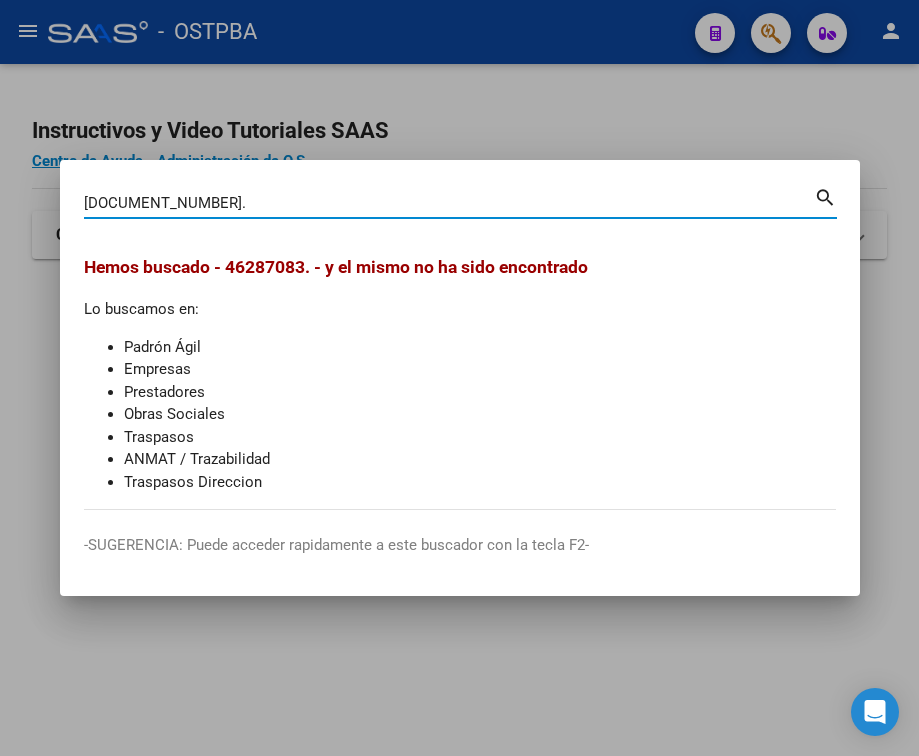 click on "[DOCUMENT_NUMBER]." at bounding box center (449, 203) 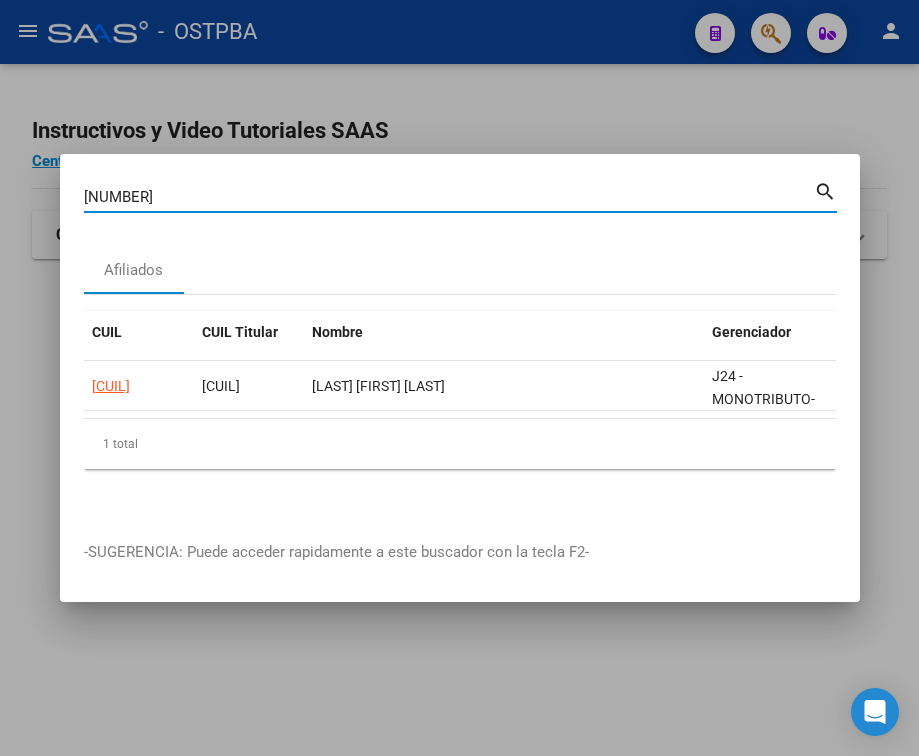 click on "[NUMBER]" at bounding box center [449, 197] 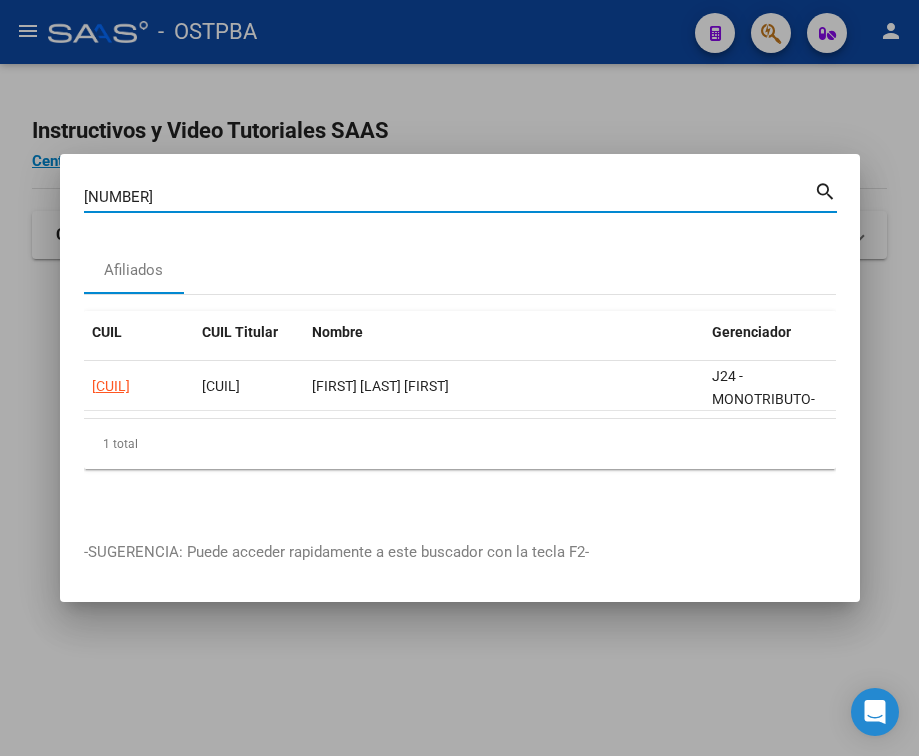 drag, startPoint x: 181, startPoint y: 189, endPoint x: -47, endPoint y: 183, distance: 228.07893 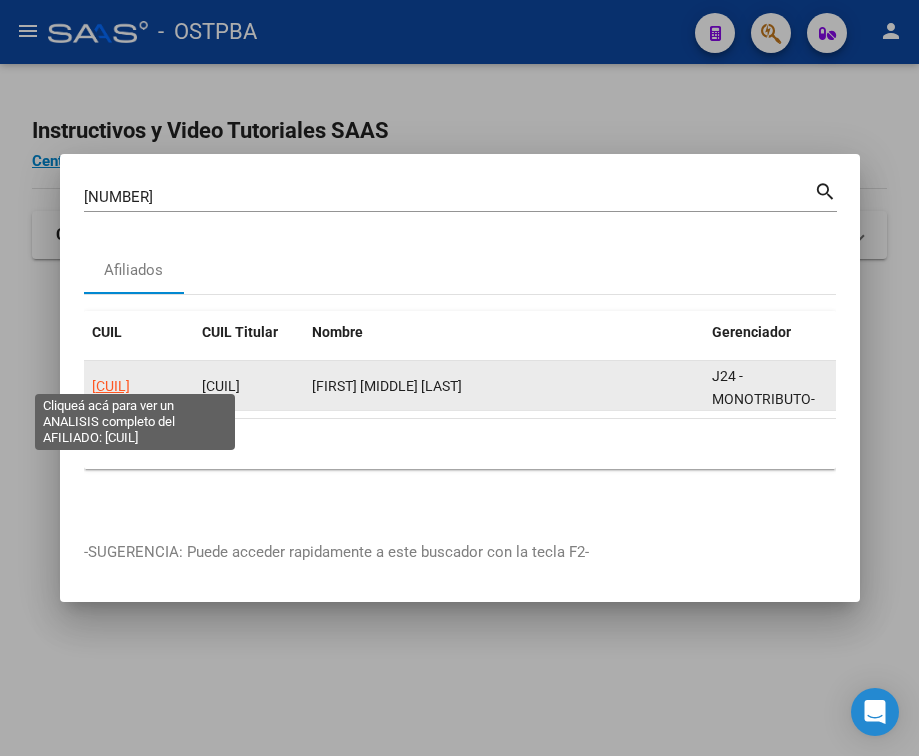 click on "[CUIL]" 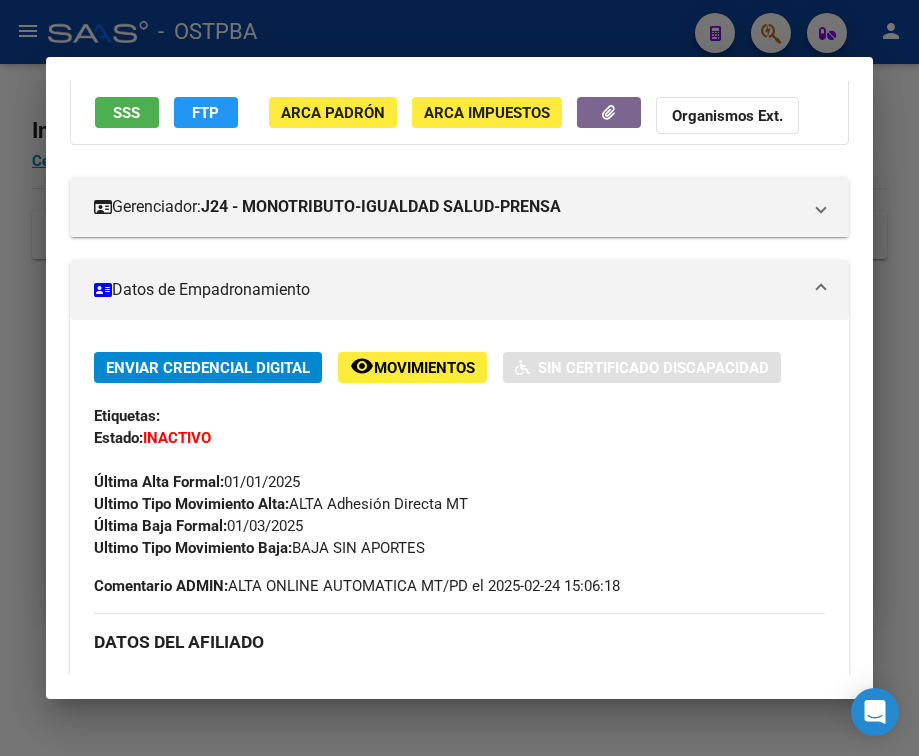 scroll, scrollTop: 200, scrollLeft: 0, axis: vertical 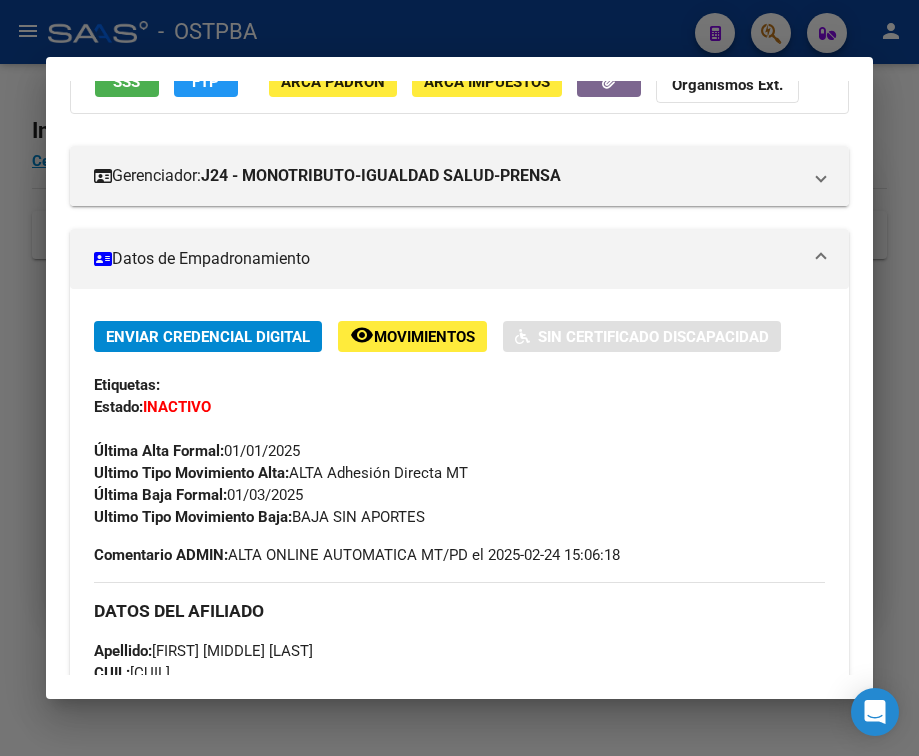 drag, startPoint x: 233, startPoint y: 506, endPoint x: 334, endPoint y: 511, distance: 101.12369 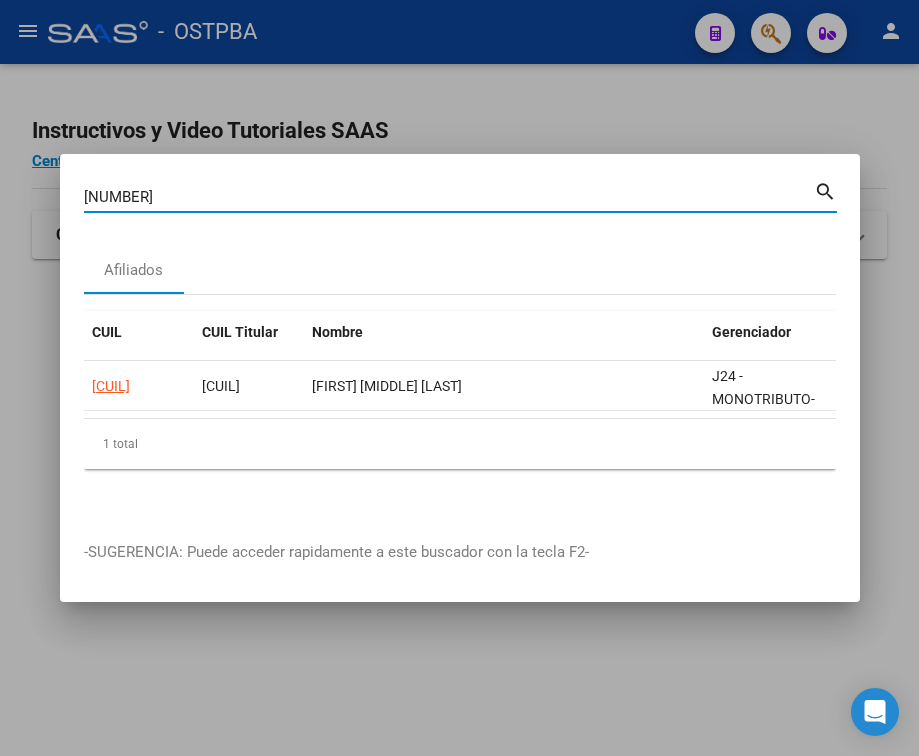click on "[NUMBER]" at bounding box center [449, 197] 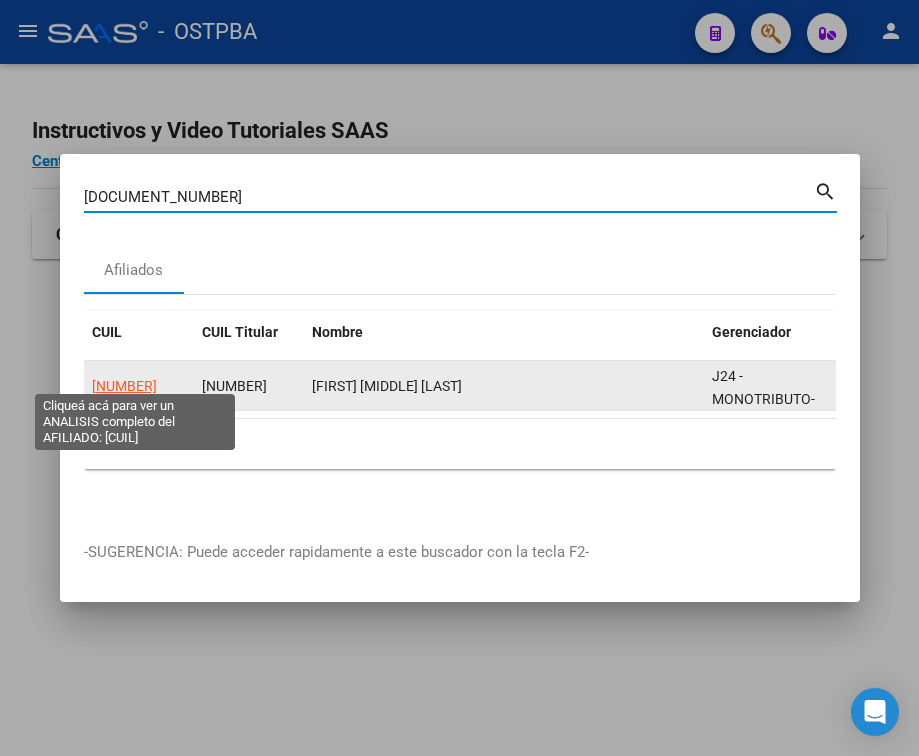 click on "[NUMBER]" 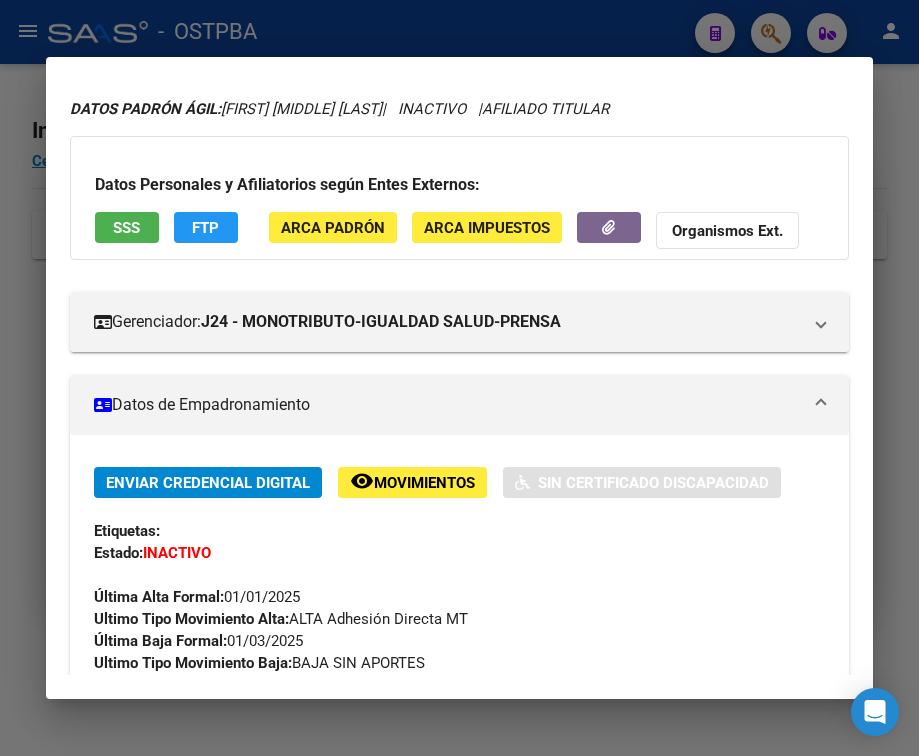 scroll, scrollTop: 200, scrollLeft: 0, axis: vertical 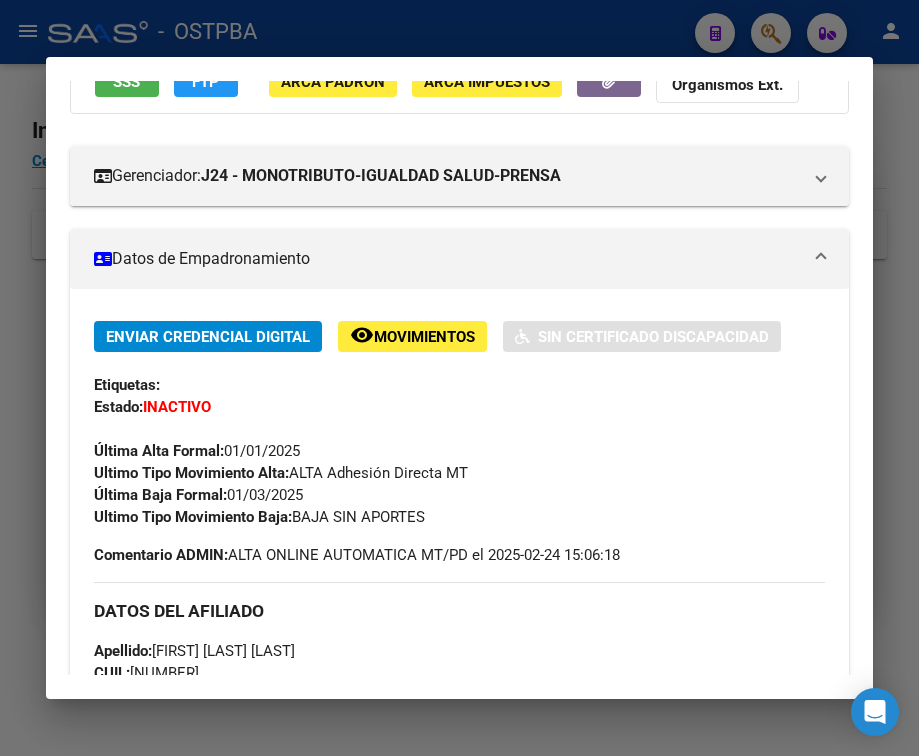 click at bounding box center [459, 378] 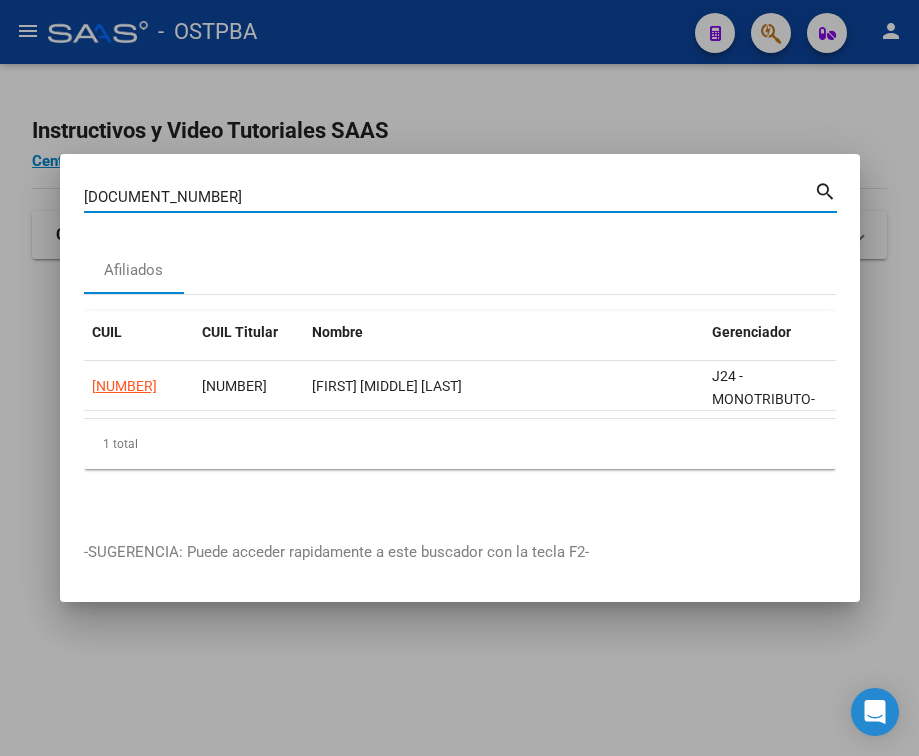 click on "[DOCUMENT_NUMBER]" at bounding box center (449, 197) 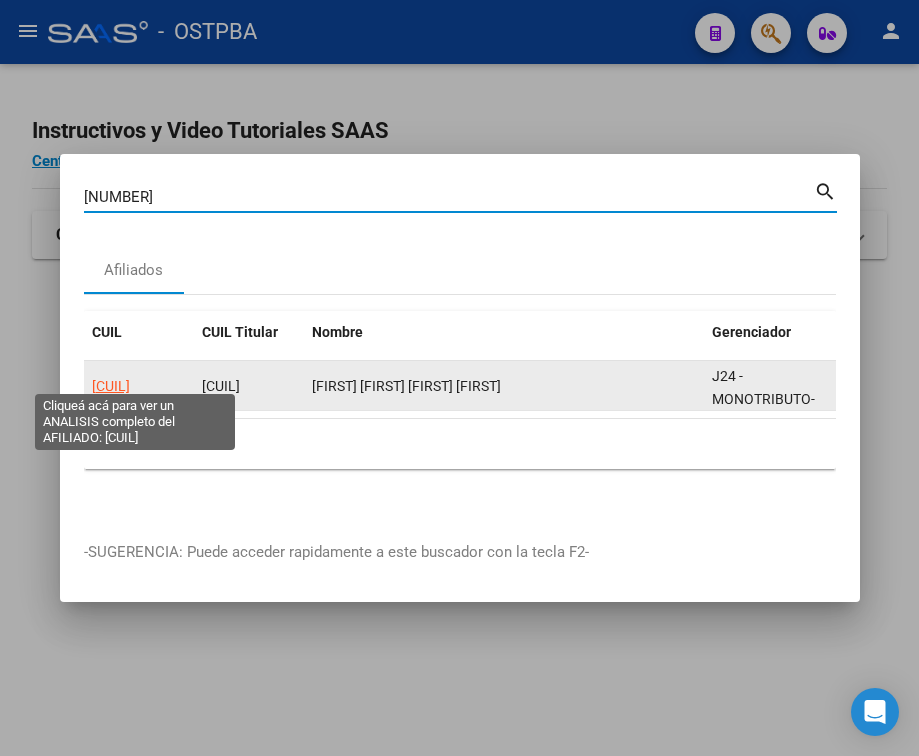 click on "[CUIL]" 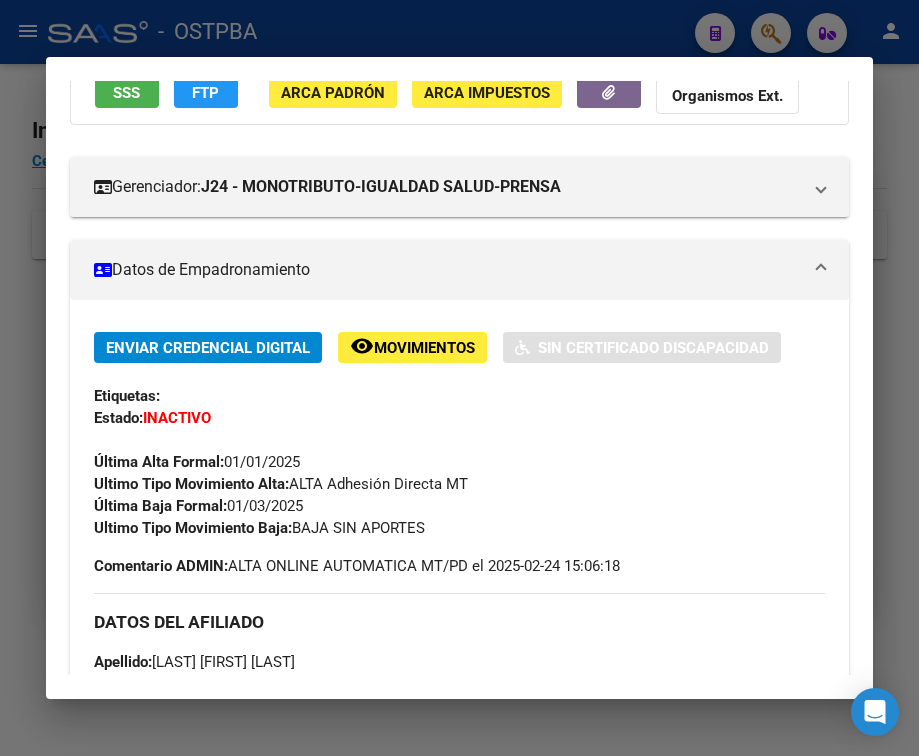 scroll, scrollTop: 200, scrollLeft: 0, axis: vertical 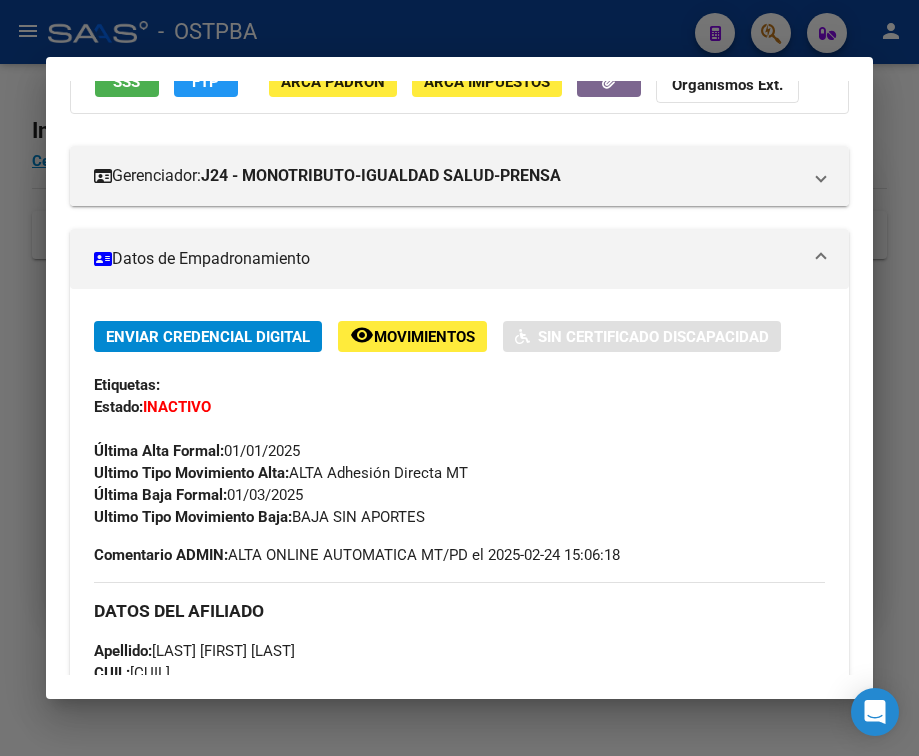 click at bounding box center (459, 378) 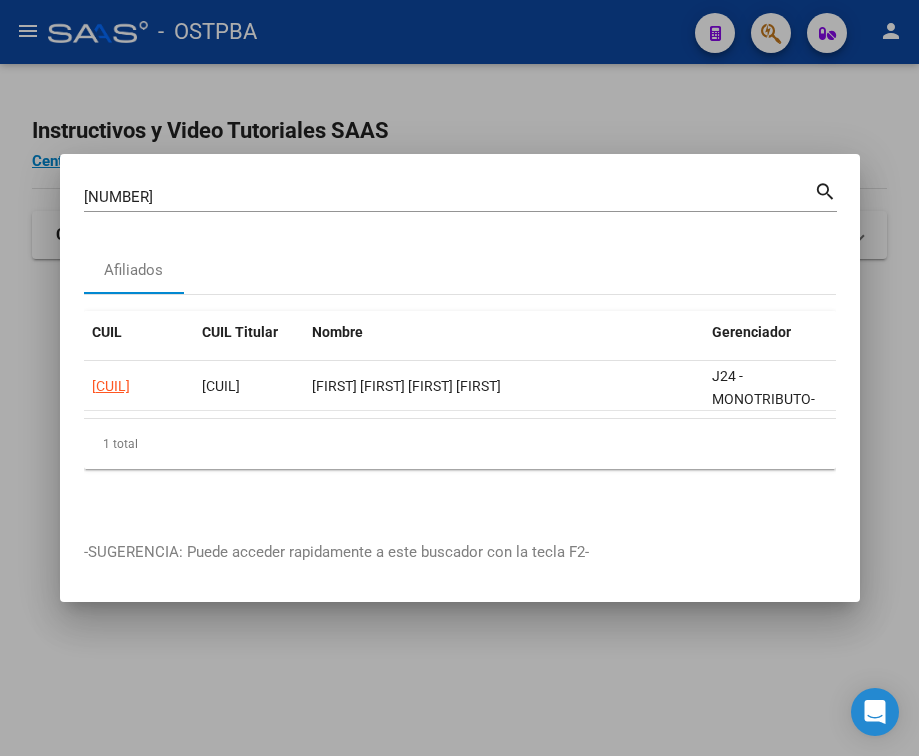 click on "[NUMBER]" at bounding box center (449, 197) 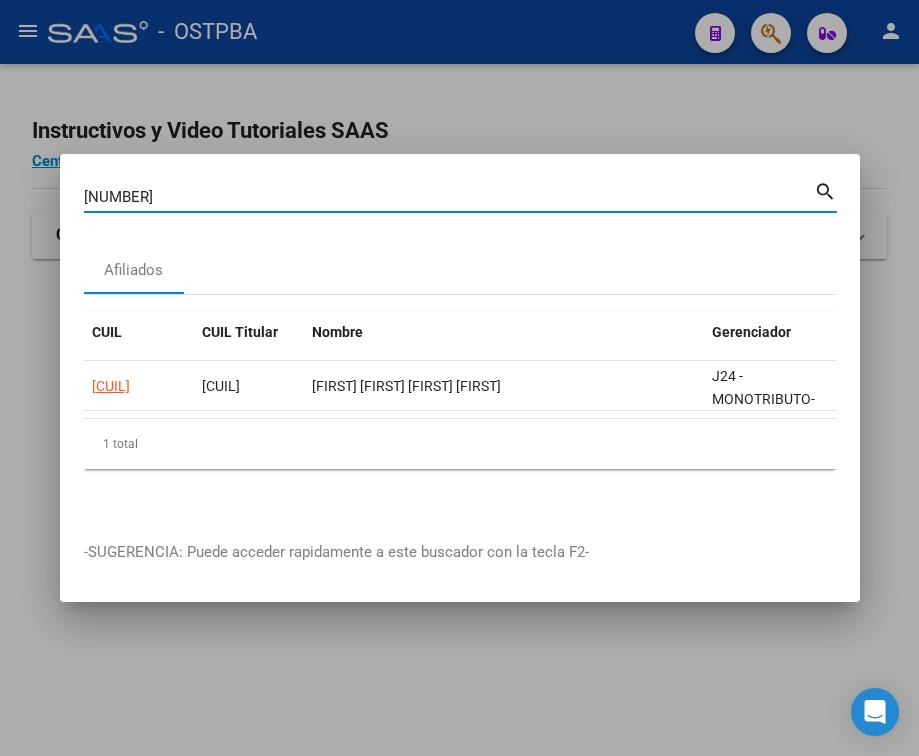 click on "[NUMBER]" at bounding box center (449, 197) 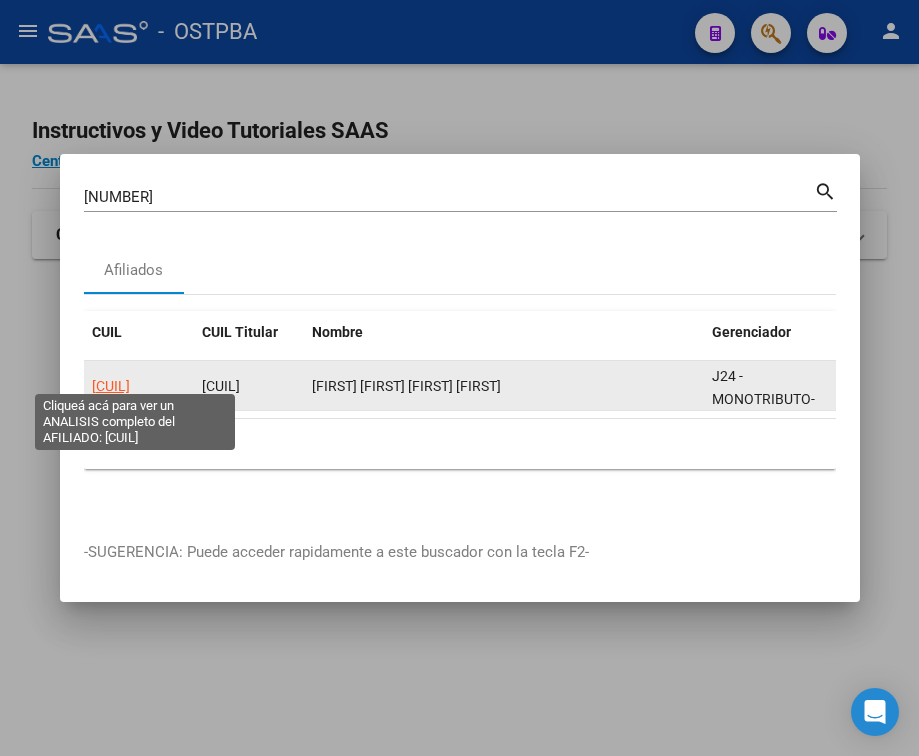 click on "[CUIL]" 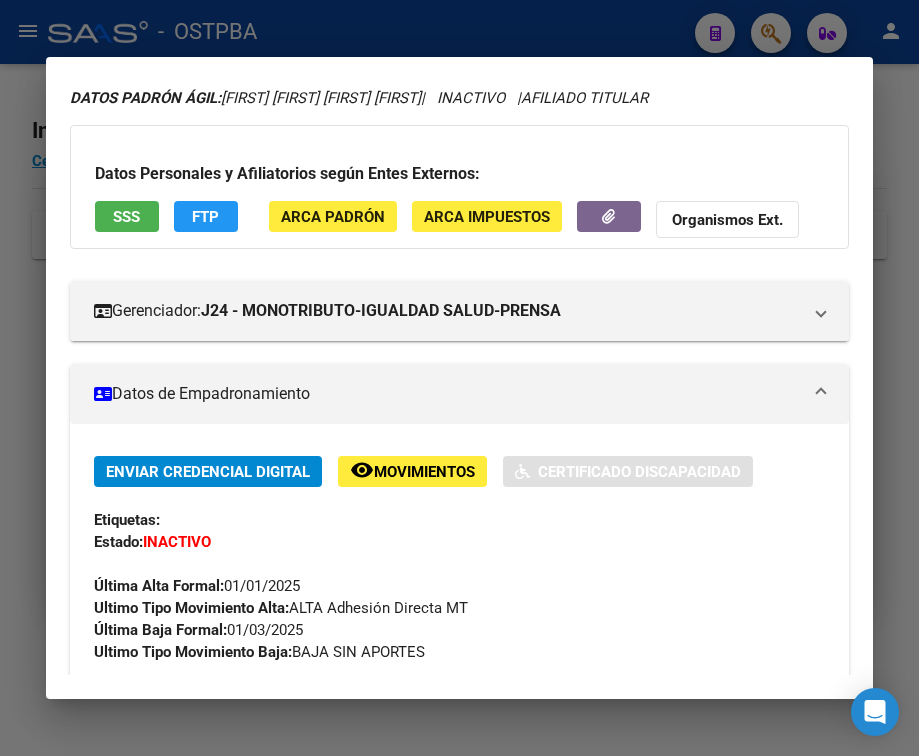 scroll, scrollTop: 100, scrollLeft: 0, axis: vertical 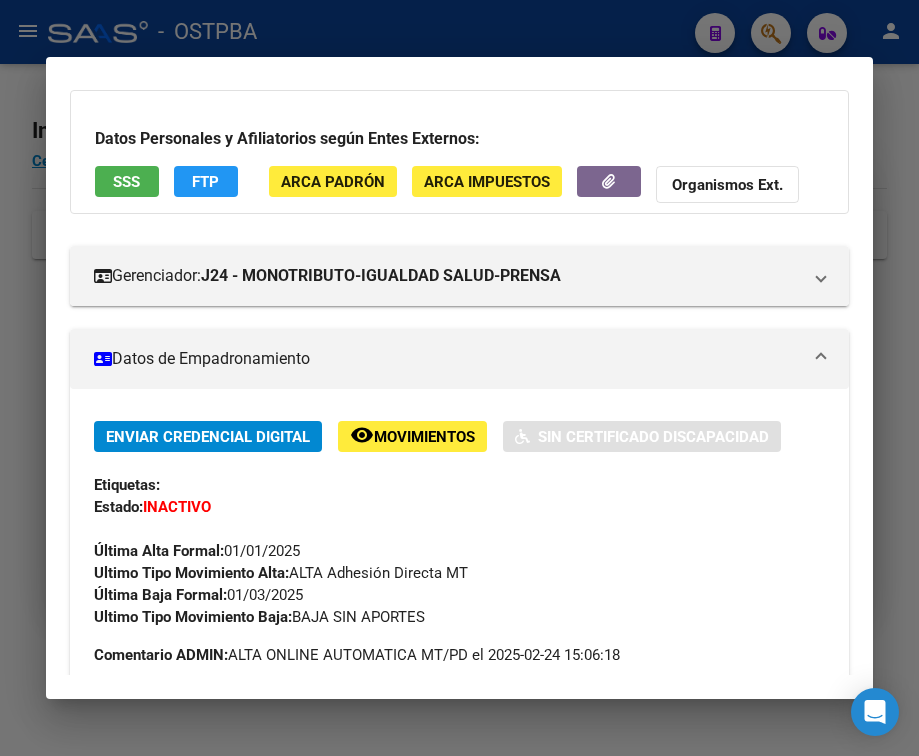 click at bounding box center (459, 378) 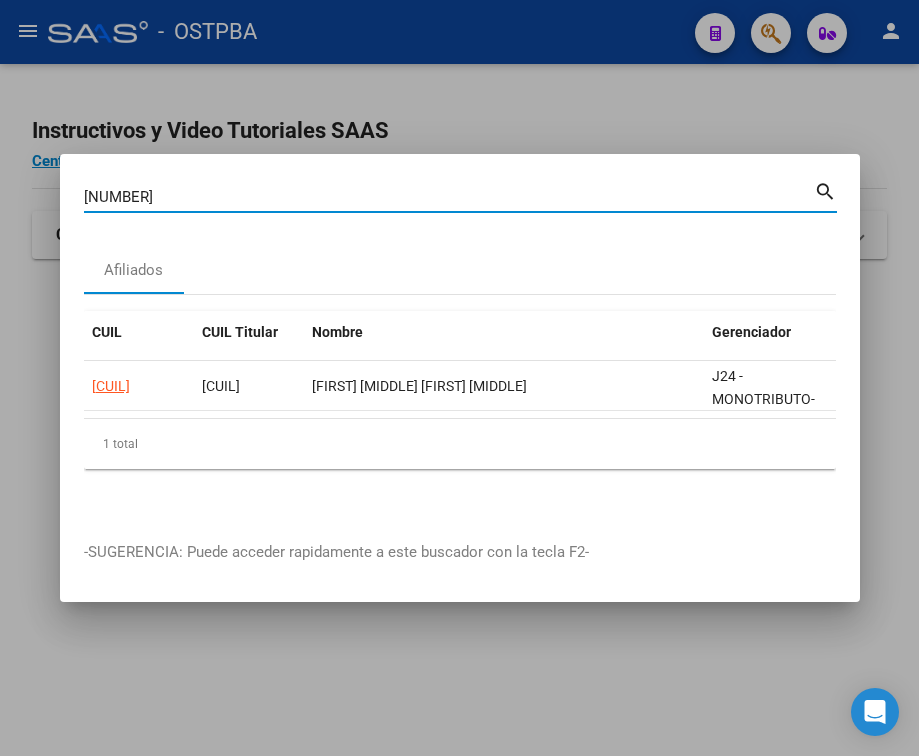 click on "[NUMBER]" at bounding box center [449, 197] 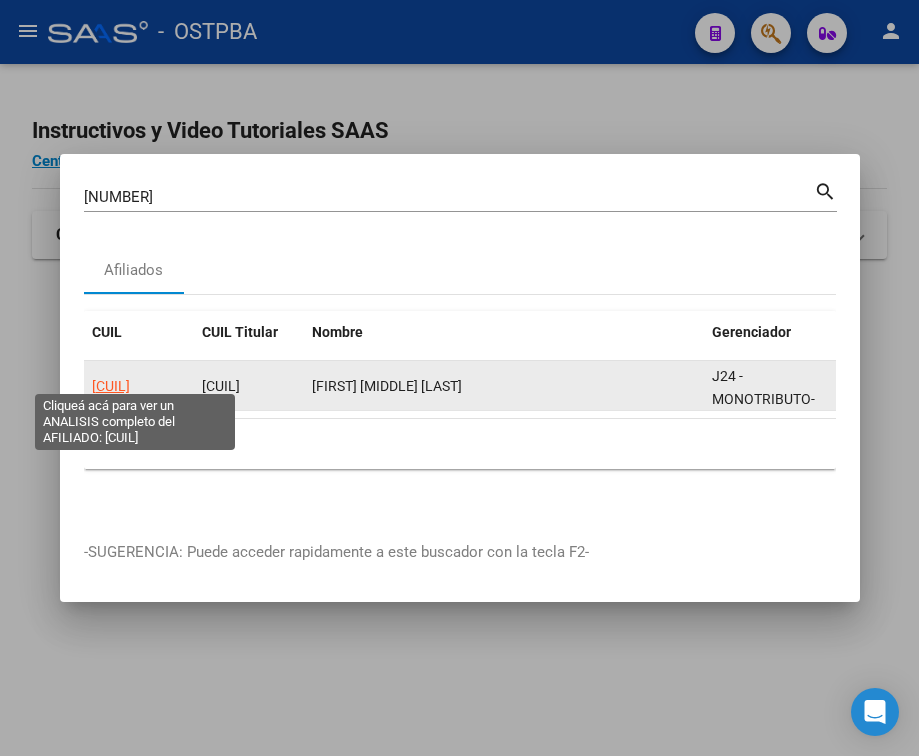 click on "[CUIL]" 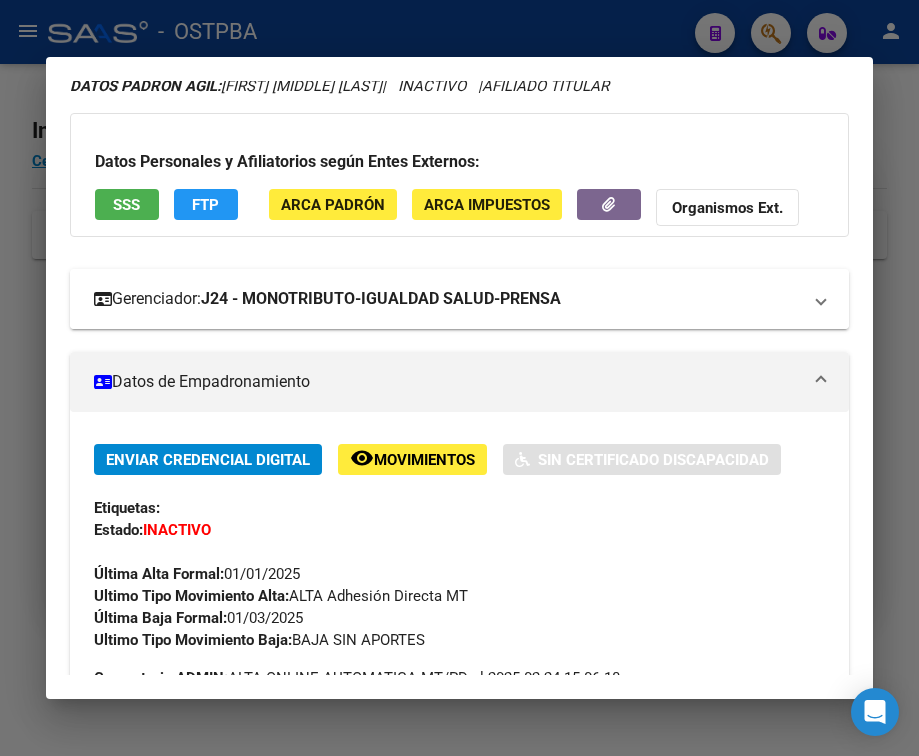 scroll, scrollTop: 200, scrollLeft: 0, axis: vertical 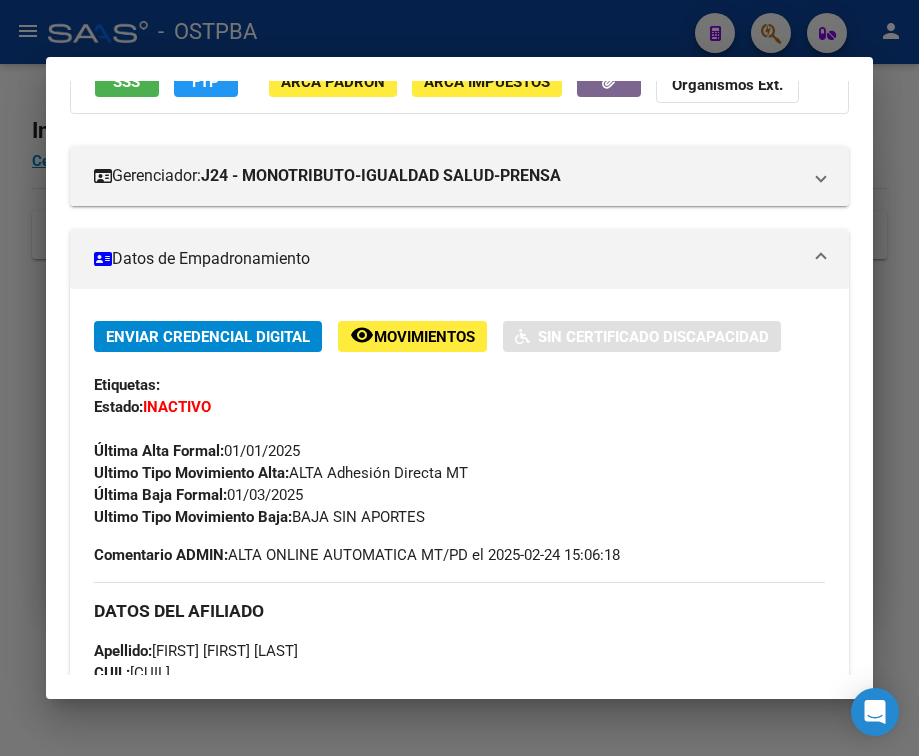 click at bounding box center (459, 378) 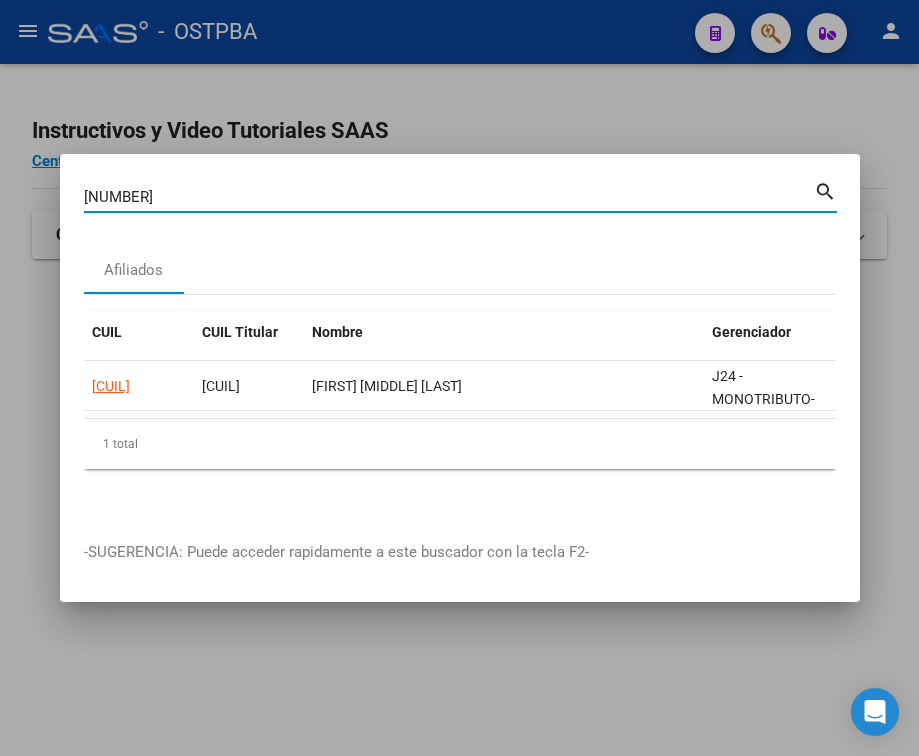 click on "[NUMBER]" at bounding box center (449, 197) 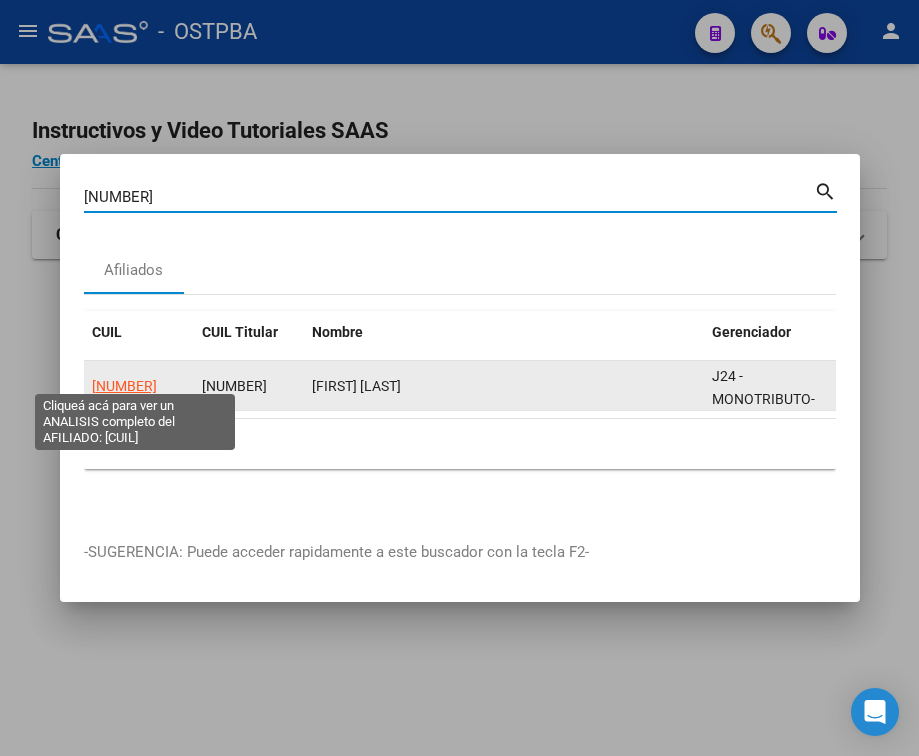 click on "[NUMBER]" 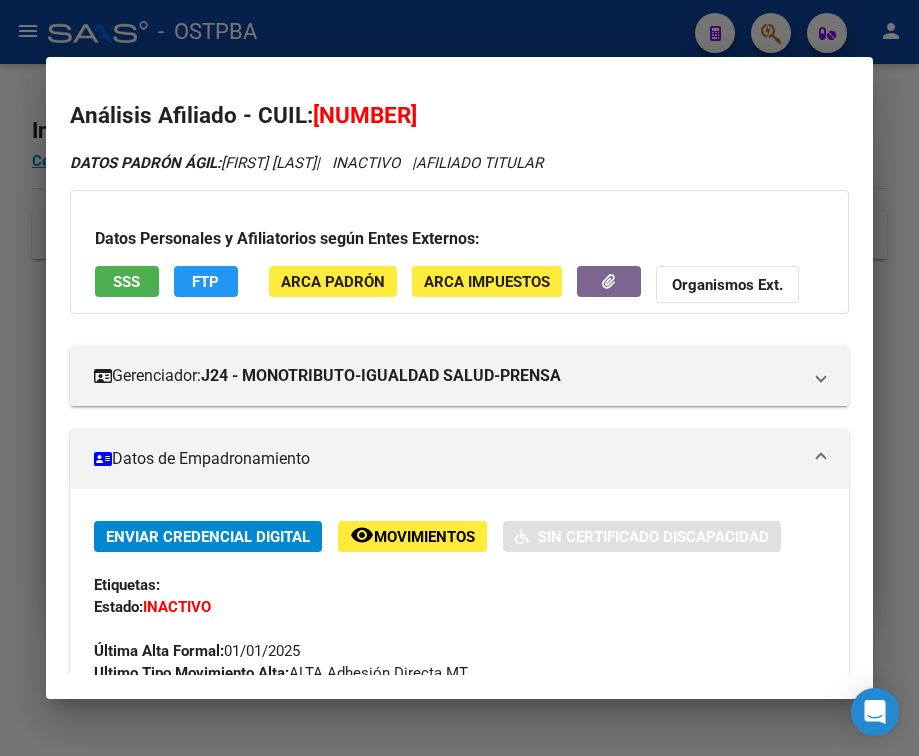 scroll, scrollTop: 100, scrollLeft: 0, axis: vertical 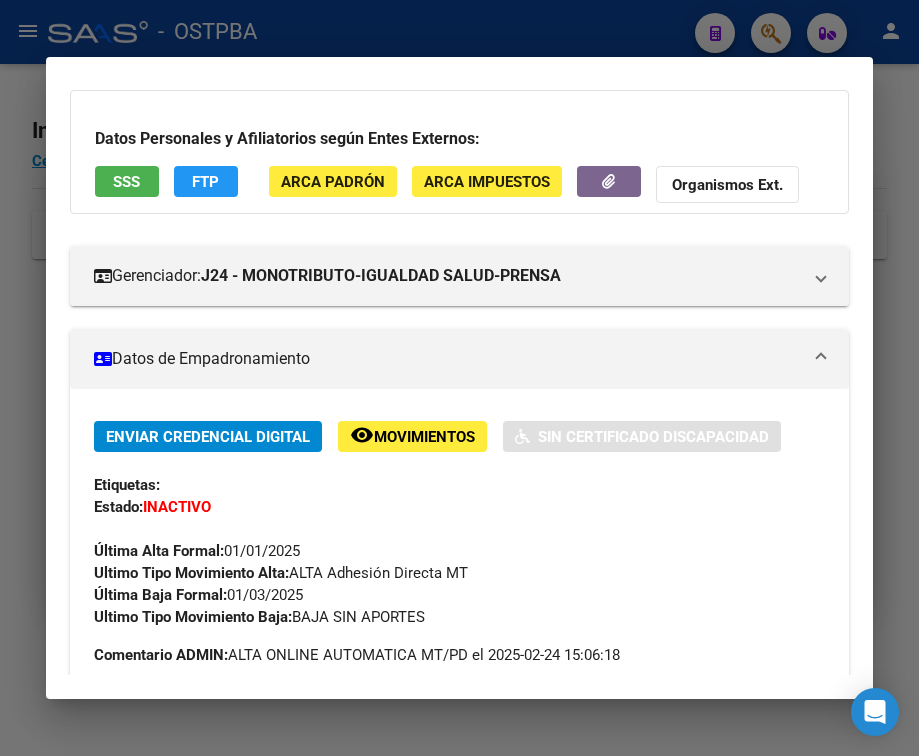 click at bounding box center [459, 378] 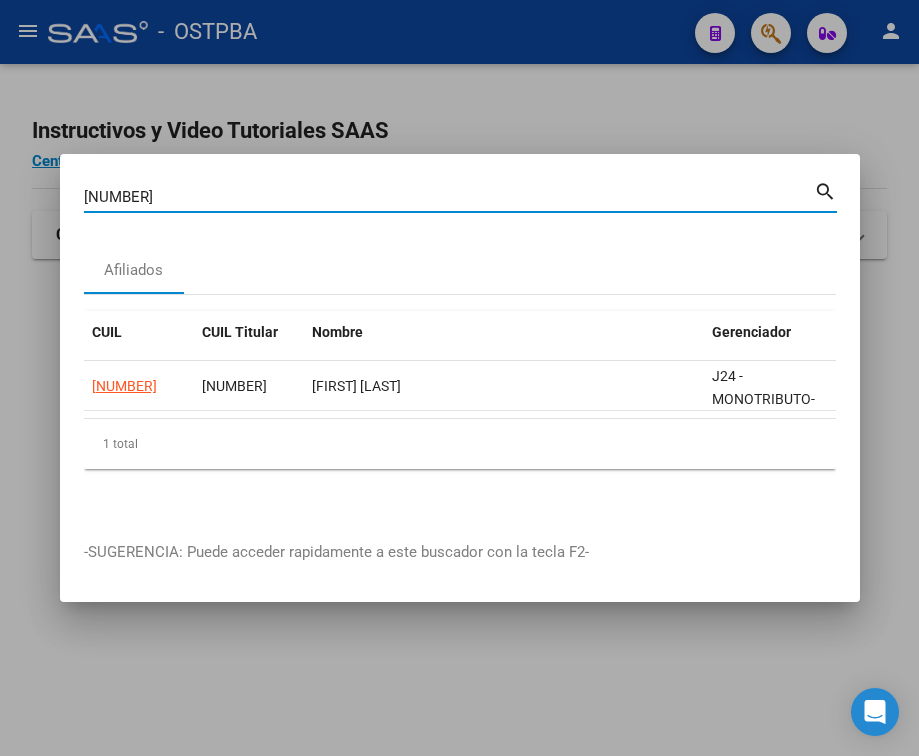 click on "[NUMBER]" at bounding box center (449, 197) 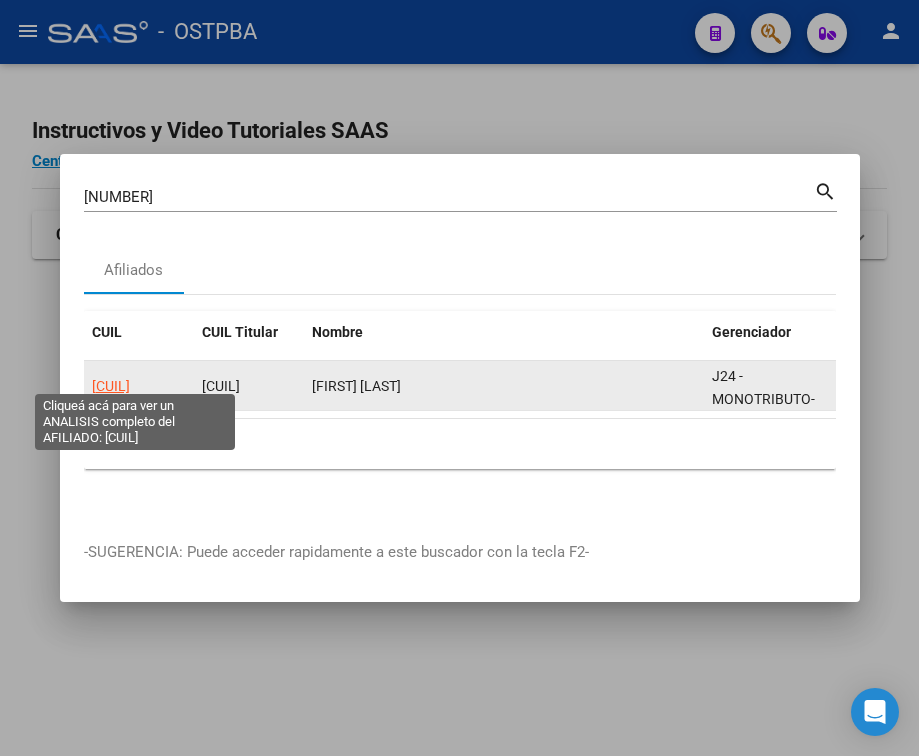 click on "[CUIL]" 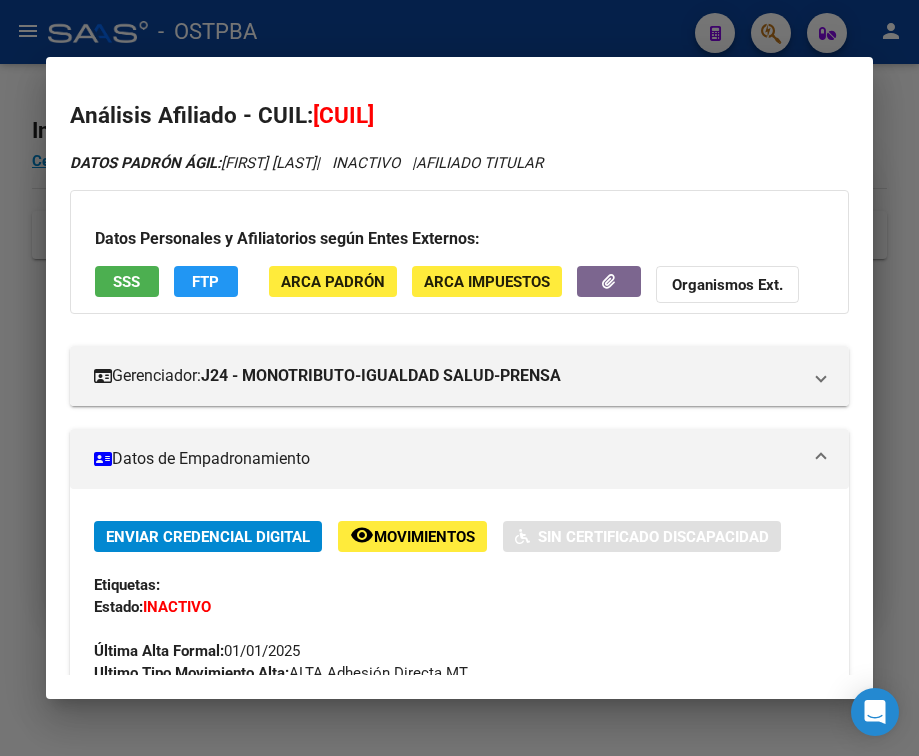 scroll, scrollTop: 100, scrollLeft: 0, axis: vertical 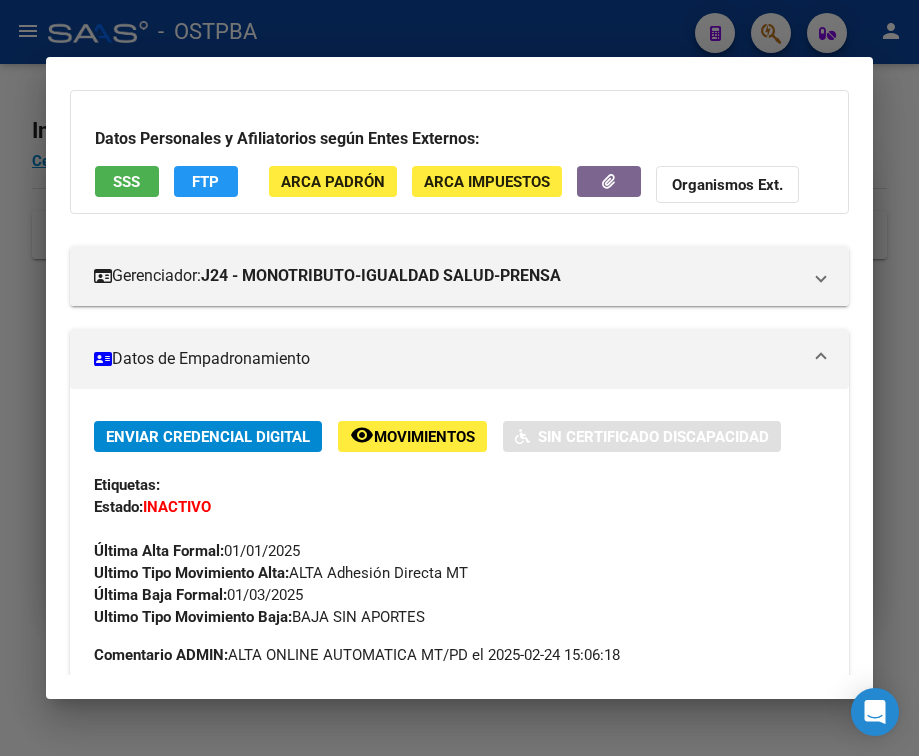 click at bounding box center (459, 378) 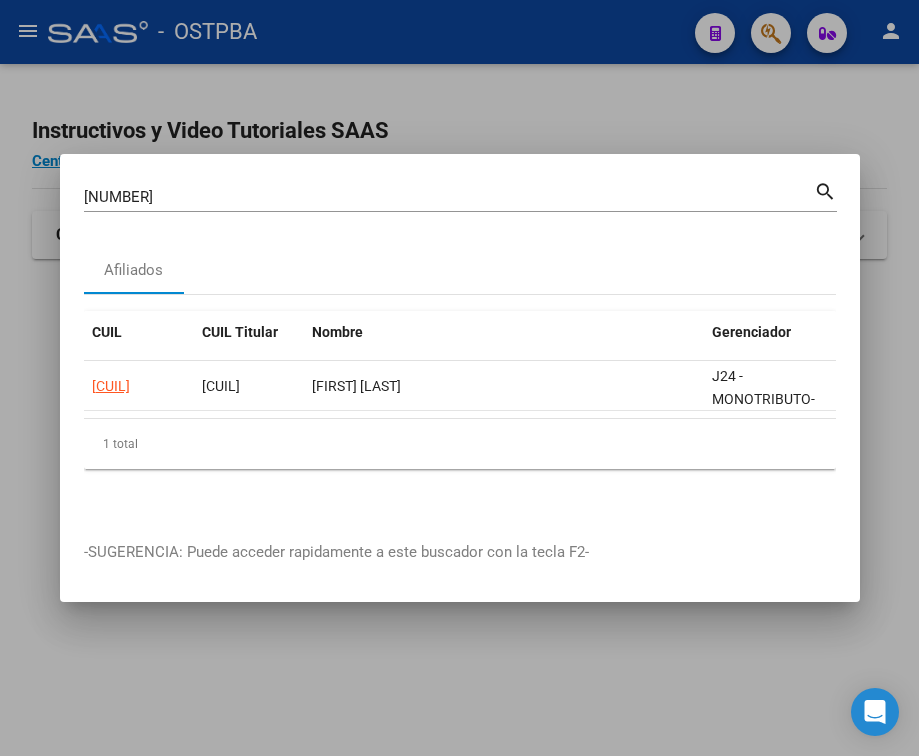 click on "[NUMBER]" at bounding box center (449, 197) 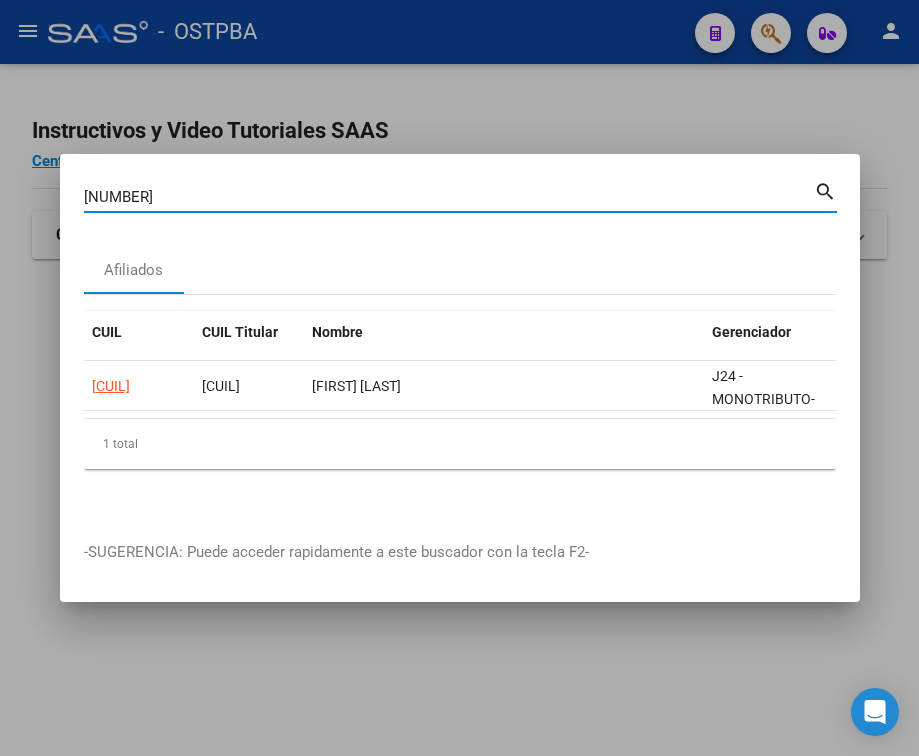 click on "[NUMBER]" at bounding box center (449, 197) 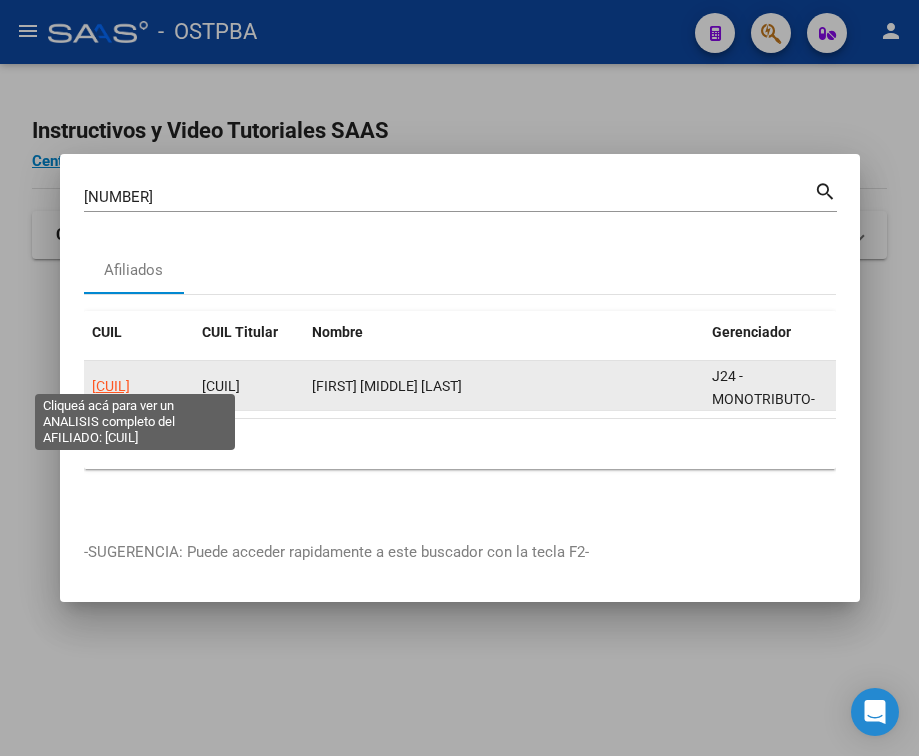 click on "[CUIL]" 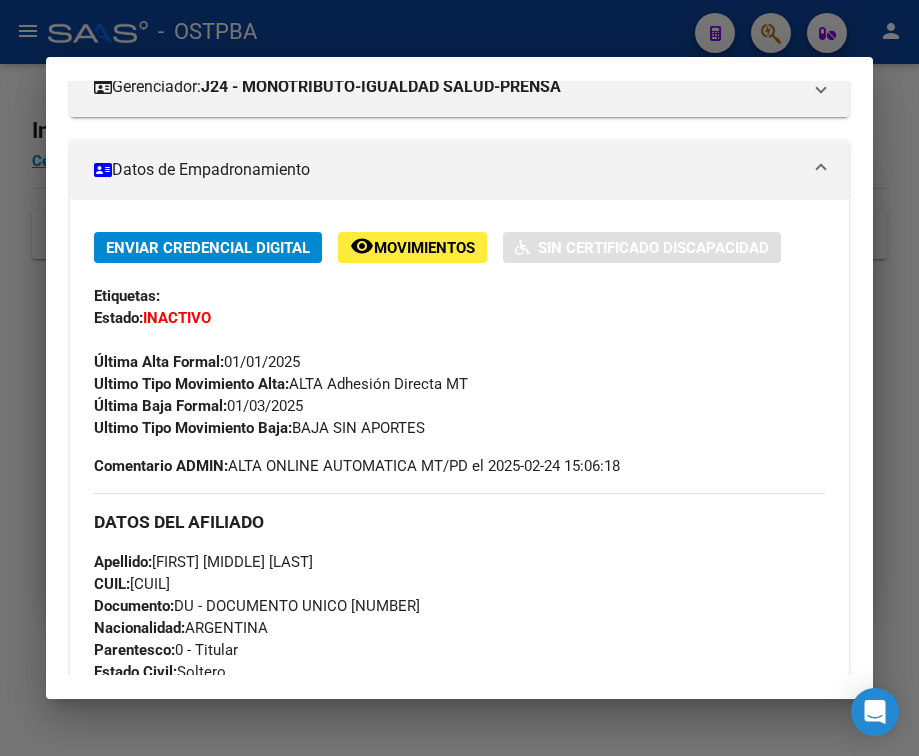 scroll, scrollTop: 300, scrollLeft: 0, axis: vertical 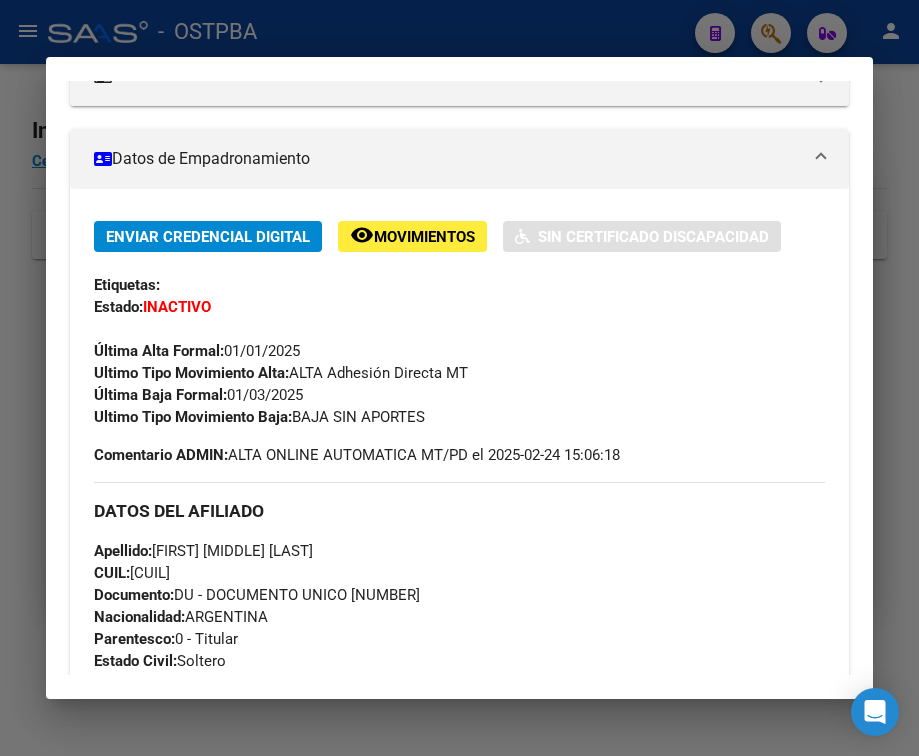 click at bounding box center (459, 378) 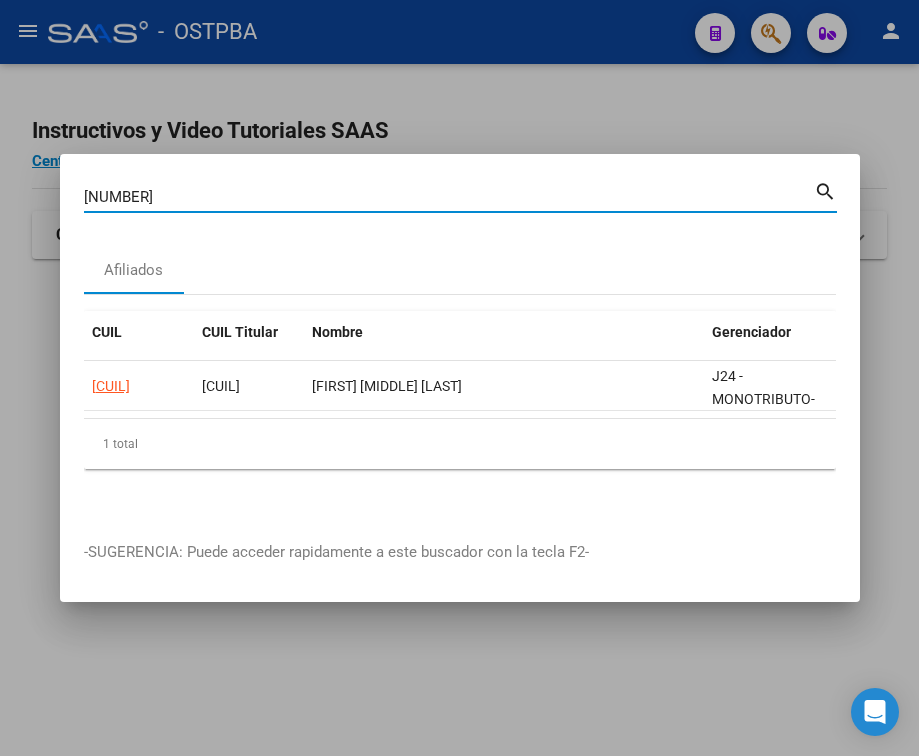 click on "[NUMBER]" at bounding box center [449, 197] 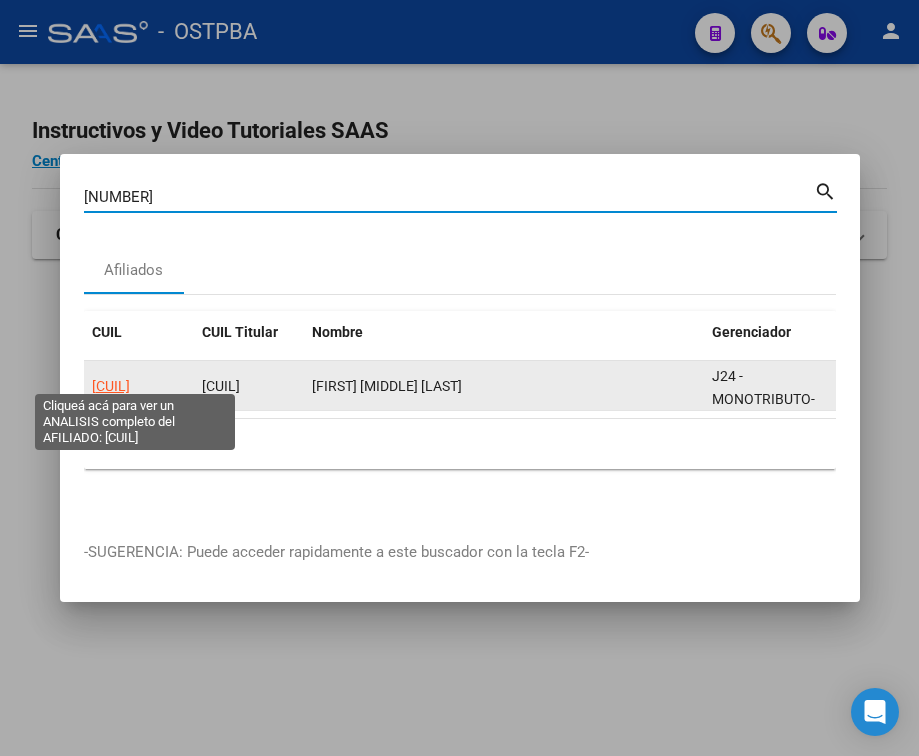 click on "[CUIL]" 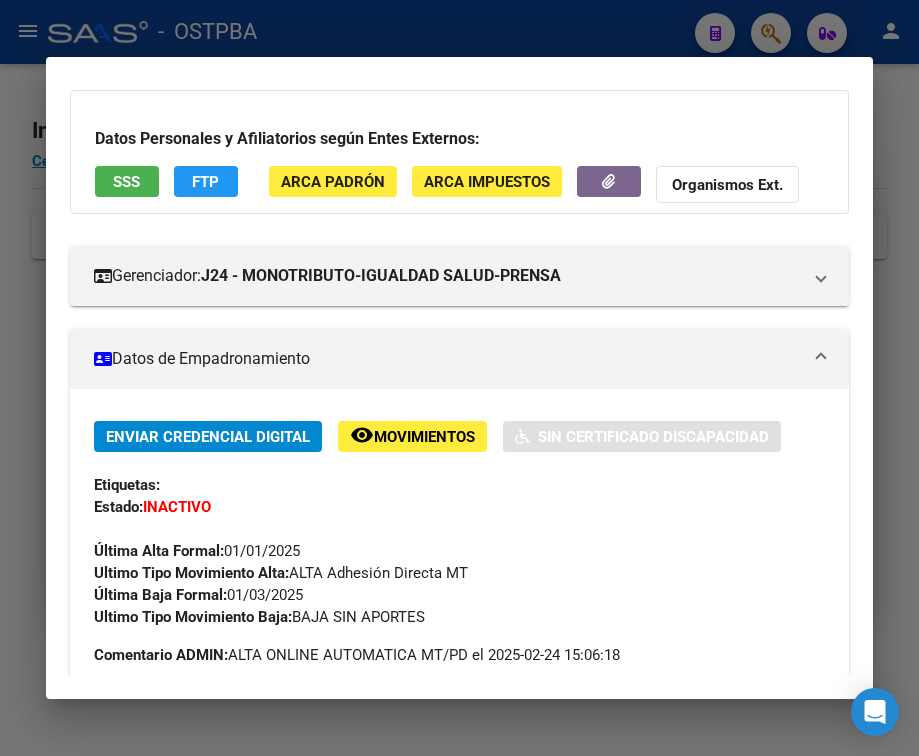 scroll, scrollTop: 200, scrollLeft: 0, axis: vertical 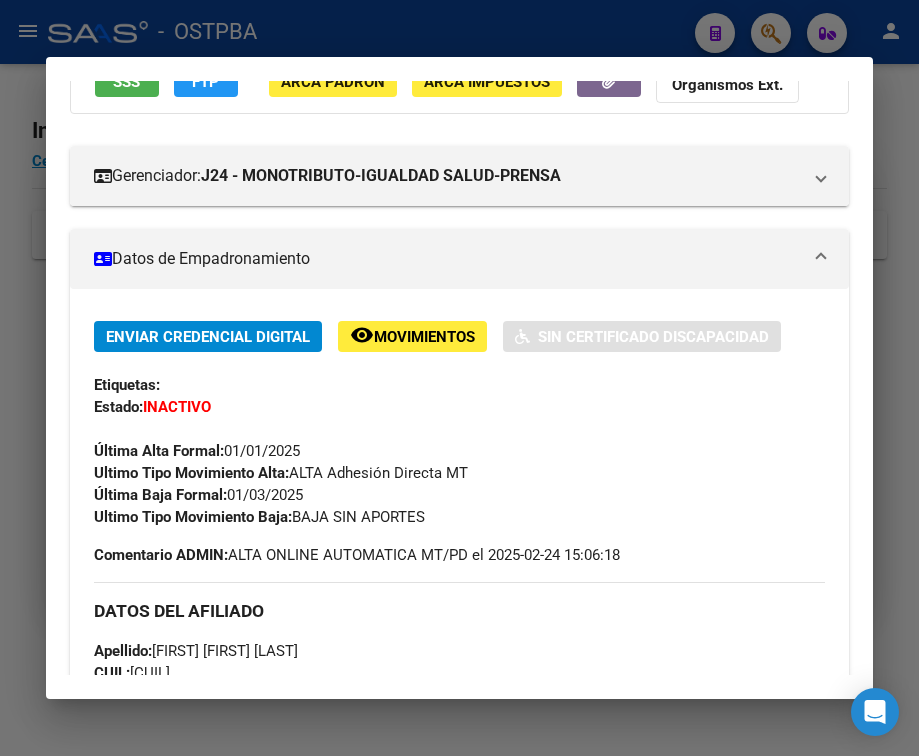 click at bounding box center [459, 378] 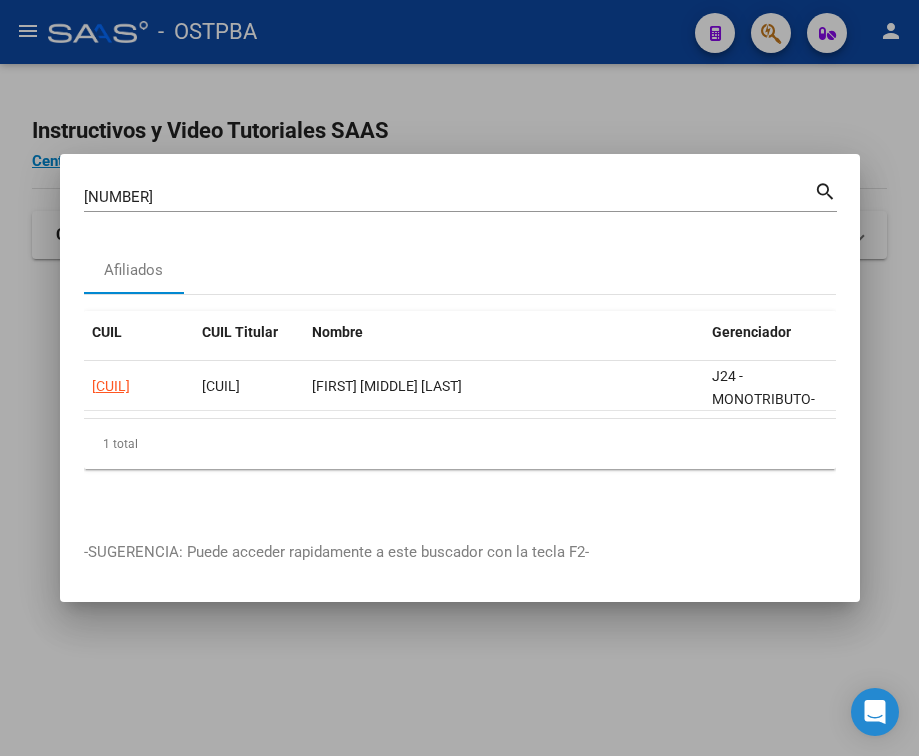 click on "[NUMBER]" at bounding box center [449, 197] 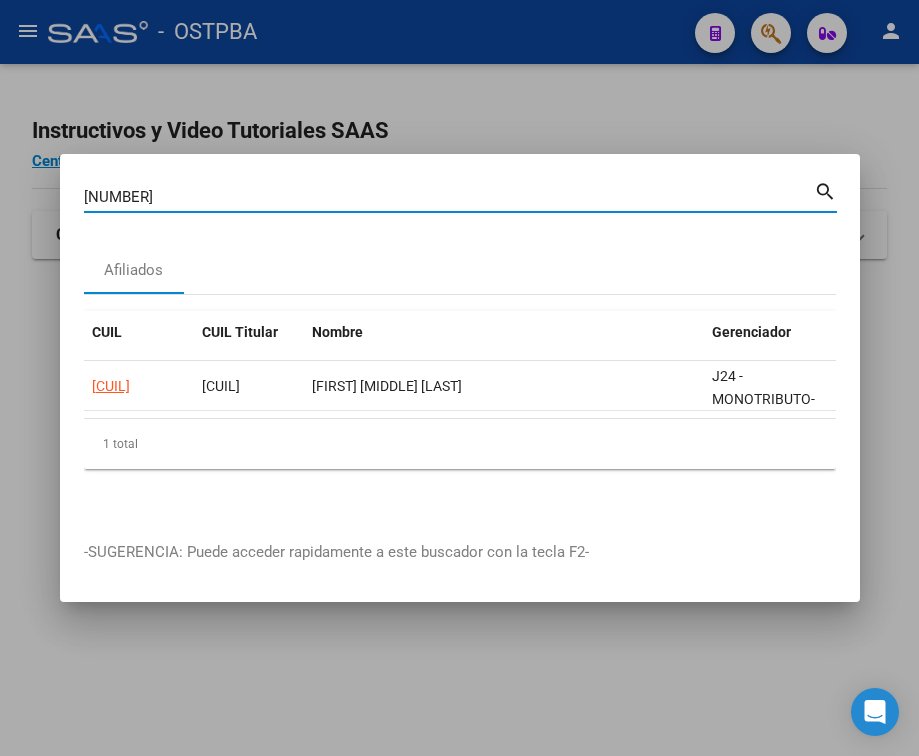 click on "[NUMBER]" at bounding box center (449, 197) 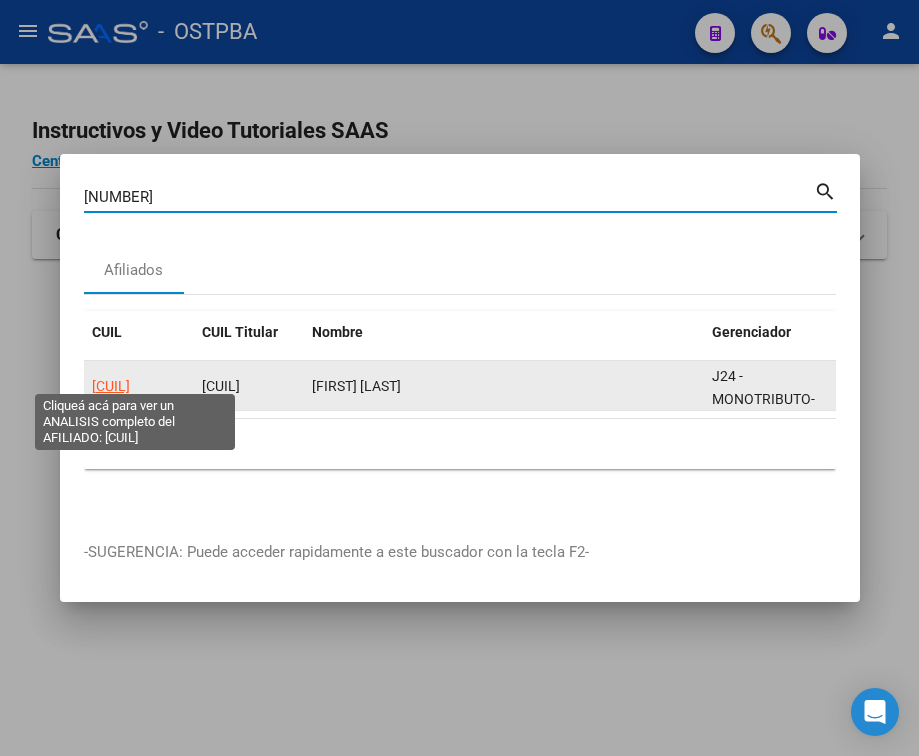 click on "[CUIL]" 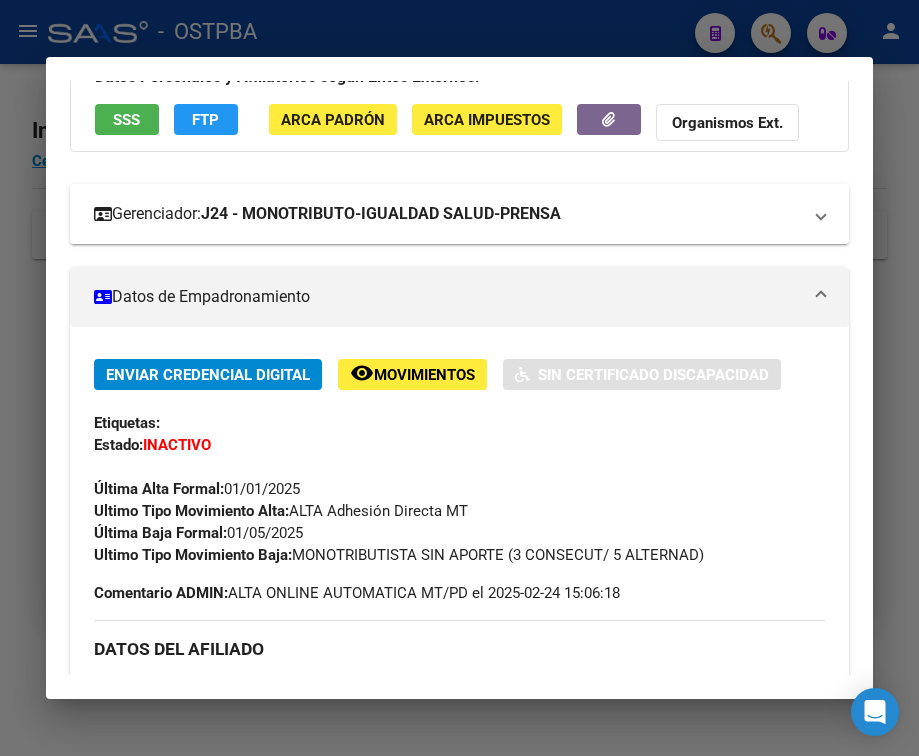 scroll, scrollTop: 200, scrollLeft: 0, axis: vertical 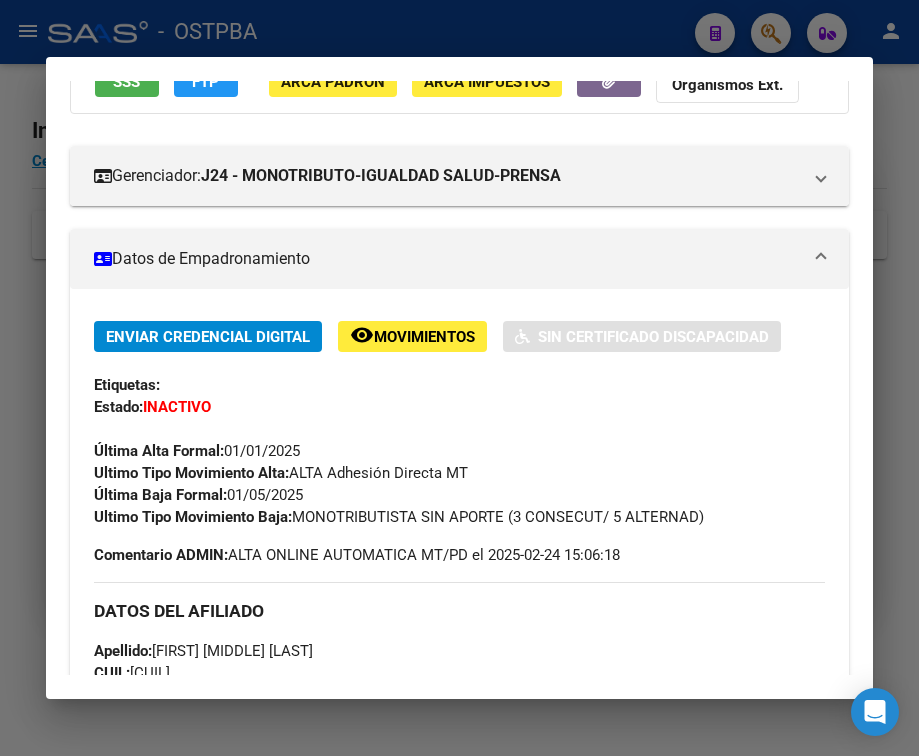 drag, startPoint x: 232, startPoint y: 513, endPoint x: 319, endPoint y: 510, distance: 87.05171 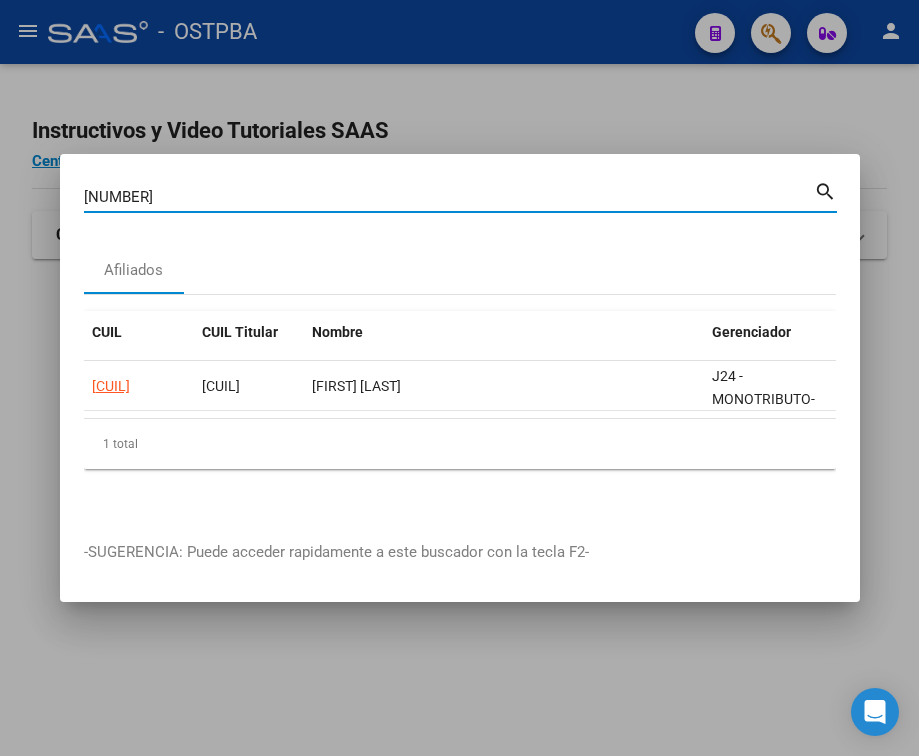 click on "[NUMBER]" at bounding box center (449, 197) 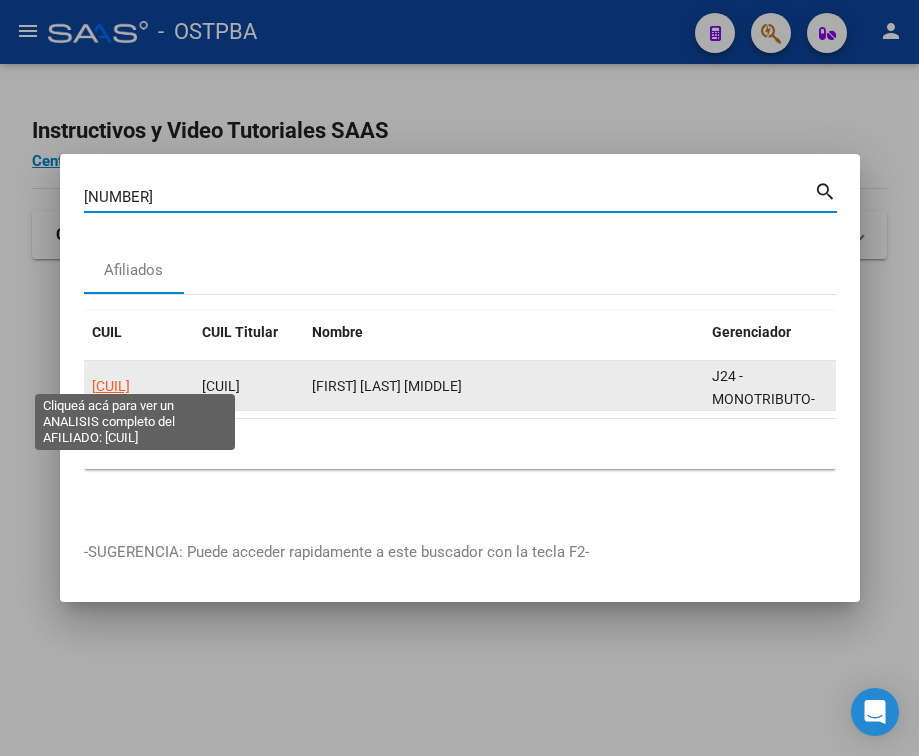 click on "[CUIL]" 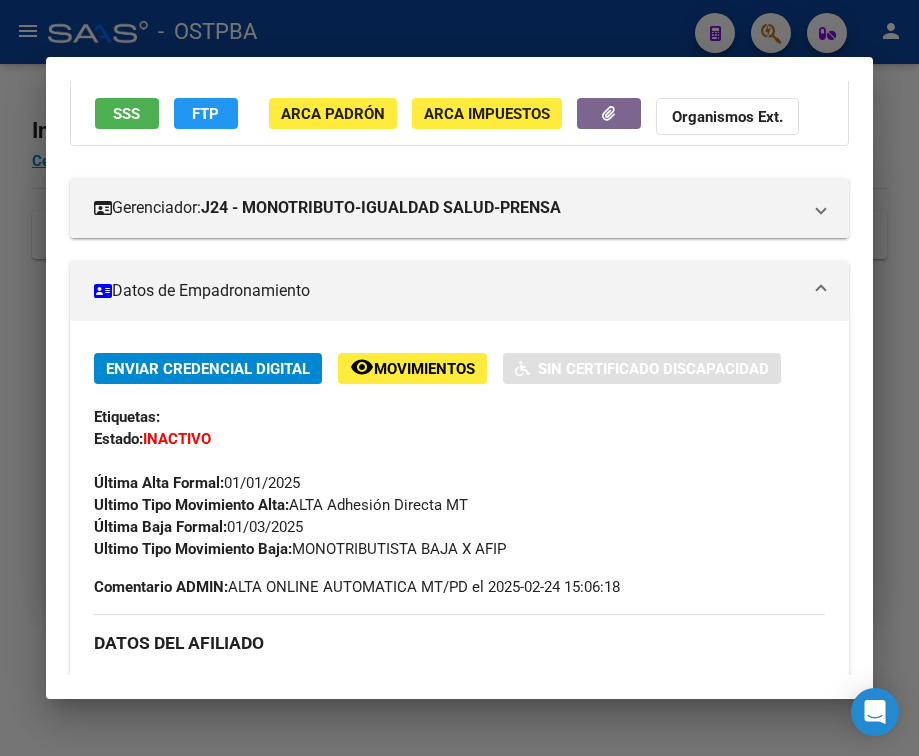 scroll, scrollTop: 200, scrollLeft: 0, axis: vertical 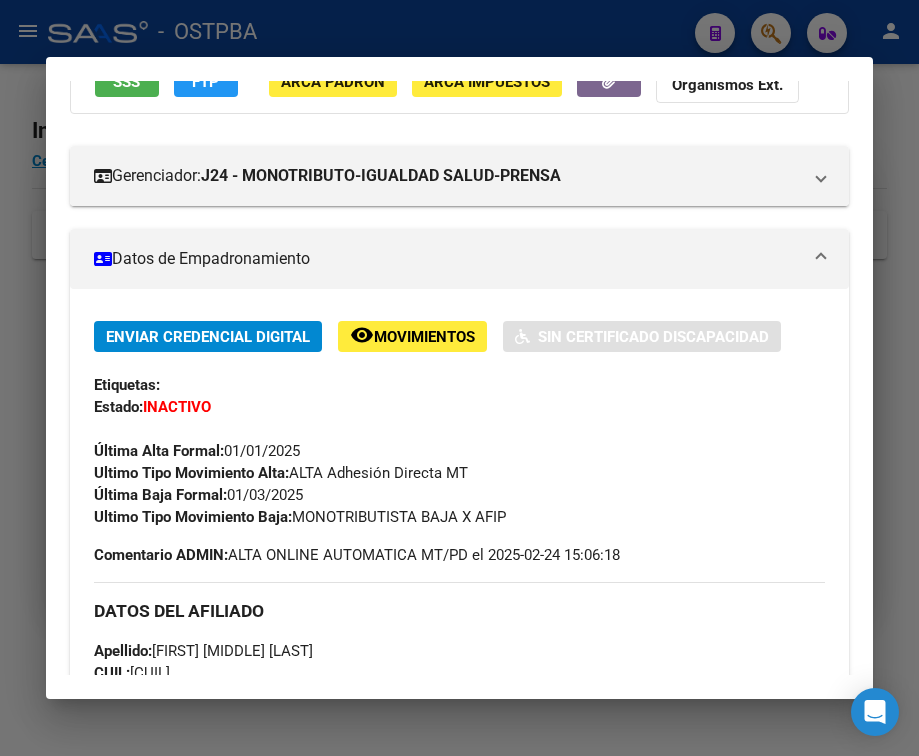drag, startPoint x: 231, startPoint y: 511, endPoint x: 346, endPoint y: 516, distance: 115.10864 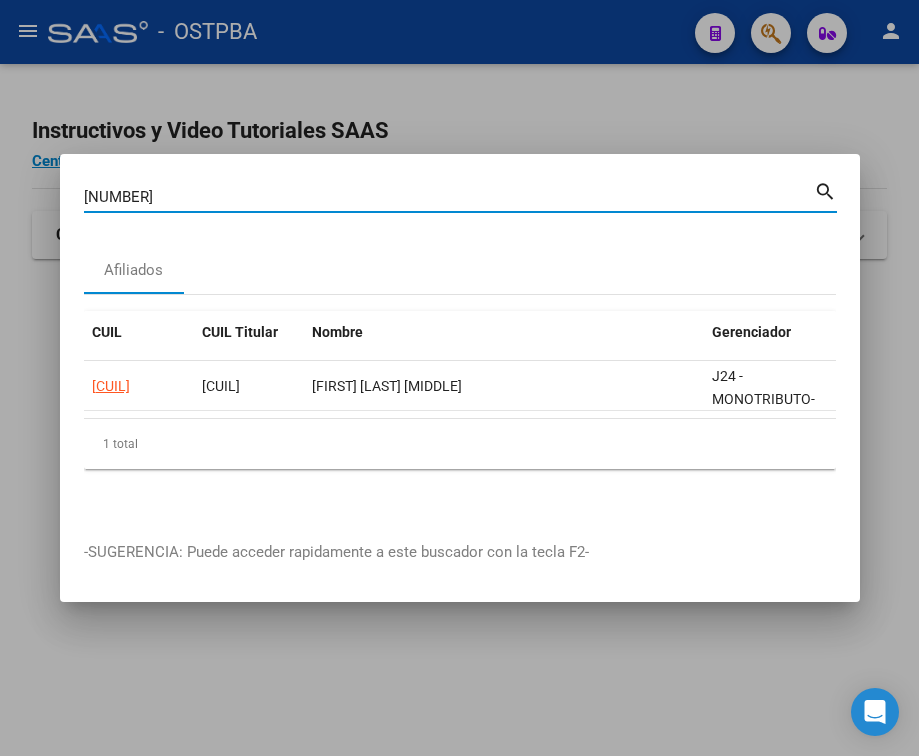 click on "[NUMBER]" at bounding box center (449, 197) 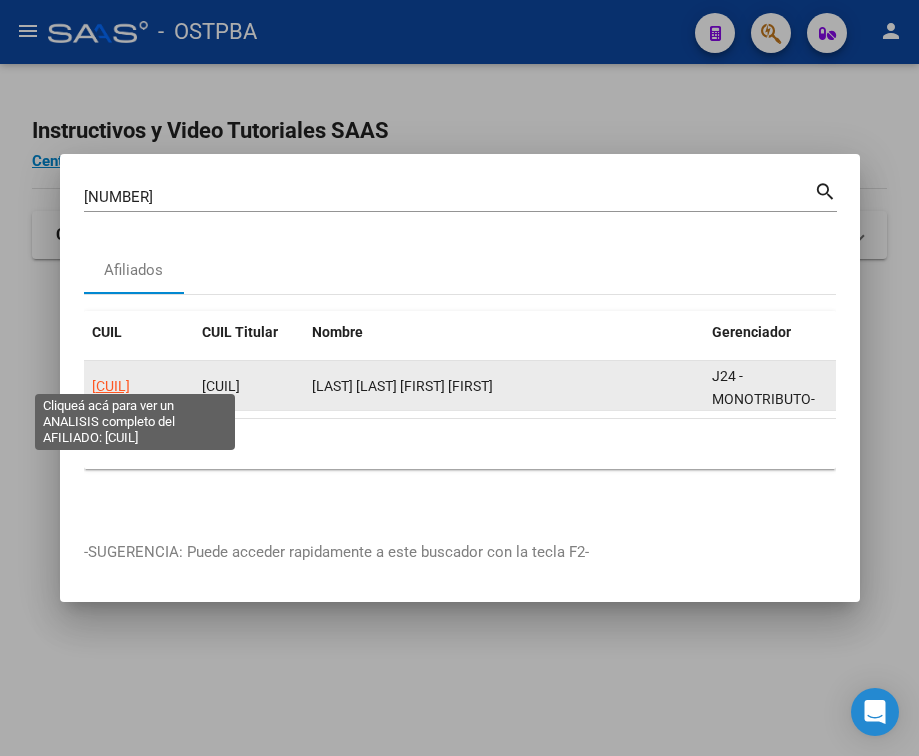 click on "[CUIL]" 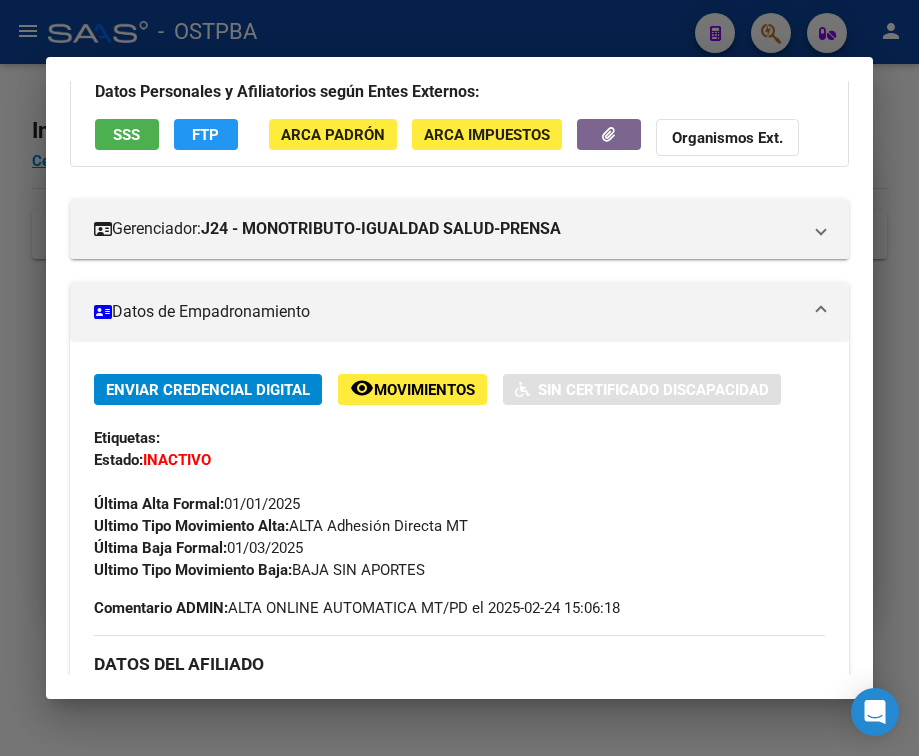 scroll, scrollTop: 200, scrollLeft: 0, axis: vertical 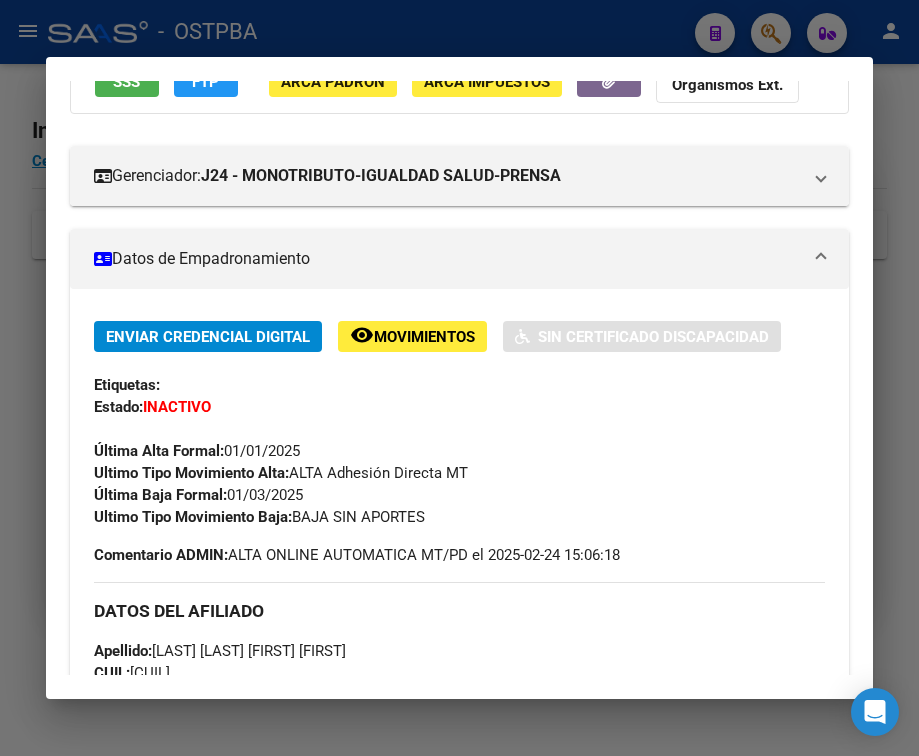 click at bounding box center (459, 378) 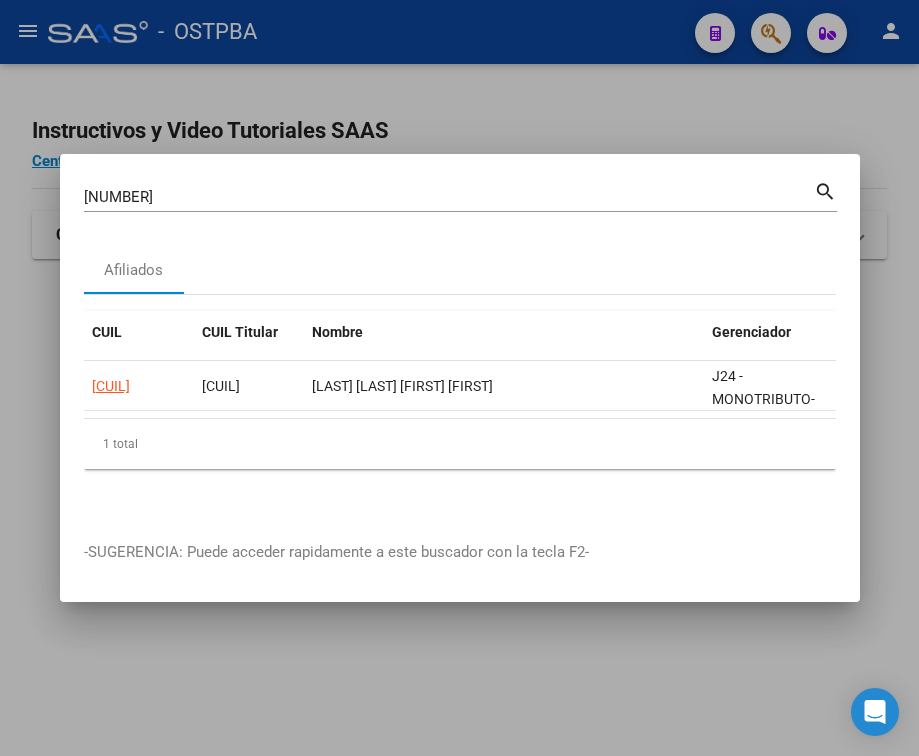 click on "[NUMBER] Buscar (apellido, dni, cuil, nro traspaso, cuit, obra social)" at bounding box center (449, 197) 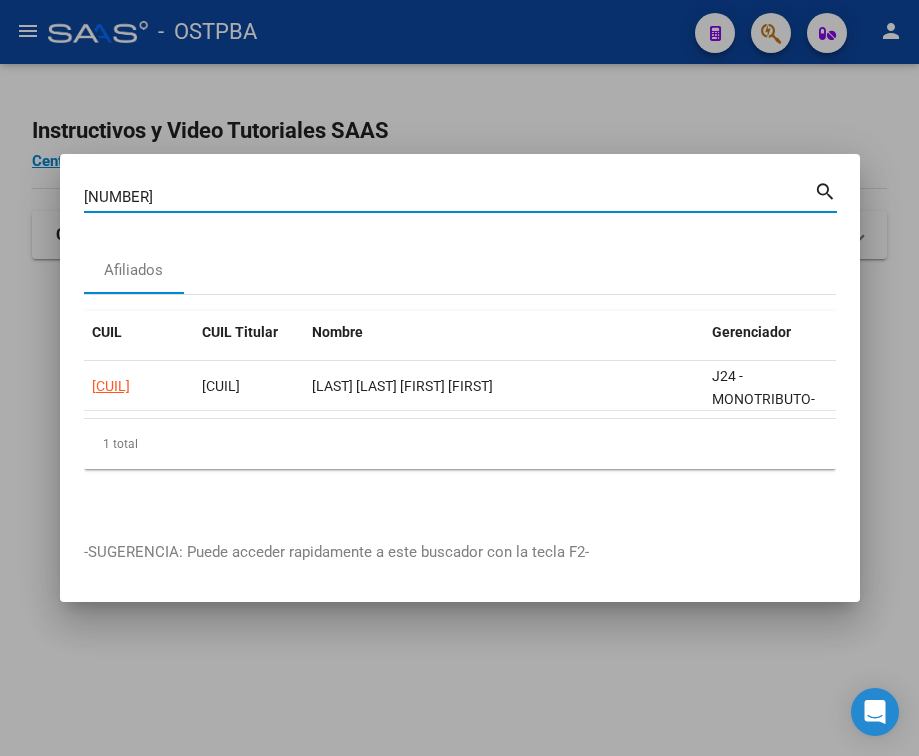 paste on "[NUMBER]" 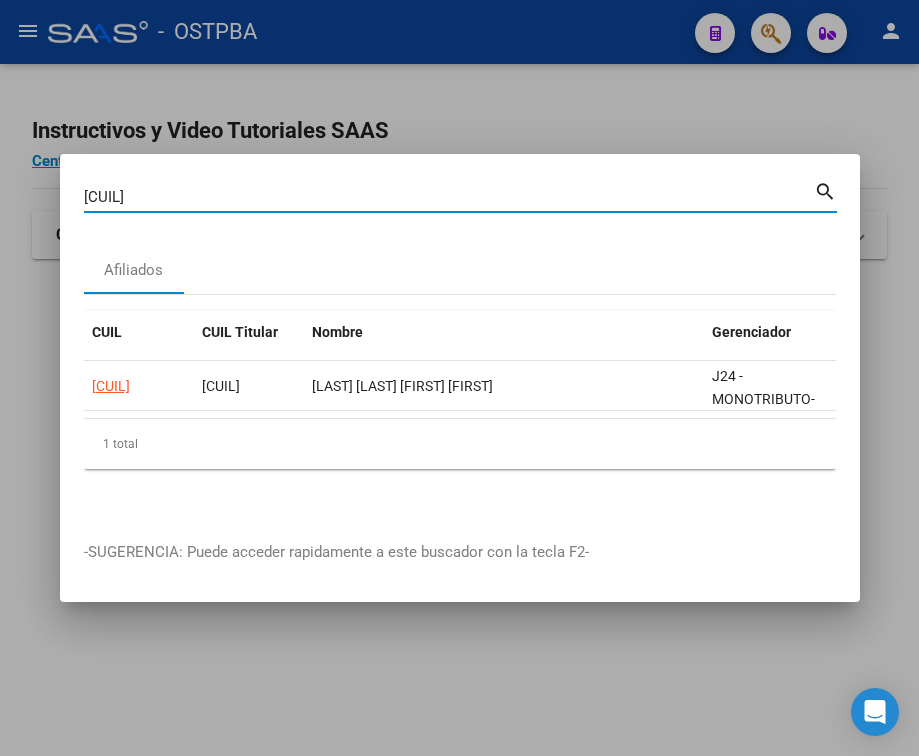 drag, startPoint x: 244, startPoint y: 183, endPoint x: -87, endPoint y: 183, distance: 331 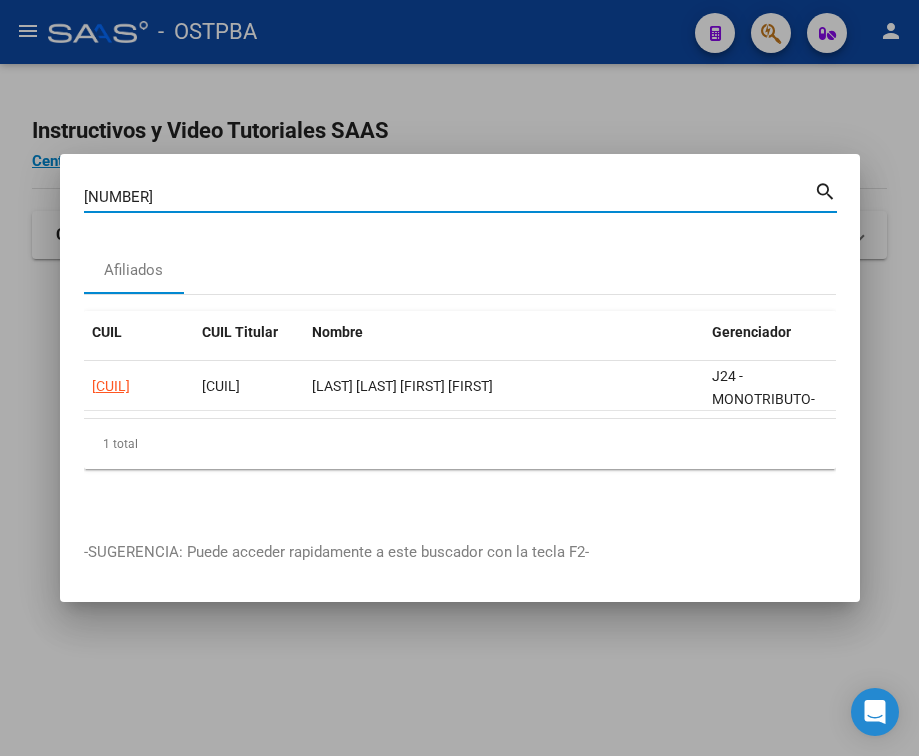 type on "[NUMBER]" 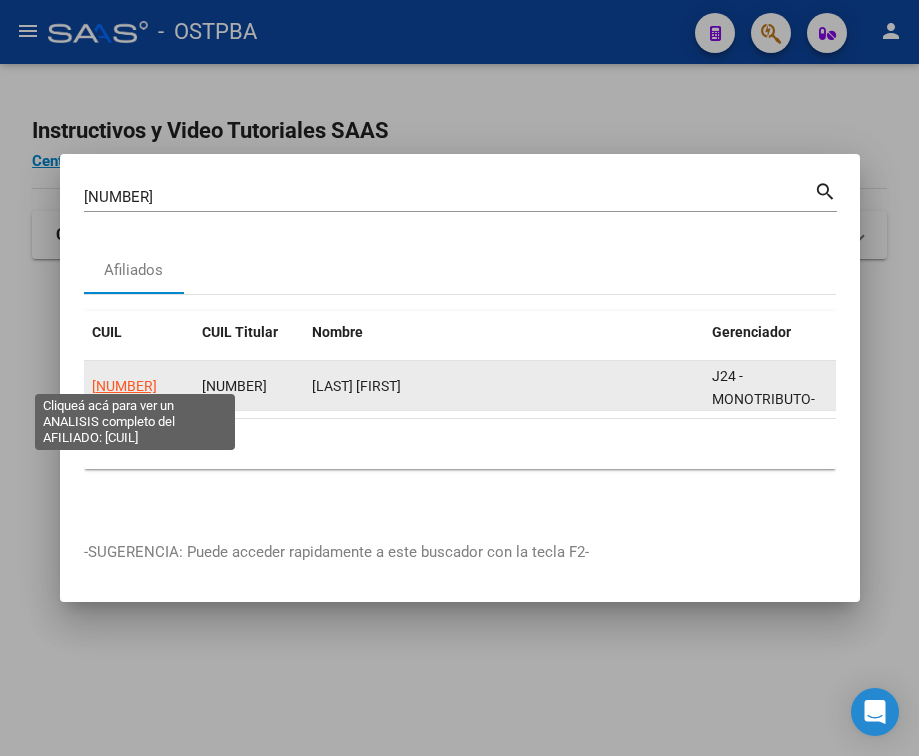click on "[NUMBER]" 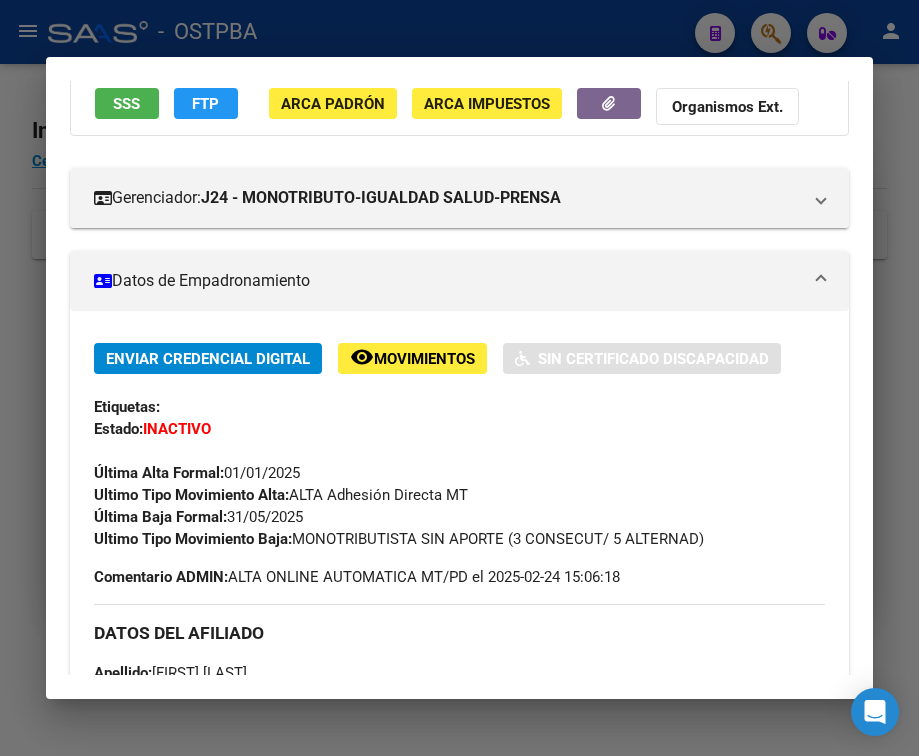 scroll, scrollTop: 200, scrollLeft: 0, axis: vertical 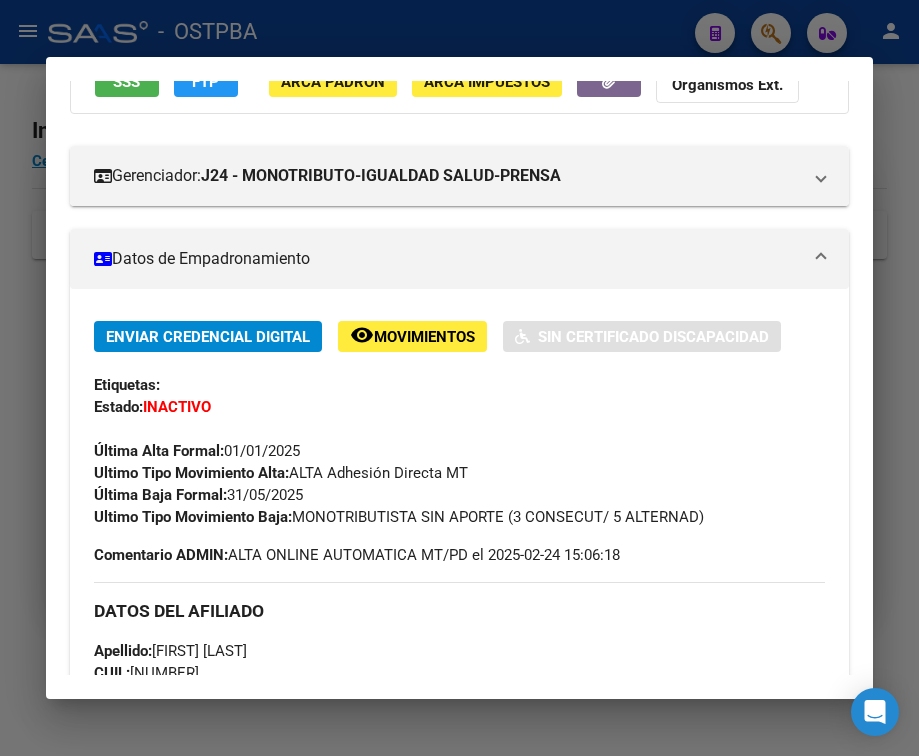 drag, startPoint x: 232, startPoint y: 517, endPoint x: 308, endPoint y: 520, distance: 76.05919 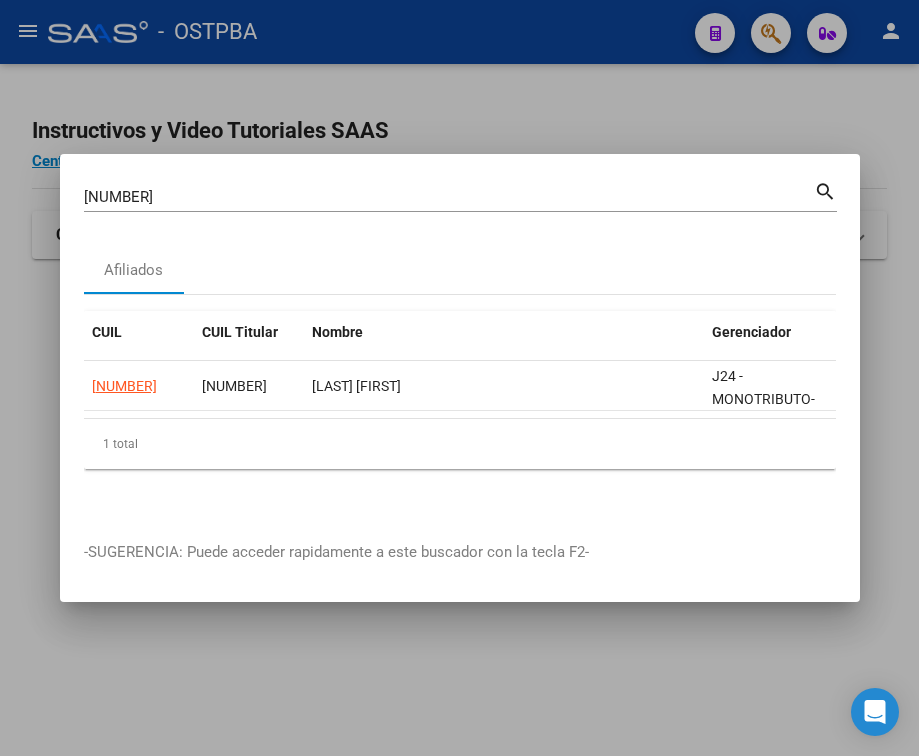 click on "[NUMBER]" at bounding box center (449, 197) 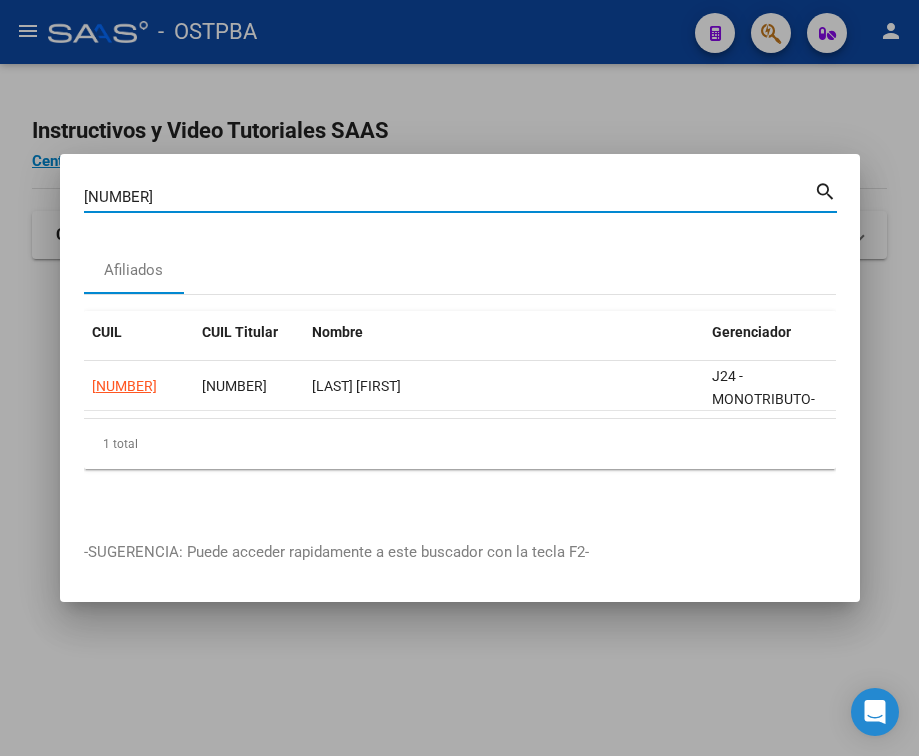 click on "[NUMBER]" at bounding box center (449, 197) 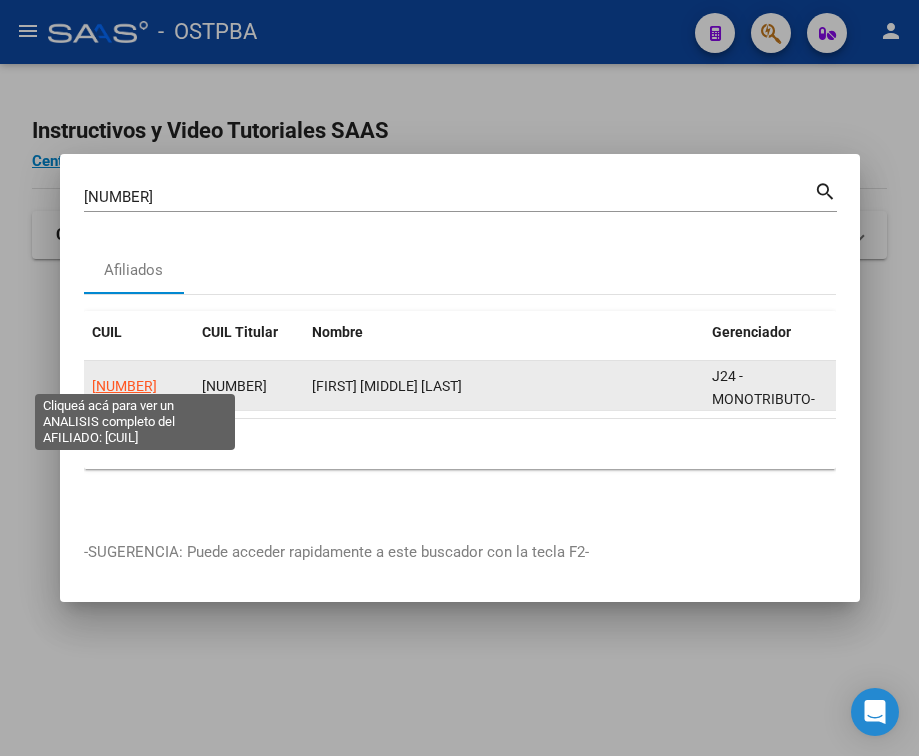 click on "[NUMBER]" 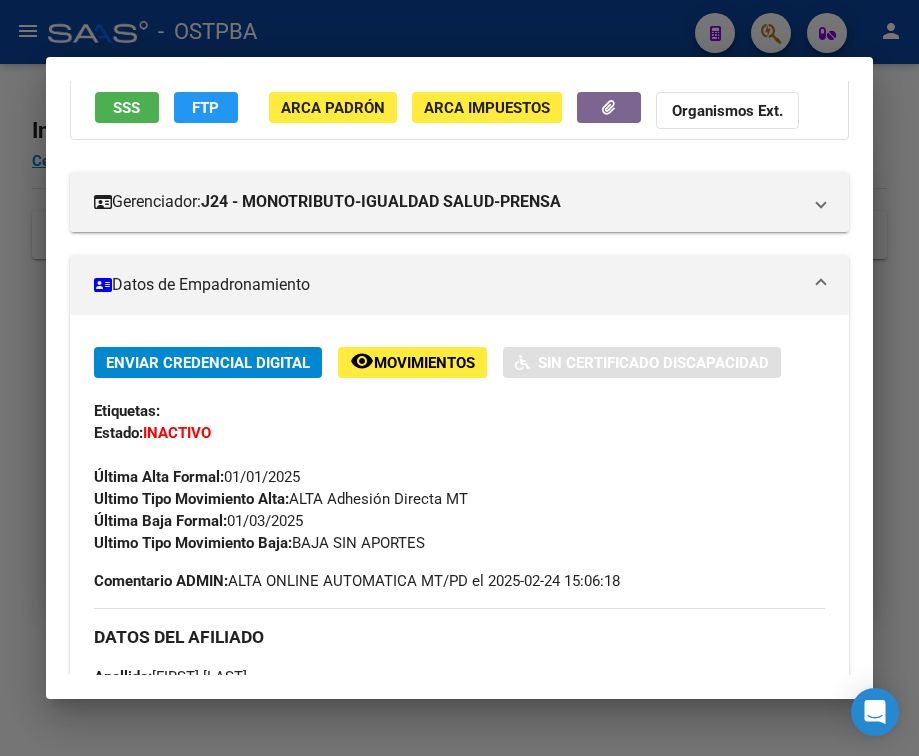 scroll, scrollTop: 200, scrollLeft: 0, axis: vertical 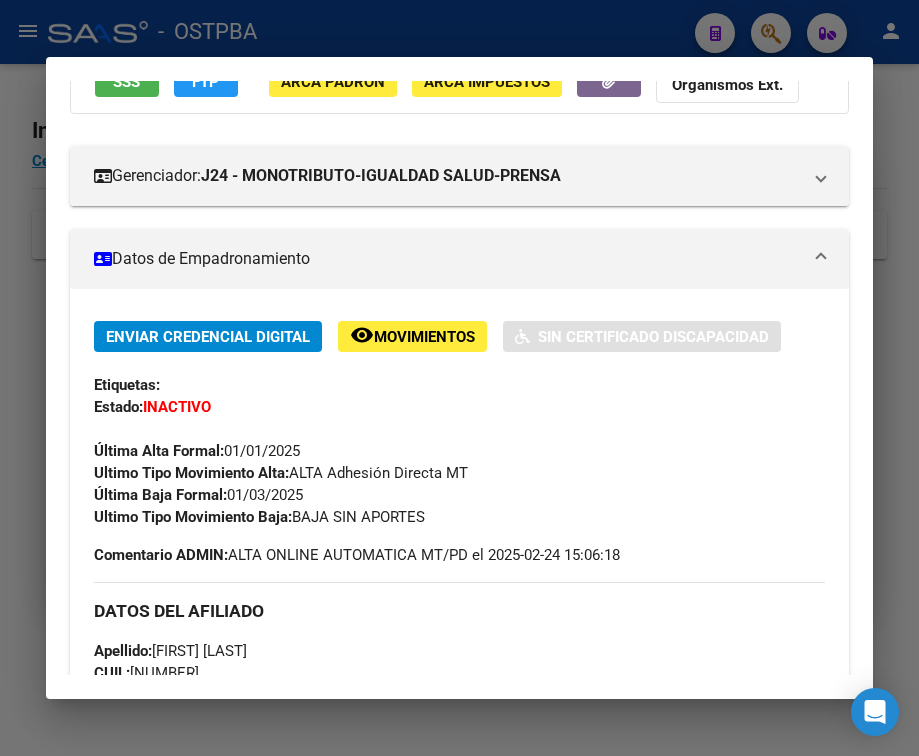 click at bounding box center (459, 378) 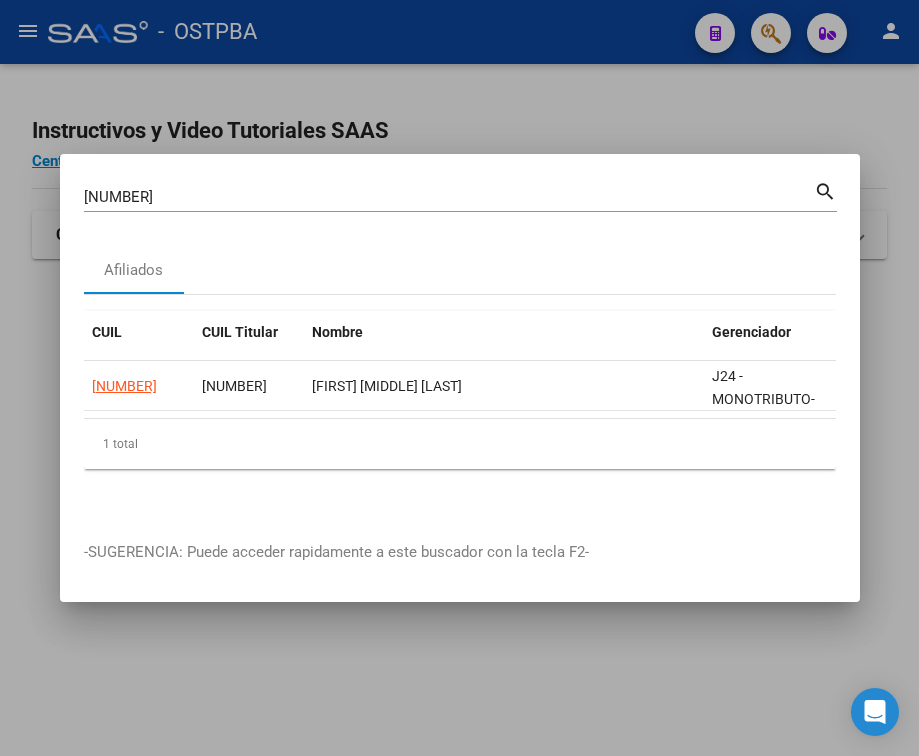 click on "47339695" at bounding box center (449, 197) 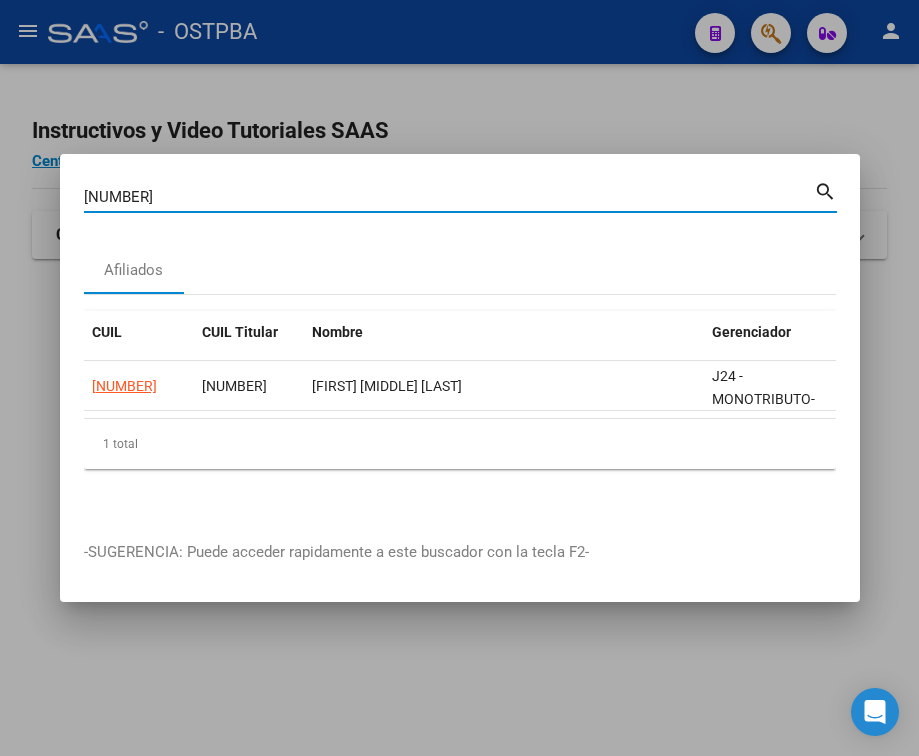 click on "47339695" at bounding box center (449, 197) 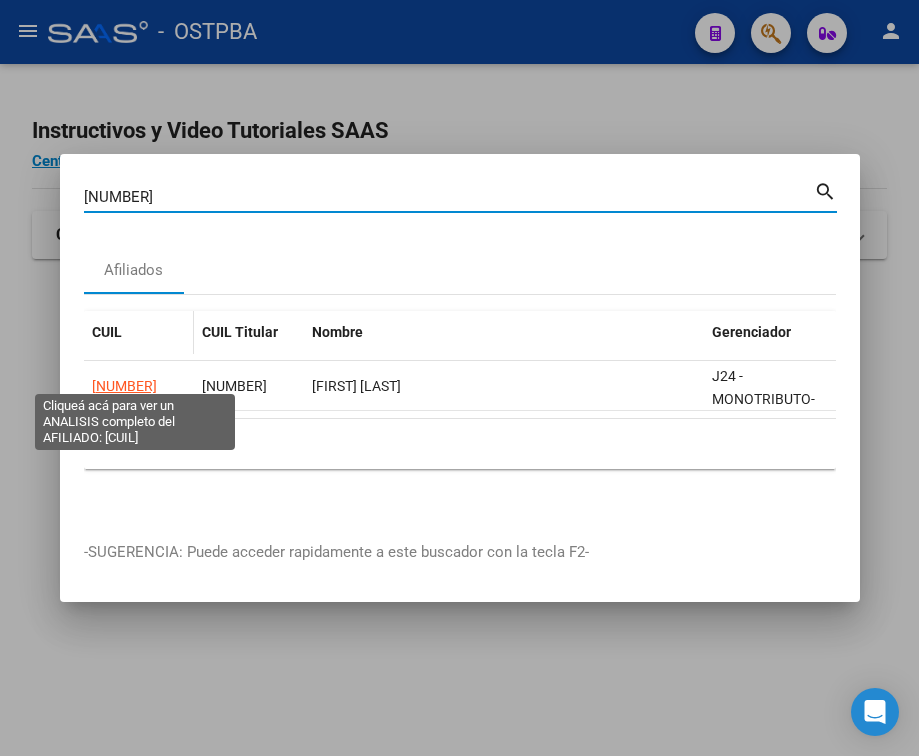 click on "27142350187" 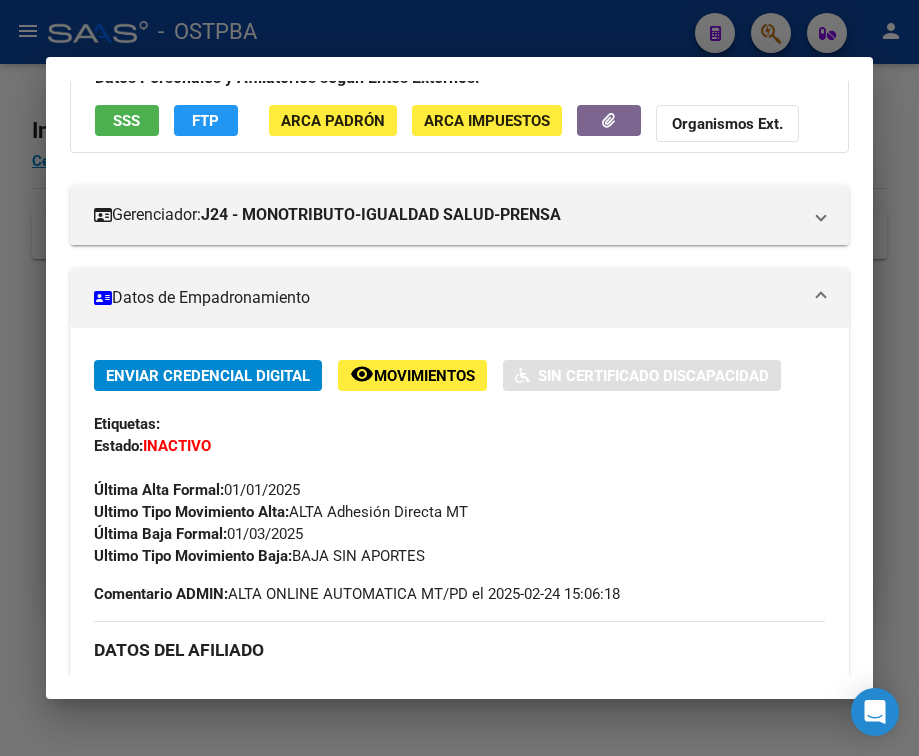 scroll, scrollTop: 200, scrollLeft: 0, axis: vertical 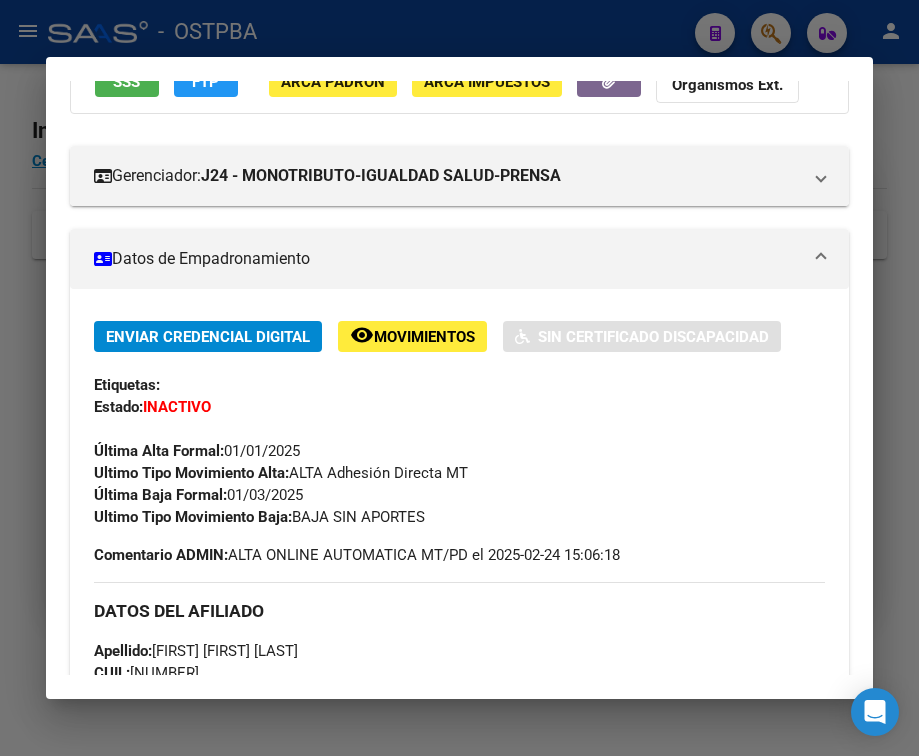 click at bounding box center (459, 378) 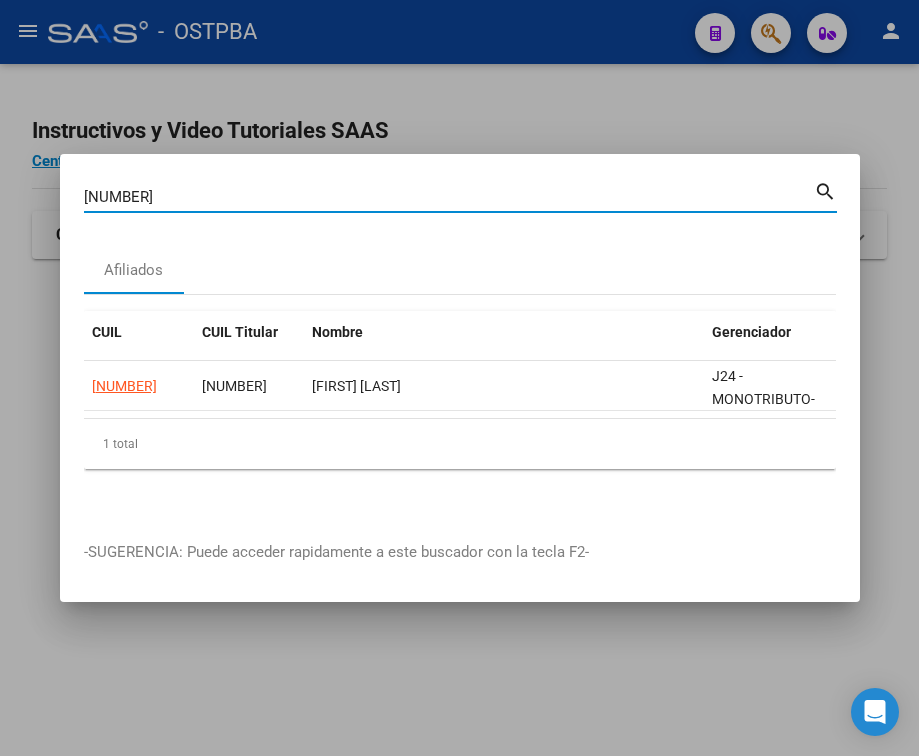 click on "14235018" at bounding box center [449, 197] 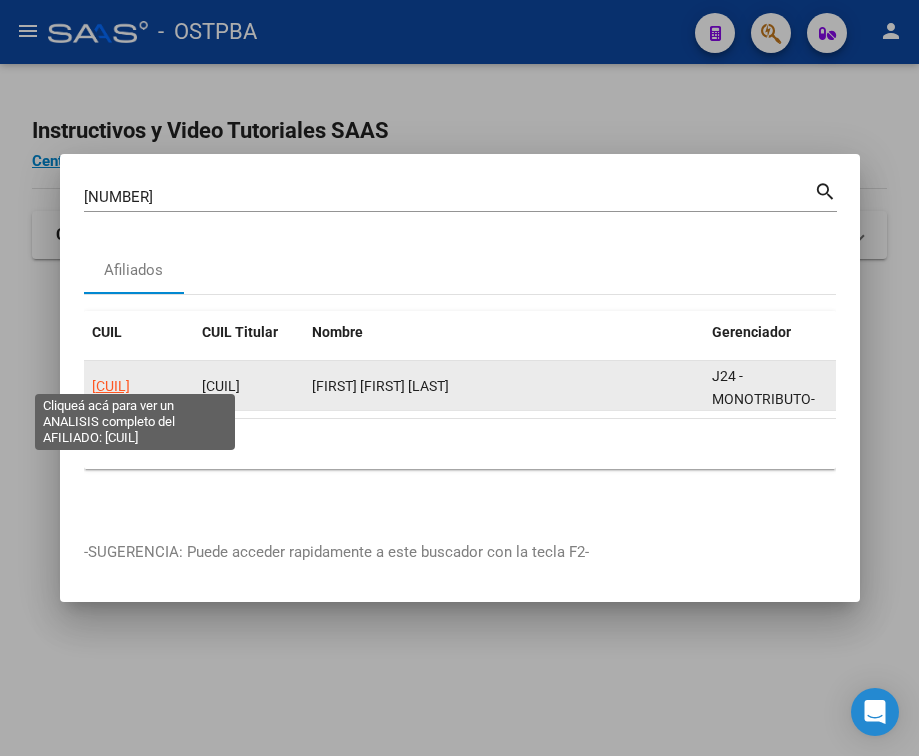 click on "27391607880" 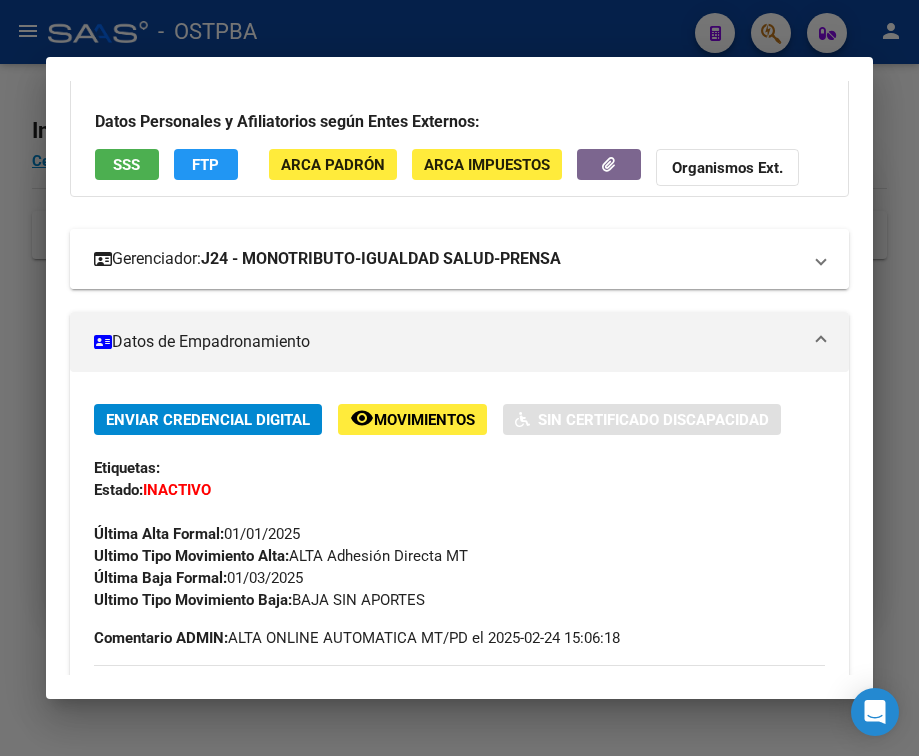 scroll, scrollTop: 200, scrollLeft: 0, axis: vertical 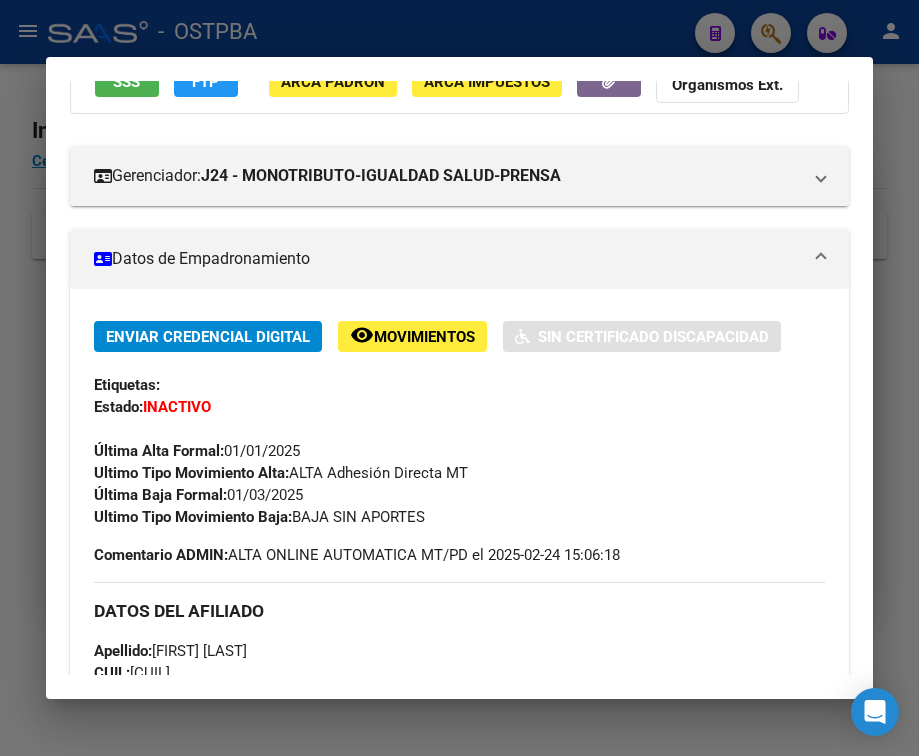 click at bounding box center (459, 378) 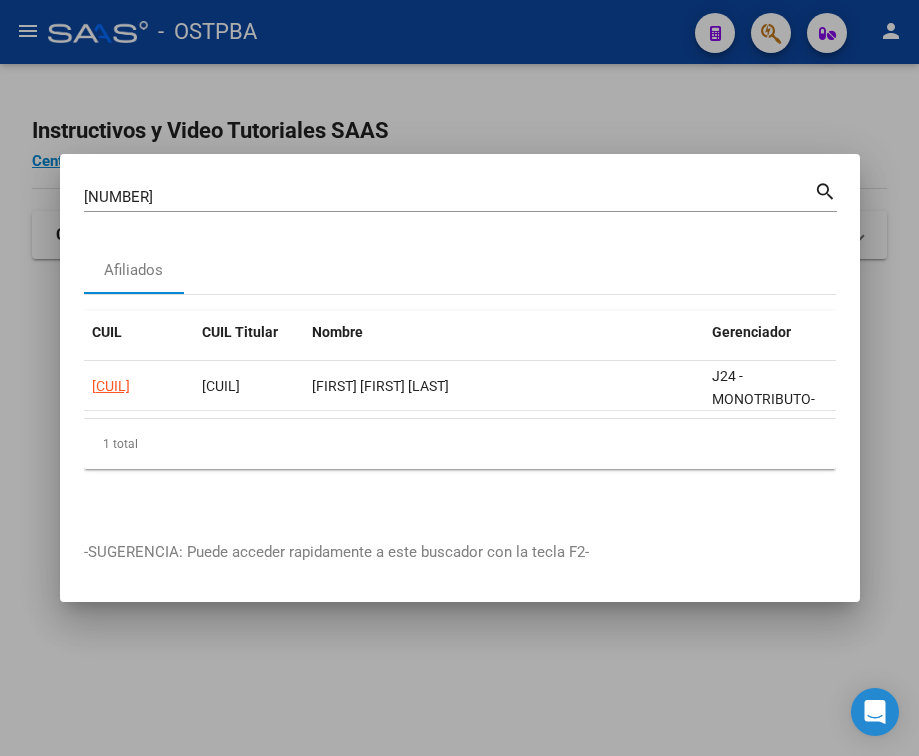 click on "39160788" at bounding box center [449, 197] 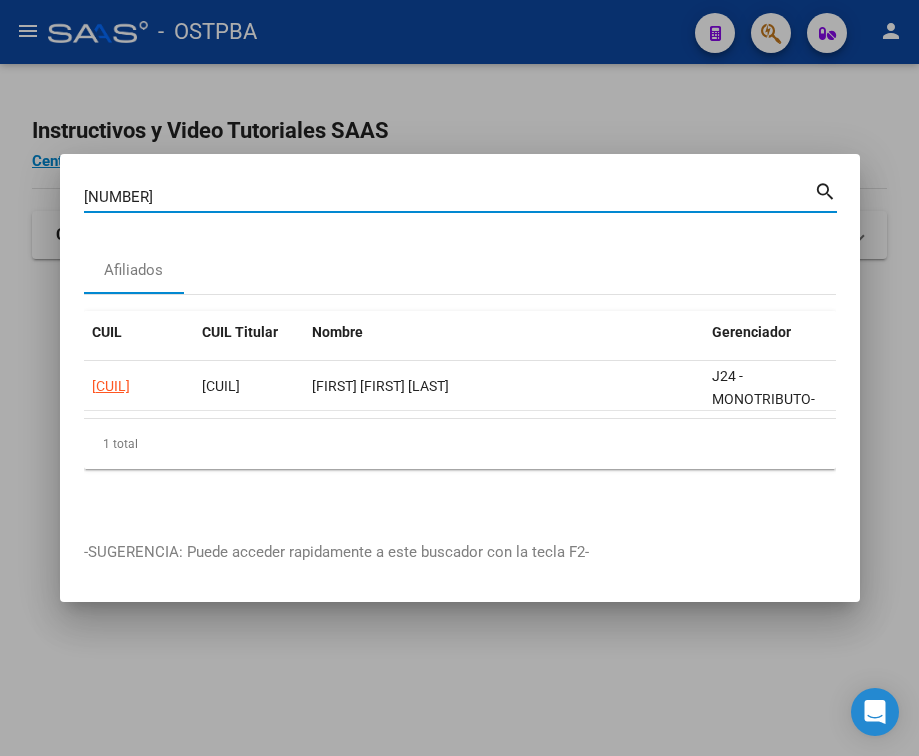click on "39160788" at bounding box center (449, 197) 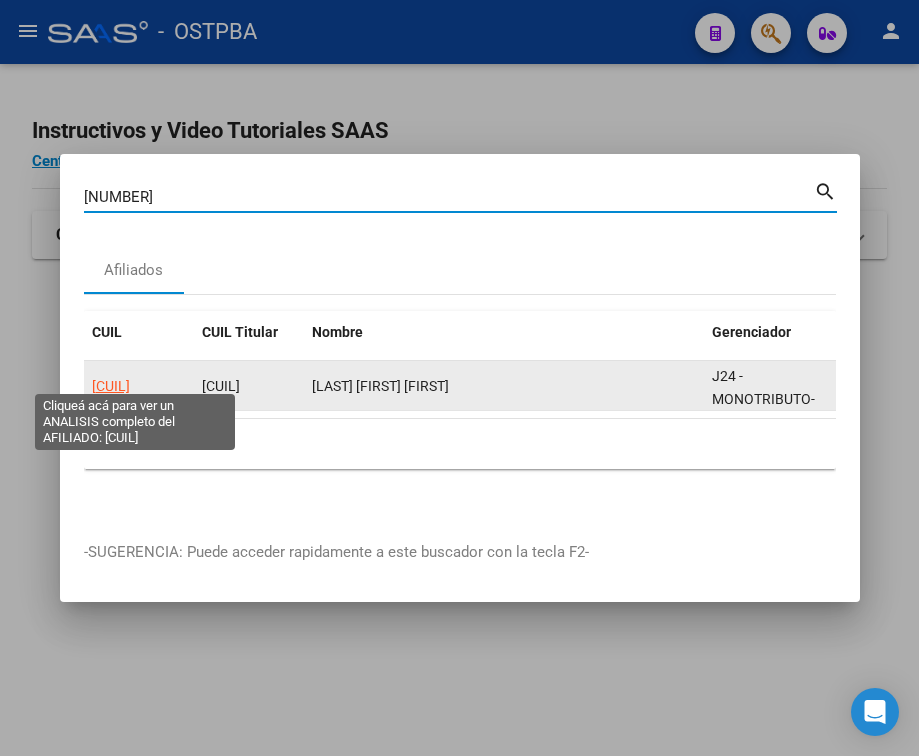 click on "27162232350" 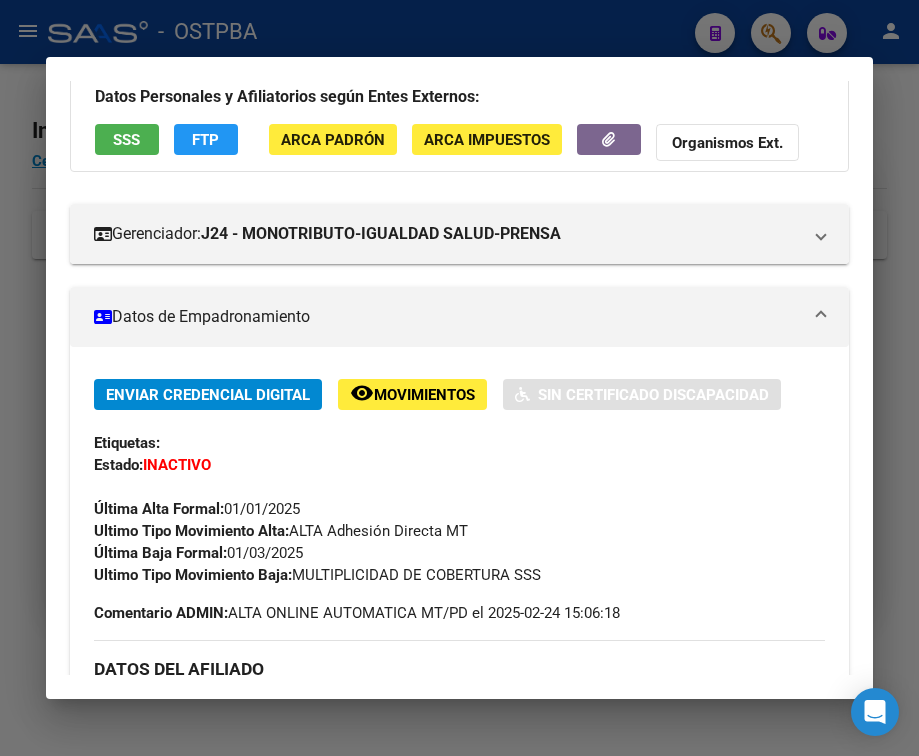 scroll, scrollTop: 200, scrollLeft: 0, axis: vertical 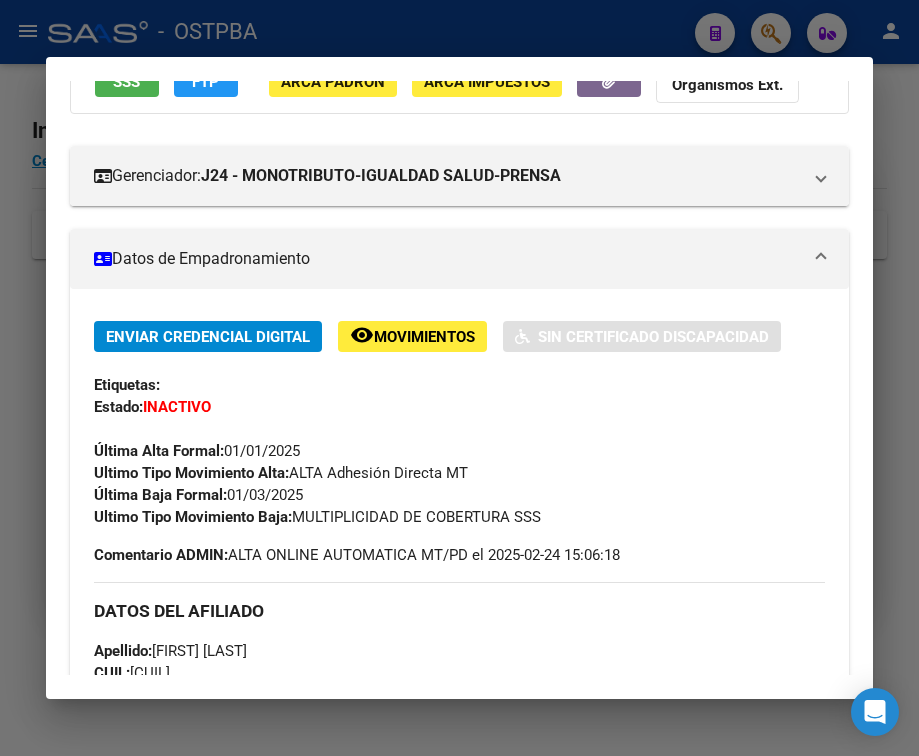 drag, startPoint x: 234, startPoint y: 511, endPoint x: 309, endPoint y: 511, distance: 75 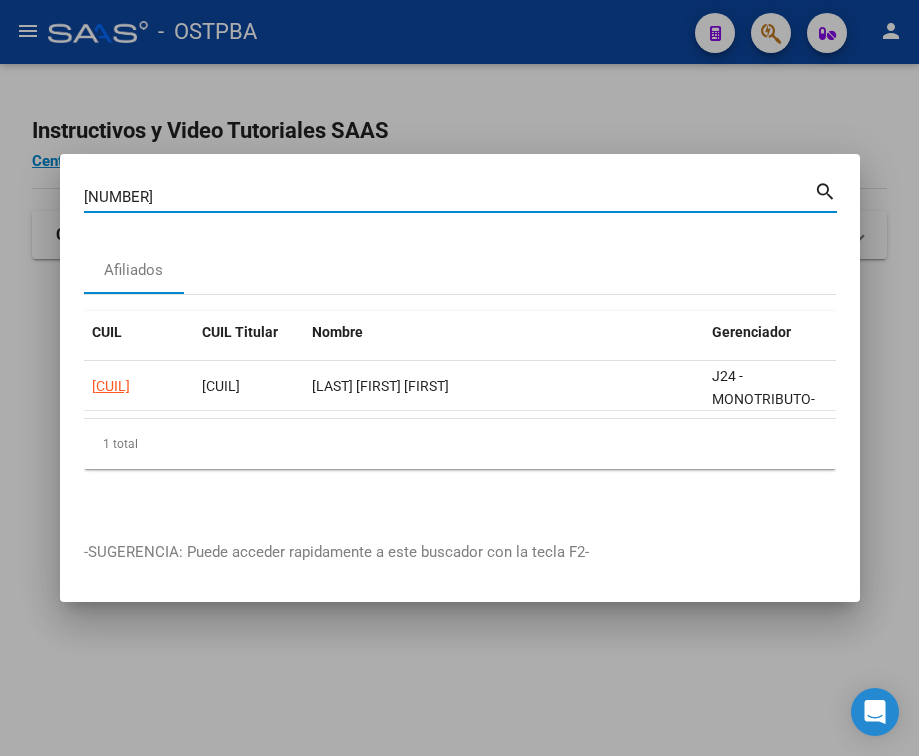 click on "16223235" at bounding box center [449, 197] 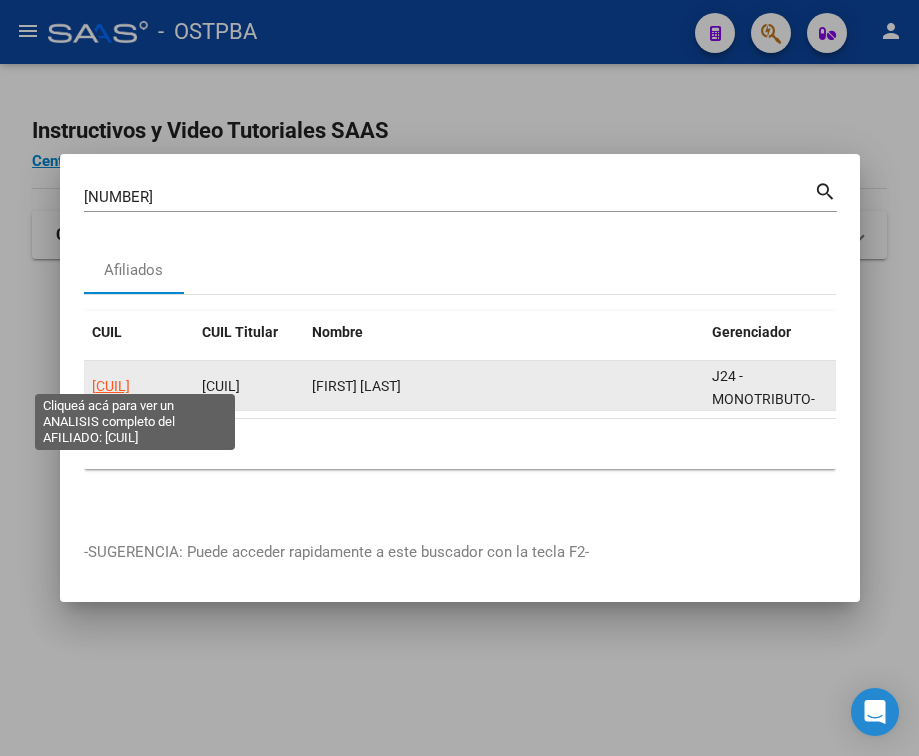 click on "27295466656" 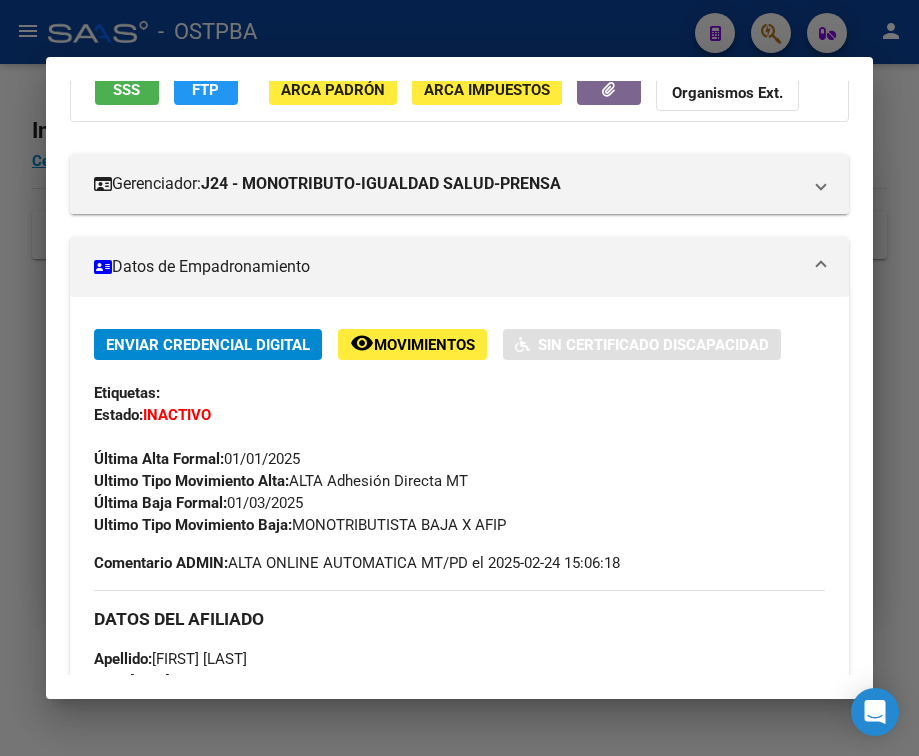 scroll, scrollTop: 200, scrollLeft: 0, axis: vertical 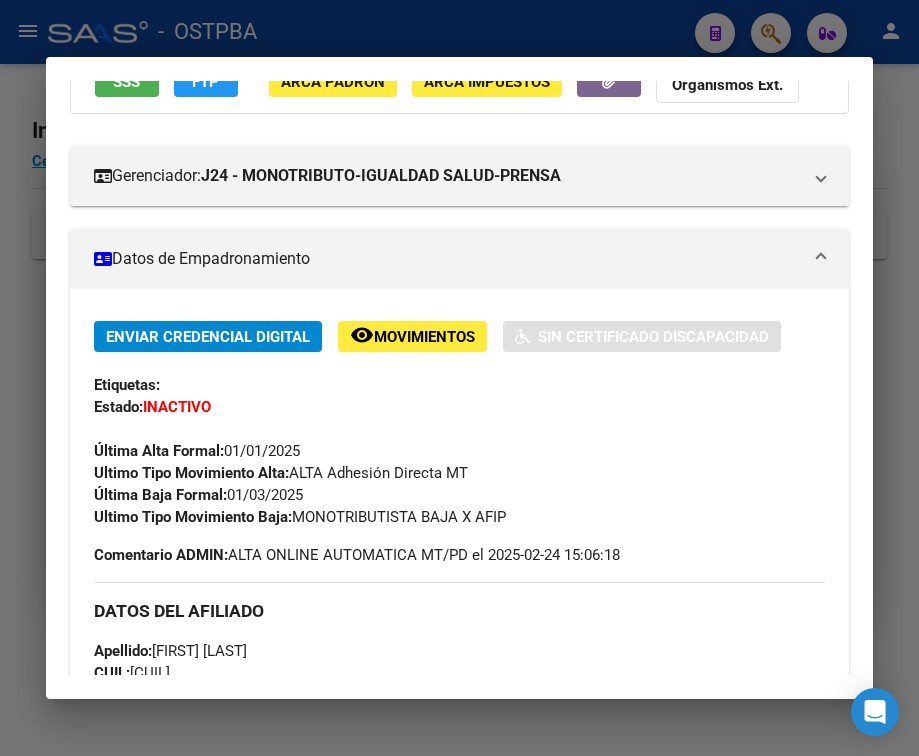 drag, startPoint x: 229, startPoint y: 511, endPoint x: 327, endPoint y: 515, distance: 98.0816 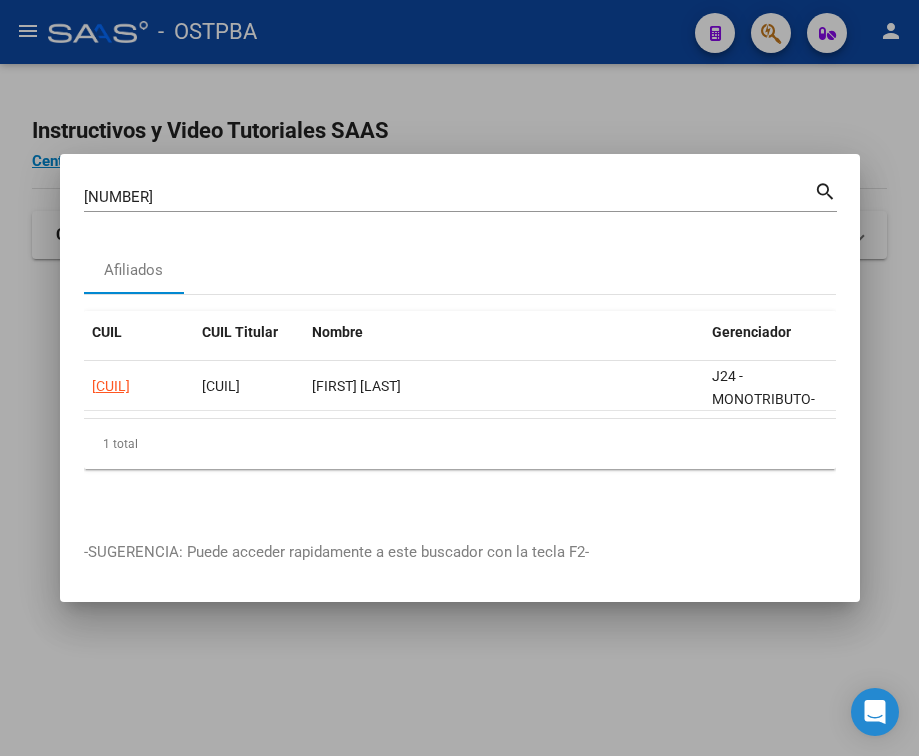 click on "29546665 Buscar (apellido, dni, cuil, nro traspaso, cuit, obra social)" at bounding box center [449, 197] 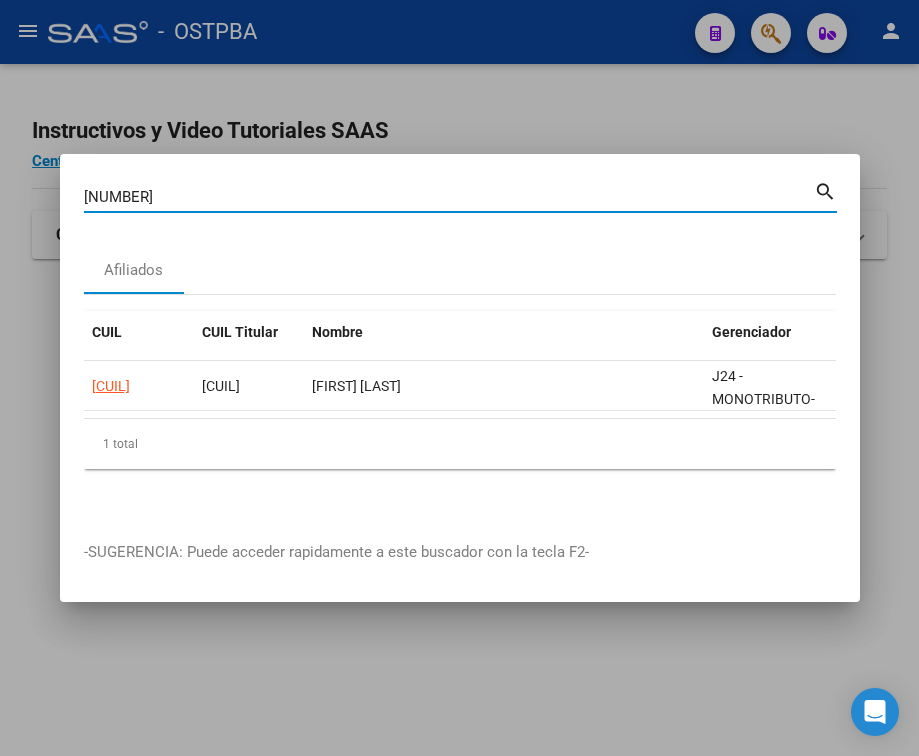 paste on "39350985" 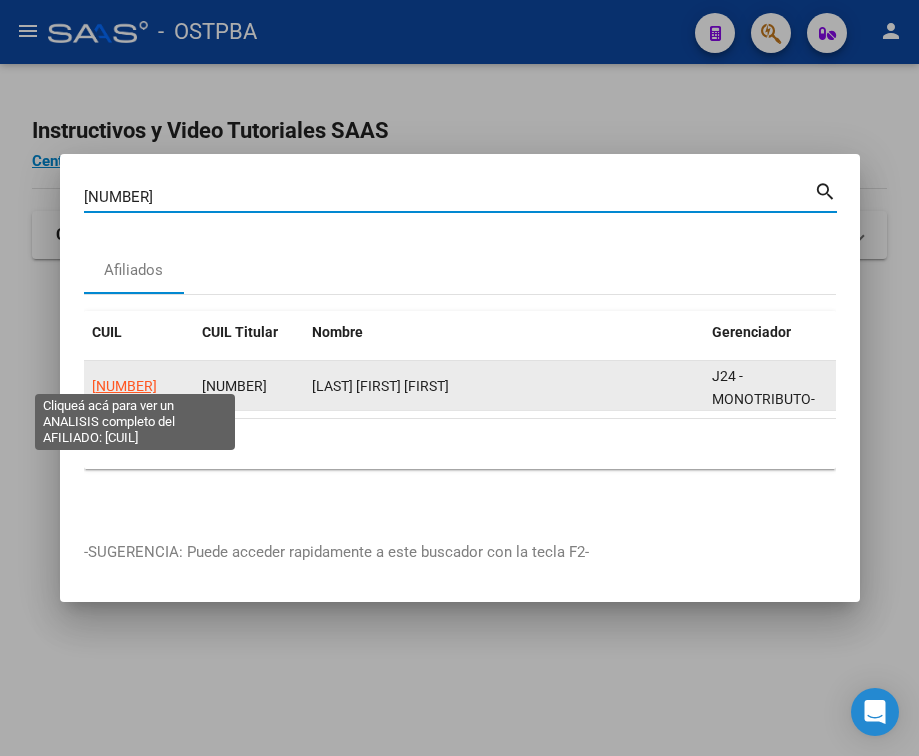click on "27393509851" 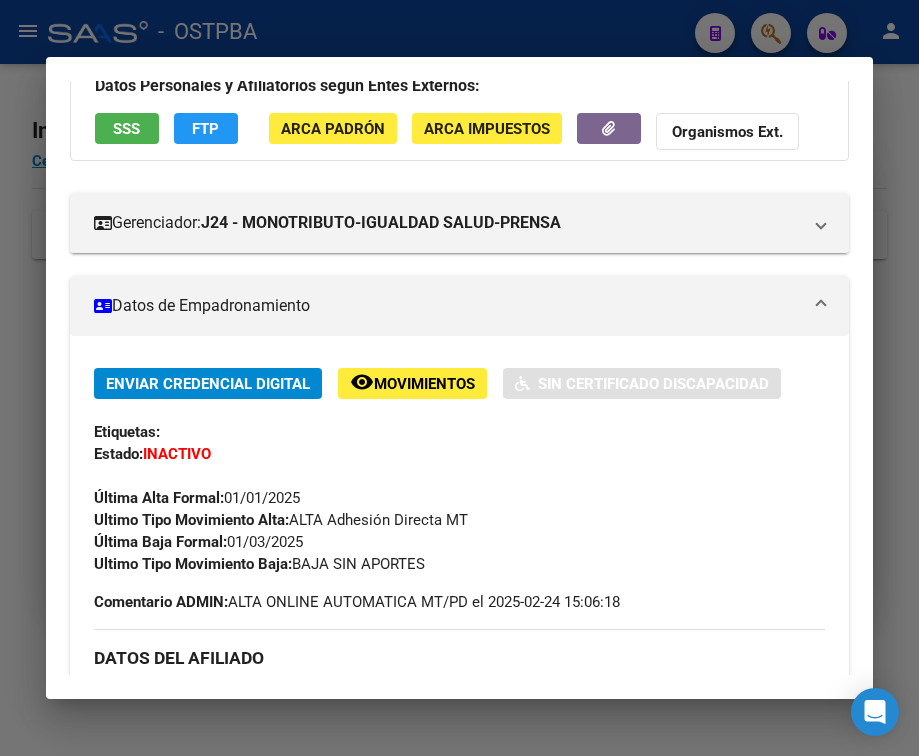 scroll, scrollTop: 200, scrollLeft: 0, axis: vertical 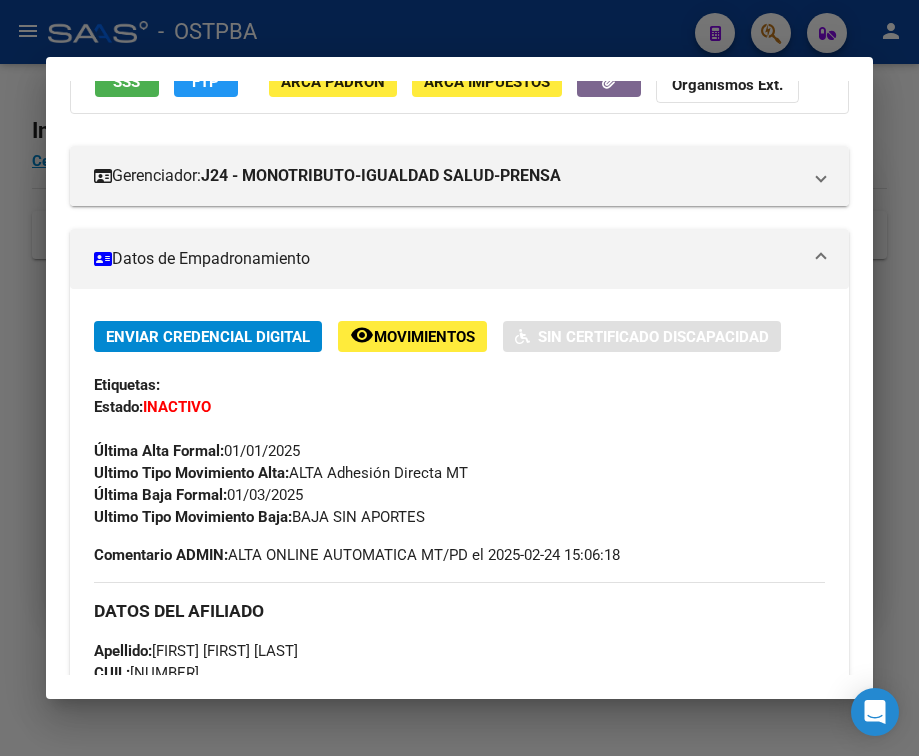 click at bounding box center (459, 378) 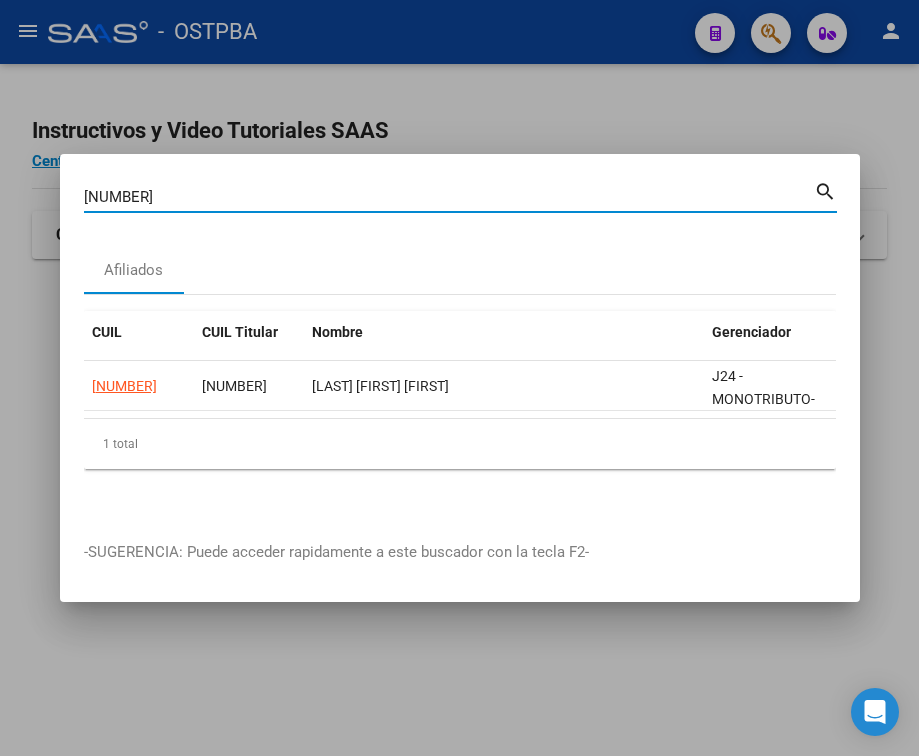 click on "39350985" at bounding box center (449, 197) 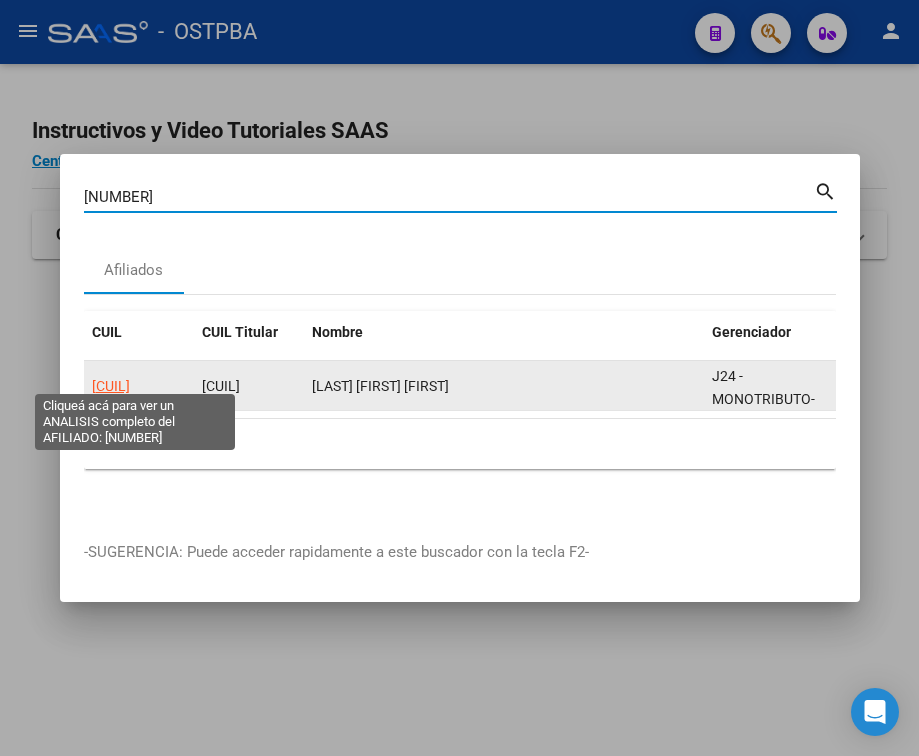 click on "20303337033" 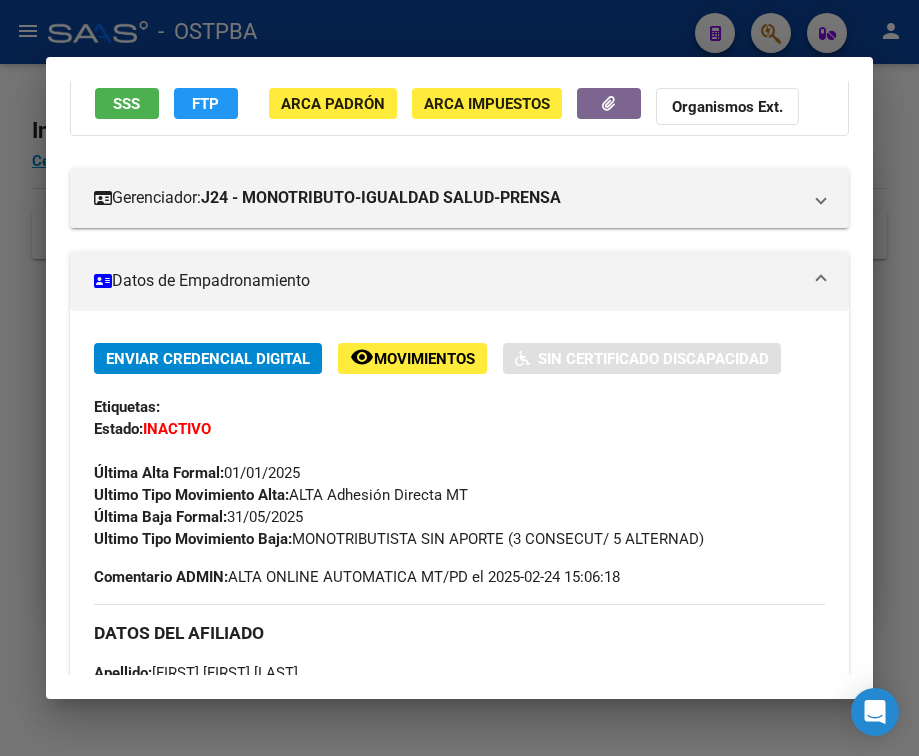 scroll, scrollTop: 300, scrollLeft: 0, axis: vertical 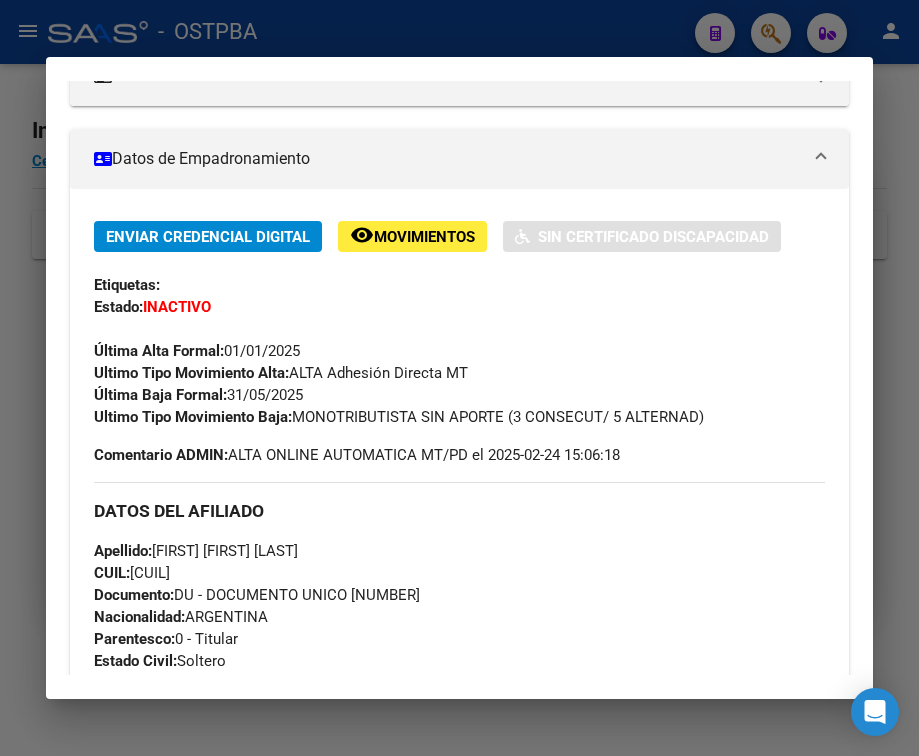 drag, startPoint x: 233, startPoint y: 411, endPoint x: 325, endPoint y: 411, distance: 92 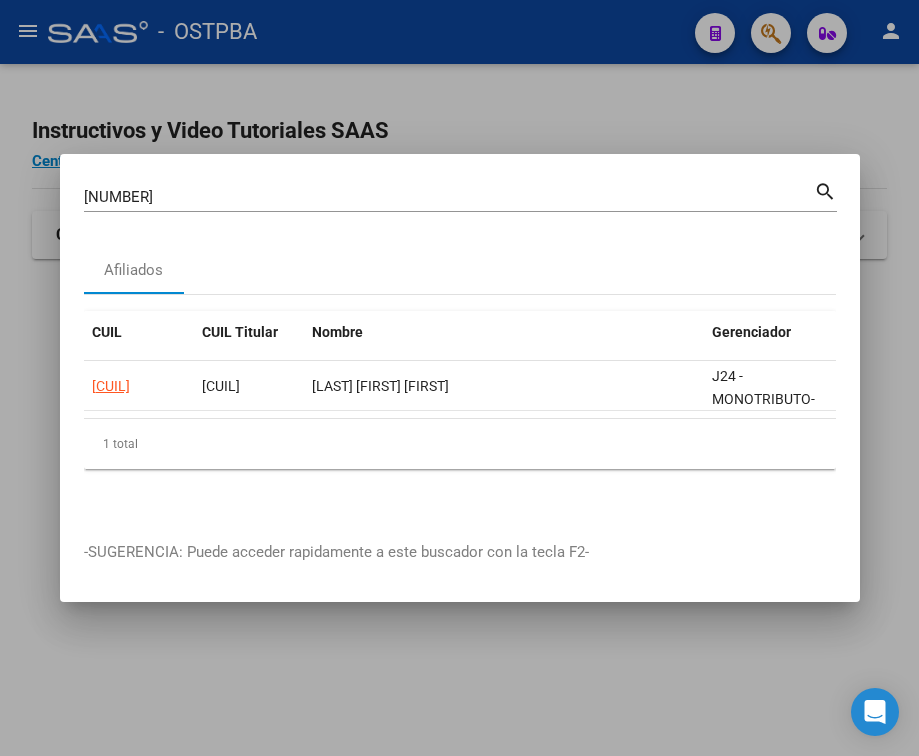 click on "30333703" at bounding box center (449, 197) 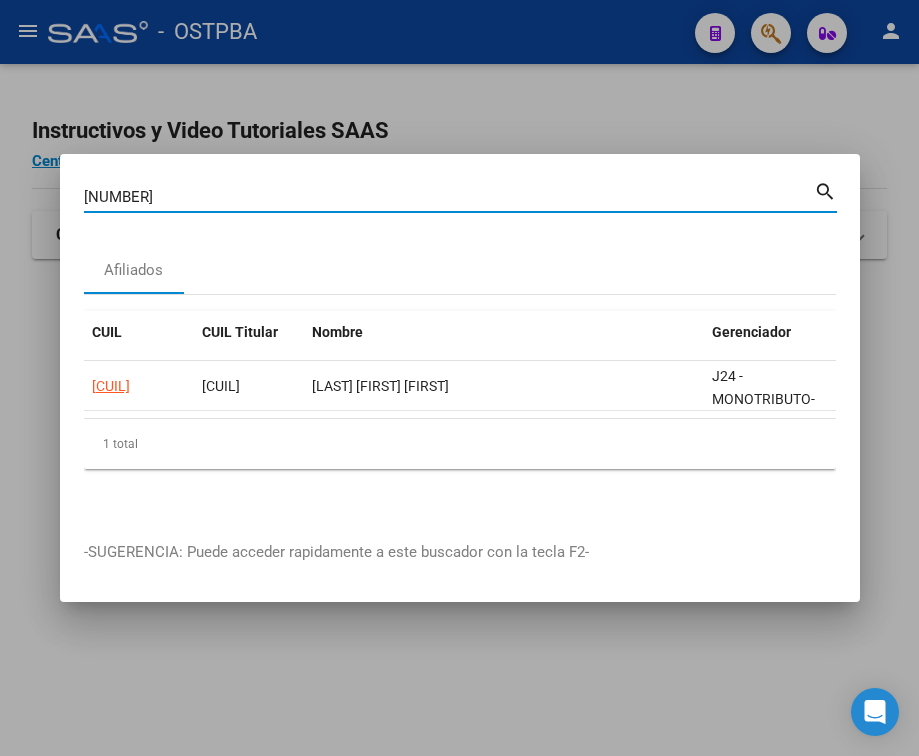 click on "30333703" at bounding box center (449, 197) 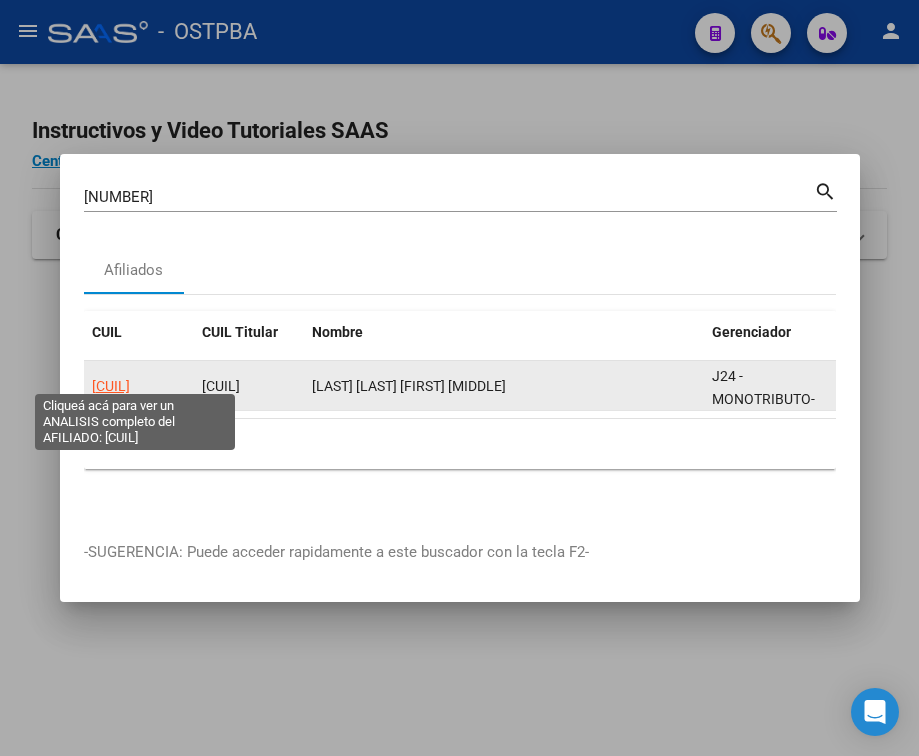 click on "20949776221" 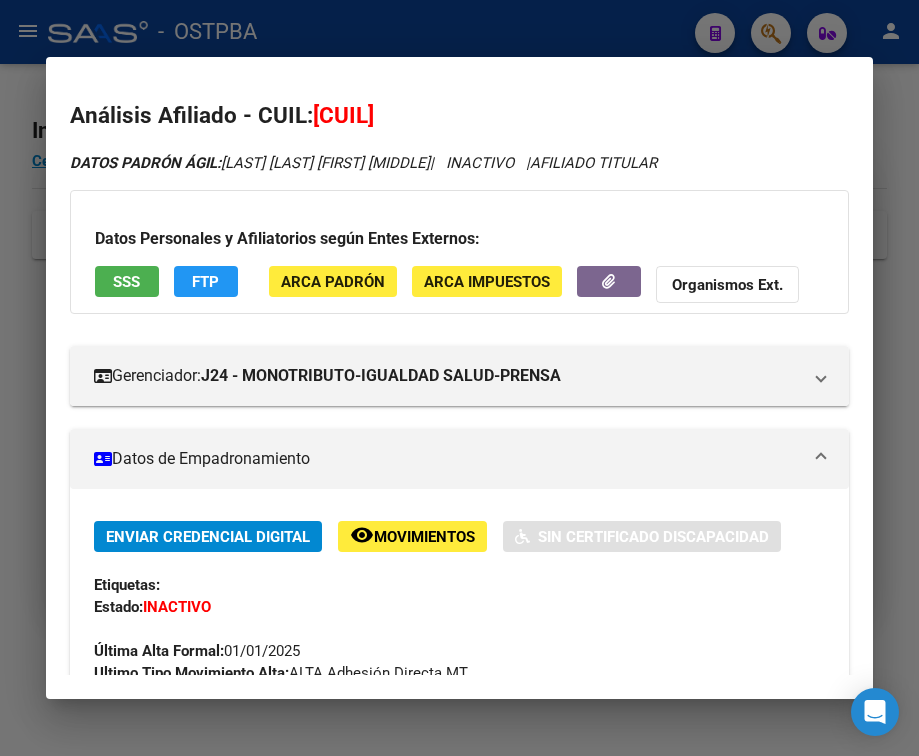 scroll, scrollTop: 200, scrollLeft: 0, axis: vertical 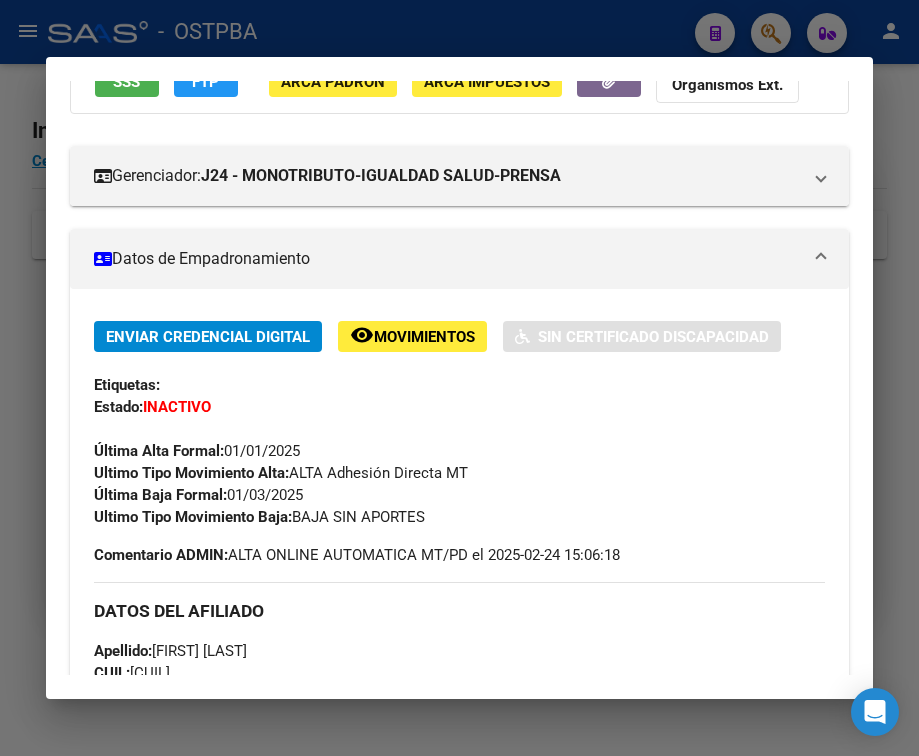 drag, startPoint x: 299, startPoint y: 537, endPoint x: 515, endPoint y: 537, distance: 216 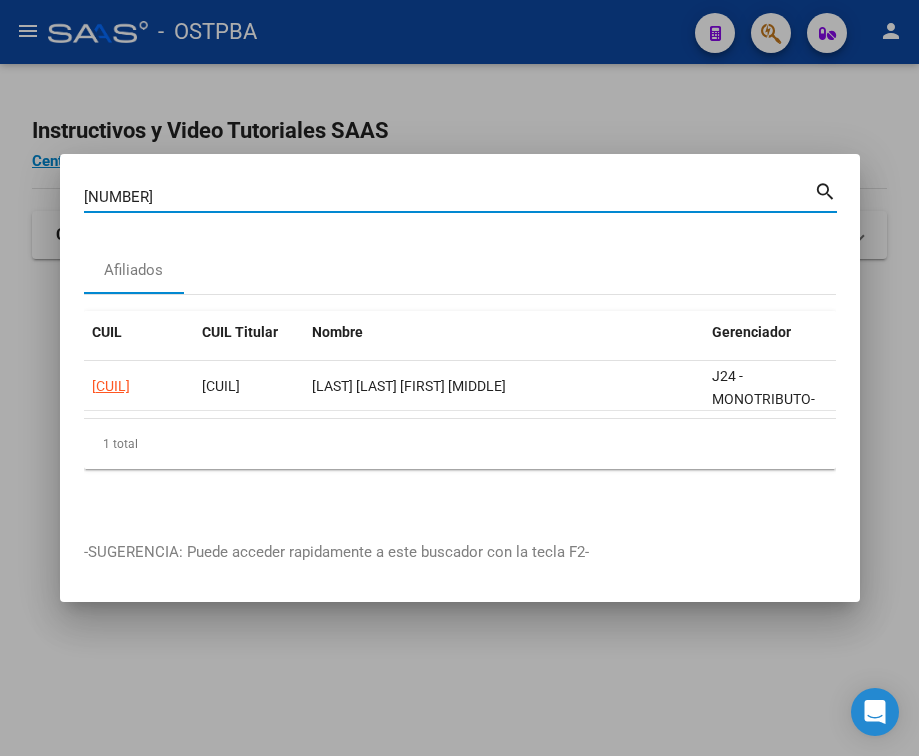 click on "94977622" at bounding box center (449, 197) 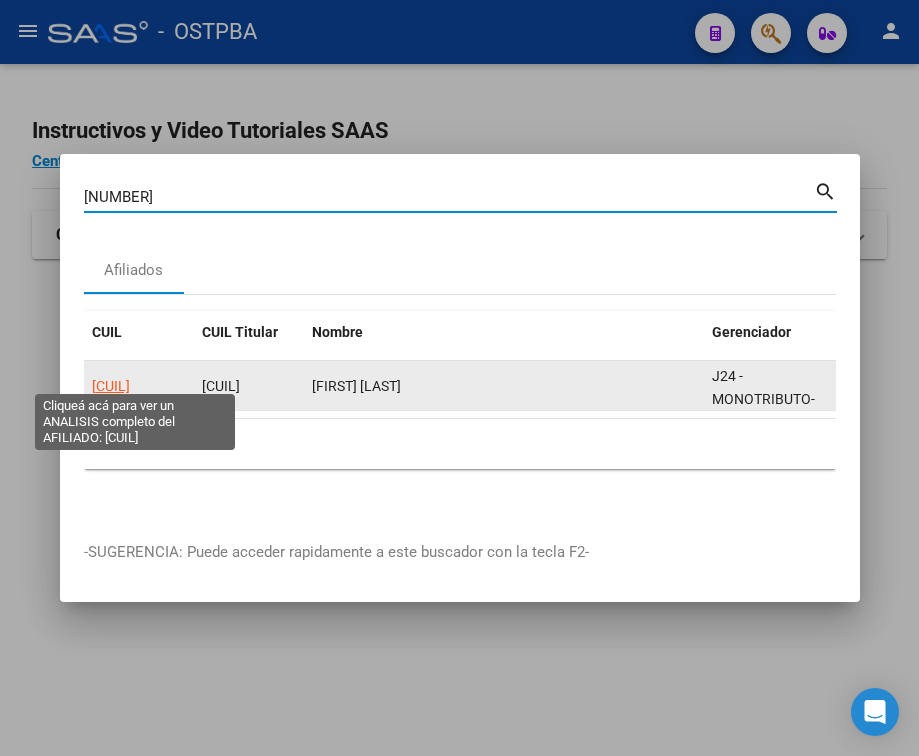 click on "20307232805" 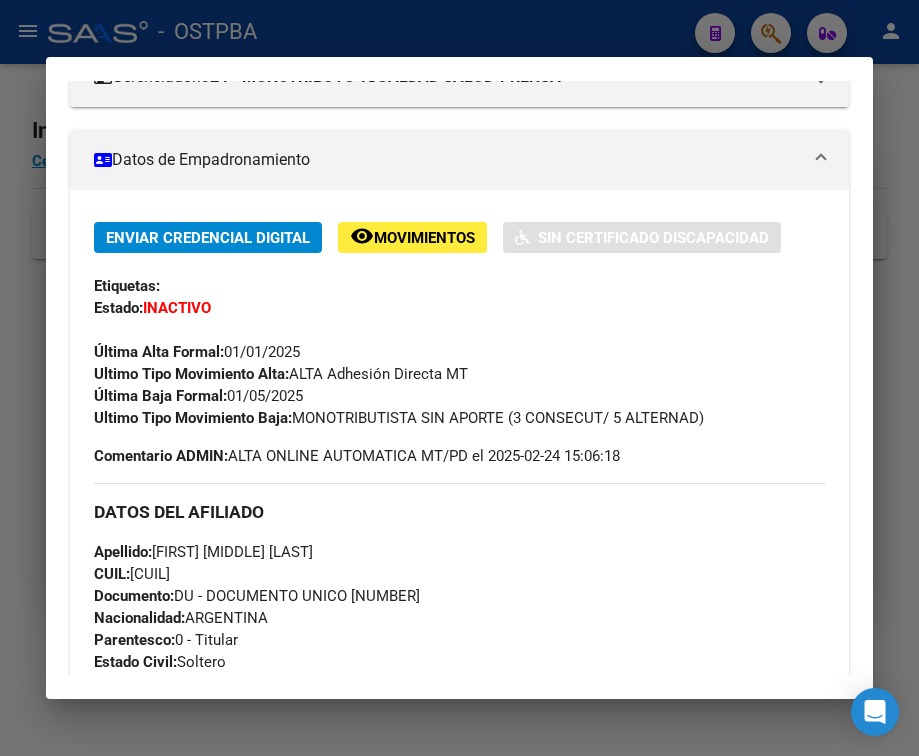 scroll, scrollTop: 300, scrollLeft: 0, axis: vertical 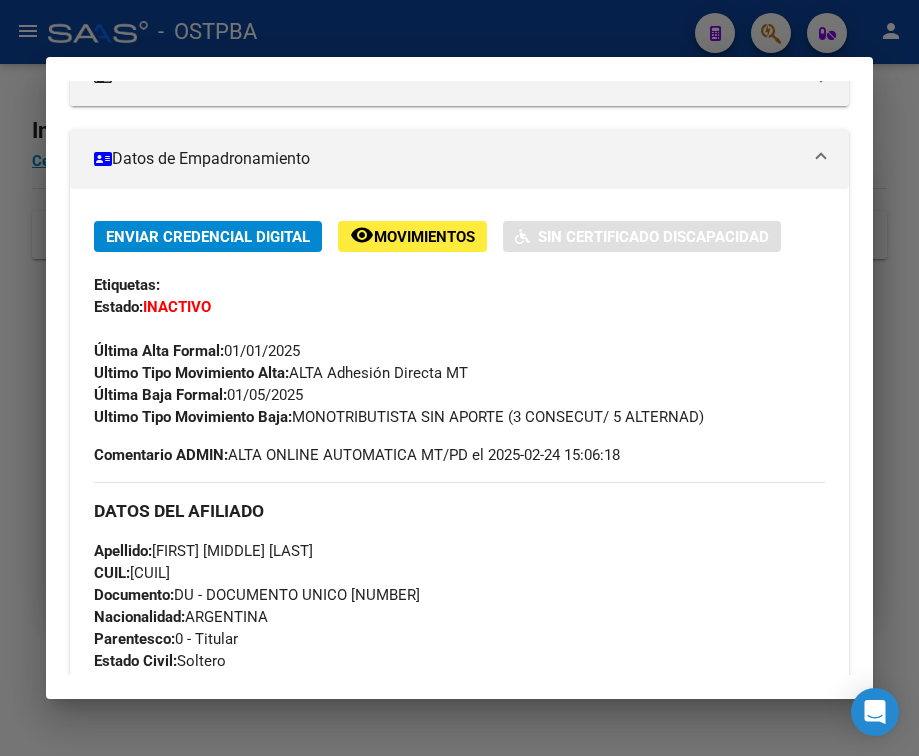 drag, startPoint x: 233, startPoint y: 413, endPoint x: 354, endPoint y: 416, distance: 121.037186 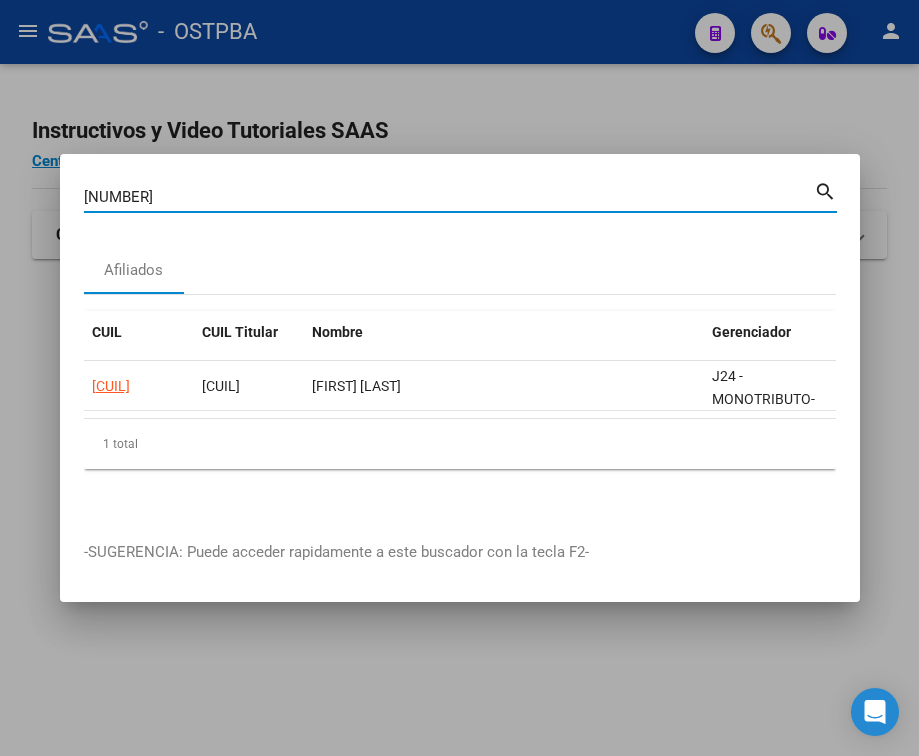 click on "30723280" at bounding box center [449, 197] 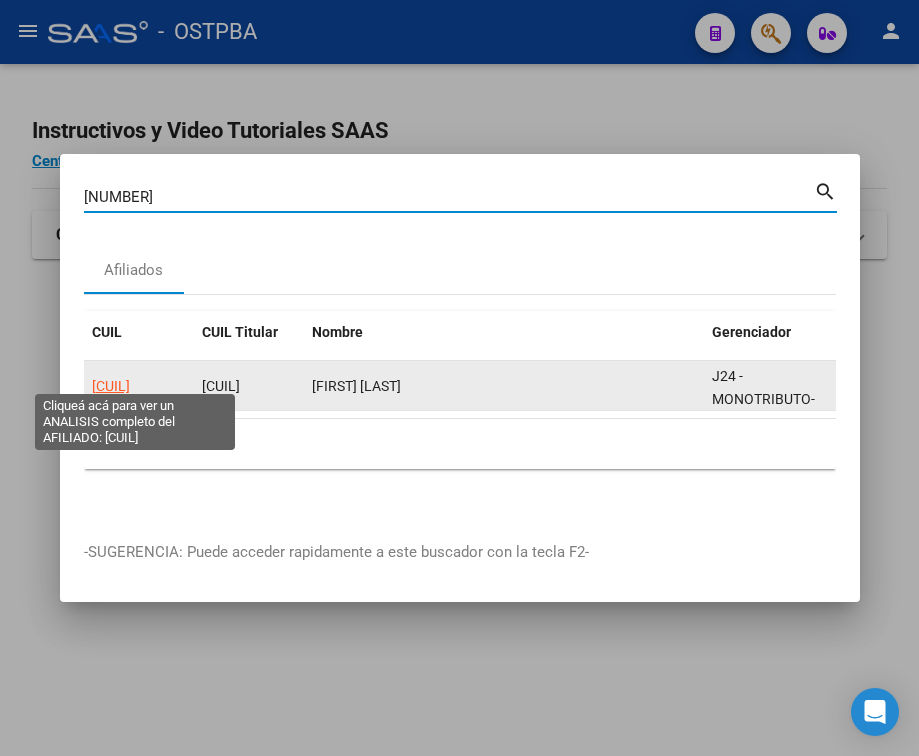 click on "27176322492" 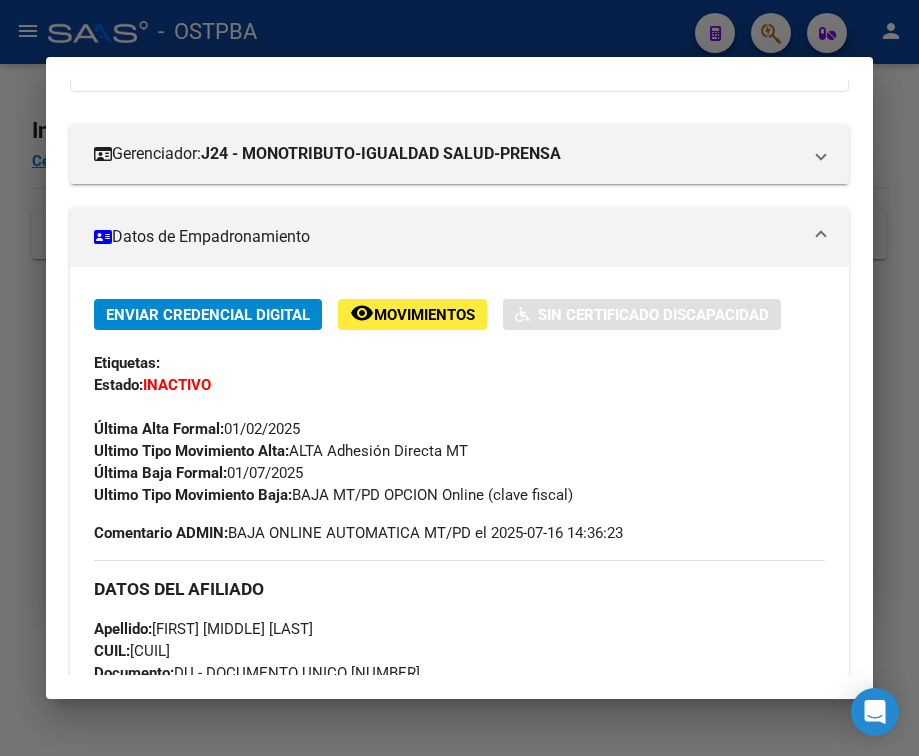 scroll, scrollTop: 300, scrollLeft: 0, axis: vertical 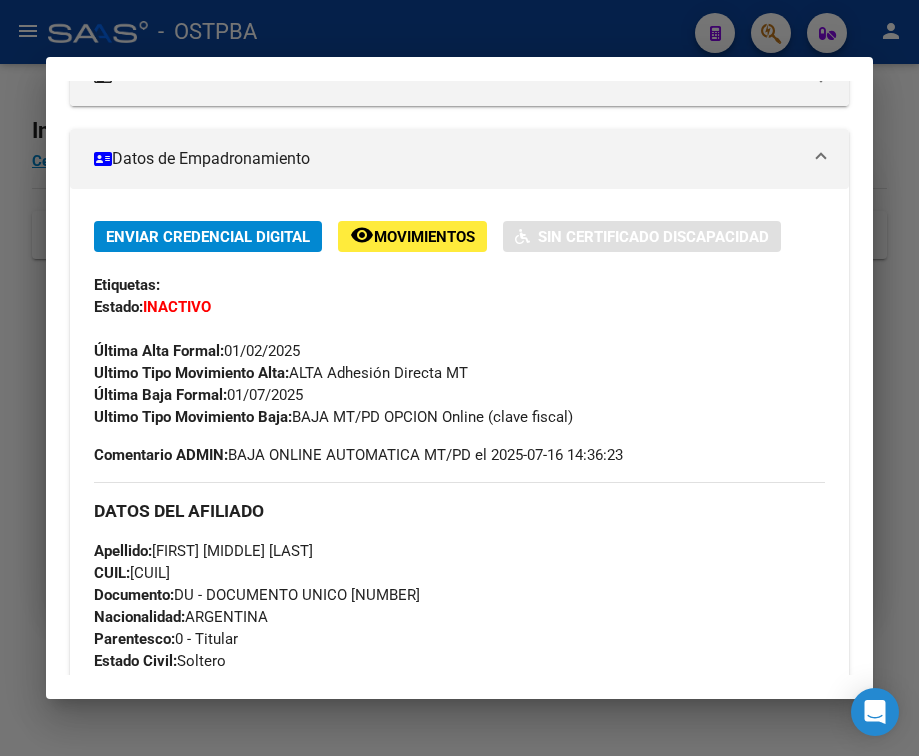 drag, startPoint x: 232, startPoint y: 409, endPoint x: 343, endPoint y: 411, distance: 111.01801 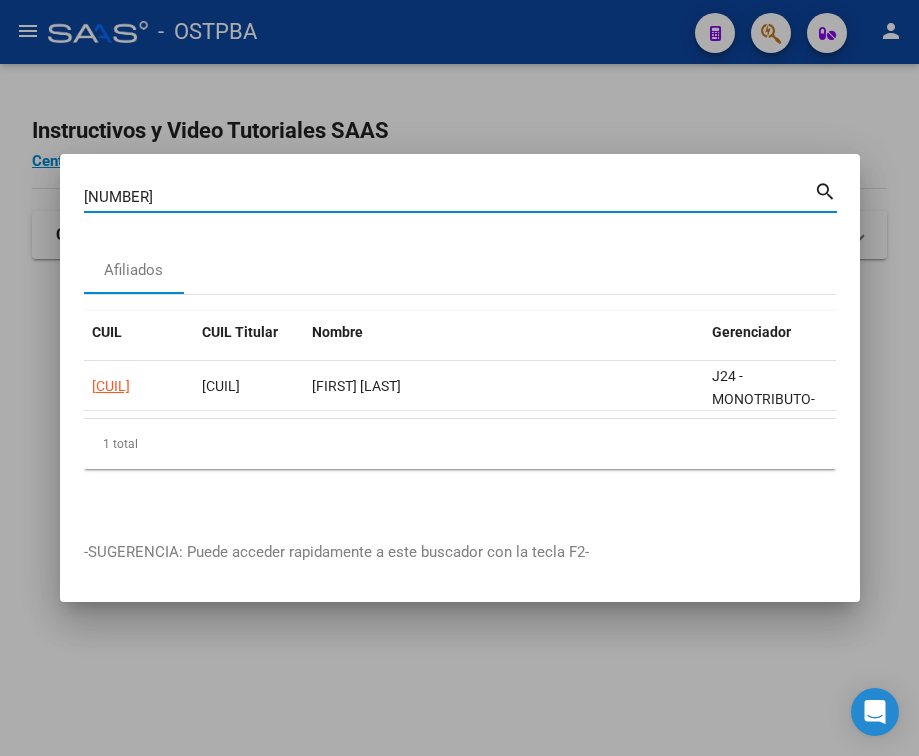 click on "17632249" at bounding box center [449, 197] 